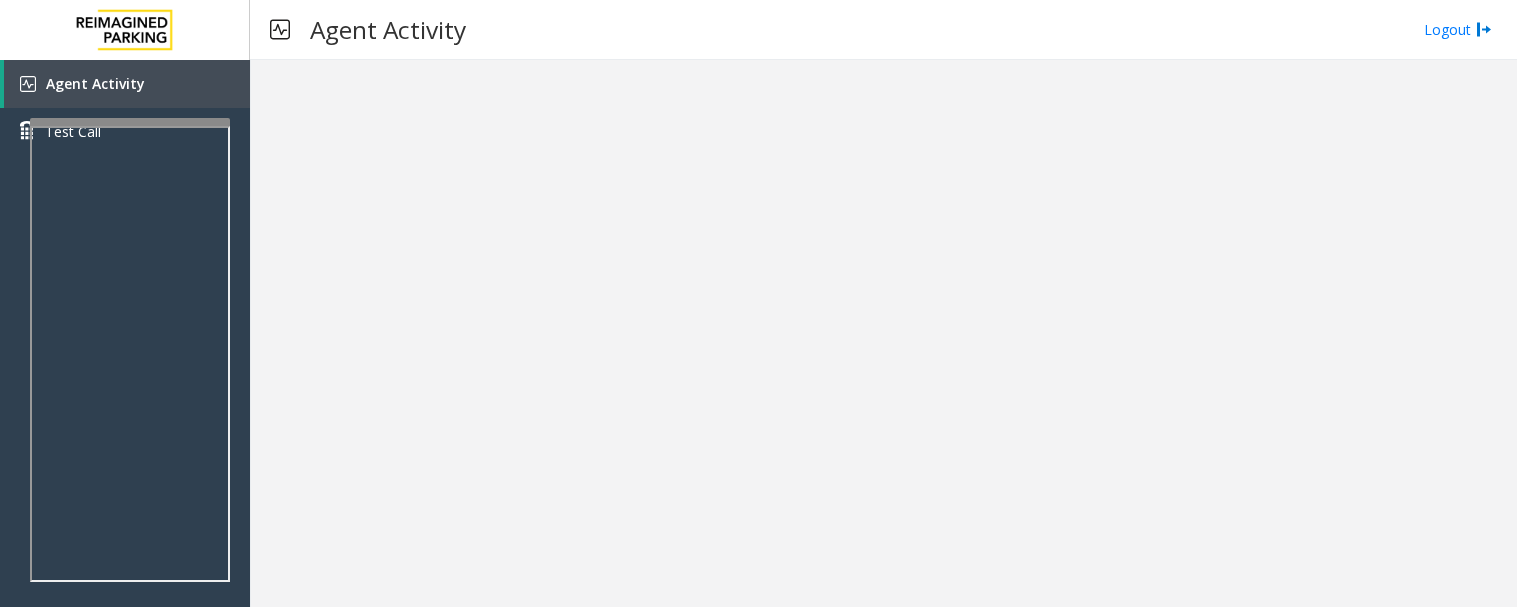scroll, scrollTop: 0, scrollLeft: 0, axis: both 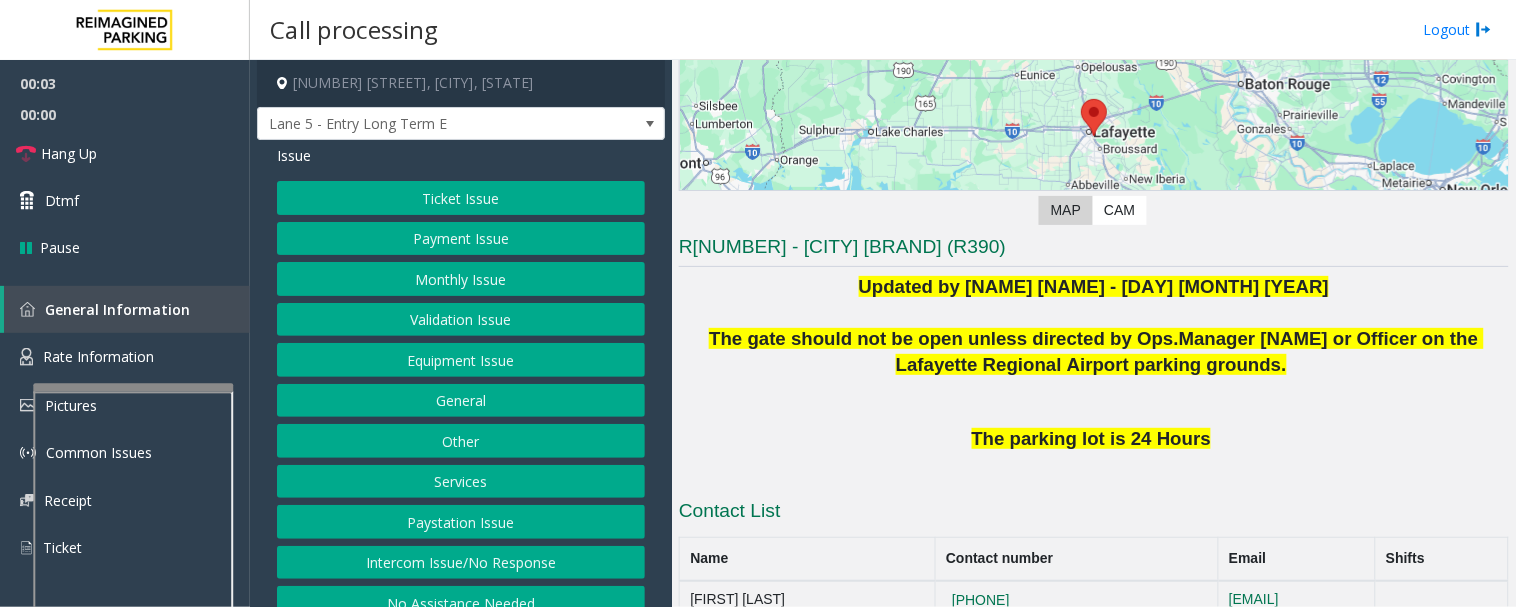 click at bounding box center (133, 618) 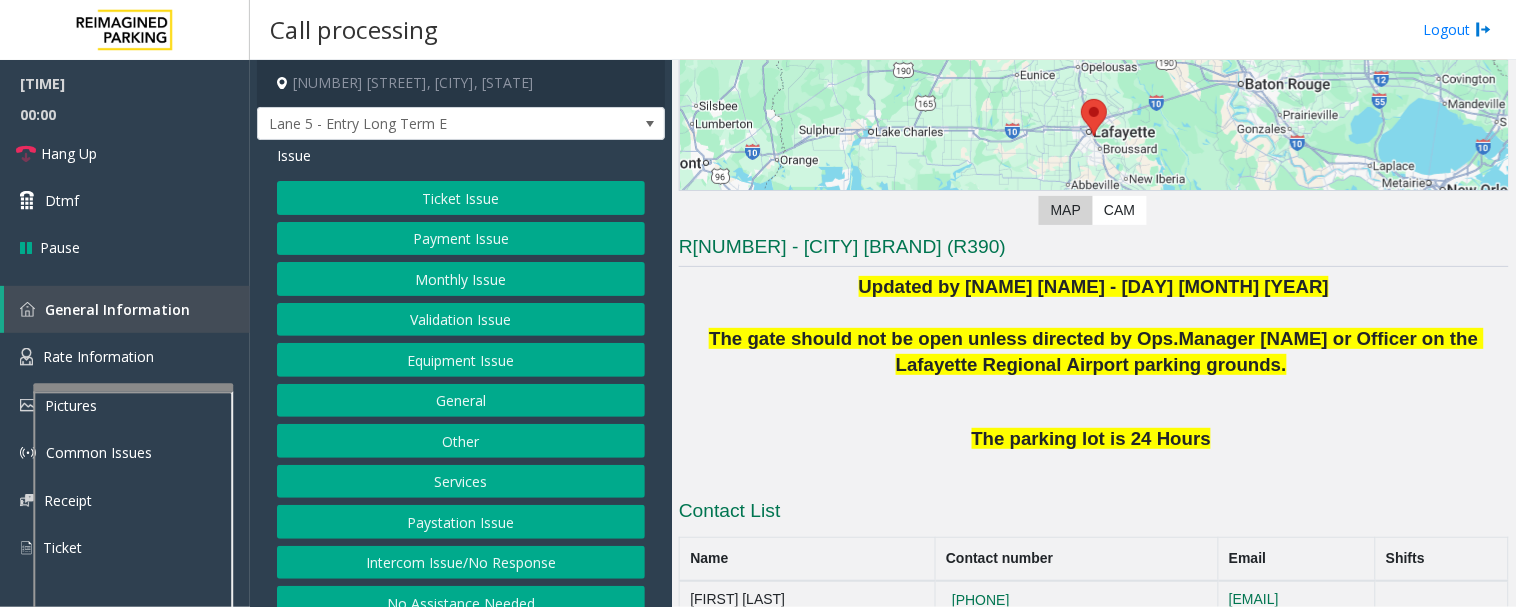 click on "Intercom Issue/No Response" 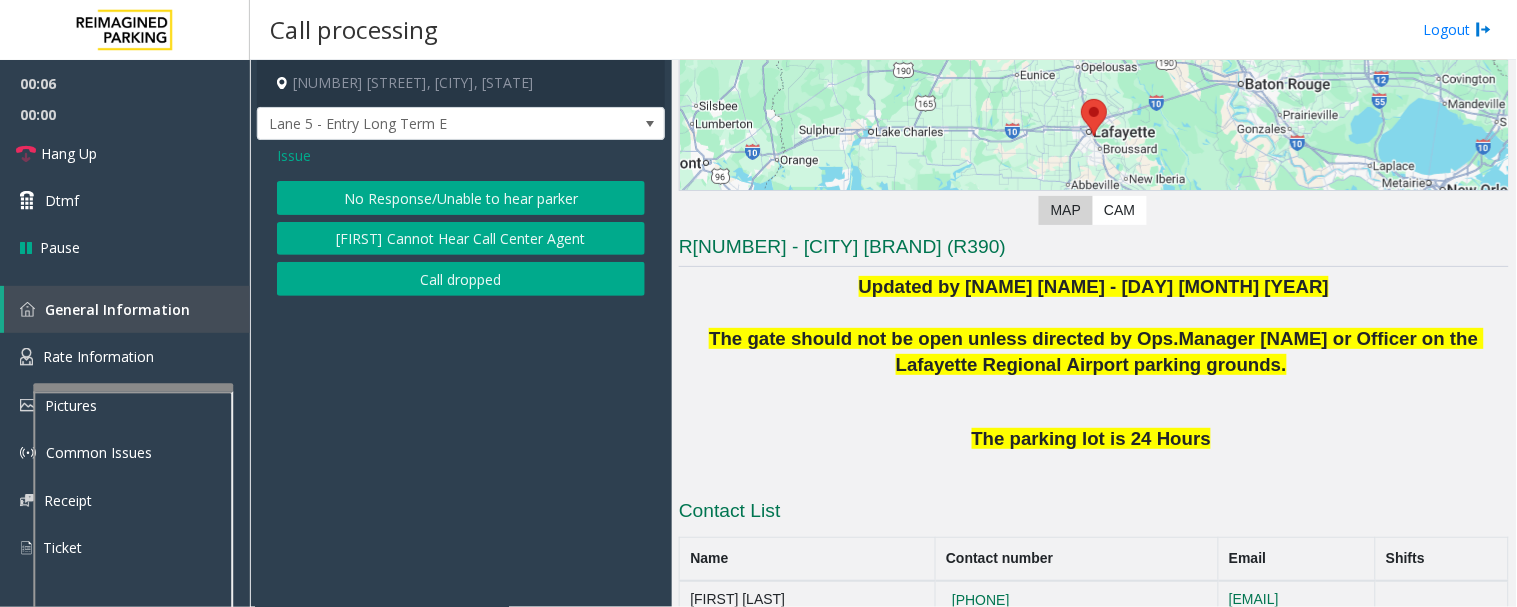 click on "Issue" 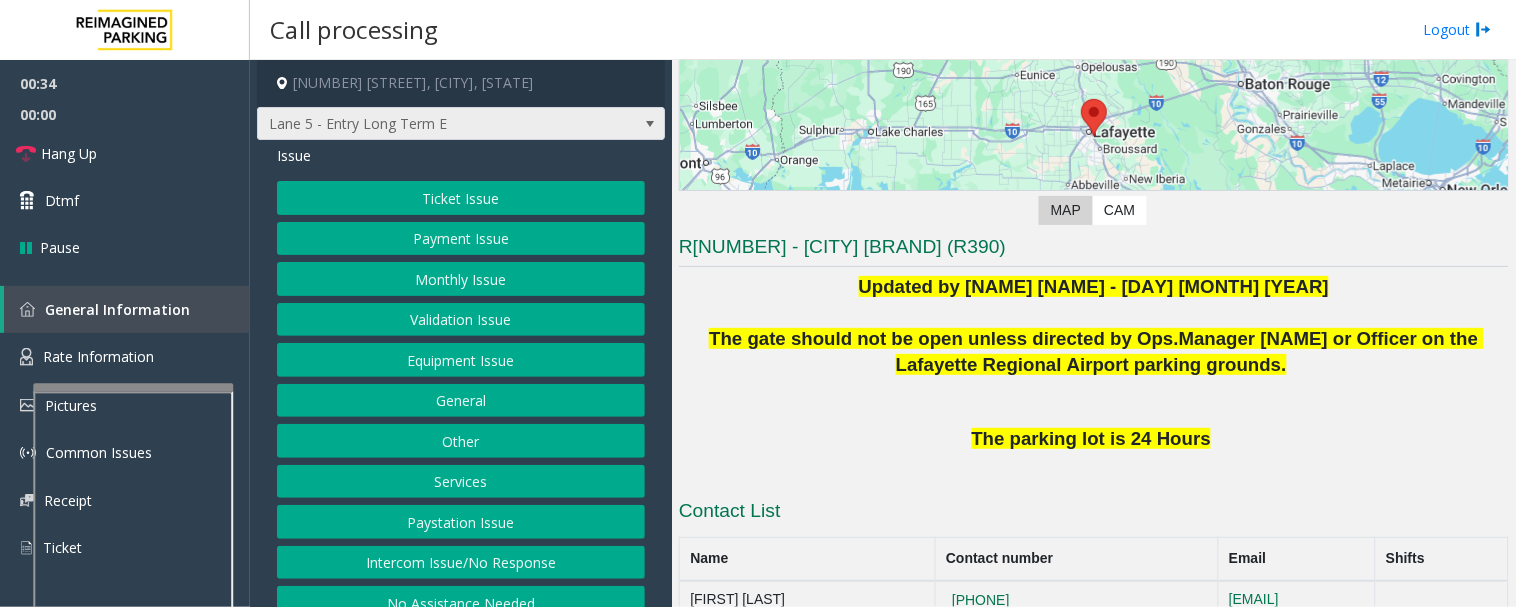 click on "Lane 5 - Entry Long Term E" at bounding box center [461, 124] 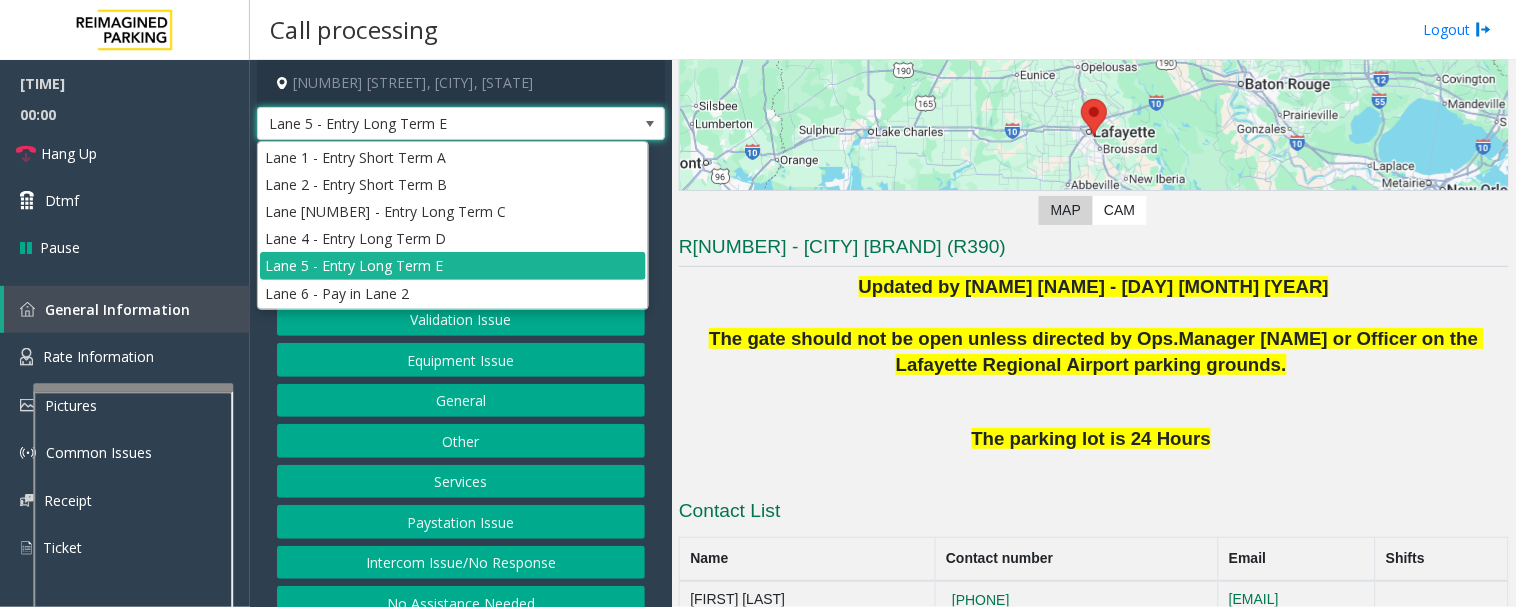 click on "Lane 5 - Entry Long Term E" at bounding box center [461, 124] 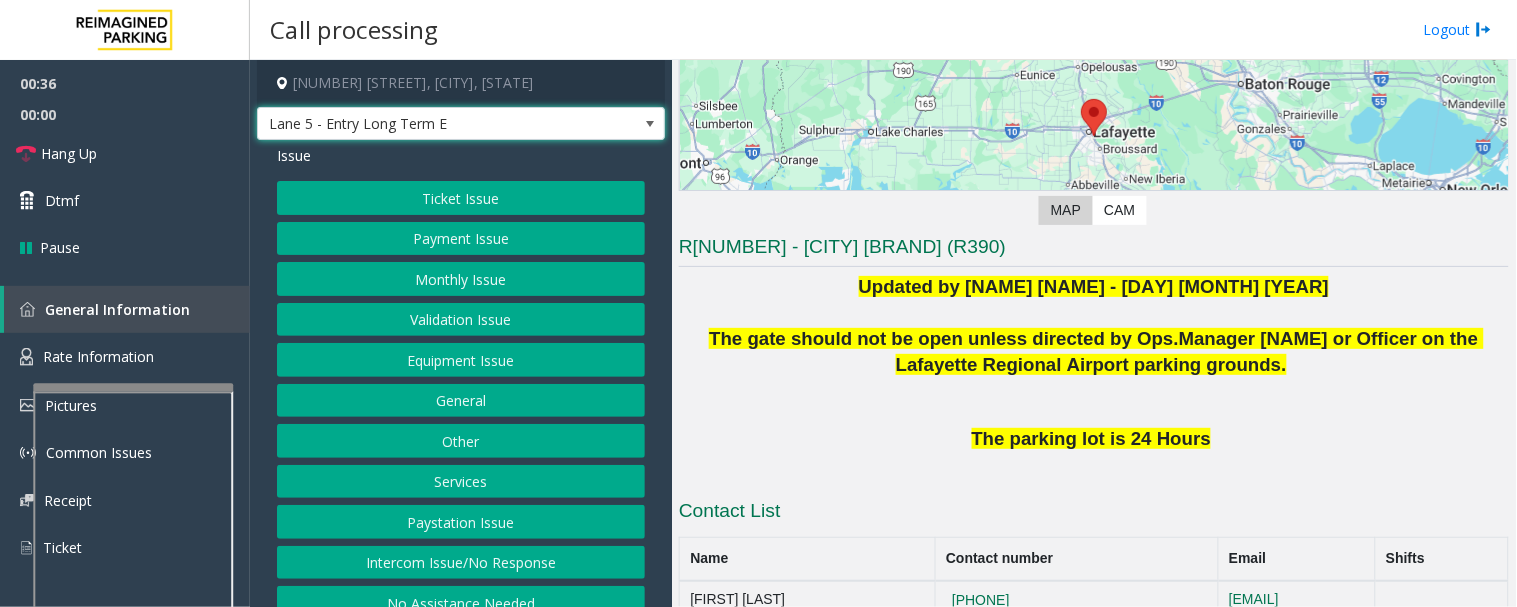 click on "Equipment Issue" 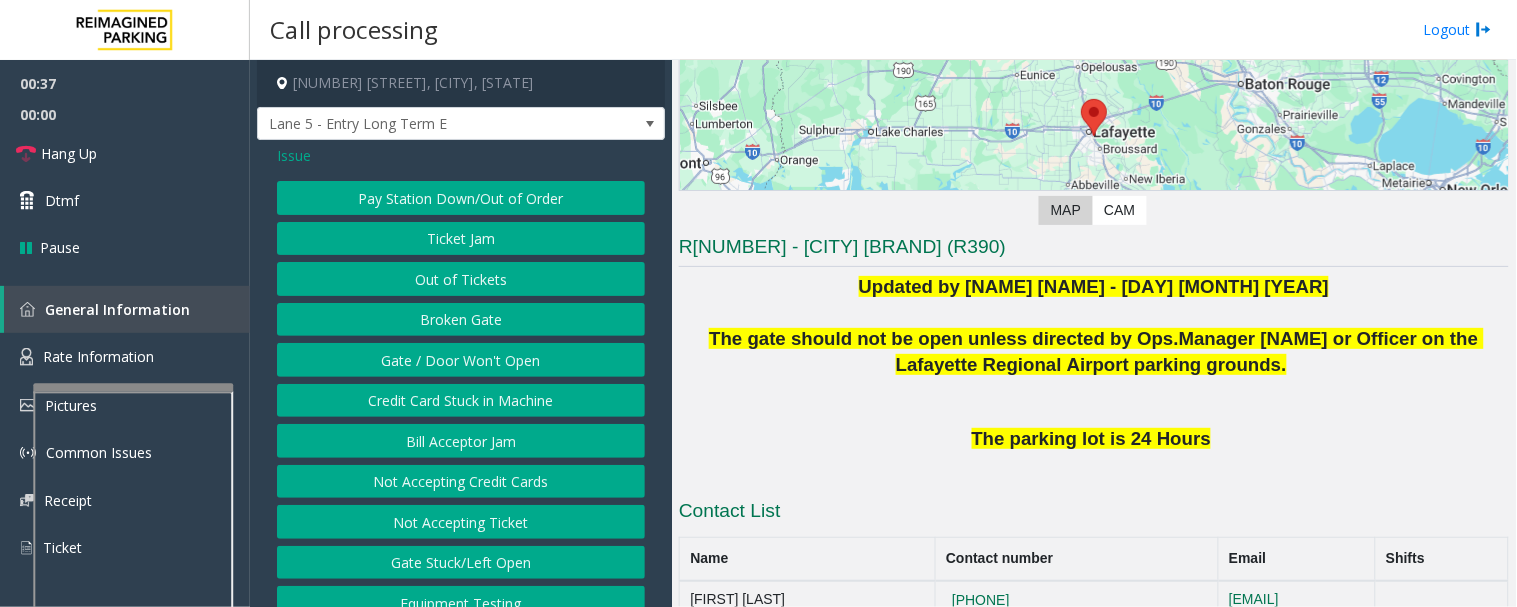 click on "Out of Tickets" 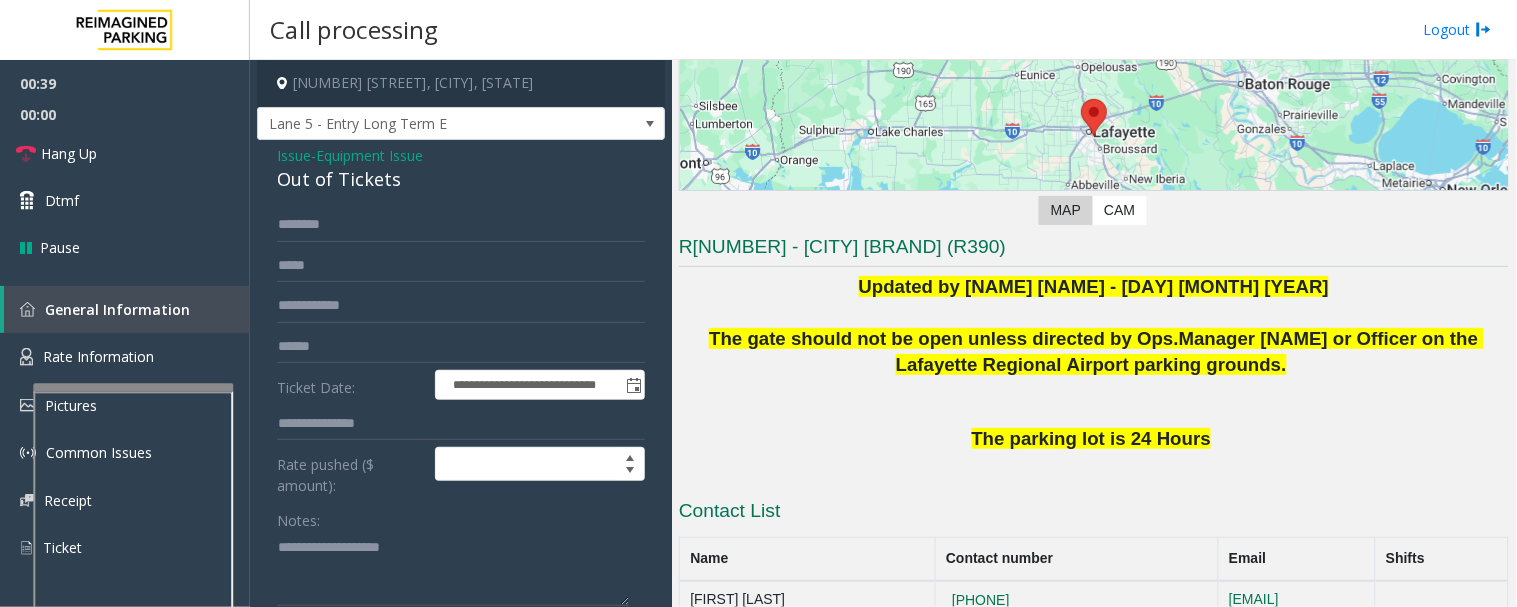 click on "Out of Tickets" 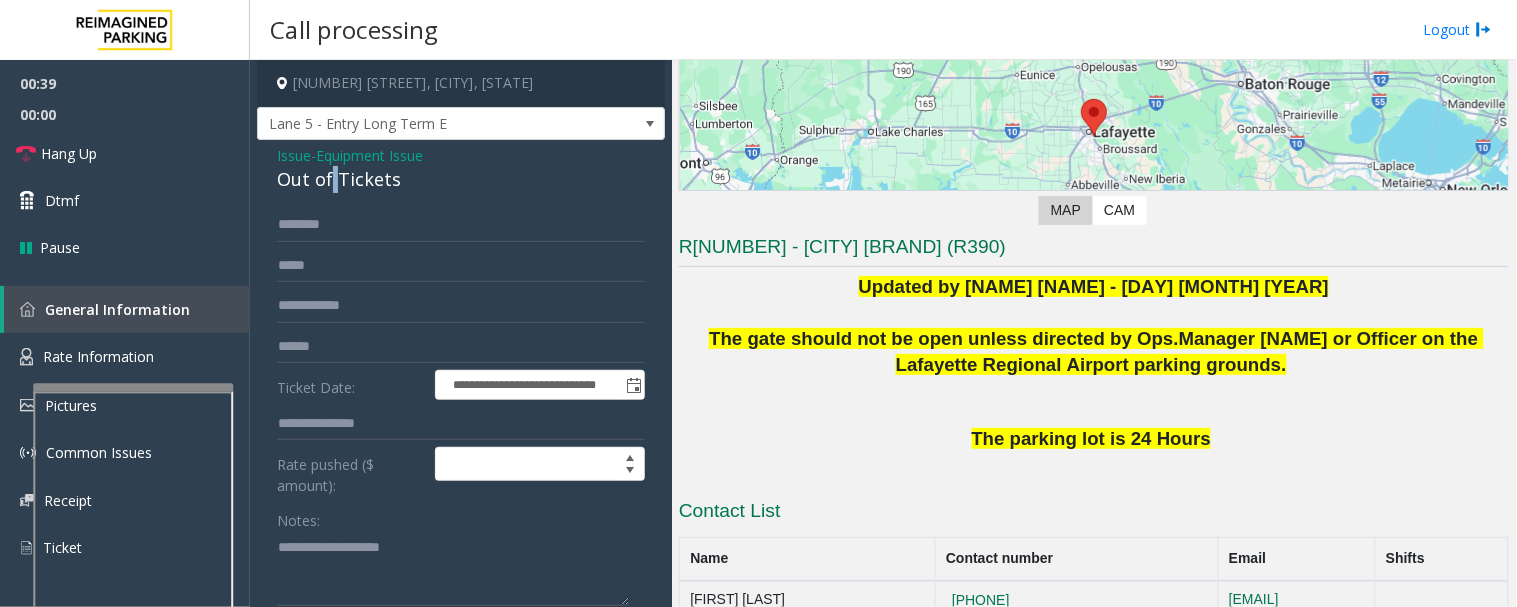click on "Out of Tickets" 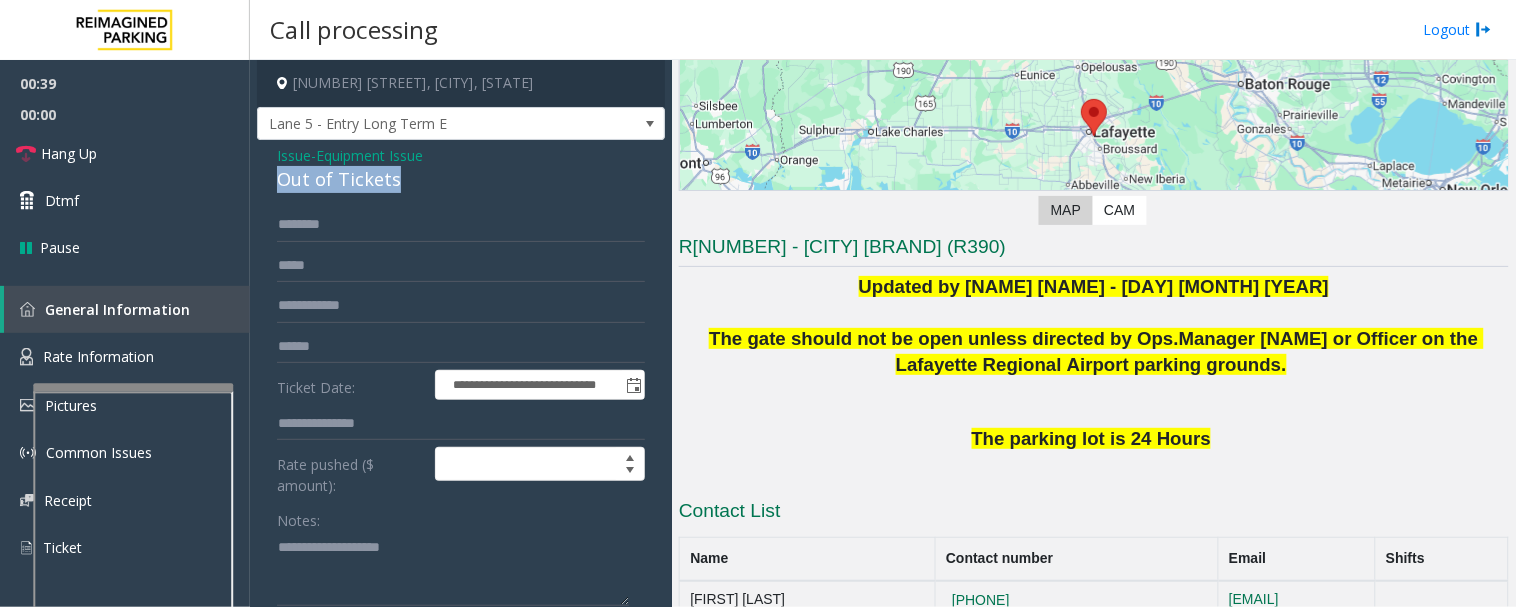 click on "Out of Tickets" 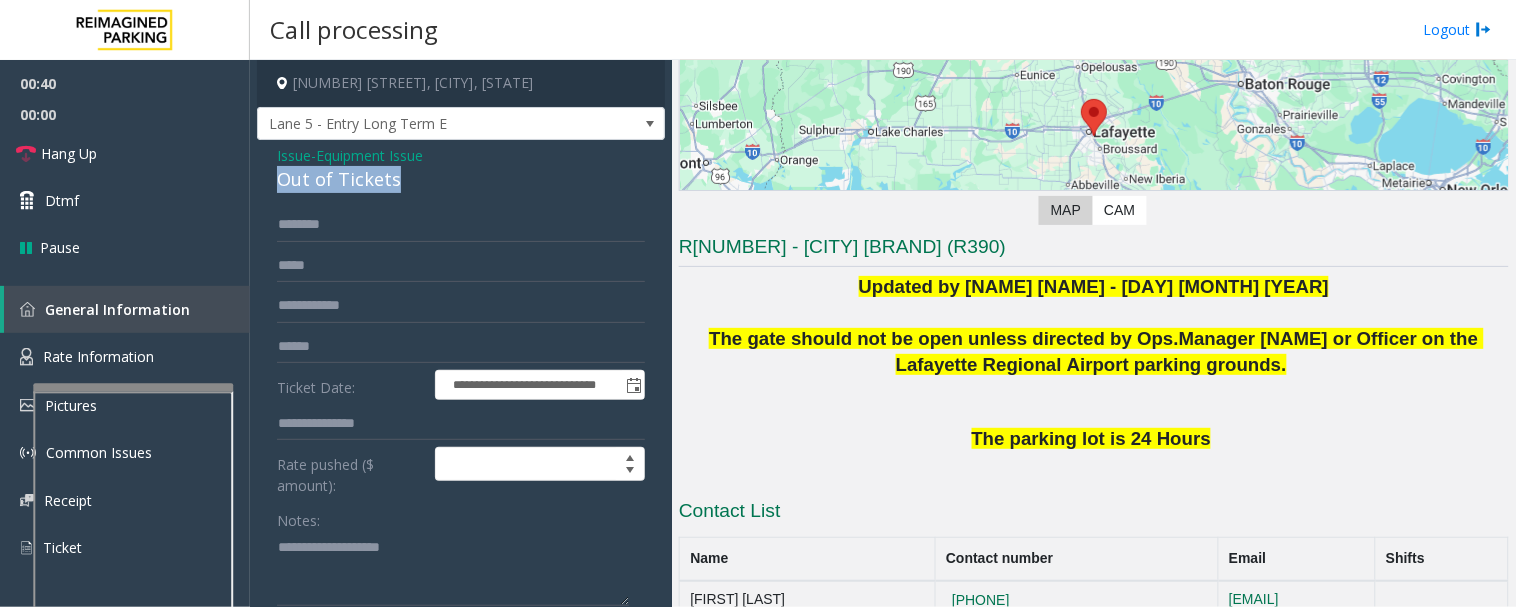 copy on "Out of Tickets" 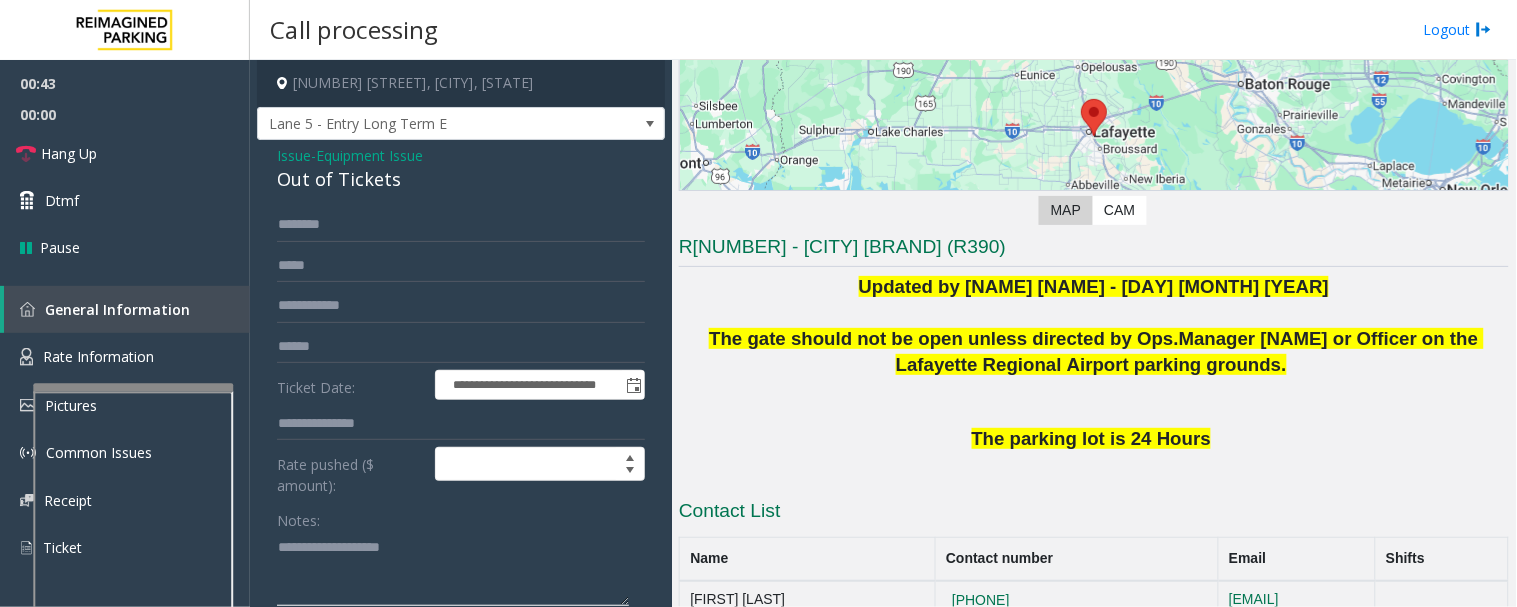 click 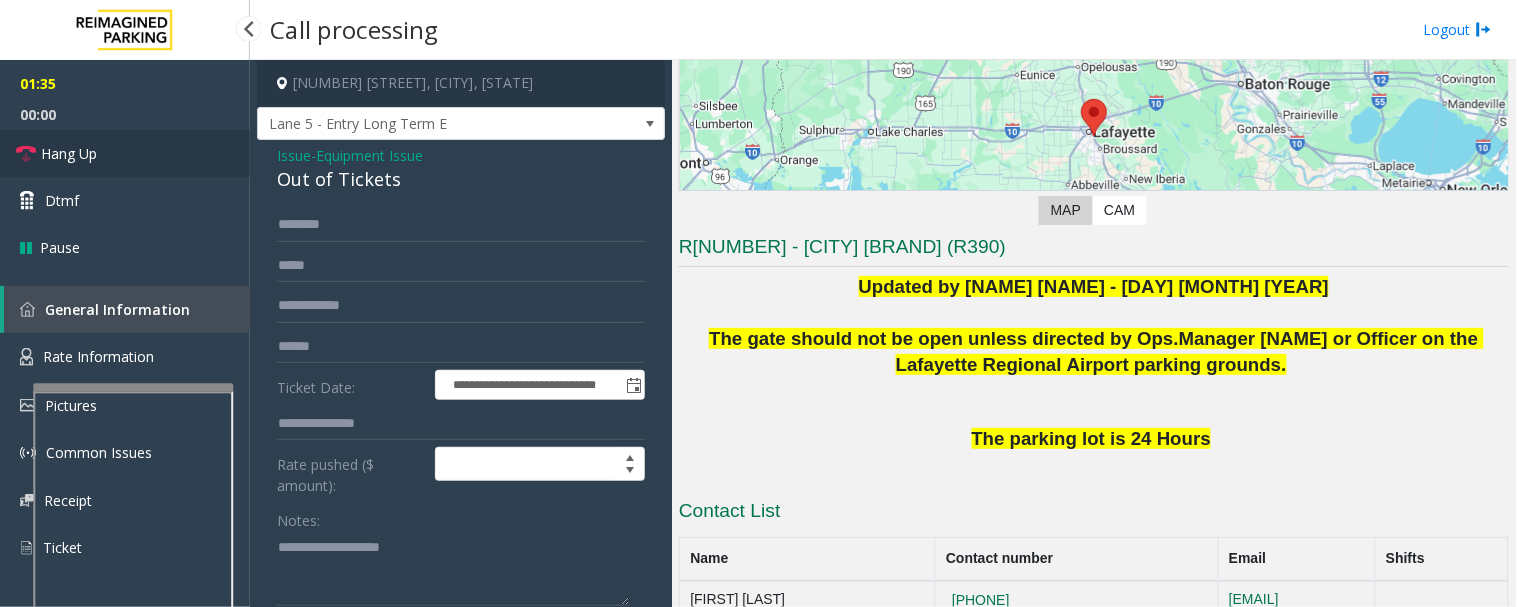 click on "Hang Up" at bounding box center (125, 153) 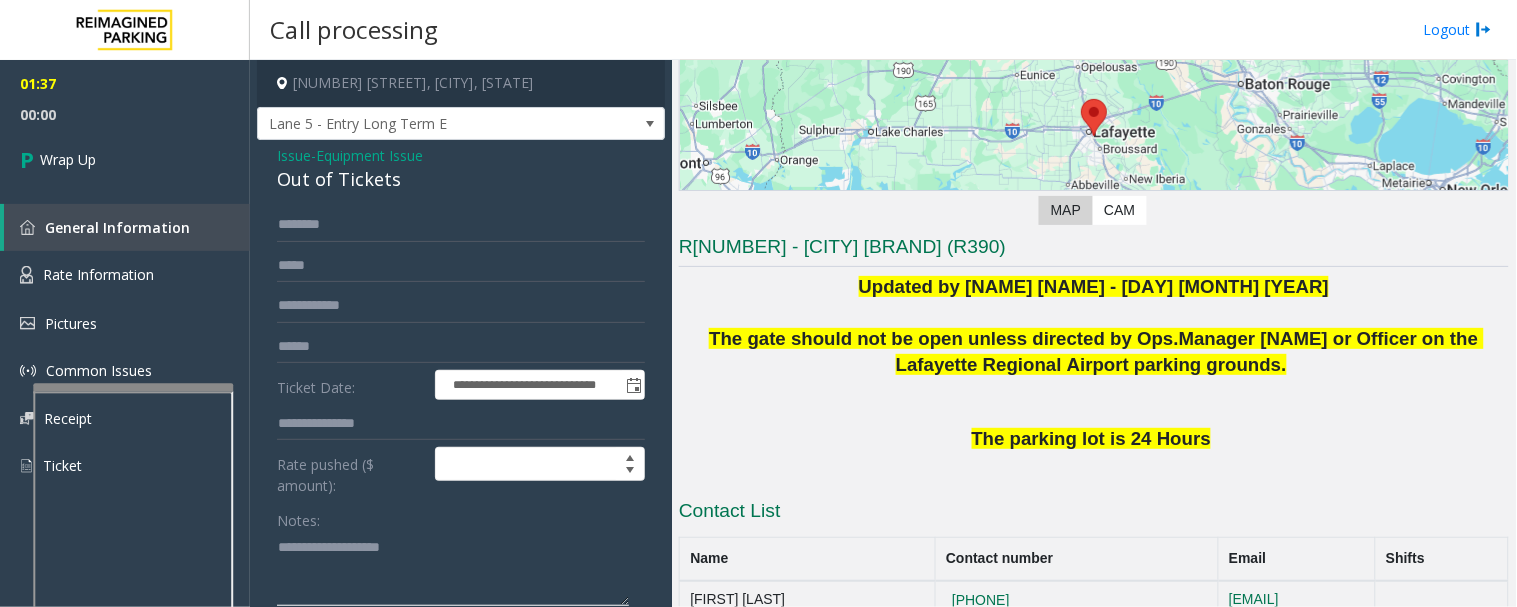 click 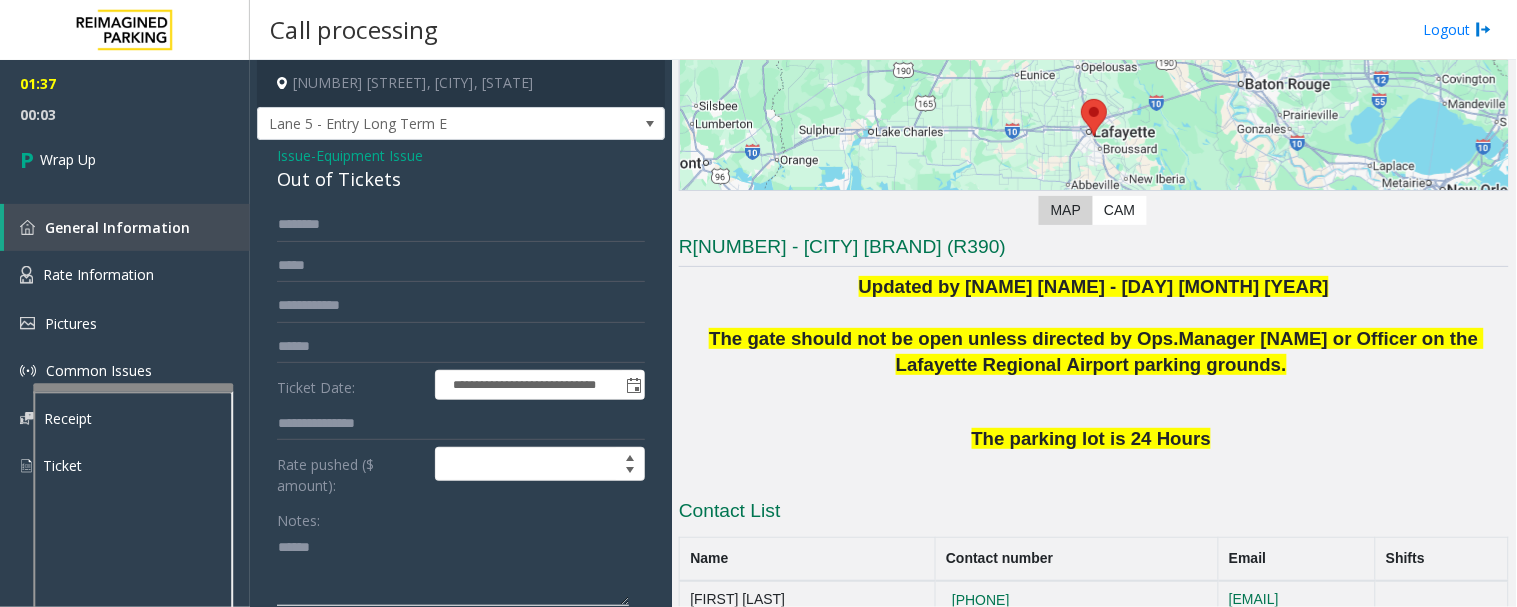 paste on "**********" 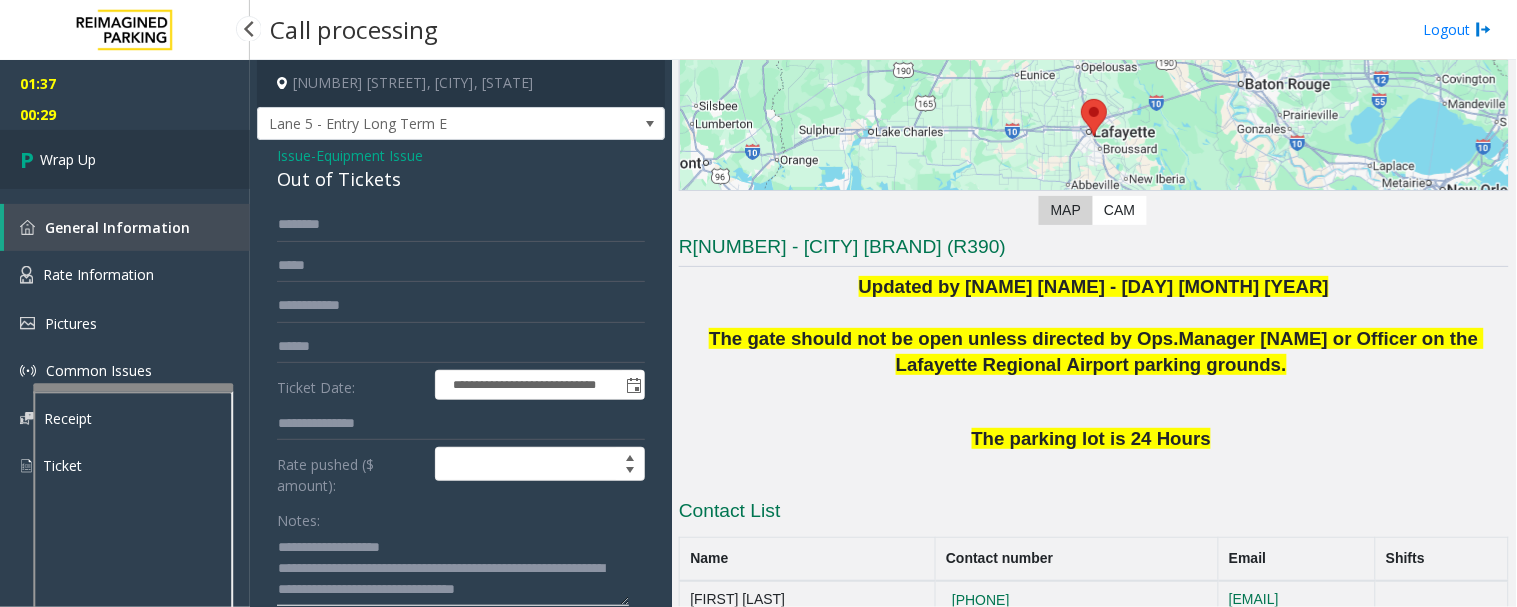 type on "**********" 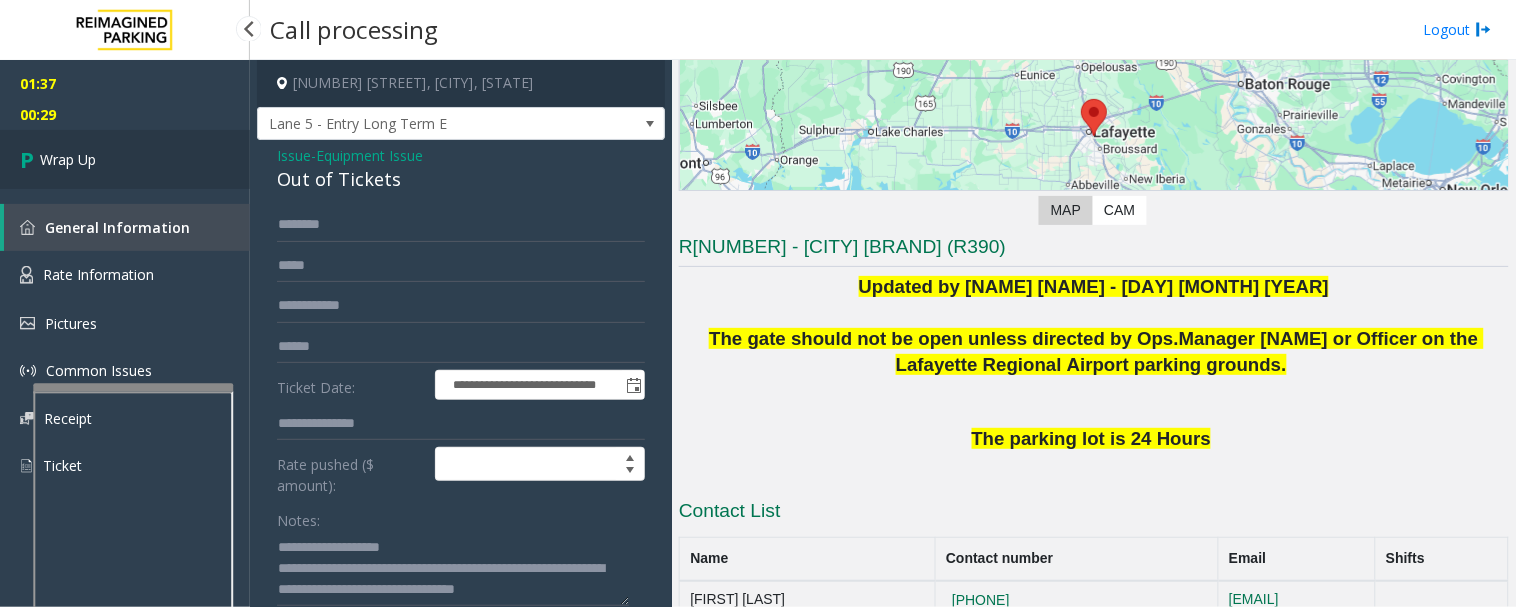 click on "Wrap Up" at bounding box center [125, 159] 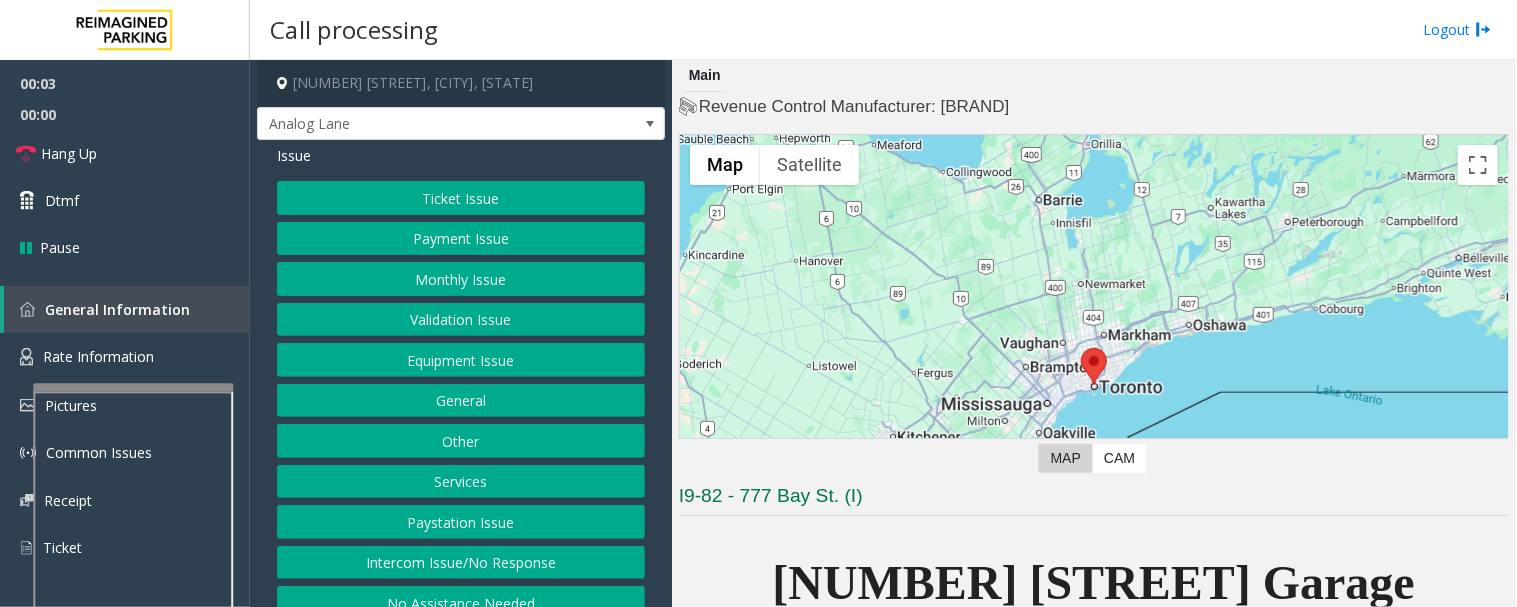 scroll, scrollTop: 444, scrollLeft: 0, axis: vertical 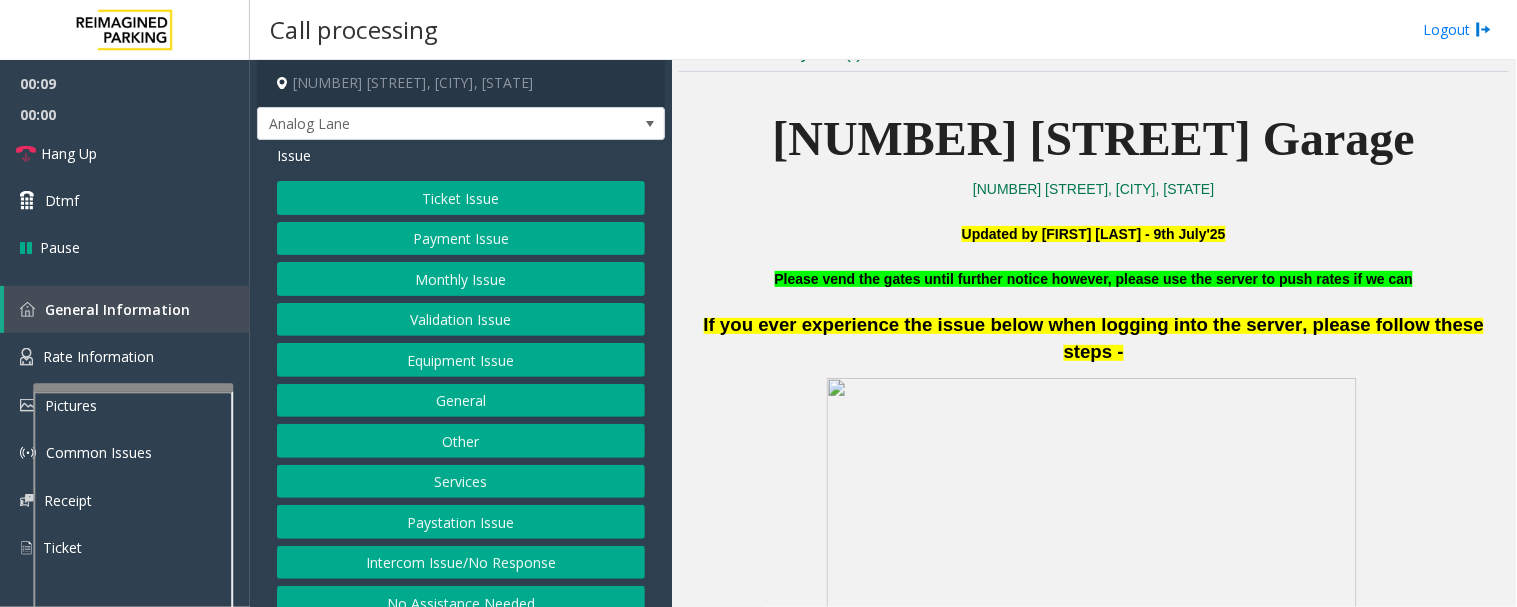 click on "Intercom Issue/No Response" 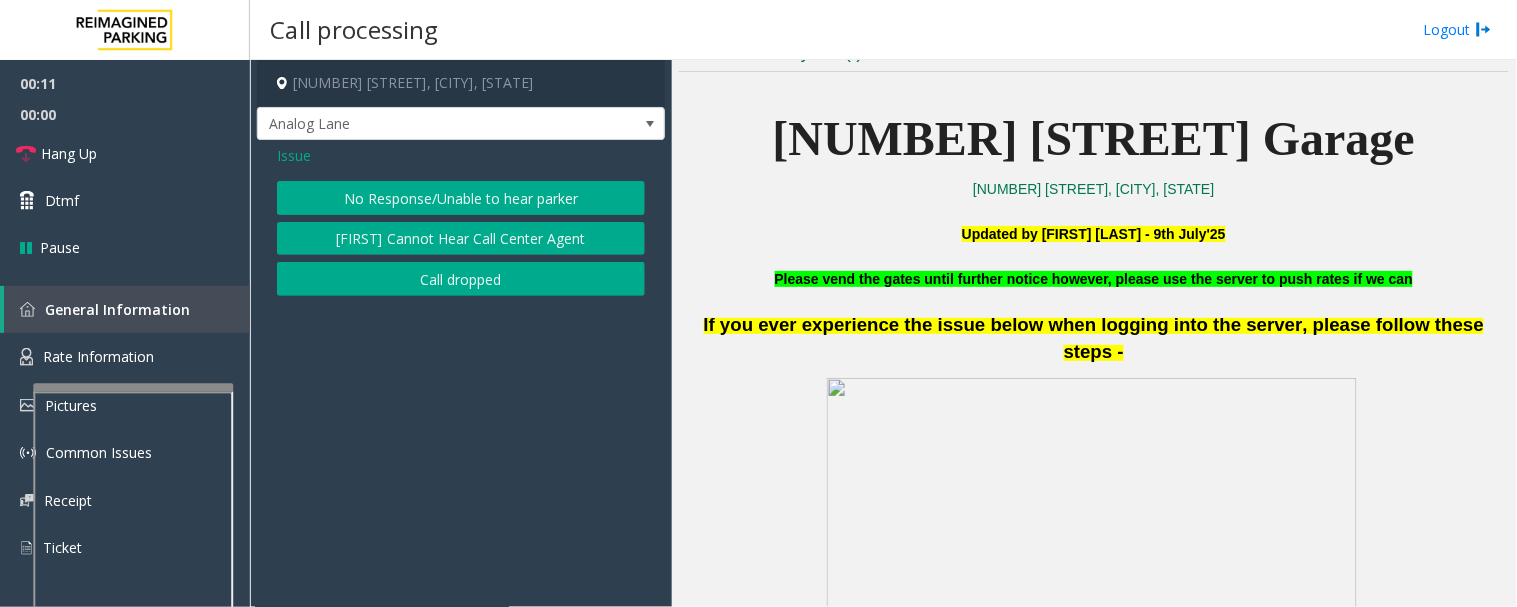 click on "No Response/Unable to hear parker" 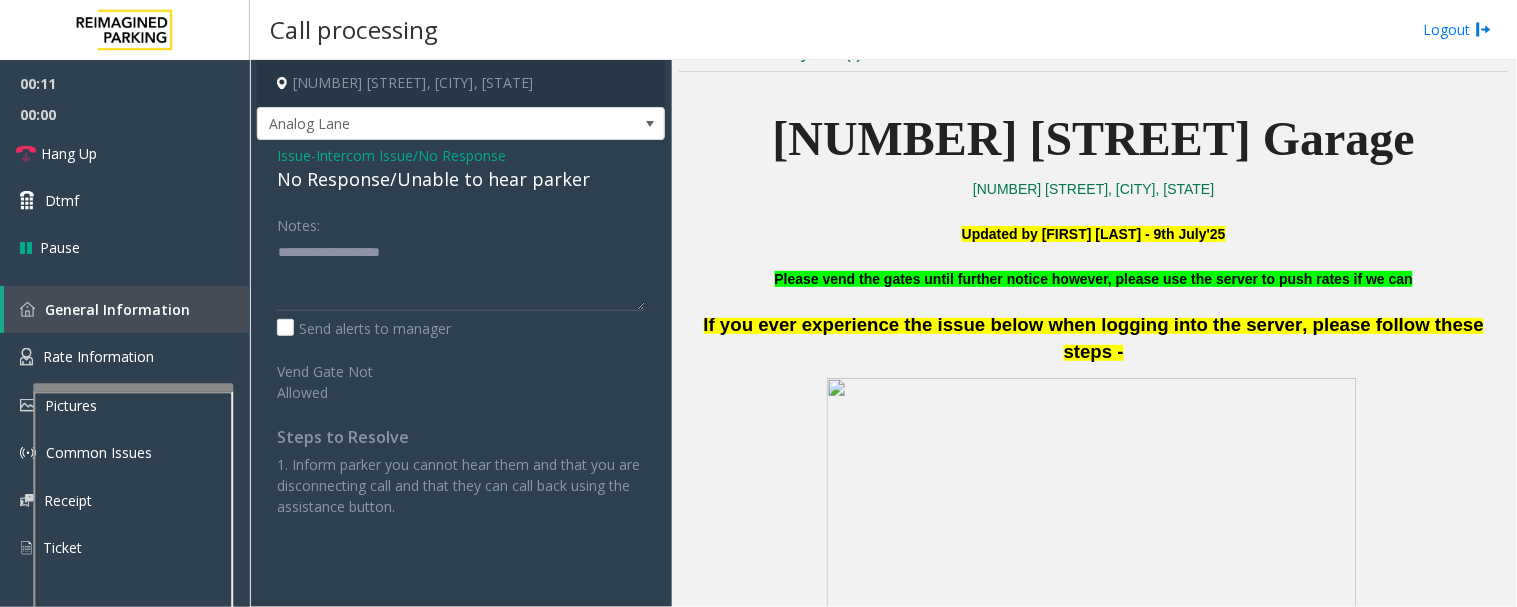 click on "No Response/Unable to hear parker" 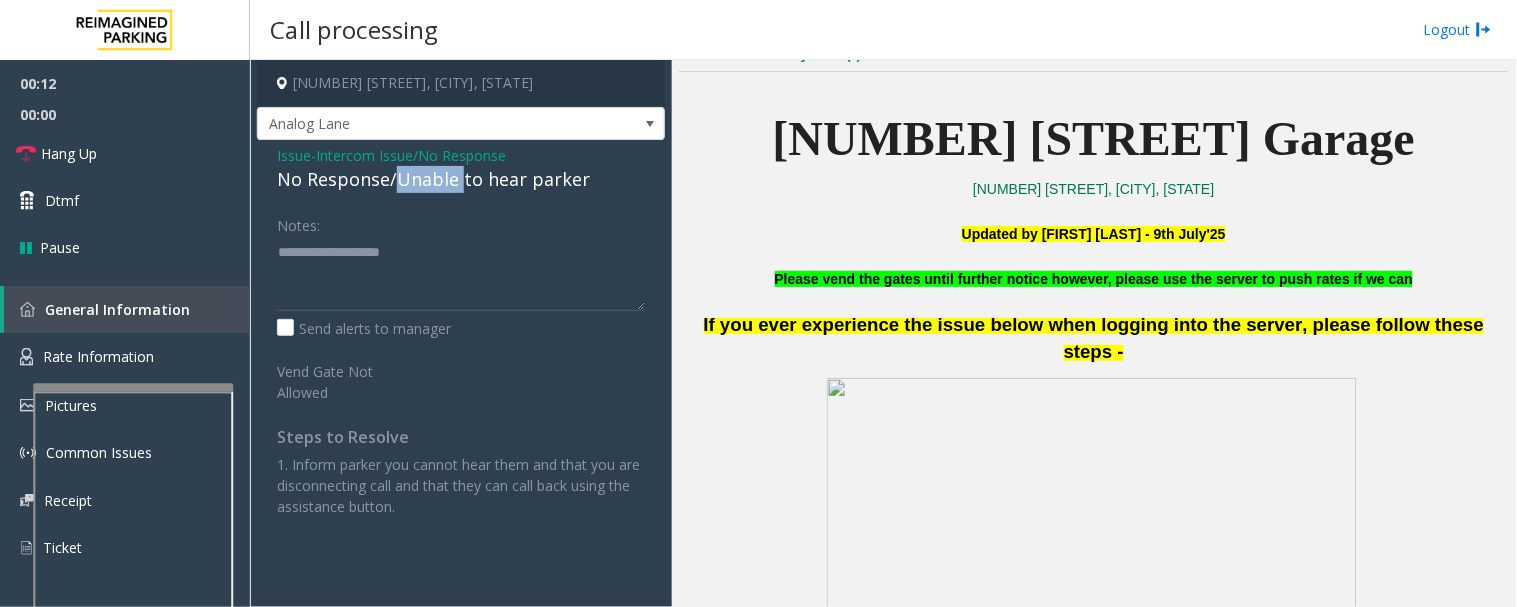 click on "No Response/Unable to hear parker" 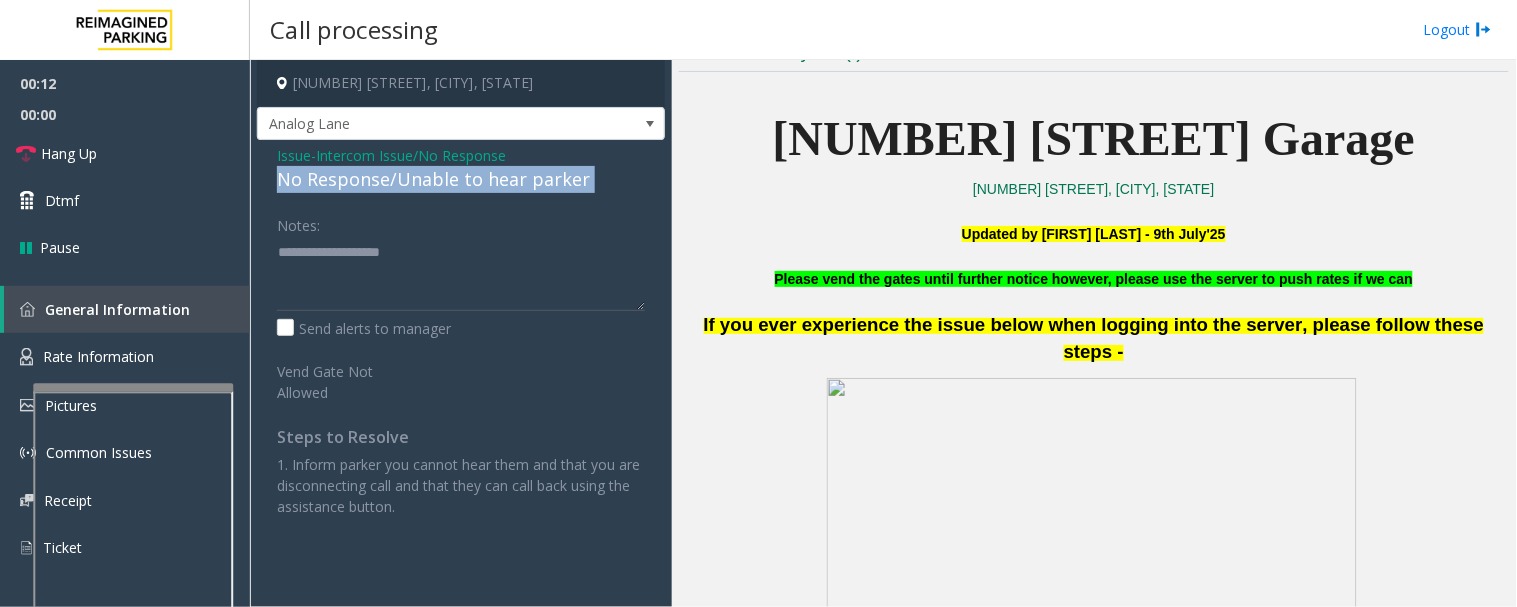 click on "No Response/Unable to hear parker" 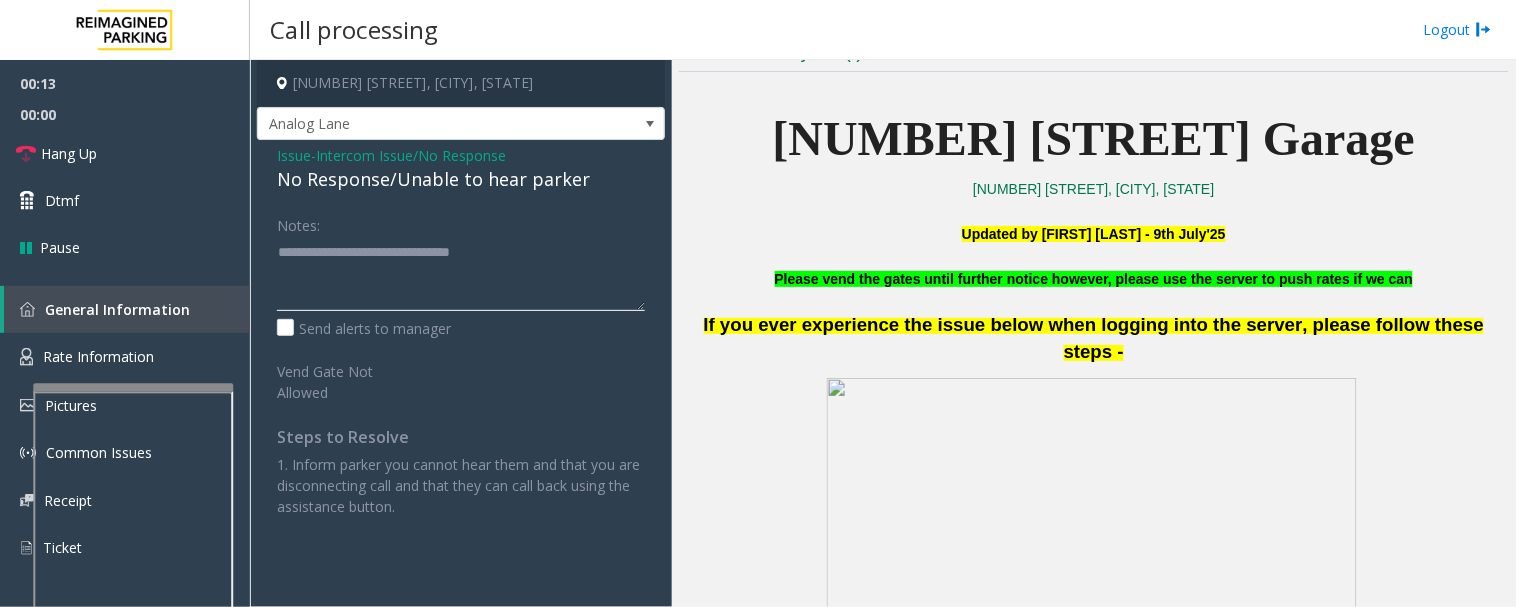 click 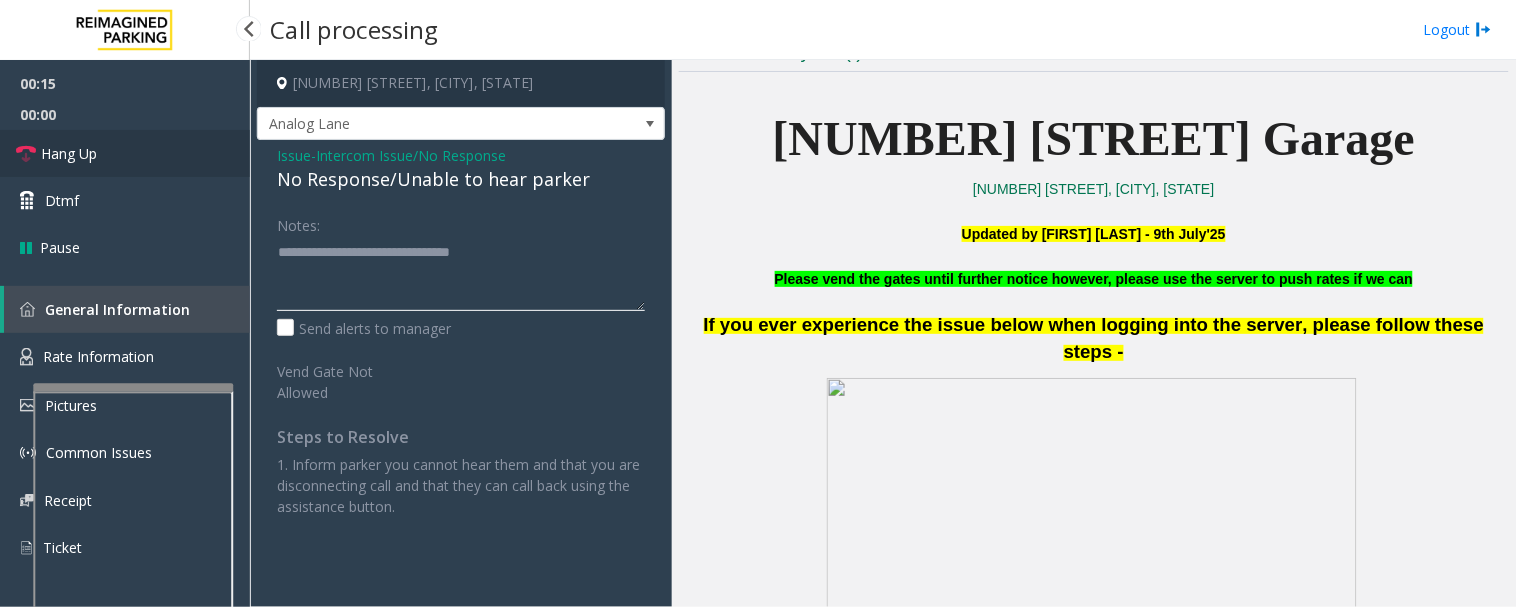 type on "**********" 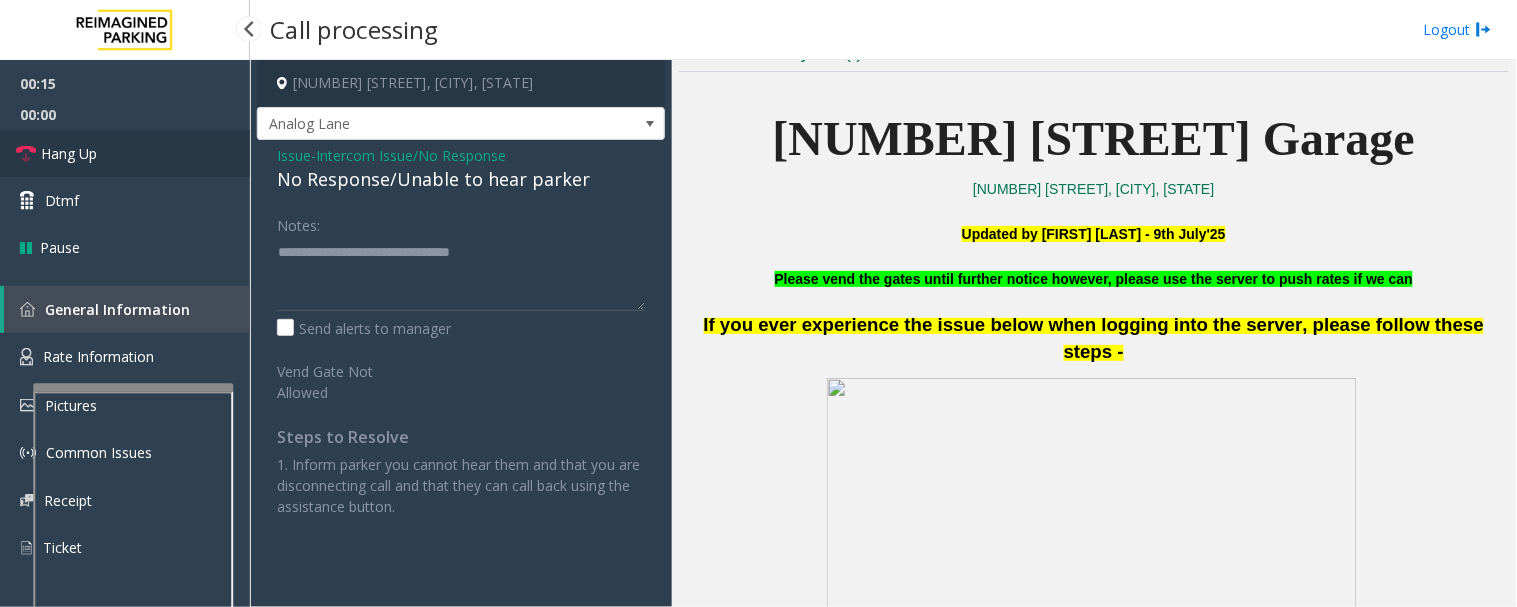 click at bounding box center (26, 154) 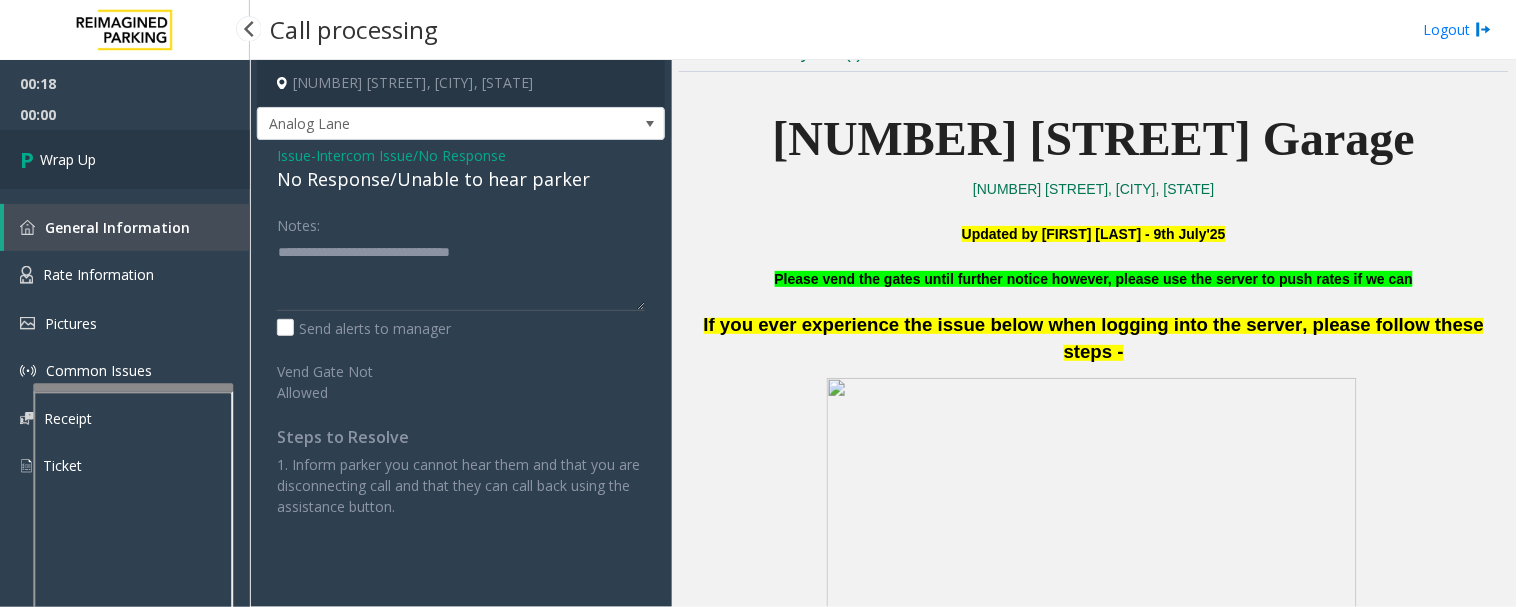 click on "Wrap Up" at bounding box center (68, 159) 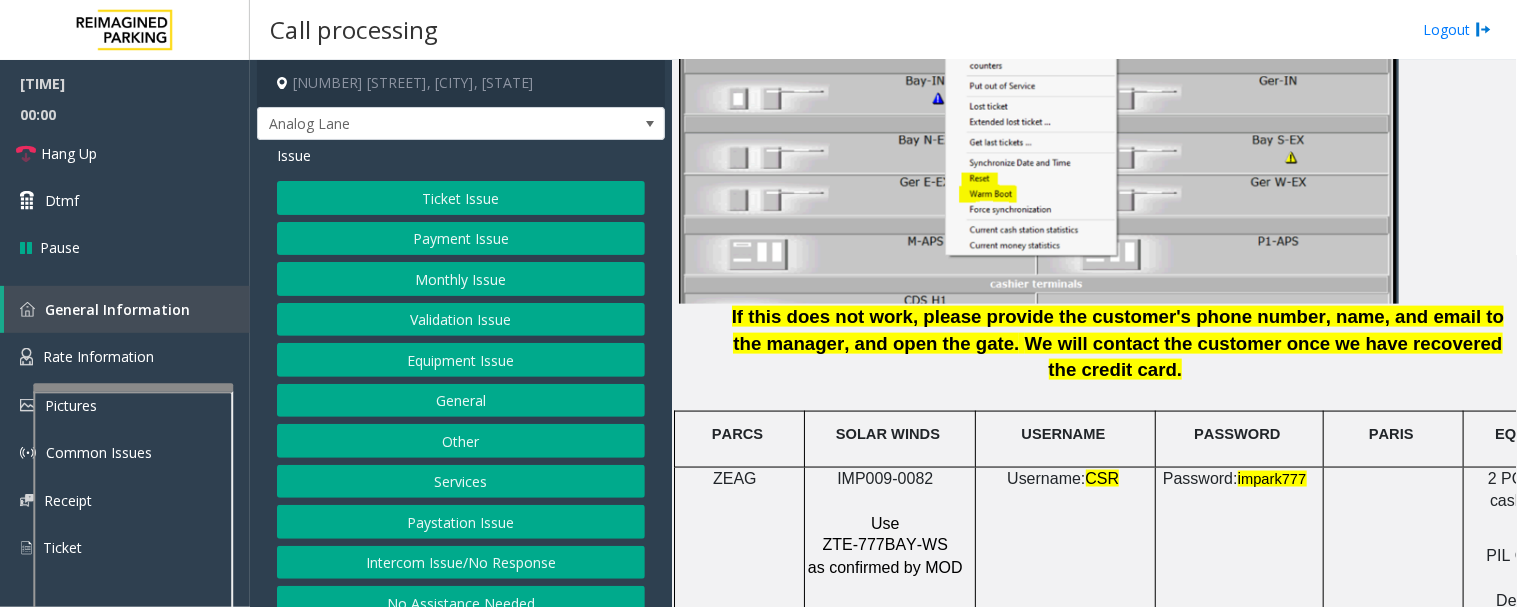 scroll, scrollTop: 2555, scrollLeft: 0, axis: vertical 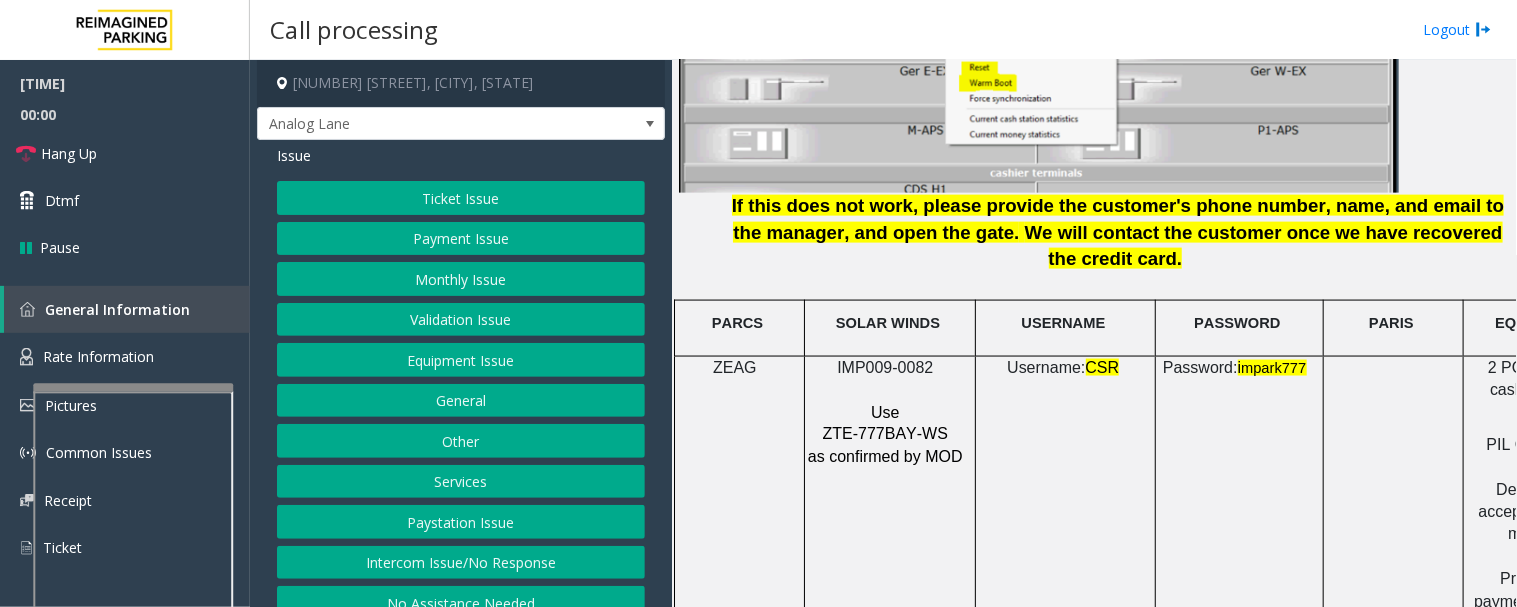 click on "IMP009-0082" 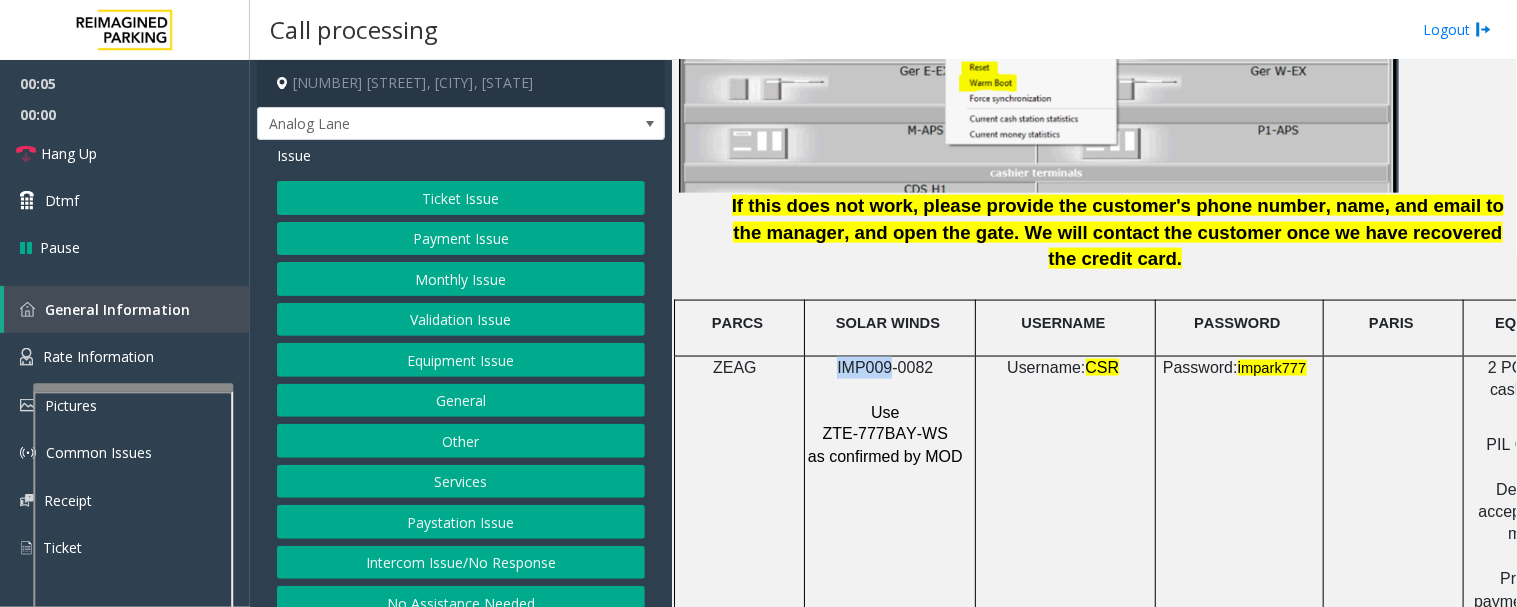 click on "IMP009-0082" 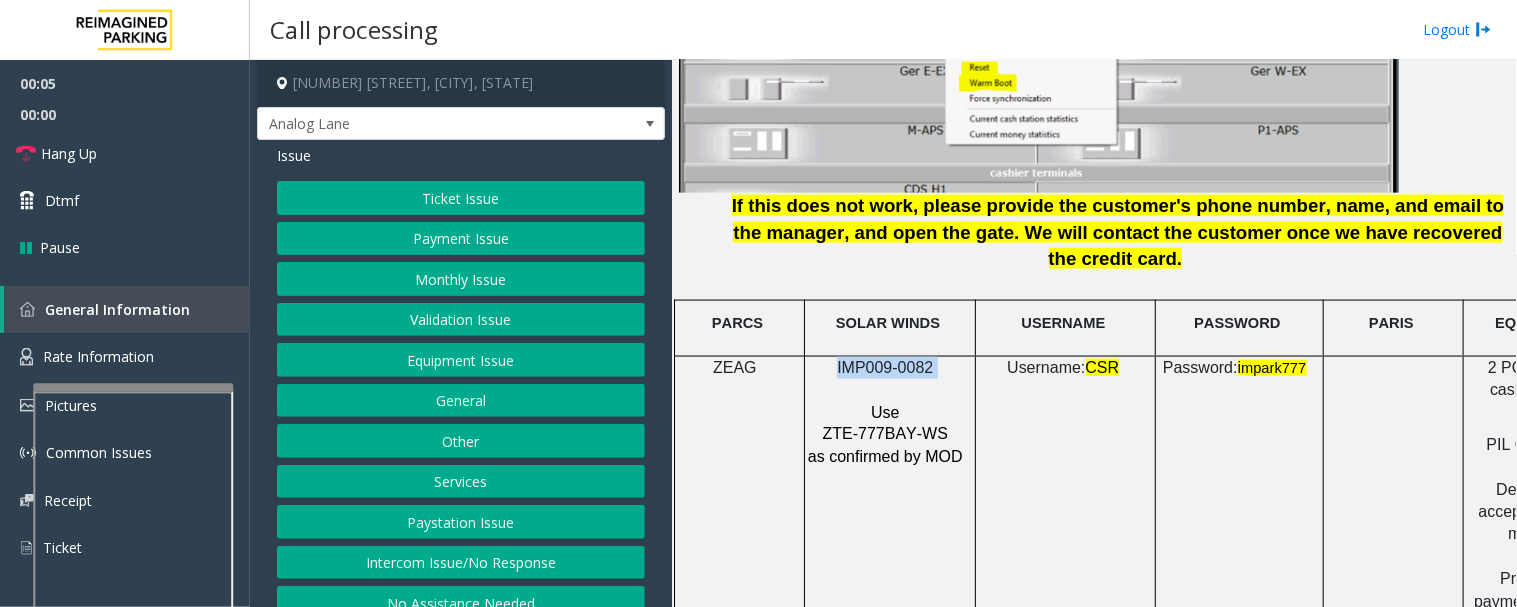 click on "IMP009-0082" 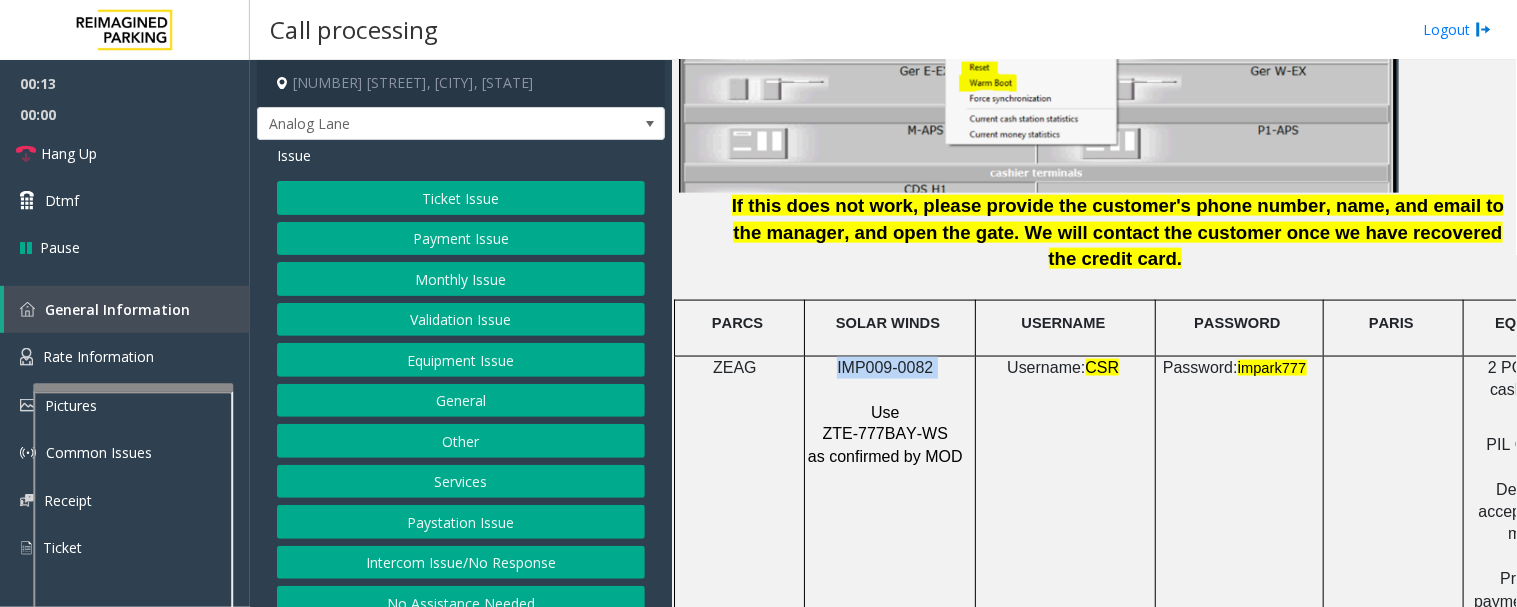 click on "Intercom Issue/No Response" 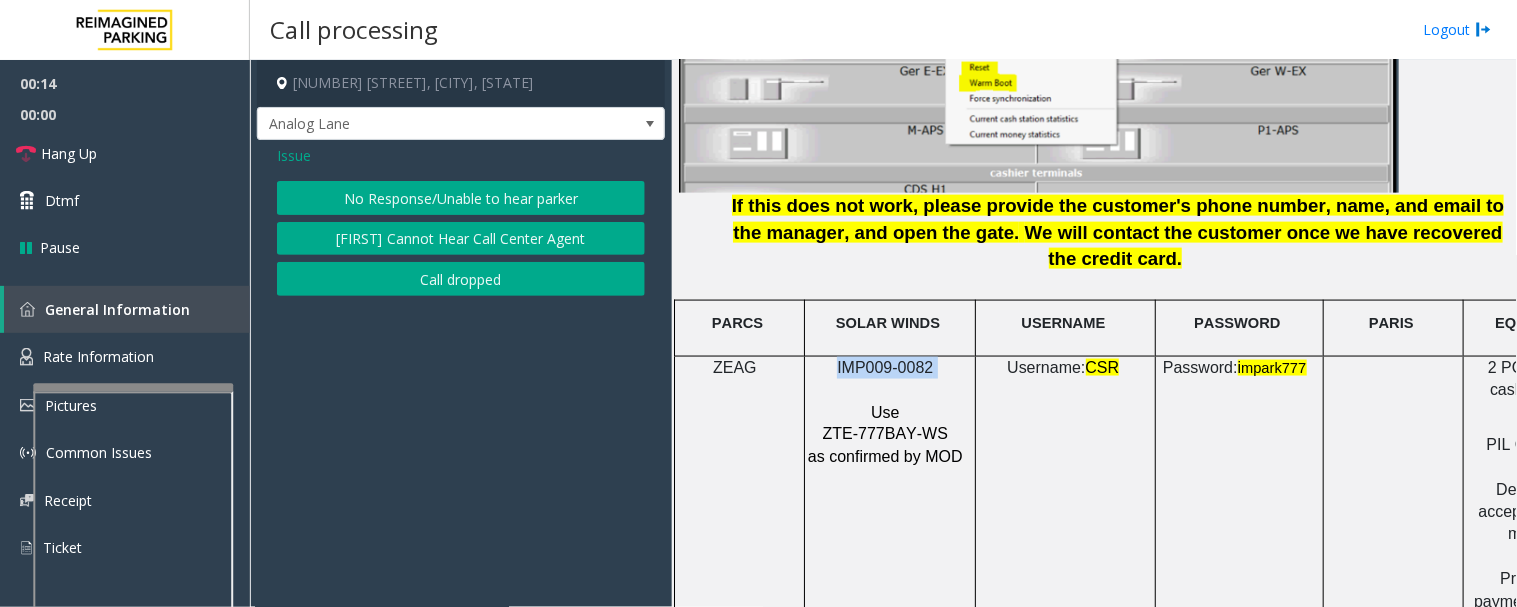 click on "No Response/Unable to hear parker" 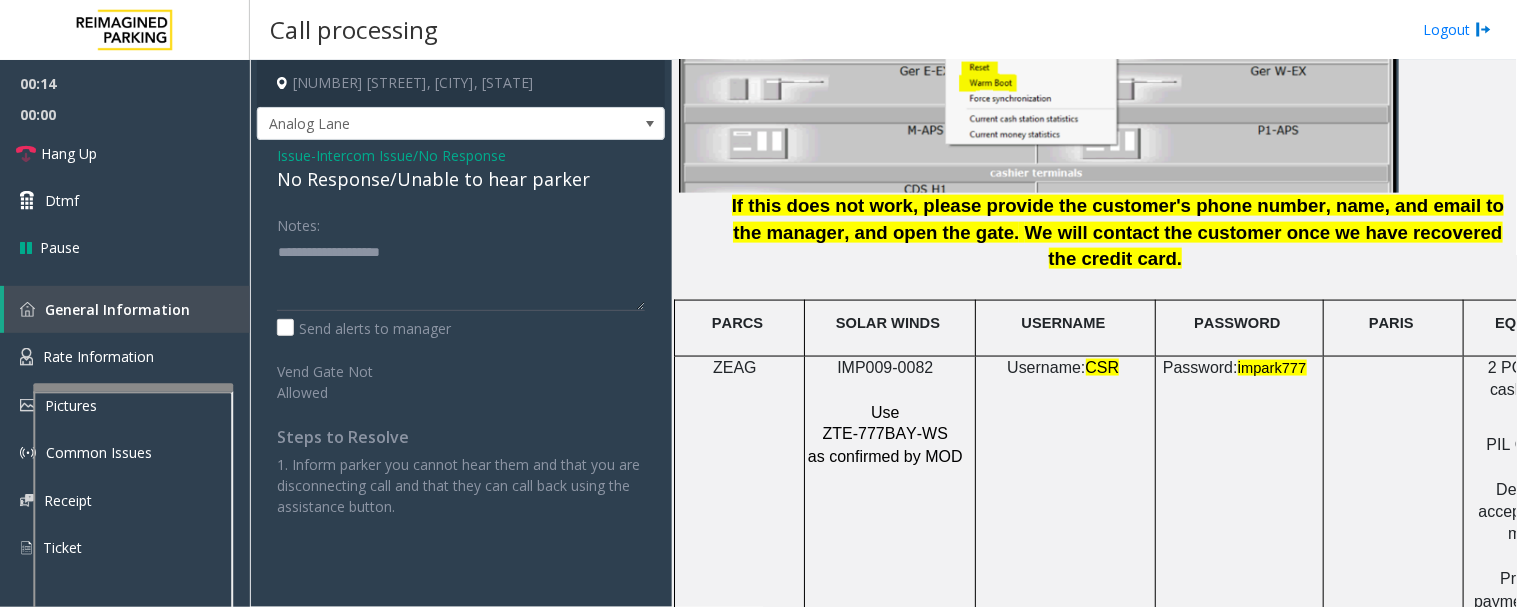 click on "No Response/Unable to hear parker" 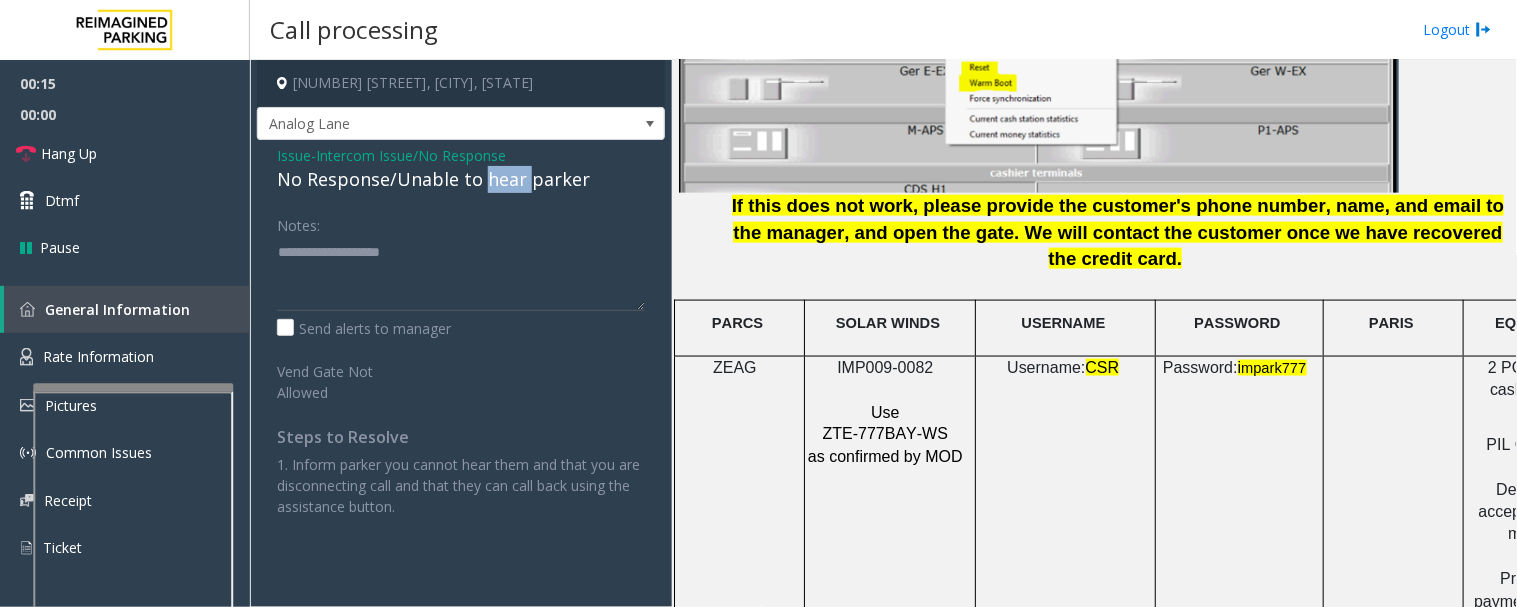 click on "No Response/Unable to hear parker" 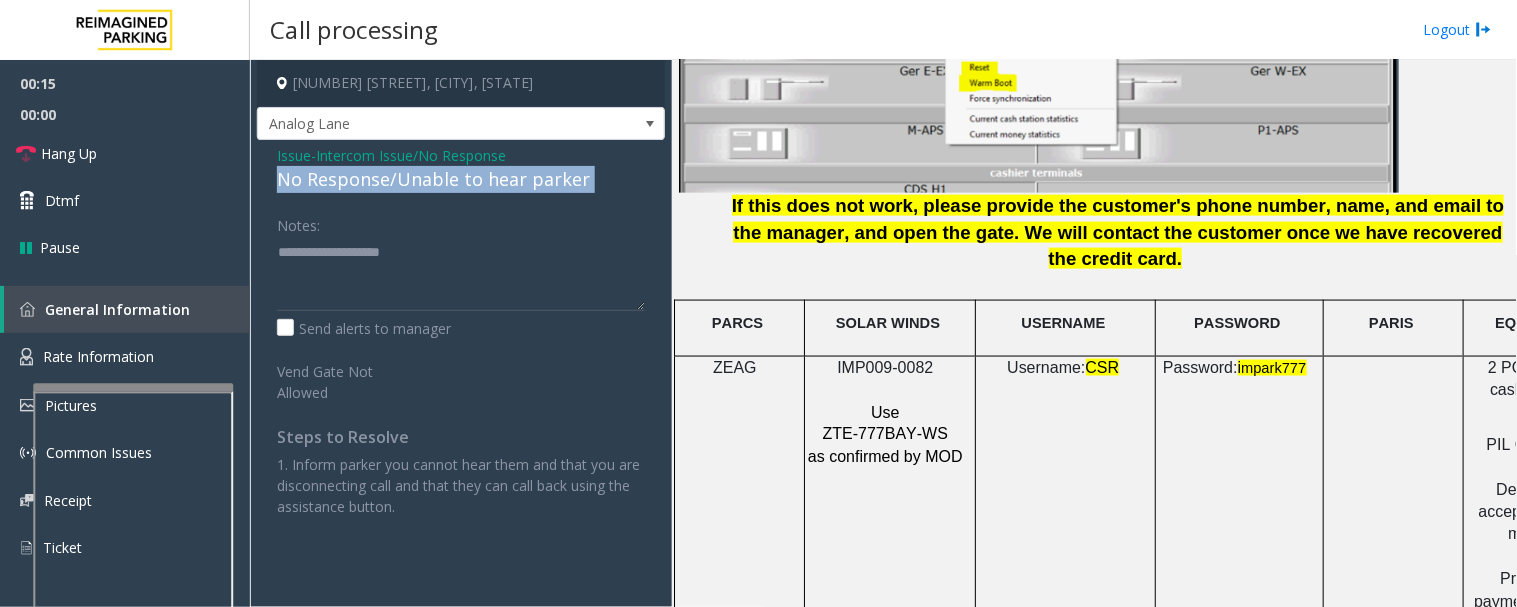 click on "No Response/Unable to hear parker" 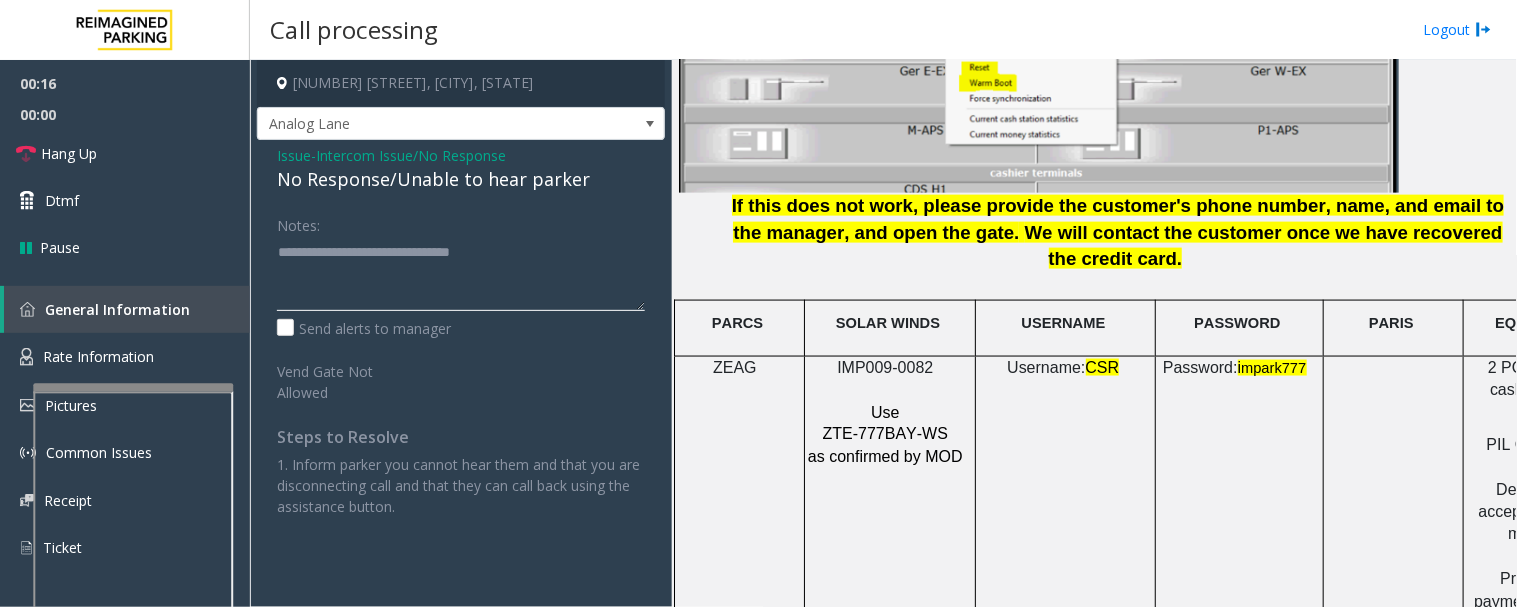 click 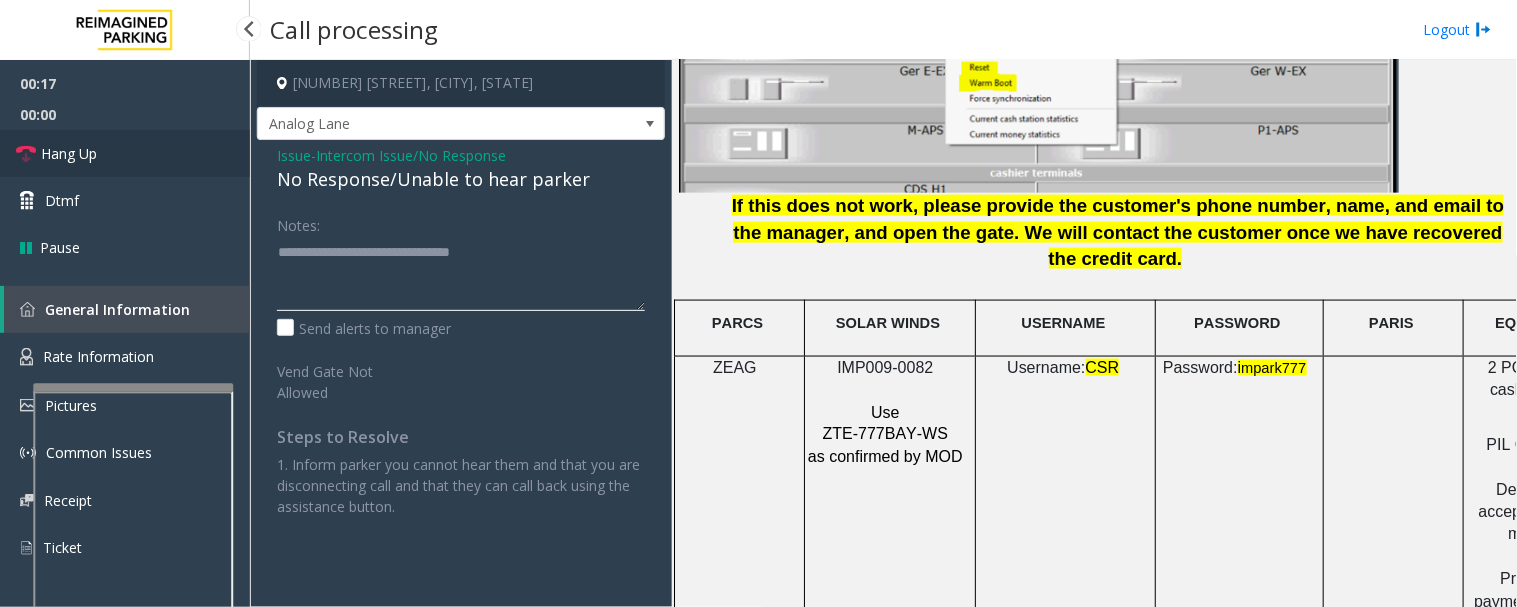 type on "**********" 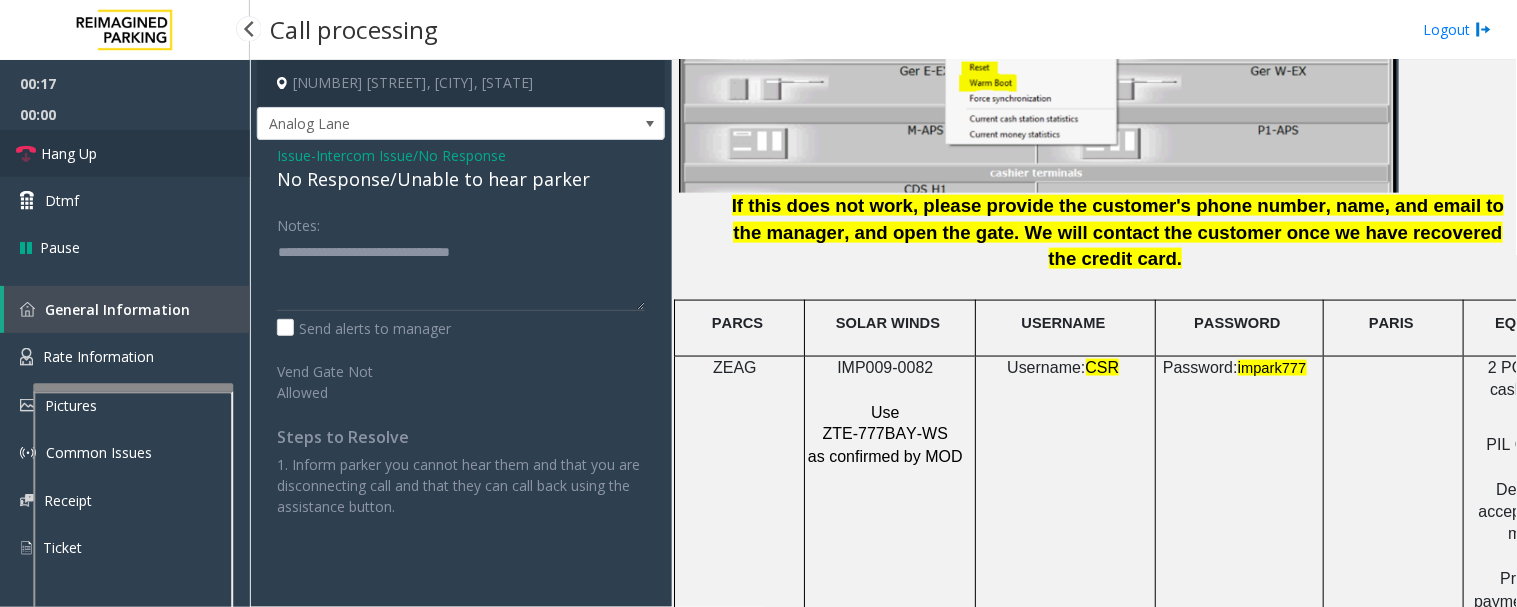 click on "Hang Up" at bounding box center (125, 153) 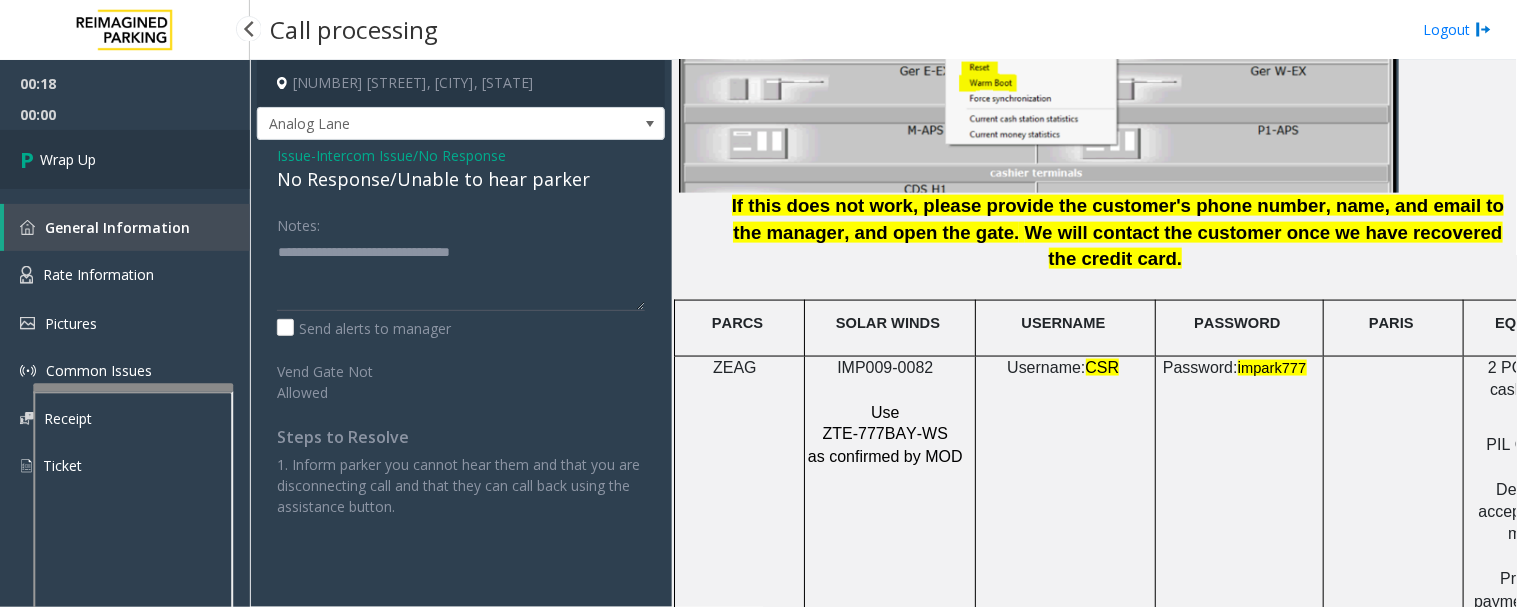 click on "Wrap Up" at bounding box center (125, 159) 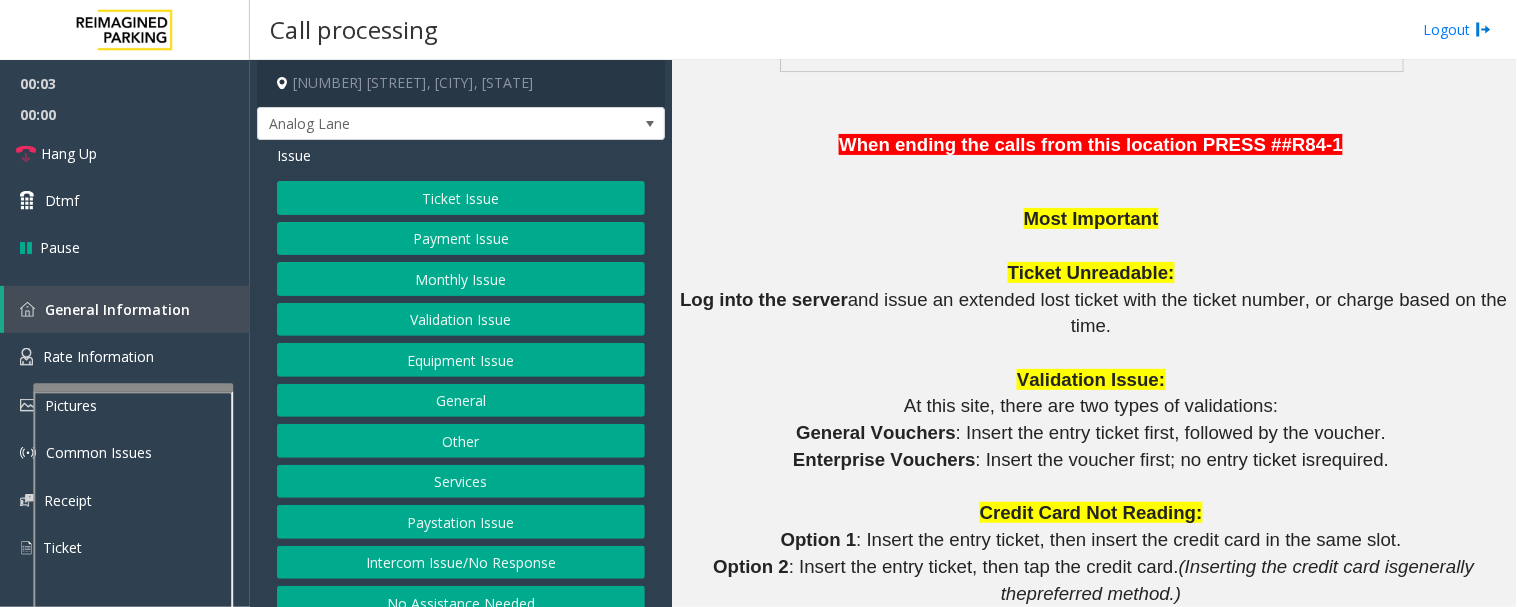 scroll, scrollTop: 1777, scrollLeft: 0, axis: vertical 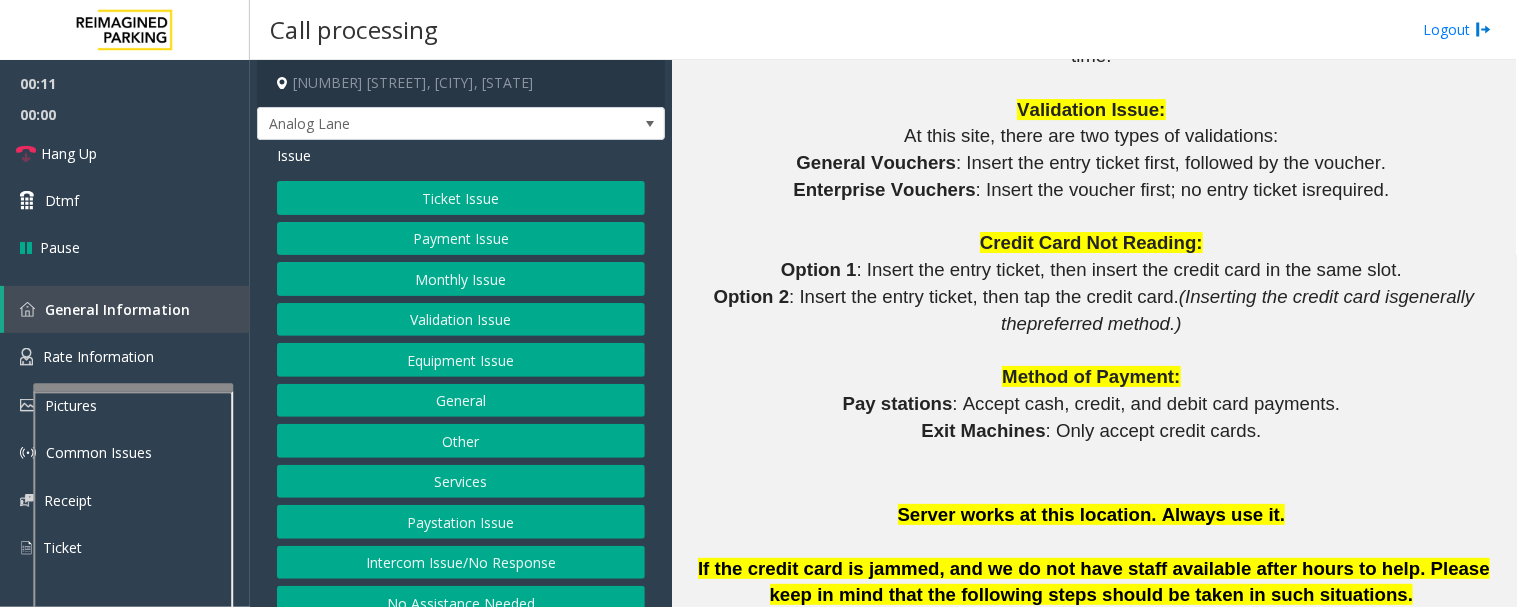 click on "Intercom Issue/No Response" 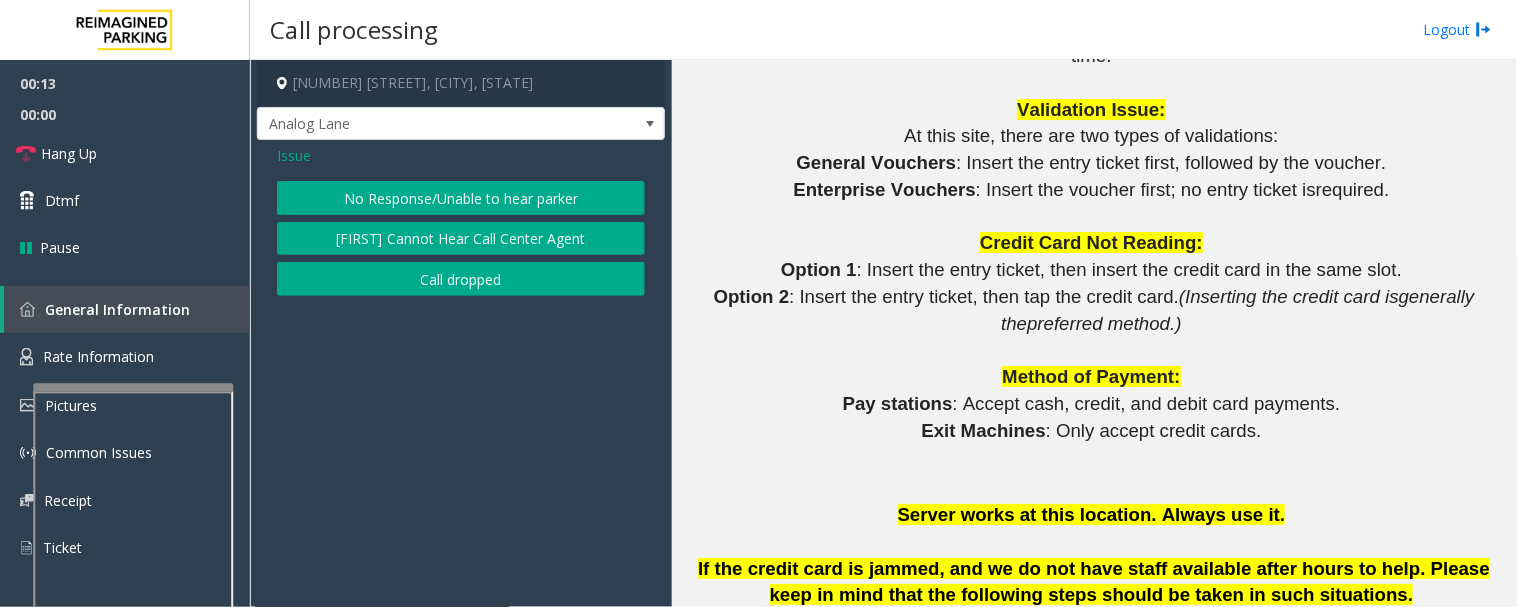 click on "No Response/Unable to hear parker" 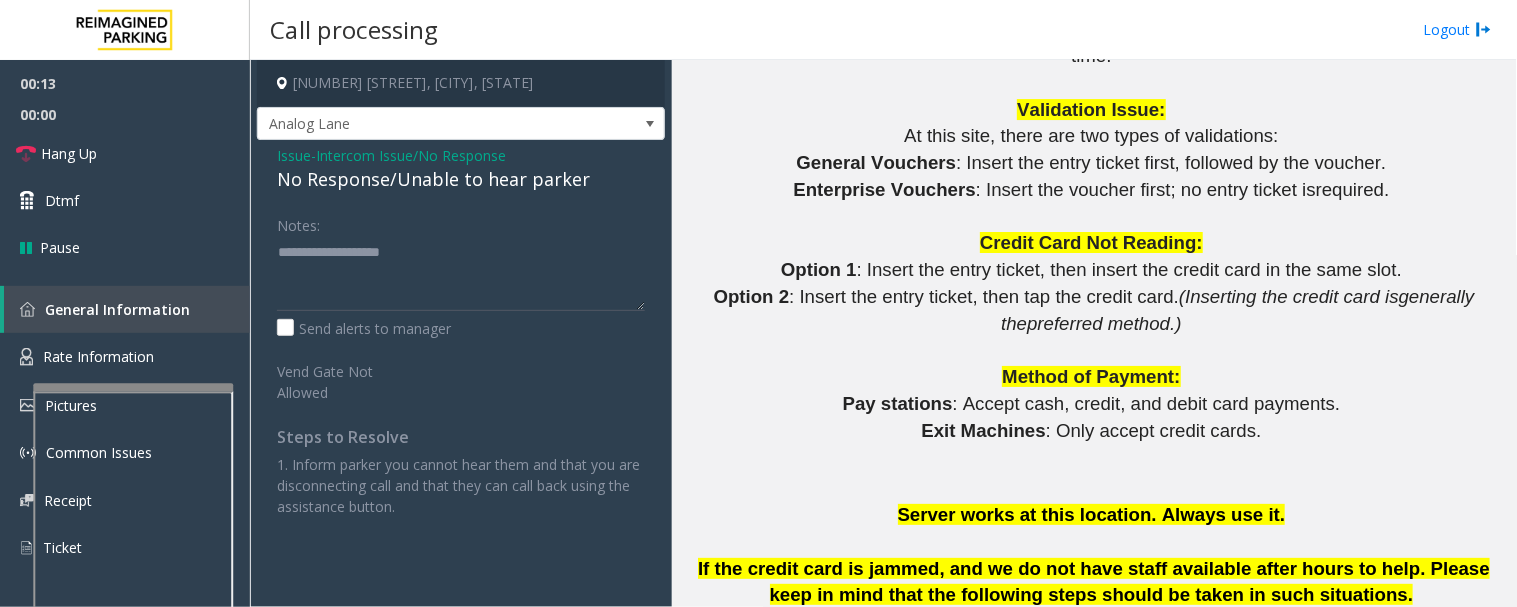 click on "No Response/Unable to hear parker" 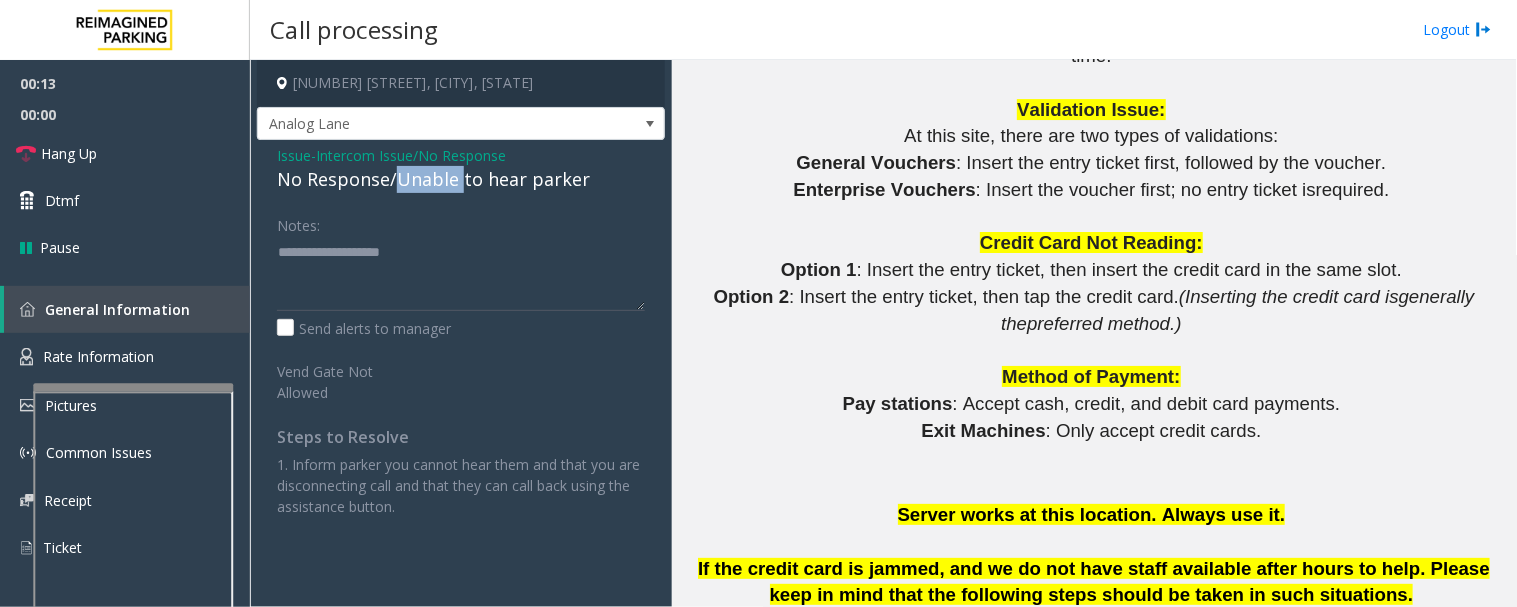 click on "No Response/Unable to hear parker" 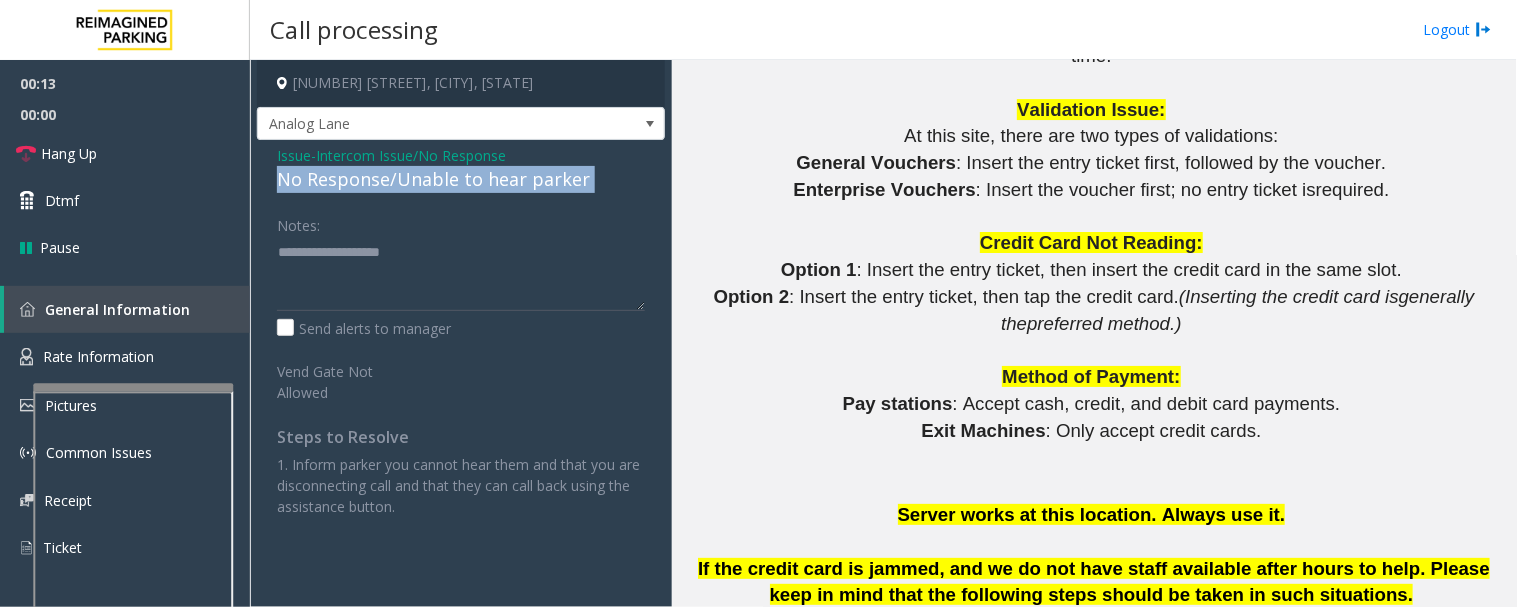 click on "No Response/Unable to hear parker" 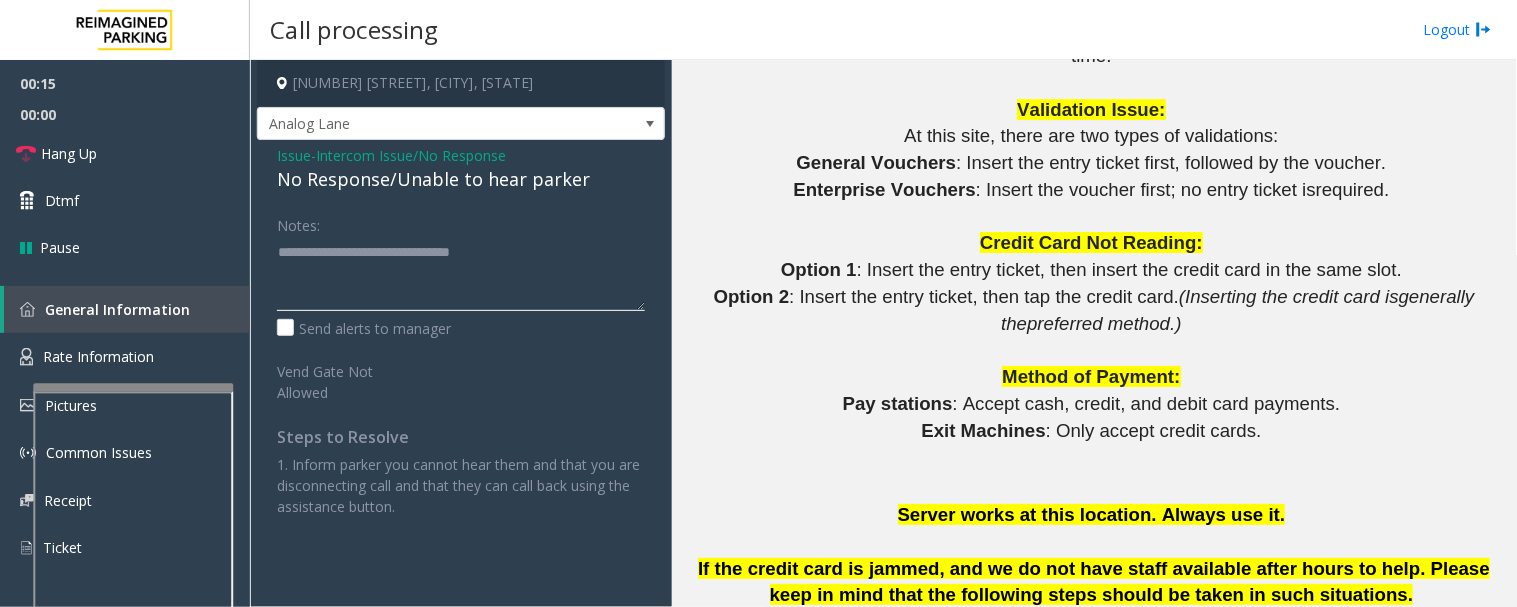 click 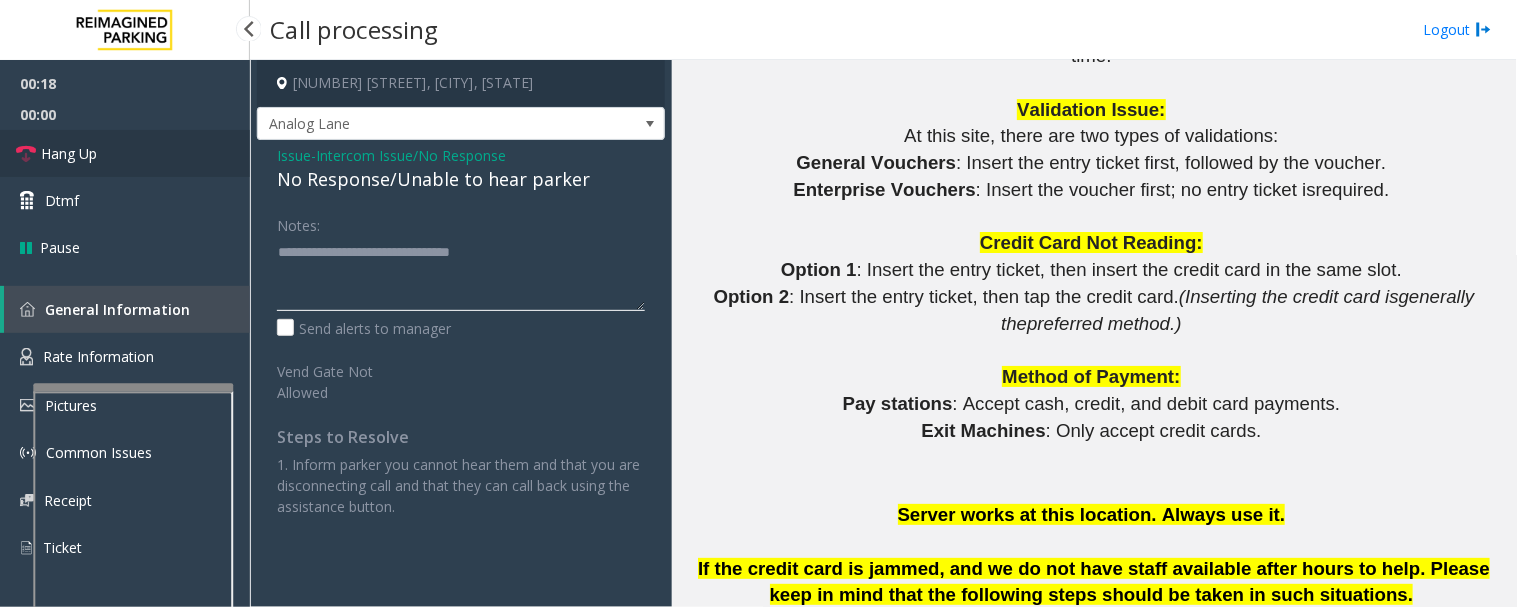 type on "**********" 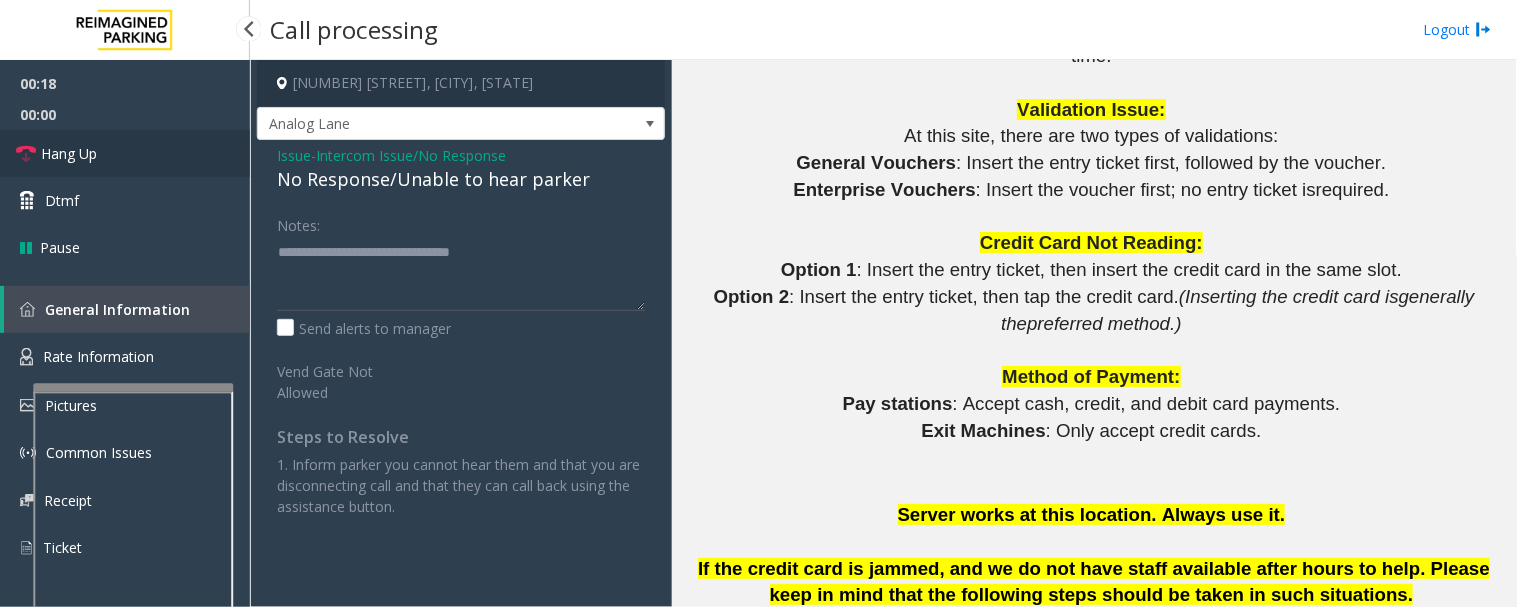 click on "Hang Up" at bounding box center [125, 153] 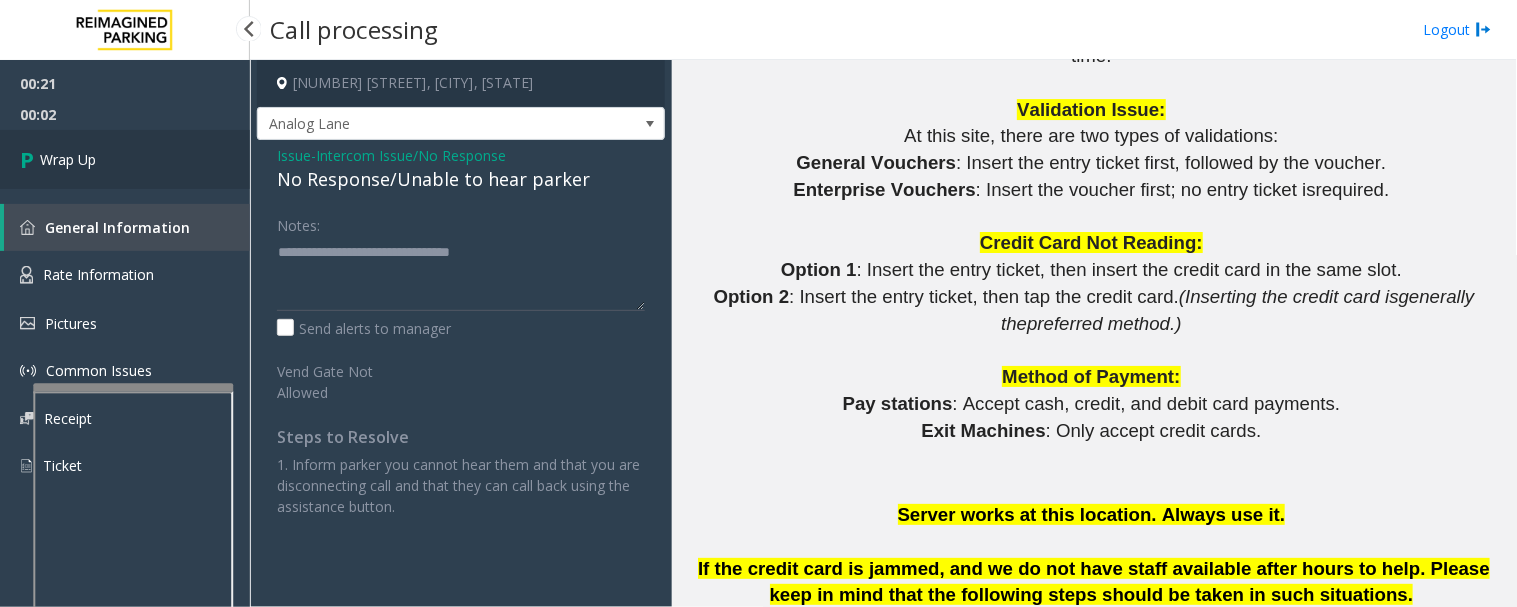 drag, startPoint x: 141, startPoint y: 136, endPoint x: 94, endPoint y: 160, distance: 52.773098 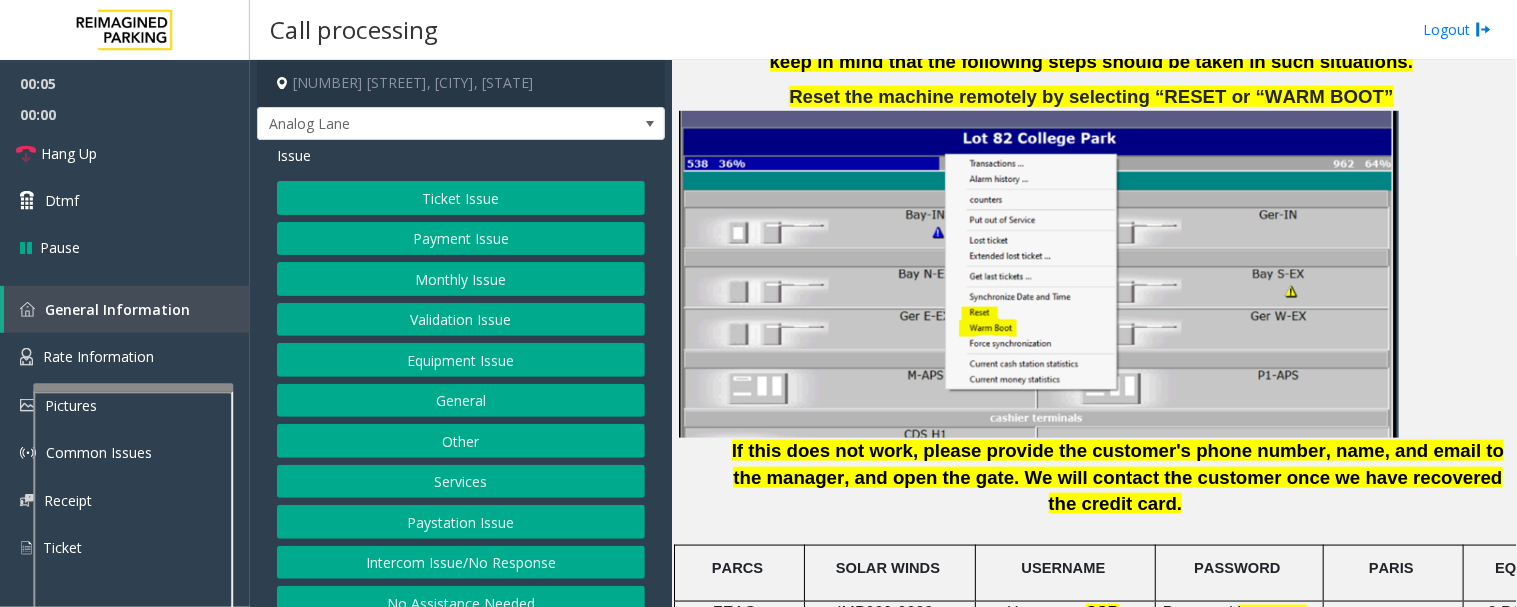 scroll, scrollTop: 2444, scrollLeft: 0, axis: vertical 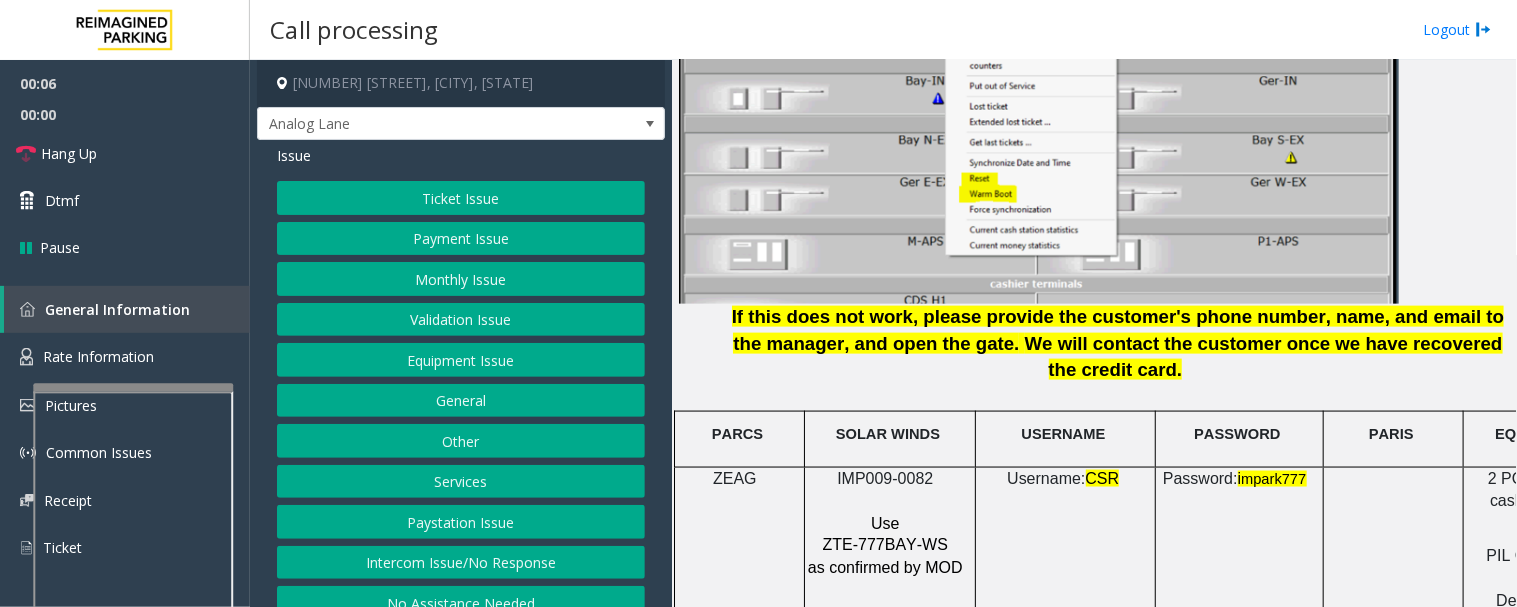click on "IMP009-0082" 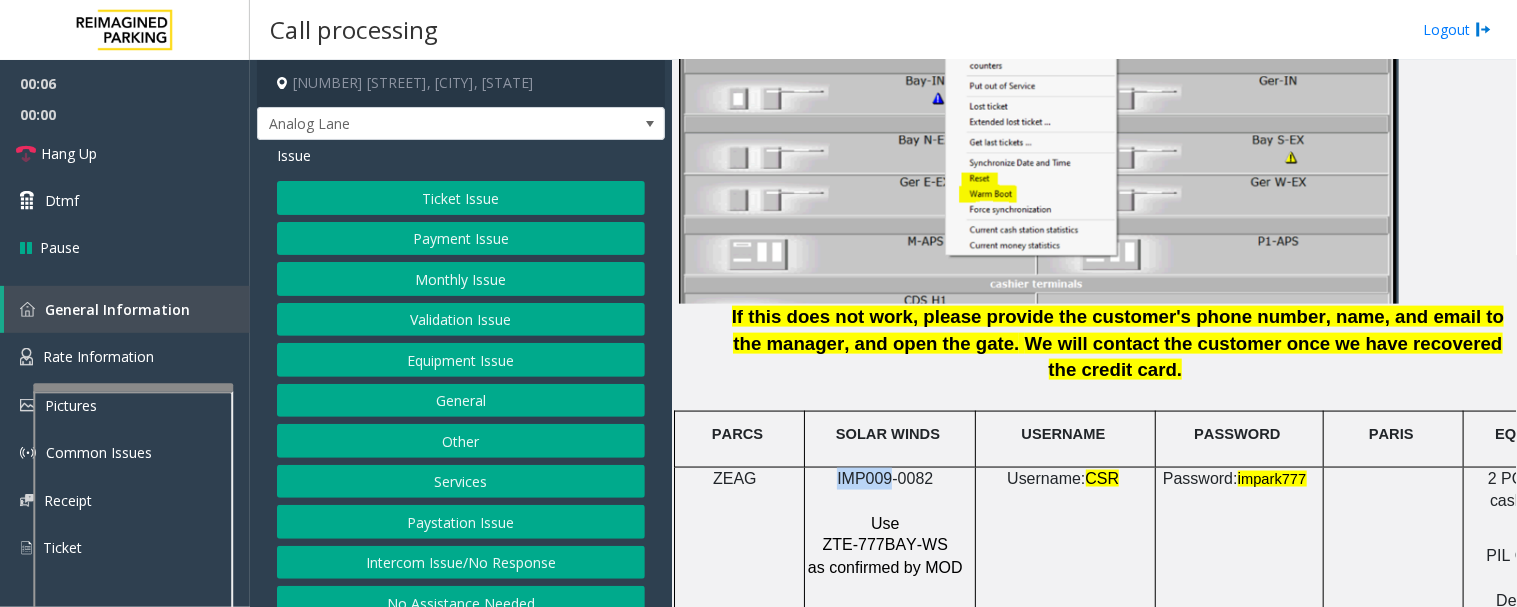click on "IMP009-0082" 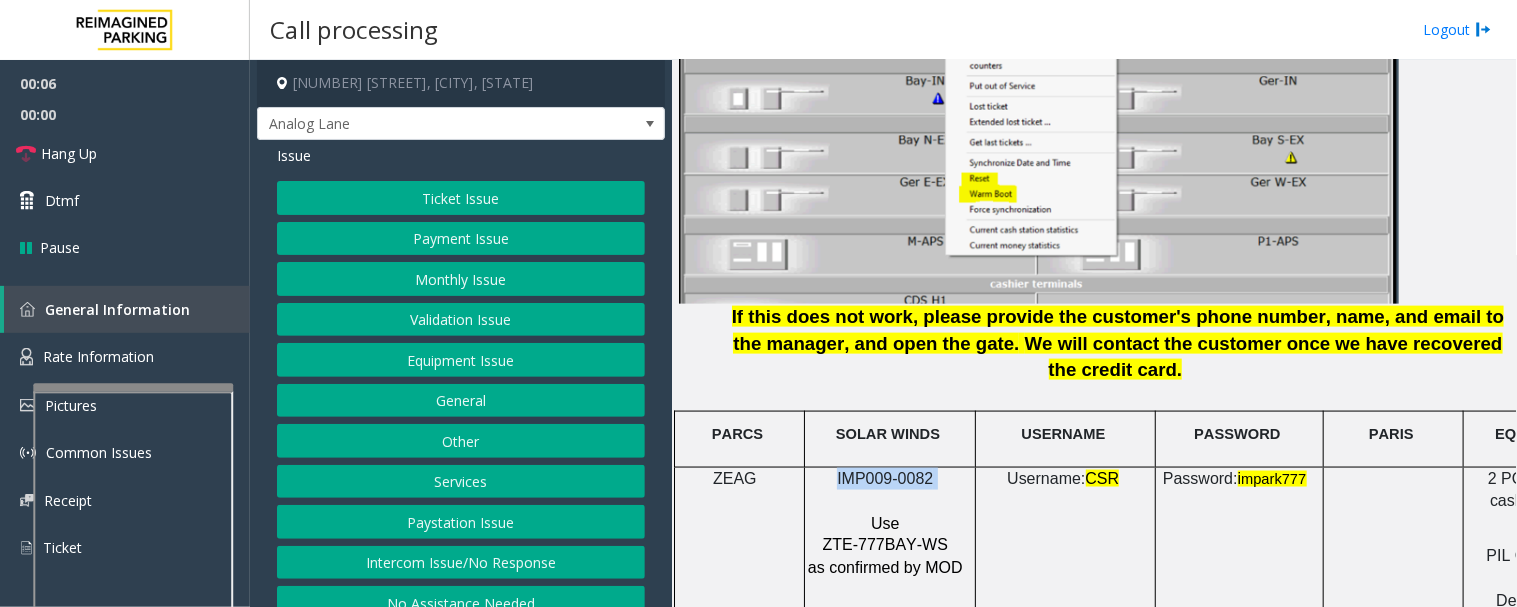click on "IMP009-0082" 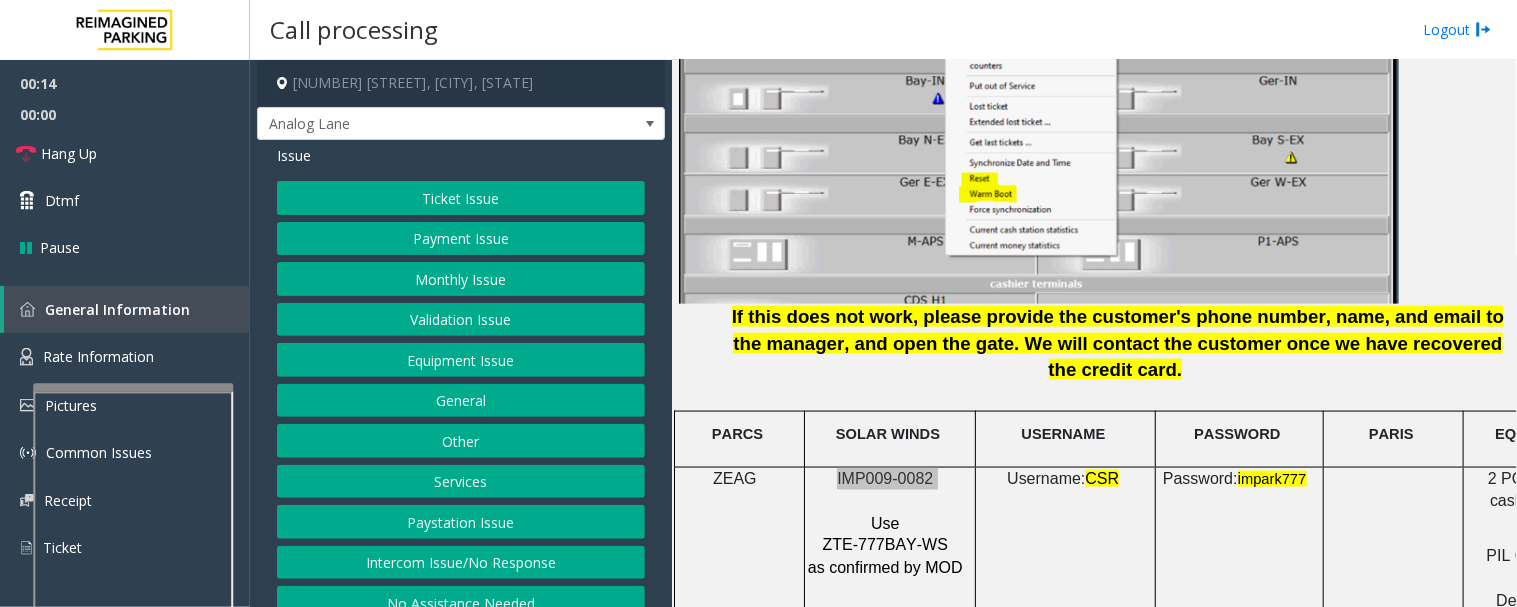scroll, scrollTop: 24, scrollLeft: 0, axis: vertical 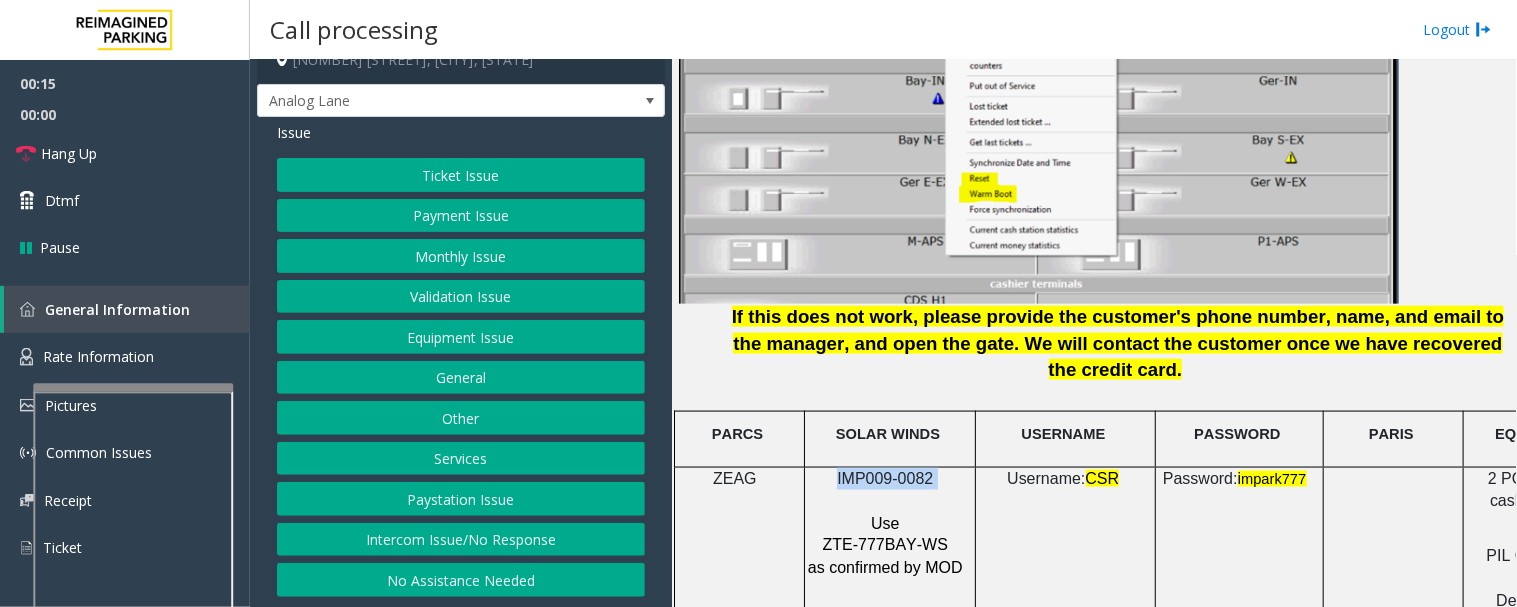 click on "No Assistance Needed" 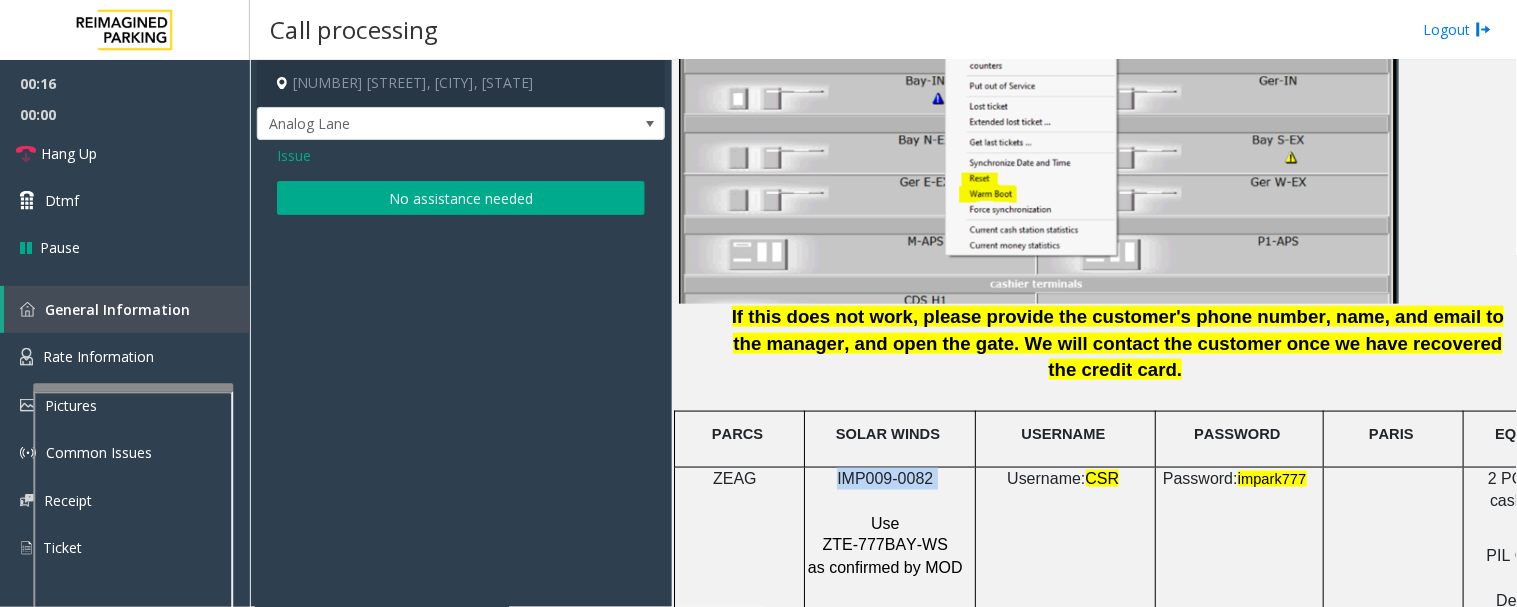click on "No assistance needed" 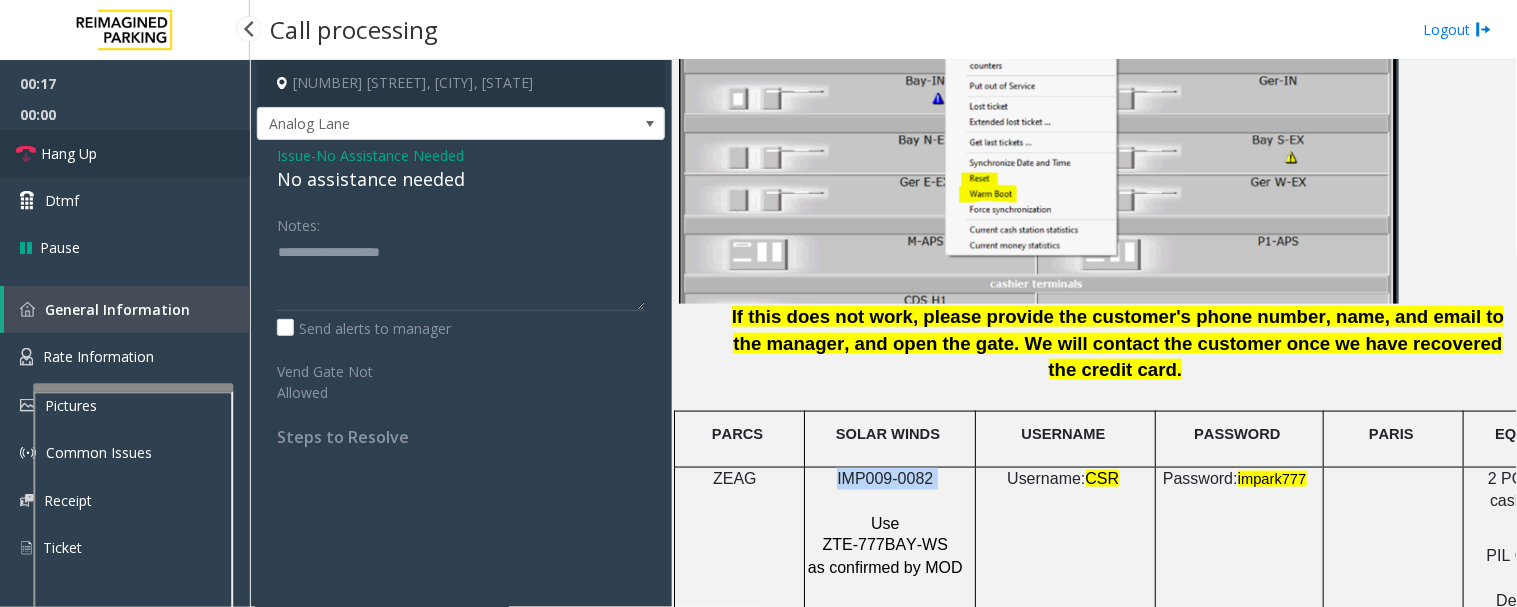 click on "Hang Up" at bounding box center (125, 153) 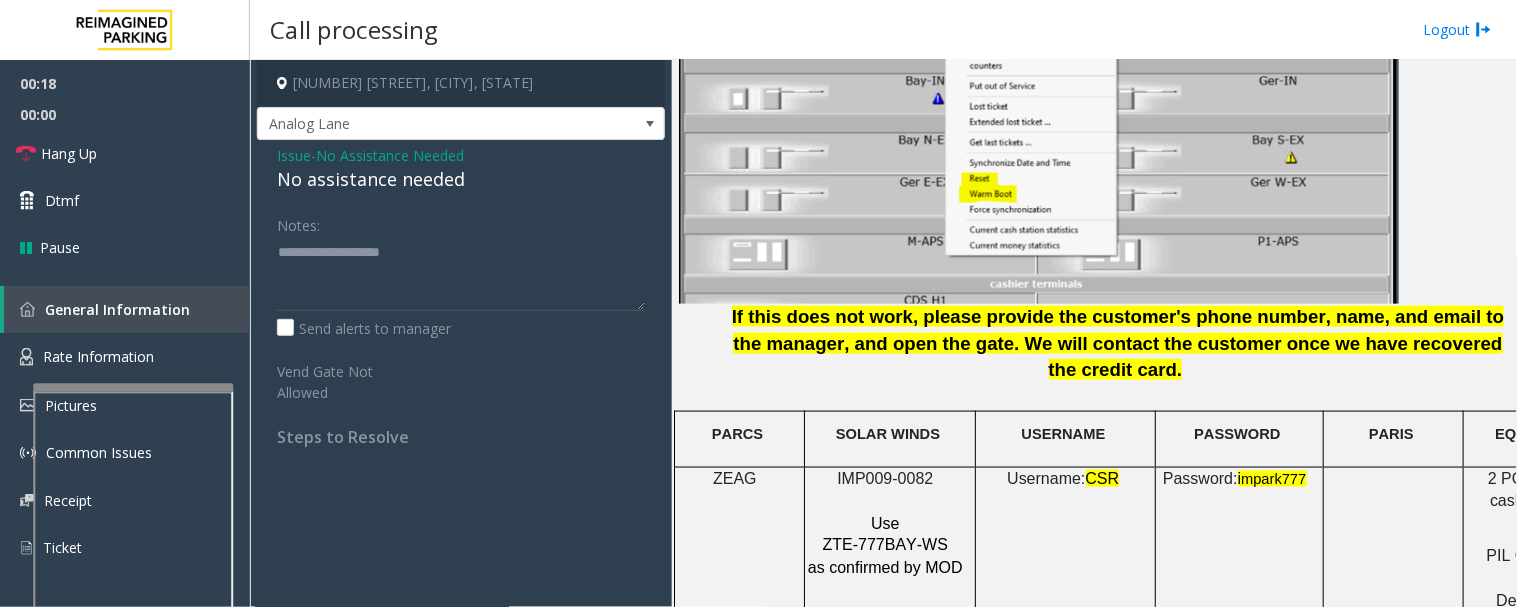 click on "No assistance needed" 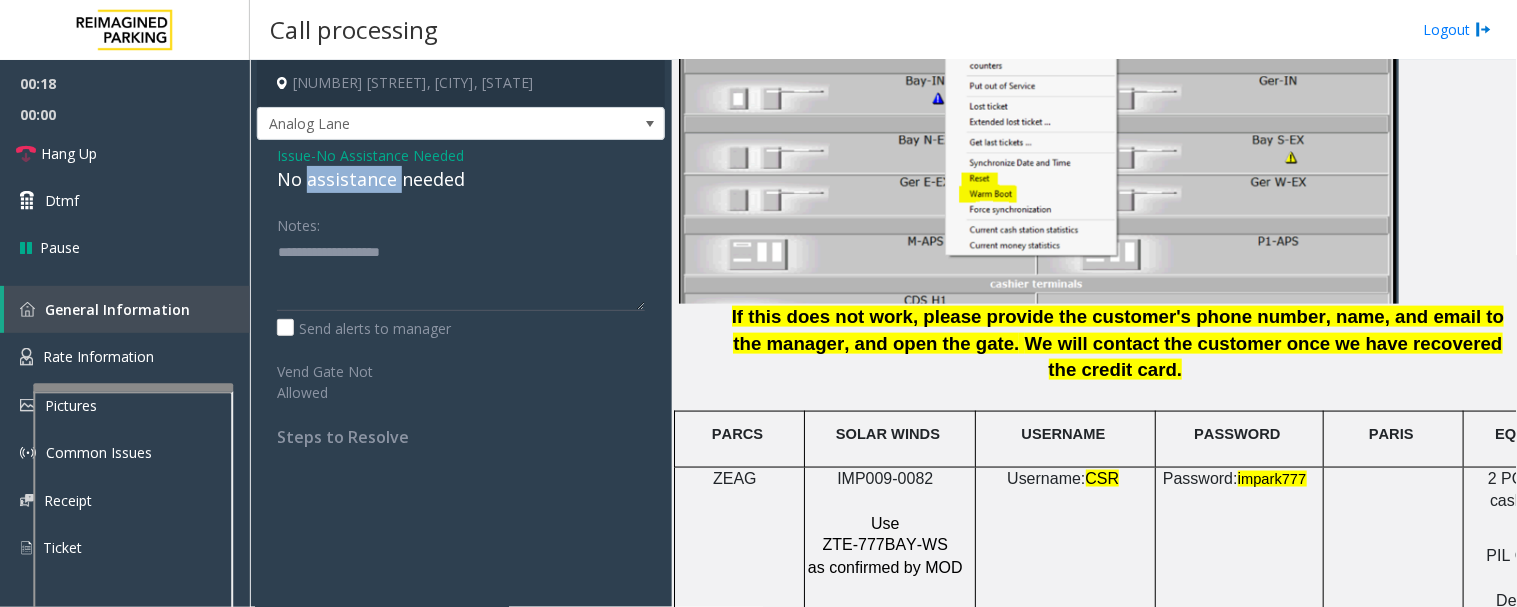 click on "No assistance needed" 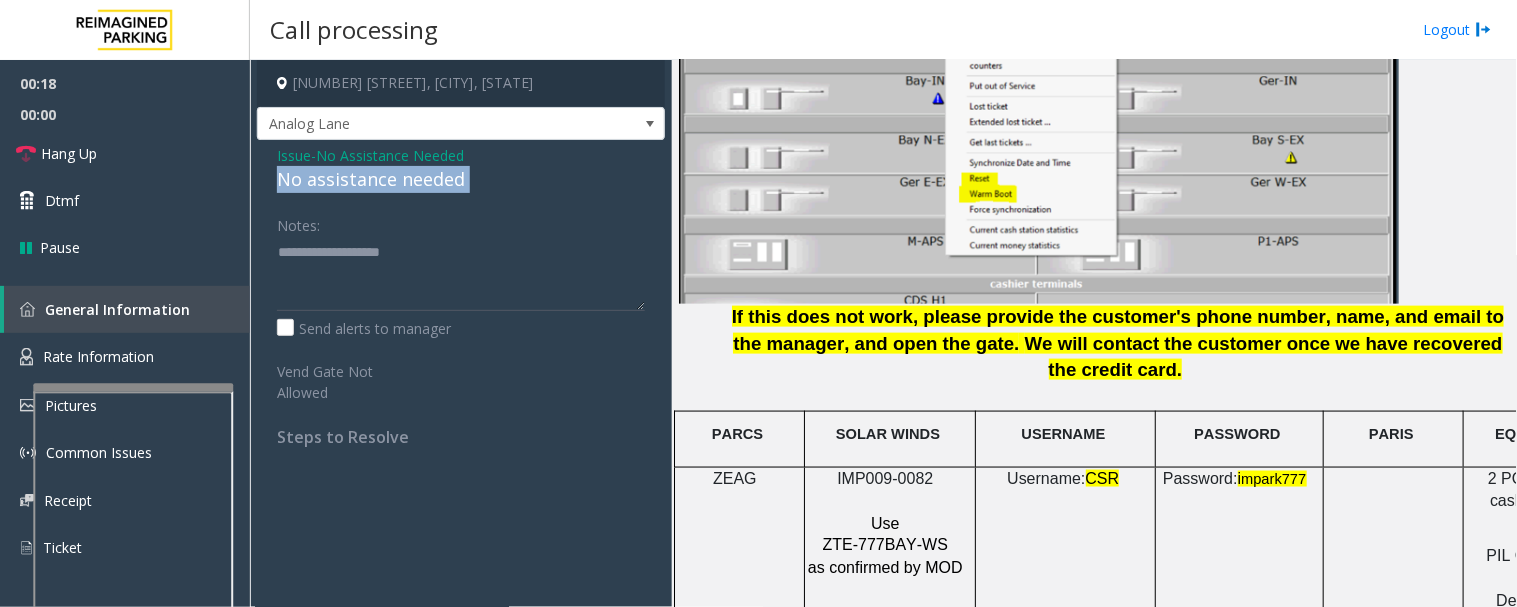 click on "No assistance needed" 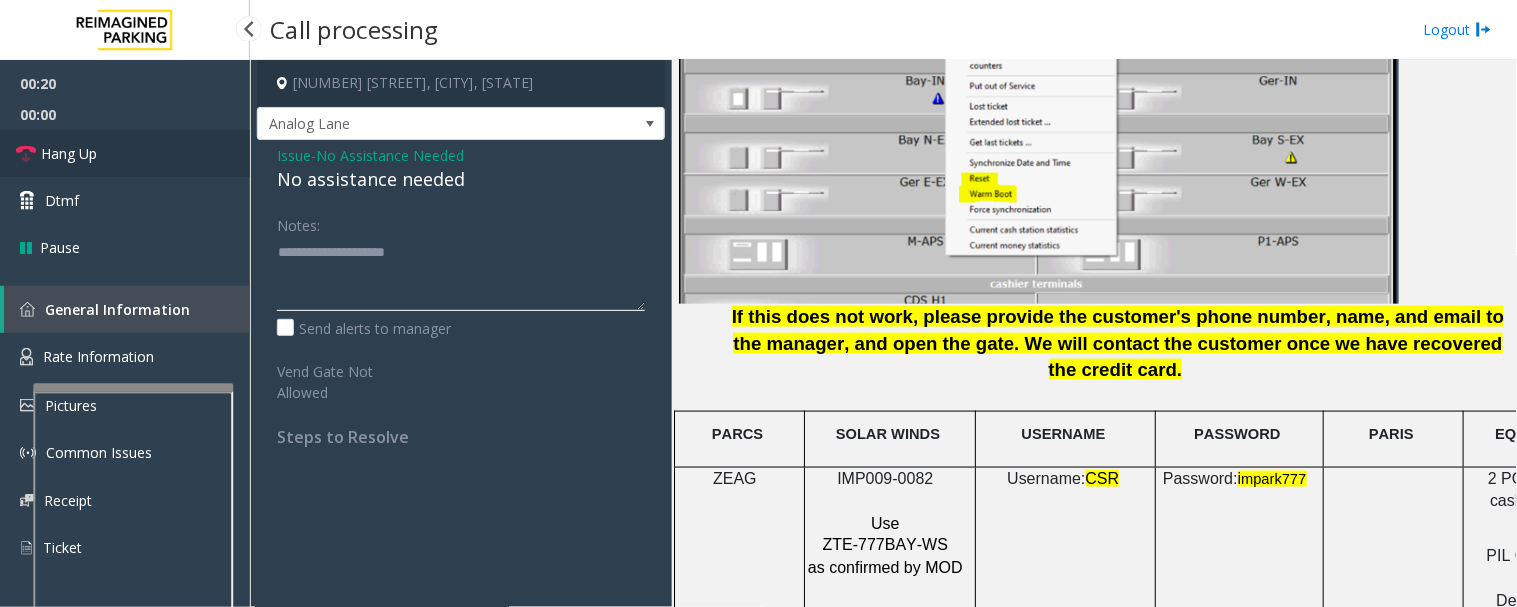 type on "**********" 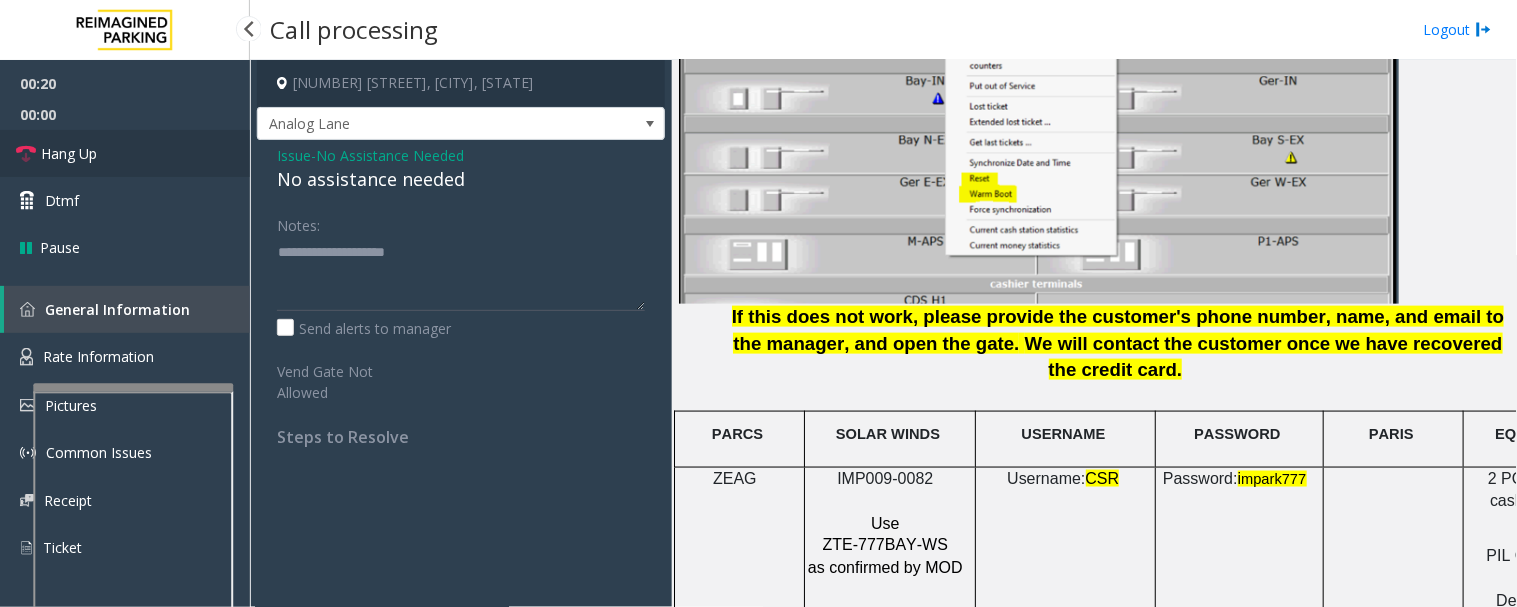 click at bounding box center (26, 154) 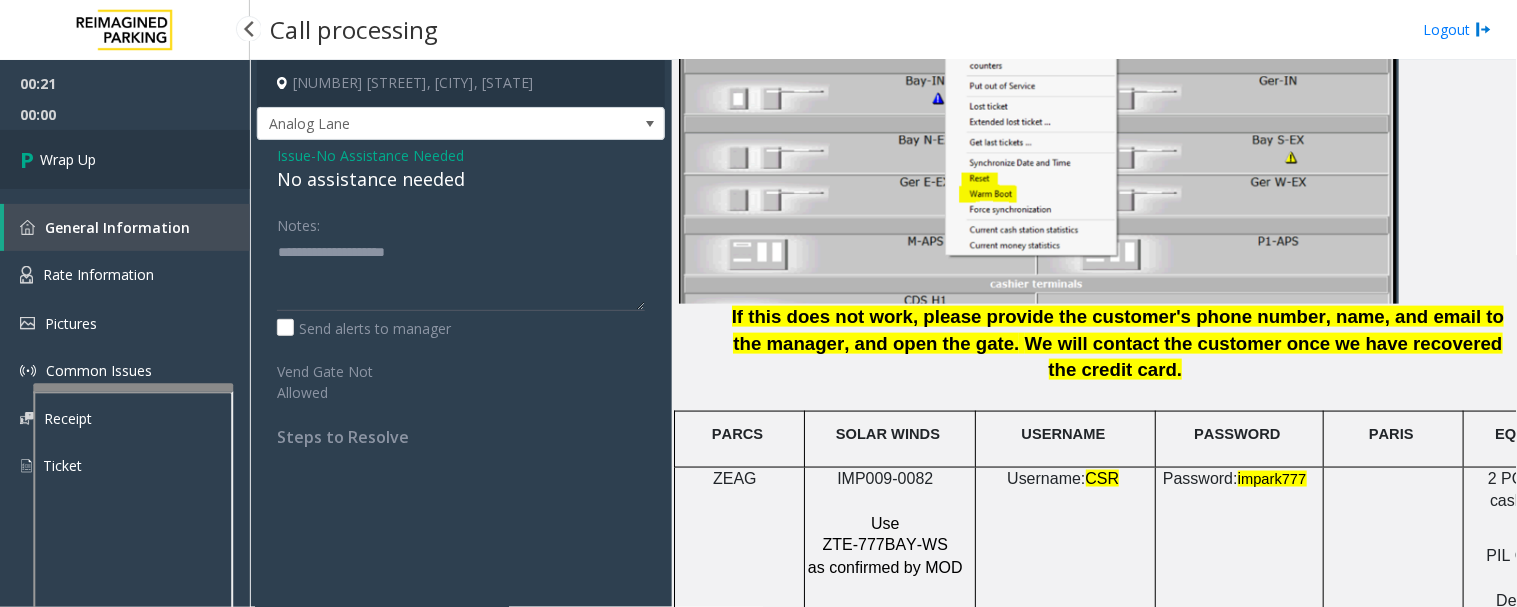click on "Wrap Up" at bounding box center [125, 159] 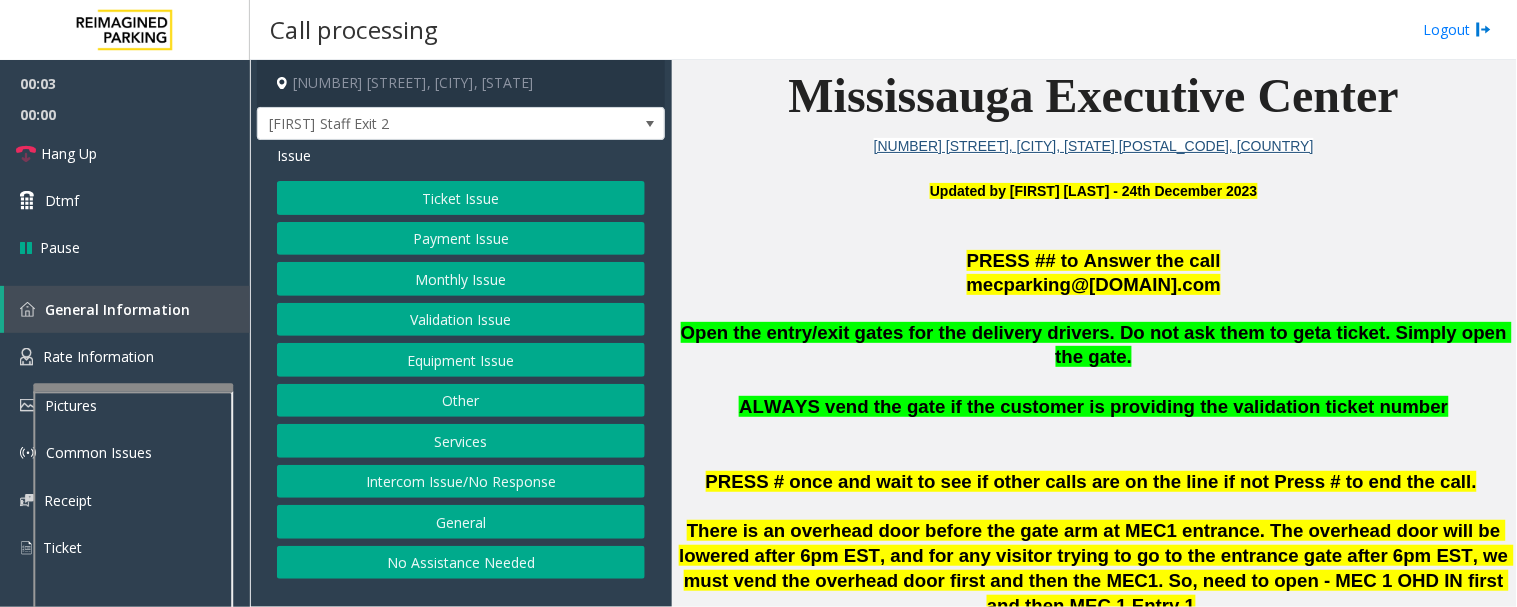 scroll, scrollTop: 444, scrollLeft: 0, axis: vertical 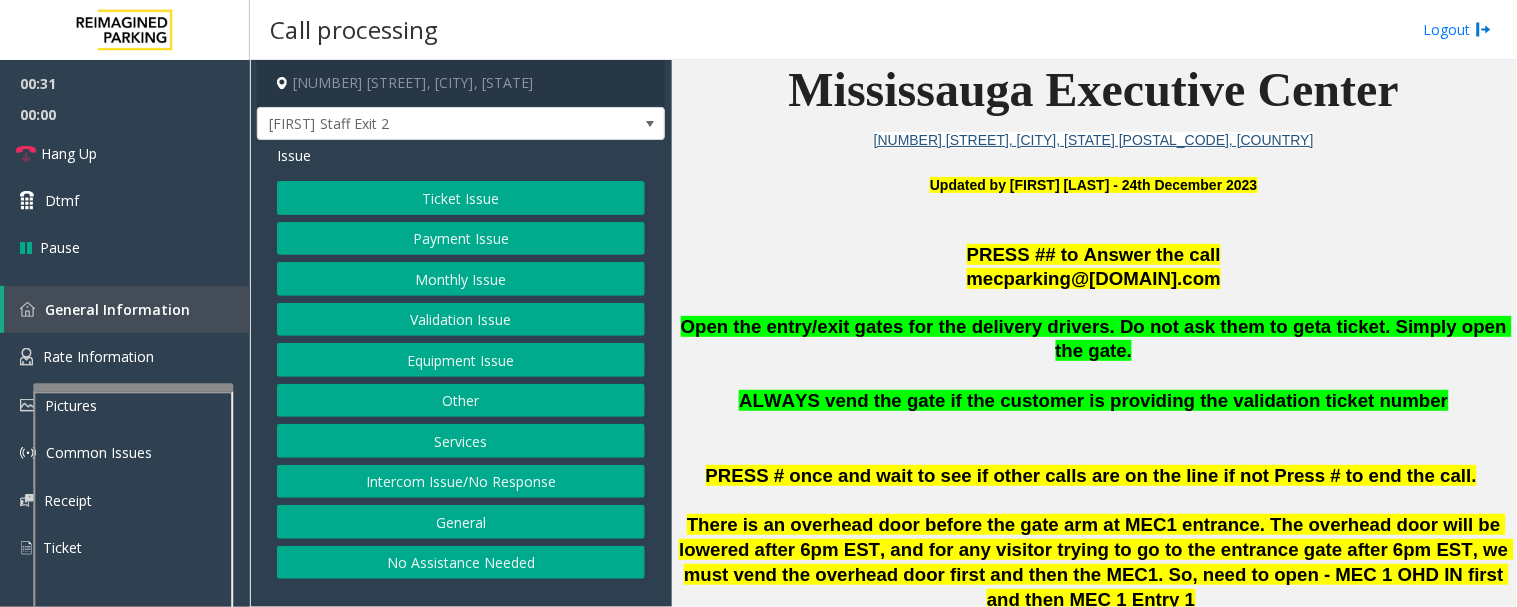 click on "Equipment Issue" 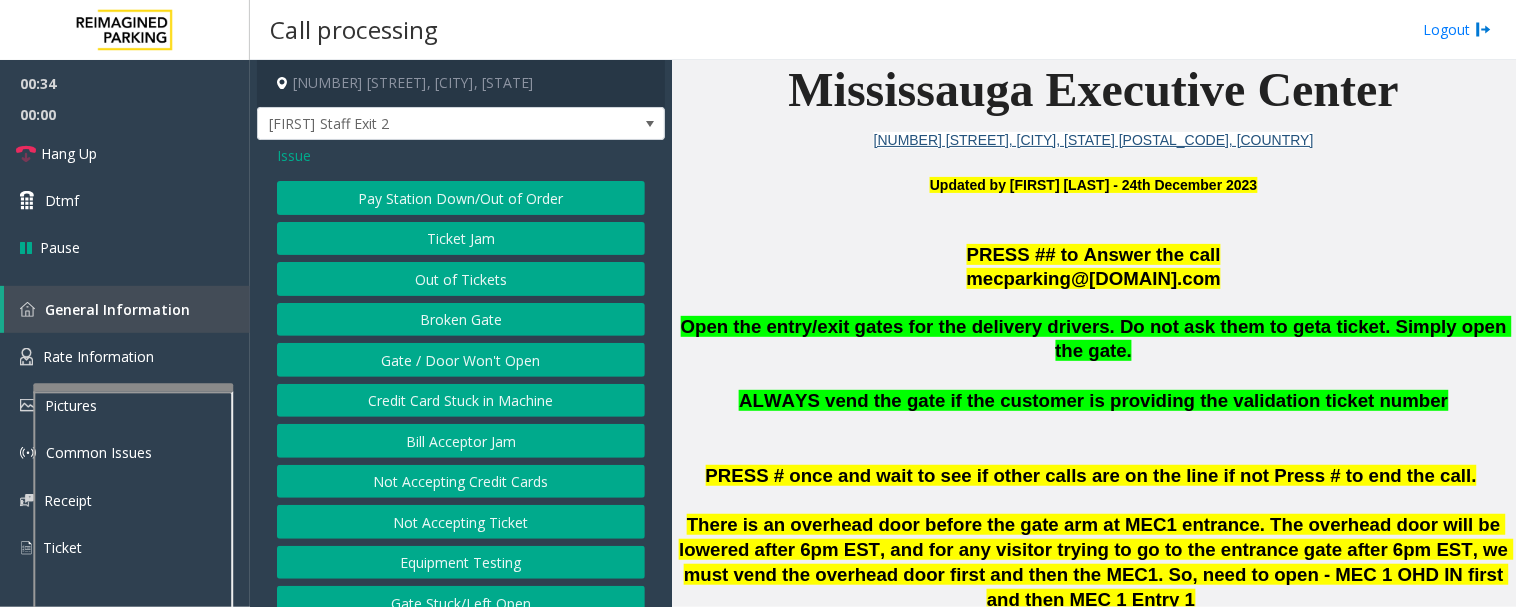 click on "Gate / Door Won't Open" 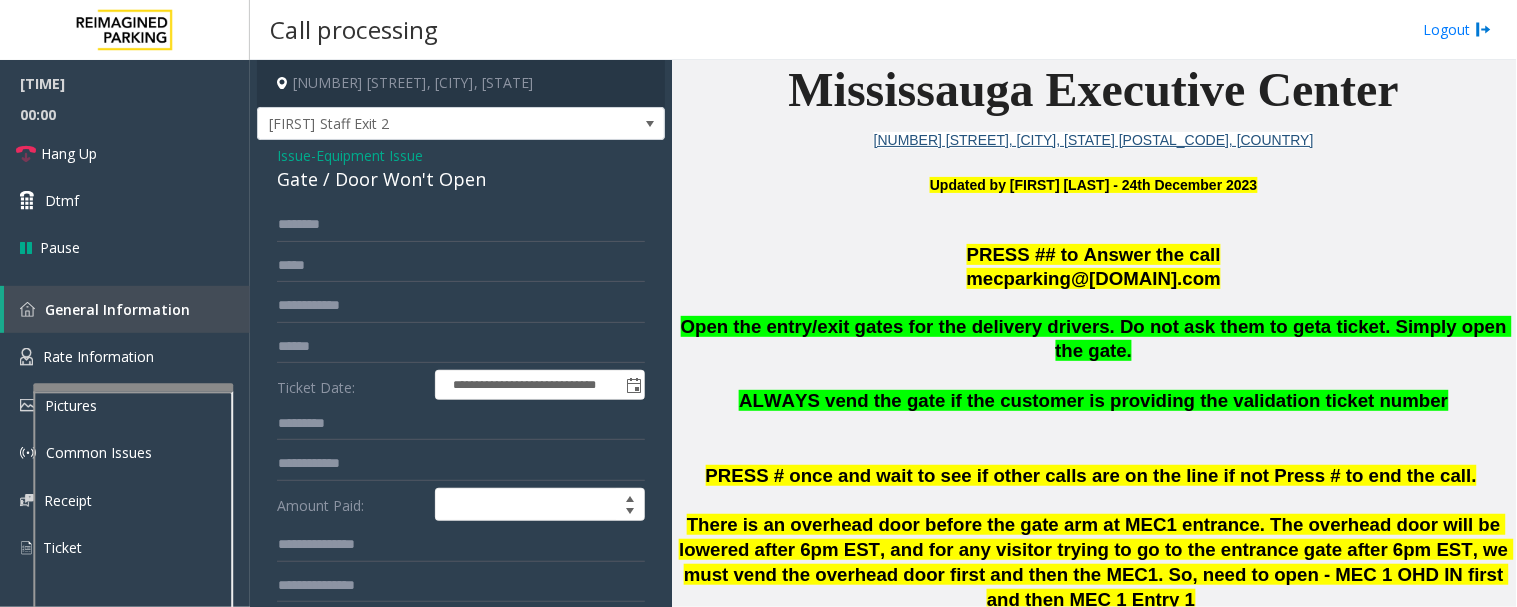 click on "Gate / Door Won't Open" 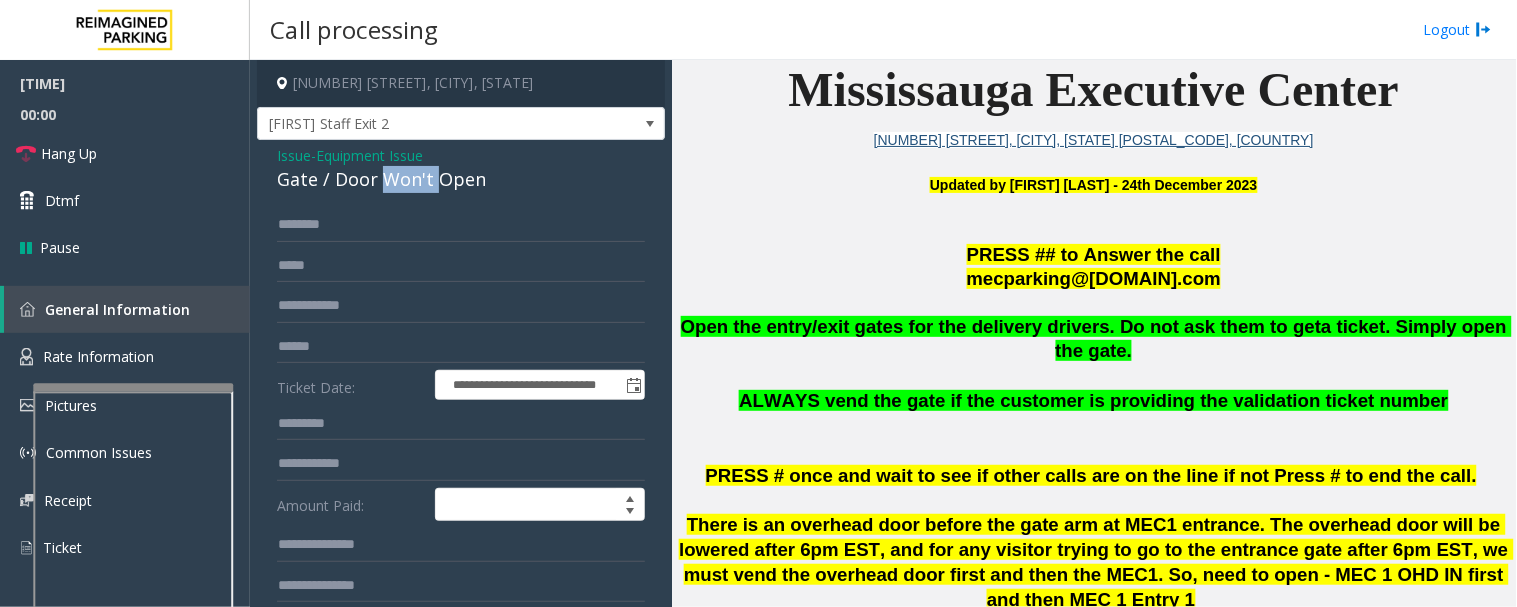 click on "Gate / Door Won't Open" 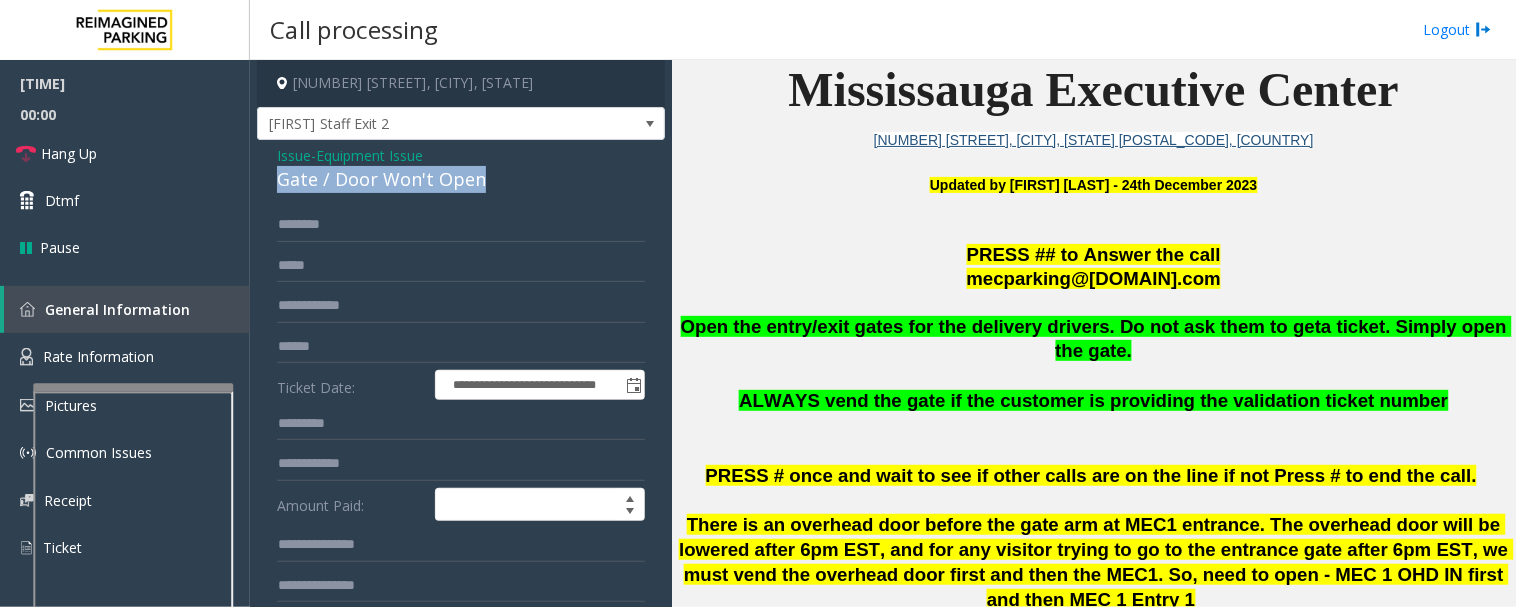 click on "Gate / Door Won't Open" 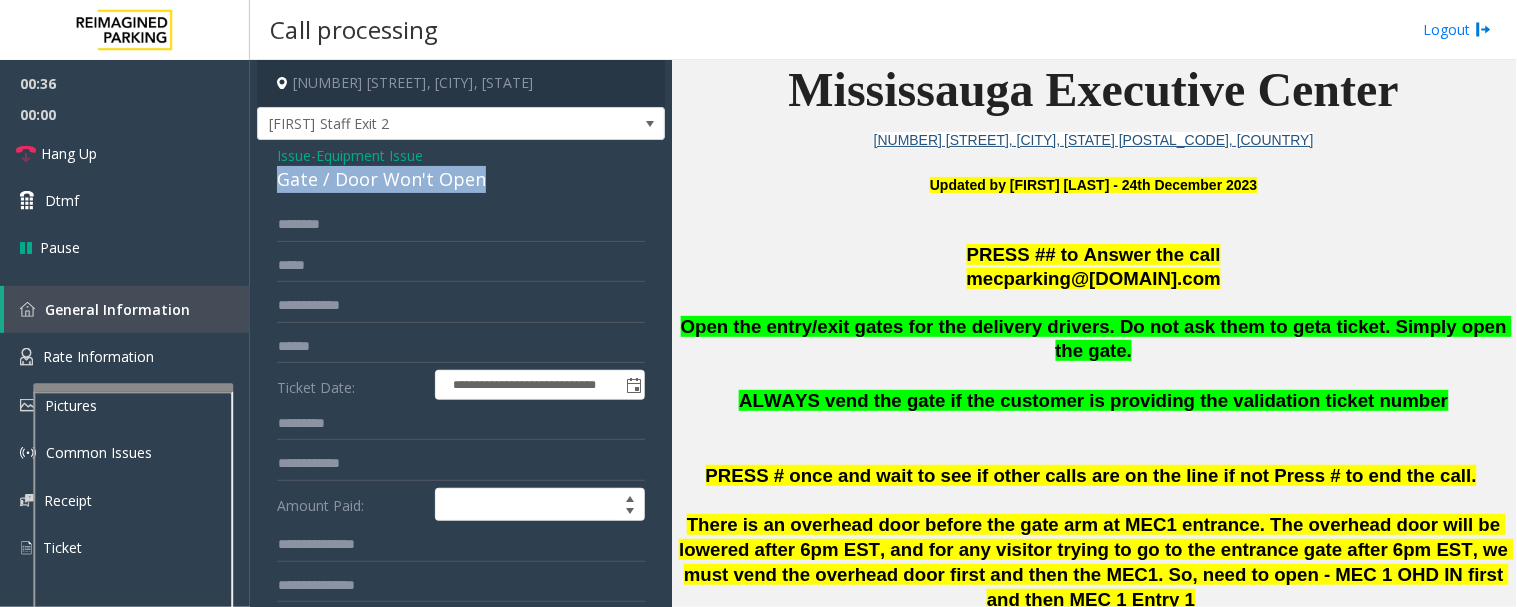 copy on "Gate / Door Won't Open" 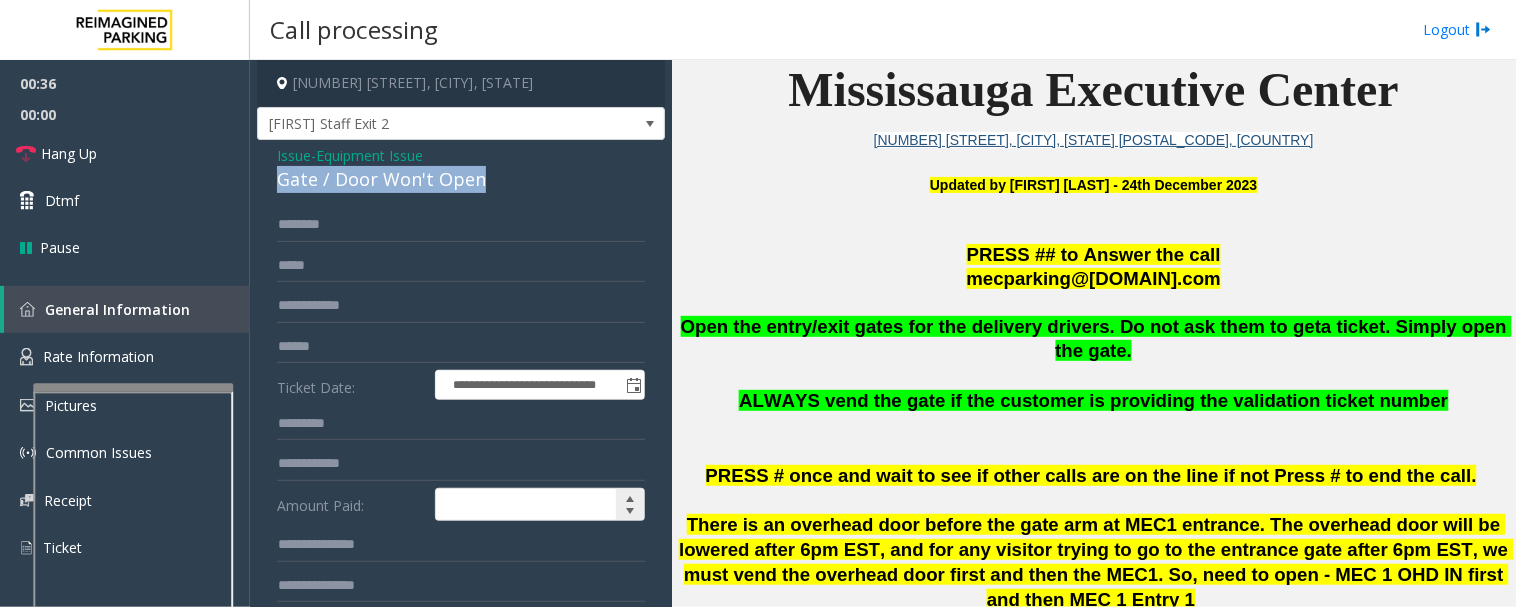 scroll, scrollTop: 333, scrollLeft: 0, axis: vertical 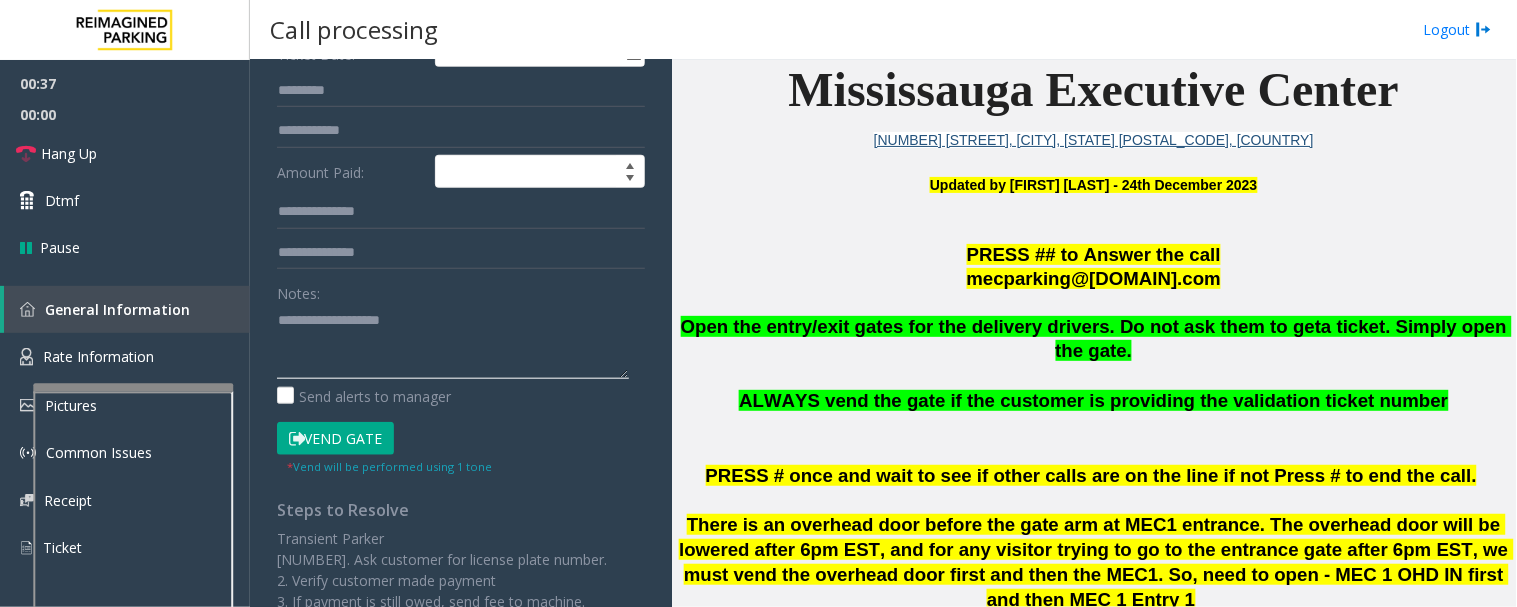 click 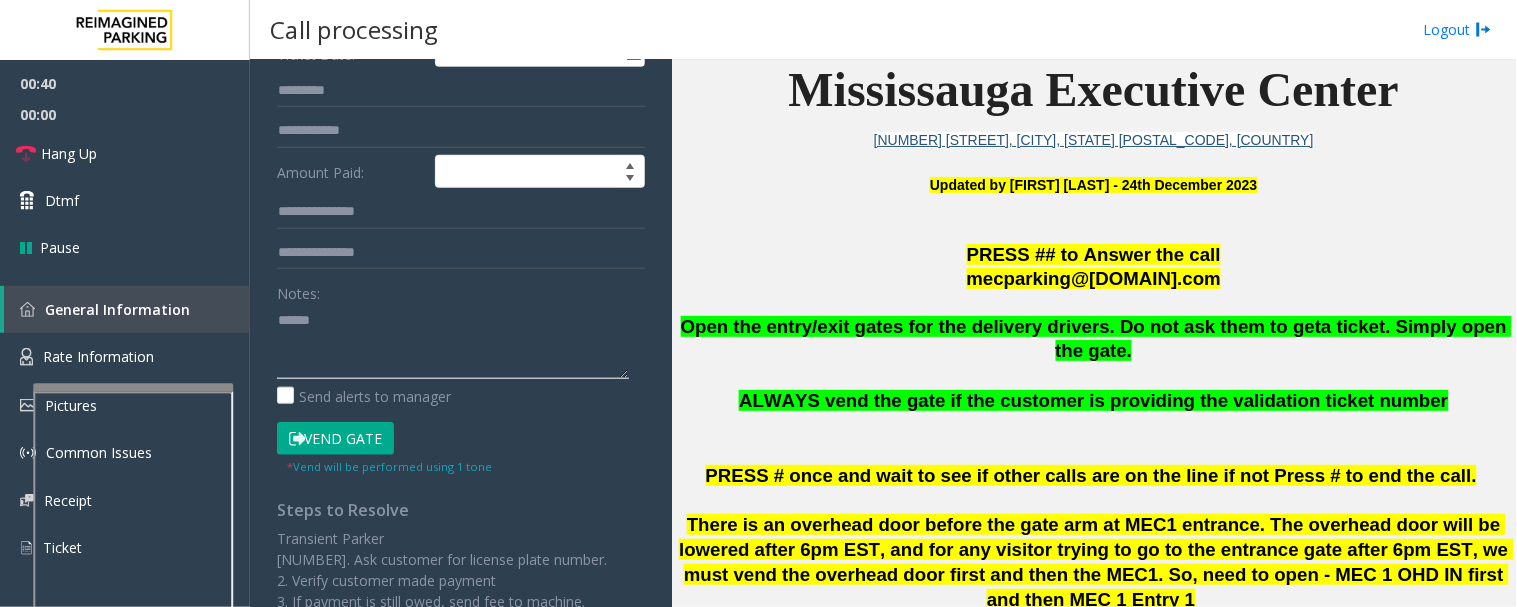 paste on "**********" 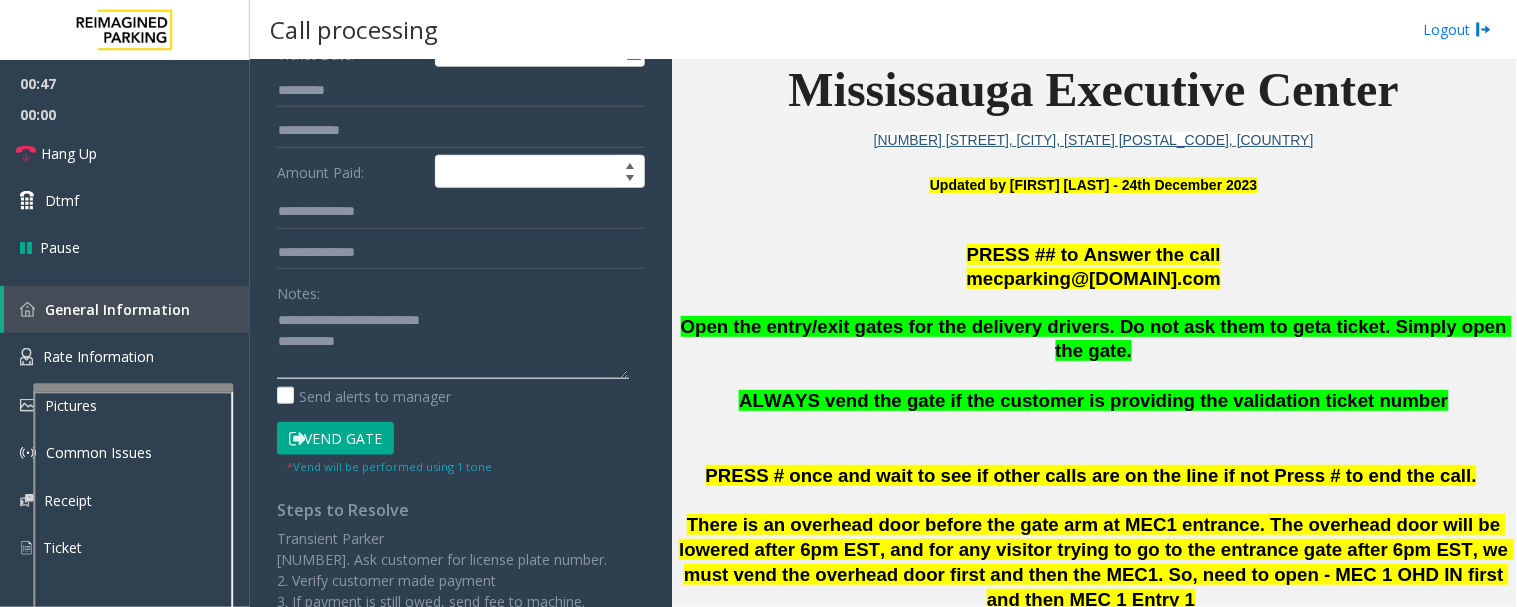 scroll, scrollTop: 111, scrollLeft: 0, axis: vertical 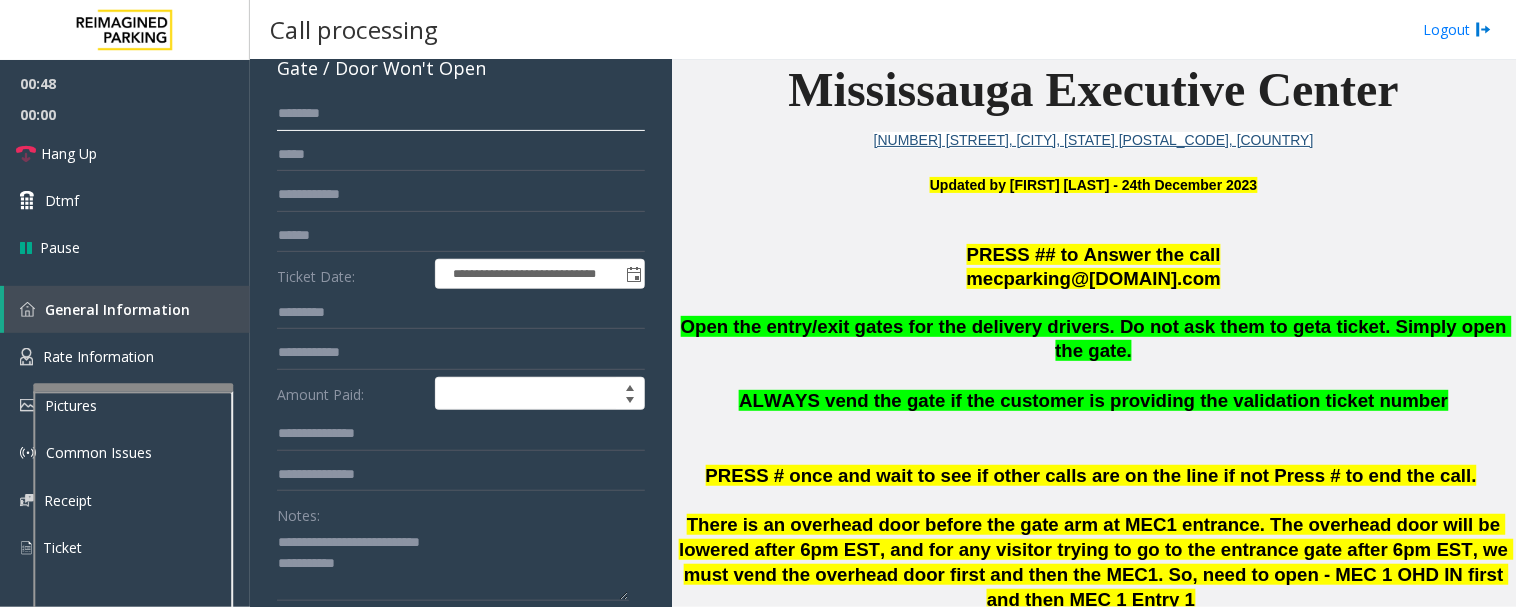 click 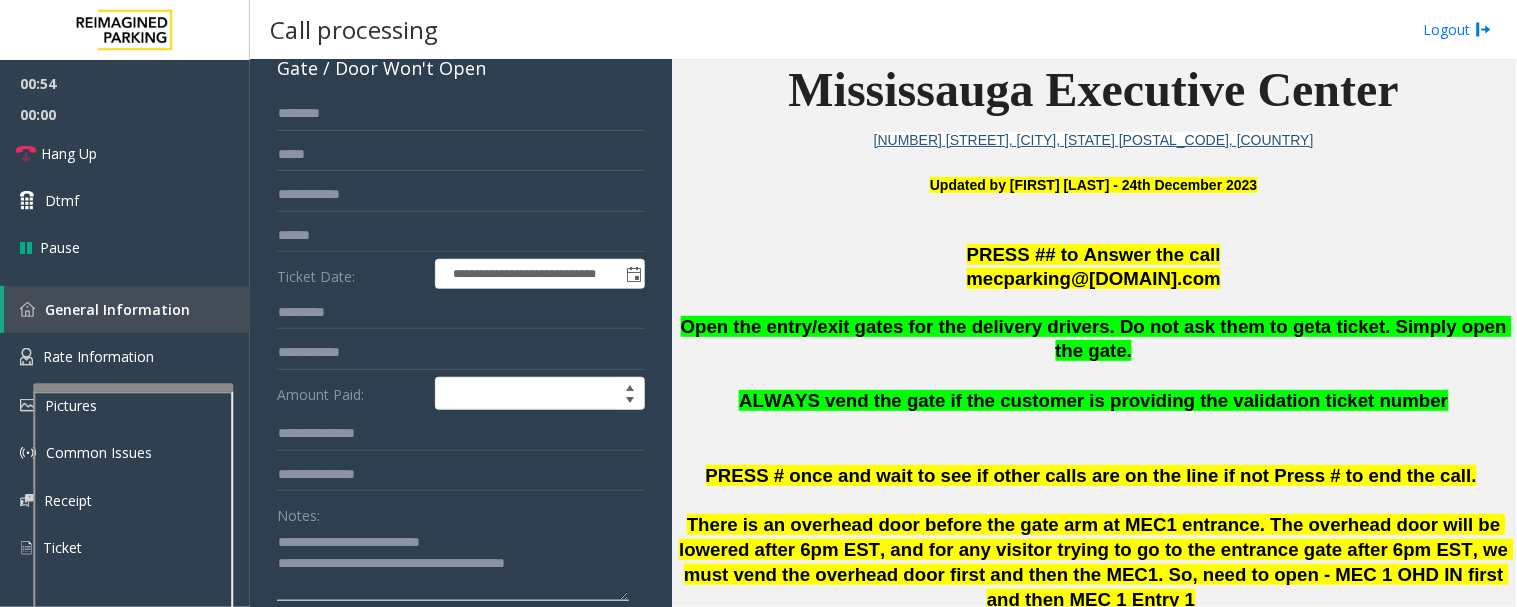 type on "**********" 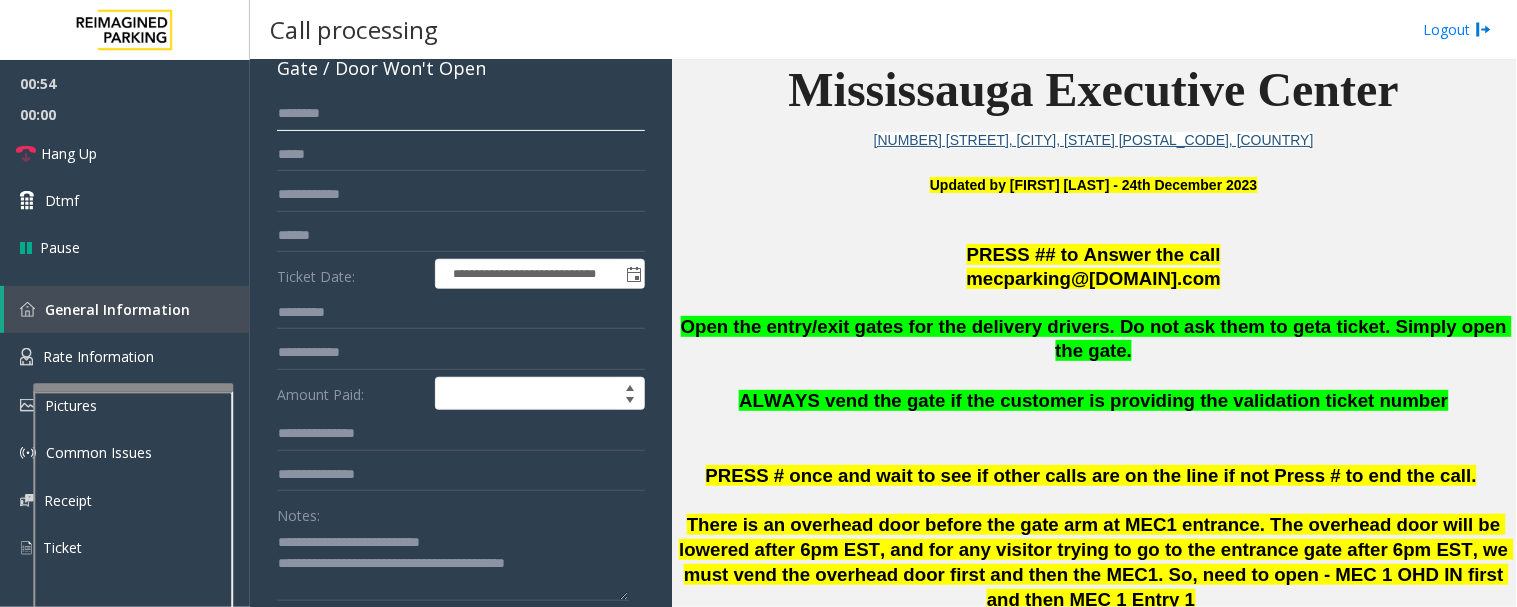 click 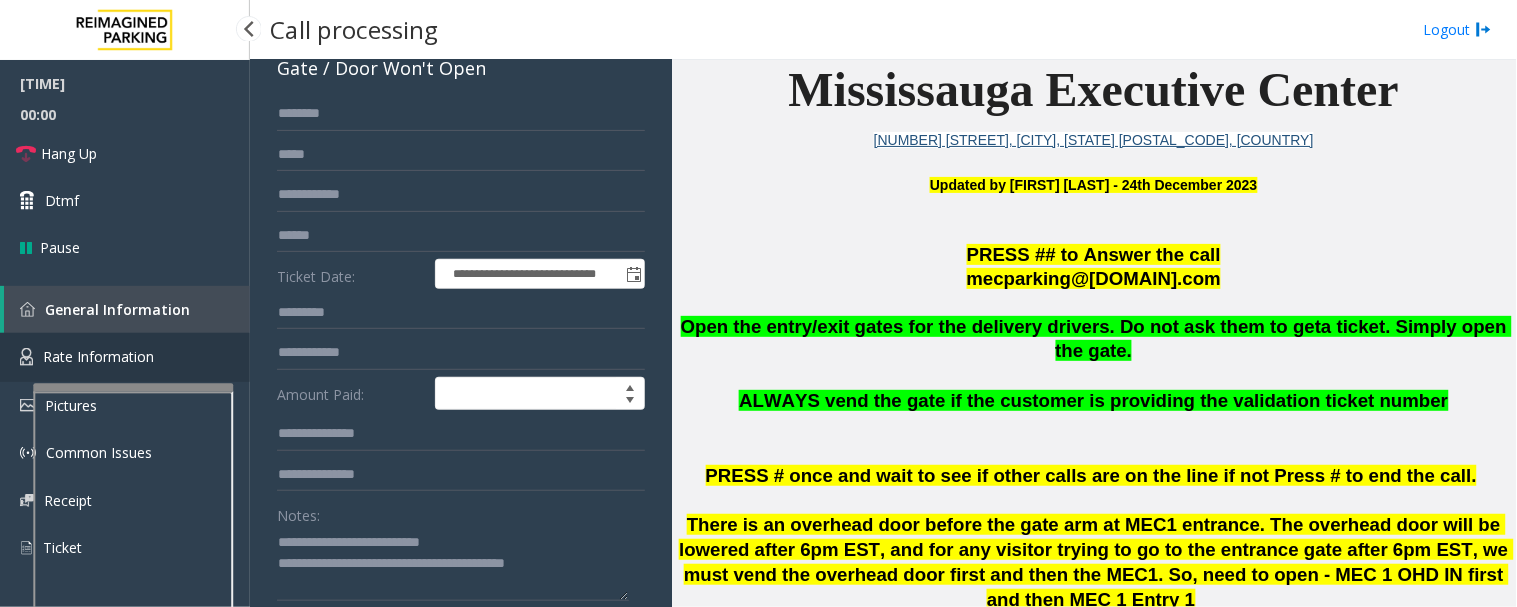 click on "Rate Information" at bounding box center (125, 357) 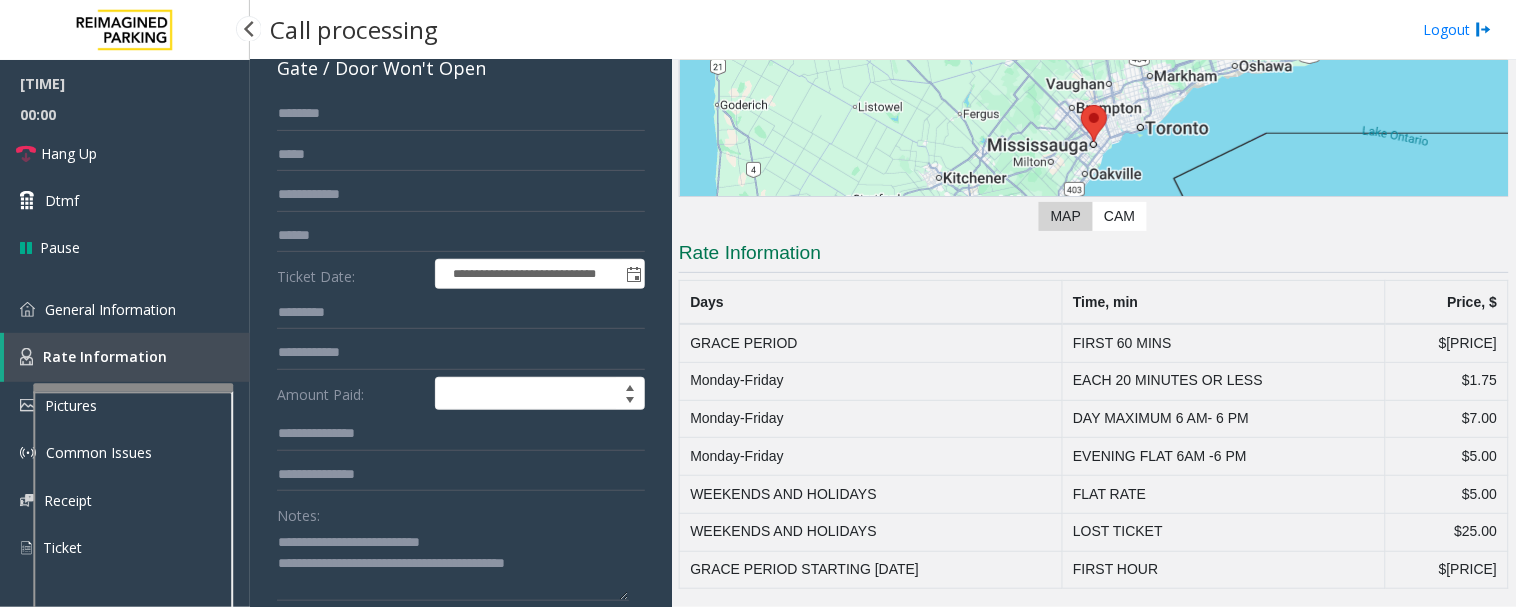 scroll, scrollTop: 215, scrollLeft: 0, axis: vertical 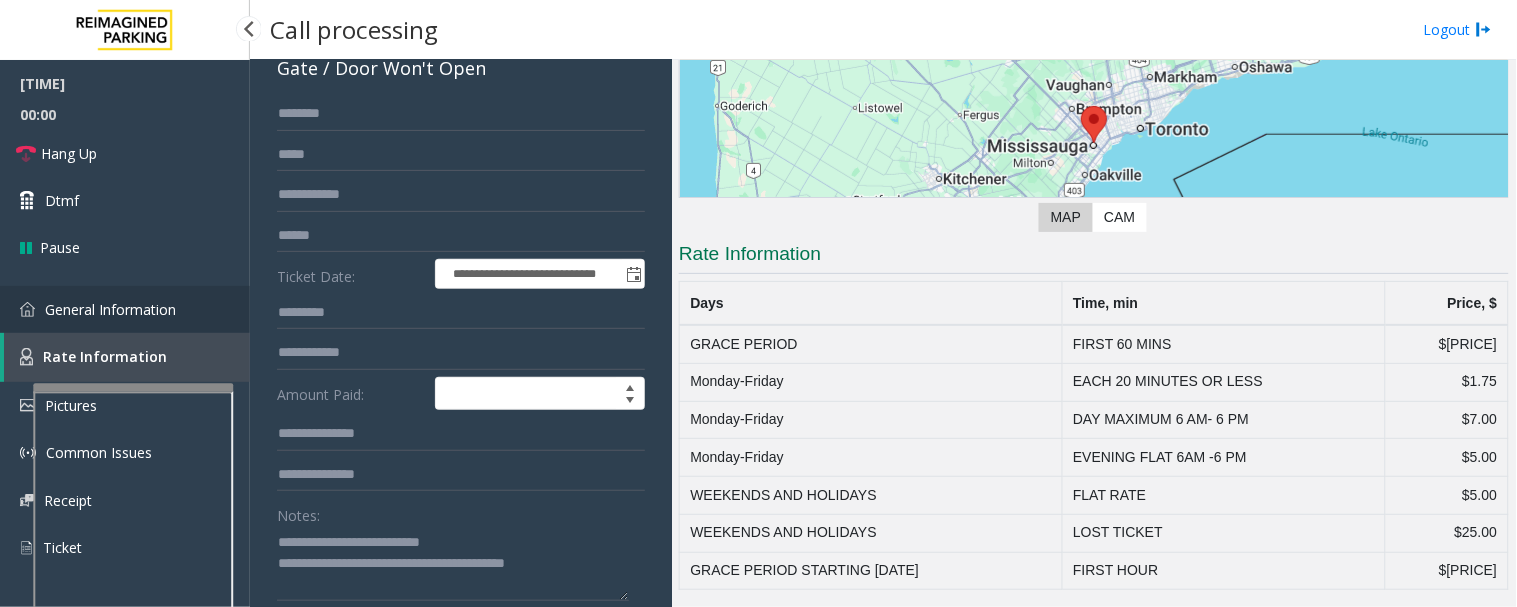 click on "General Information" at bounding box center (110, 309) 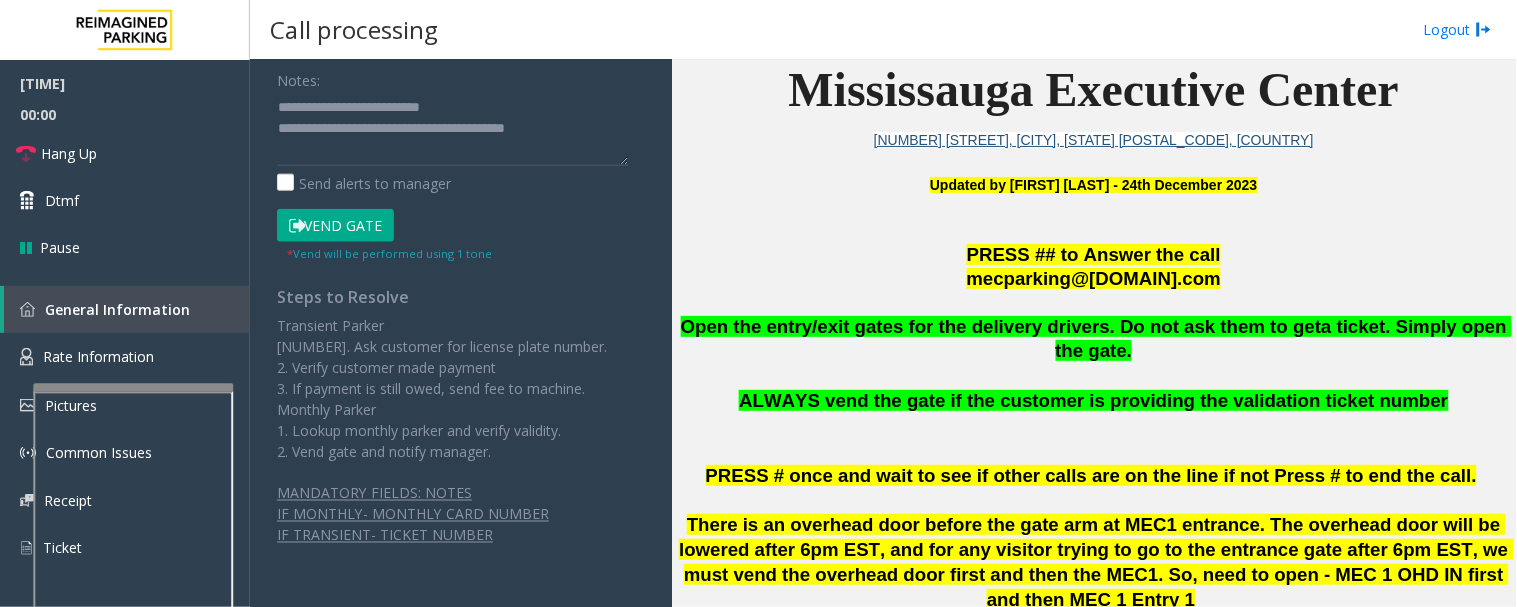 click on "Vend Gate" 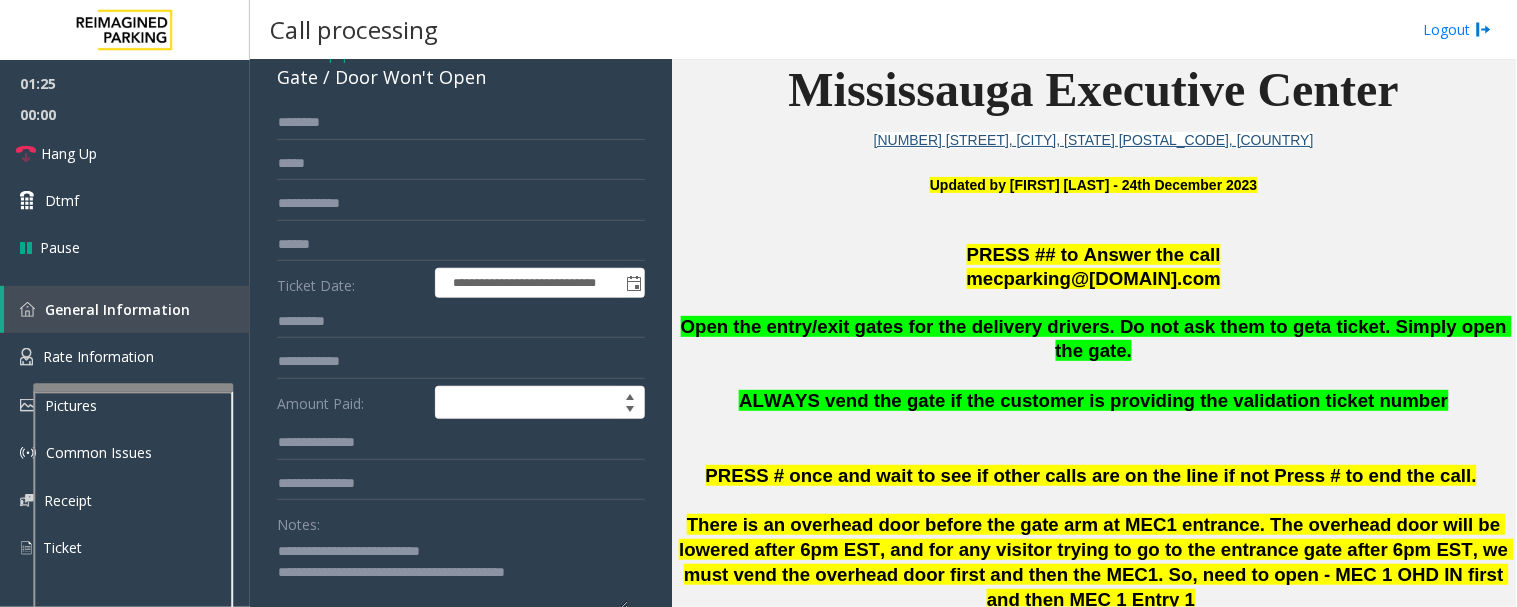scroll, scrollTop: 0, scrollLeft: 0, axis: both 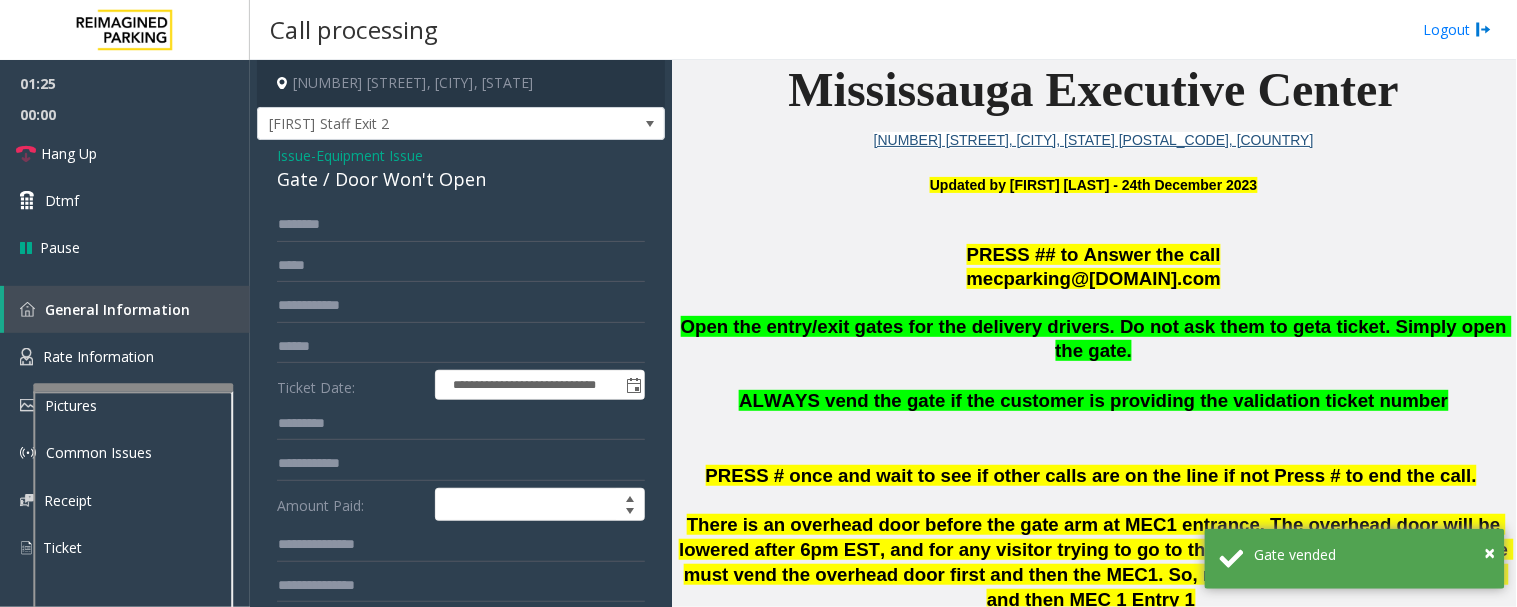 click on "Issue" 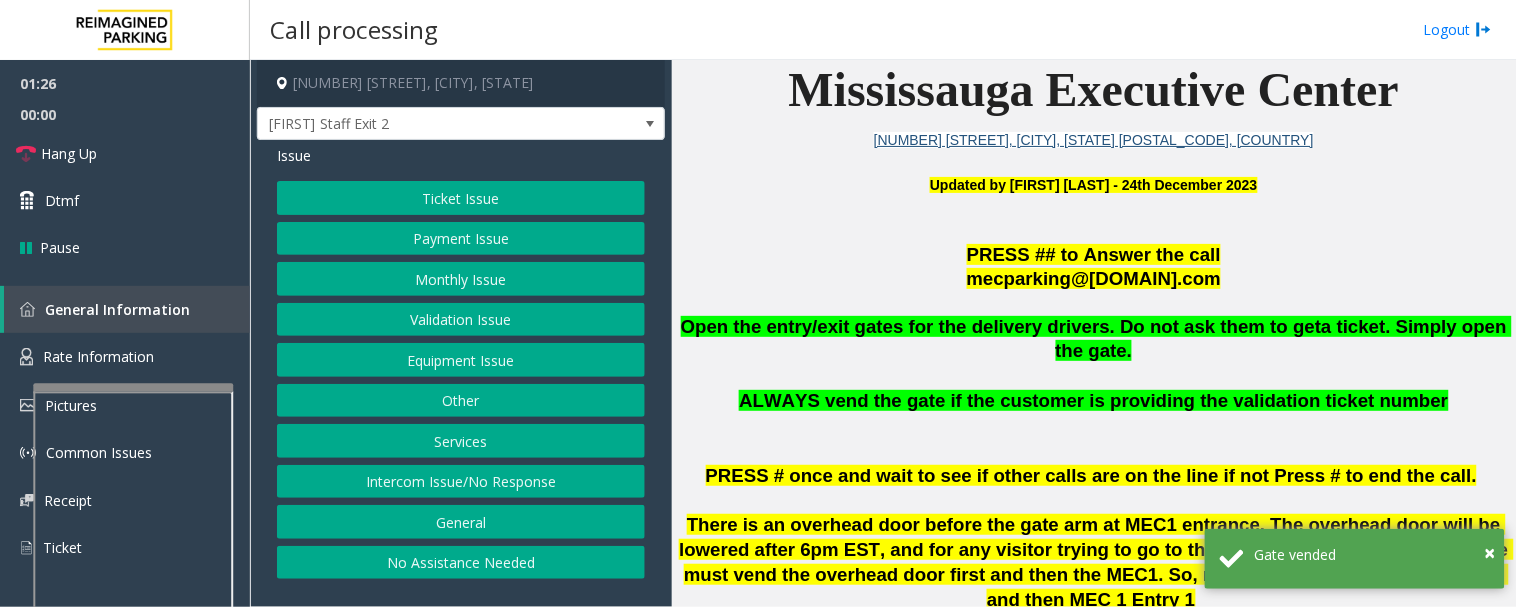 click on "Ticket Issue" 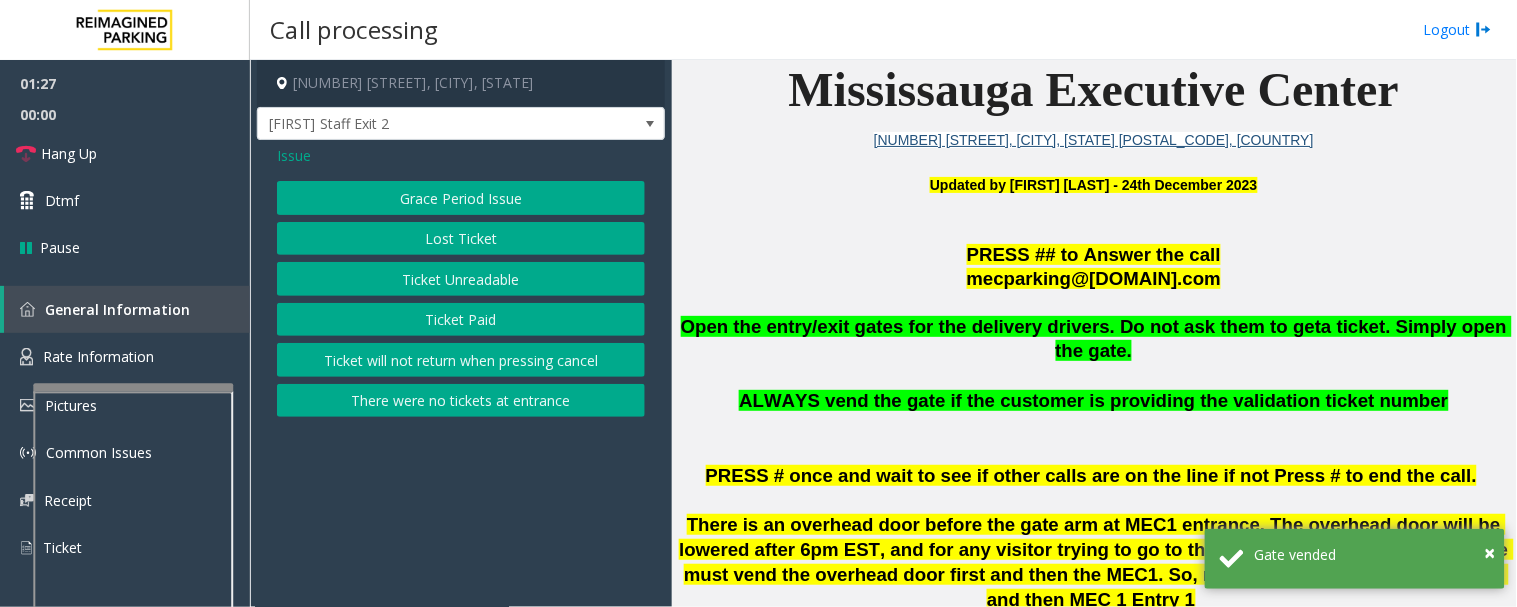 click on "Grace Period Issue" 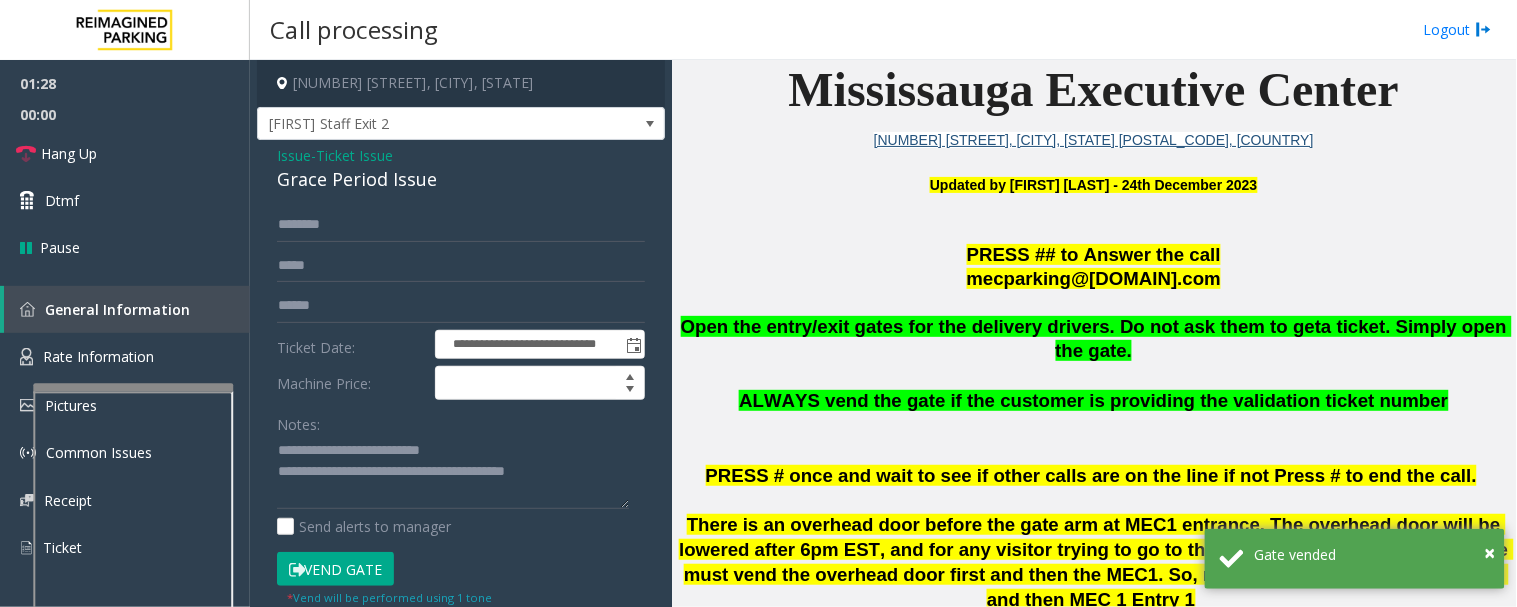 click on "Grace Period Issue" 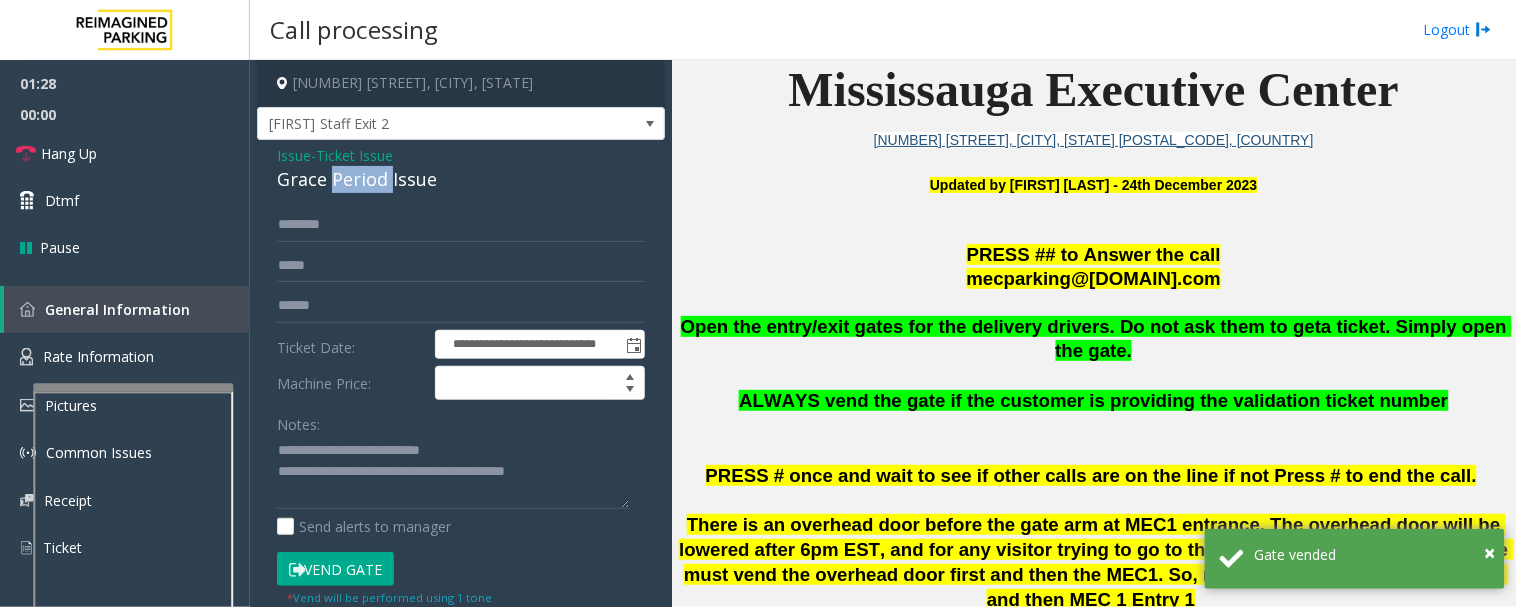 click on "Grace Period Issue" 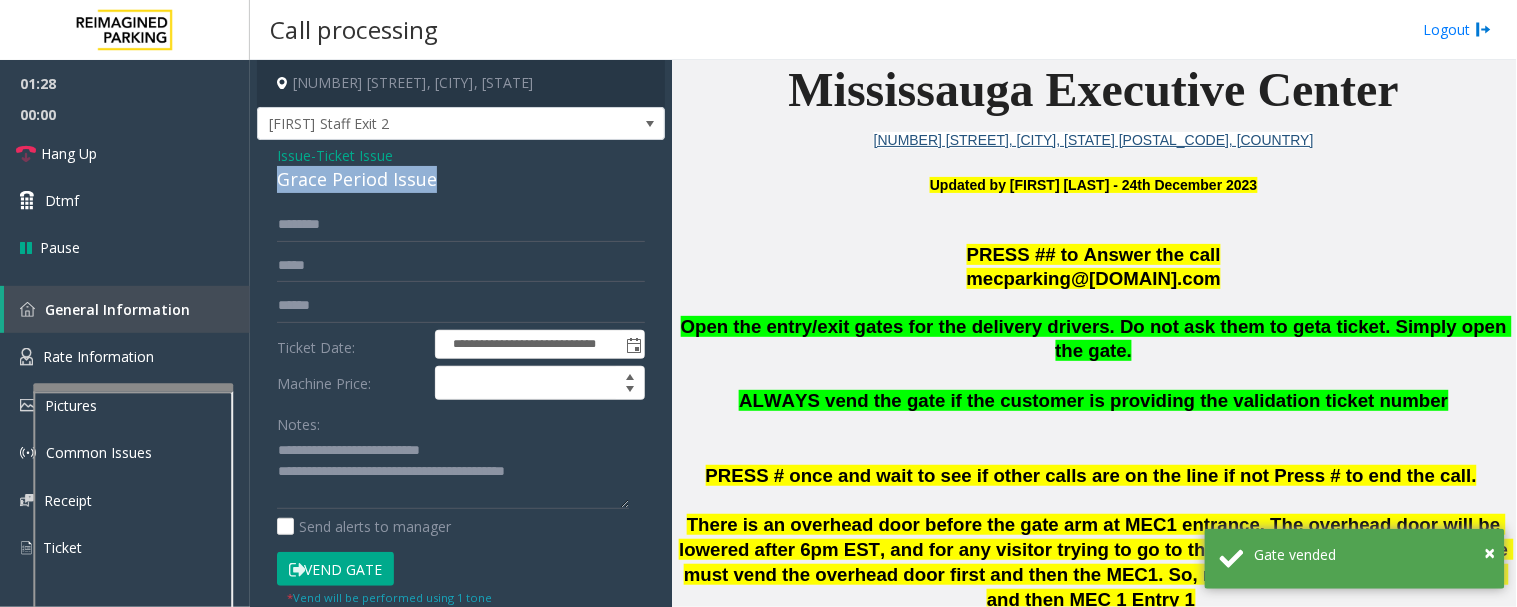 click on "Grace Period Issue" 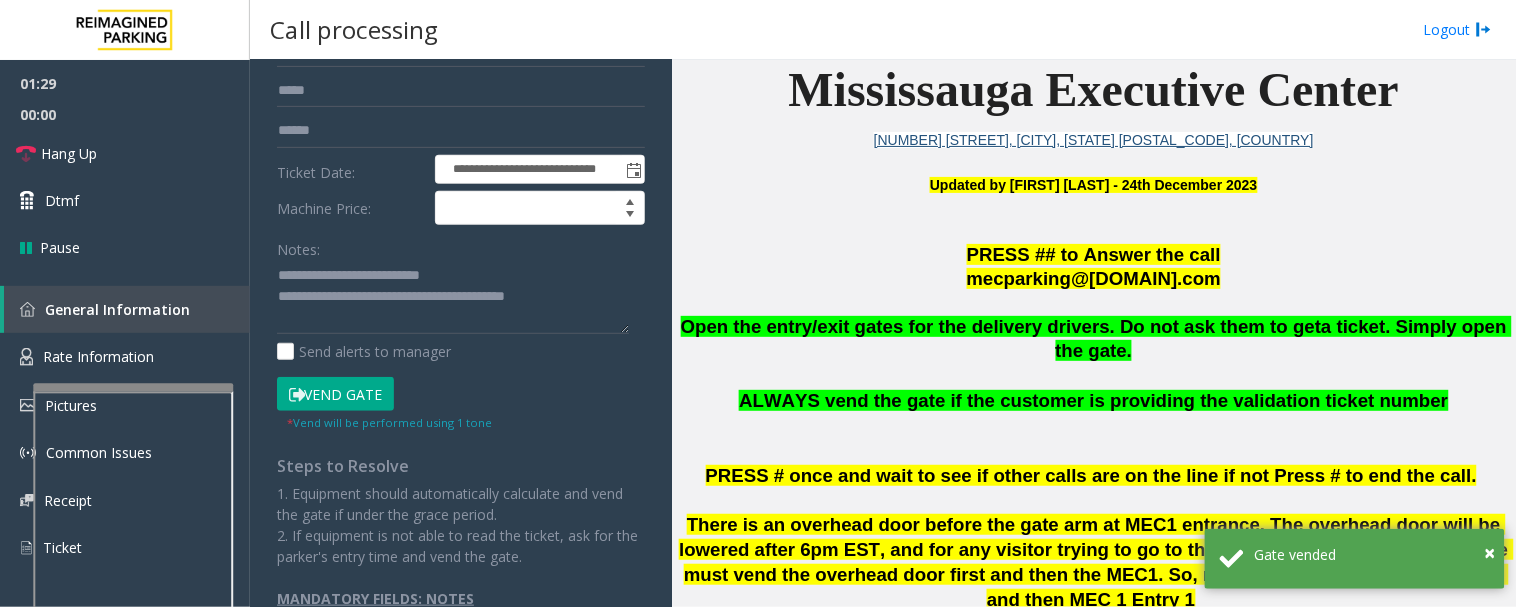 scroll, scrollTop: 196, scrollLeft: 0, axis: vertical 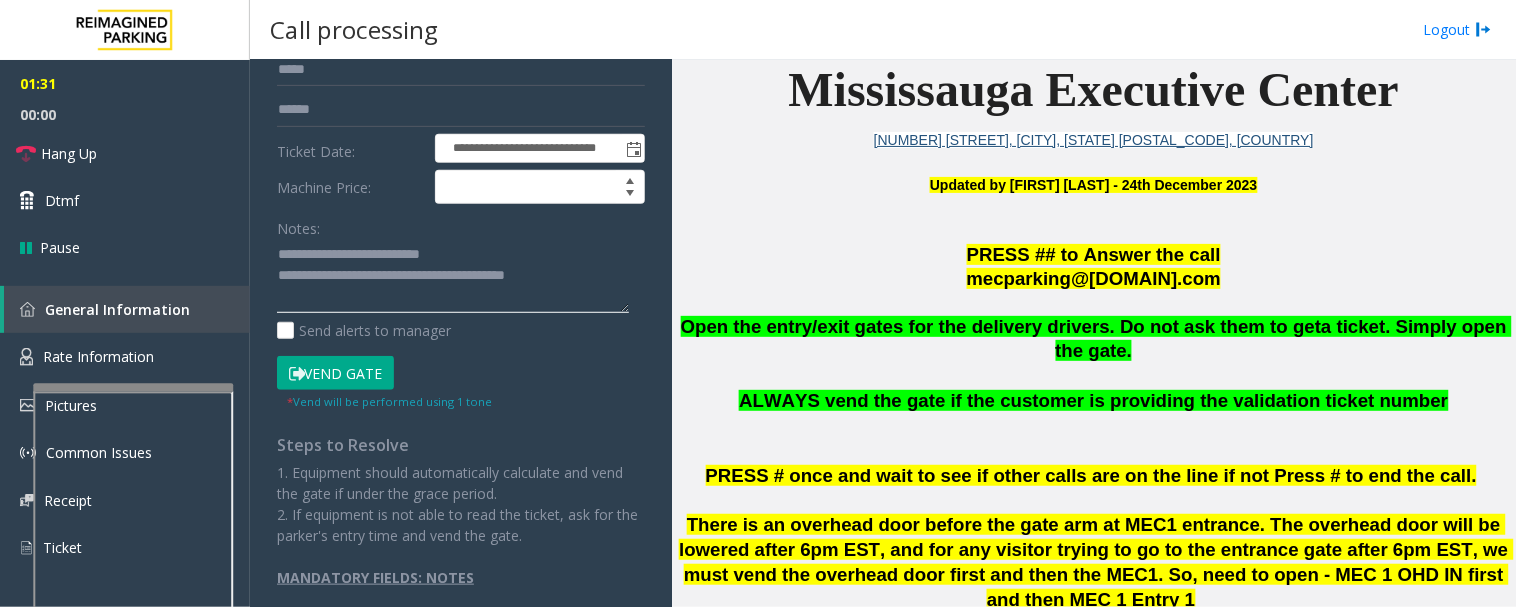 drag, startPoint x: 316, startPoint y: 255, endPoint x: 533, endPoint y: 248, distance: 217.11287 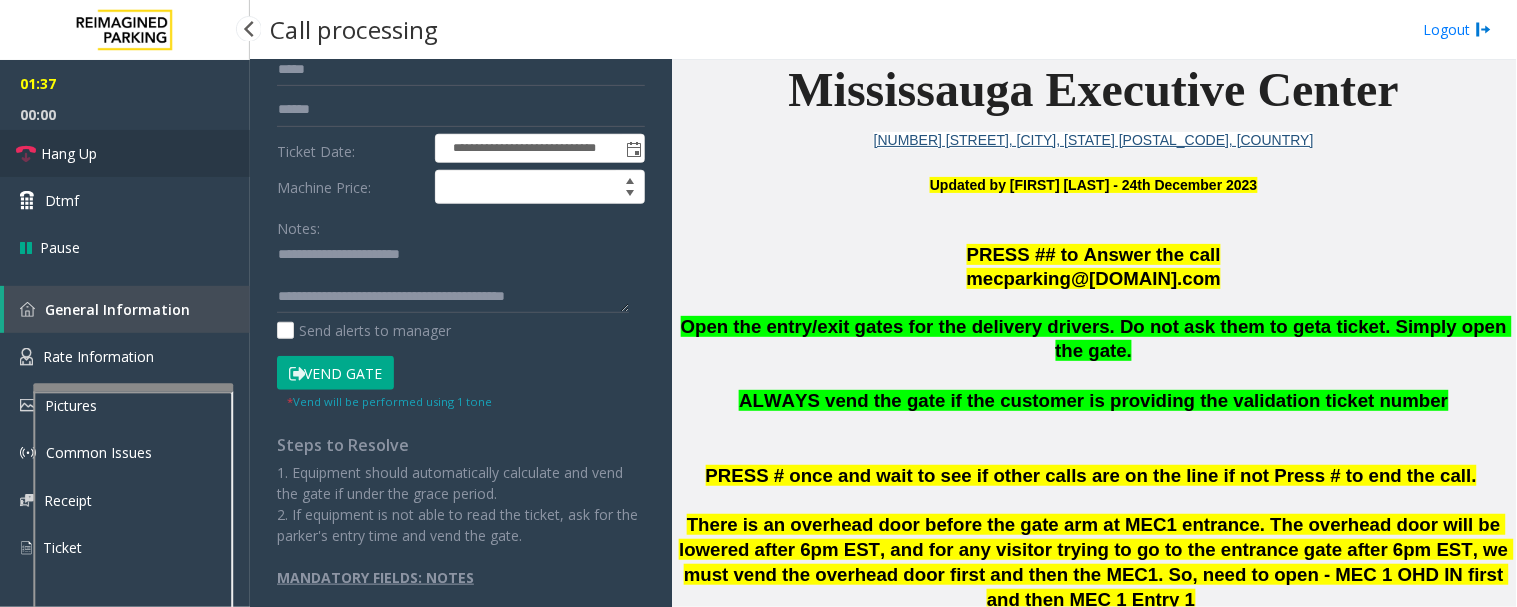 click on "Hang Up" at bounding box center [125, 153] 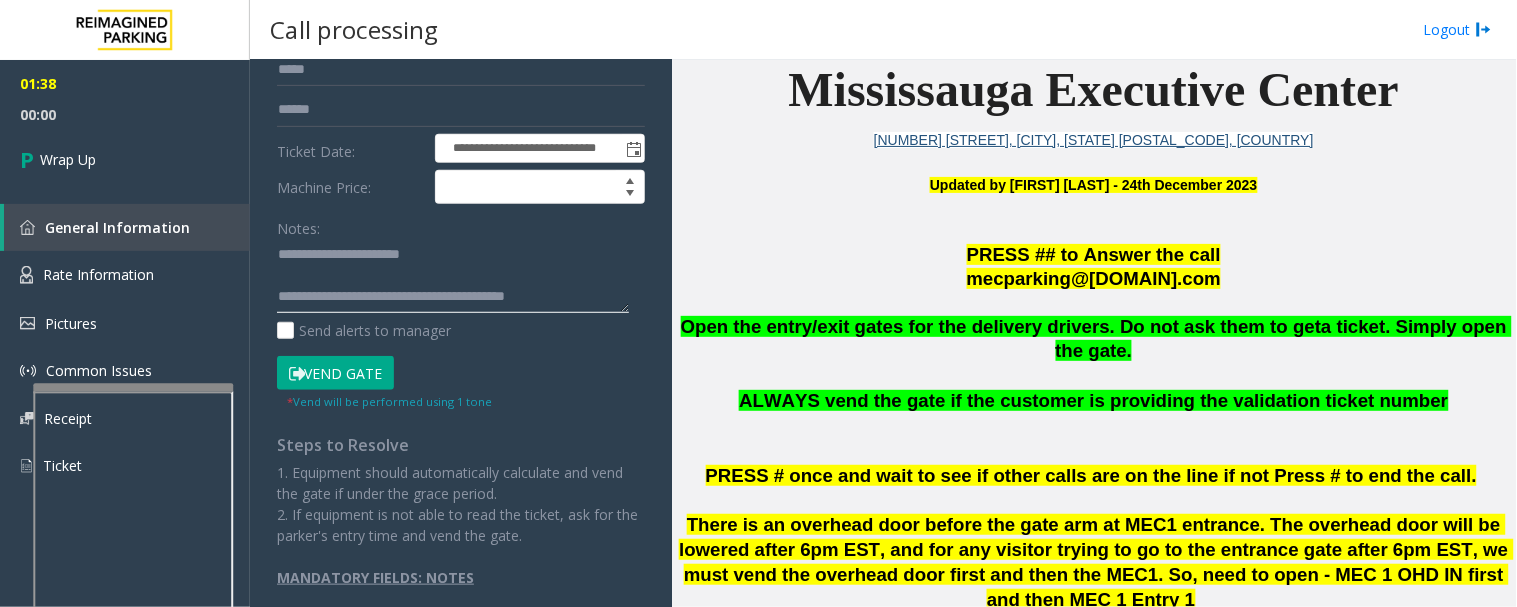 drag, startPoint x: 348, startPoint y: 296, endPoint x: 693, endPoint y: 297, distance: 345.00143 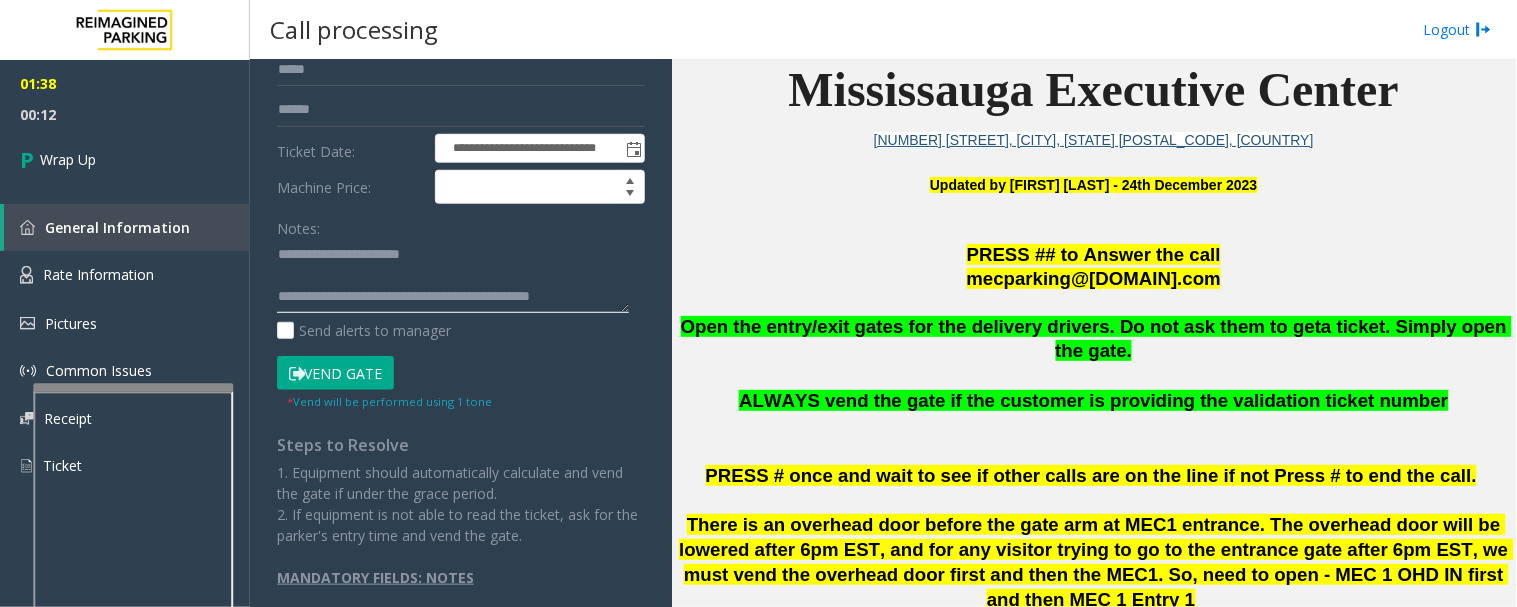 scroll, scrollTop: 14, scrollLeft: 0, axis: vertical 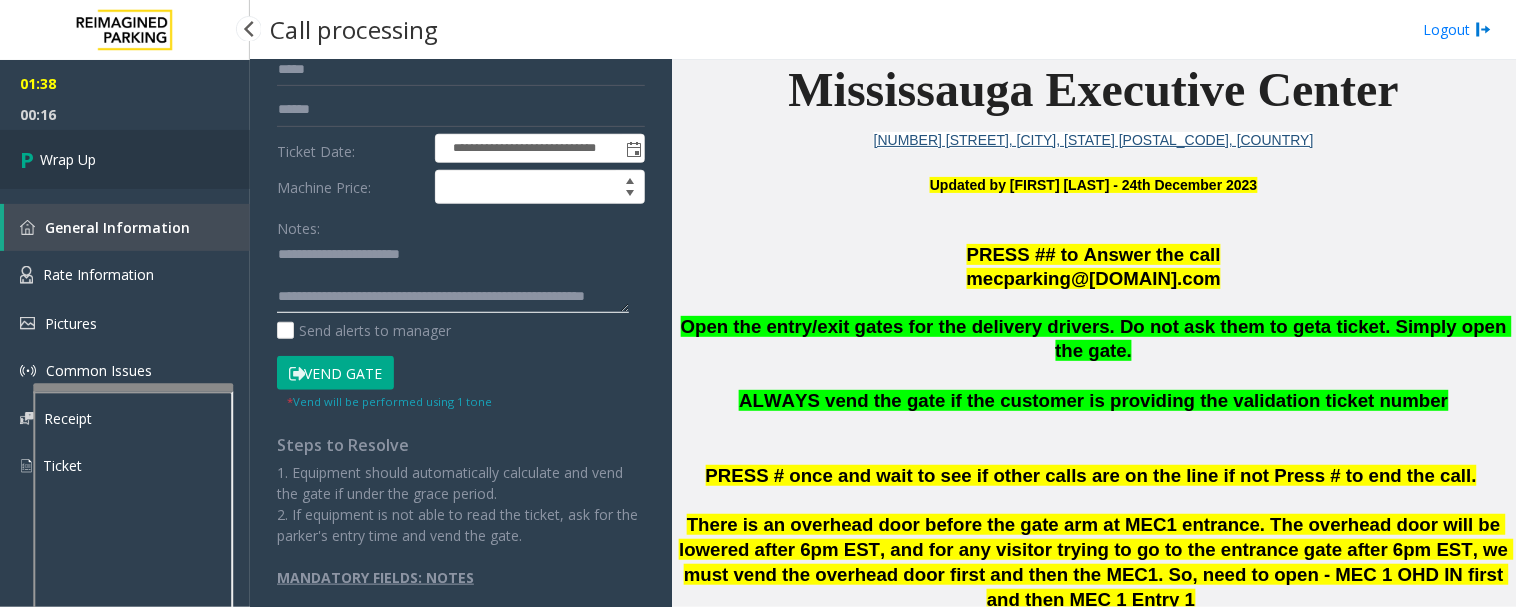 type on "**********" 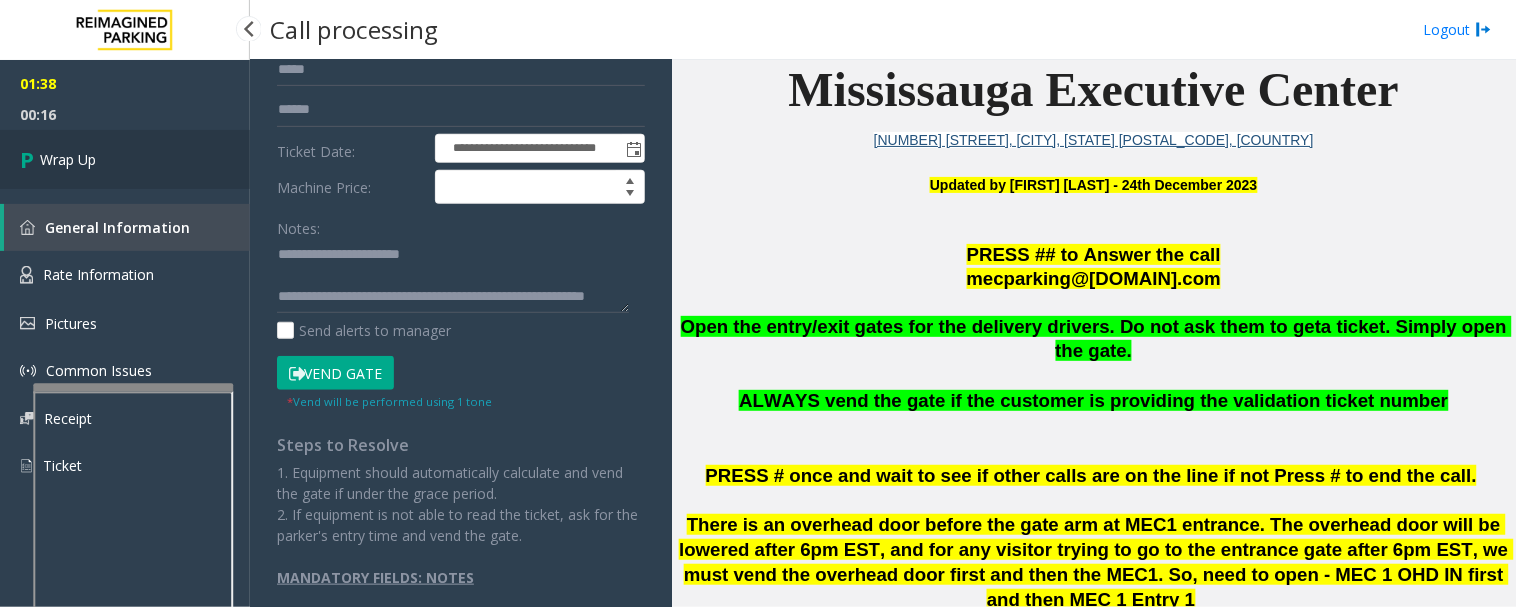 click on "Wrap Up" at bounding box center (125, 159) 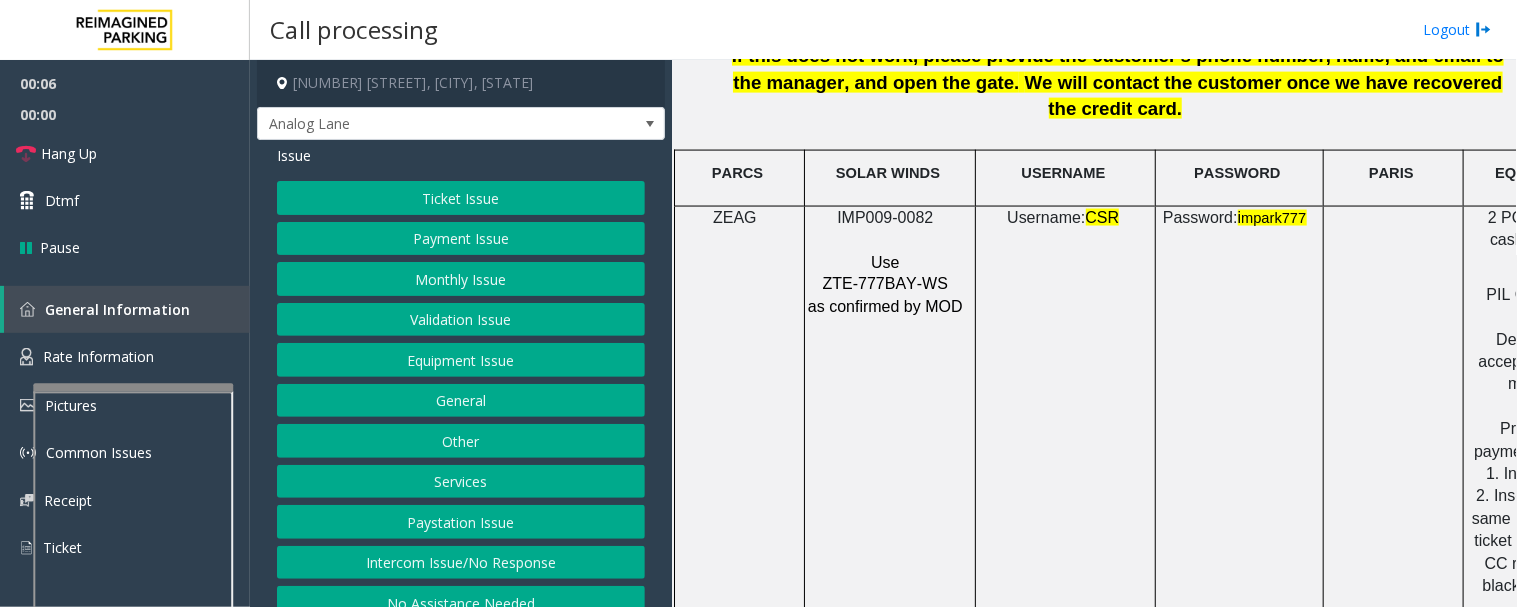 scroll, scrollTop: 2666, scrollLeft: 0, axis: vertical 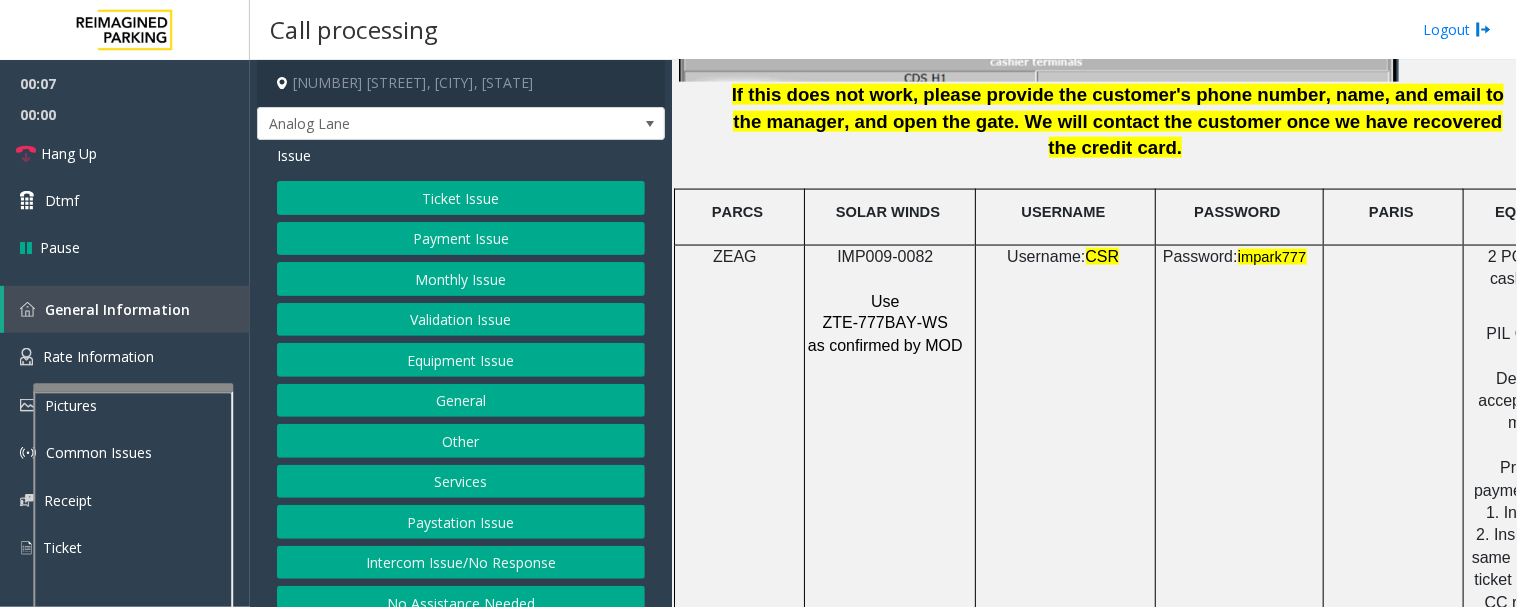 click on "IMP009-0082" 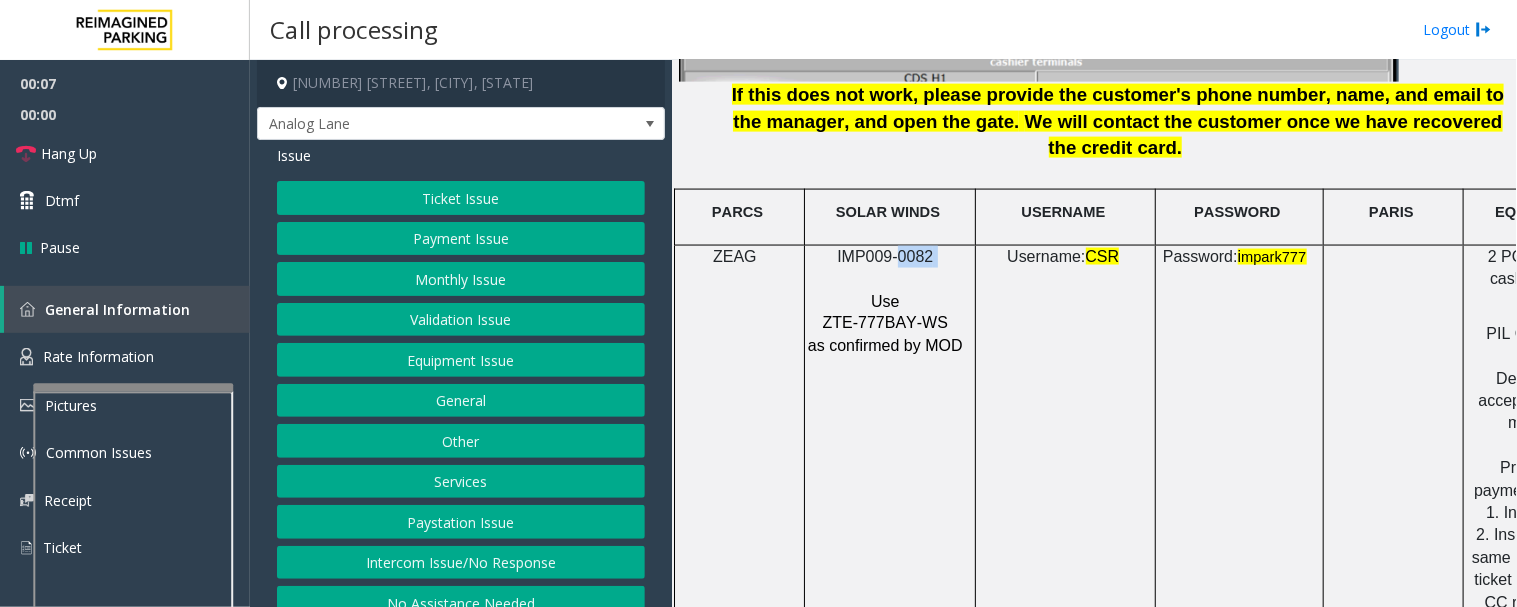 click on "IMP009-0082" 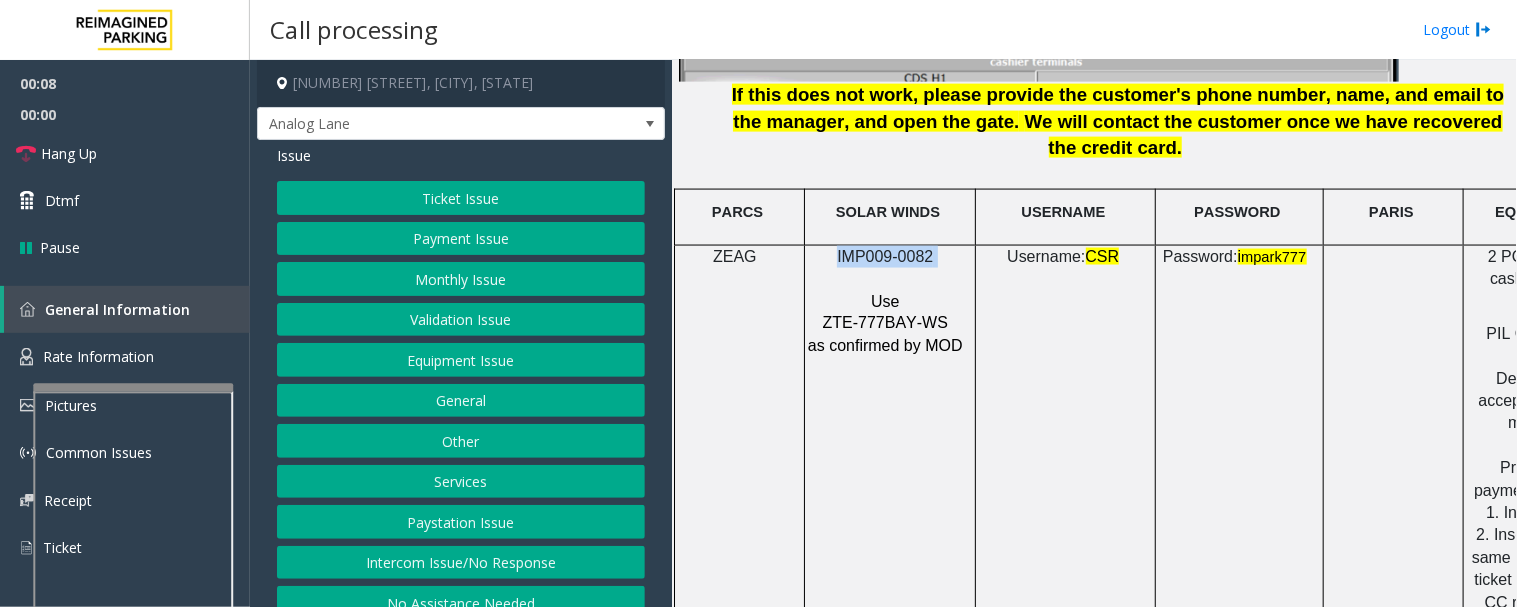click on "IMP009-0082" 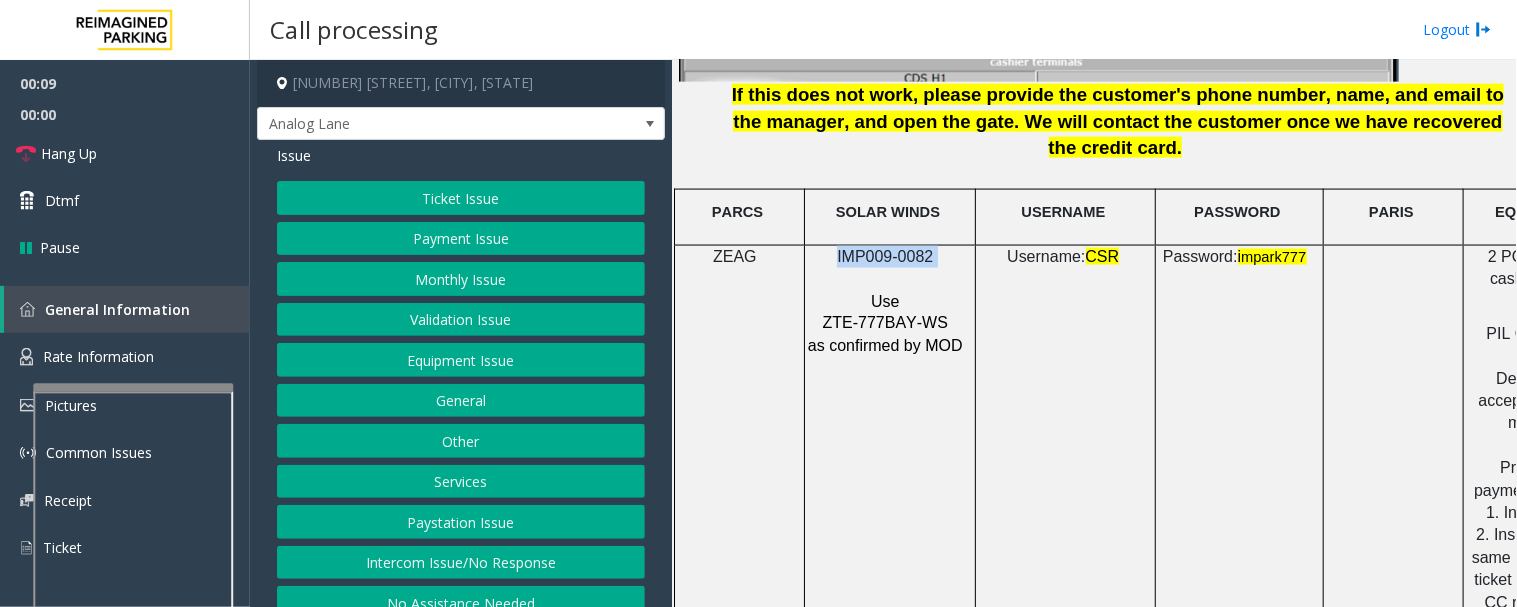 copy on "IMP009-0082" 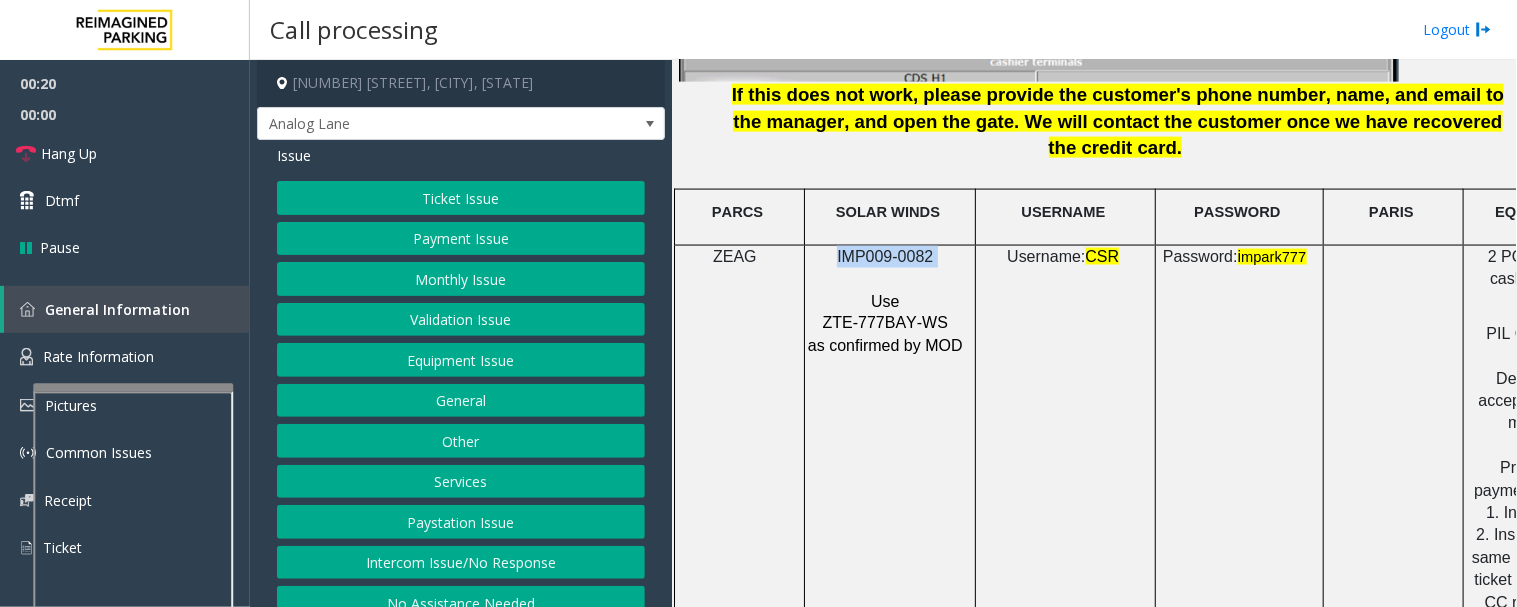 click on "Equipment Issue" 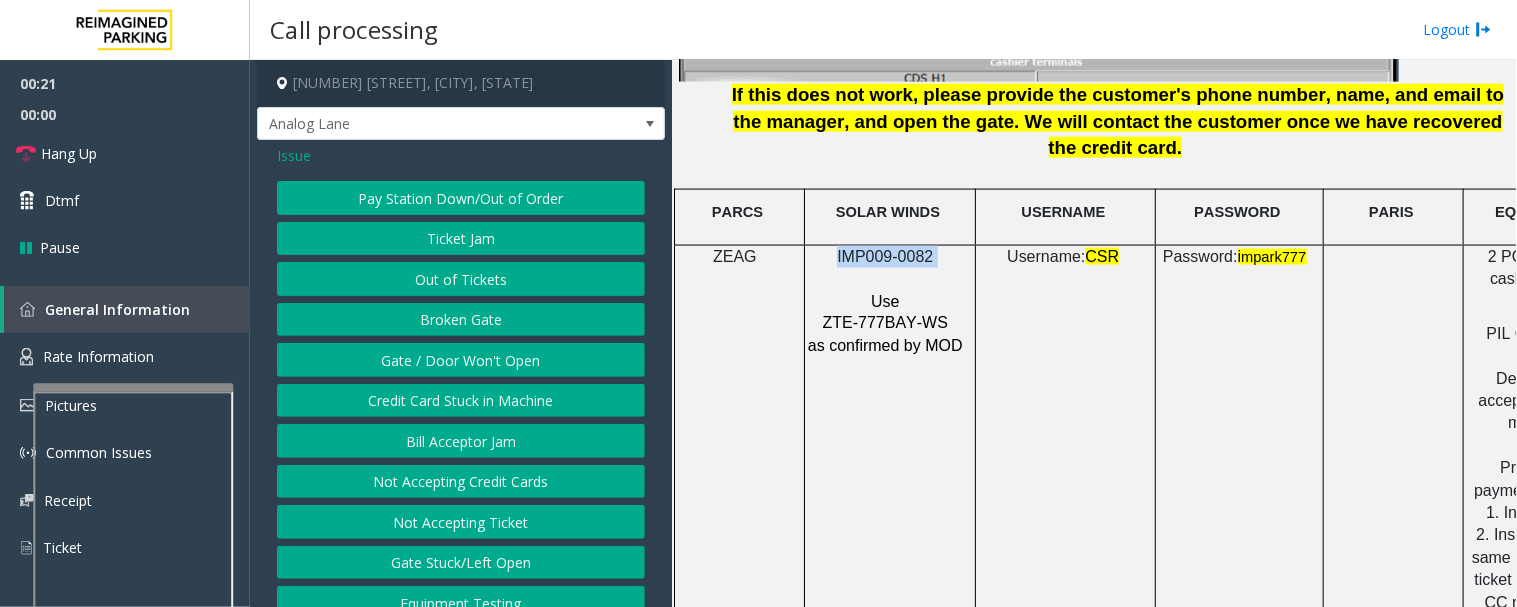 click on "Out of Tickets" 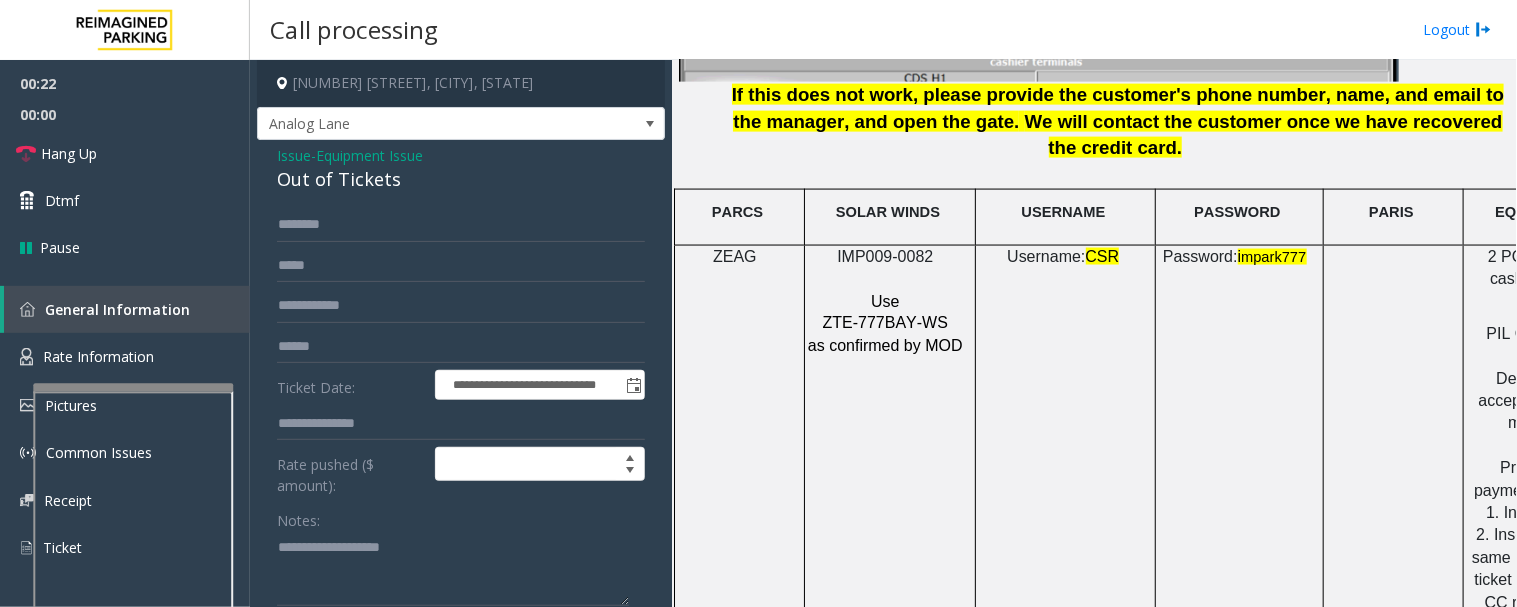 click on "**********" 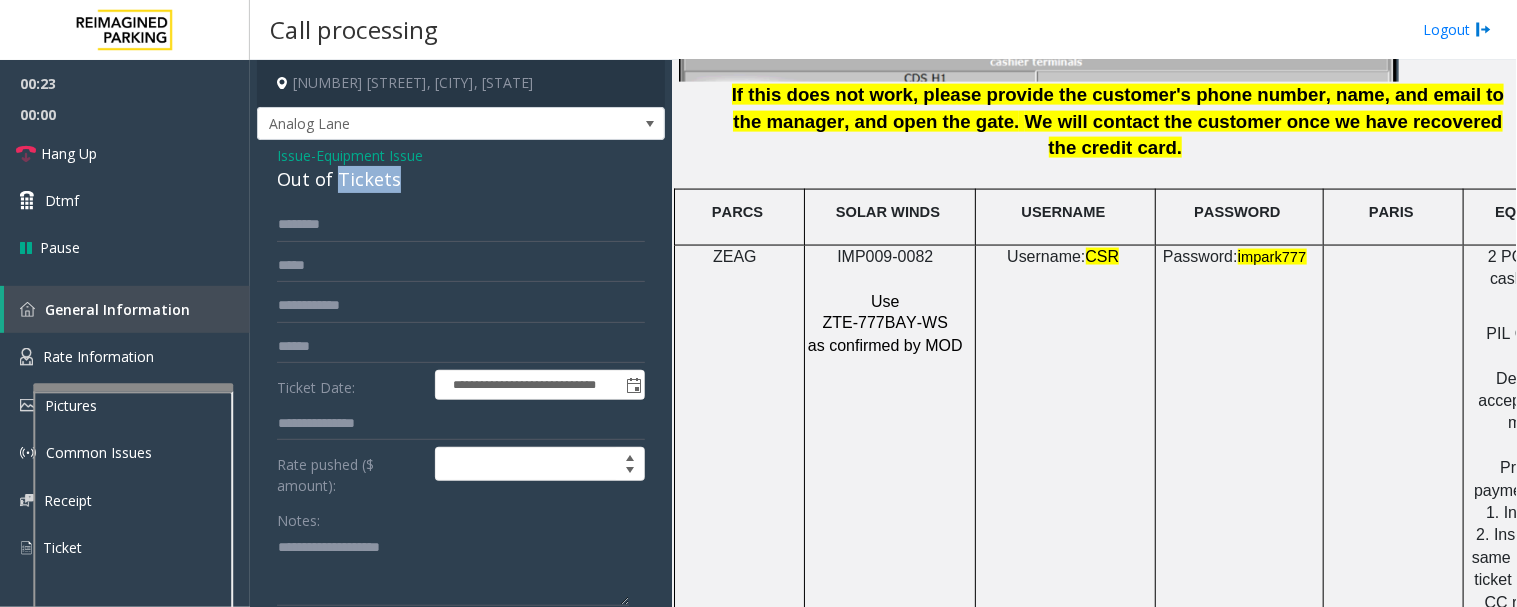 click on "Out of Tickets" 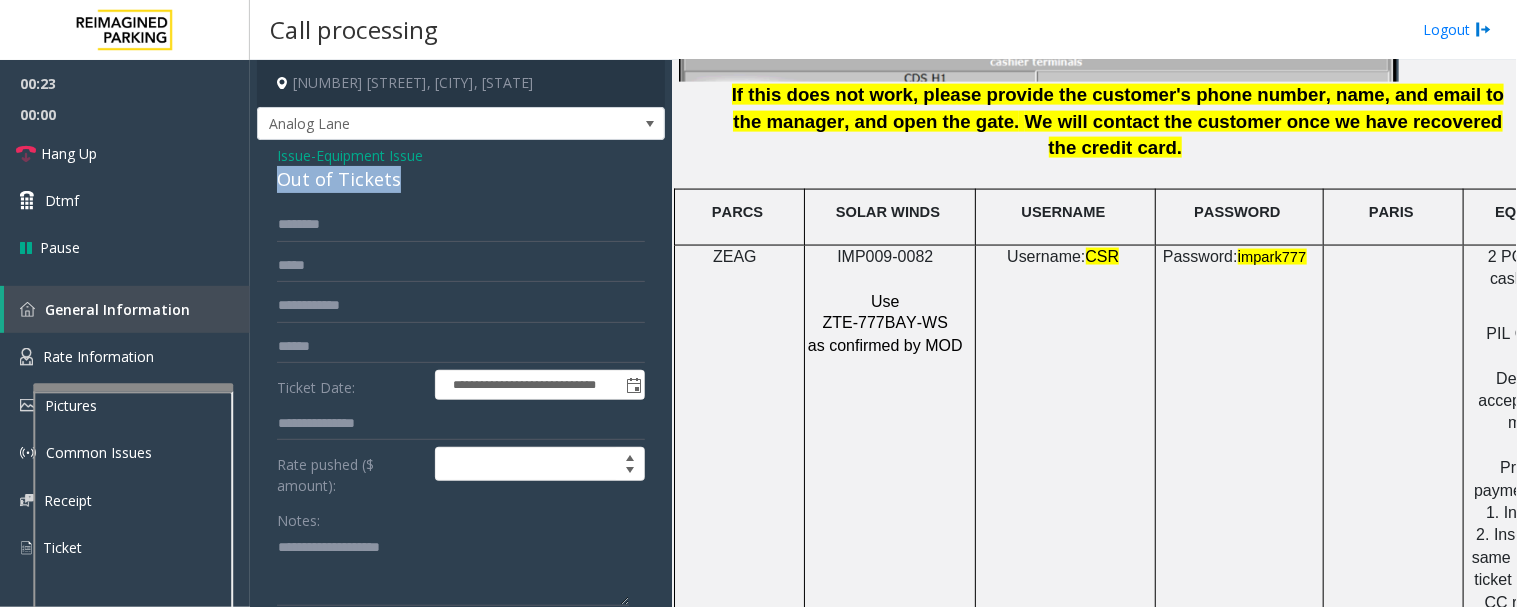 click on "Out of Tickets" 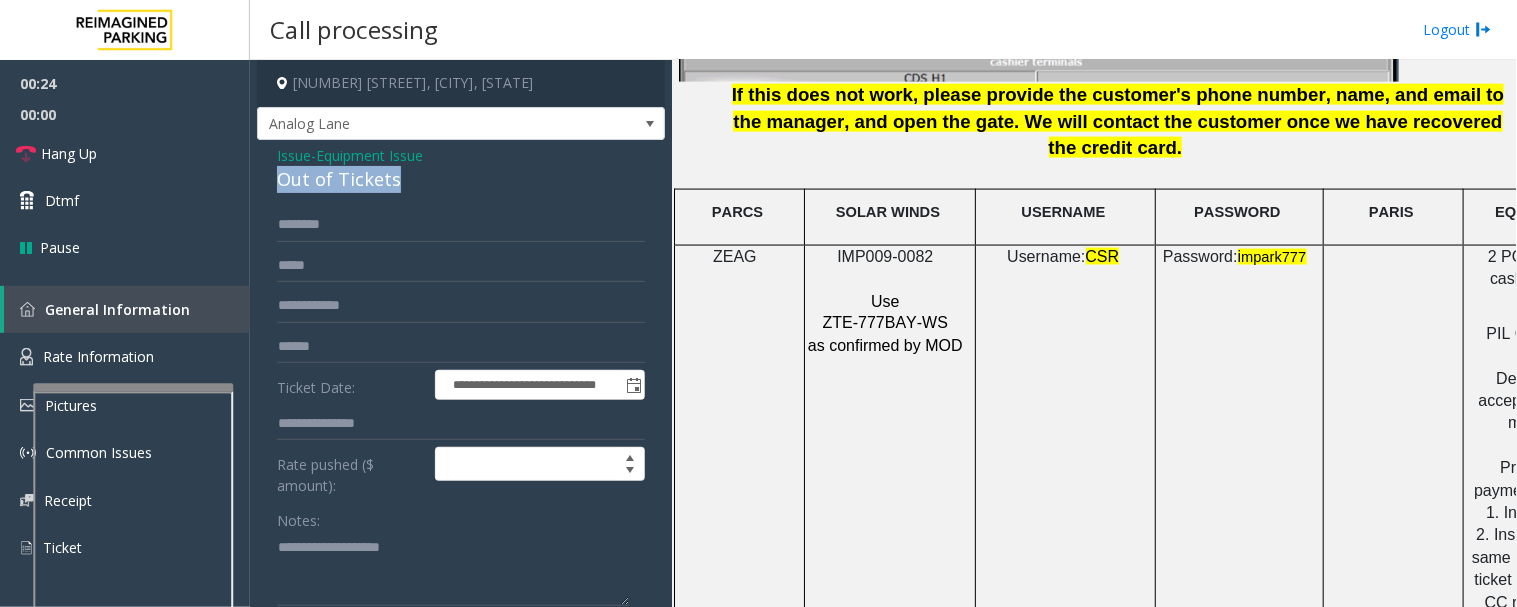 copy on "Out of Tickets" 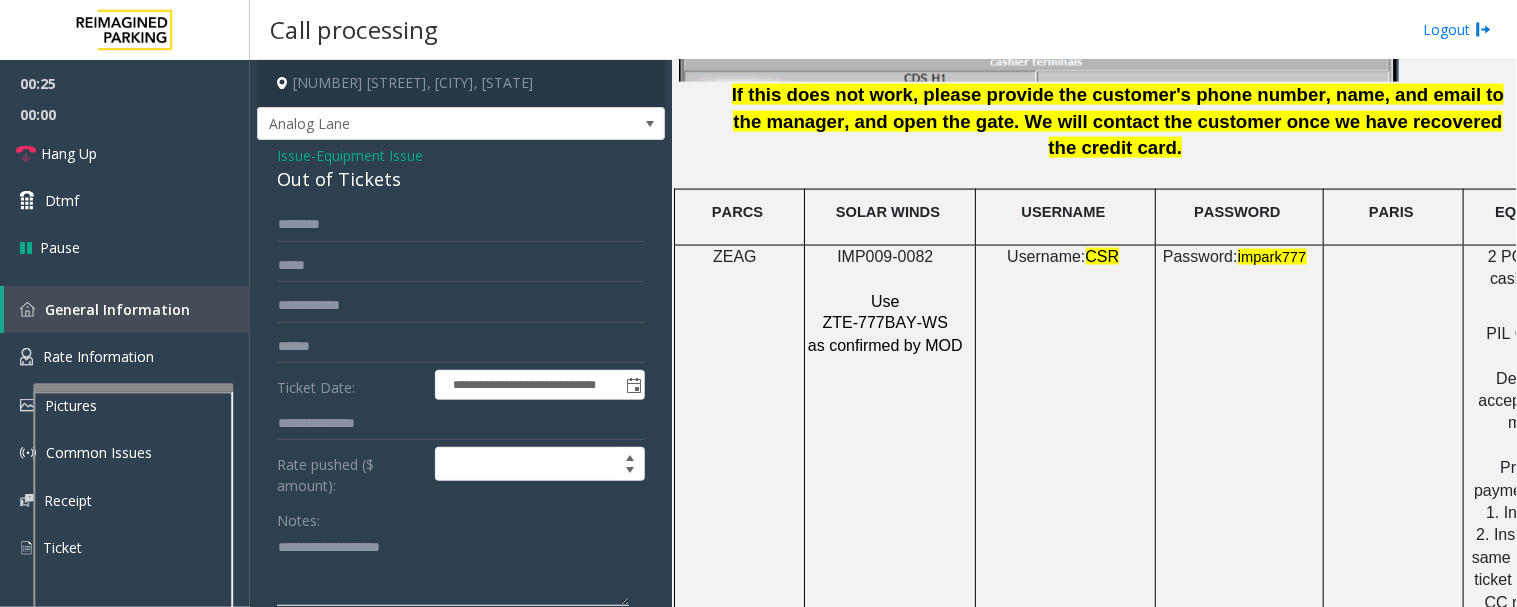 click 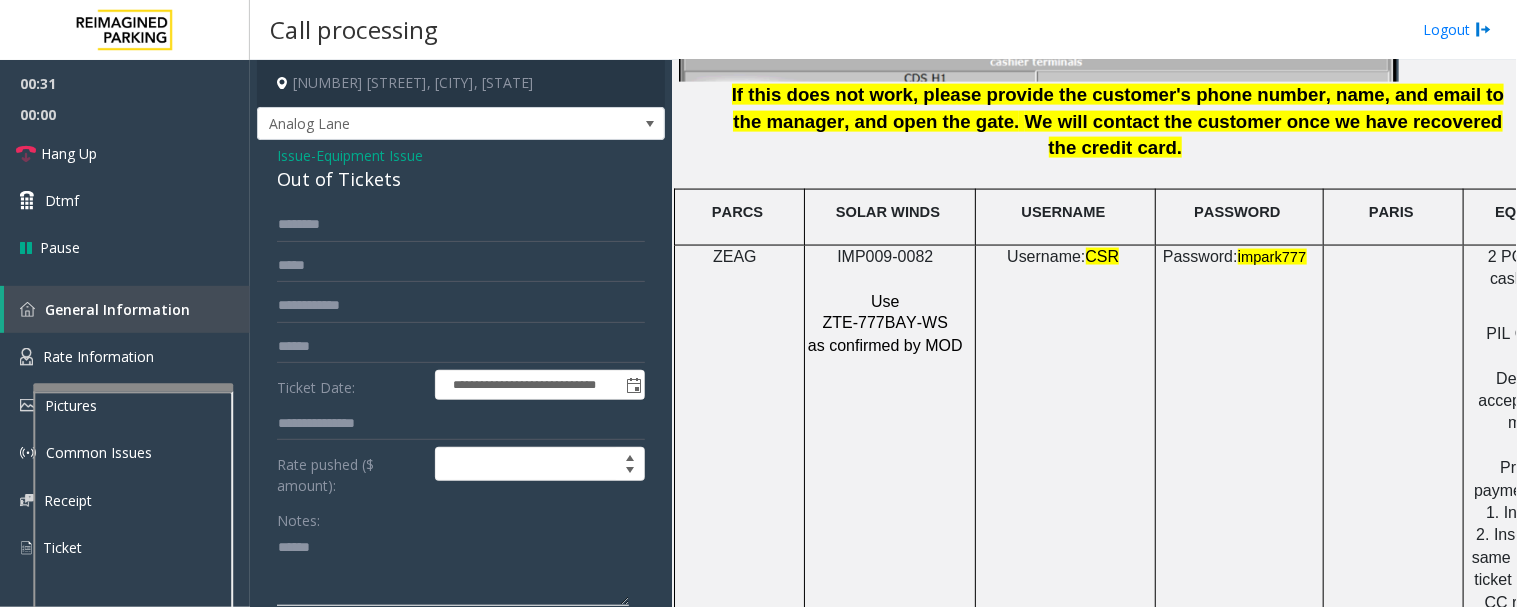 paste on "**********" 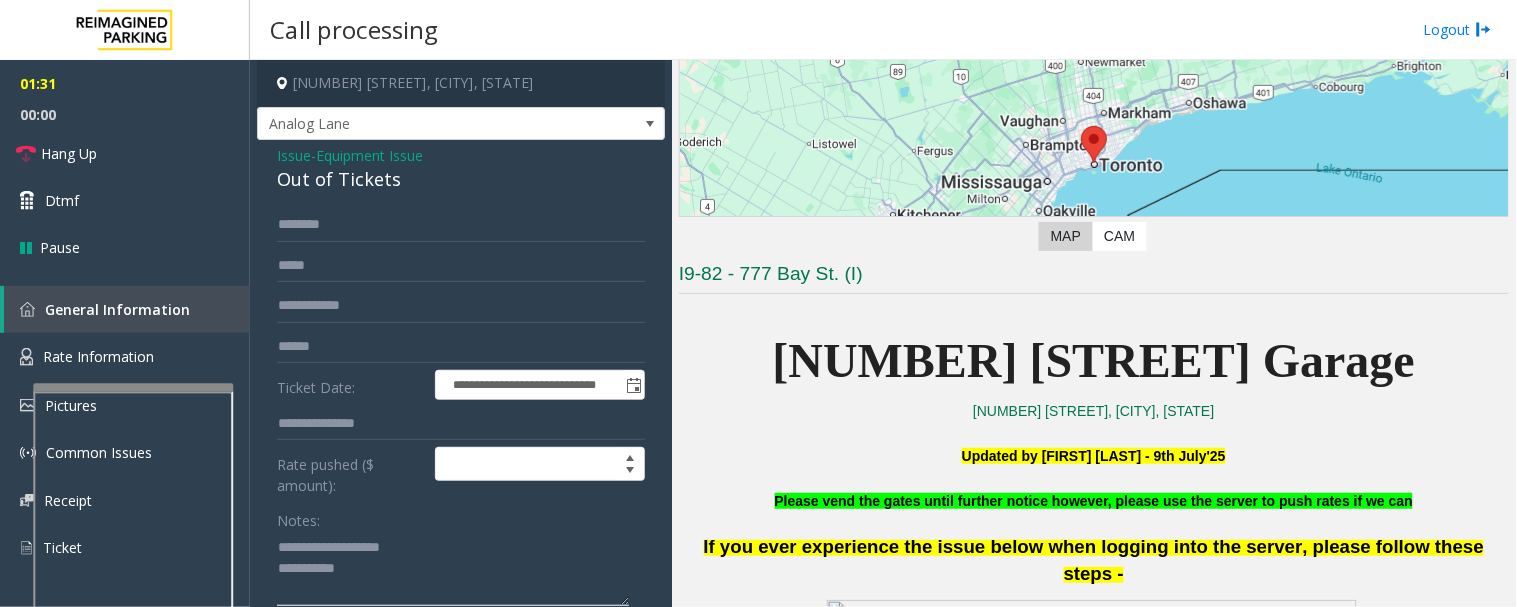 scroll, scrollTop: 555, scrollLeft: 0, axis: vertical 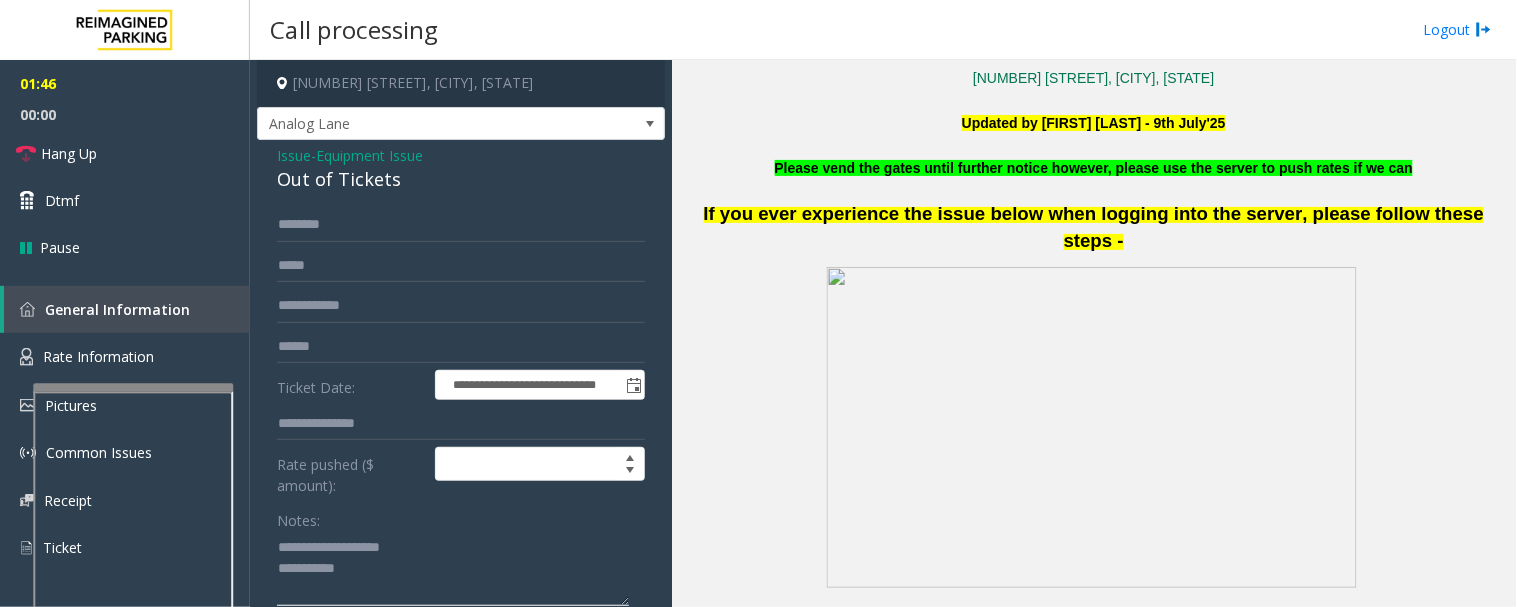 click 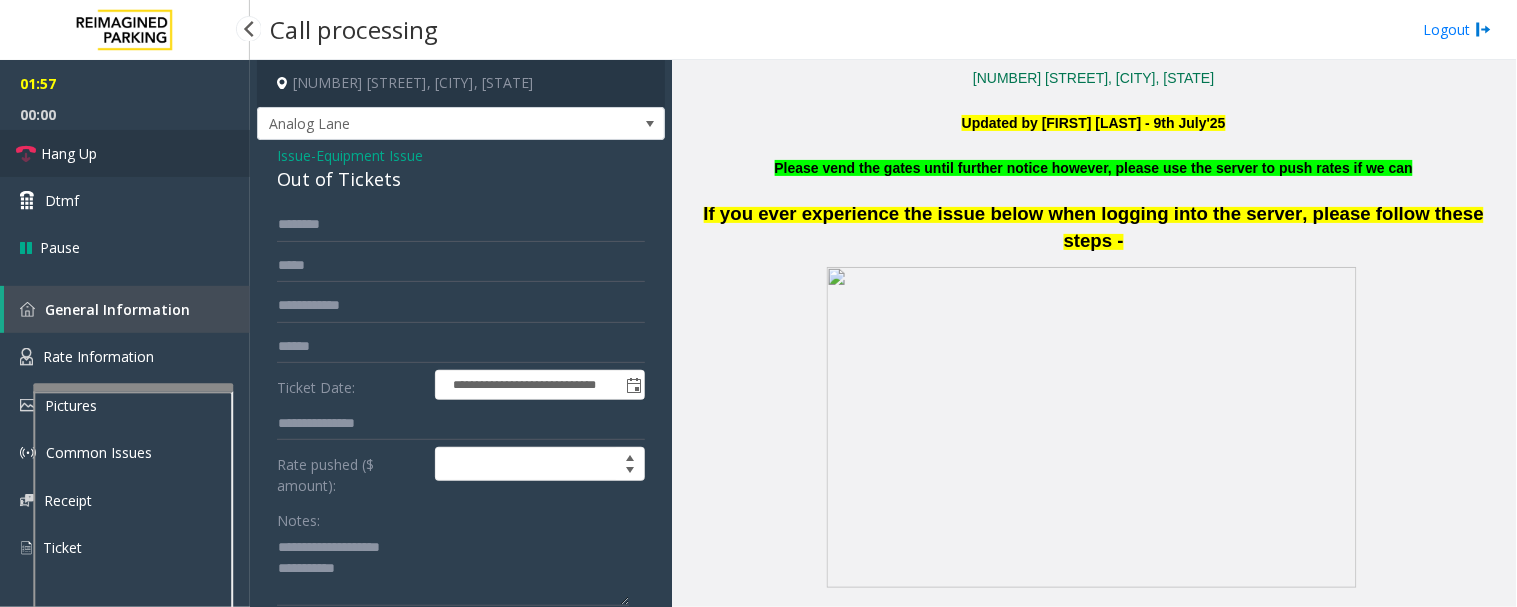 click on "Hang Up" at bounding box center (125, 153) 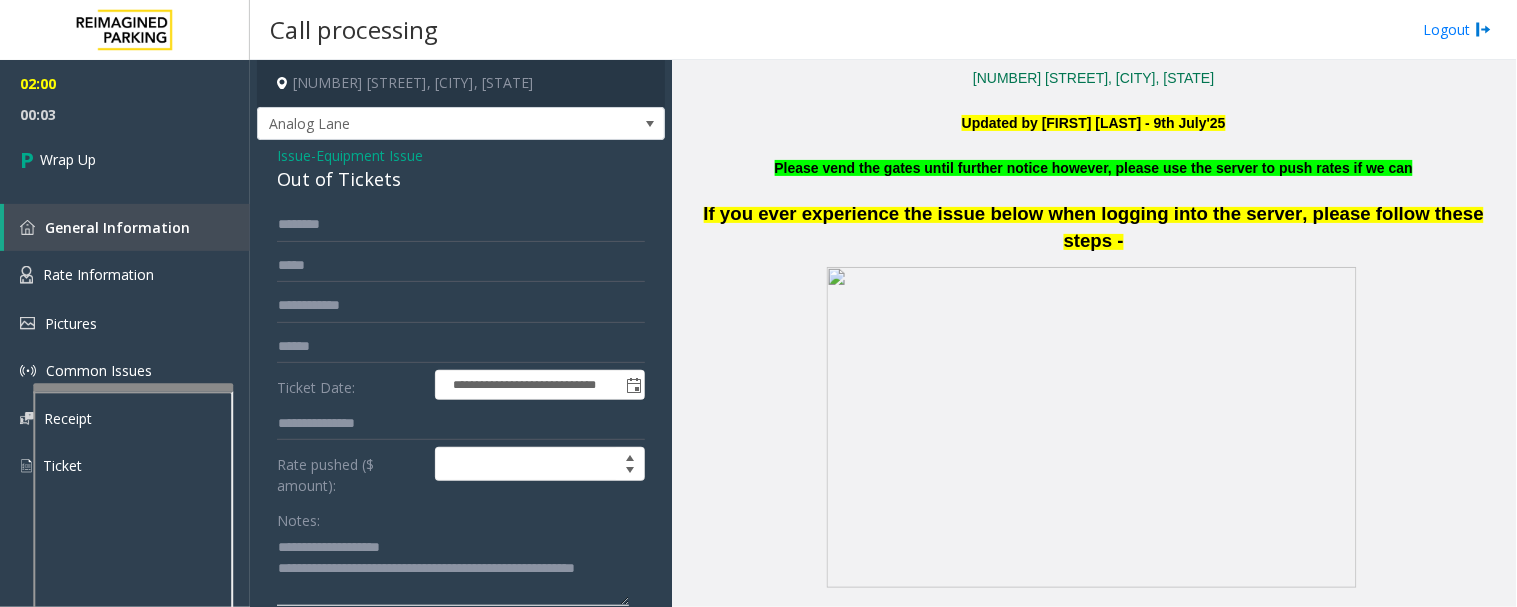 click 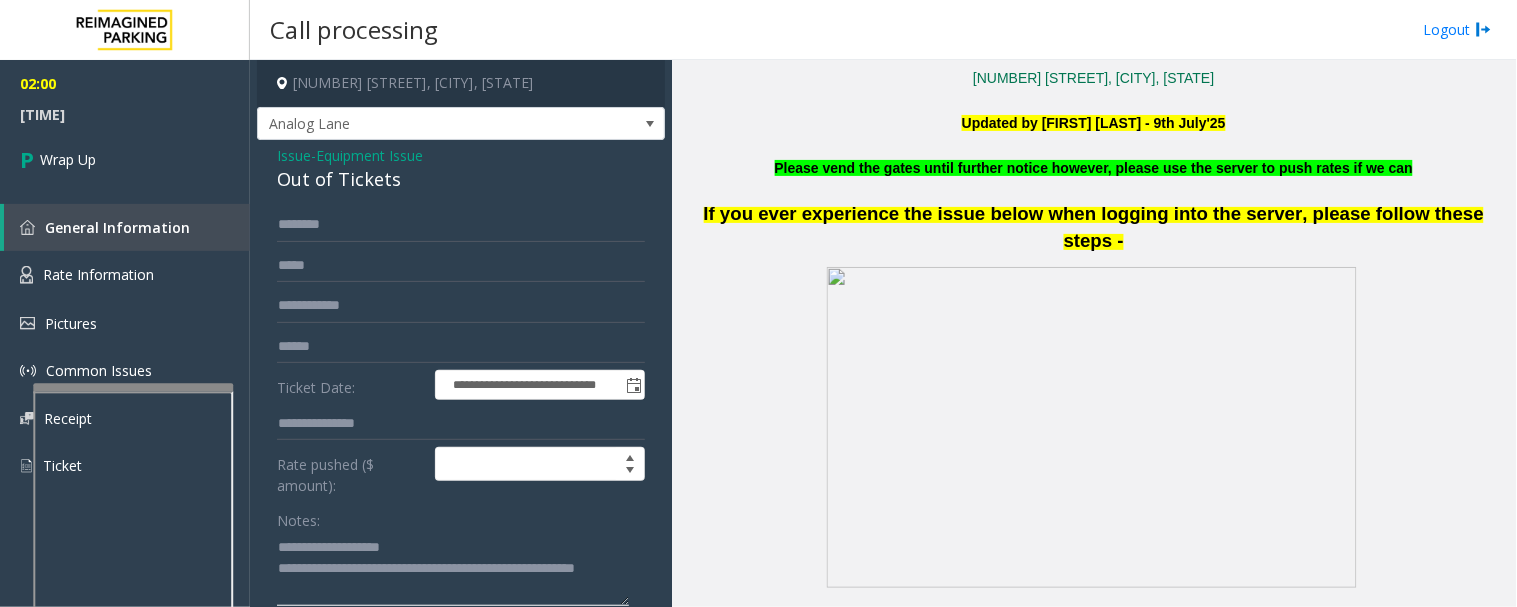 click 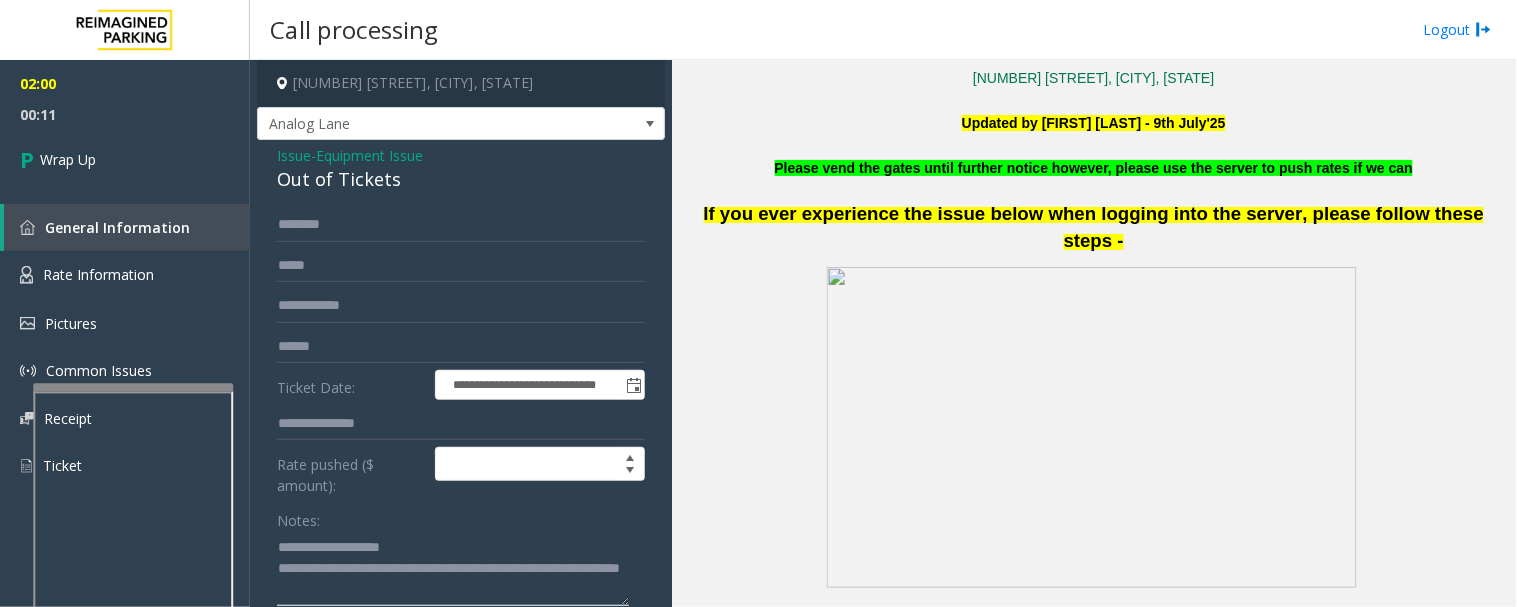 drag, startPoint x: 362, startPoint y: 583, endPoint x: 335, endPoint y: 583, distance: 27 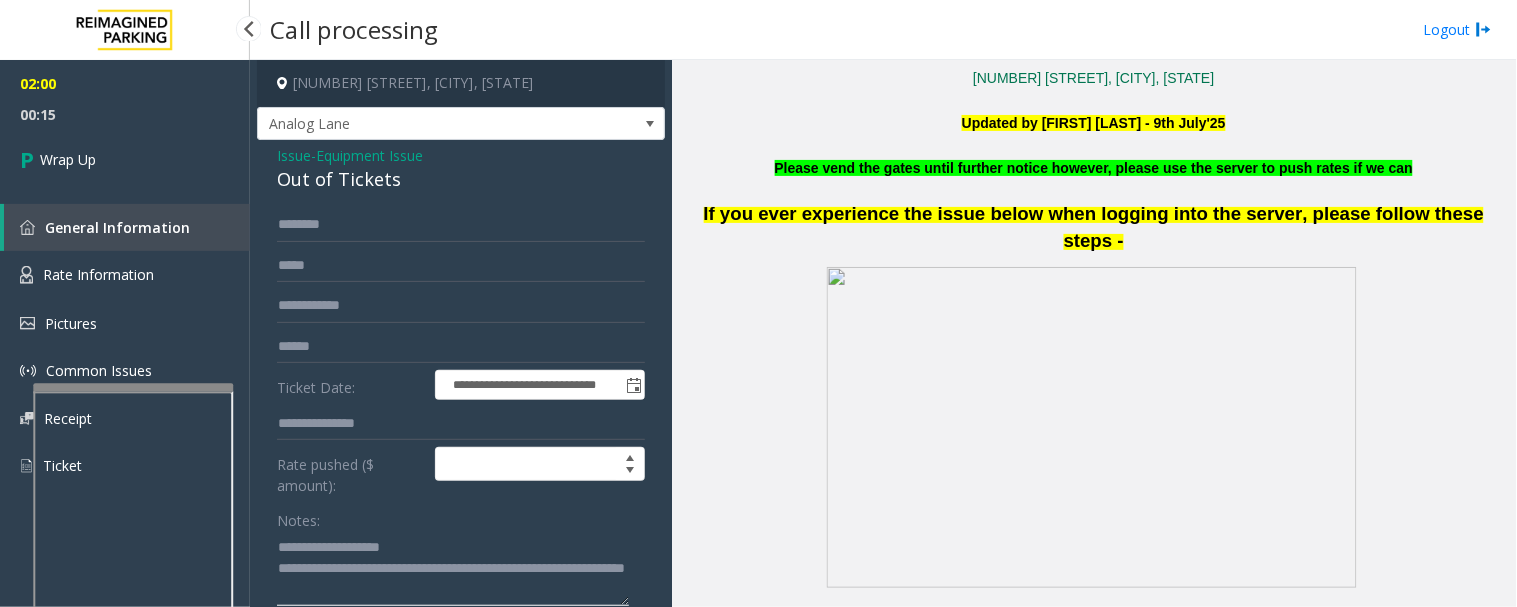 type on "**********" 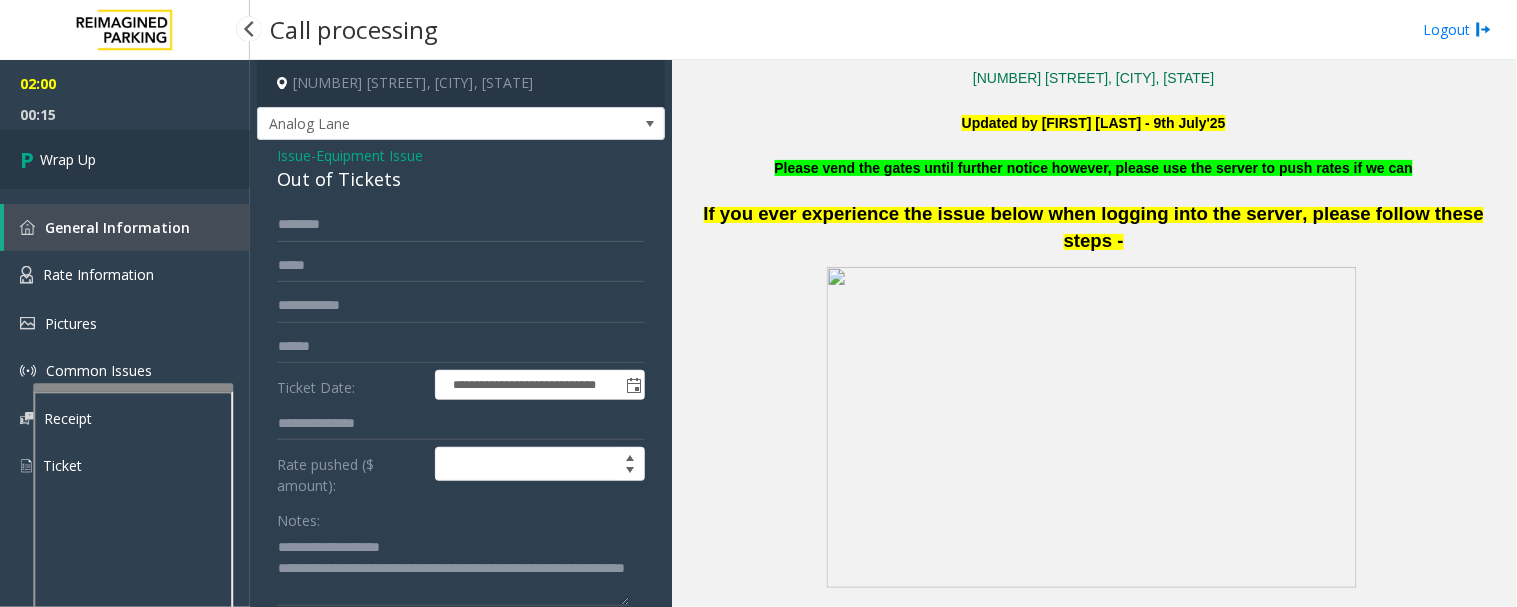 drag, startPoint x: 86, startPoint y: 87, endPoint x: 76, endPoint y: 132, distance: 46.09772 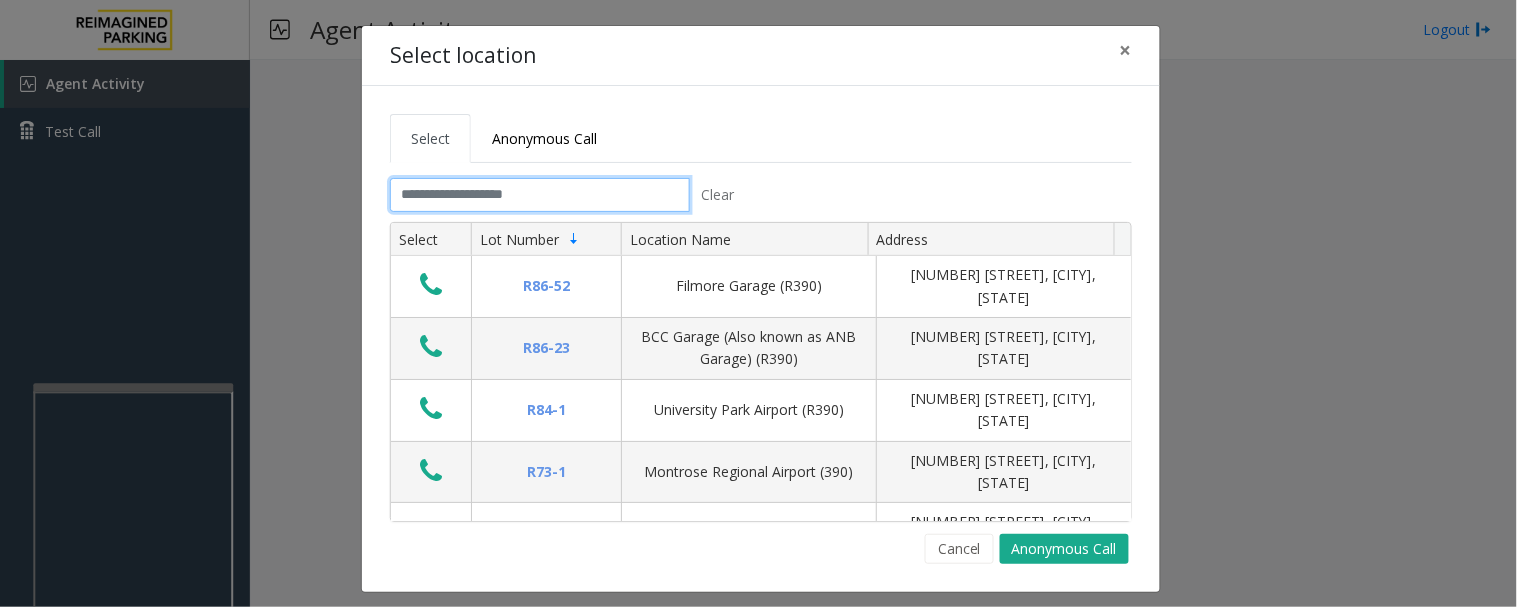 click 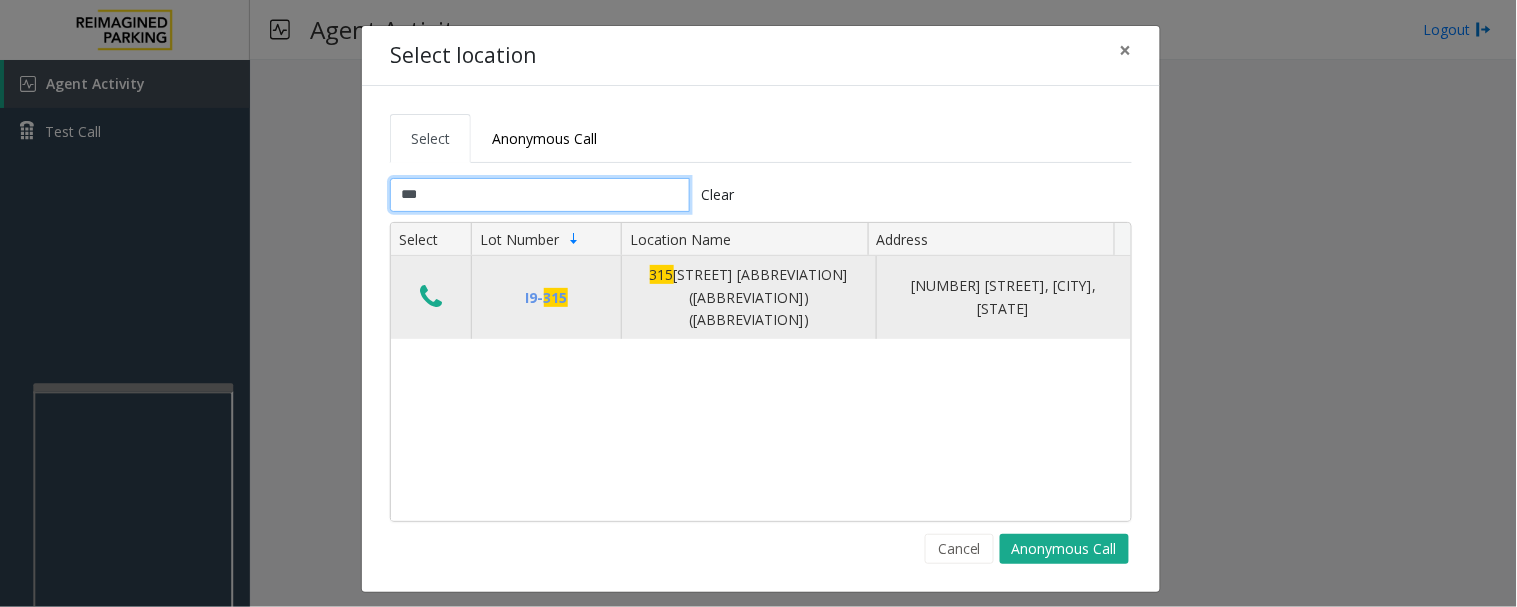 type on "***" 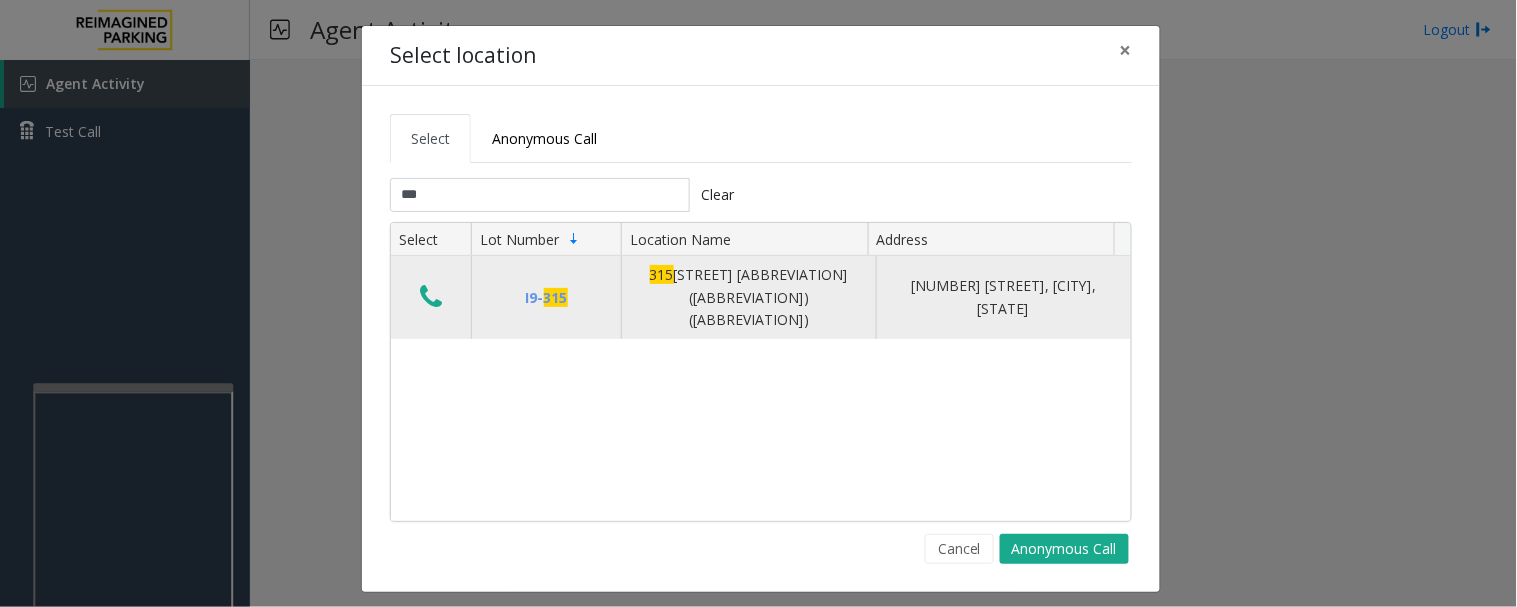 click 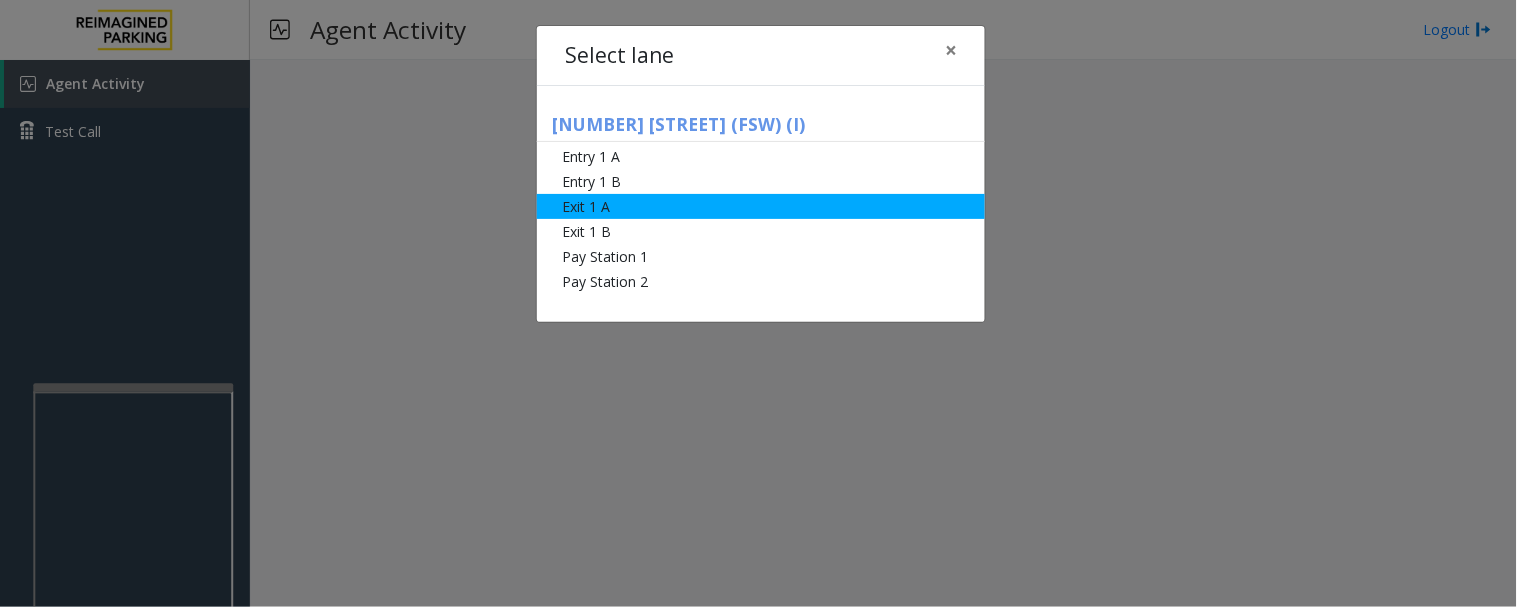 click on "Exit 1 A" 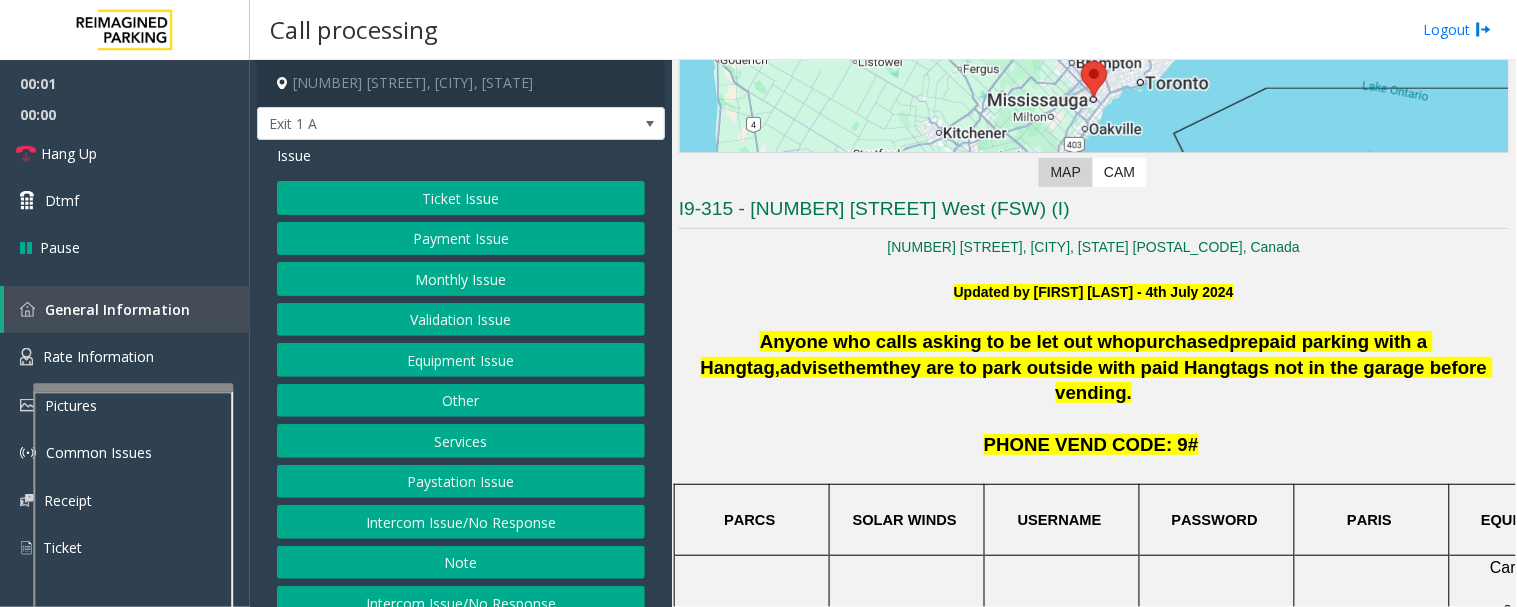 scroll, scrollTop: 444, scrollLeft: 0, axis: vertical 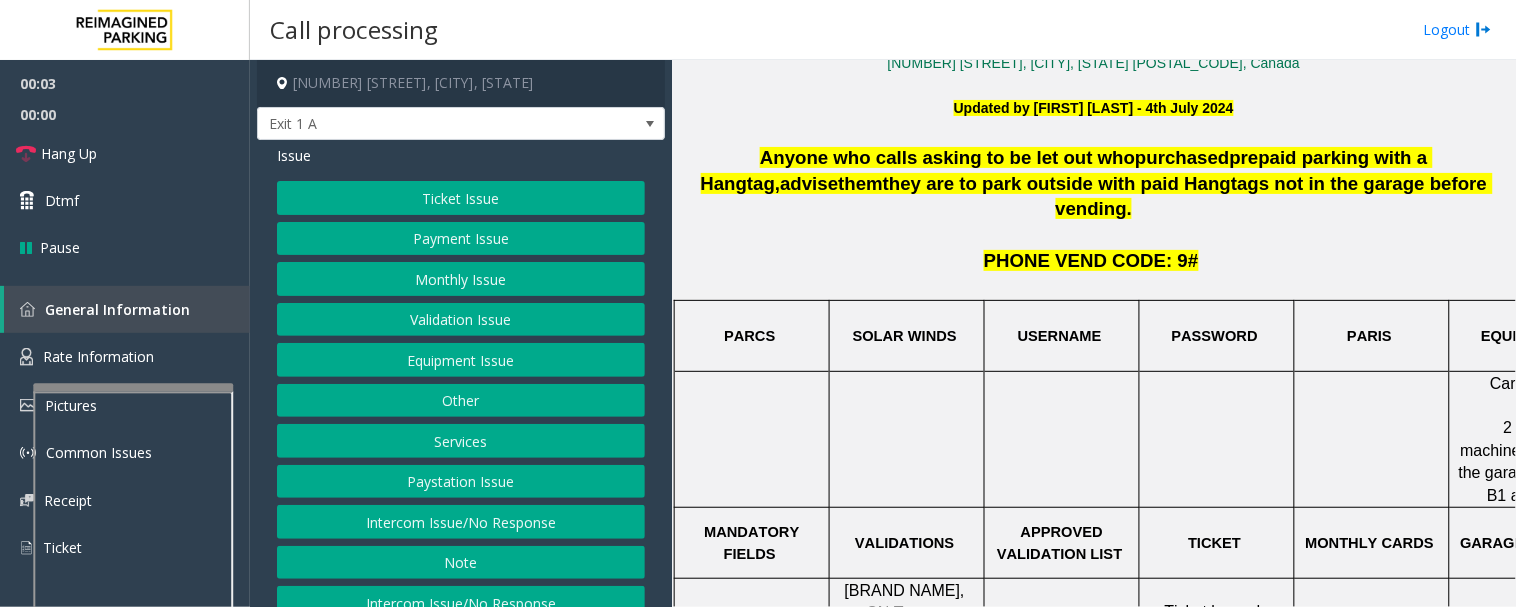 click on "Monthly Issue" 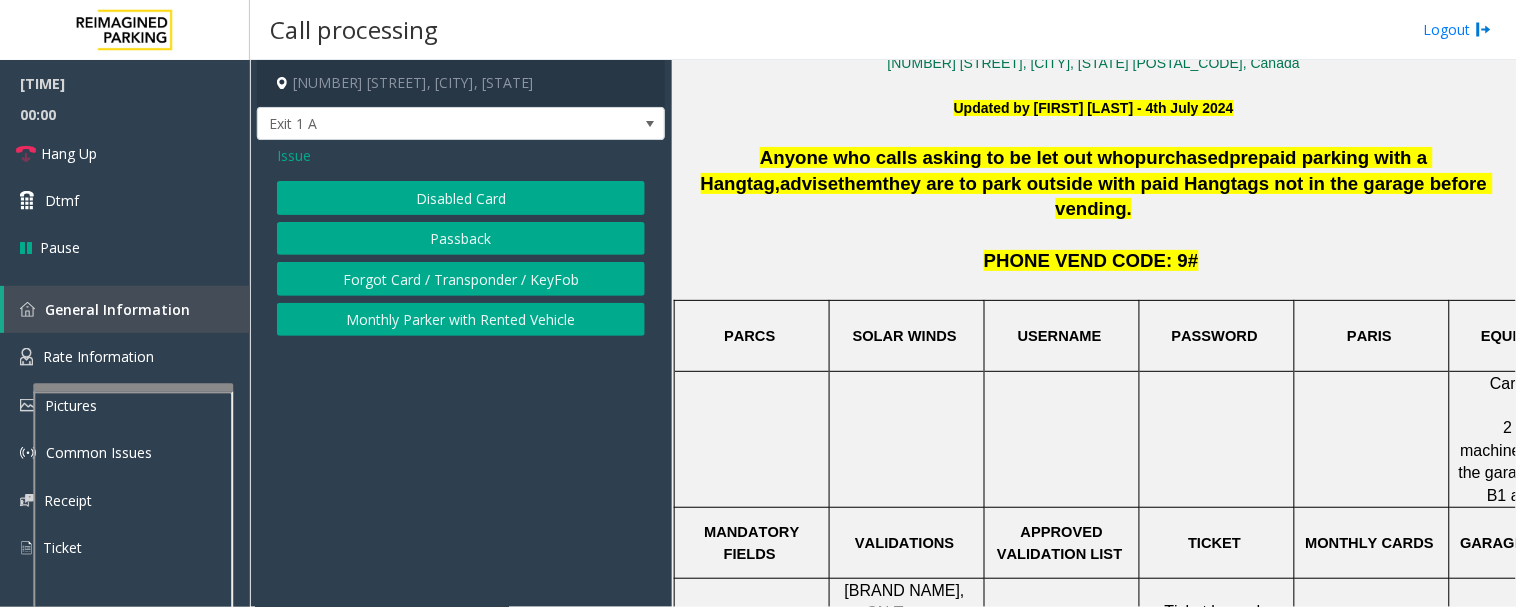 click on "Disabled Card" 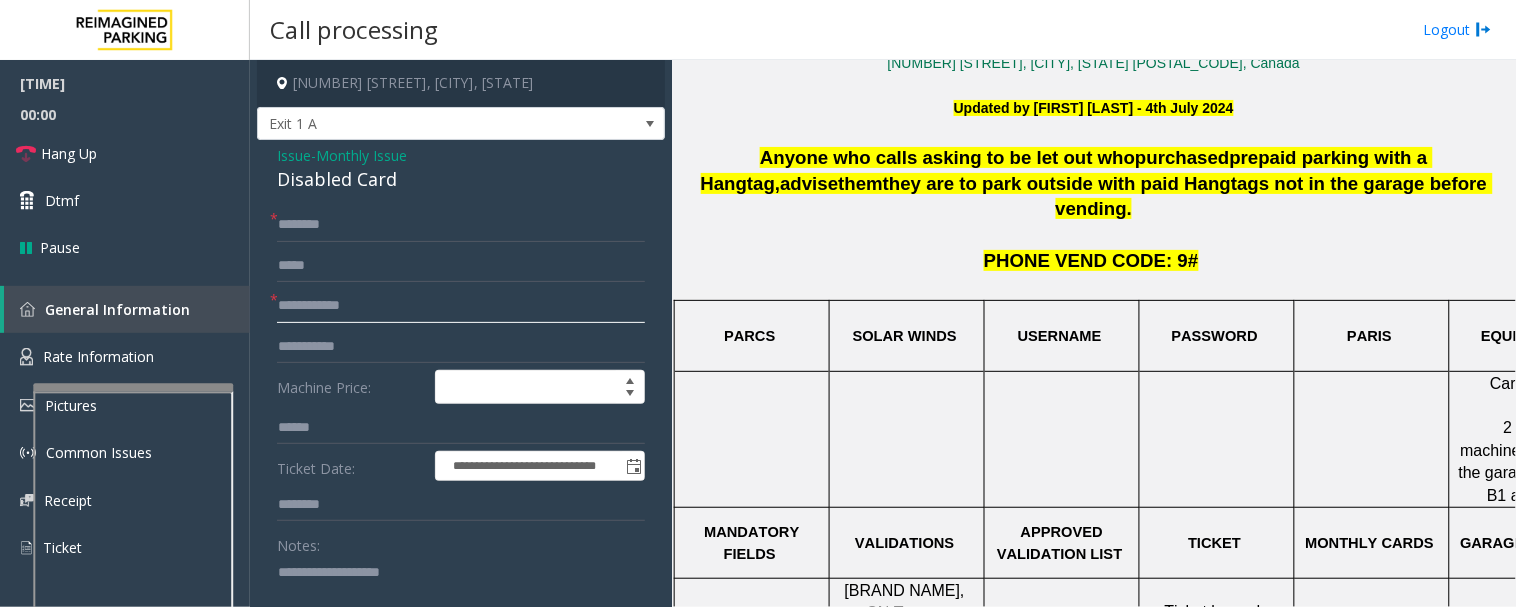 click 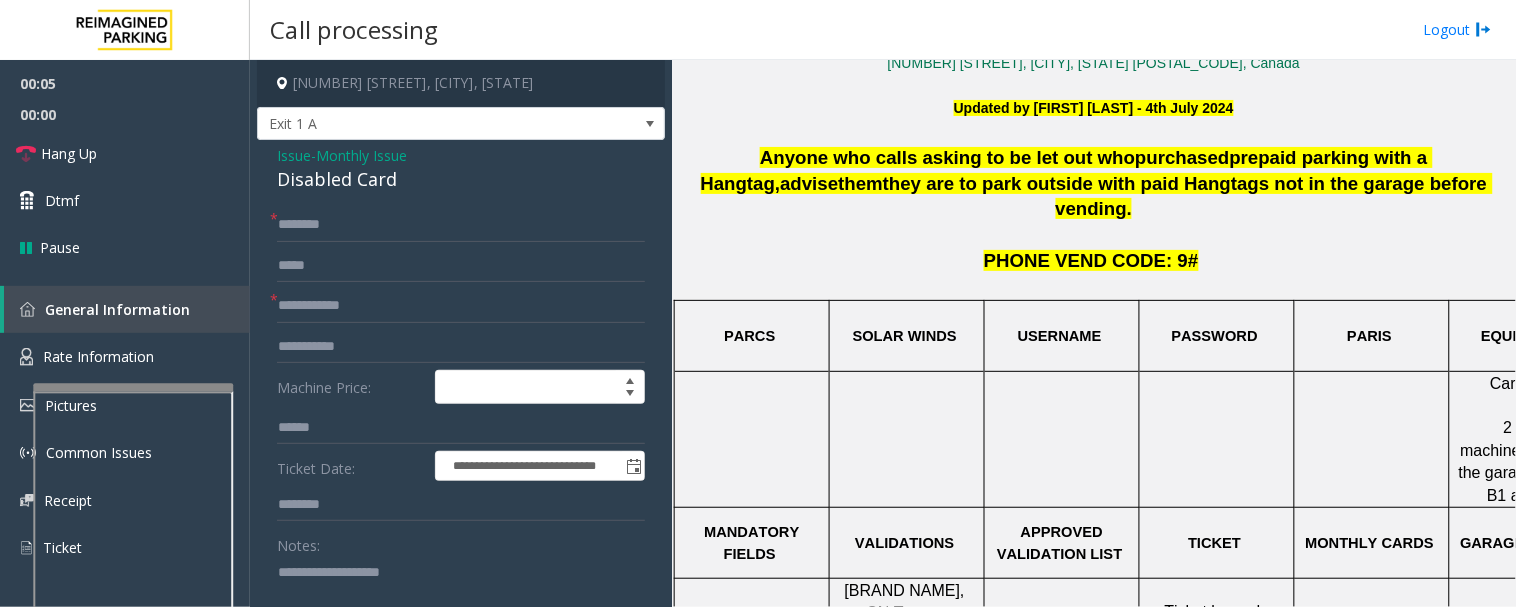 click on "Steps to Resolve 1. ASK CUSTOMER IF THERE IS A MESSAGE DISPLAYED ON THE SCREEN WHEN THEY SWIPE. IF THE MESSAGE SAYS "ALREADY IN OR OUT" OR "PASSBACK" SWITCH TO THE PASSBACK RULE. IF NOT, CONTINUE TO NEXT STEP.
2. Ask parker for name and number printed on the access device.
3. Verify in PARIS that there isn't a past due balance or that the card has been terminated.
4. If not, vend gate and instruct parker to visit the parking management office.
5. If parker is on cutoff list or terminated, vend one time and inform parker to make payment otherwise they must pay pulled tickets going forward.
6. If parker was vended once already, they must pay the ticket they pulled to enter until balance is rectified. MANDATORY FIELDS: CUSTOMER NAME, MONTHLY CARD NUMBER, NOTES" 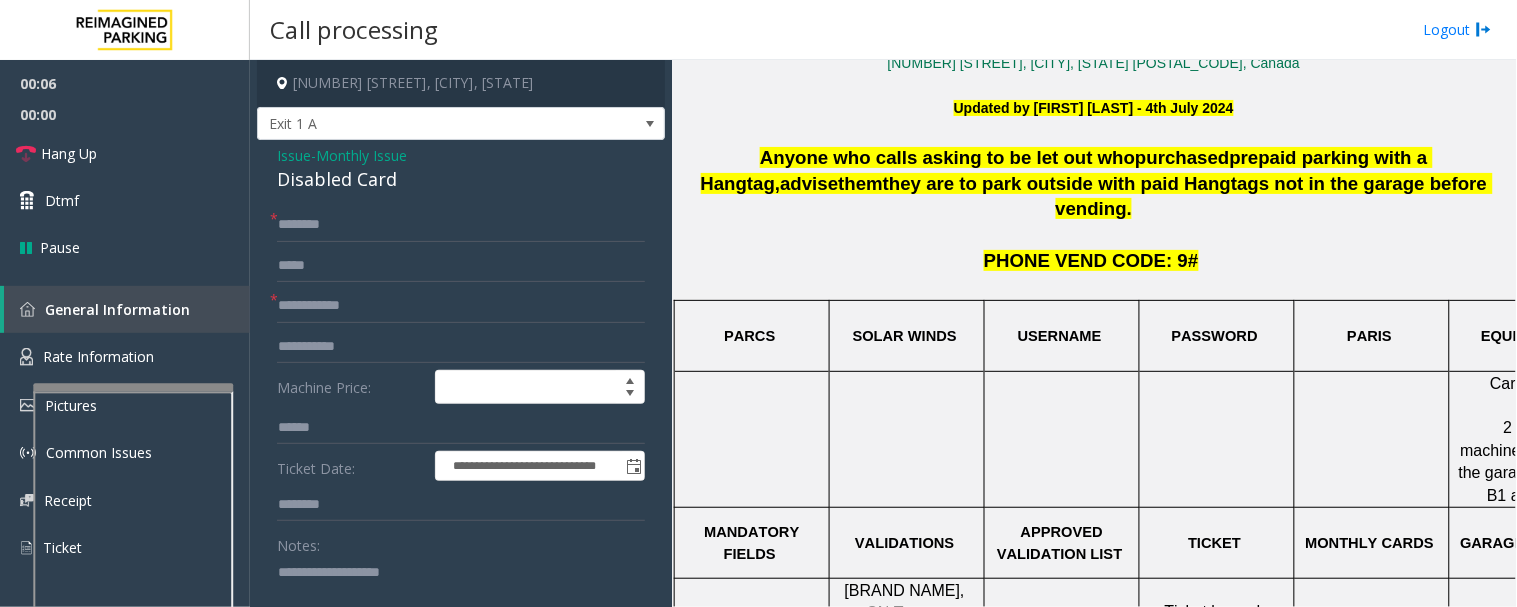 click on "Steps to Resolve 1. ASK CUSTOMER IF THERE IS A MESSAGE DISPLAYED ON THE SCREEN WHEN THEY SWIPE. IF THE MESSAGE SAYS "ALREADY IN OR OUT" OR "PASSBACK" SWITCH TO THE PASSBACK RULE. IF NOT, CONTINUE TO NEXT STEP.
2. Ask parker for name and number printed on the access device.
3. Verify in PARIS that there isn't a past due balance or that the card has been terminated.
4. If not, vend gate and instruct parker to visit the parking management office.
5. If parker is on cutoff list or terminated, vend one time and inform parker to make payment otherwise they must pay pulled tickets going forward.
6. If parker was vended once already, they must pay the ticket they pulled to enter until balance is rectified. MANDATORY FIELDS: CUSTOMER NAME, MONTHLY CARD NUMBER, NOTES" 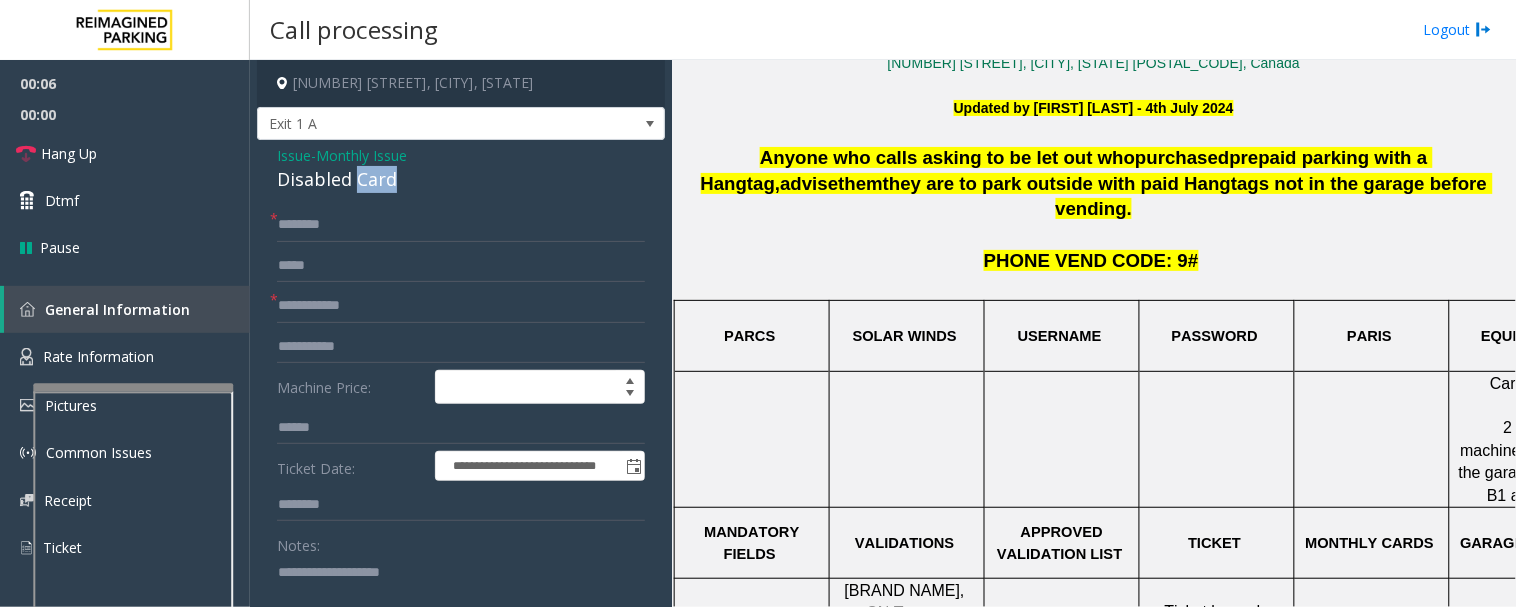 click on "Disabled Card" 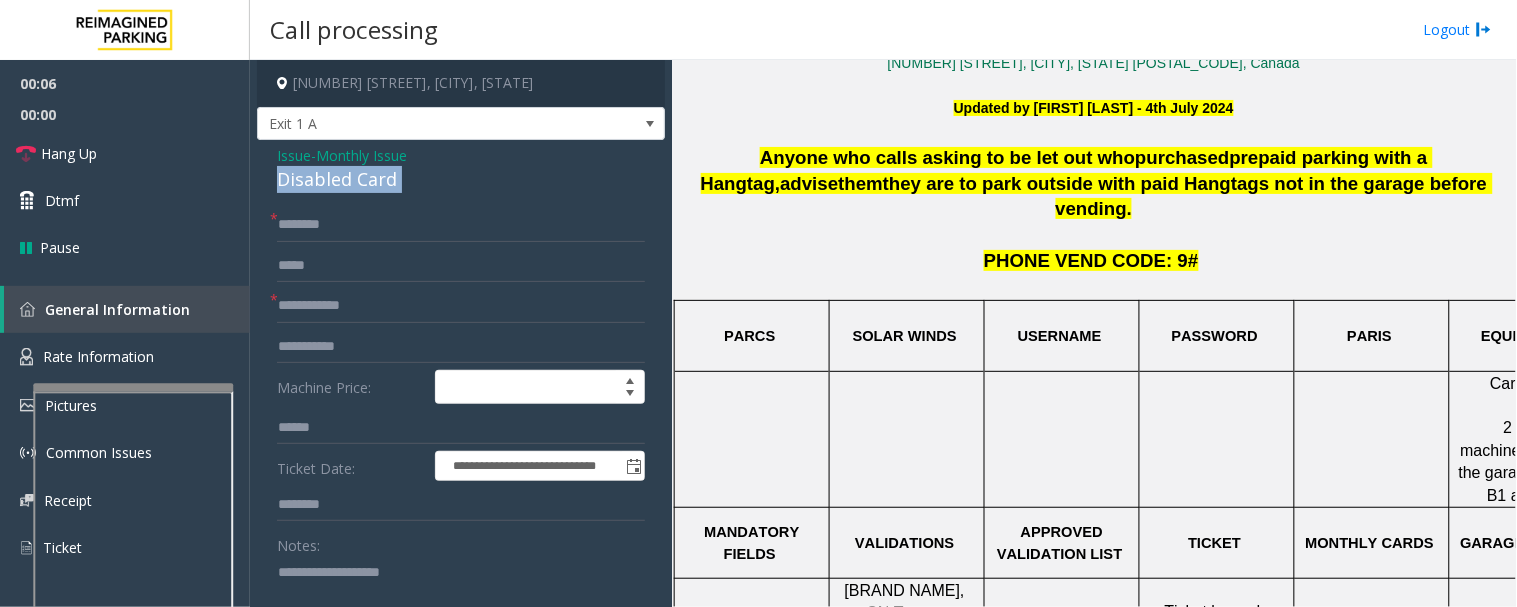 click on "Disabled Card" 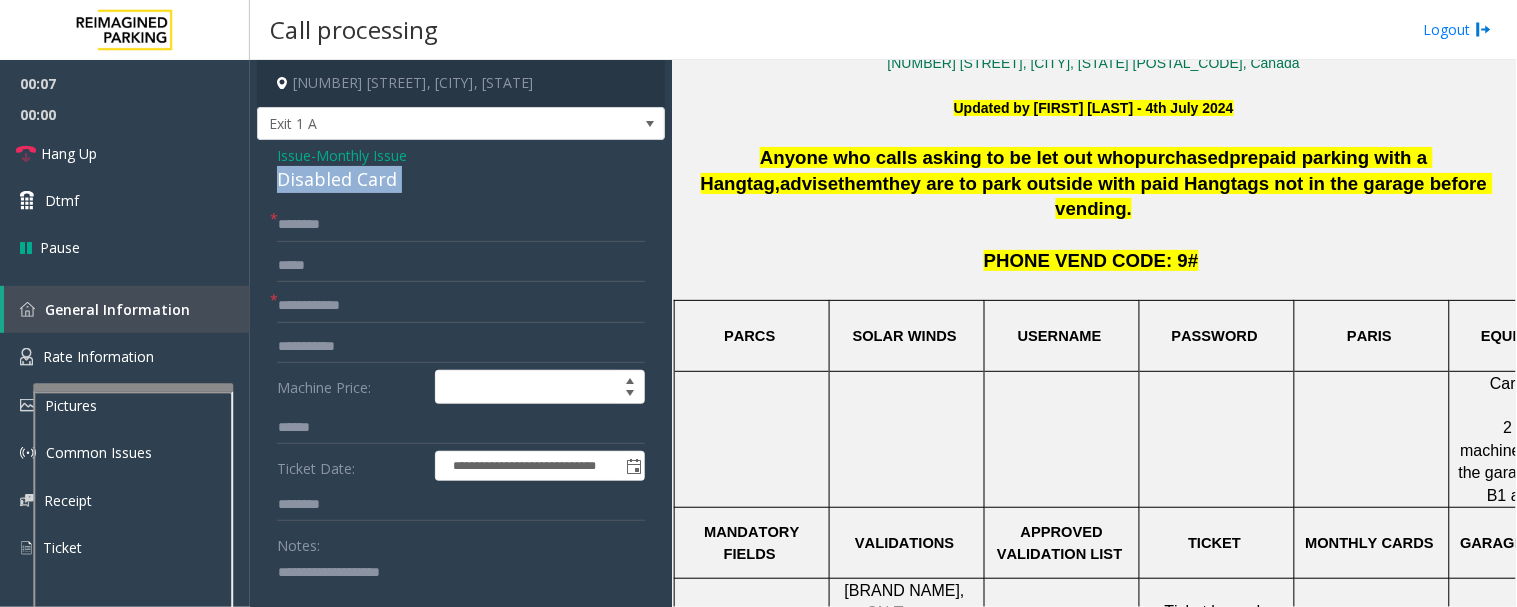 copy on "Disabled Card" 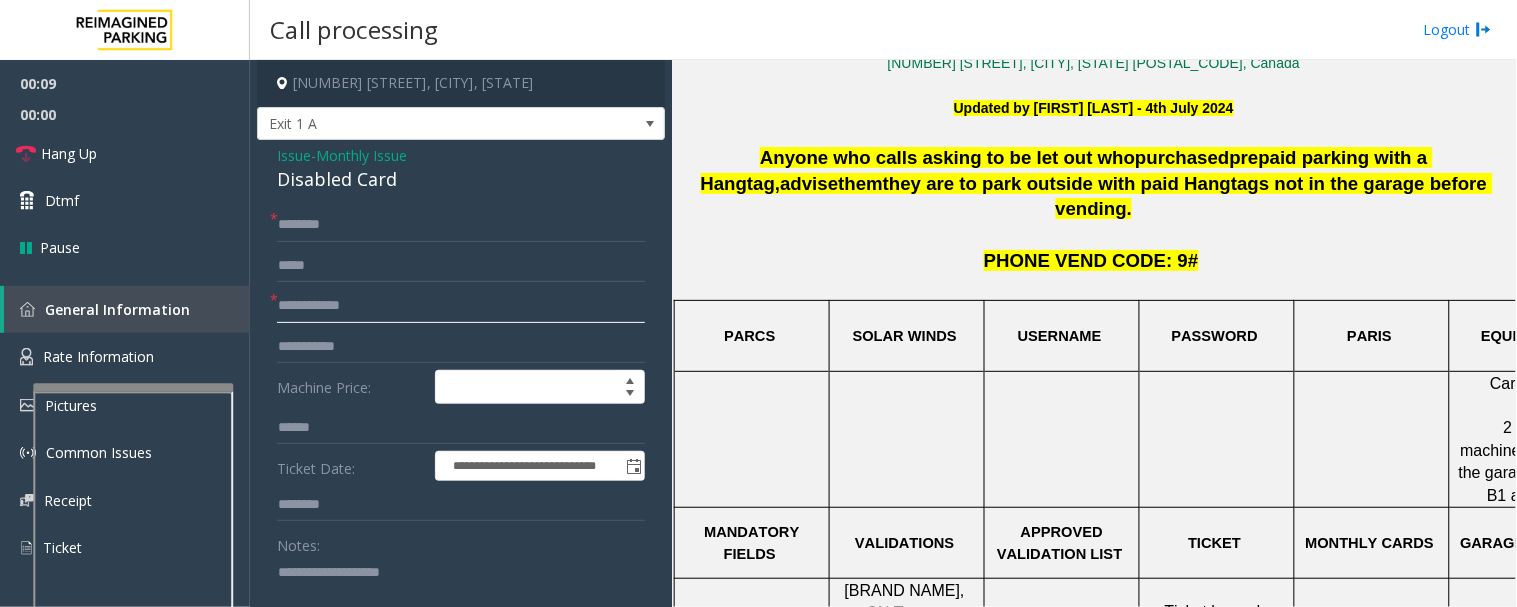 click 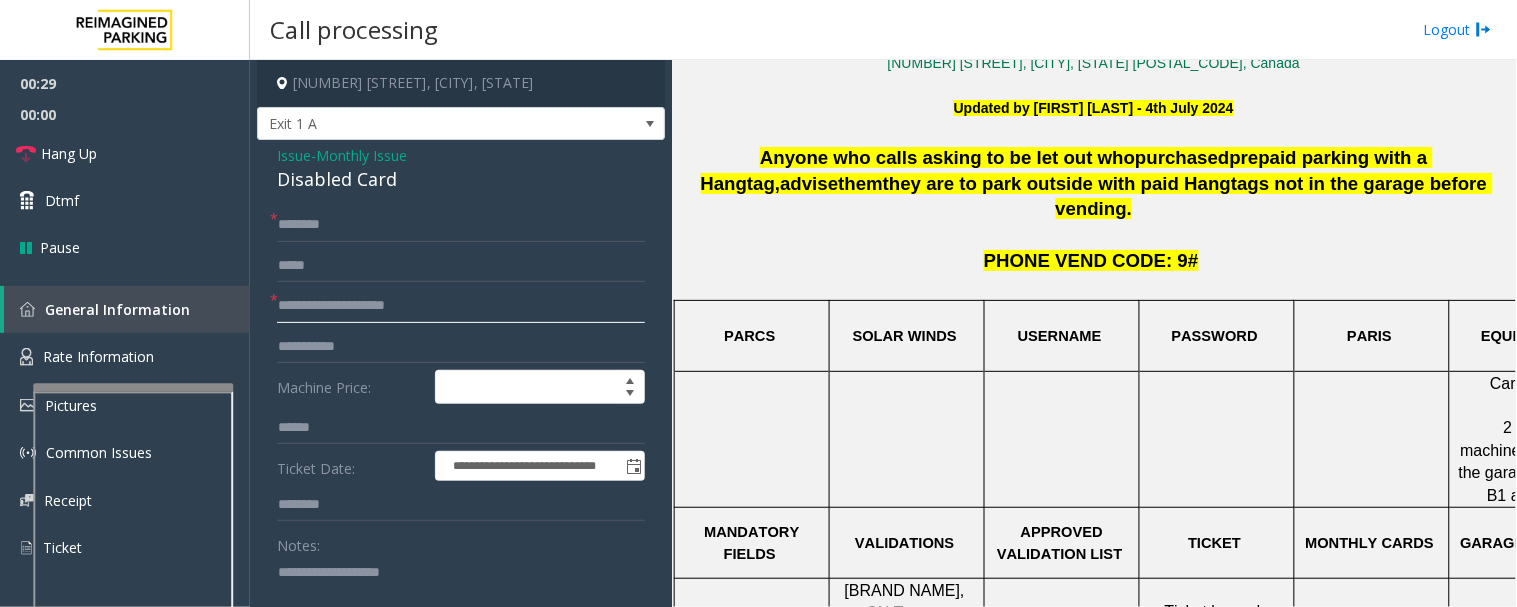 drag, startPoint x: 307, startPoint y: 306, endPoint x: 262, endPoint y: 307, distance: 45.01111 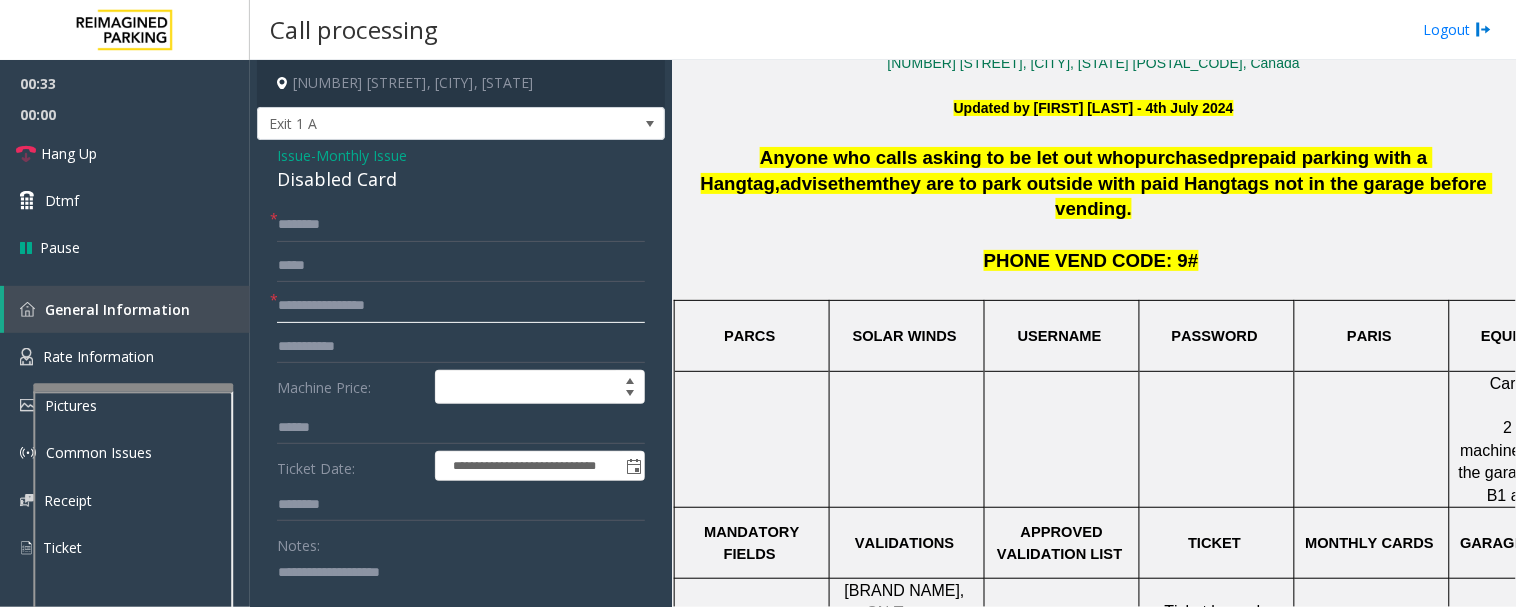 type on "**********" 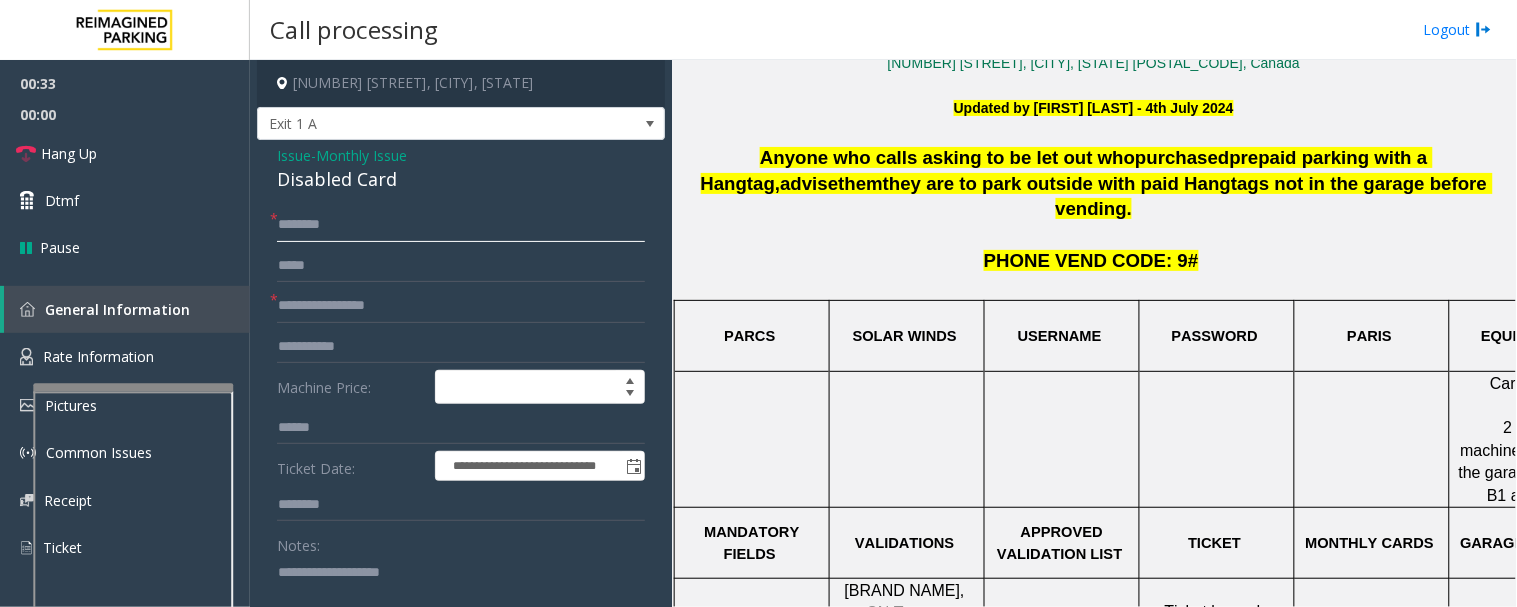 click 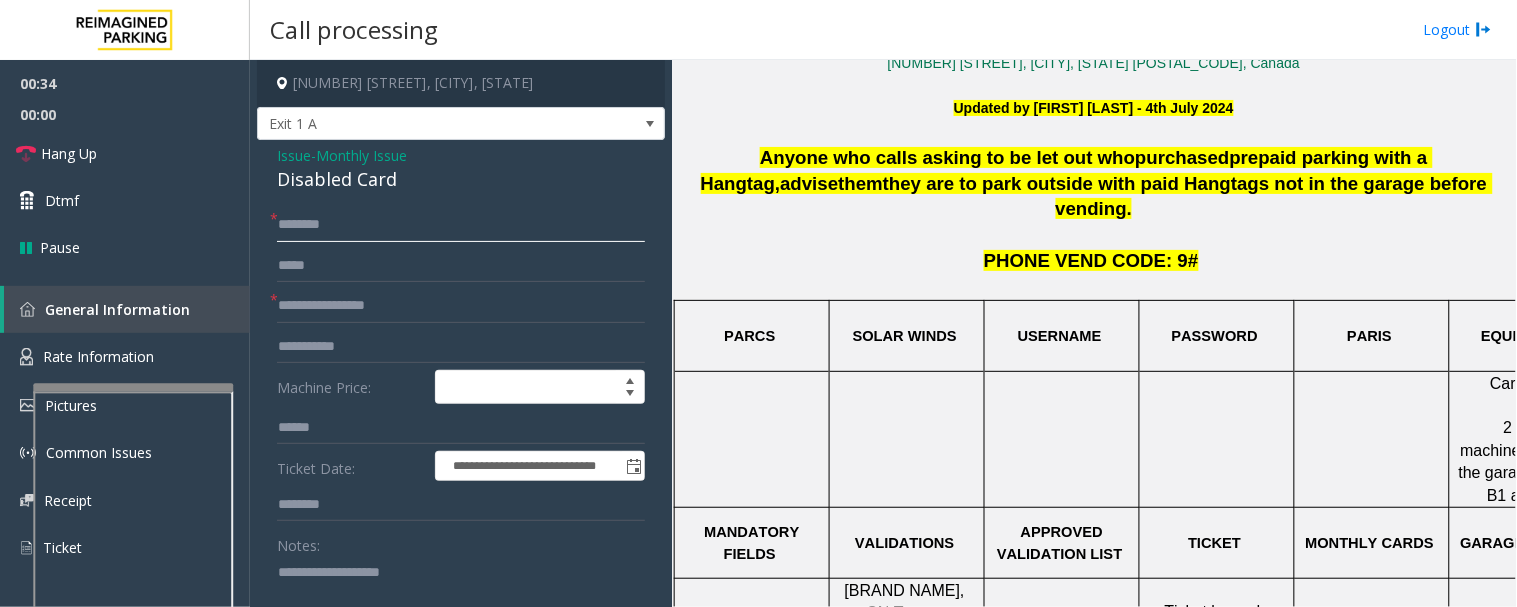paste on "****" 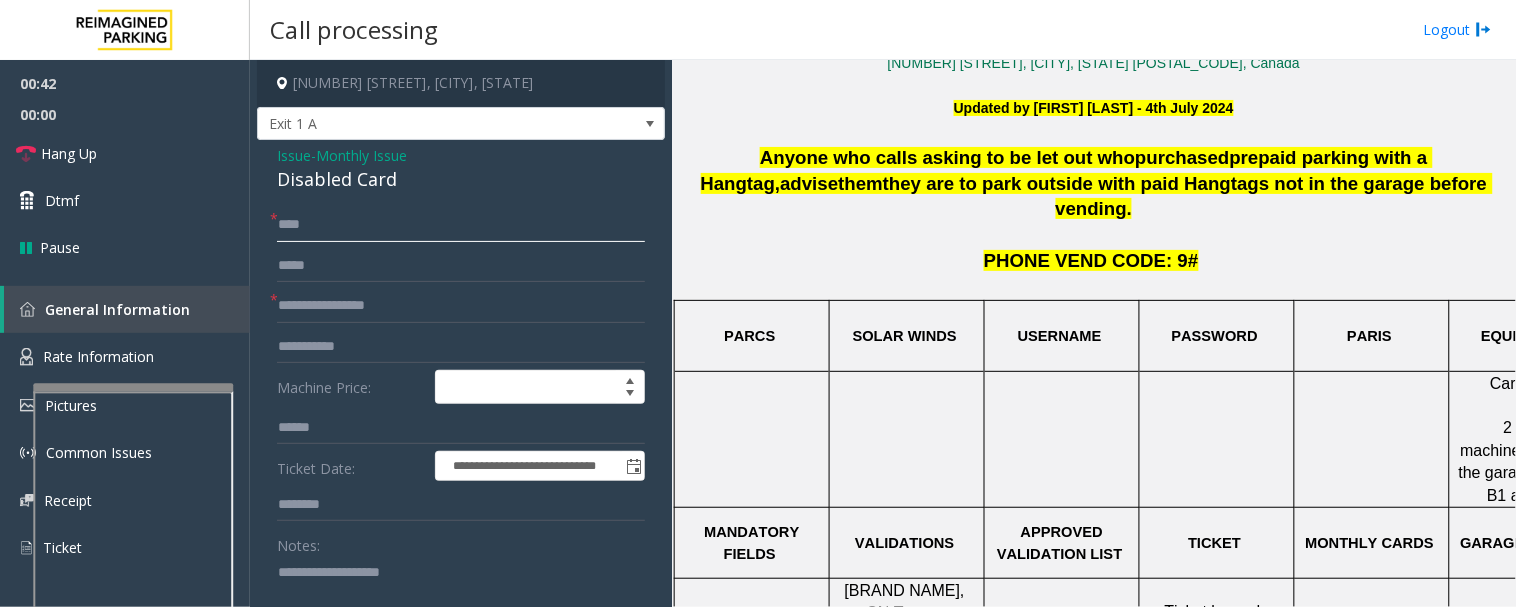 type on "****" 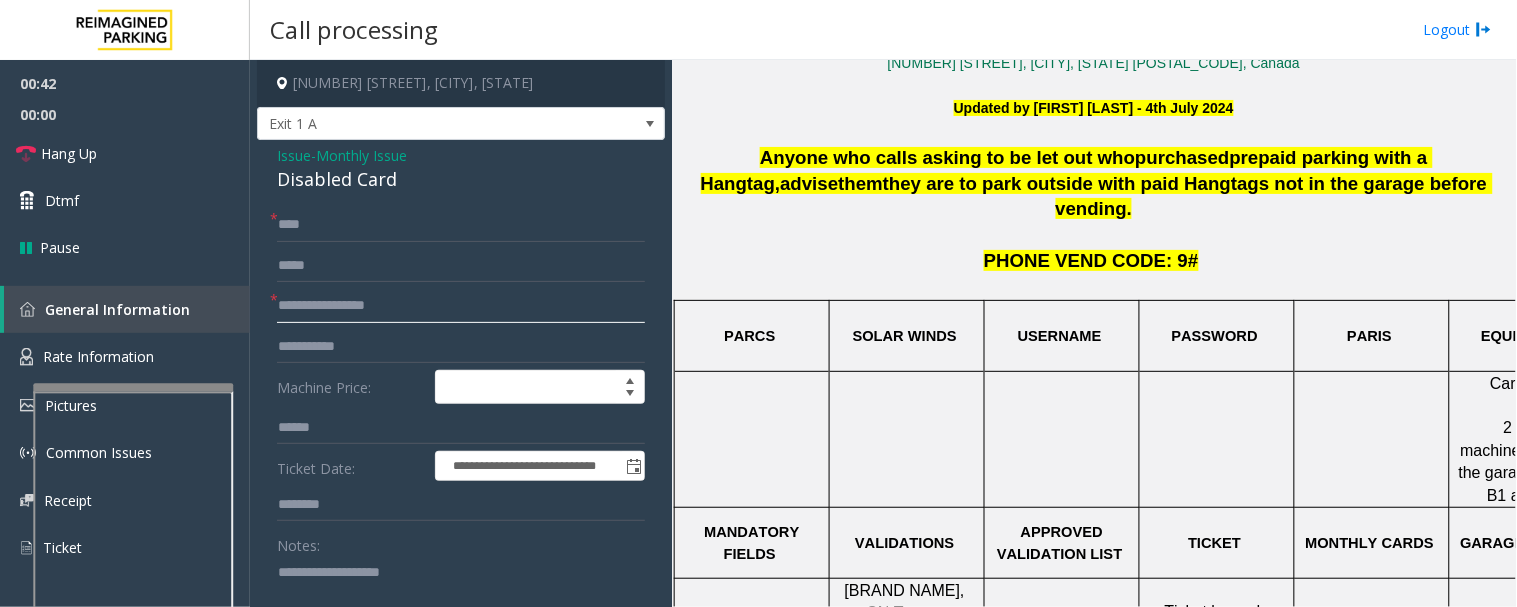 click on "**********" 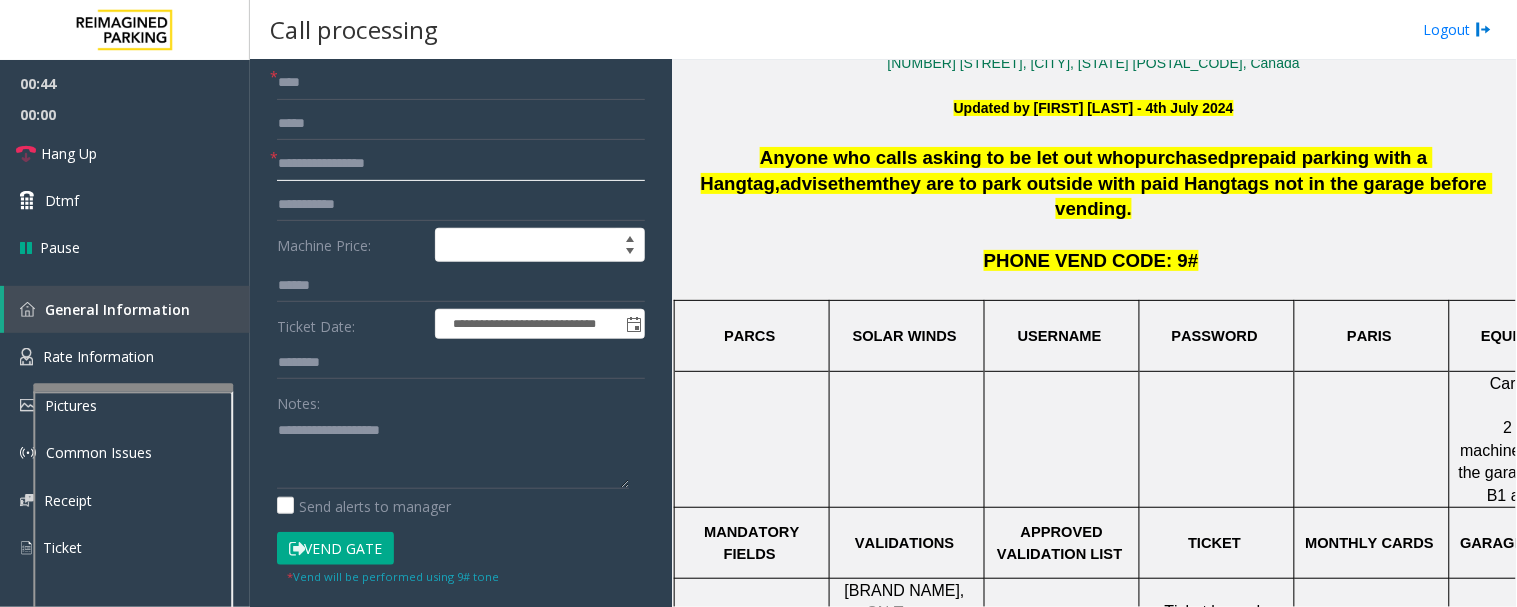 scroll, scrollTop: 444, scrollLeft: 0, axis: vertical 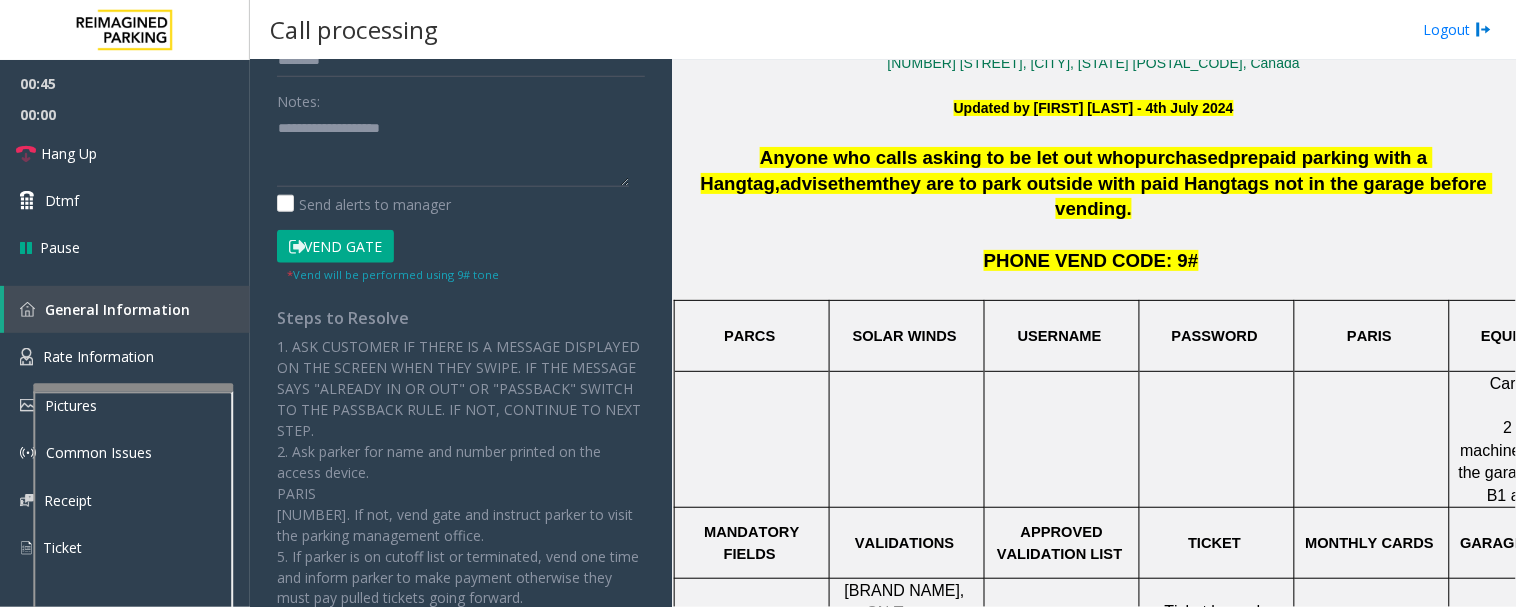 click on "Vend Gate" 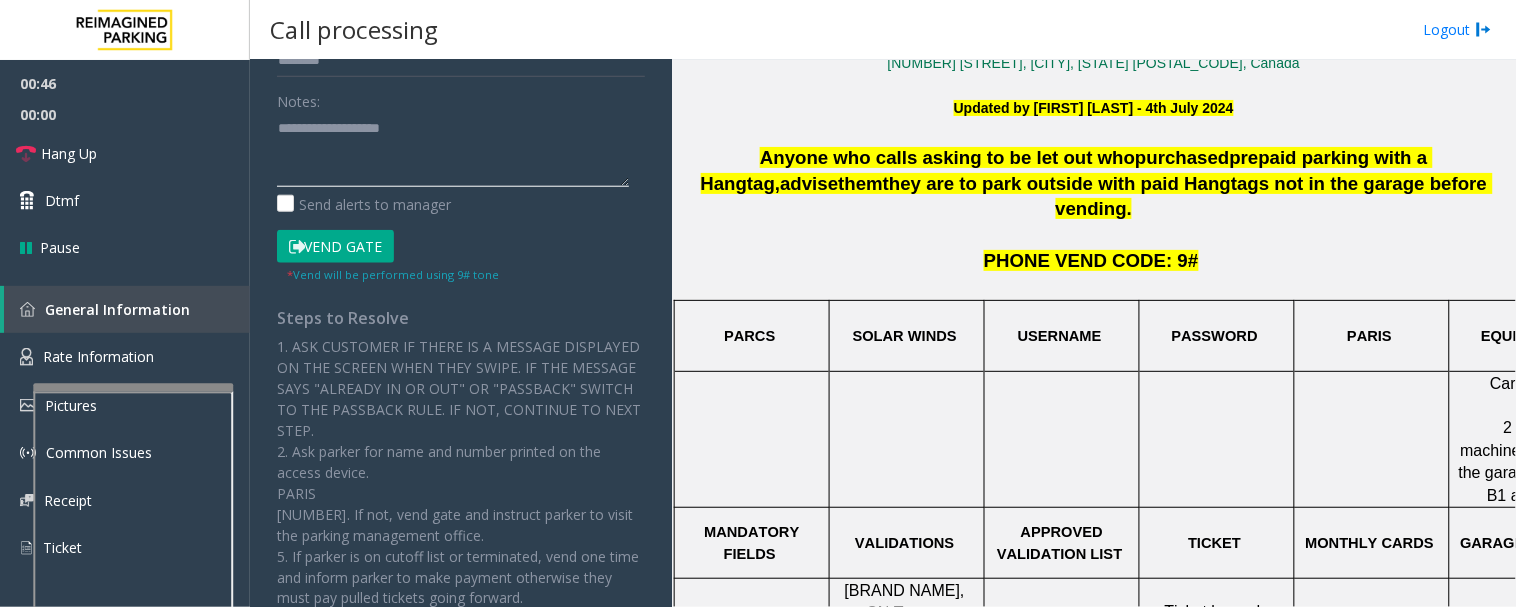 click 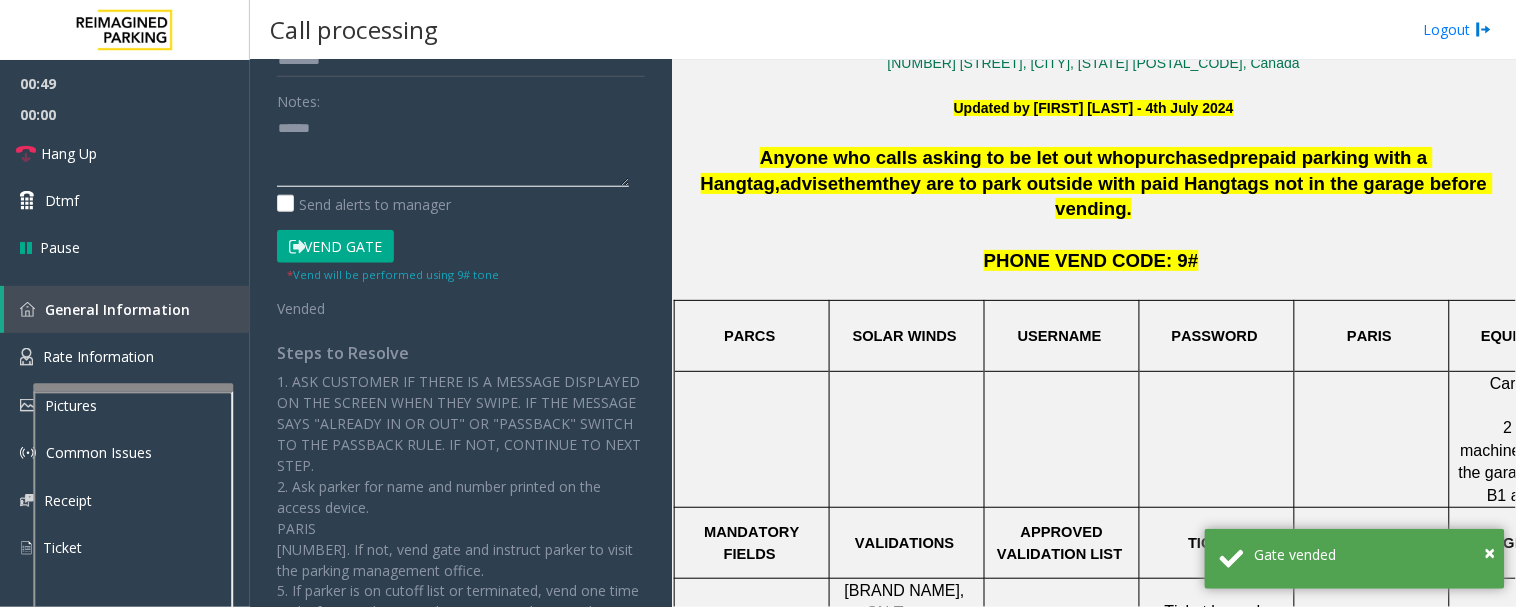 paste on "****" 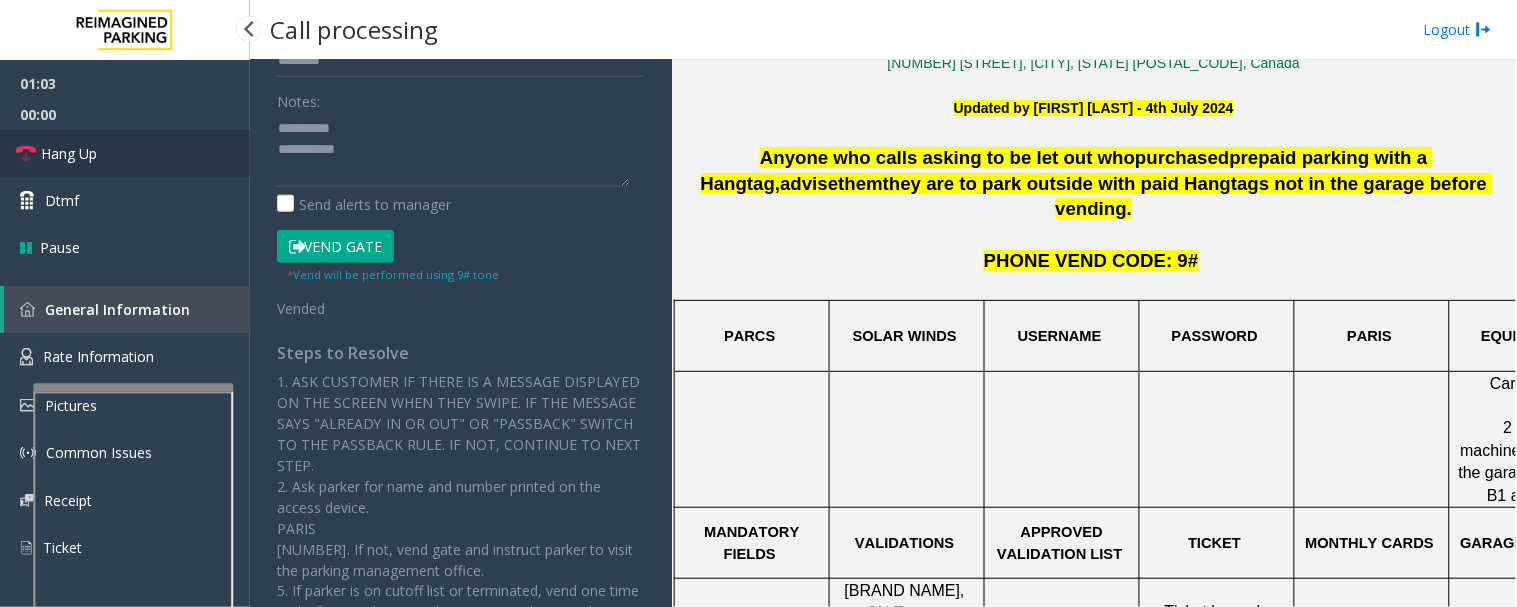 click on "Hang Up" at bounding box center [125, 153] 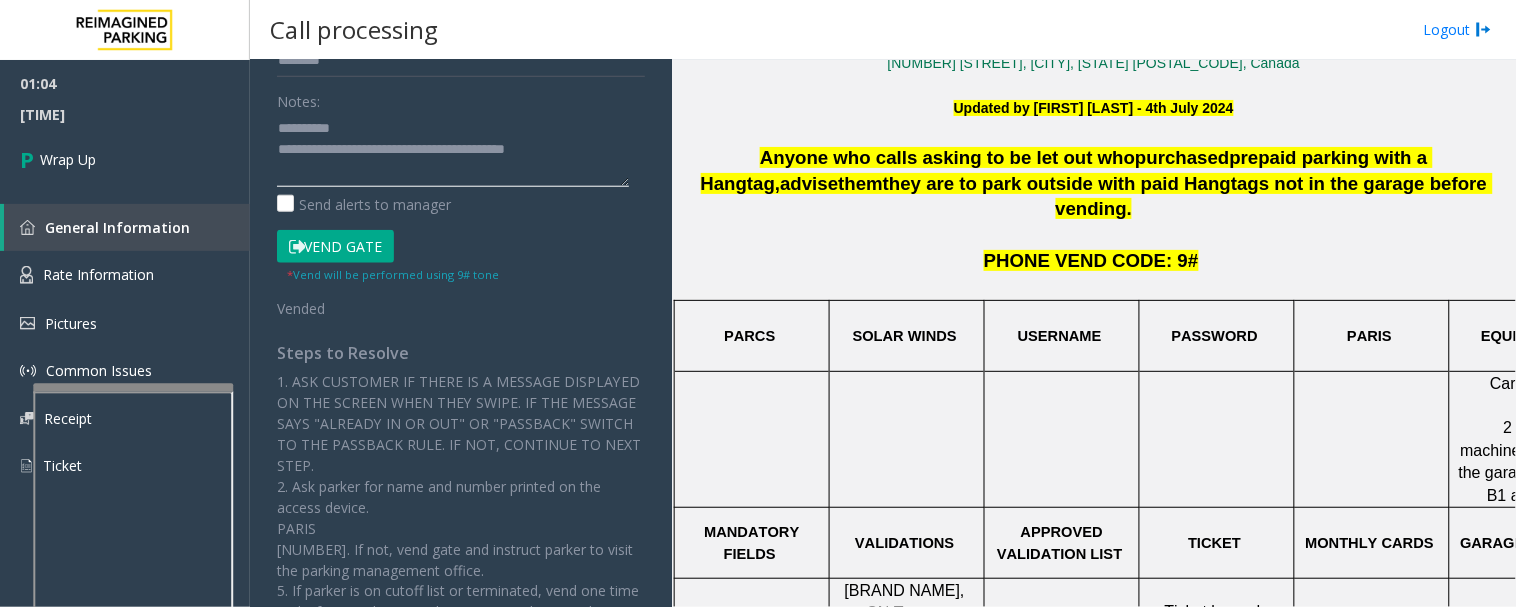 scroll, scrollTop: 0, scrollLeft: 0, axis: both 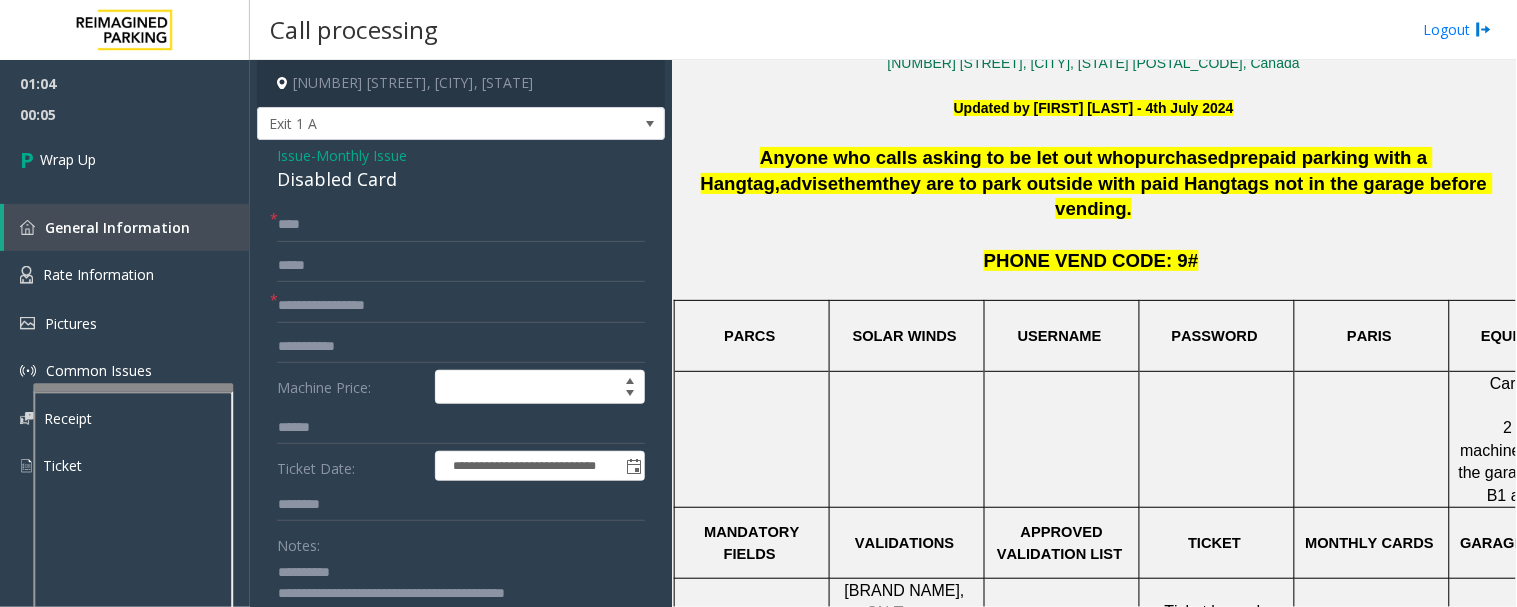 click on "Disabled Card" 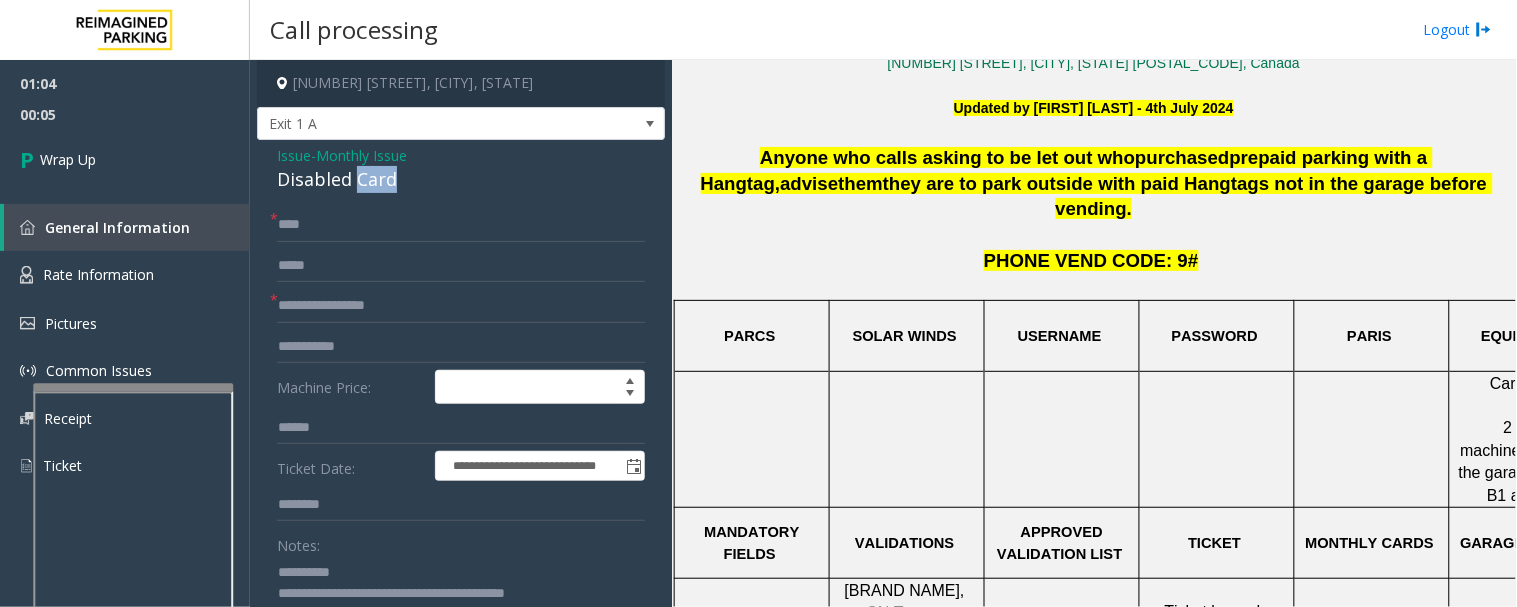 click on "Disabled Card" 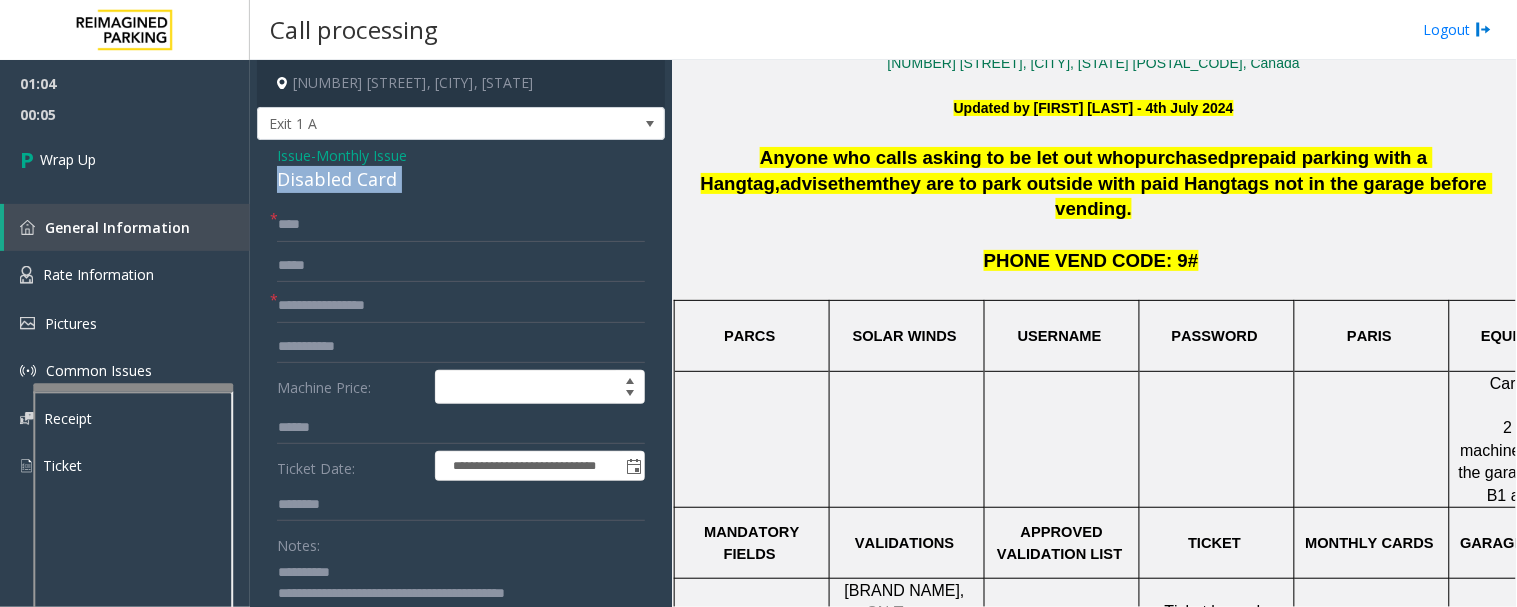 click on "Disabled Card" 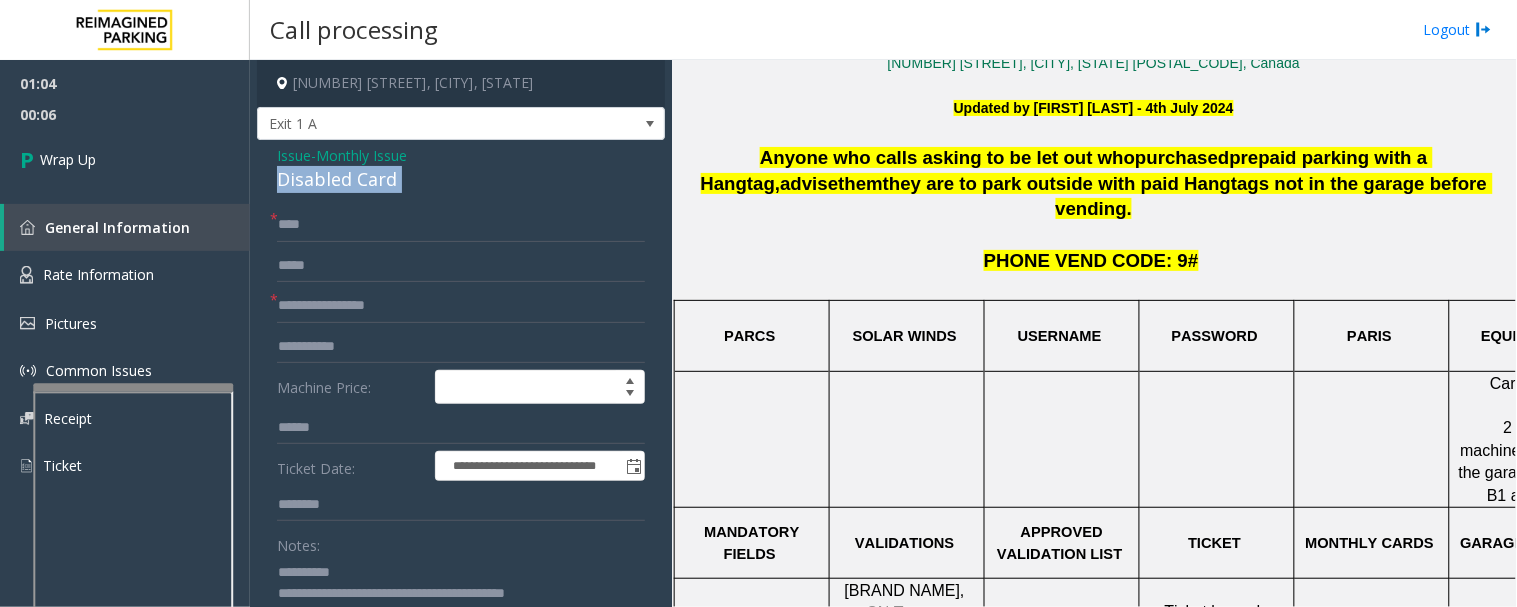 copy on "Disabled Card" 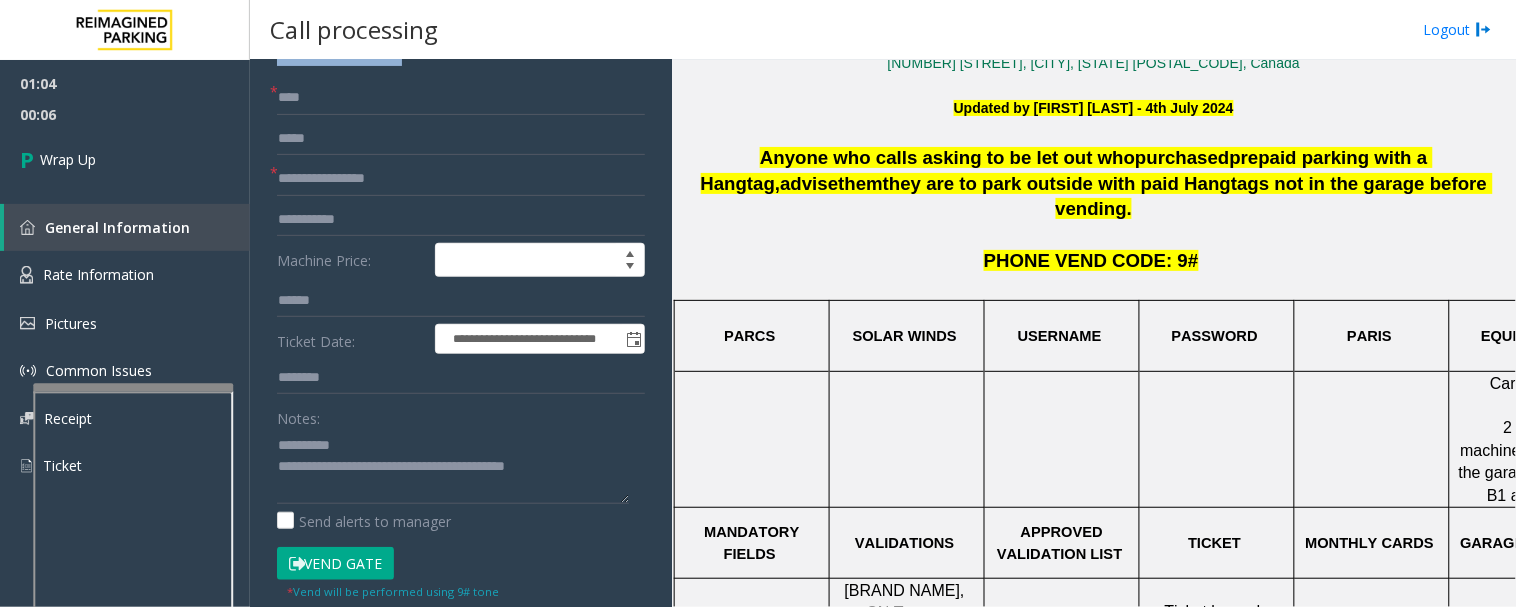 scroll, scrollTop: 222, scrollLeft: 0, axis: vertical 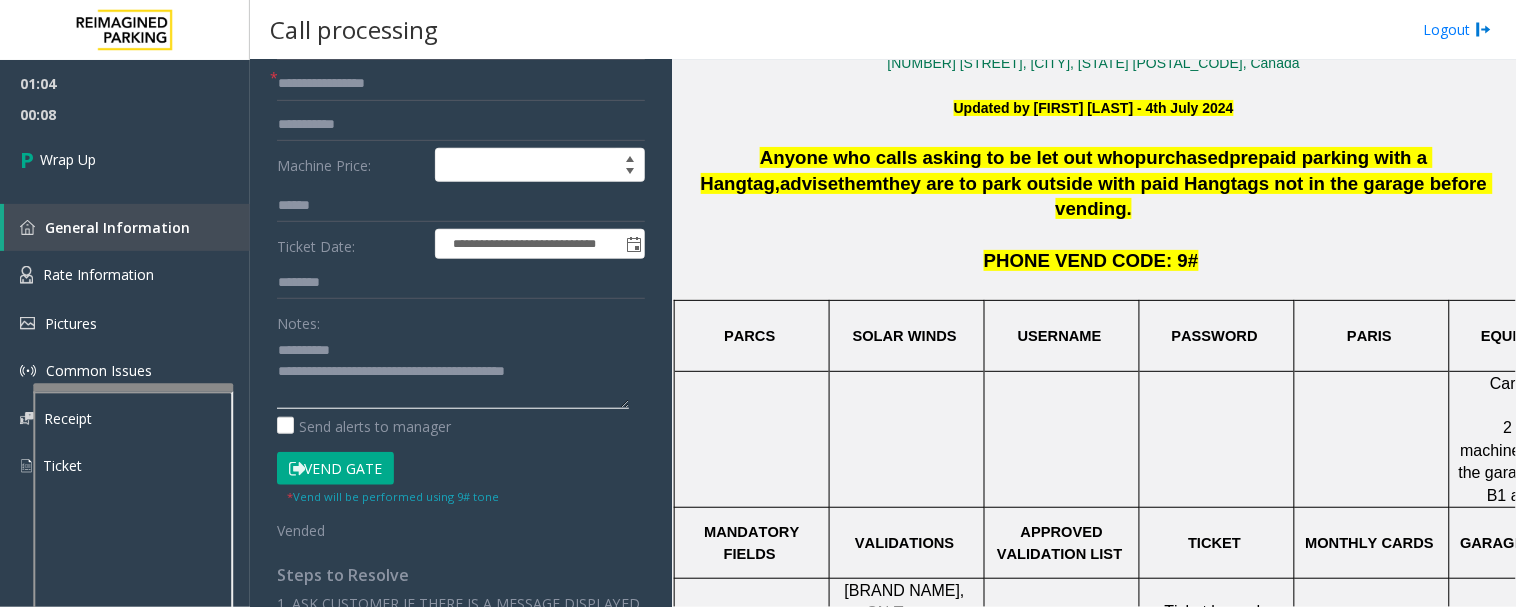 drag, startPoint x: 314, startPoint y: 351, endPoint x: 358, endPoint y: 353, distance: 44.04543 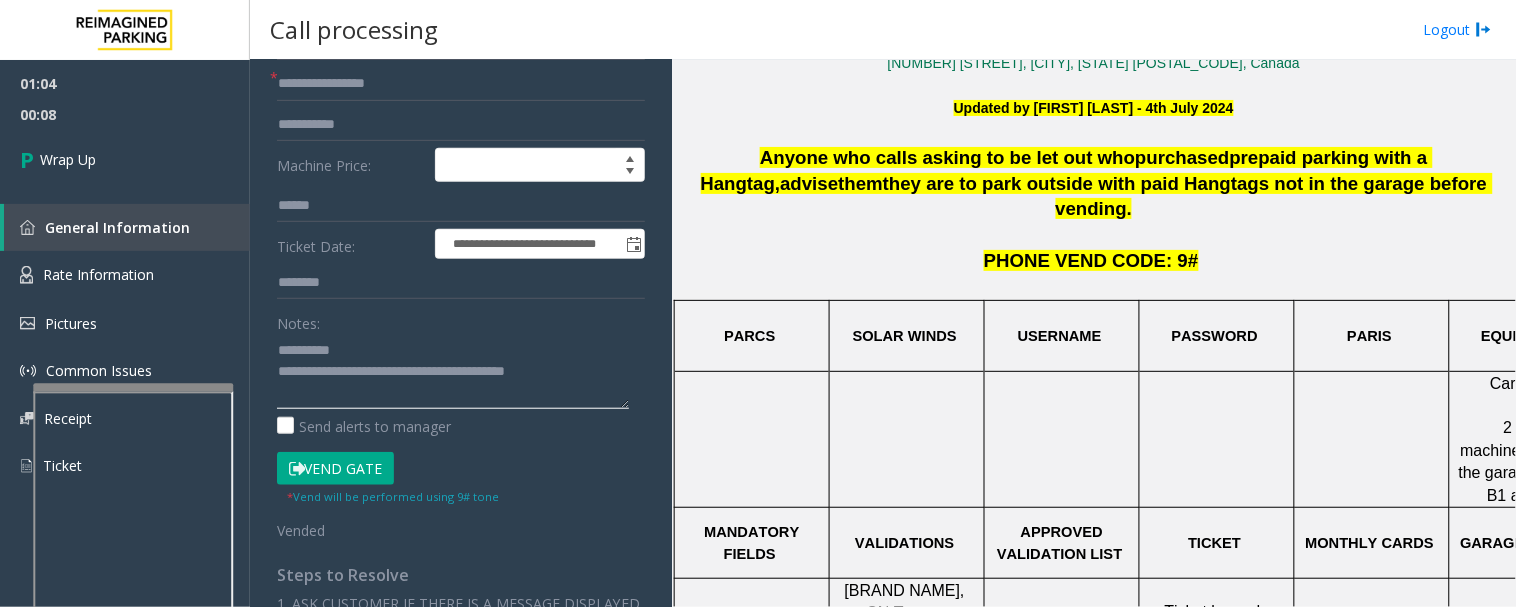 click 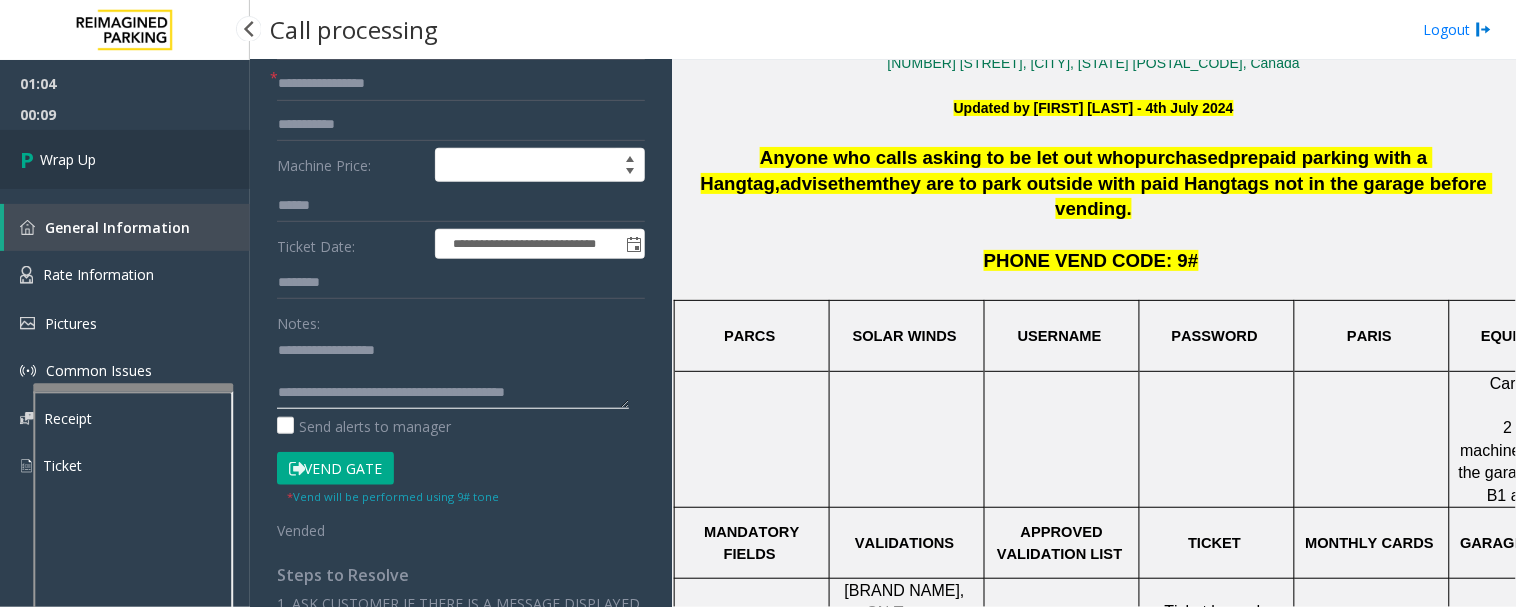 type on "**********" 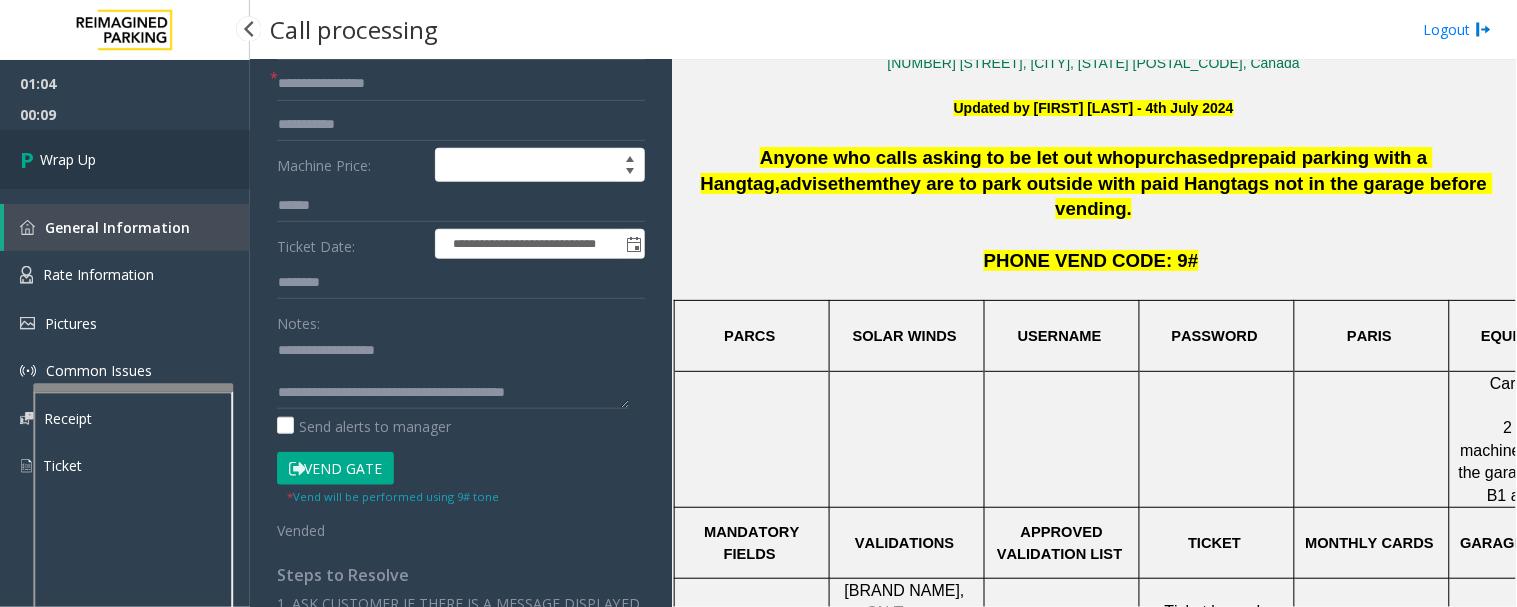 click on "Wrap Up" at bounding box center [125, 159] 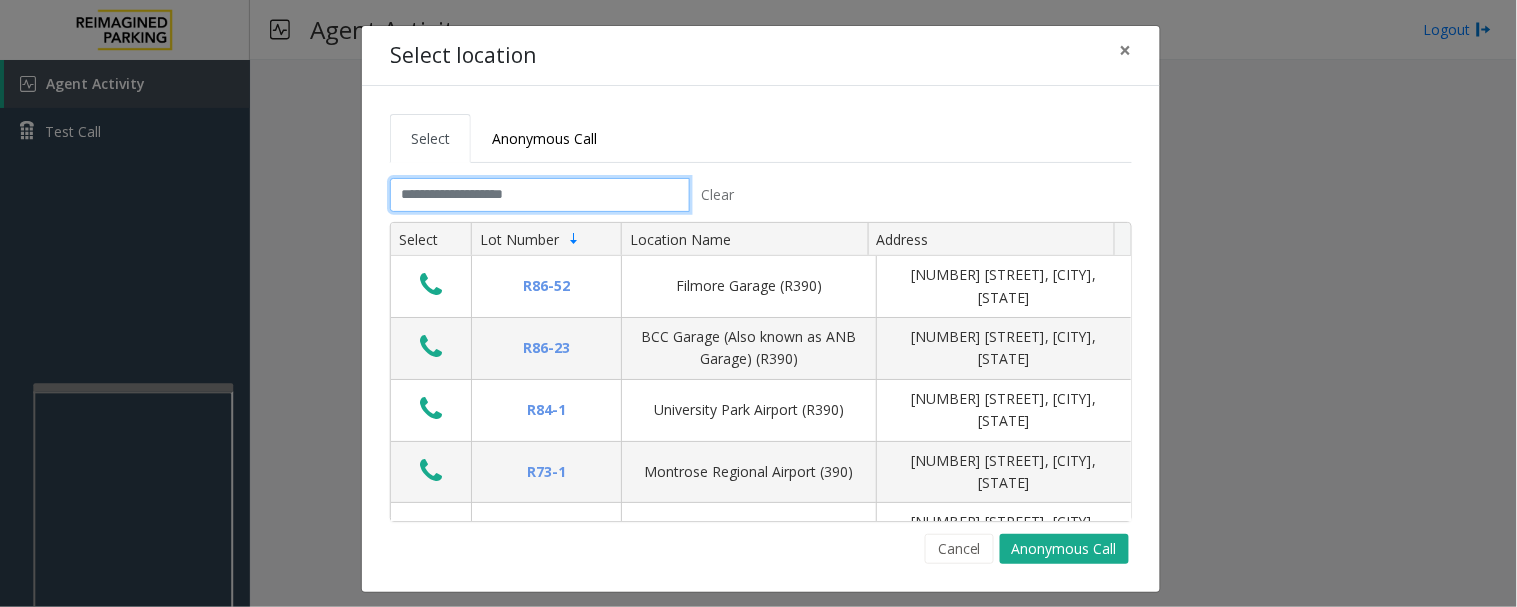 click 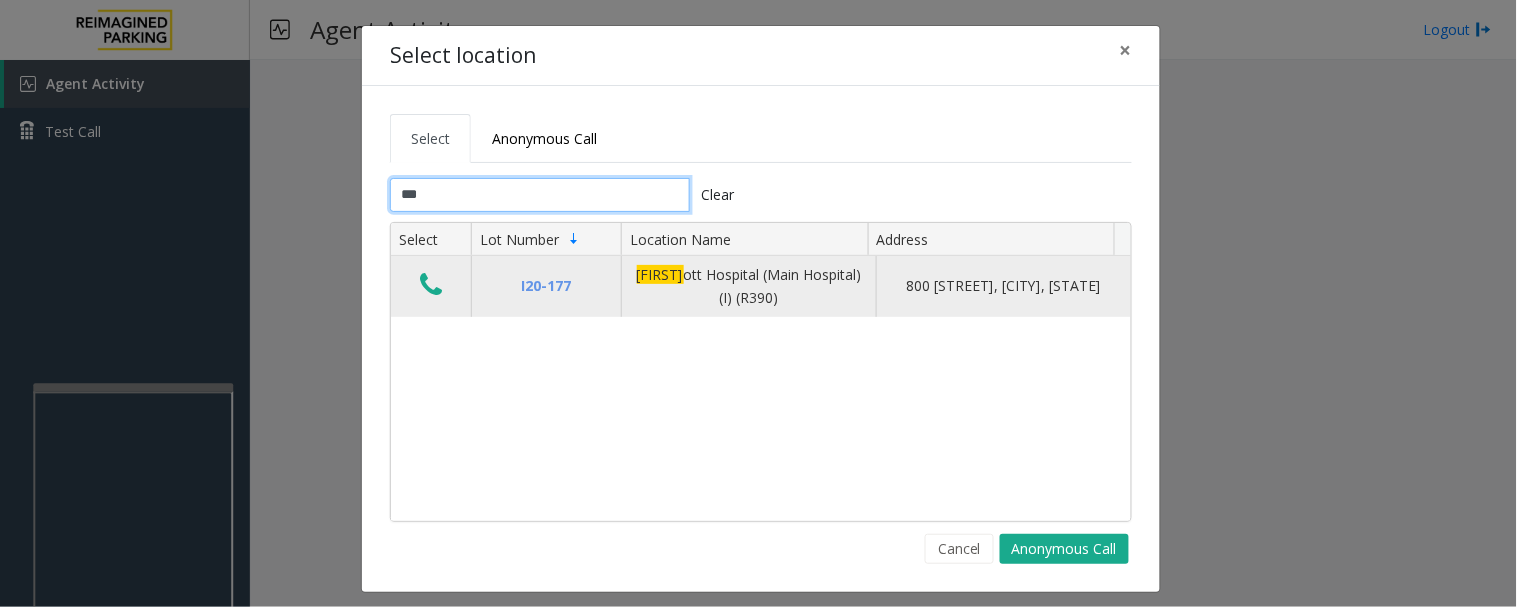 type on "***" 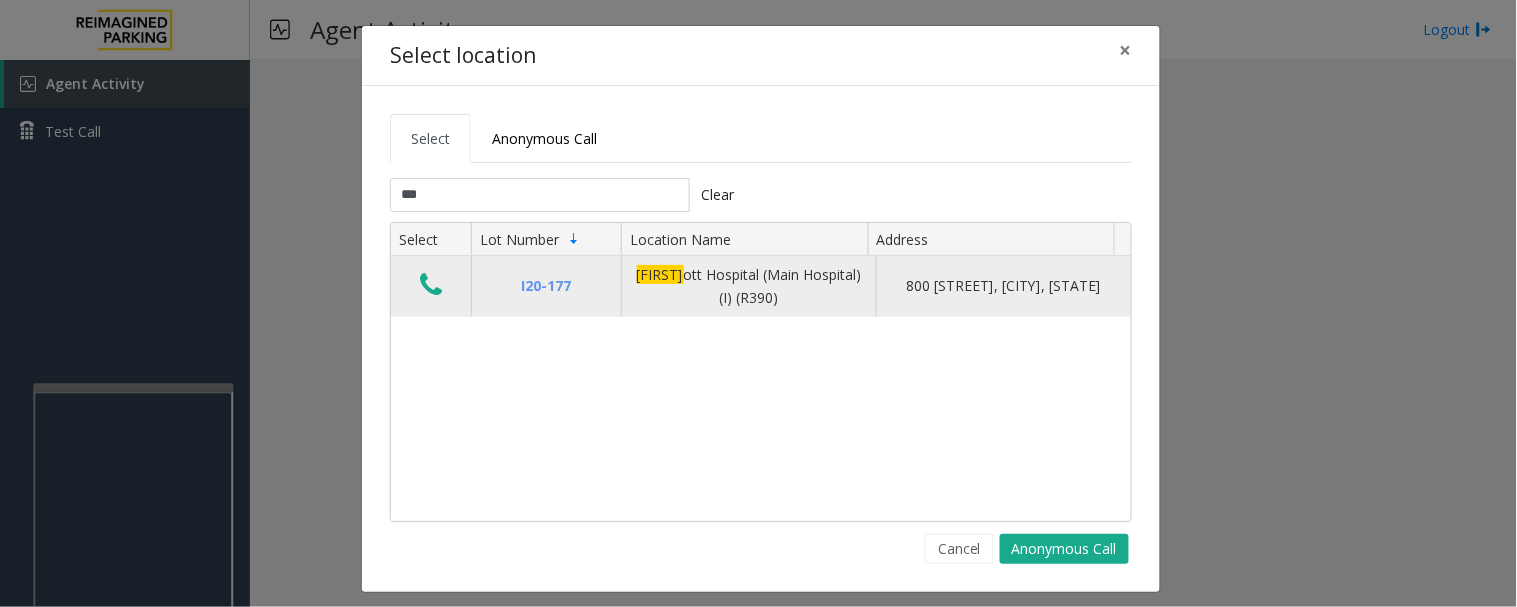 click 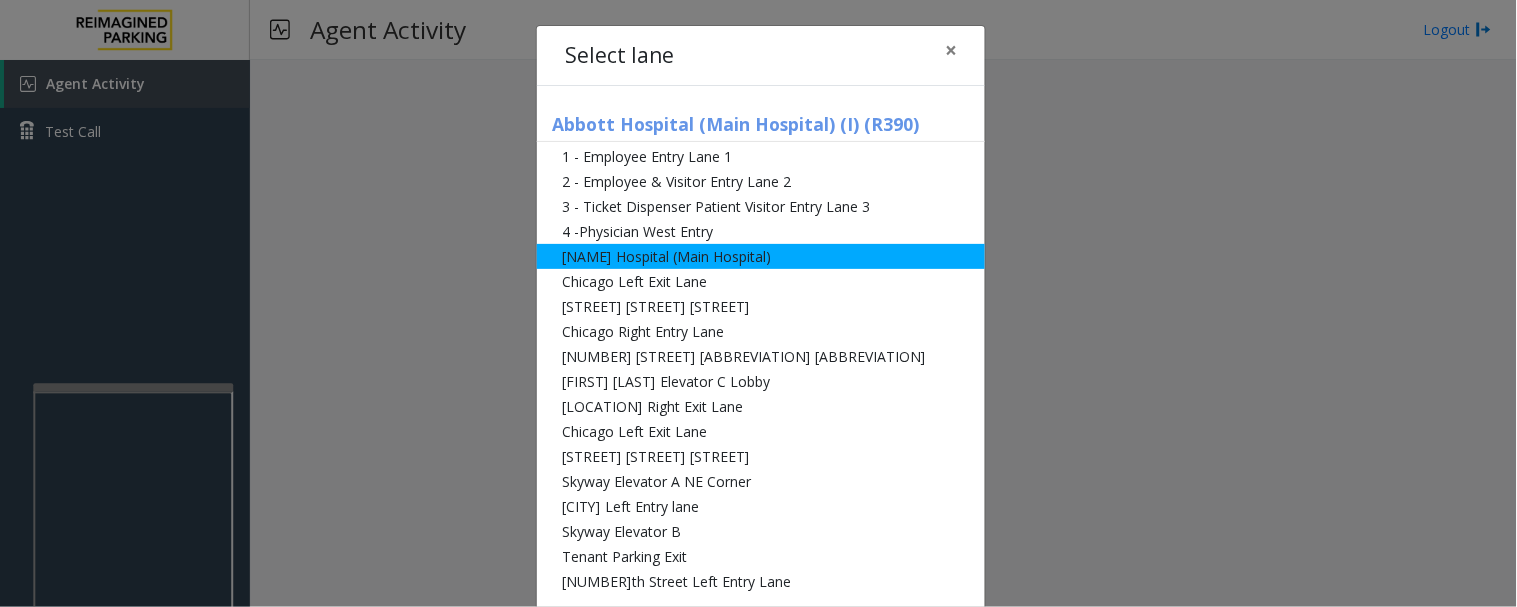 click on "[NAME] Hospital (Main Hospital)" 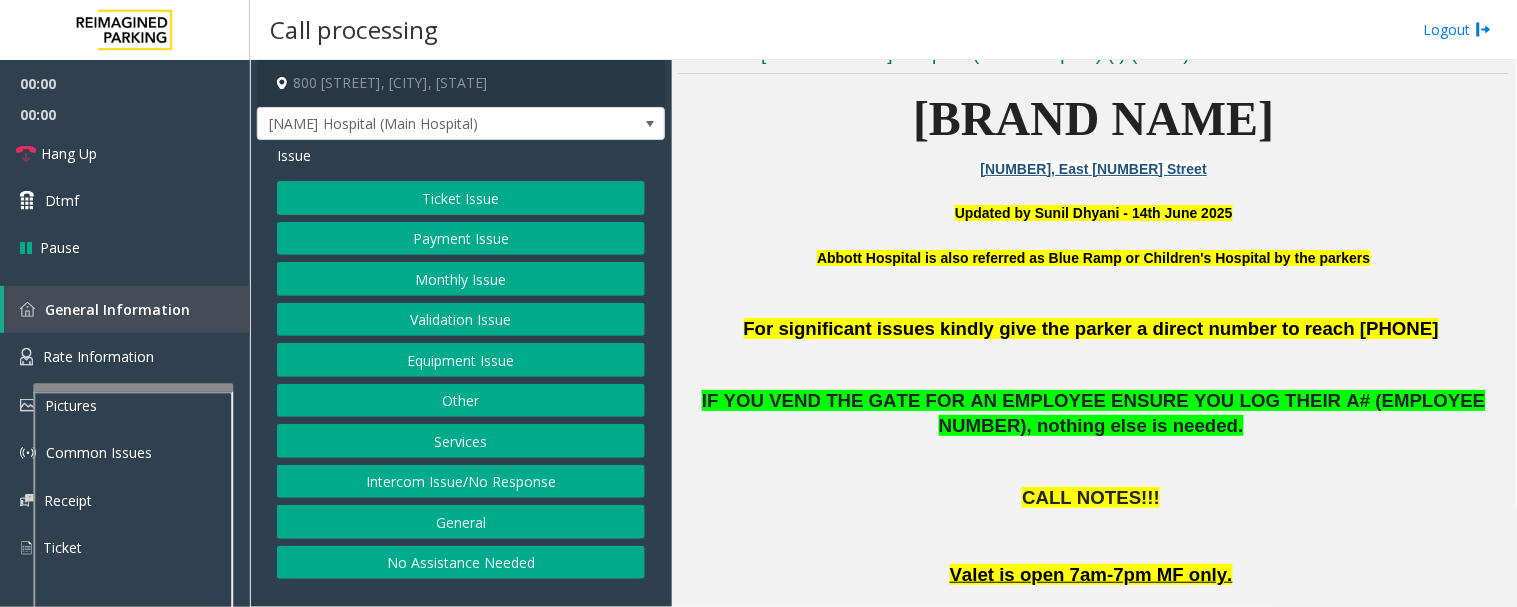 scroll, scrollTop: 555, scrollLeft: 0, axis: vertical 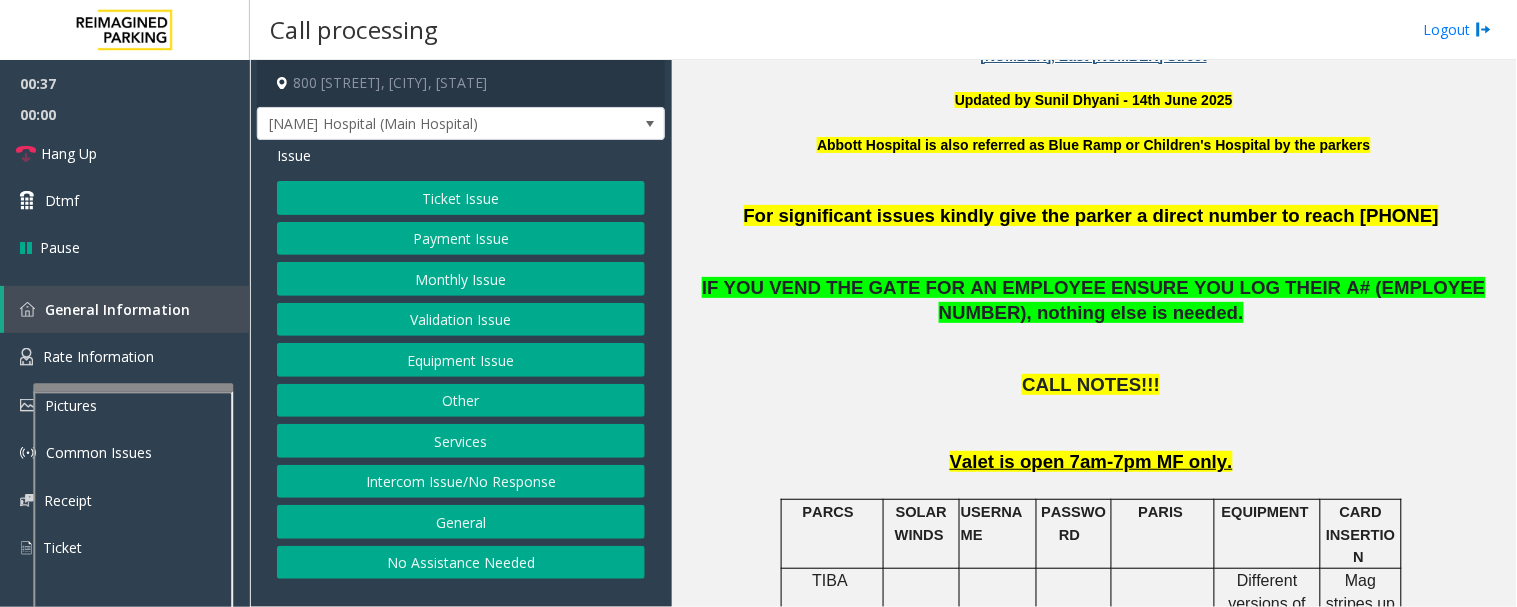 click on "Intercom Issue/No Response" 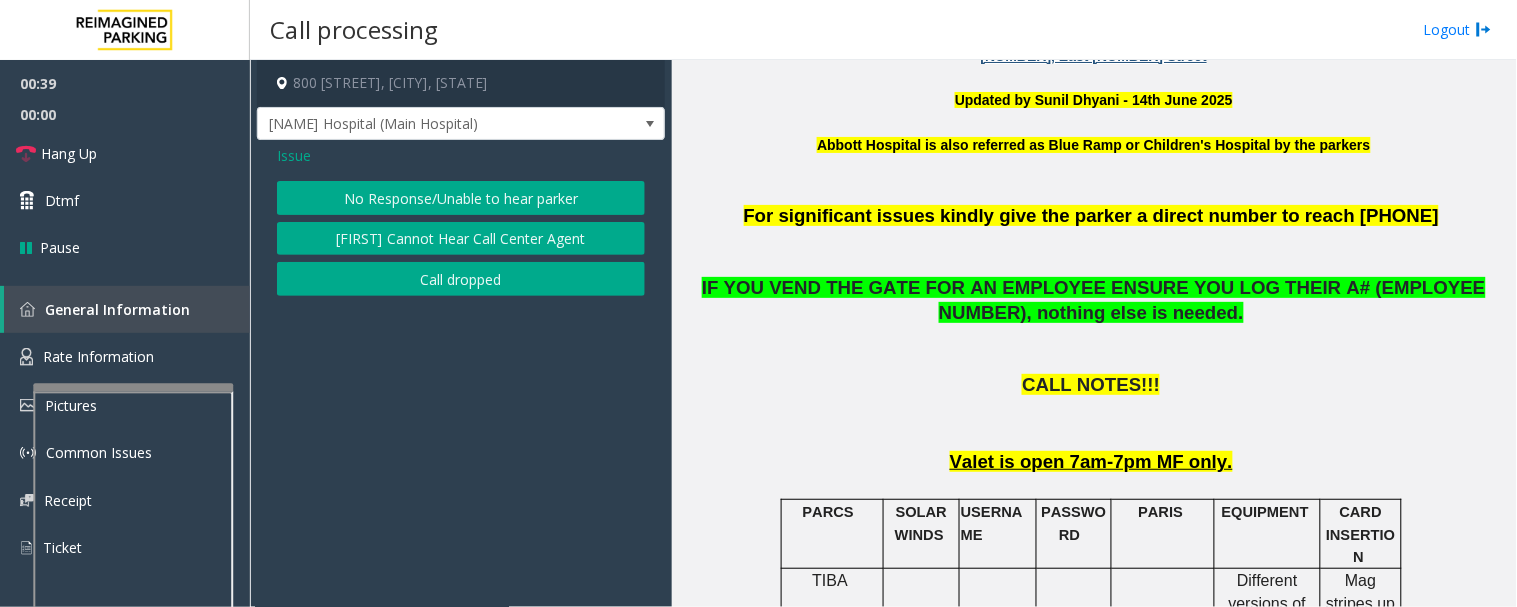click on "Issue" 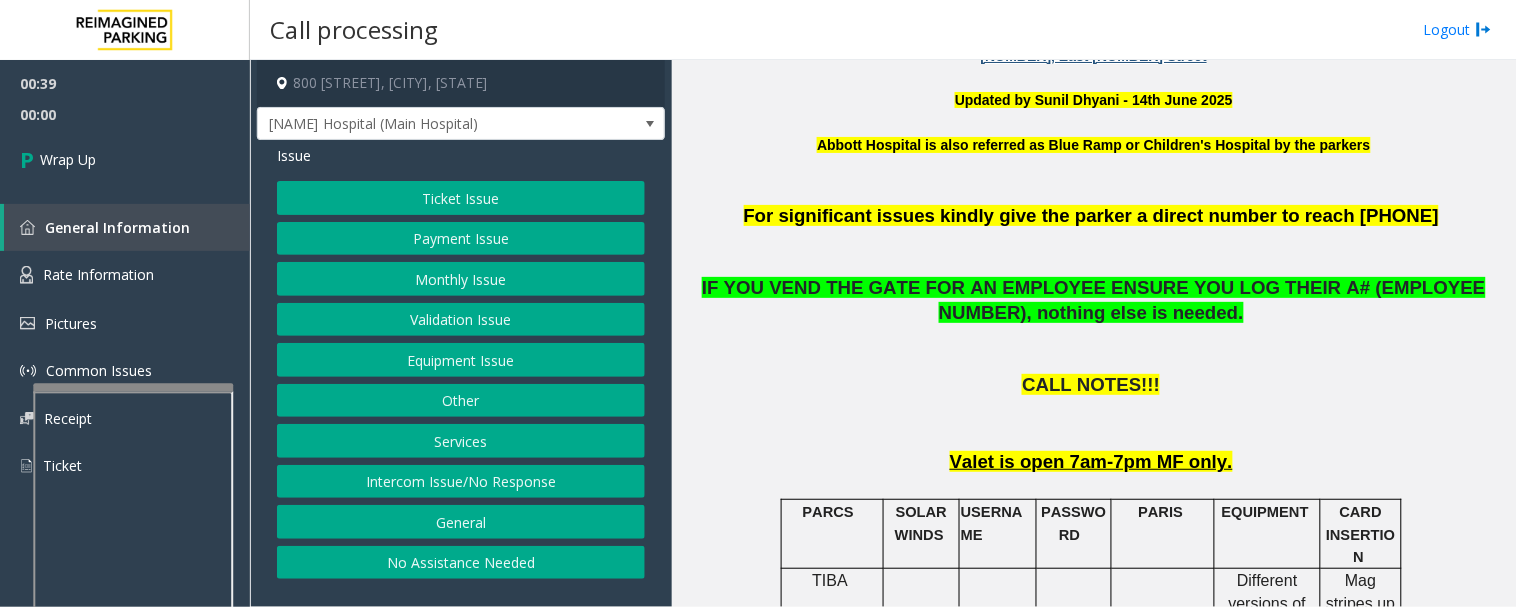 click on "Equipment Issue" 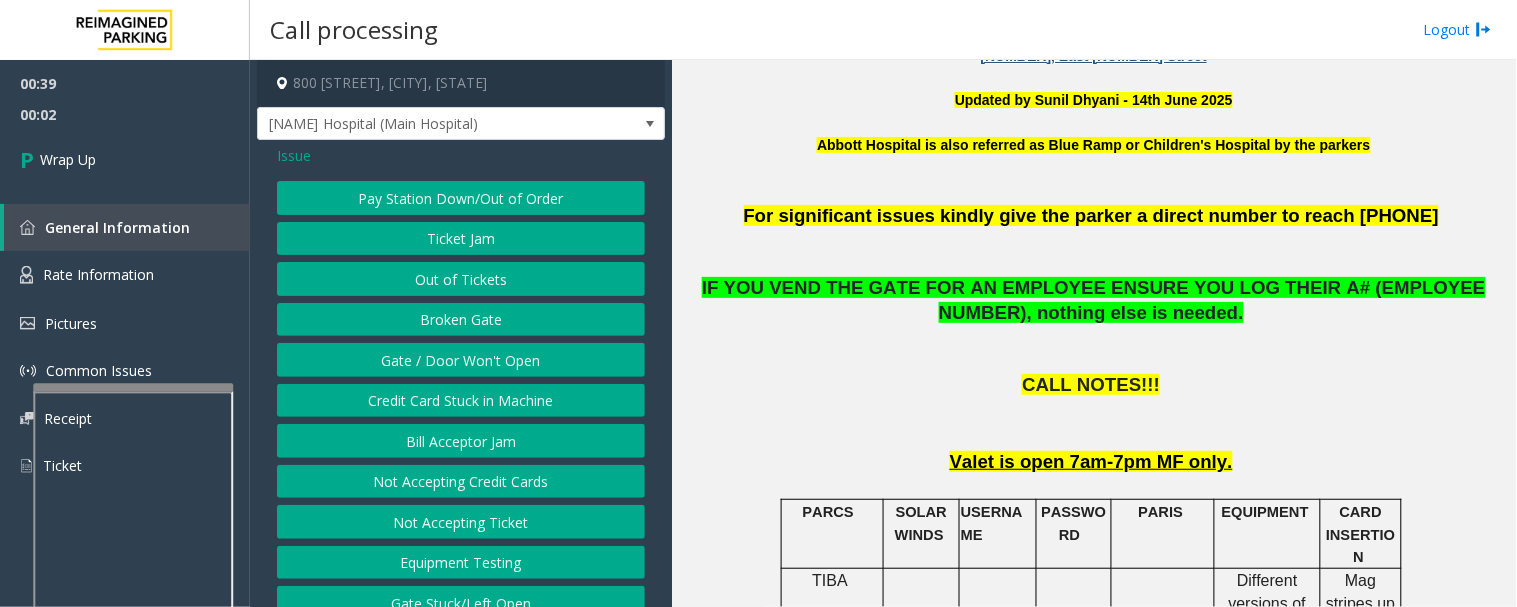 click on "Issue" 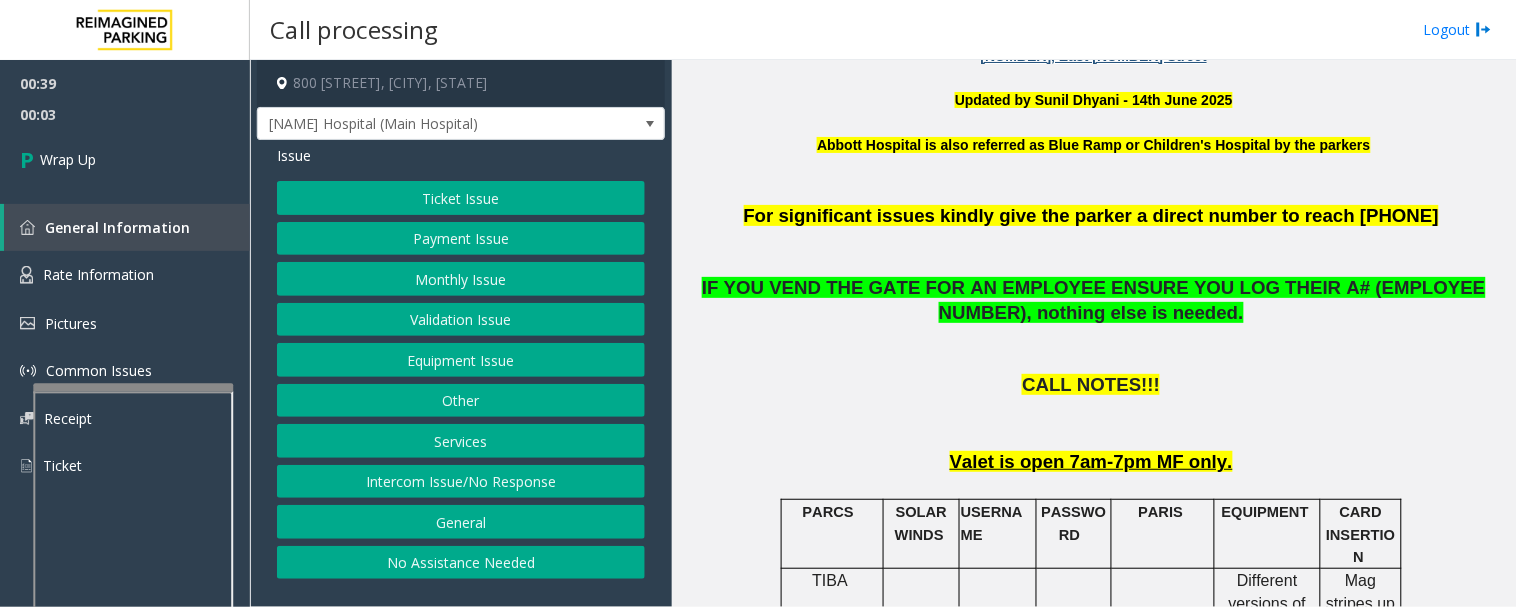 click on "Intercom Issue/No Response" 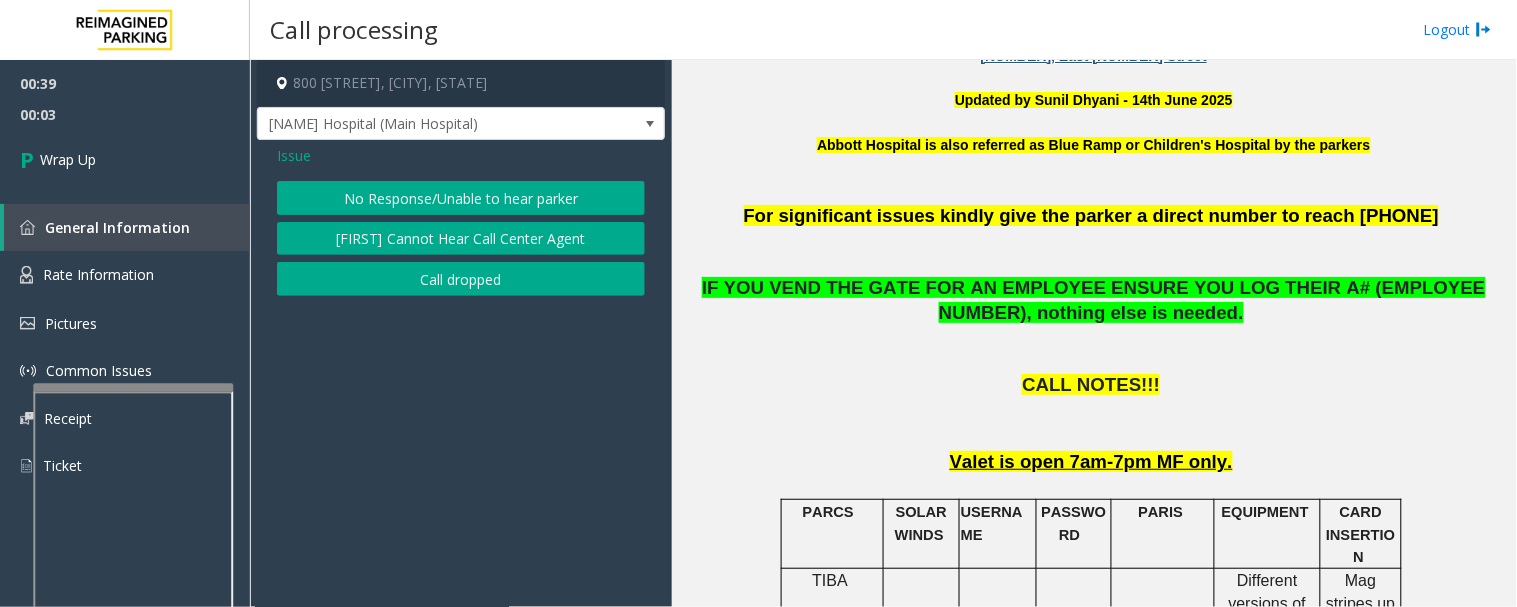 click on "Call dropped" 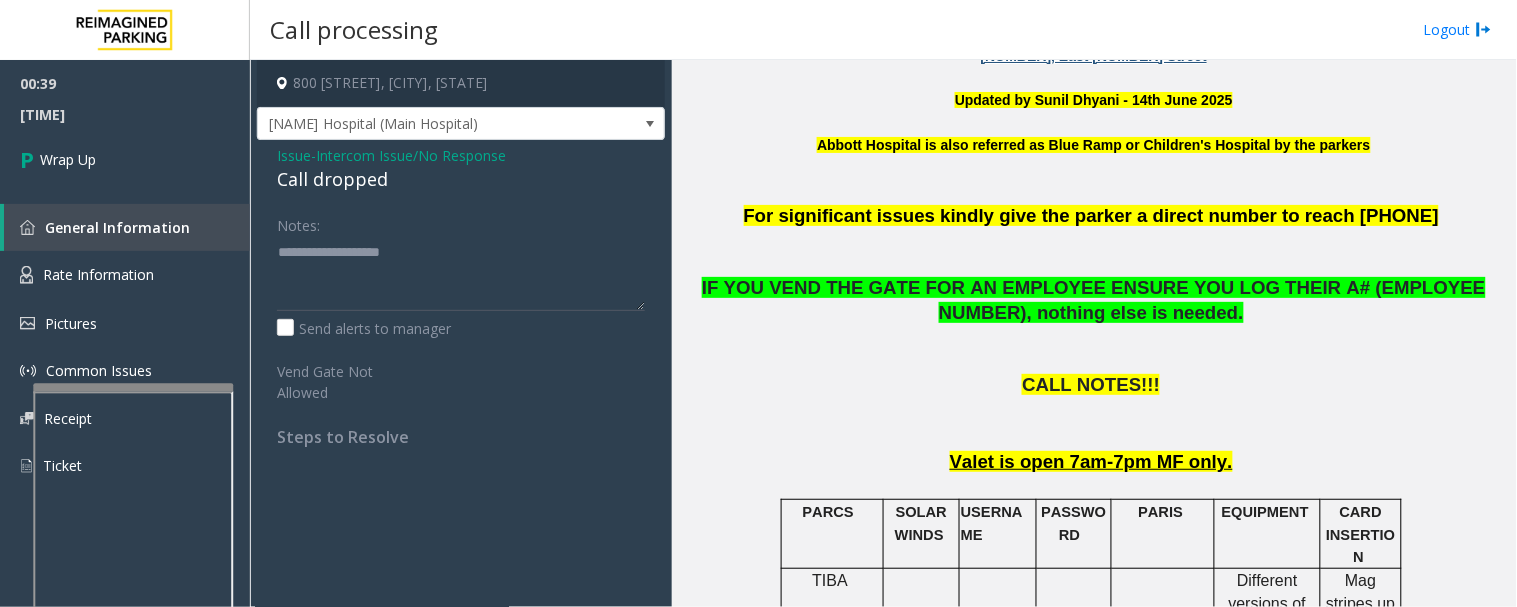 click on "Call dropped" 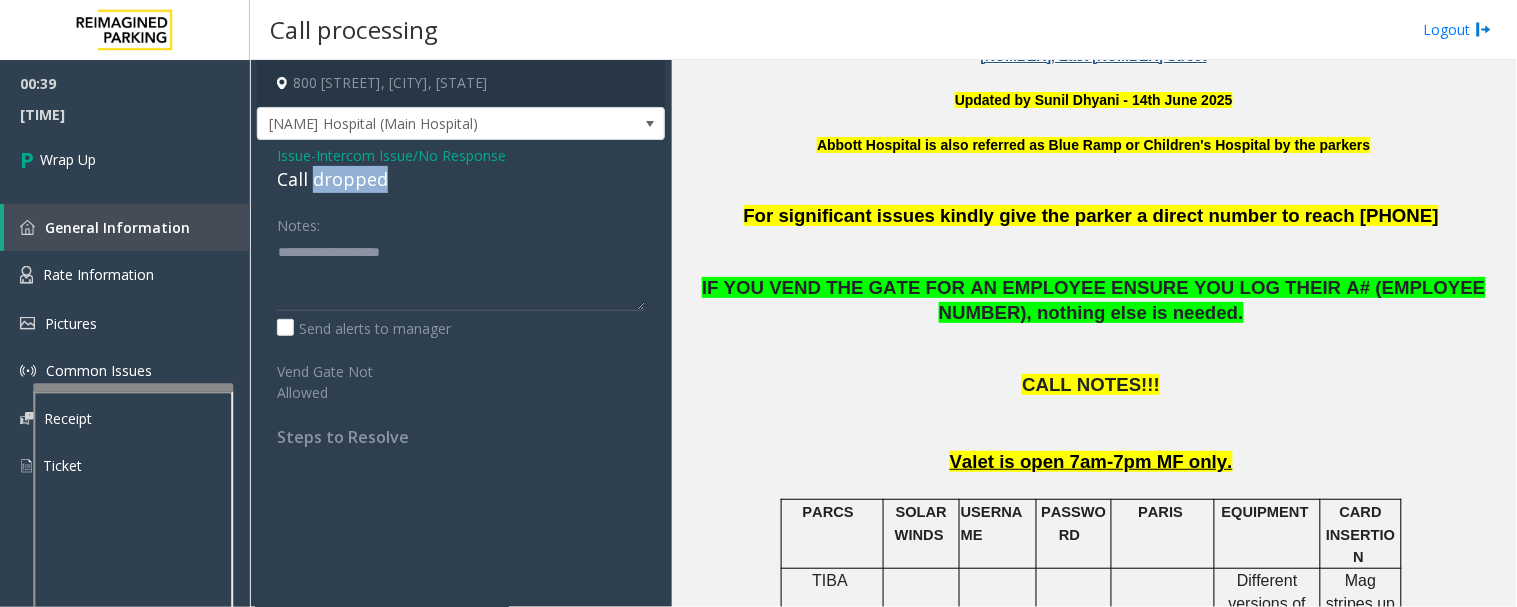 click on "Call dropped" 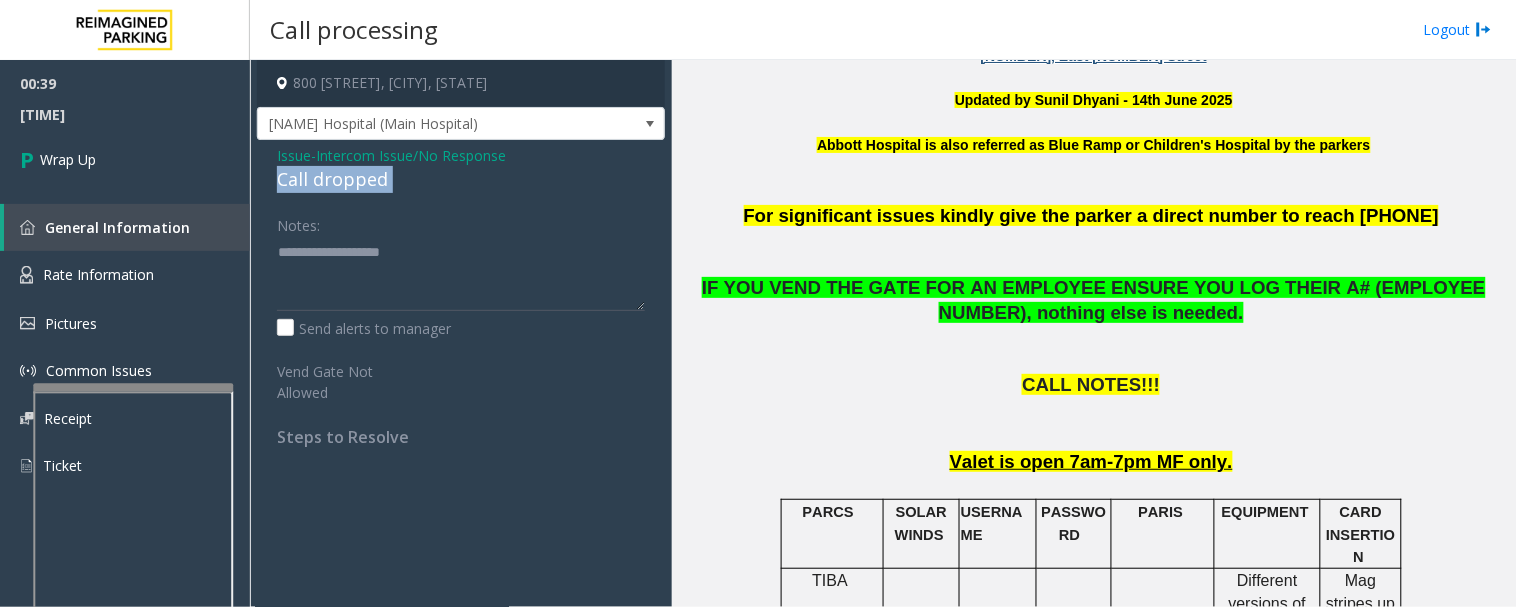 click on "Call dropped" 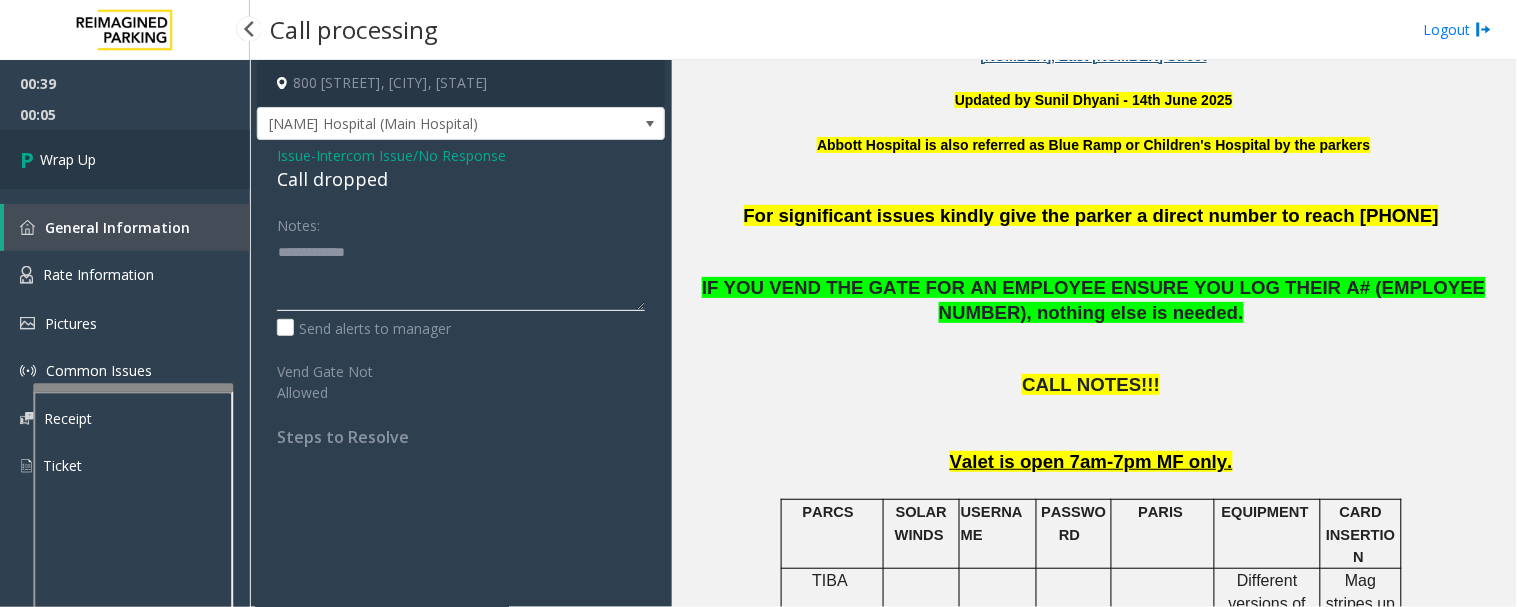 type on "**********" 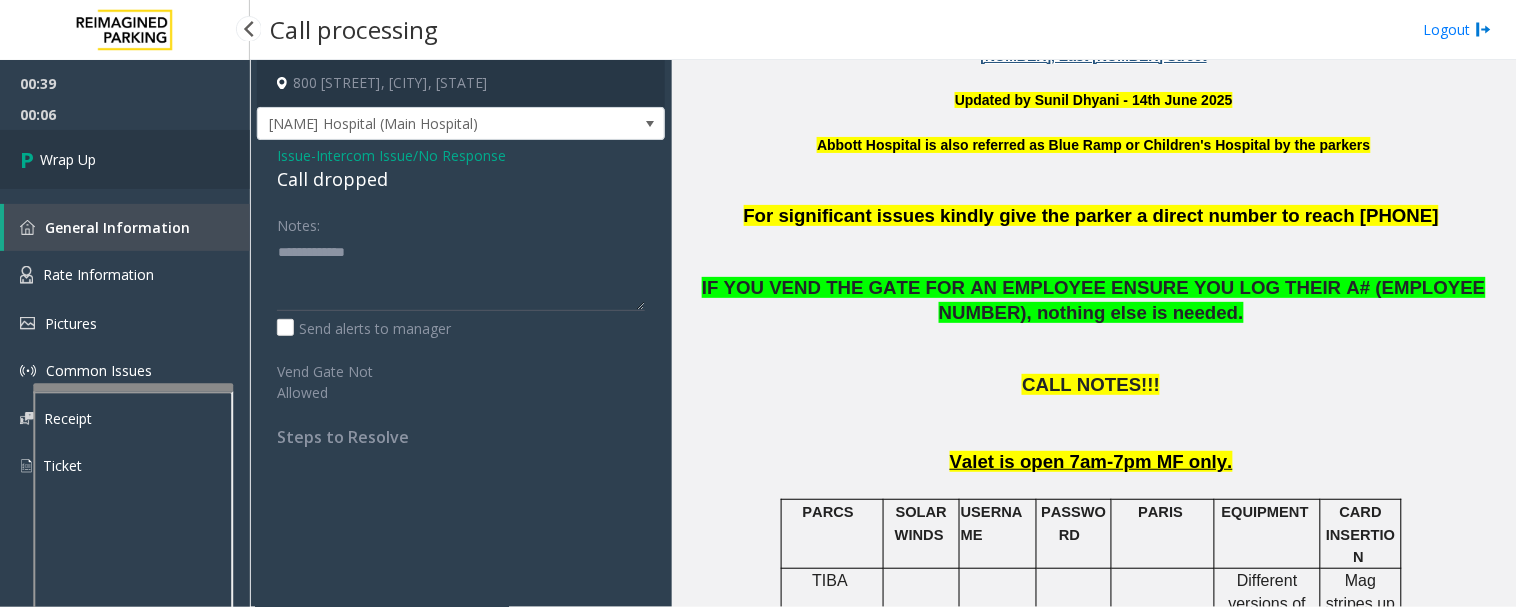 click on "Wrap Up" at bounding box center (125, 159) 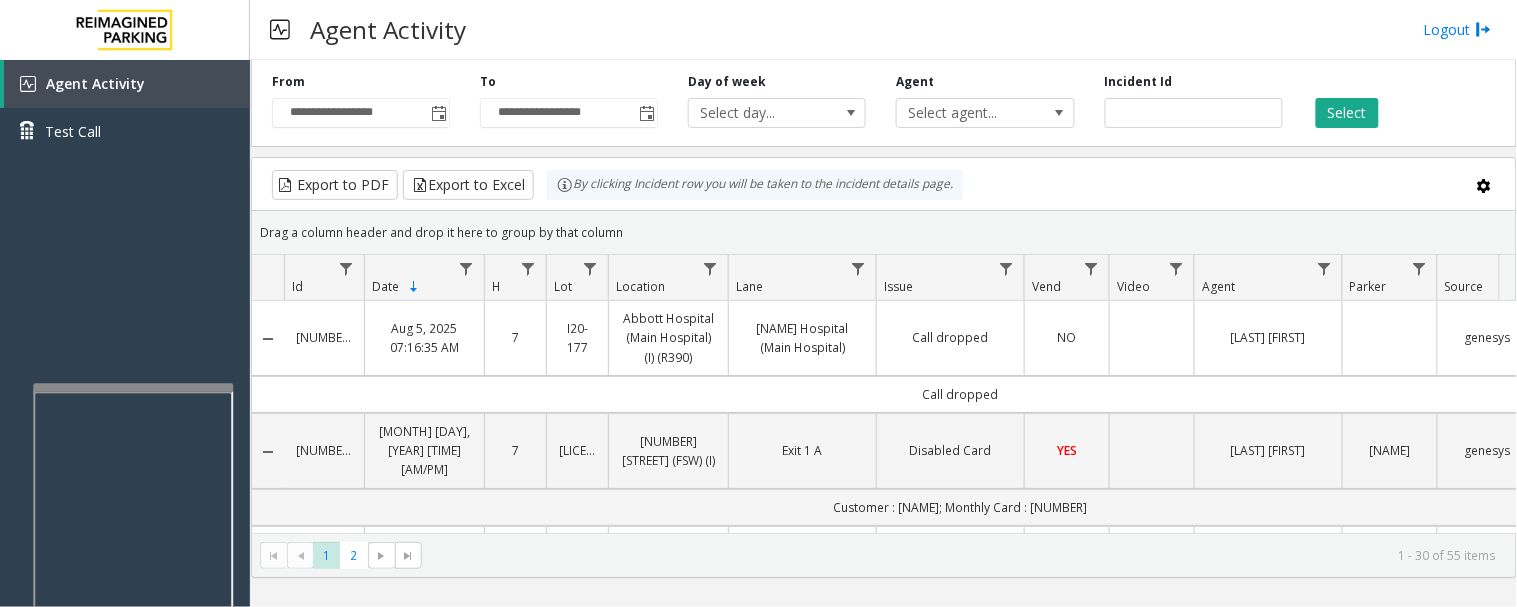 type 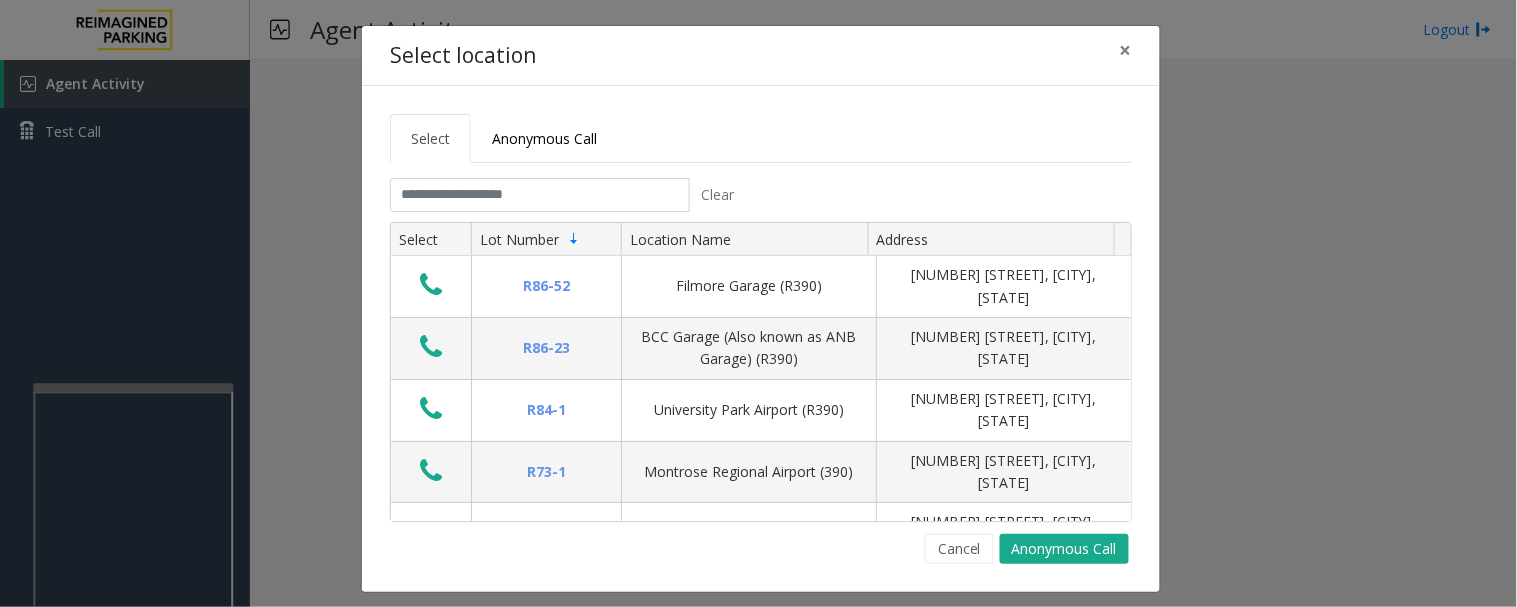 click on "Cancel" 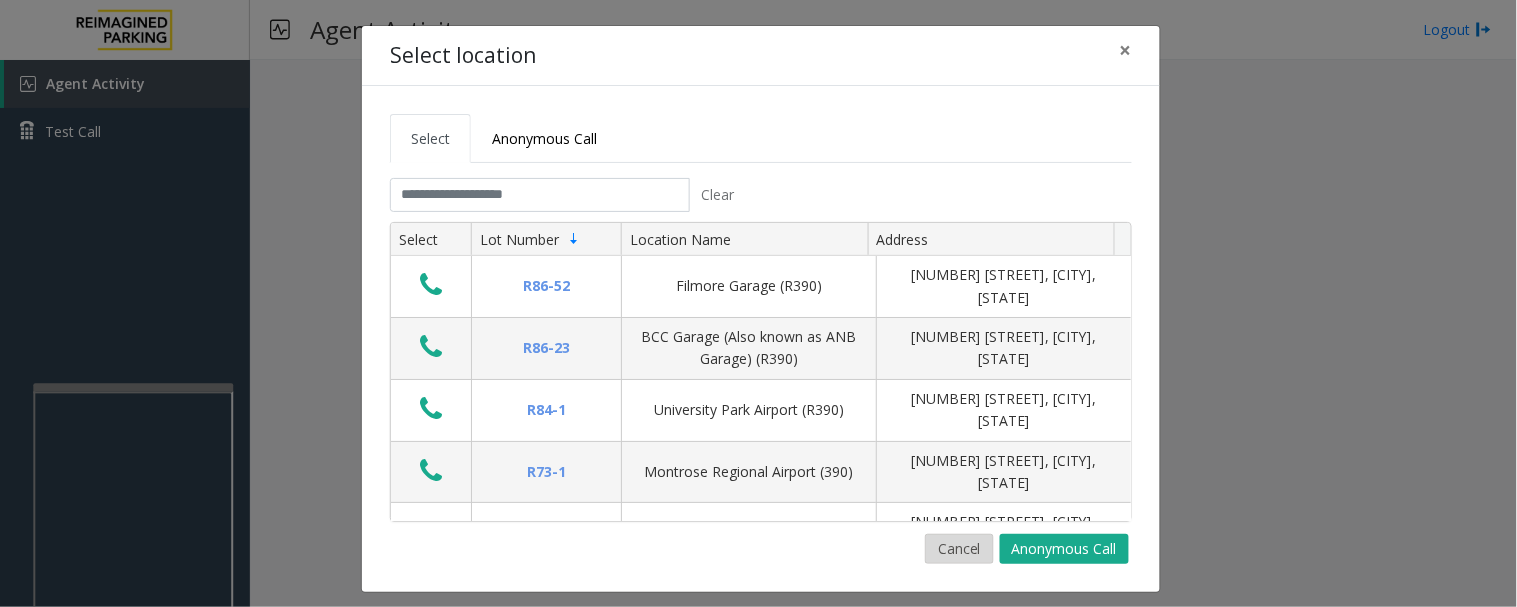 click on "Cancel" 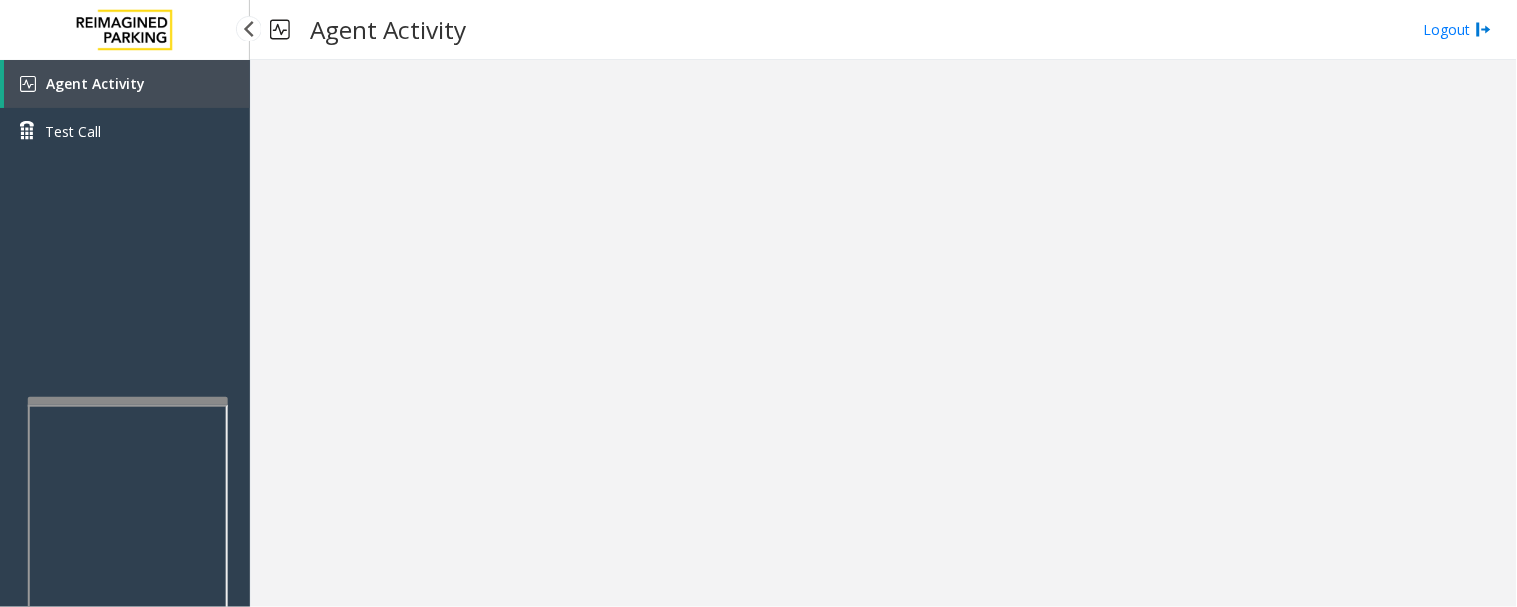 click on "Agent Activity Test Call × Close Powered by Umojo © 2025 Agent Activity Logout  ×" at bounding box center (758, 303) 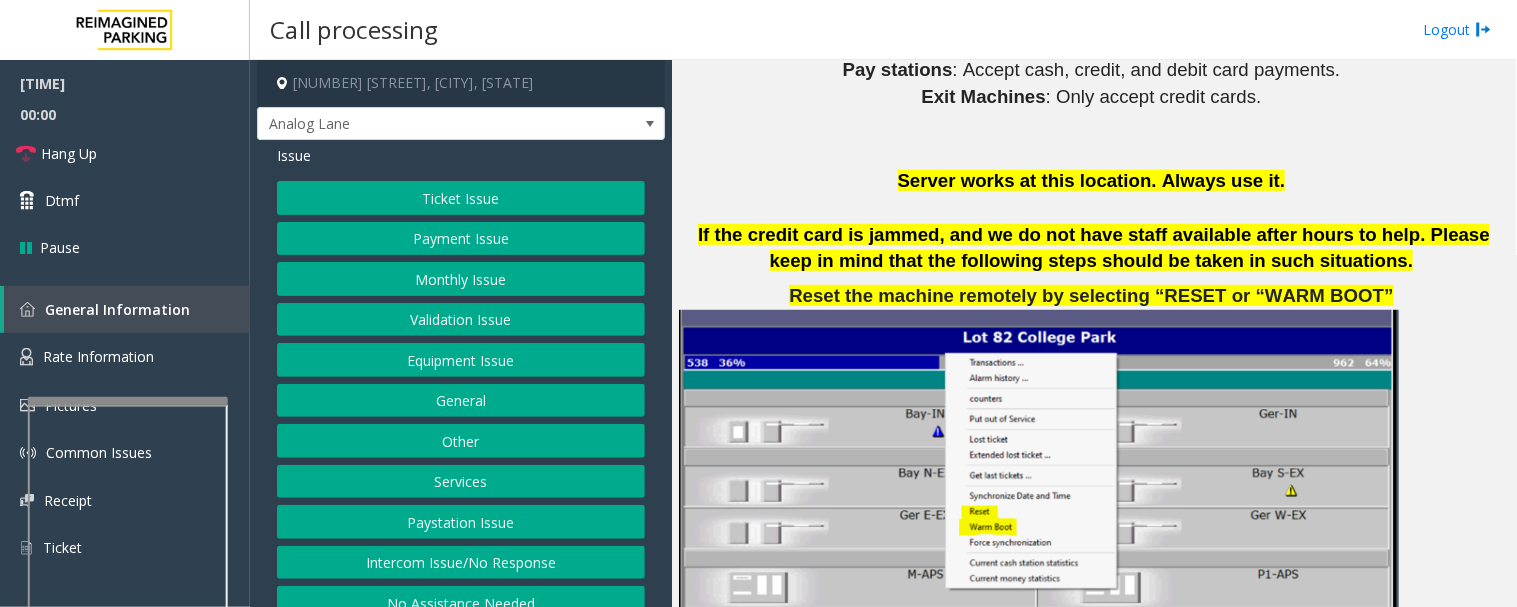 scroll, scrollTop: 2666, scrollLeft: 0, axis: vertical 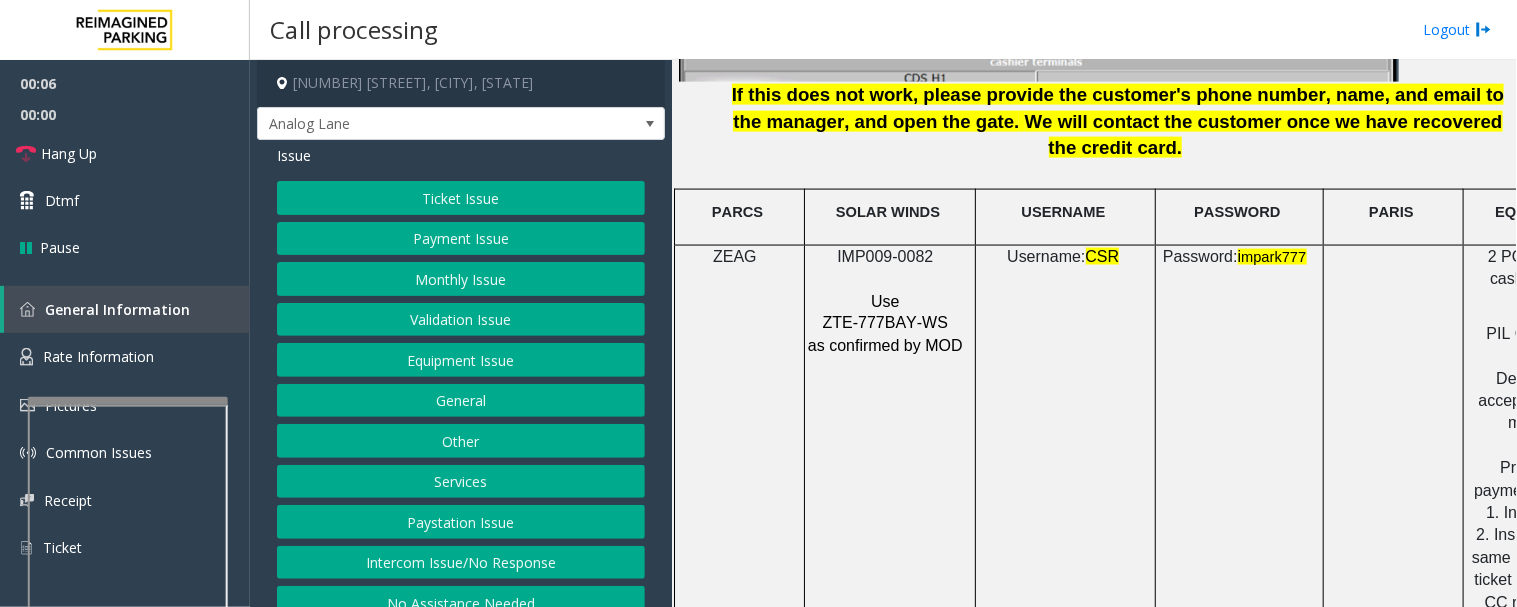 click on "IMP009-0082" 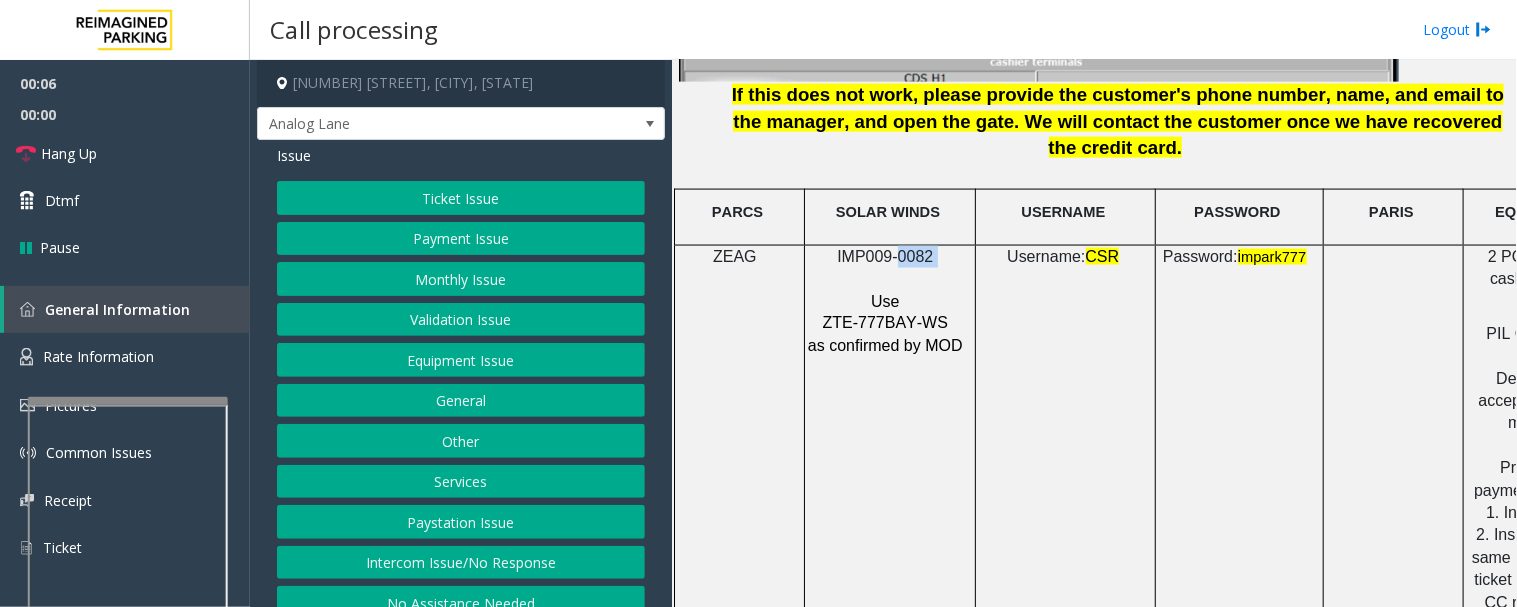 click on "IMP009-0082" 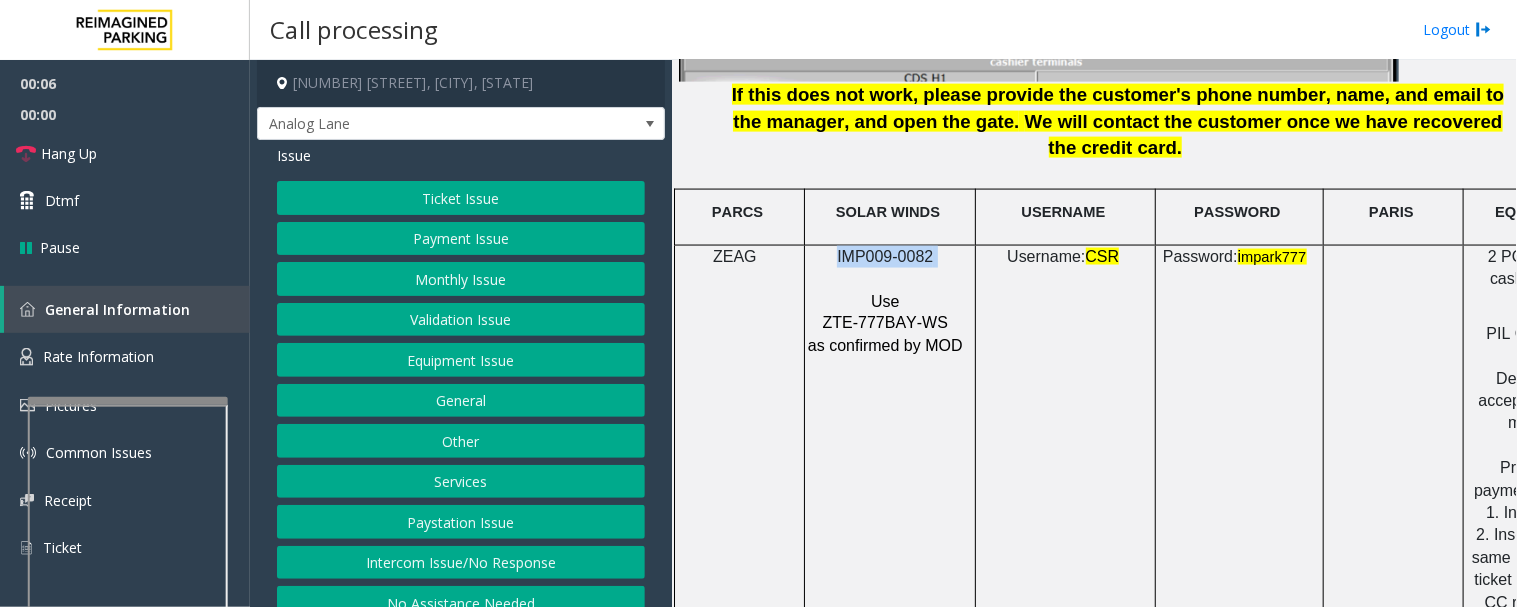 click on "IMP009-0082" 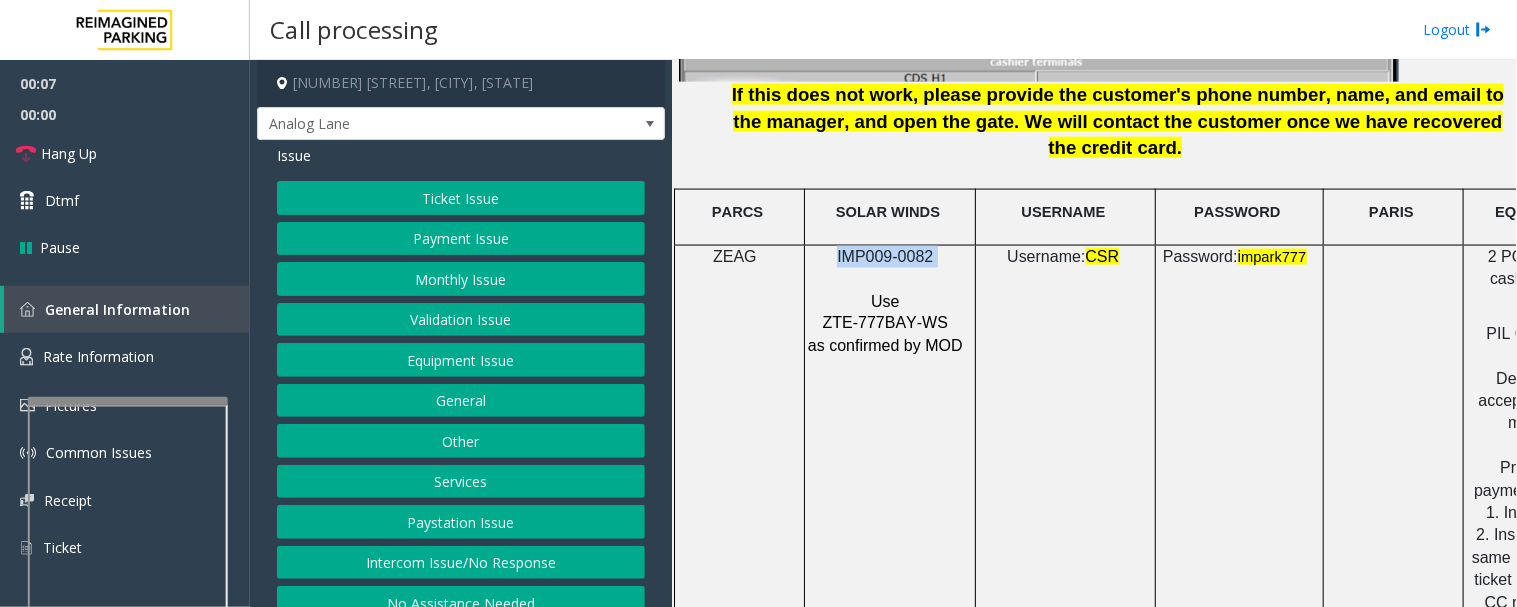 copy on "IMP009-0082" 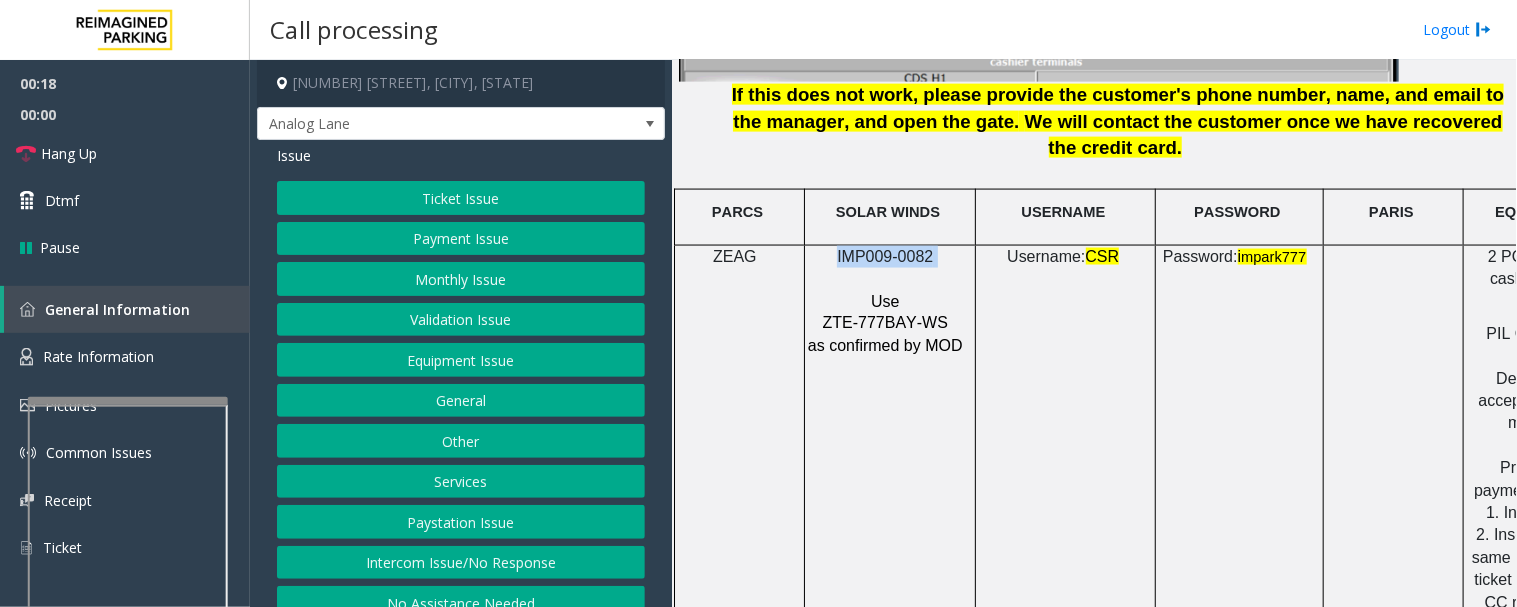 click on "Monthly Issue" 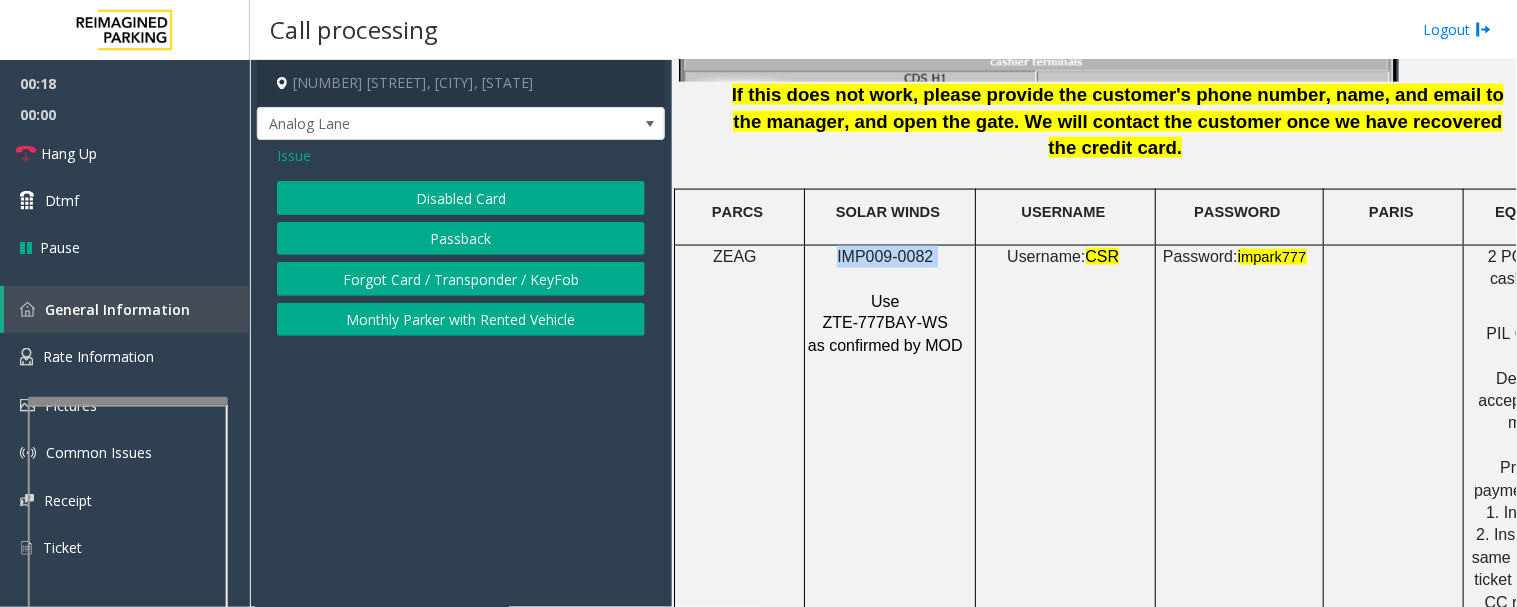 click on "Disabled Card" 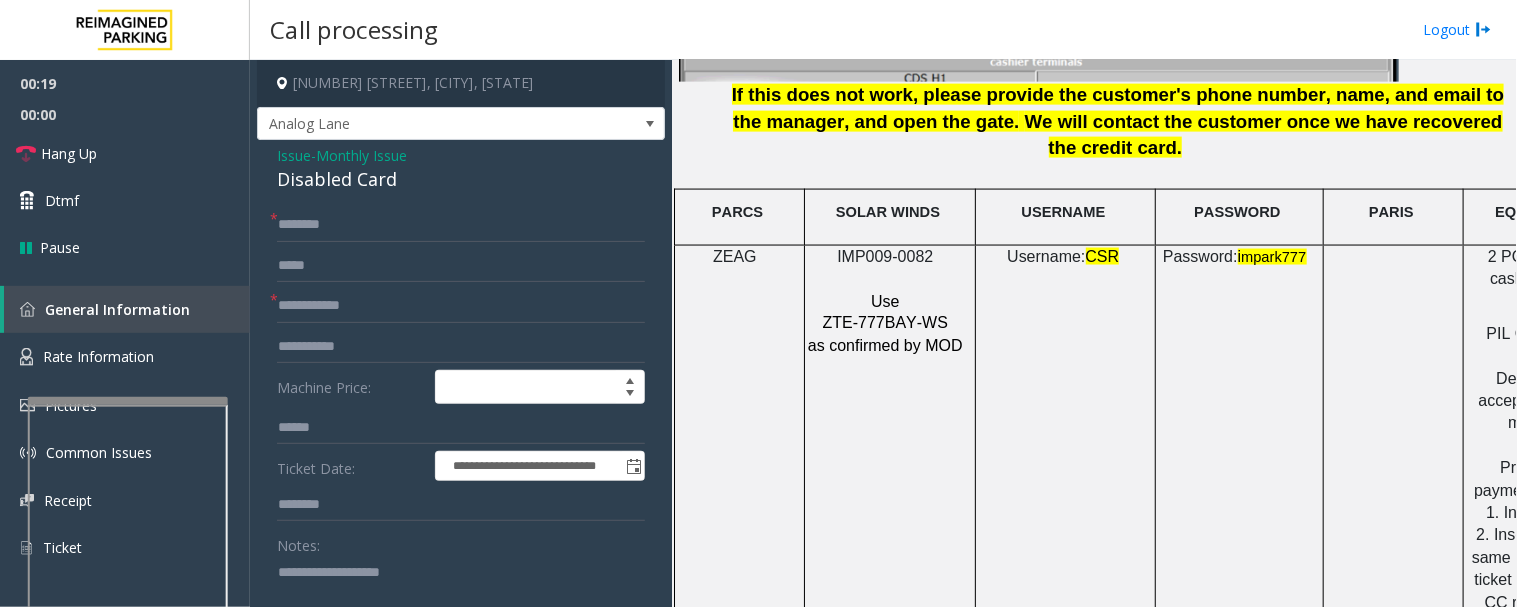 click on "Disabled Card" 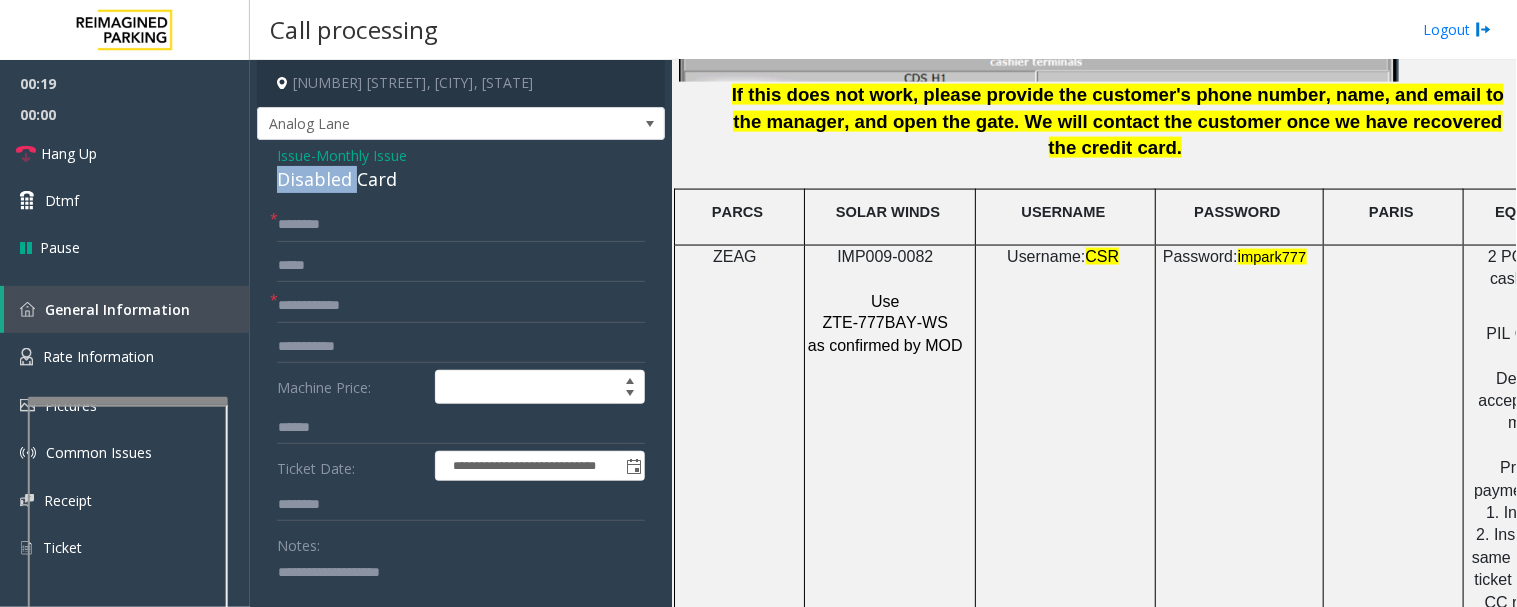 click on "Disabled Card" 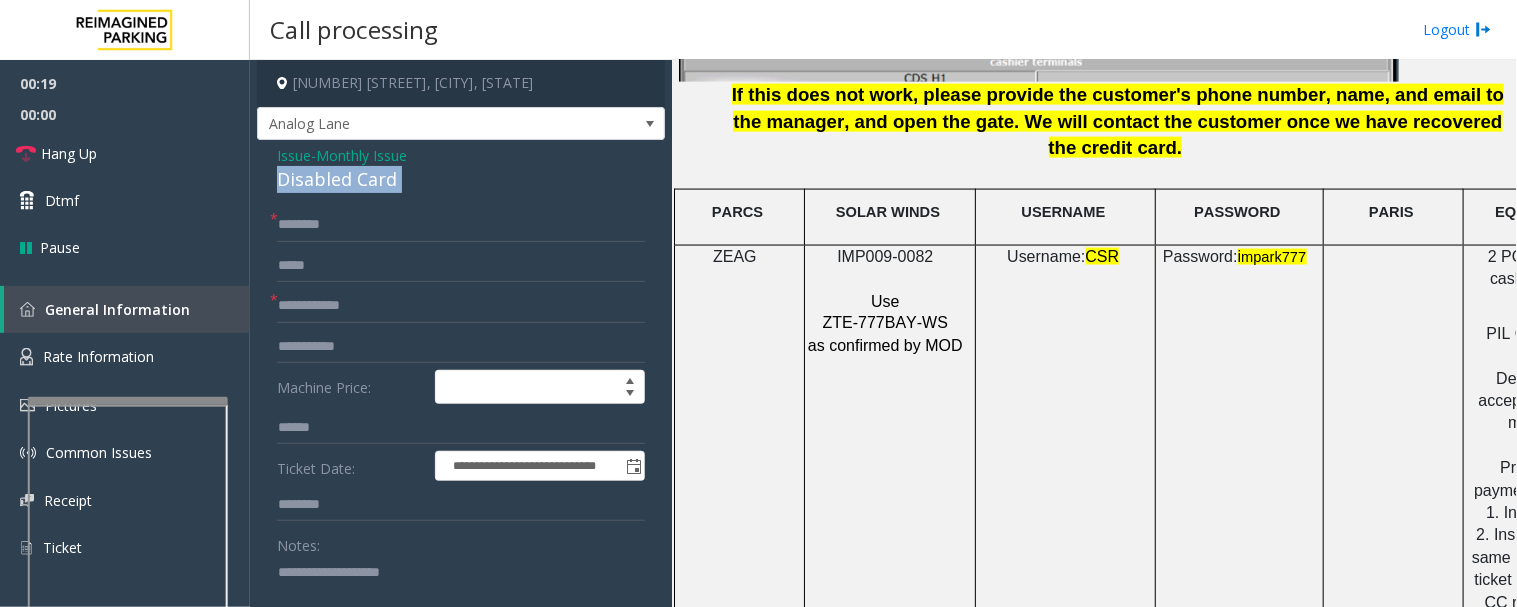 click on "Disabled Card" 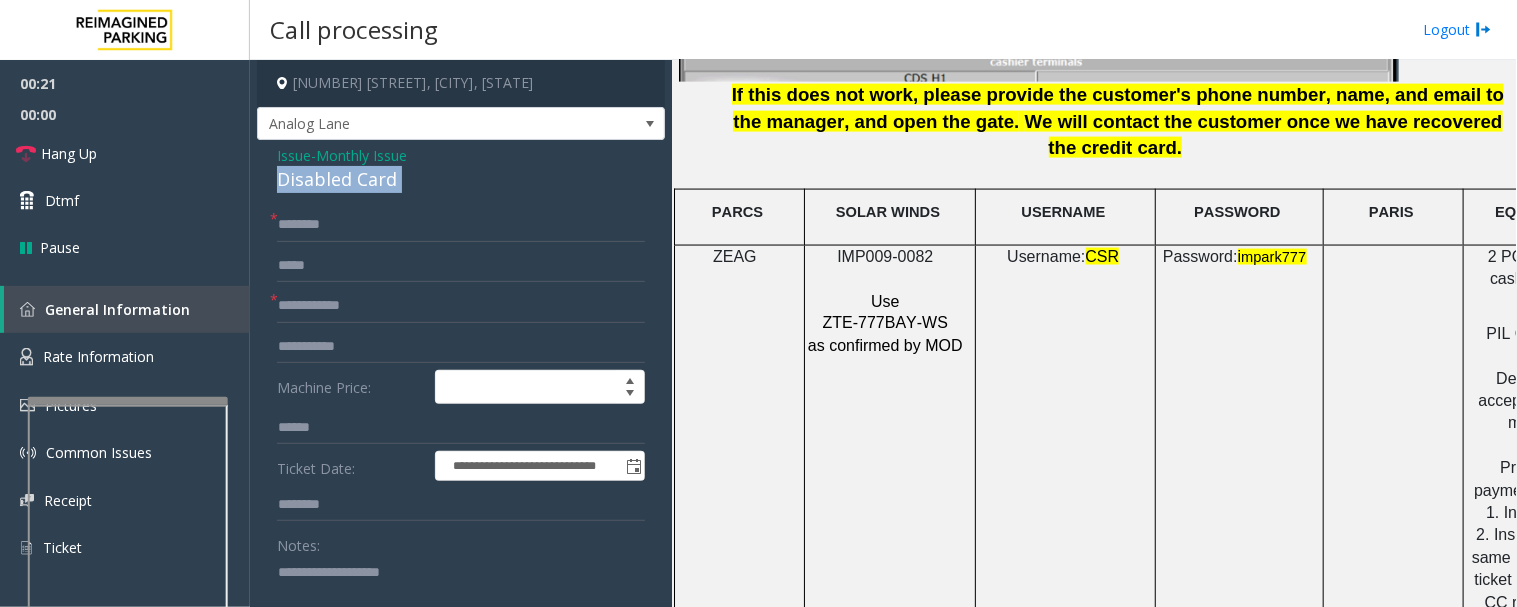 copy on "Disabled Card" 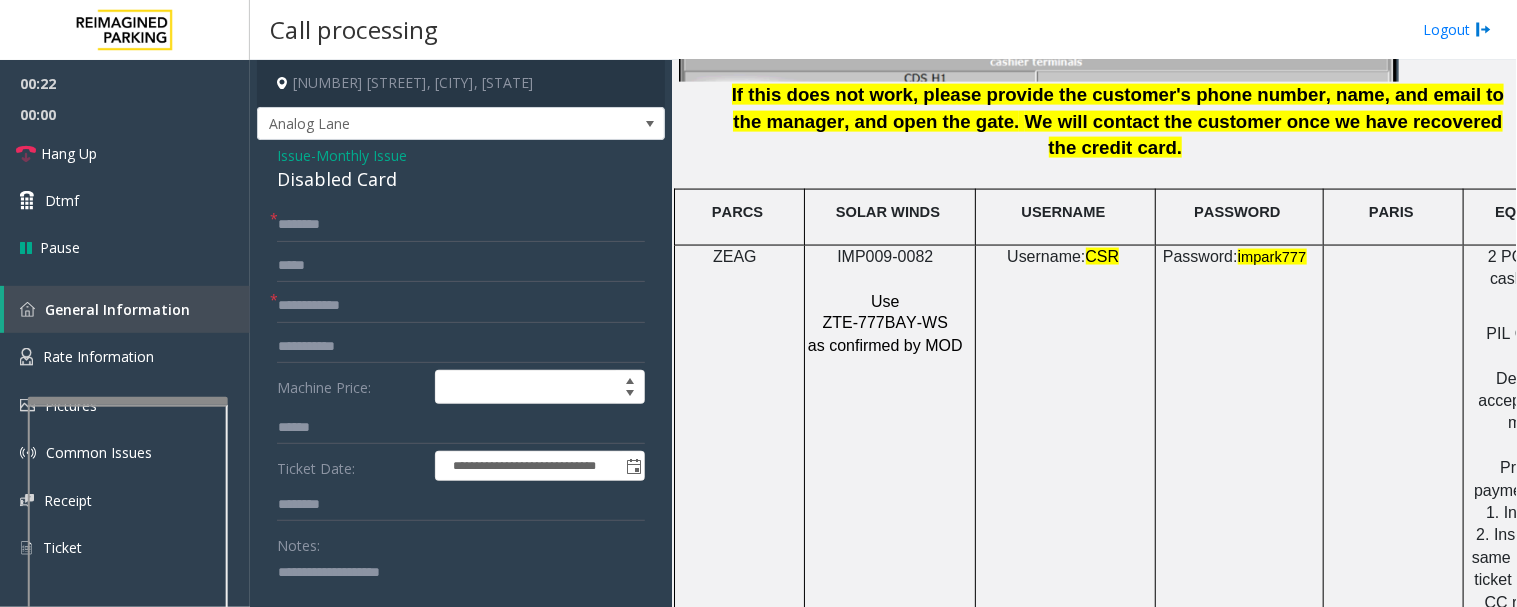 click on "Issue" 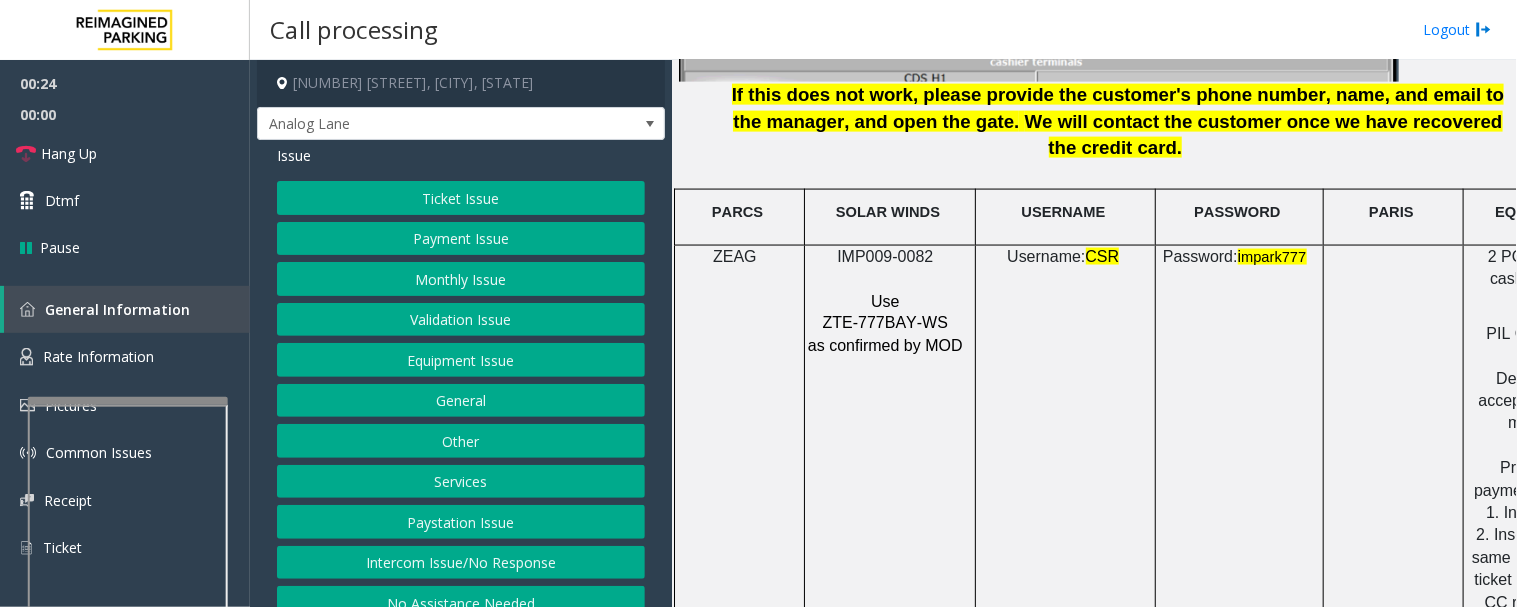click on "Monthly Issue" 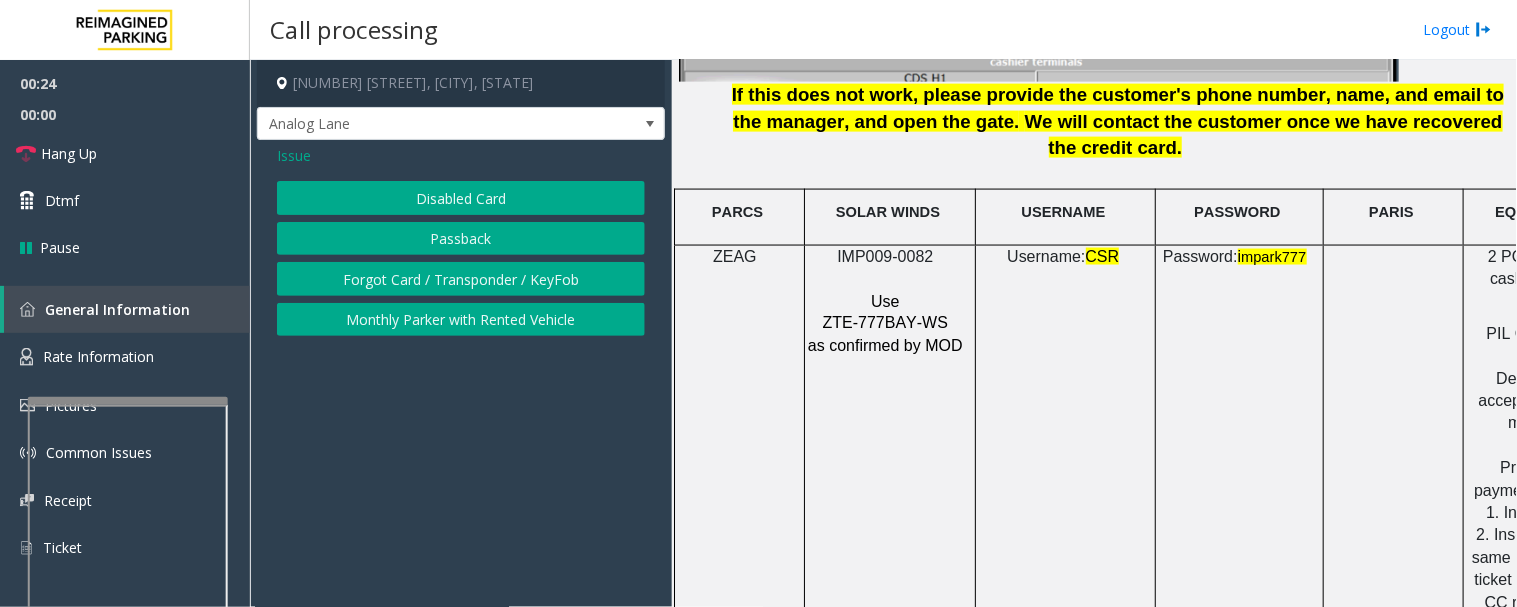 click on "Forgot Card / Transponder / KeyFob" 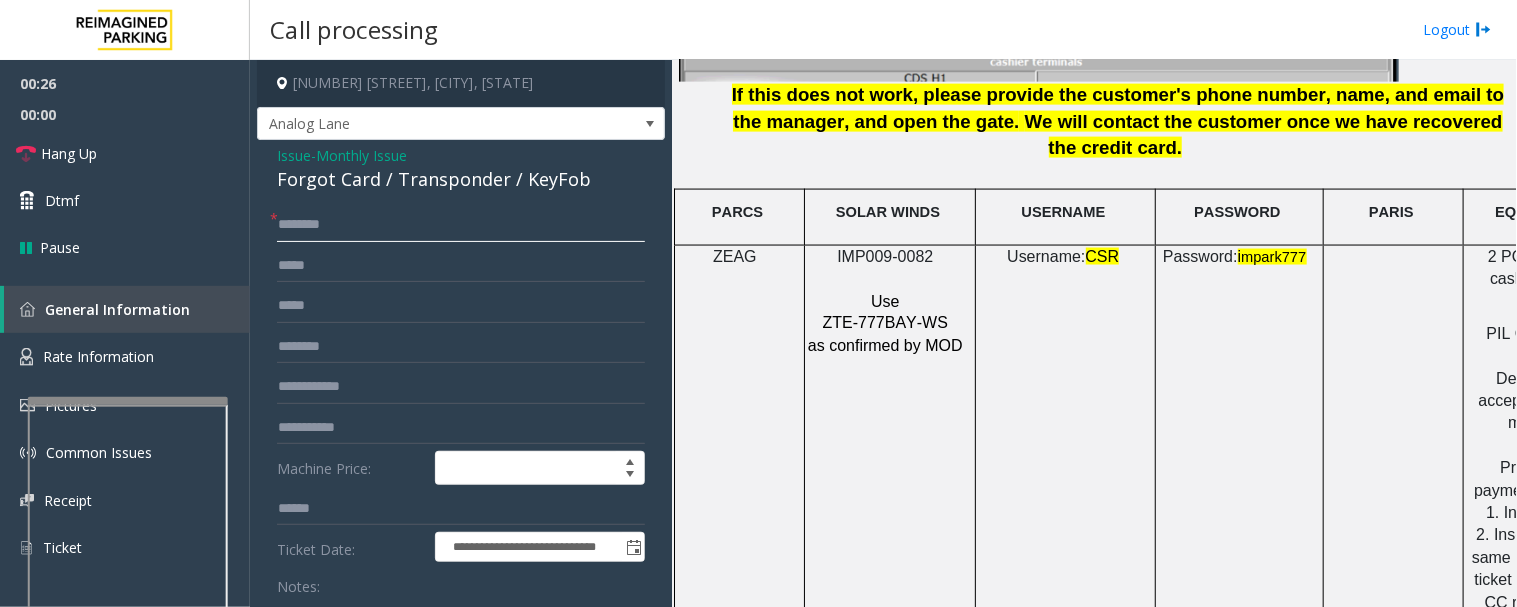 click 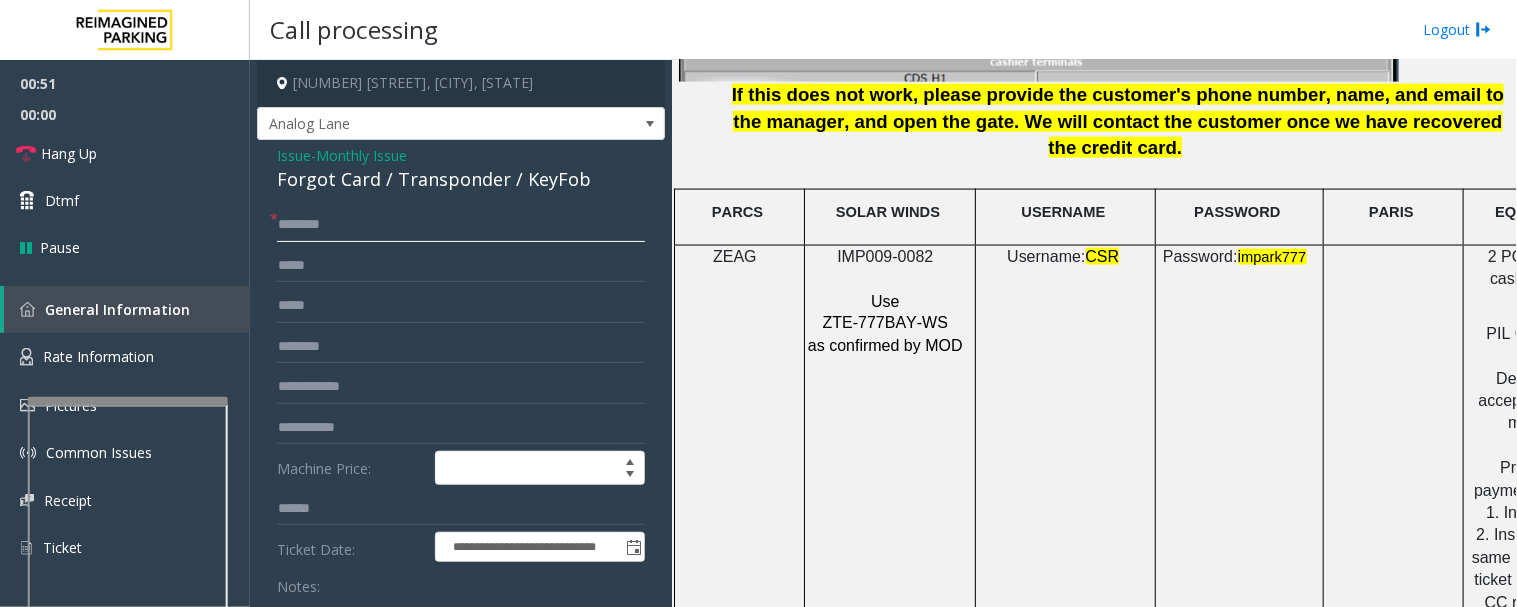 type on "*******" 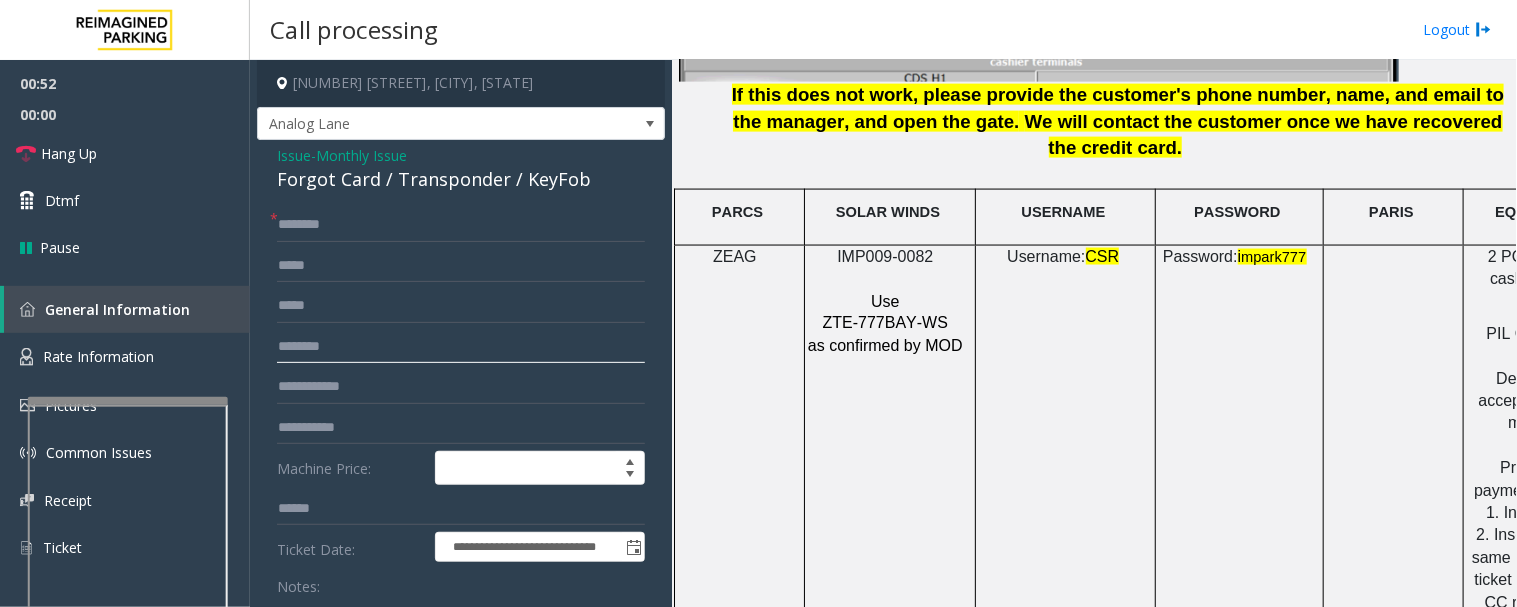 click 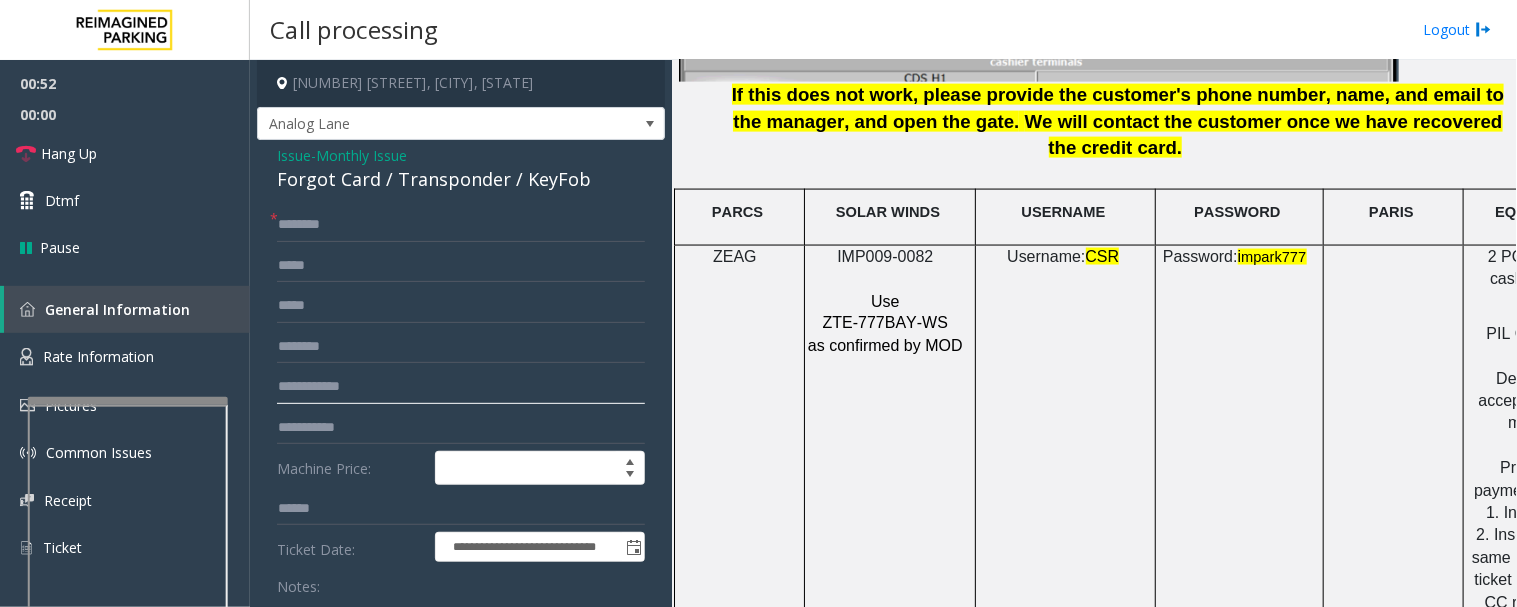 click 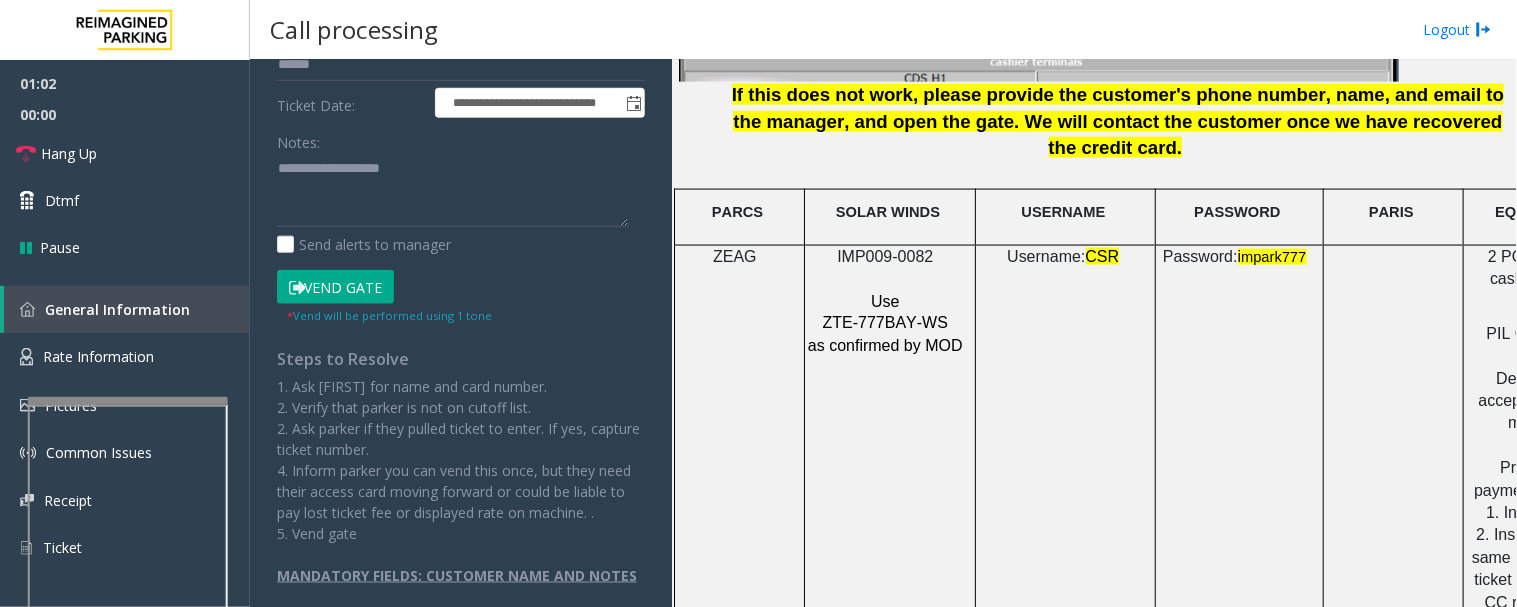 type on "**********" 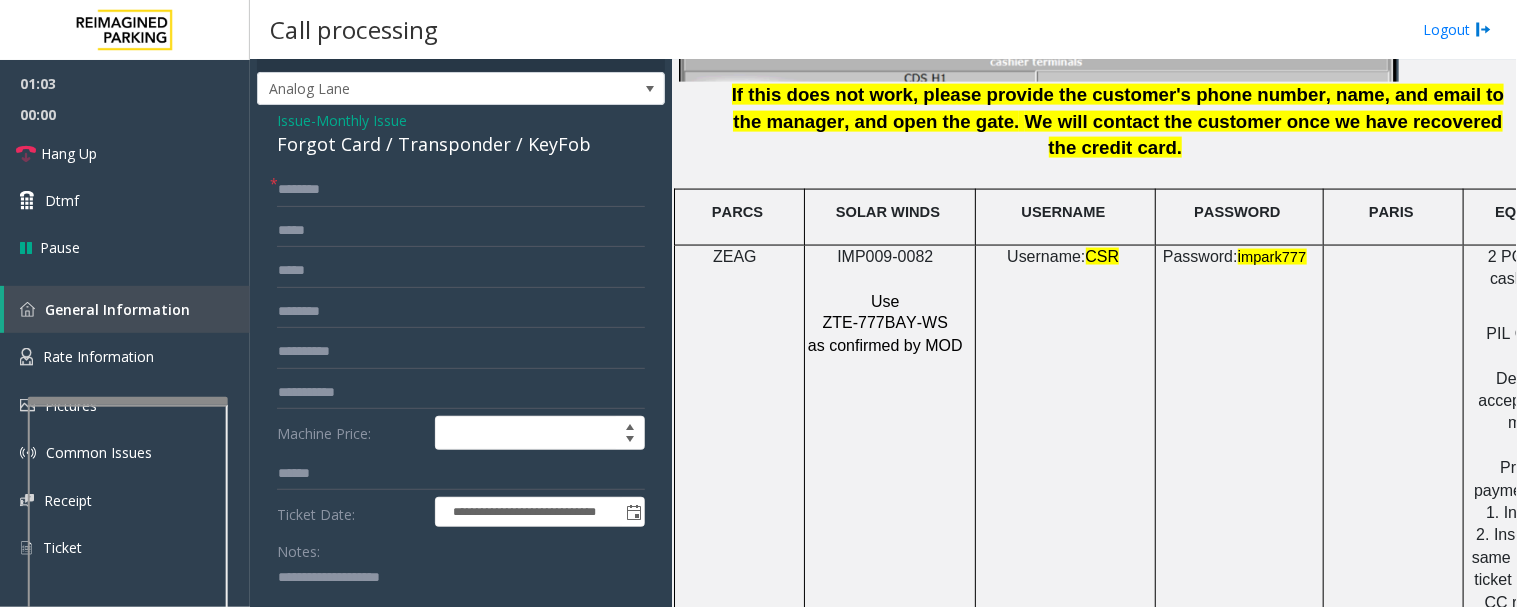 scroll, scrollTop: 0, scrollLeft: 0, axis: both 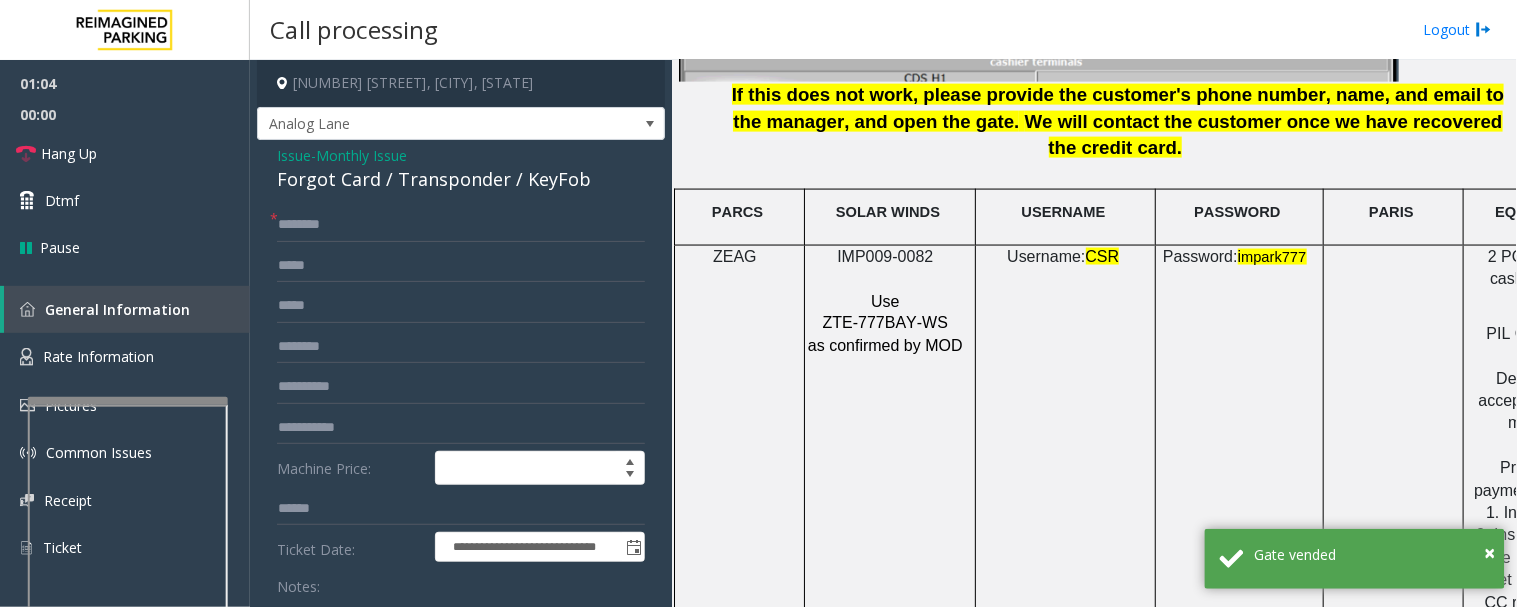 click on "Forgot Card / Transponder / KeyFob" 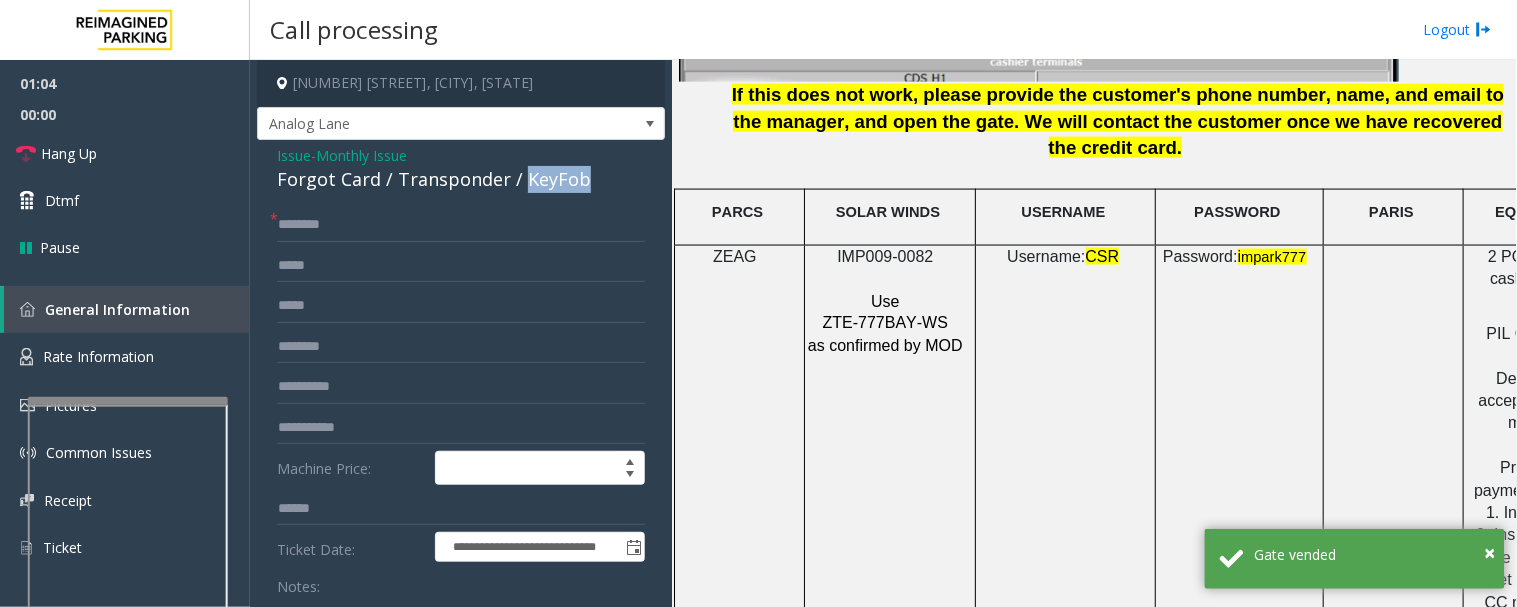 click on "Forgot Card / Transponder / KeyFob" 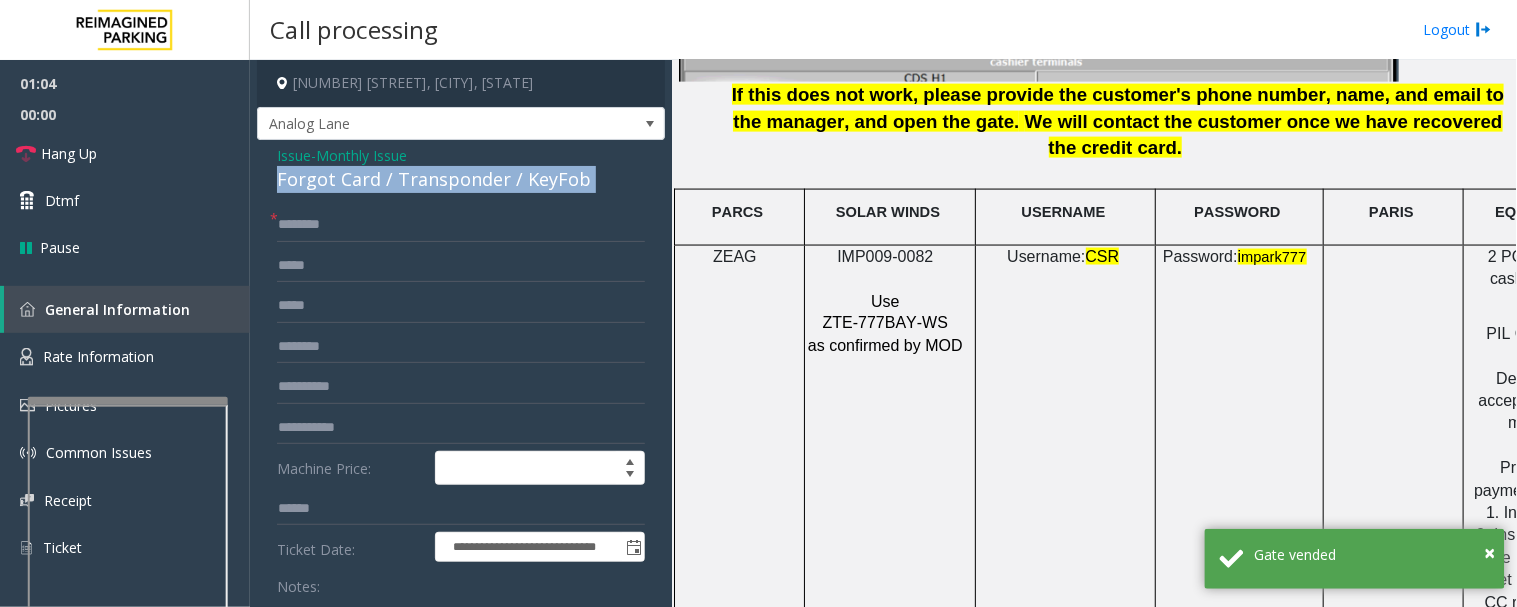 click on "Forgot Card / Transponder / KeyFob" 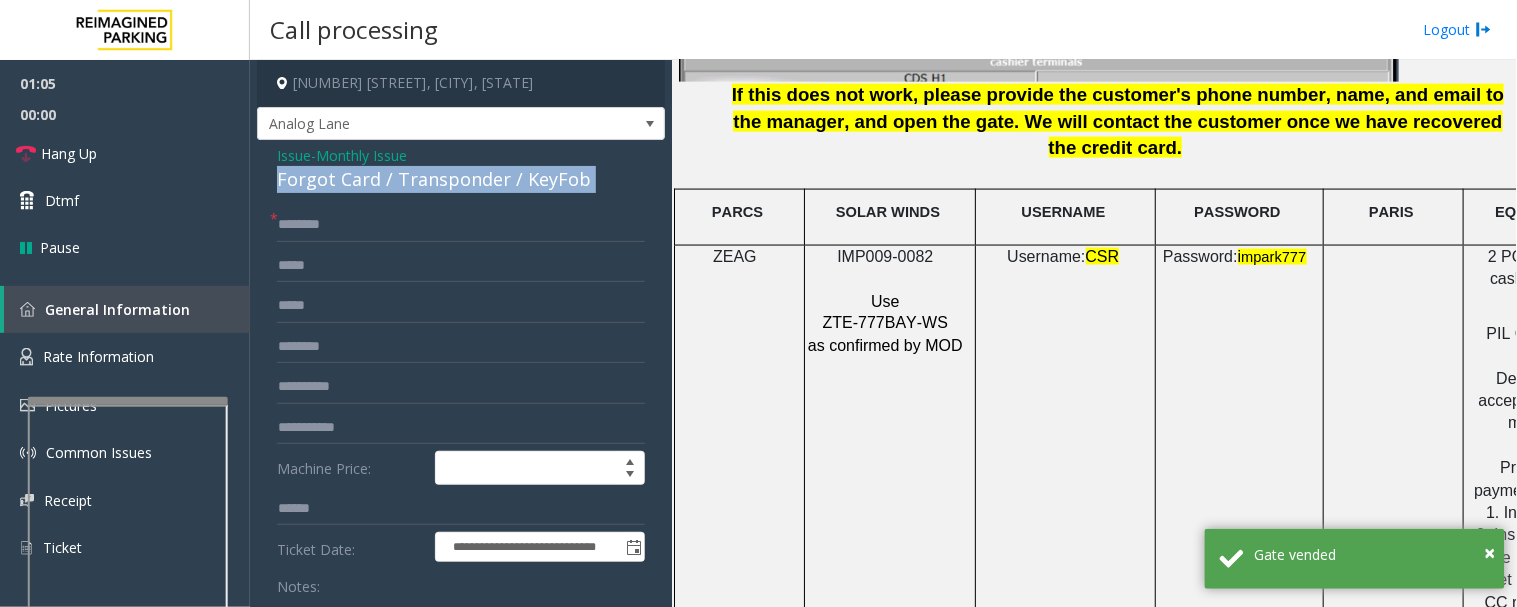 click on "Forgot Card / Transponder / KeyFob" 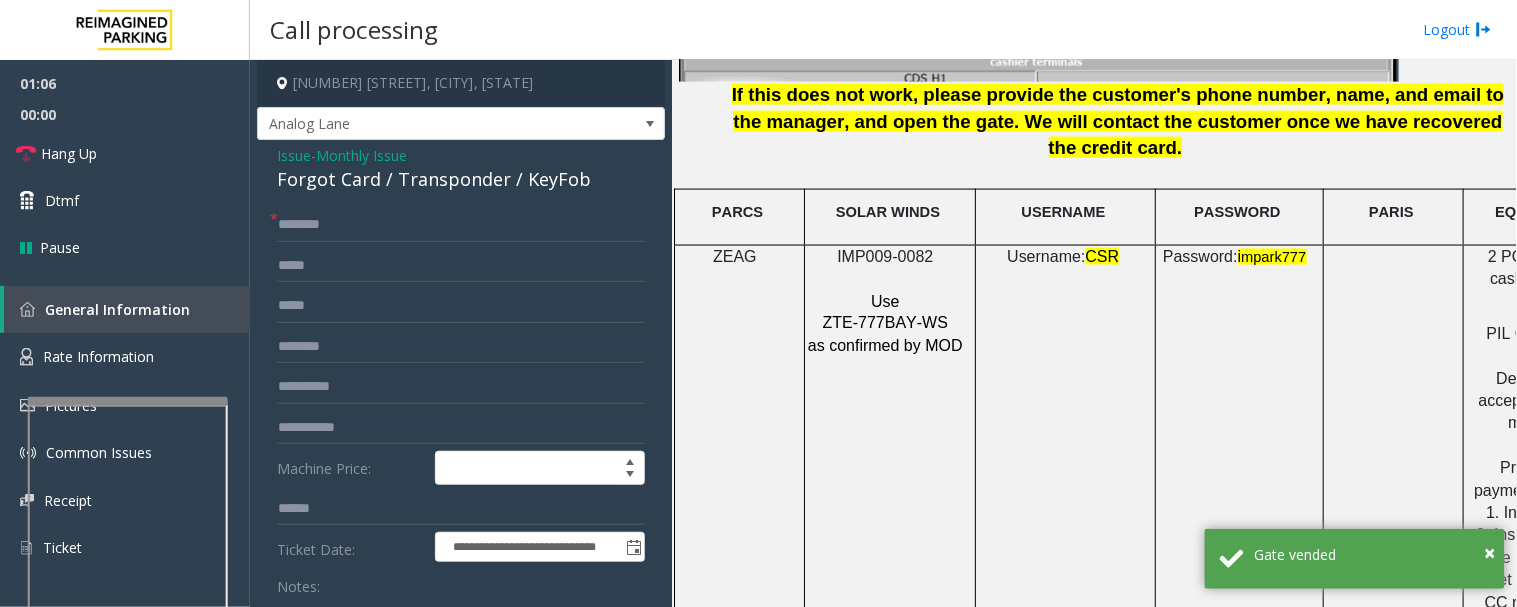 click on "Forgot Card / Transponder / KeyFob" 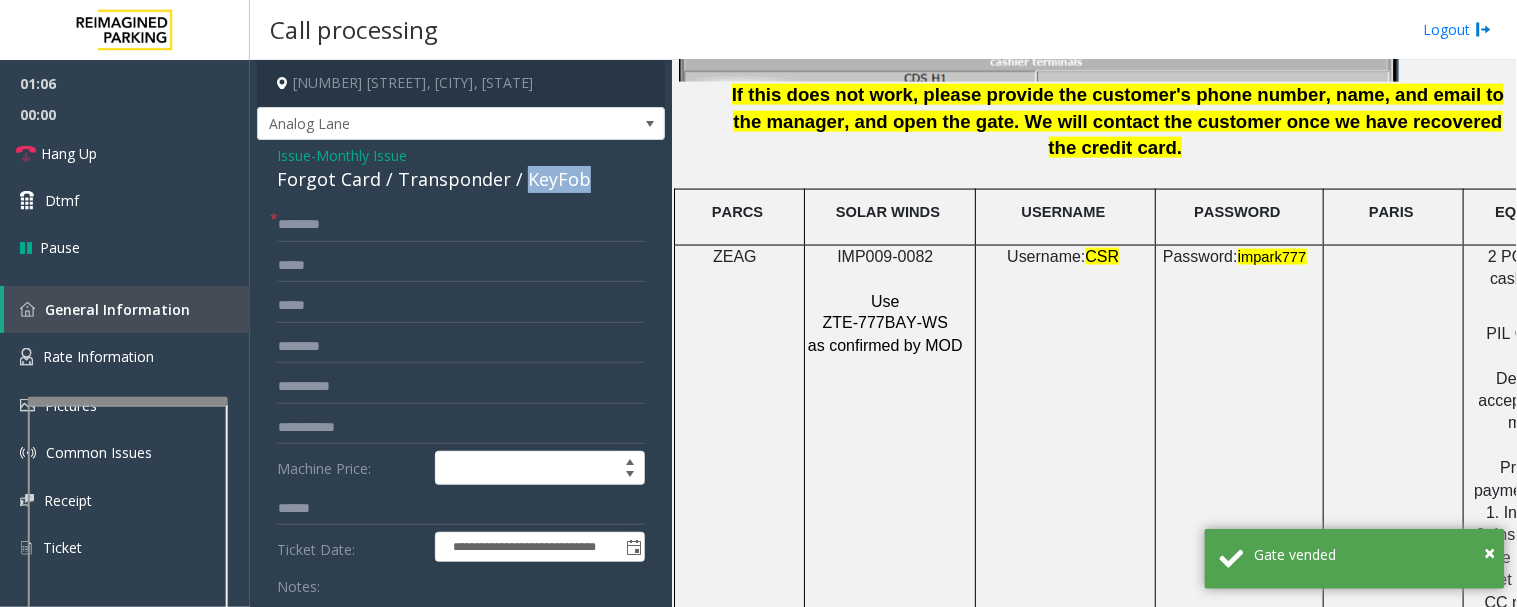 click on "Forgot Card / Transponder / KeyFob" 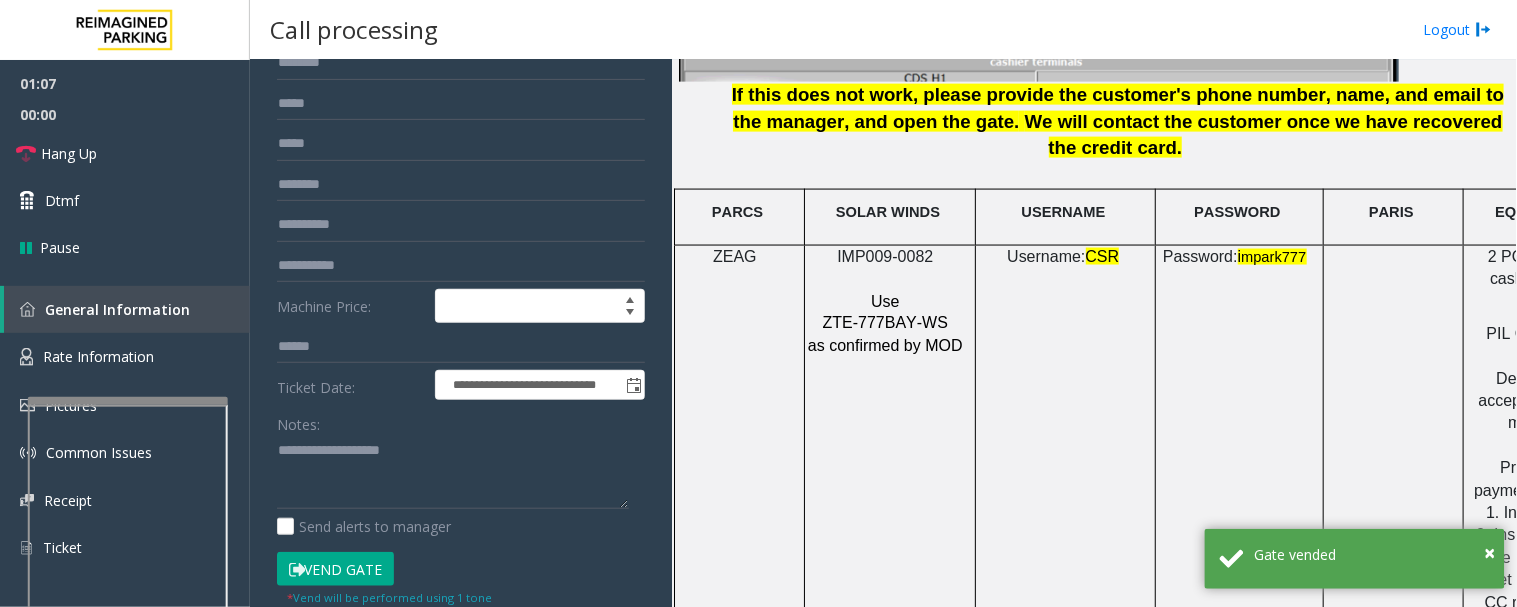 scroll, scrollTop: 333, scrollLeft: 0, axis: vertical 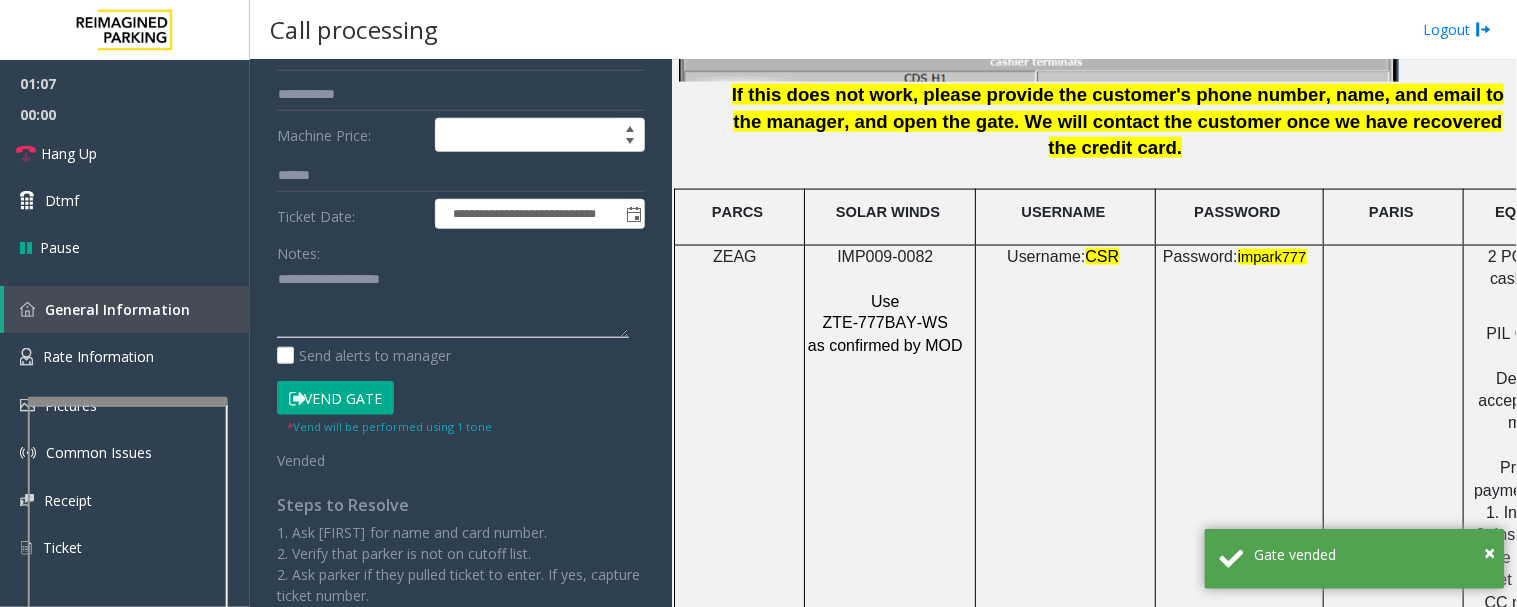 click 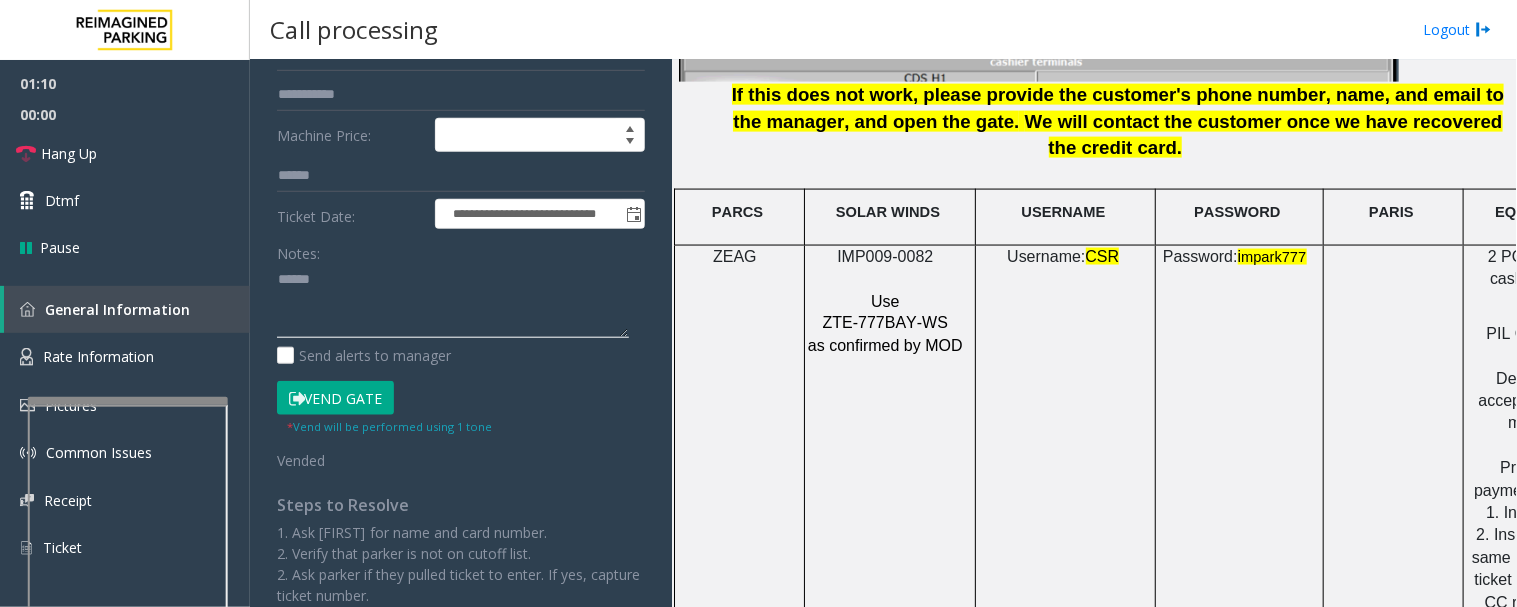 paste on "******" 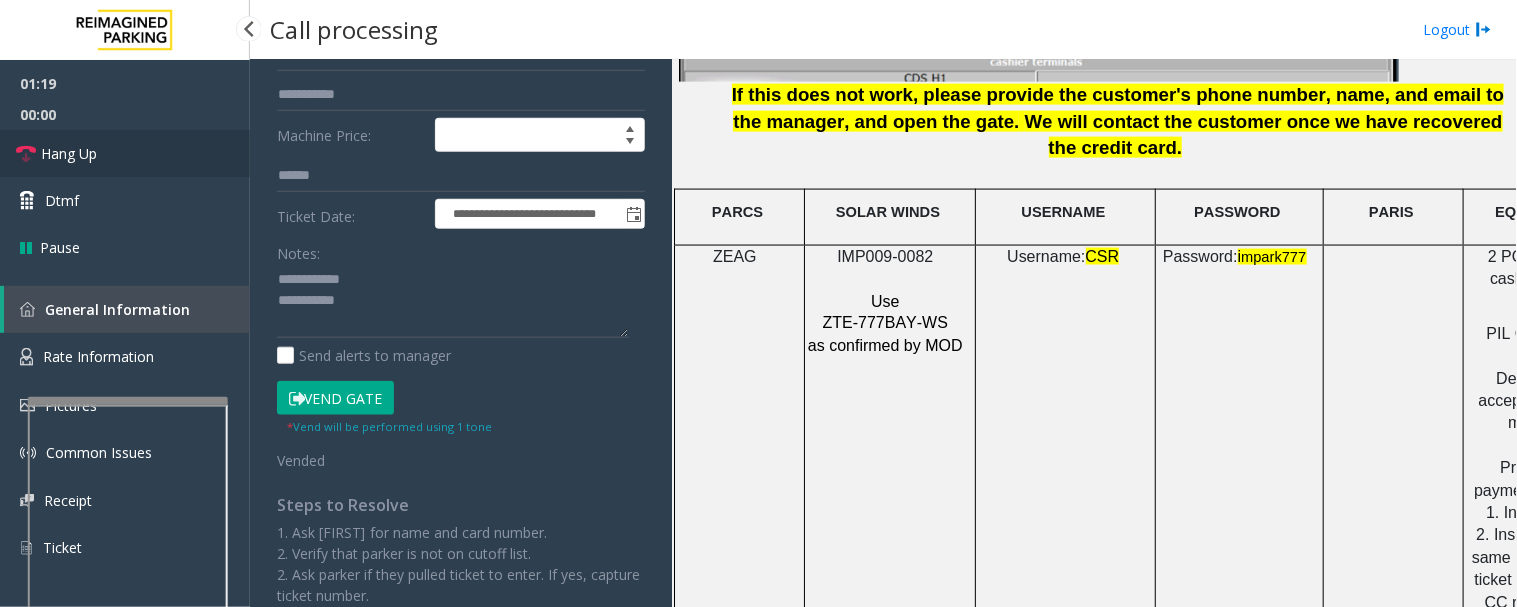 click on "Hang Up" at bounding box center [125, 153] 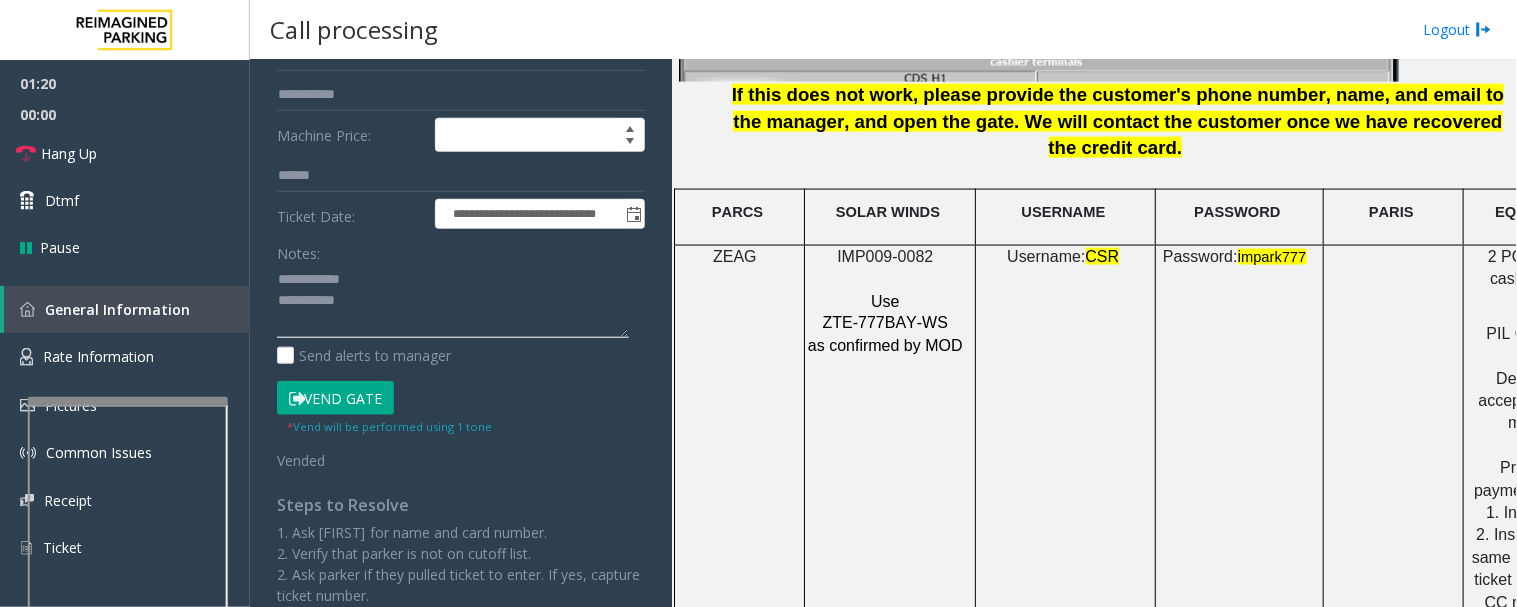 click 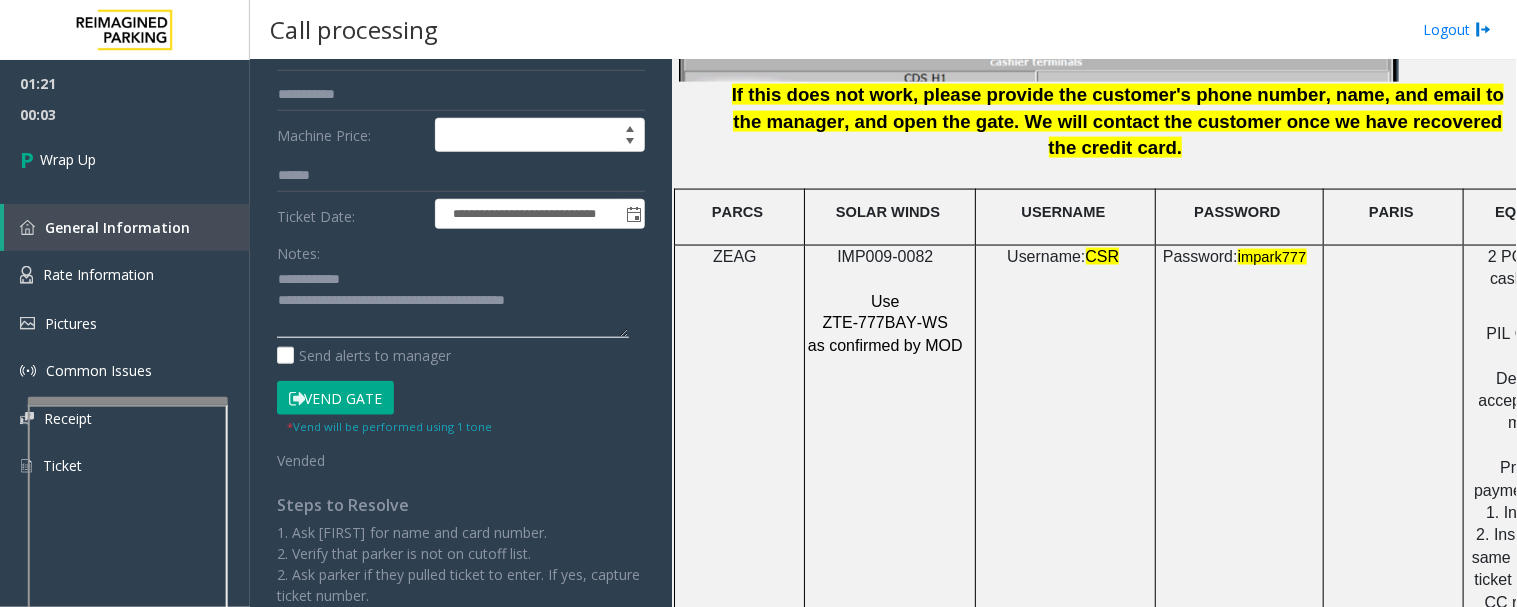 click 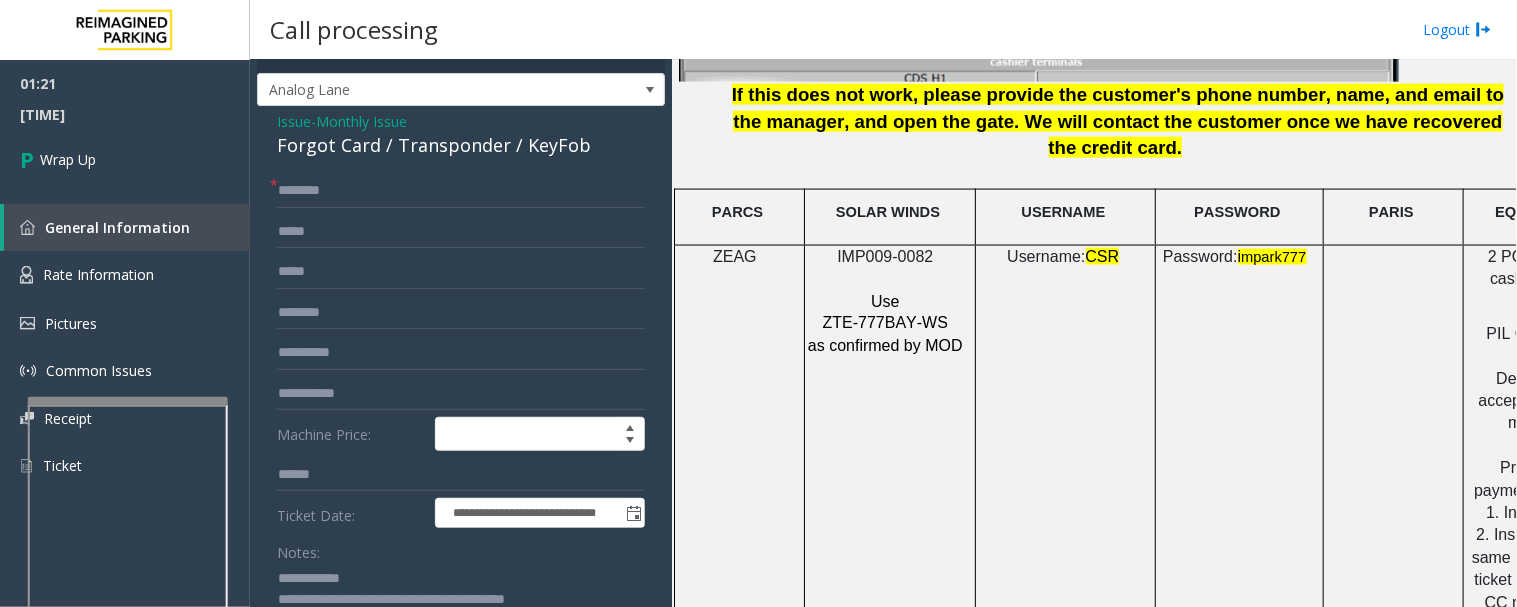 scroll, scrollTop: 0, scrollLeft: 0, axis: both 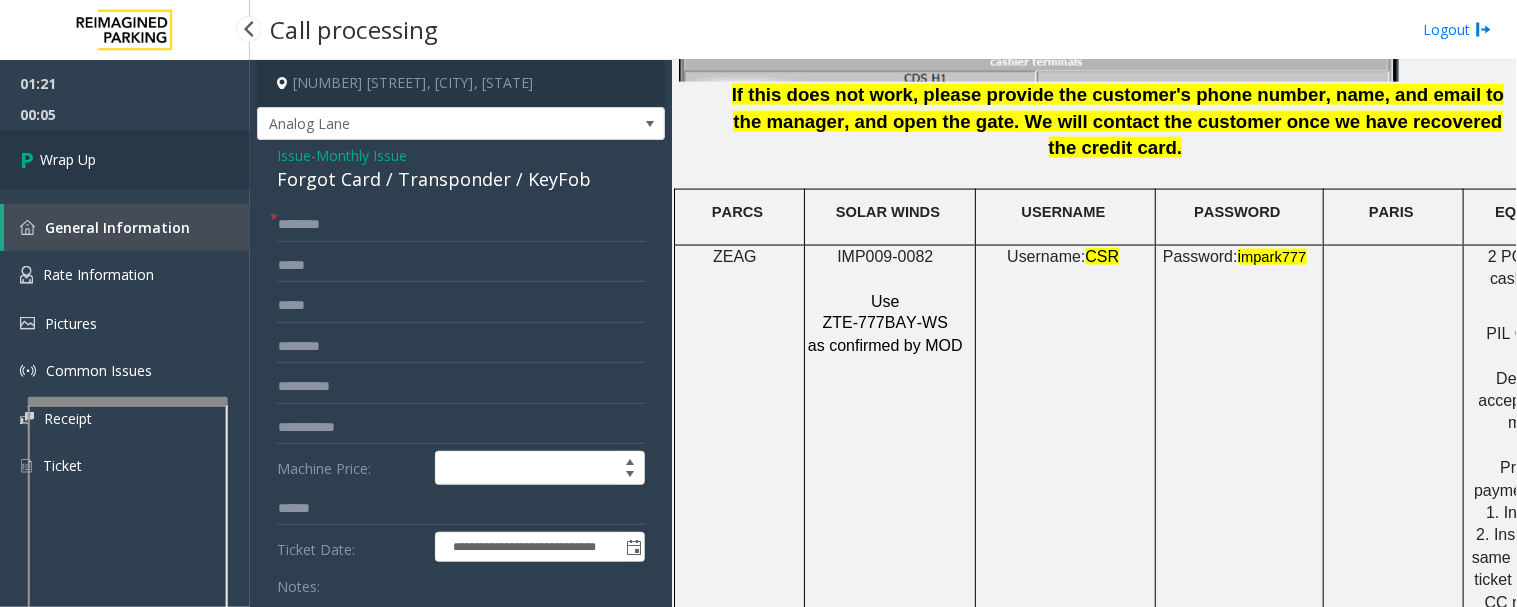type on "**********" 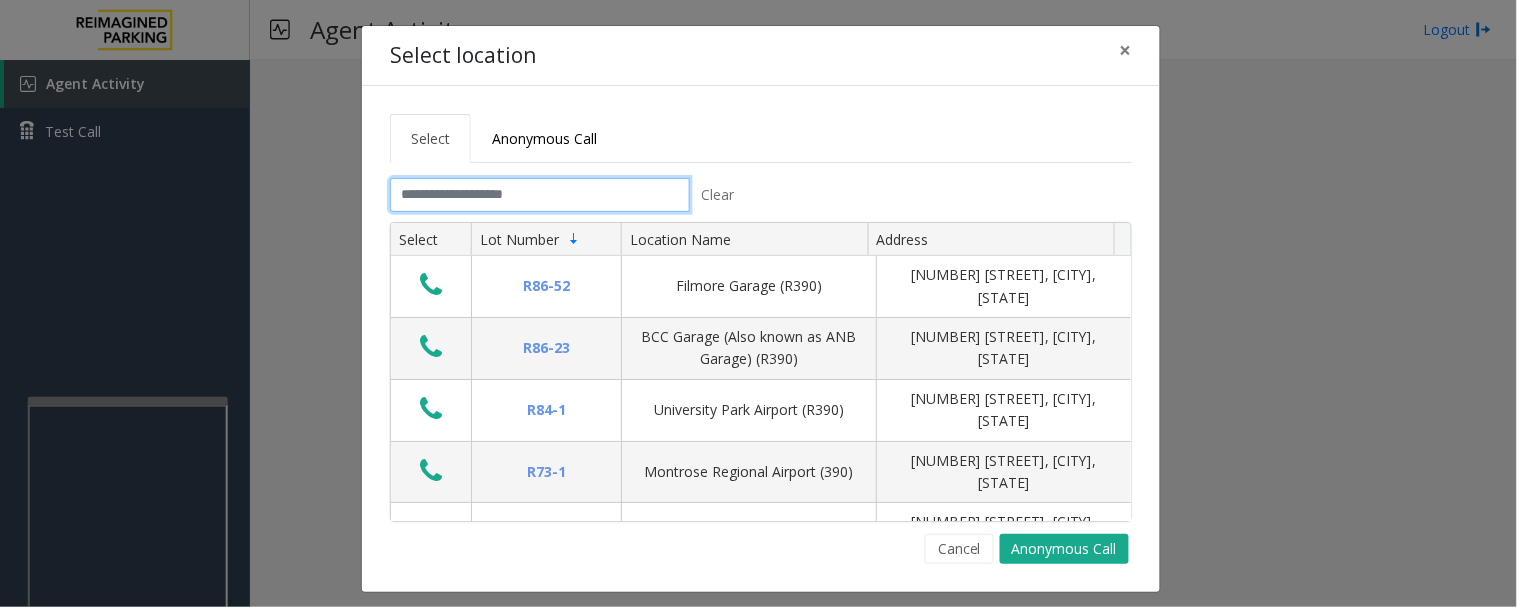 click 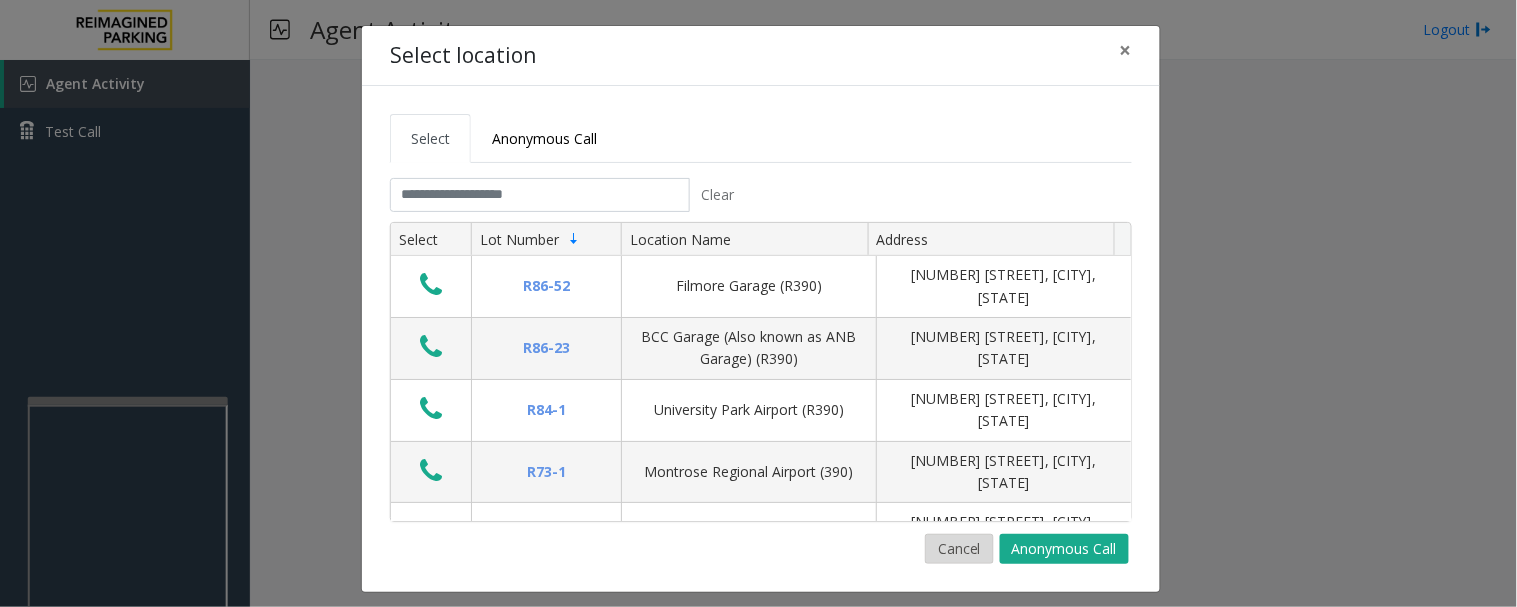 drag, startPoint x: 934, startPoint y: 531, endPoint x: 951, endPoint y: 545, distance: 22.022715 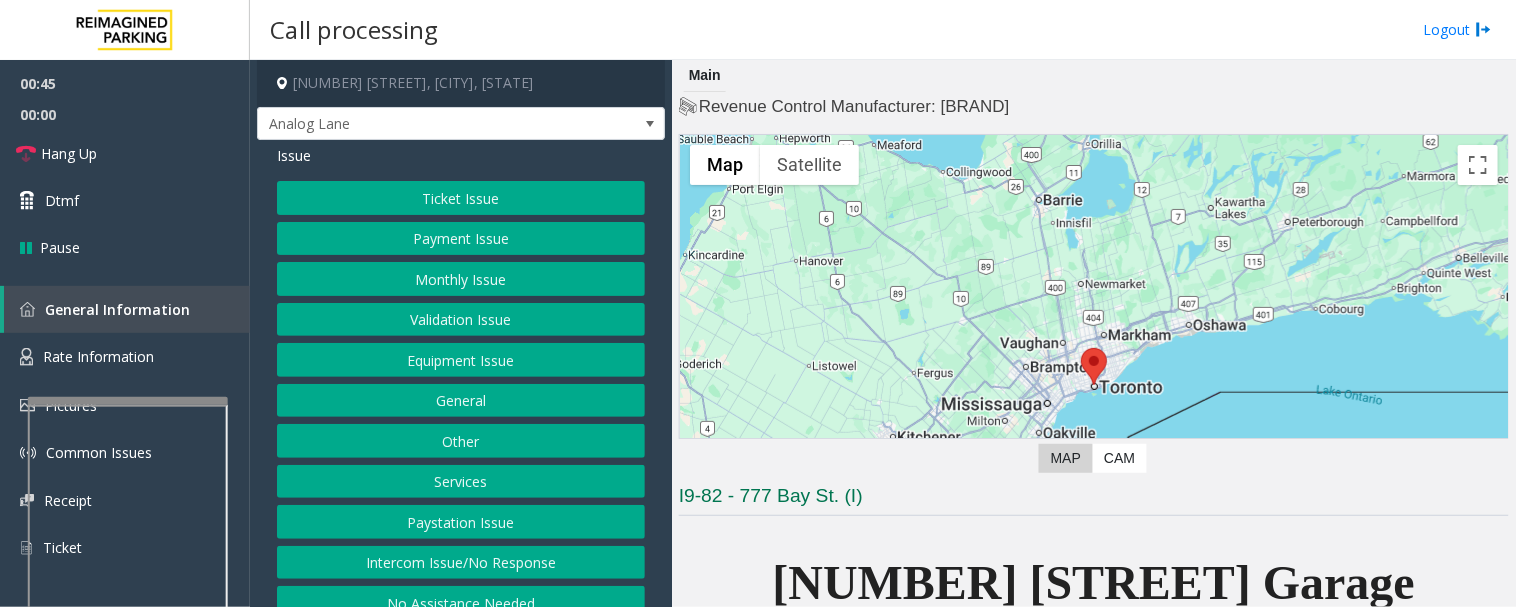 click on "Monthly Issue" 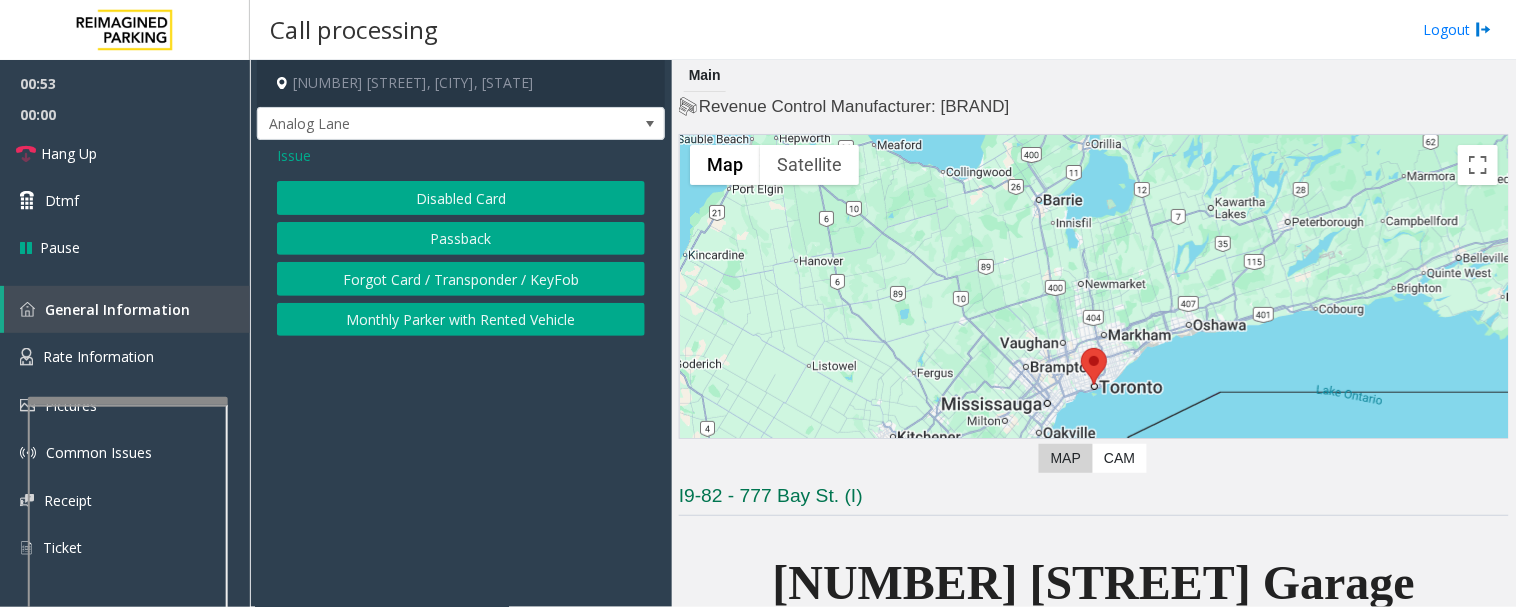 click on "Disabled Card" 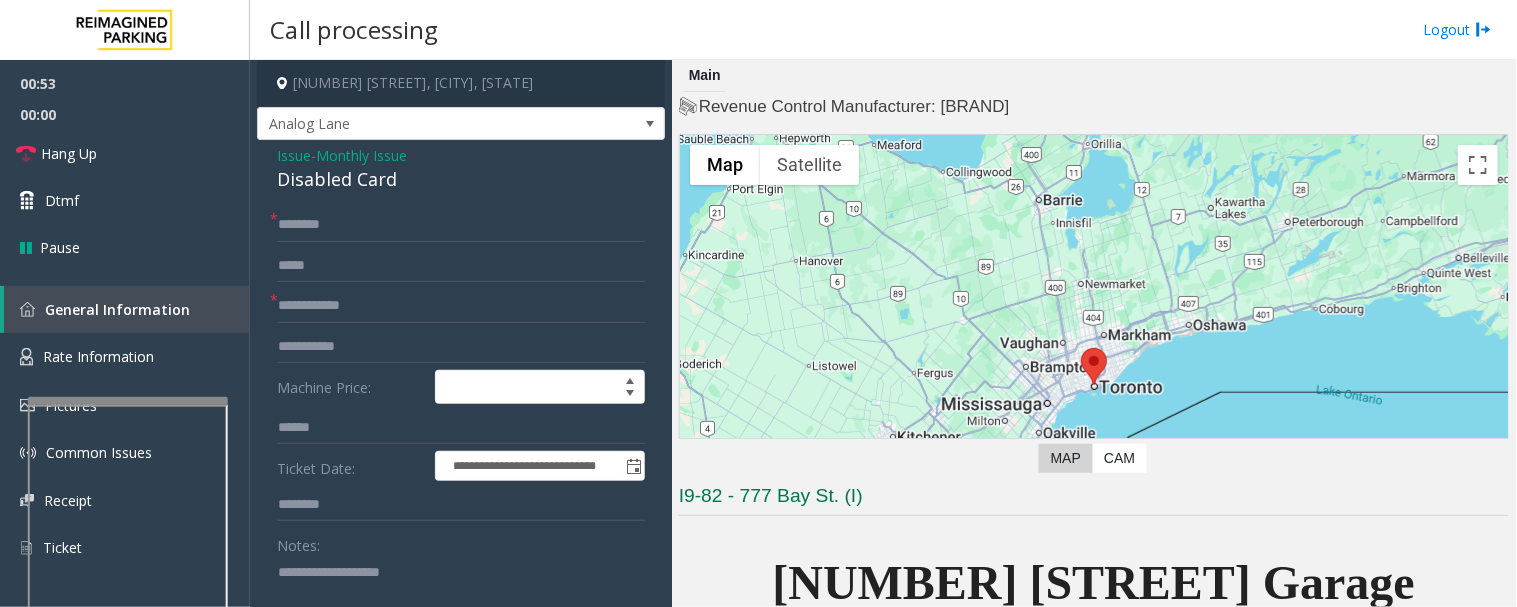 click on "Disabled Card" 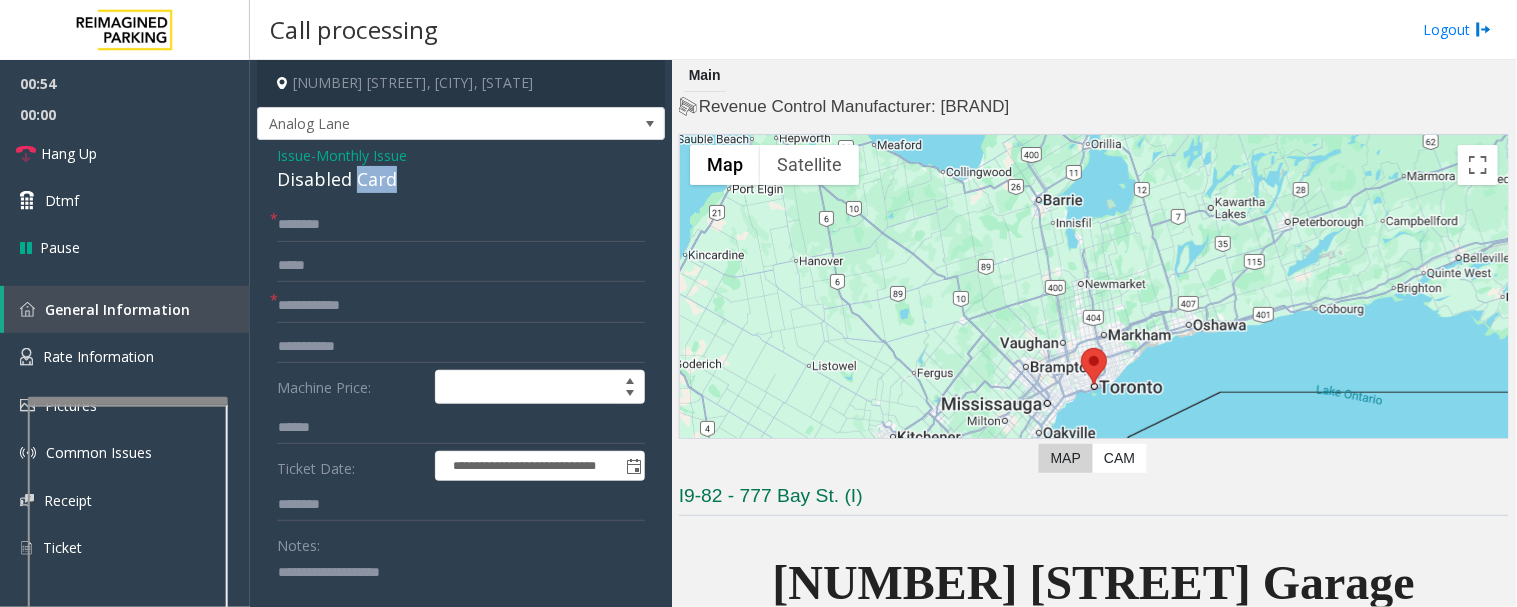 click on "Disabled Card" 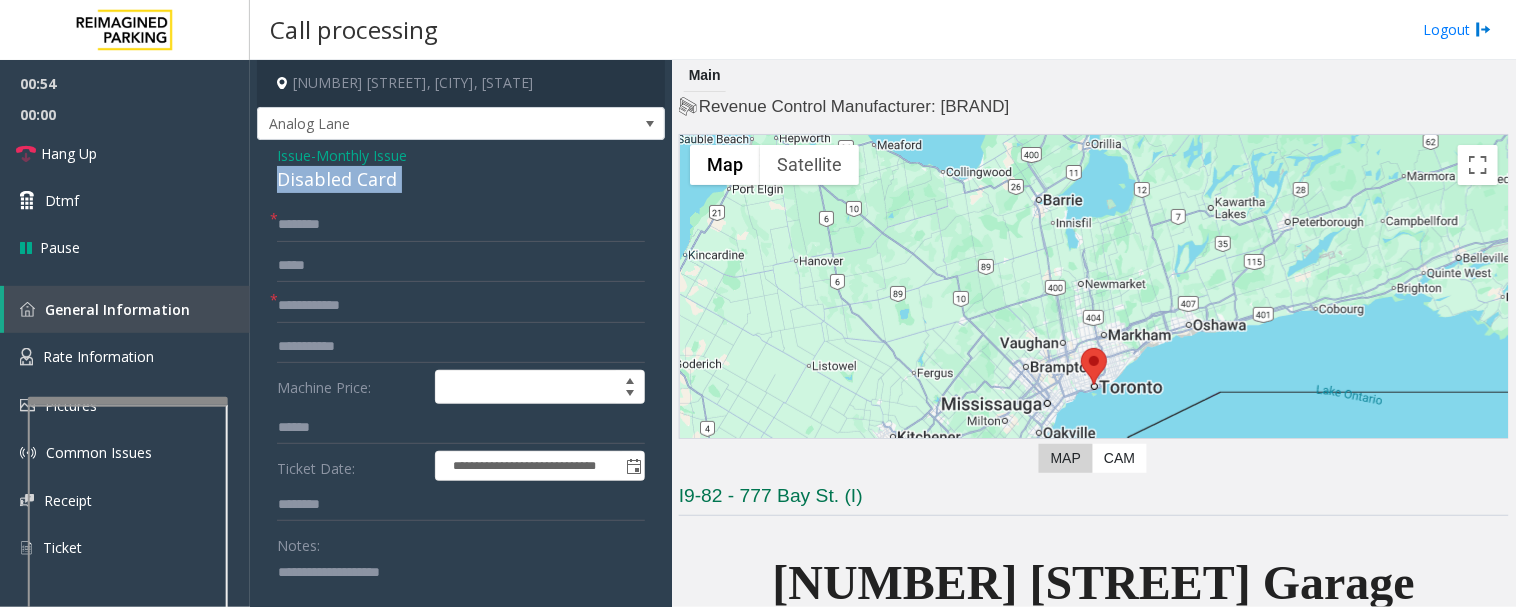click on "Disabled Card" 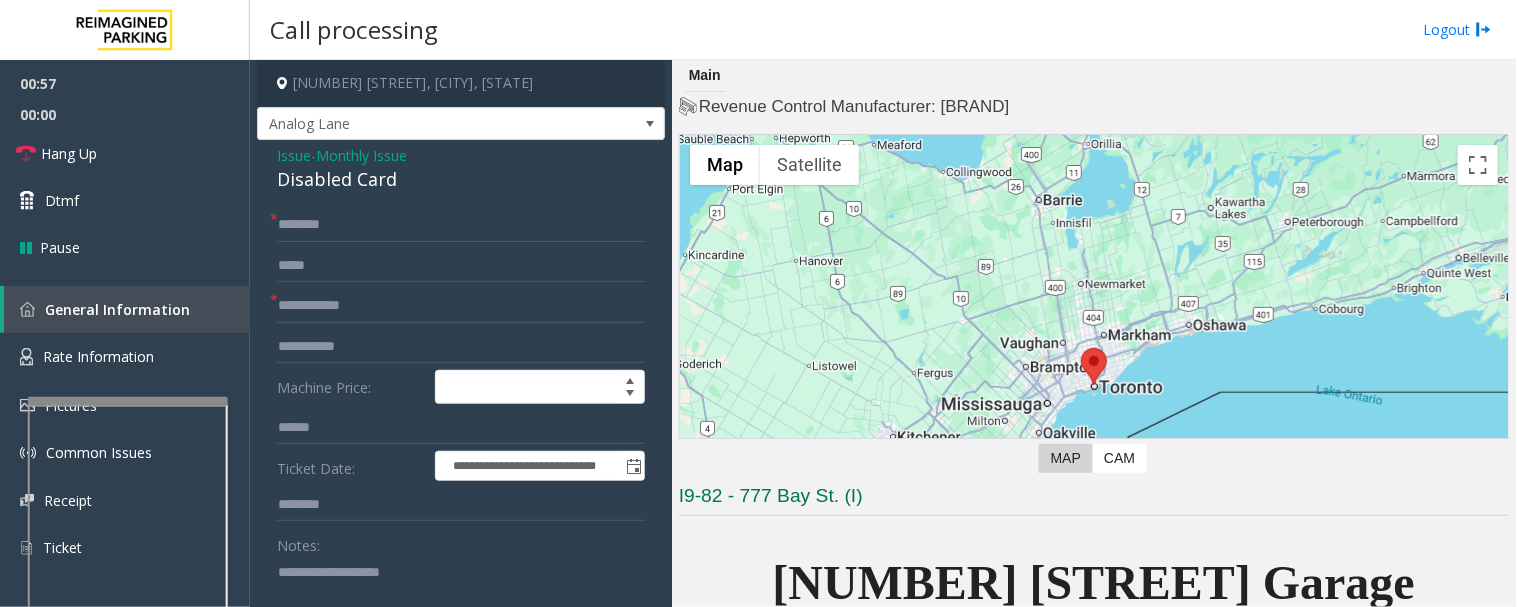 click 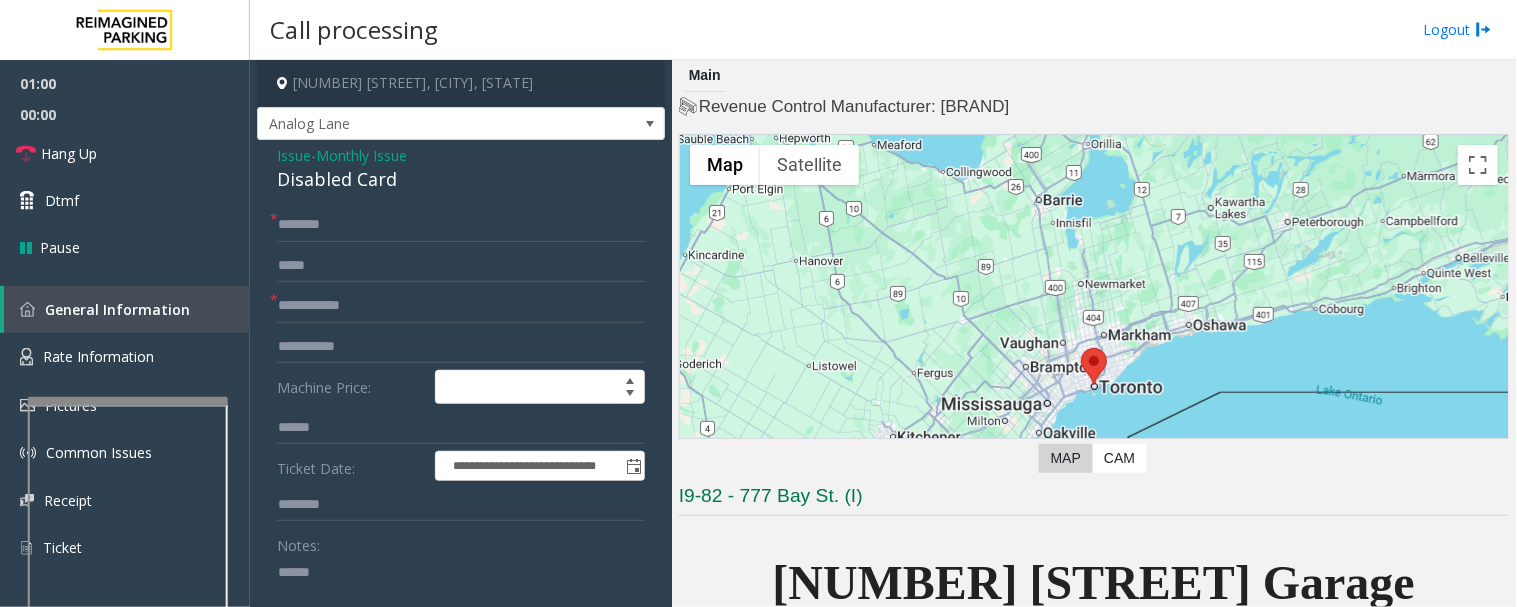 paste on "**********" 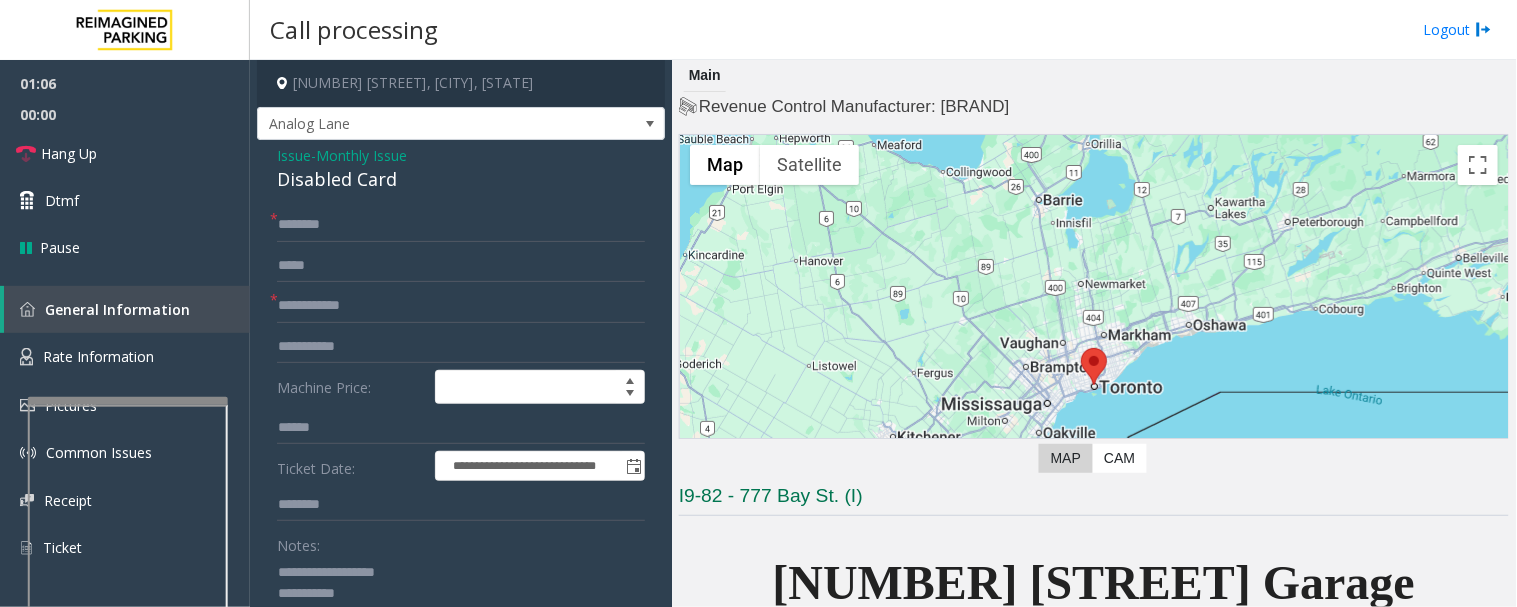 type on "**********" 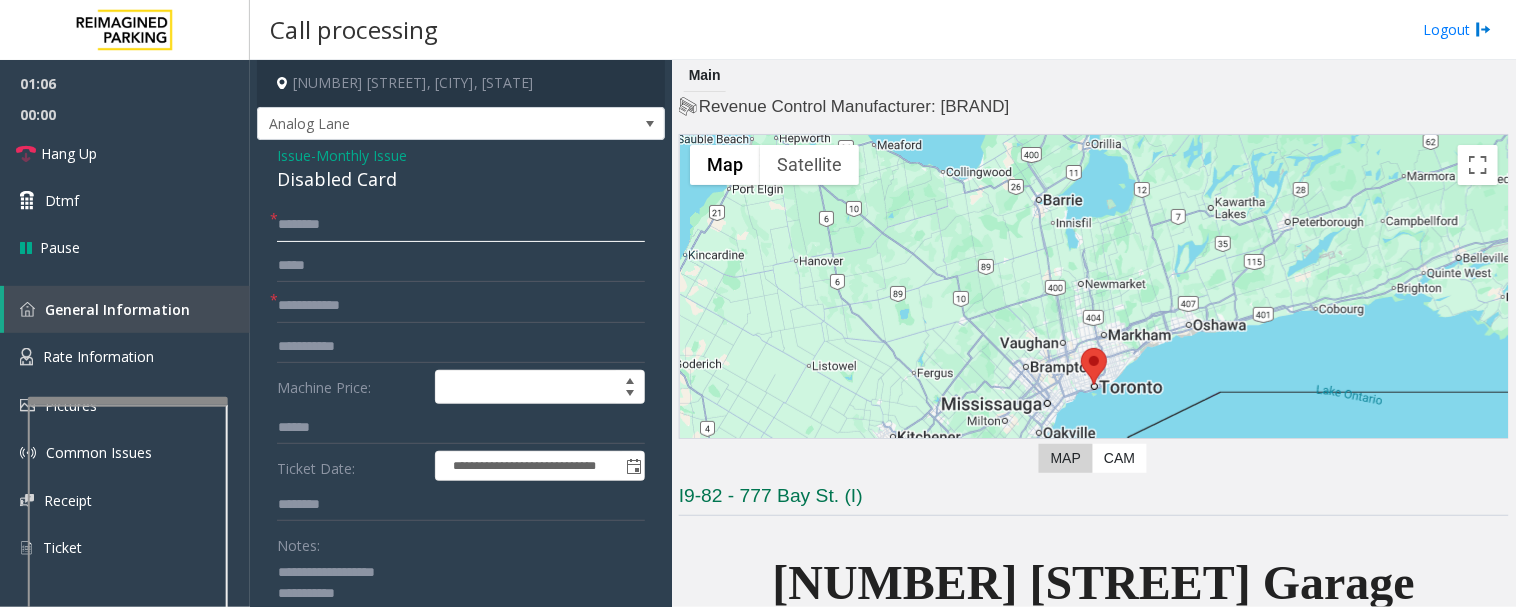 click 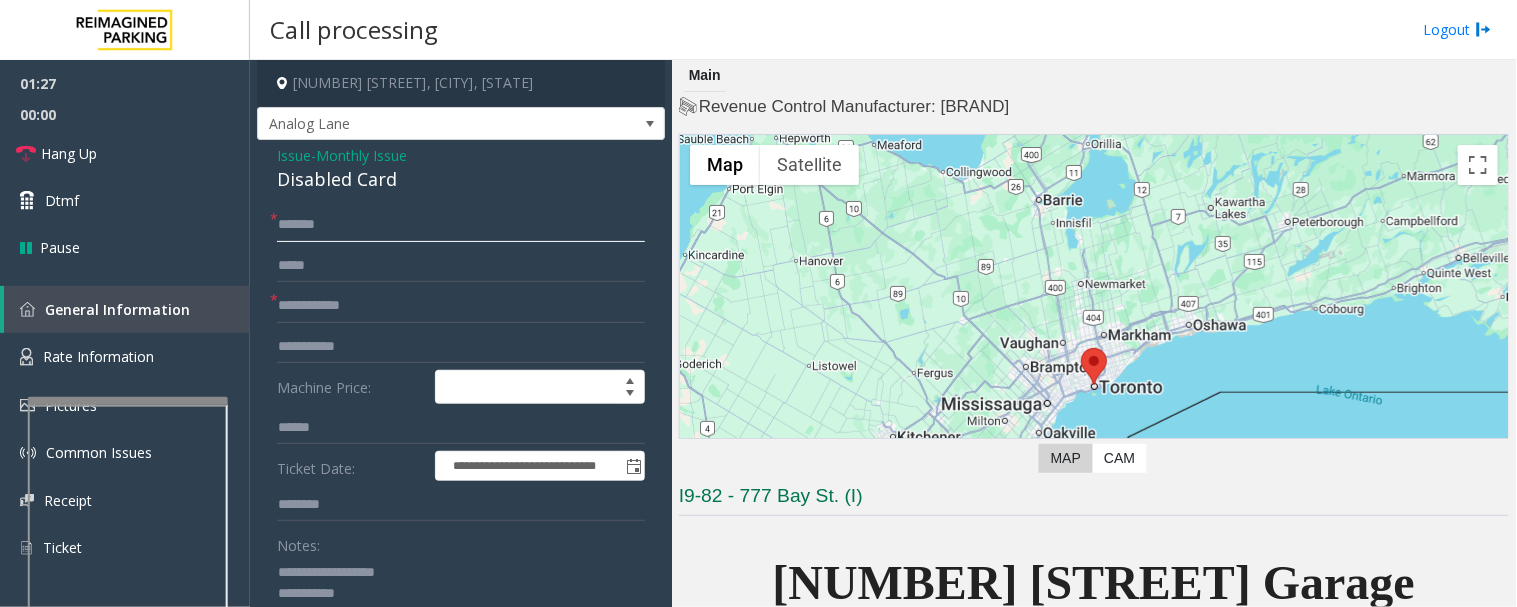 type on "******" 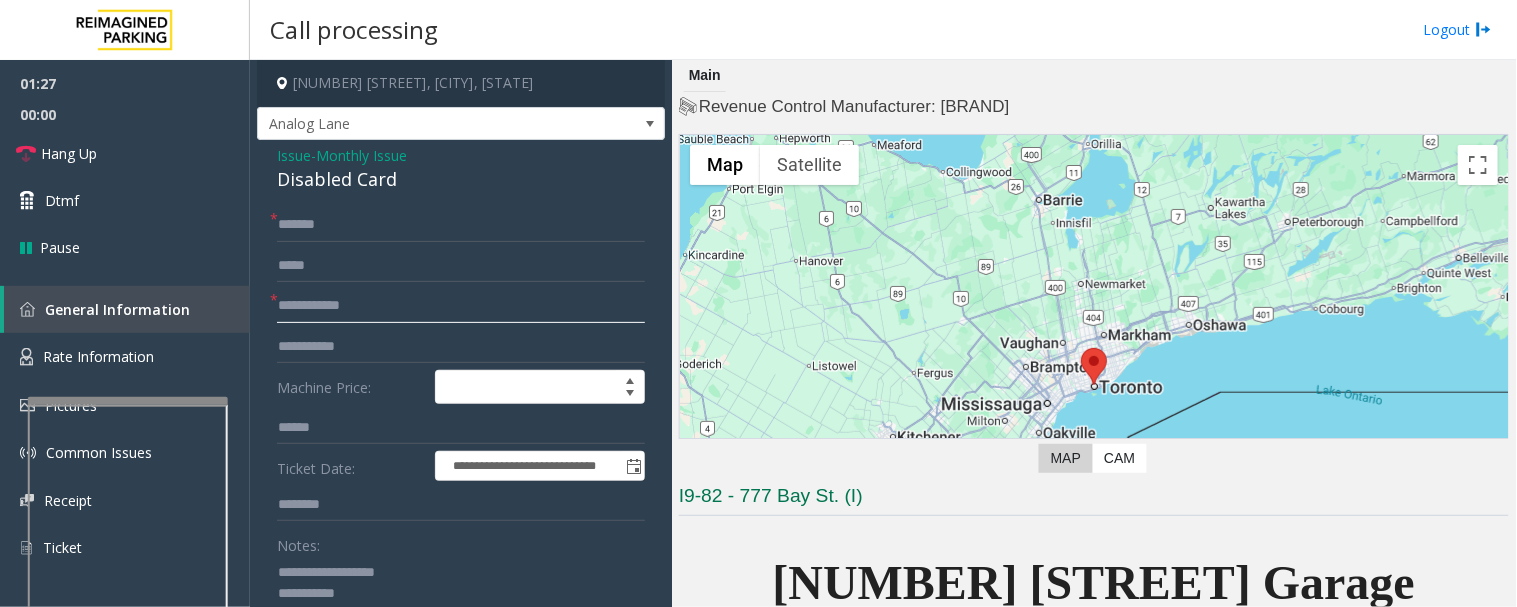 click 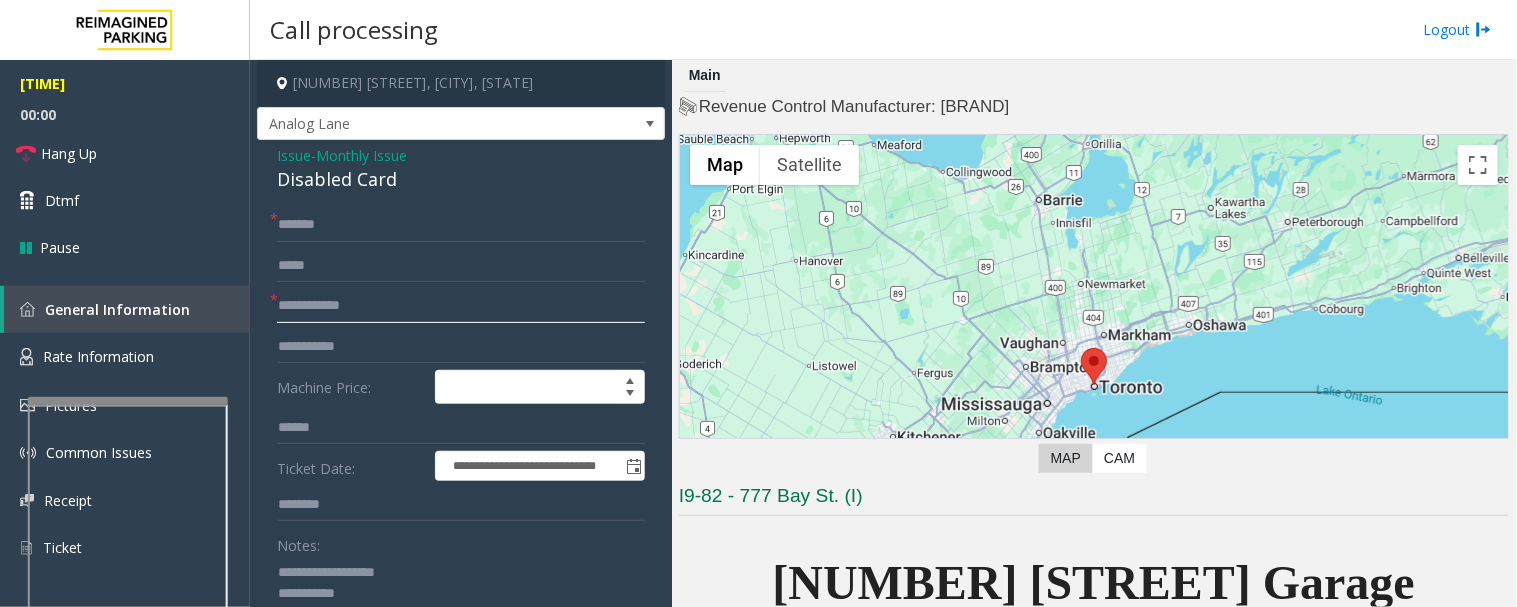 click 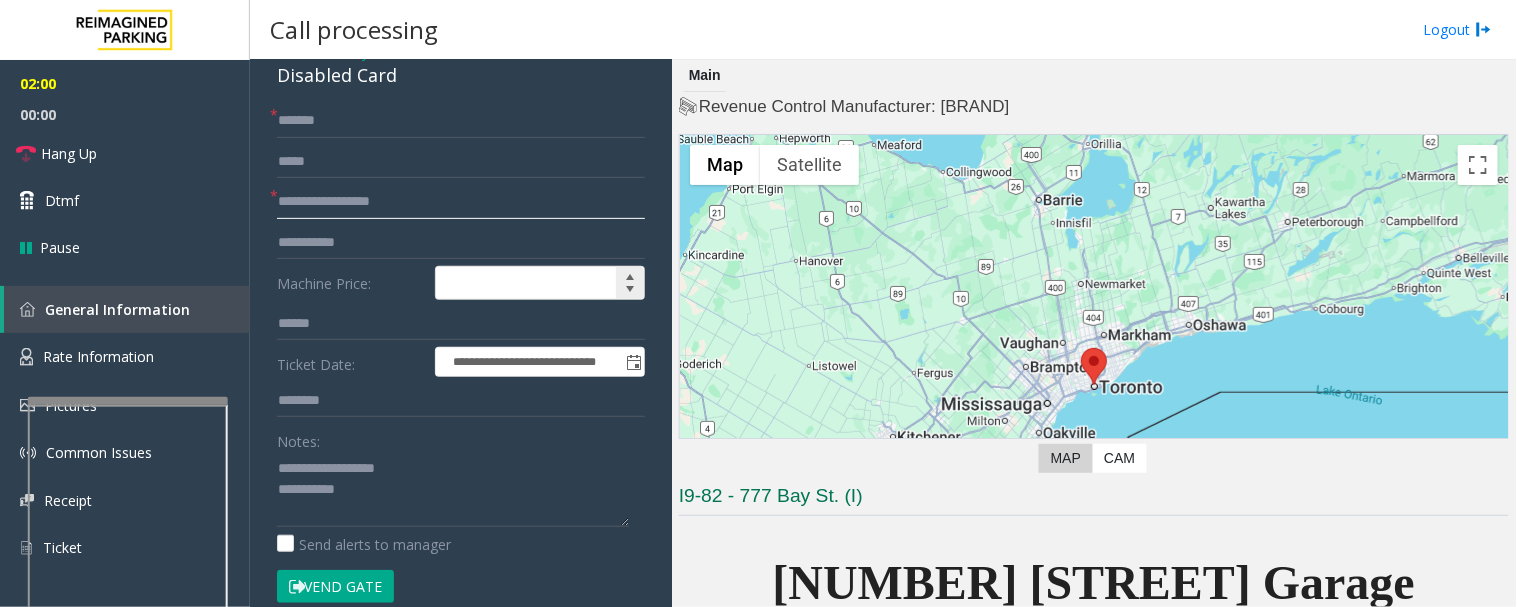 scroll, scrollTop: 333, scrollLeft: 0, axis: vertical 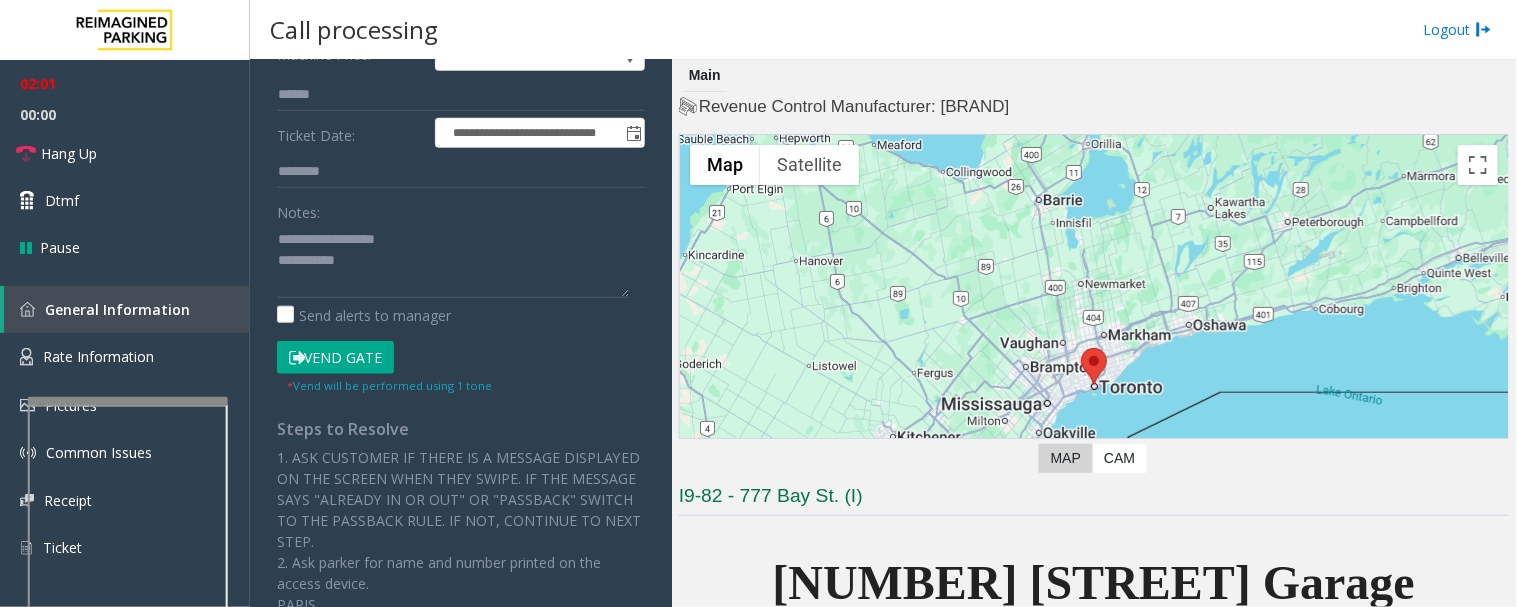 type on "**********" 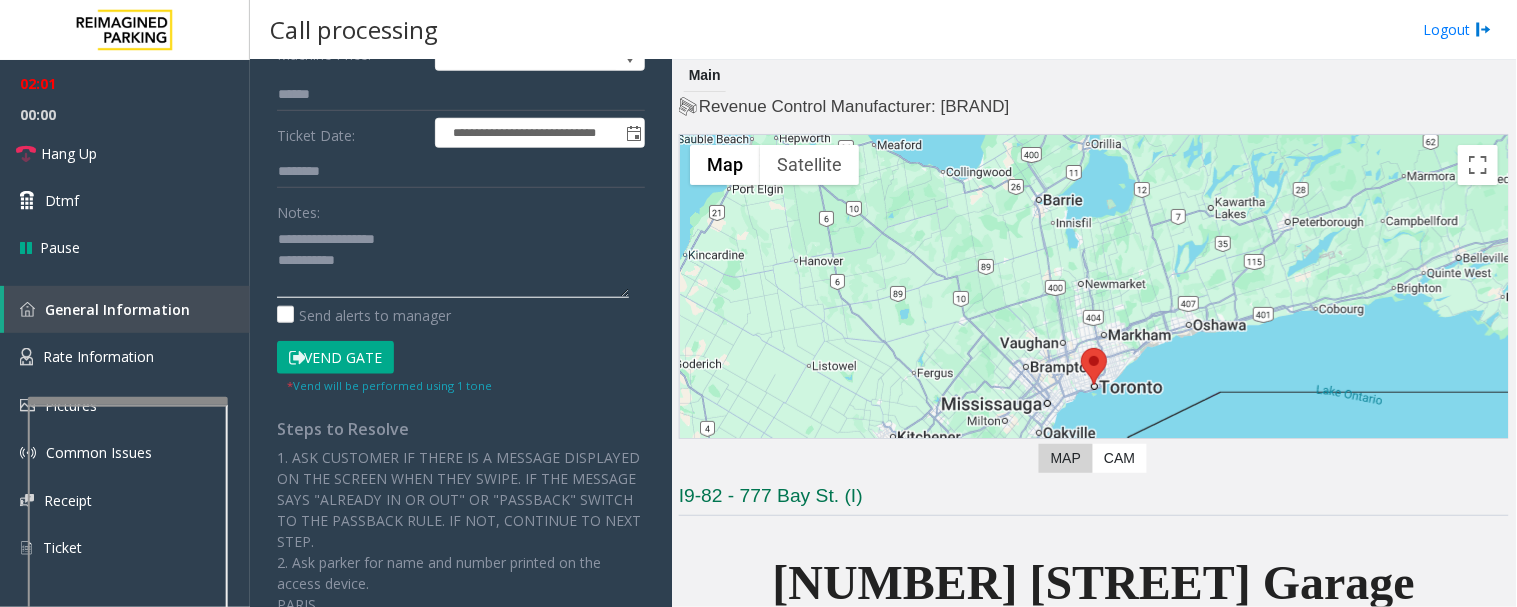 click 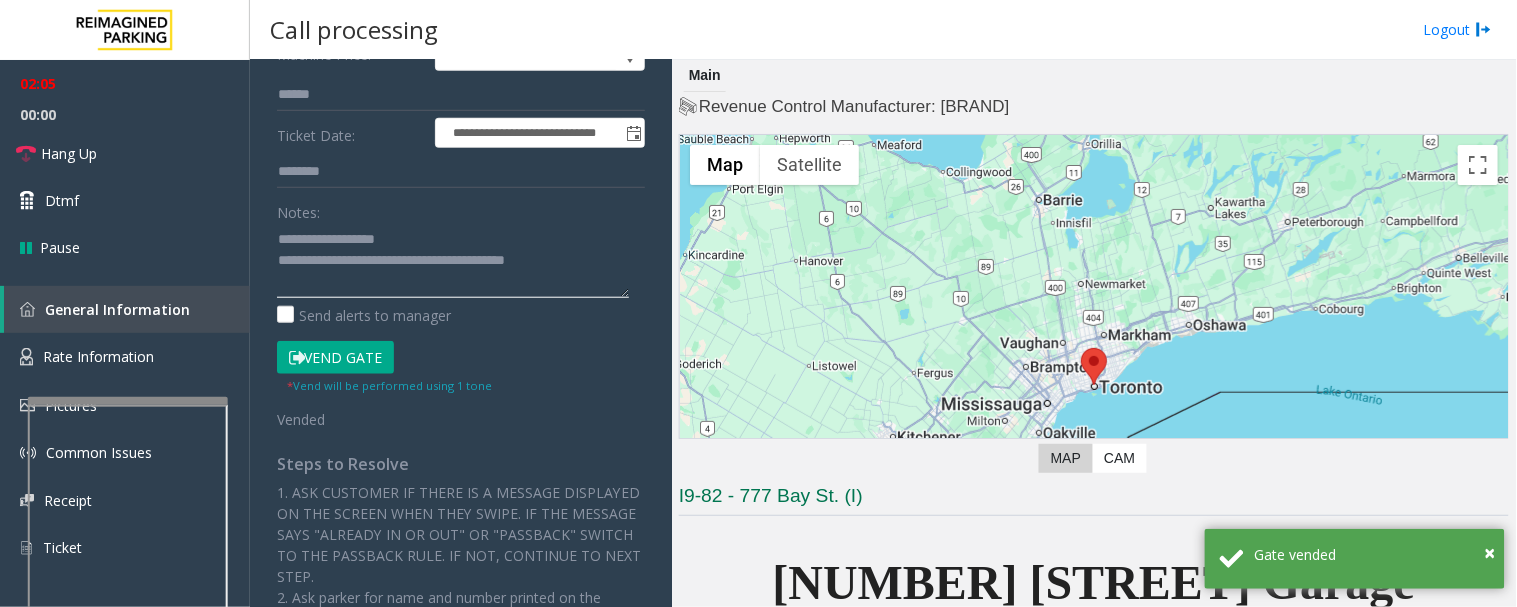 click 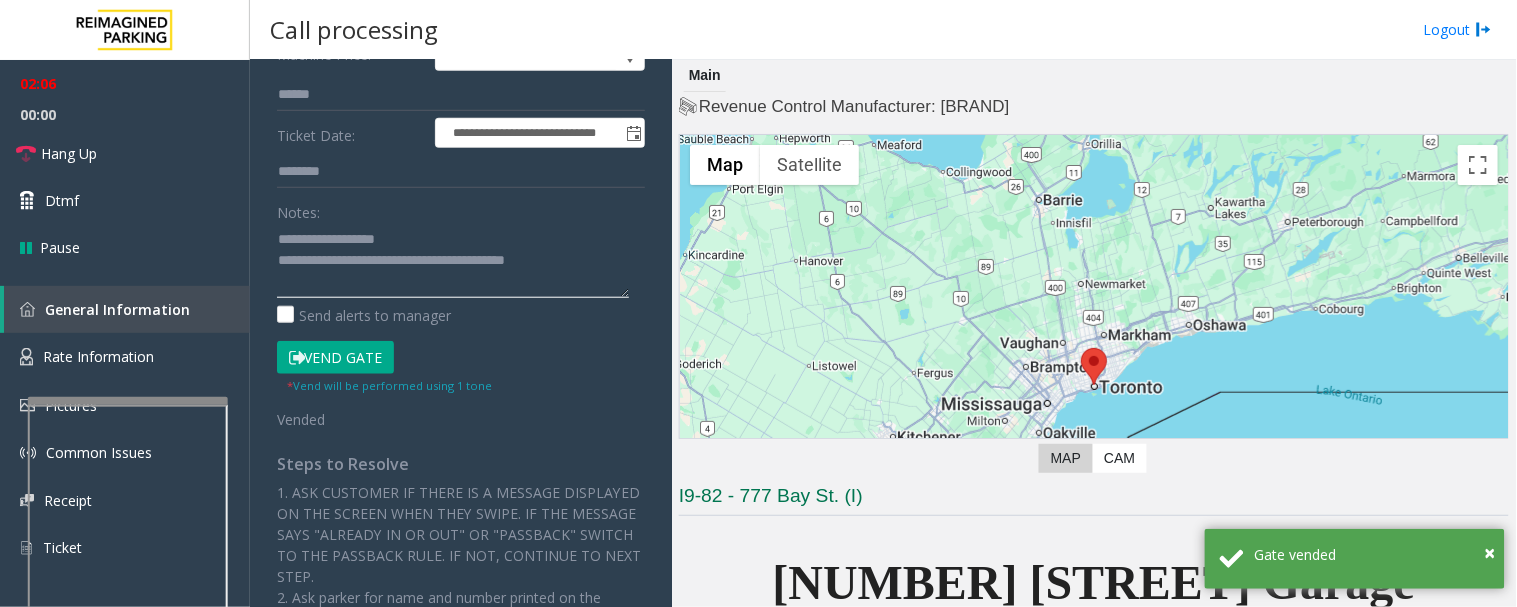 scroll, scrollTop: 0, scrollLeft: 0, axis: both 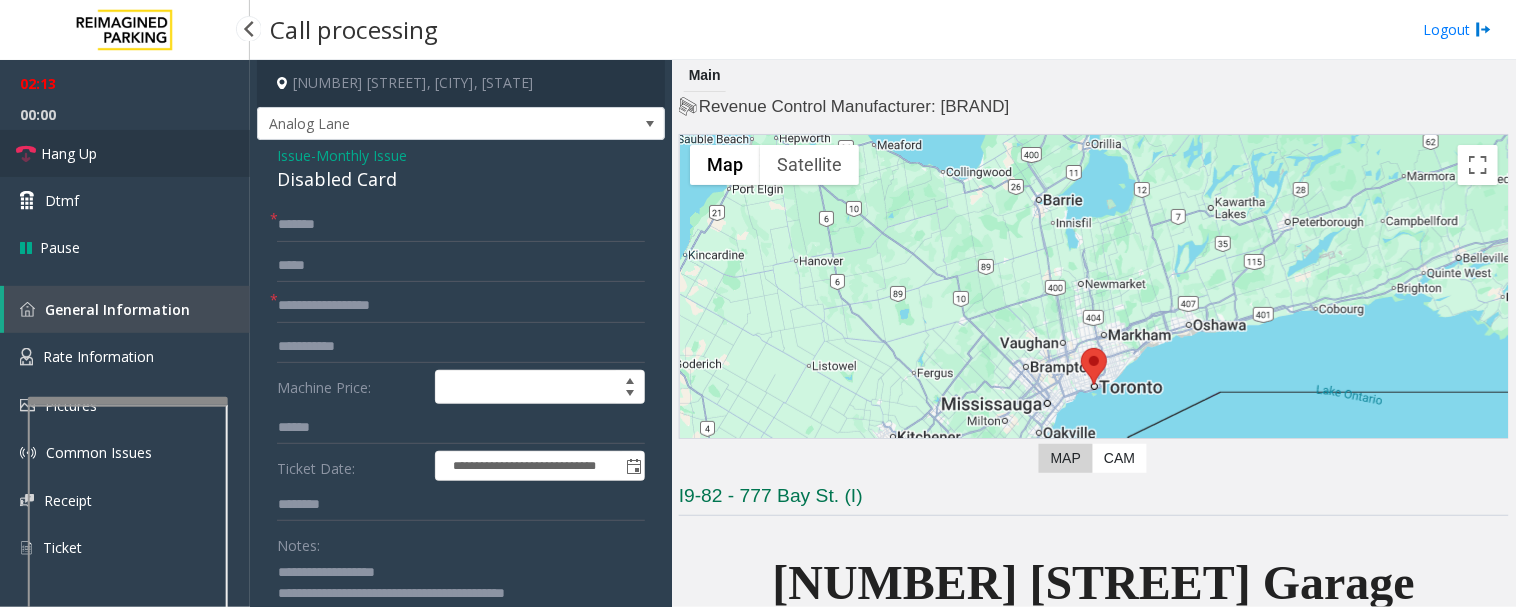 type on "**********" 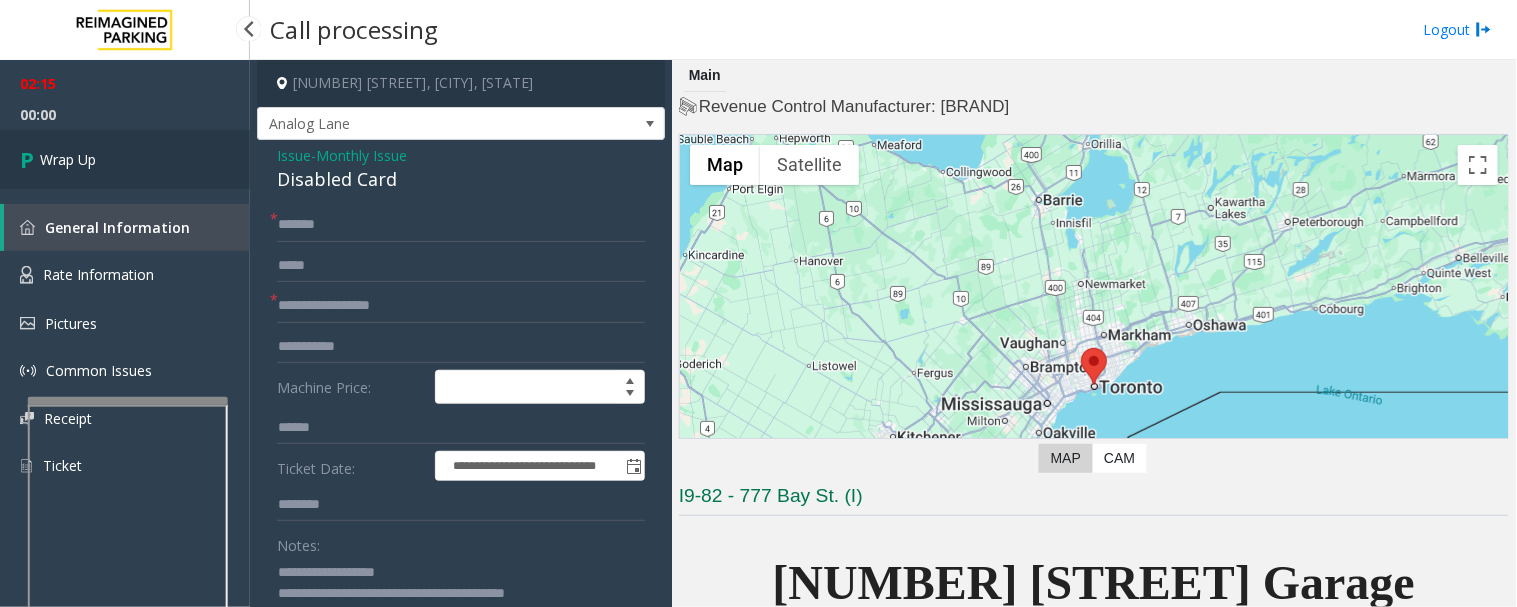 click on "Wrap Up" at bounding box center [68, 159] 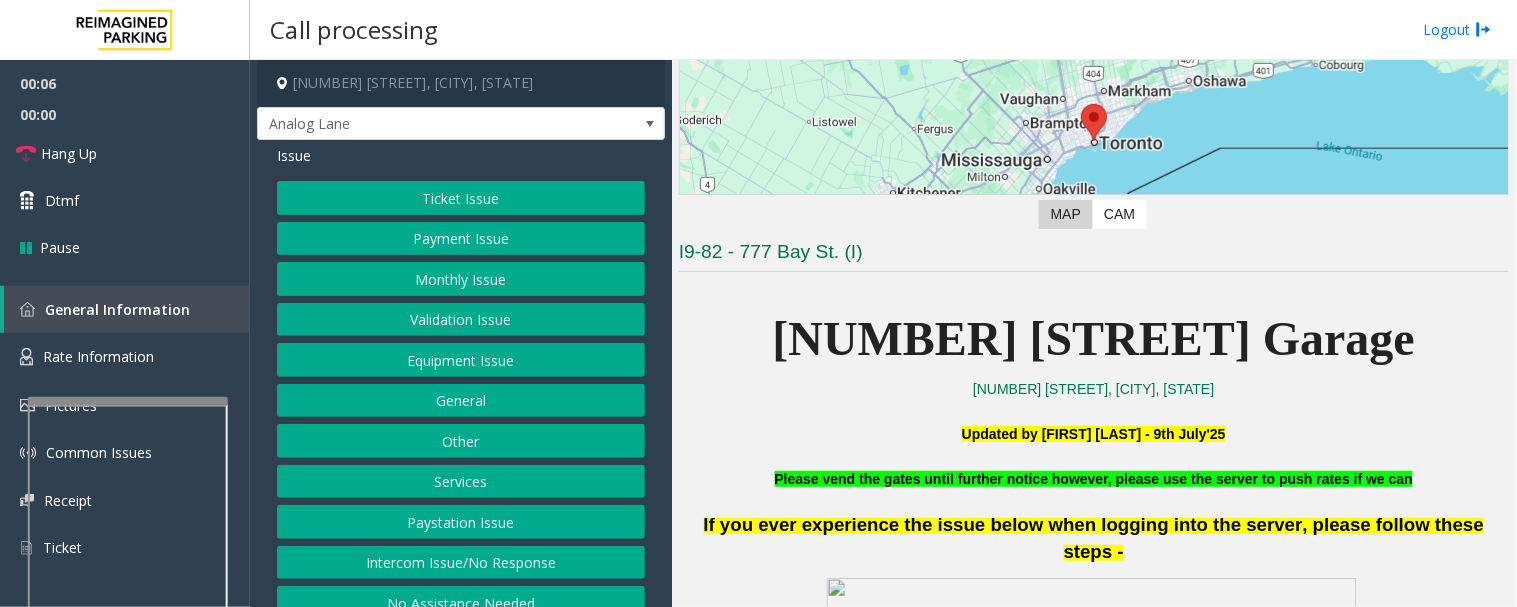 scroll, scrollTop: 444, scrollLeft: 0, axis: vertical 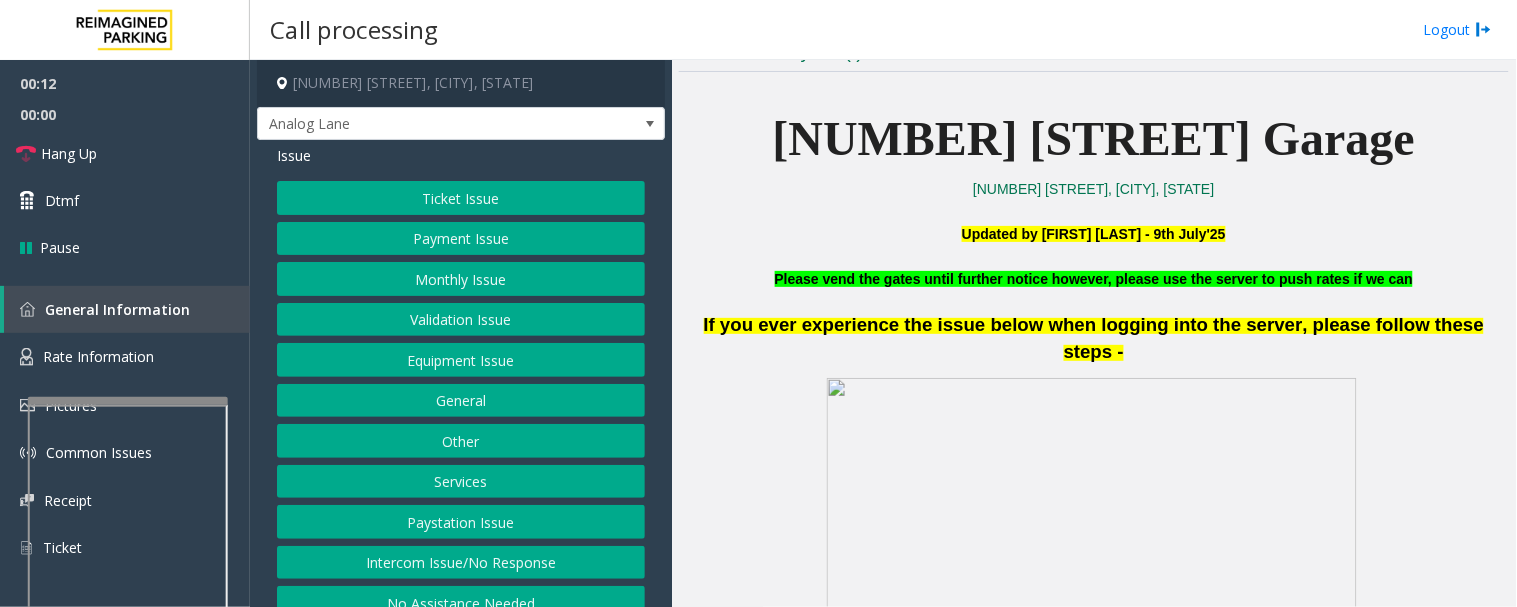 click on "Monthly Issue" 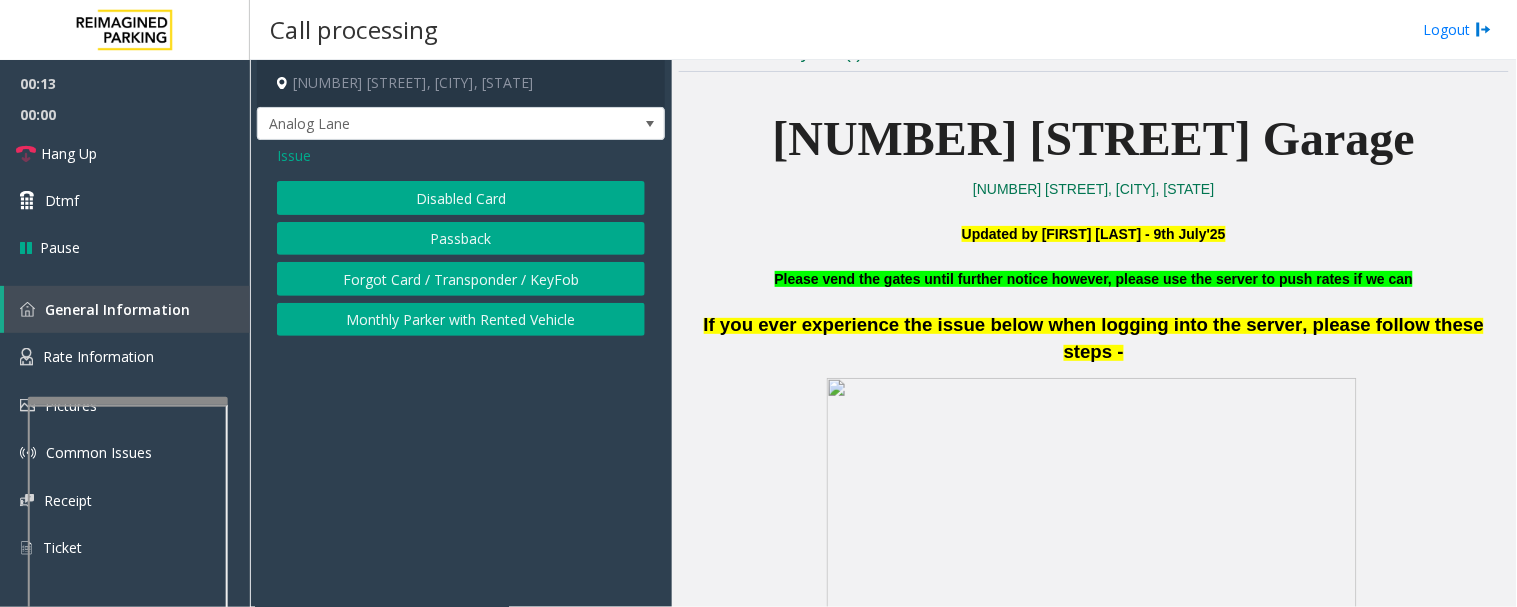 click on "Disabled Card" 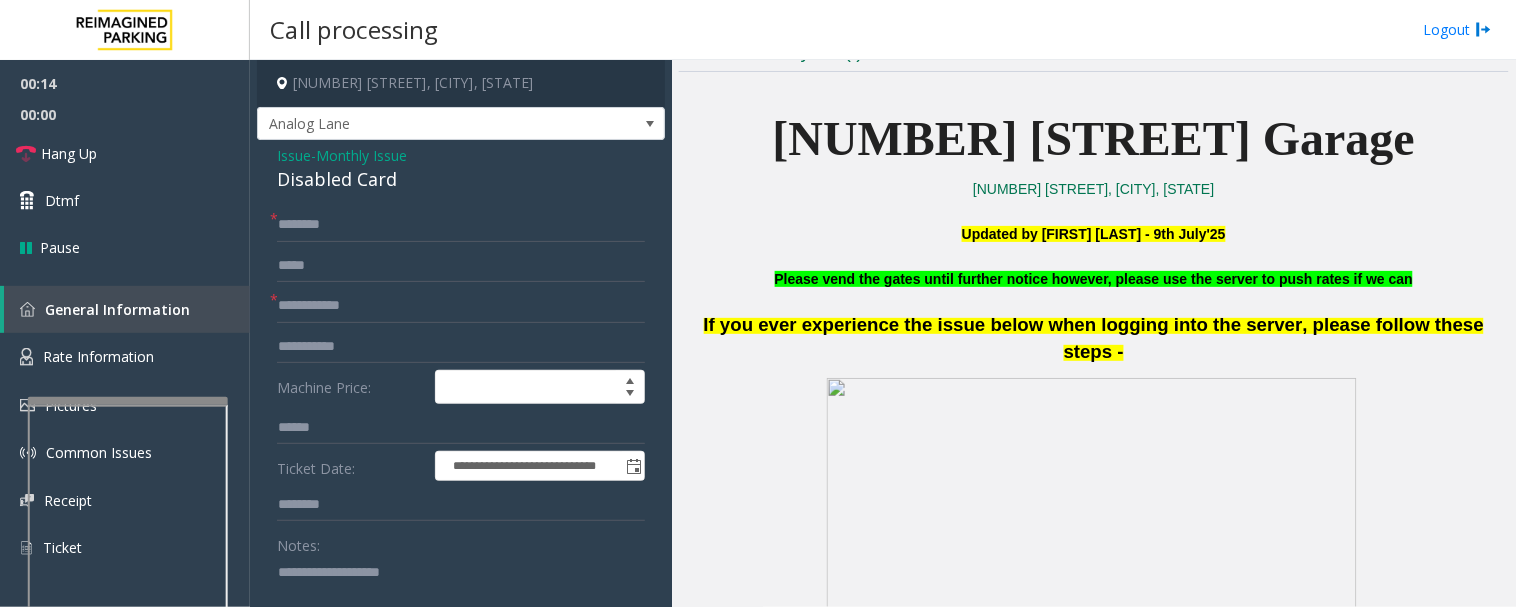 click on "Disabled Card" 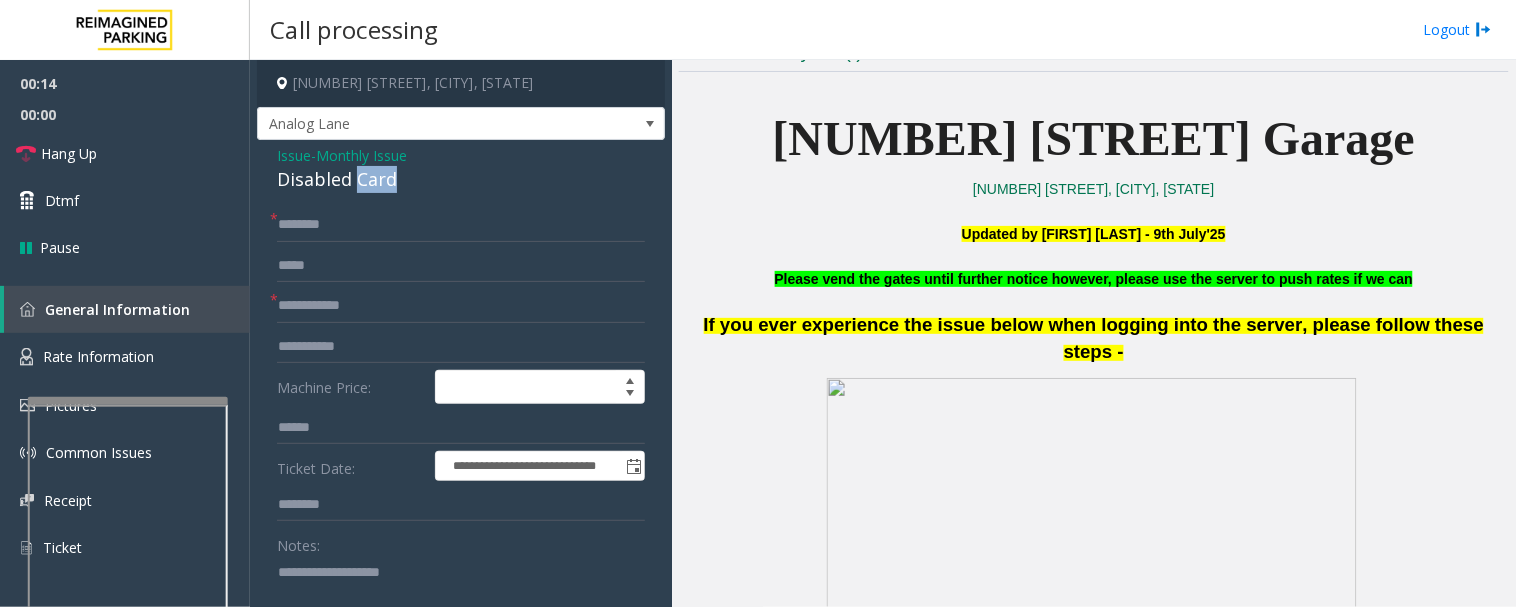 click on "Disabled Card" 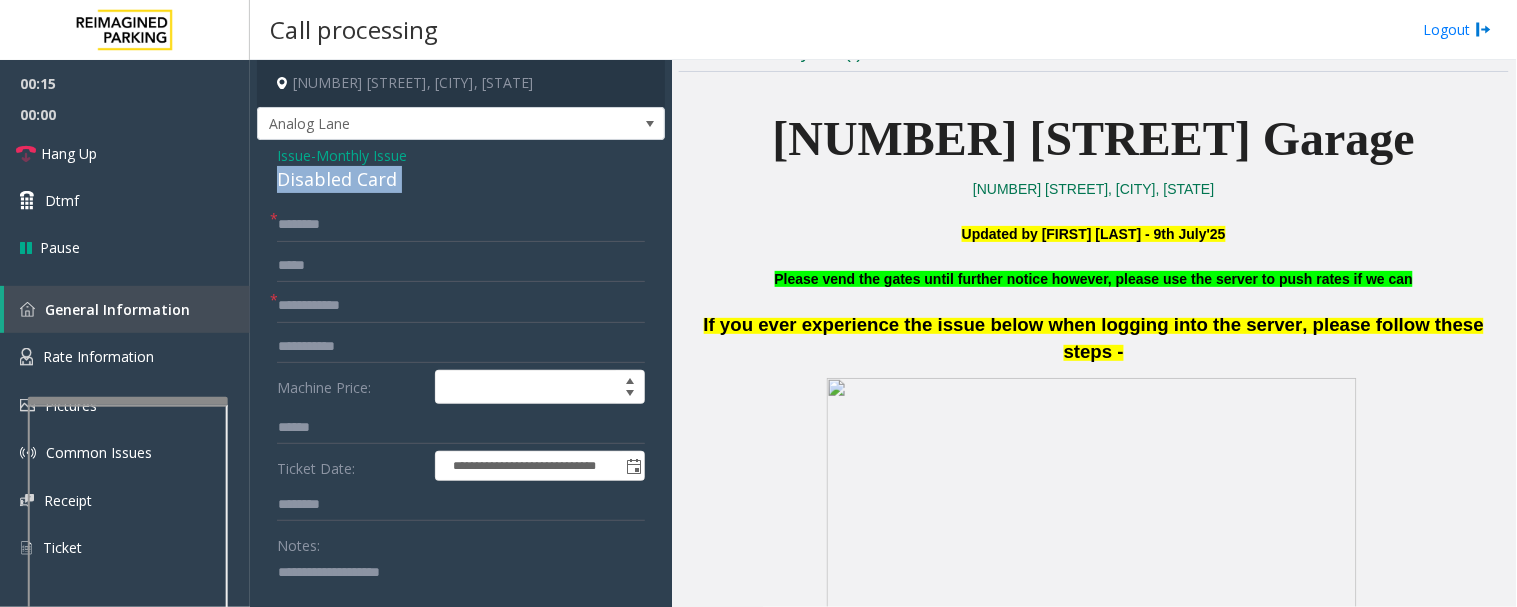 click on "Disabled Card" 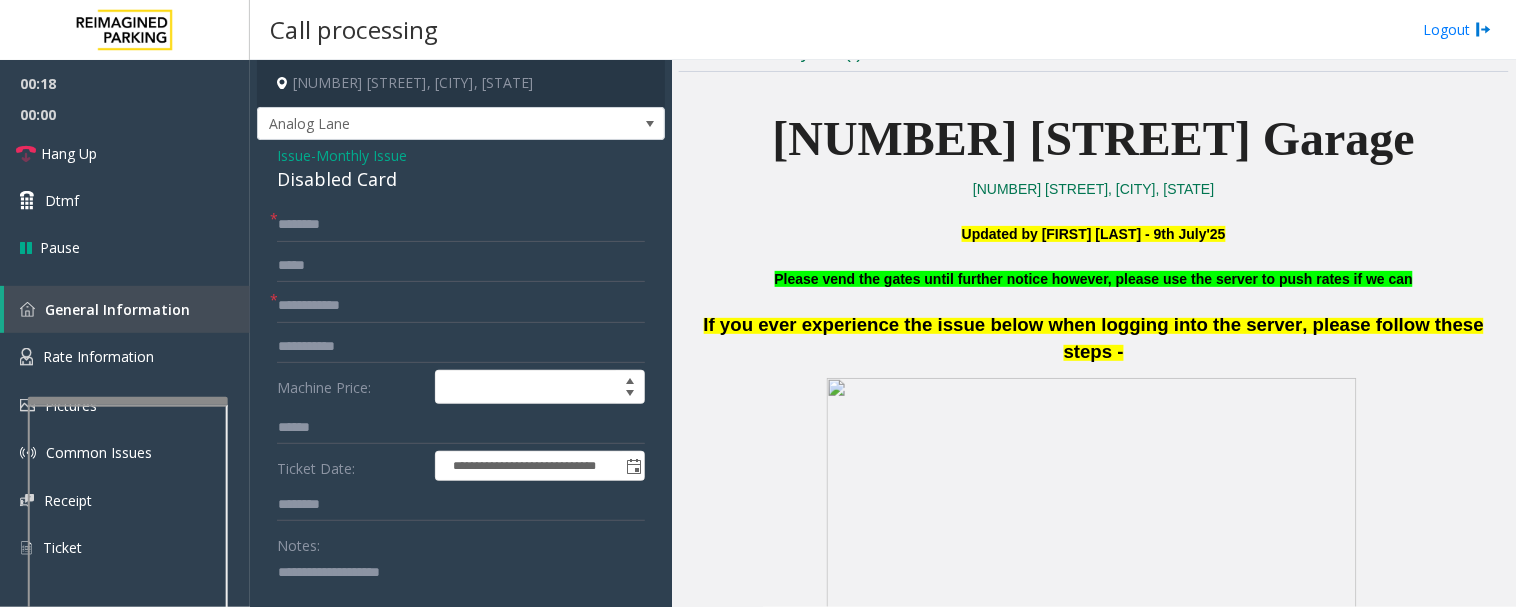 click 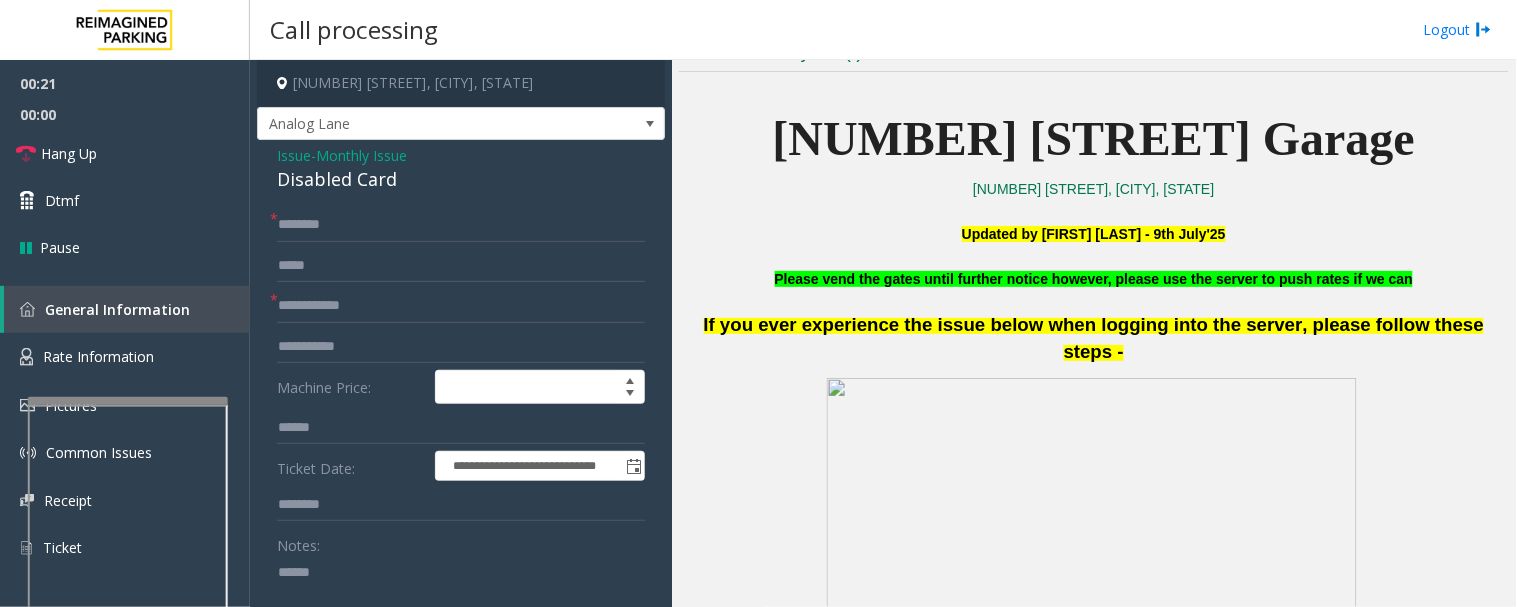 paste on "**********" 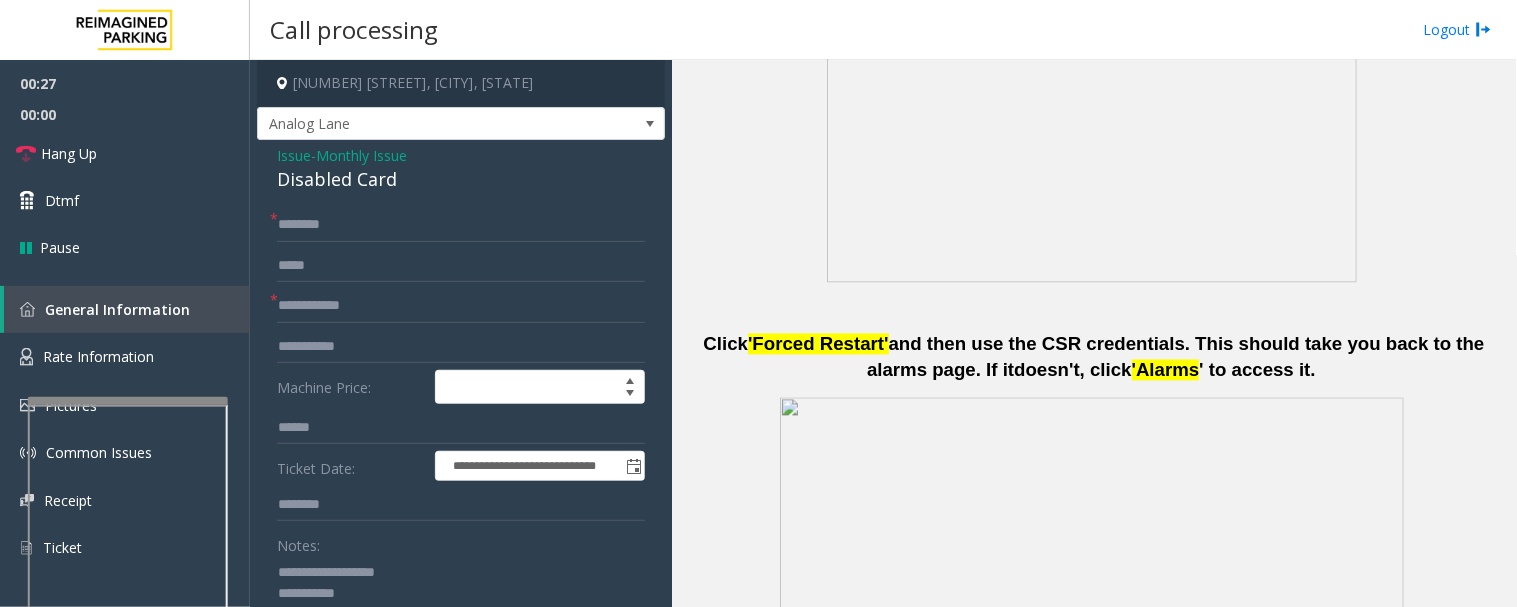 scroll, scrollTop: 897, scrollLeft: 0, axis: vertical 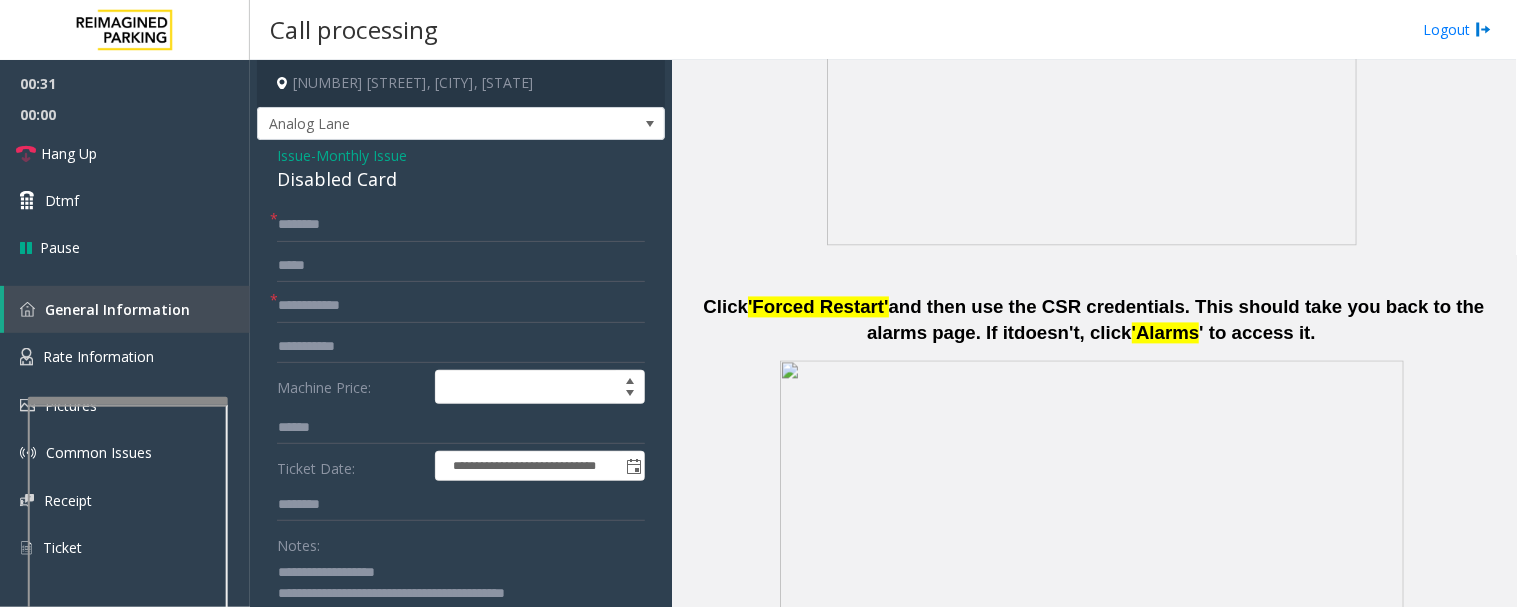 type on "**********" 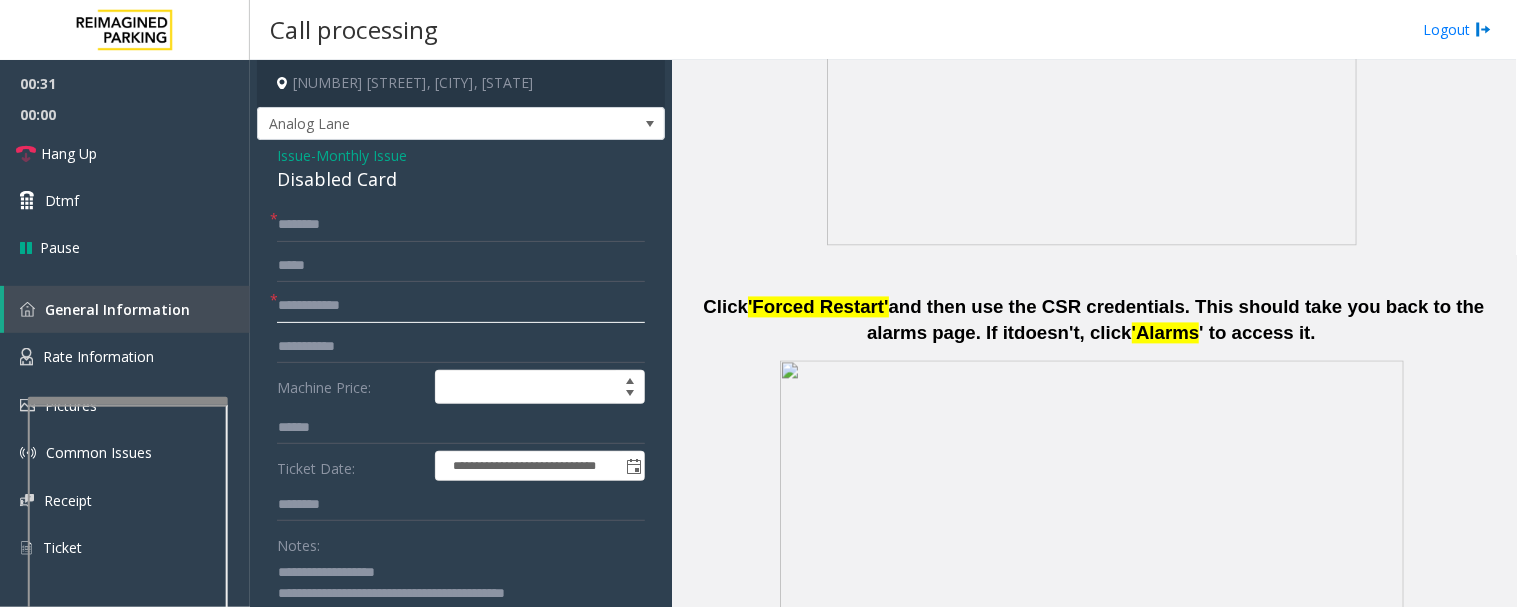 click 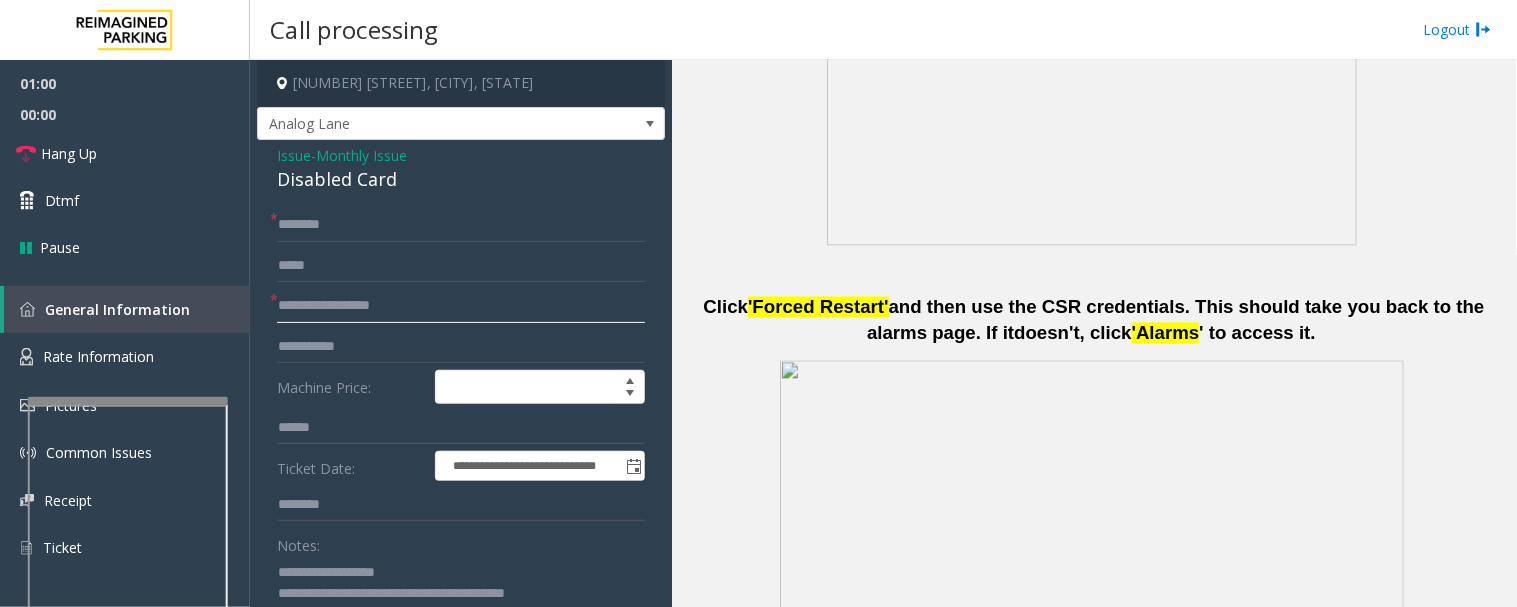 click on "**********" 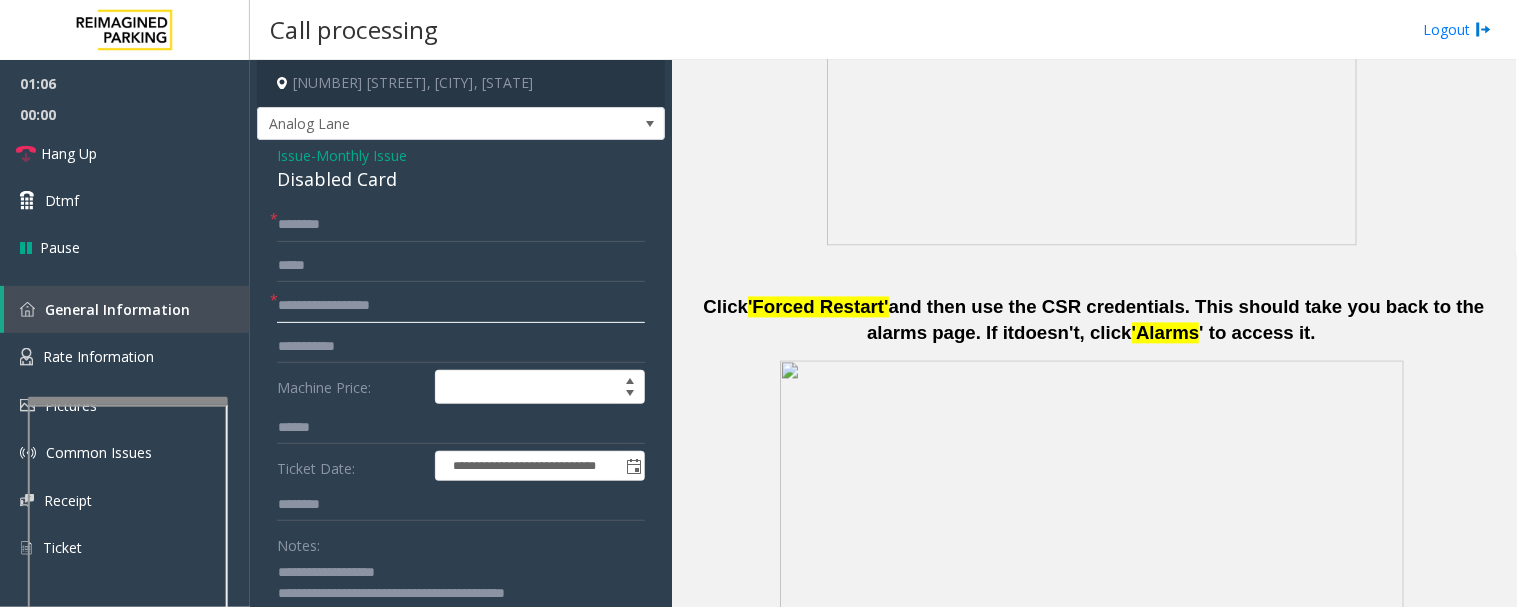 click on "**********" 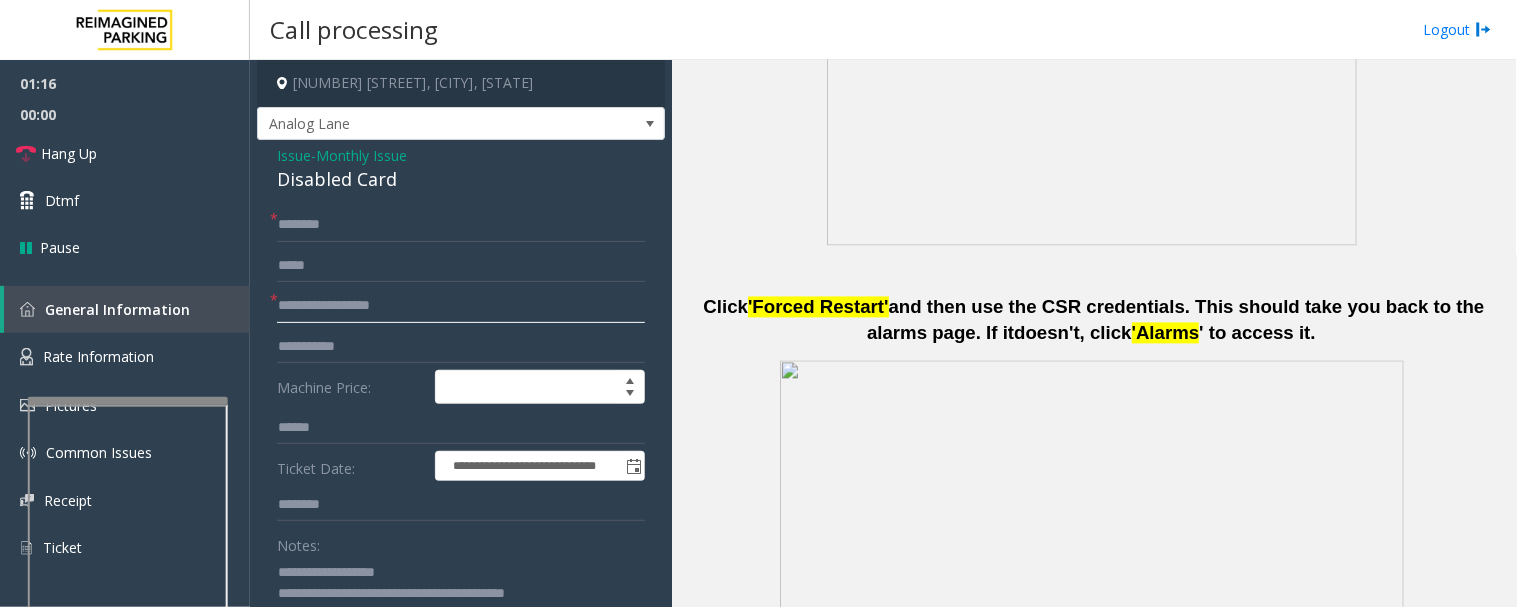 click on "**********" 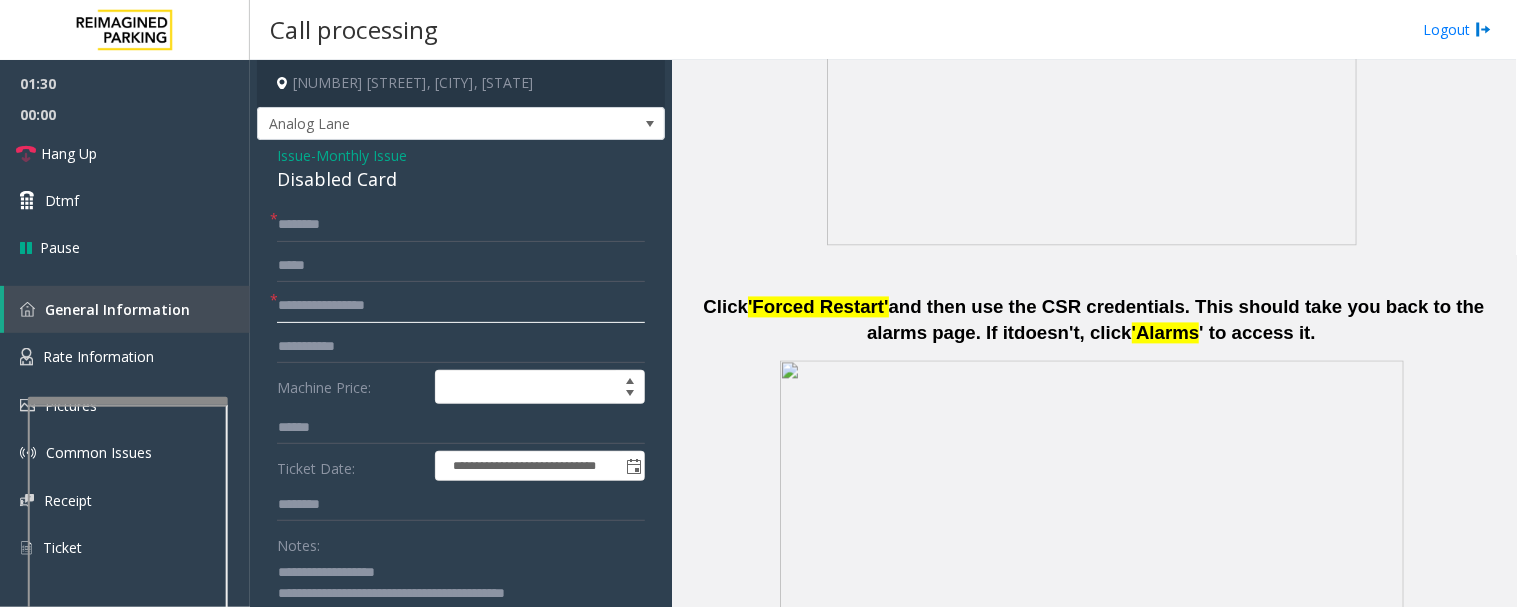 click on "**********" 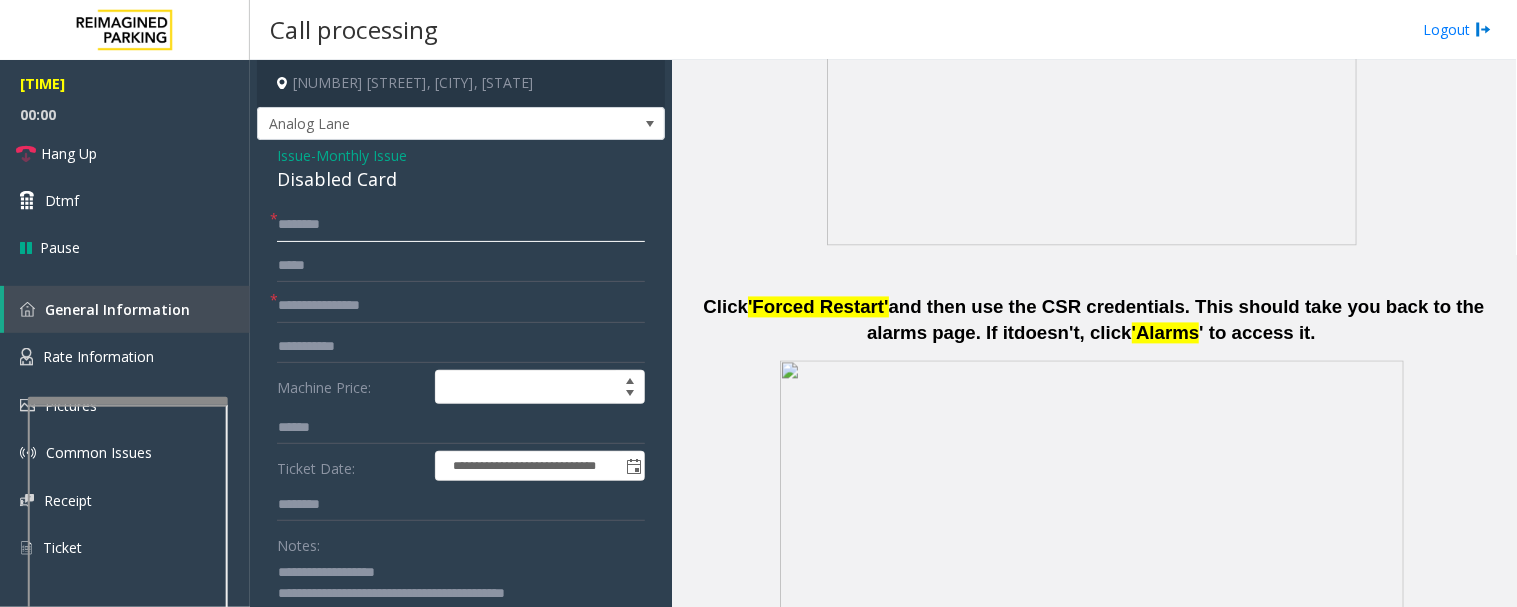 click 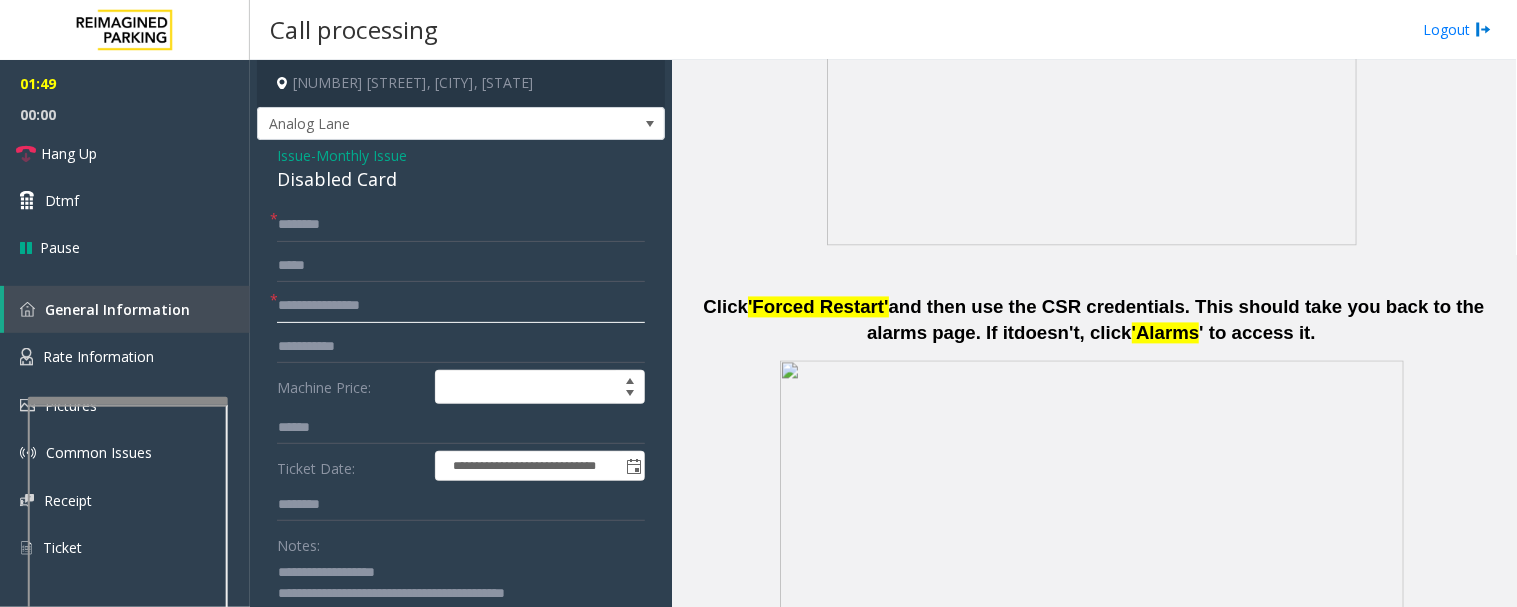 click on "**********" 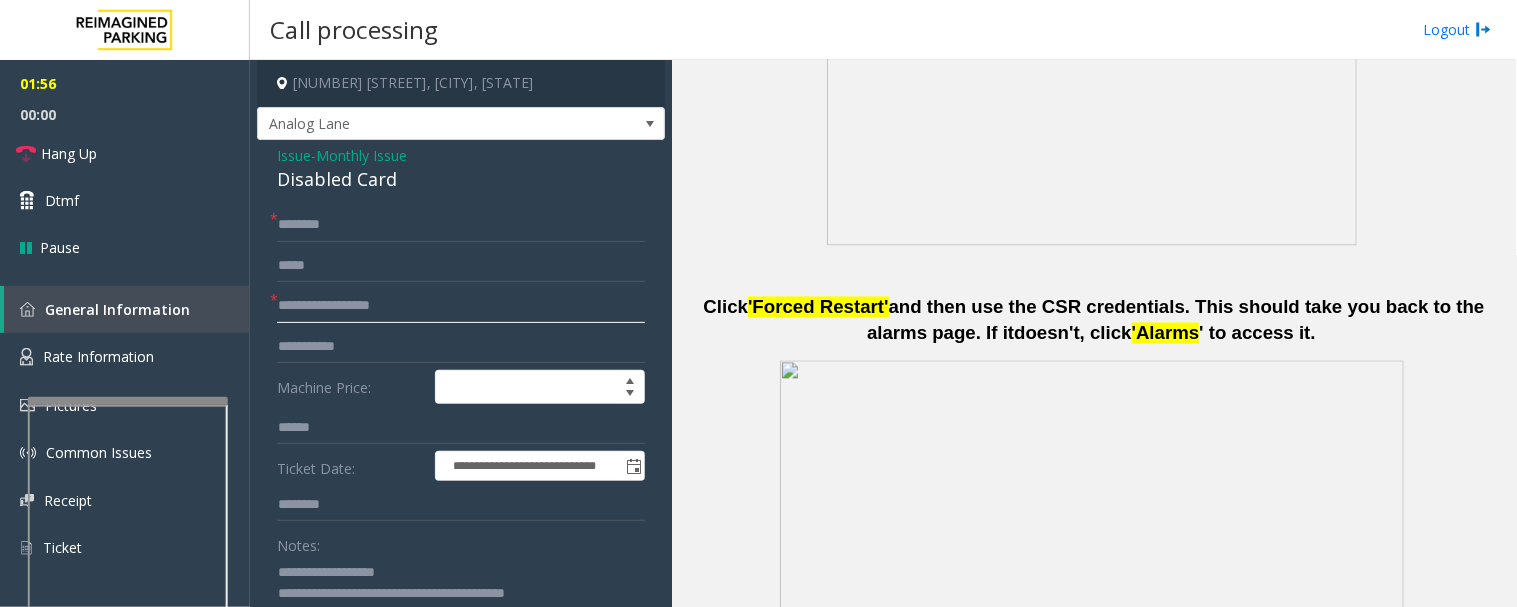 click on "**********" 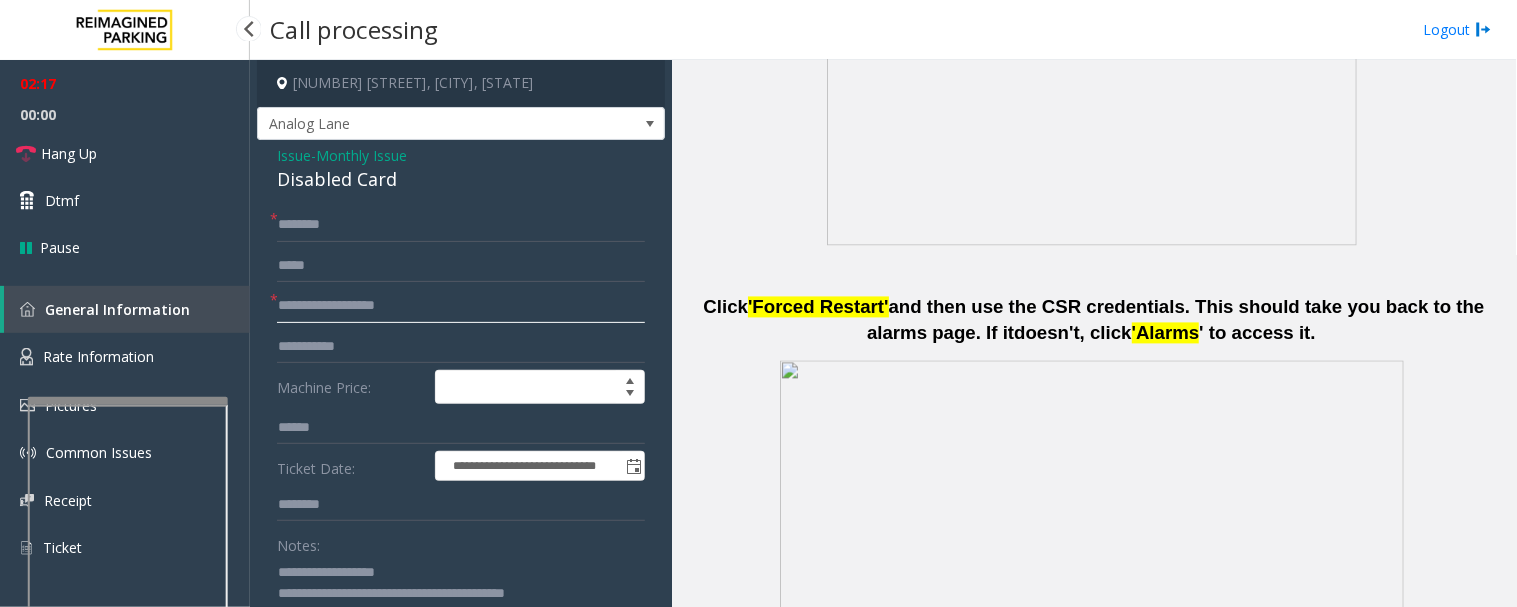 drag, startPoint x: 444, startPoint y: 306, endPoint x: 226, endPoint y: 312, distance: 218.08255 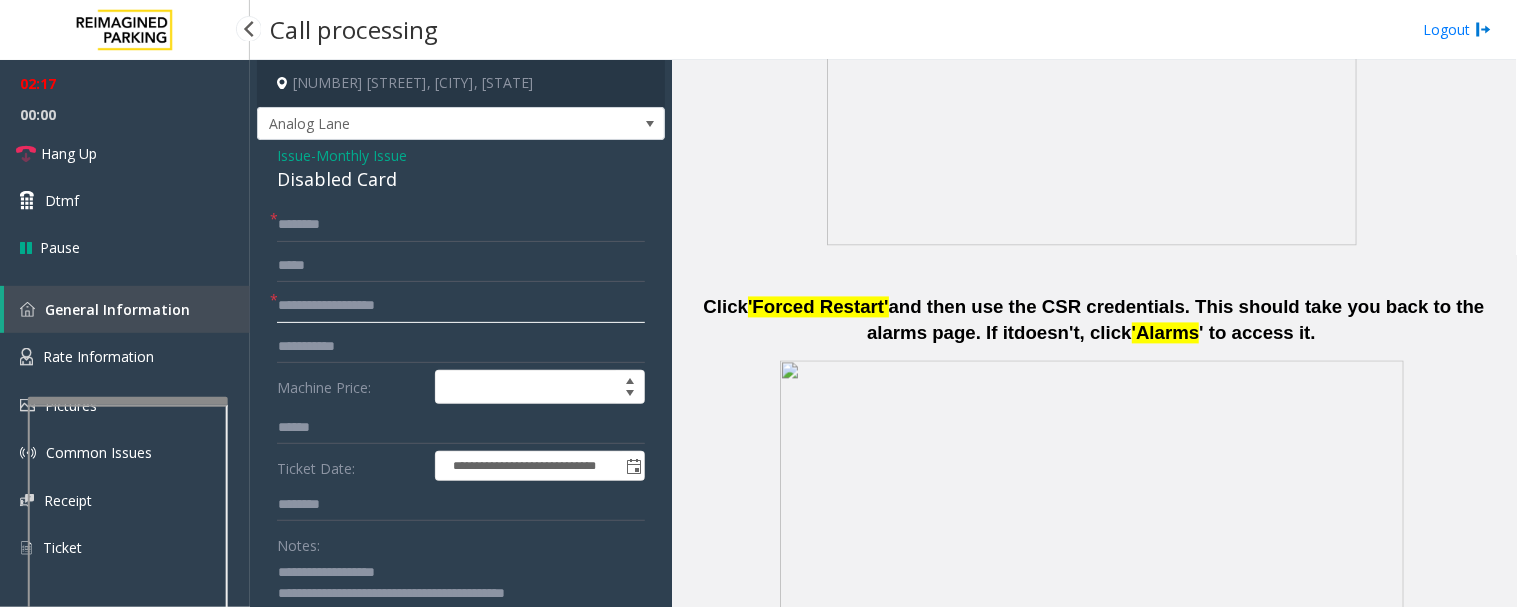 click on "**********" at bounding box center [758, 303] 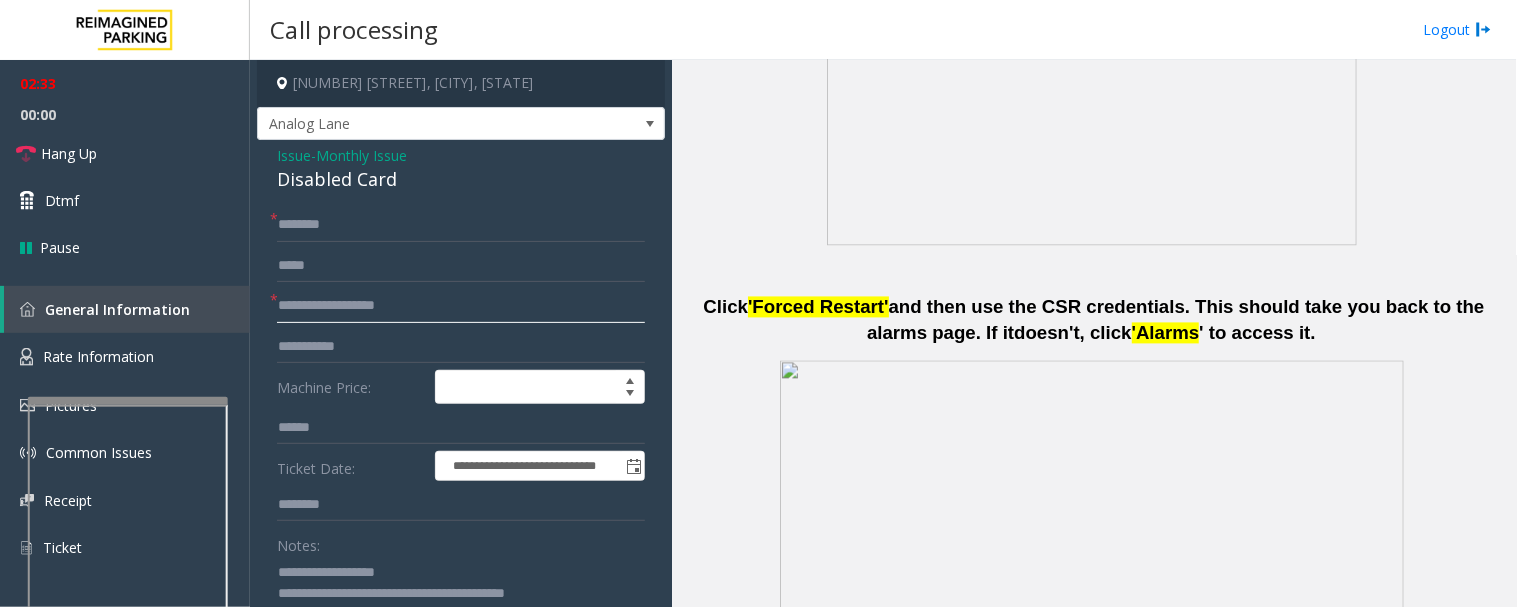 type on "**********" 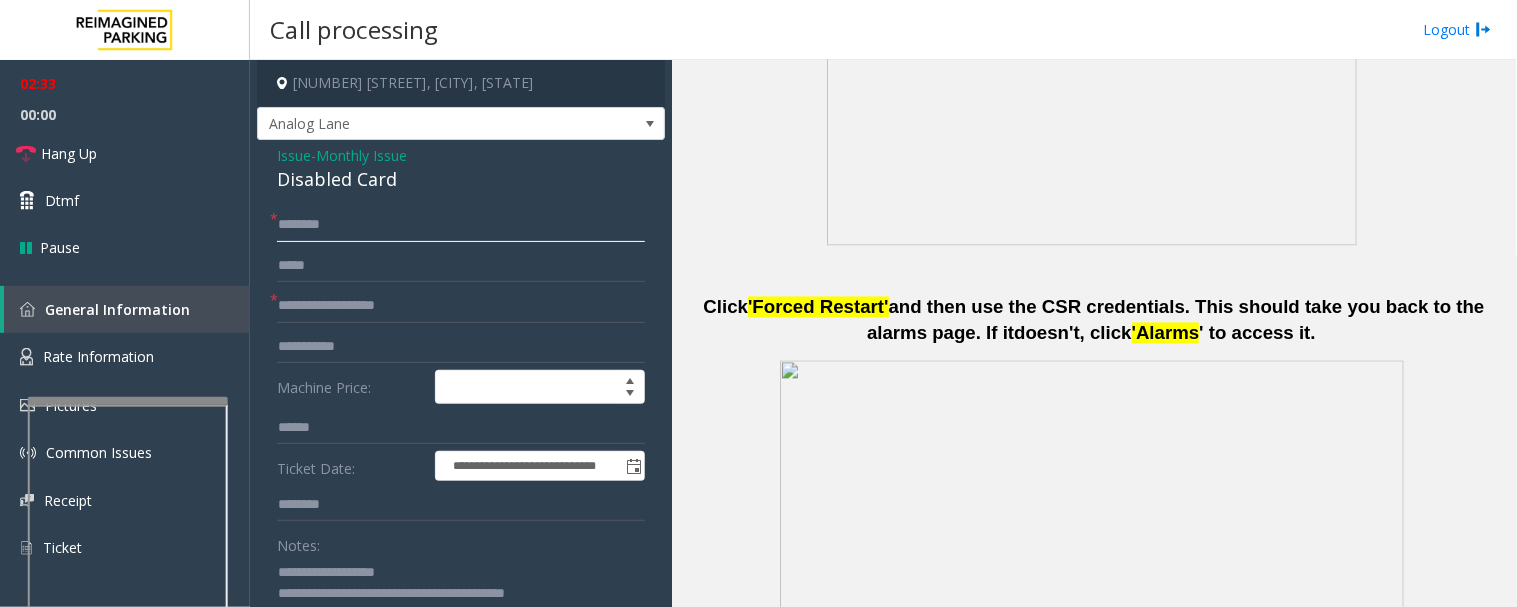 click 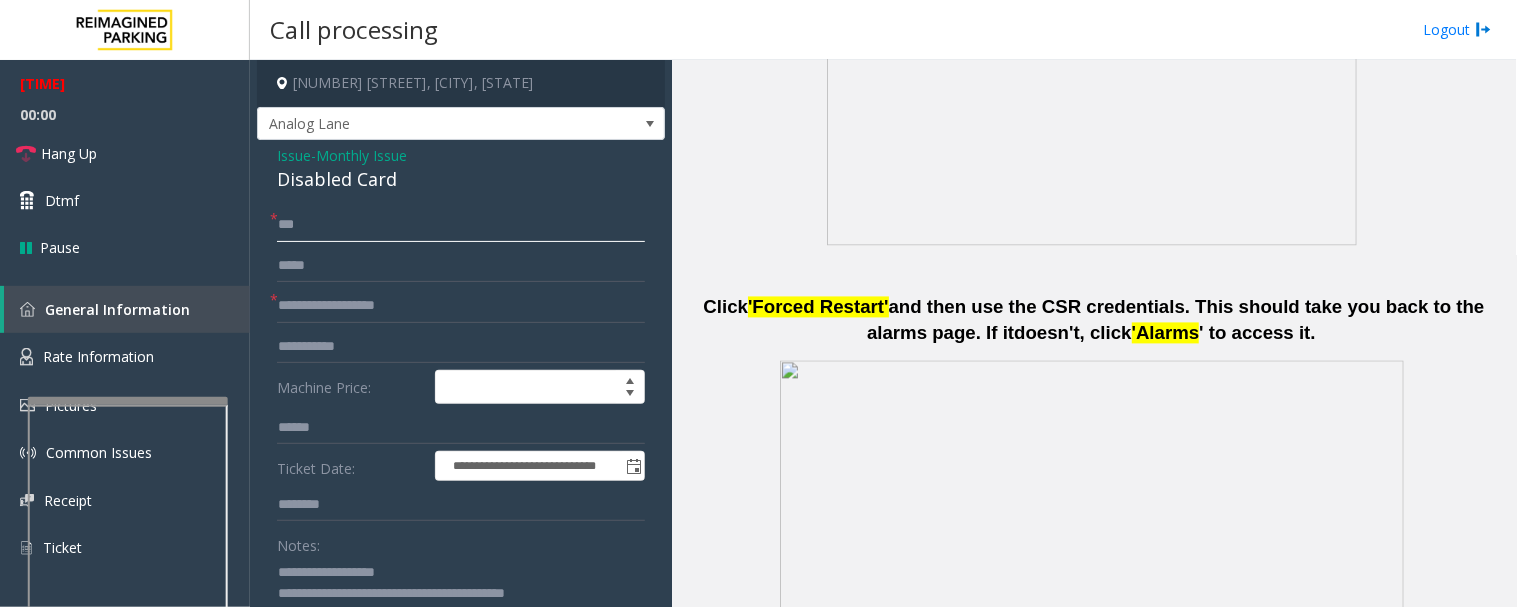 type on "**" 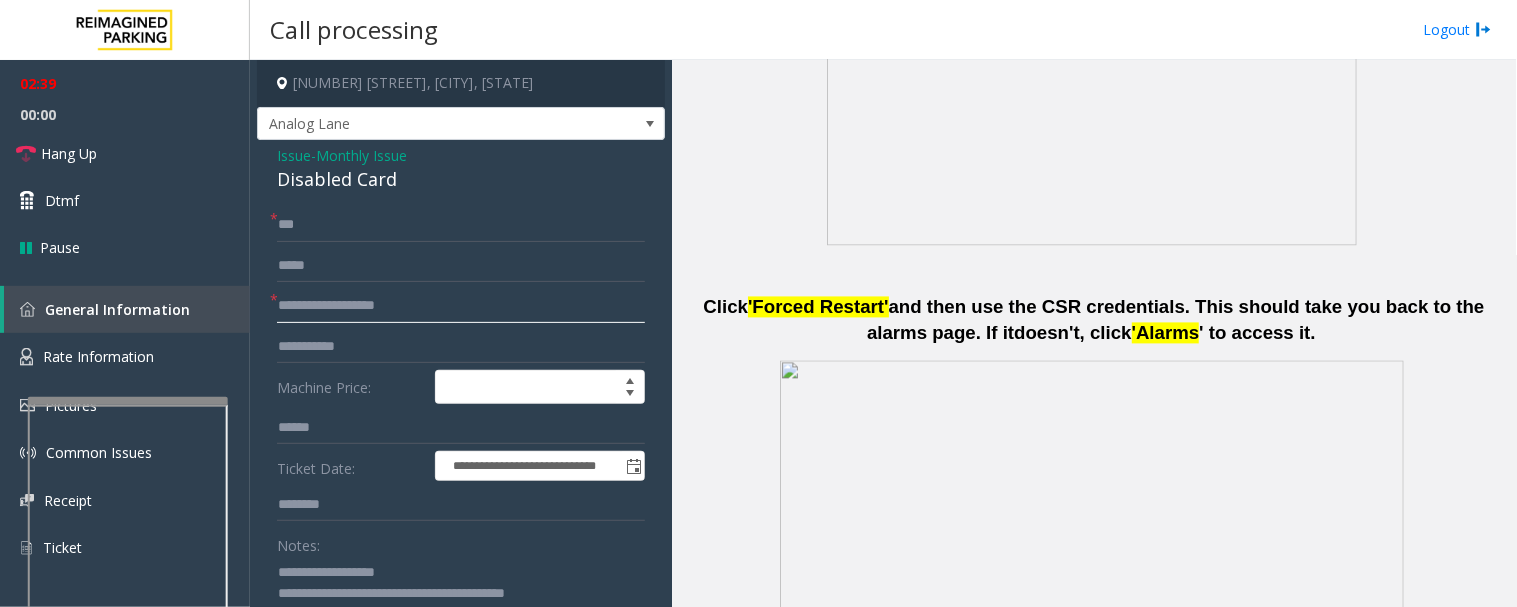click on "**********" 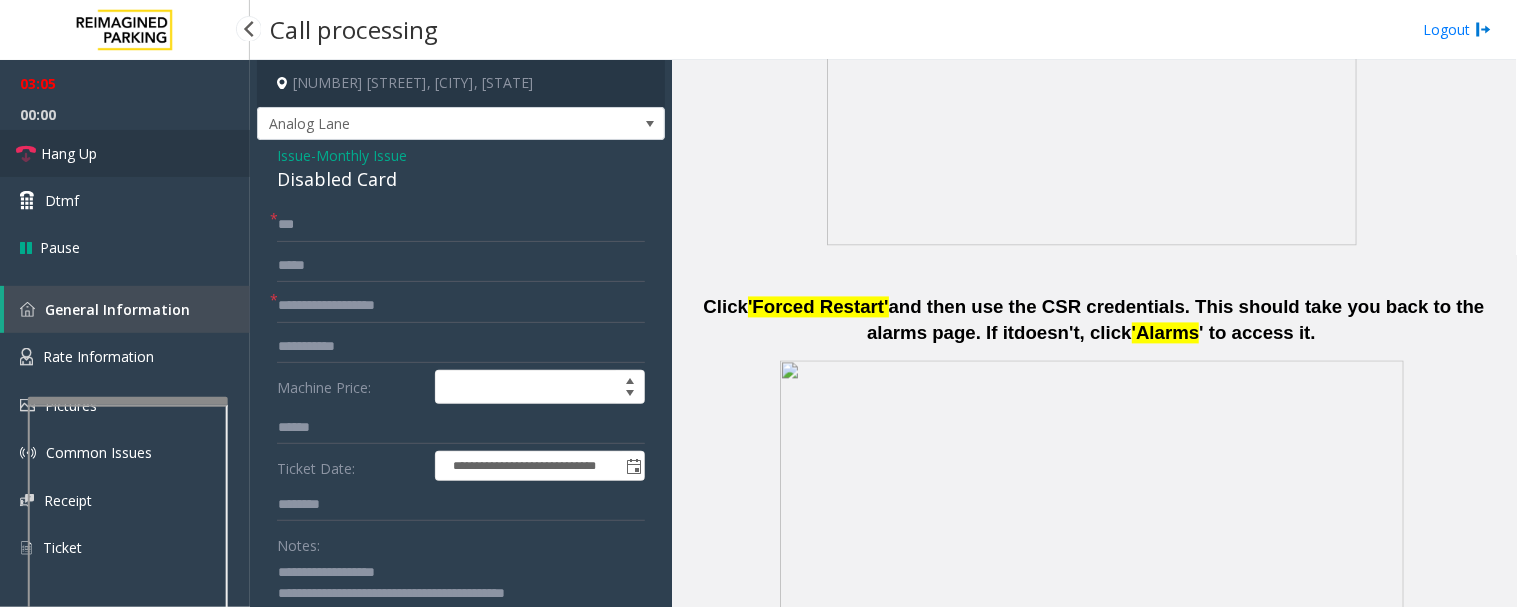 click on "Hang Up" at bounding box center (69, 153) 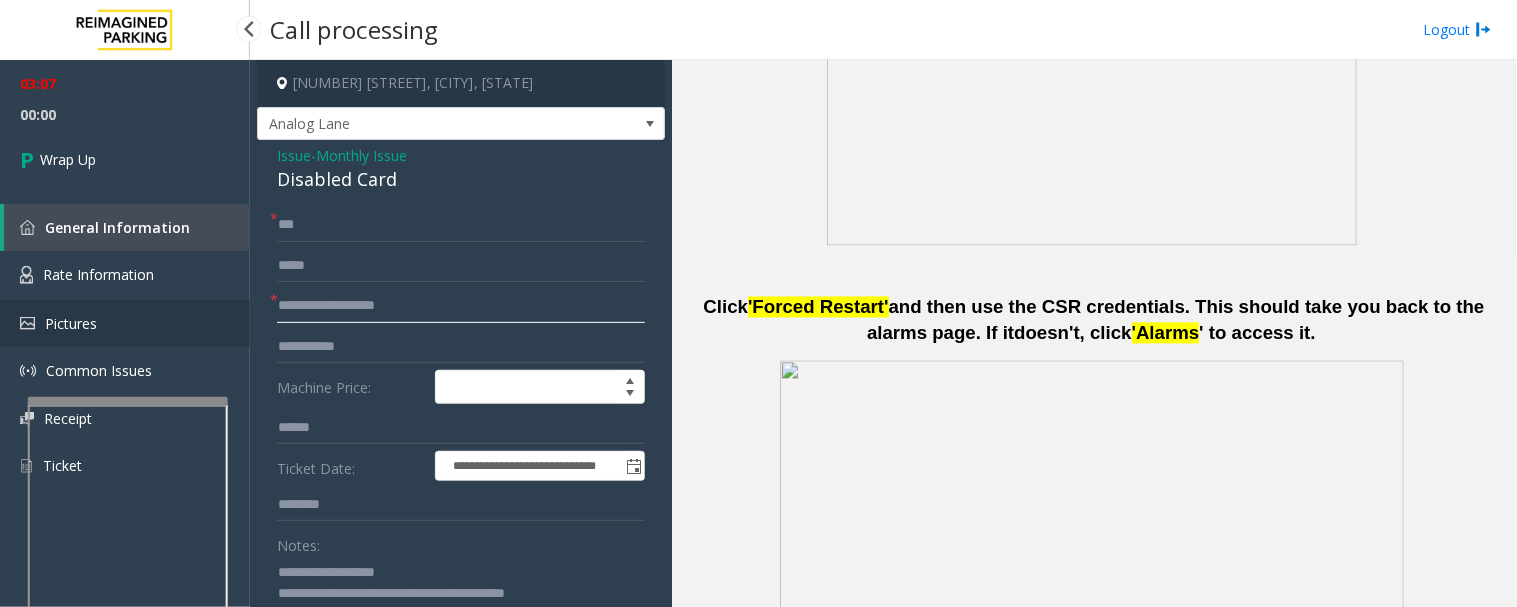 drag, startPoint x: 462, startPoint y: 303, endPoint x: 186, endPoint y: 310, distance: 276.08875 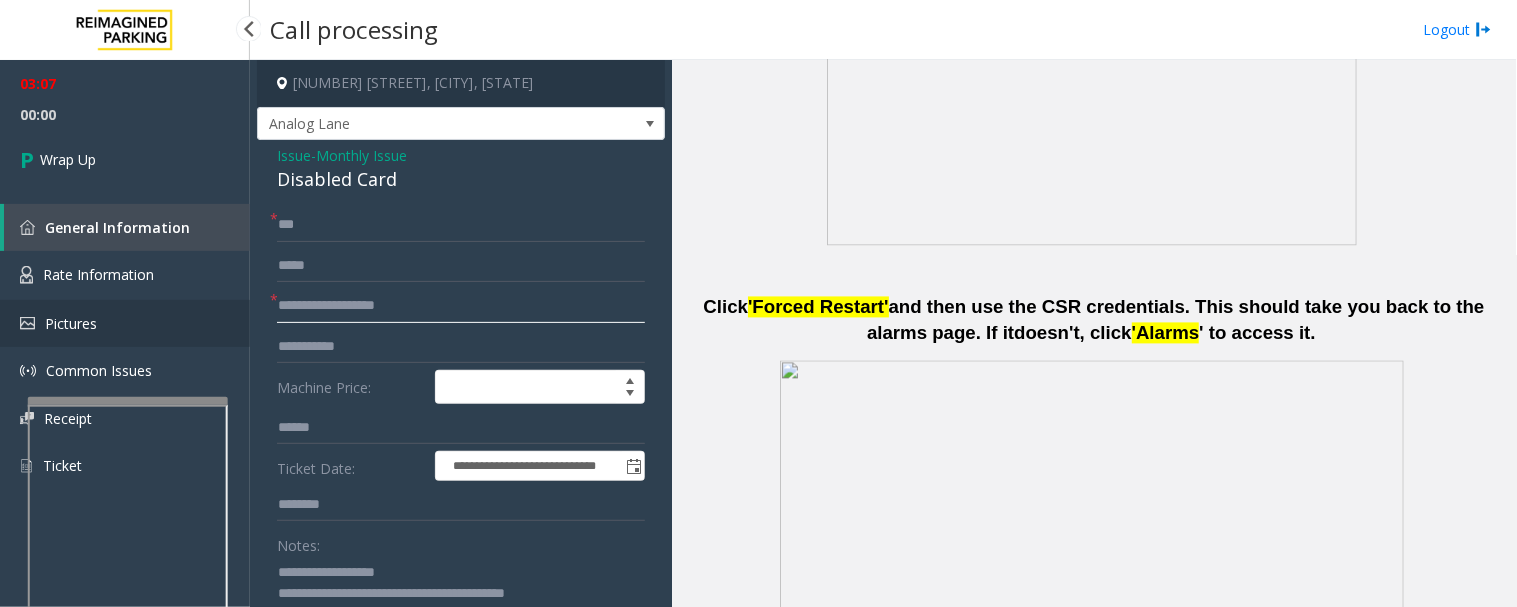 click on "**********" at bounding box center (758, 303) 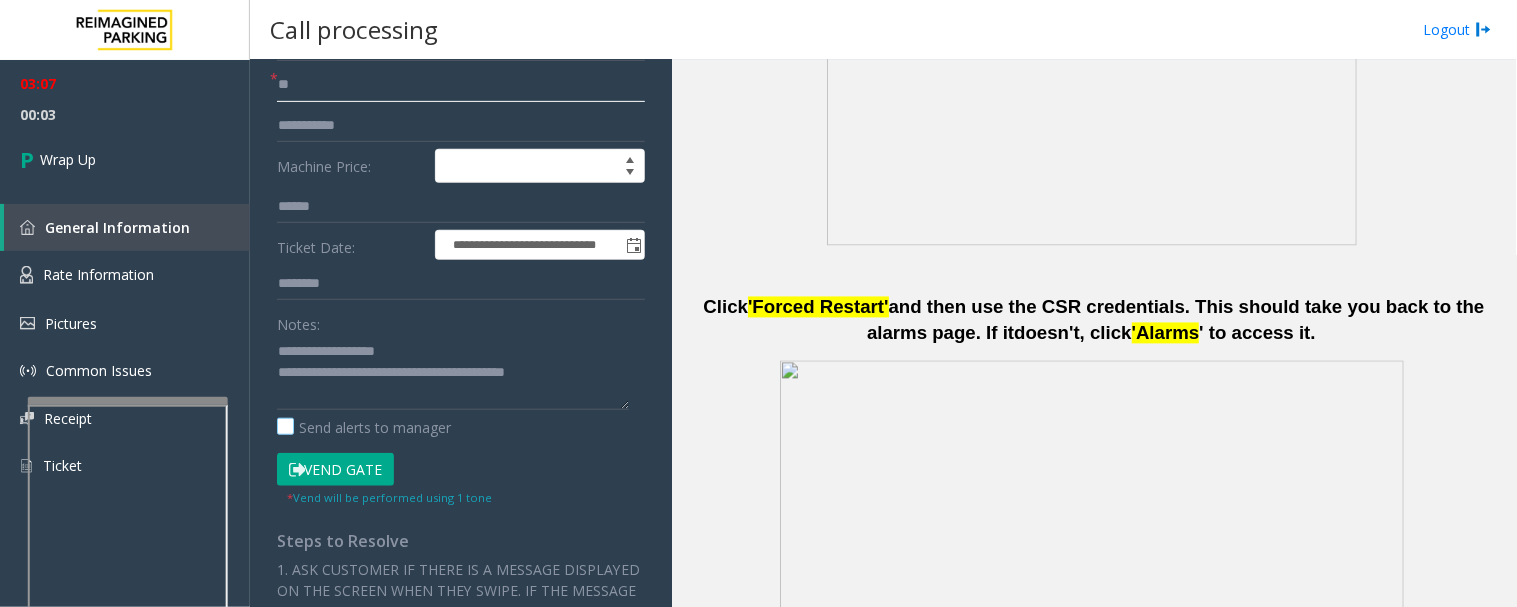 scroll, scrollTop: 222, scrollLeft: 0, axis: vertical 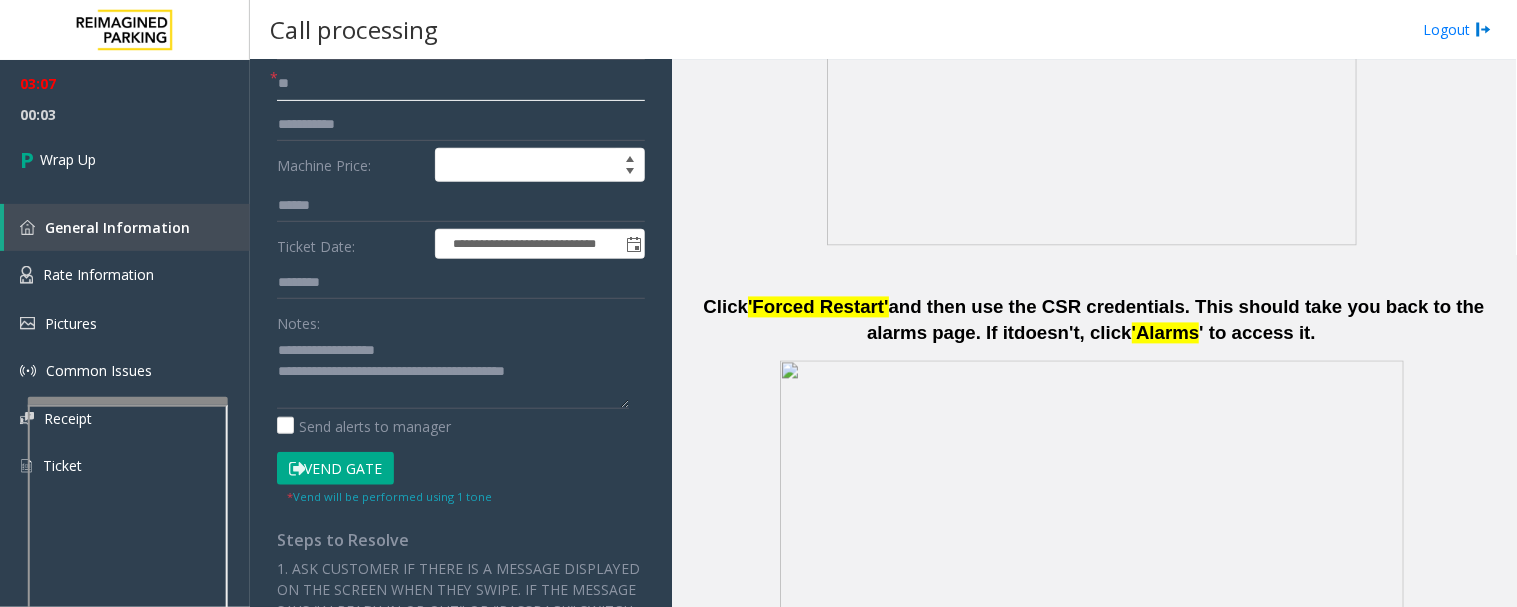 type on "**" 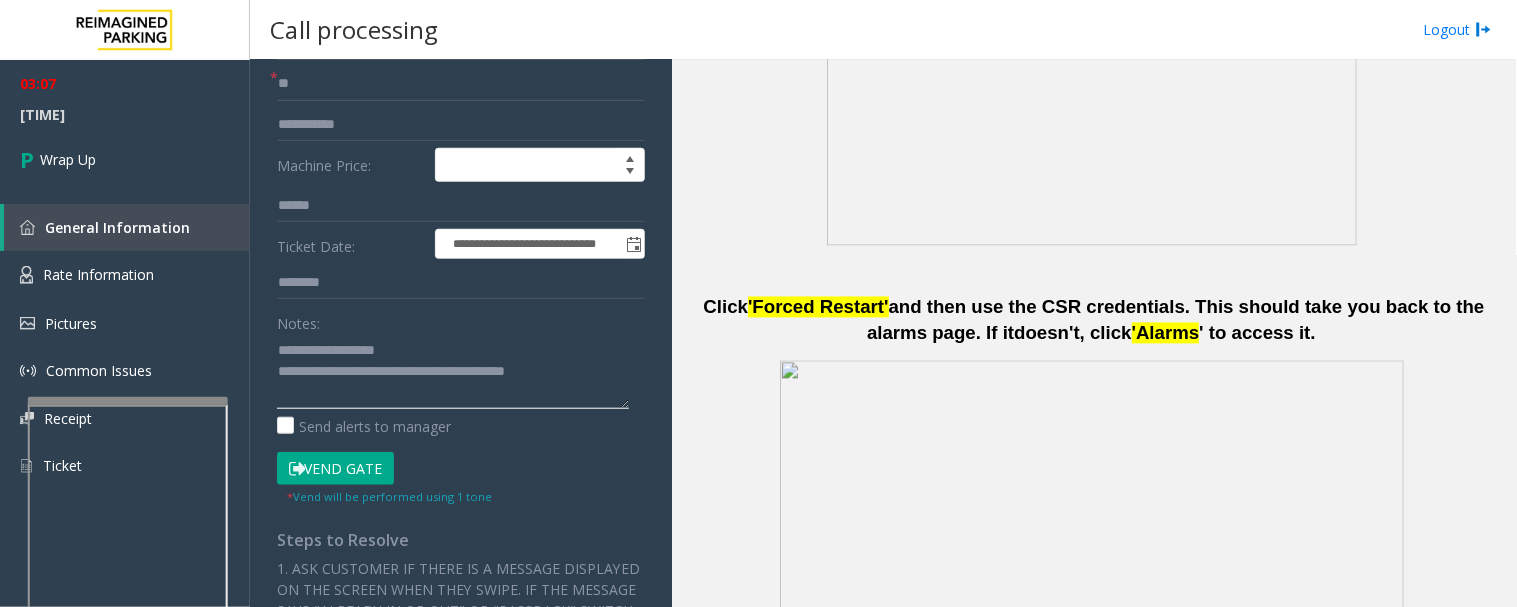 drag, startPoint x: 348, startPoint y: 377, endPoint x: 693, endPoint y: 381, distance: 345.0232 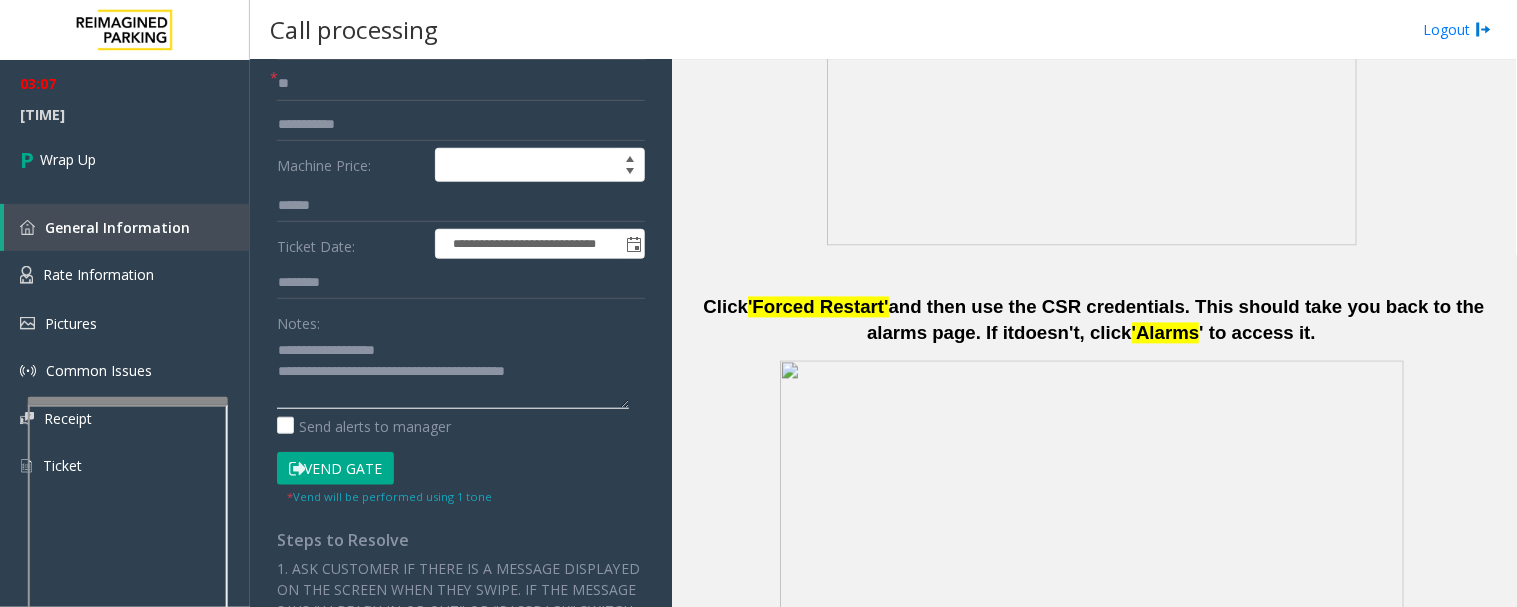 click on "**********" 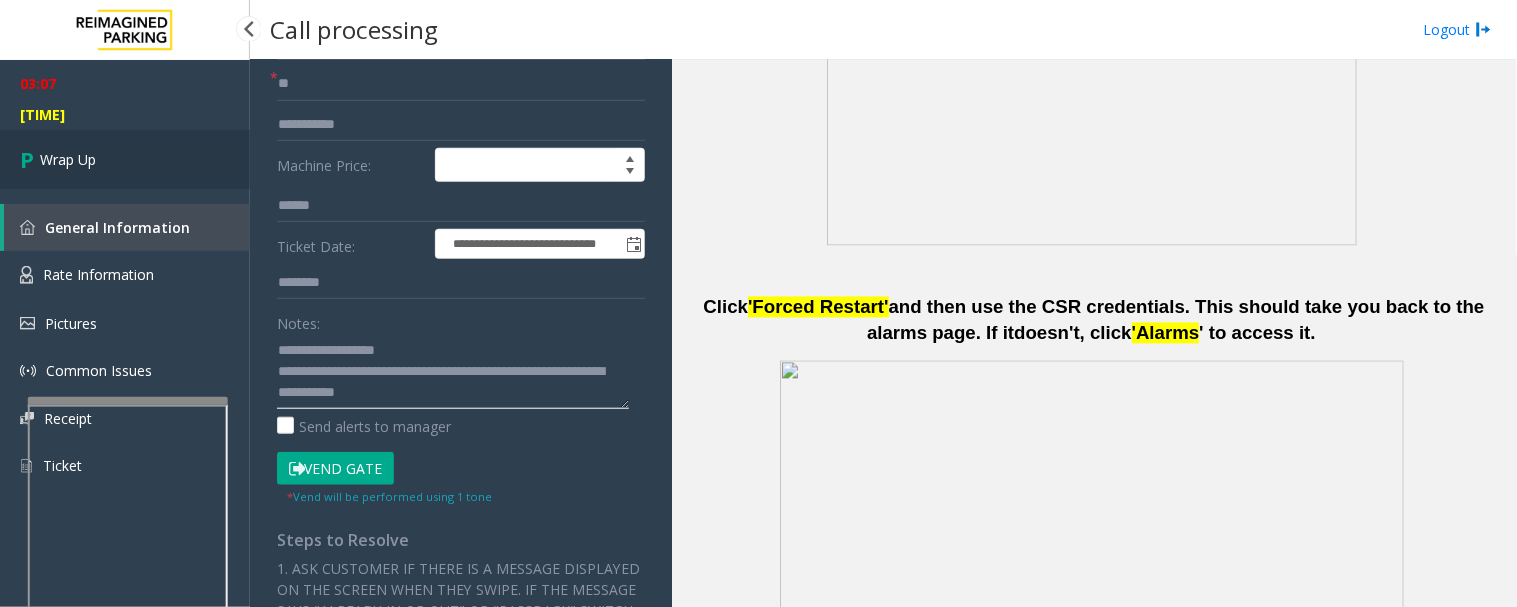 type on "**********" 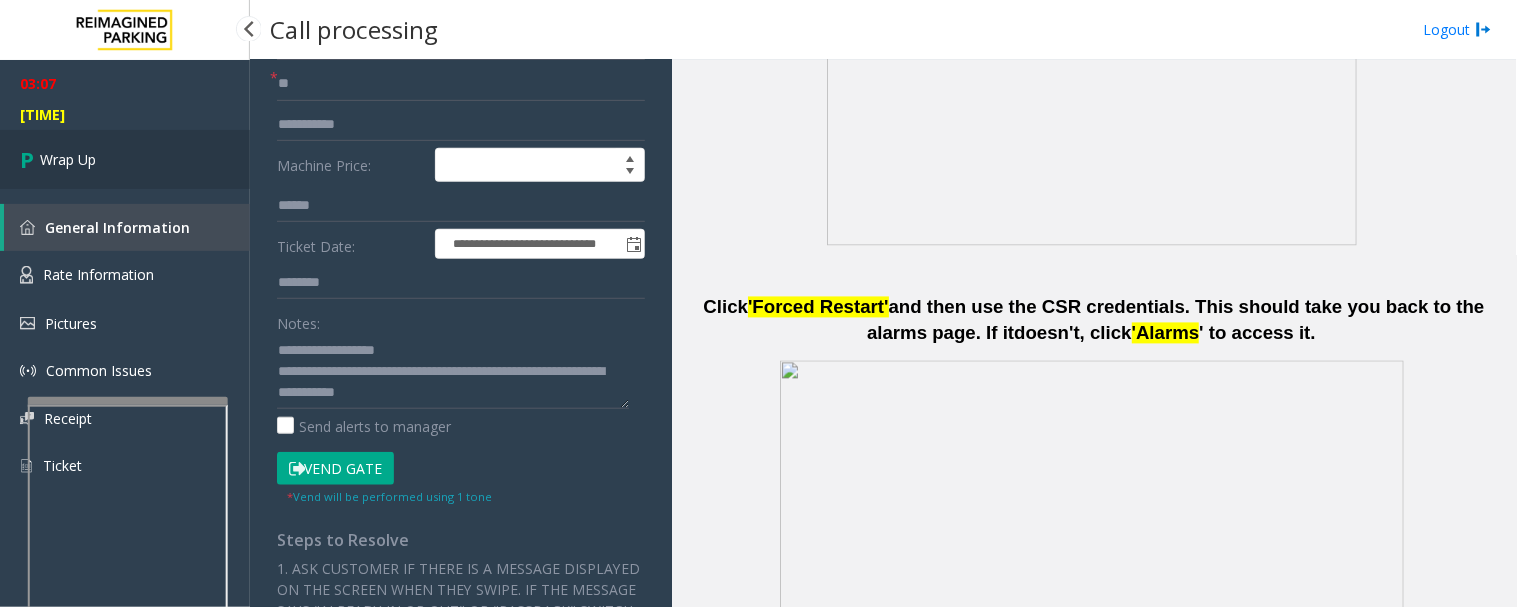 click on "Wrap Up" at bounding box center [125, 159] 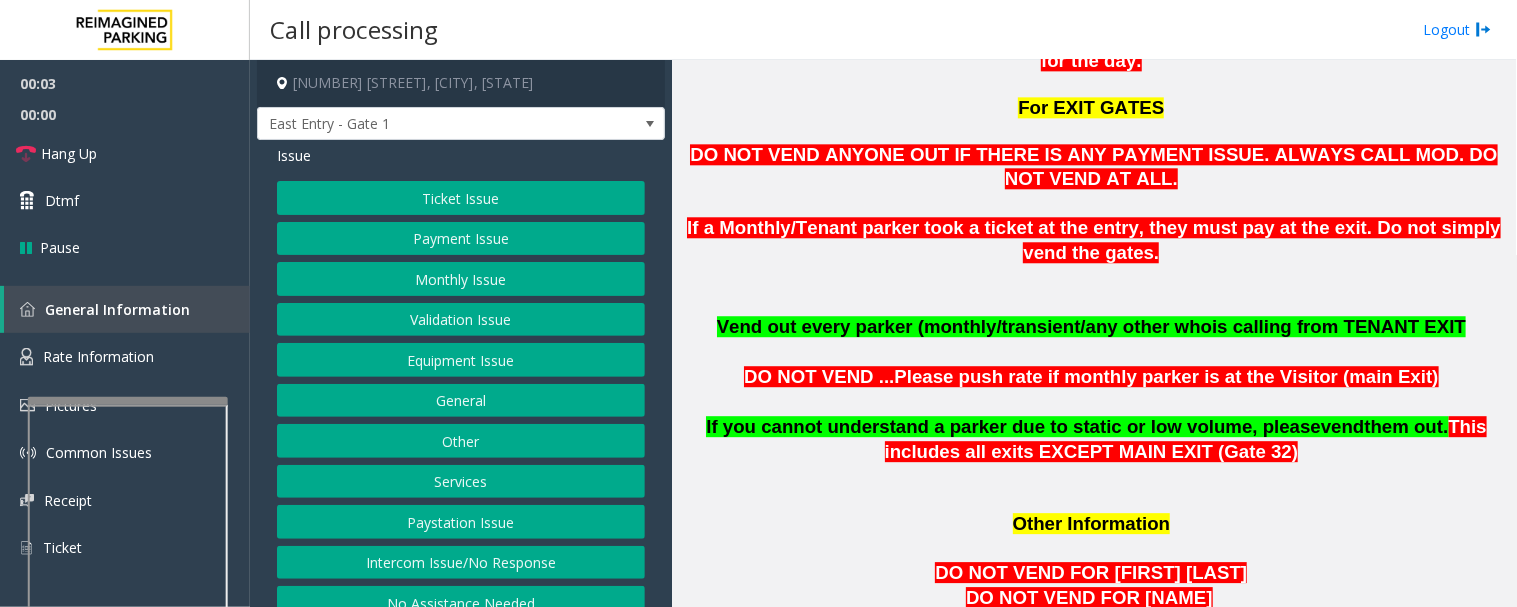 scroll, scrollTop: 1666, scrollLeft: 0, axis: vertical 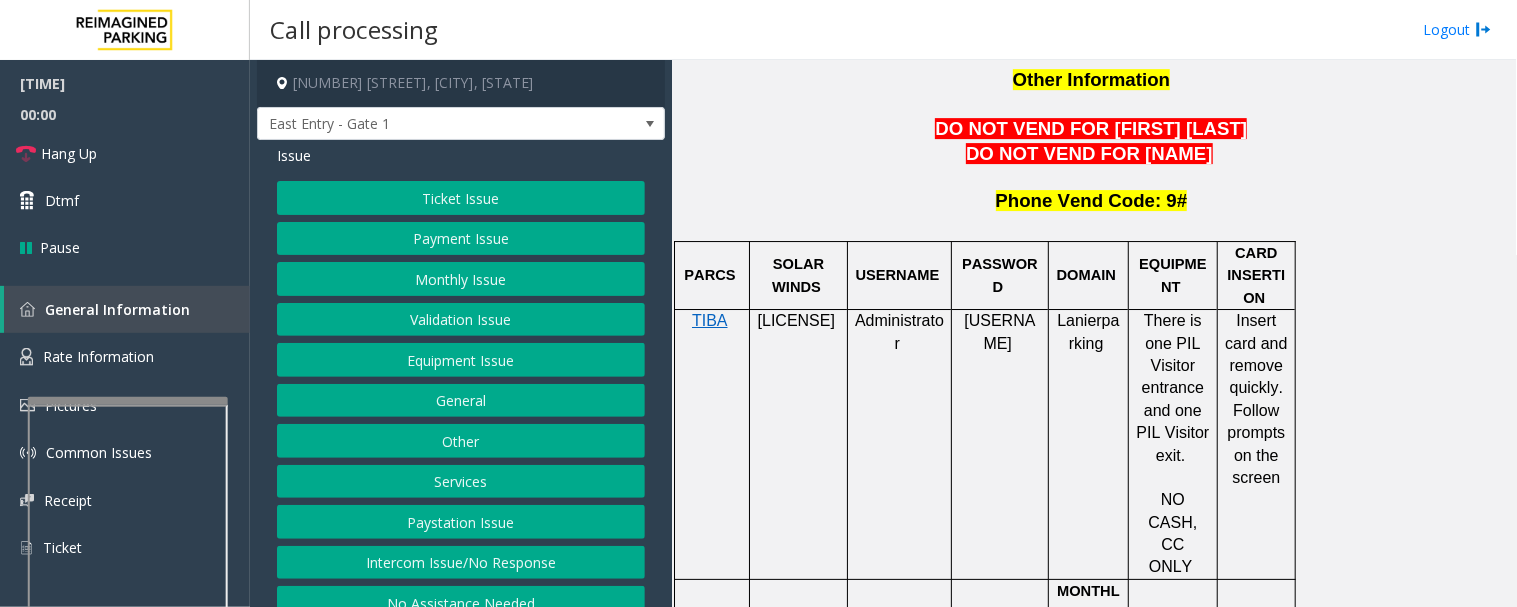 click on "[LICENSE]" 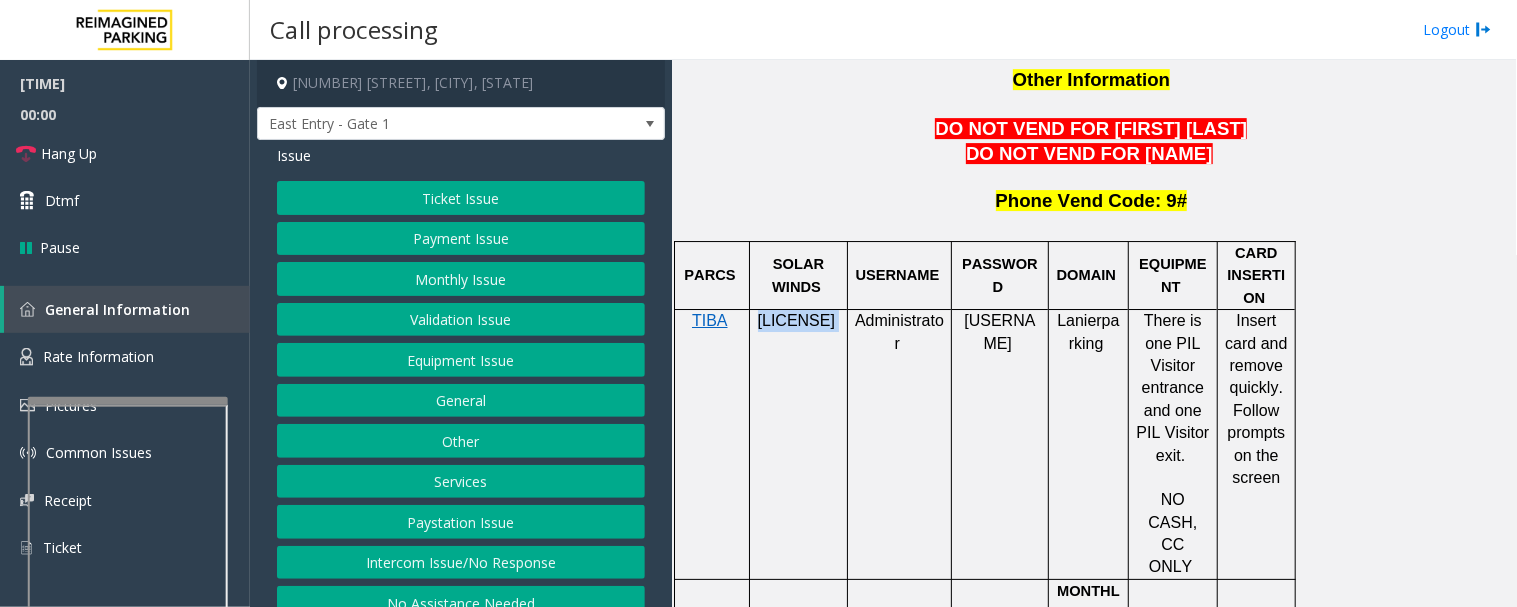 click on "[LICENSE]" 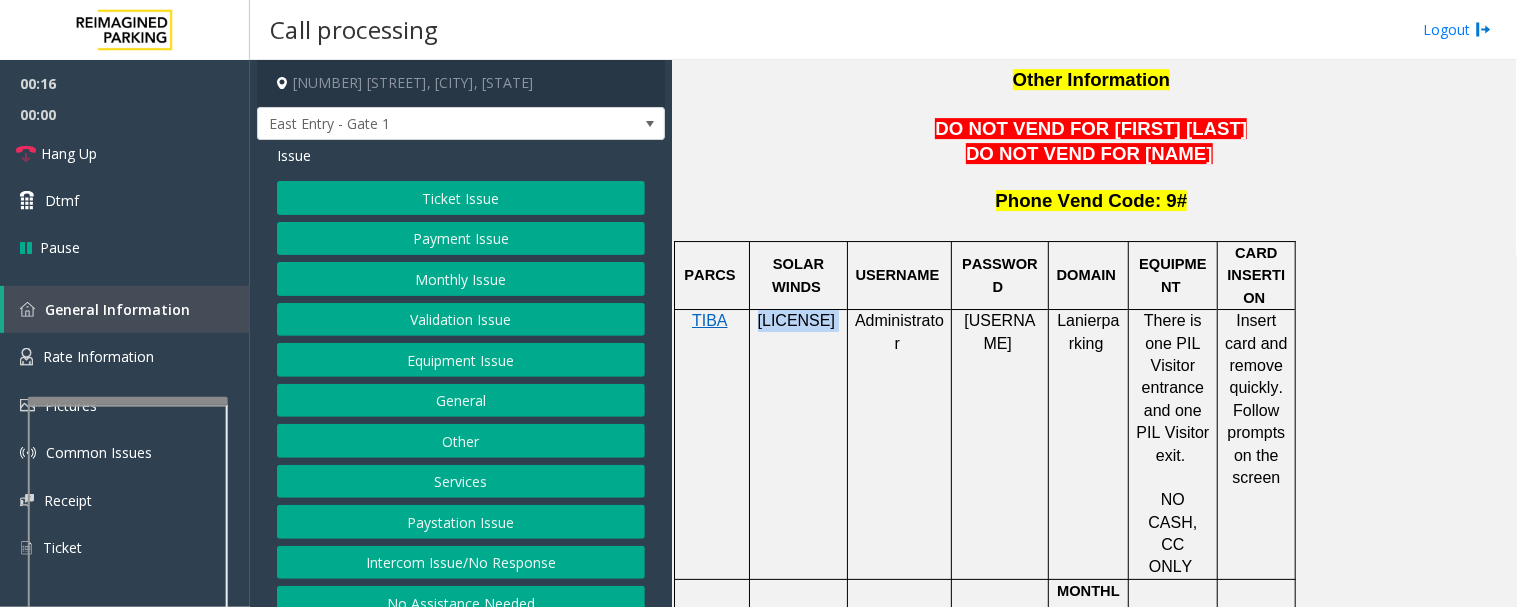 click on "Monthly Issue" 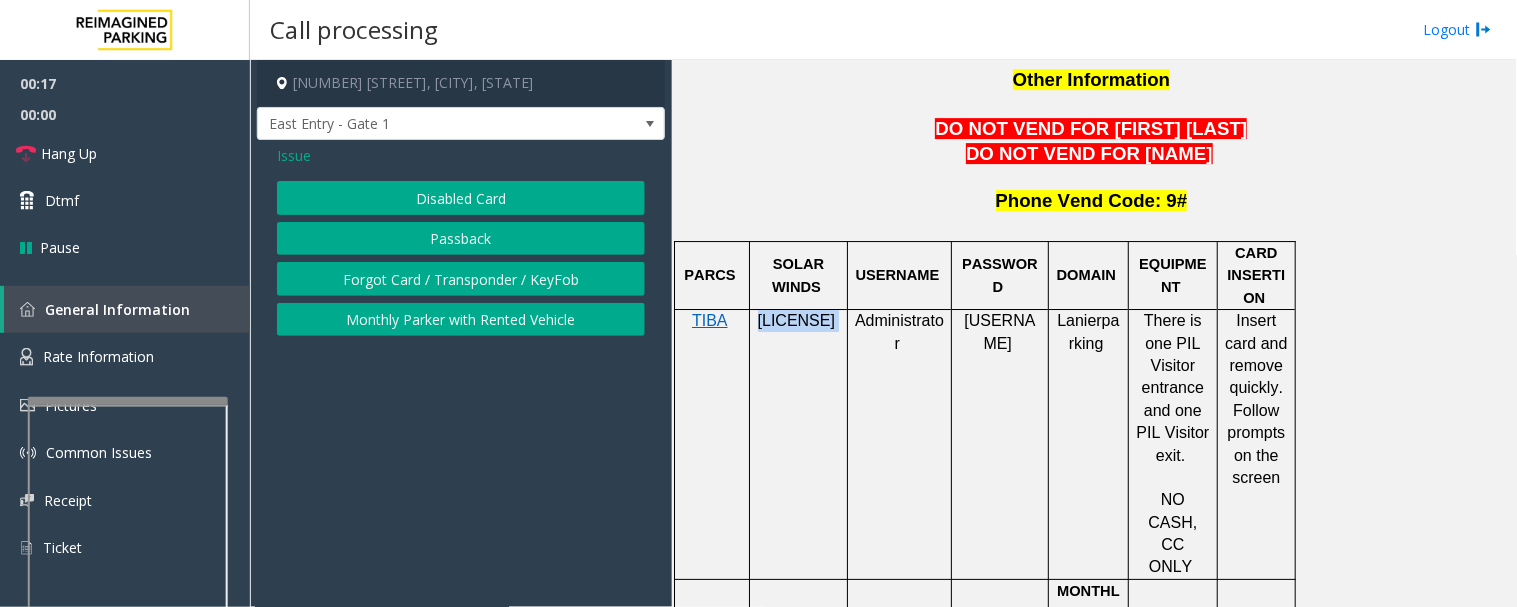 click on "Passback" 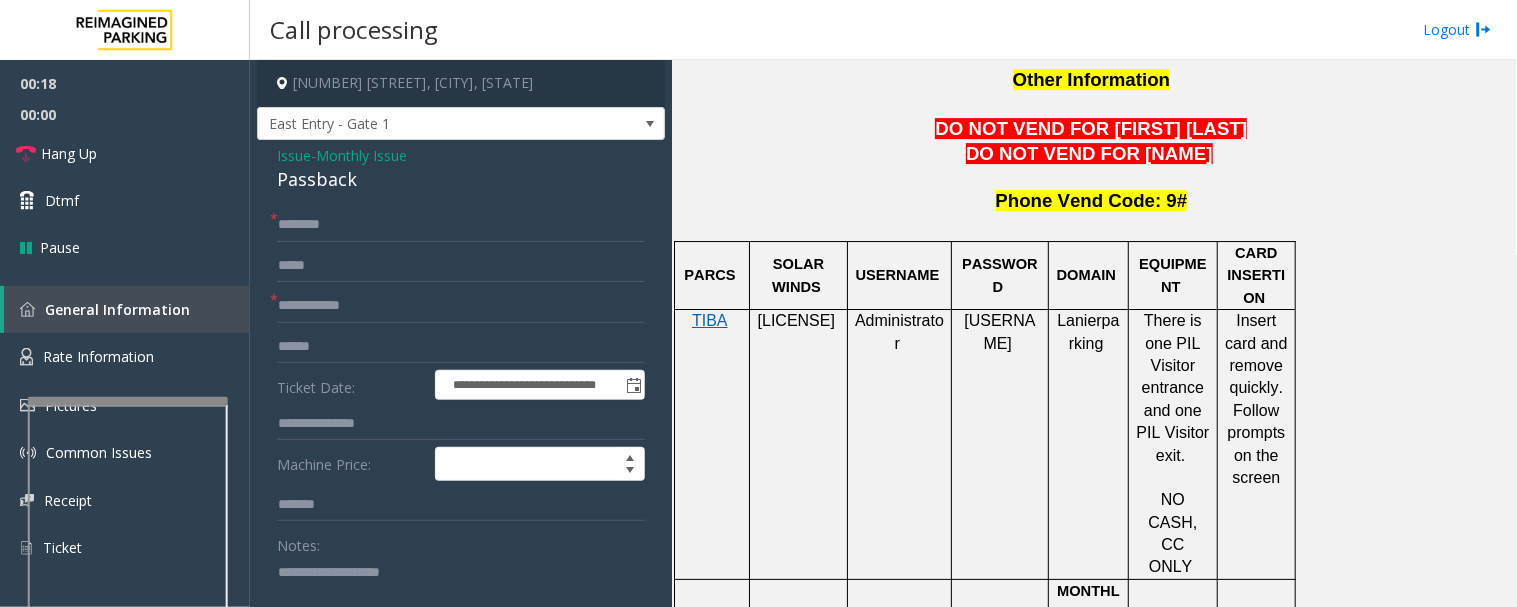 click on "Passback" 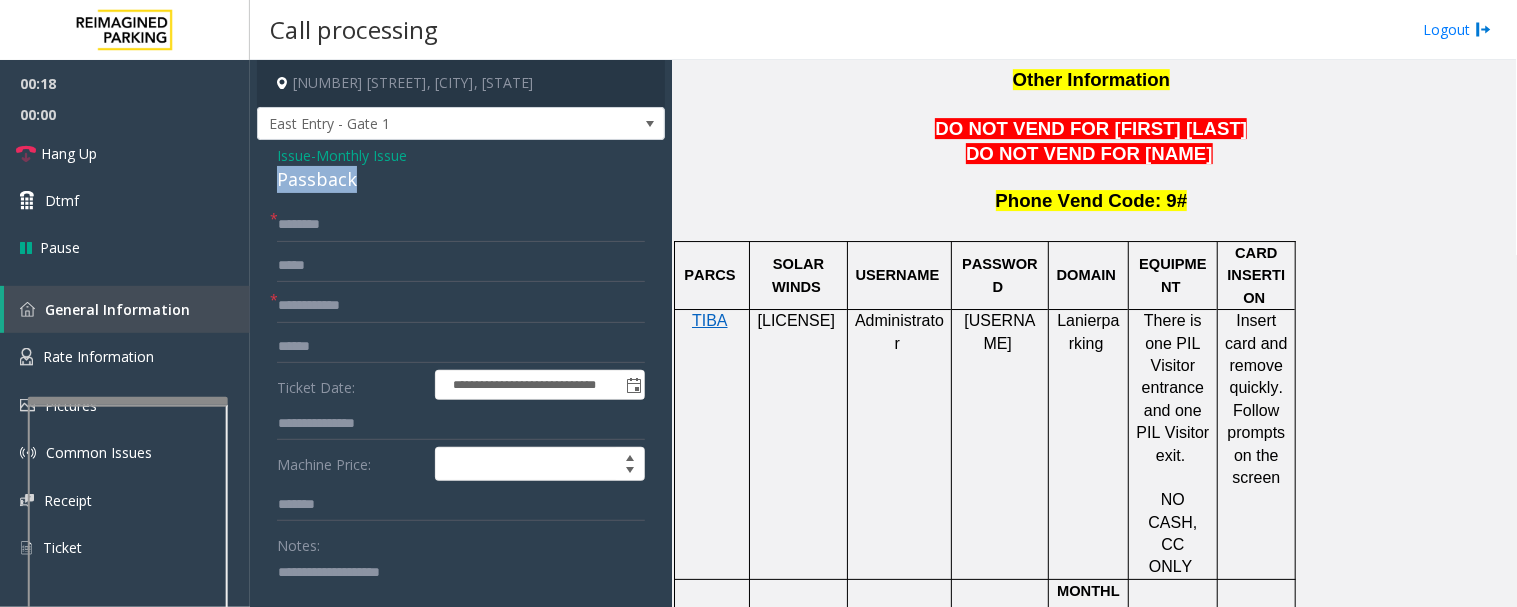 click on "Passback" 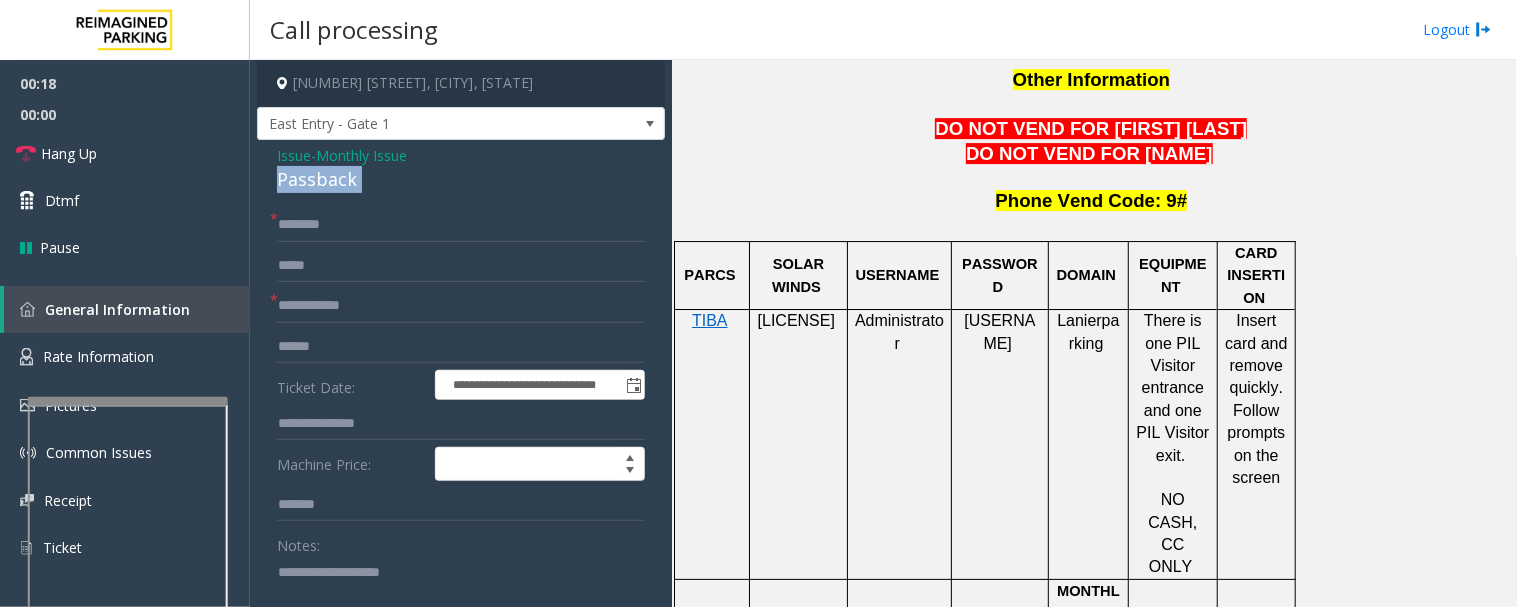 click on "Passback" 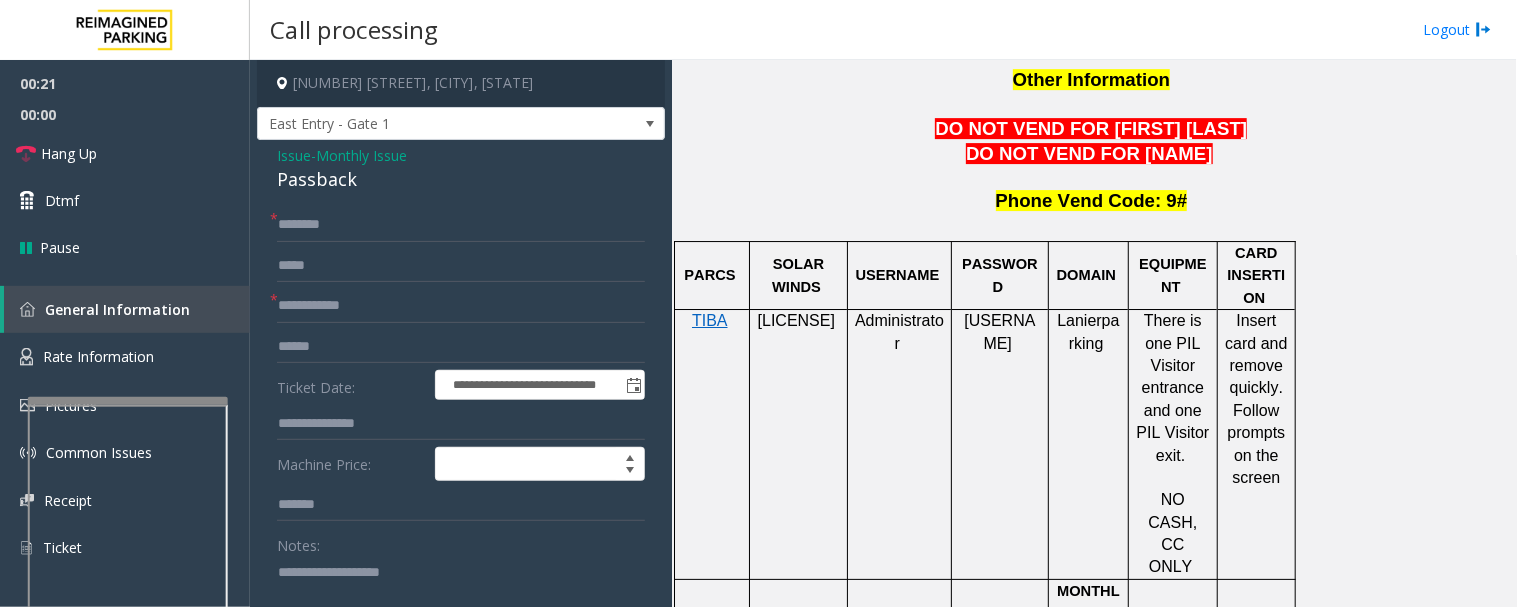 click 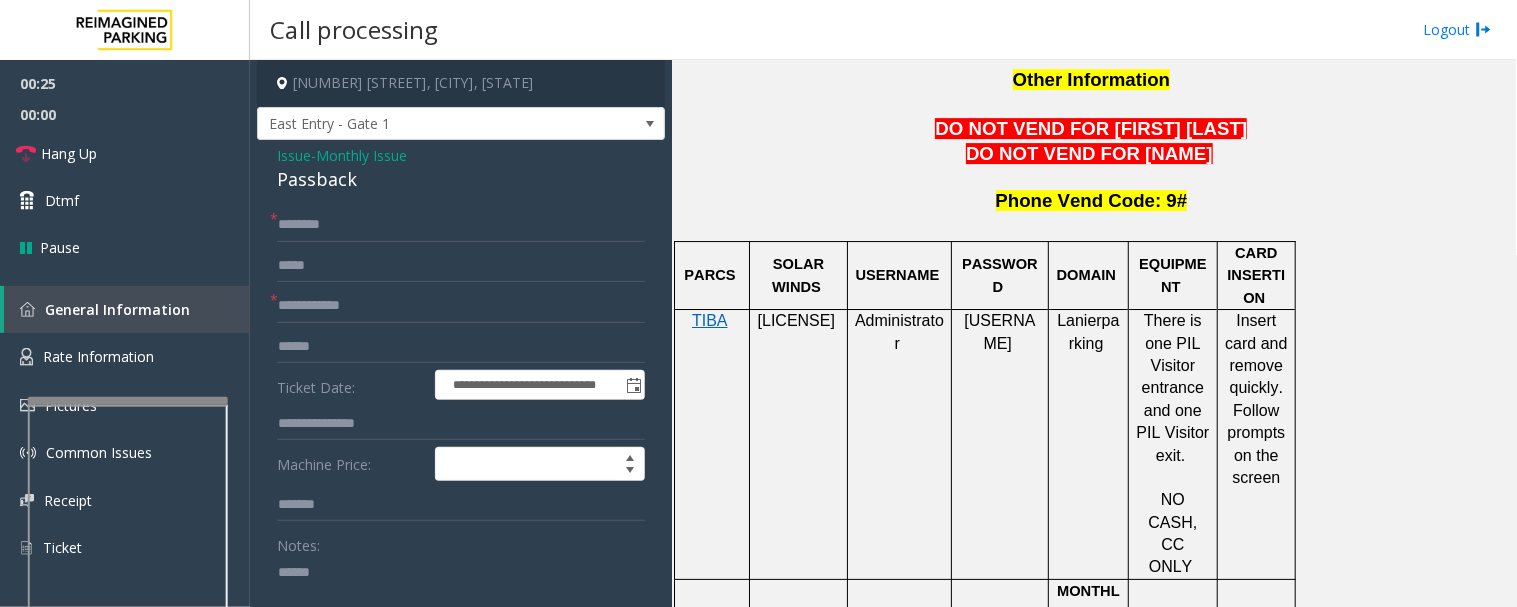 paste on "********" 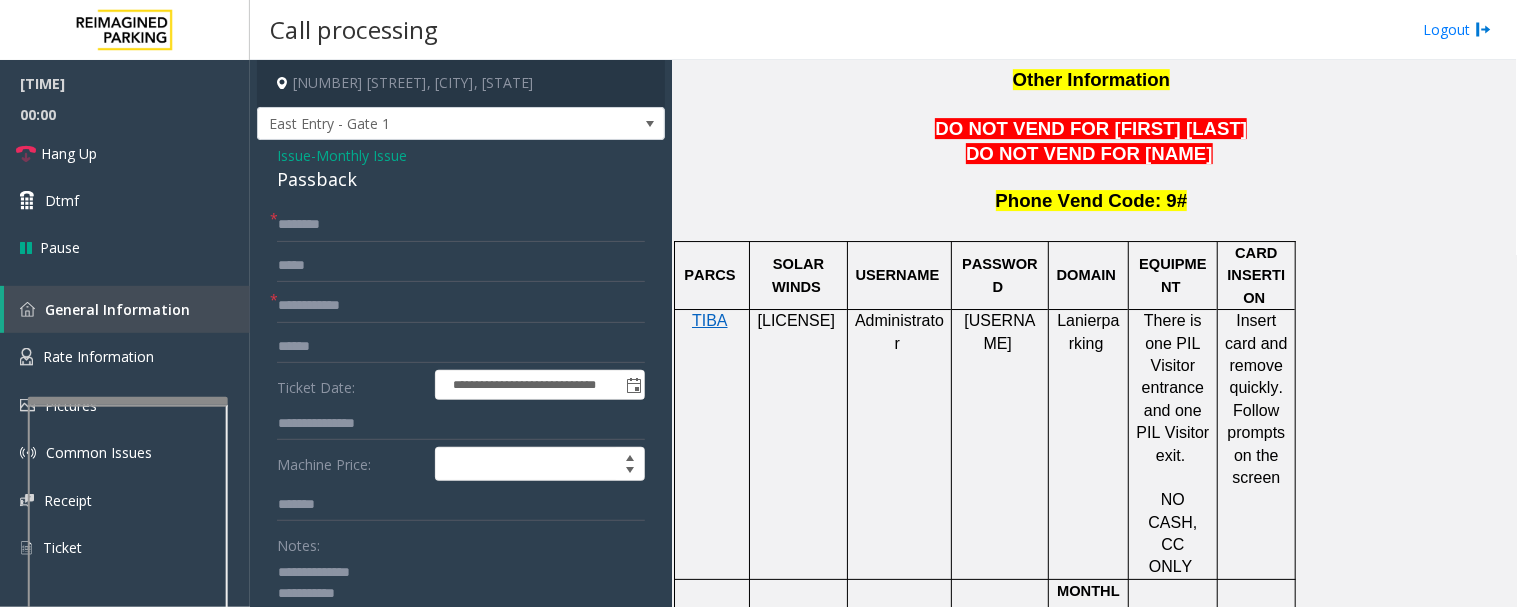 type on "**********" 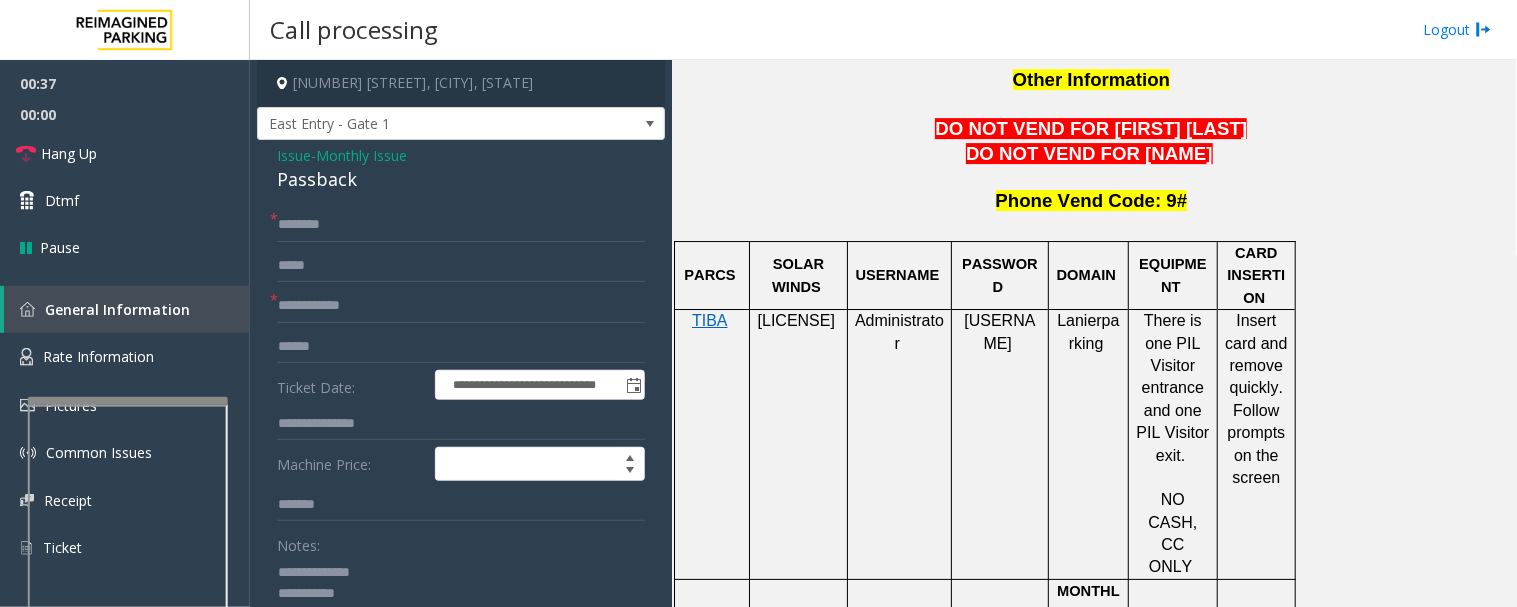 click on "**********" 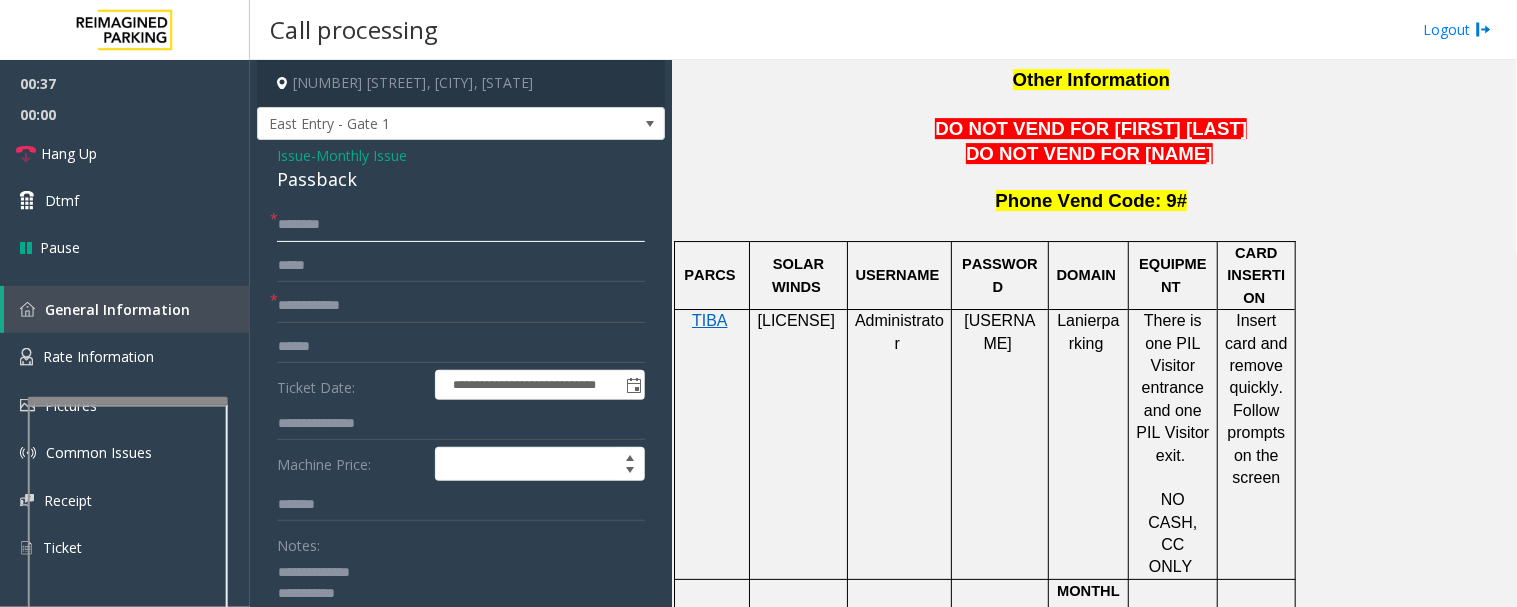 click 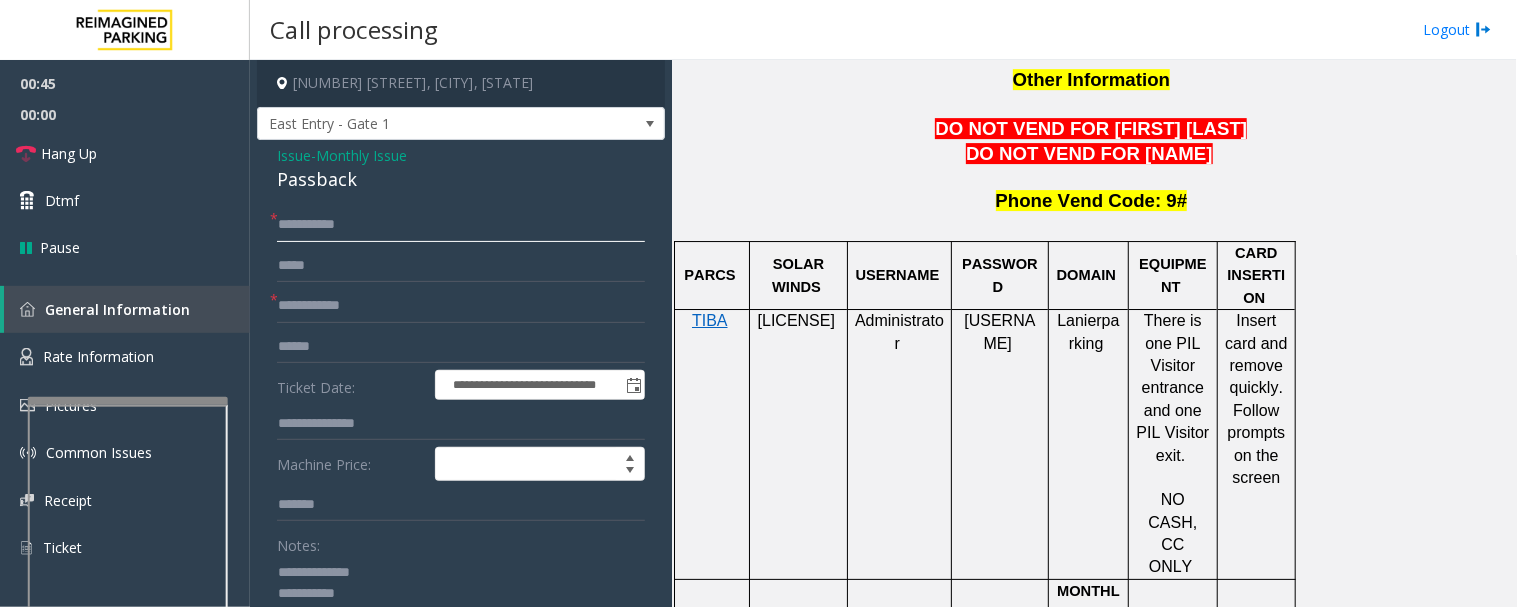 type on "**********" 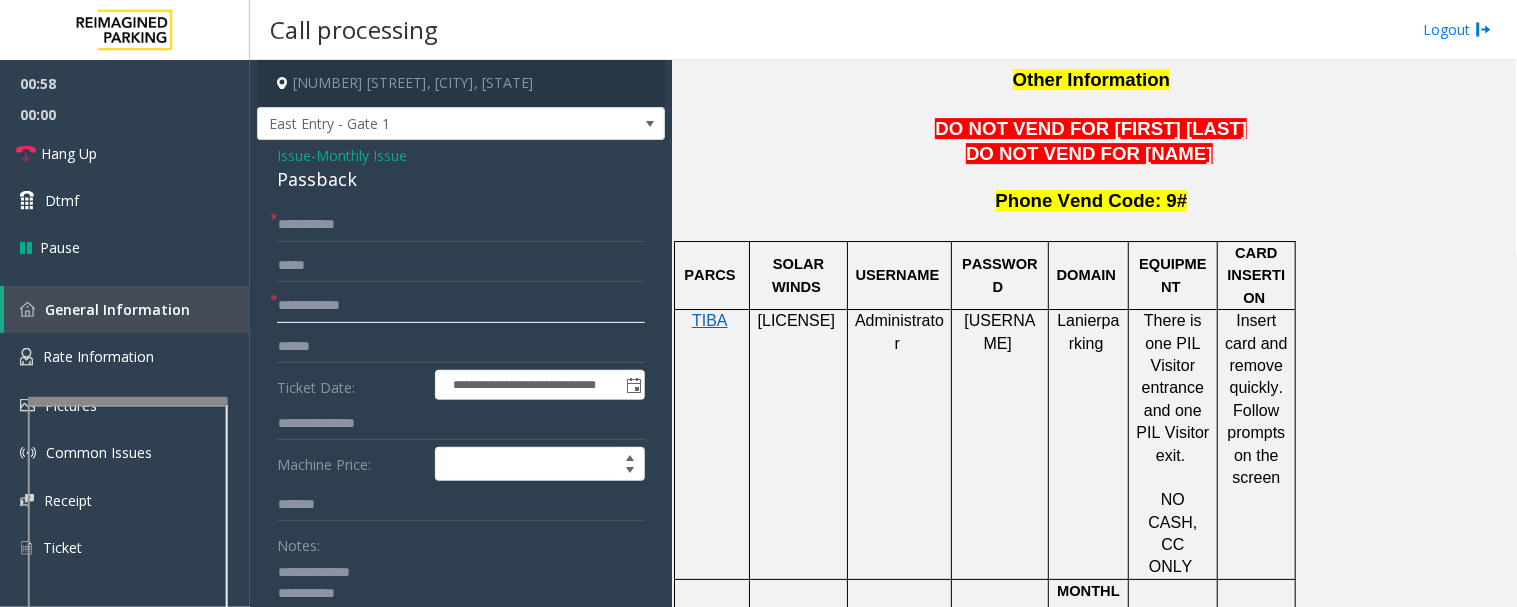 click 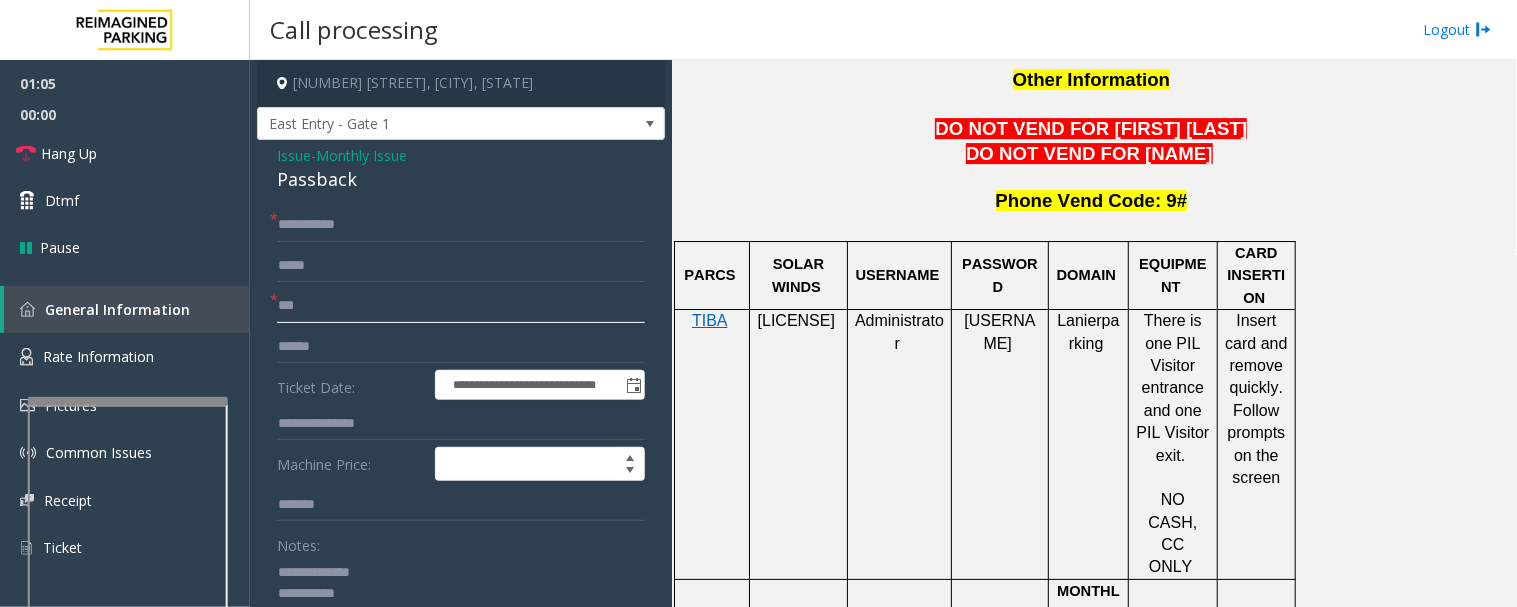 type on "***" 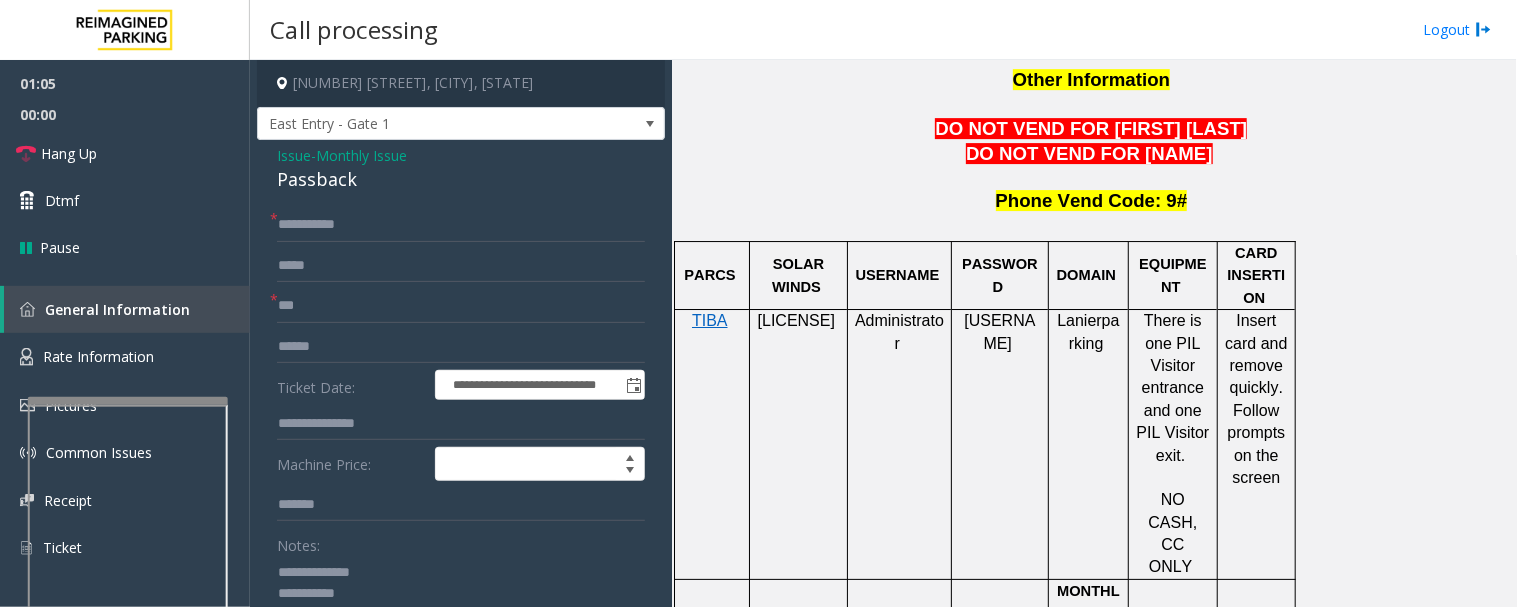 click 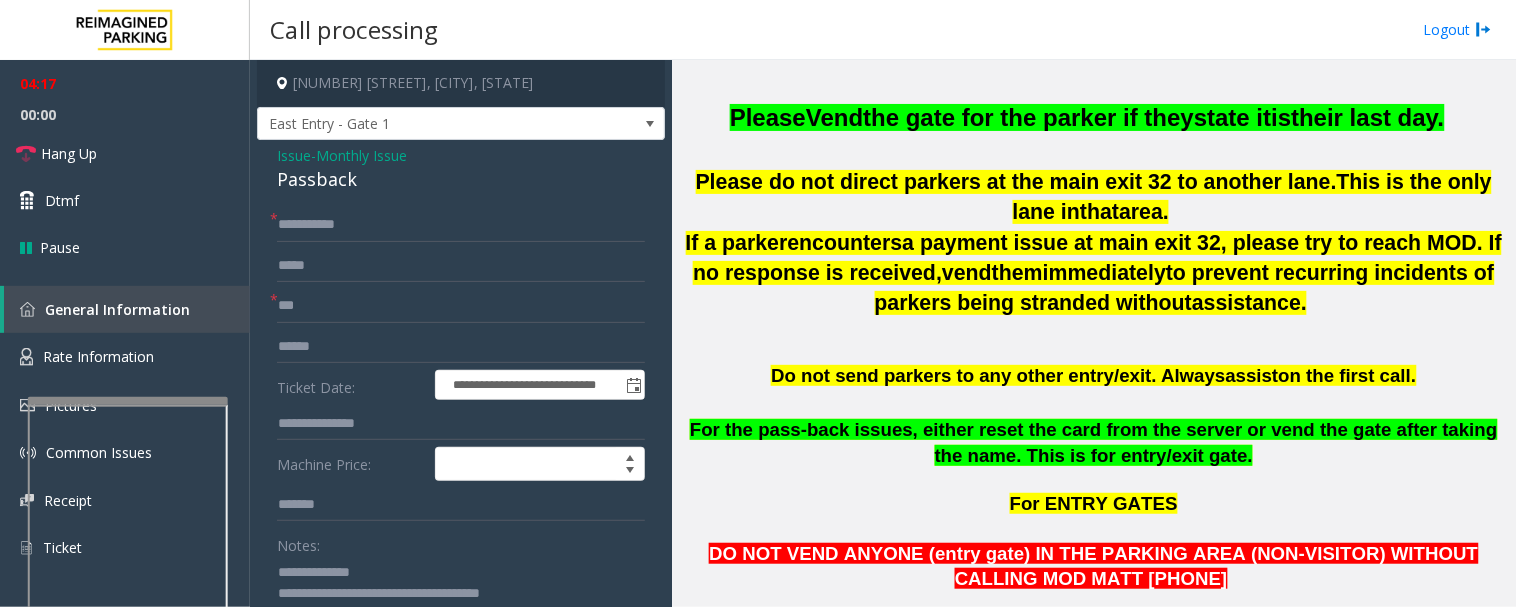 scroll, scrollTop: 1000, scrollLeft: 0, axis: vertical 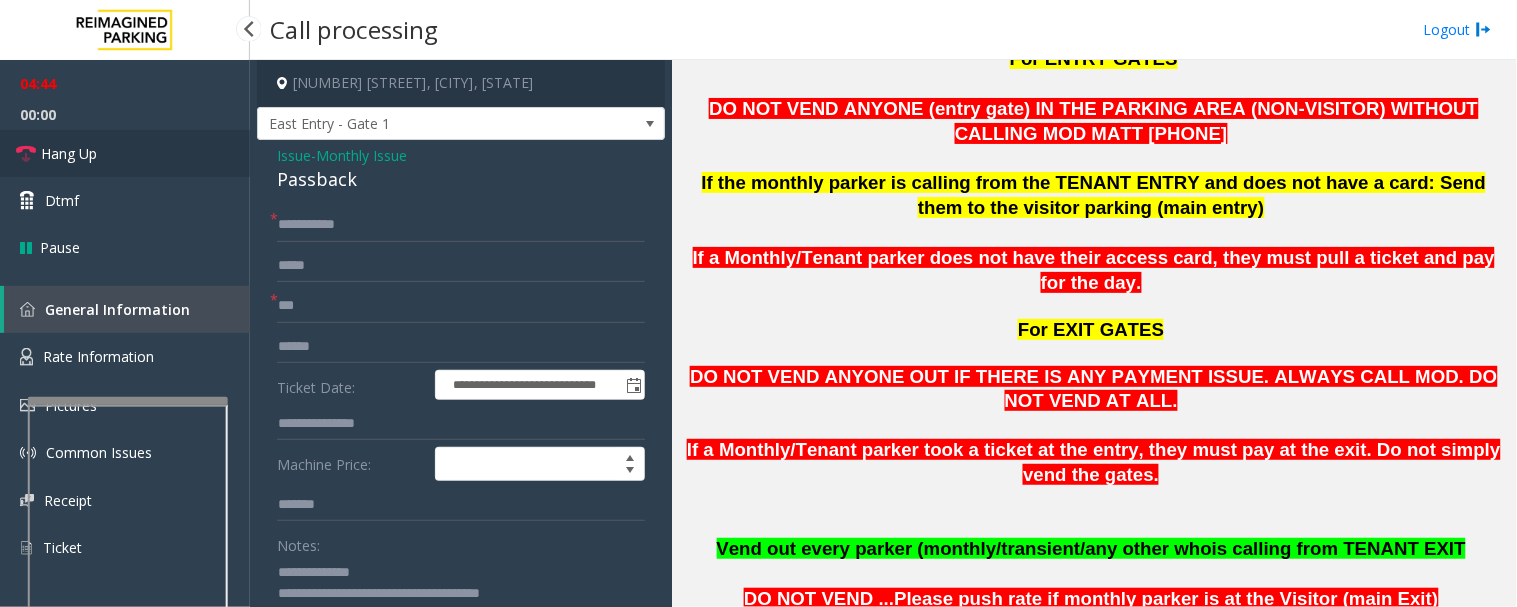 click on "Hang Up" at bounding box center [69, 153] 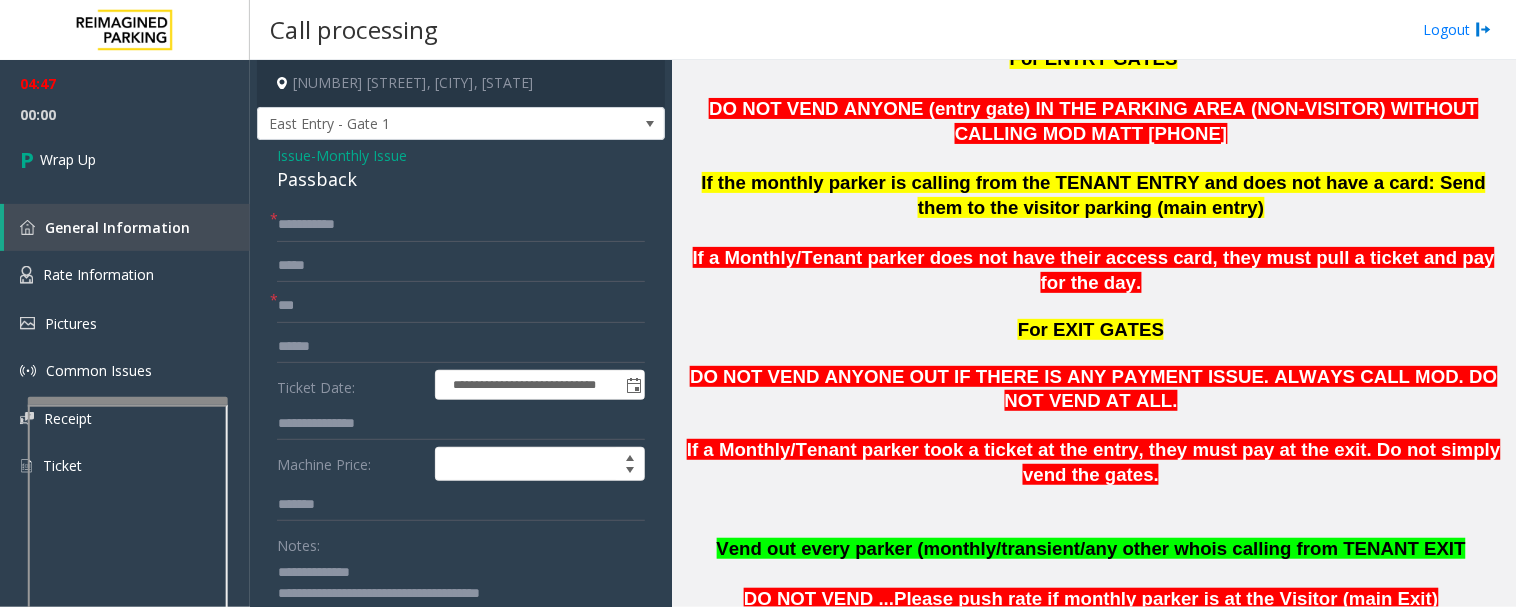 scroll, scrollTop: 333, scrollLeft: 0, axis: vertical 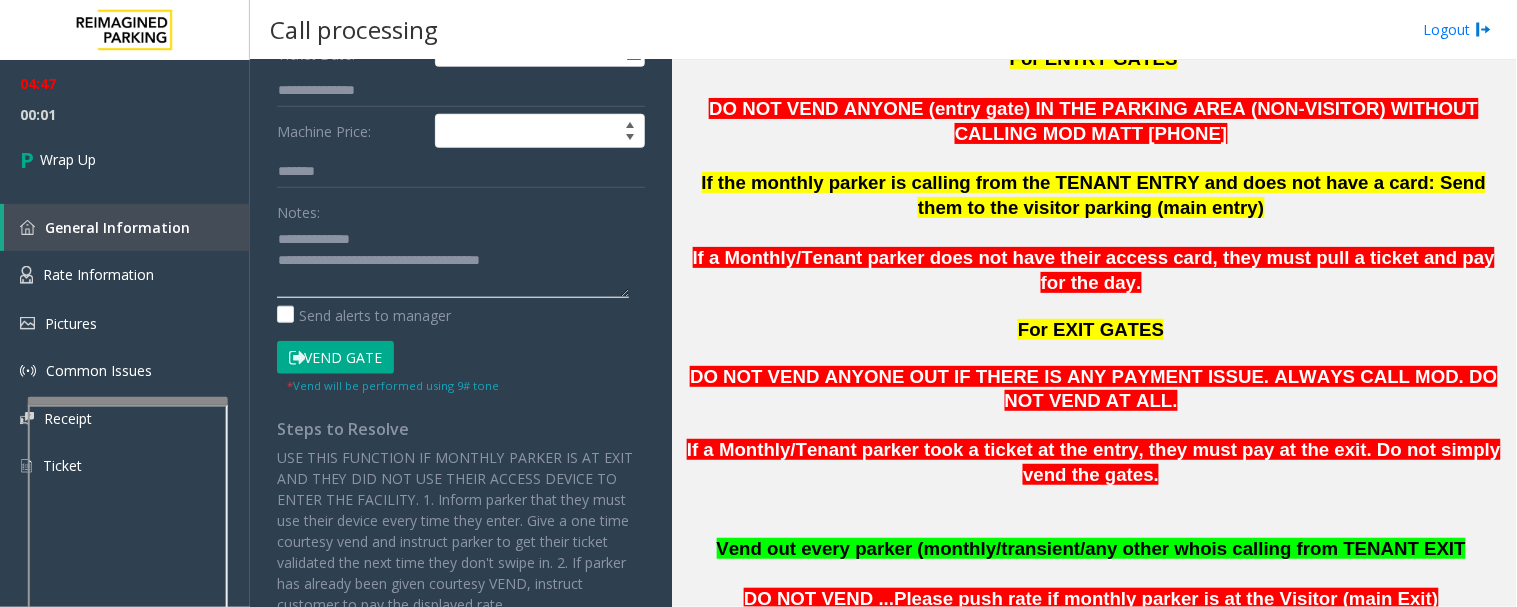 drag, startPoint x: 348, startPoint y: 262, endPoint x: 774, endPoint y: 226, distance: 427.51843 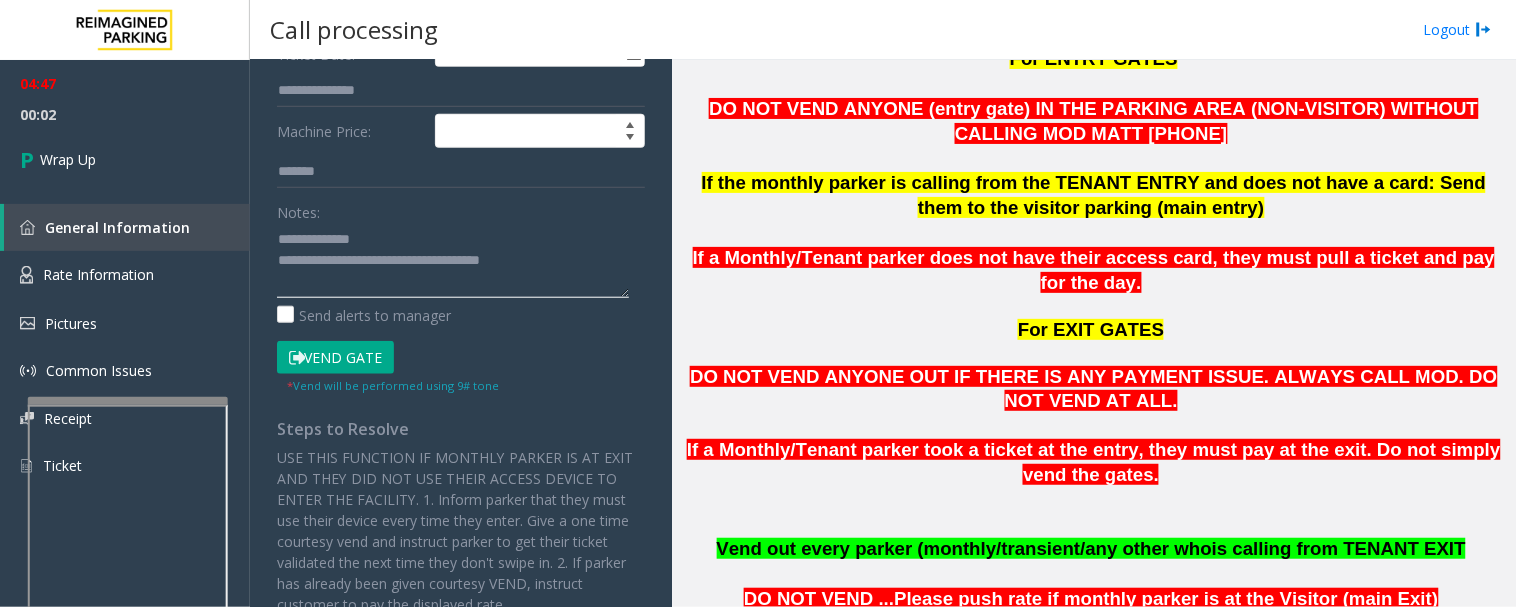 click 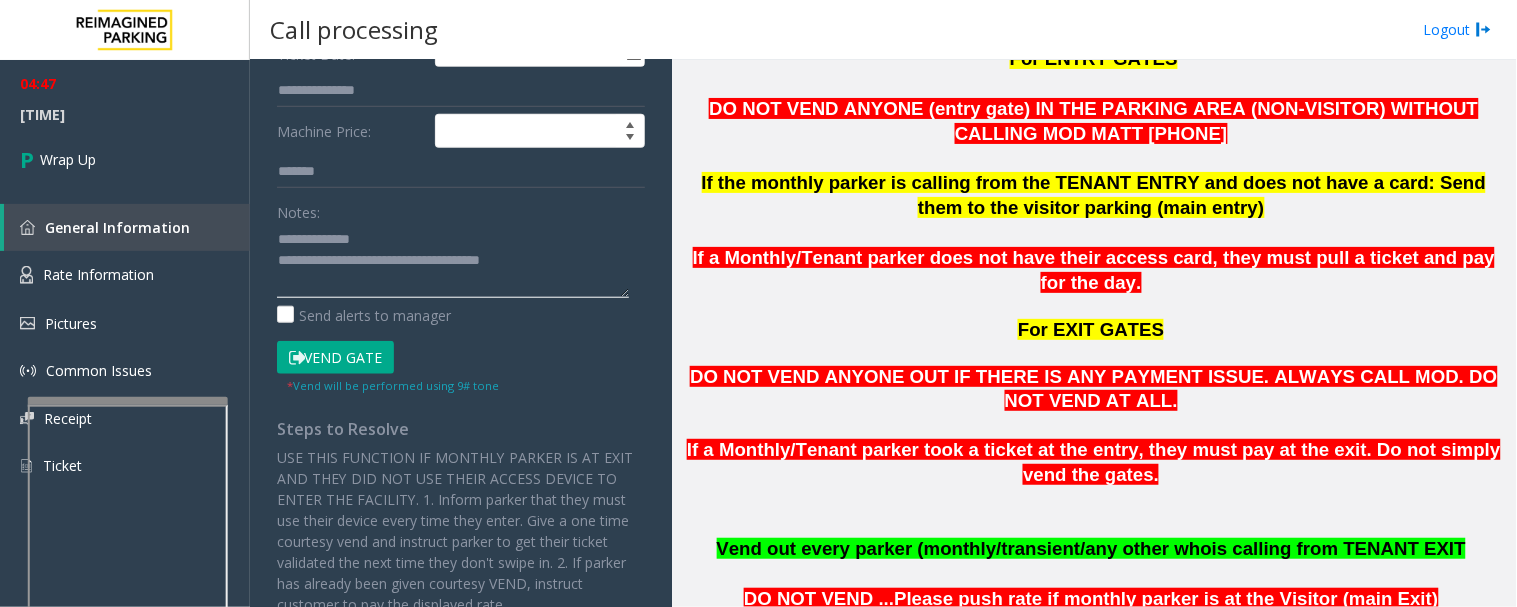 drag, startPoint x: 573, startPoint y: 263, endPoint x: 351, endPoint y: 292, distance: 223.88614 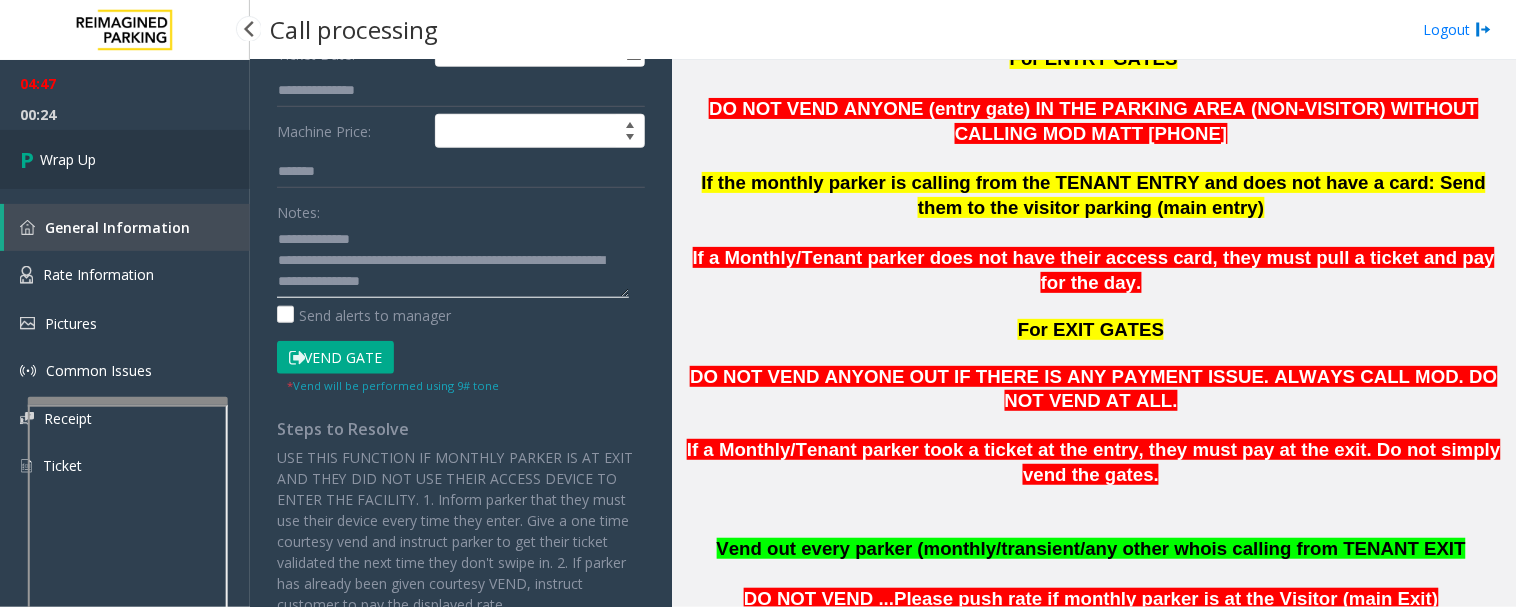 type on "**********" 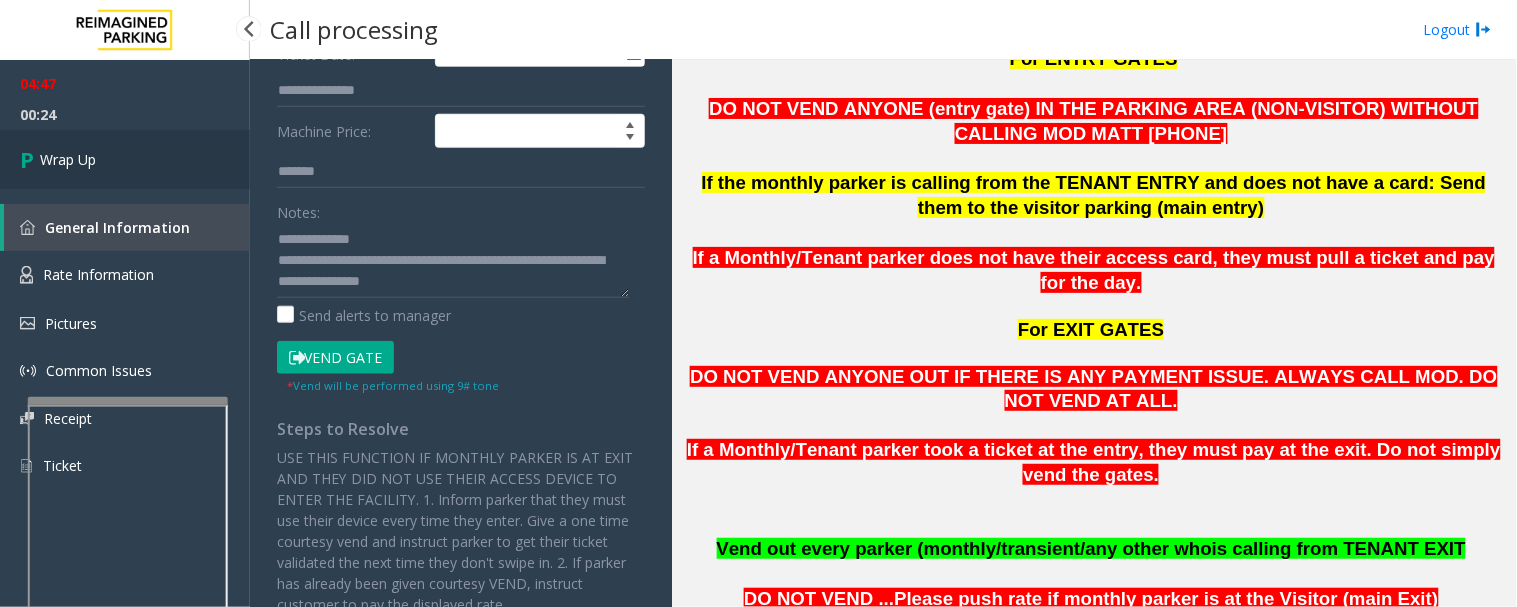 click on "Wrap Up" at bounding box center (125, 159) 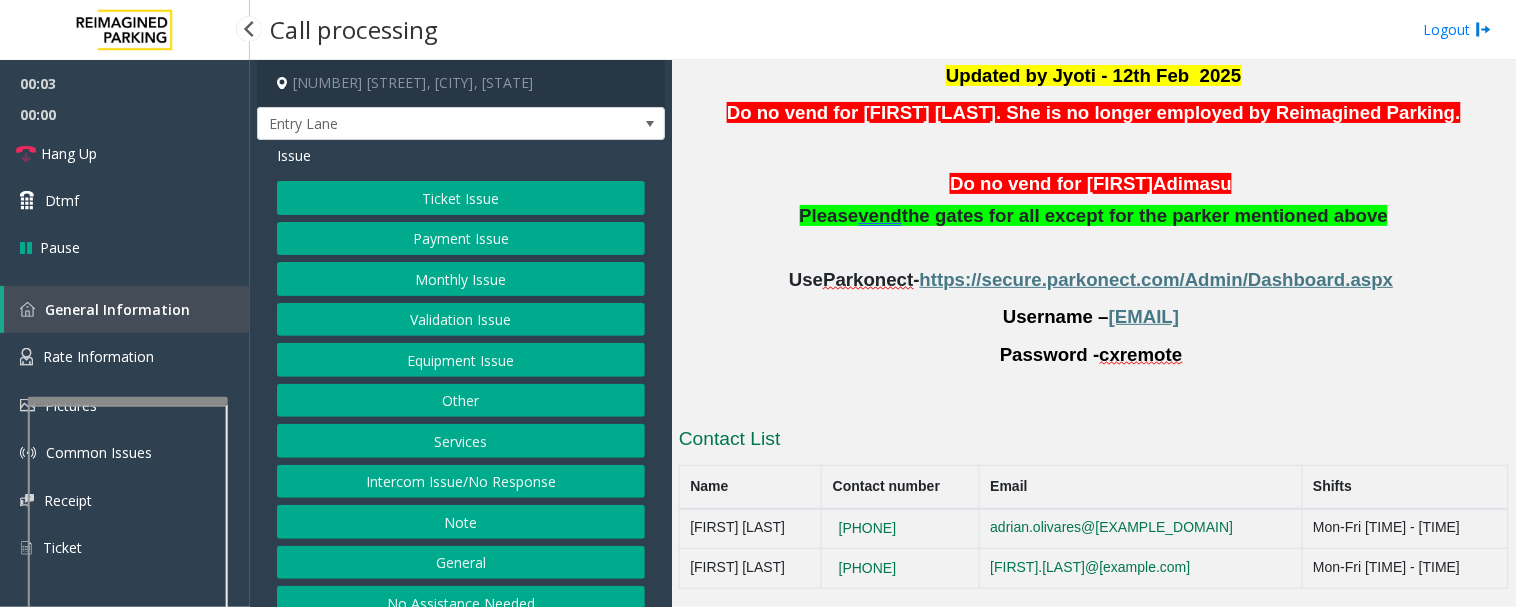 scroll, scrollTop: 461, scrollLeft: 0, axis: vertical 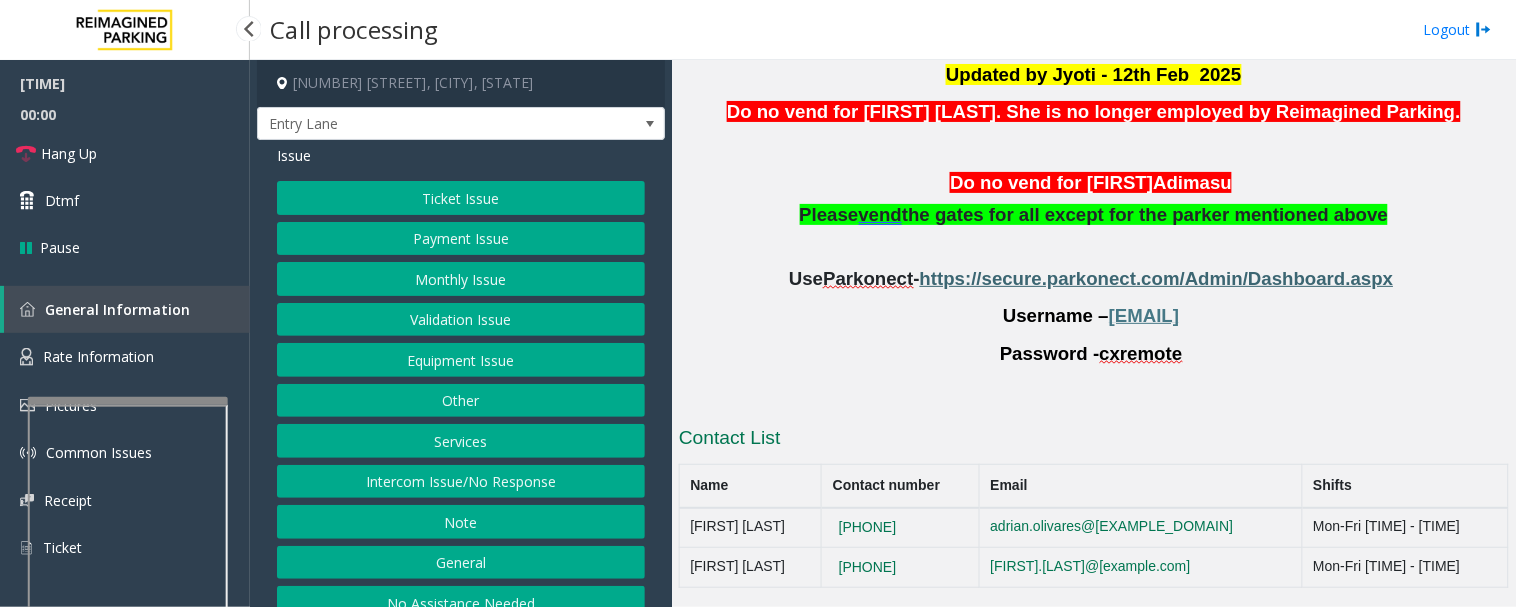click on "https://secure.parkonect.com/Admin/Dashboard.aspx" 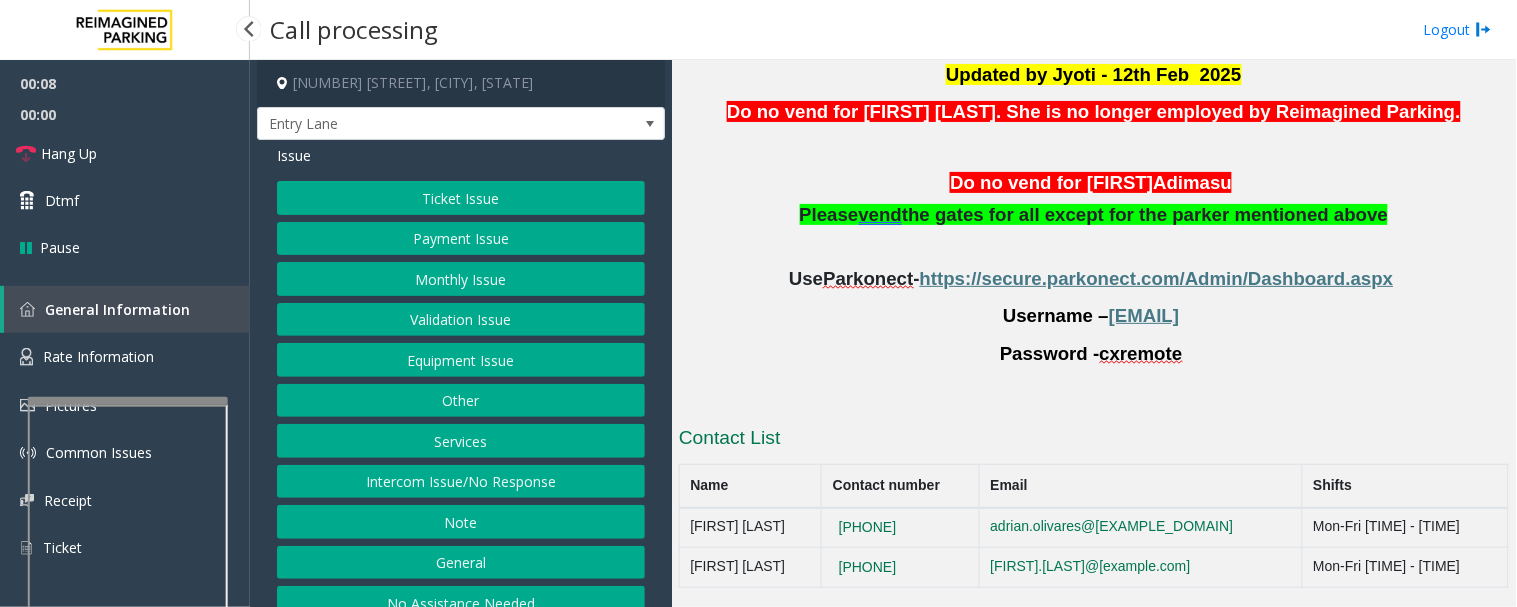 click on "Monthly Issue" 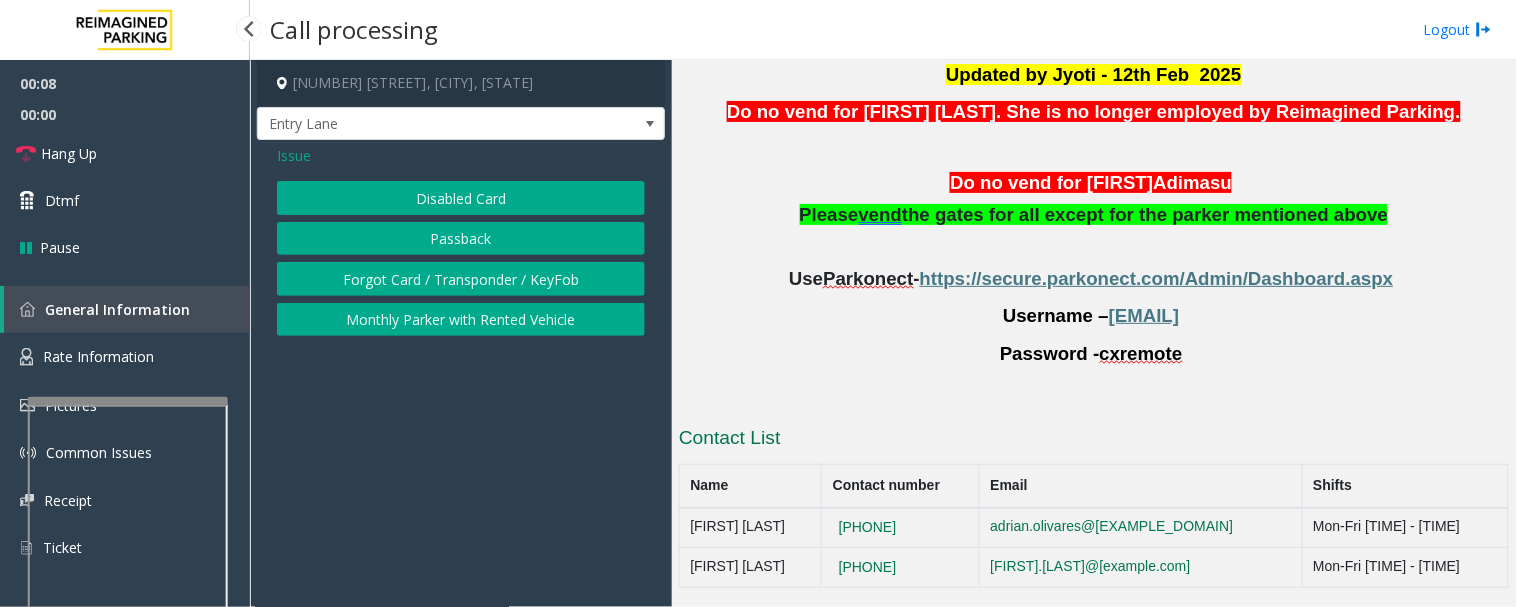 click on "Disabled Card" 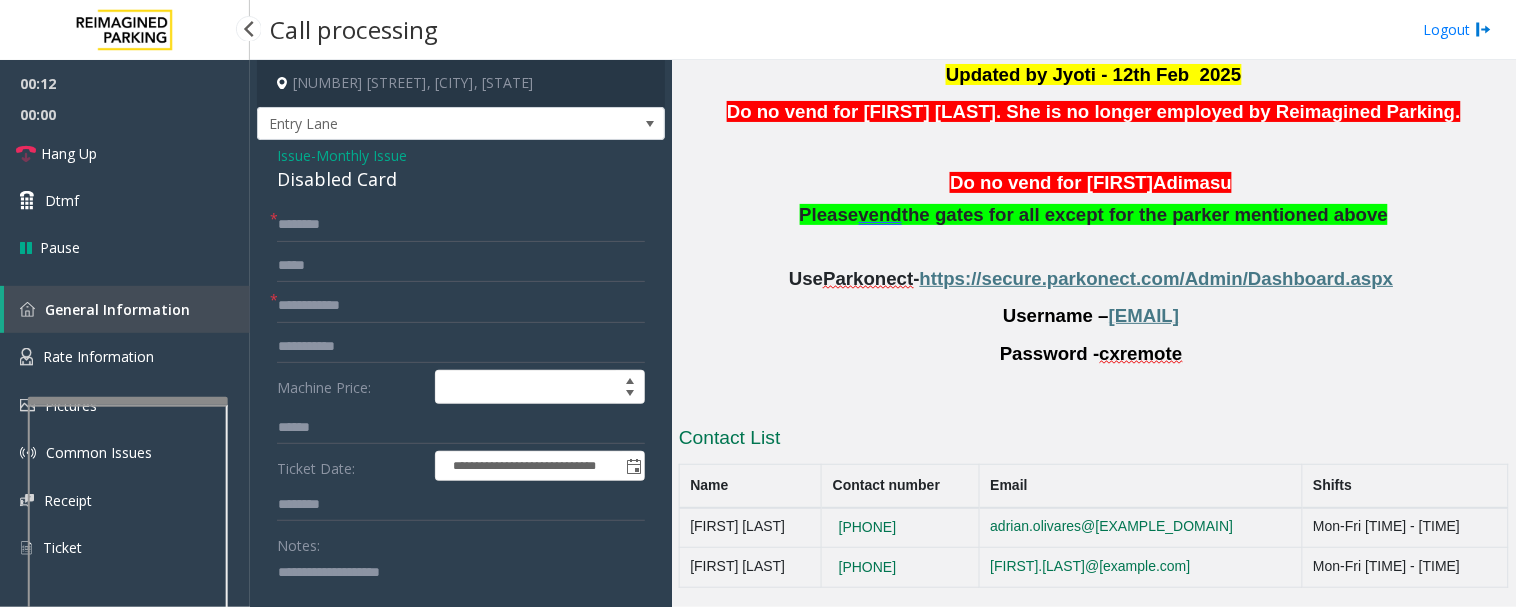 click on "Disabled Card" 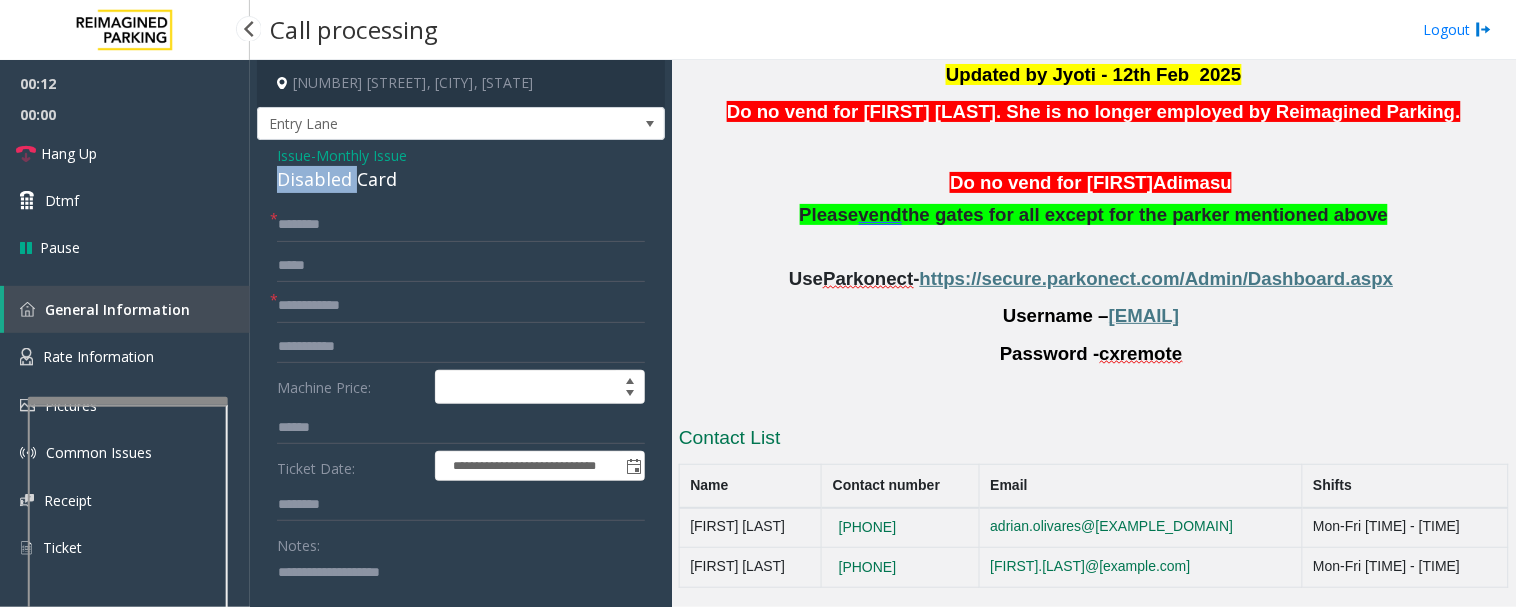 click on "Disabled Card" 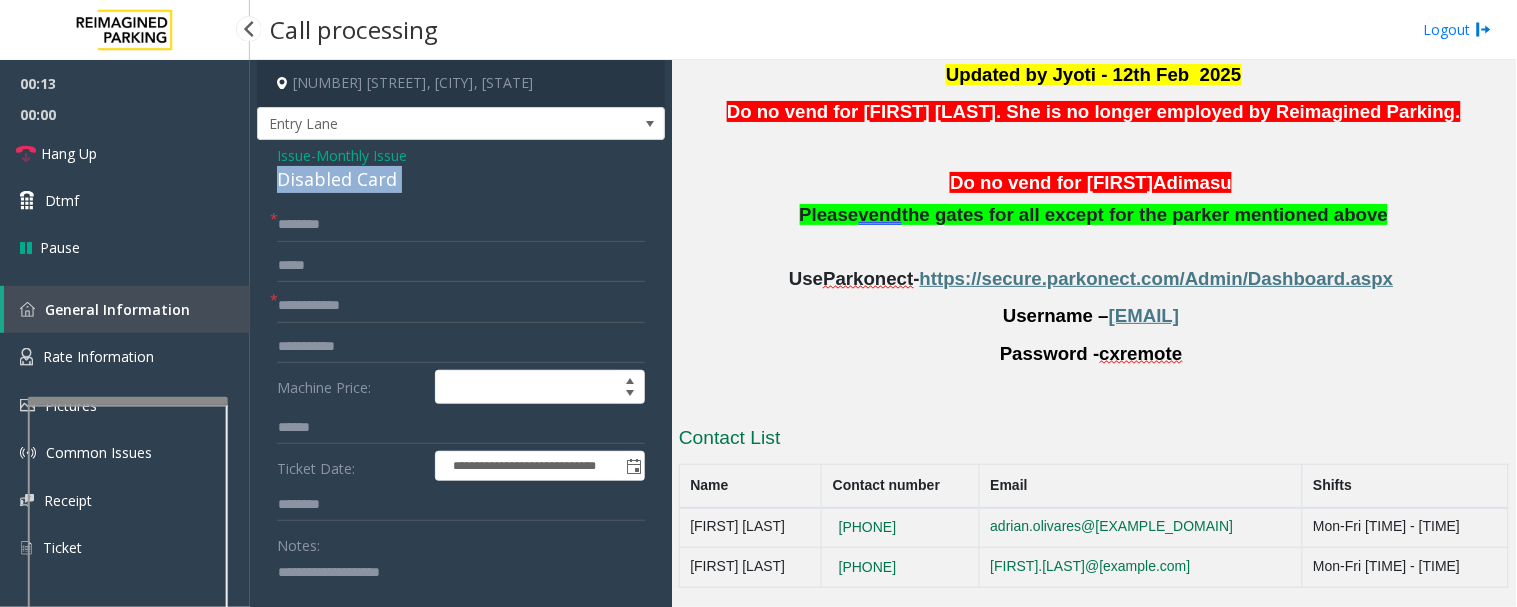 click on "Disabled Card" 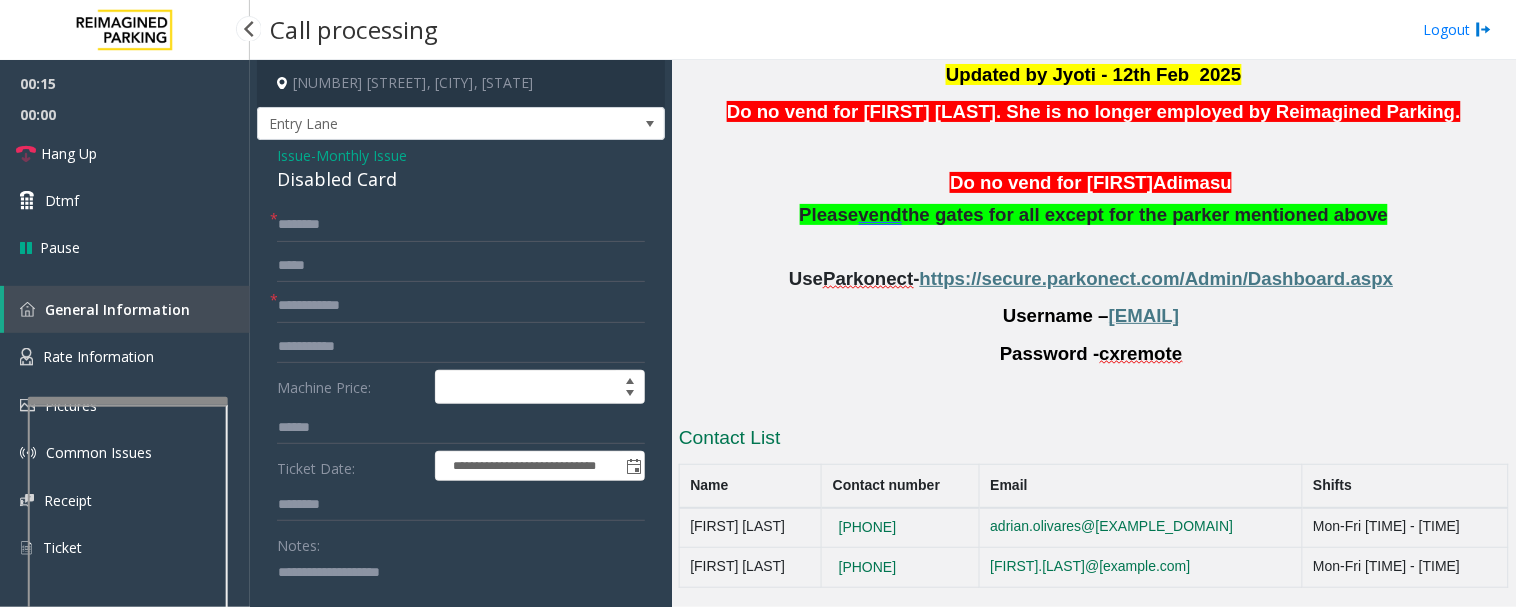 click on "Notes:" 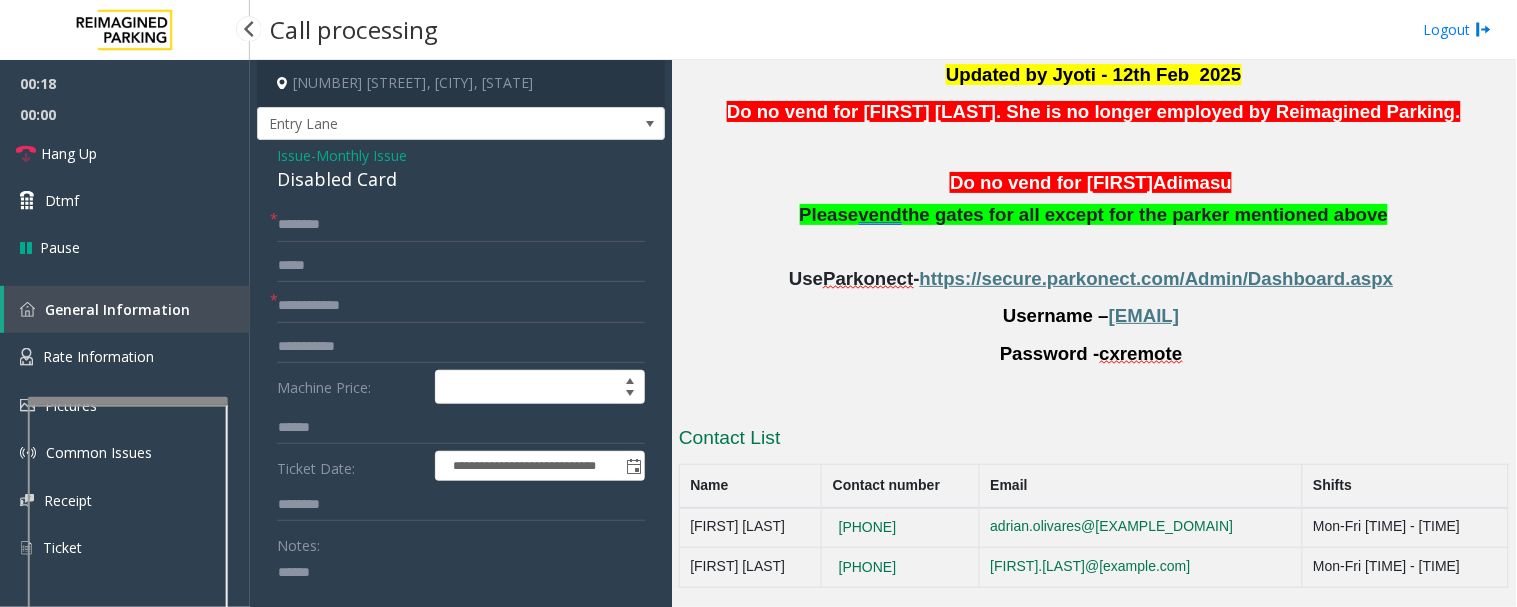 type on "******" 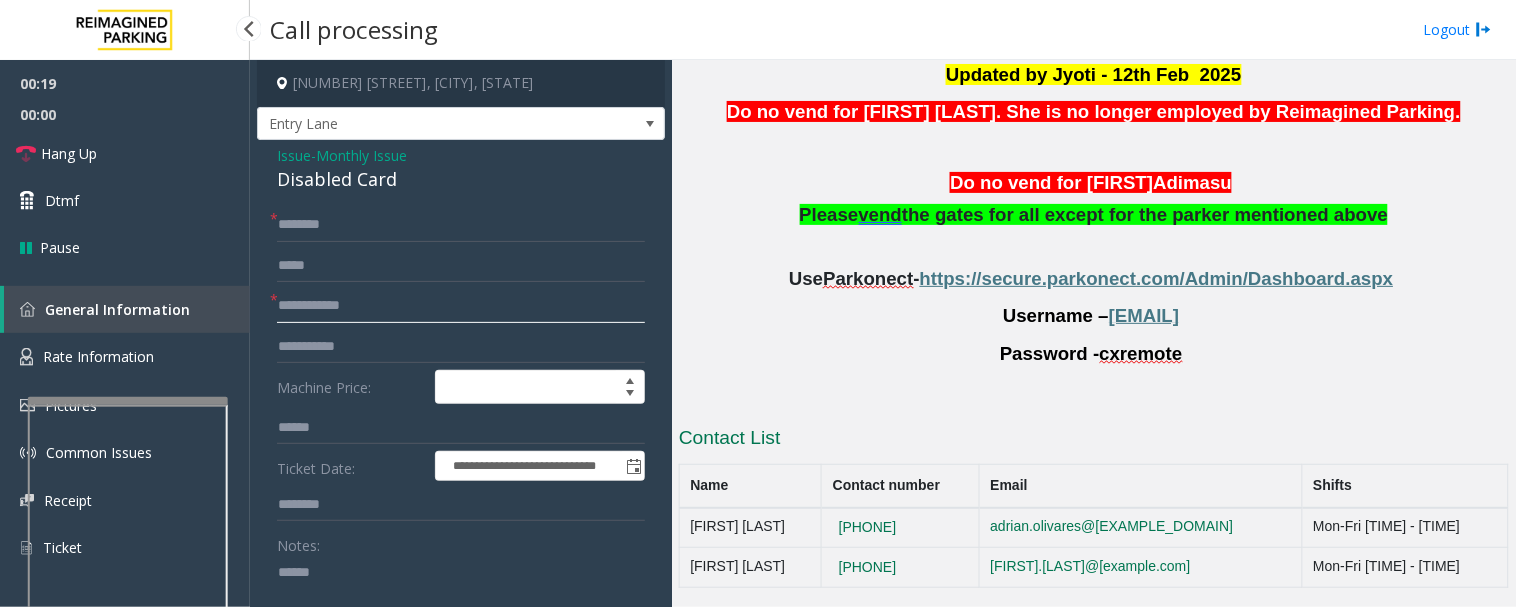 click 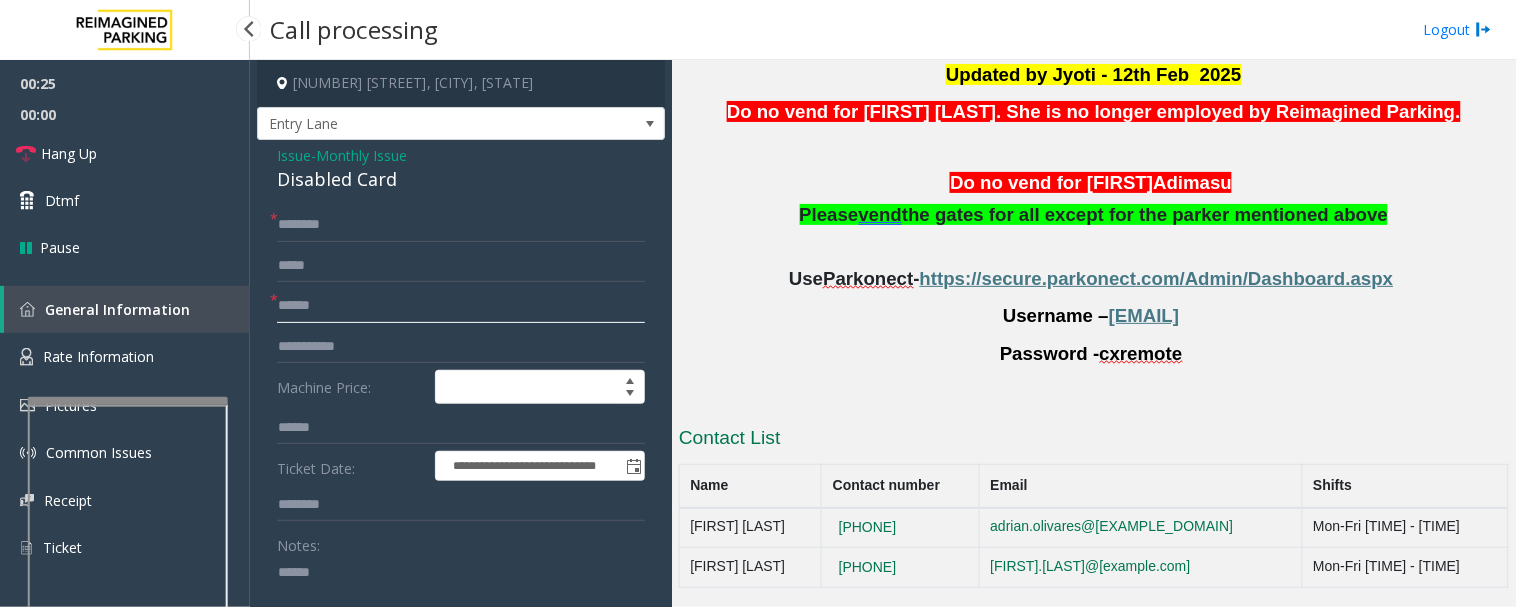type on "******" 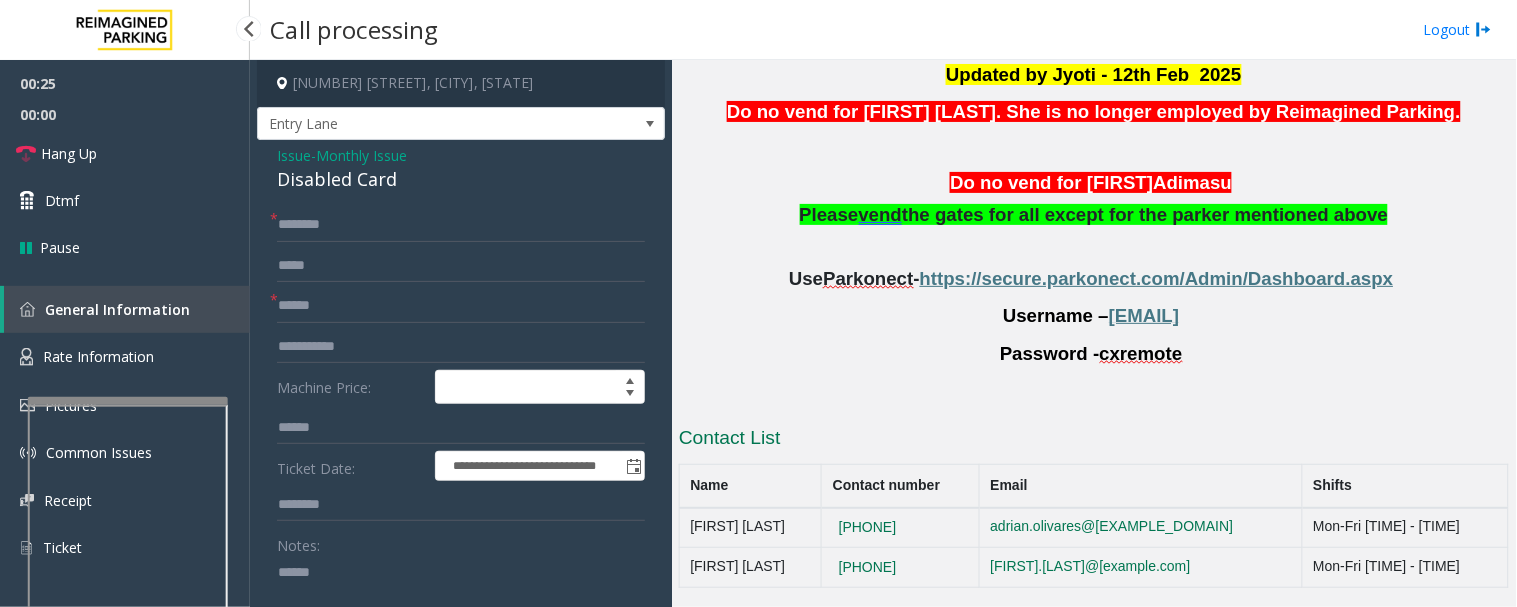click 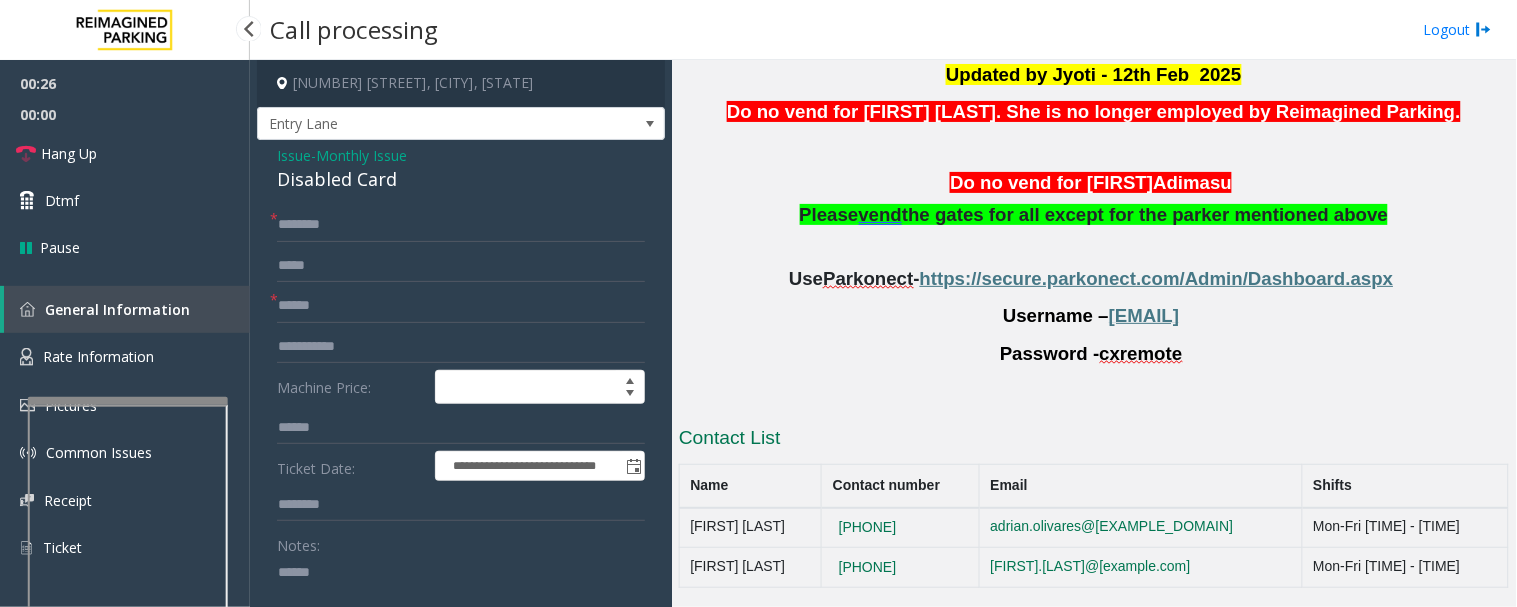 paste on "**********" 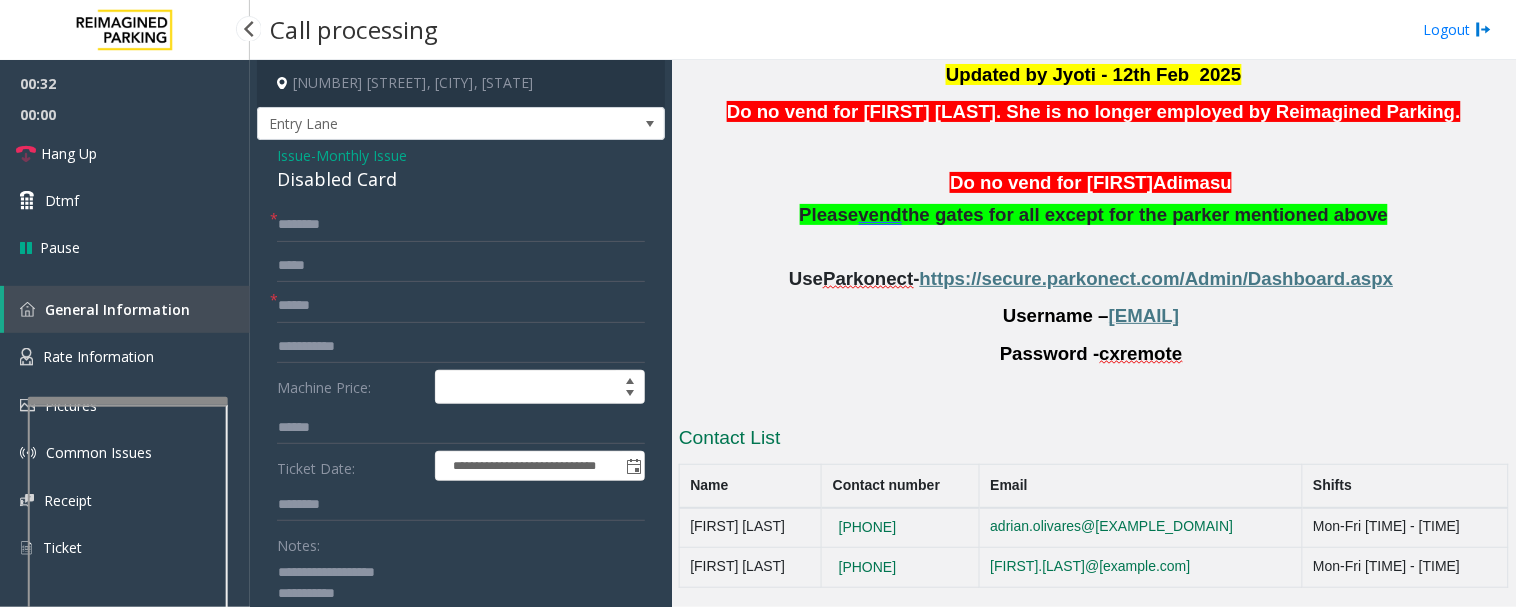 type on "**********" 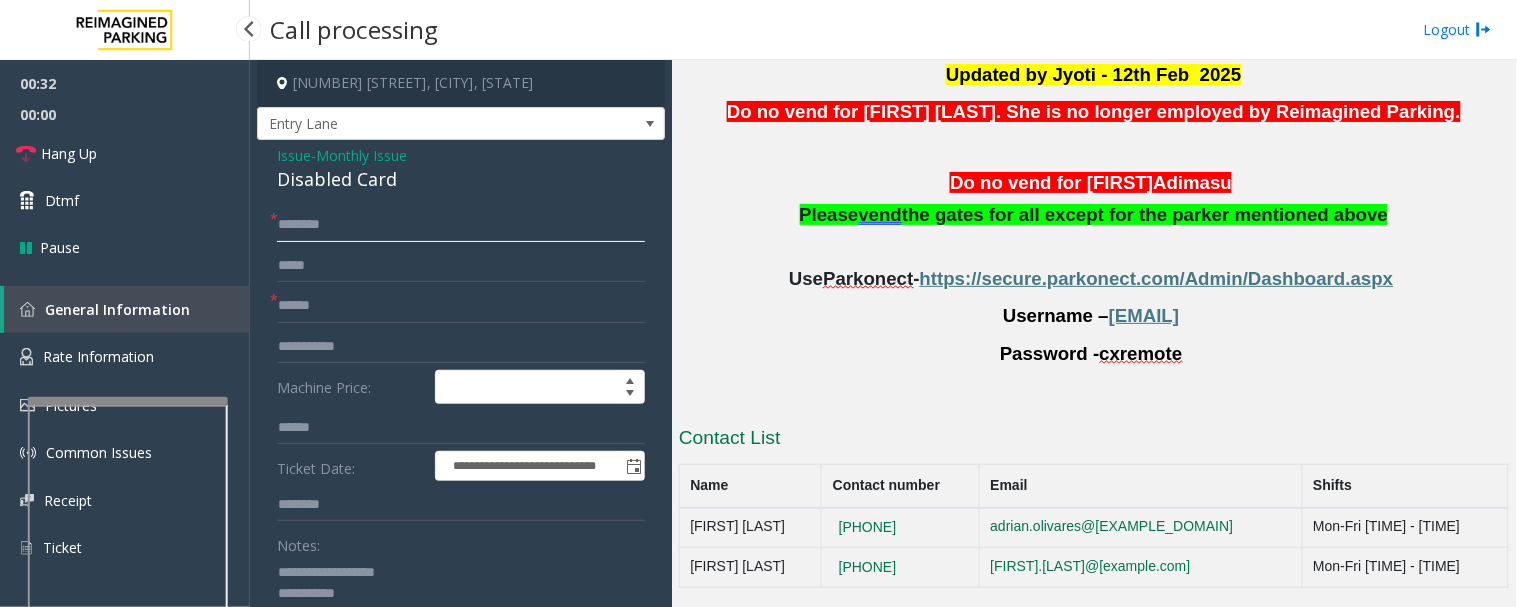 click 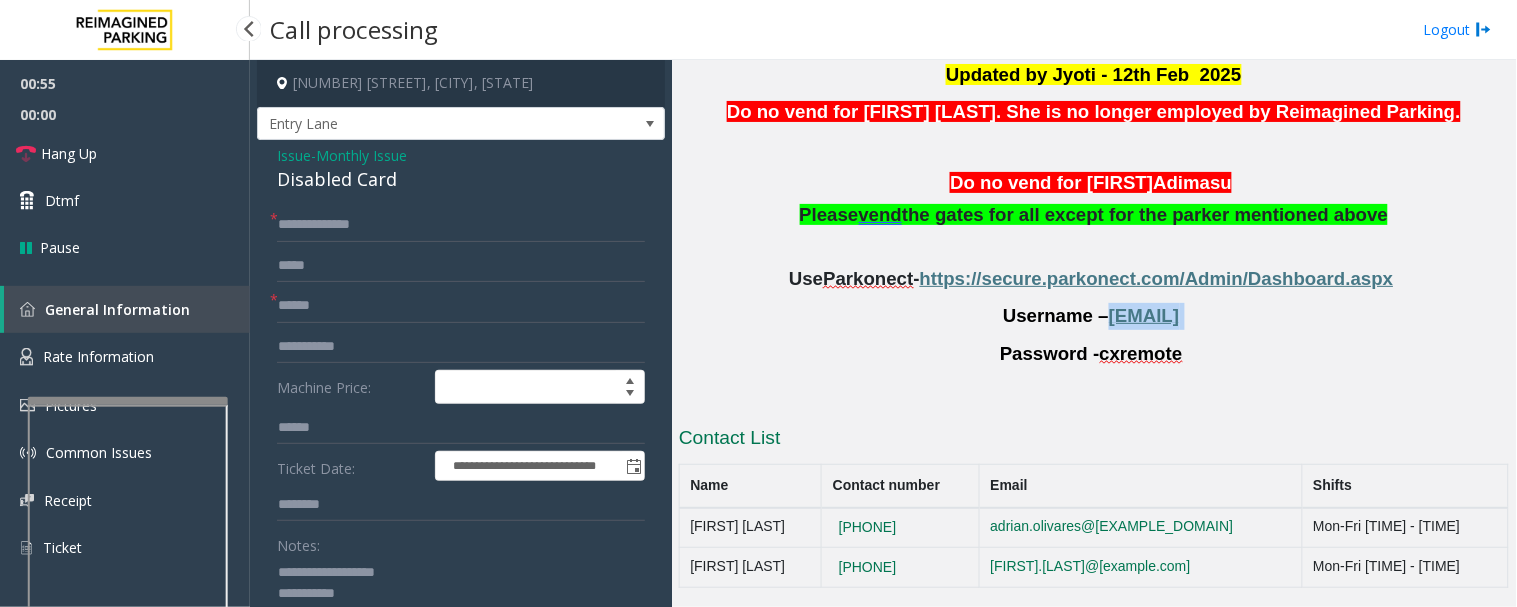 drag, startPoint x: 1253, startPoint y: 323, endPoint x: 1080, endPoint y: 315, distance: 173.18488 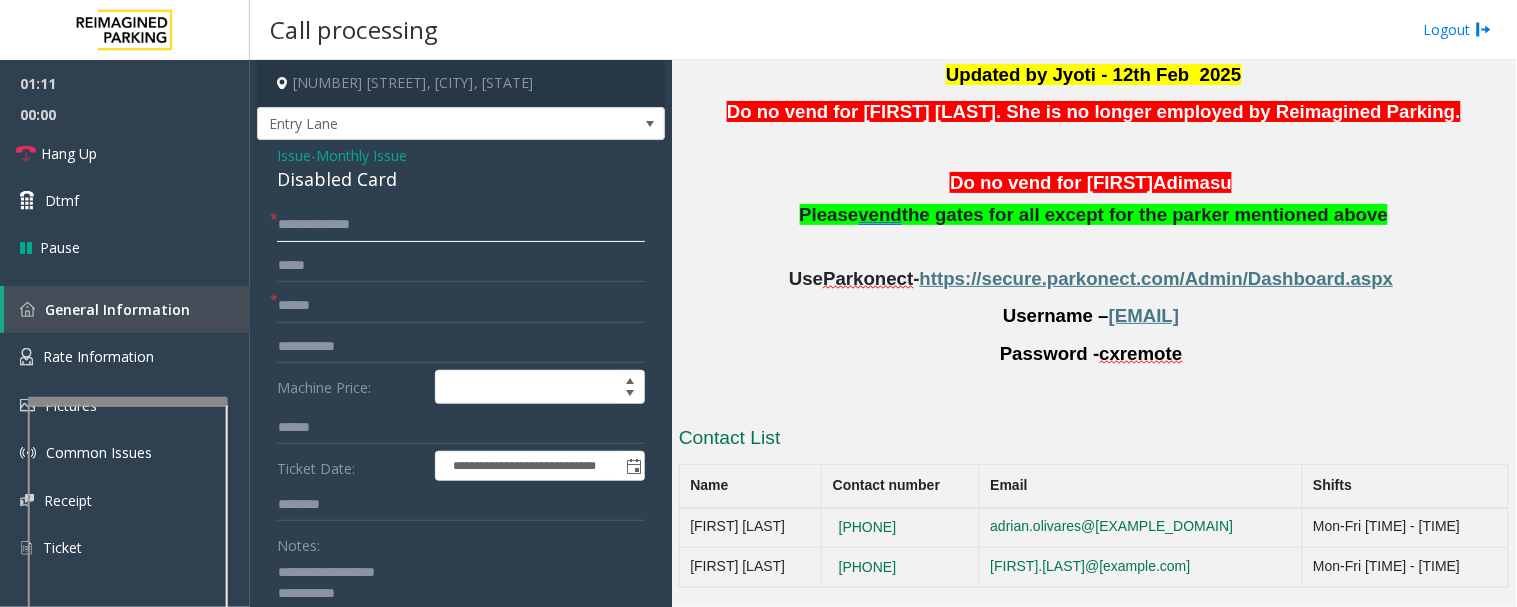 drag, startPoint x: 360, startPoint y: 224, endPoint x: 376, endPoint y: 223, distance: 16.03122 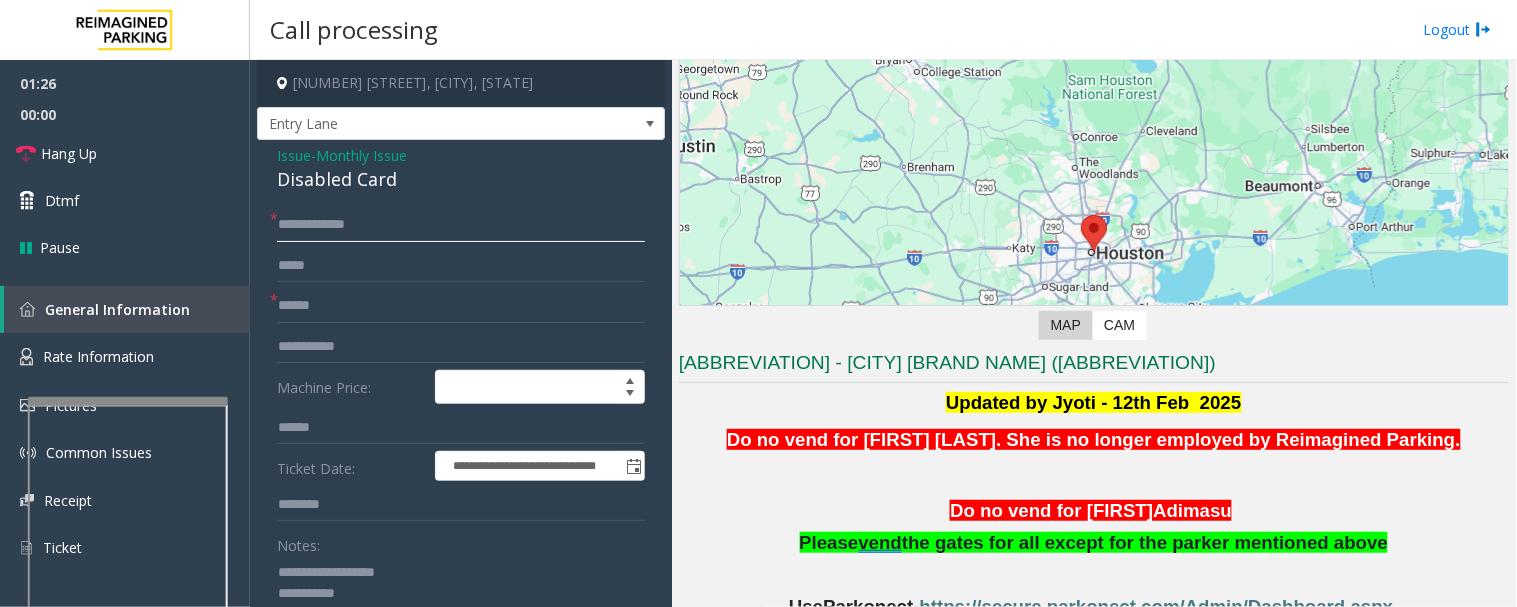 scroll, scrollTop: 350, scrollLeft: 0, axis: vertical 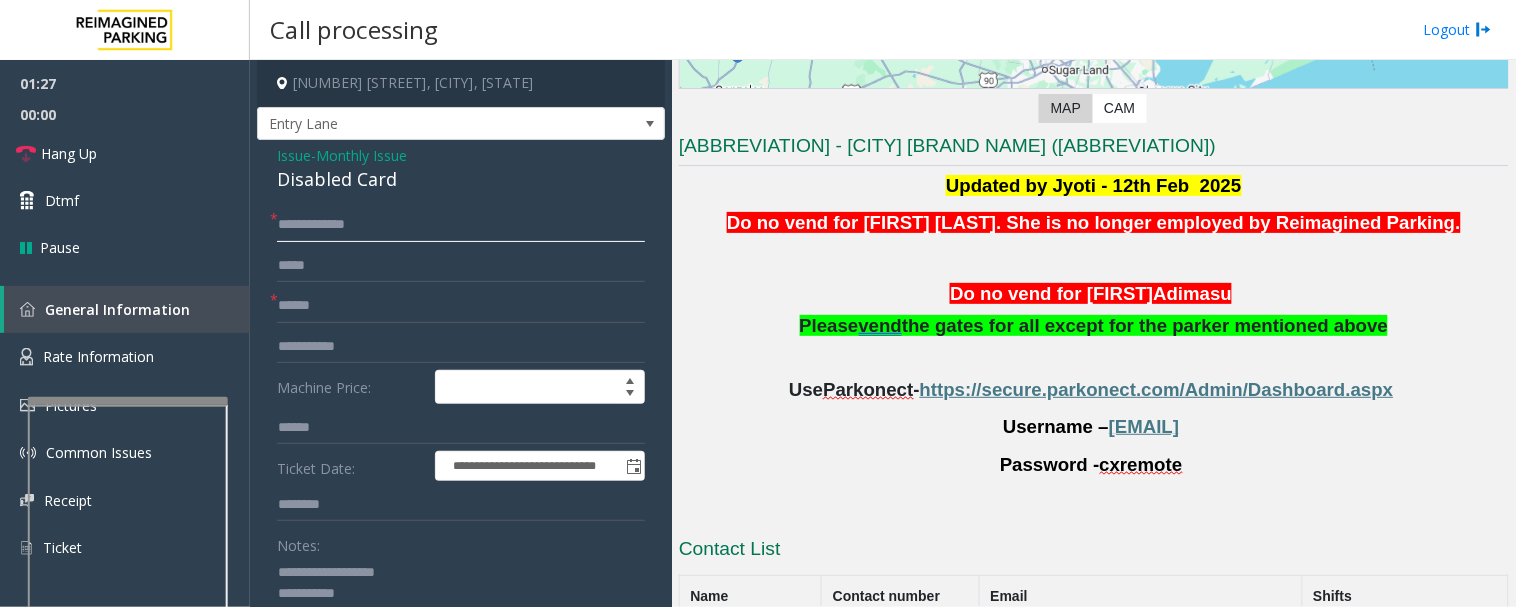 type on "**********" 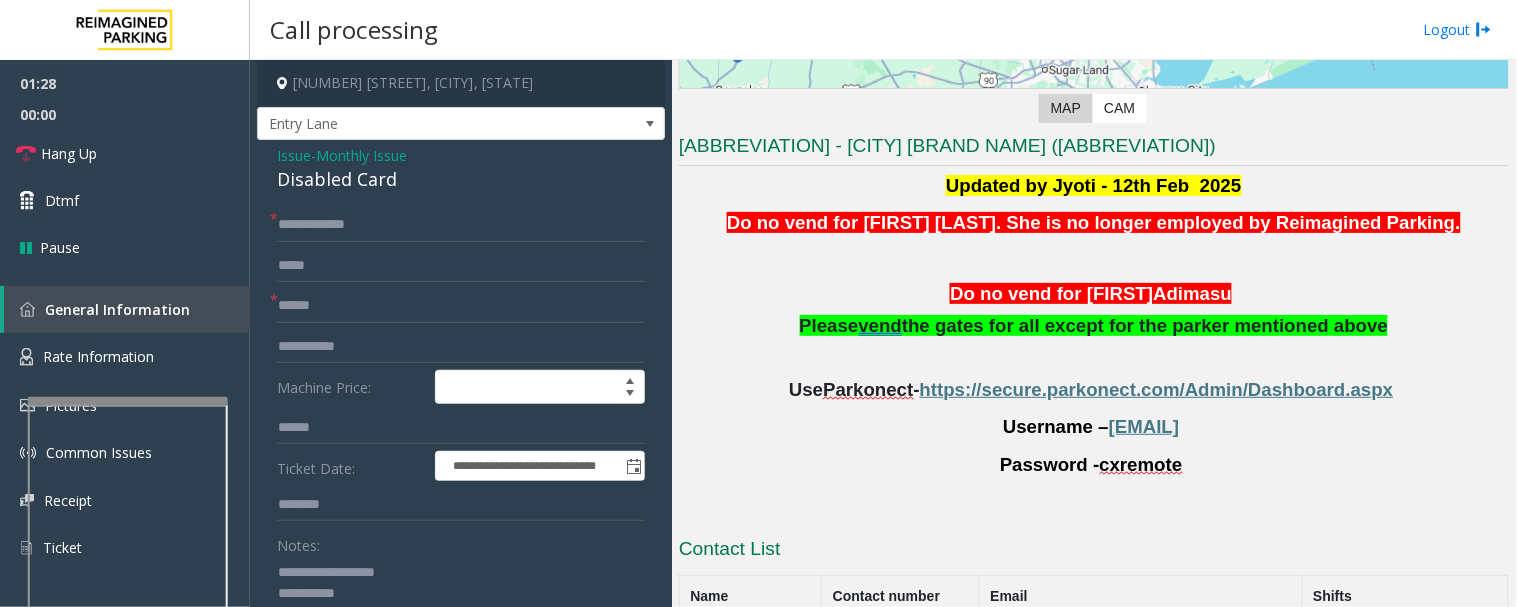 click 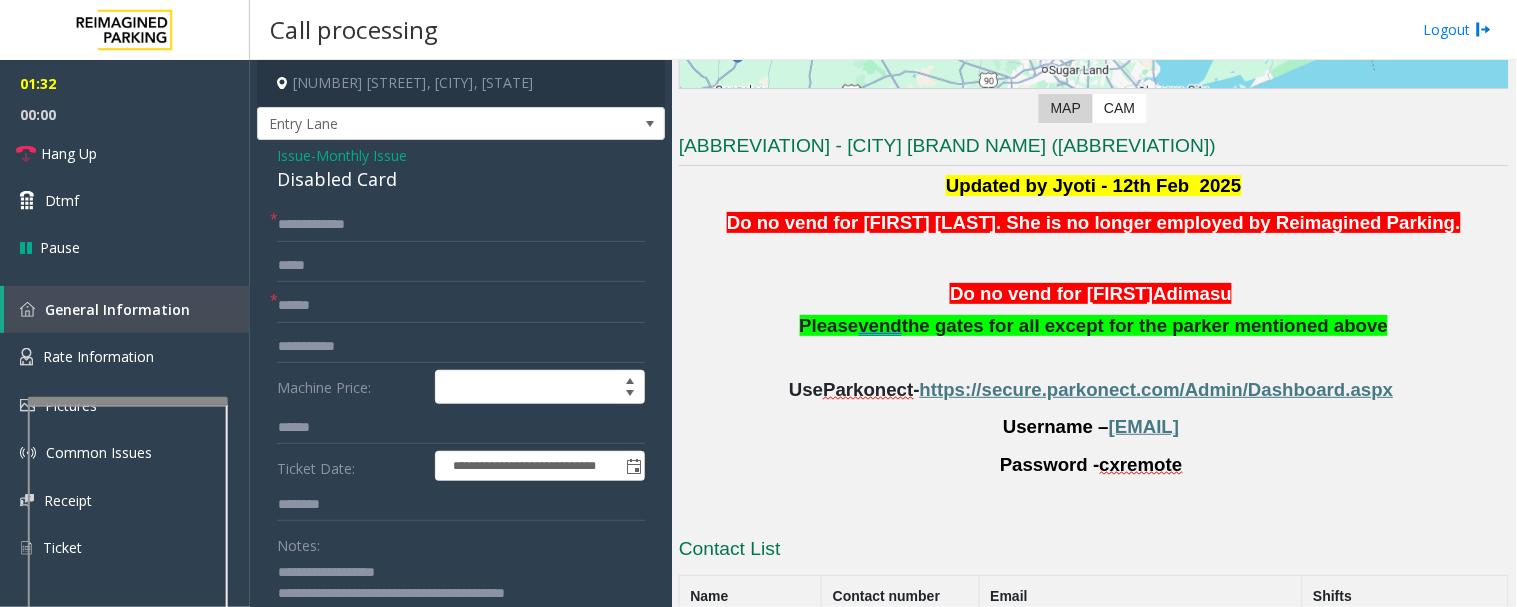 click 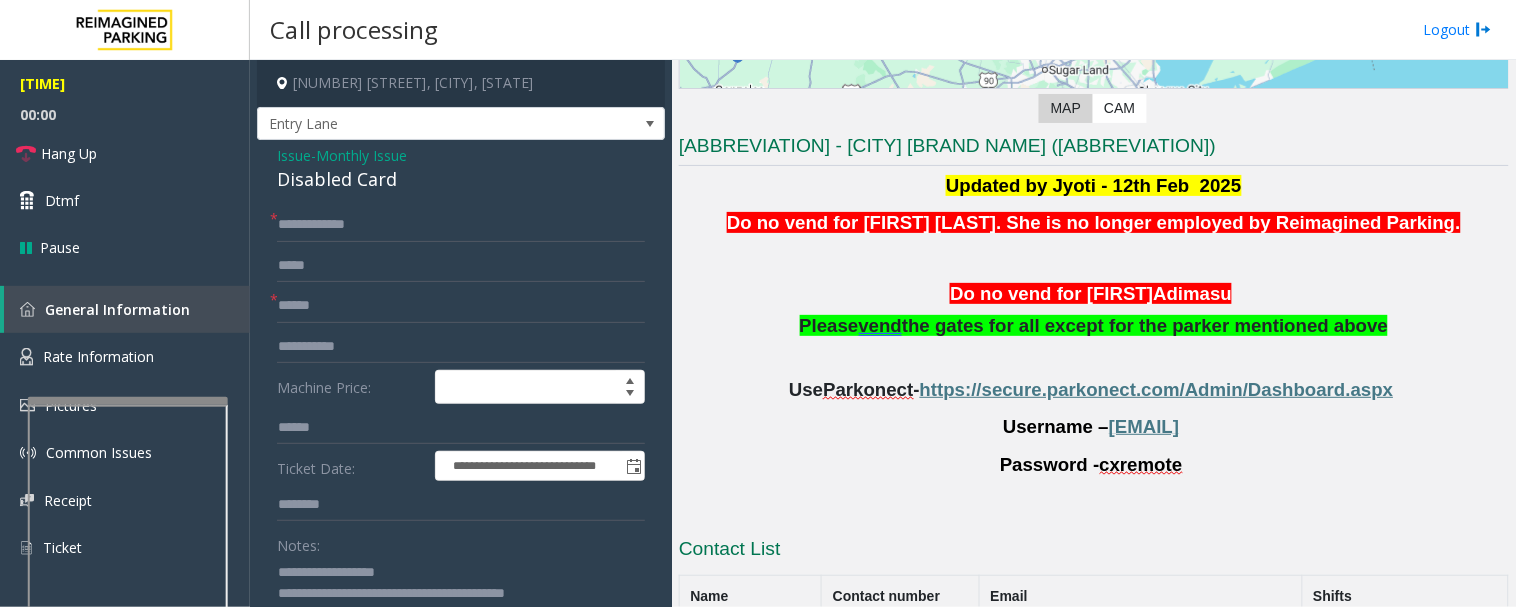 type on "**********" 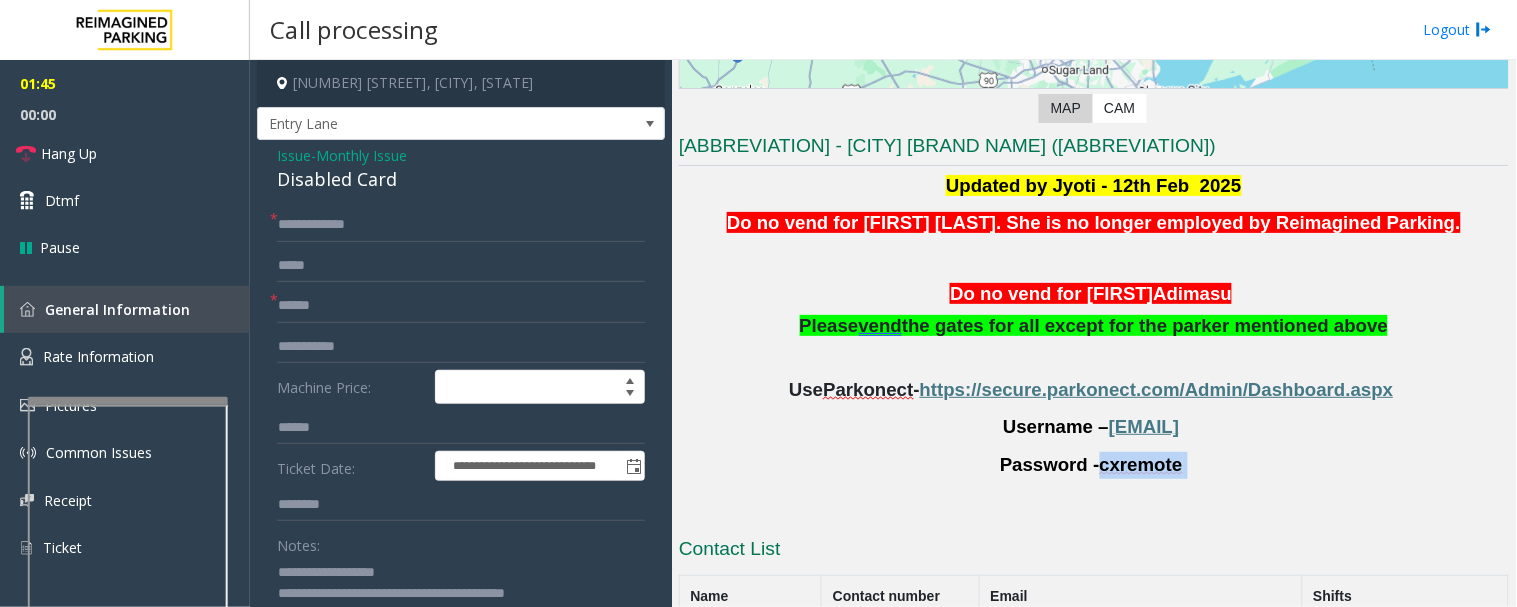 drag, startPoint x: 1091, startPoint y: 465, endPoint x: 1205, endPoint y: 463, distance: 114.01754 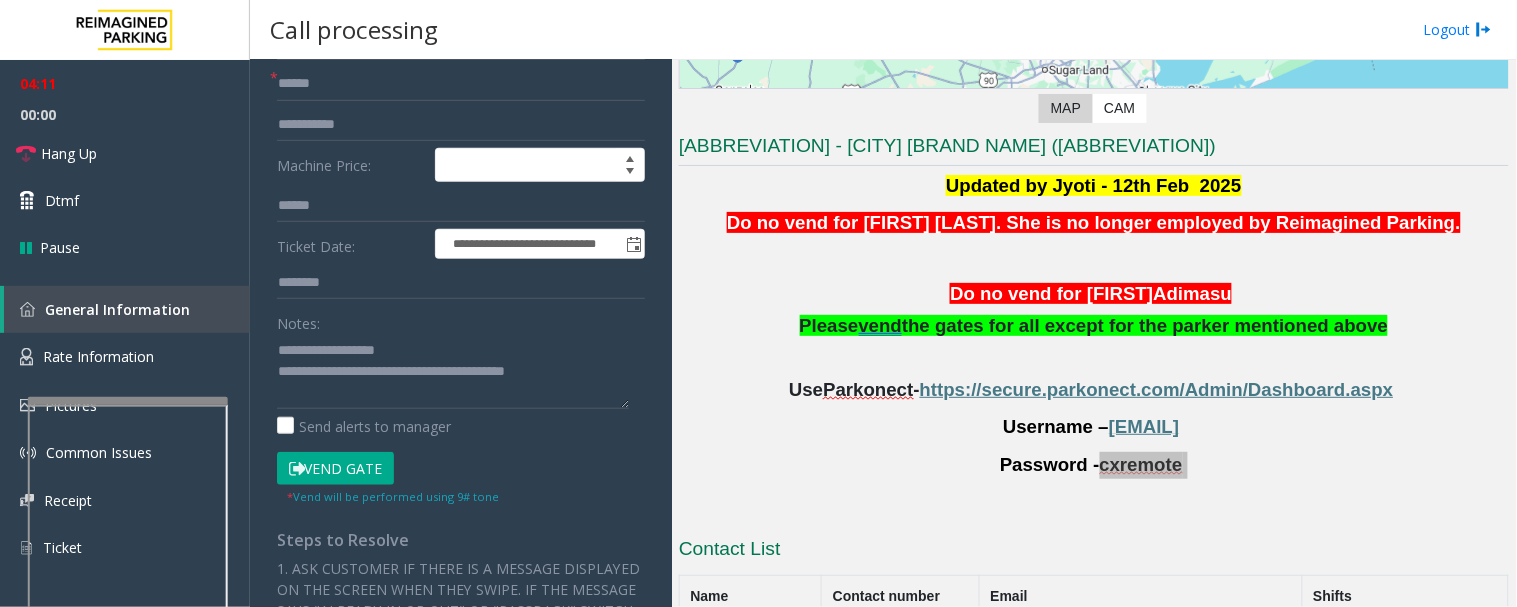 scroll, scrollTop: 0, scrollLeft: 0, axis: both 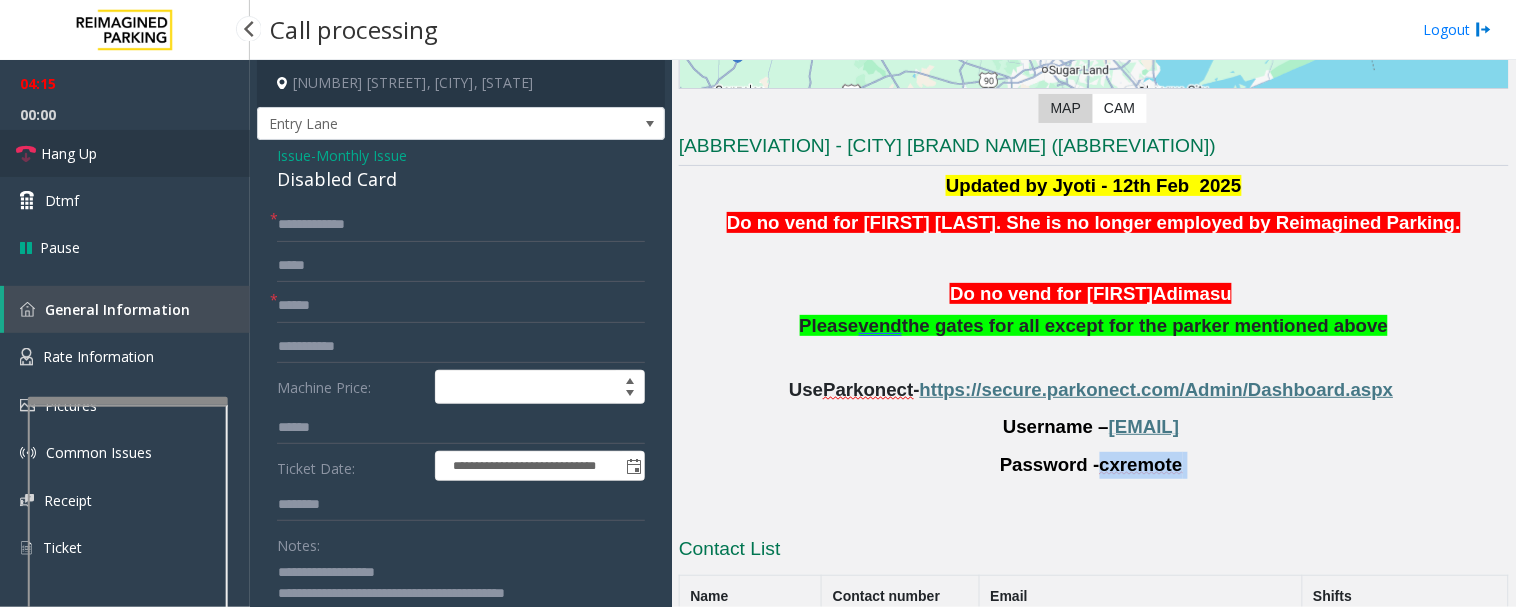 click on "Hang Up" at bounding box center (125, 153) 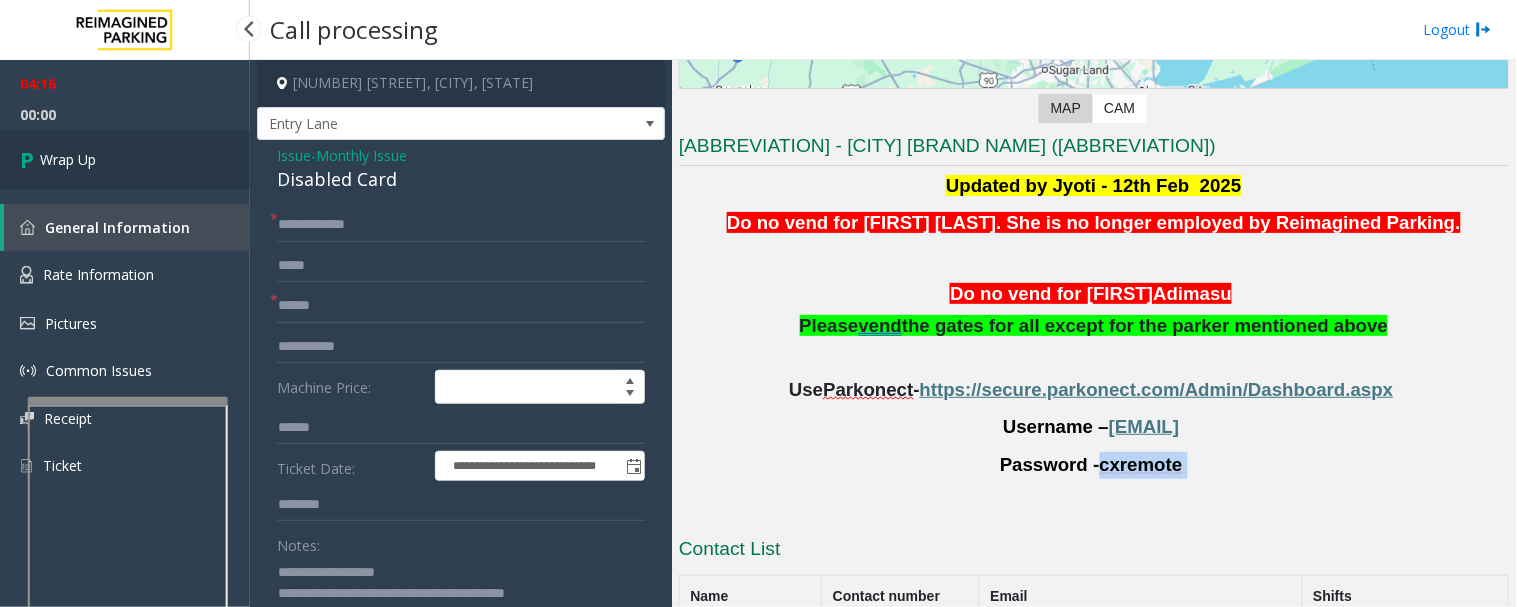 click at bounding box center [30, 159] 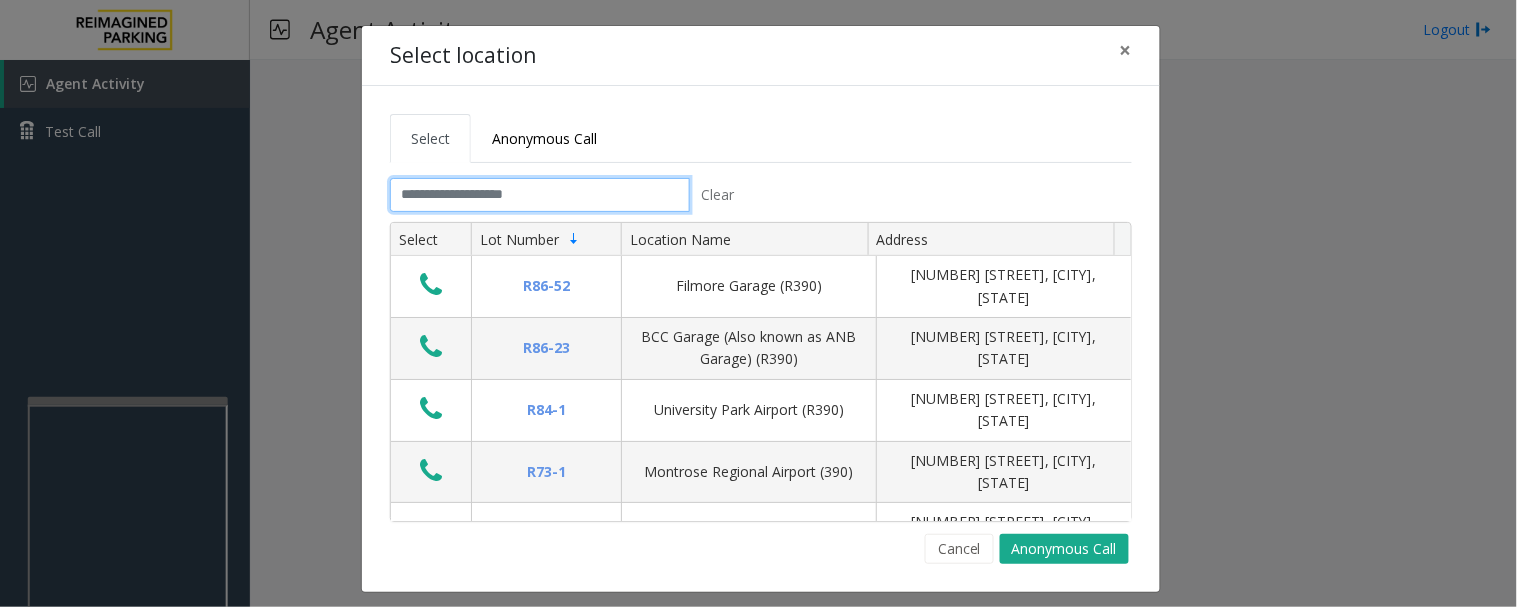 click 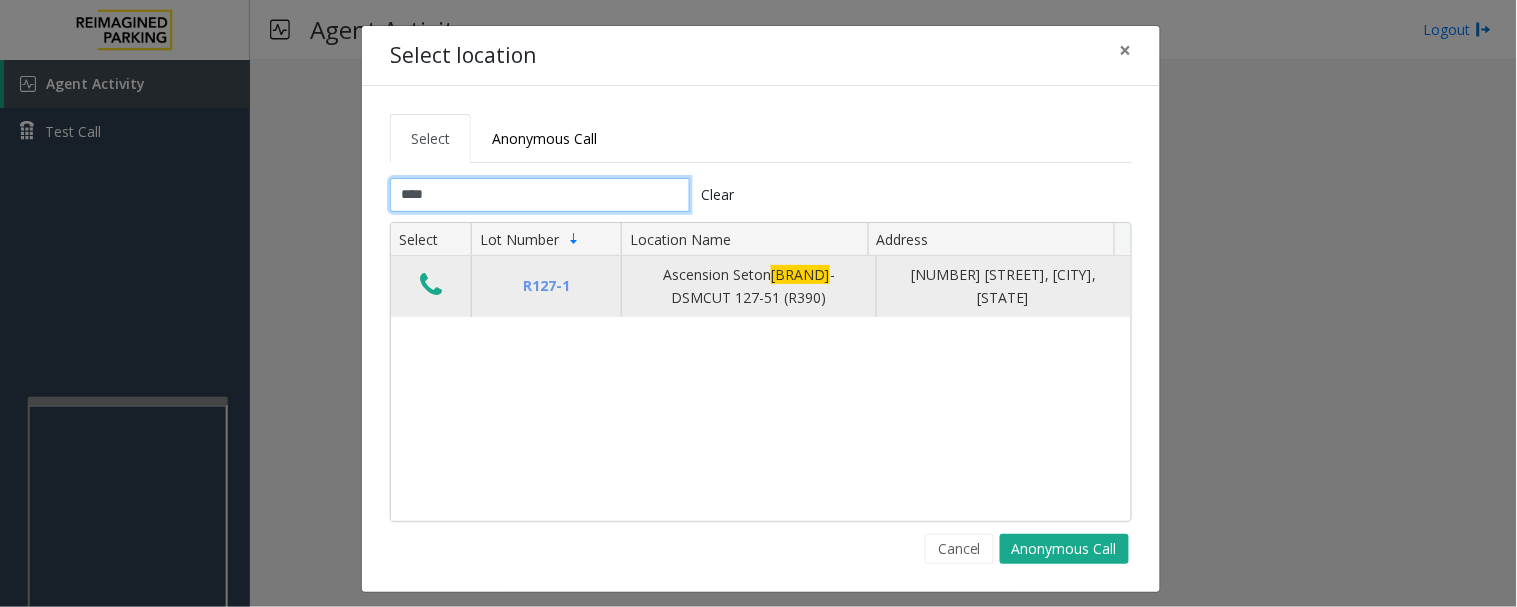 type on "****" 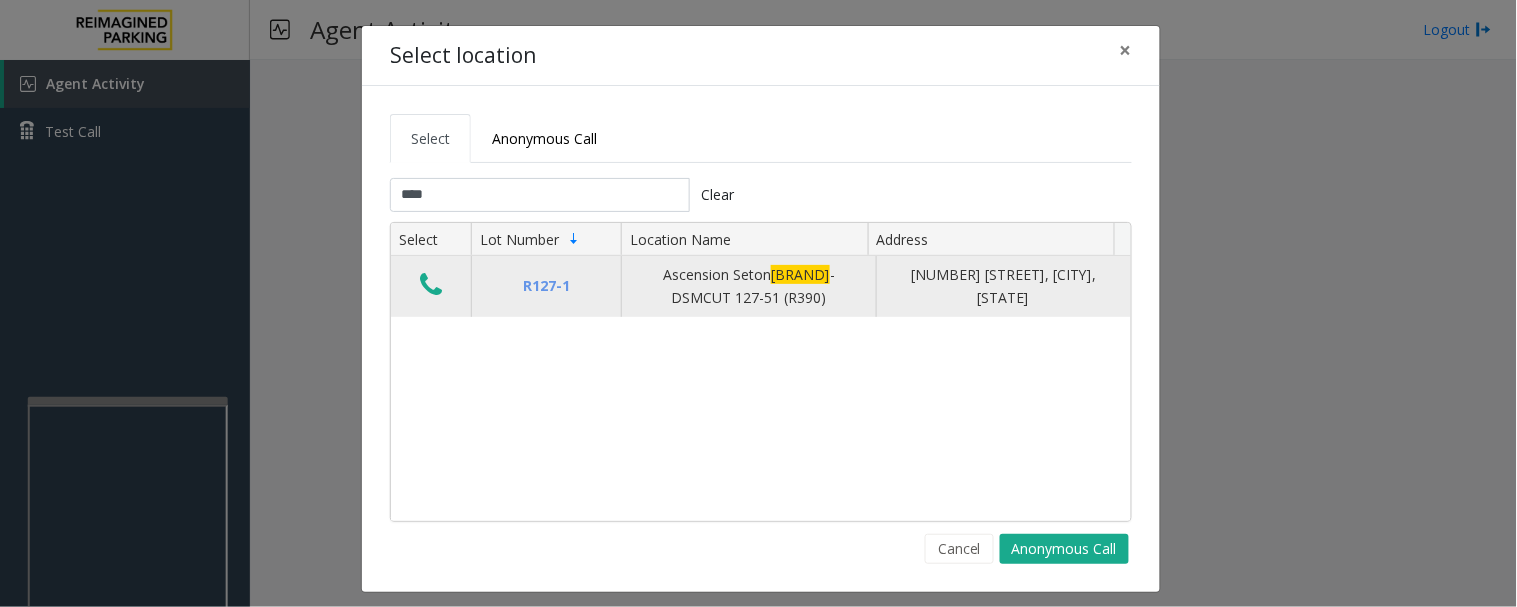 click 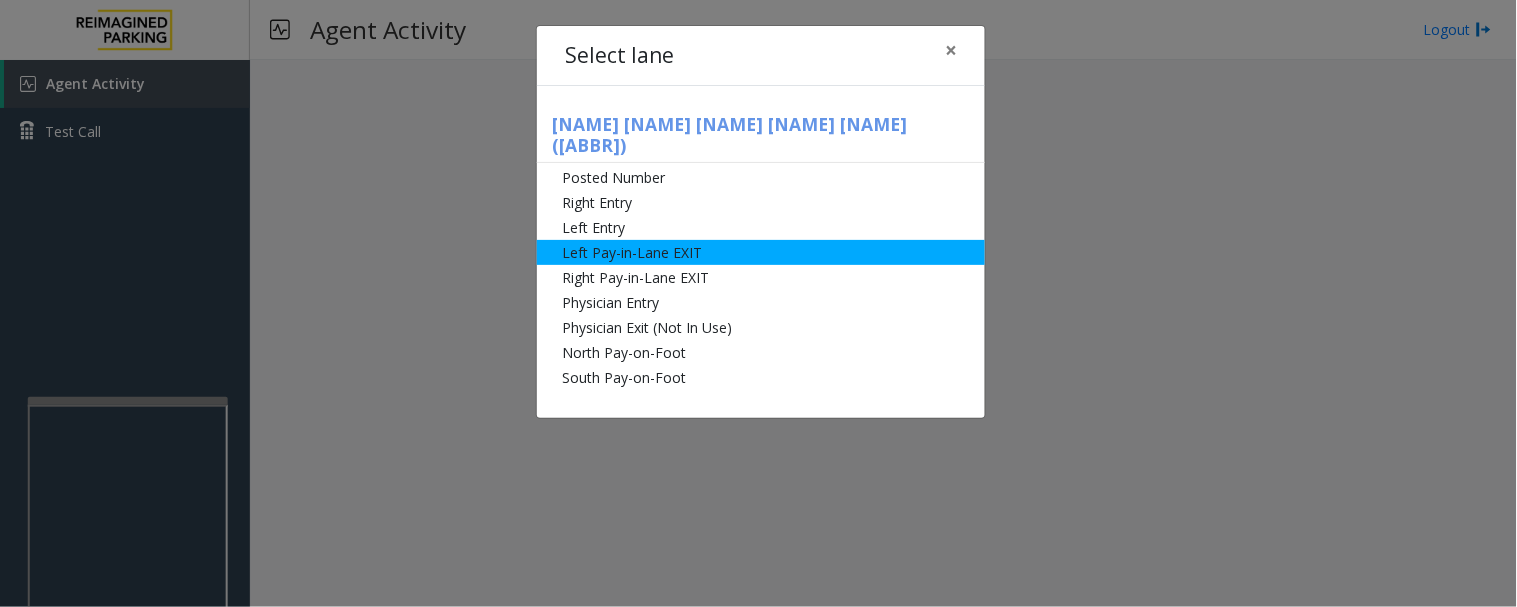 click on "Left Pay-in-Lane EXIT" 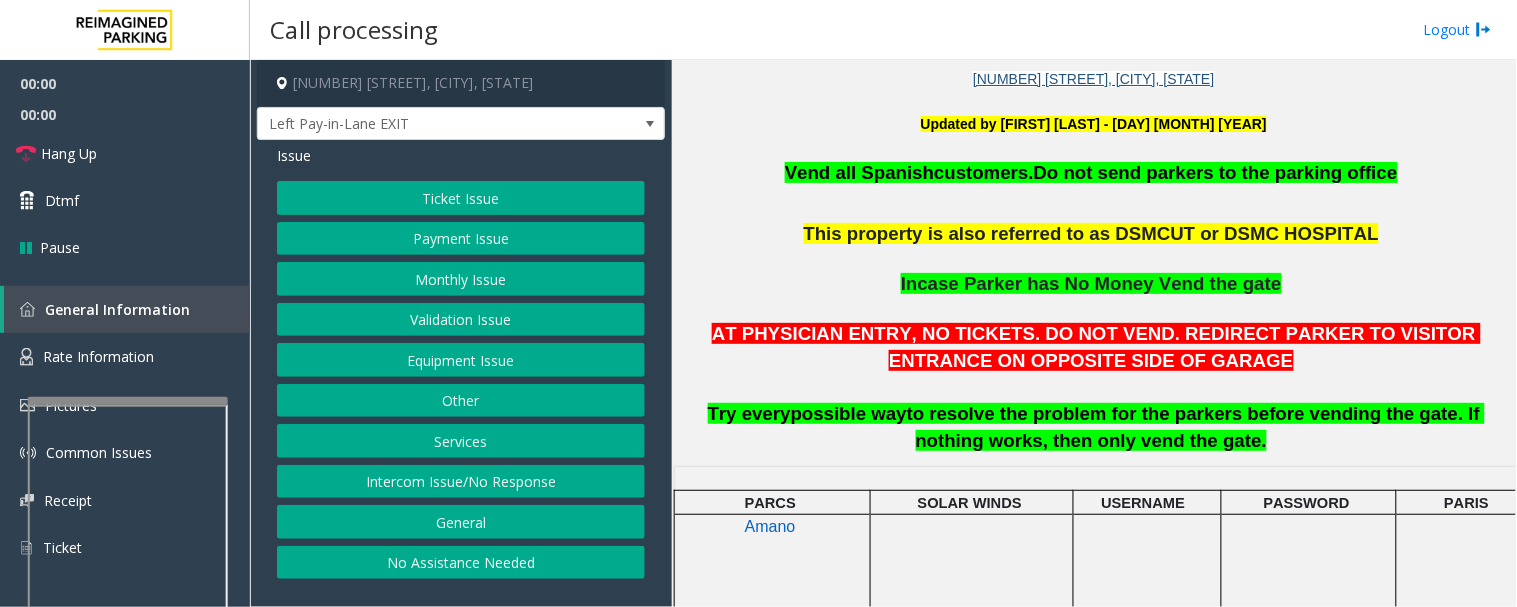 scroll, scrollTop: 555, scrollLeft: 0, axis: vertical 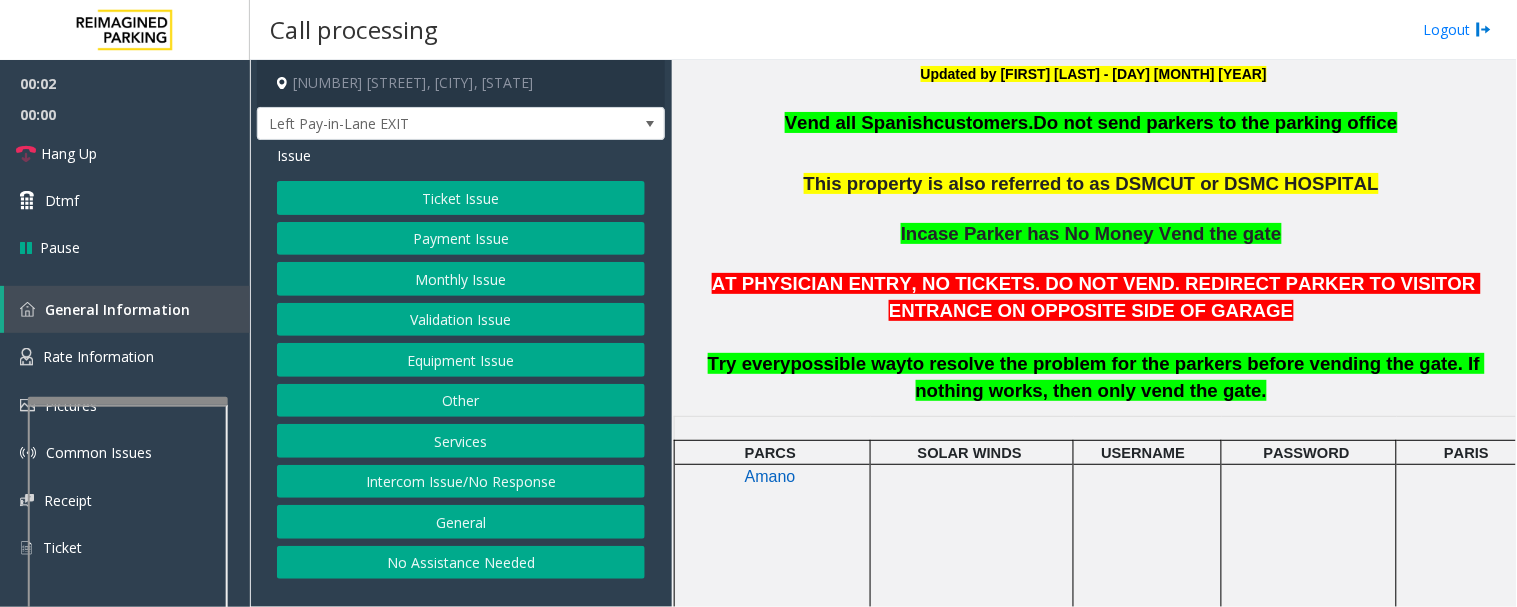 click on "Ticket Issue" 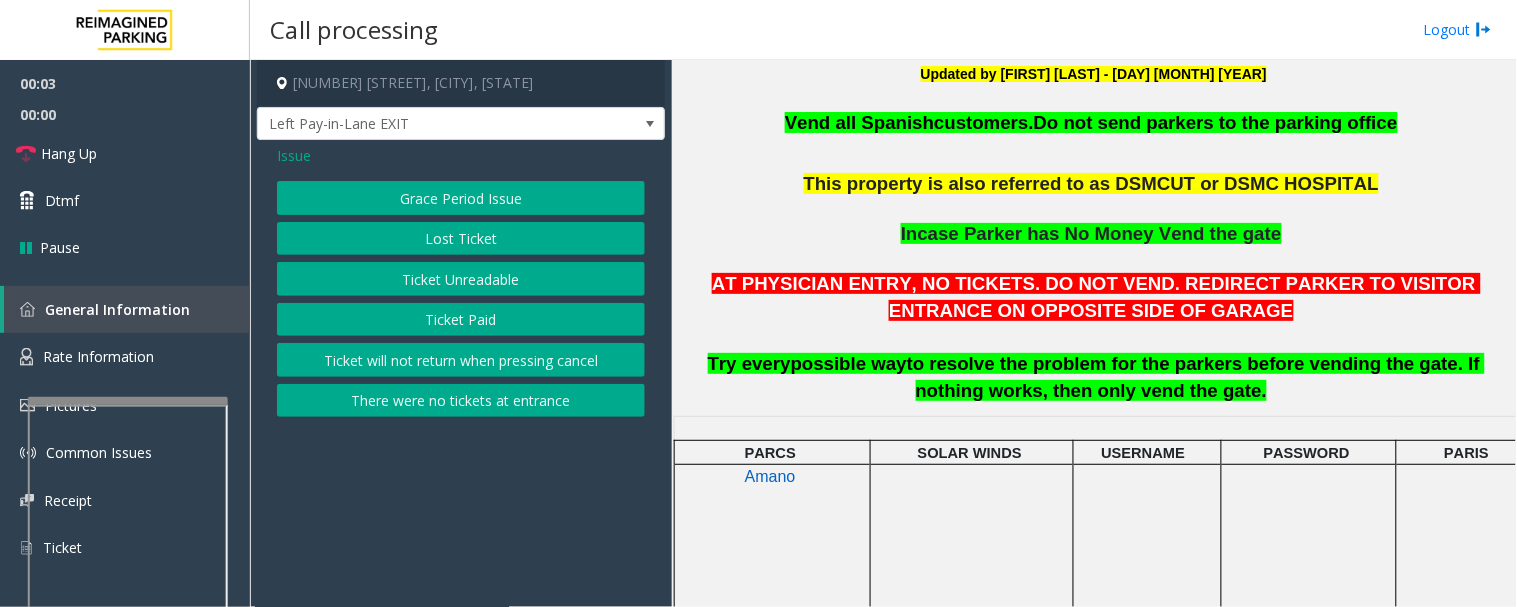 click on "There were no tickets at entrance" 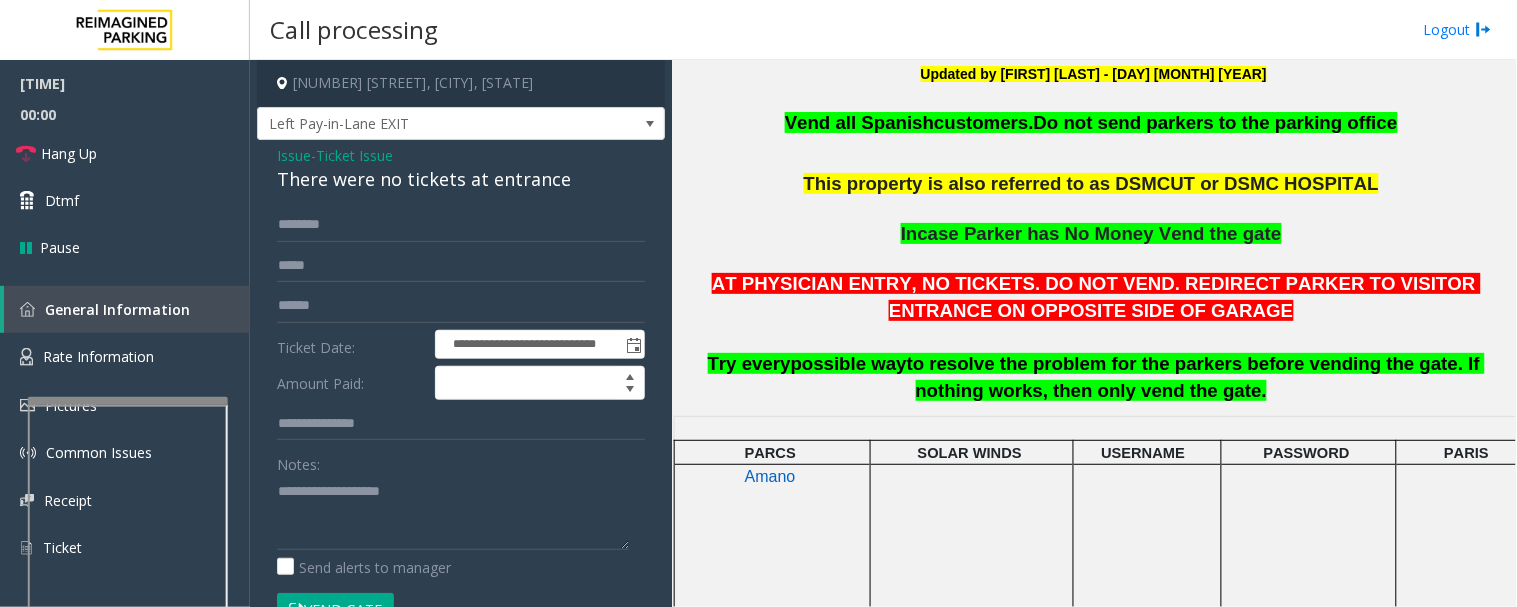 click on "There were no tickets at entrance" 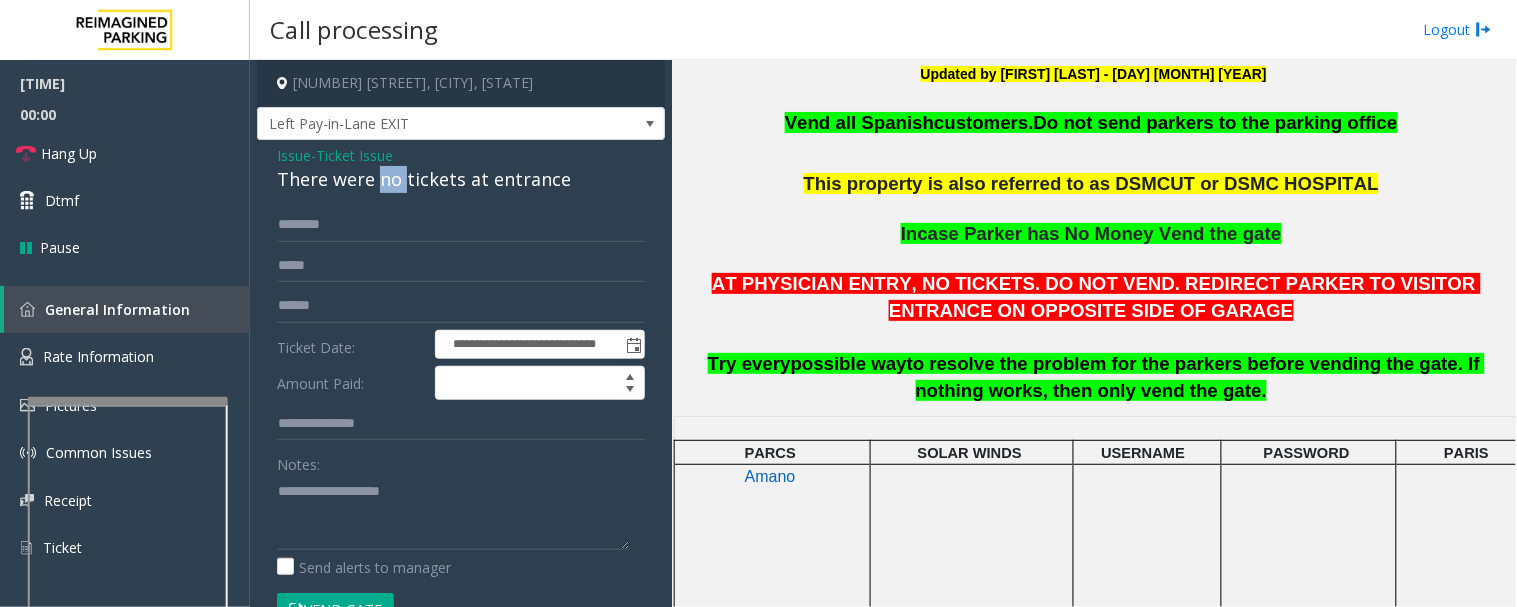 click on "There were no tickets at entrance" 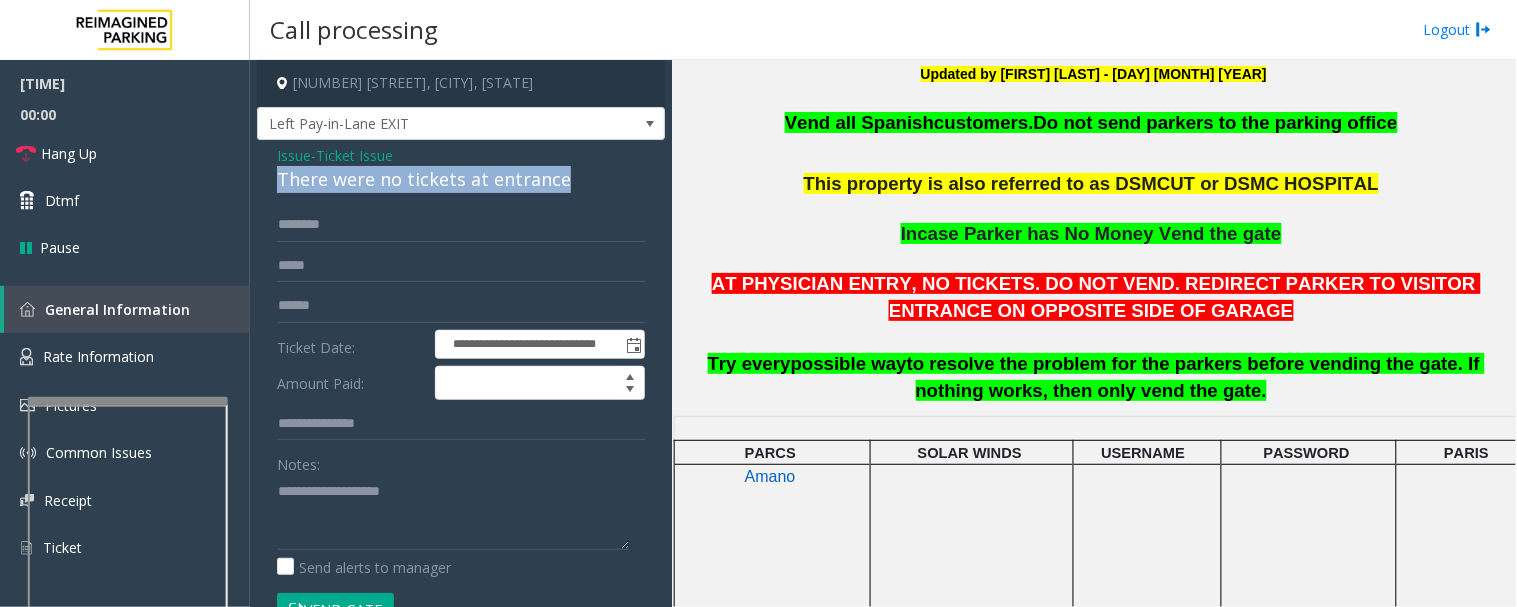 click on "There were no tickets at entrance" 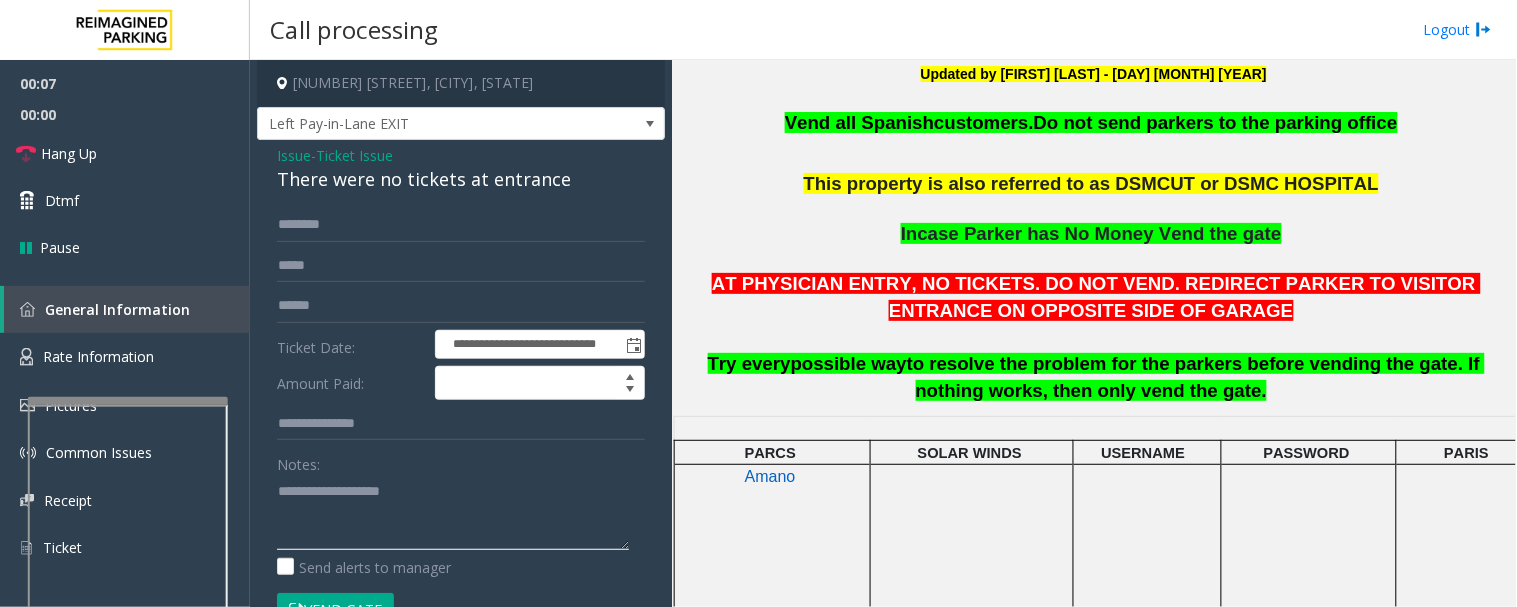 drag, startPoint x: 363, startPoint y: 520, endPoint x: 373, endPoint y: 521, distance: 10.049875 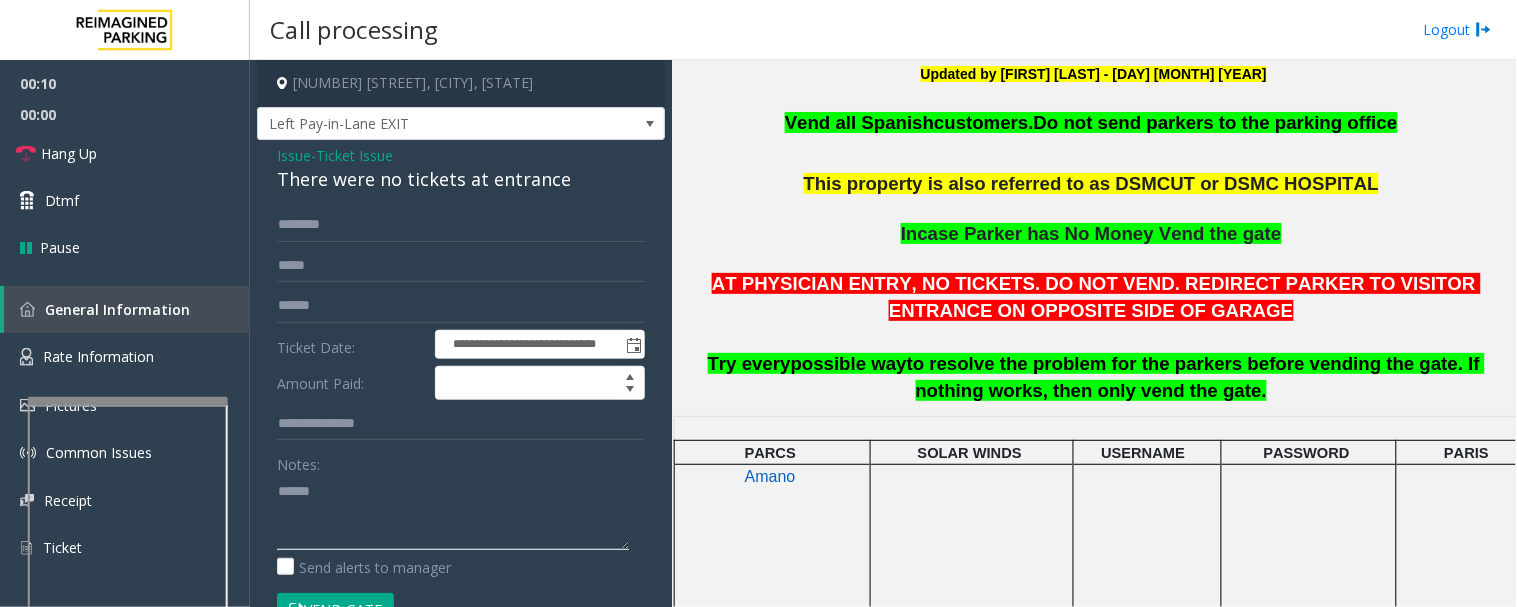paste on "**********" 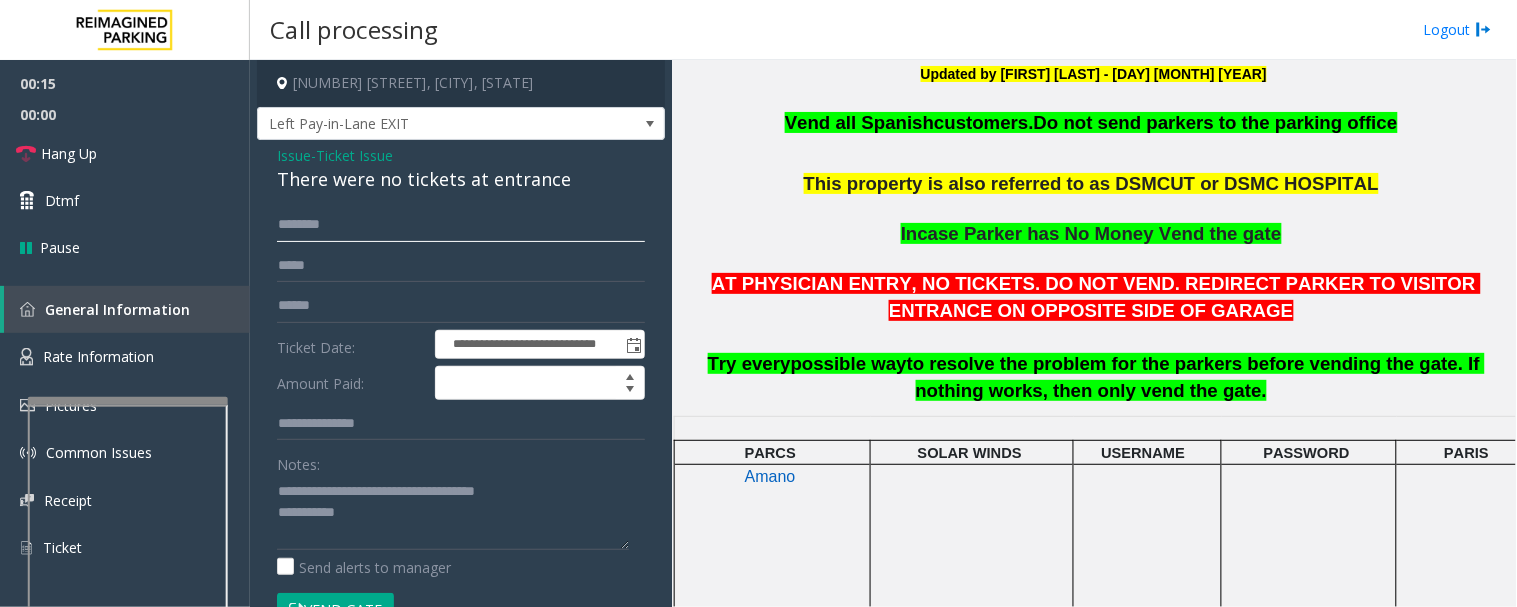 click 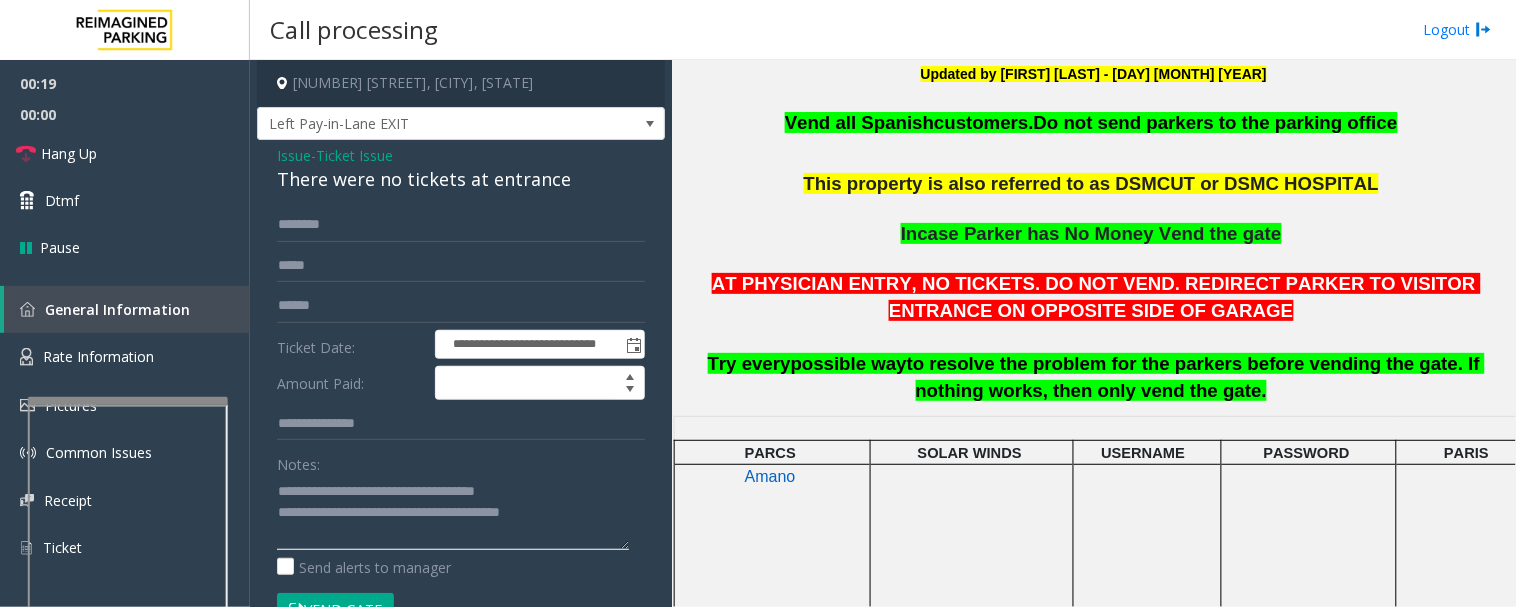 type on "**********" 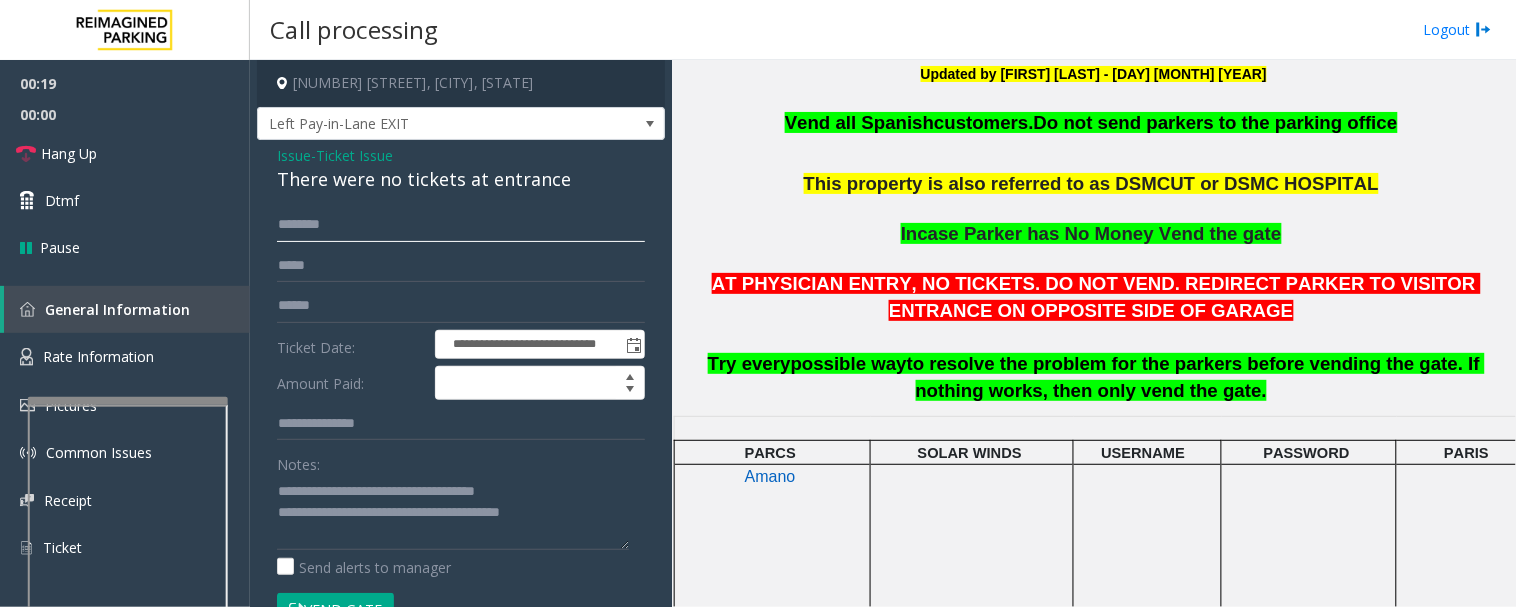 click 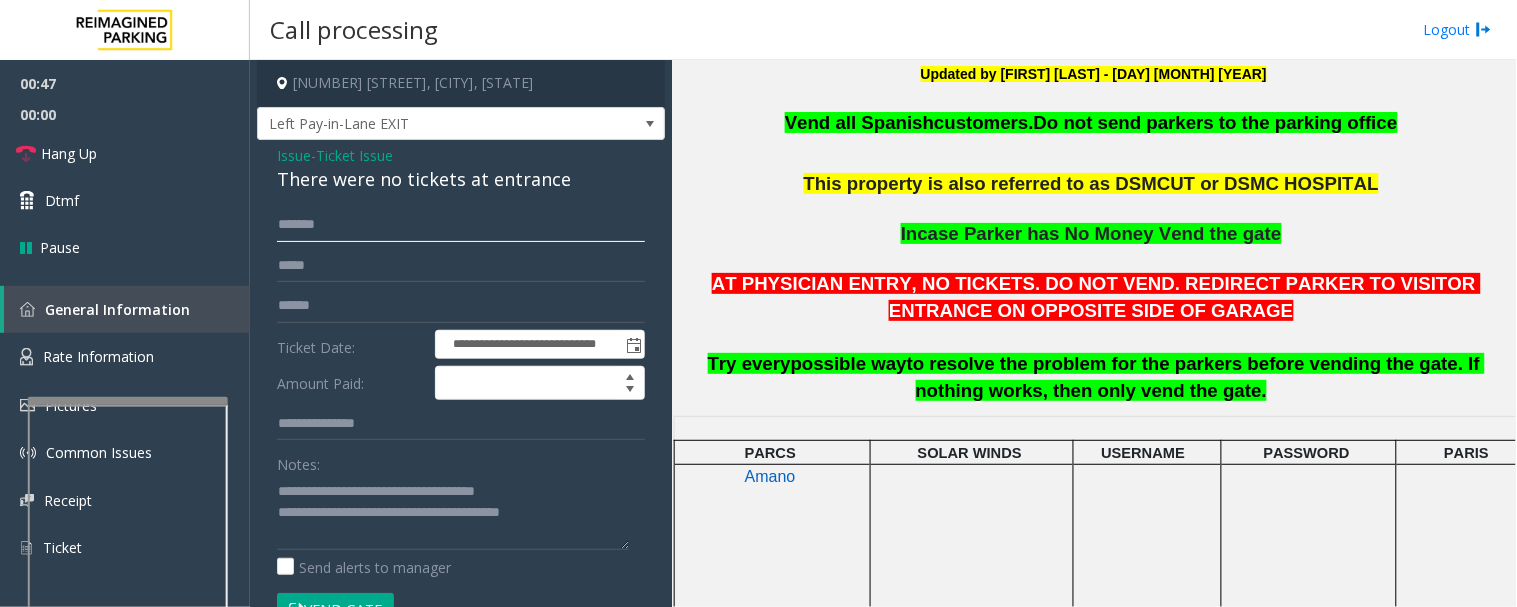 click on "******" 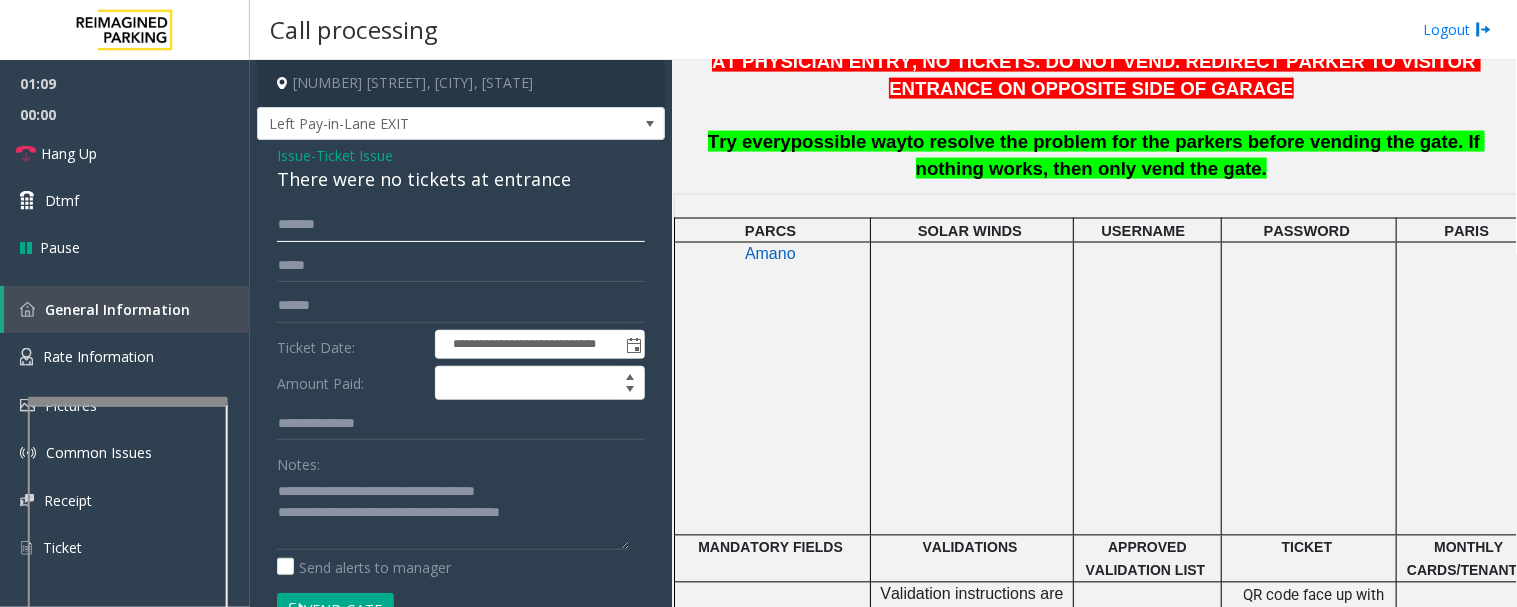 scroll, scrollTop: 1111, scrollLeft: 0, axis: vertical 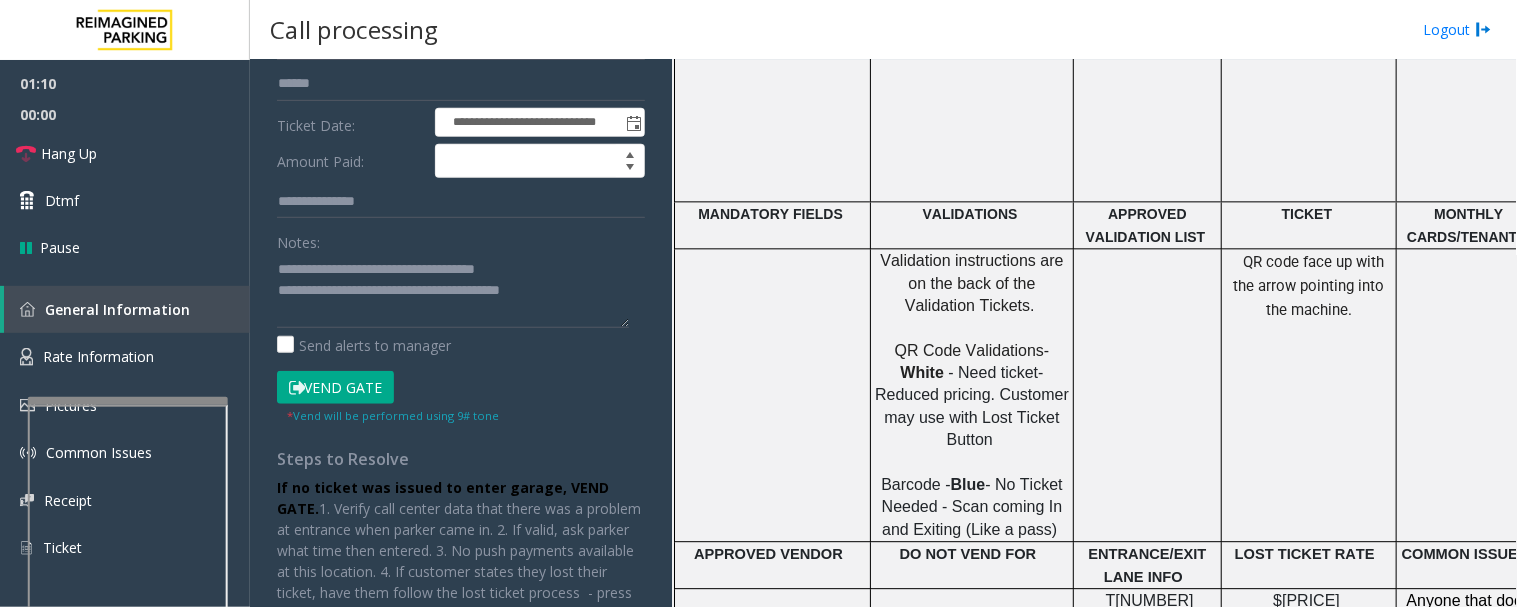 type on "******" 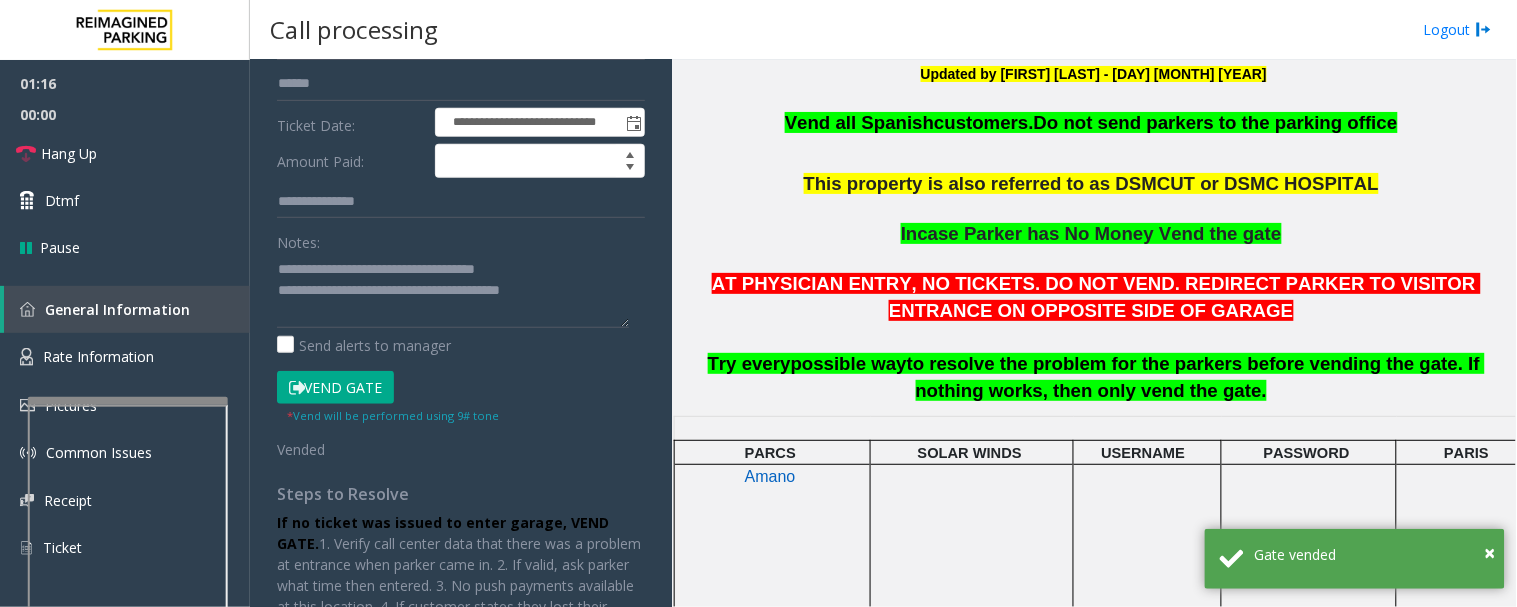 scroll, scrollTop: 444, scrollLeft: 0, axis: vertical 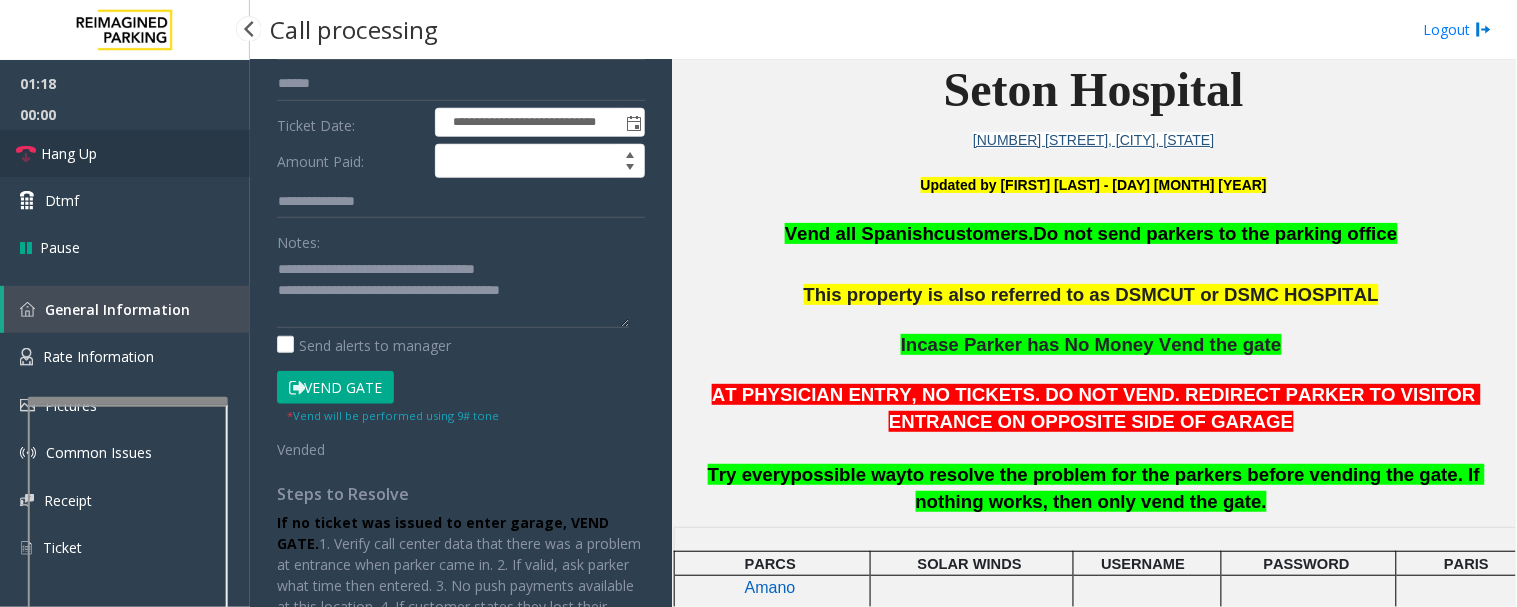 click on "Hang Up" at bounding box center (125, 153) 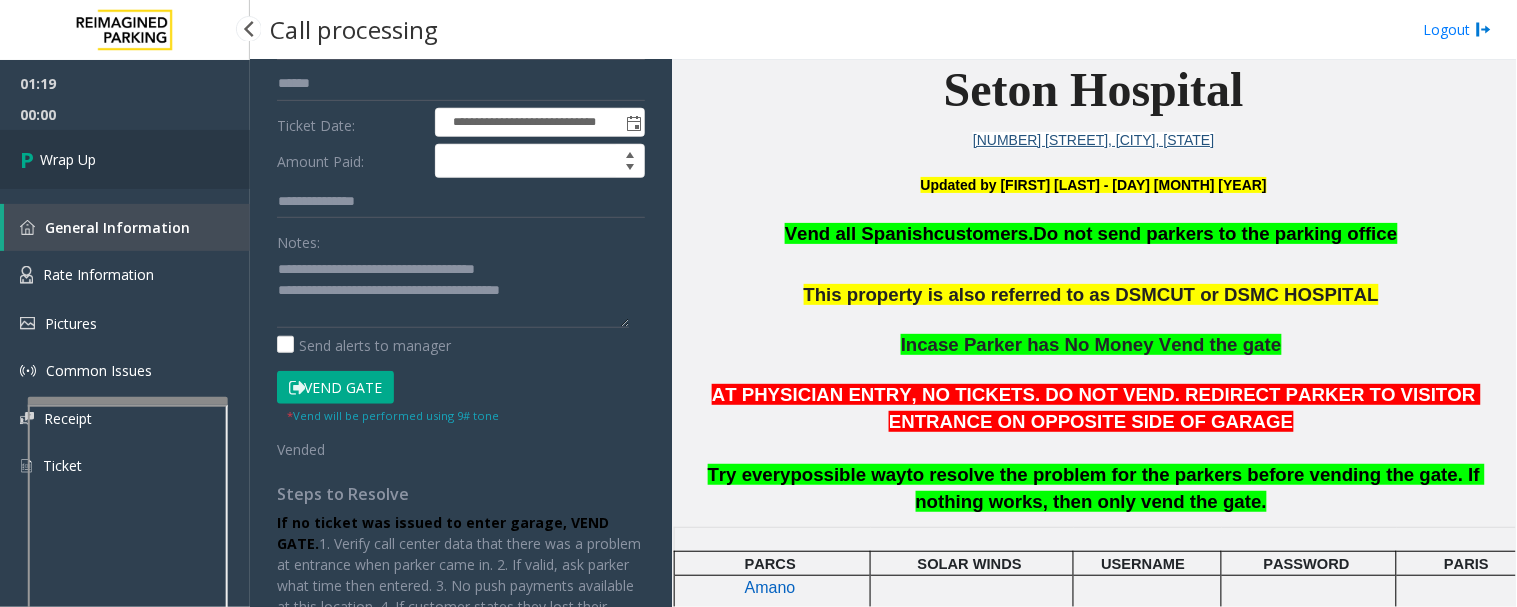 click on "Wrap Up" at bounding box center [68, 159] 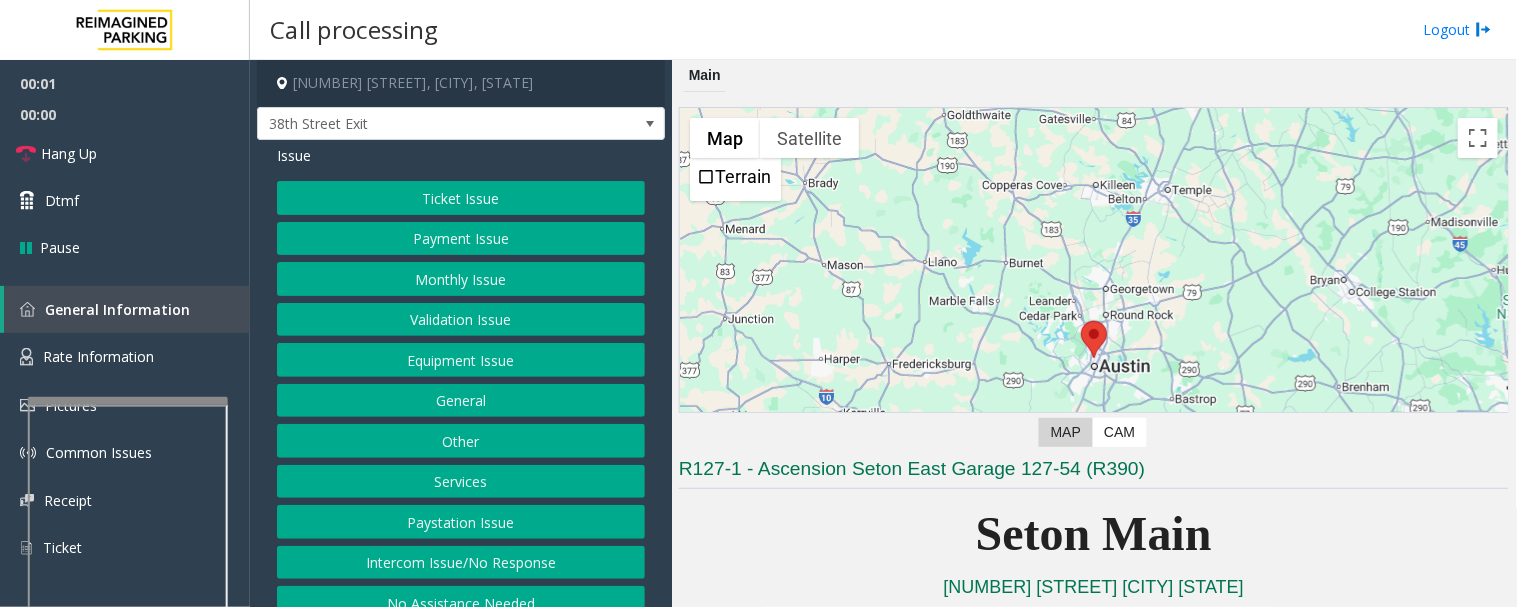 click on "Equipment Issue" 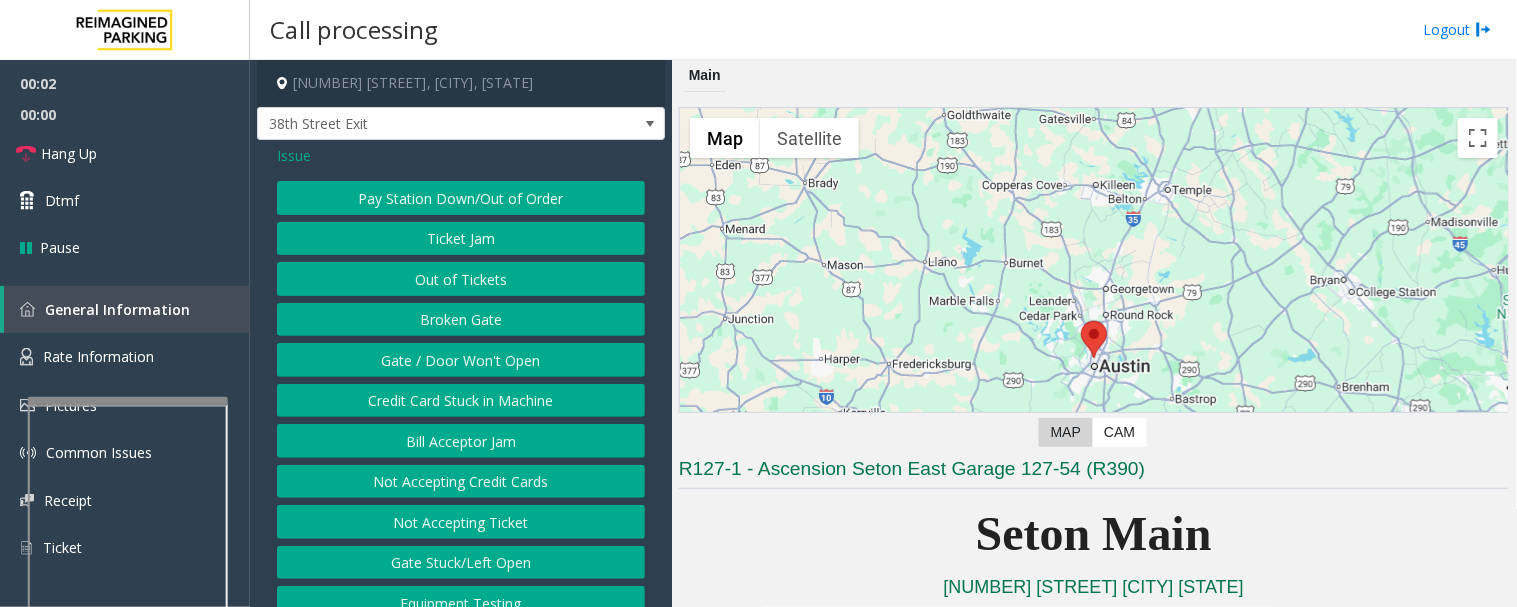 click on "Gate / Door Won't Open" 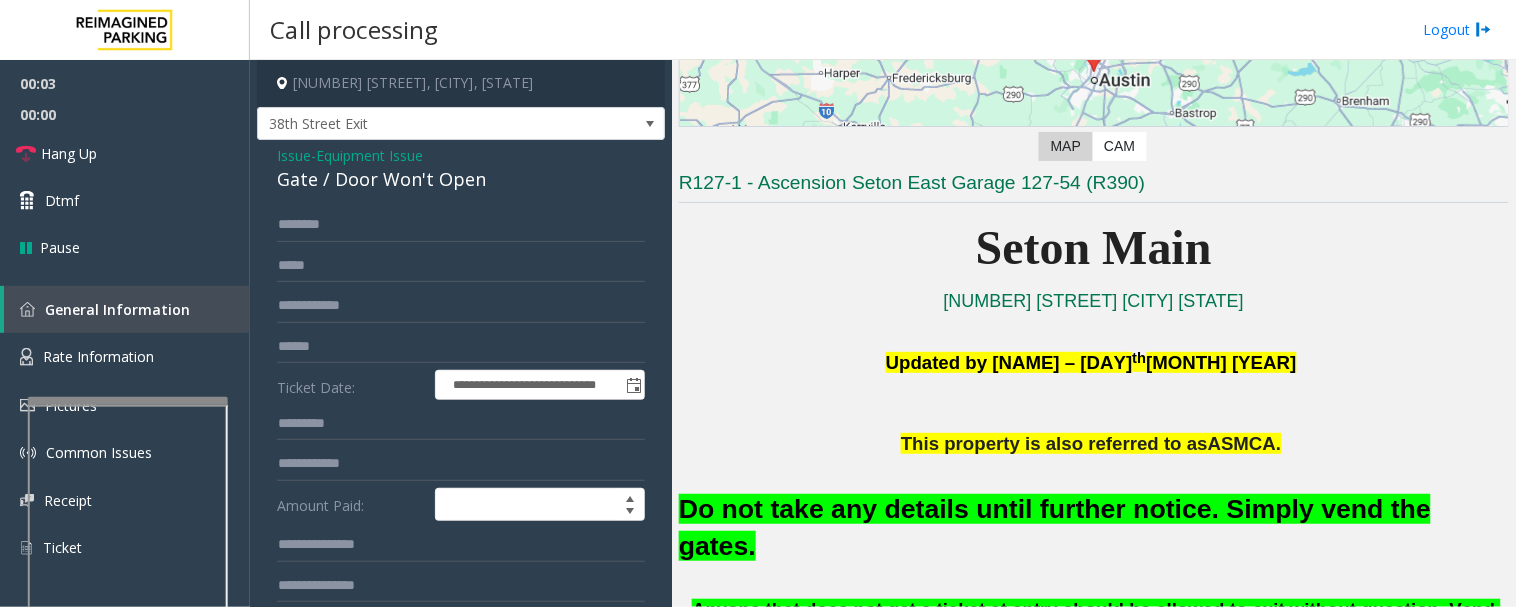 scroll, scrollTop: 444, scrollLeft: 0, axis: vertical 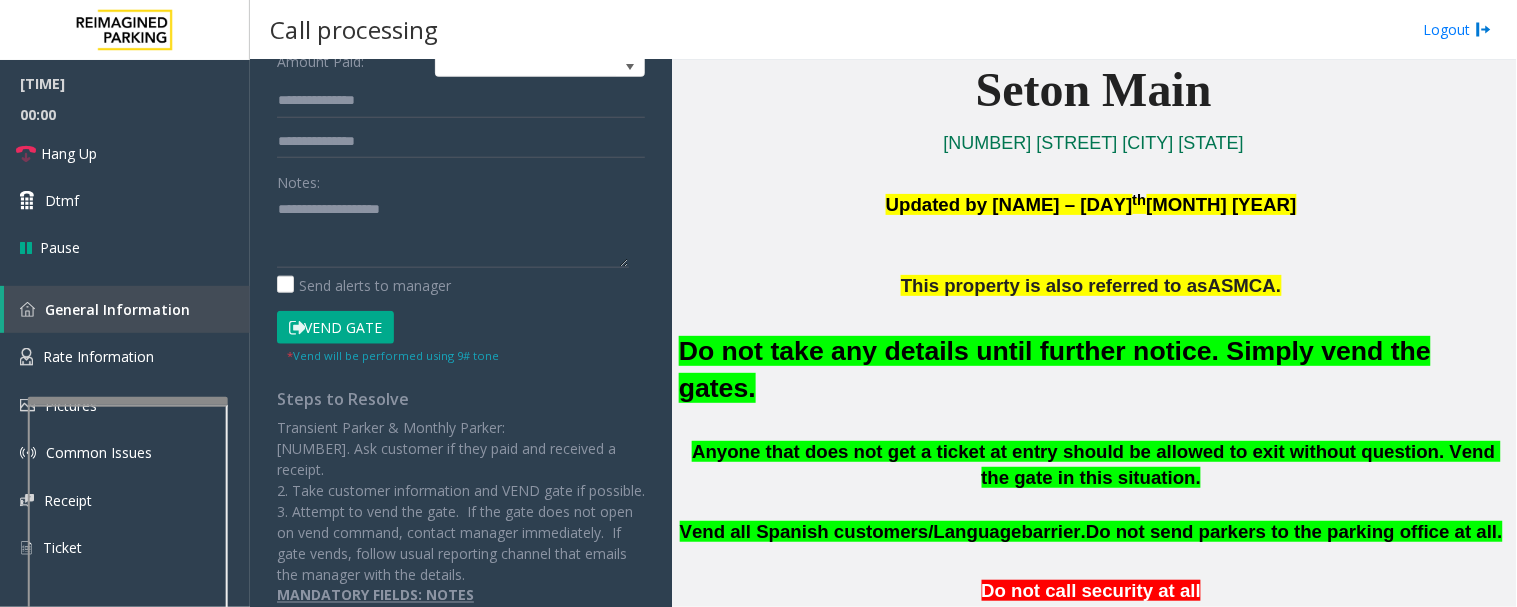 click on "Vend Gate" 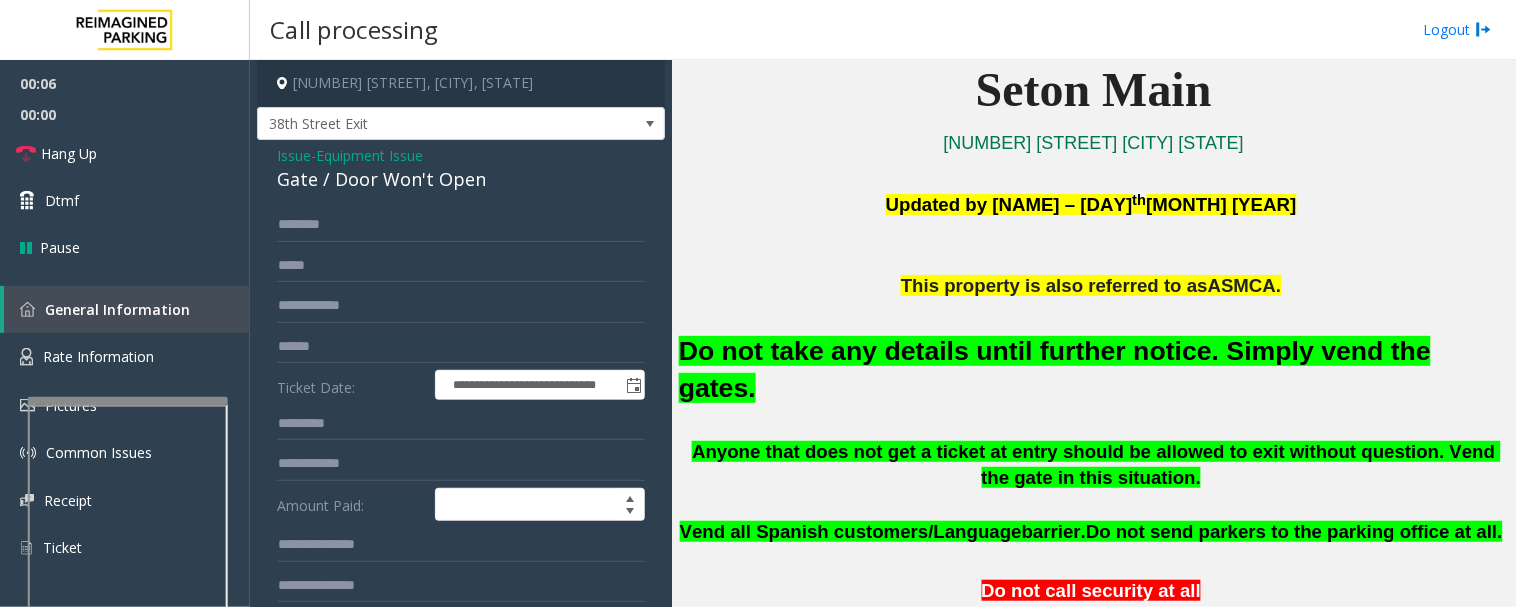 click on "Gate / Door Won't Open" 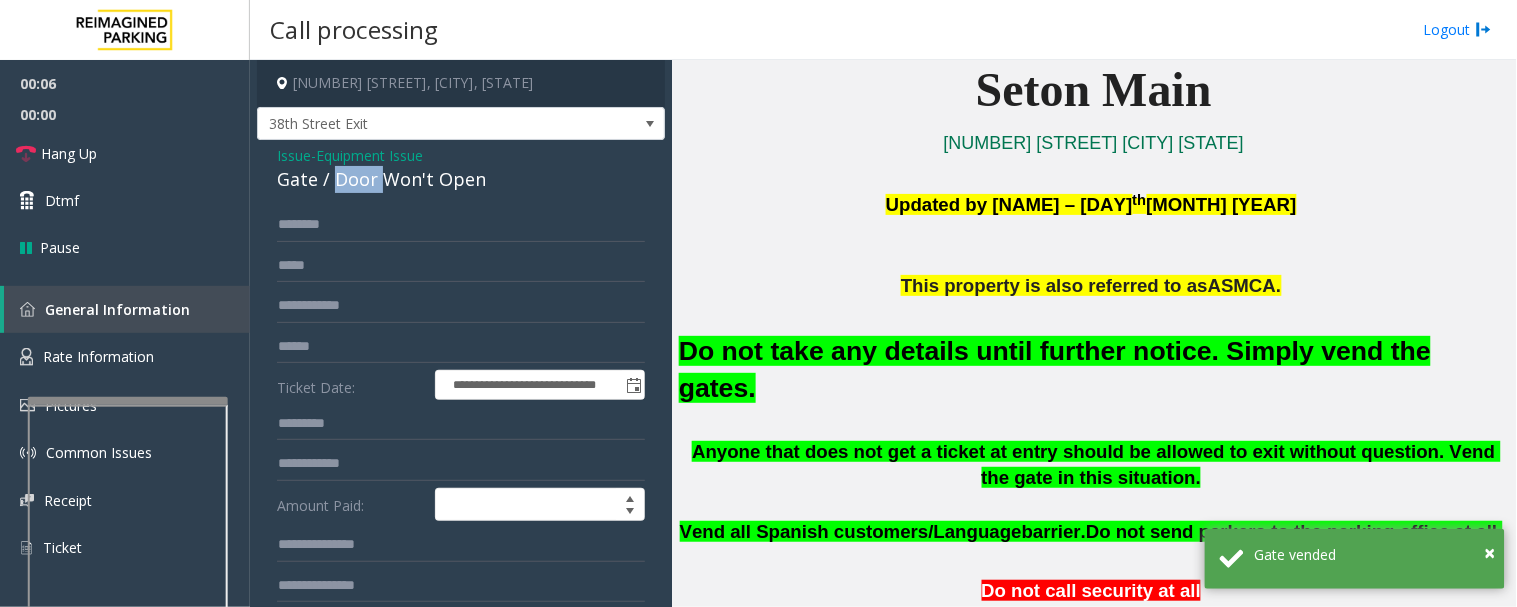 click on "Gate / Door Won't Open" 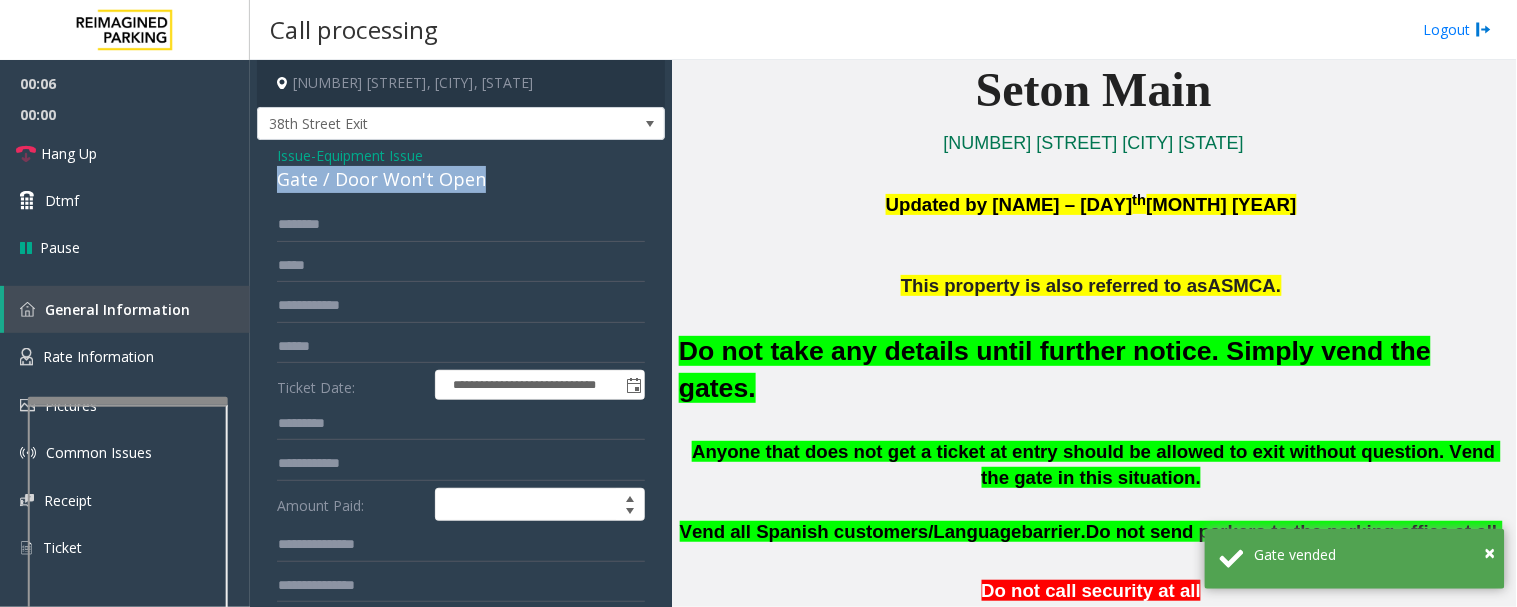 click on "Gate / Door Won't Open" 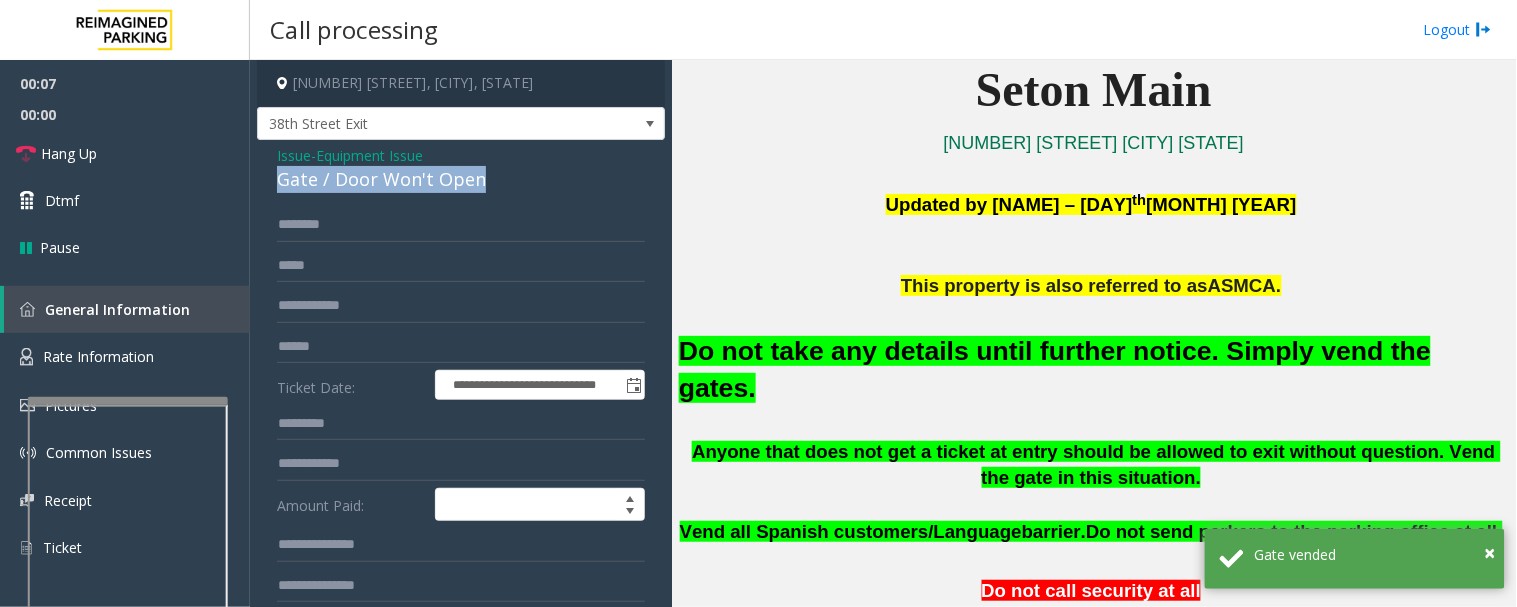 scroll, scrollTop: 444, scrollLeft: 0, axis: vertical 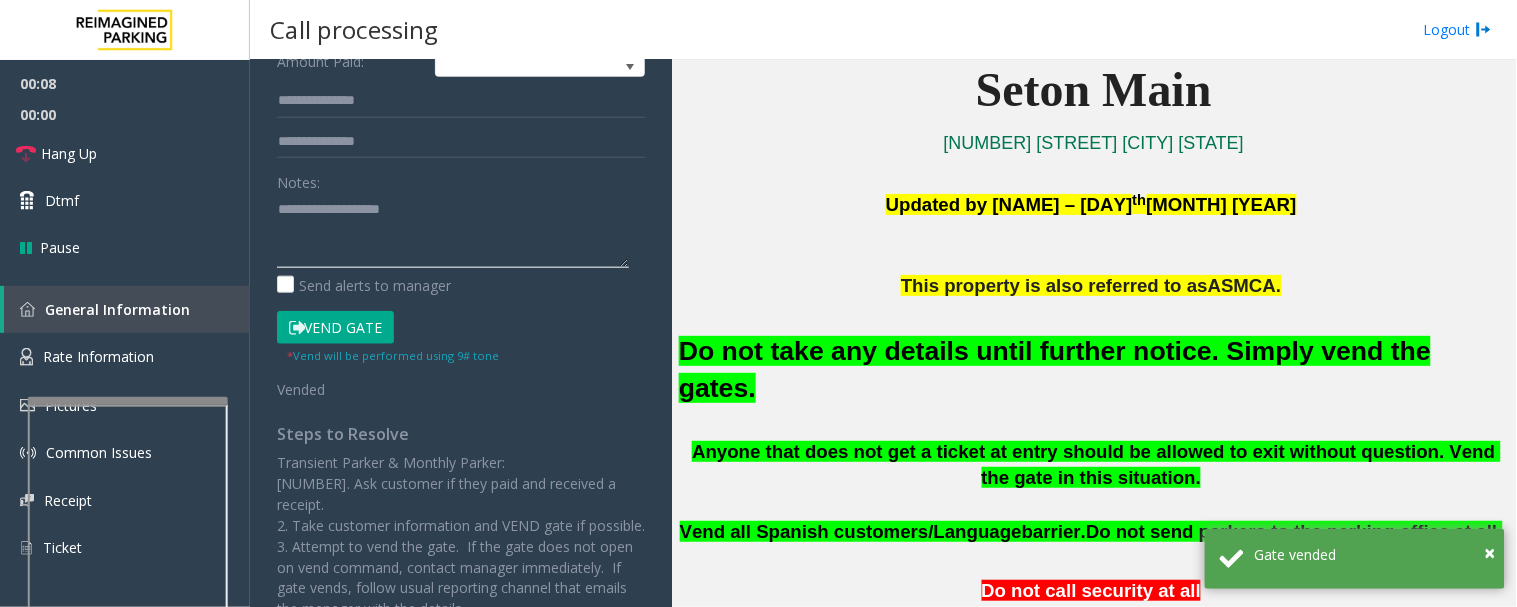 click 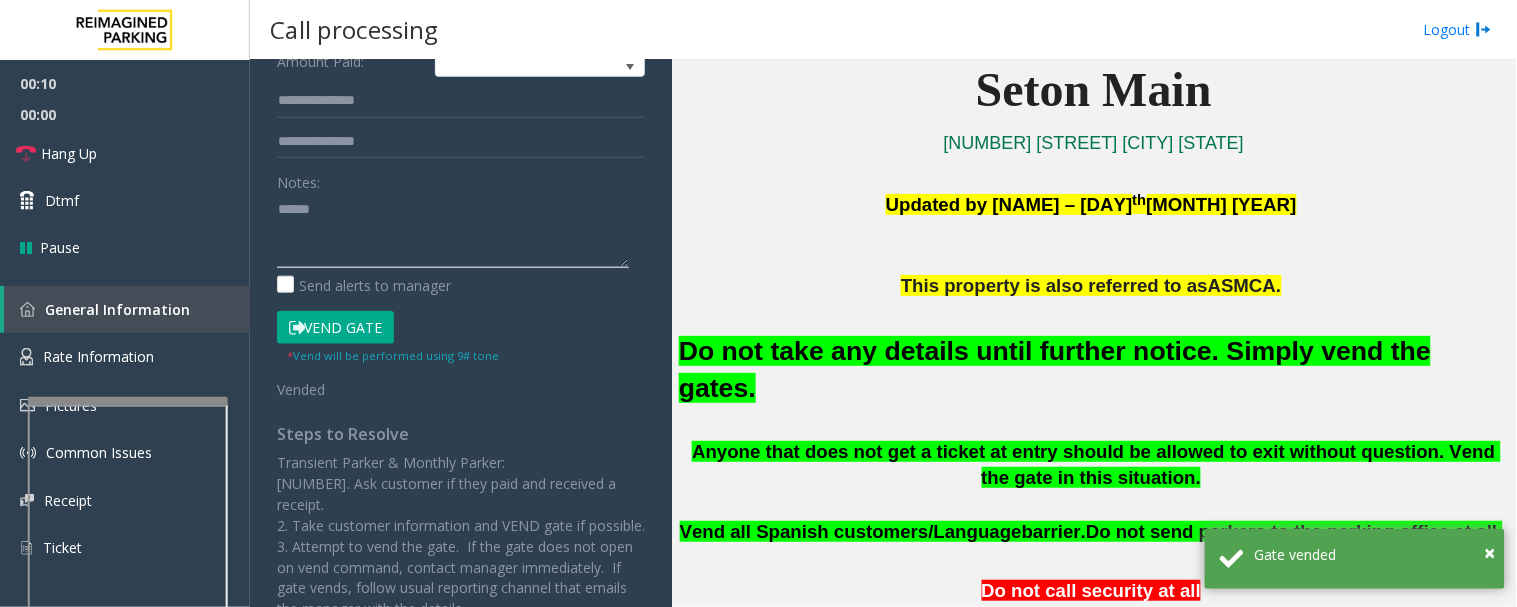 paste on "**********" 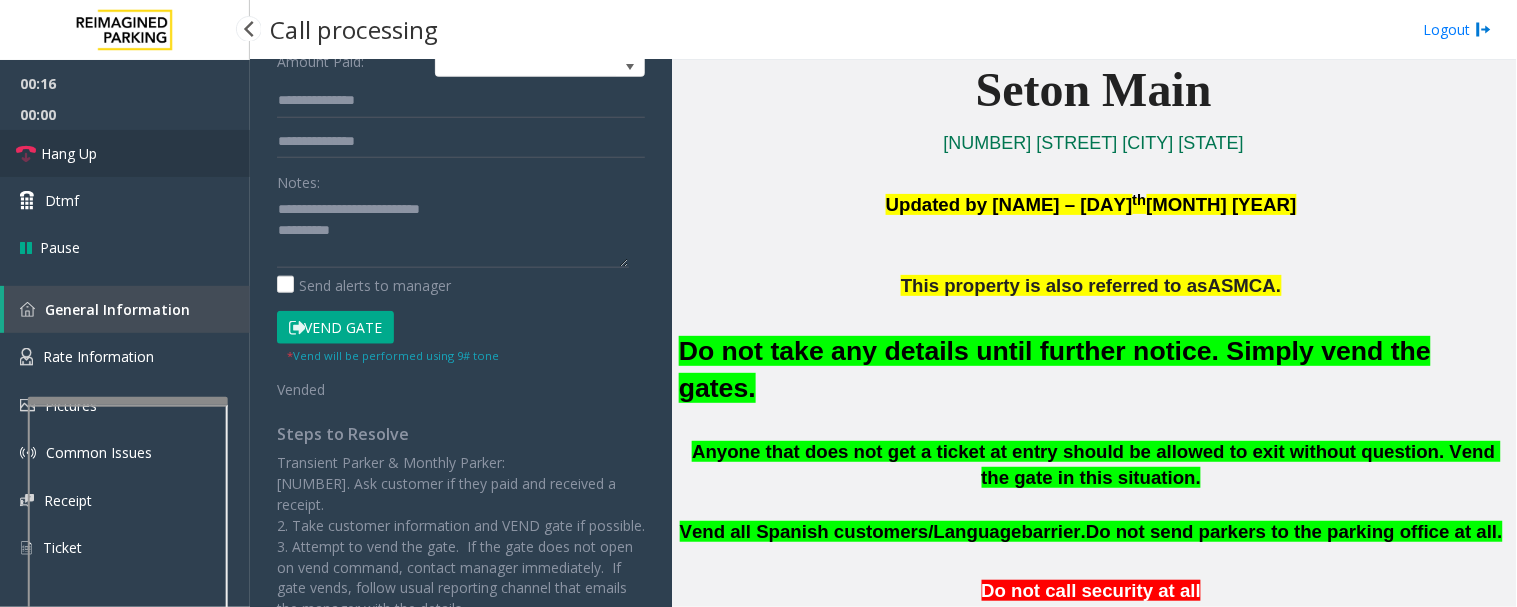 click on "Hang Up" at bounding box center (125, 153) 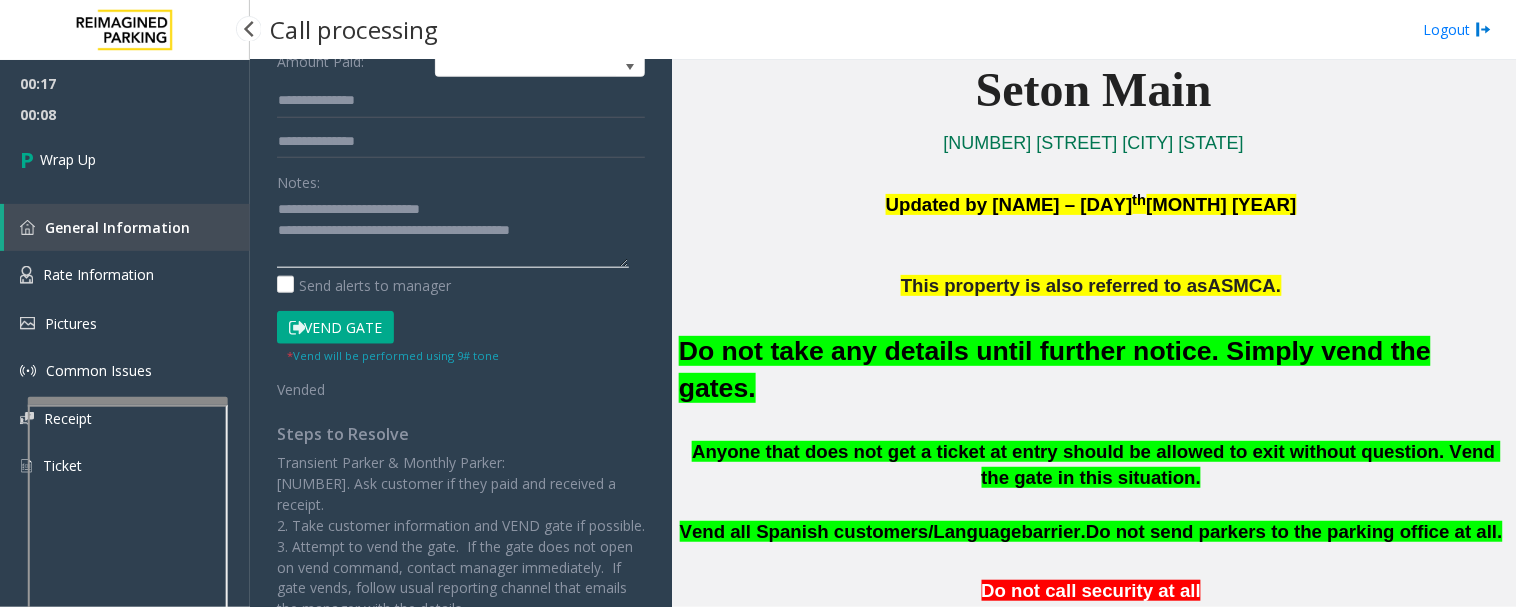 type on "**********" 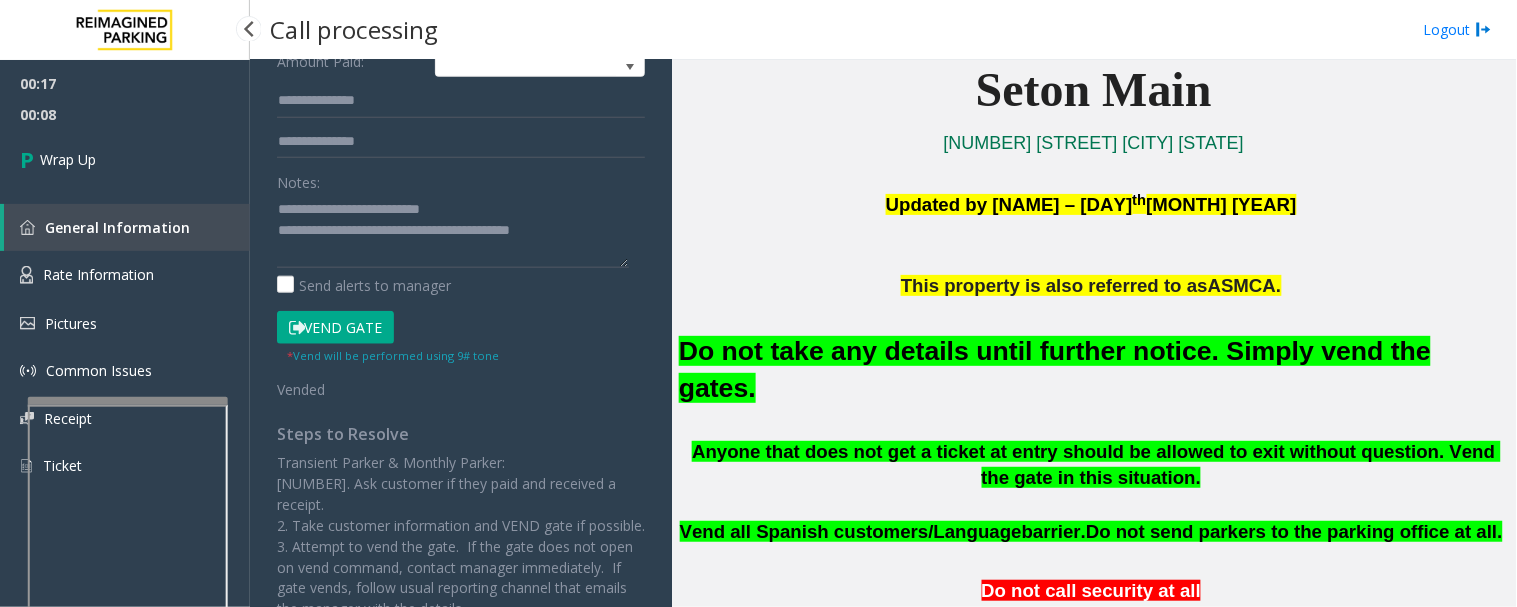 click on "00:08" at bounding box center [125, 114] 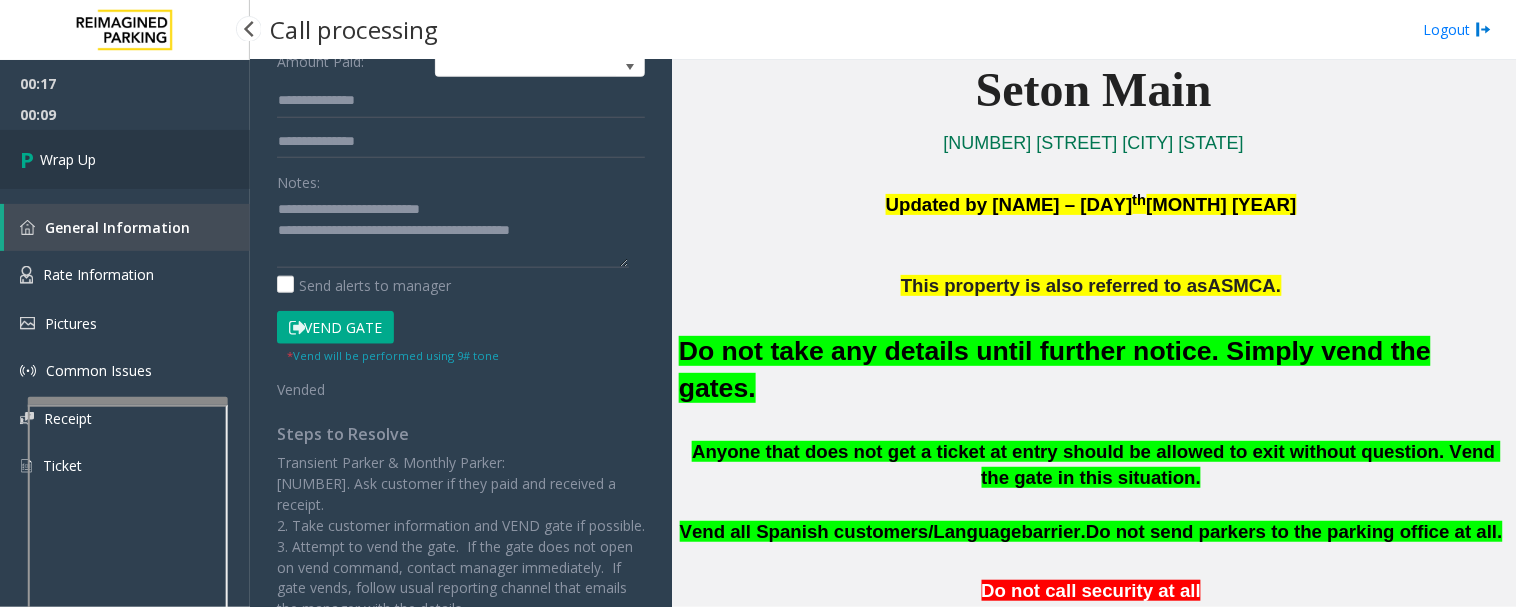 click on "Wrap Up" at bounding box center [125, 159] 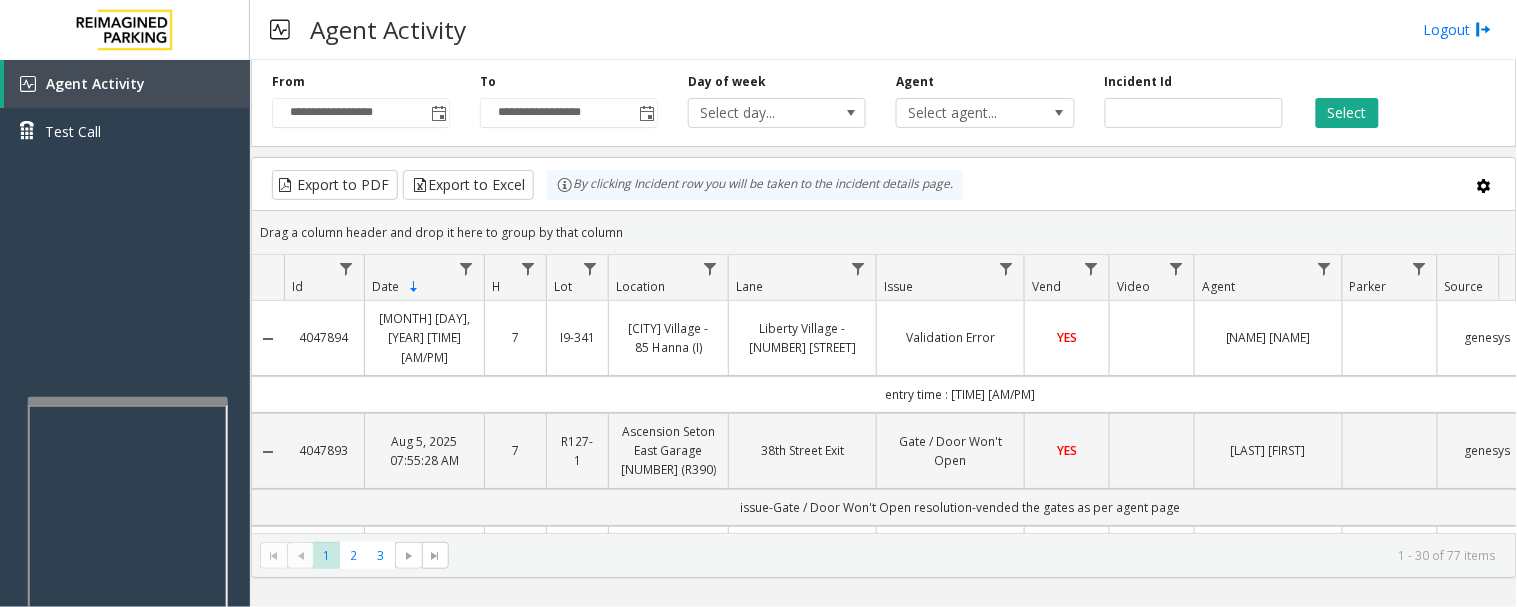 type 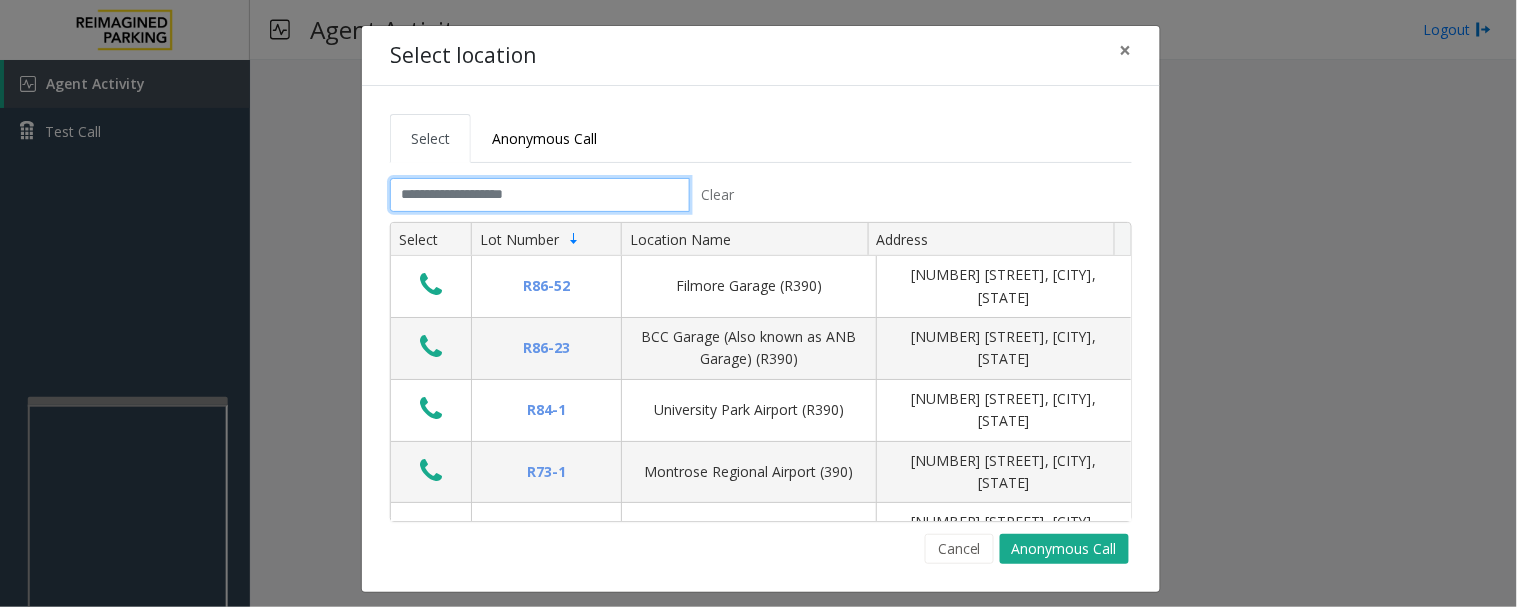 click 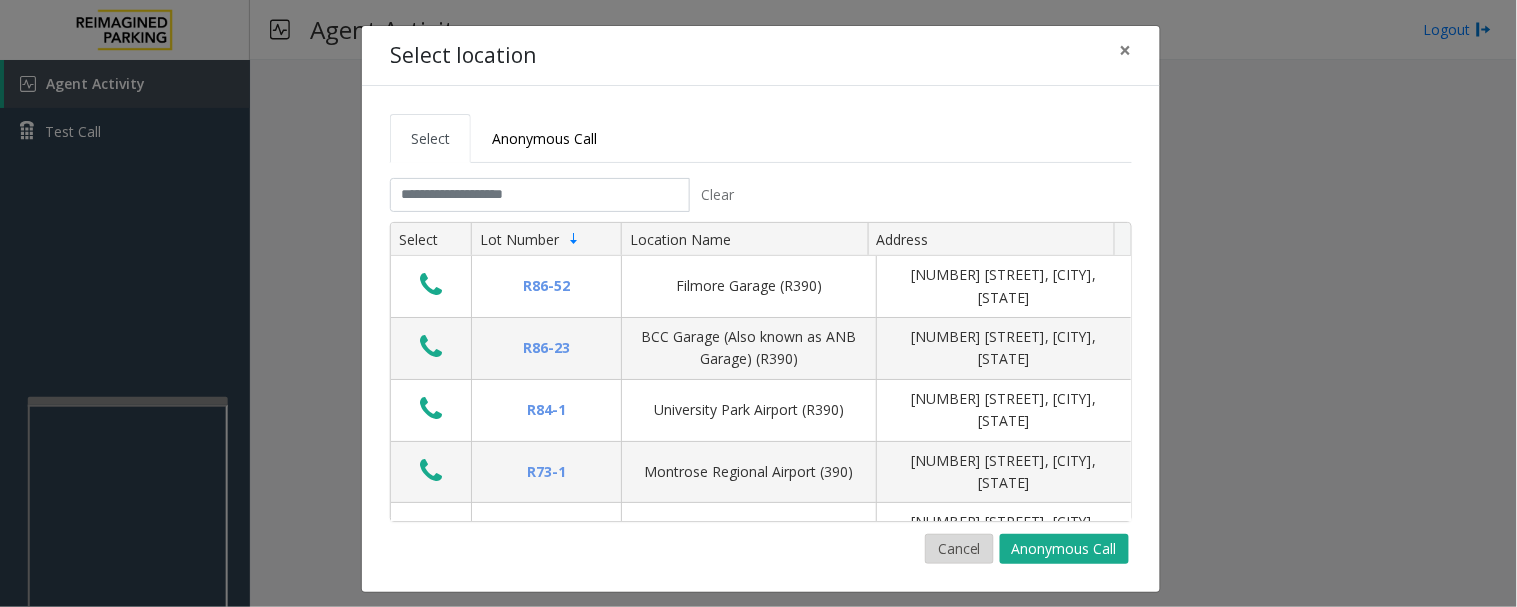 click on "Cancel" 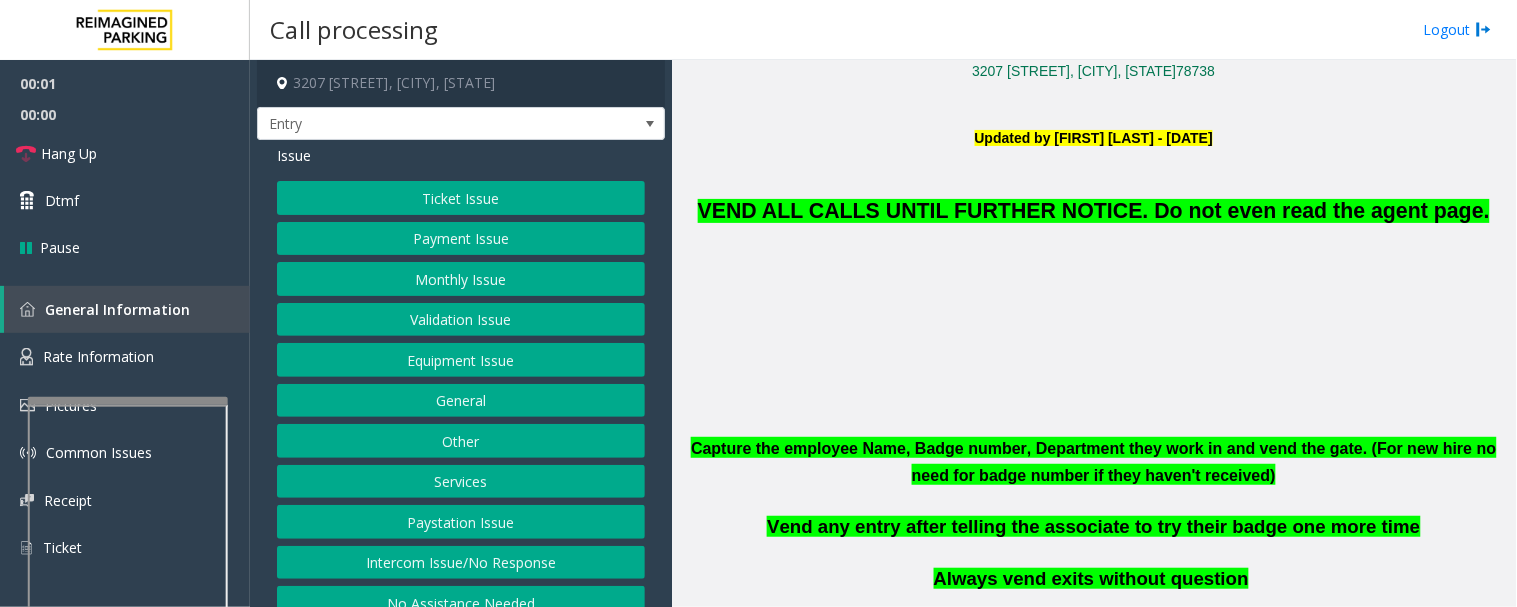 scroll, scrollTop: 444, scrollLeft: 0, axis: vertical 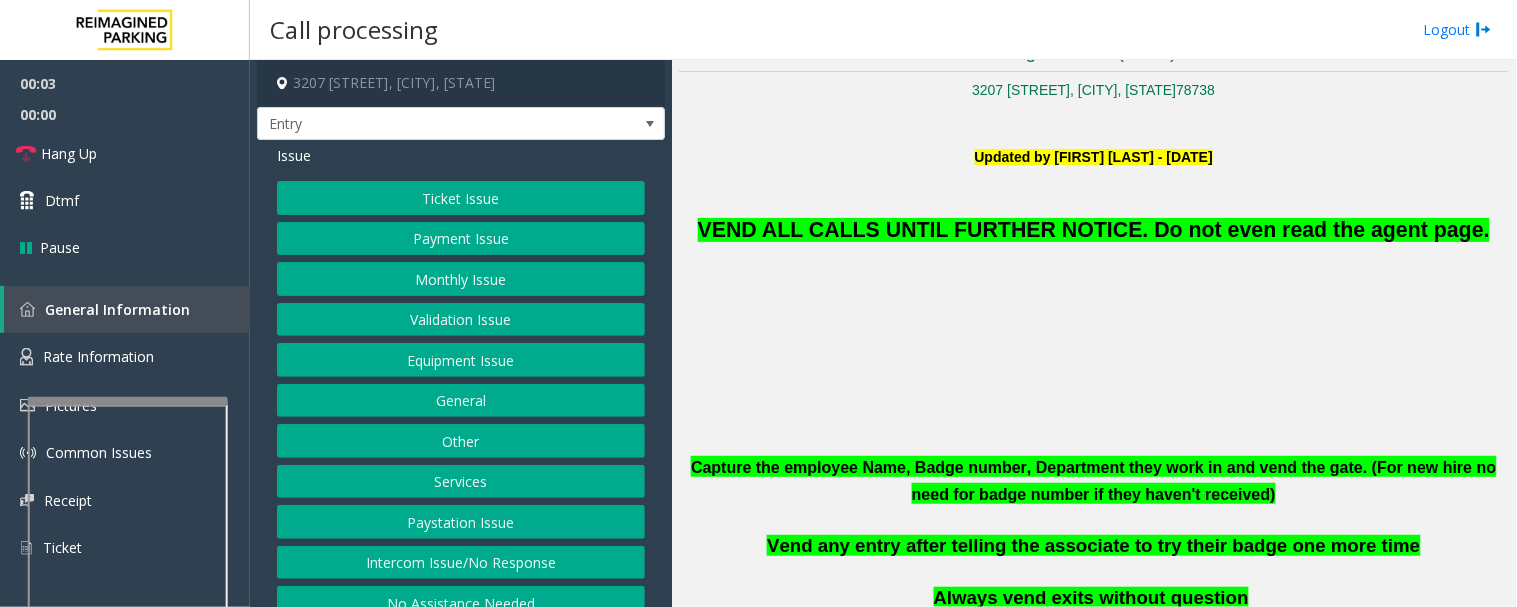click on "Equipment Issue" 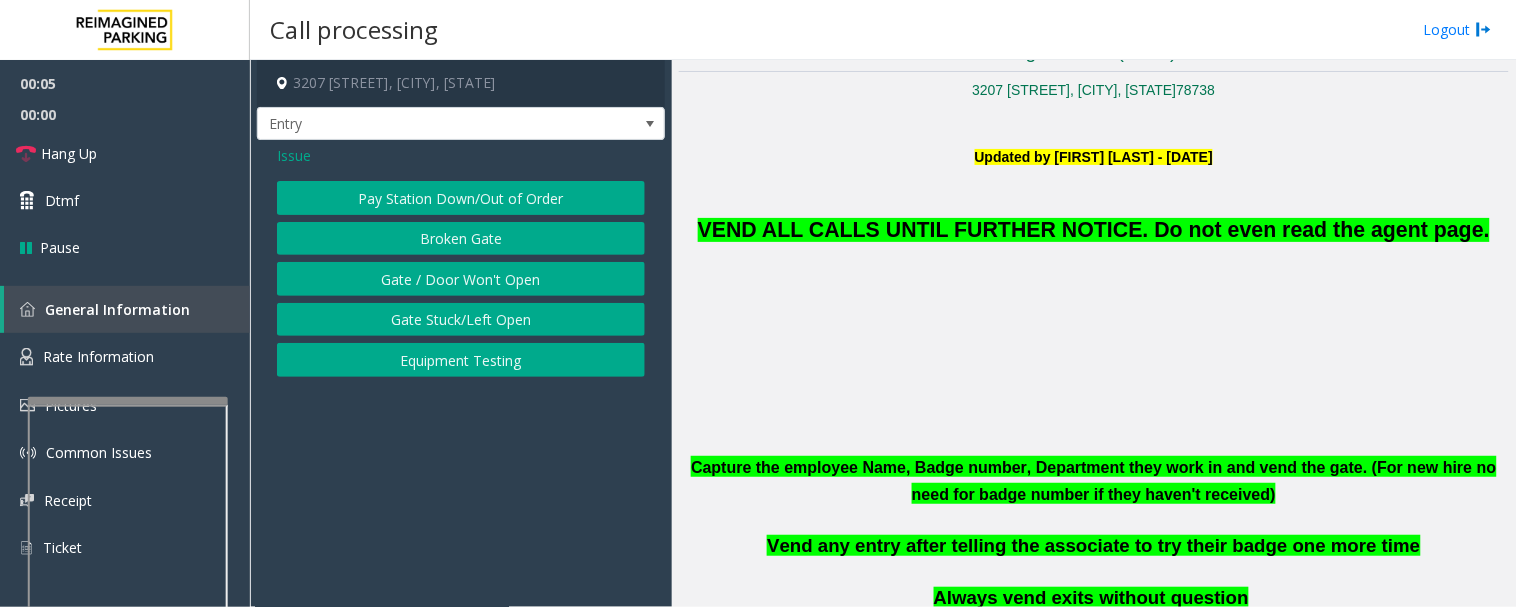 click on "Gate / Door Won't Open" 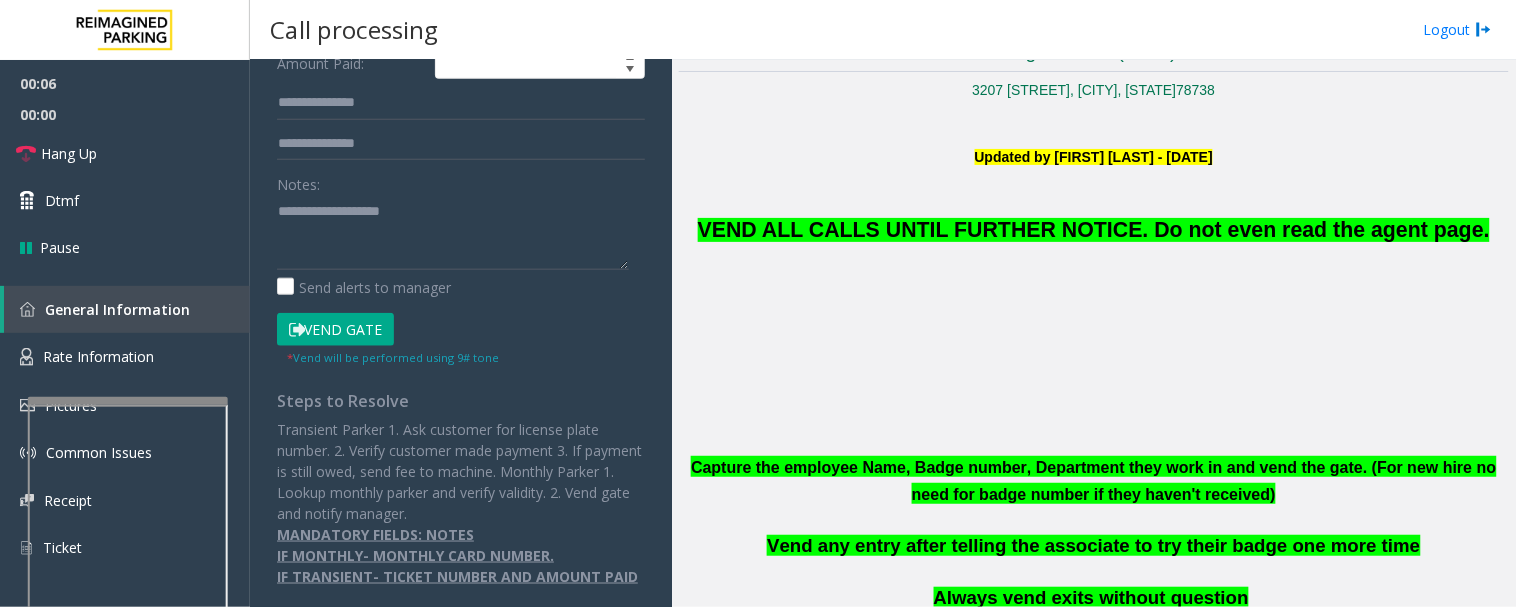 scroll, scrollTop: 444, scrollLeft: 0, axis: vertical 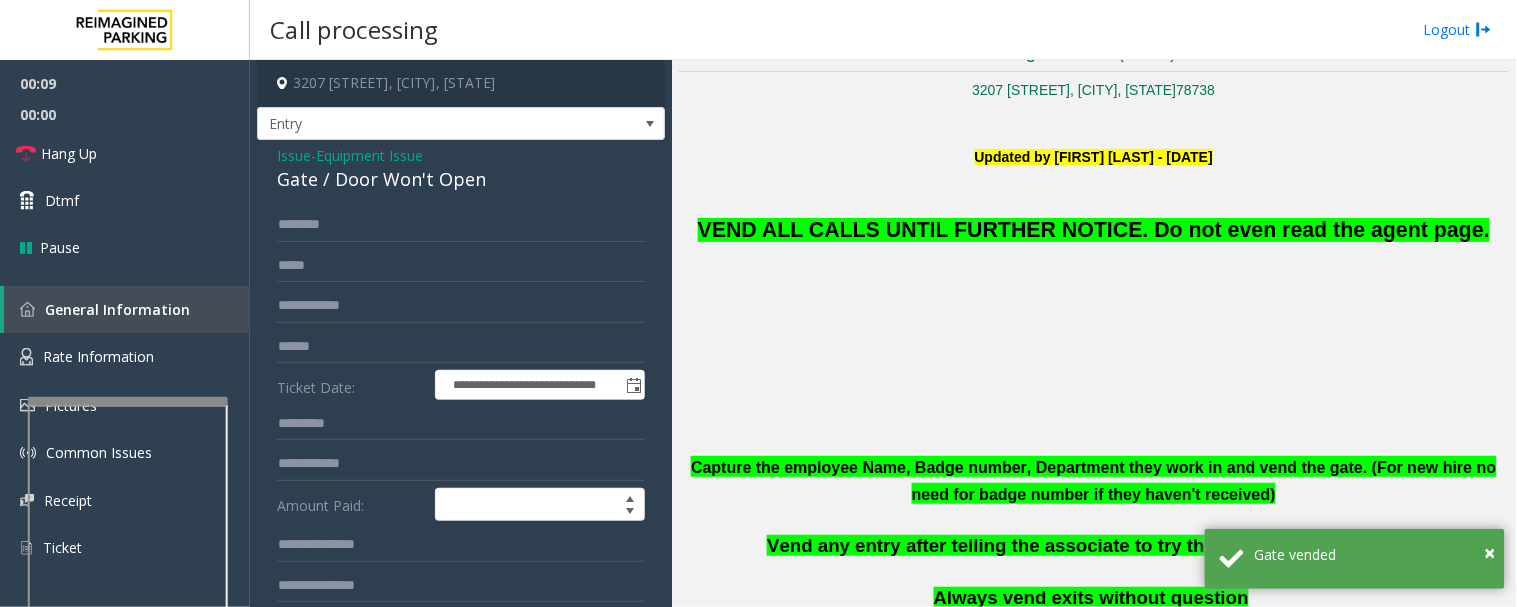click on "Gate / Door Won't Open" 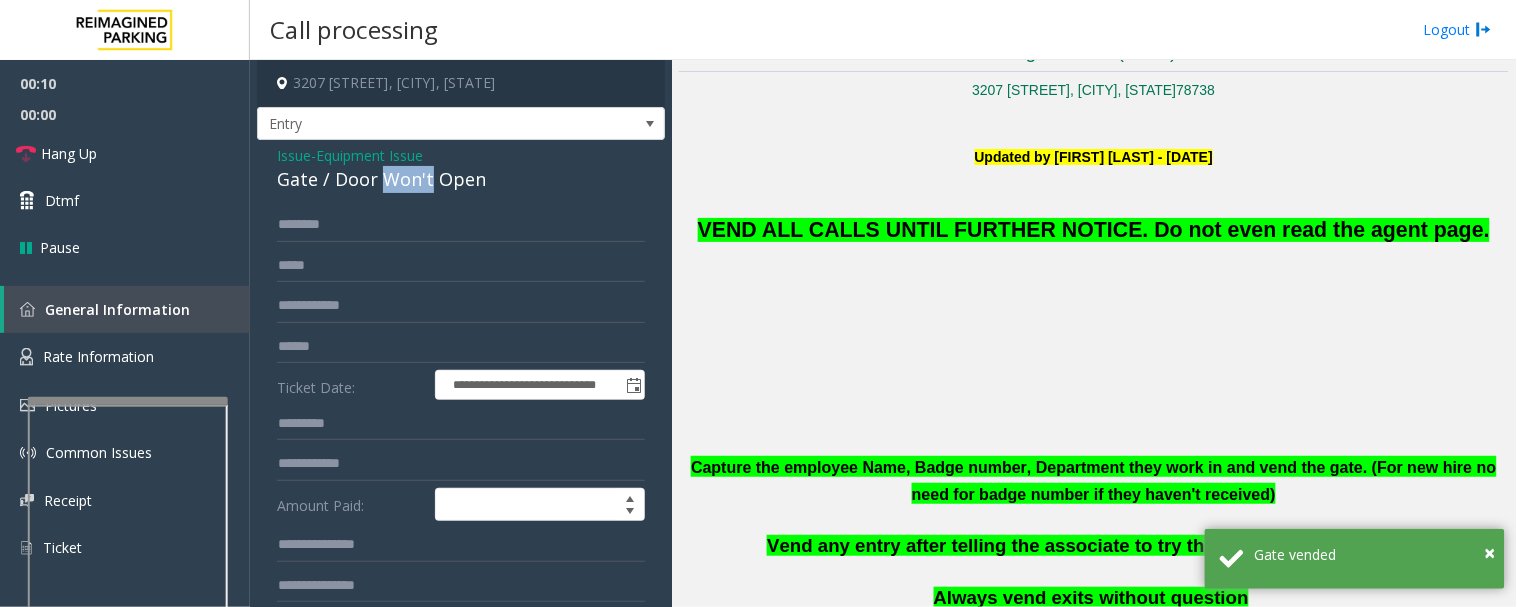 click on "Gate / Door Won't Open" 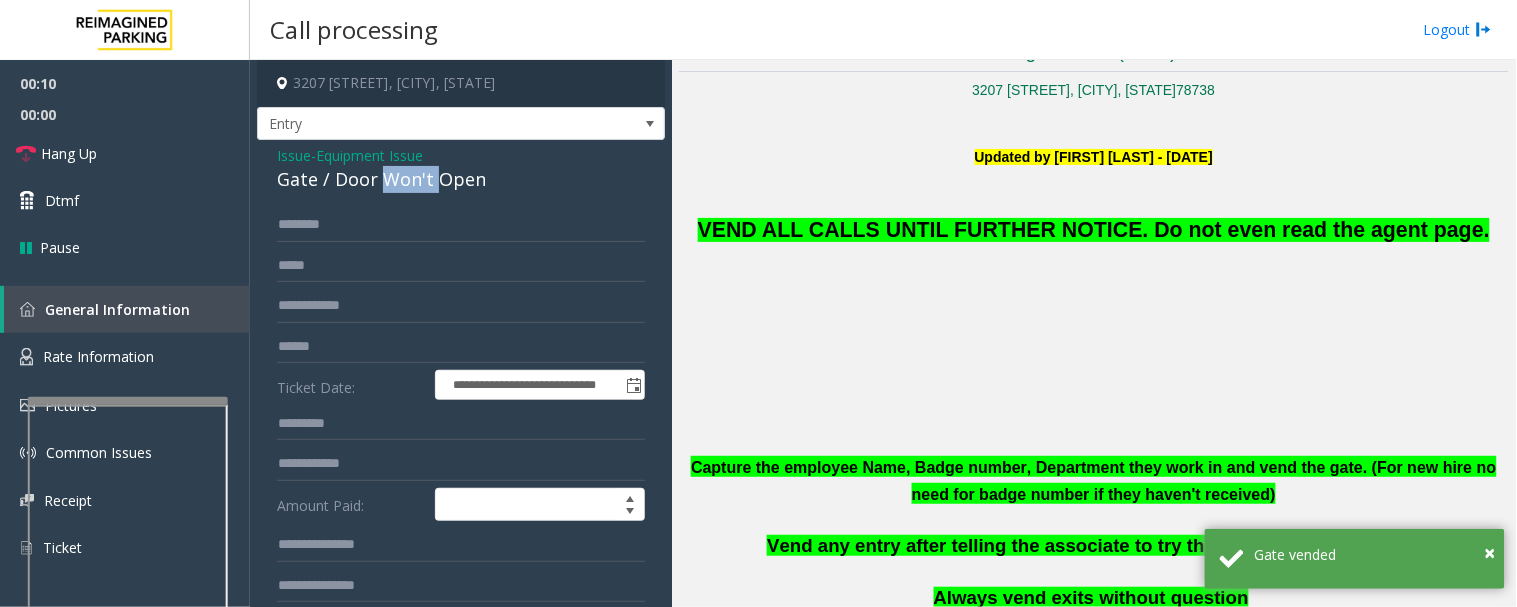 click on "Gate / Door Won't Open" 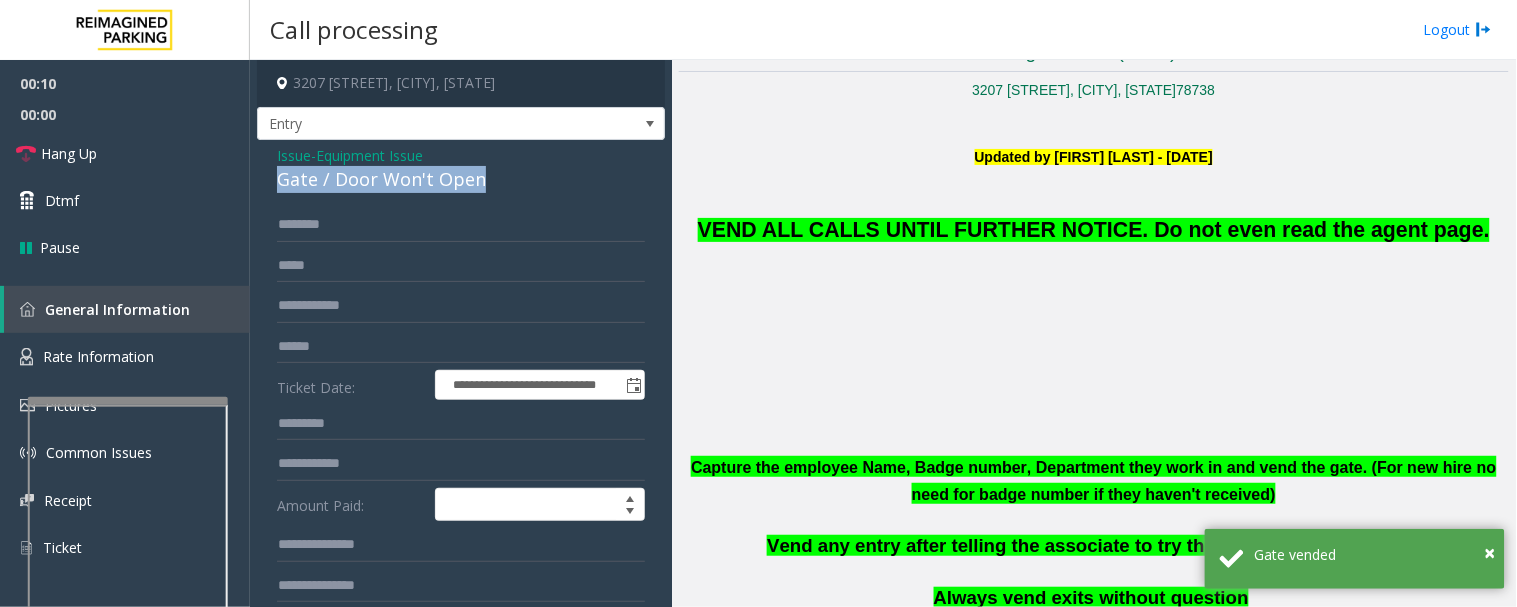 click on "Gate / Door Won't Open" 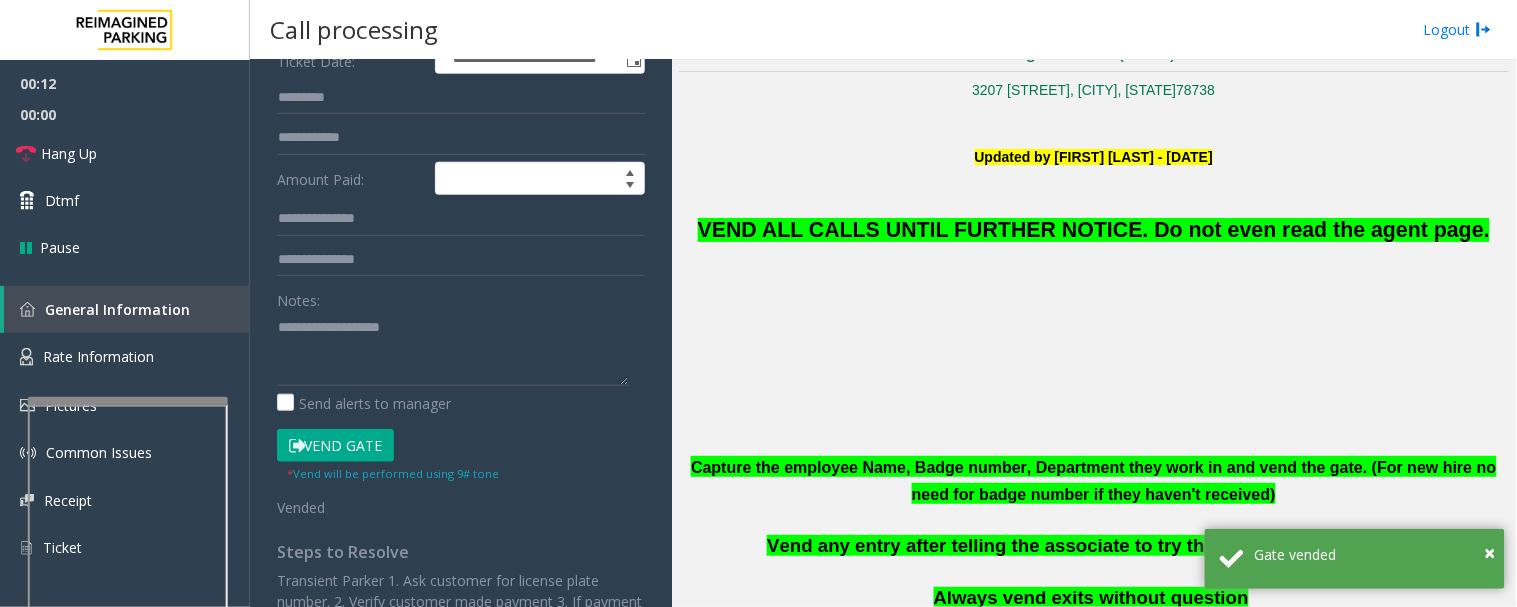 scroll, scrollTop: 333, scrollLeft: 0, axis: vertical 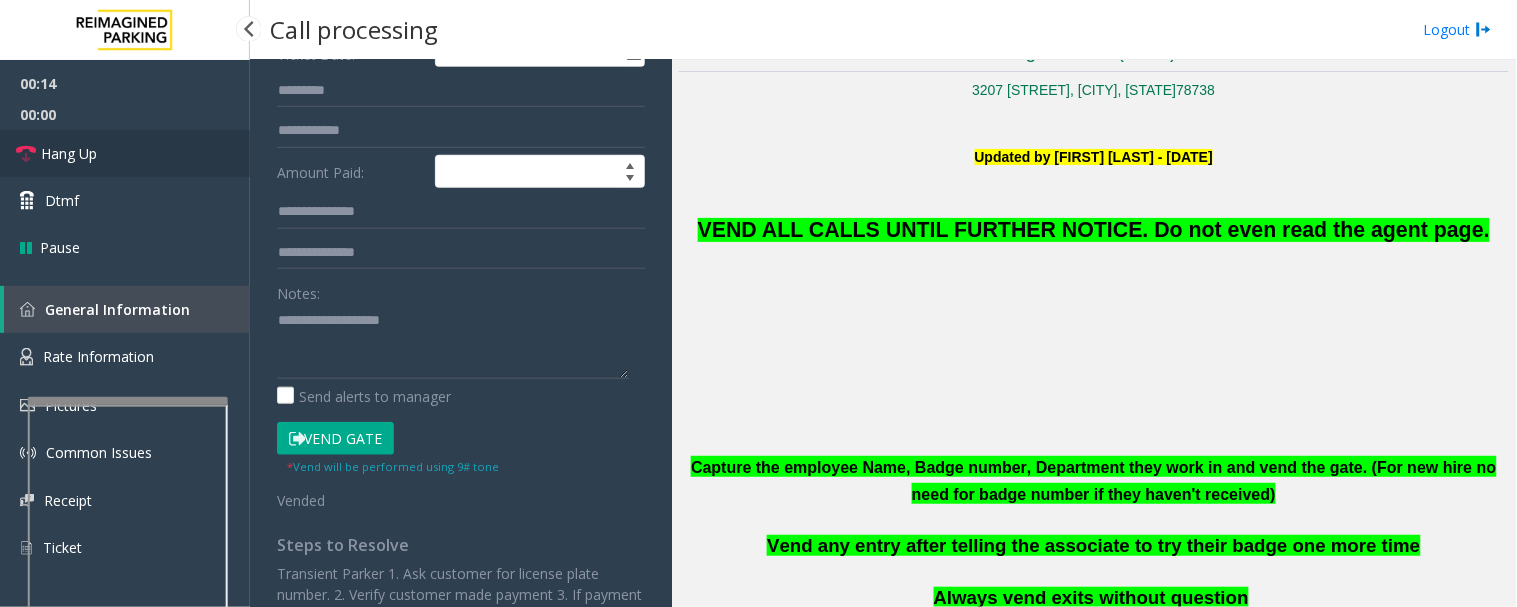 click on "Hang Up" at bounding box center (125, 153) 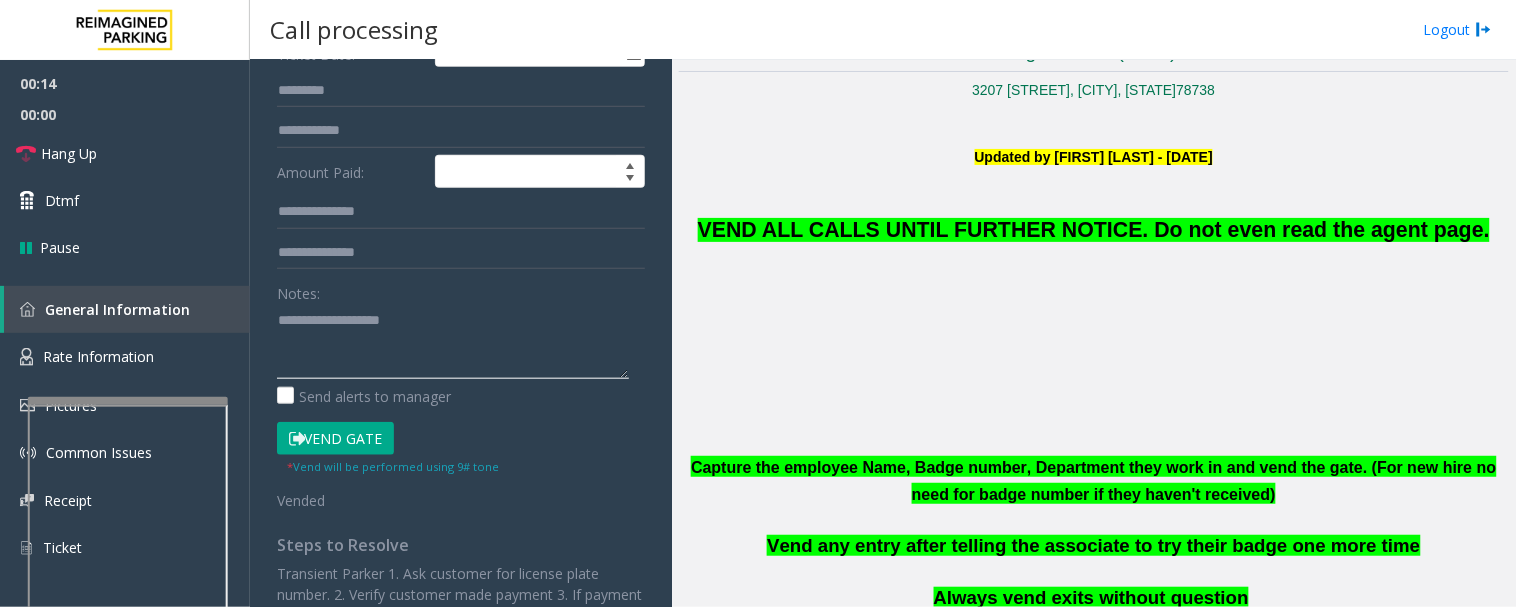 click 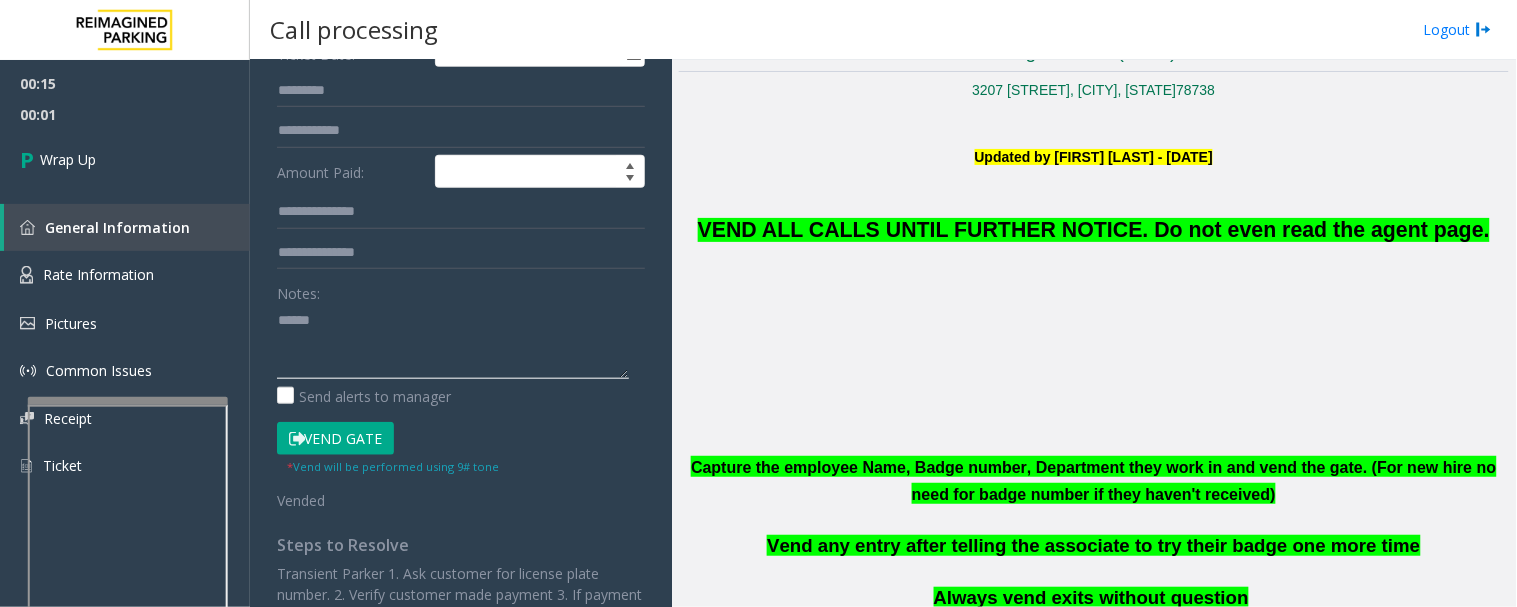 paste on "**********" 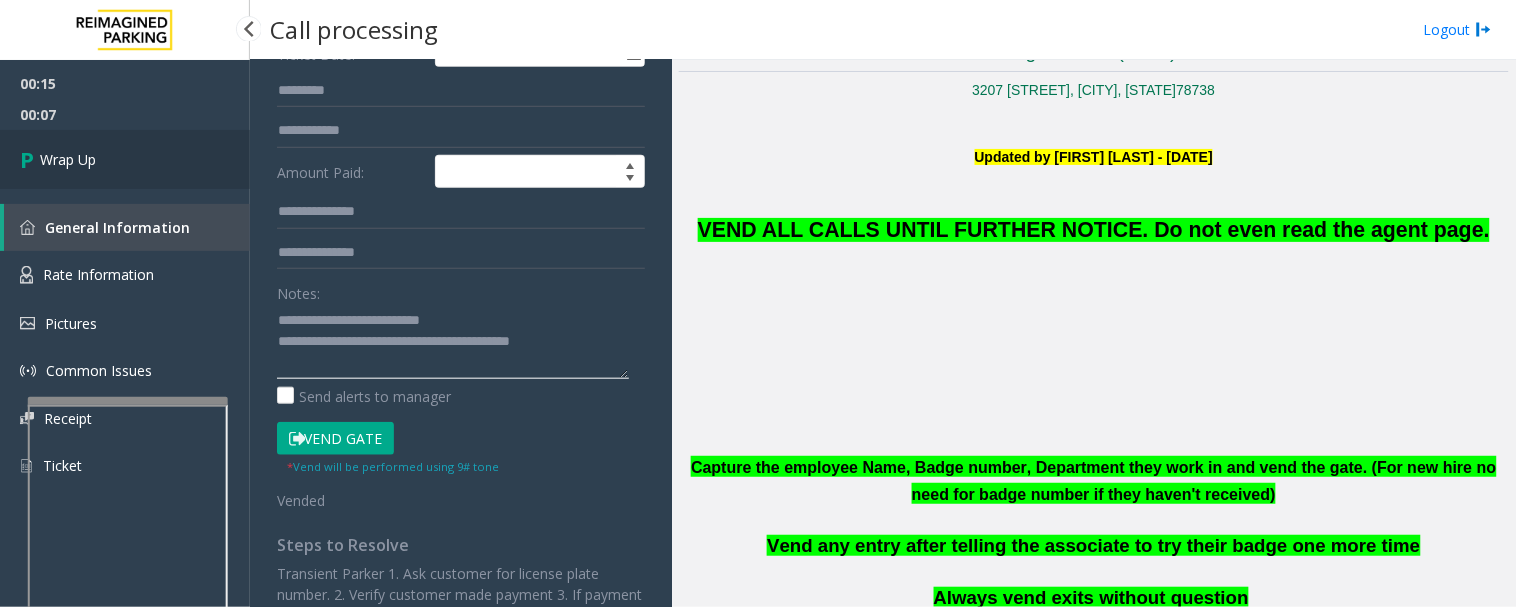 type on "**********" 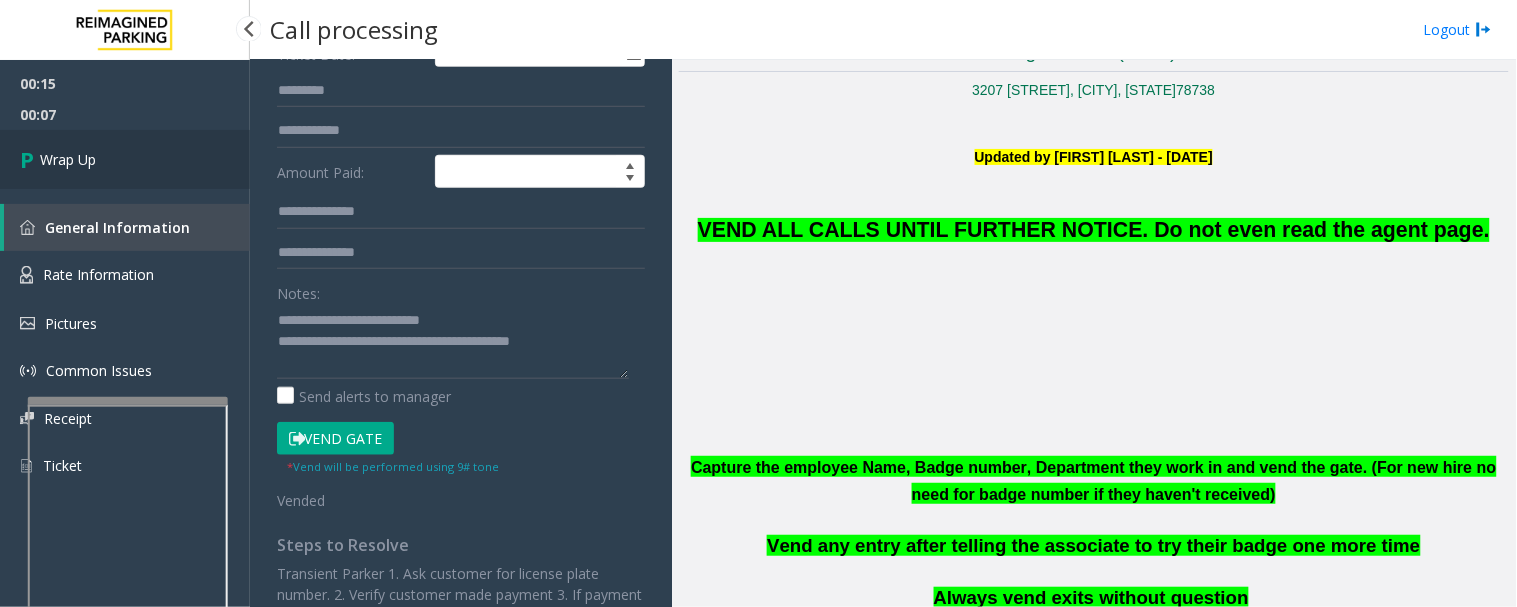 click on "Wrap Up" at bounding box center (125, 159) 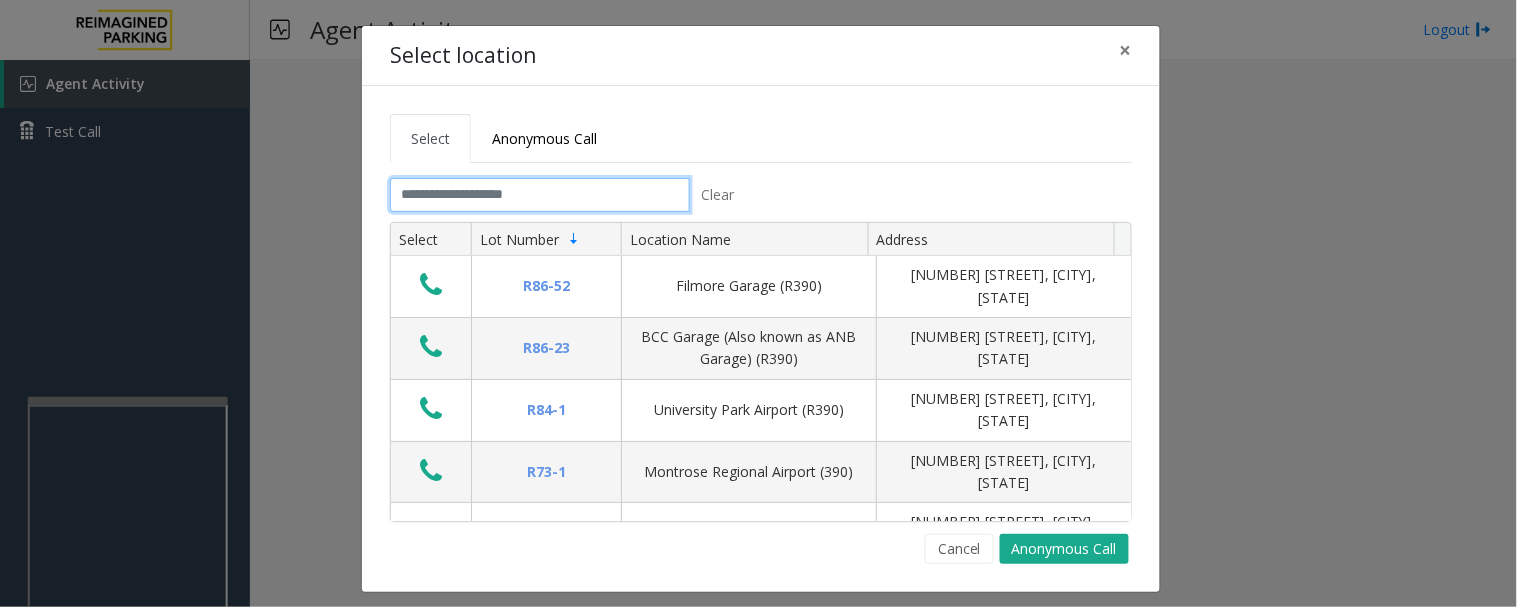 click 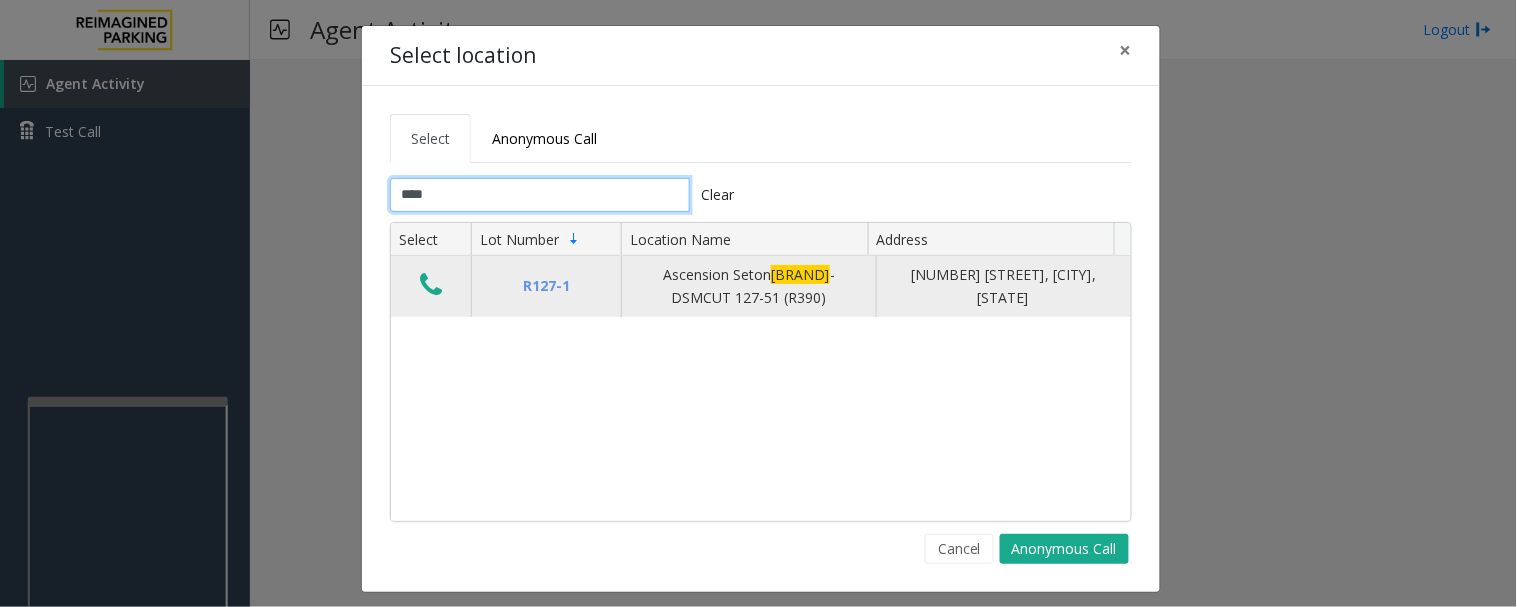 type on "****" 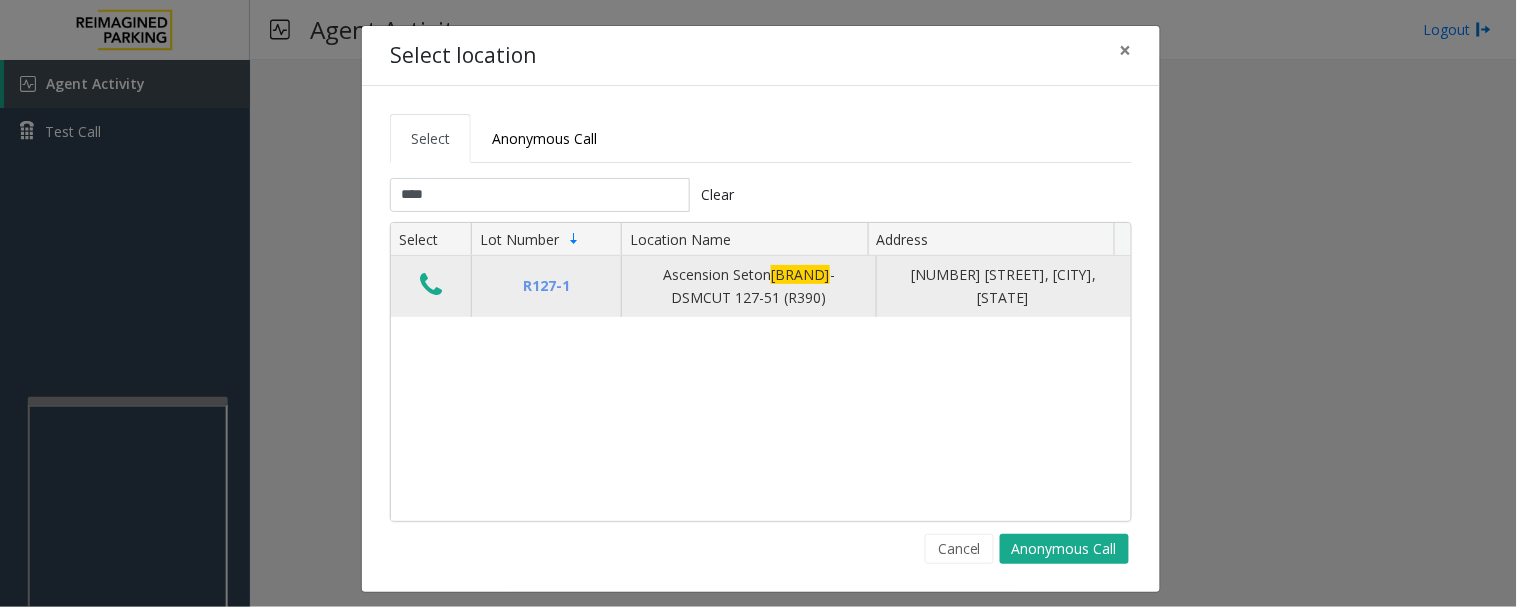 click 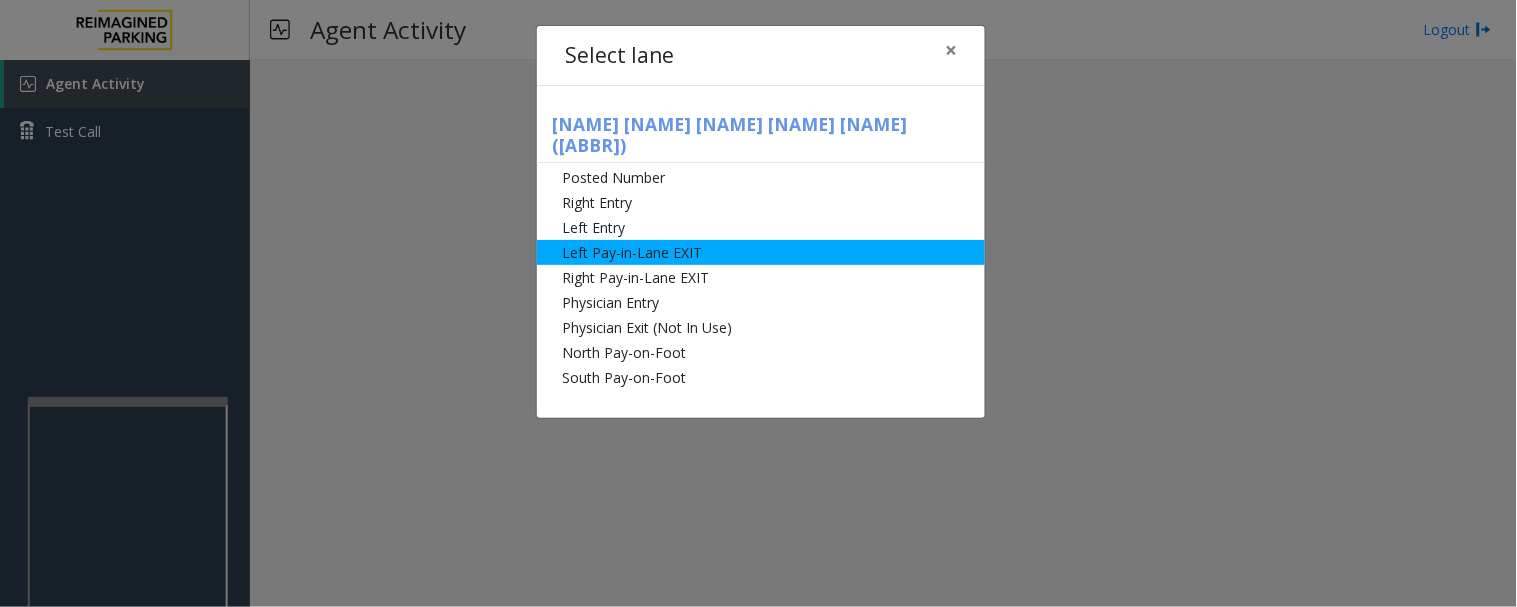 click on "Left Pay-in-Lane EXIT" 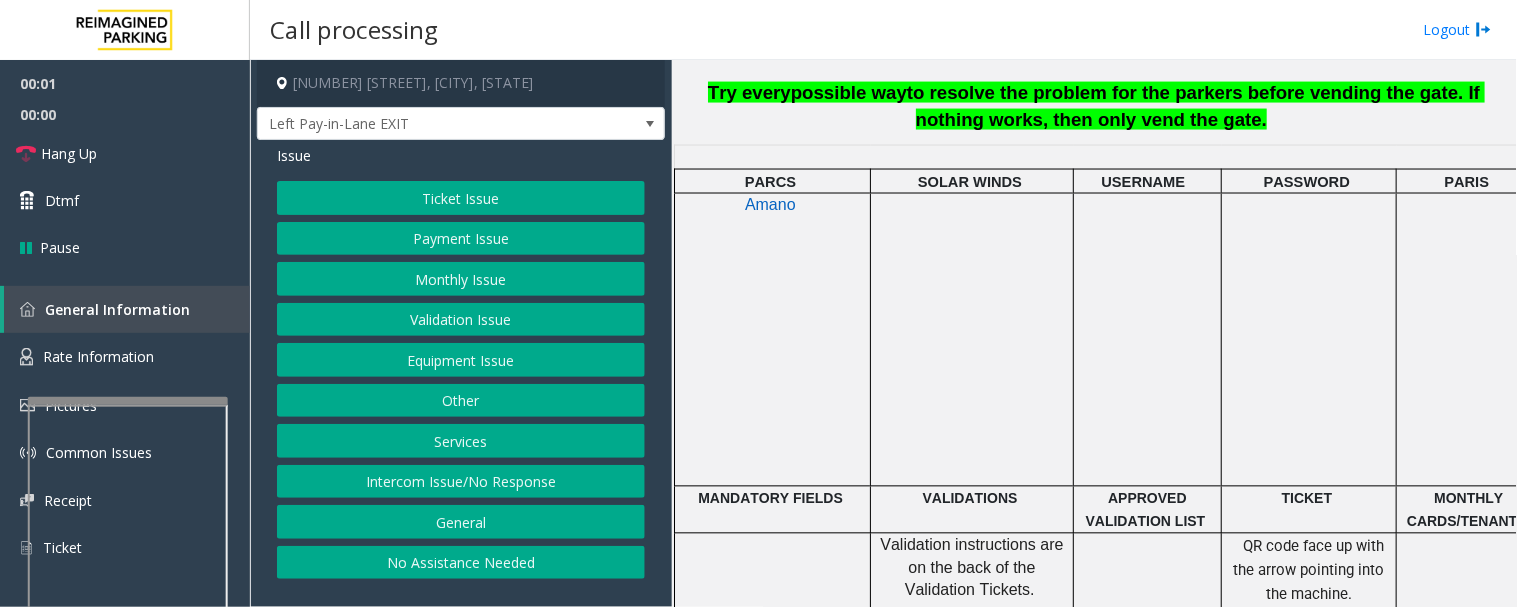 scroll, scrollTop: 888, scrollLeft: 0, axis: vertical 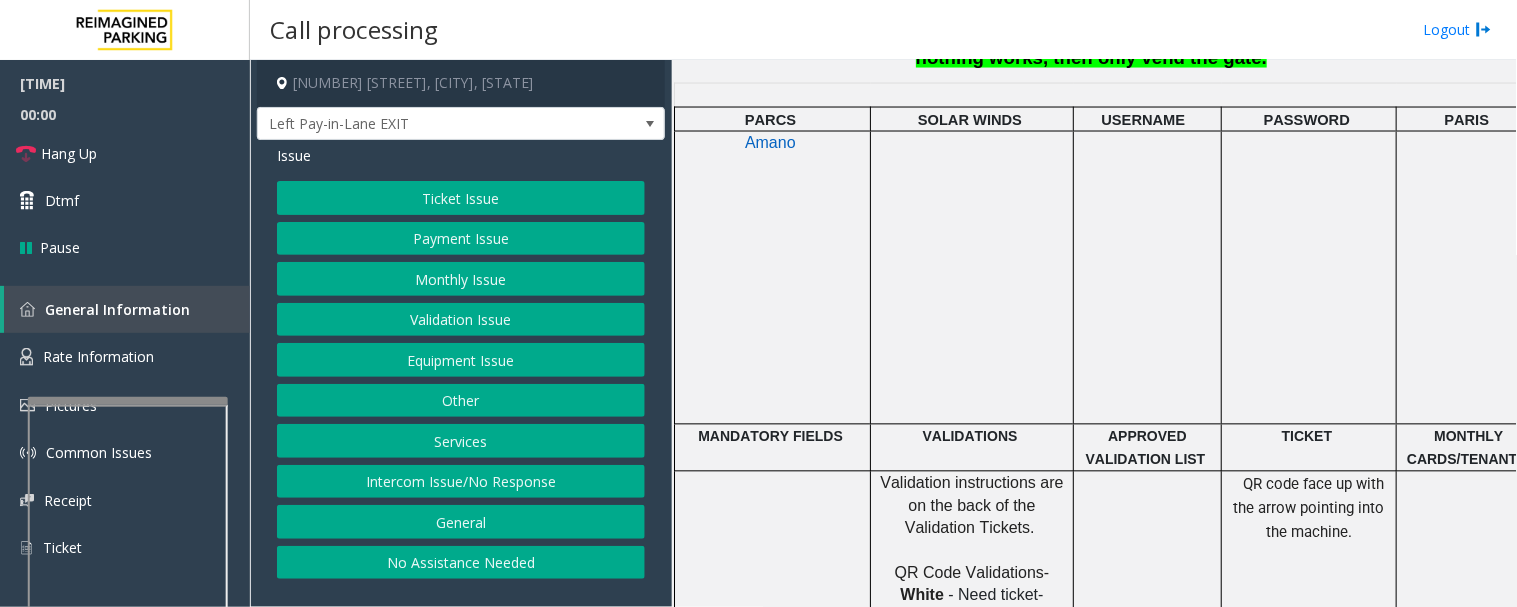 click on "Ticket Issue" 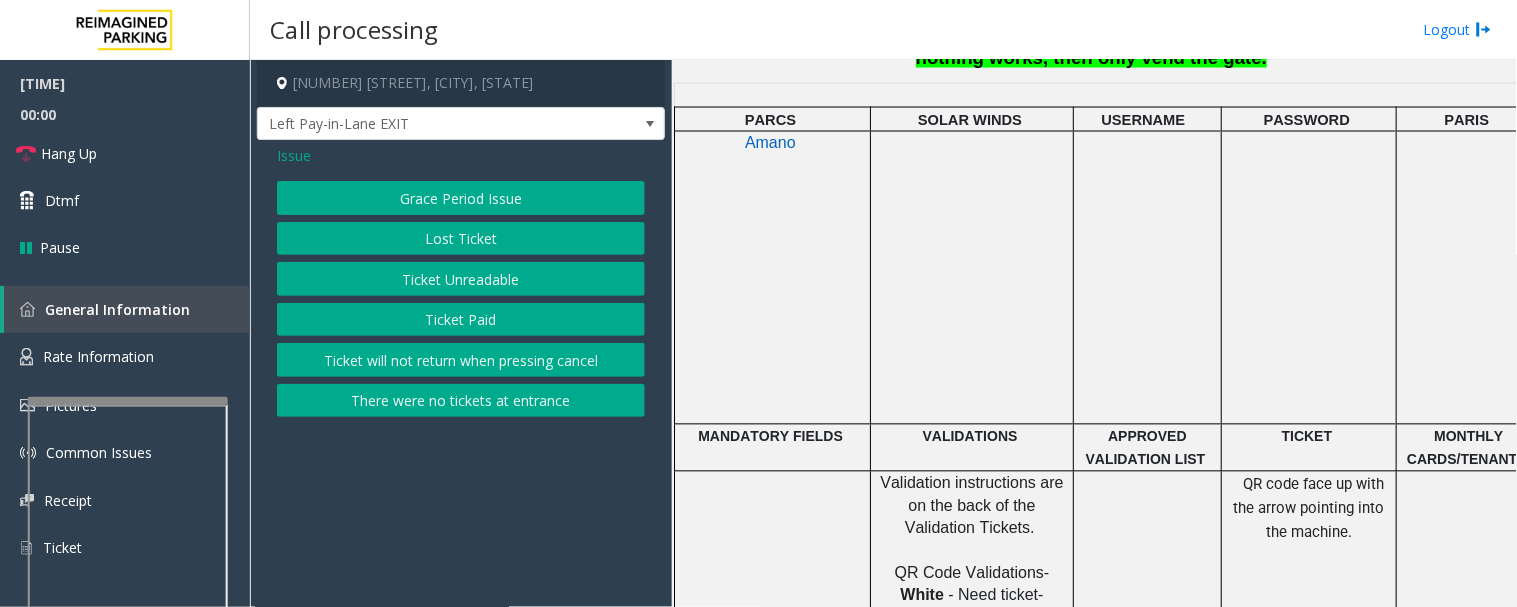 click on "Ticket Unreadable" 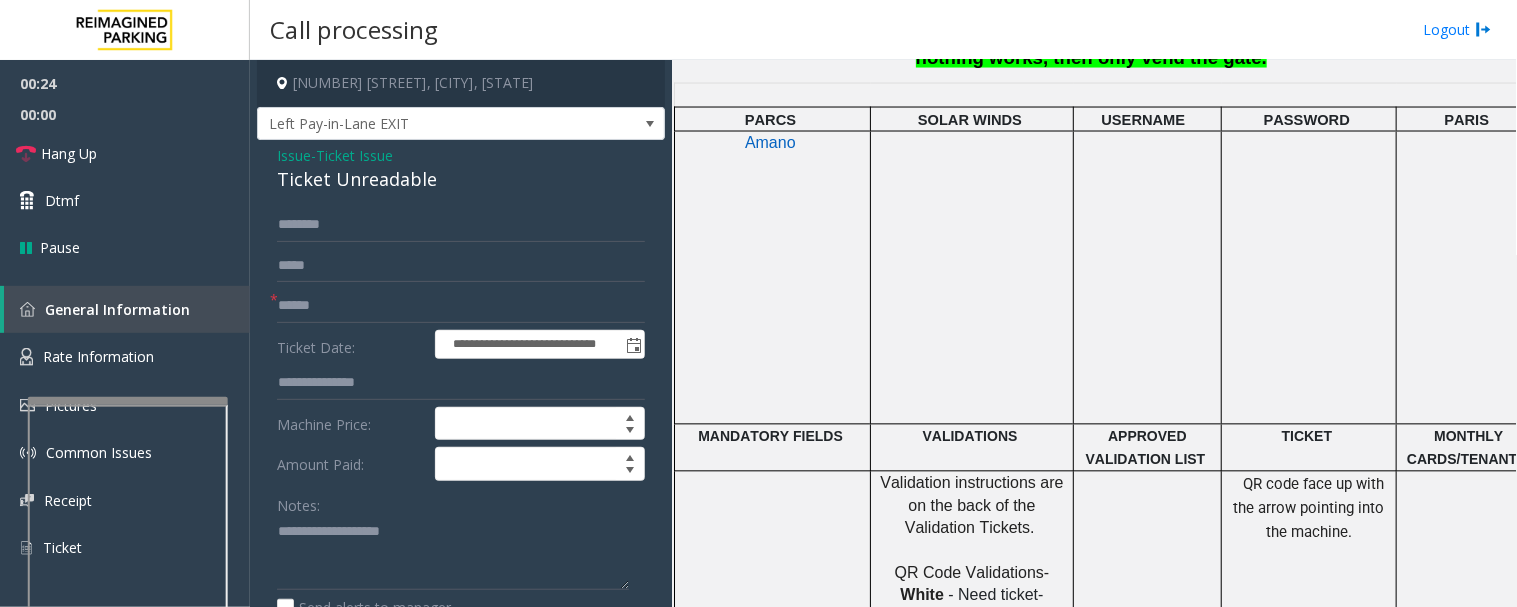 click on "**********" 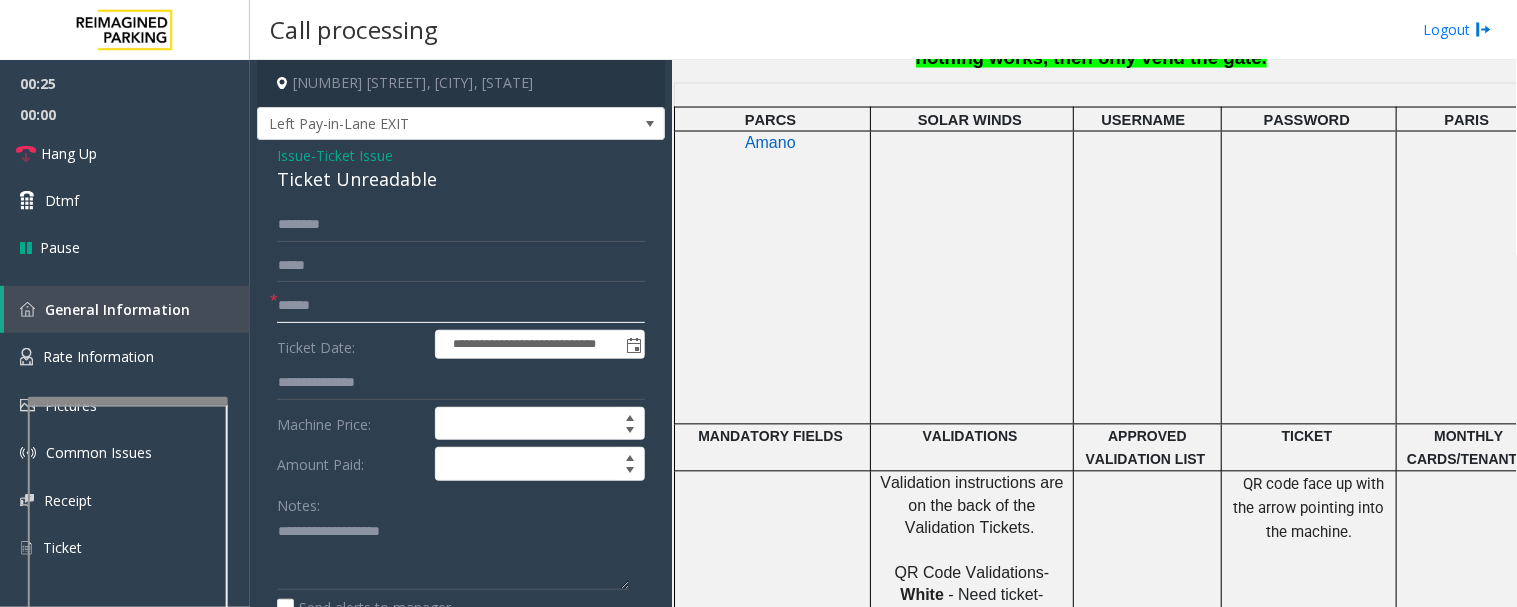 click 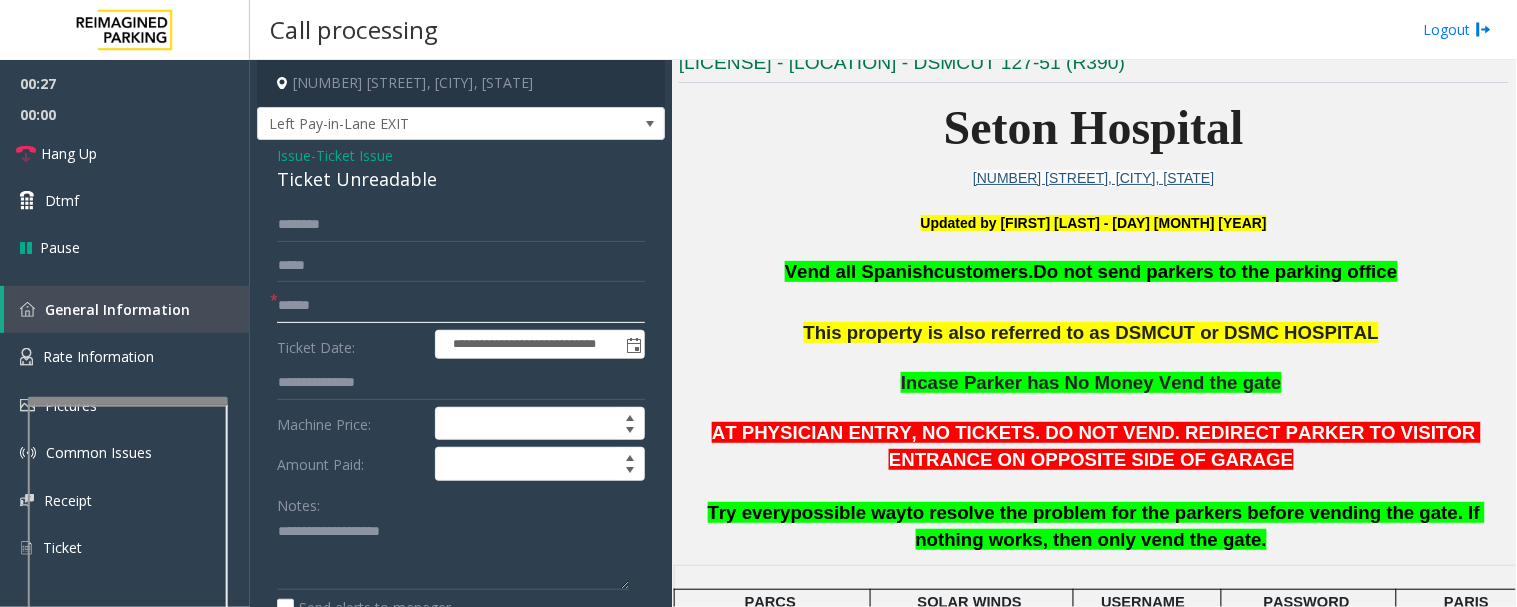 scroll, scrollTop: 444, scrollLeft: 0, axis: vertical 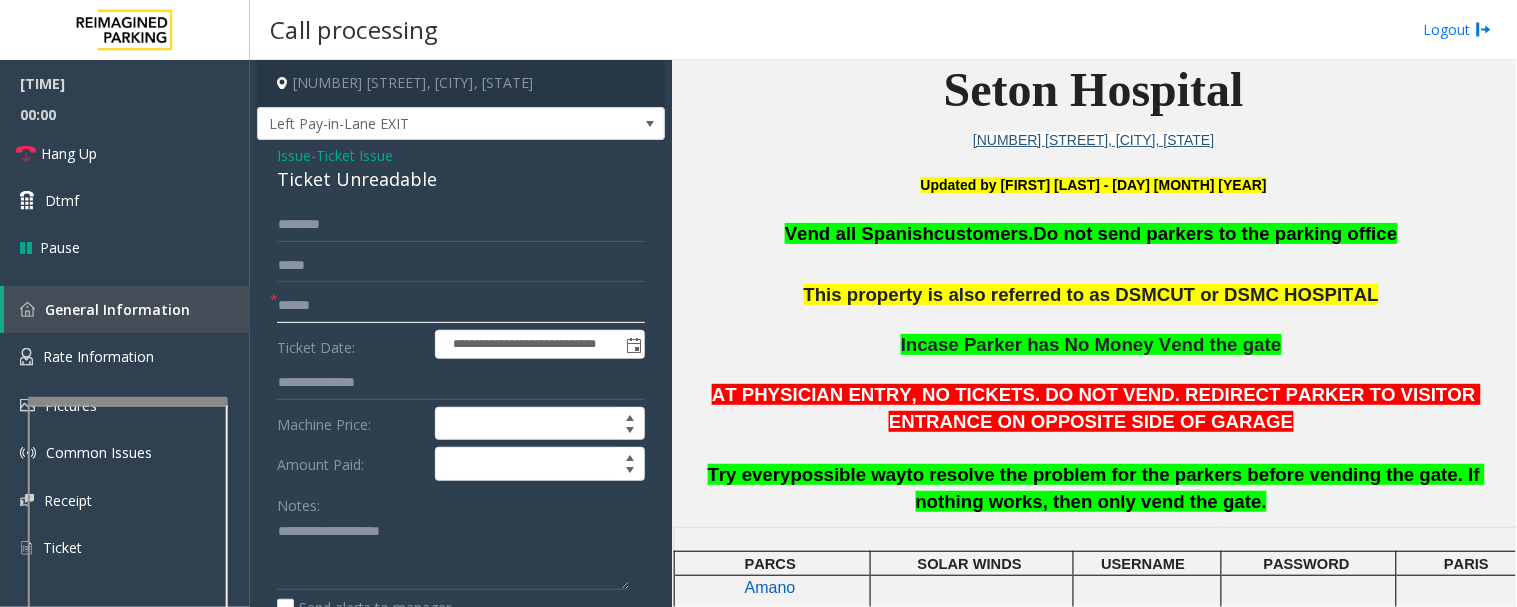 click 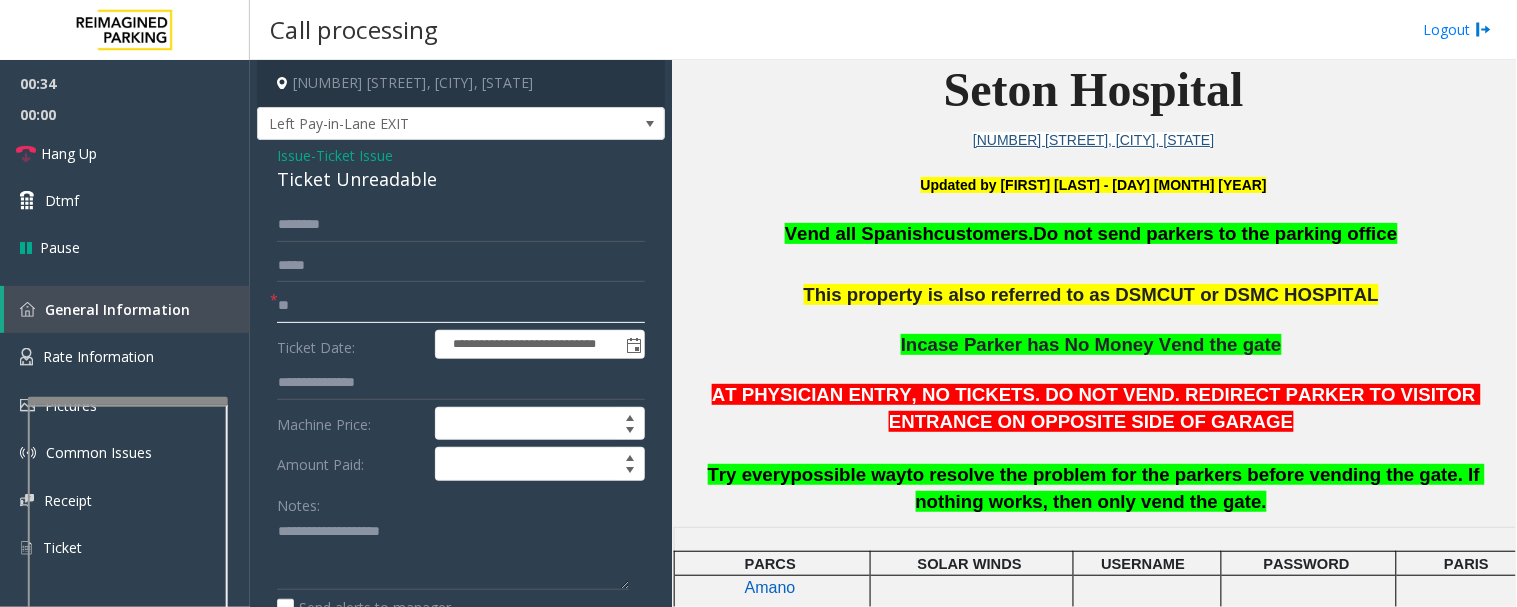 type on "**" 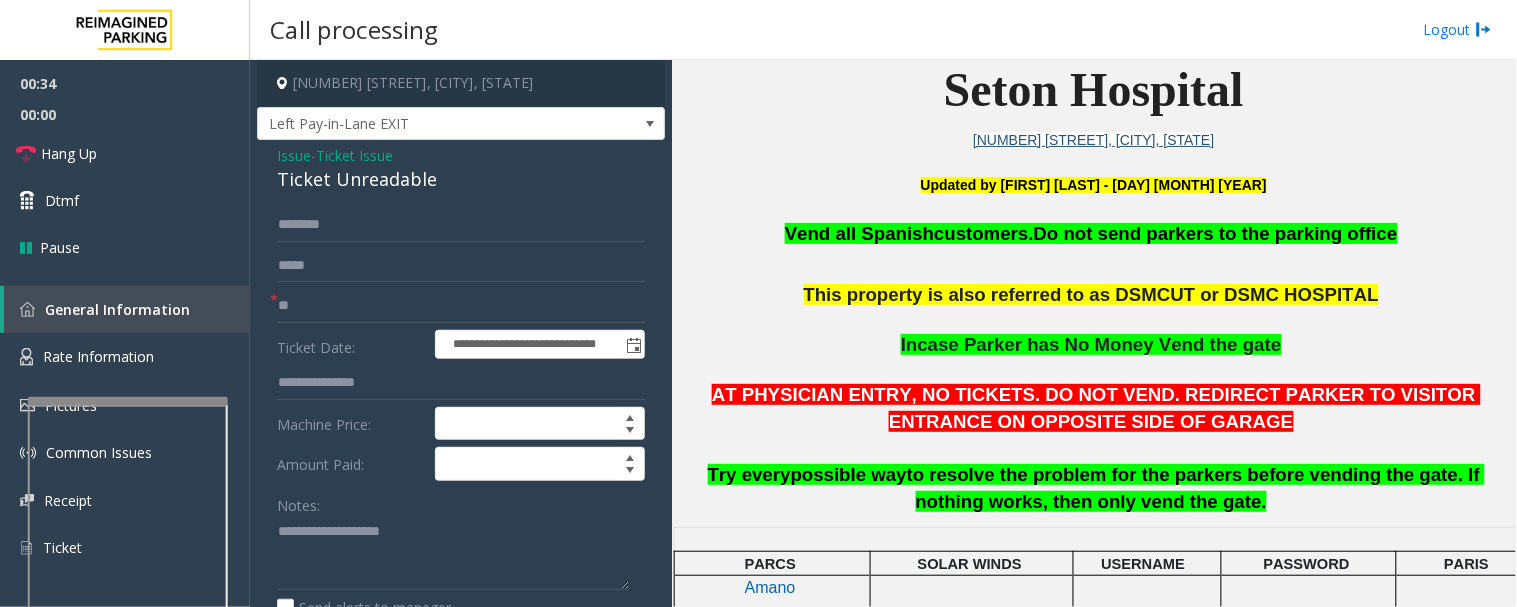 click on "Ticket Unreadable" 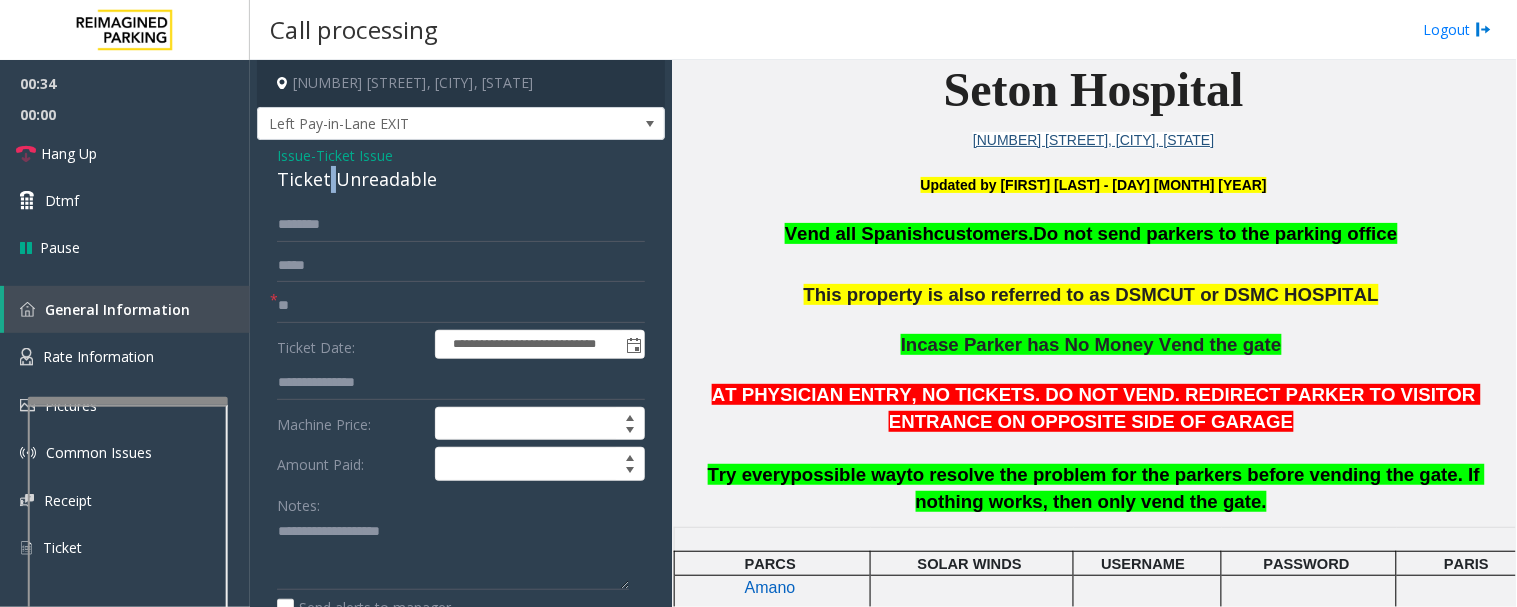 click on "Ticket Unreadable" 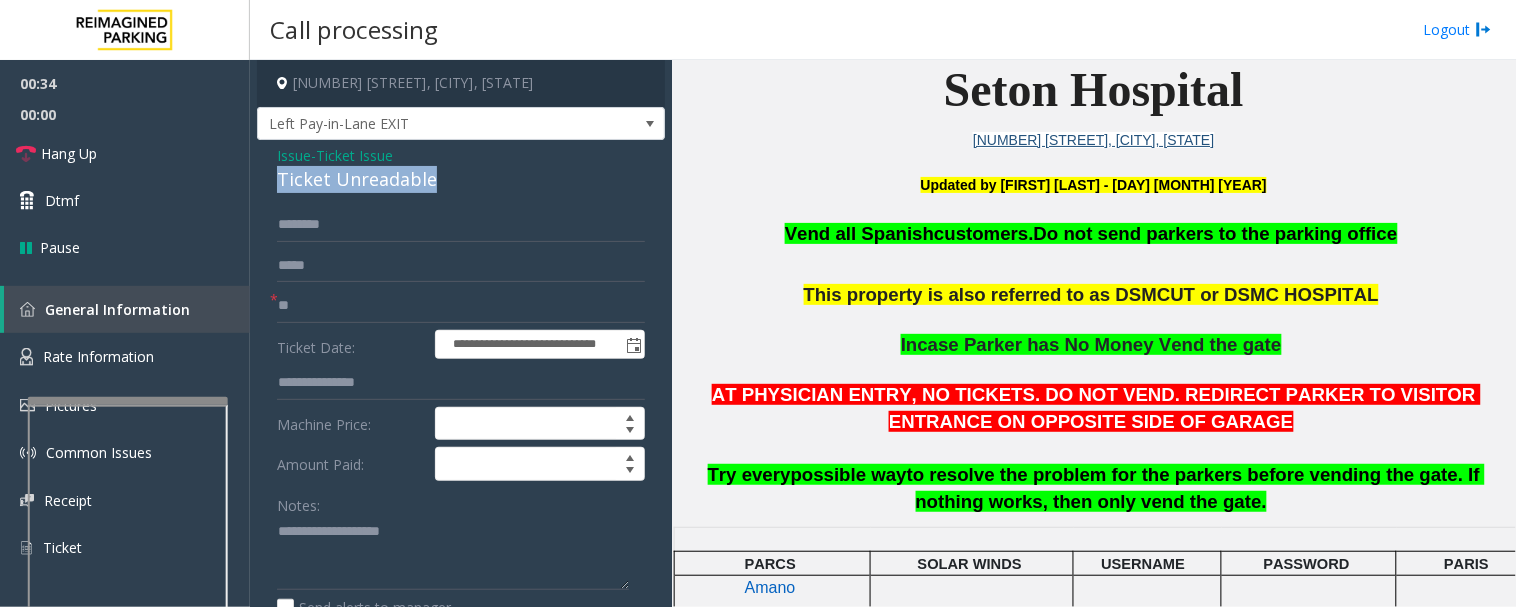 click on "Ticket Unreadable" 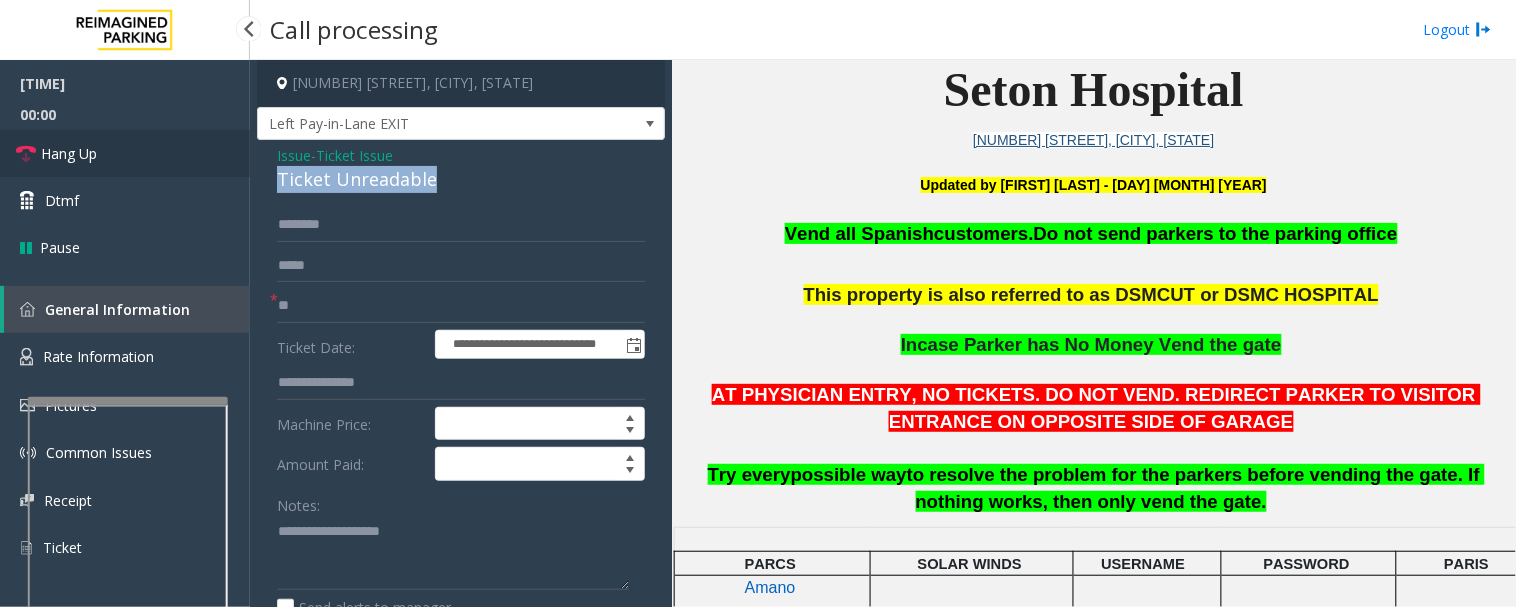 click on "Hang Up" at bounding box center [125, 153] 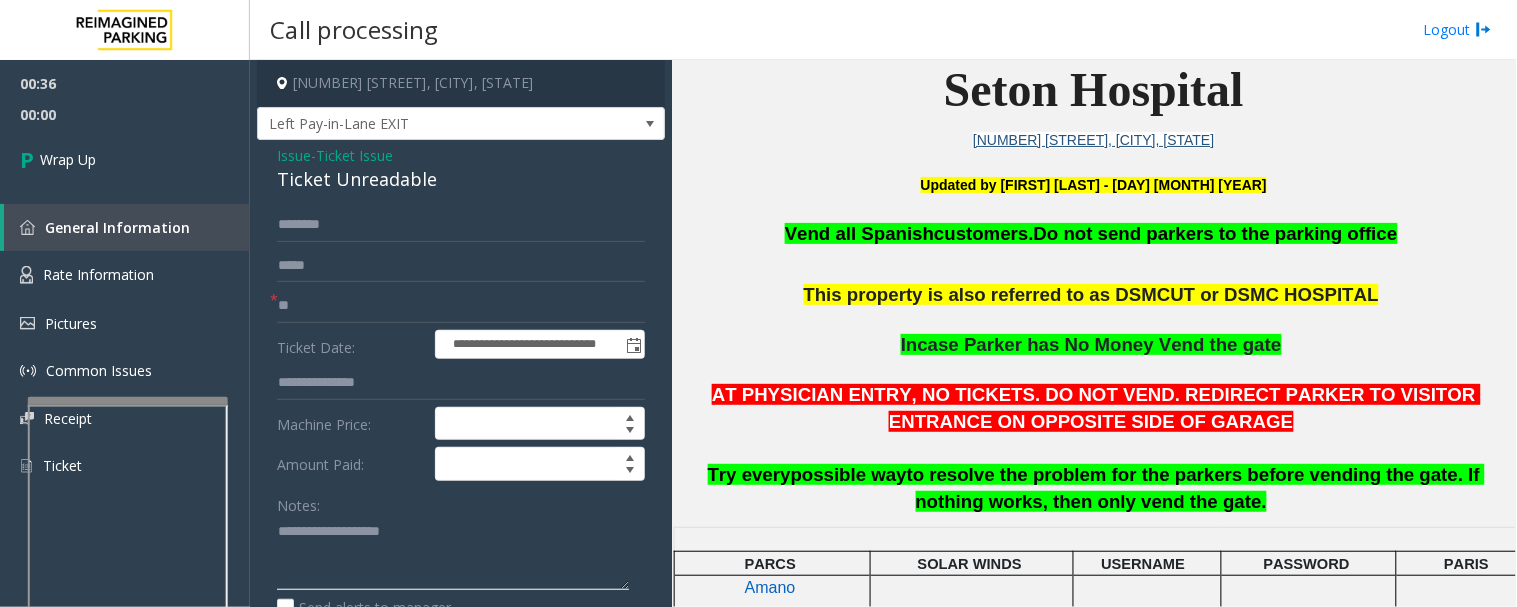 click 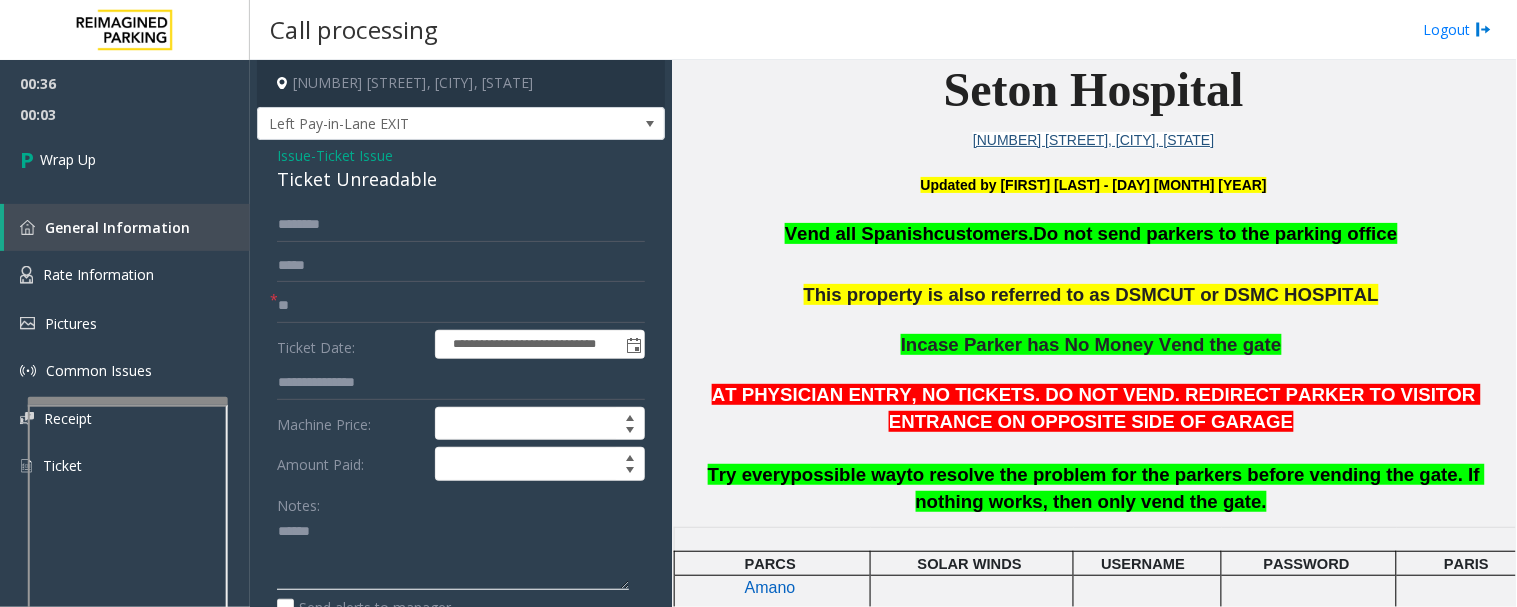 paste on "**********" 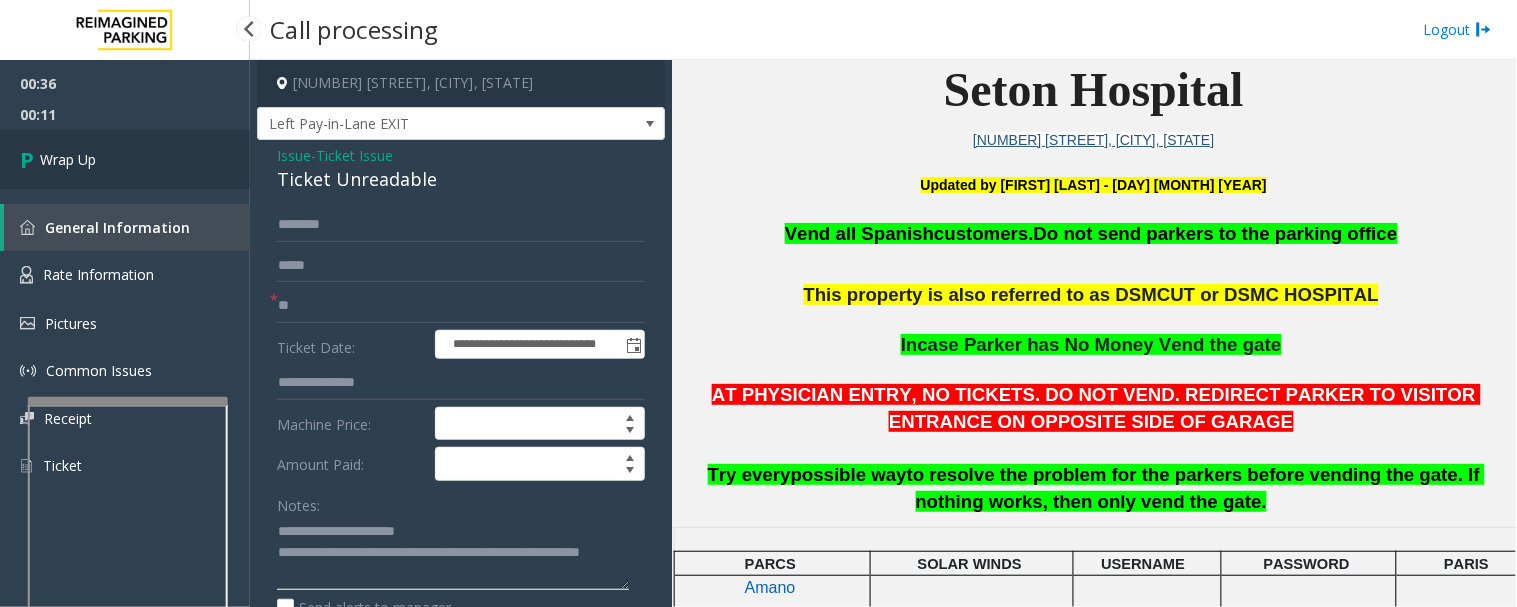 type on "**********" 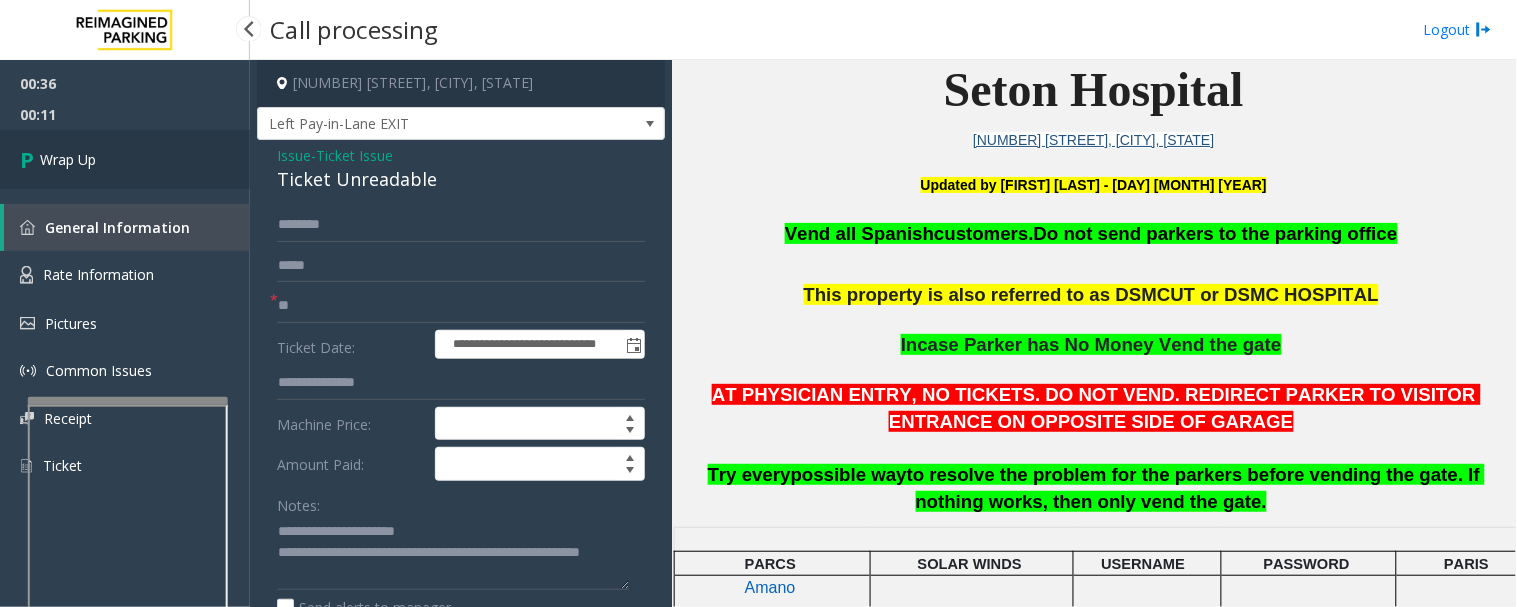 click on "Wrap Up" at bounding box center [125, 159] 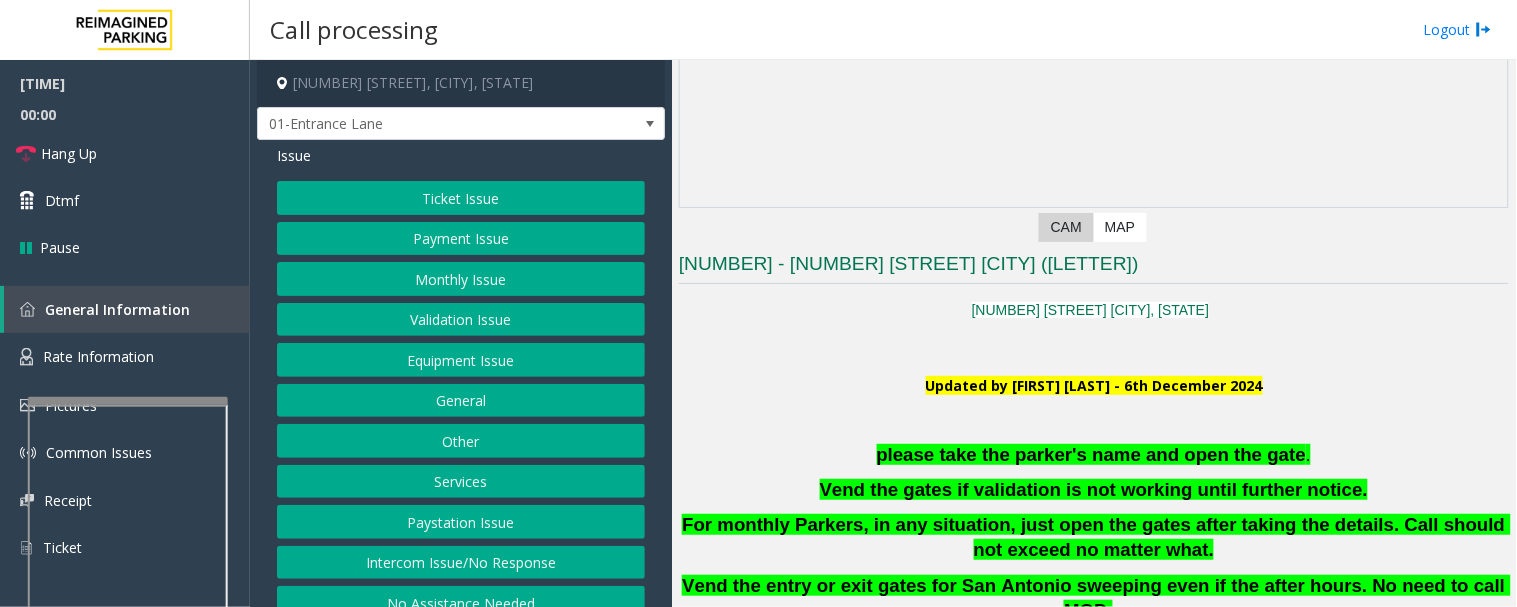 scroll, scrollTop: 444, scrollLeft: 0, axis: vertical 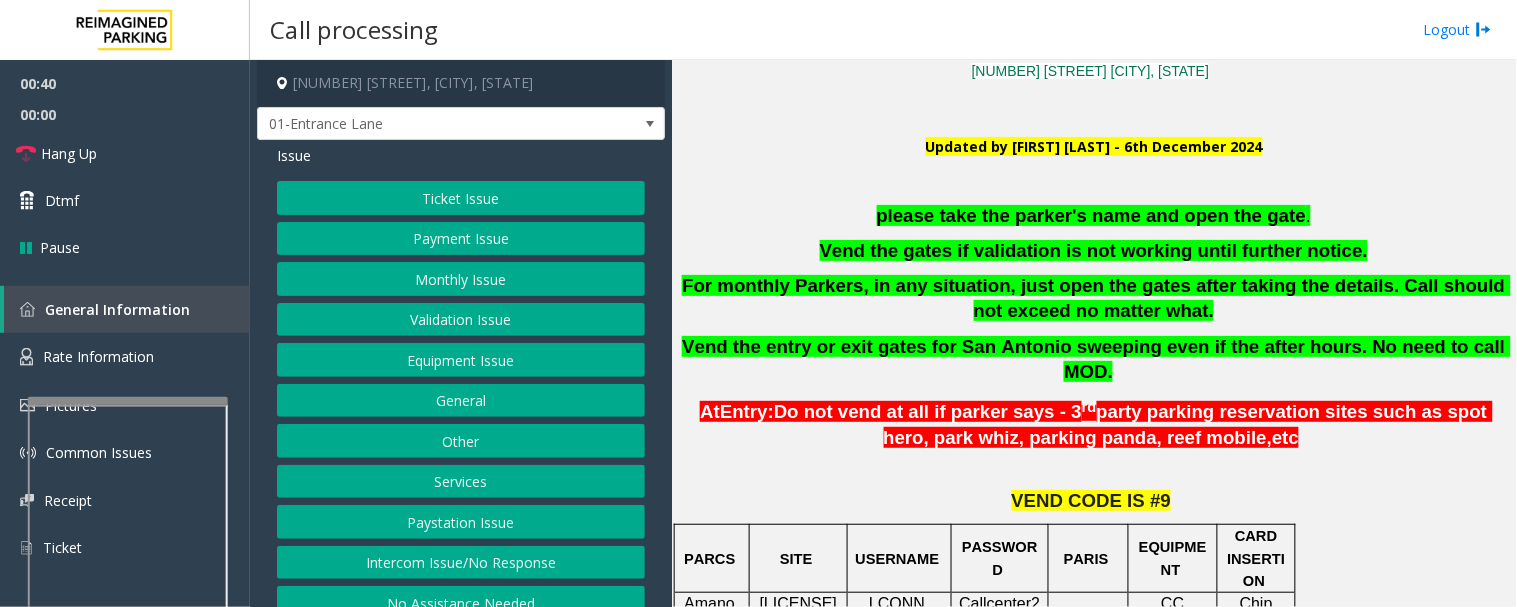 click on "Monthly Issue" 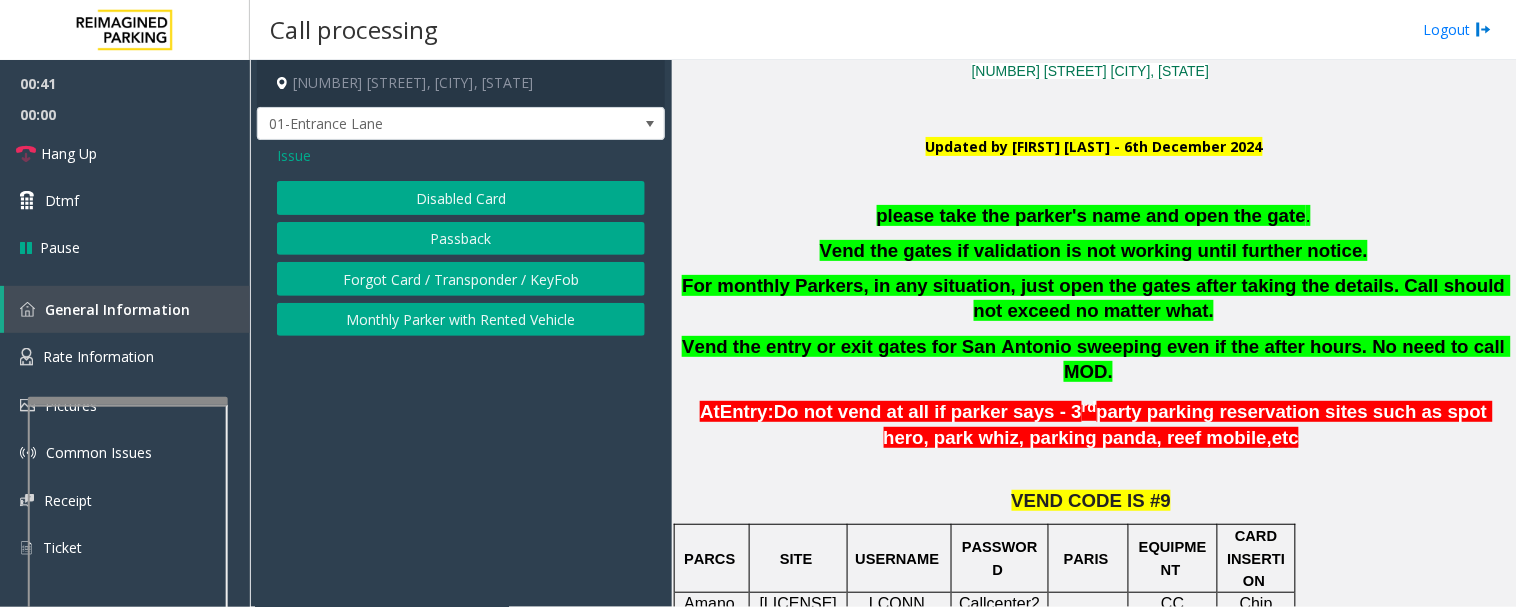 click on "Disabled Card   Passback   Forgot Card / Transponder / KeyFob   Monthly Parker with Rented Vehicle" 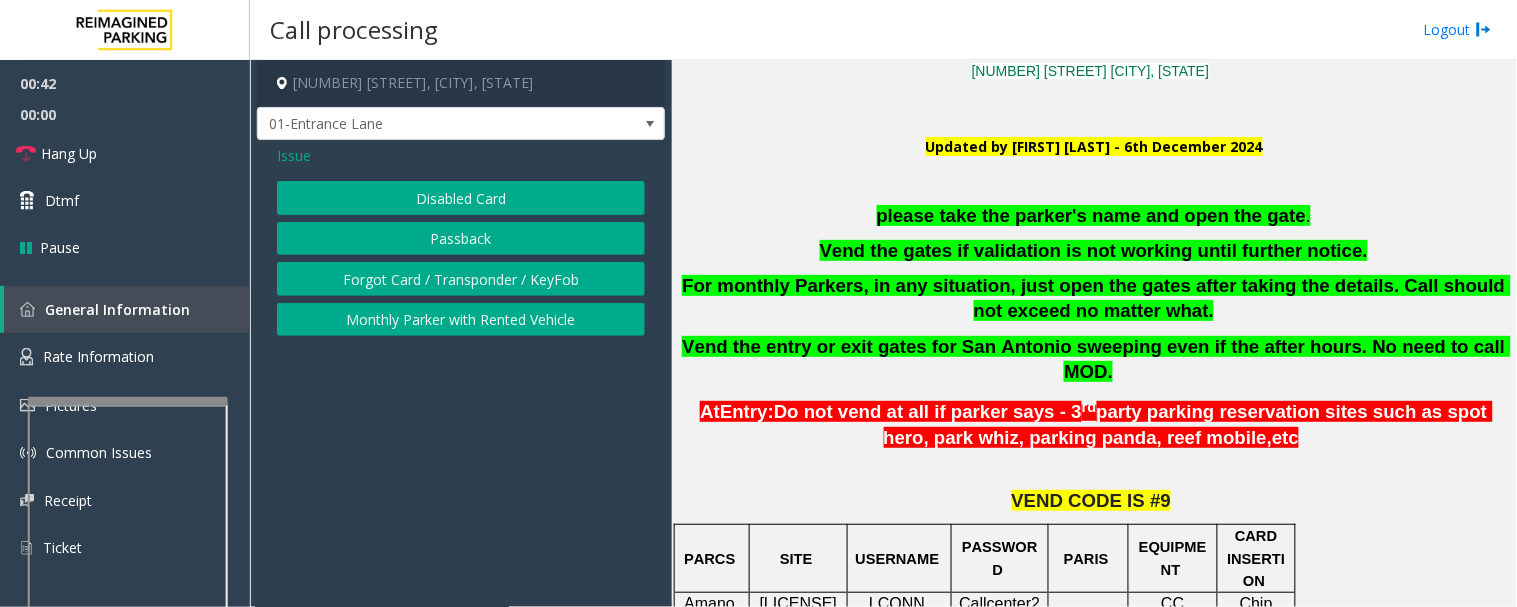 click on "Disabled Card" 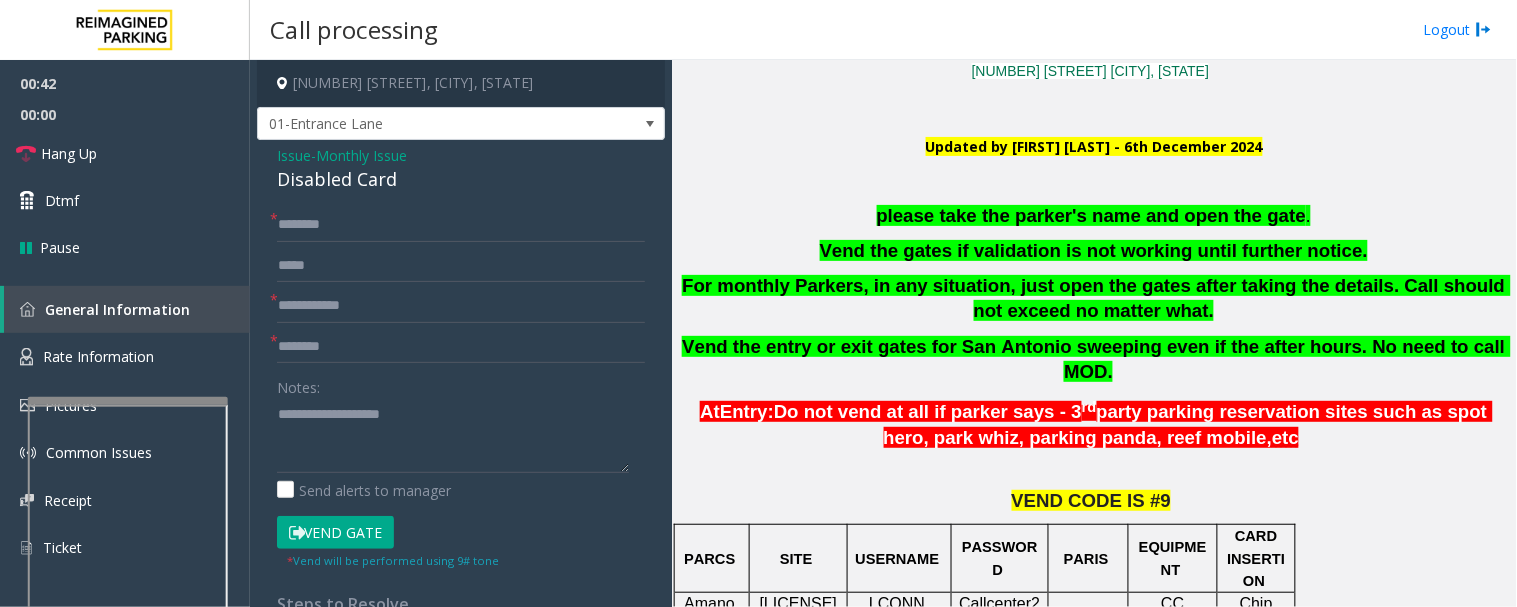click on "Disabled Card" 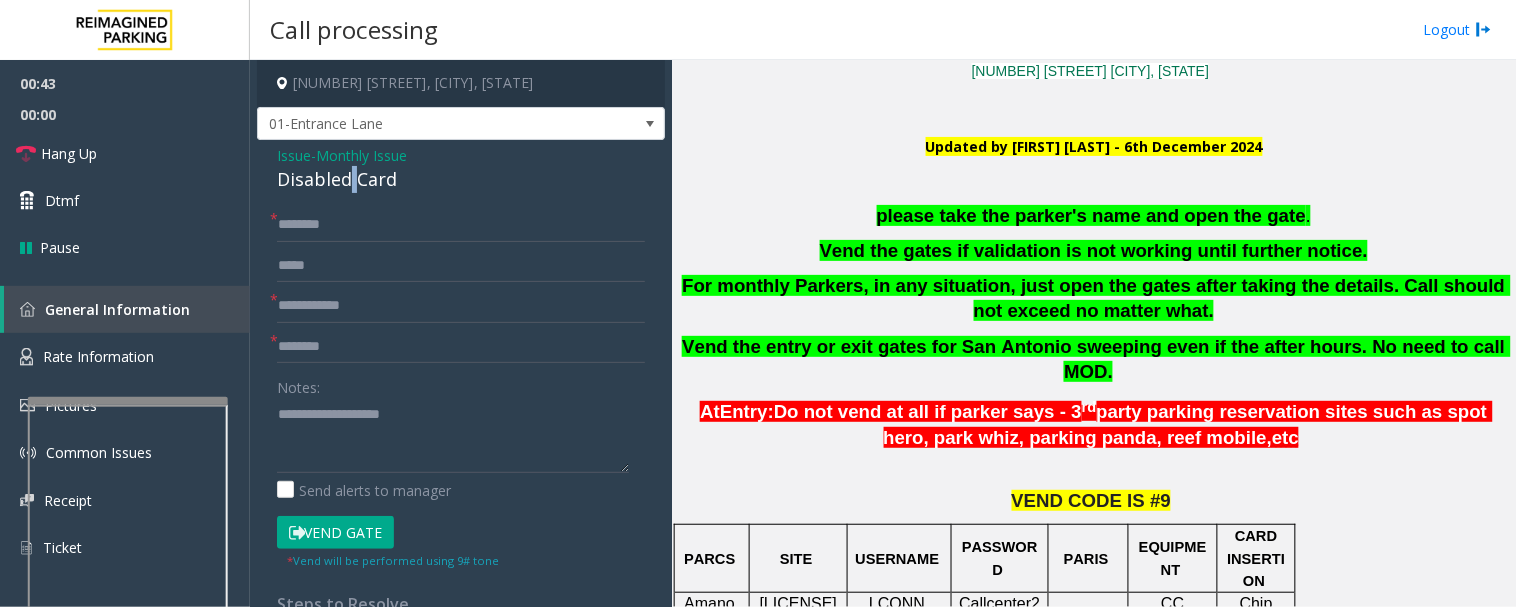 click on "Disabled Card" 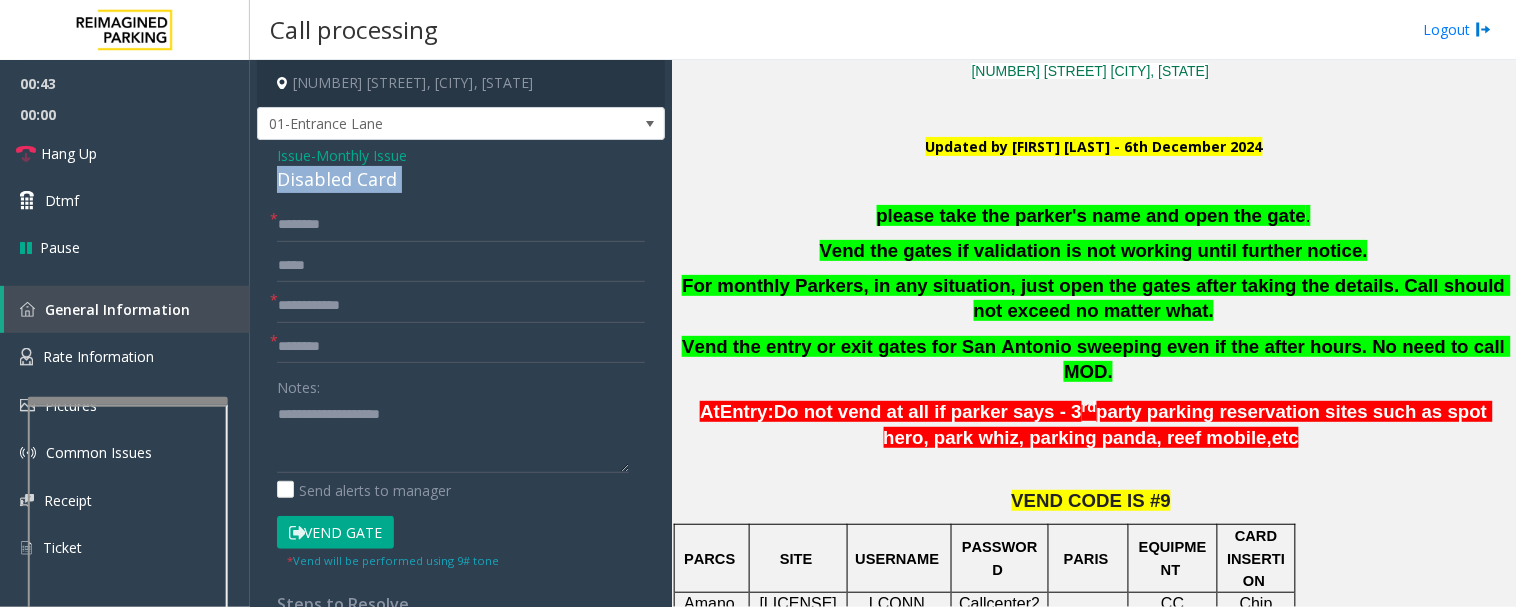 click on "Disabled Card" 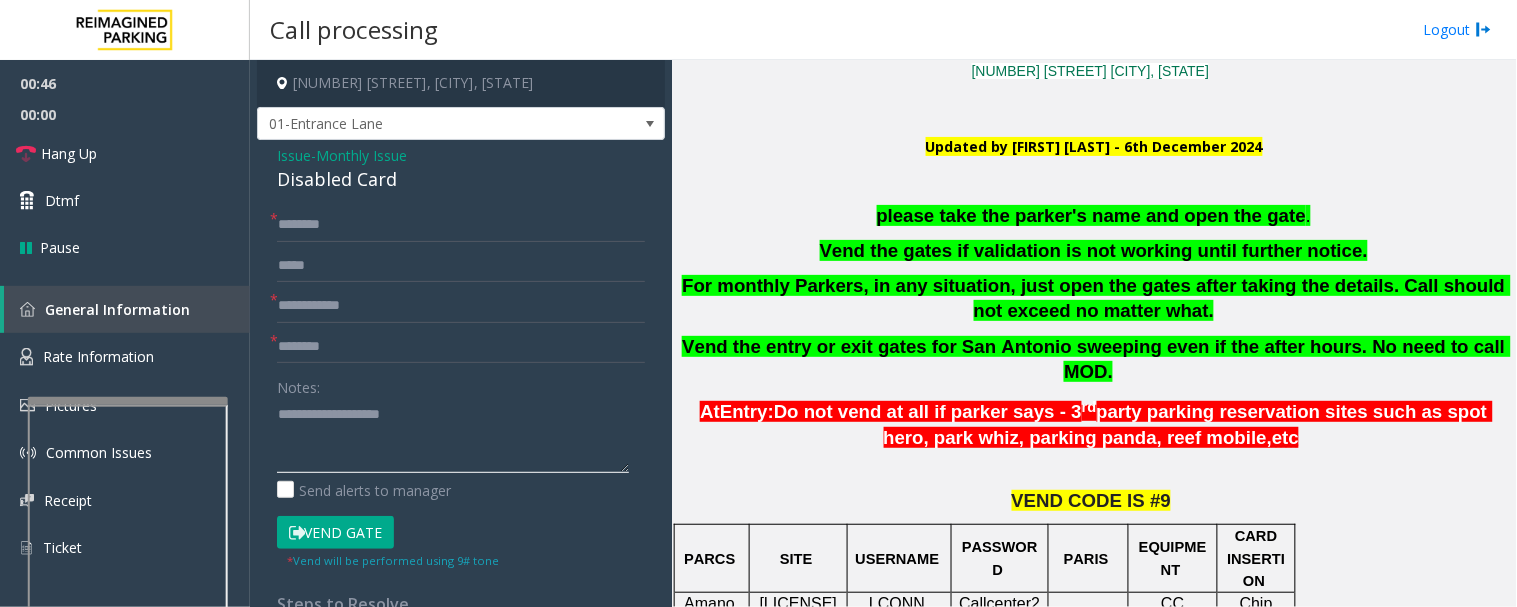 click 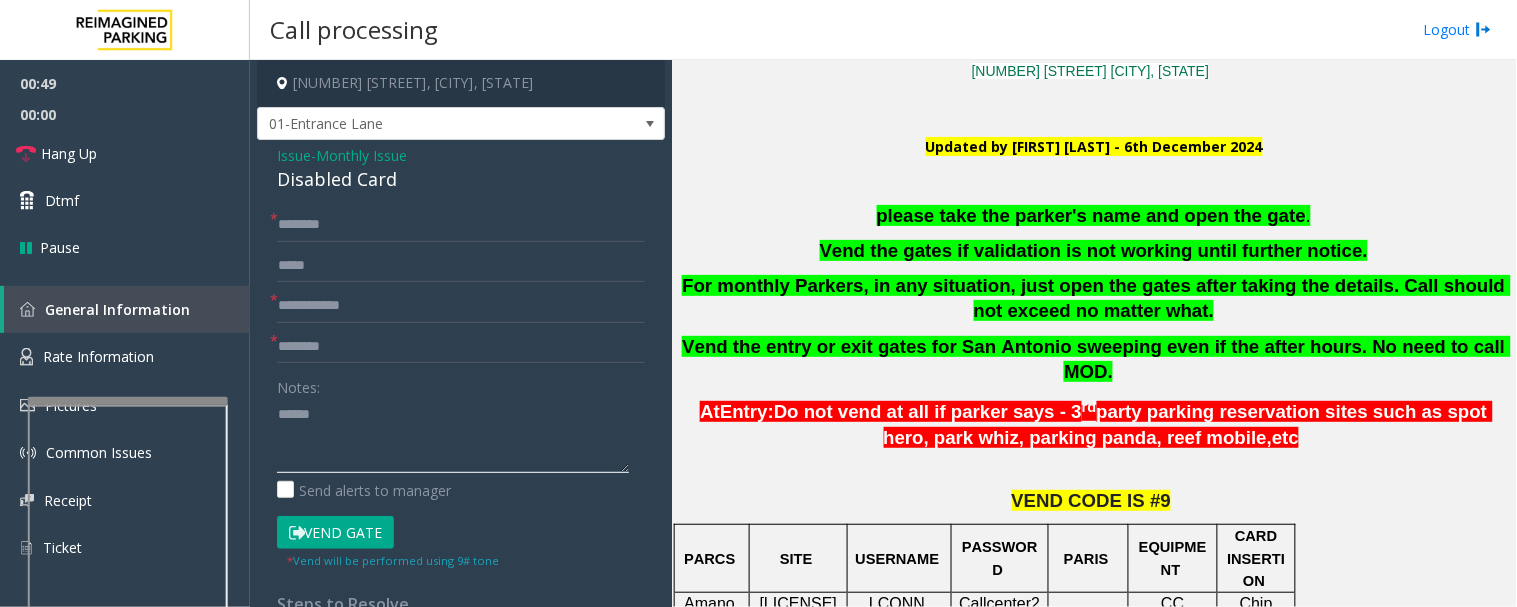 paste on "**********" 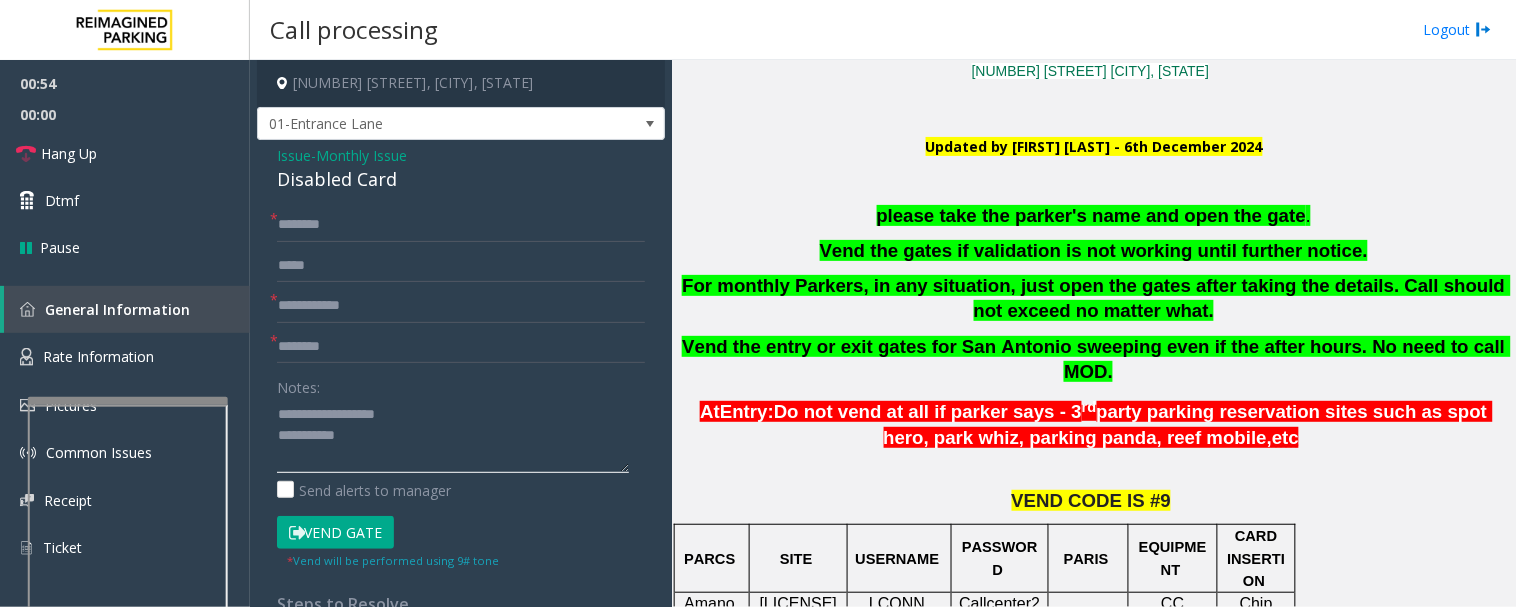 type on "**********" 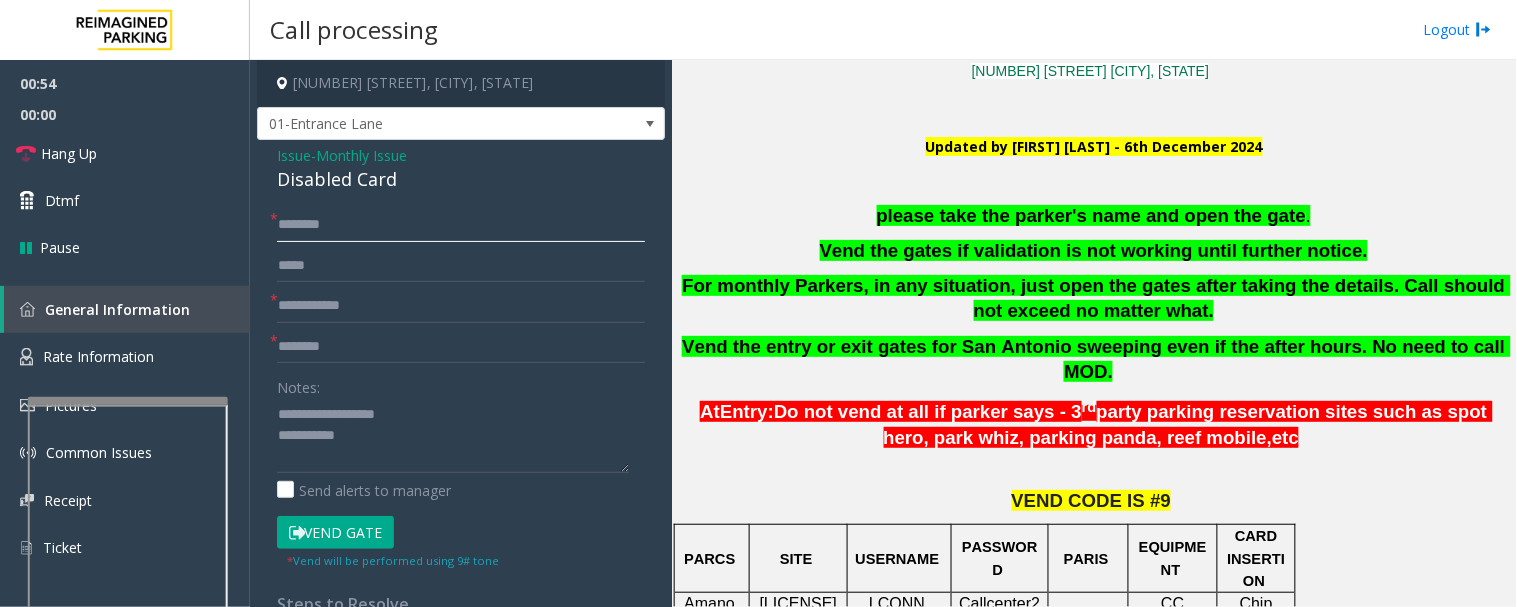 click 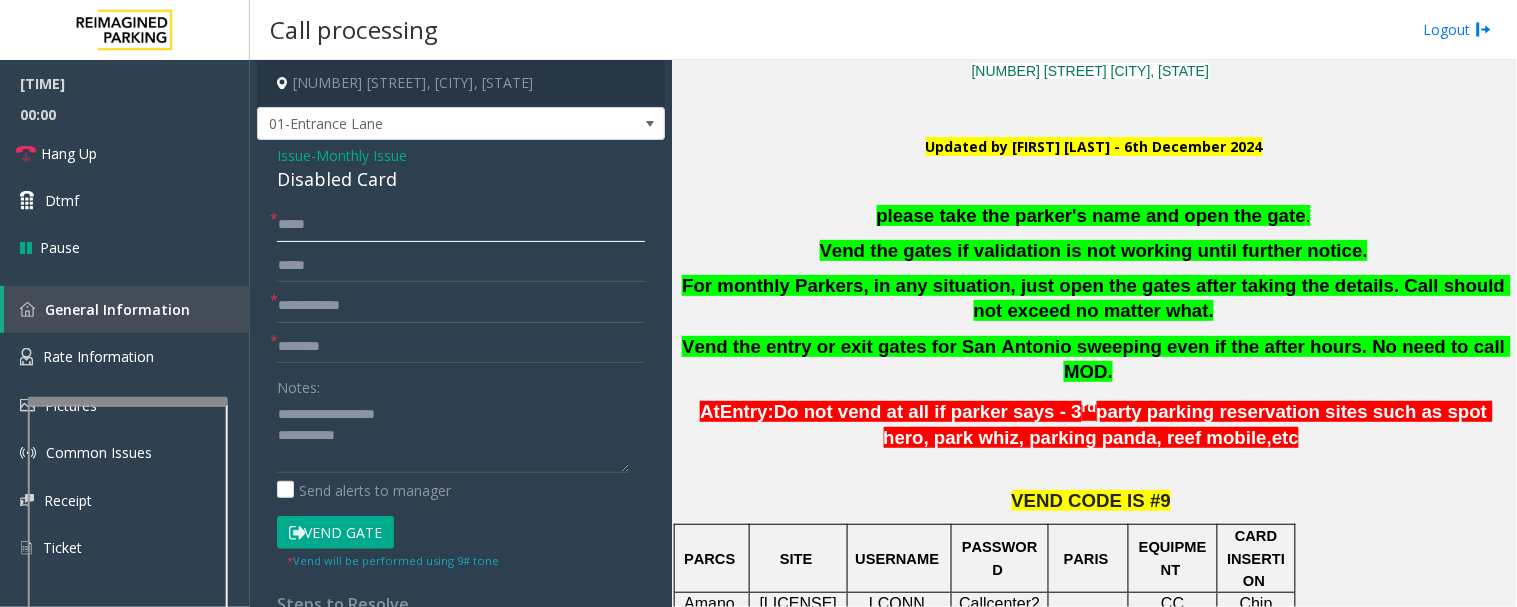 type on "*****" 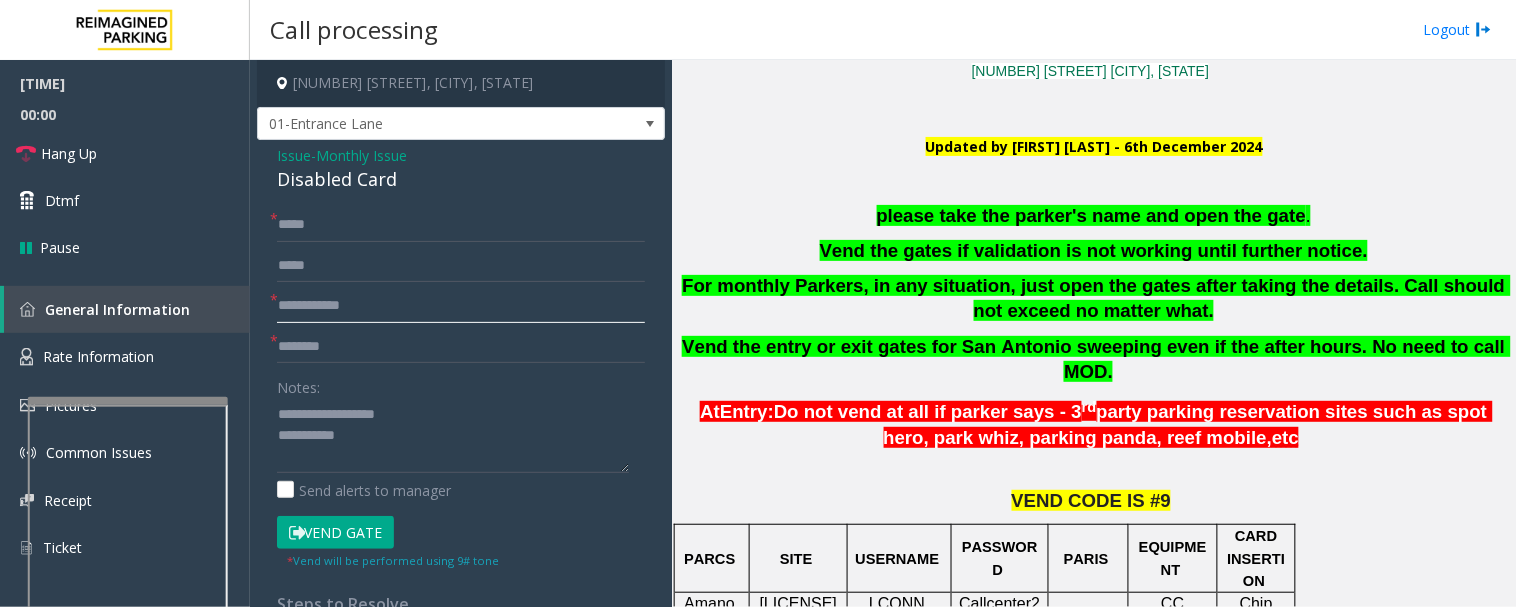 click 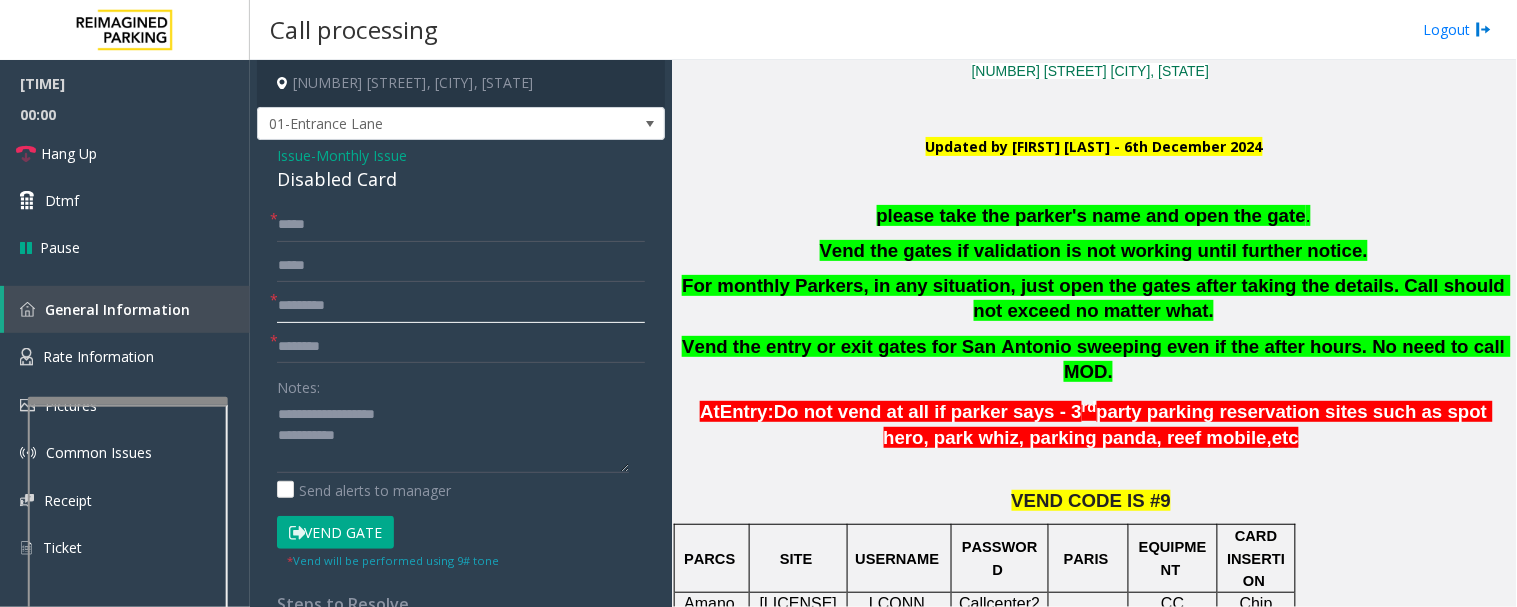 type on "*********" 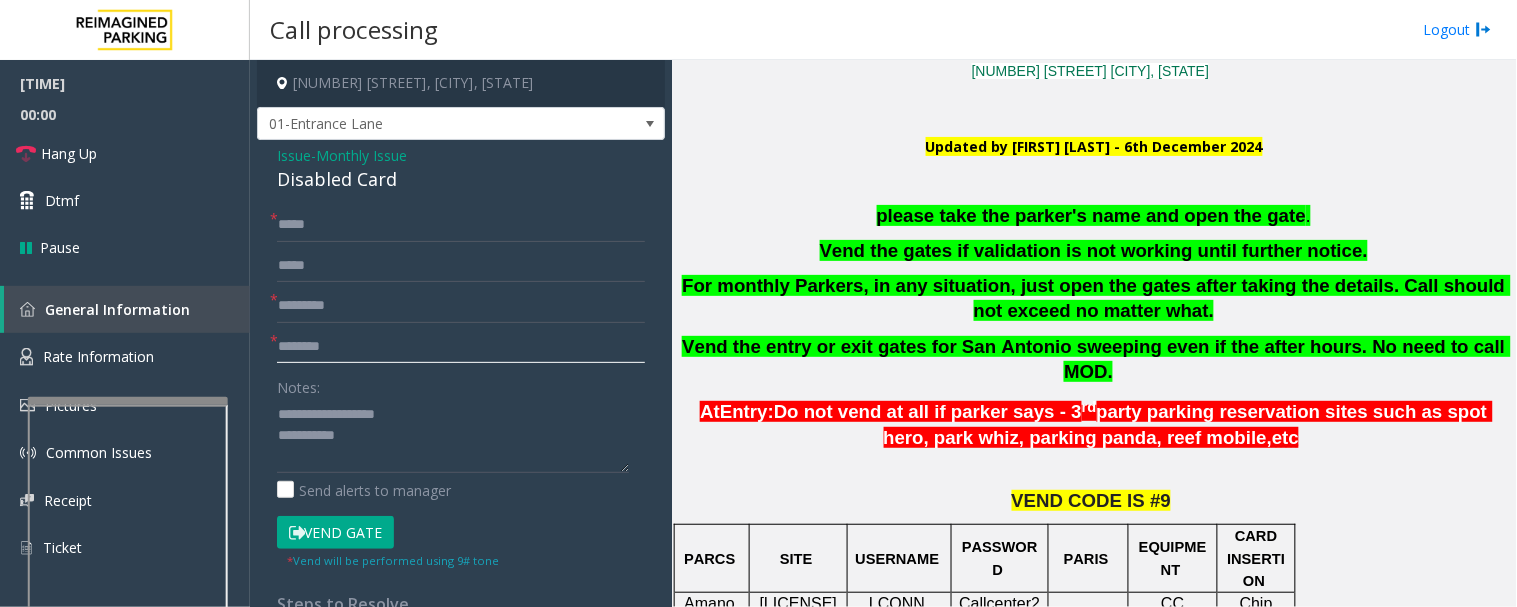 click 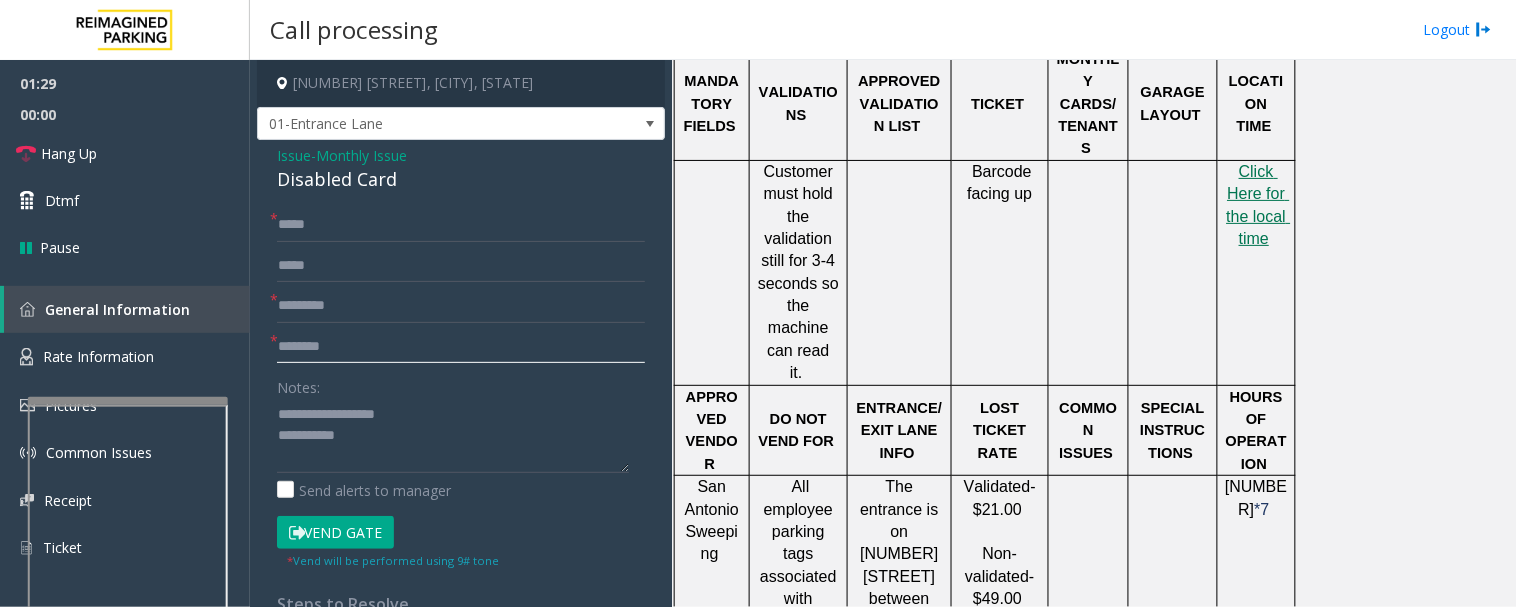 scroll, scrollTop: 1333, scrollLeft: 0, axis: vertical 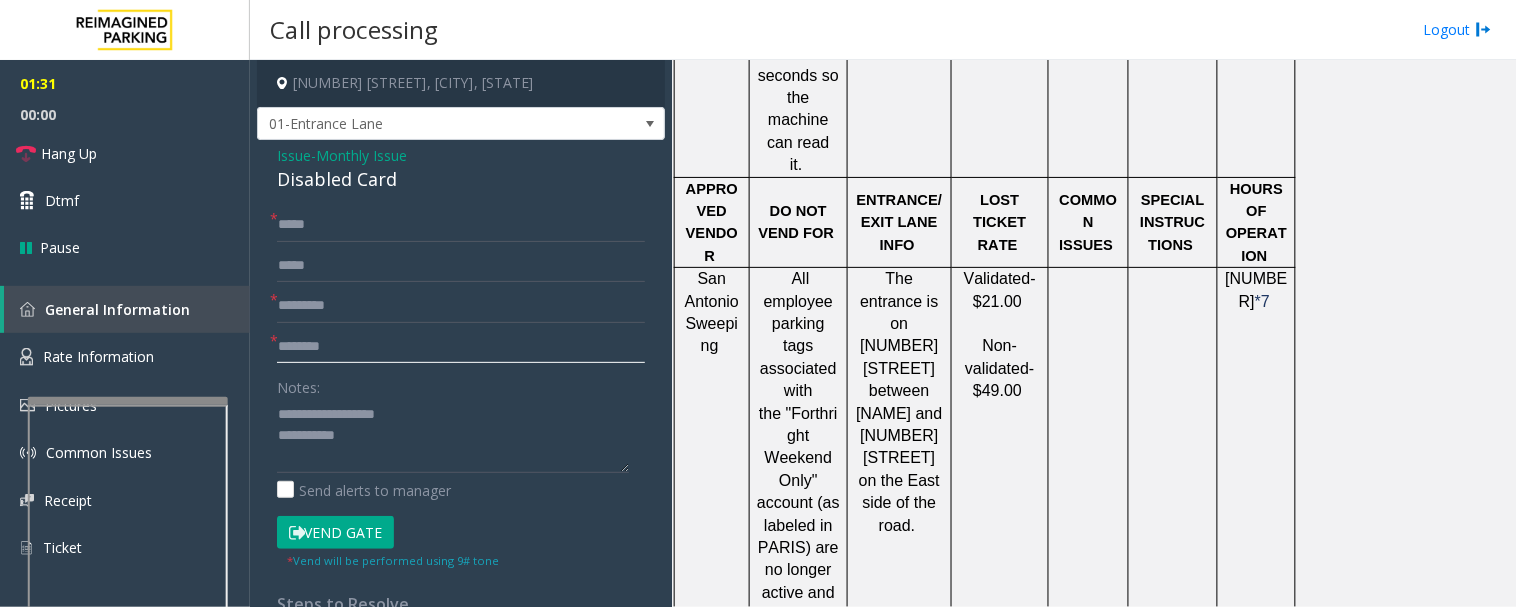 click 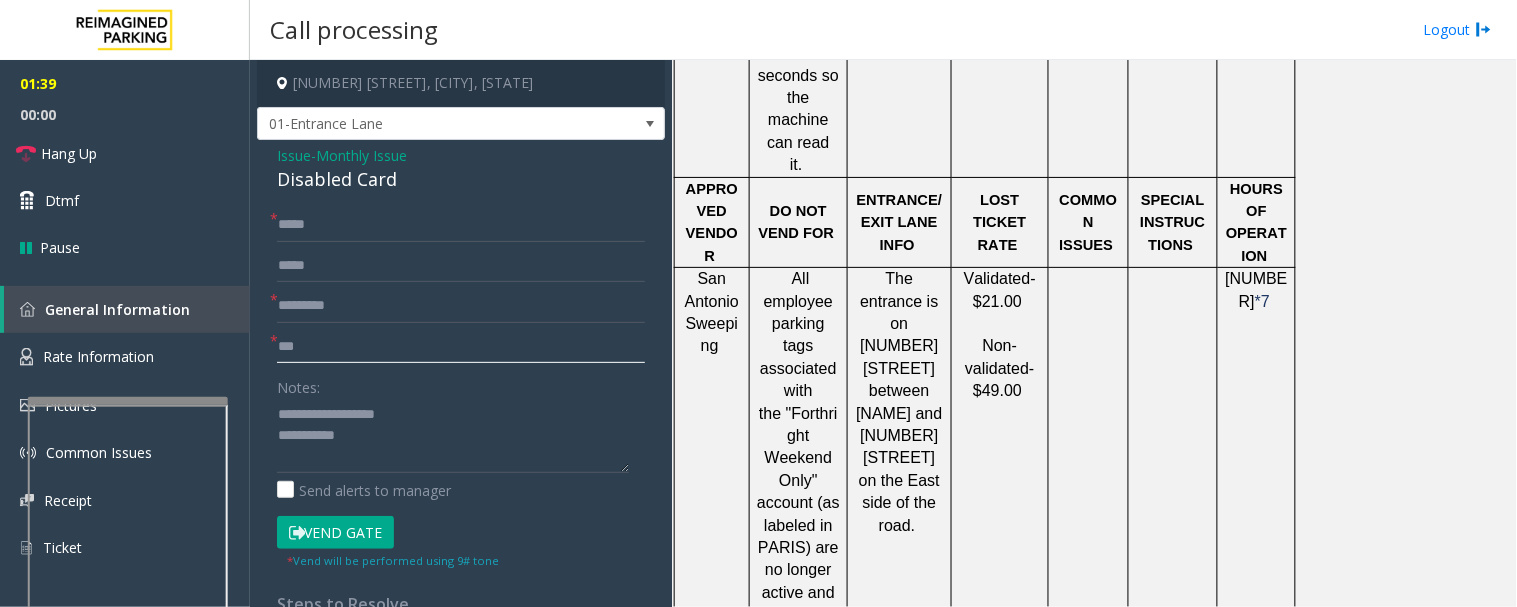 type on "***" 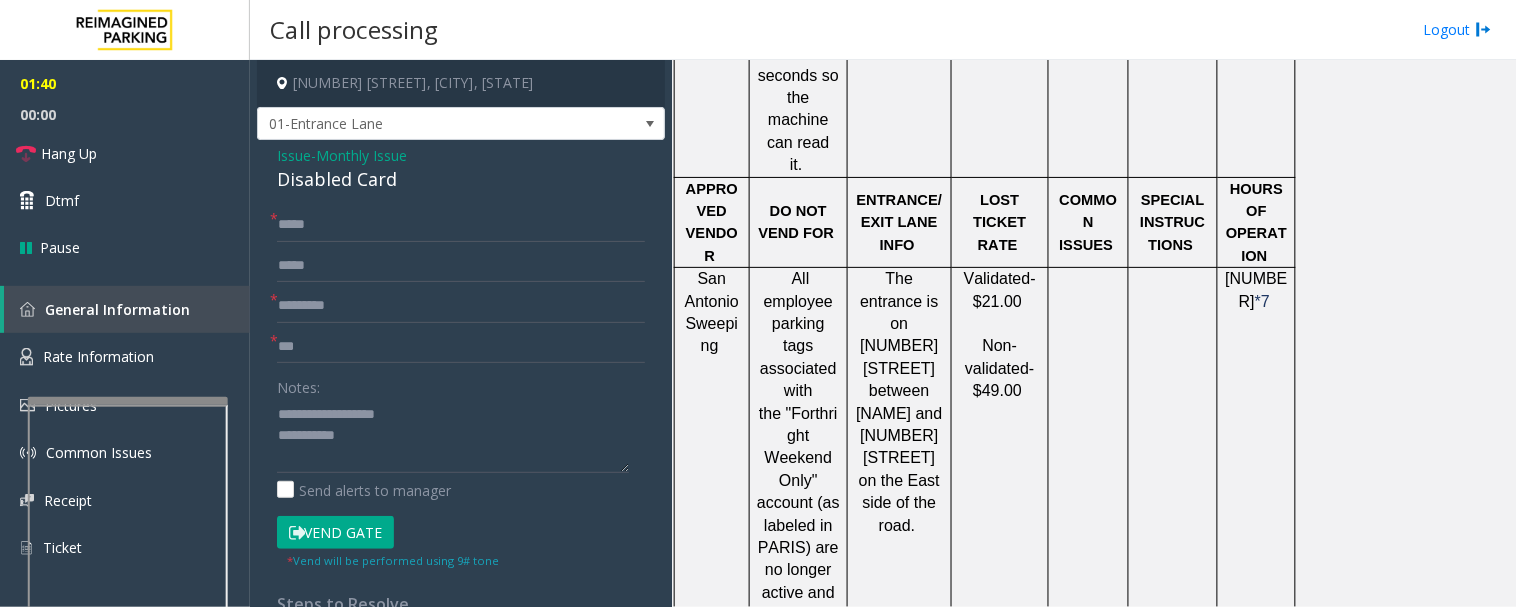 drag, startPoint x: 333, startPoint y: 524, endPoint x: 460, endPoint y: 377, distance: 194.26271 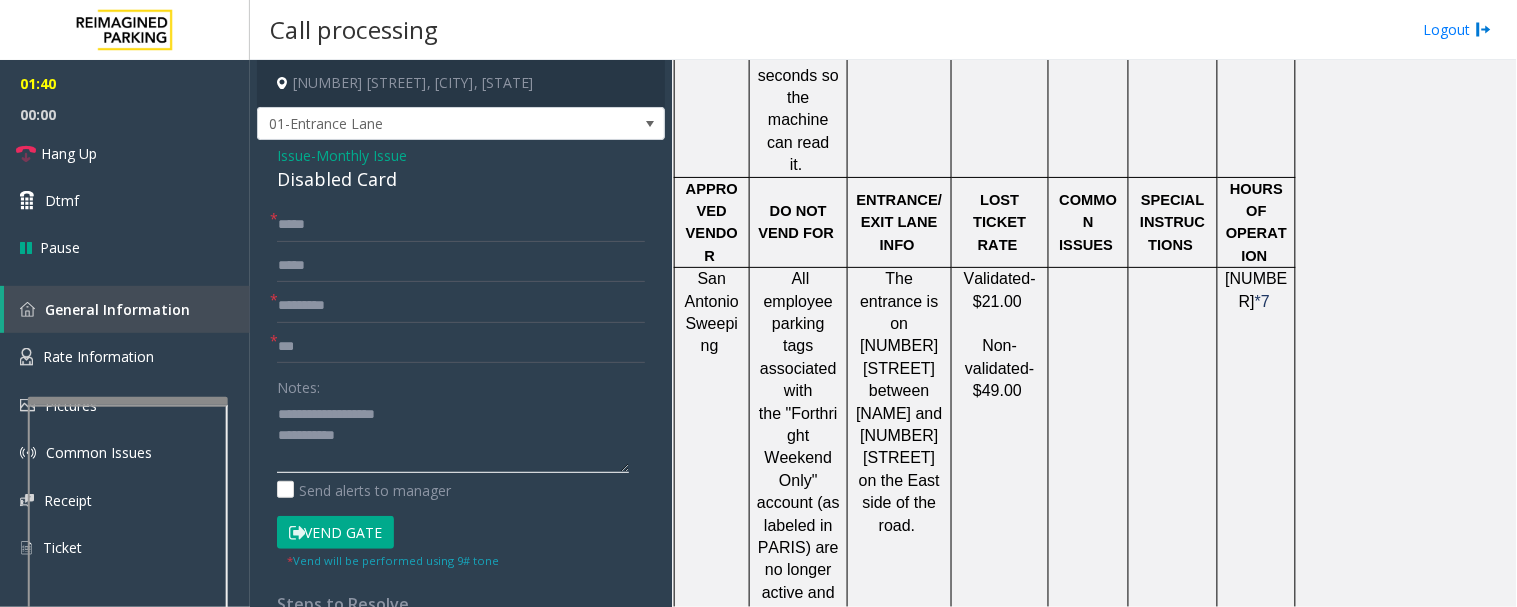 click 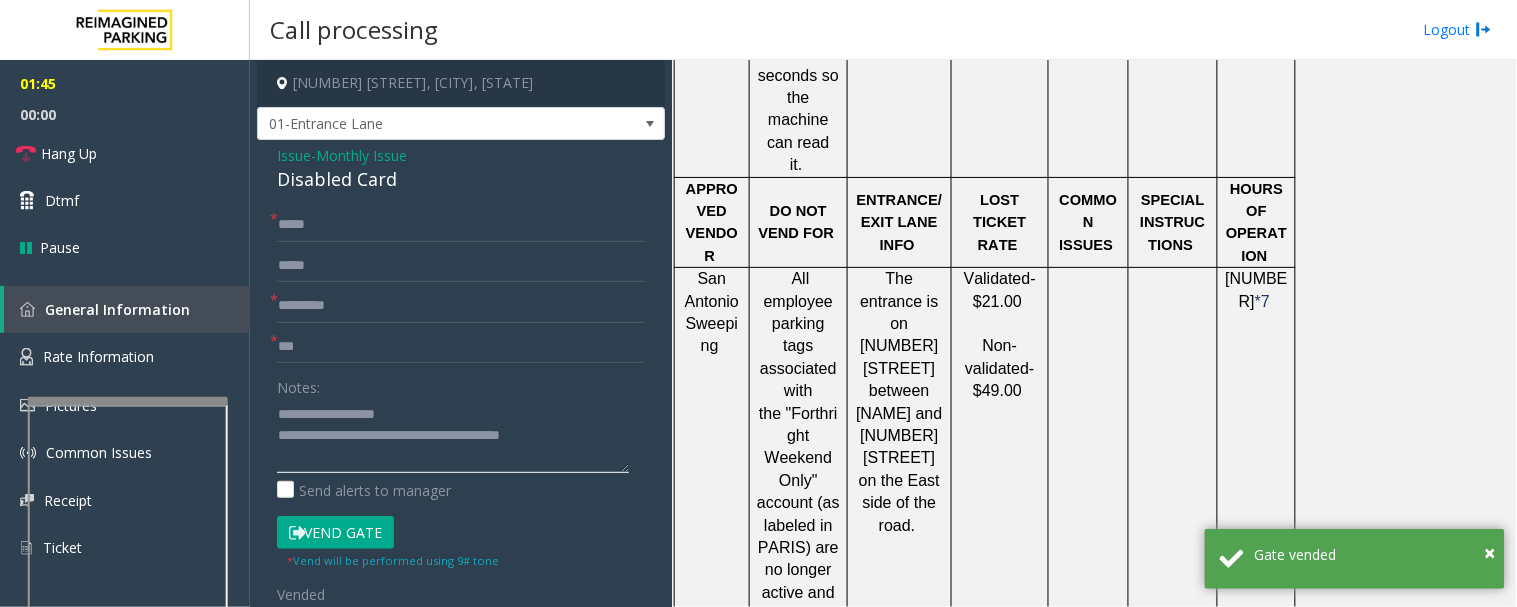 click 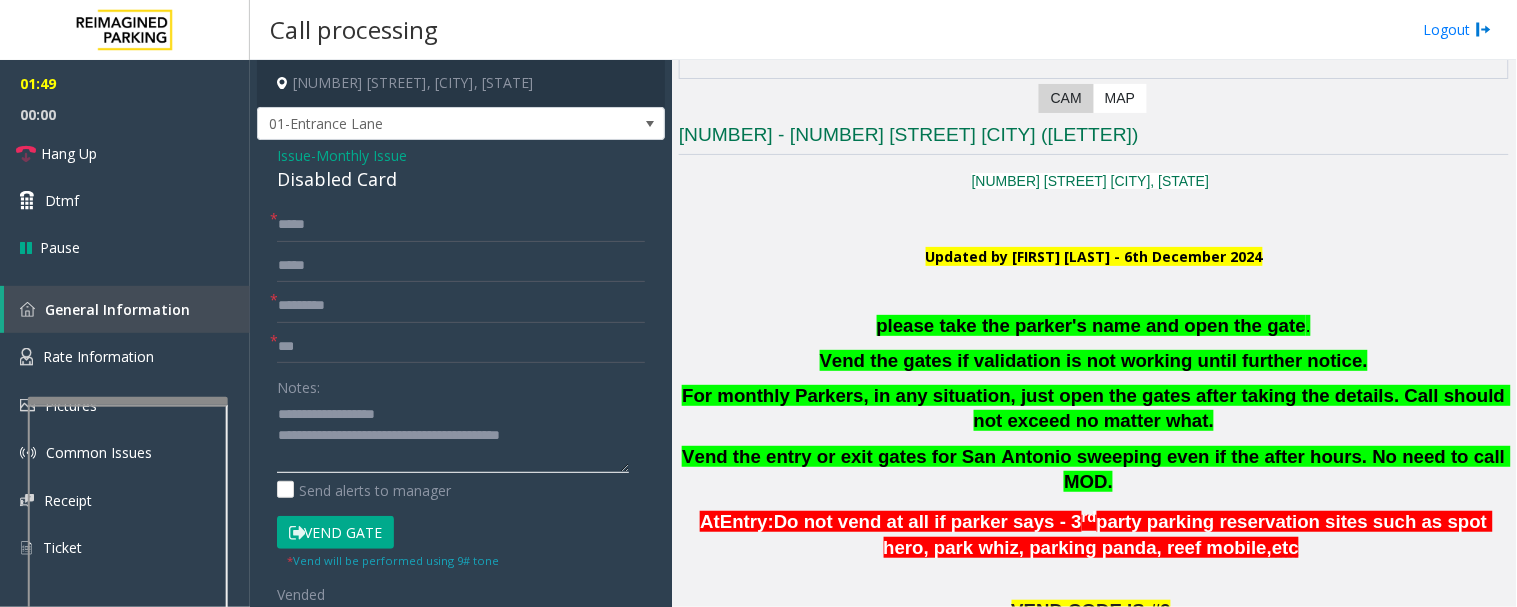 scroll, scrollTop: 333, scrollLeft: 0, axis: vertical 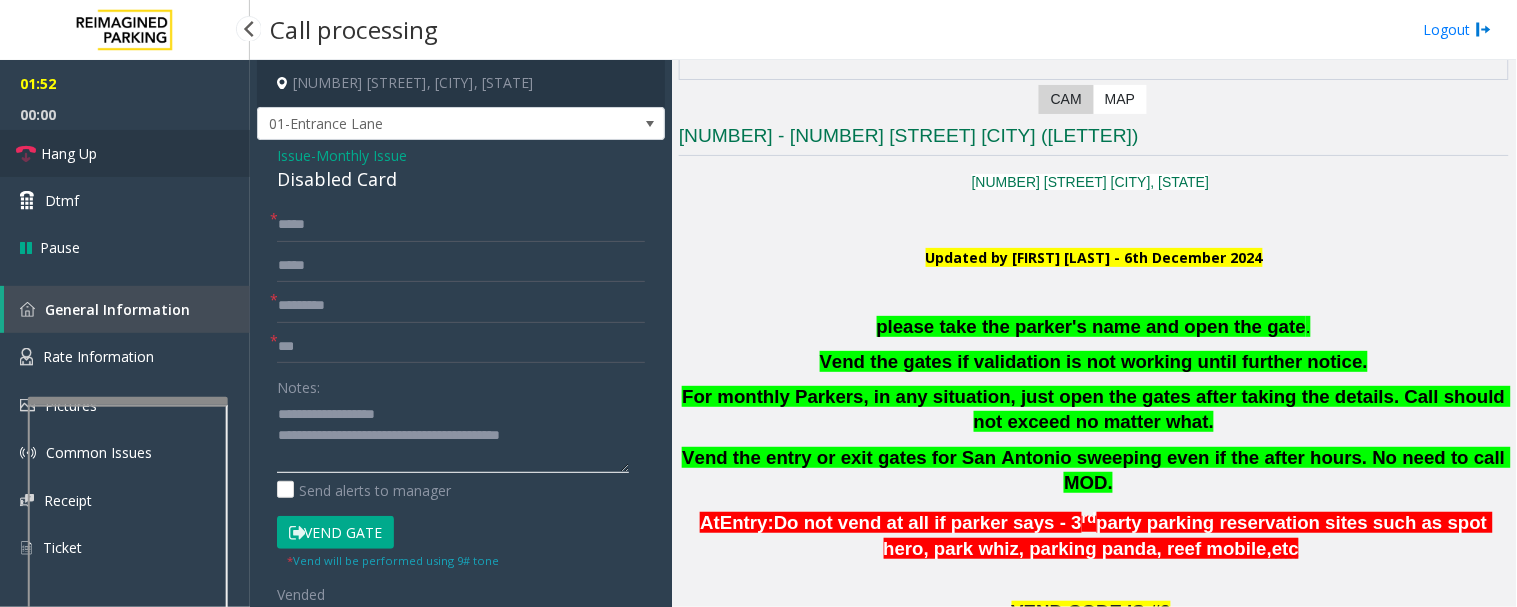 type on "**********" 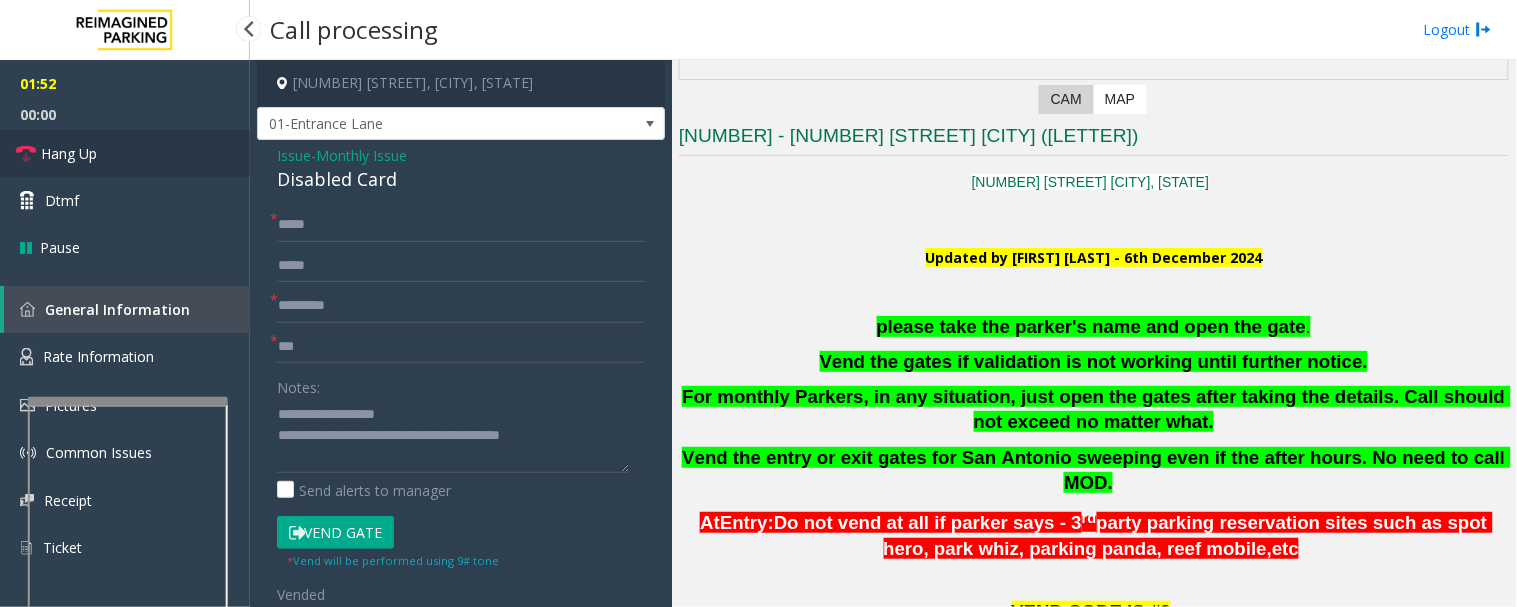 click on "Hang Up" at bounding box center (69, 153) 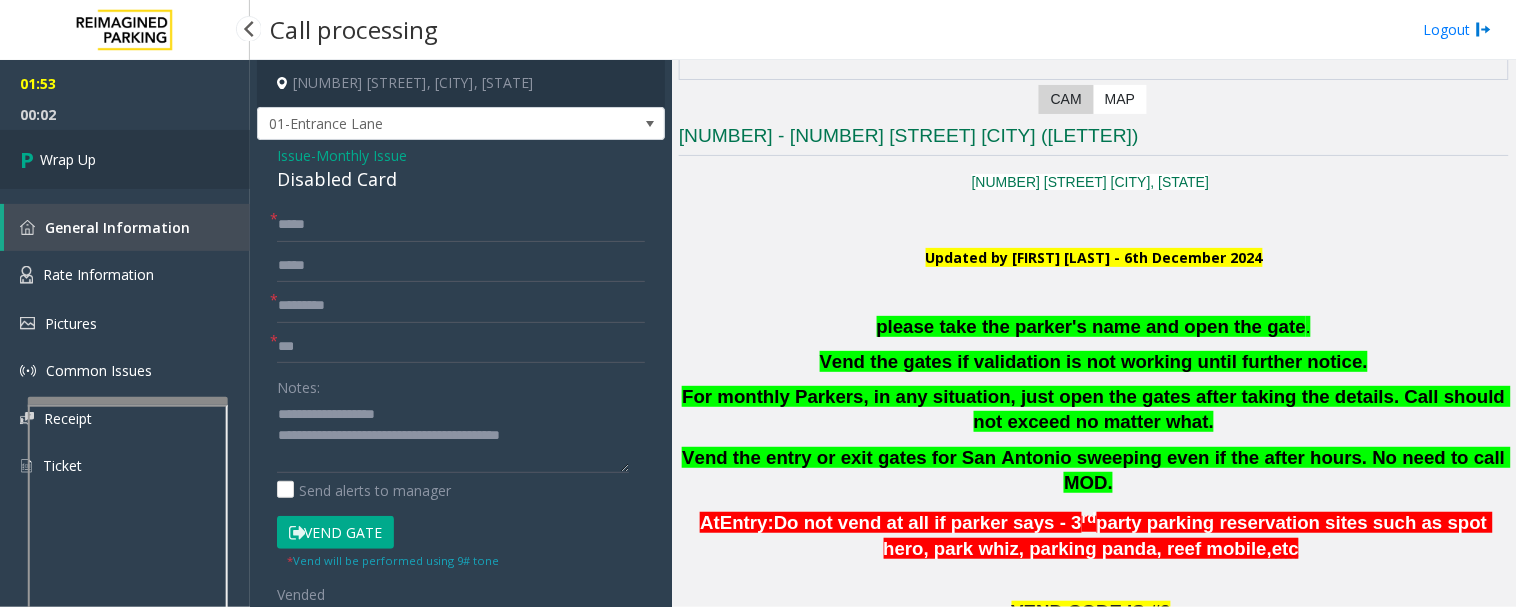 click on "Wrap Up" at bounding box center [68, 159] 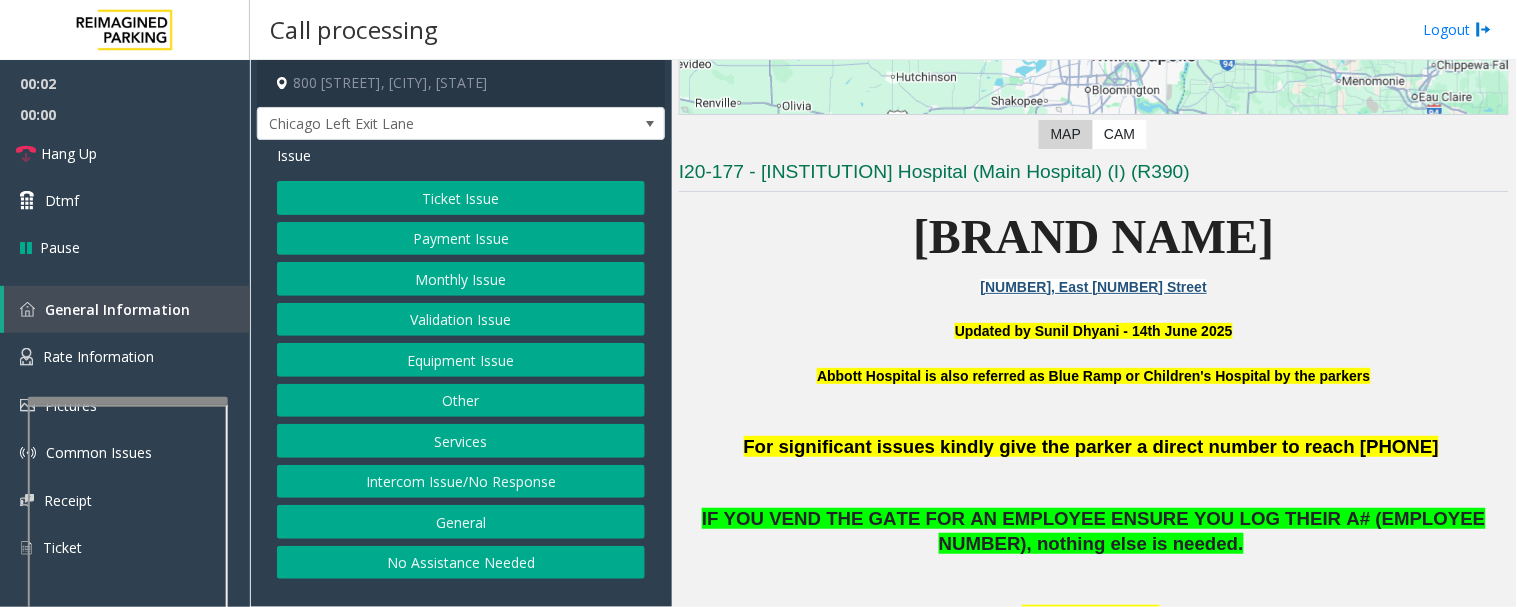 scroll, scrollTop: 444, scrollLeft: 0, axis: vertical 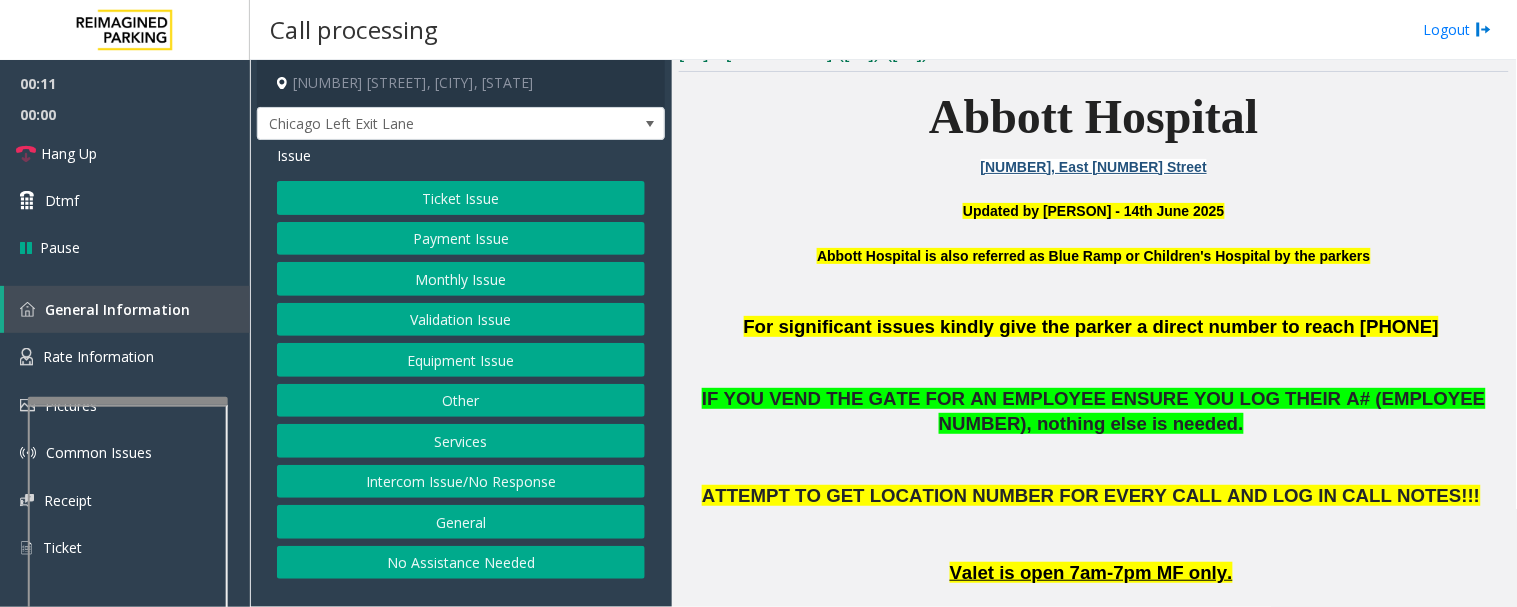 click on "Monthly Issue" 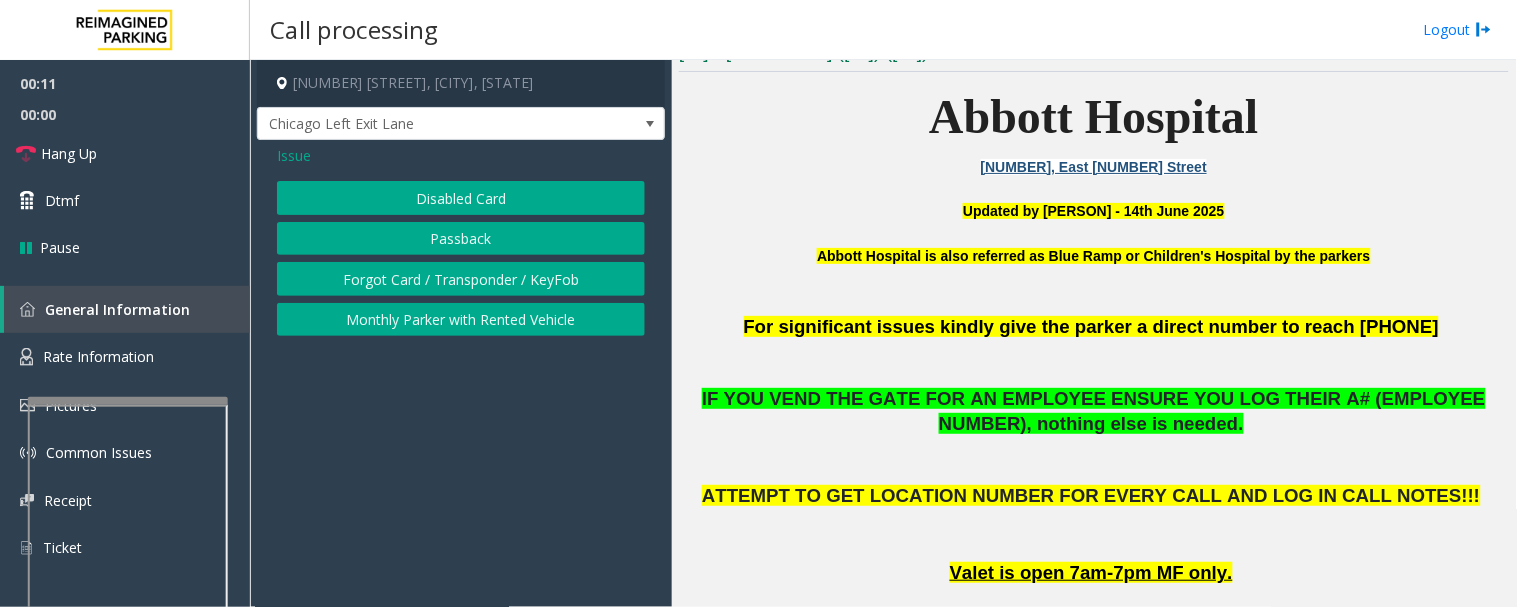 click on "Disabled Card" 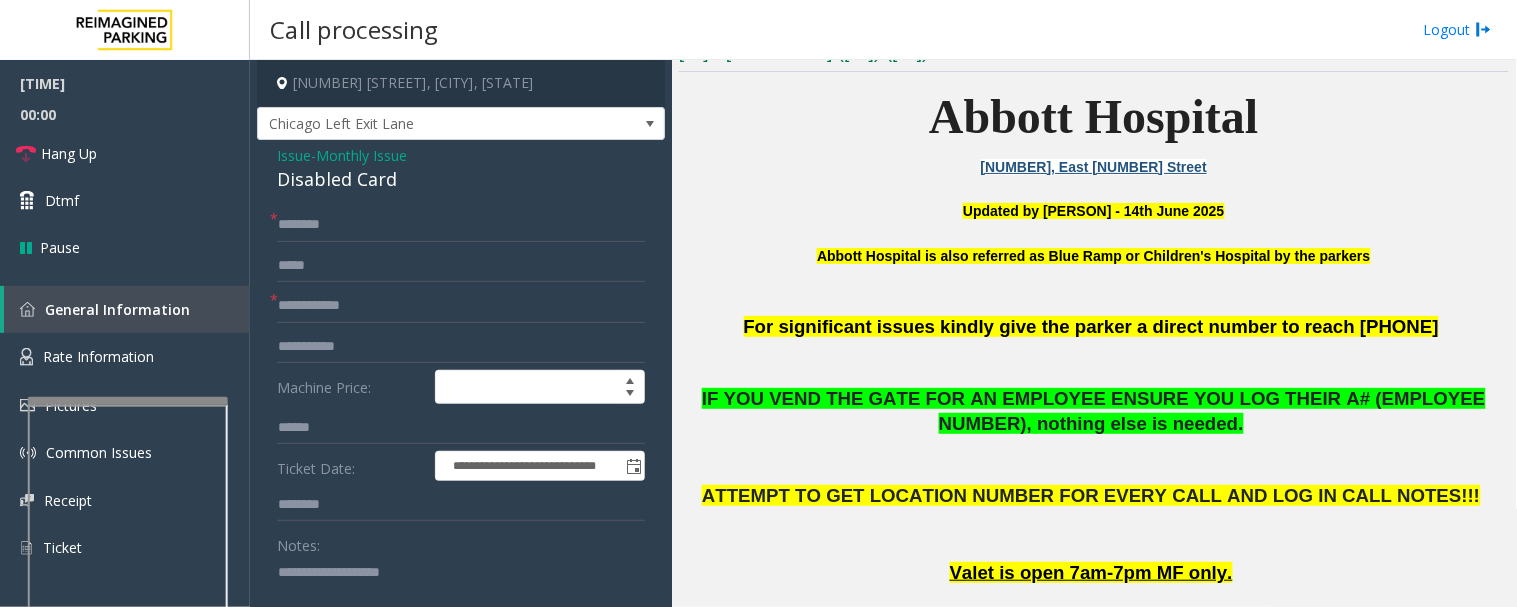 click on "Disabled Card" 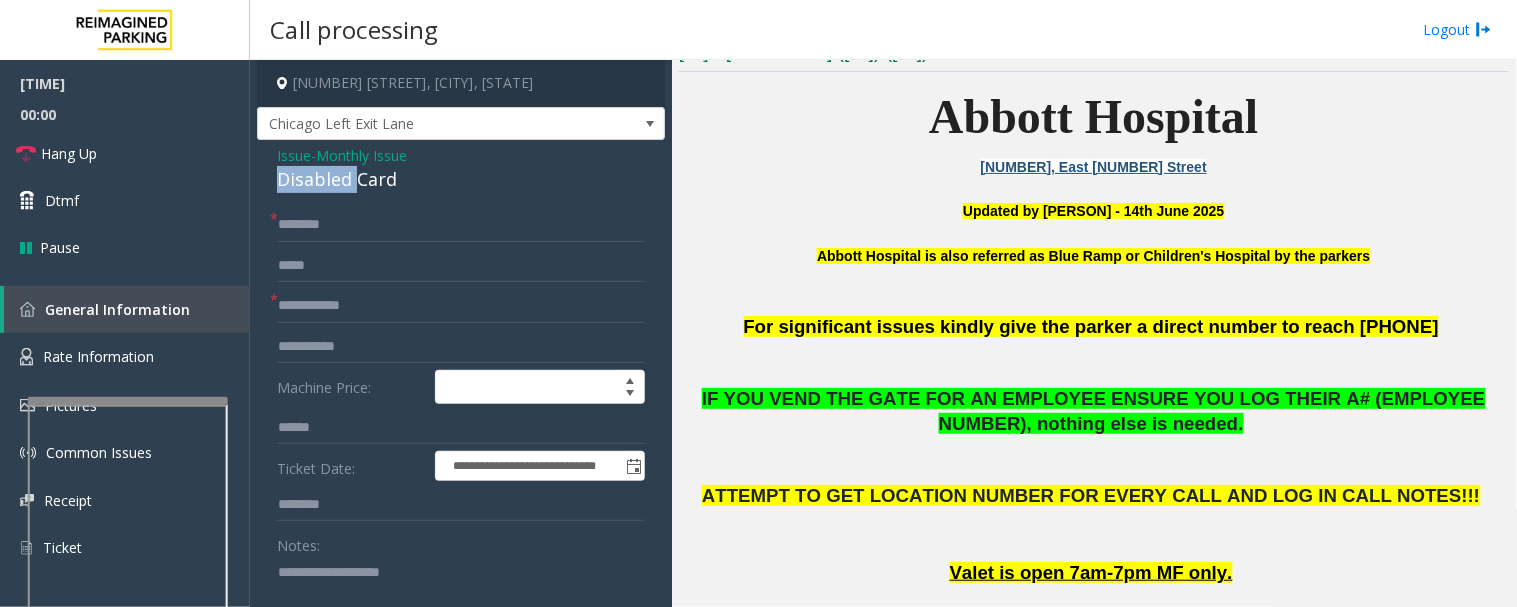 click on "Disabled Card" 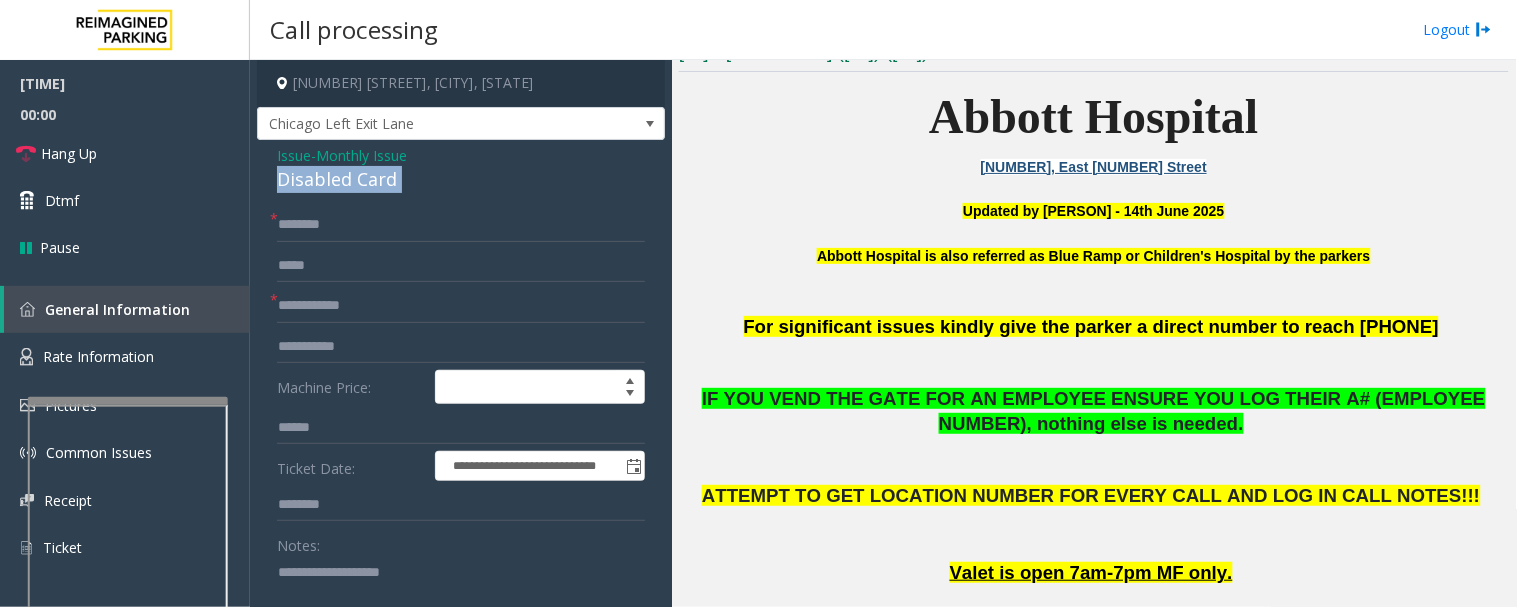 click on "Disabled Card" 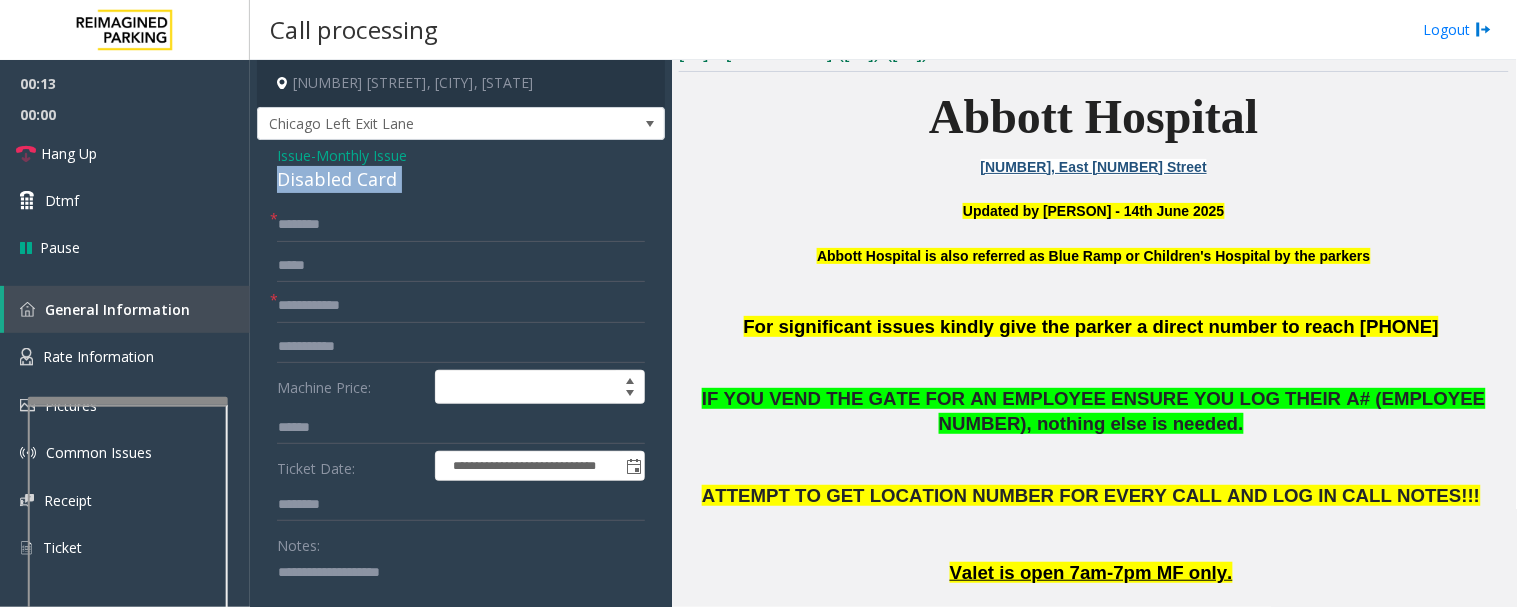 copy on "Disabled Card" 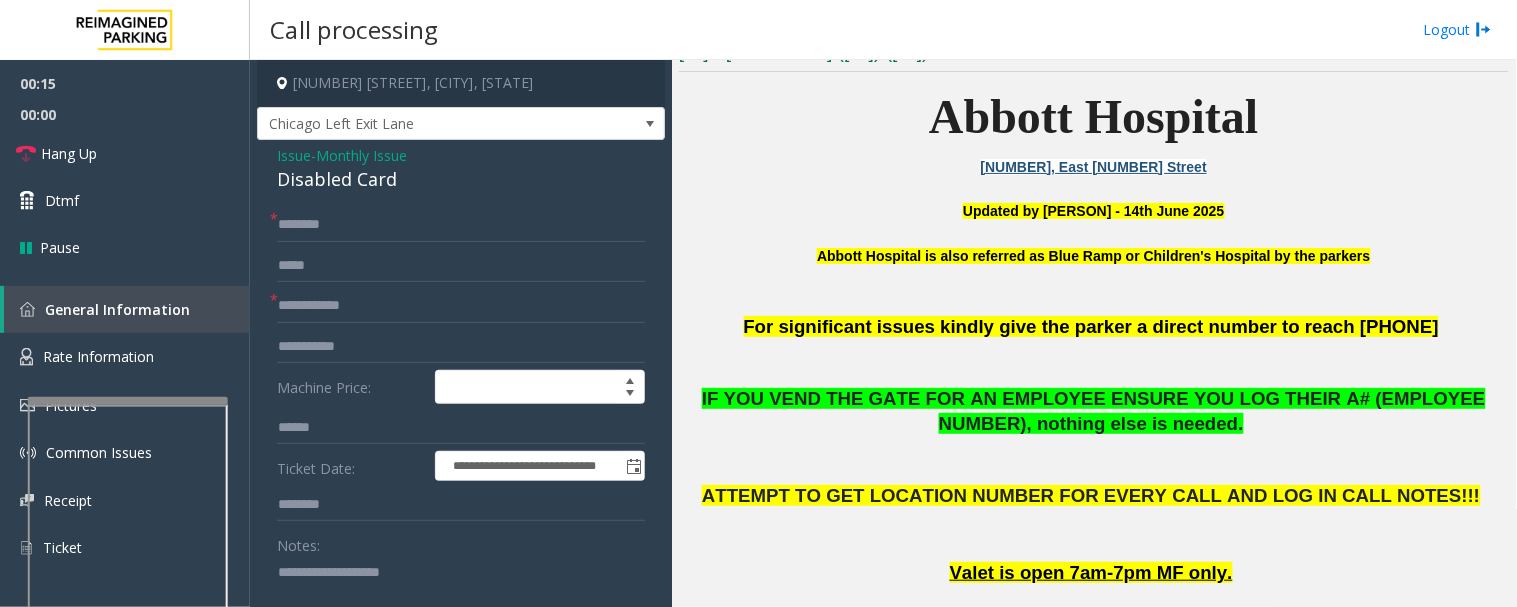 click 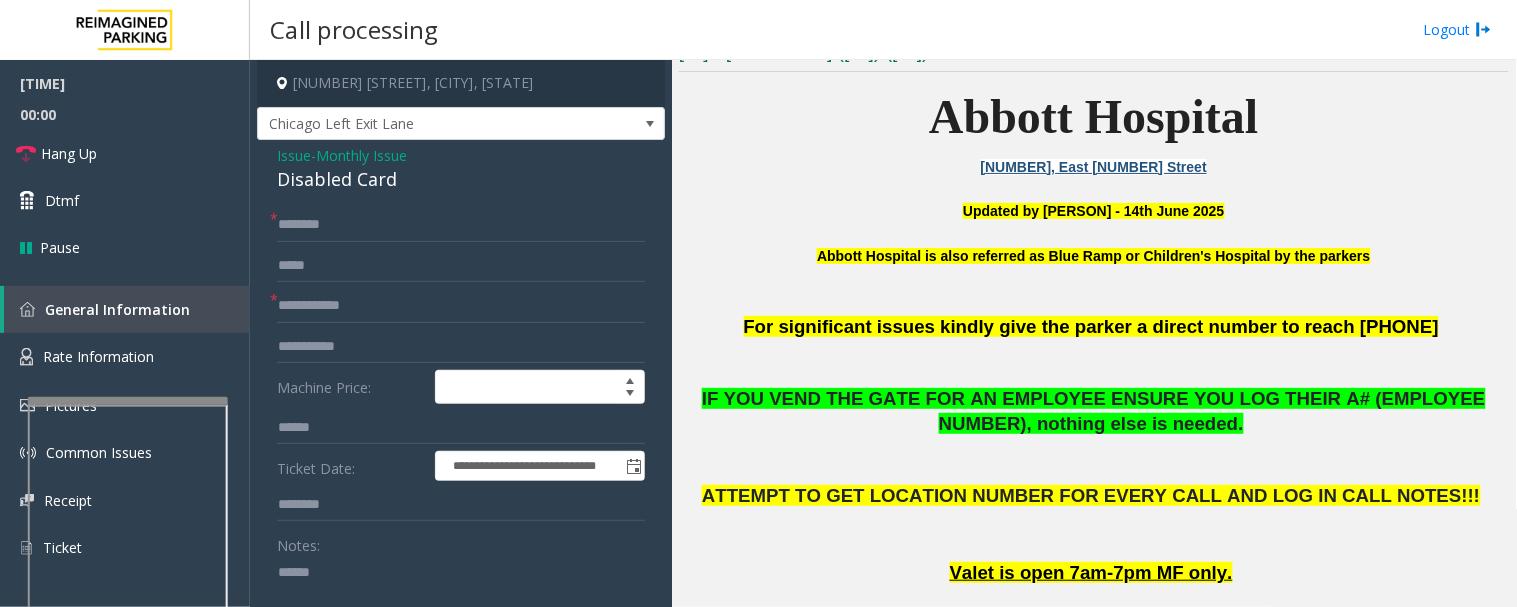 type on "******" 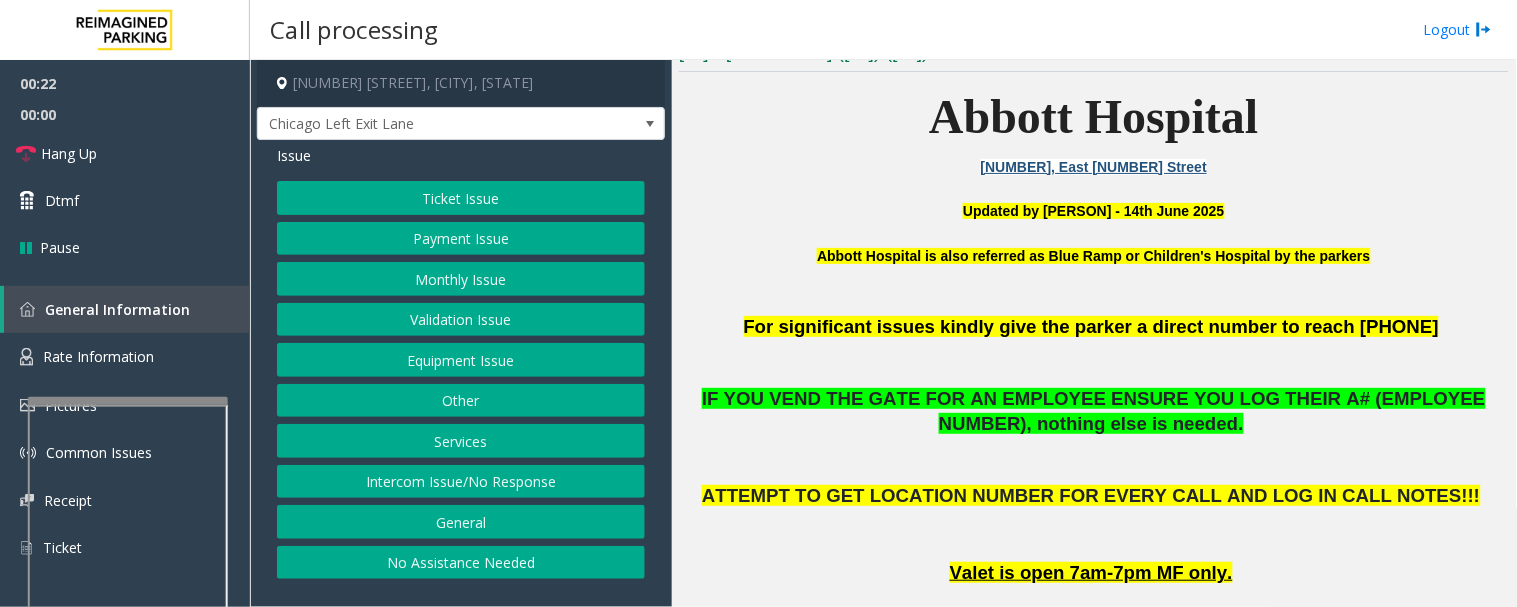 click on "Monthly Issue" 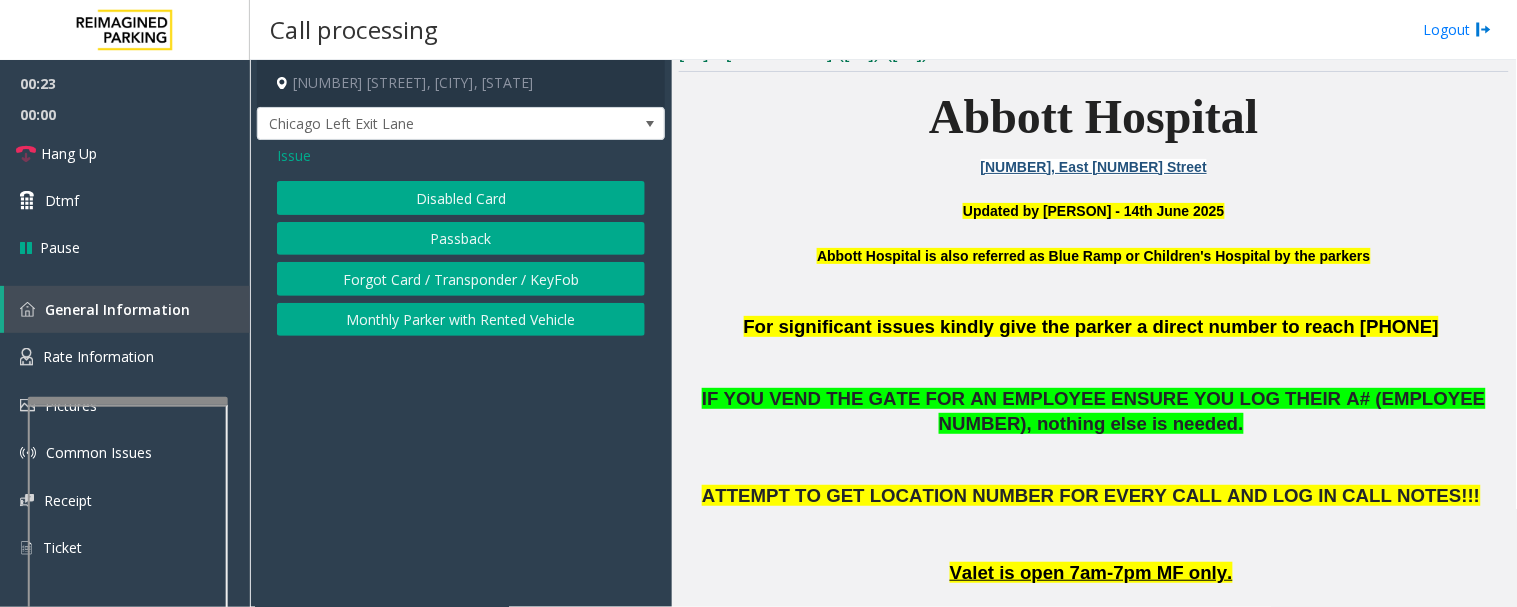 click on "Forgot Card / Transponder / KeyFob" 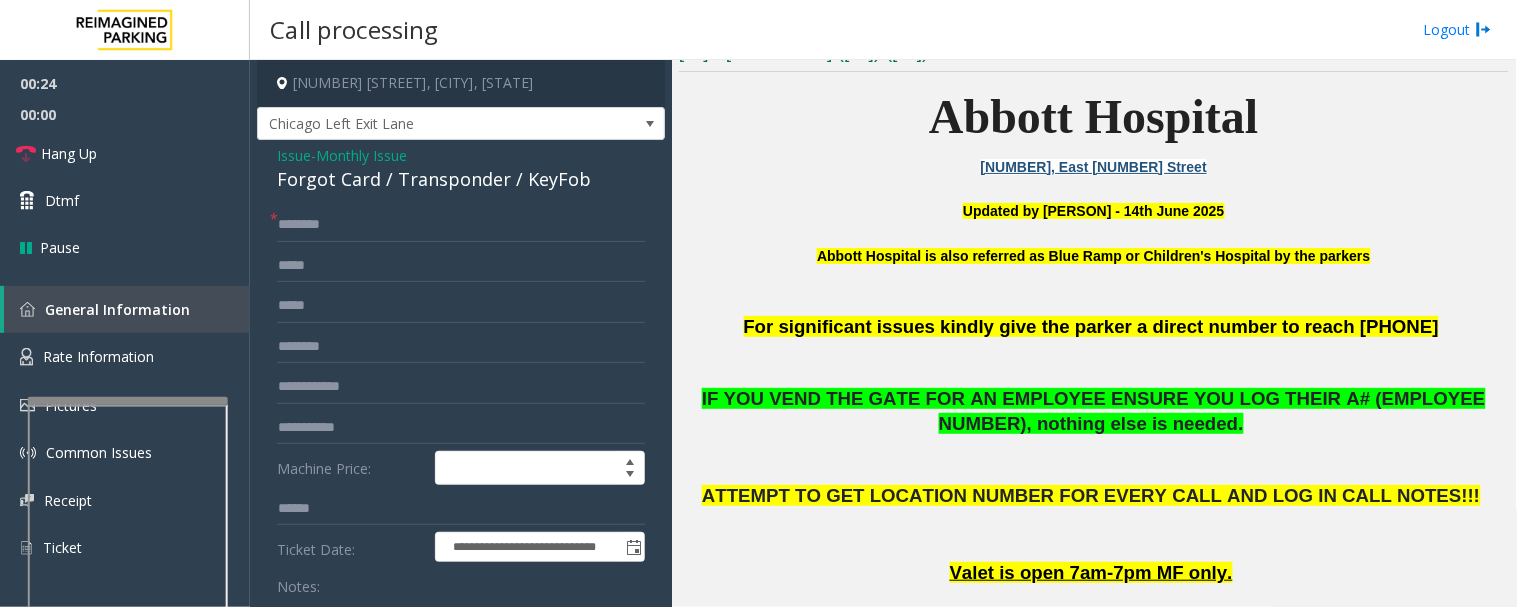 click on "Forgot Card / Transponder / KeyFob" 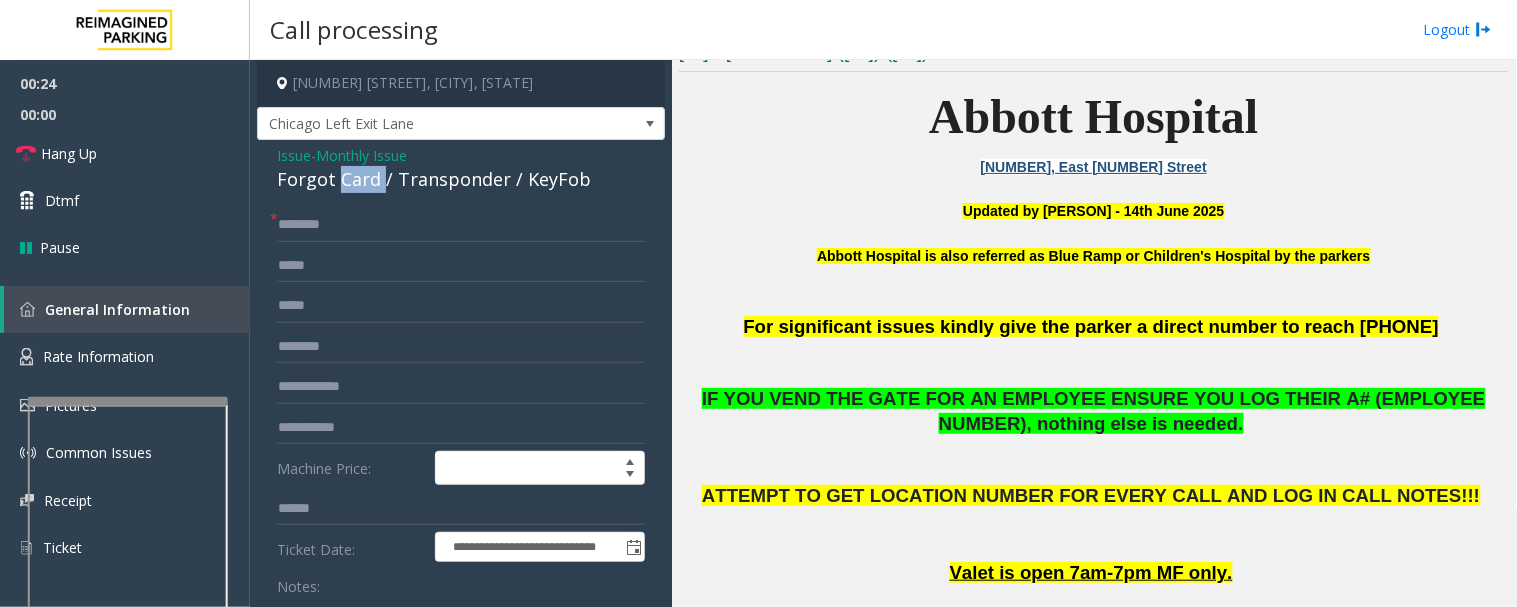 click on "Forgot Card / Transponder / KeyFob" 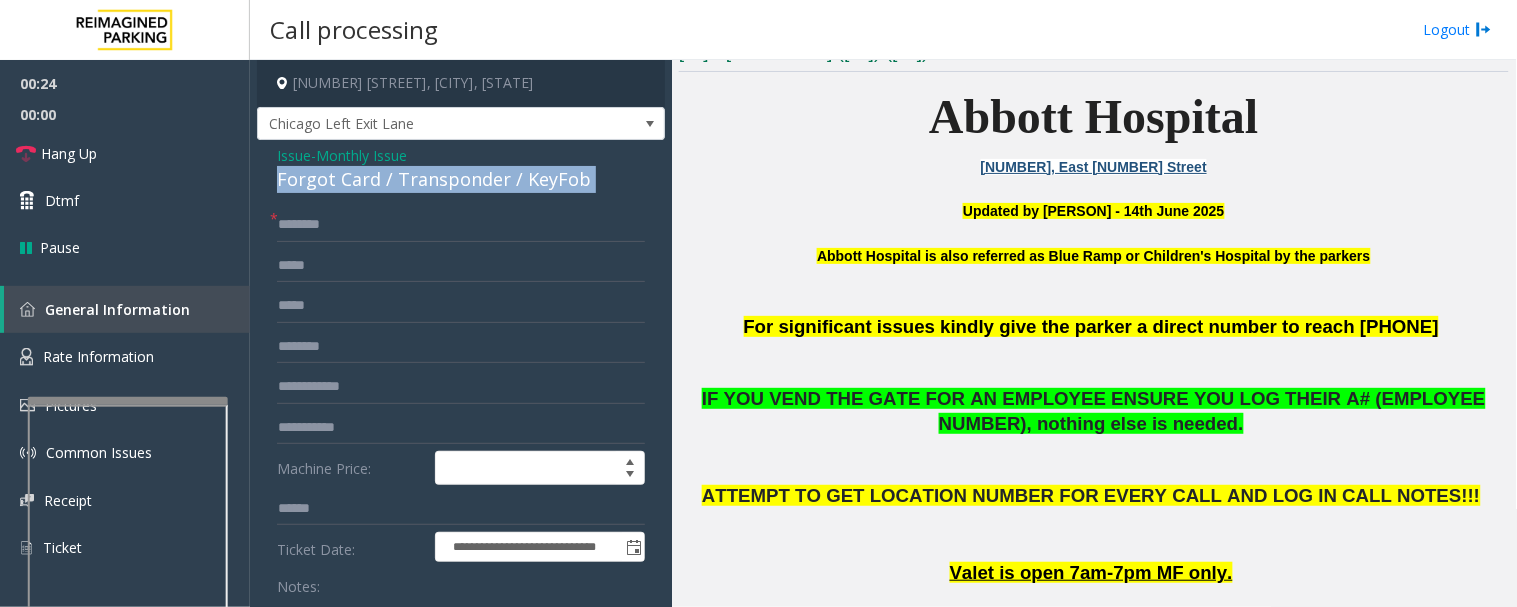 click on "Forgot Card / Transponder / KeyFob" 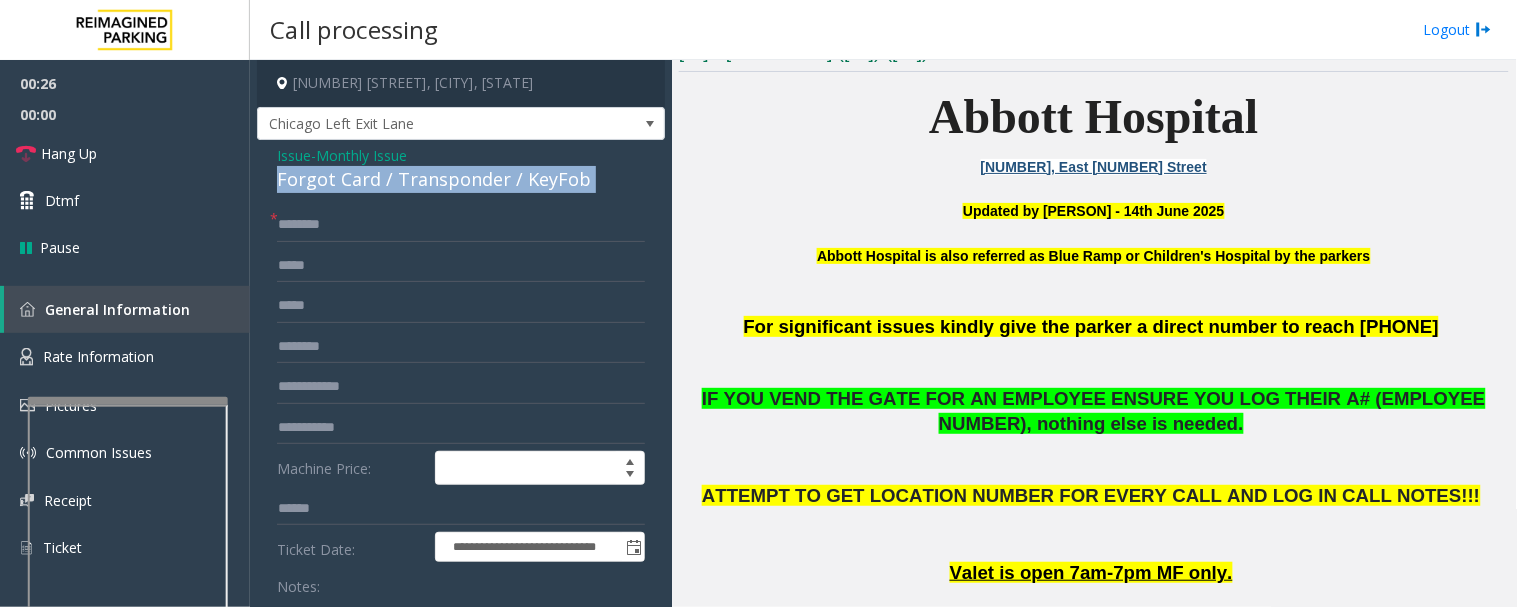 copy on "Forgot Card / Transponder / KeyFob" 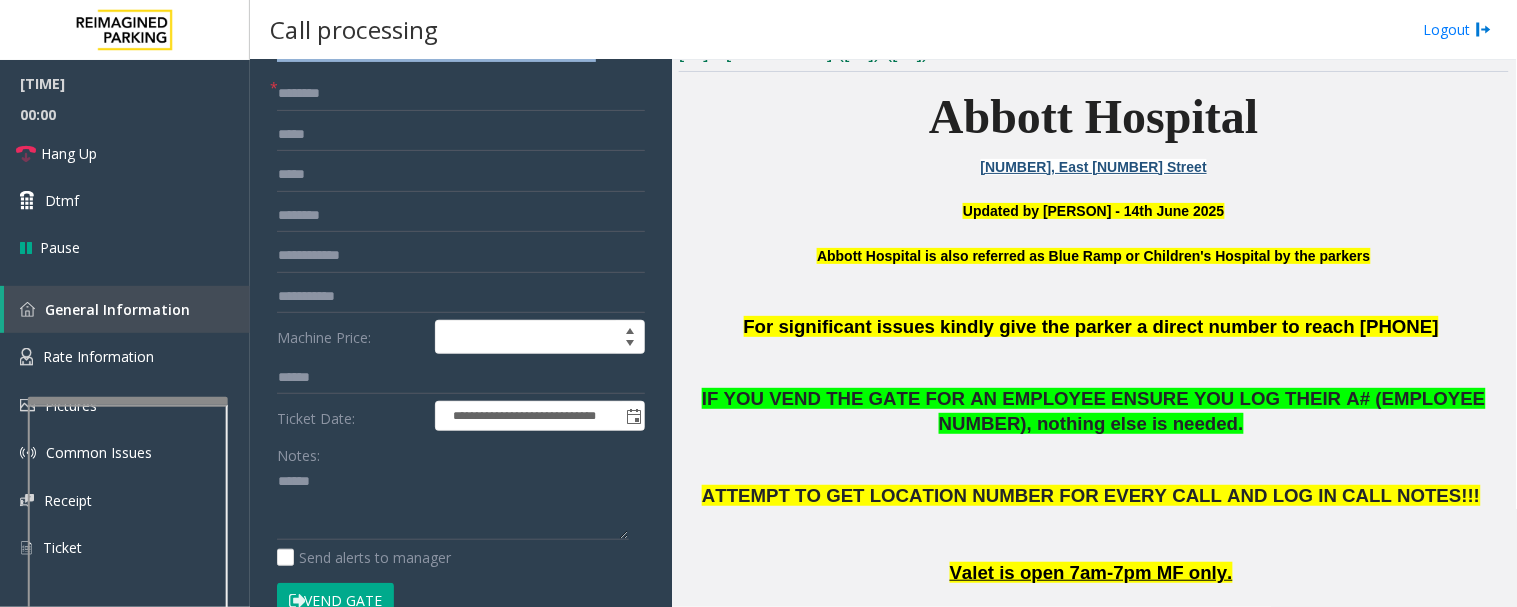 scroll, scrollTop: 444, scrollLeft: 0, axis: vertical 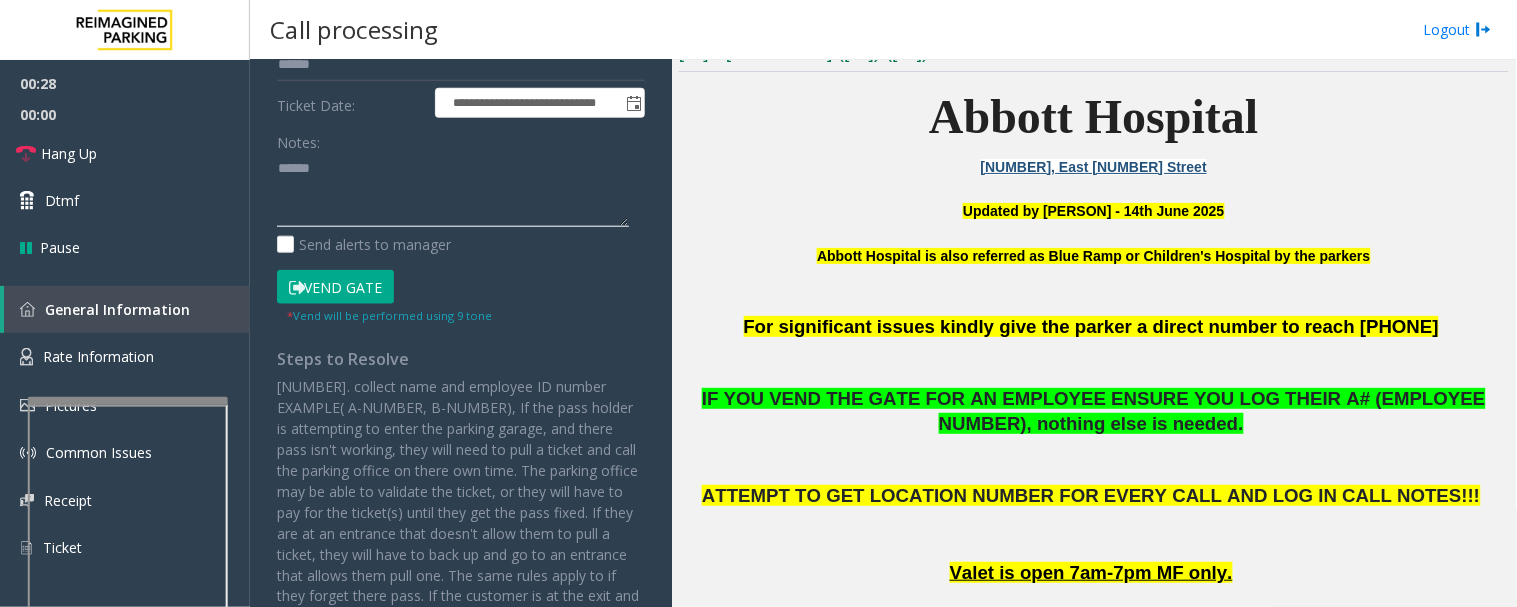 click 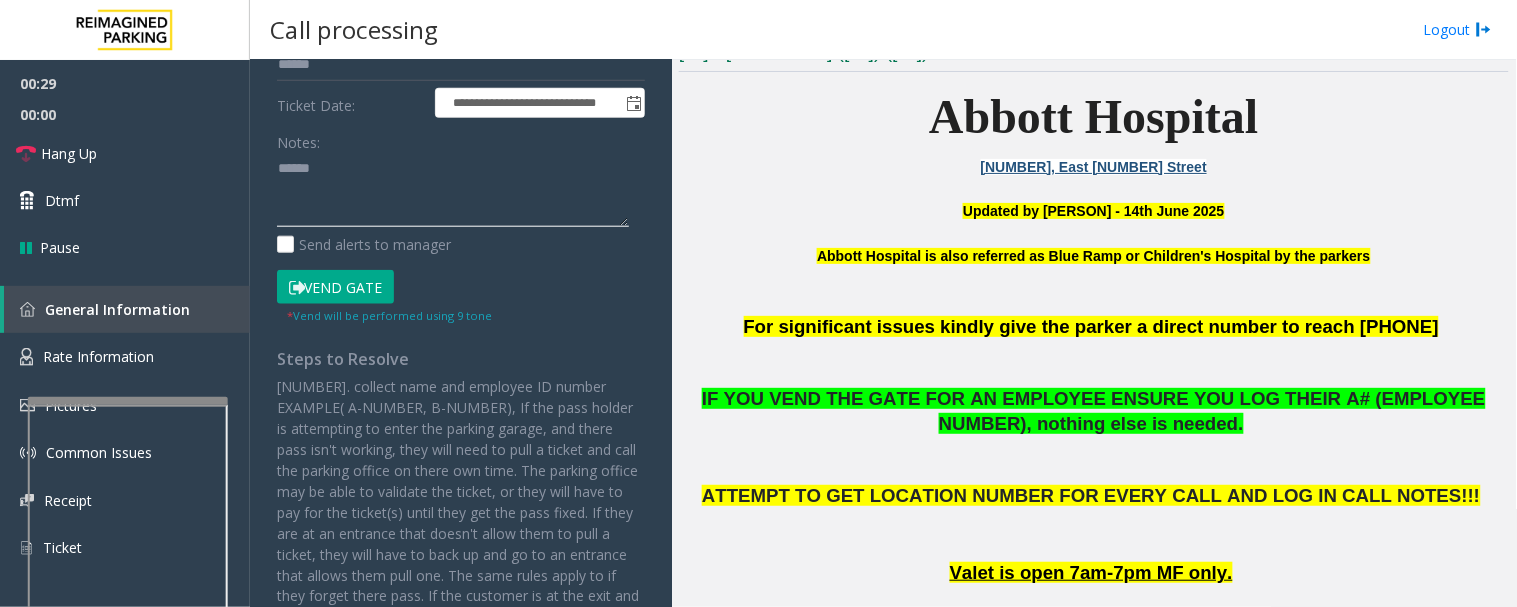 paste on "**********" 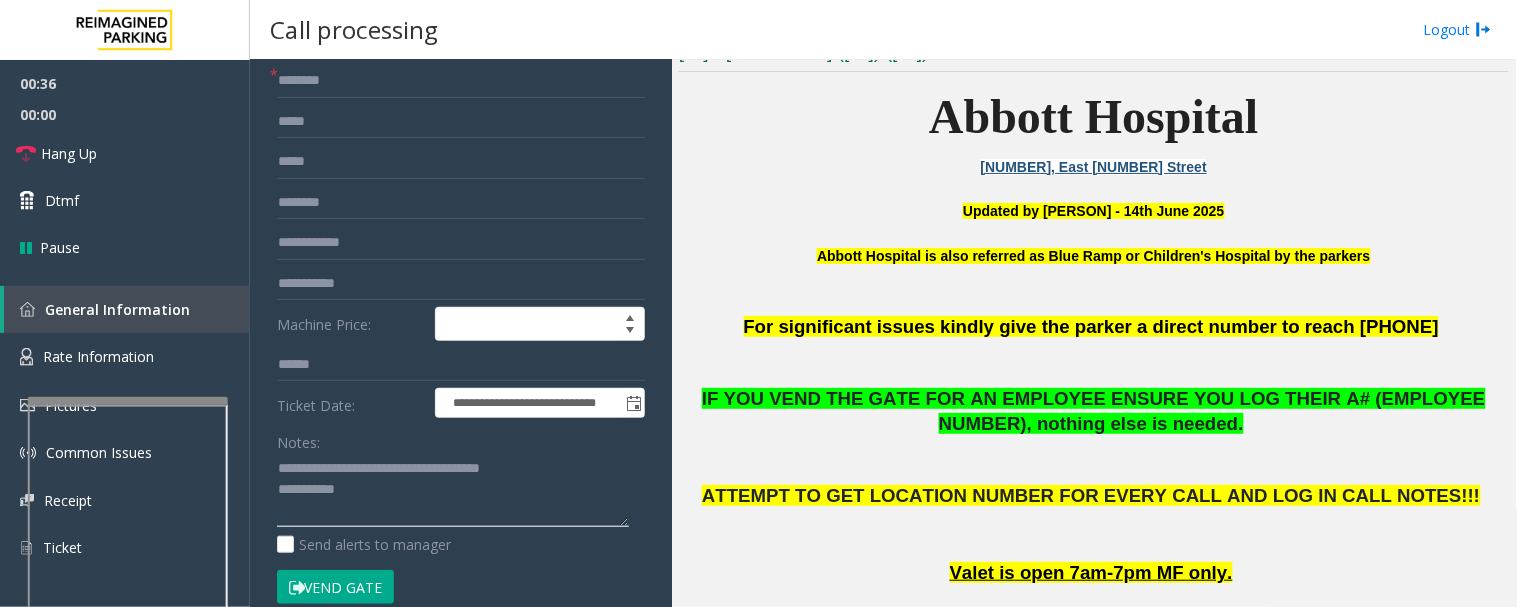 scroll, scrollTop: 111, scrollLeft: 0, axis: vertical 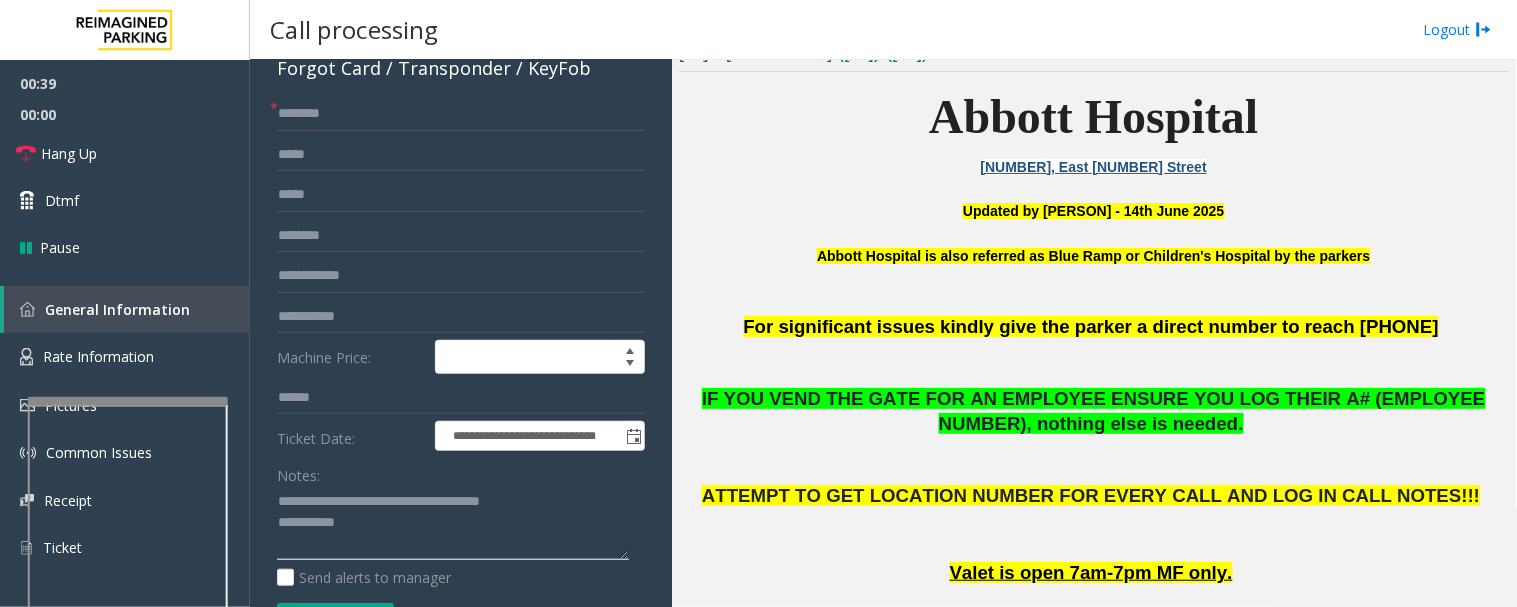 type on "**********" 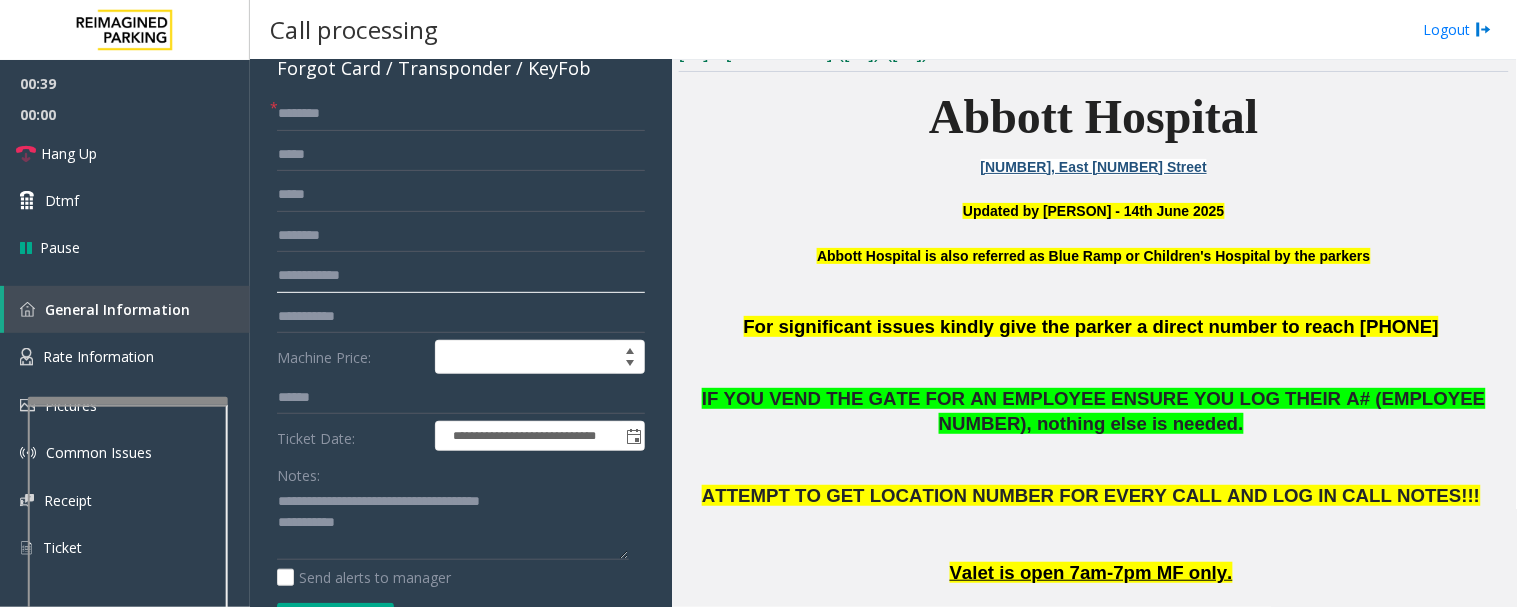 click 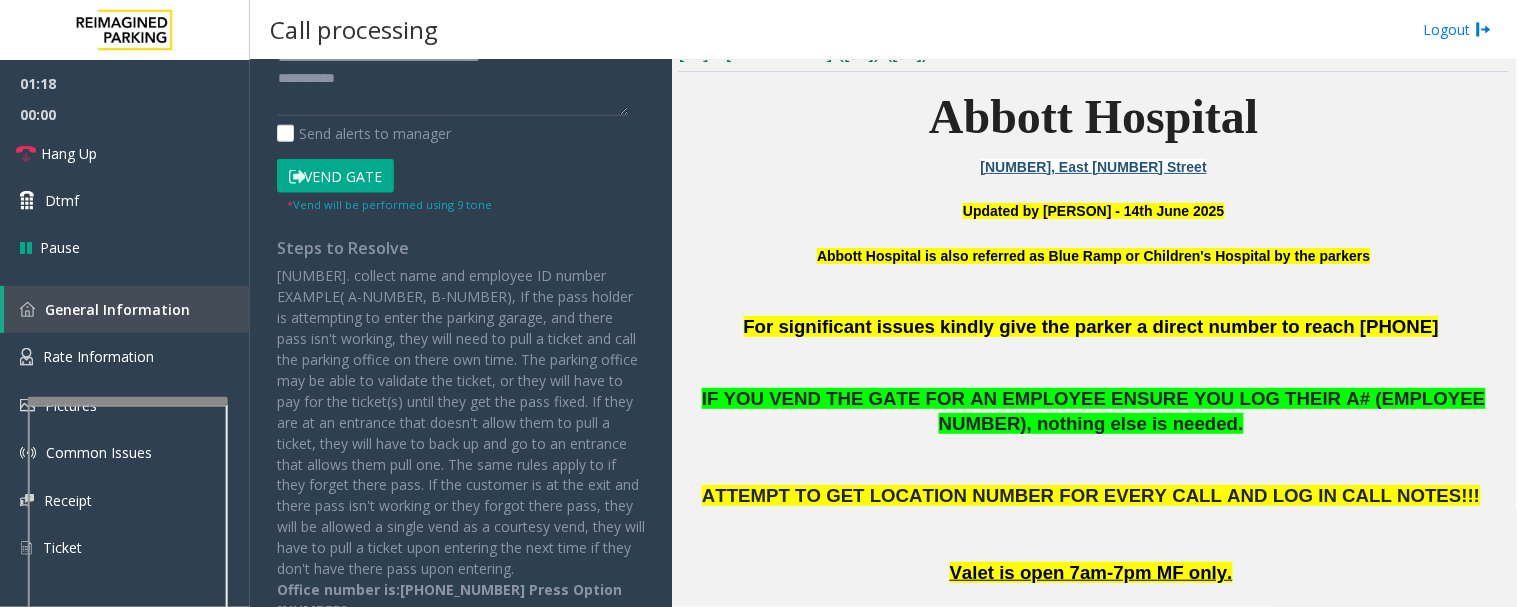 type on "**********" 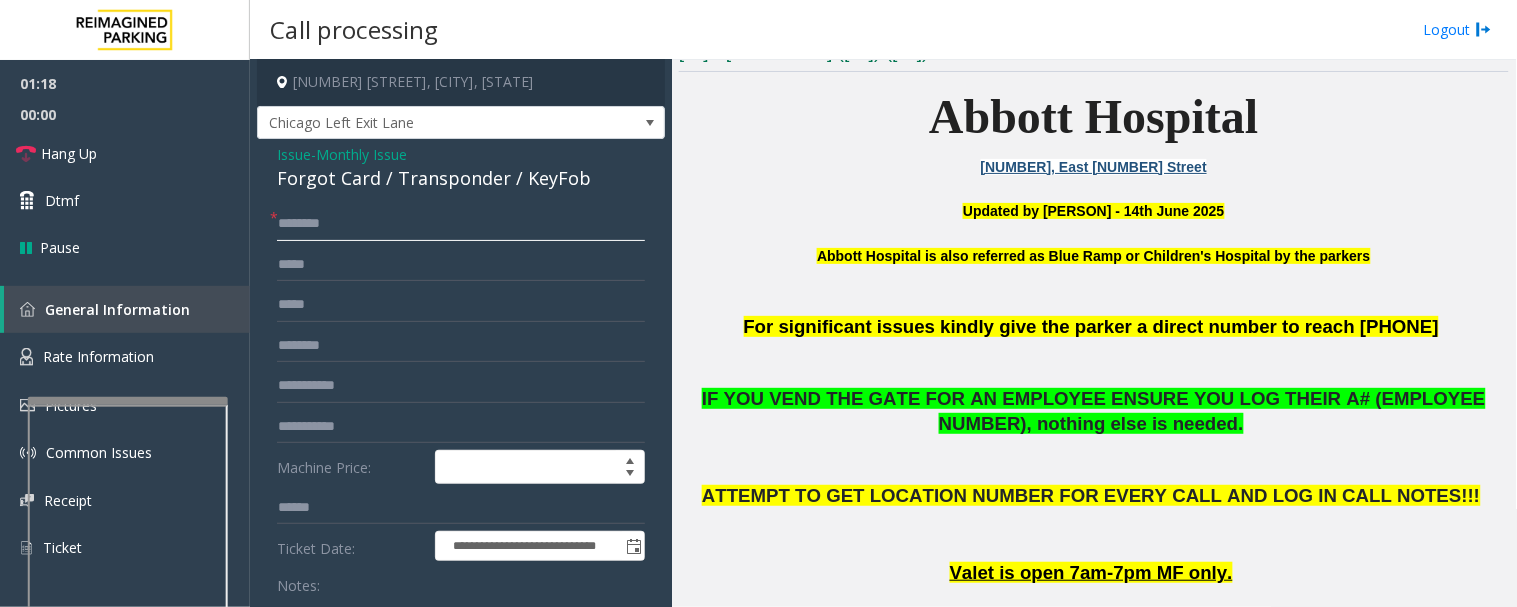 scroll, scrollTop: 0, scrollLeft: 0, axis: both 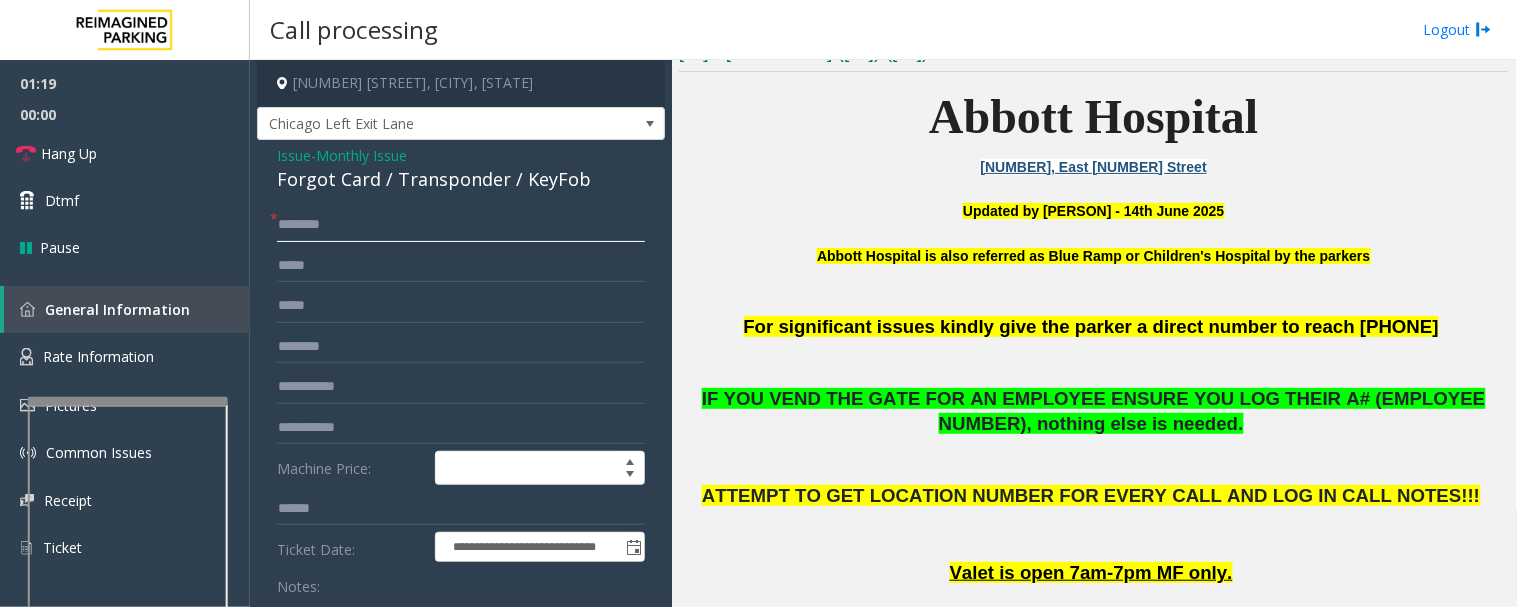drag, startPoint x: 321, startPoint y: 221, endPoint x: 384, endPoint y: 220, distance: 63.007935 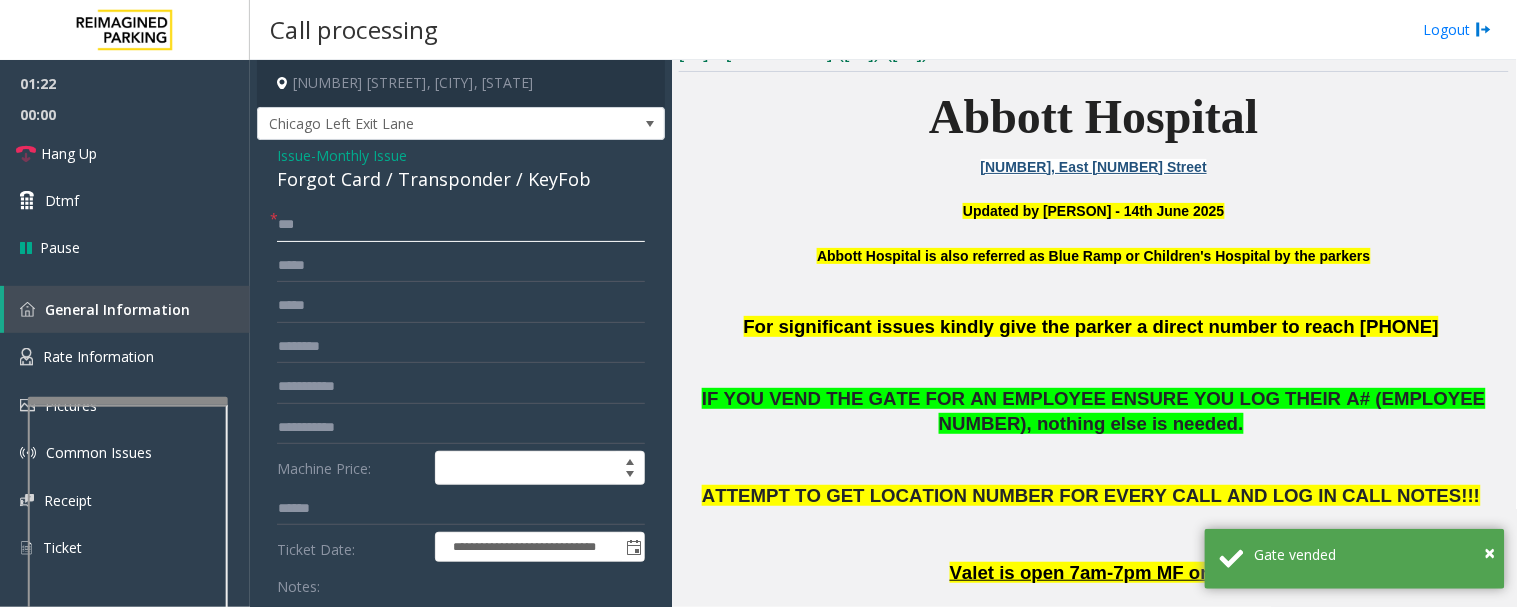 type on "**" 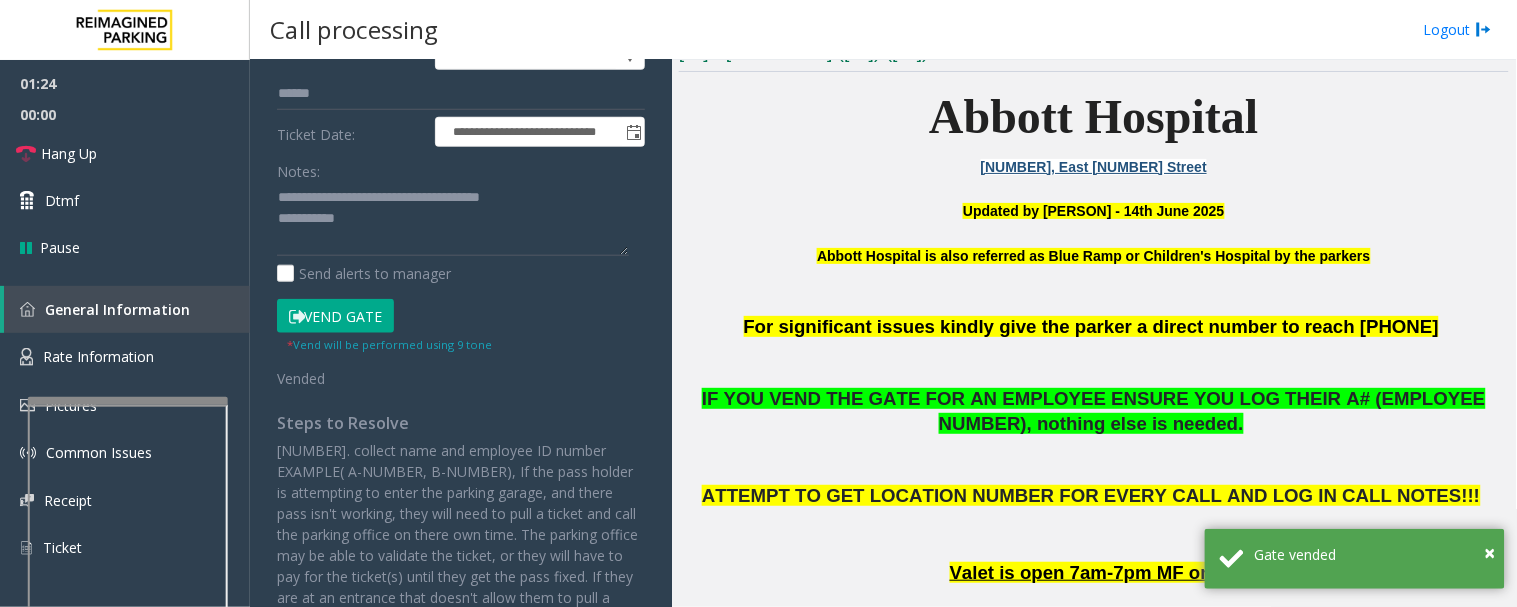 scroll, scrollTop: 421, scrollLeft: 0, axis: vertical 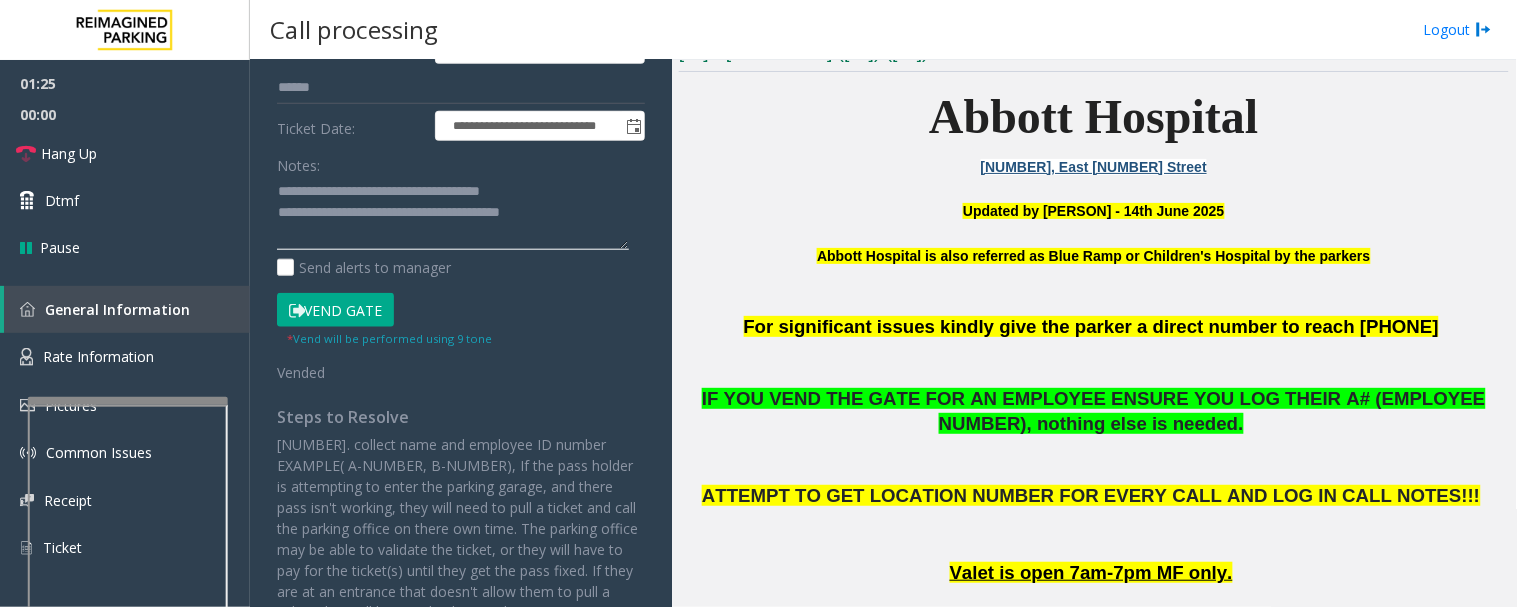 click 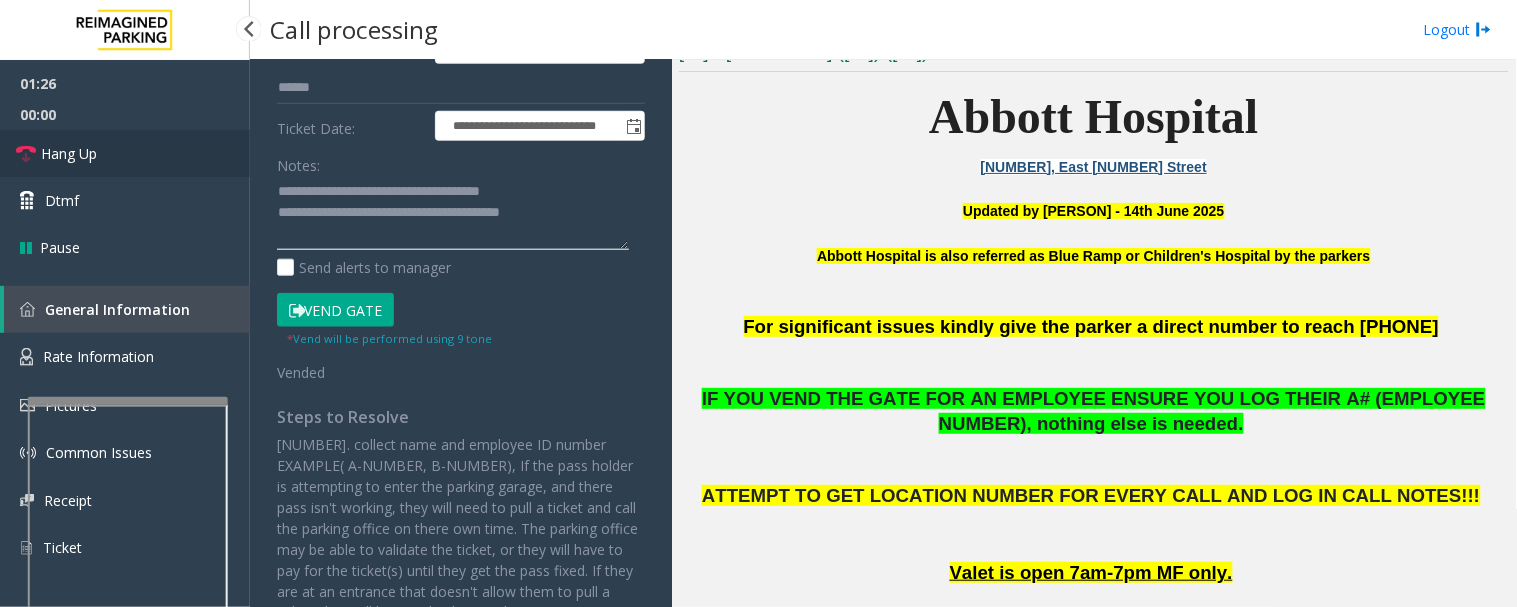 type on "**********" 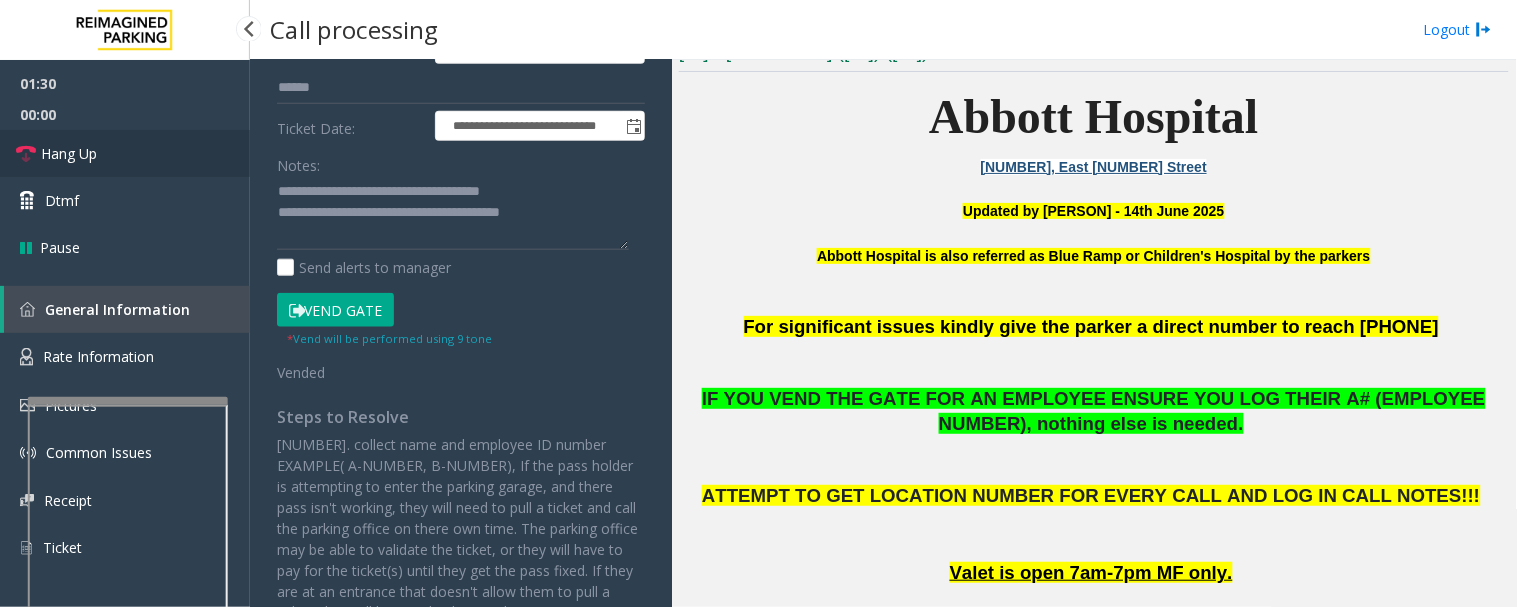 click on "Hang Up" at bounding box center (69, 153) 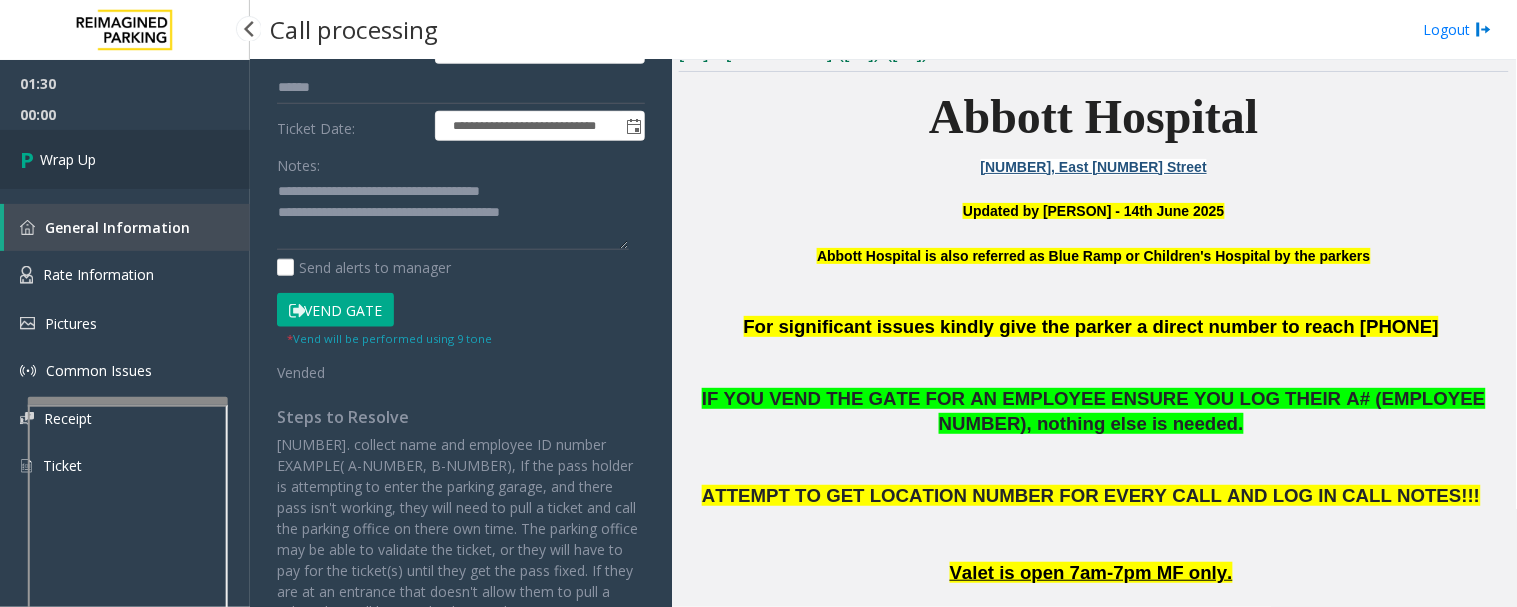 click on "Wrap Up" at bounding box center (125, 159) 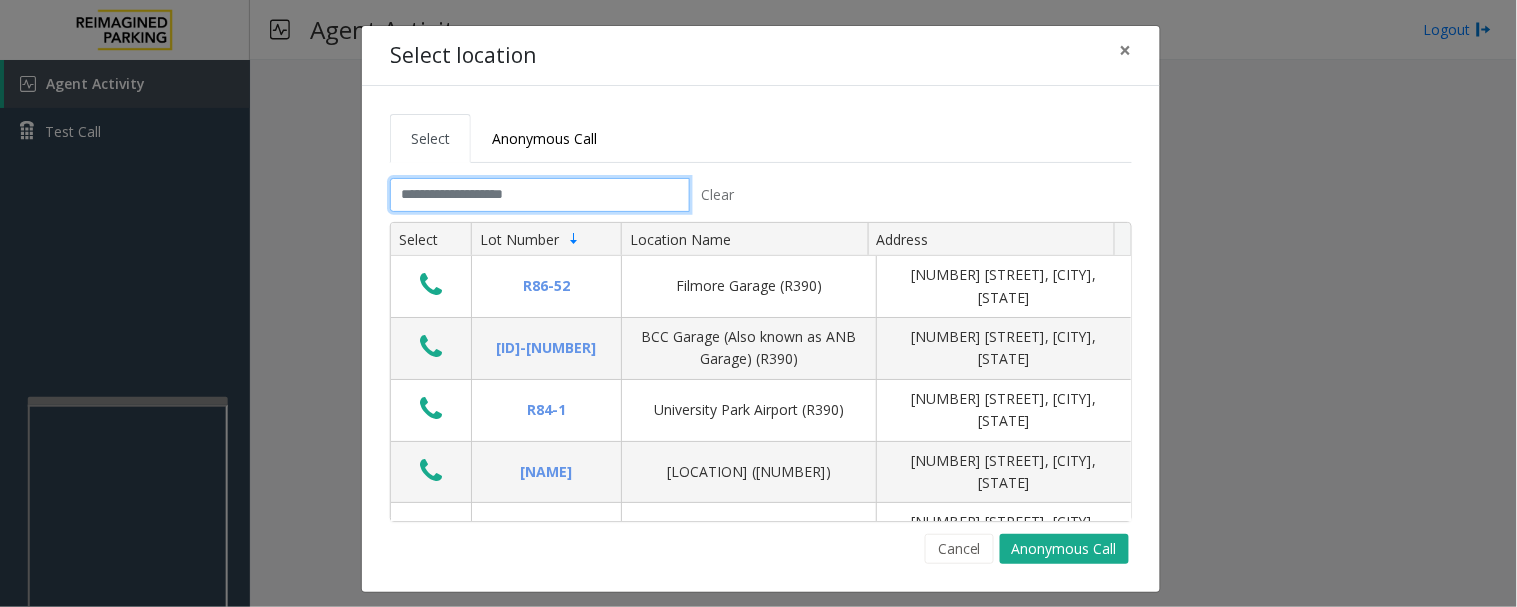 click 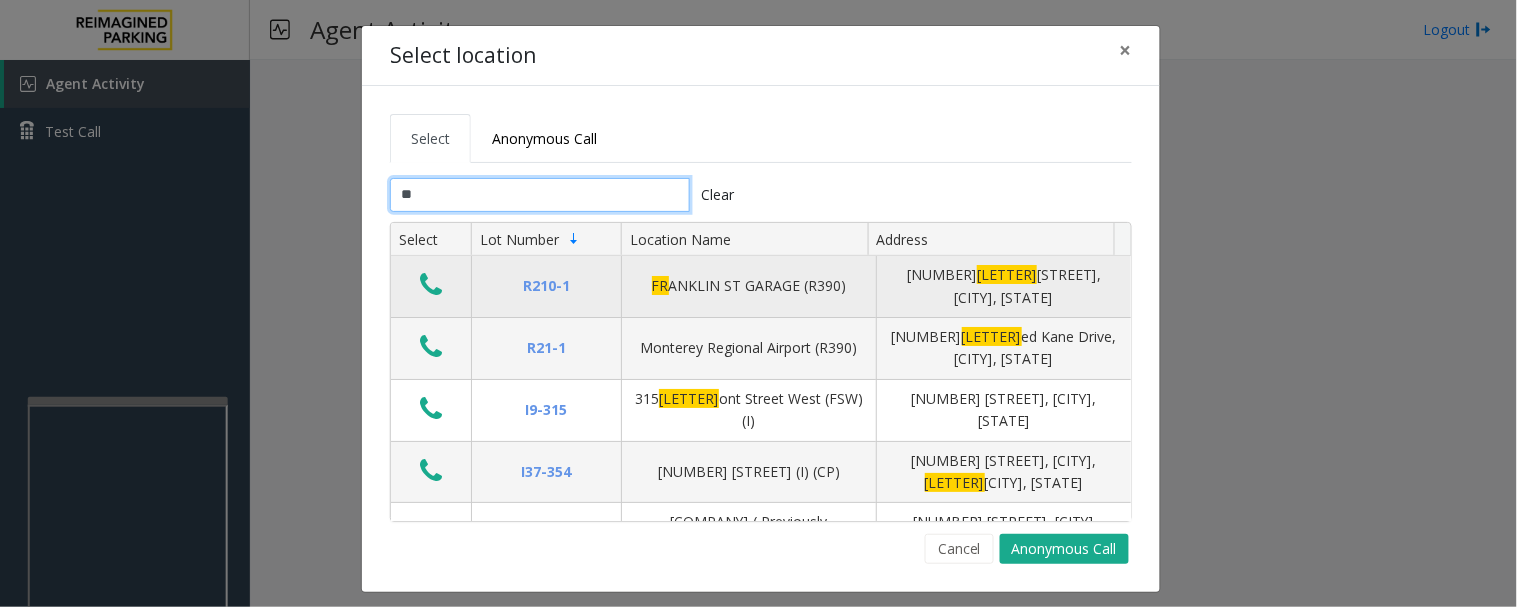 type on "**" 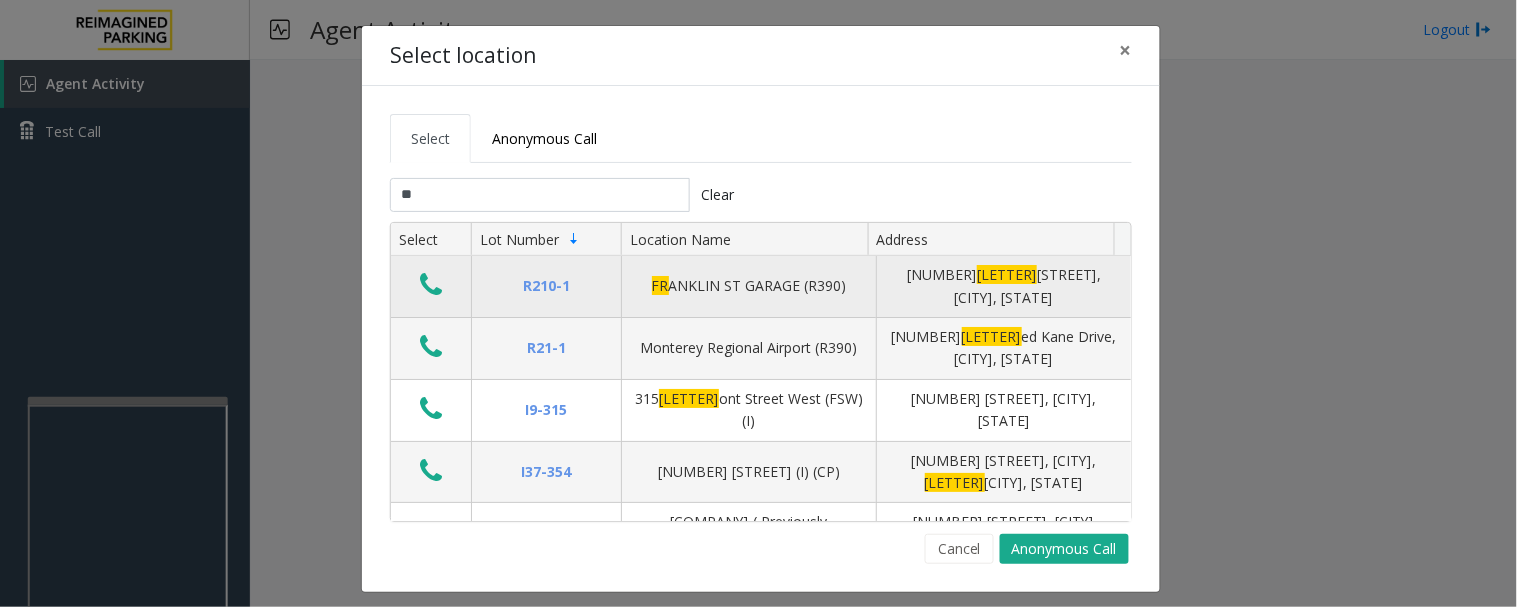 click 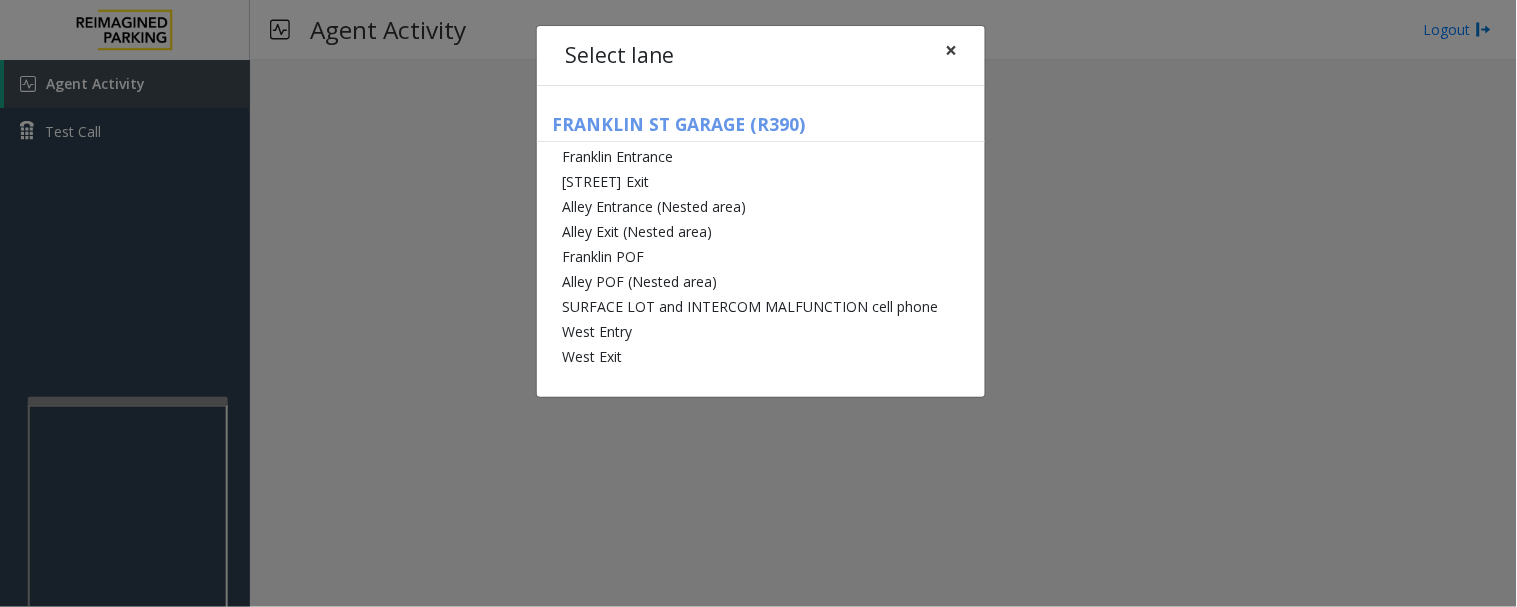 click on "×" 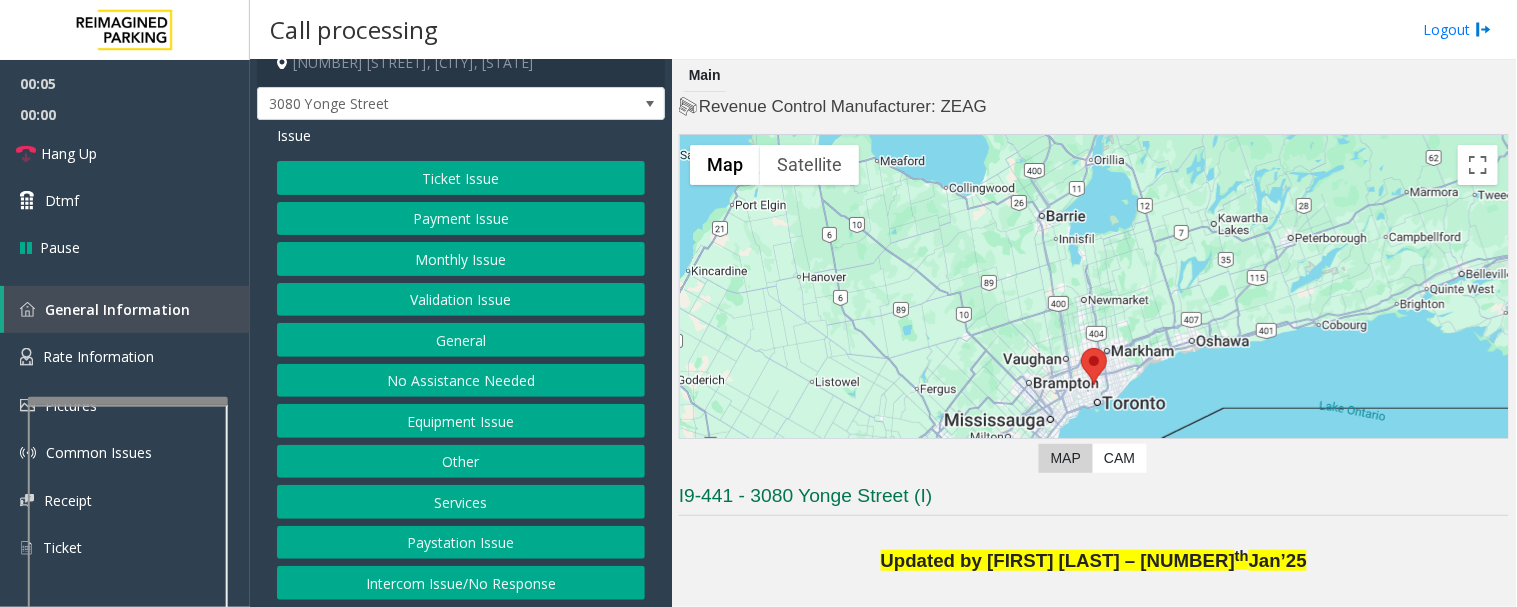 scroll, scrollTop: 24, scrollLeft: 0, axis: vertical 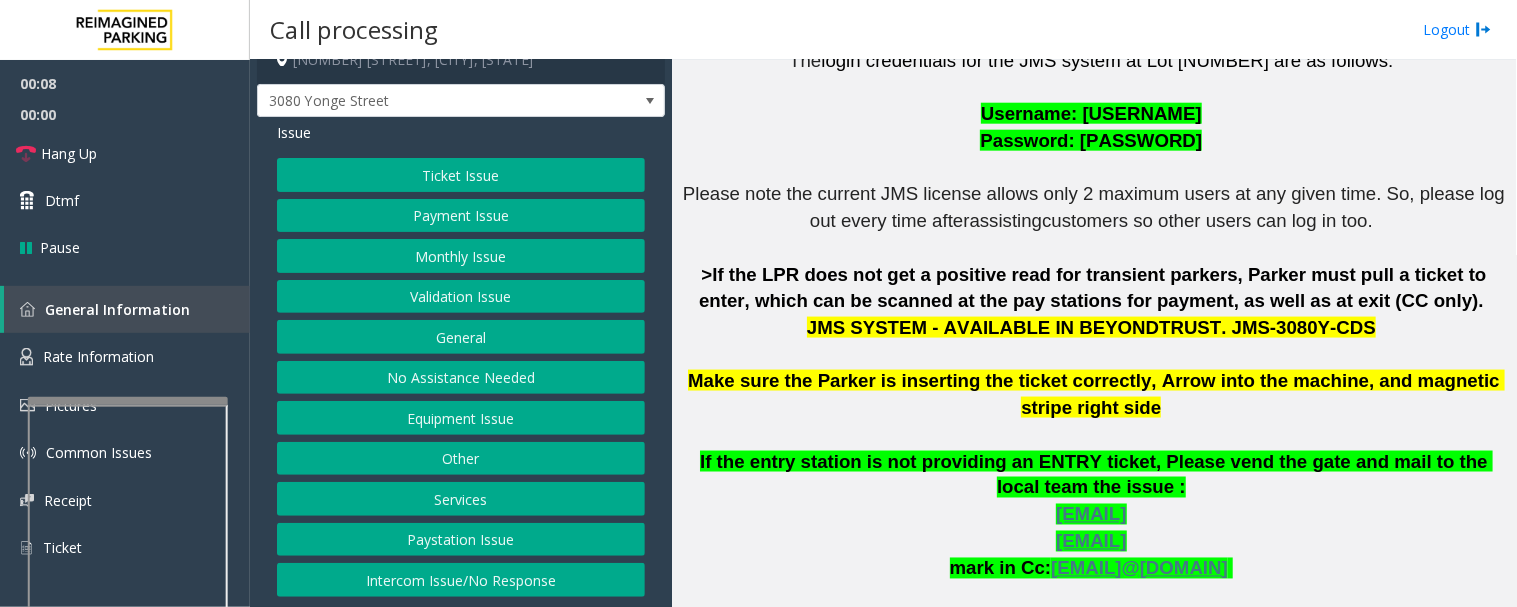 click on "Intercom Issue/No Response" 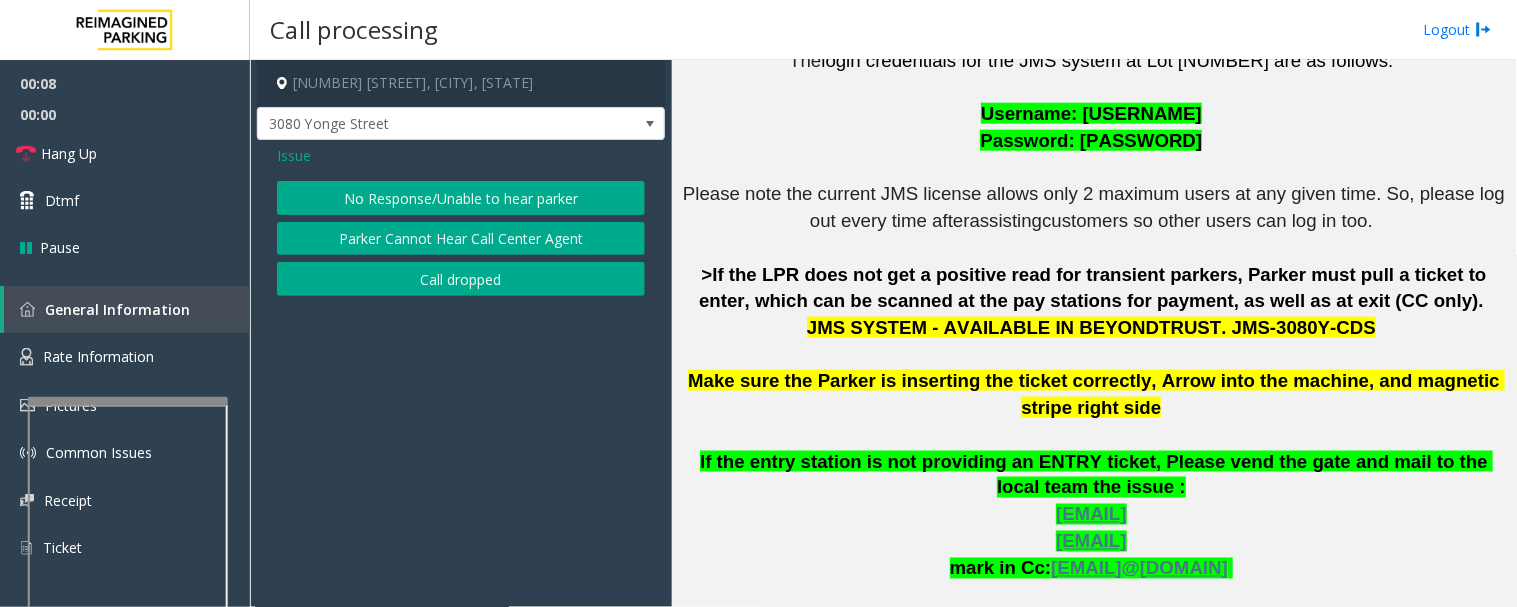 scroll, scrollTop: 0, scrollLeft: 0, axis: both 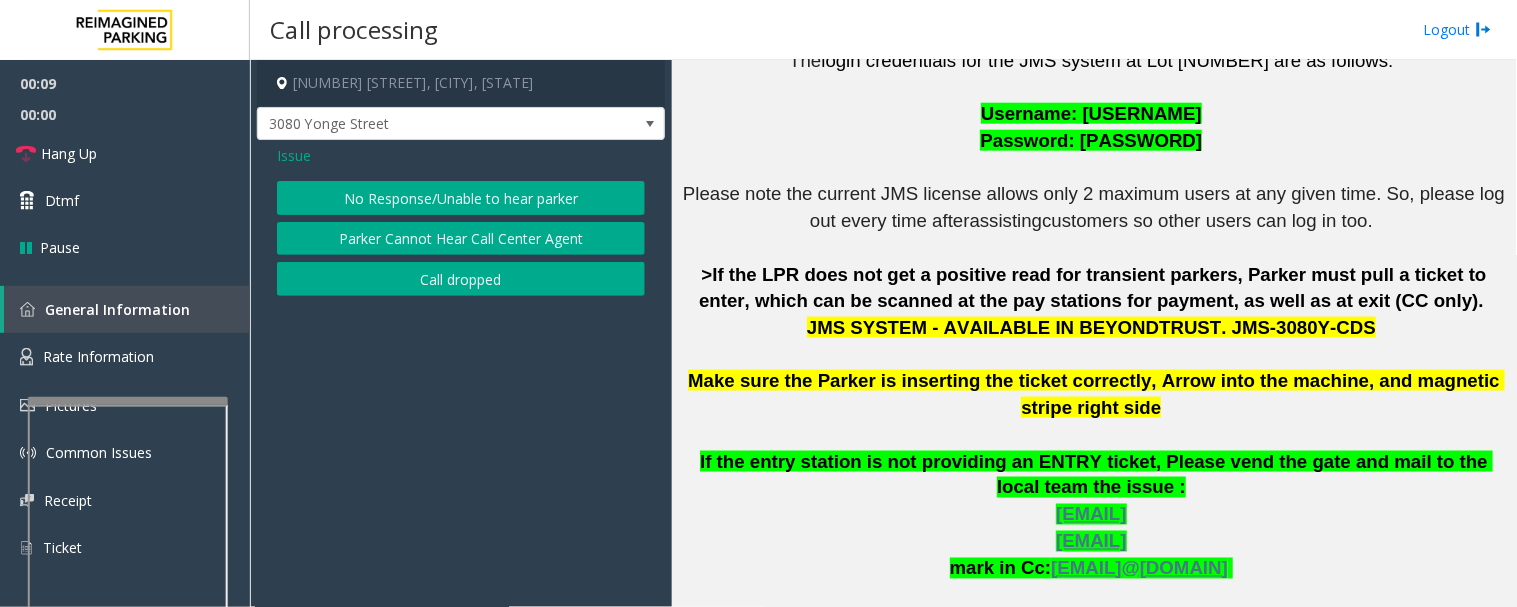 click on "No Response/Unable to hear parker" 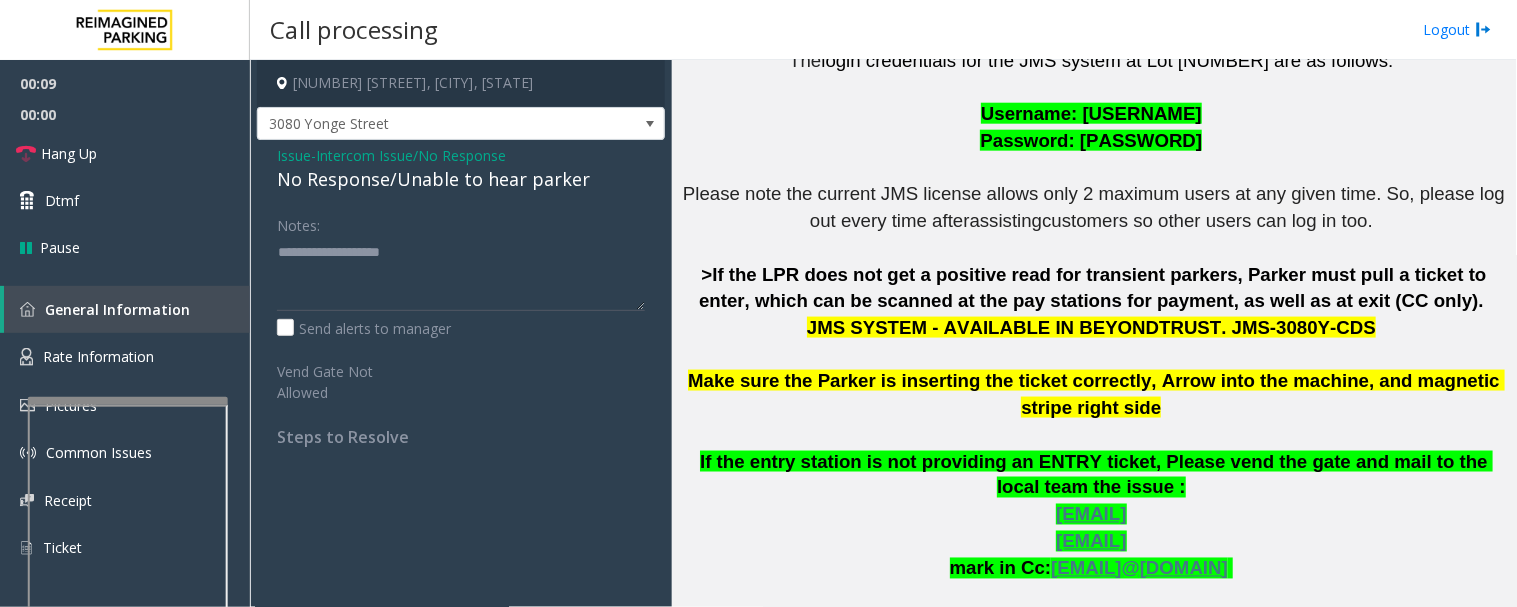 click on "No Response/Unable to hear parker" 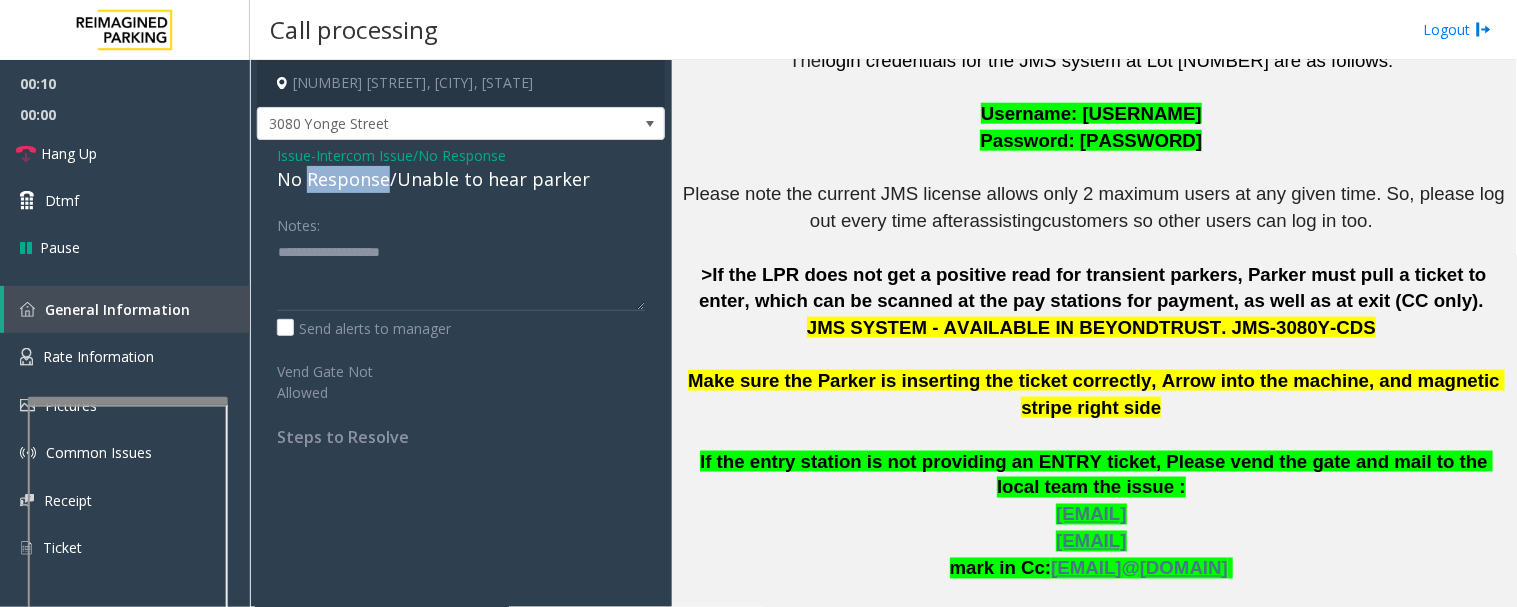 click on "No Response/Unable to hear parker" 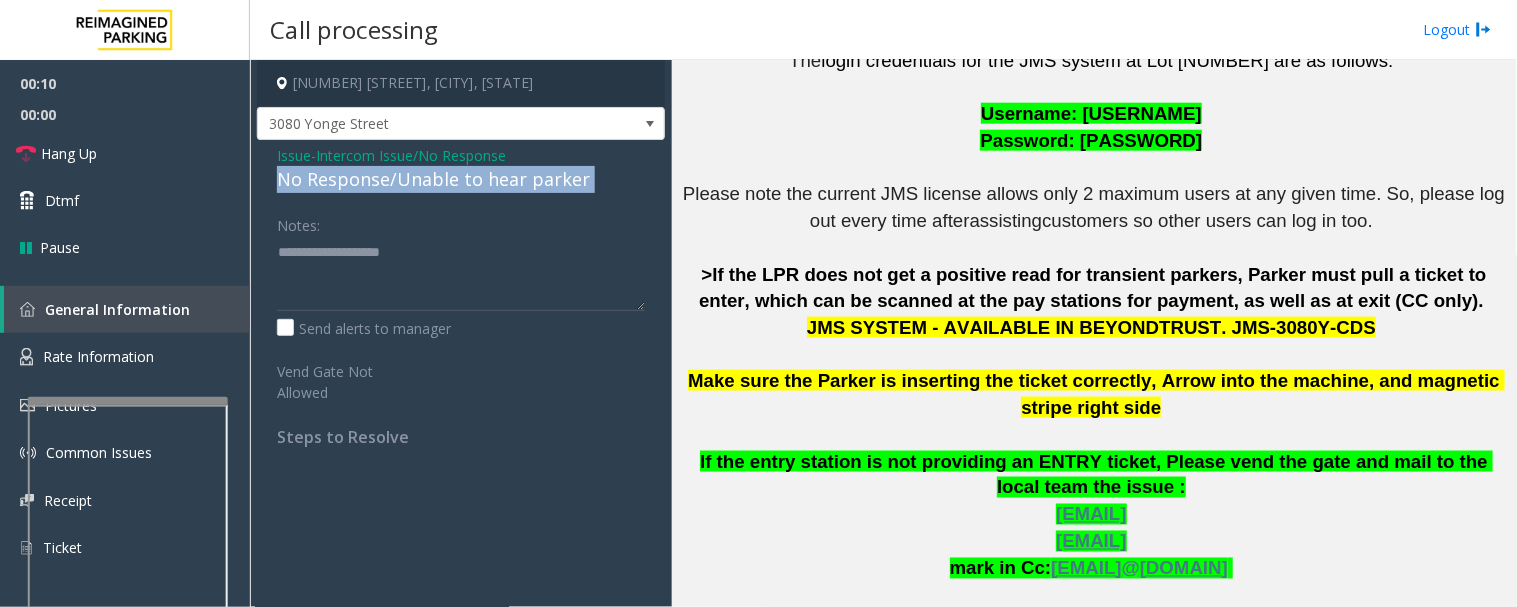 click on "No Response/Unable to hear parker" 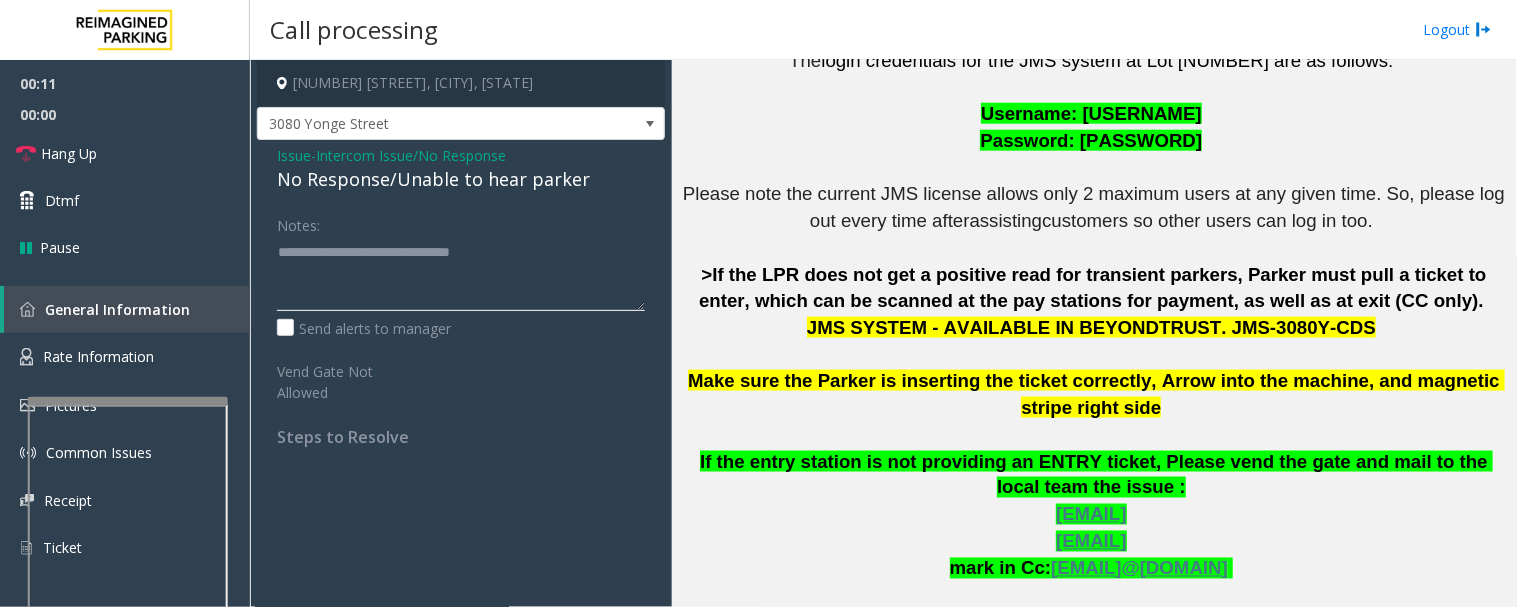 click 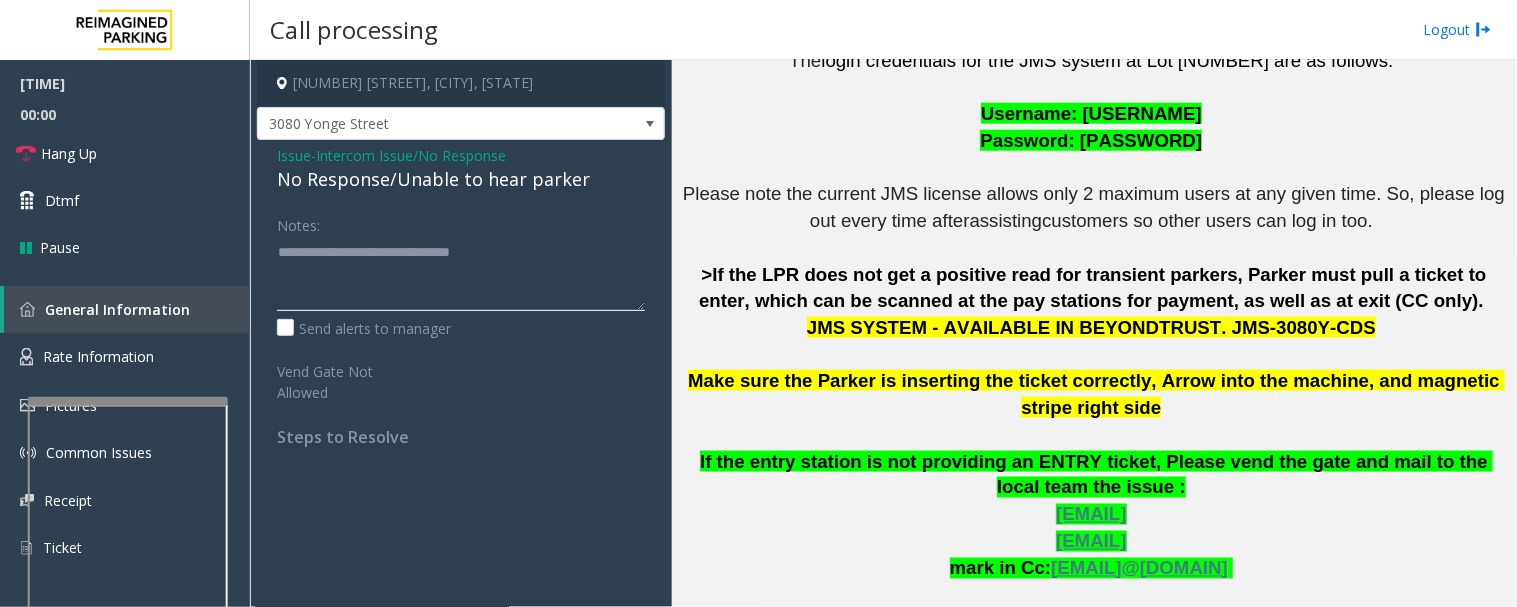 click 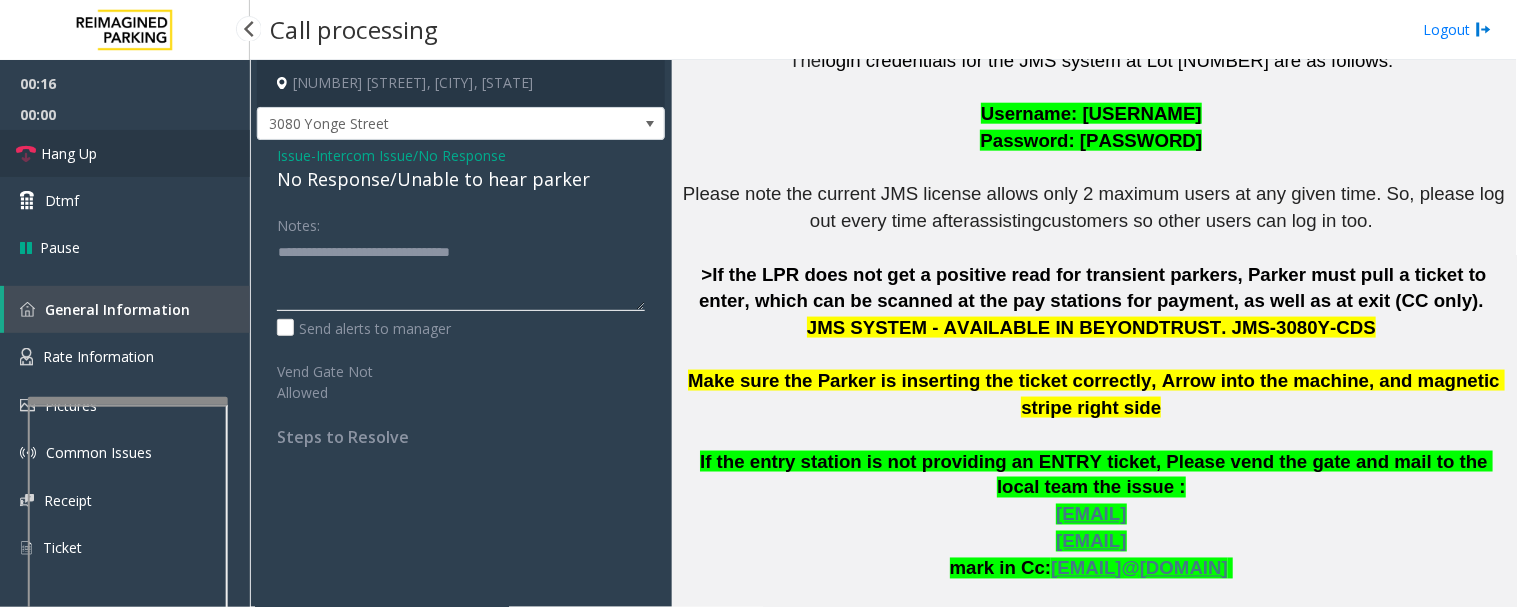 type on "**********" 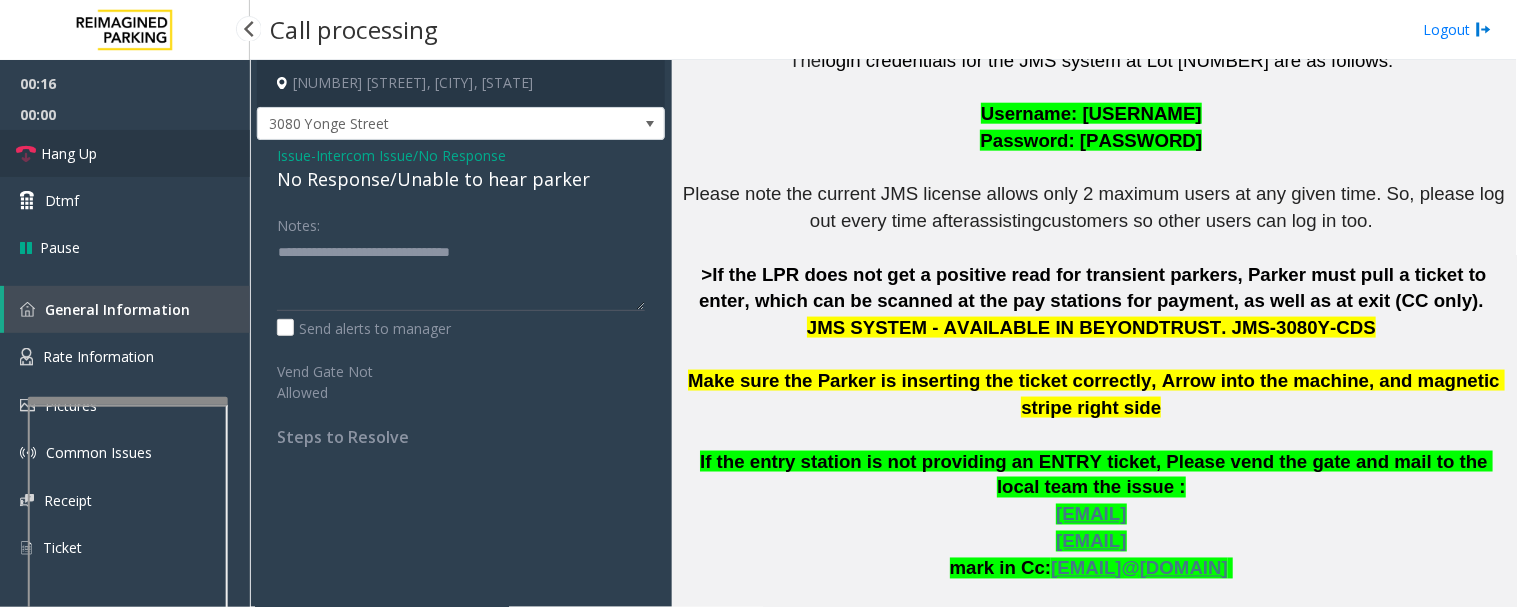 click on "Hang Up" at bounding box center (69, 153) 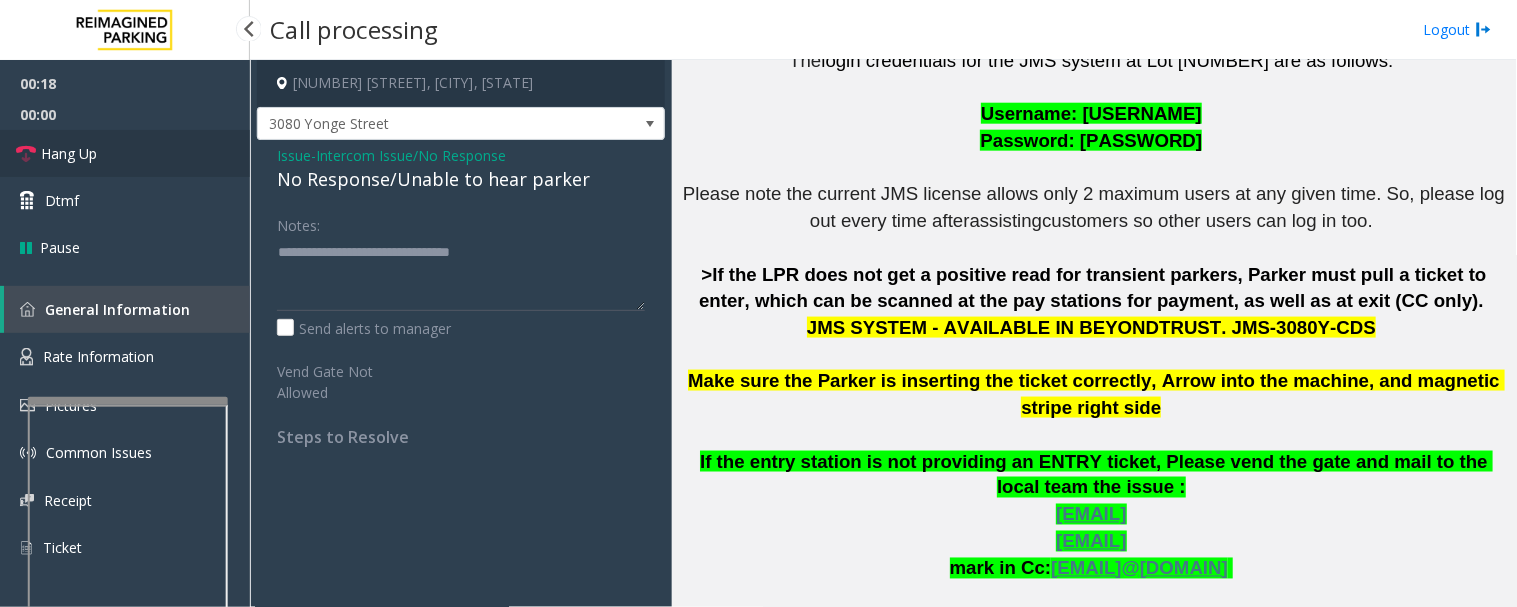 click on "Hang Up" at bounding box center (125, 153) 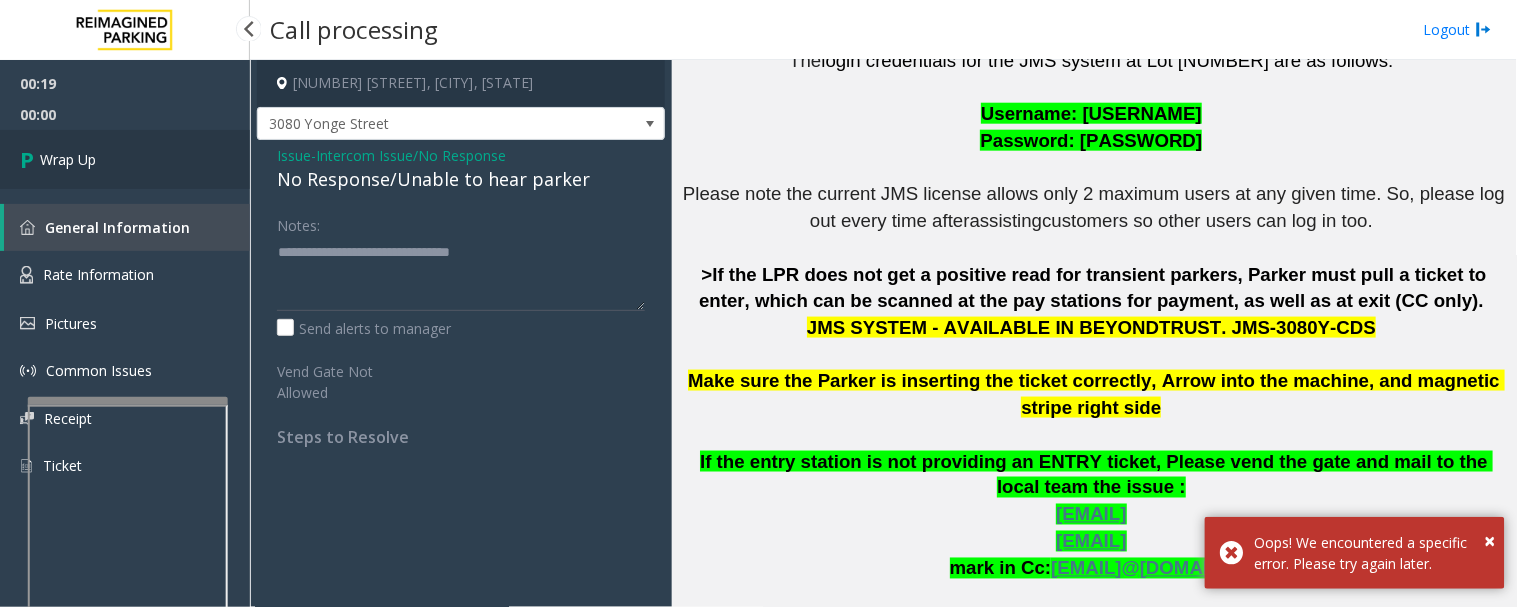 click on "Wrap Up" at bounding box center [125, 159] 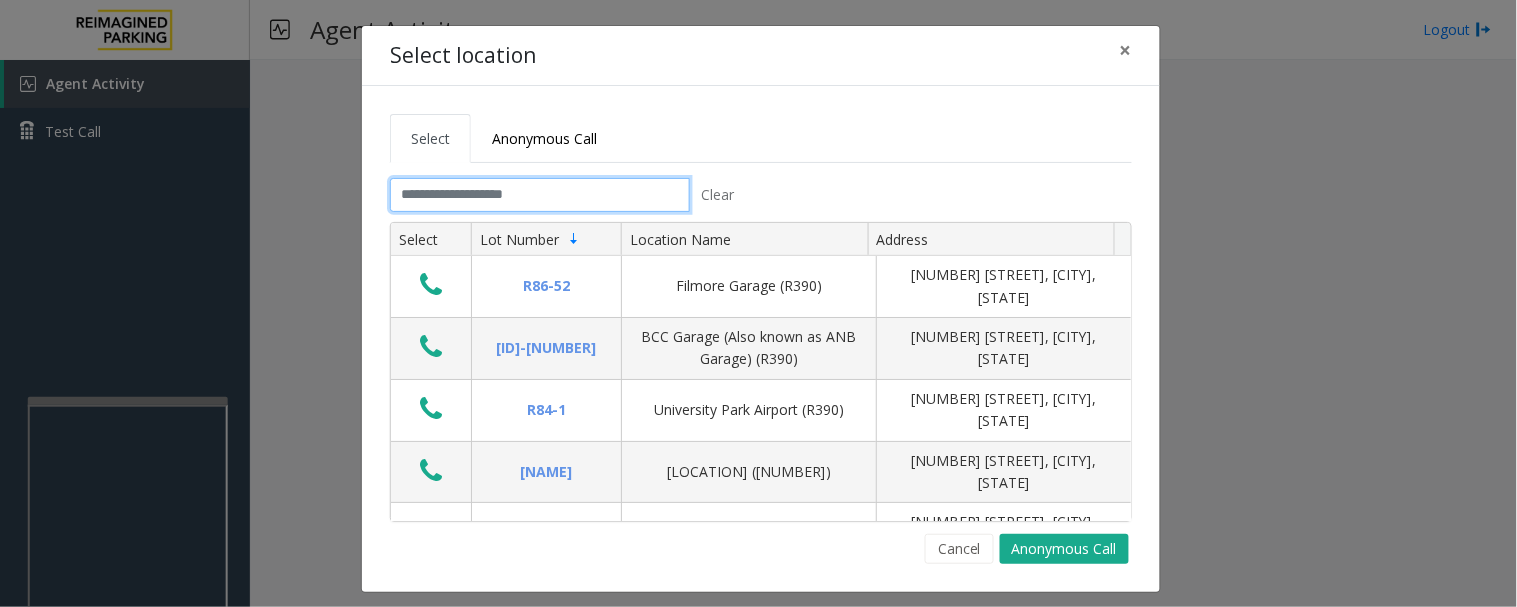 click 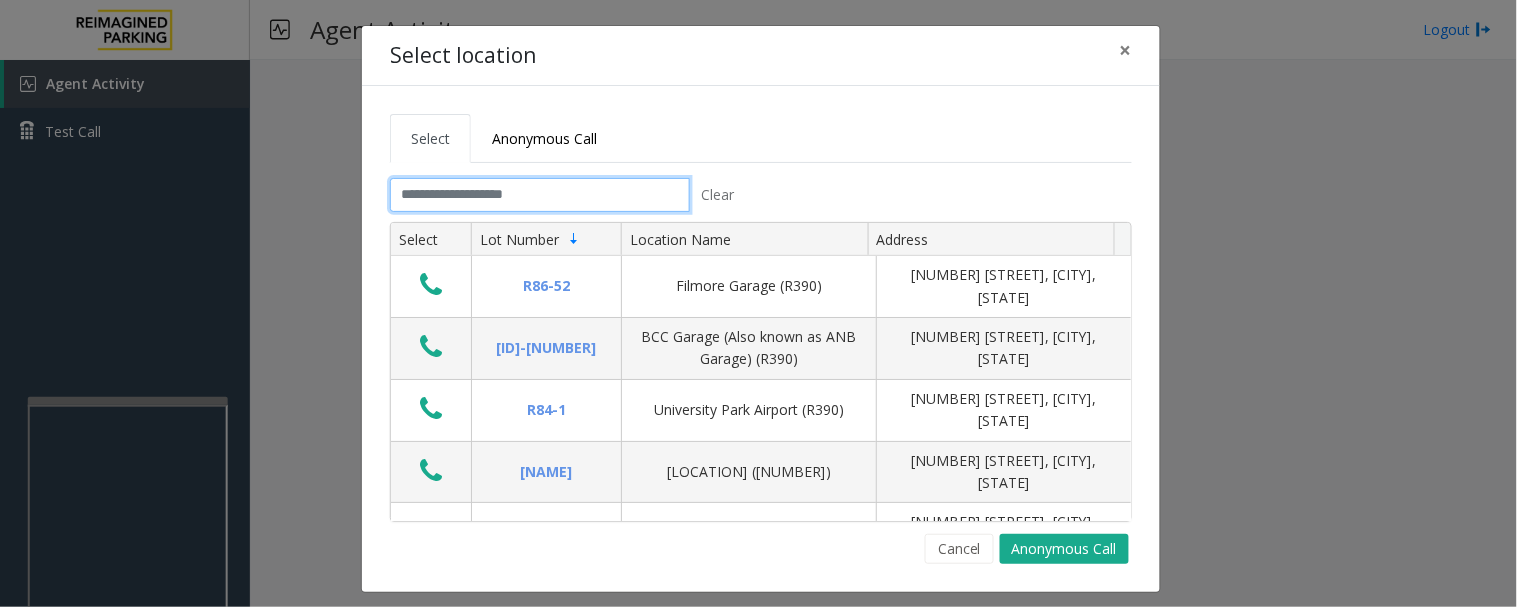 click 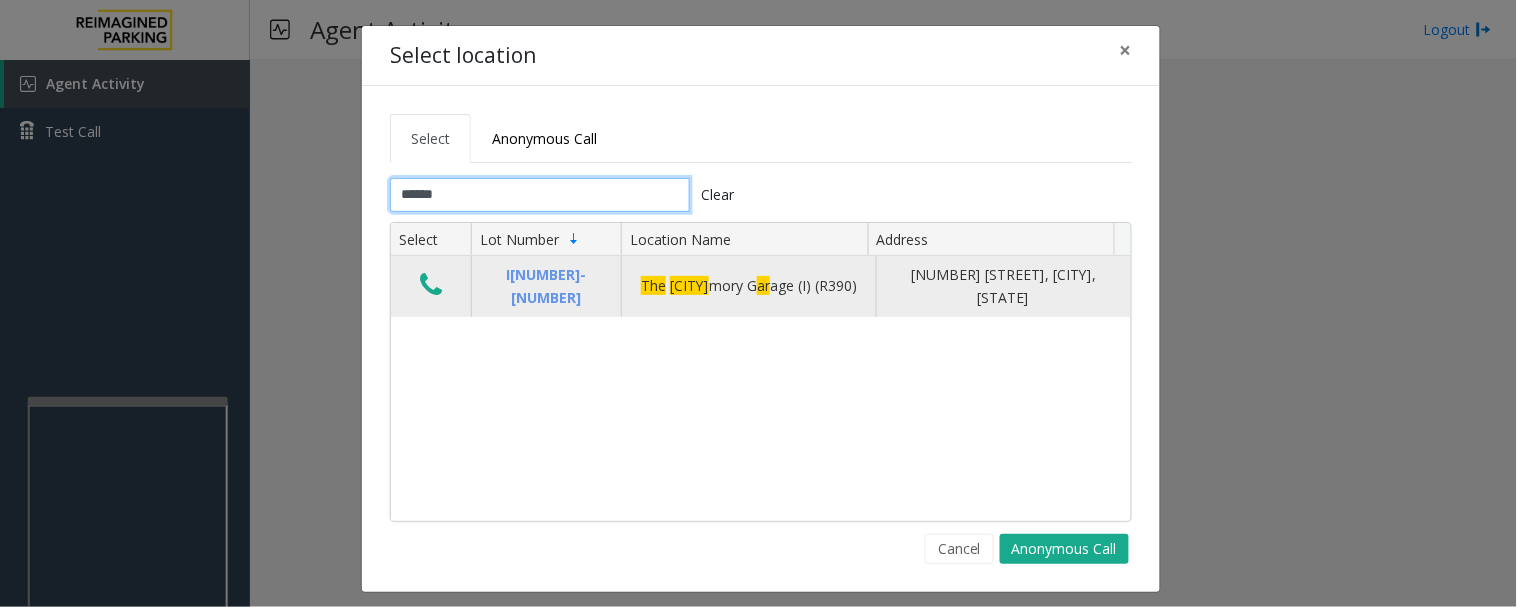 type on "******" 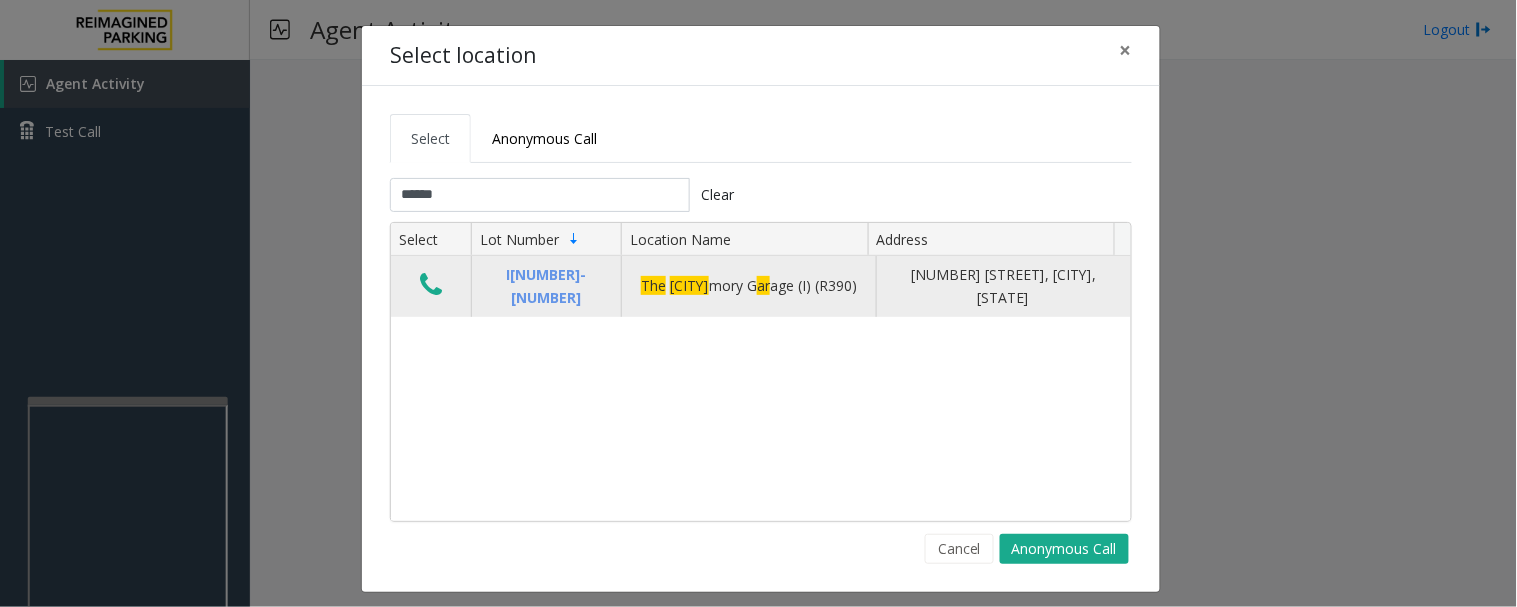 click 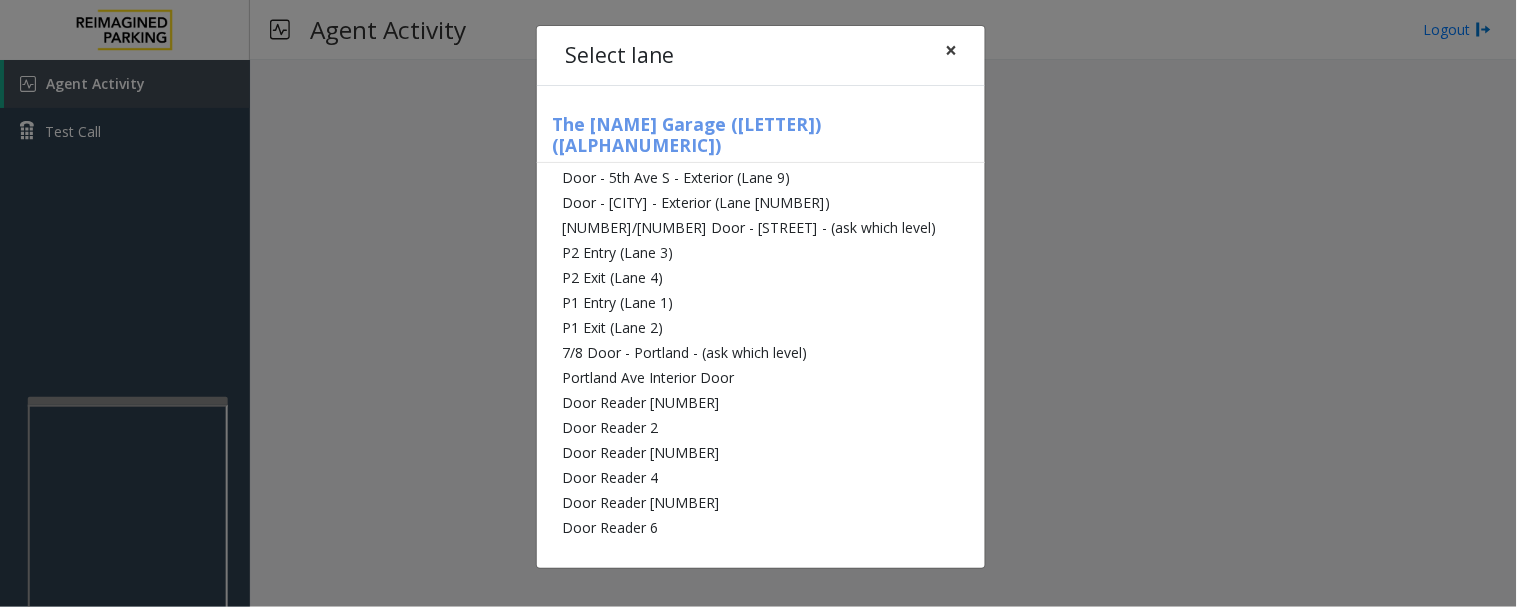 click on "×" 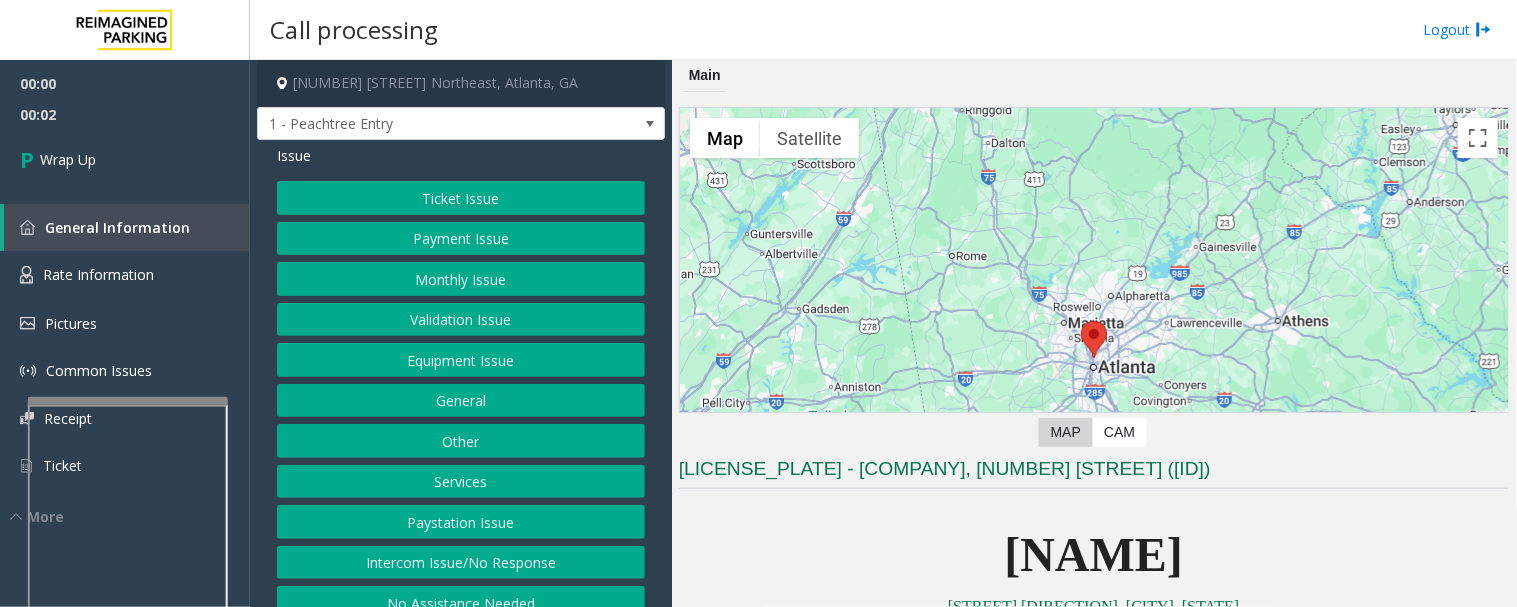 click on "Intercom Issue/No Response" 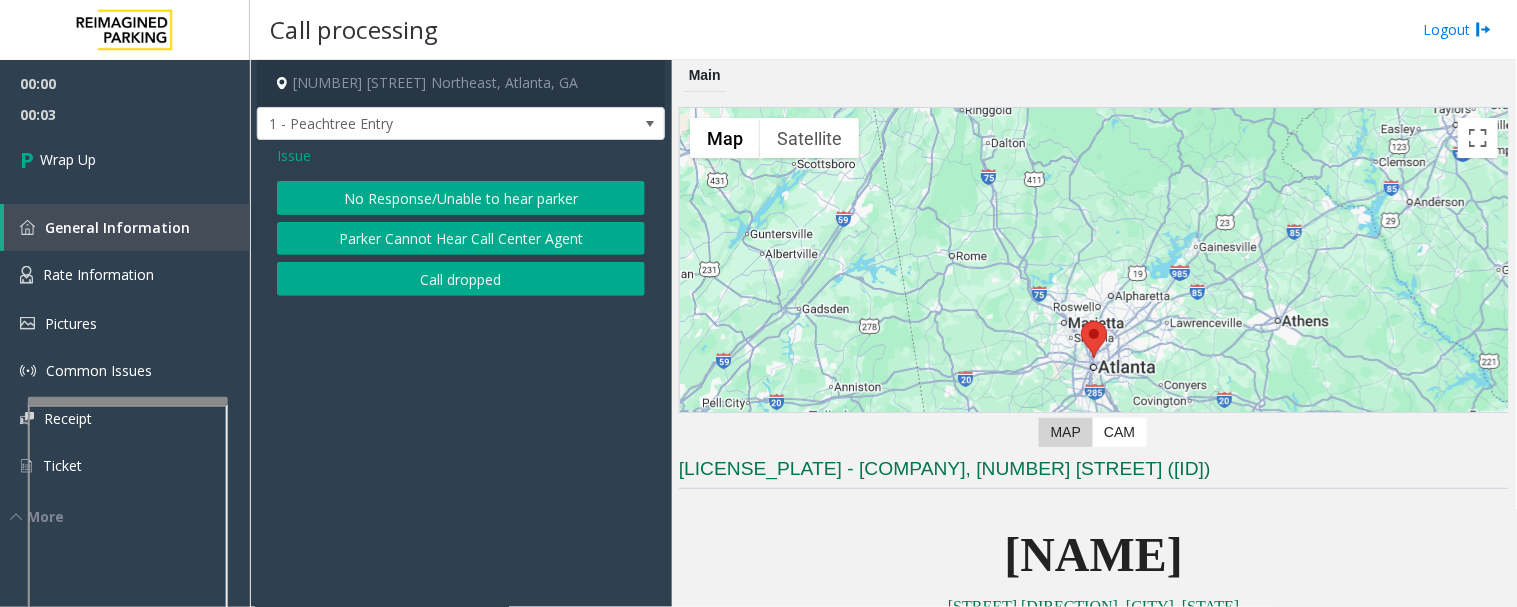 click on "Call dropped" 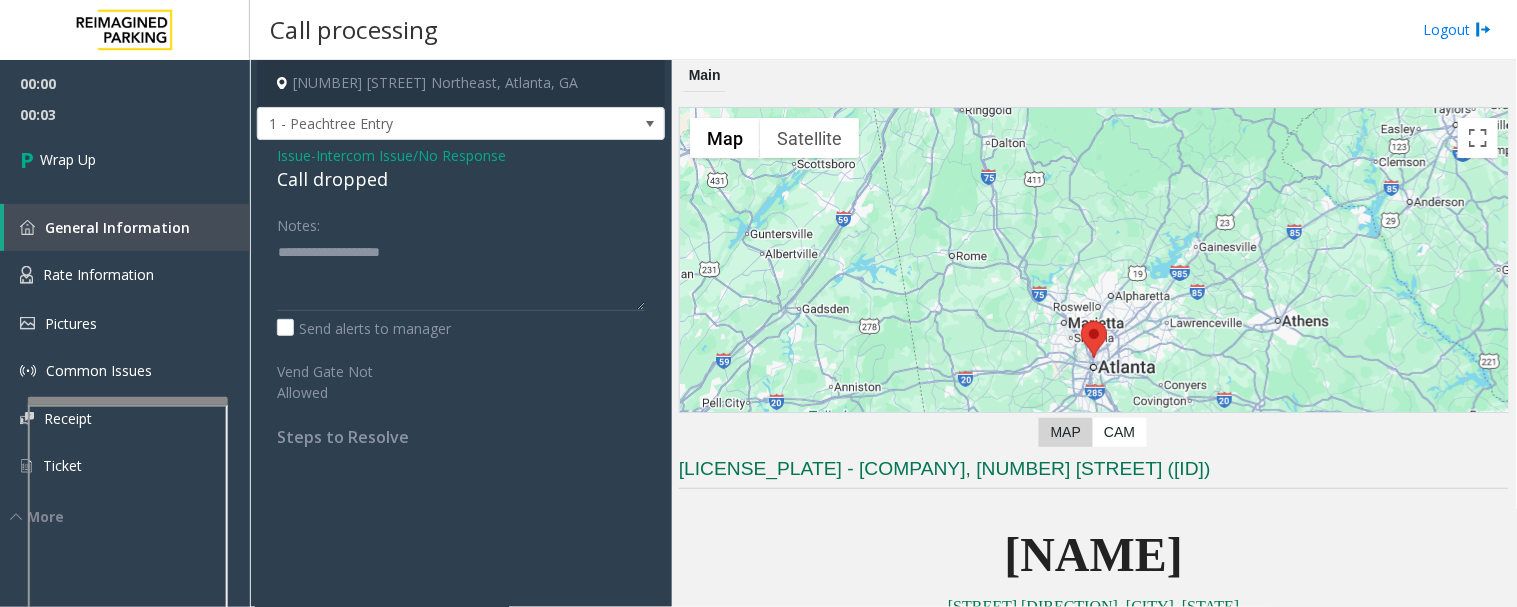 click on "Call dropped" 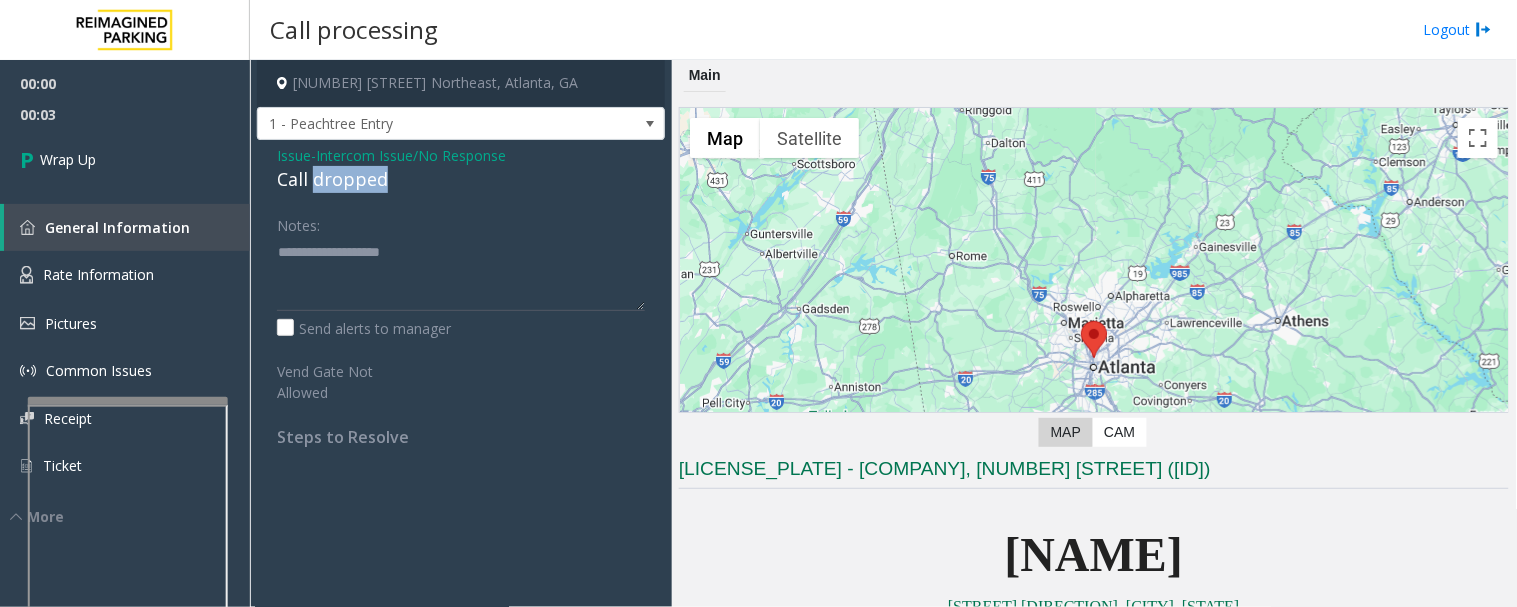 click on "Call dropped" 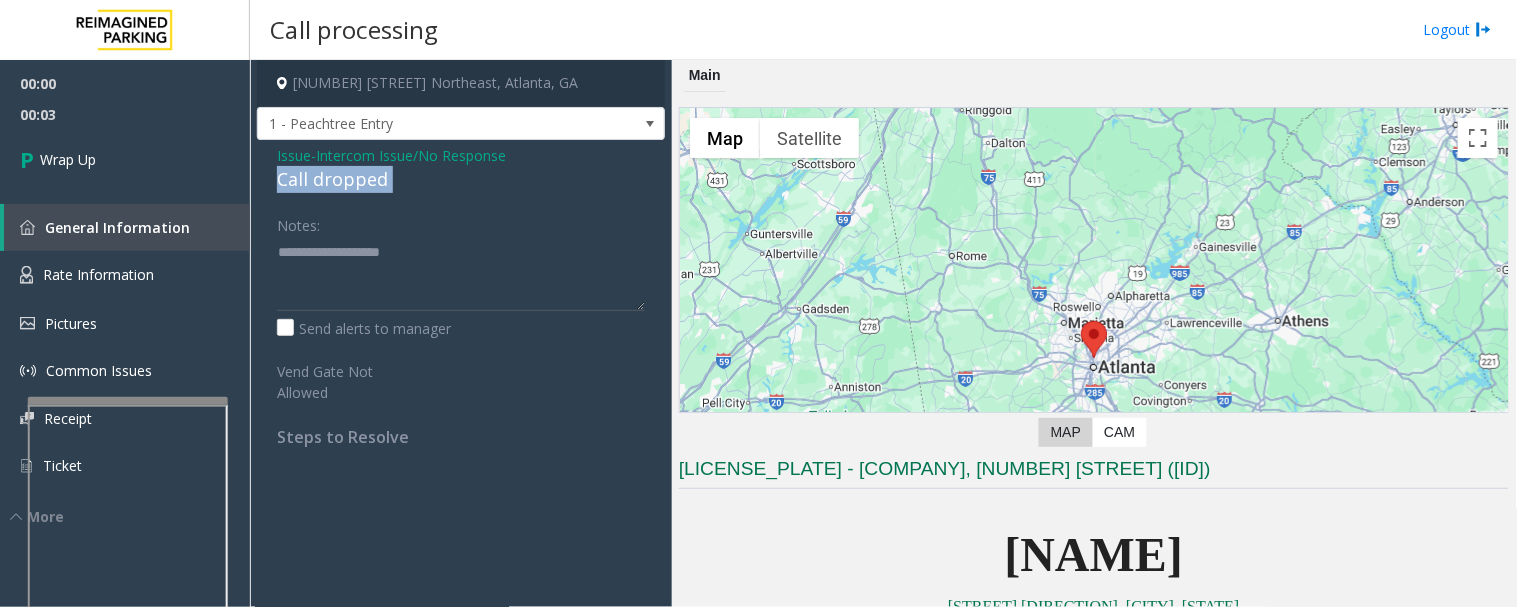 click on "Call dropped" 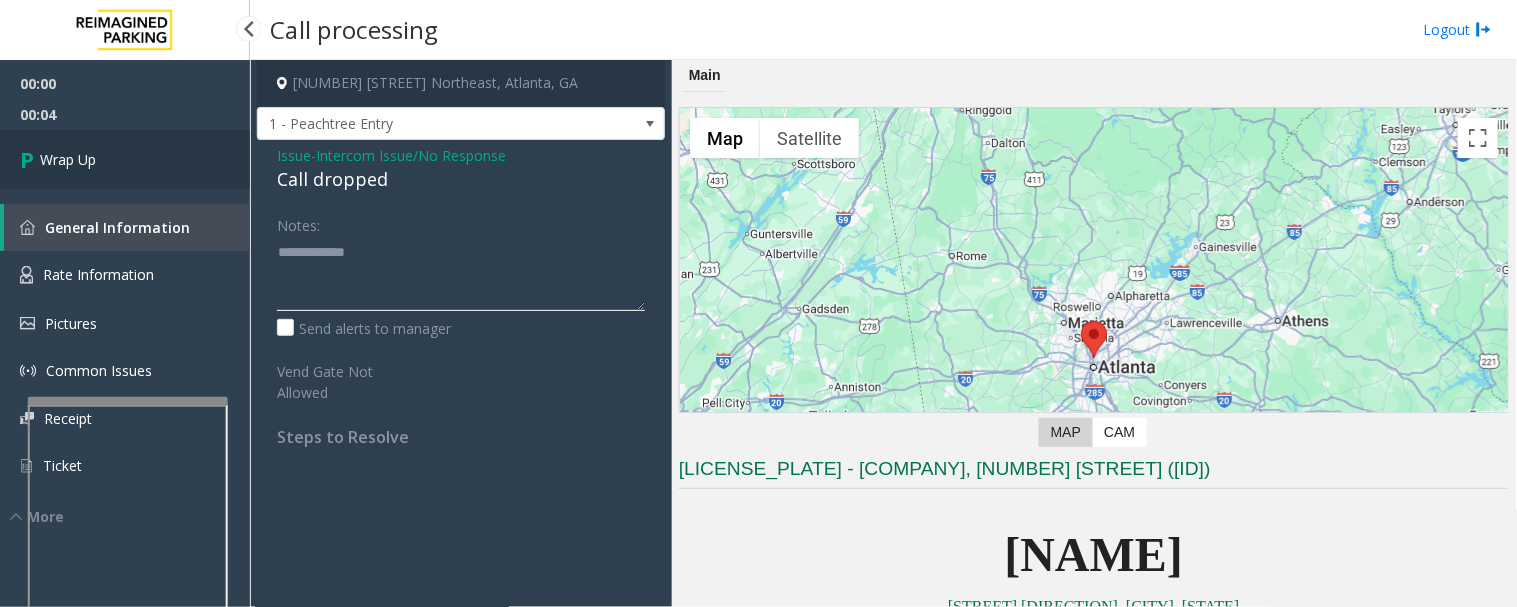 type on "**********" 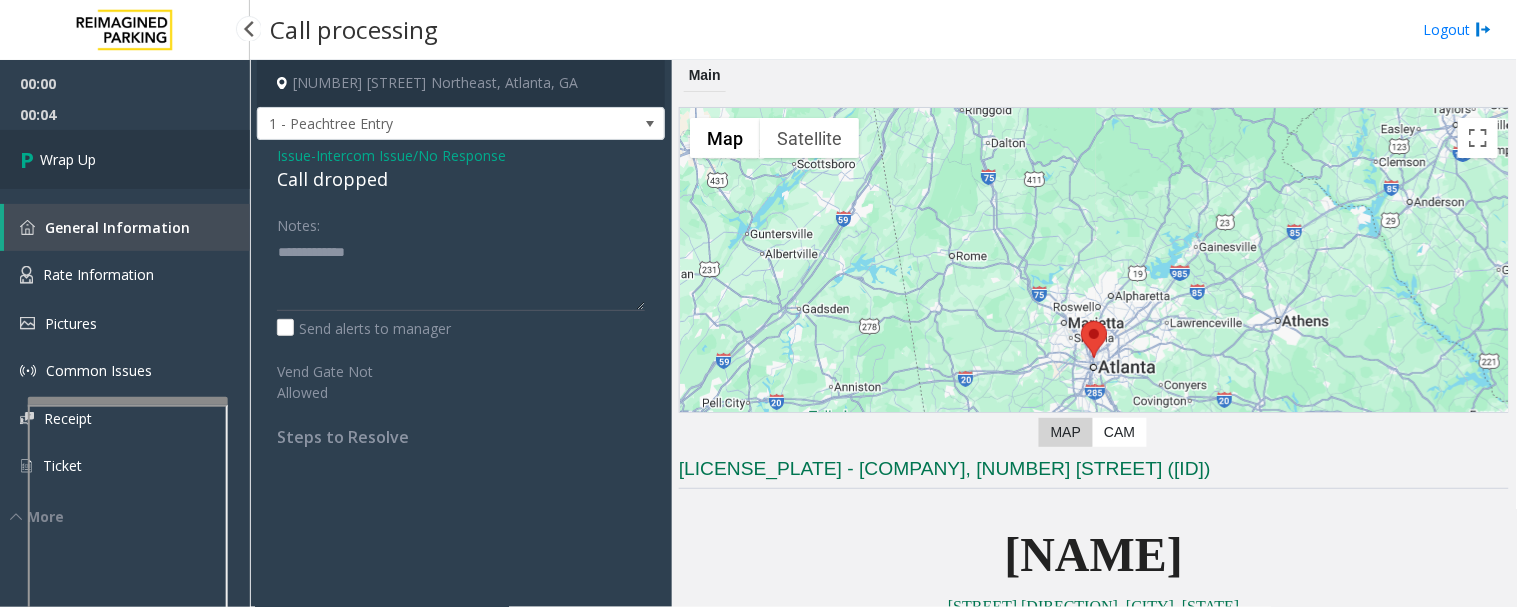click on "Wrap Up" at bounding box center [125, 159] 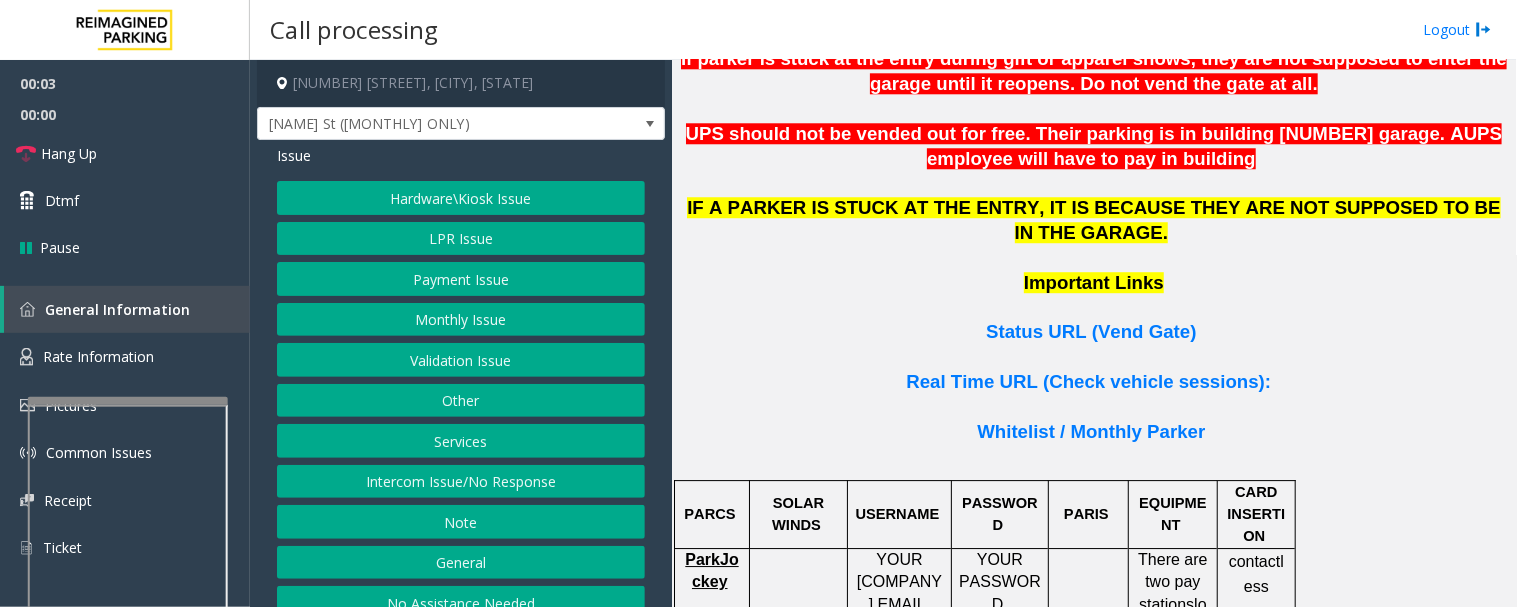 scroll, scrollTop: 1333, scrollLeft: 0, axis: vertical 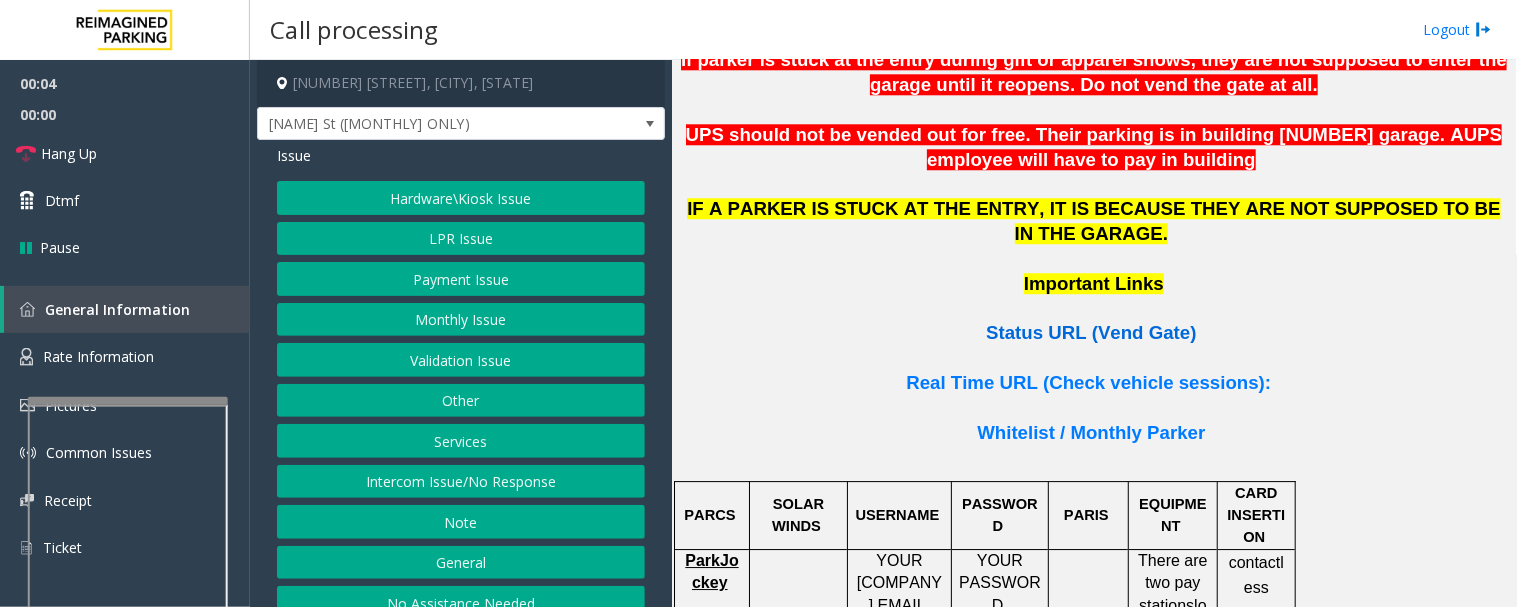 click on "Status URL (Vend Gate)" 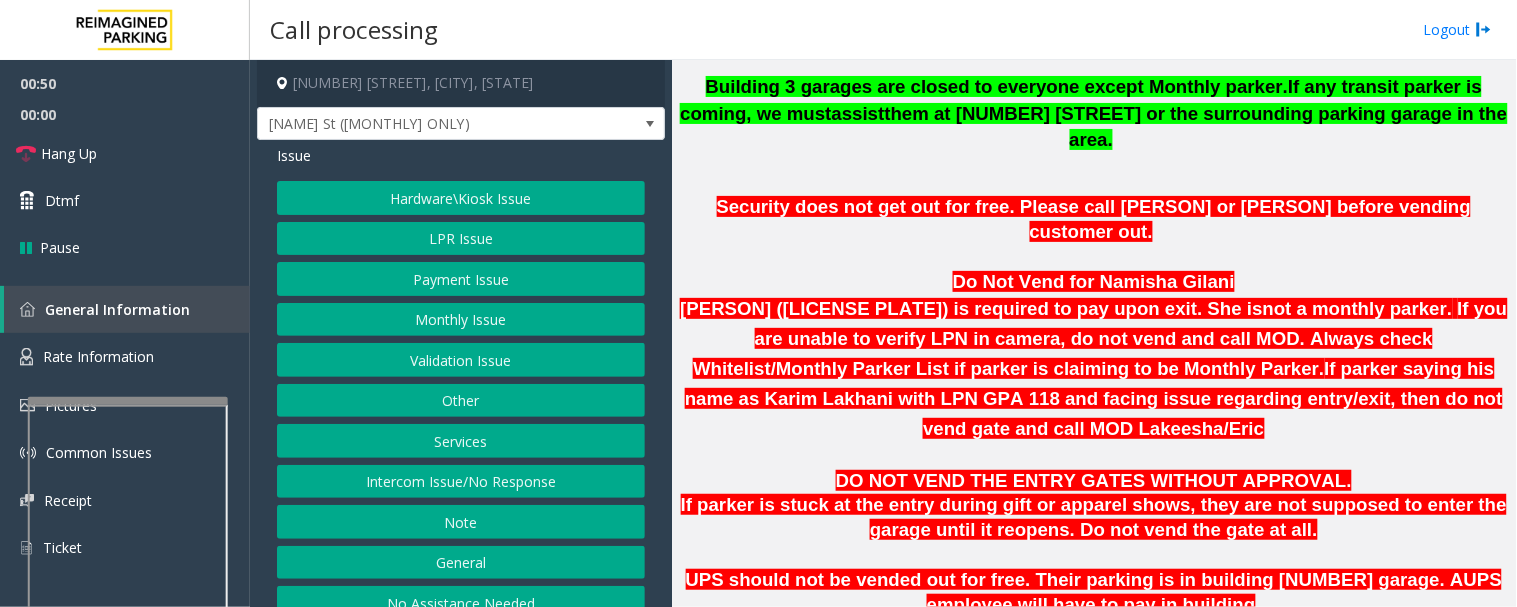 scroll, scrollTop: 666, scrollLeft: 0, axis: vertical 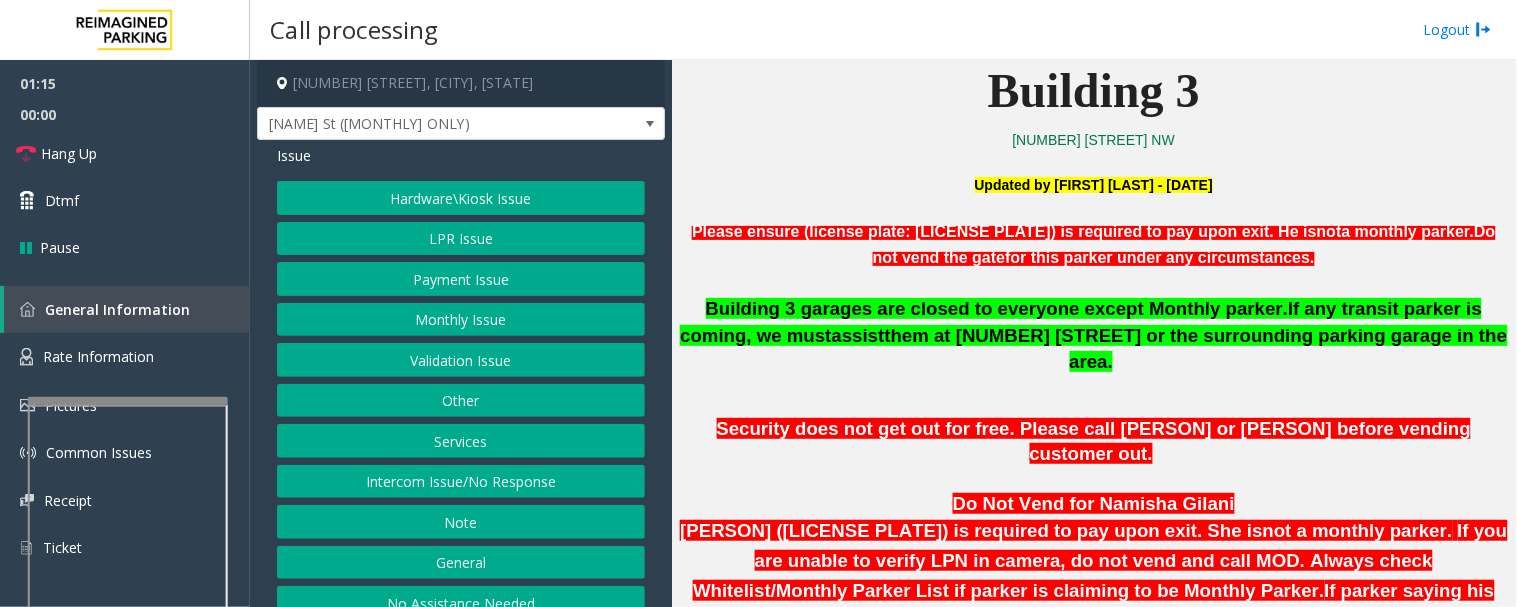click on "Hardware\Kiosk Issue" 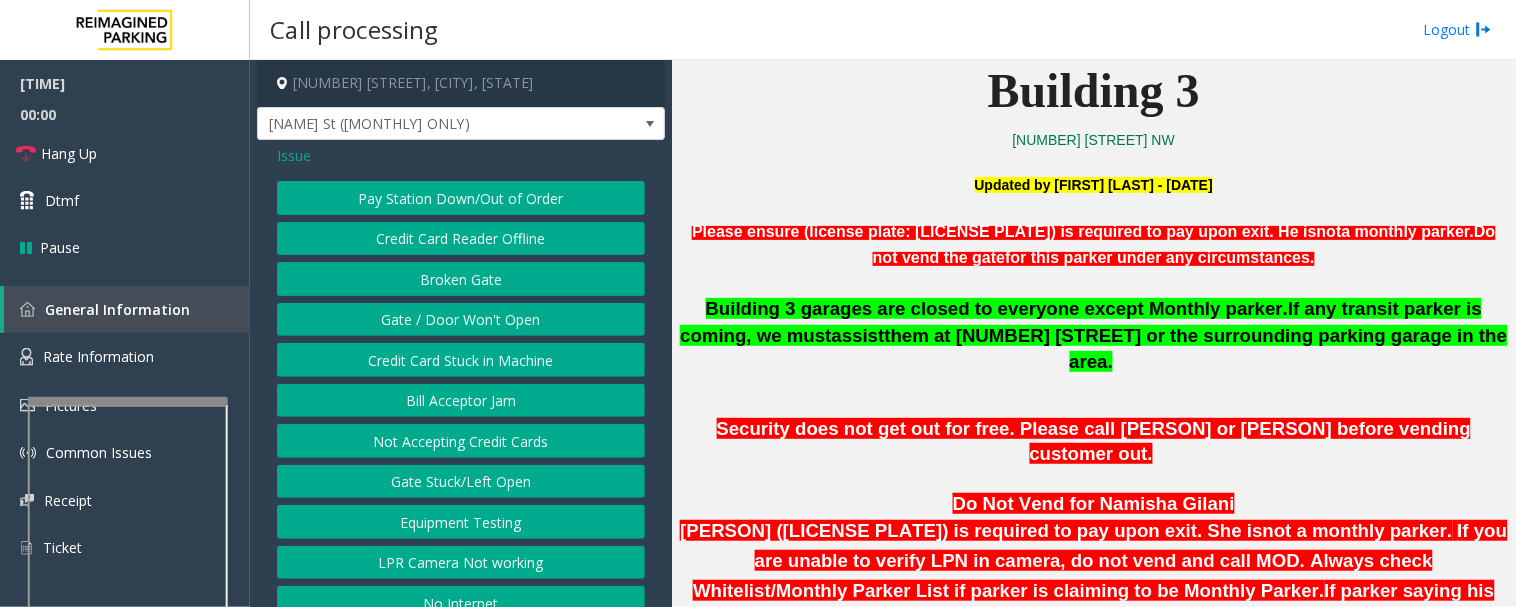 click on "Gate / Door Won't Open" 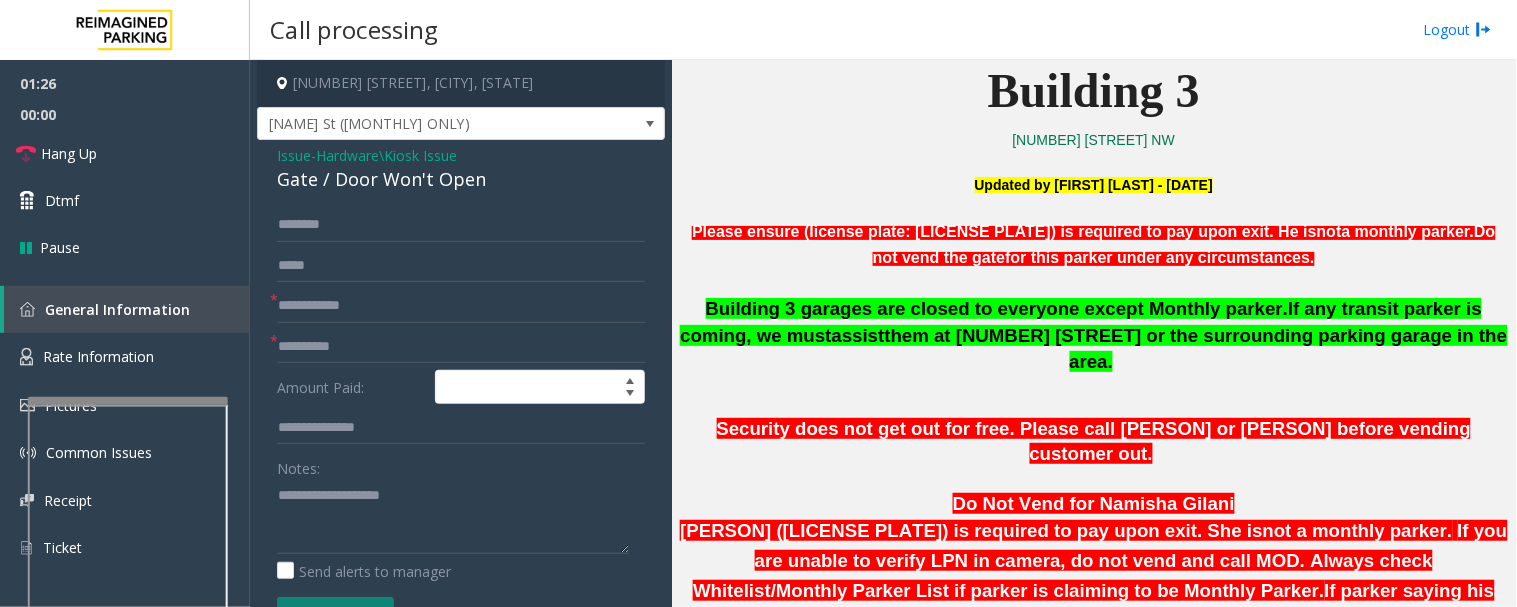 click on "Gate / Door Won't Open" 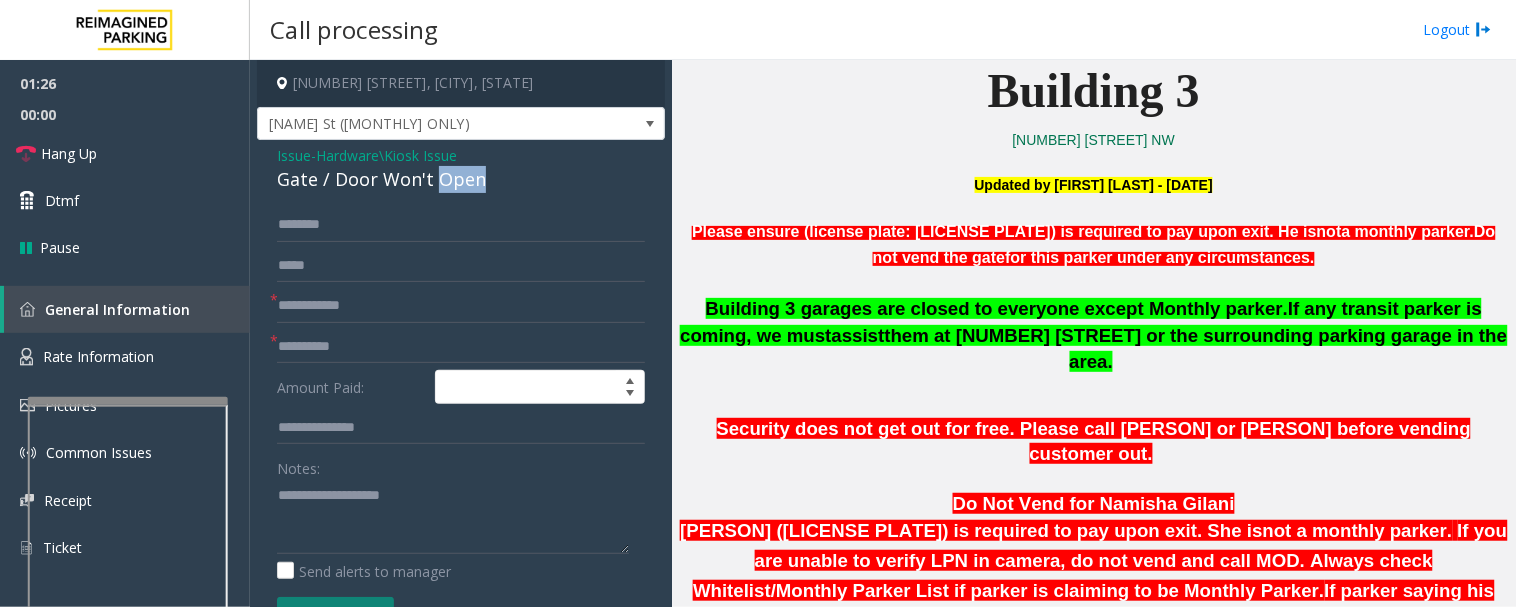click on "Gate / Door Won't Open" 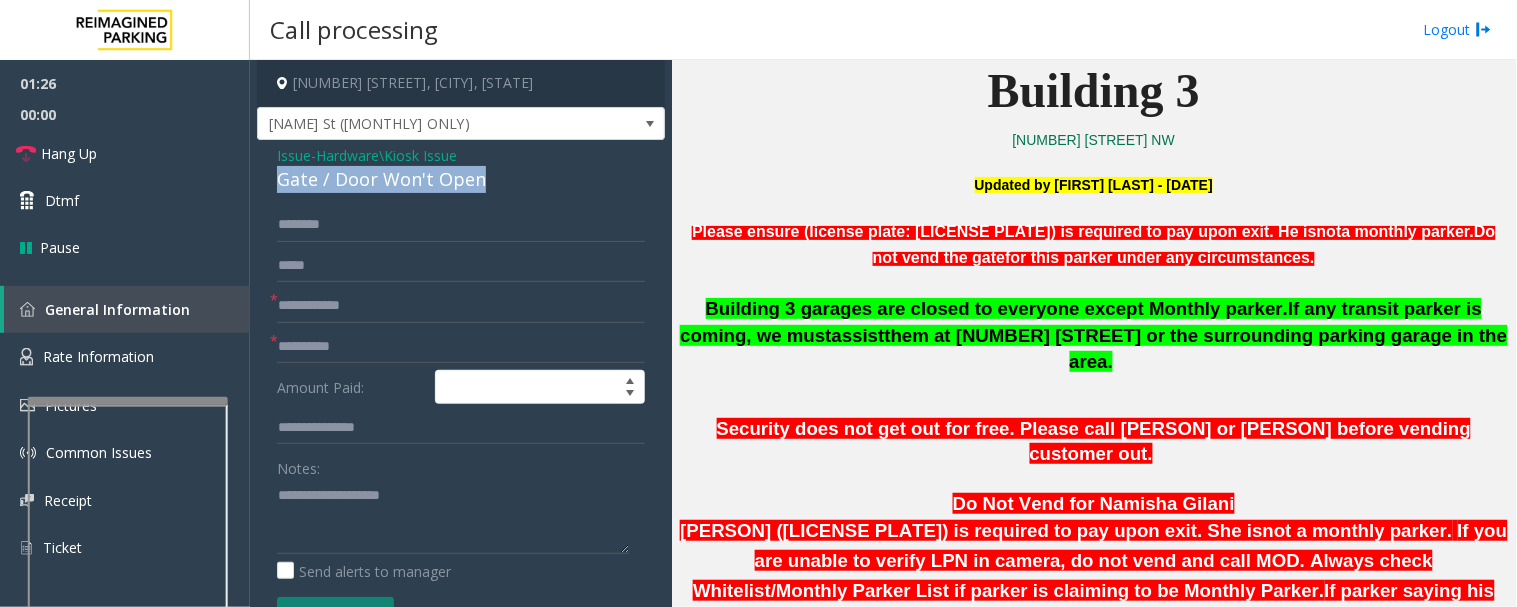 click on "Gate / Door Won't Open" 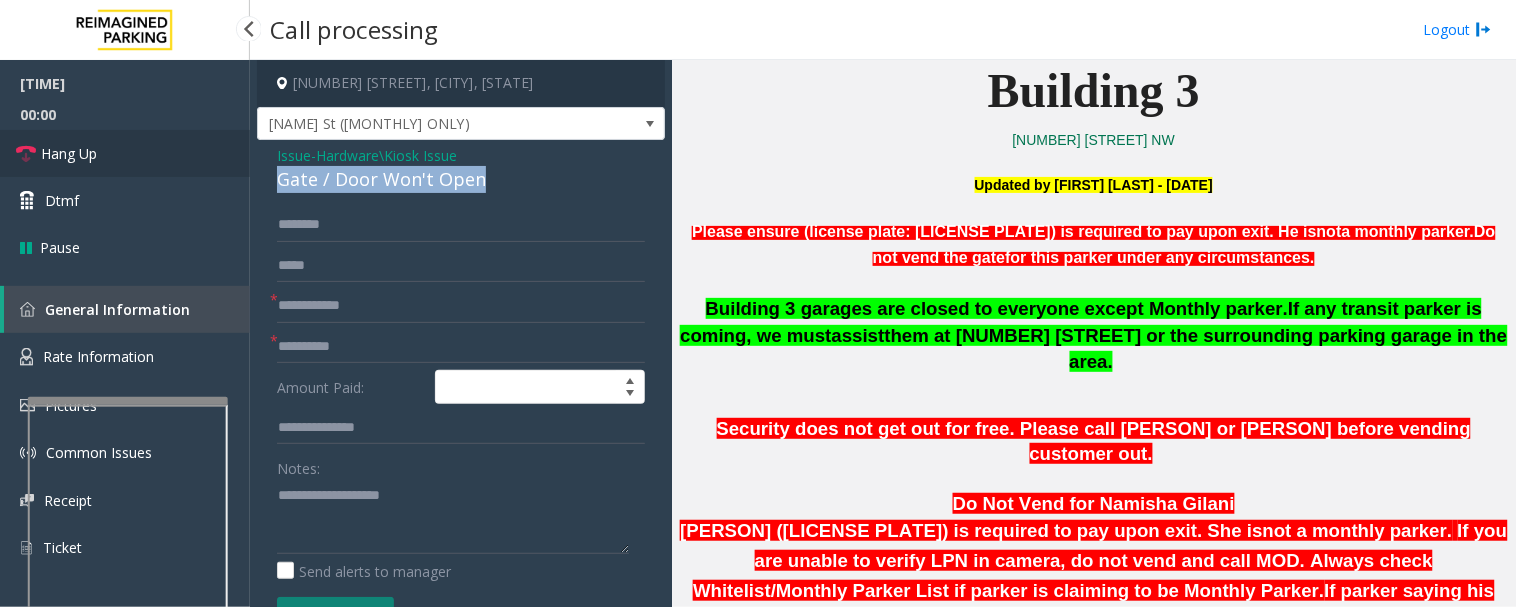 click on "Hang Up" at bounding box center [125, 153] 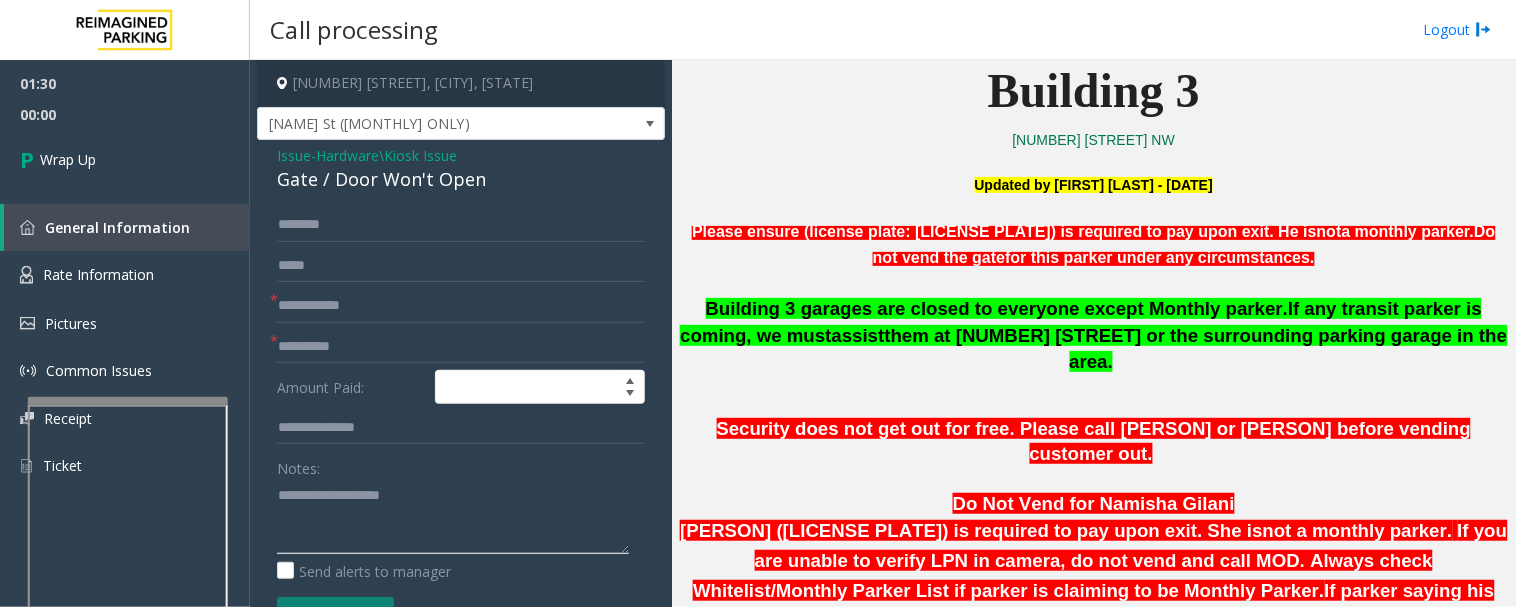 click 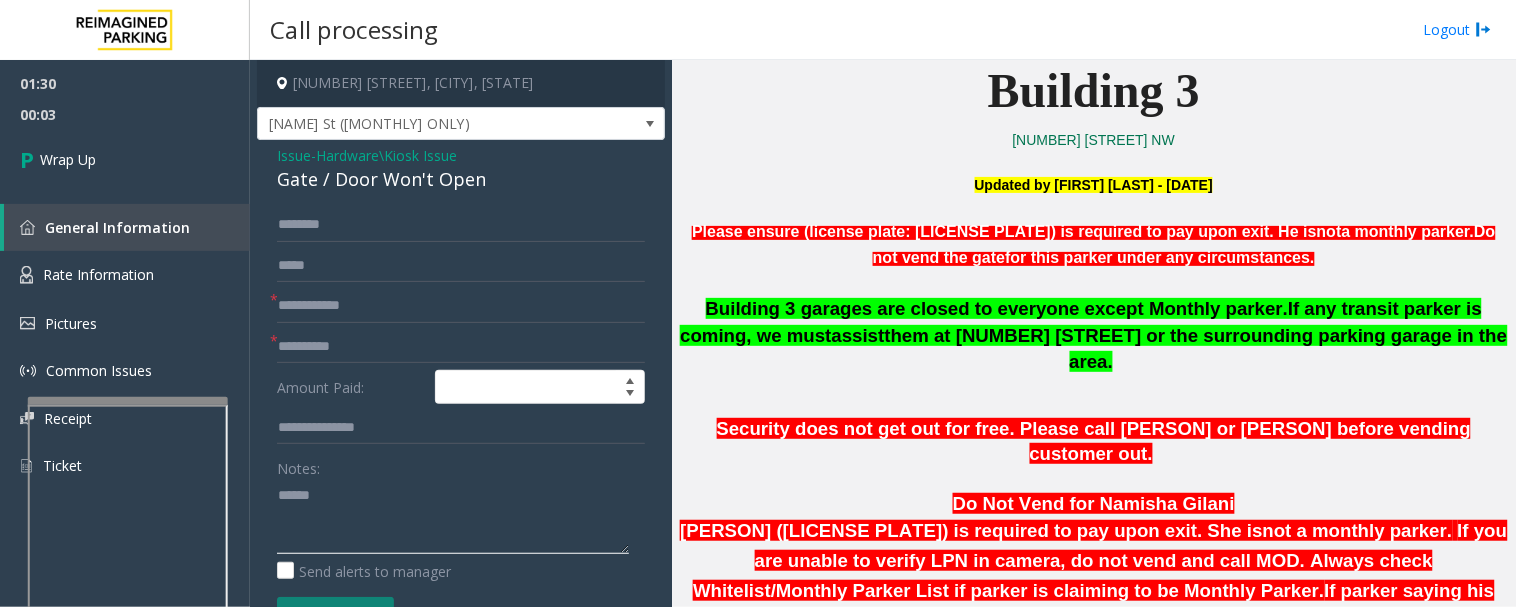 paste on "**********" 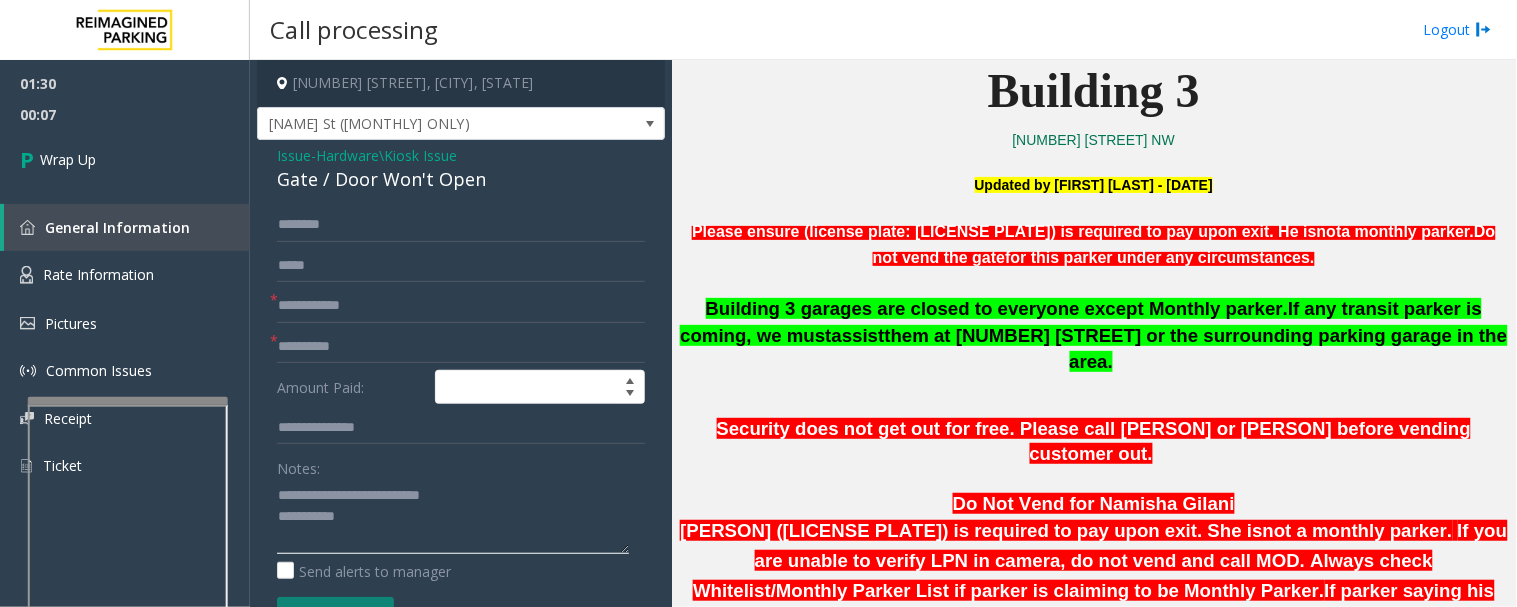 type on "**********" 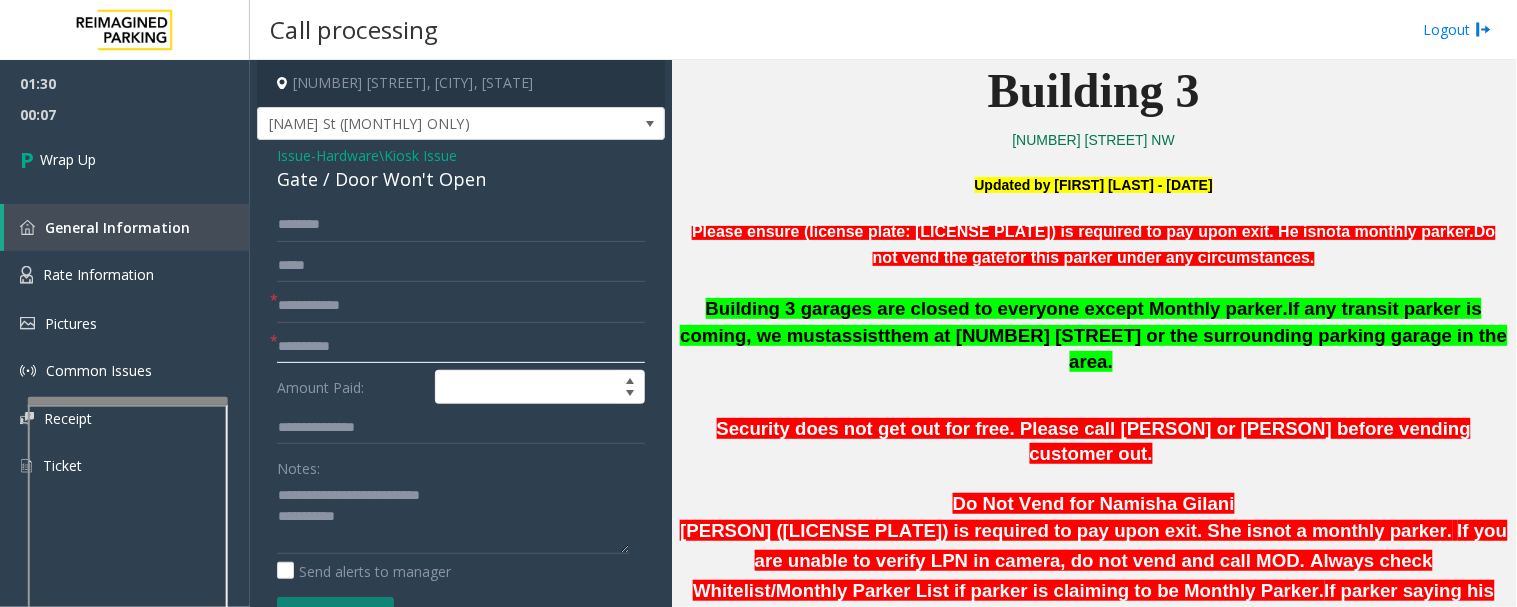 click 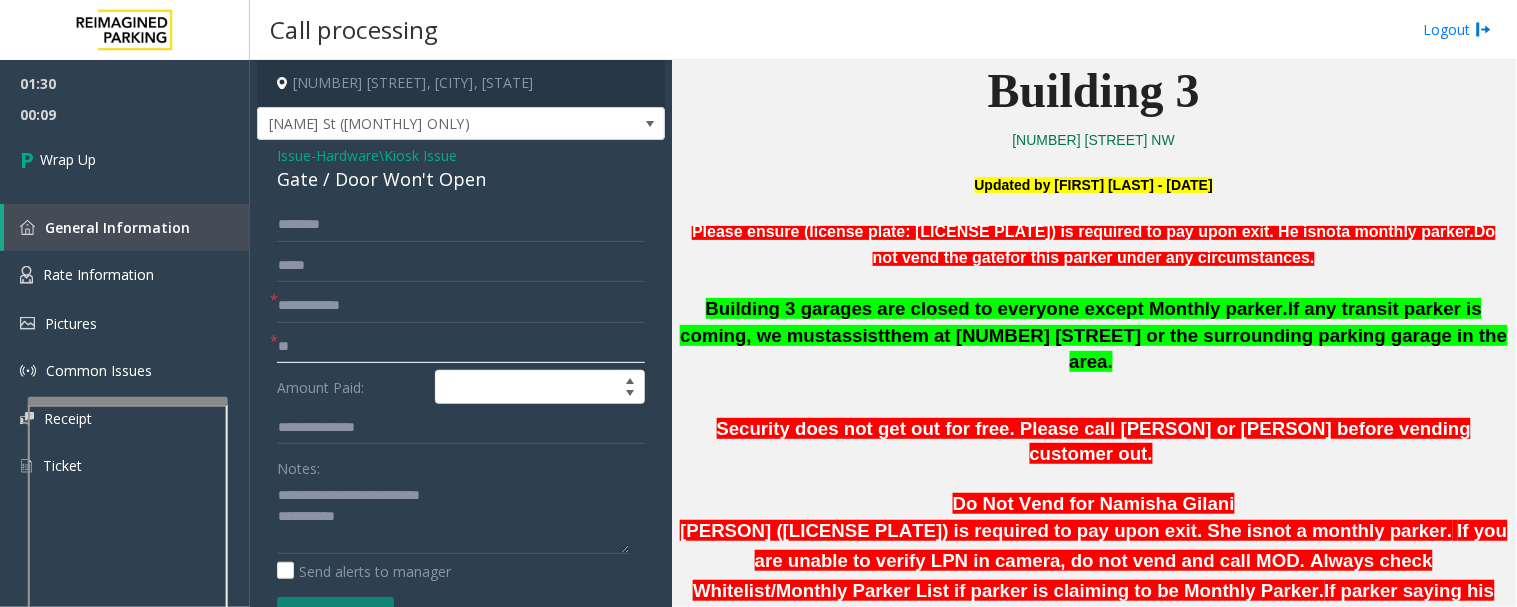 type on "**" 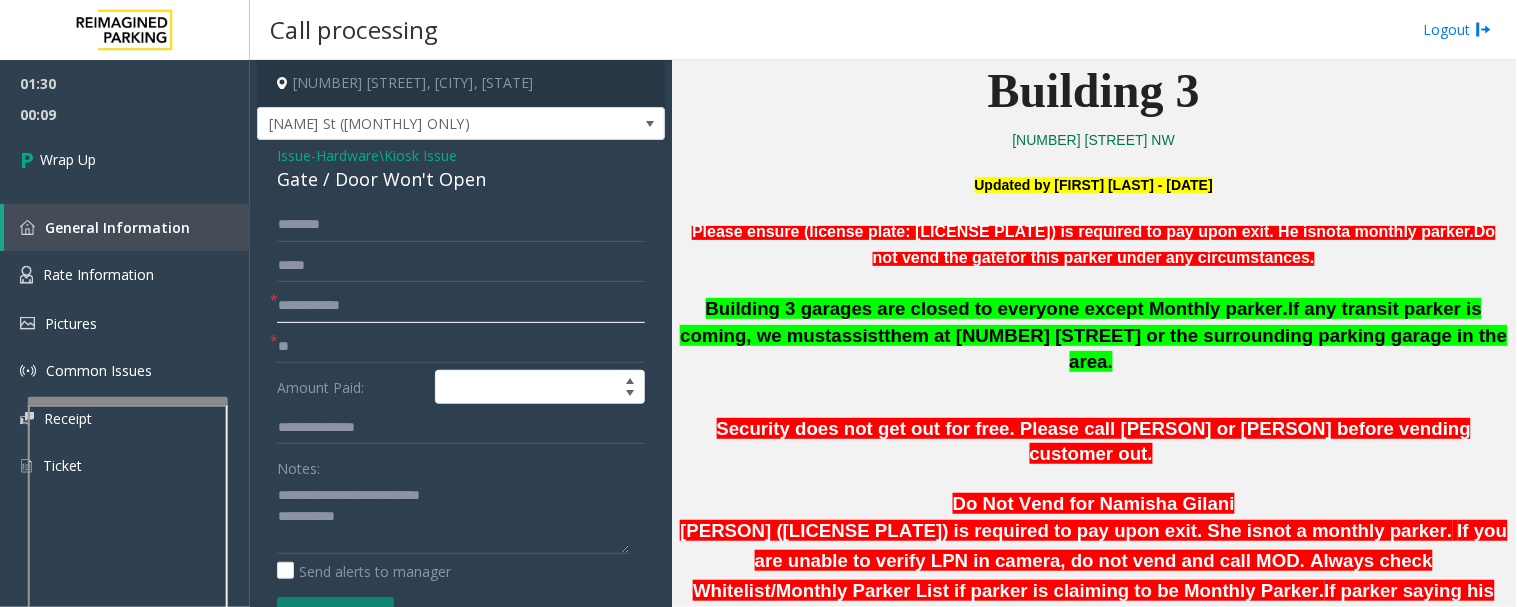 click 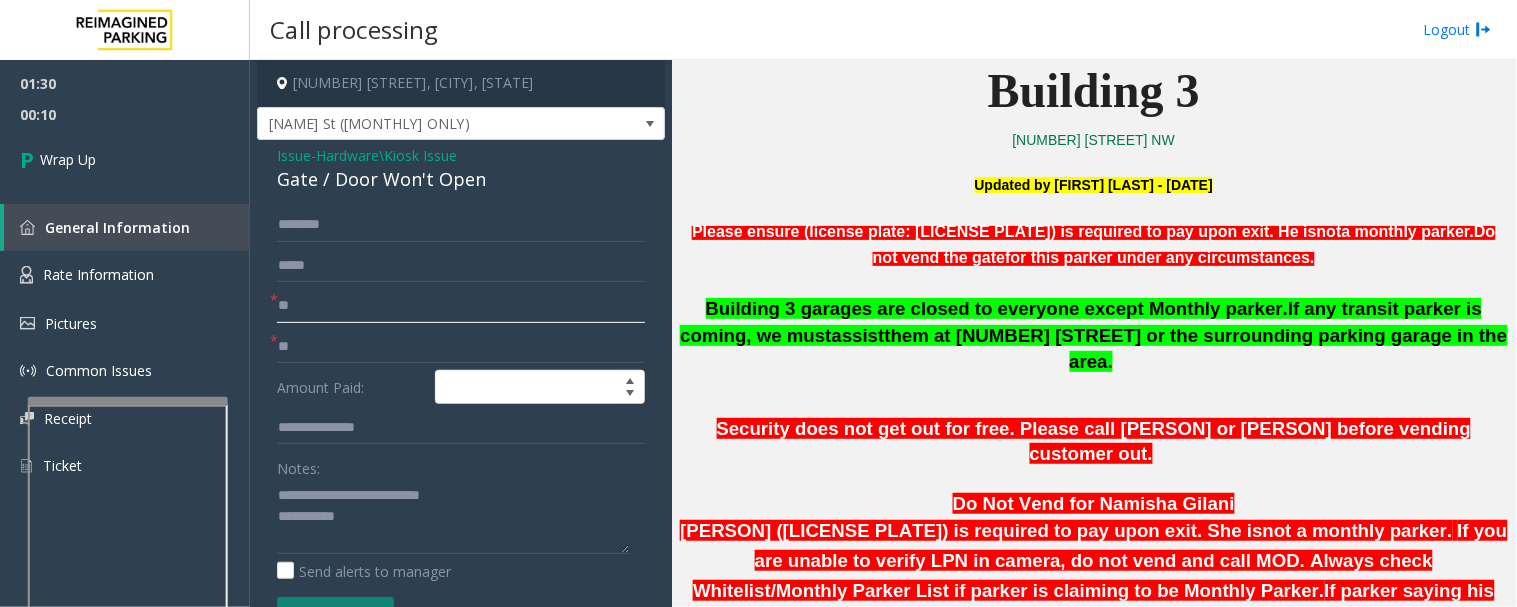 type on "**" 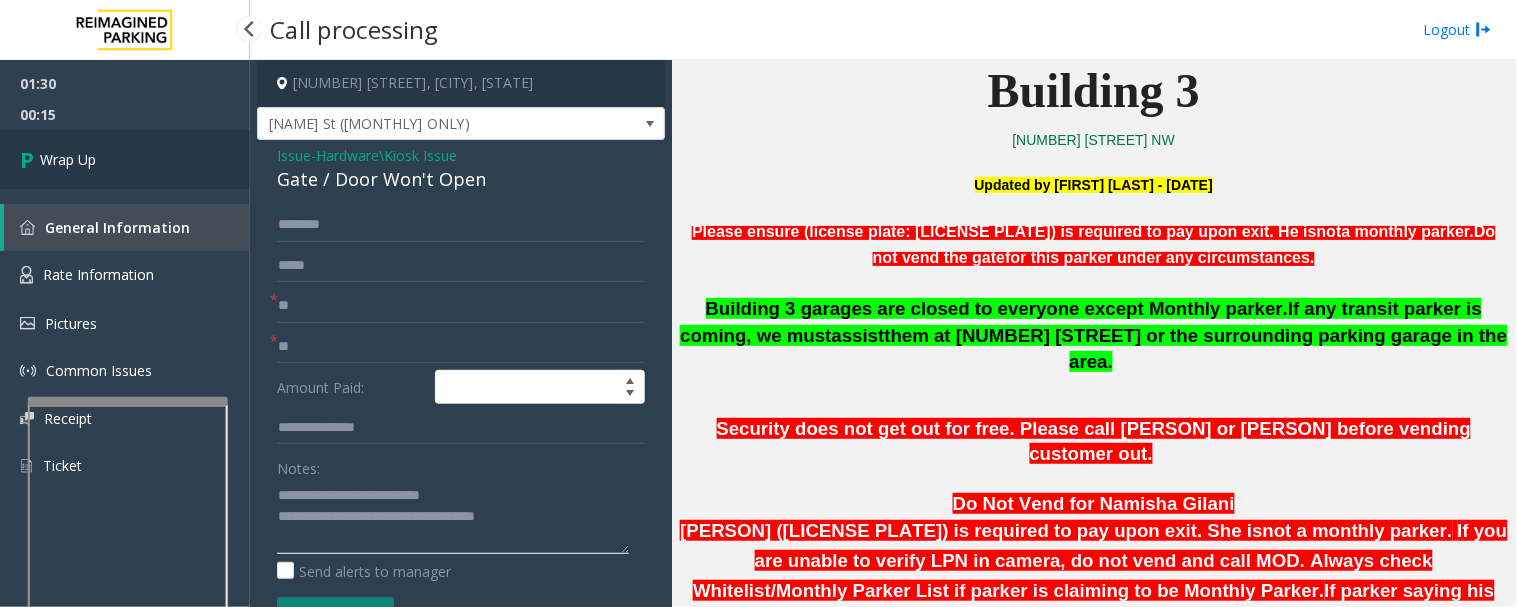 type on "**********" 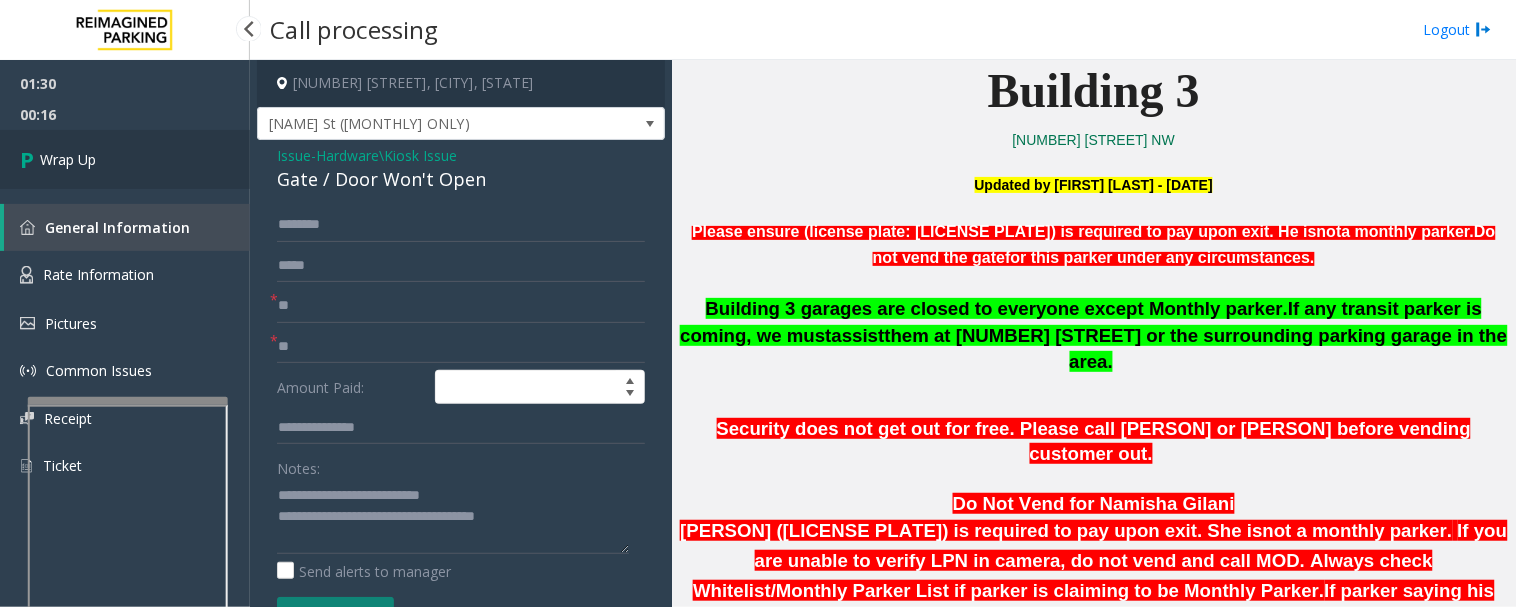 click on "Wrap Up" at bounding box center [125, 159] 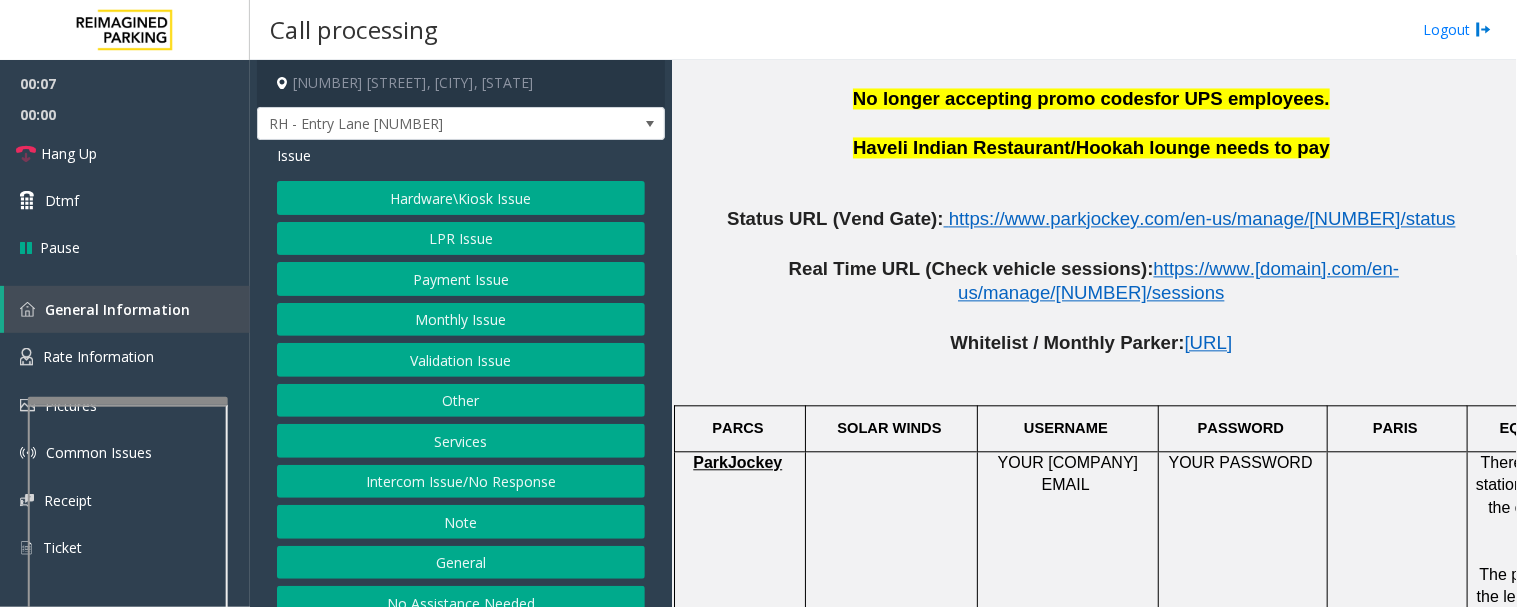 scroll, scrollTop: 1000, scrollLeft: 0, axis: vertical 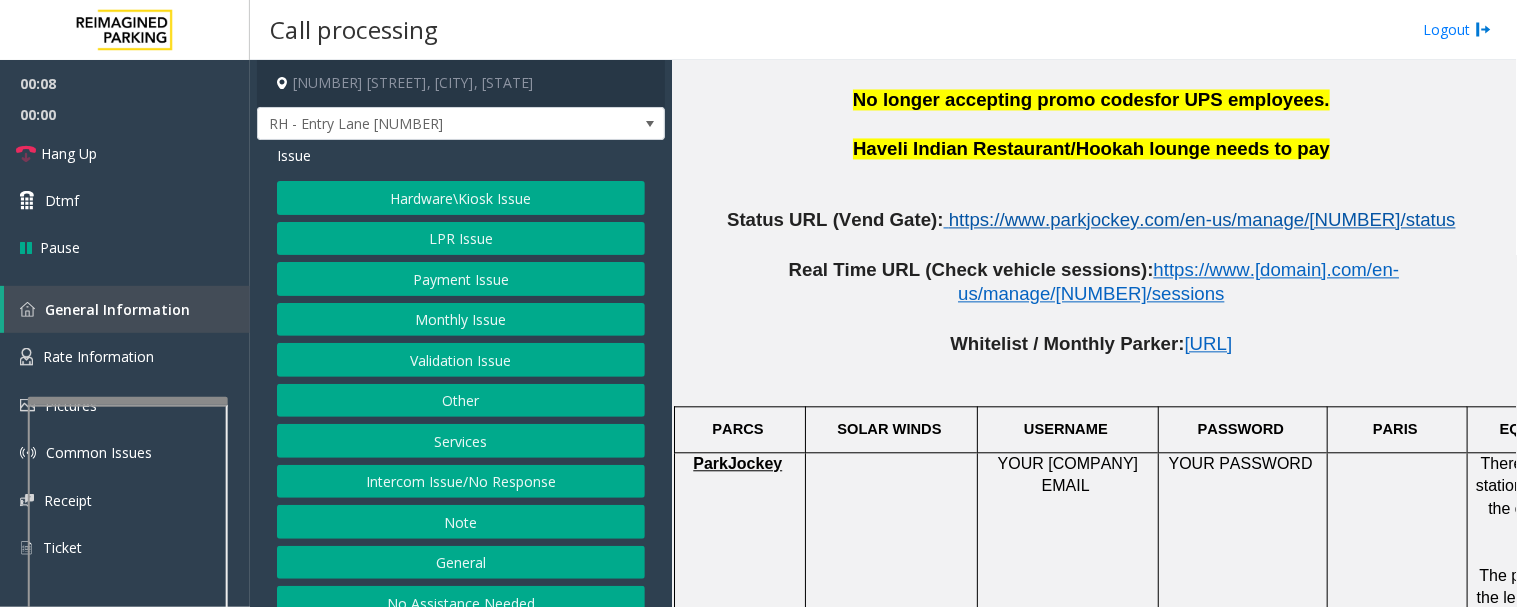 click on "https://www.parkjockey.com/en-us/manage/1633/status" 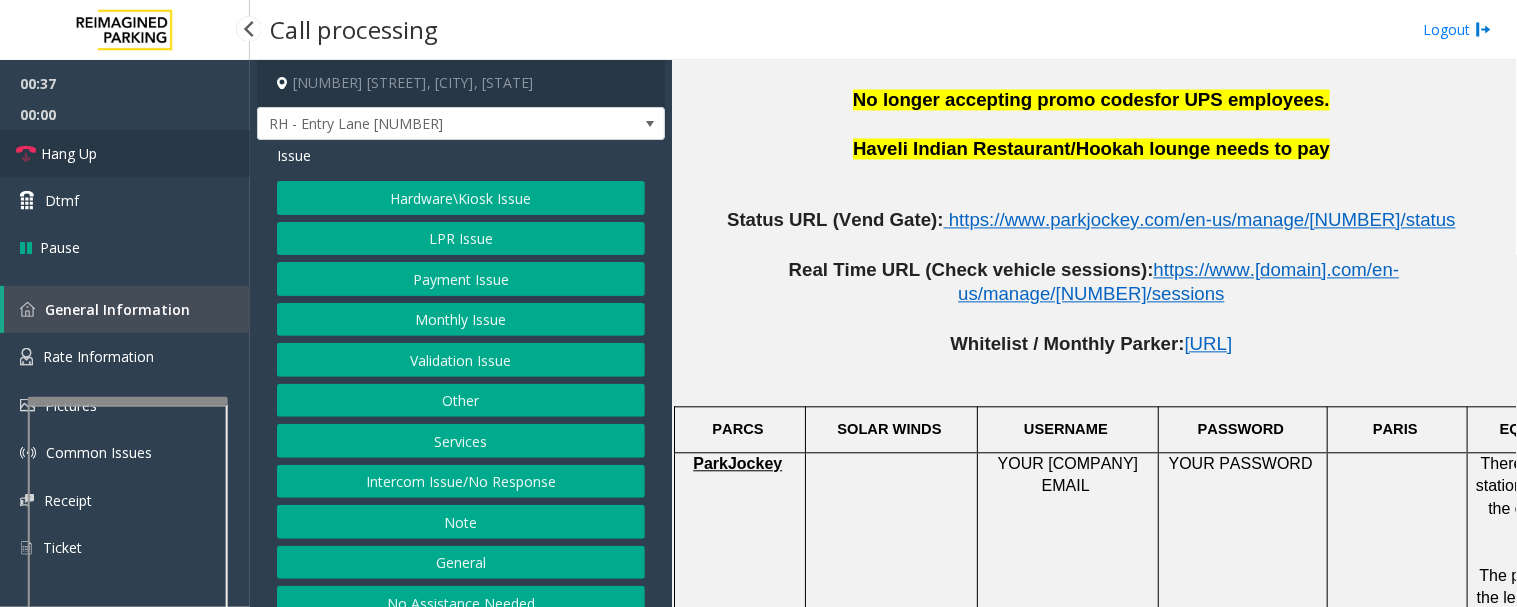 click on "Hang Up" at bounding box center (125, 153) 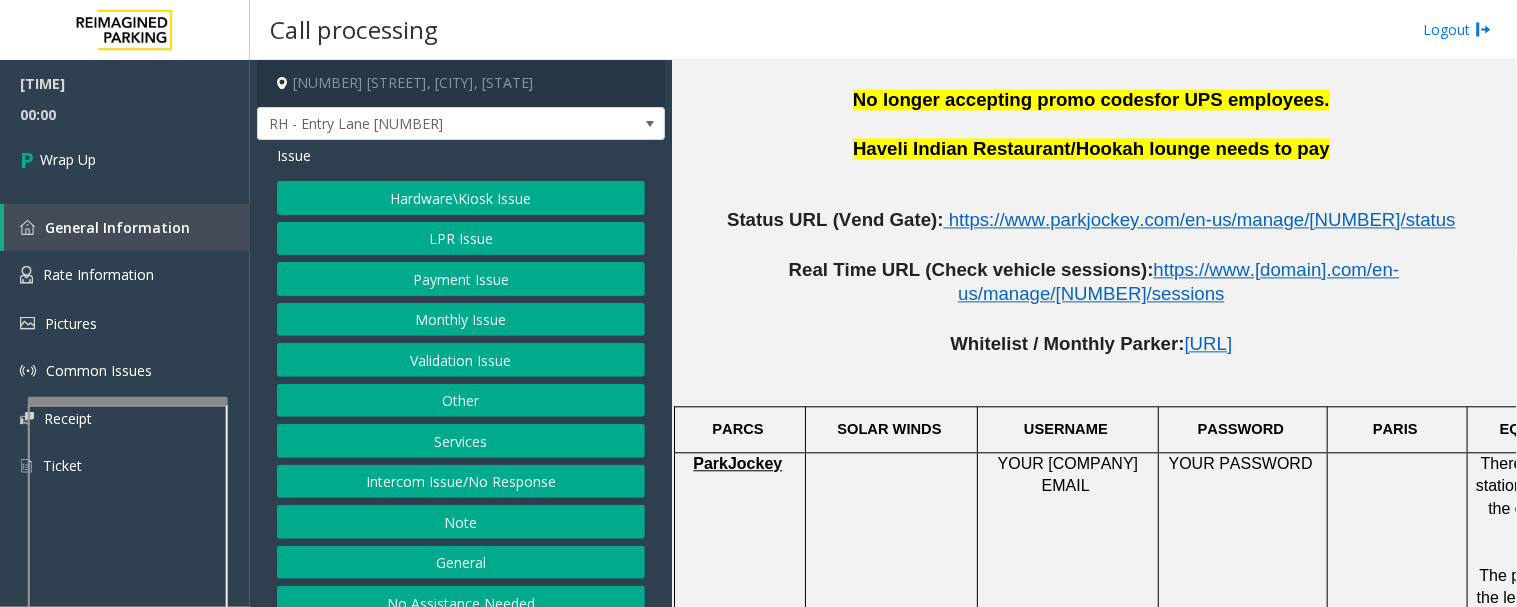 click on "Hardware\Kiosk Issue" 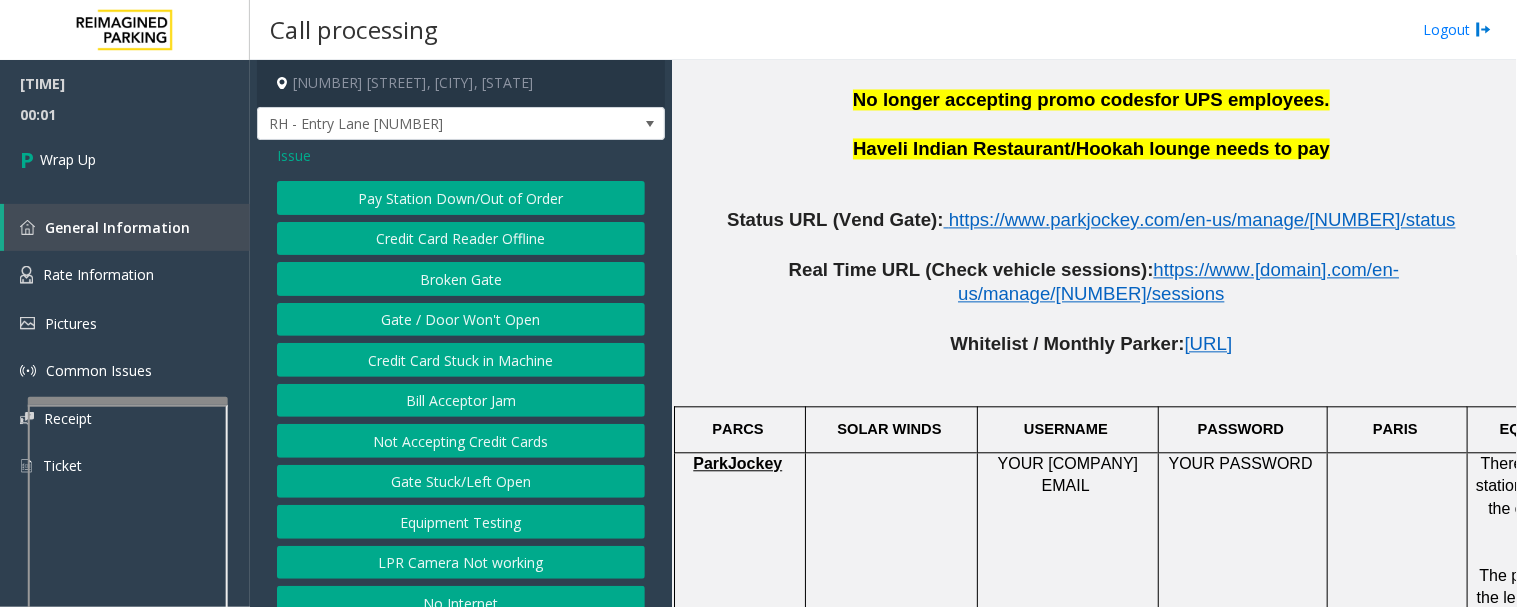 click on "Gate / Door Won't Open" 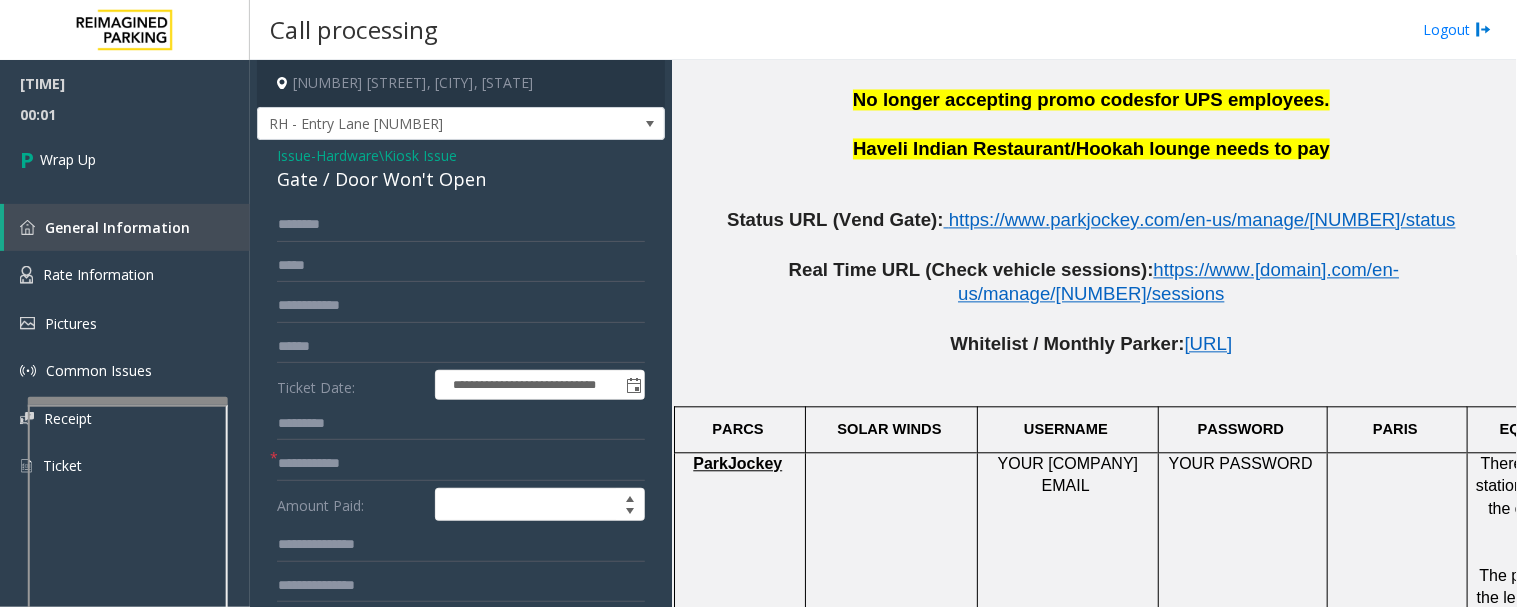 click on "**********" 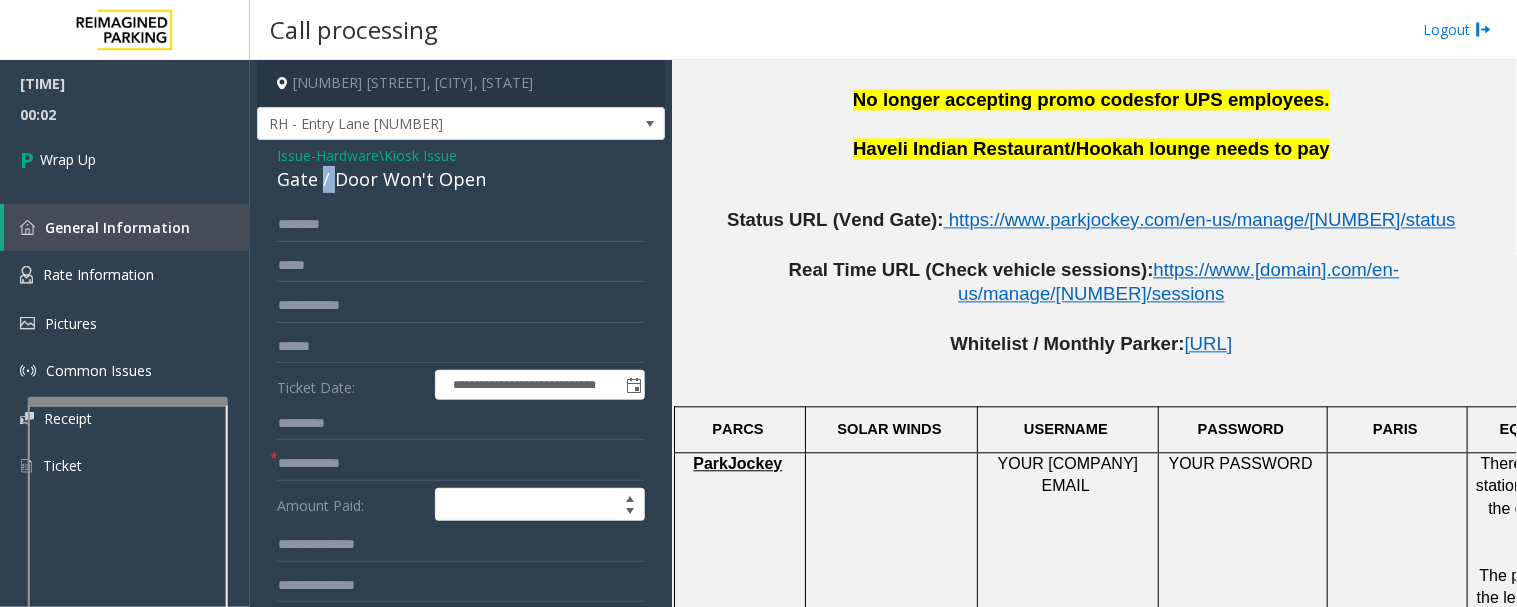 click on "Gate / Door Won't Open" 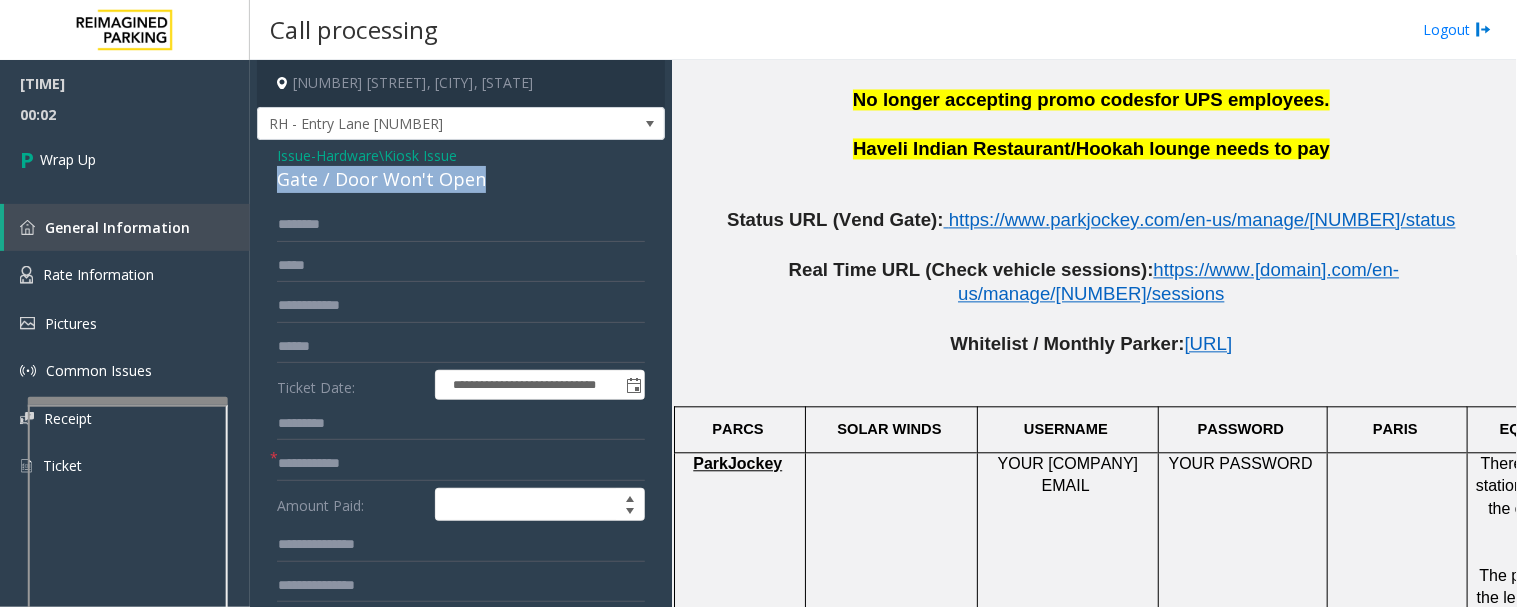 click on "Gate / Door Won't Open" 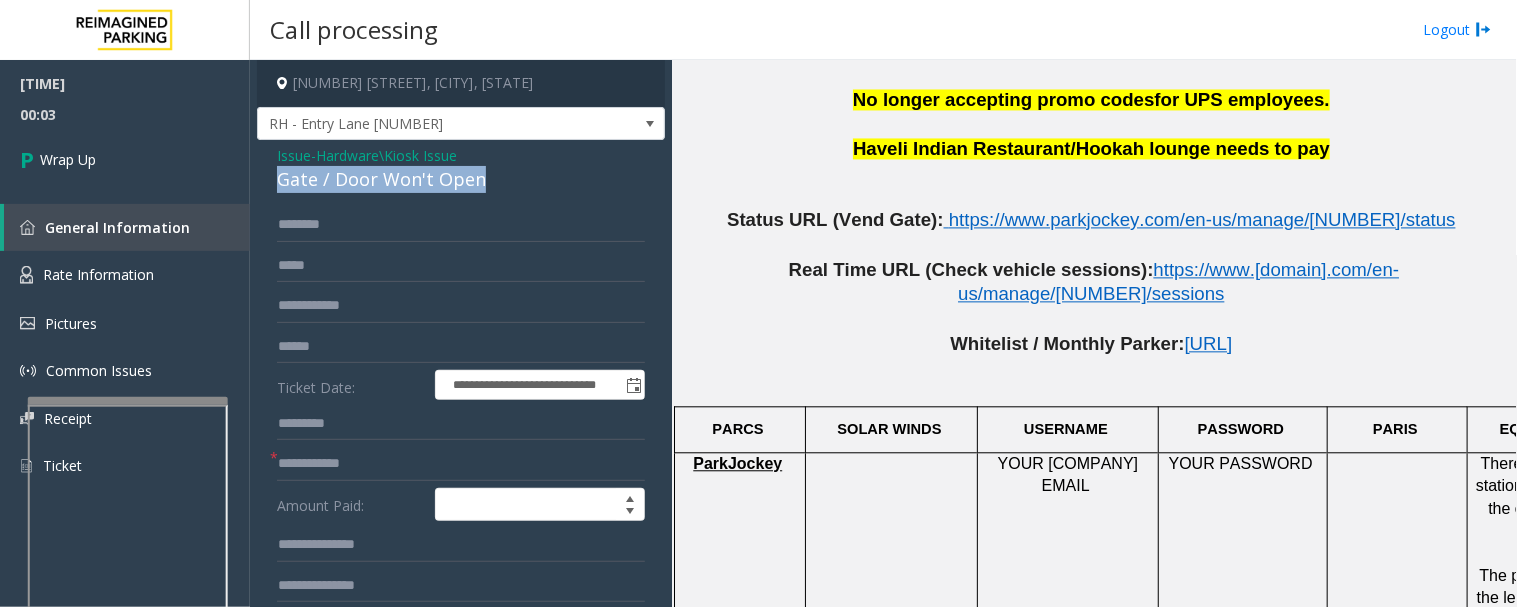 copy on "Gate / Door Won't Open" 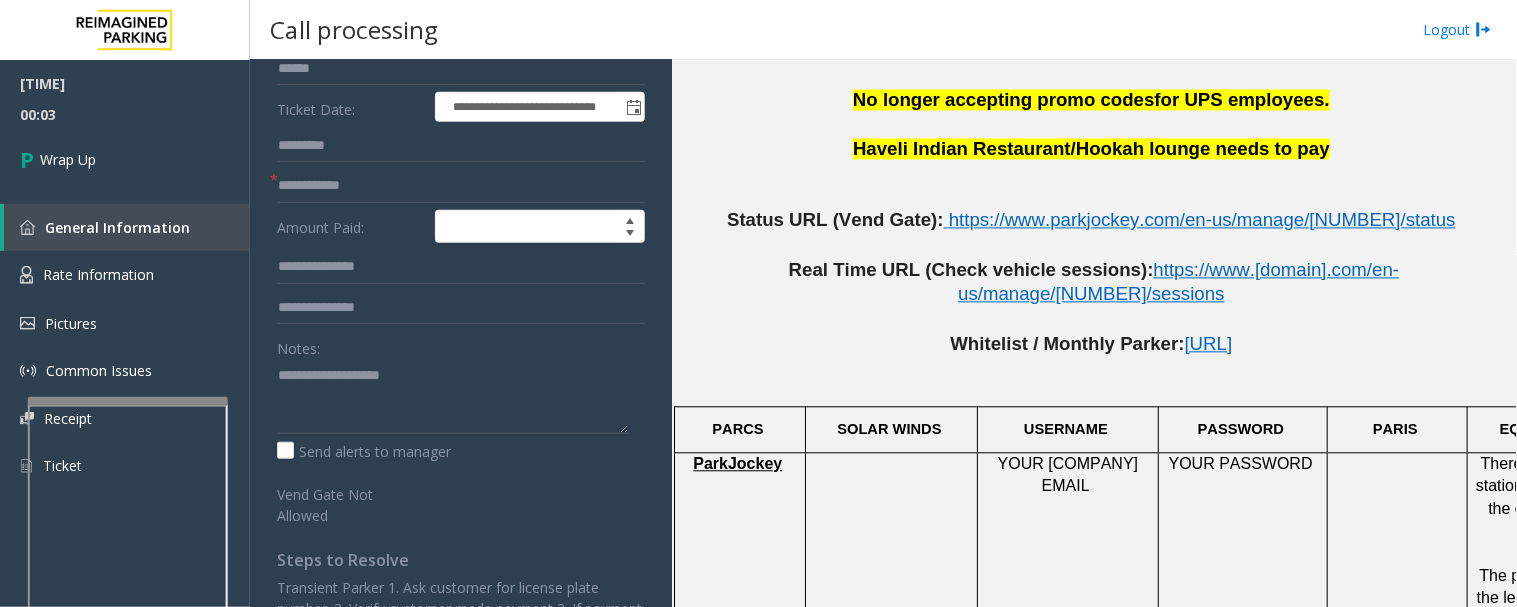 scroll, scrollTop: 444, scrollLeft: 0, axis: vertical 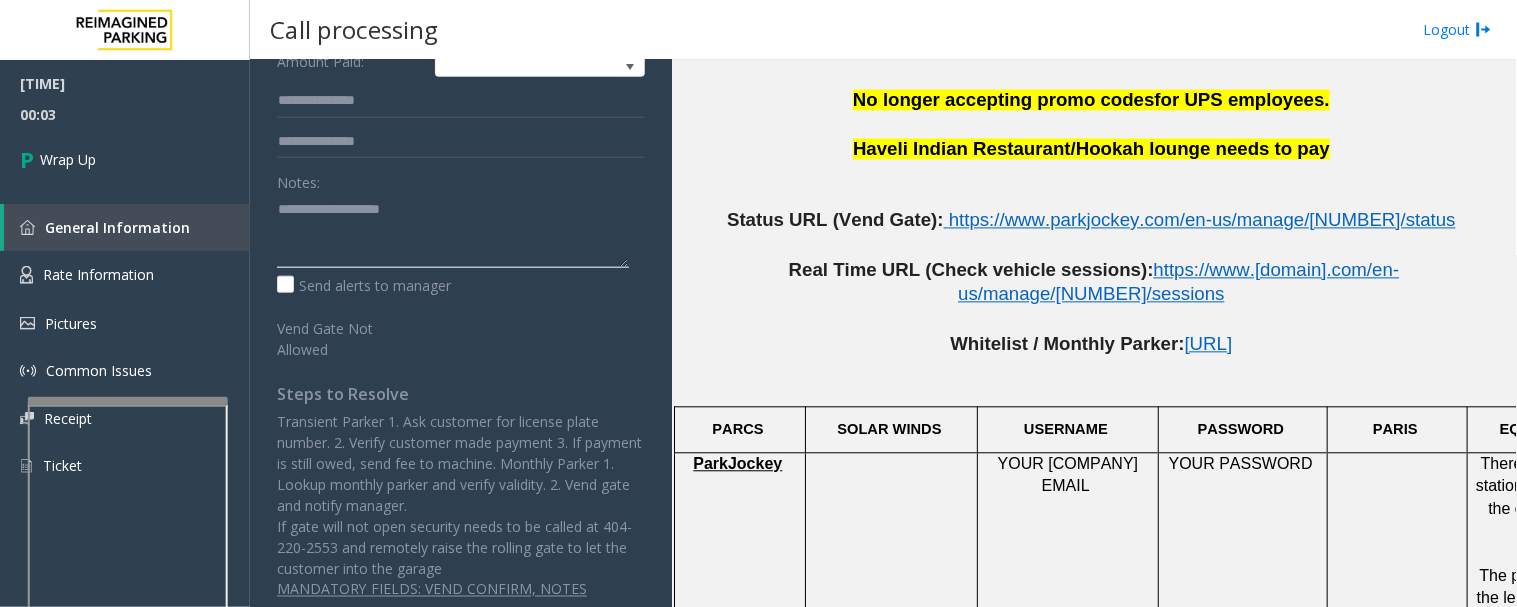 click 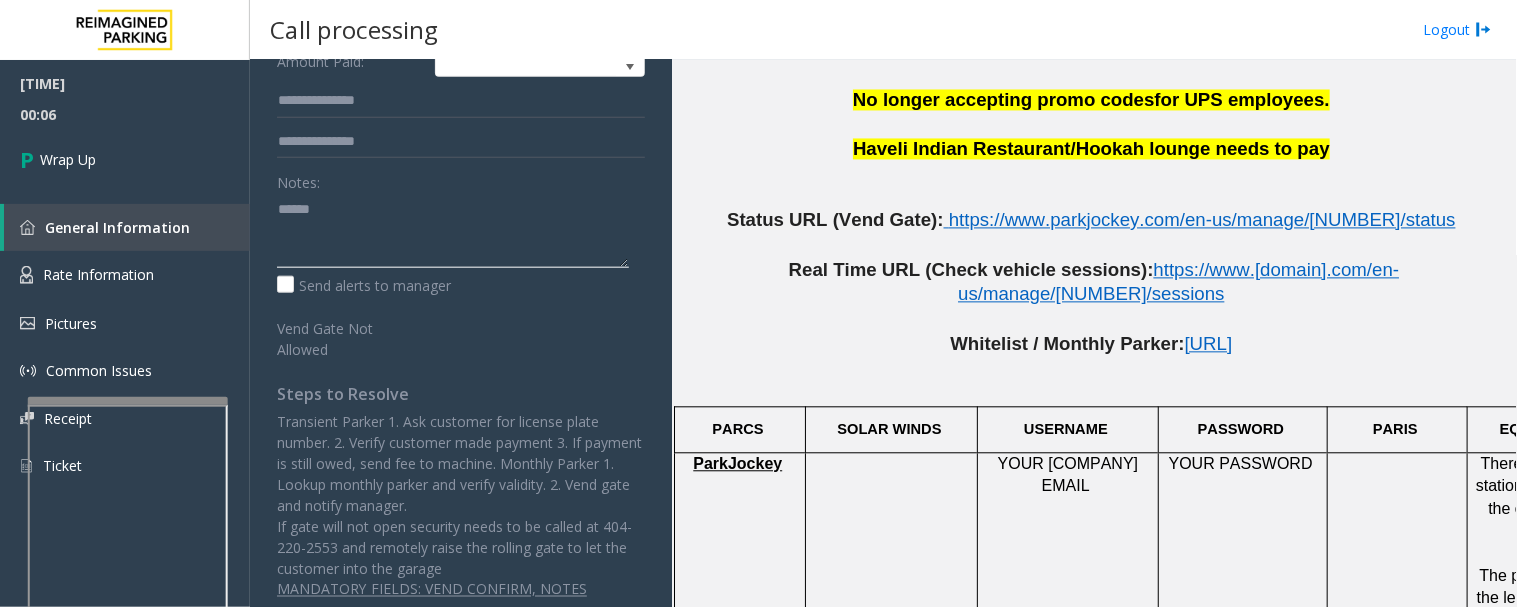 paste on "**********" 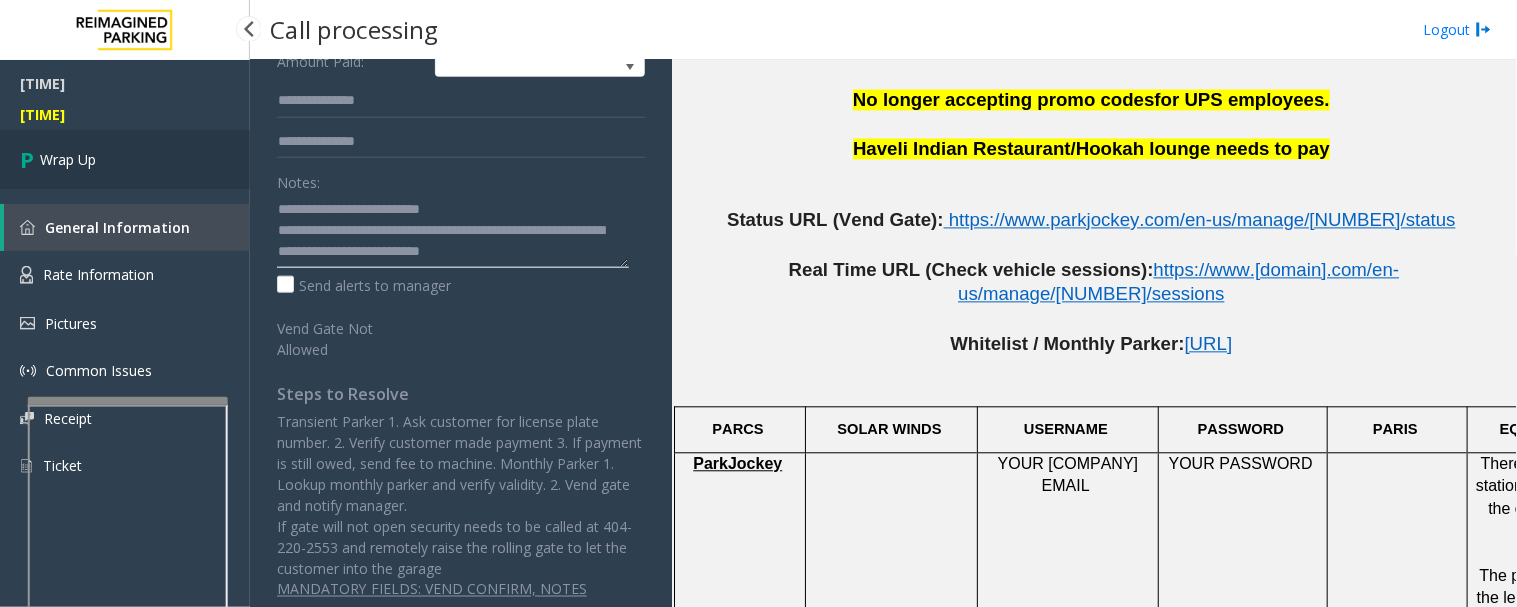 type on "**********" 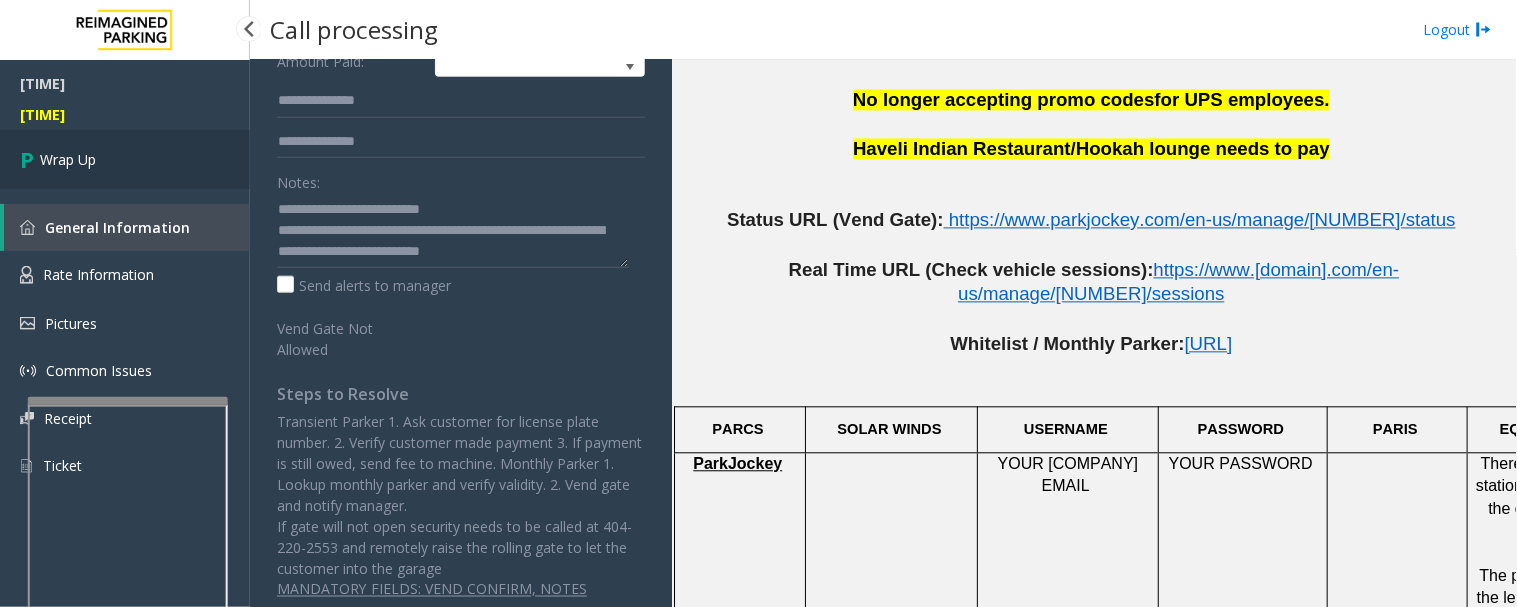 click on "Wrap Up" at bounding box center (125, 159) 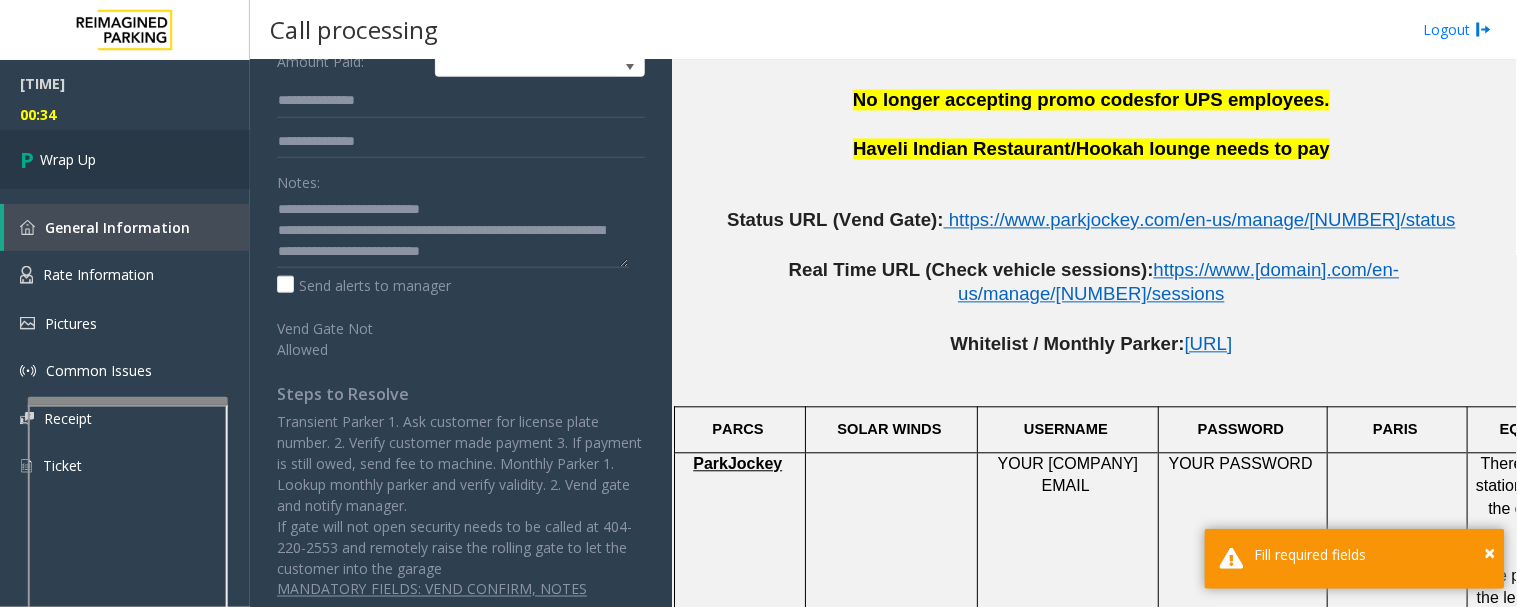 scroll, scrollTop: 111, scrollLeft: 0, axis: vertical 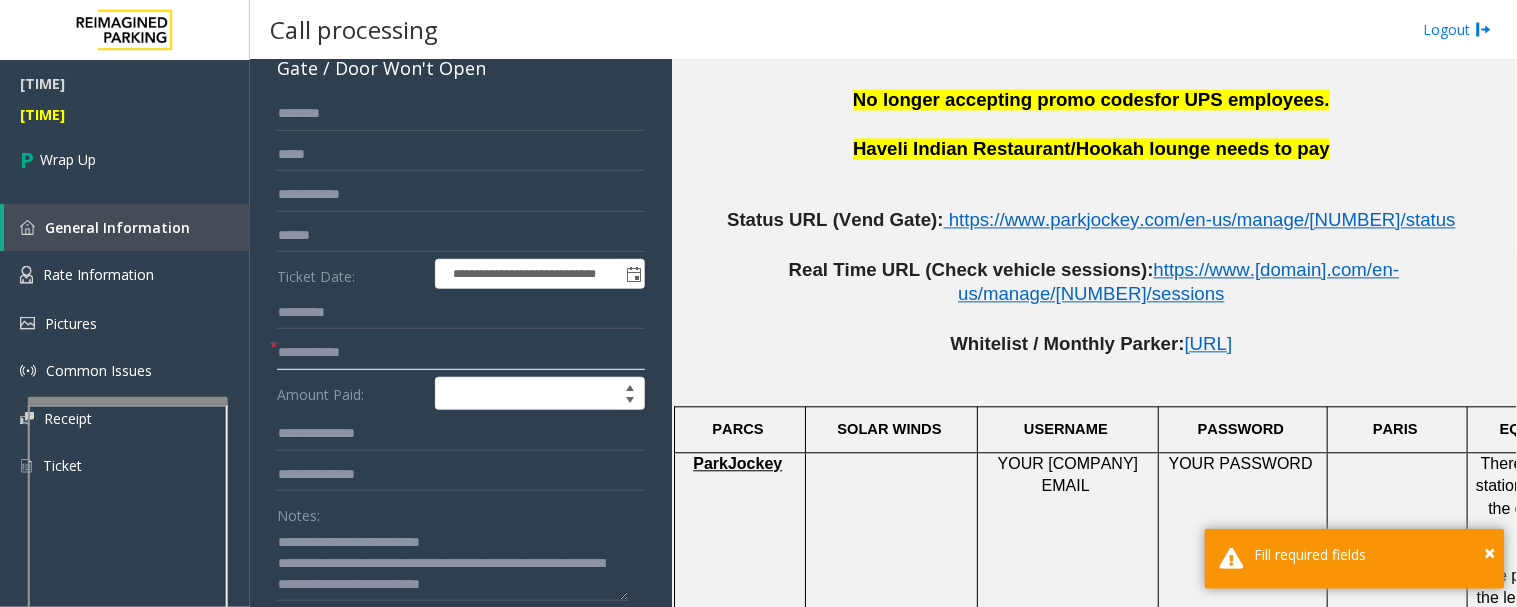drag, startPoint x: 330, startPoint y: 336, endPoint x: 341, endPoint y: 335, distance: 11.045361 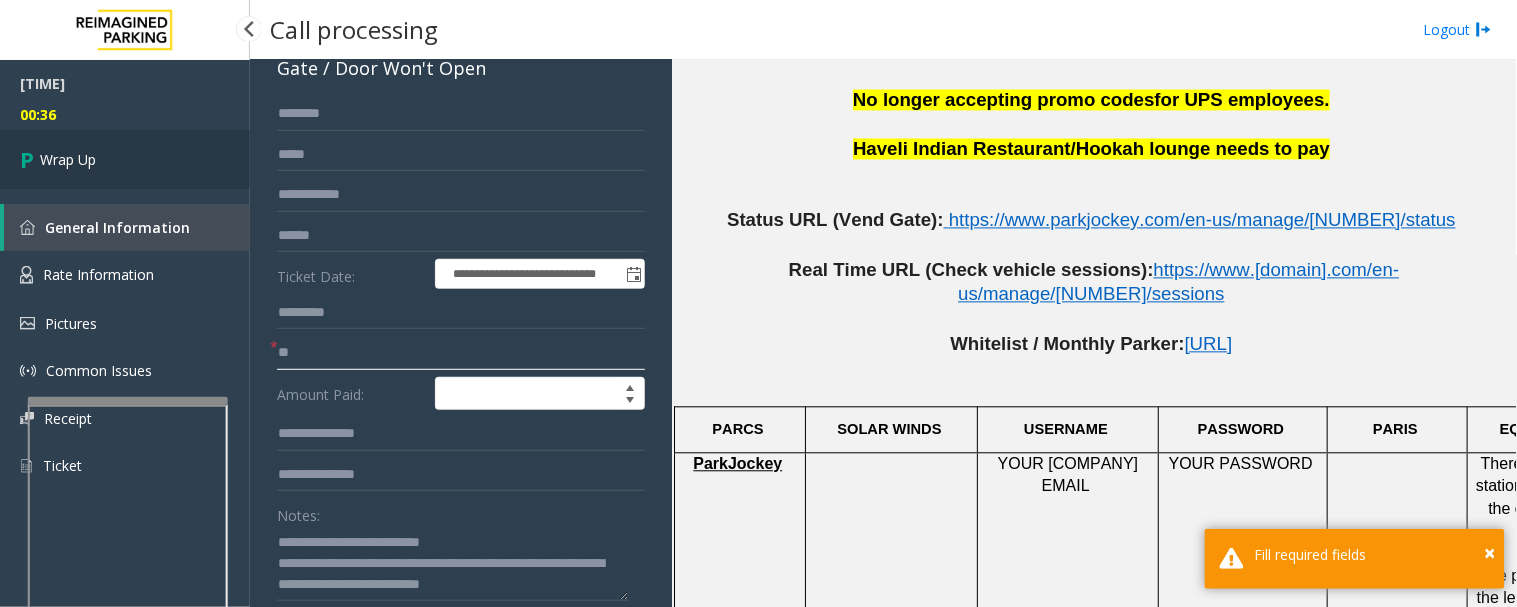 type on "**" 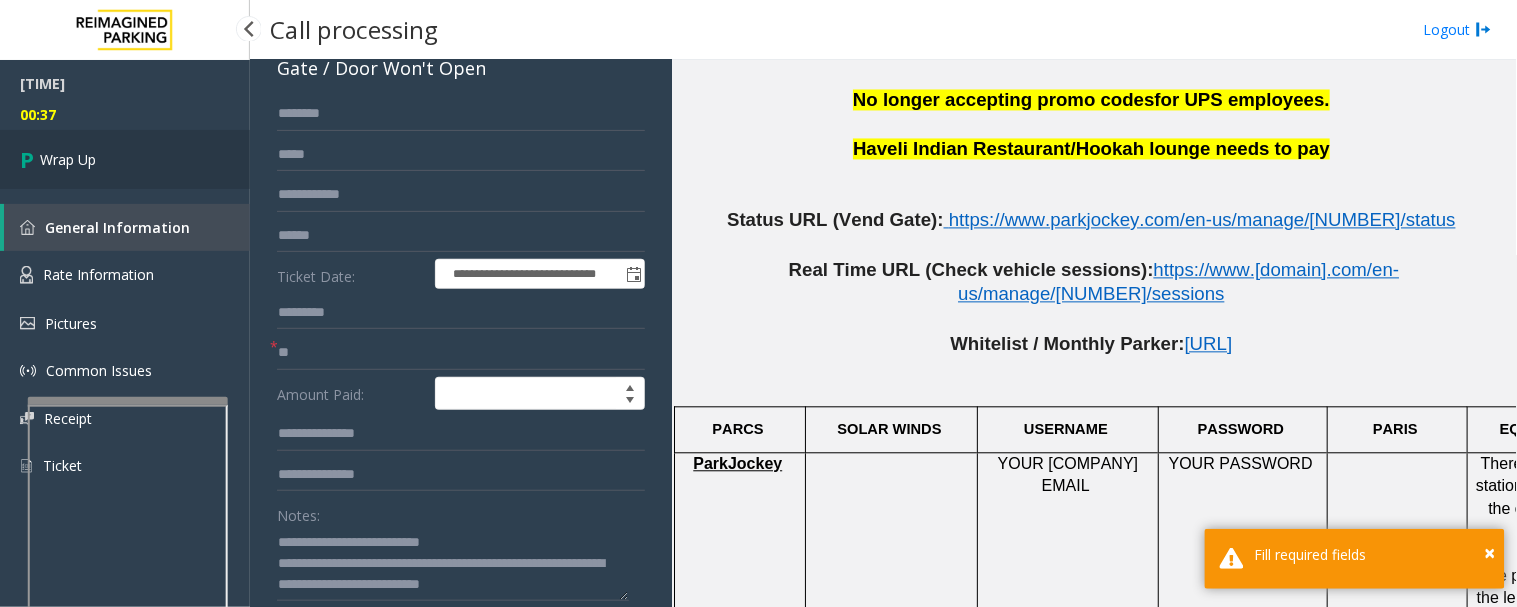 click on "Wrap Up" at bounding box center [68, 159] 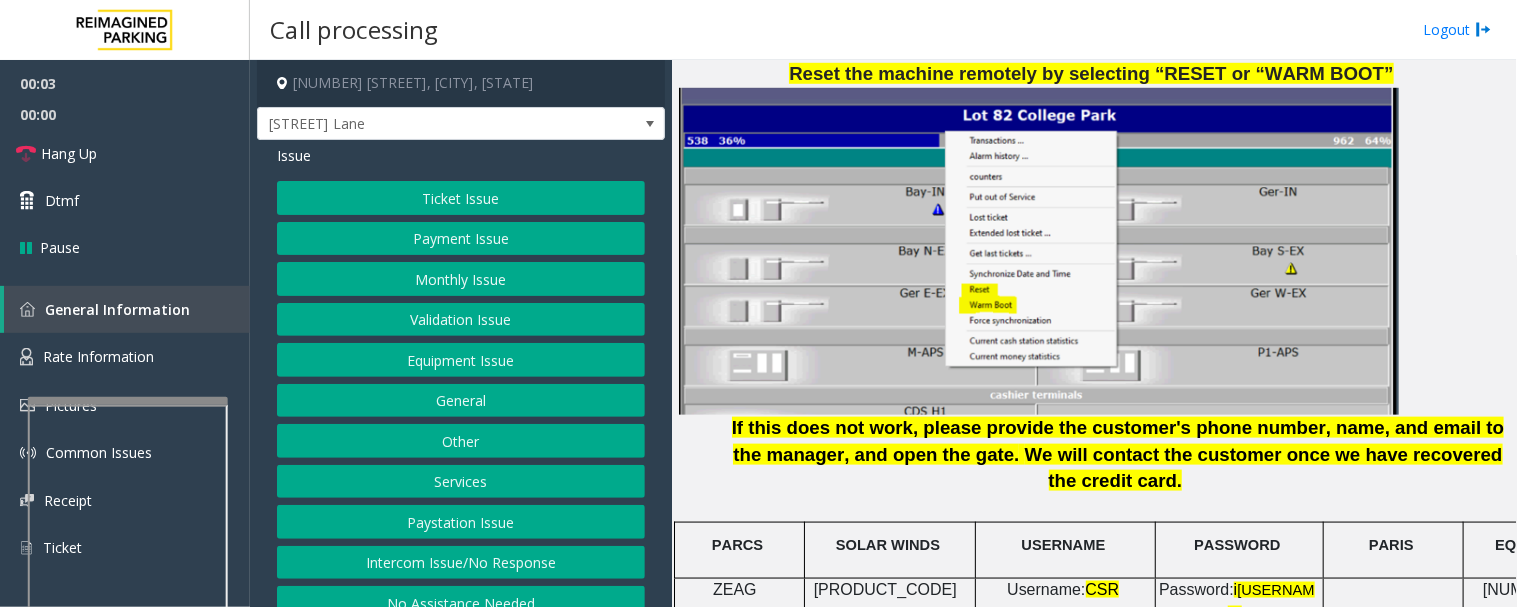 scroll, scrollTop: 2444, scrollLeft: 0, axis: vertical 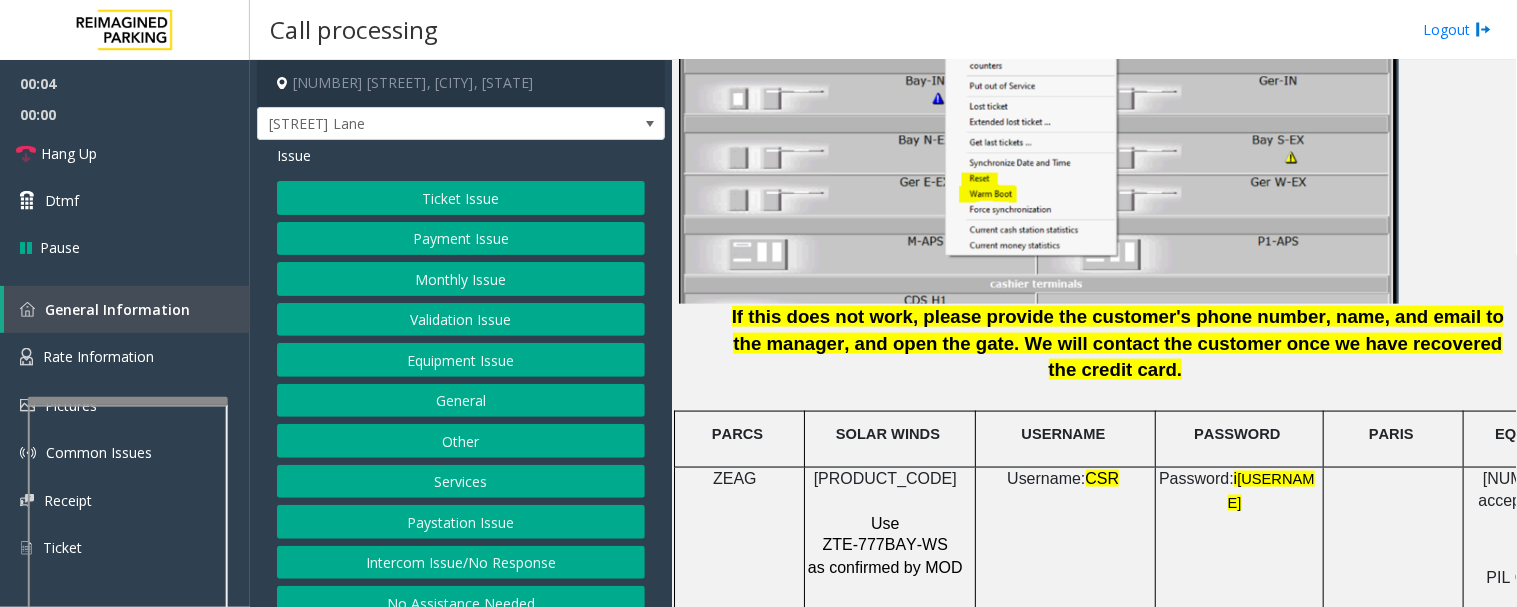 click on "IMP009-0082" 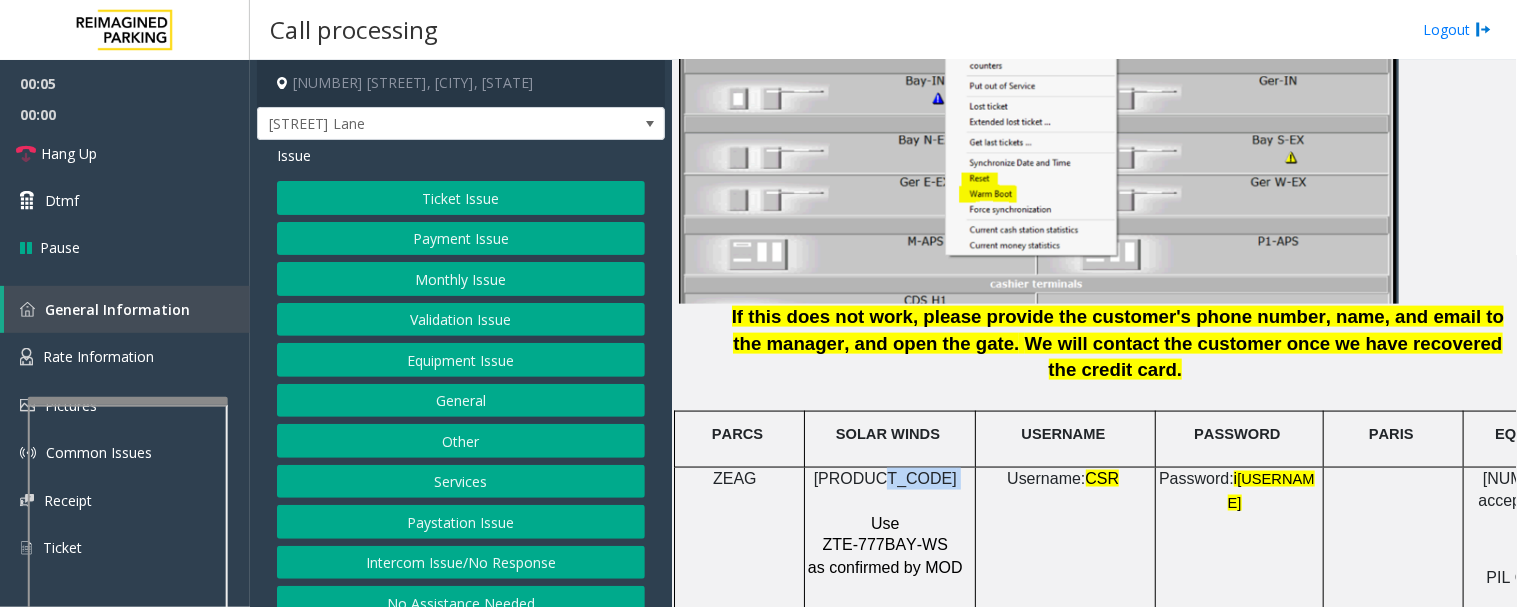 click on "IMP009-0082" 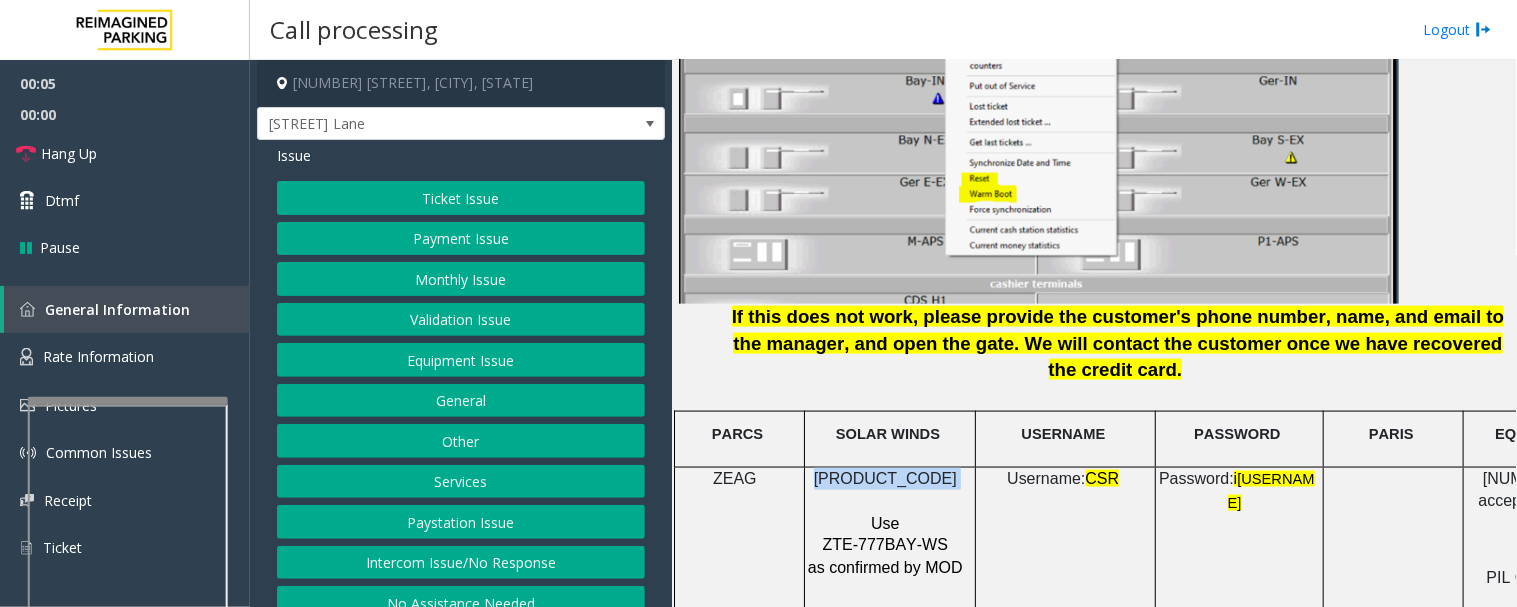 click on "IMP009-0082" 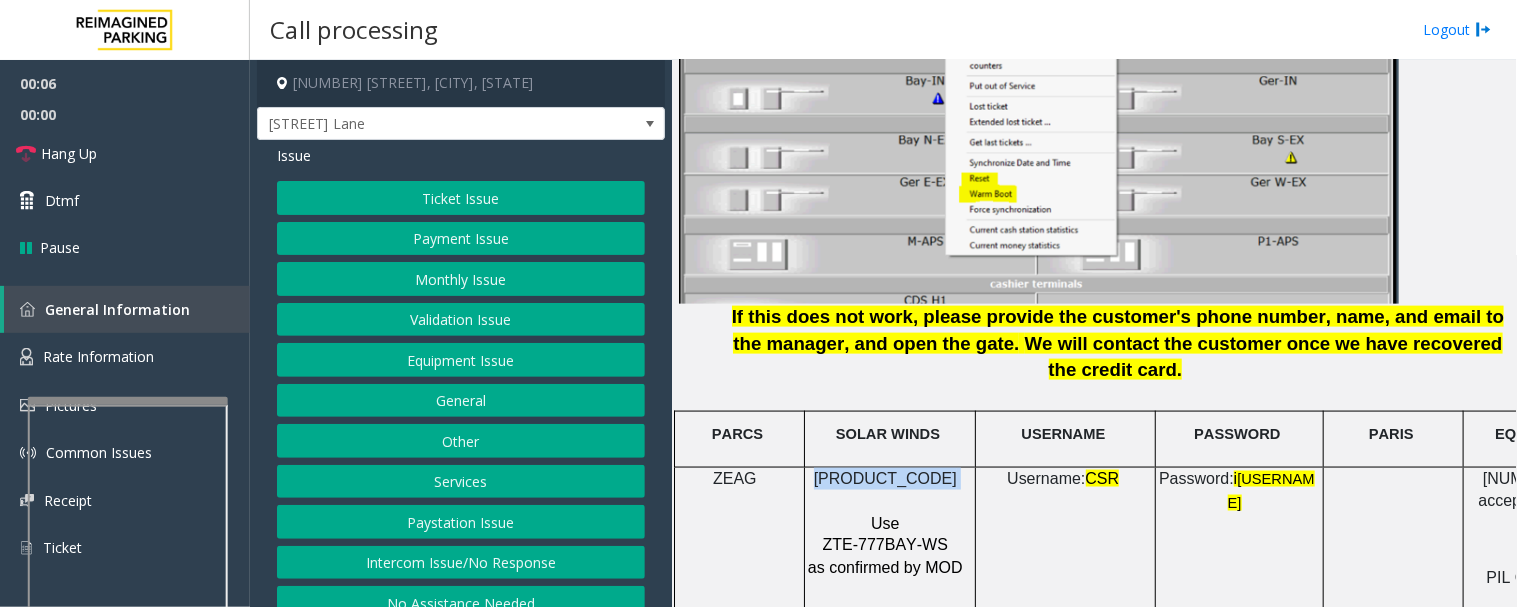 copy on "IMP009-0082" 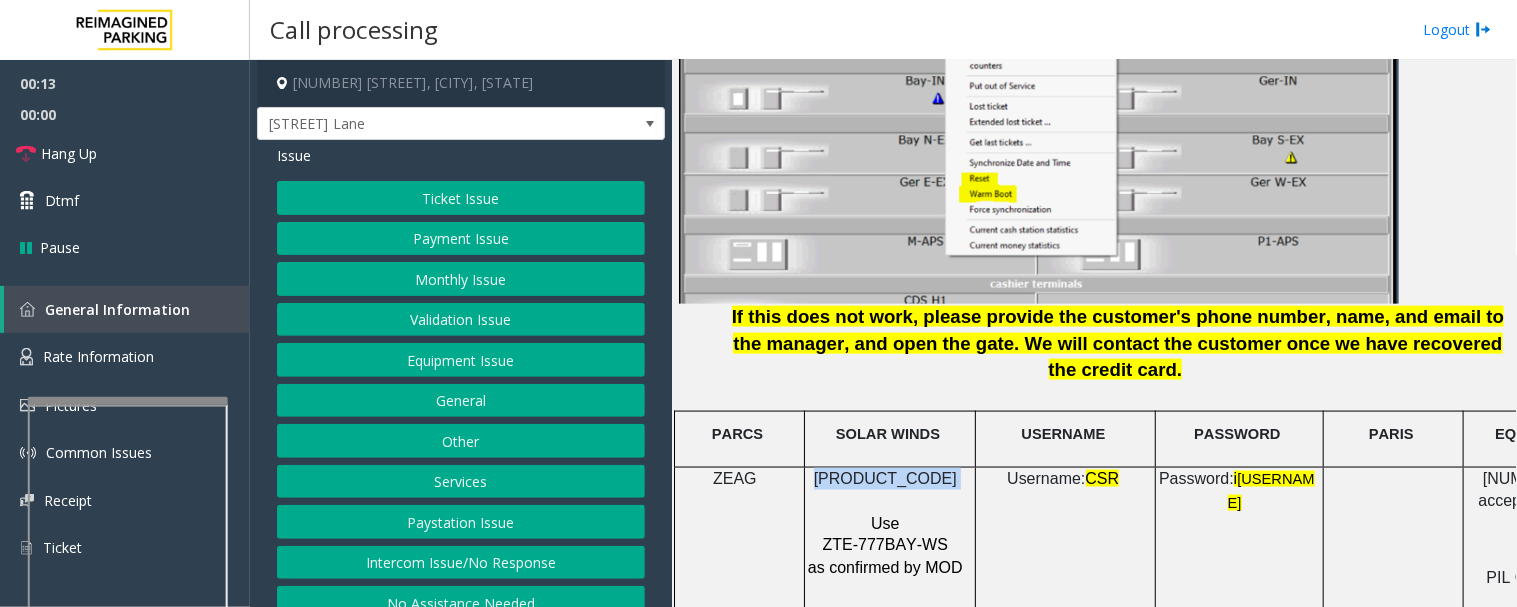 click on "Intercom Issue/No Response" 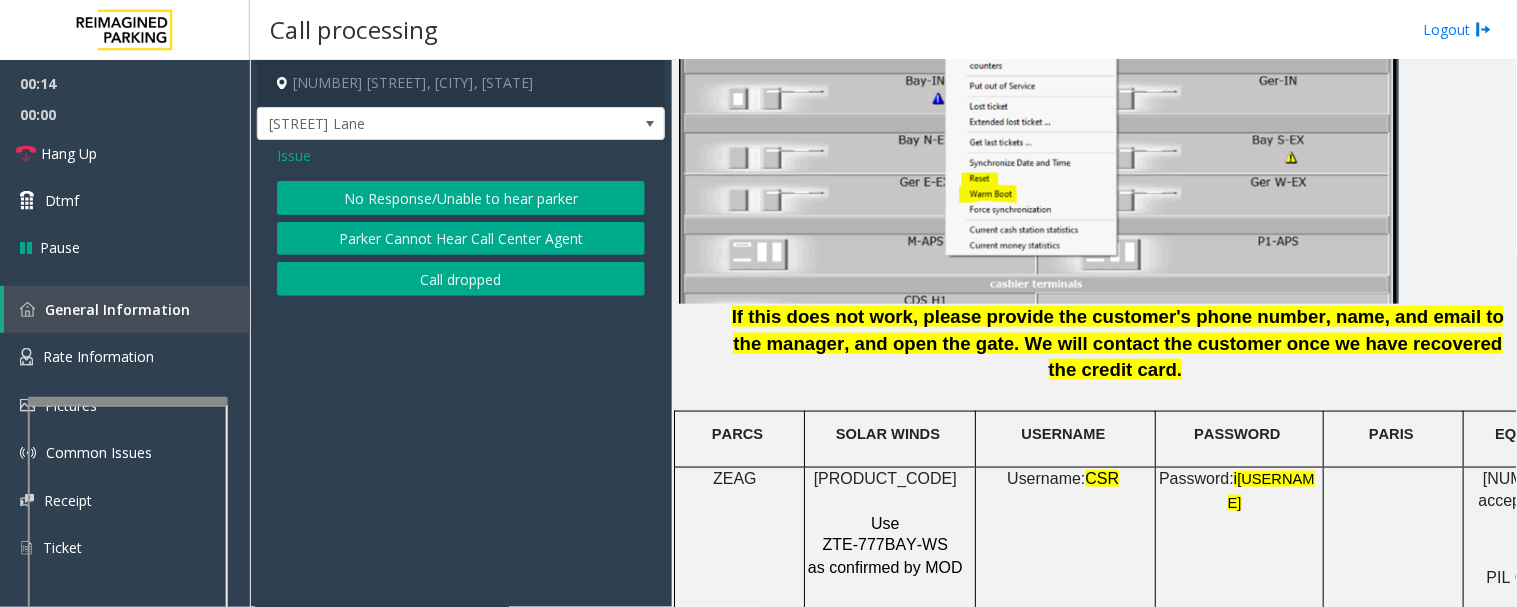 click on "Issue  No Response/Unable to hear parker   Parker Cannot Hear Call Center Agent   Call dropped" 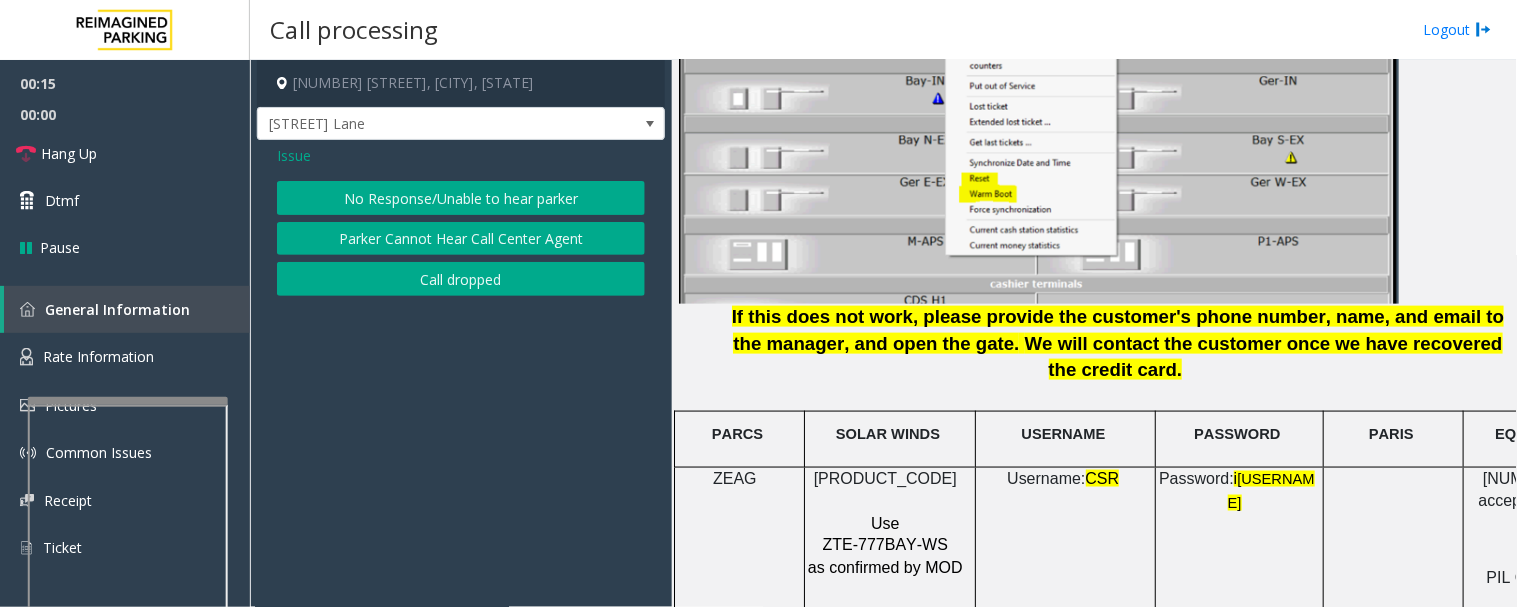click on "No Response/Unable to hear parker" 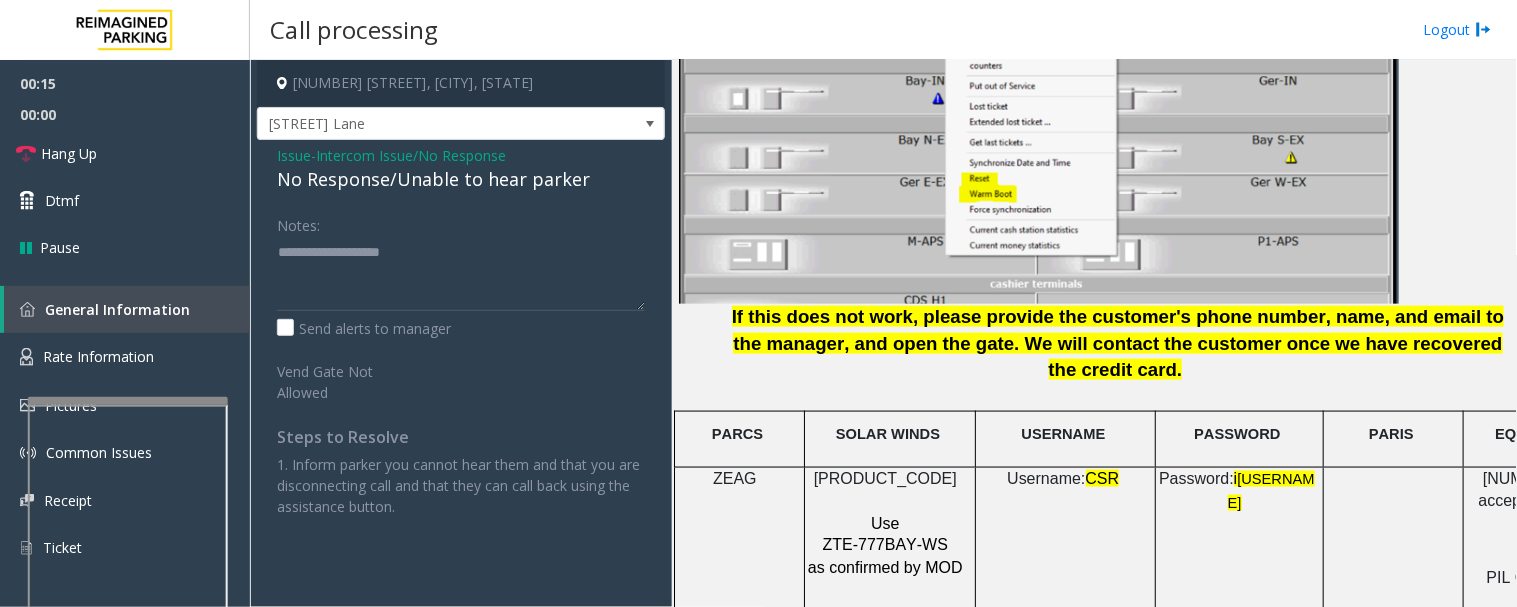 click on "No Response/Unable to hear parker" 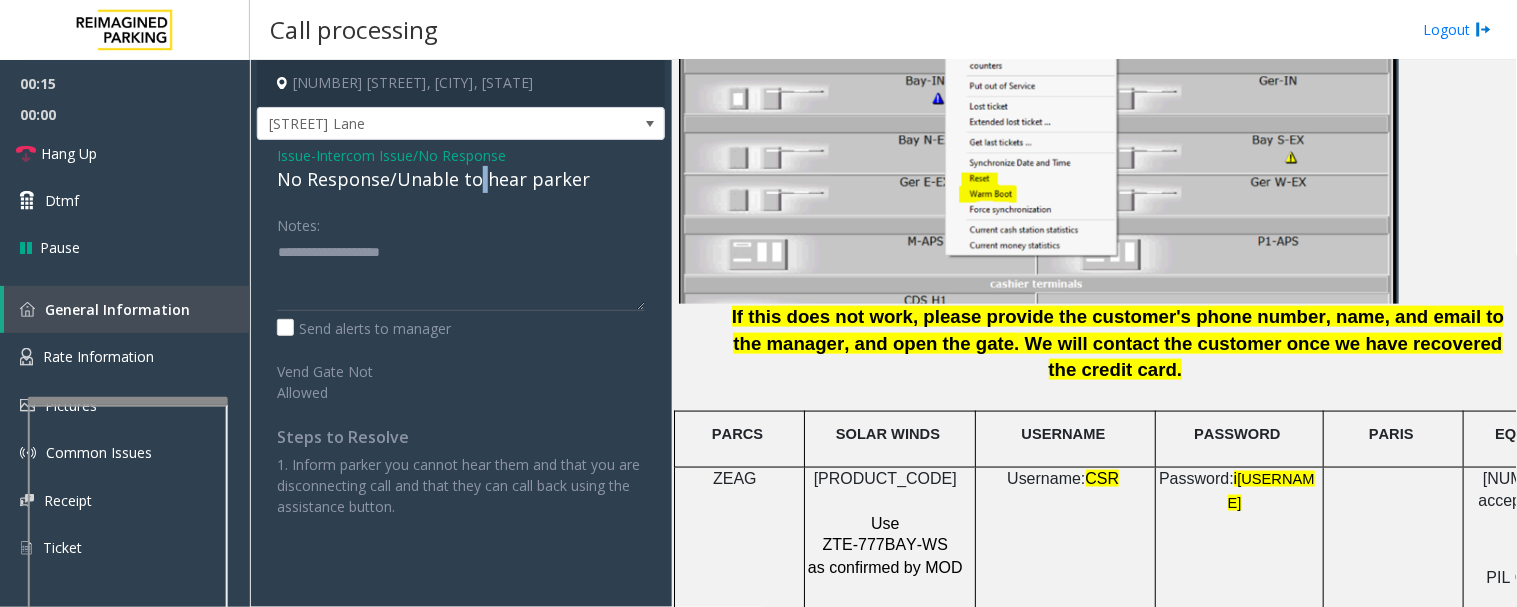 click on "No Response/Unable to hear parker" 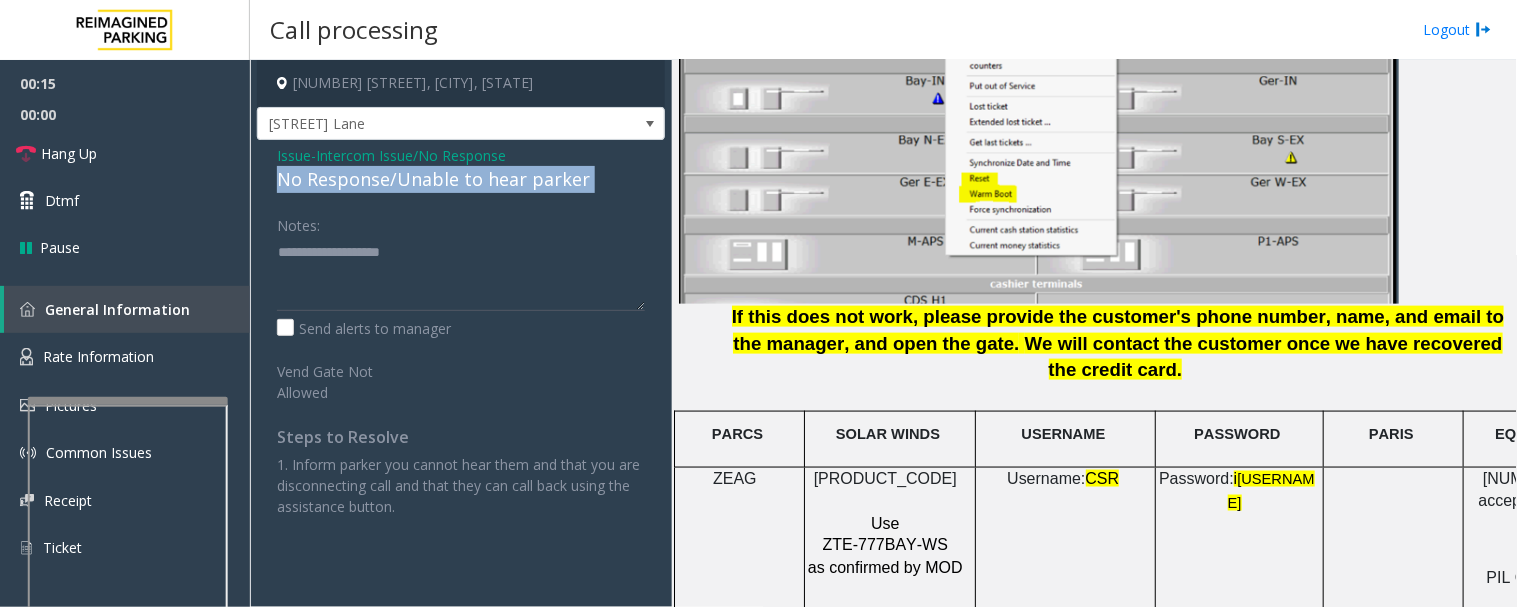 click on "No Response/Unable to hear parker" 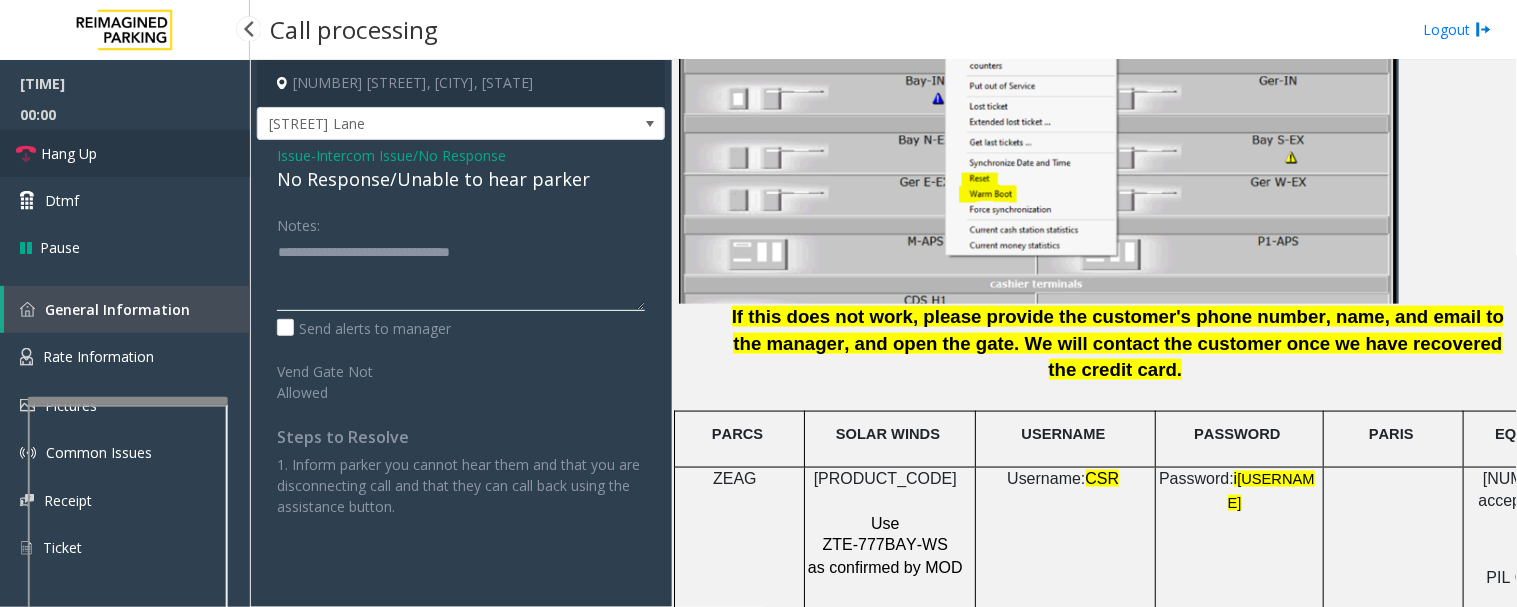 type on "**********" 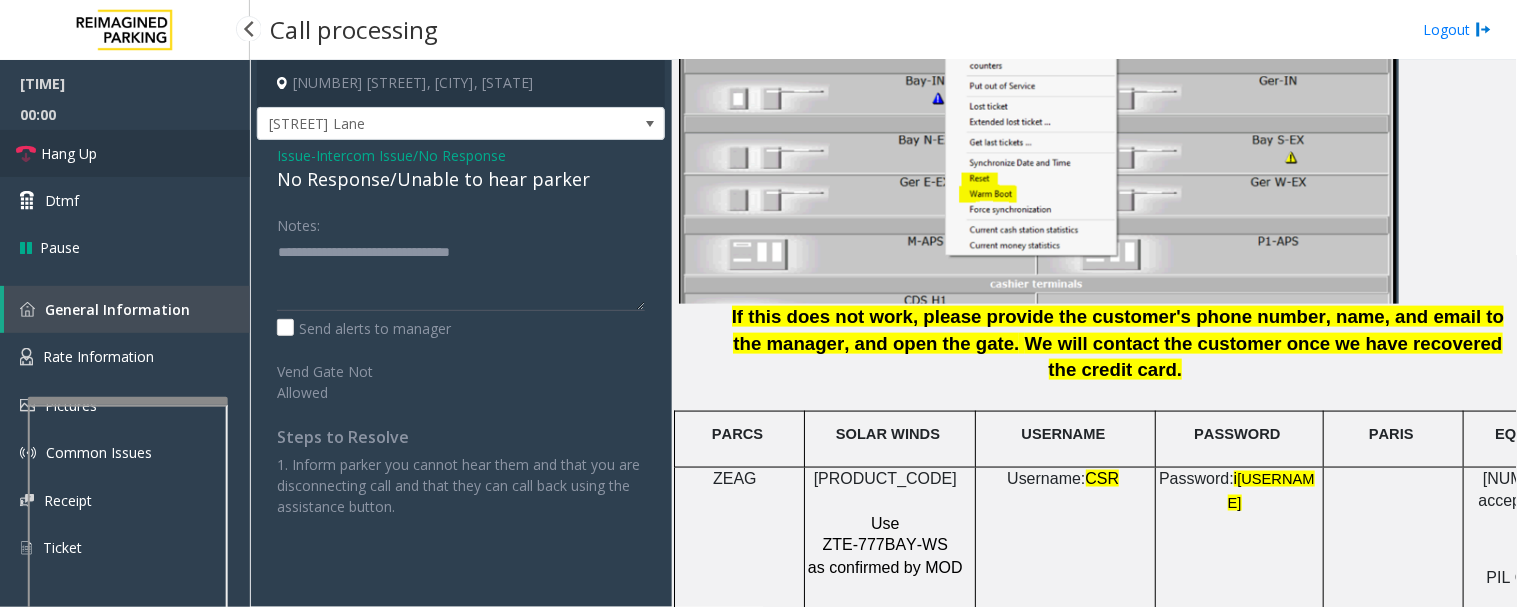 click on "Hang Up" at bounding box center (125, 153) 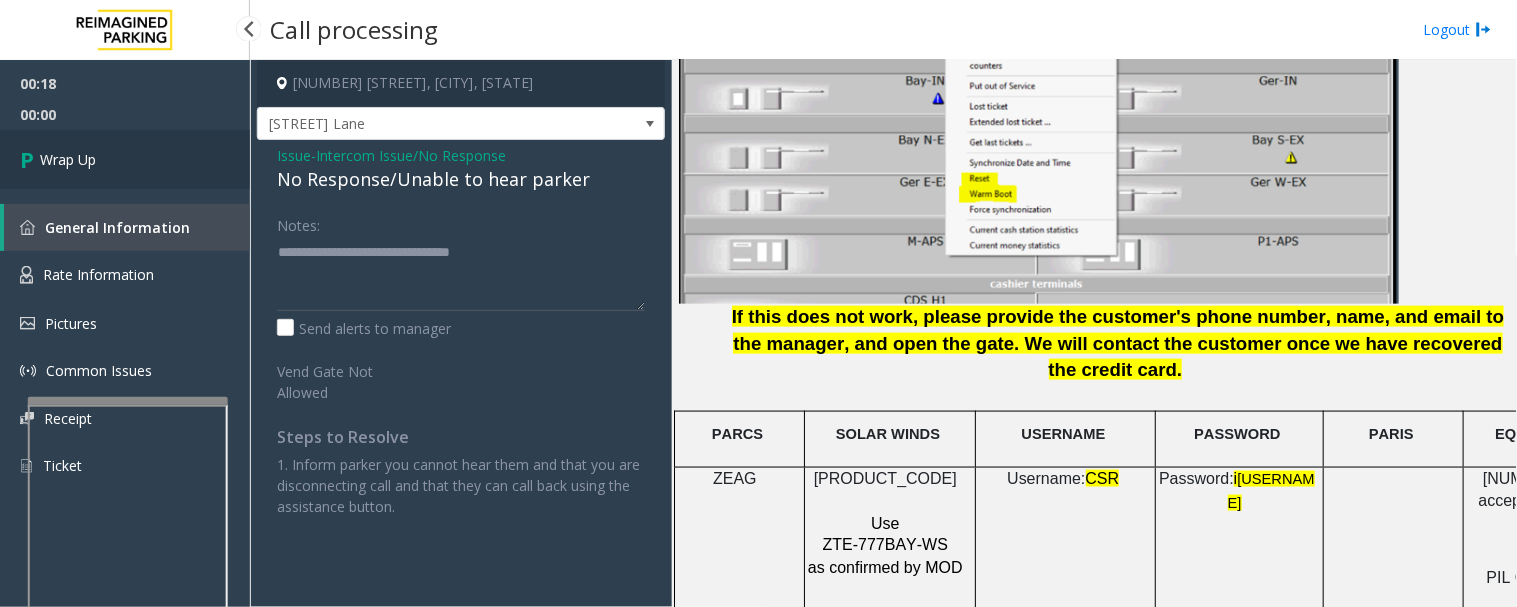 click on "Wrap Up" at bounding box center [68, 159] 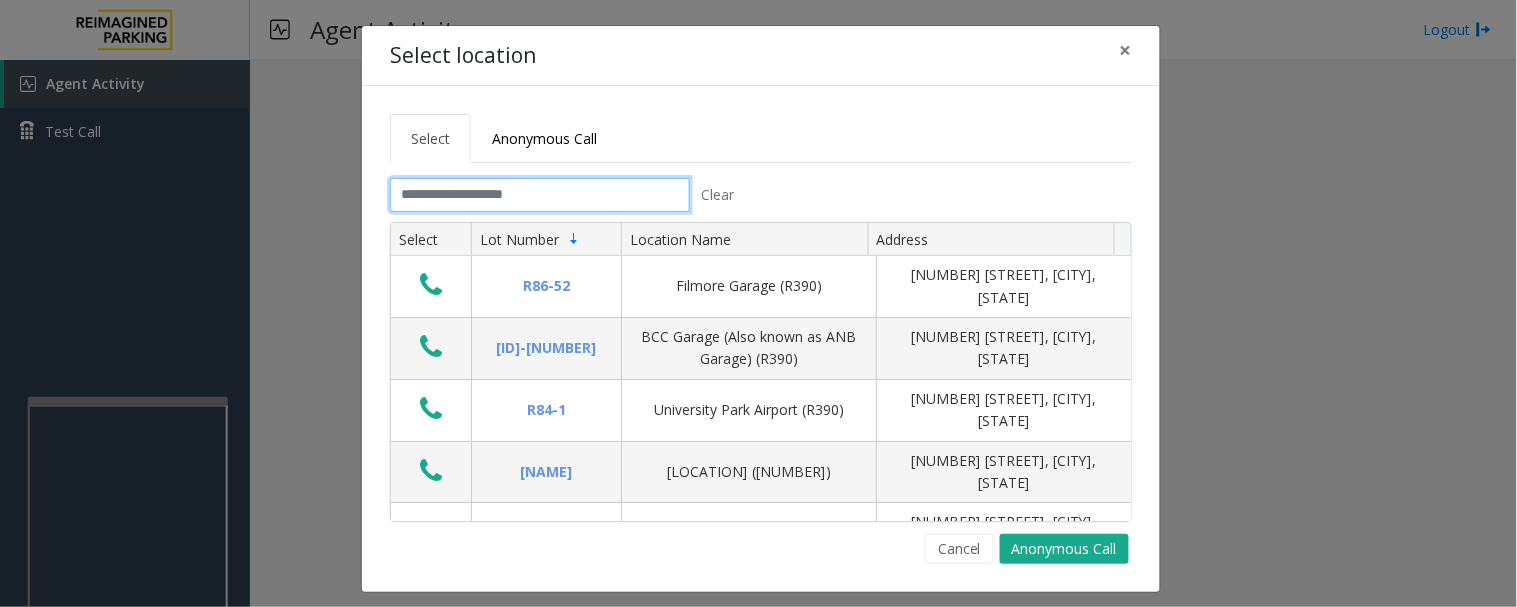 click 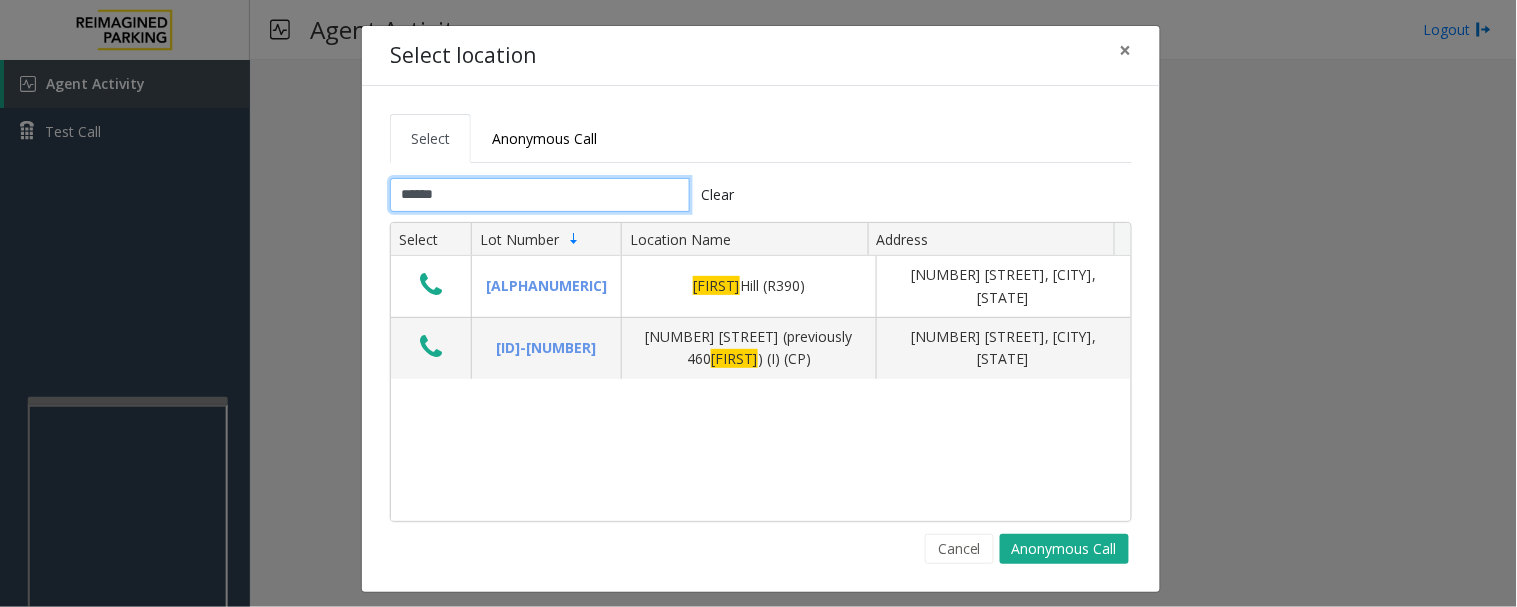 type on "******" 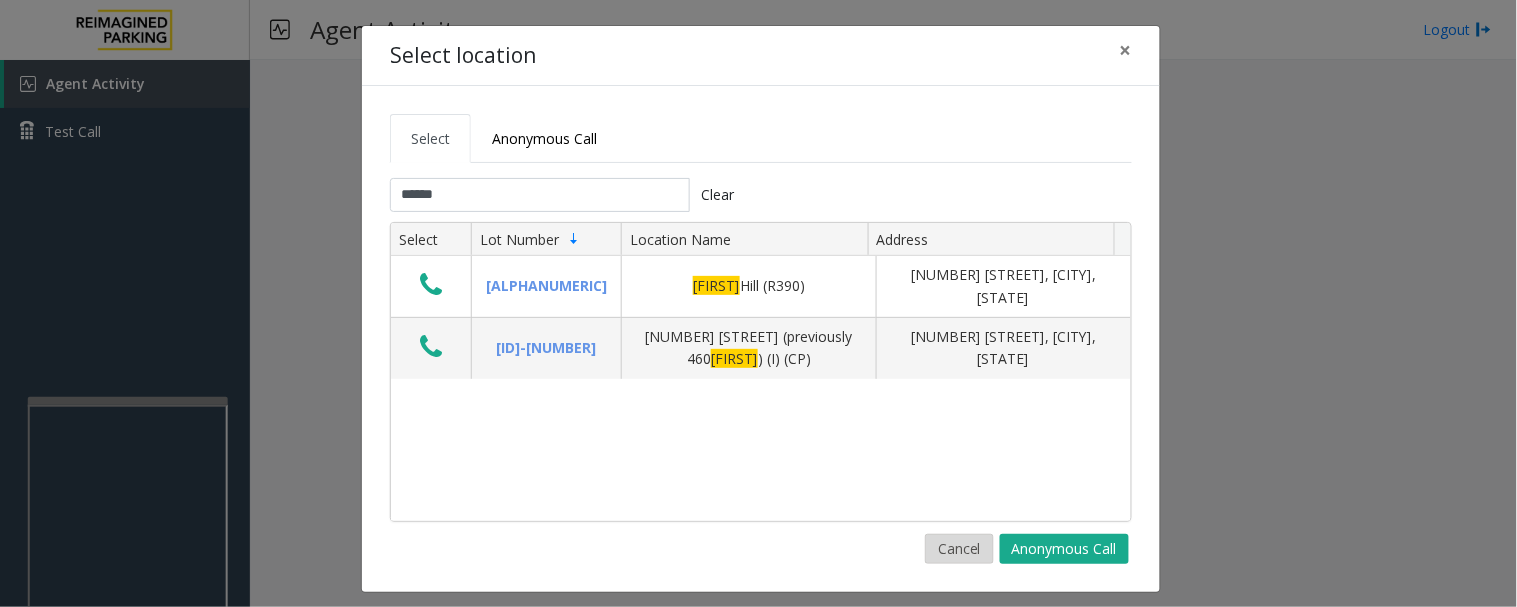 click on "Cancel" 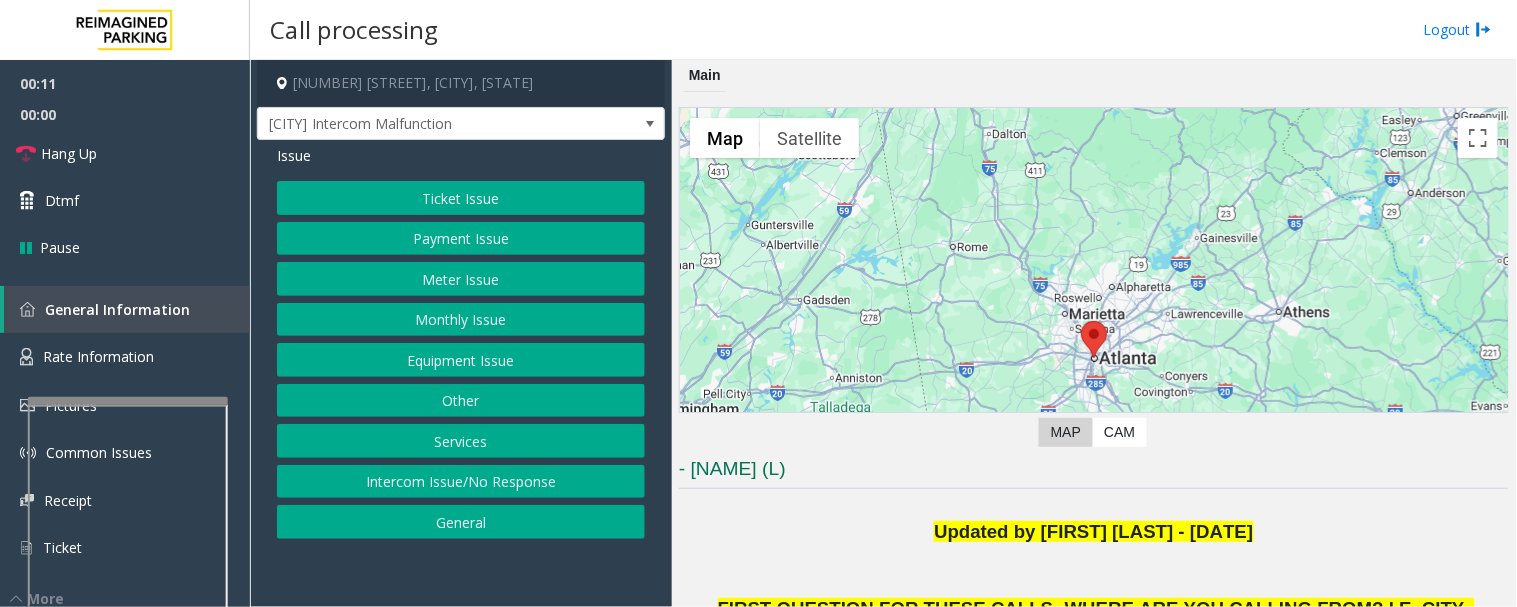 click on "Monthly Issue" 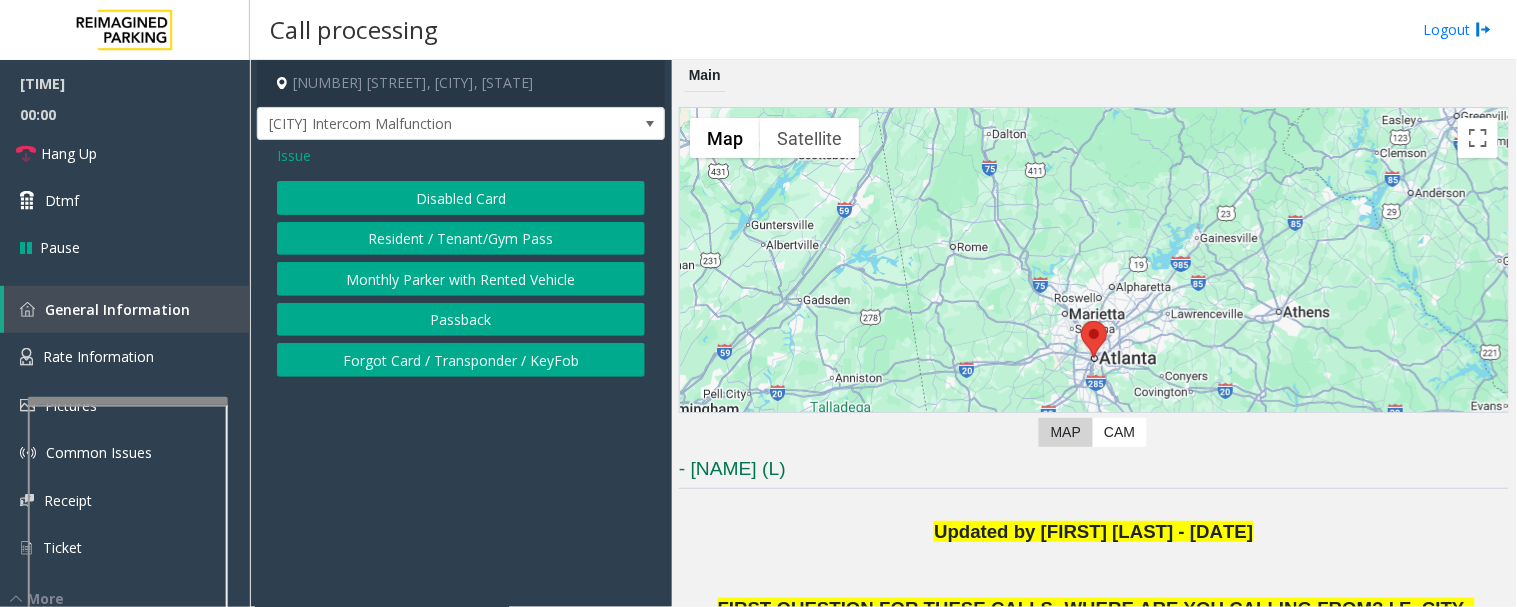click on "Disabled Card" 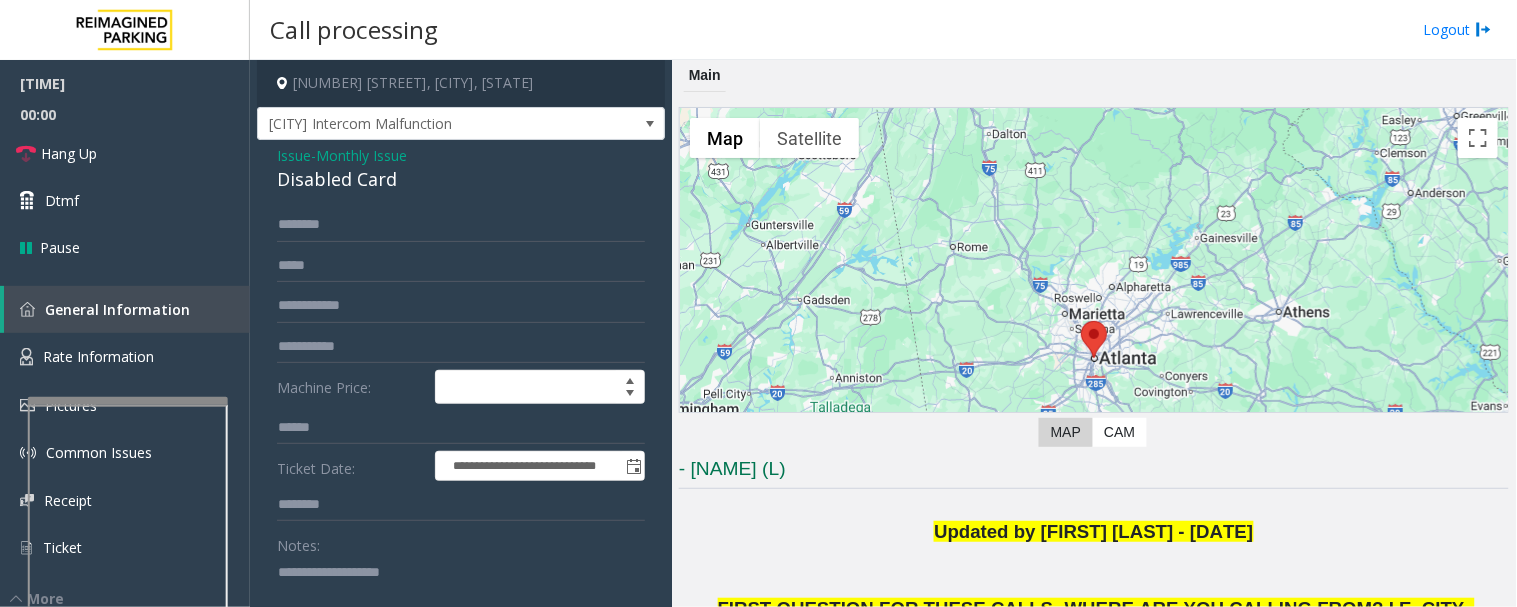 click on "Disabled Card" 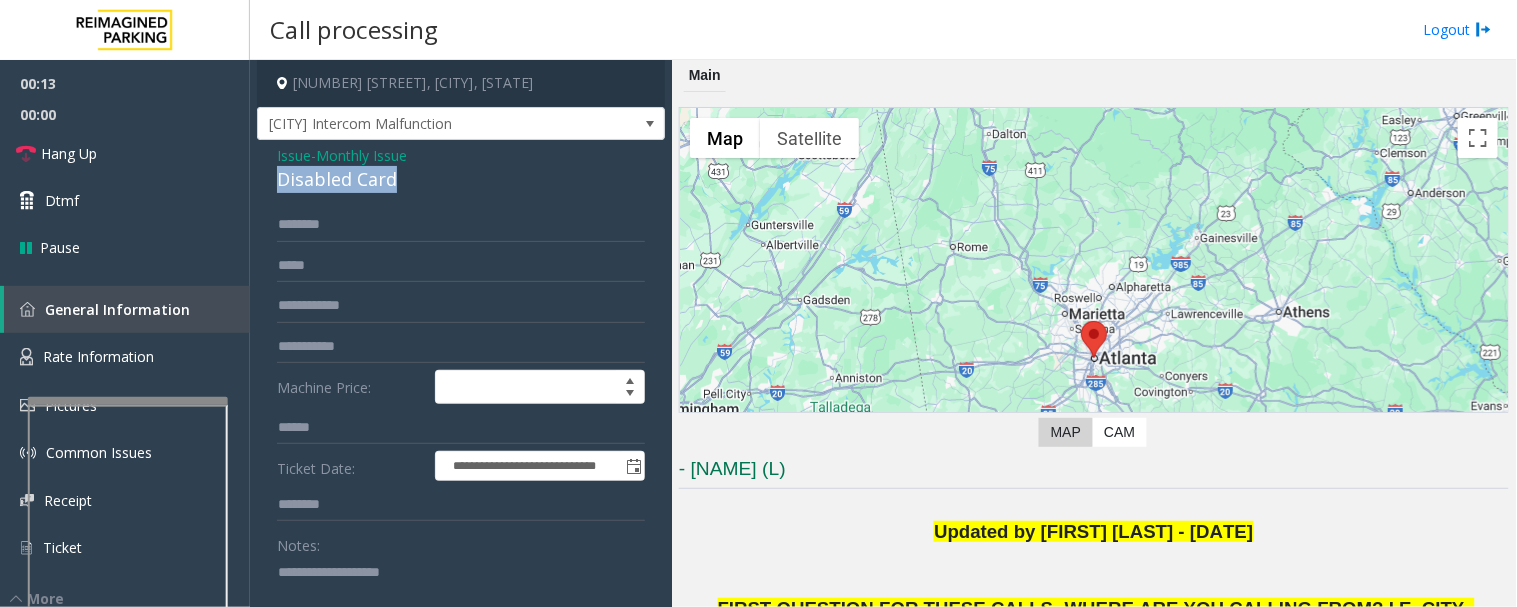click on "Disabled Card" 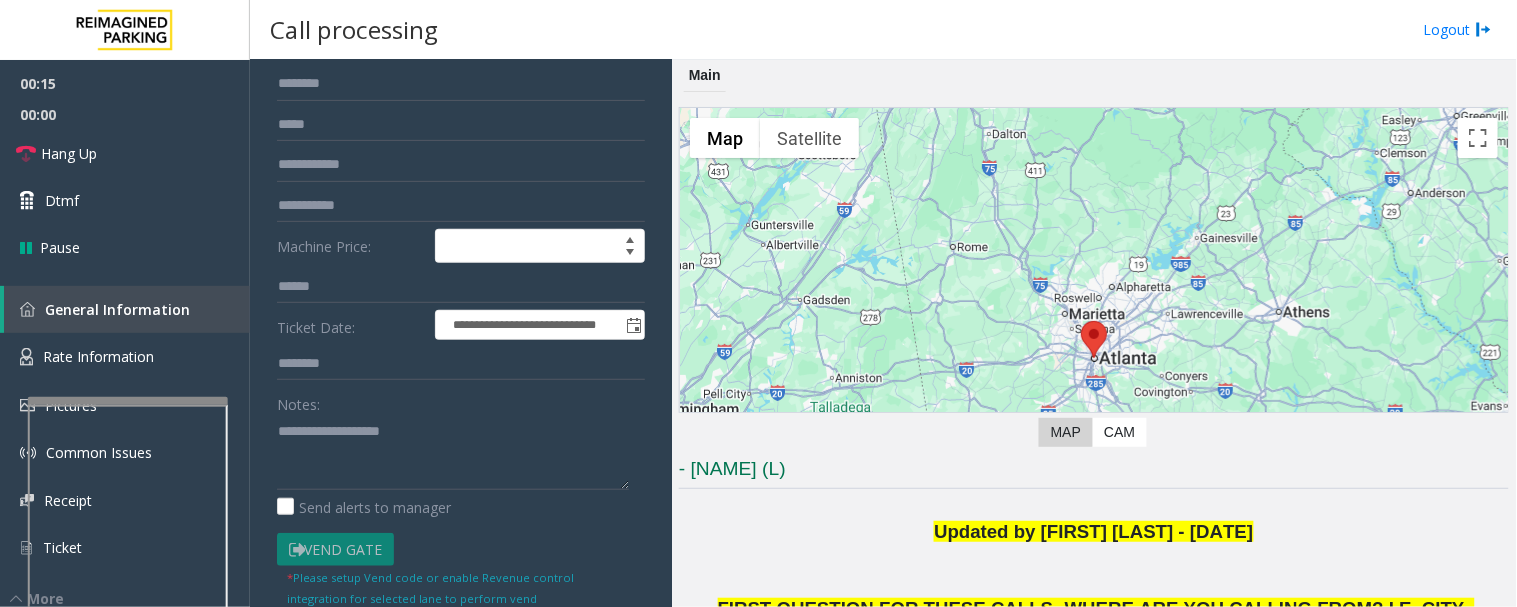 scroll, scrollTop: 333, scrollLeft: 0, axis: vertical 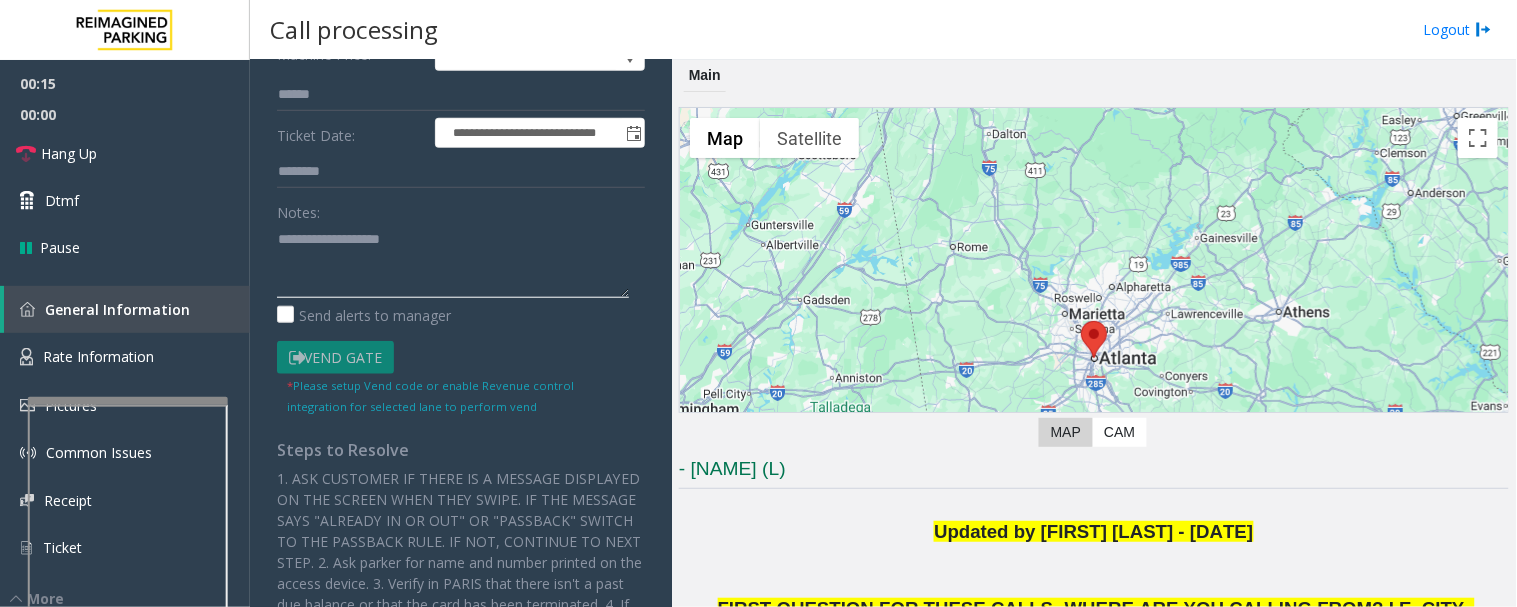 click 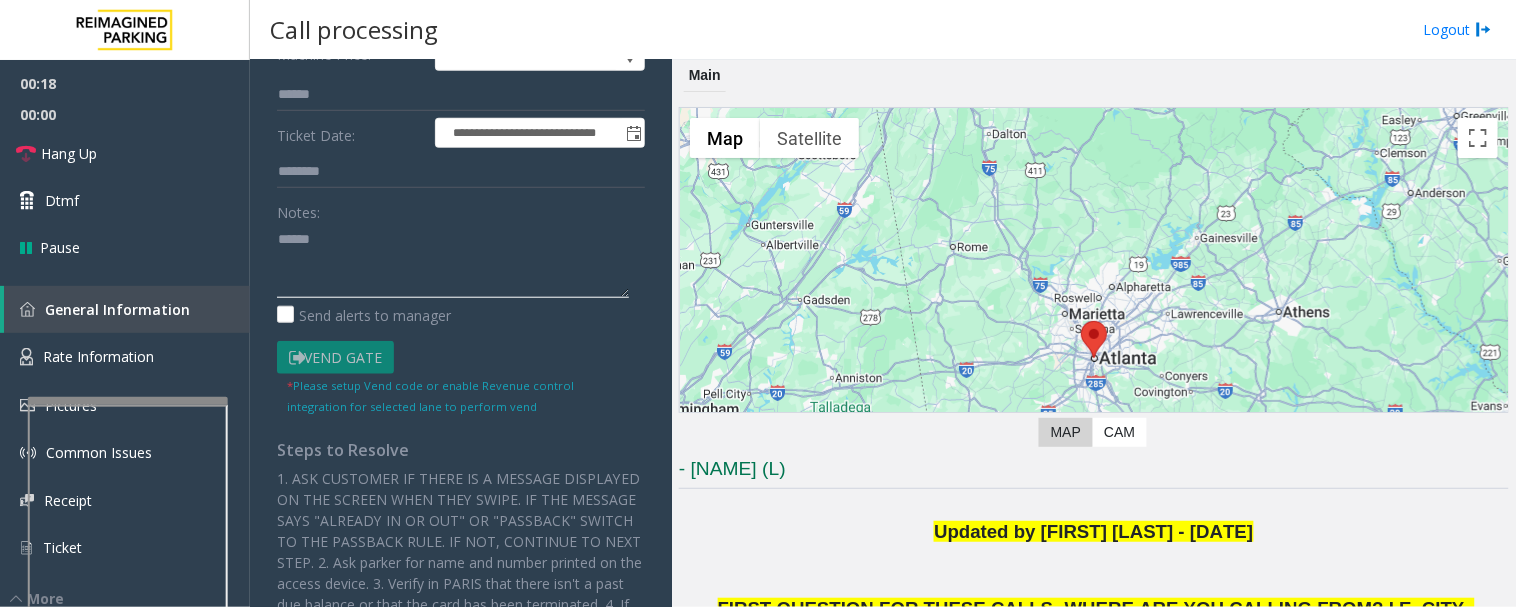 paste on "**********" 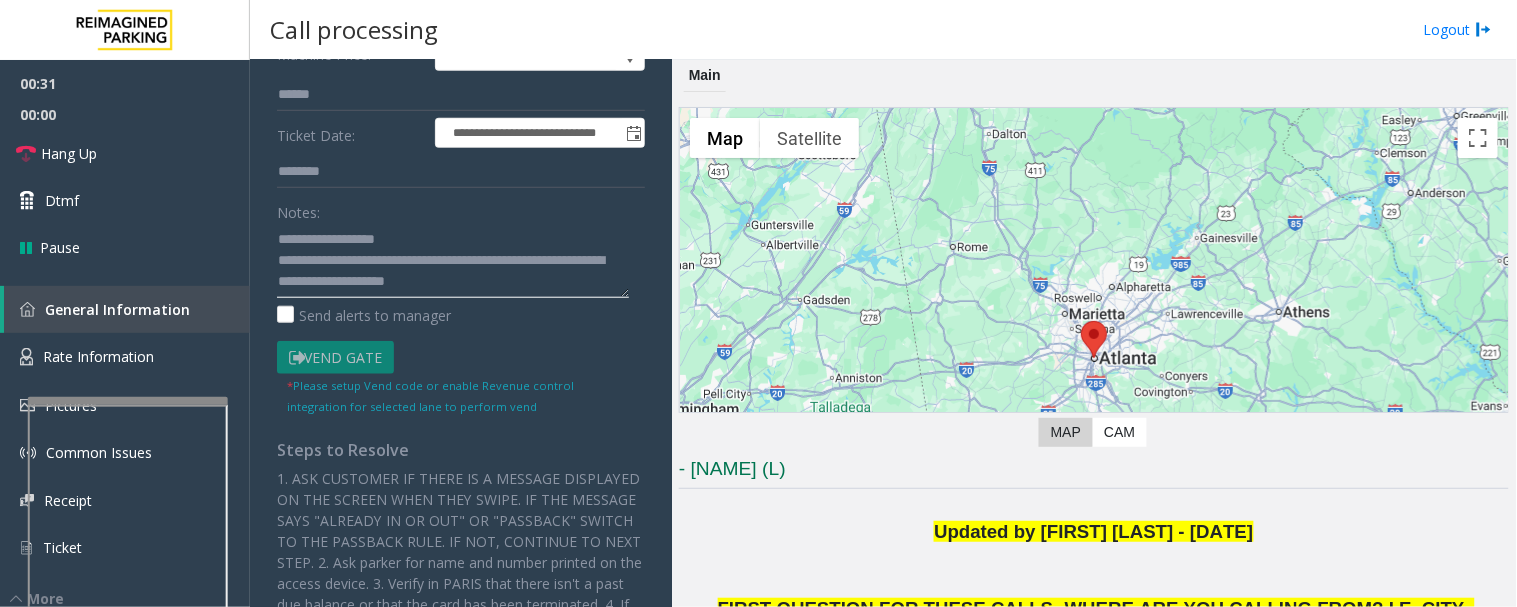 click 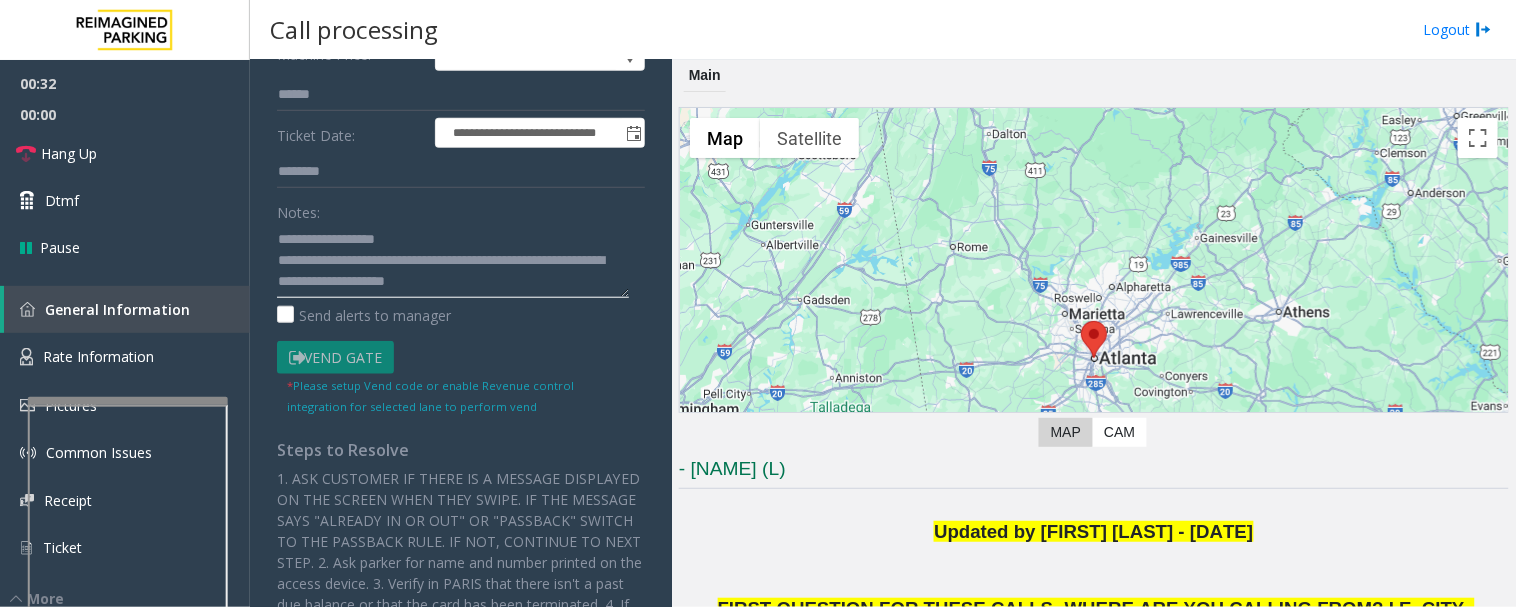 click 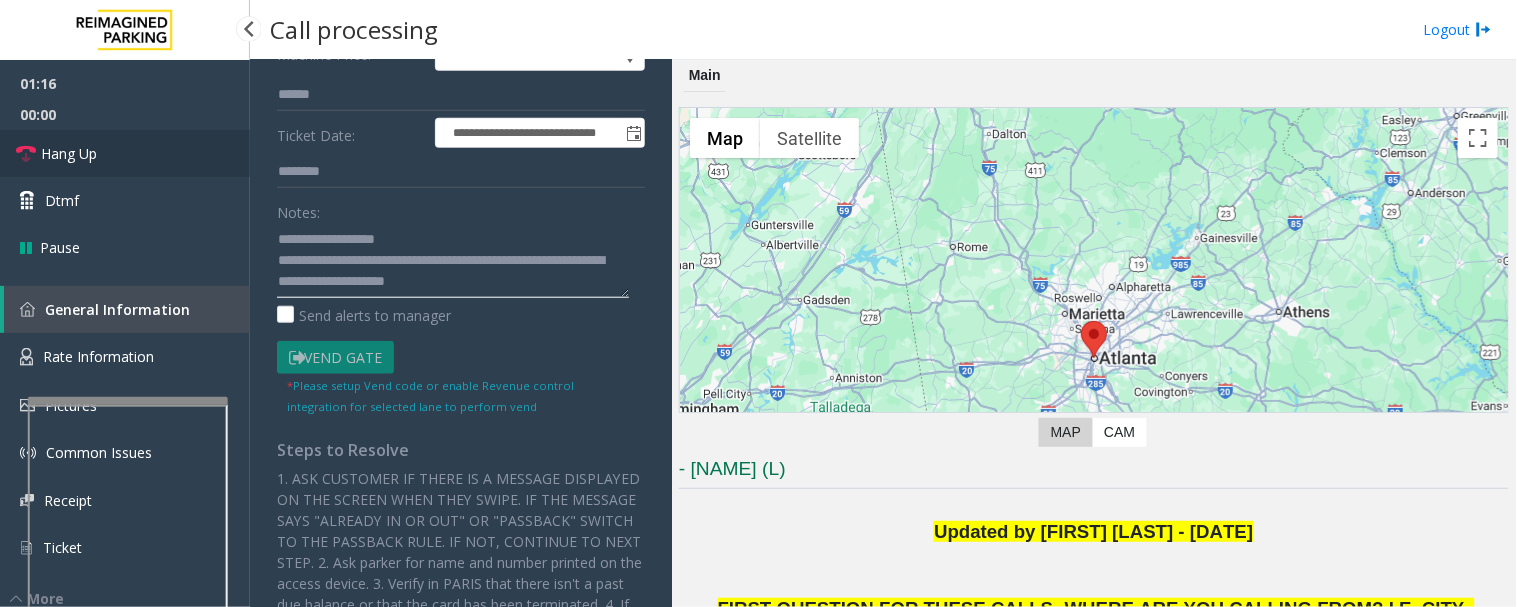 type on "**********" 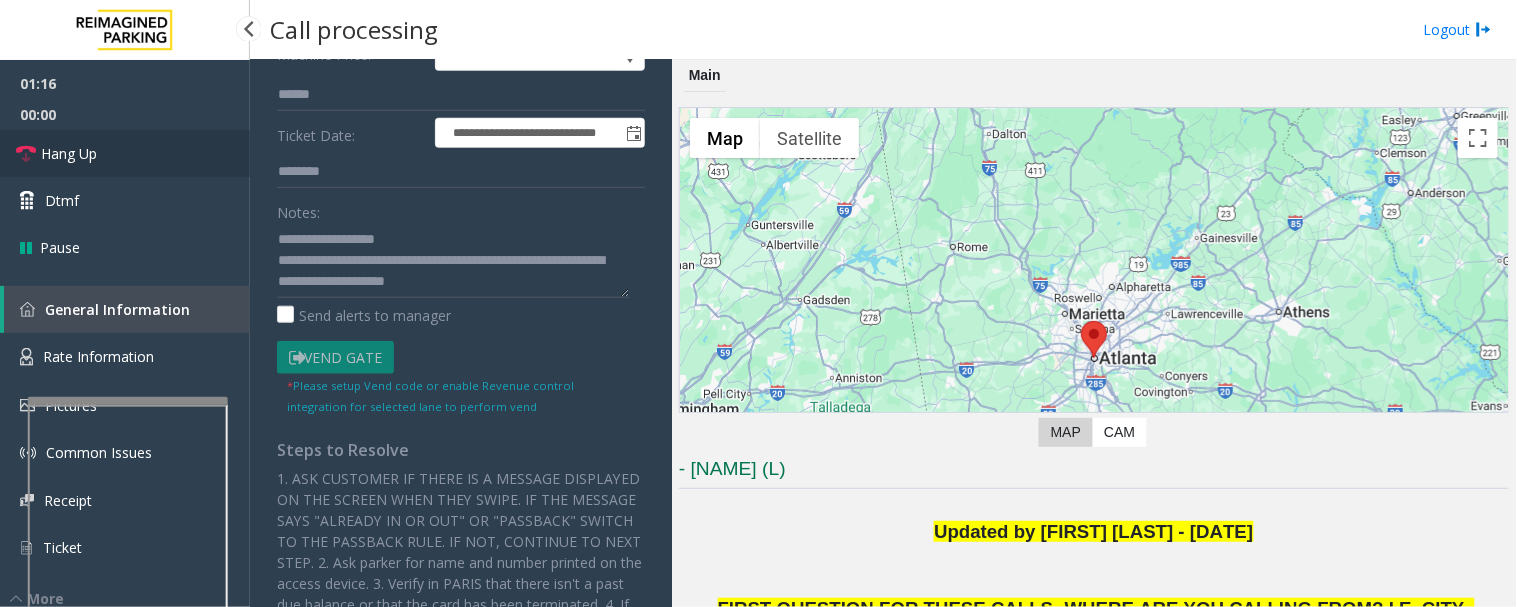 click on "Hang Up" at bounding box center [125, 153] 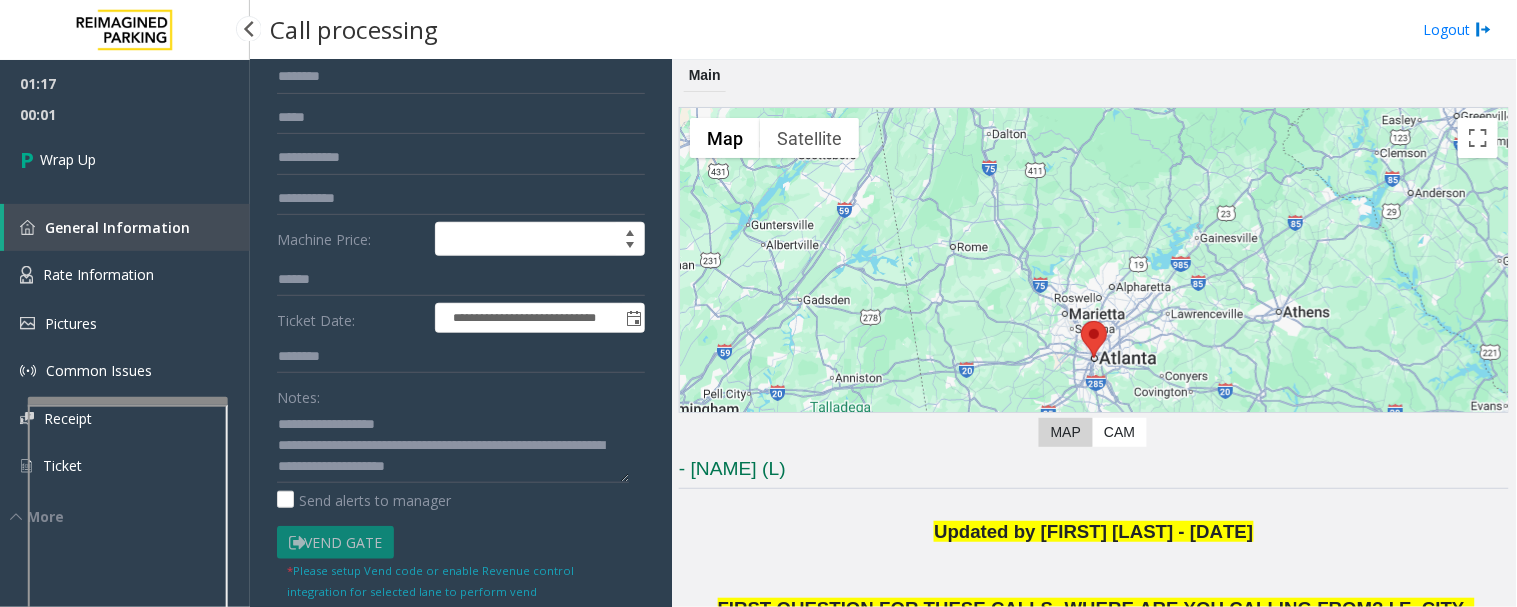 scroll, scrollTop: 0, scrollLeft: 0, axis: both 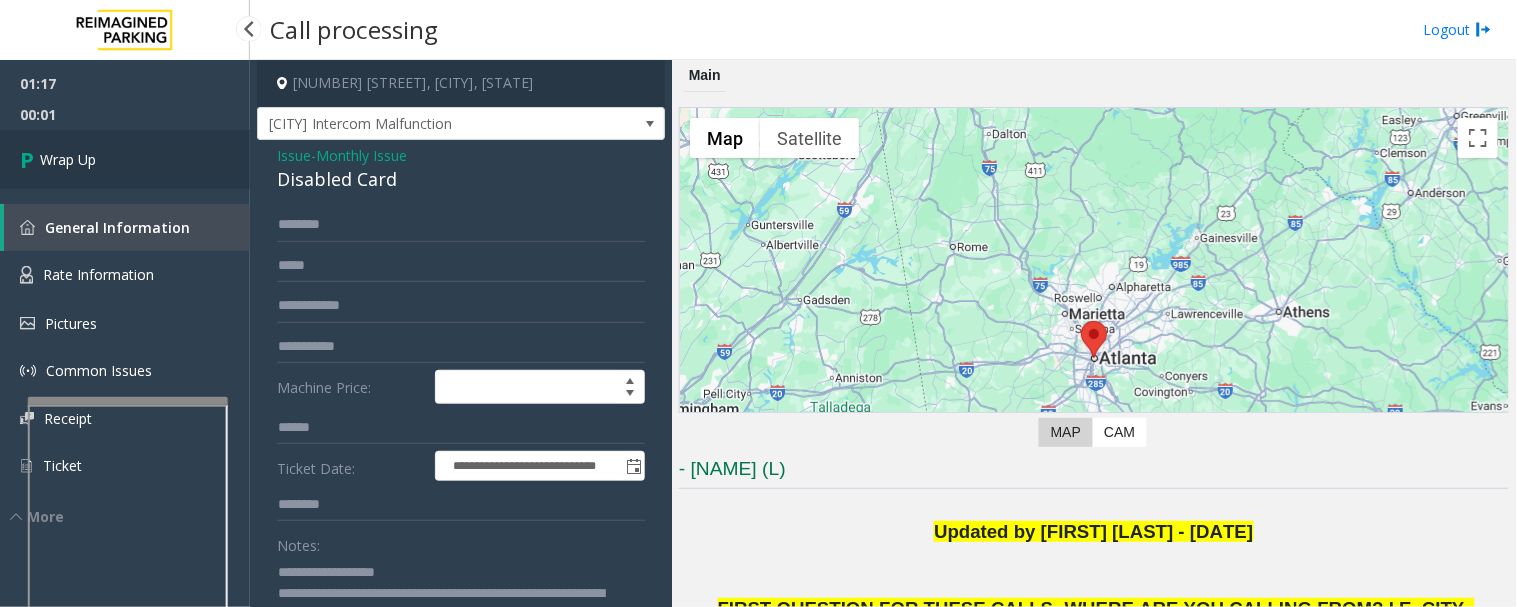 click on "Wrap Up" at bounding box center [125, 159] 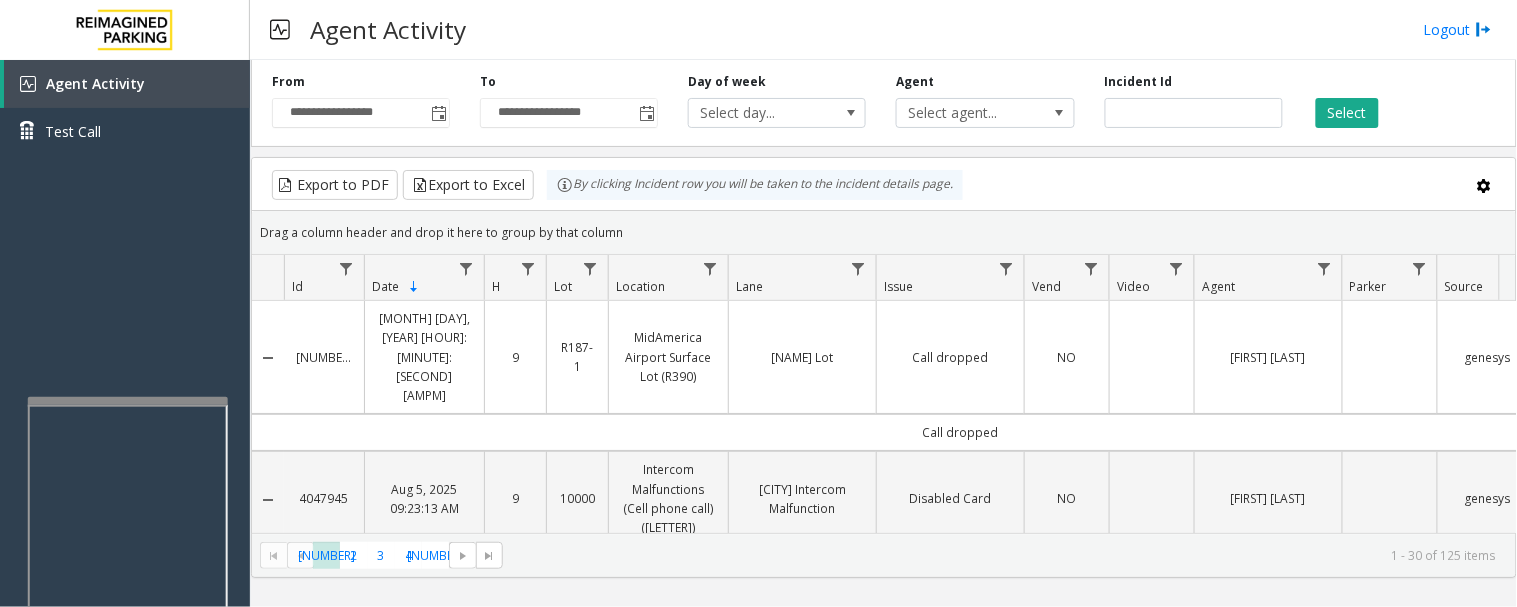 type 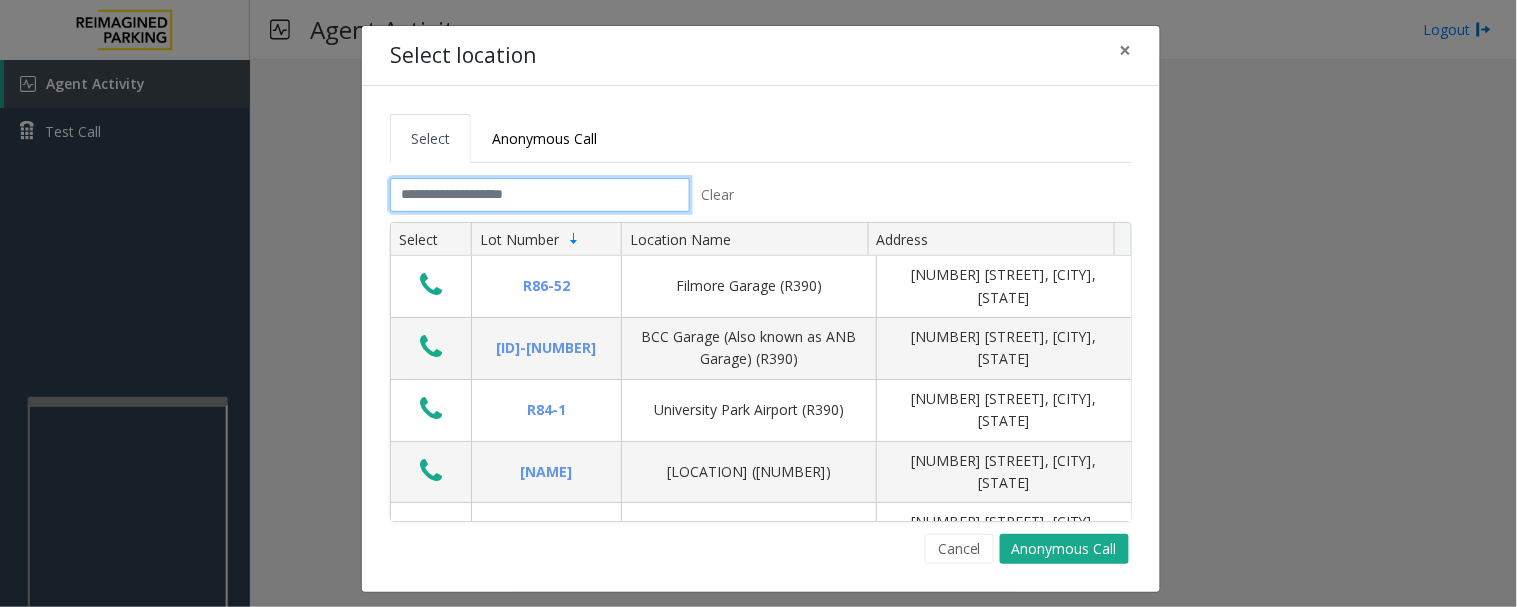 click 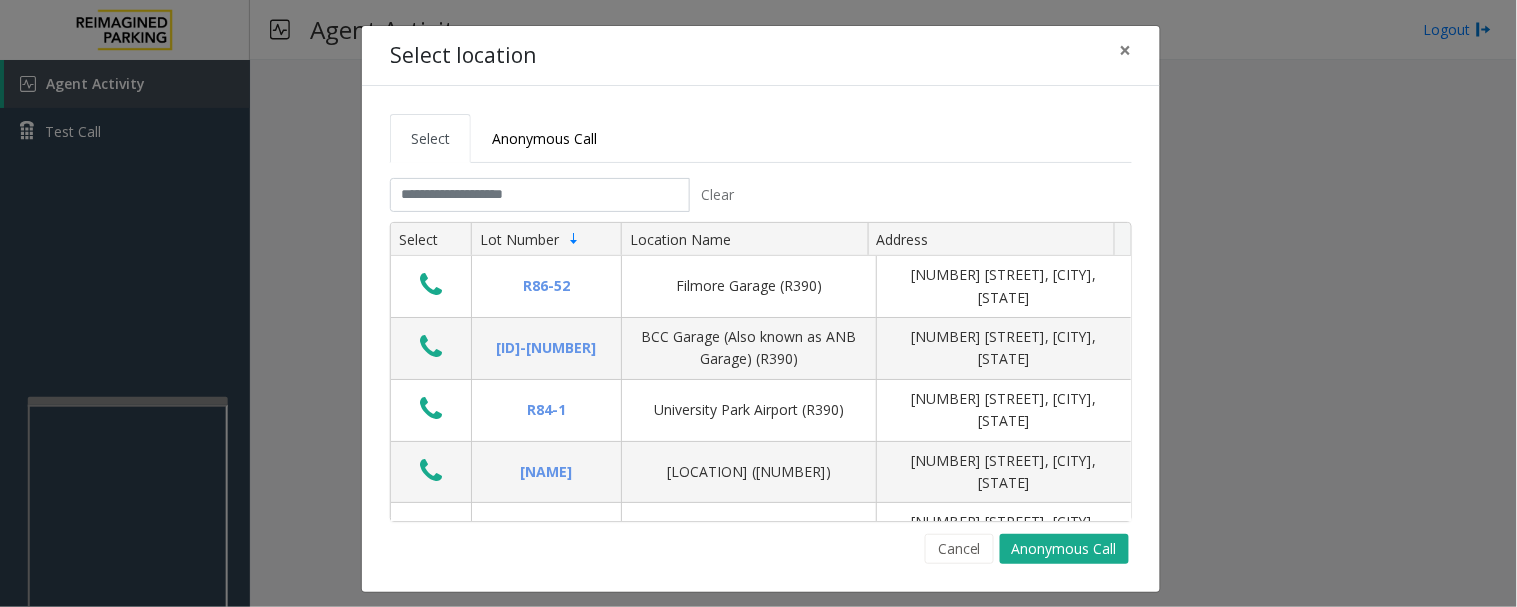click on "Cancel" 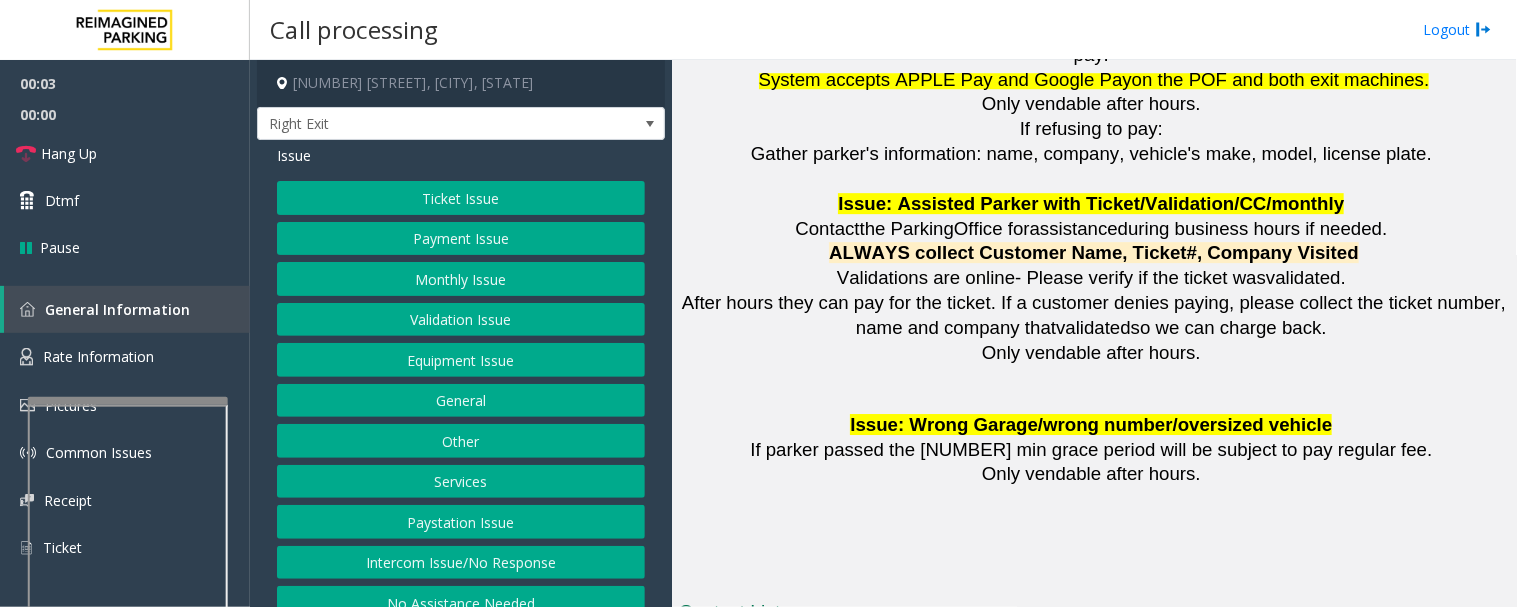 scroll, scrollTop: 4045, scrollLeft: 0, axis: vertical 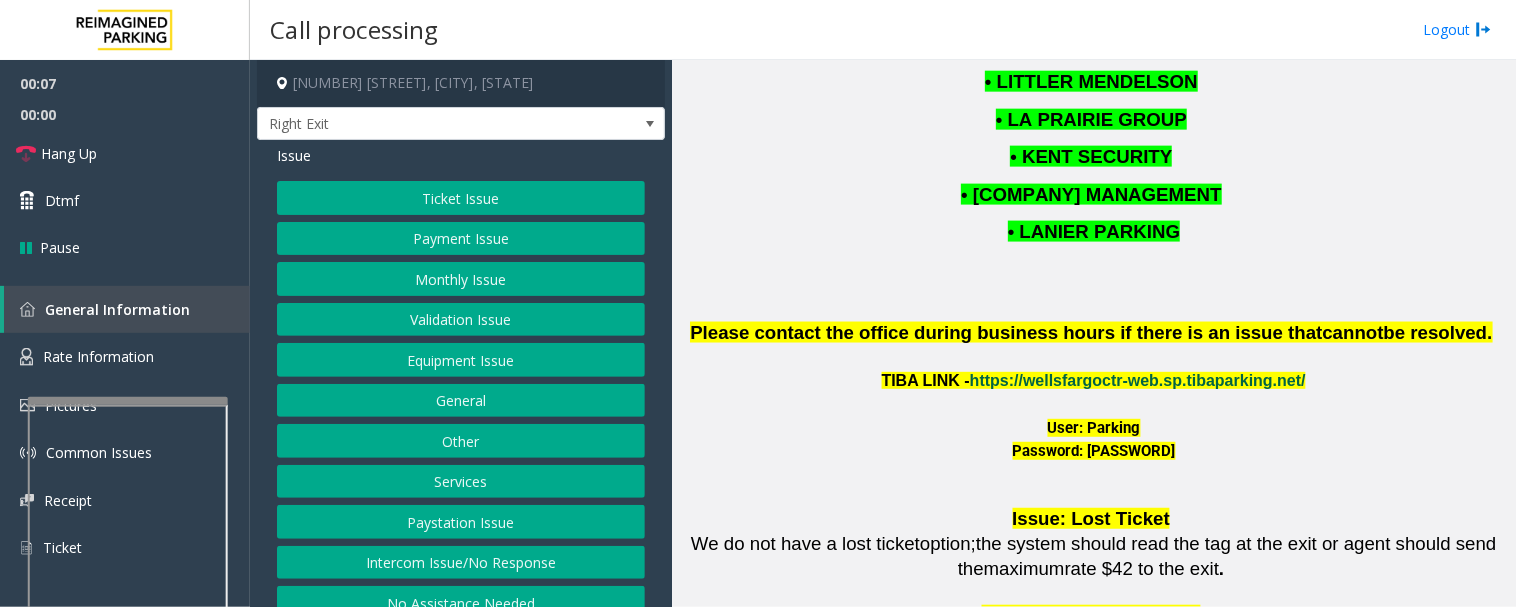 click on "https://wellsfargoctr-web.sp.tibaparking.net/" 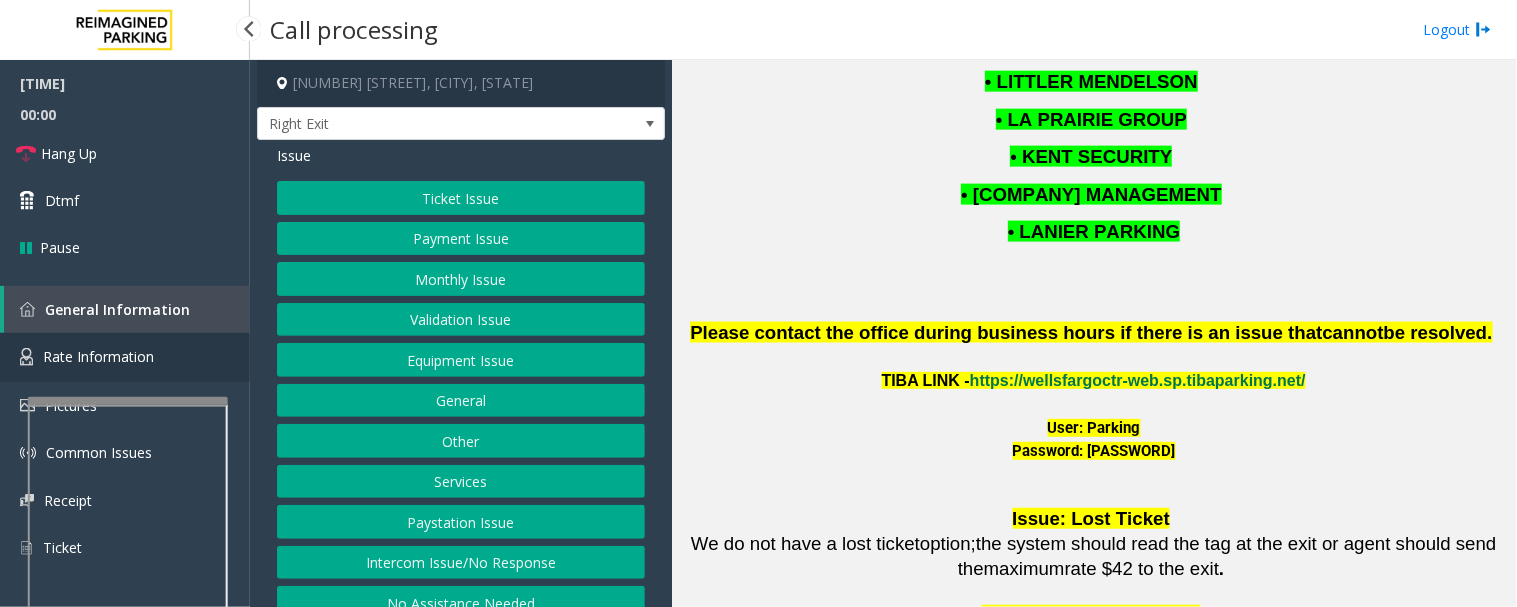 click on "Rate Information" at bounding box center (125, 357) 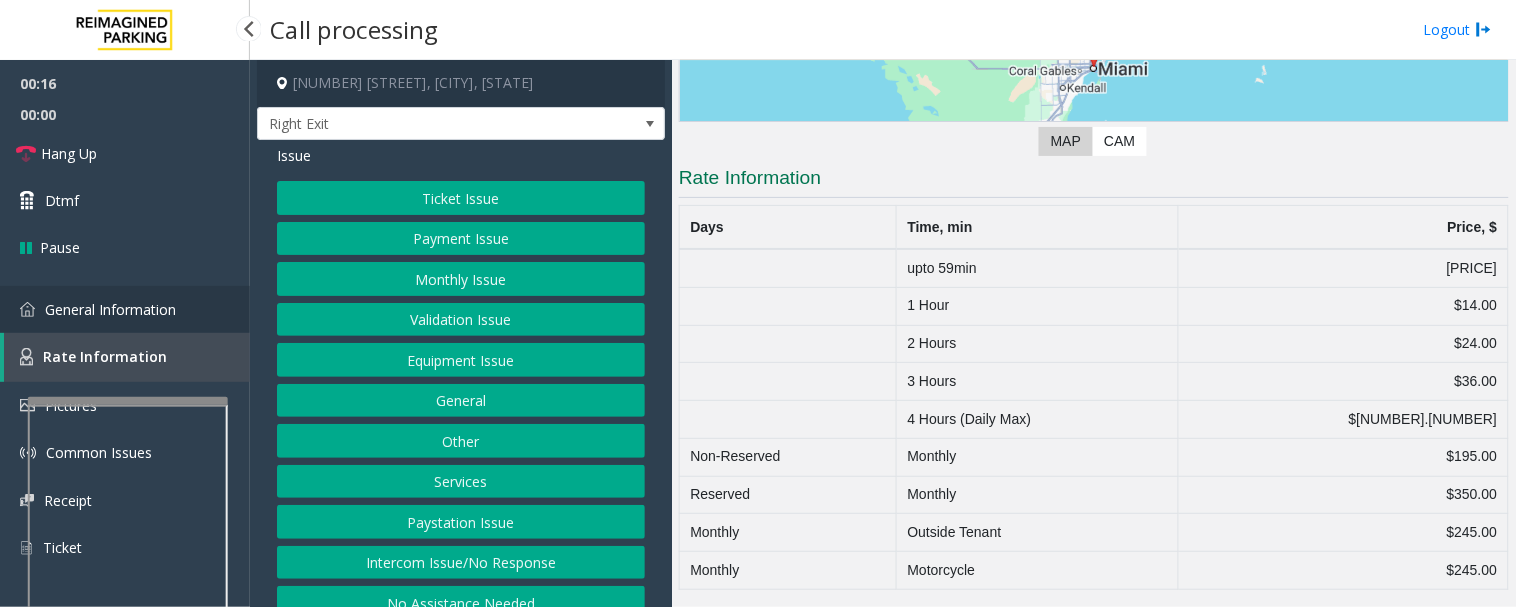 click on "General Information" at bounding box center [125, 309] 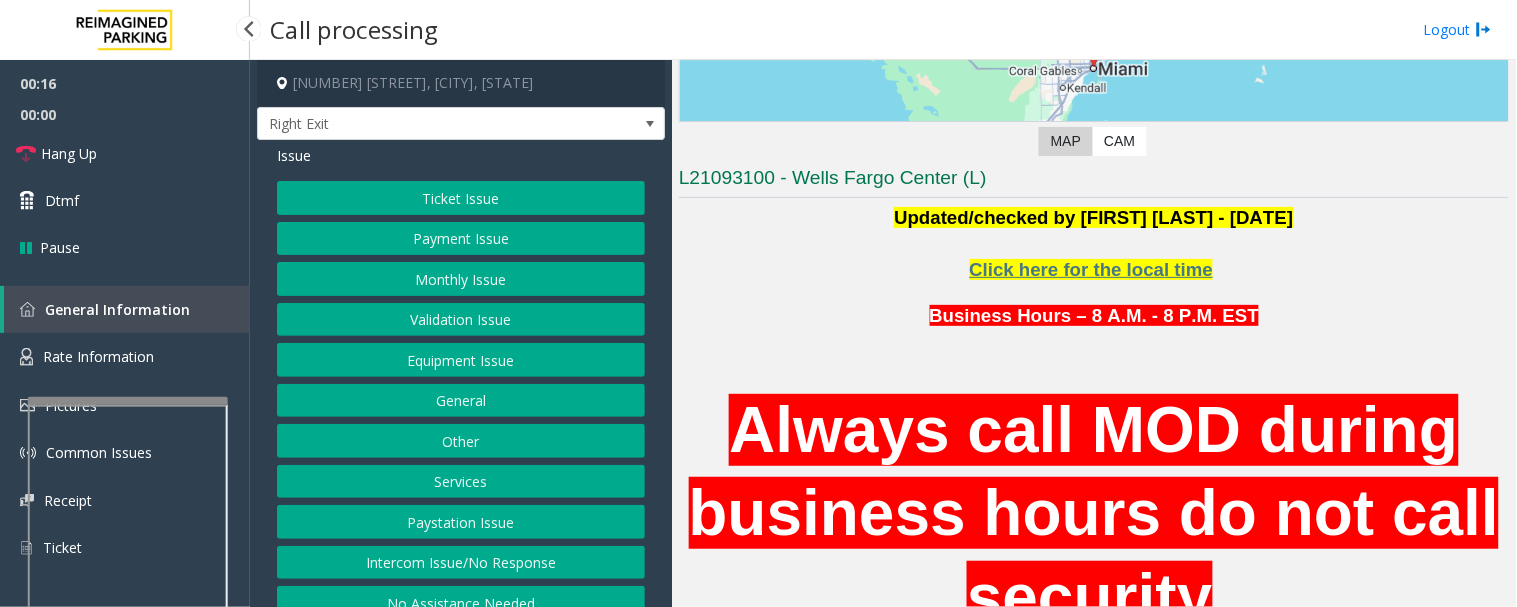 scroll, scrollTop: 2601, scrollLeft: 0, axis: vertical 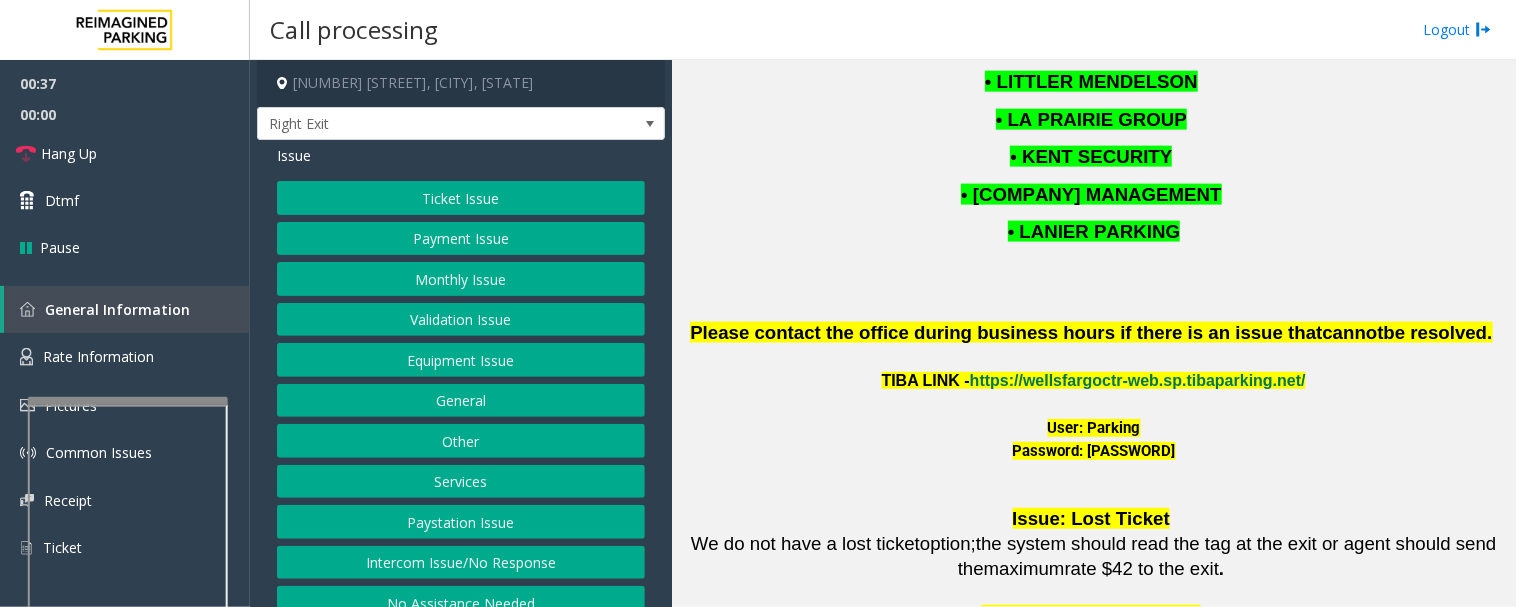 click on "Equipment Issue" 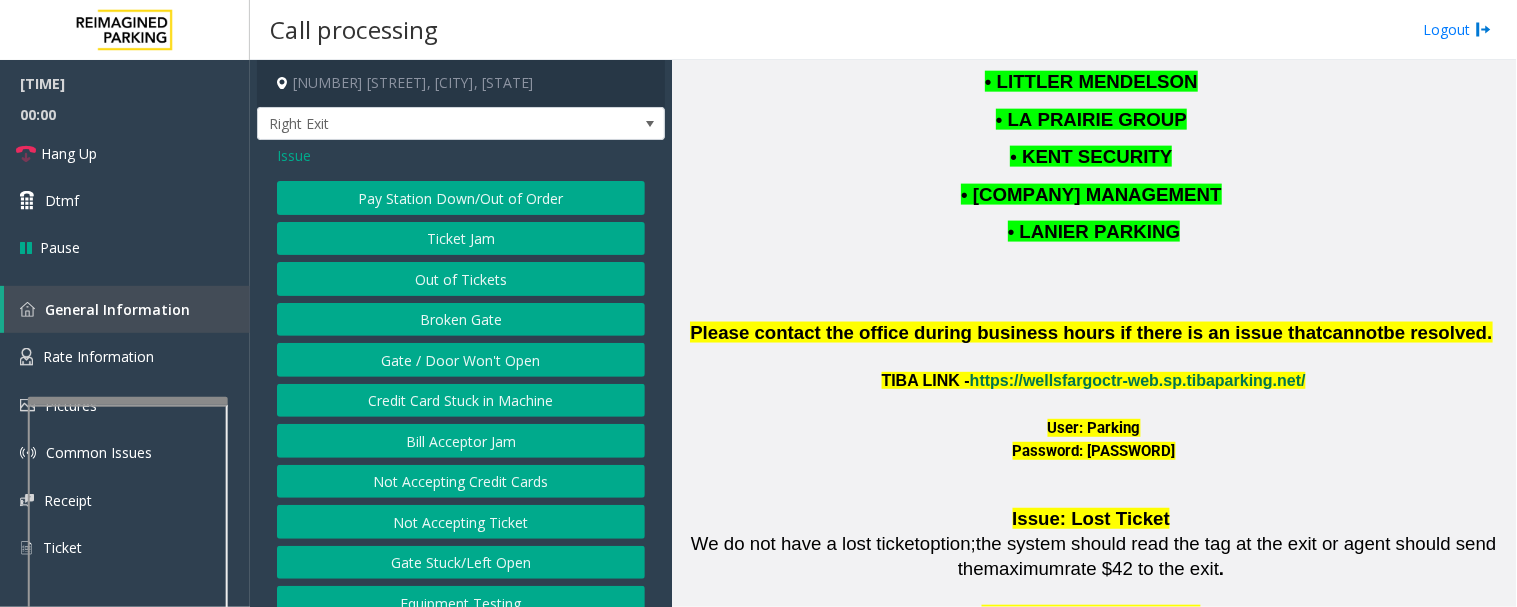 click on "Gate / Door Won't Open" 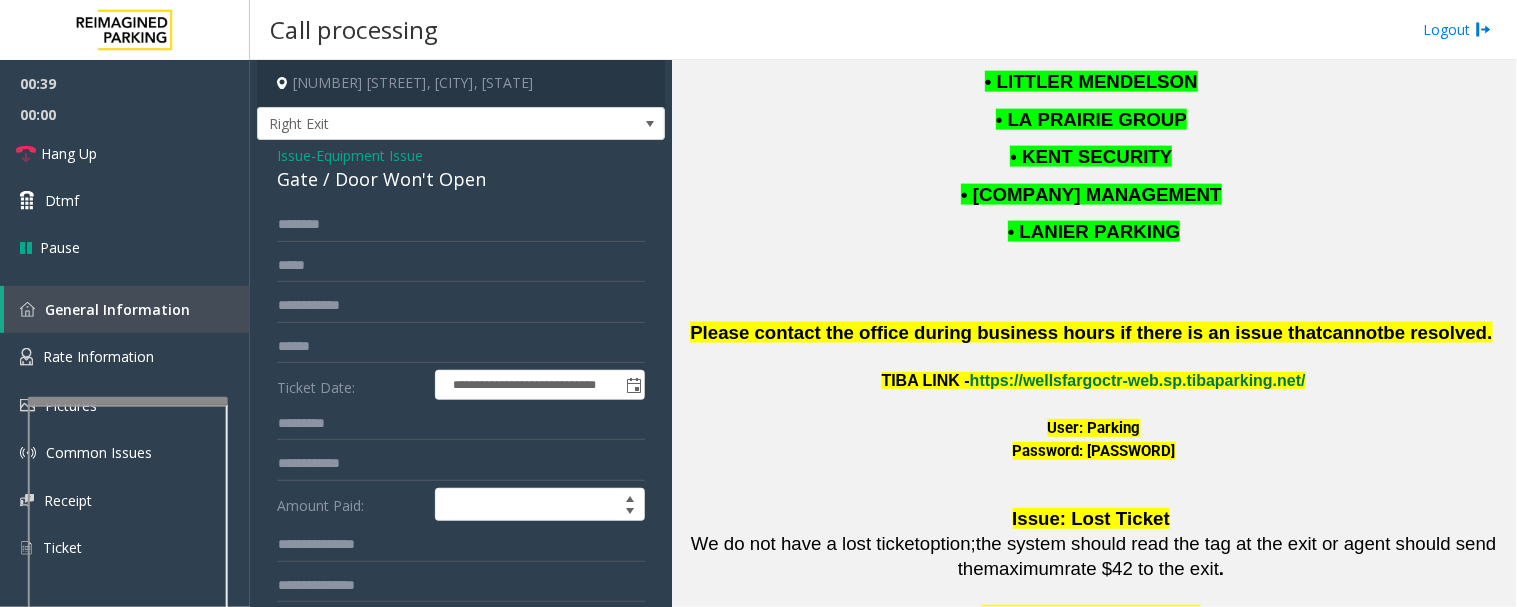 drag, startPoint x: 371, startPoint y: 190, endPoint x: 327, endPoint y: 213, distance: 49.648766 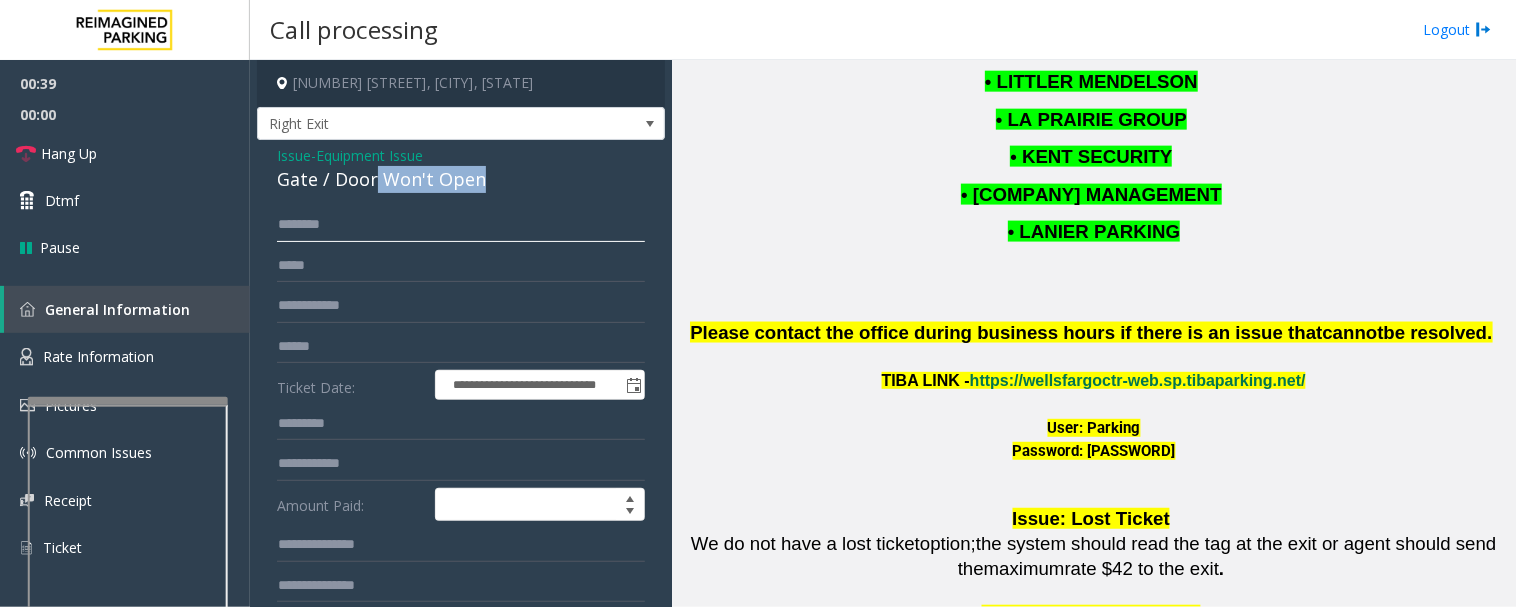click 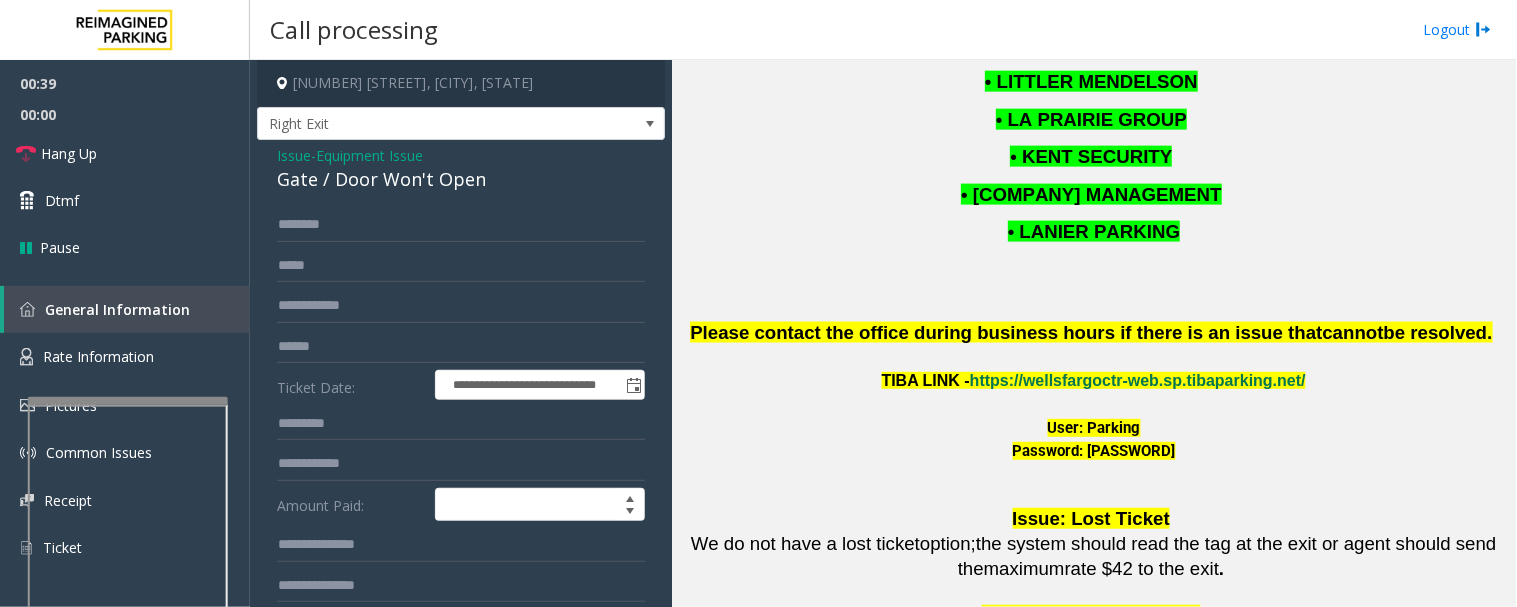 click on "**********" 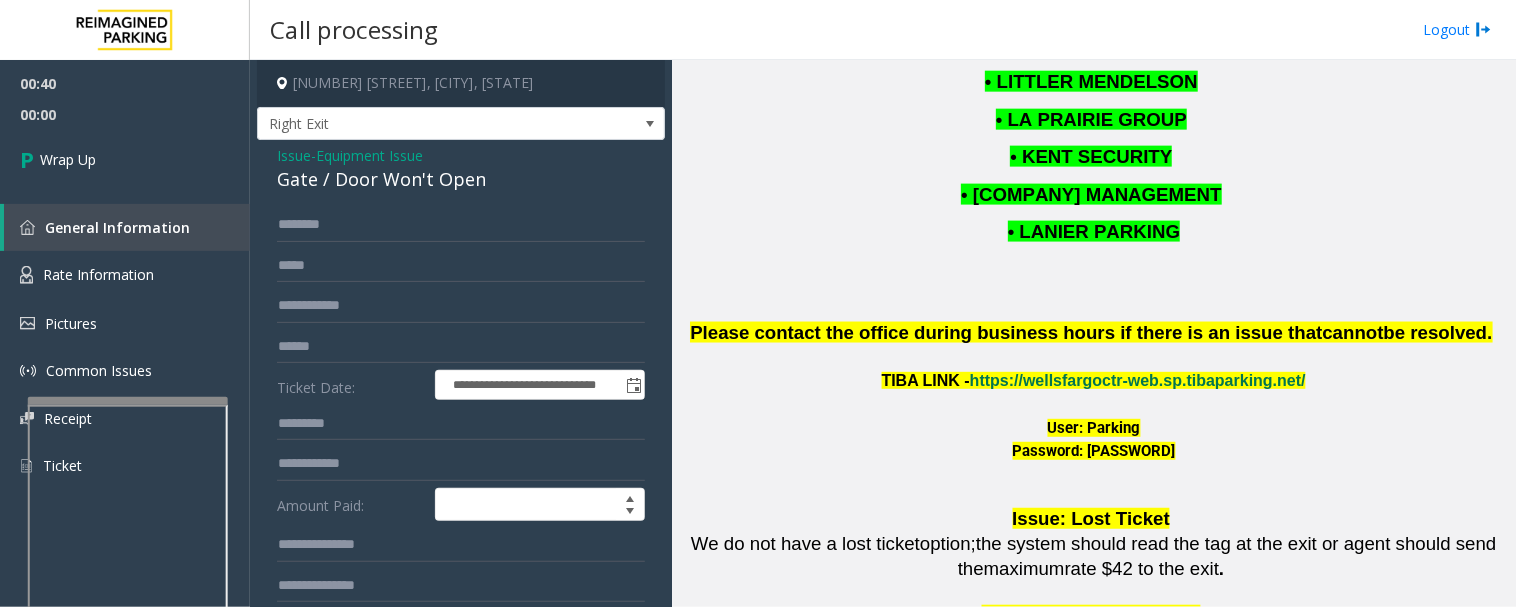 click on "Gate / Door Won't Open" 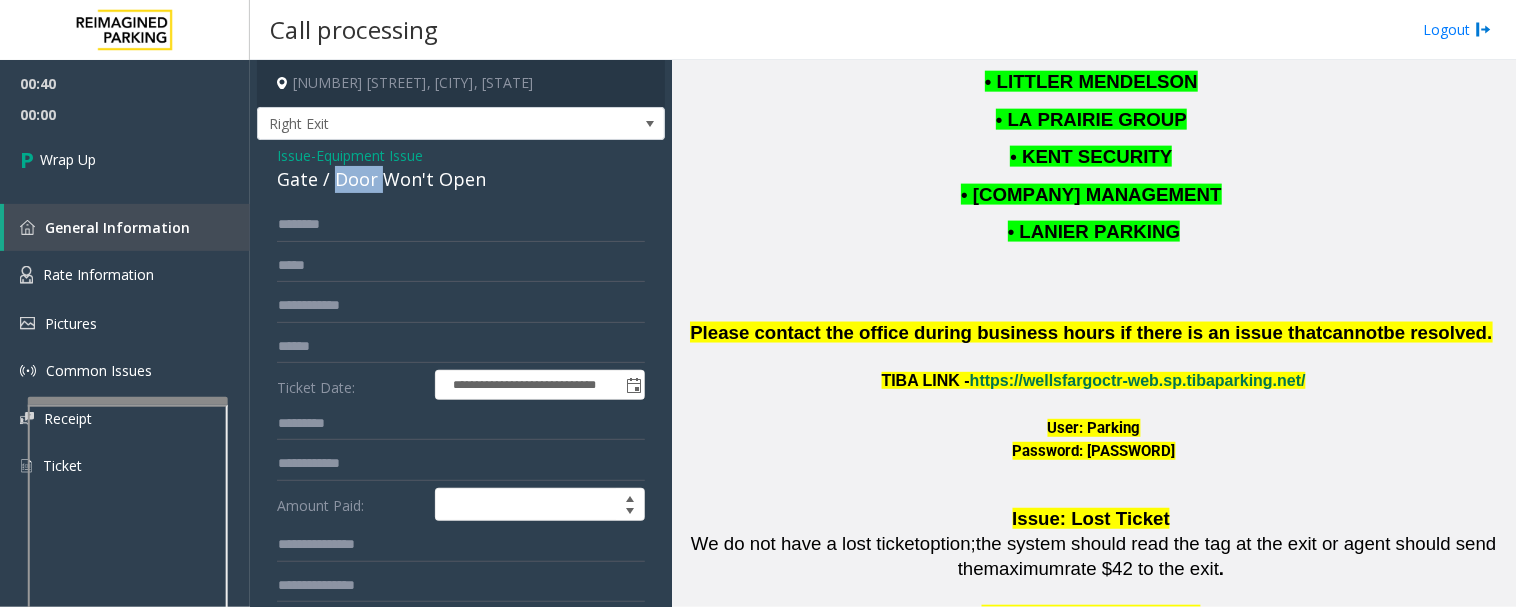 click on "Gate / Door Won't Open" 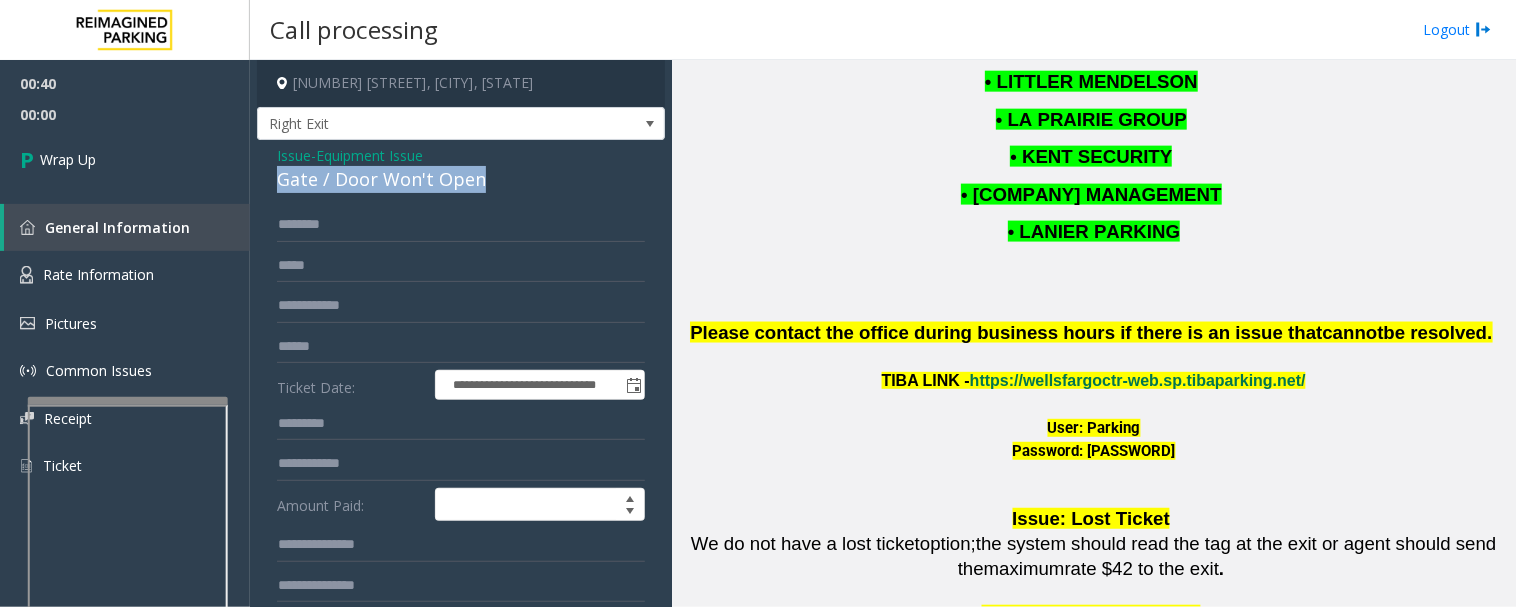 click on "Gate / Door Won't Open" 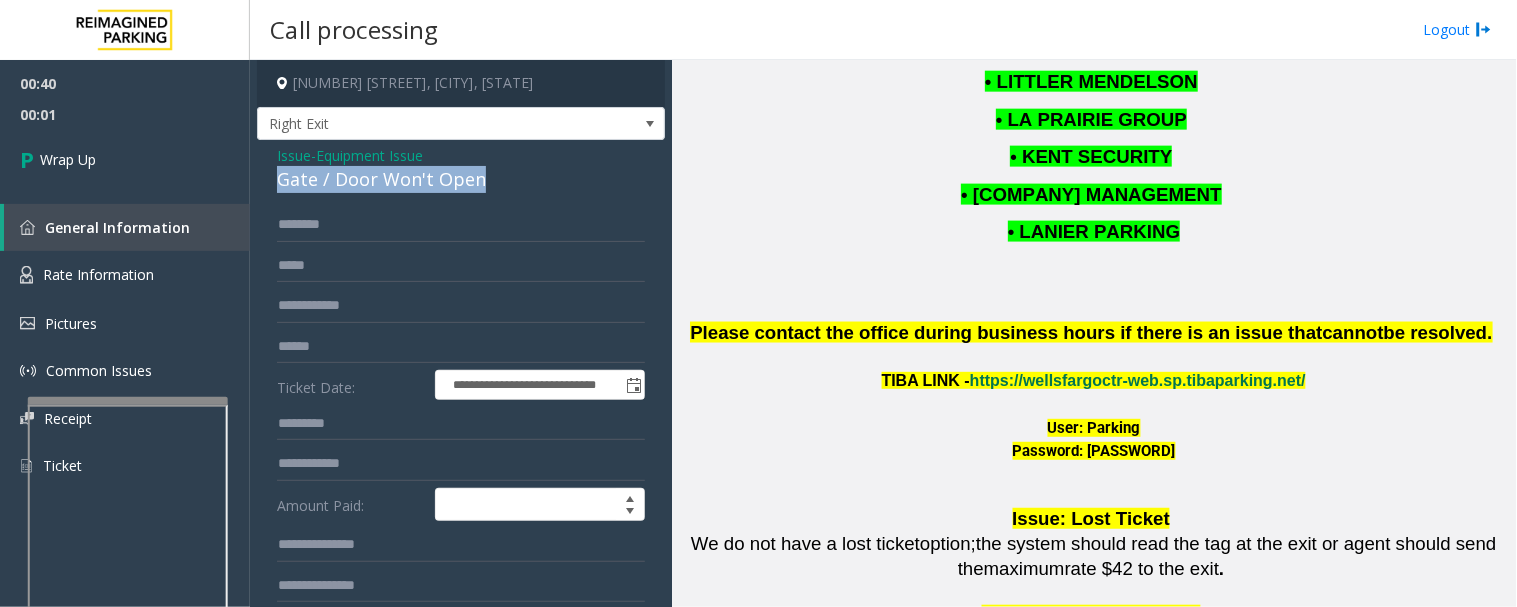 copy on "Gate / Door Won't Open" 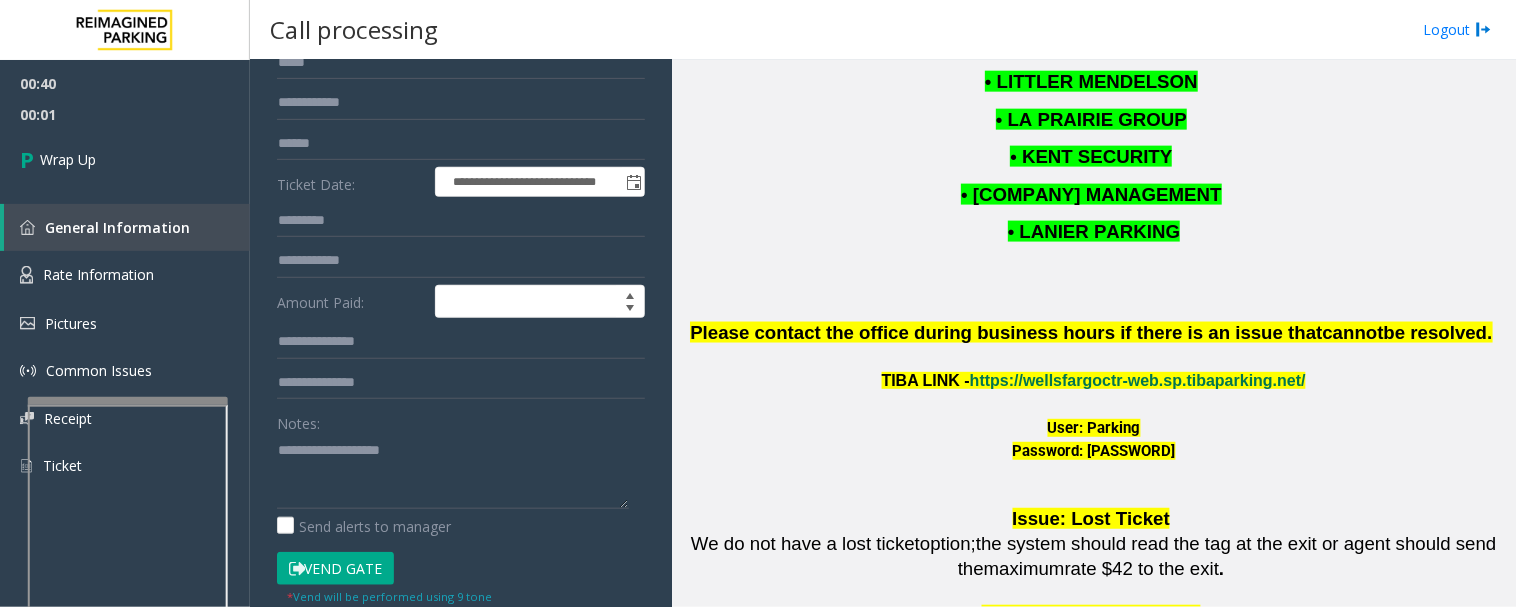 scroll, scrollTop: 444, scrollLeft: 0, axis: vertical 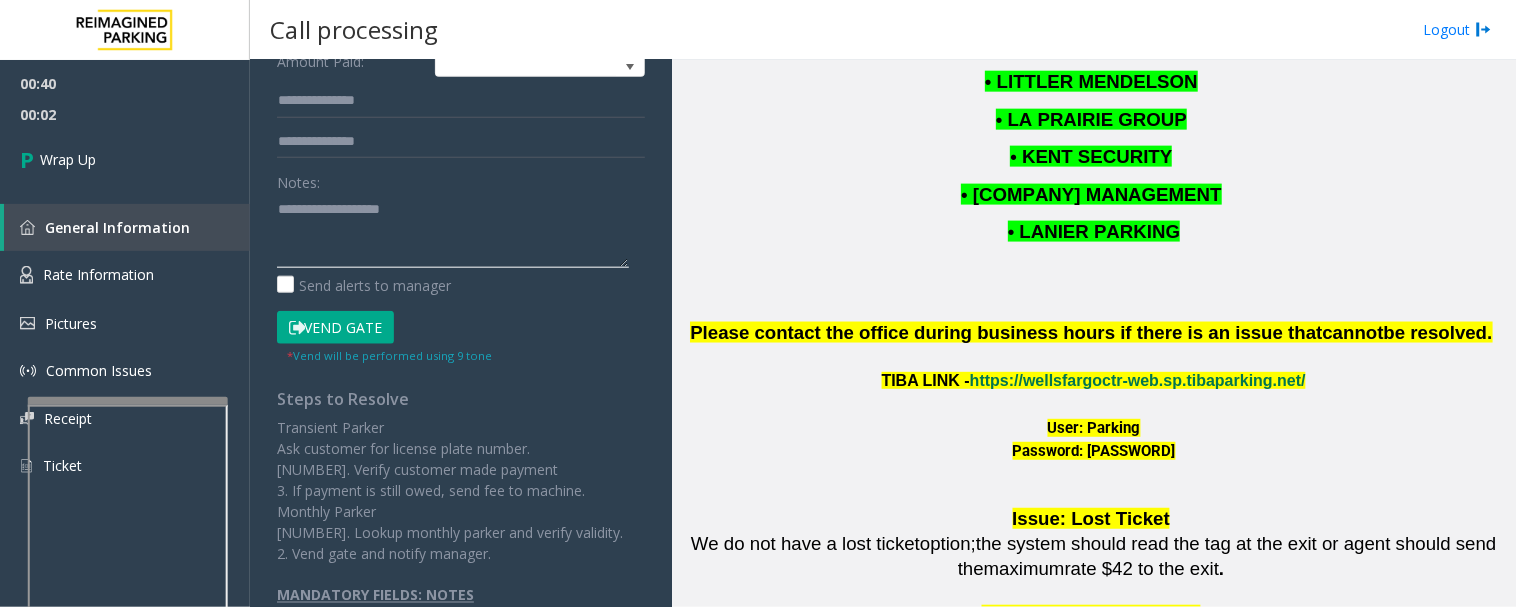 click 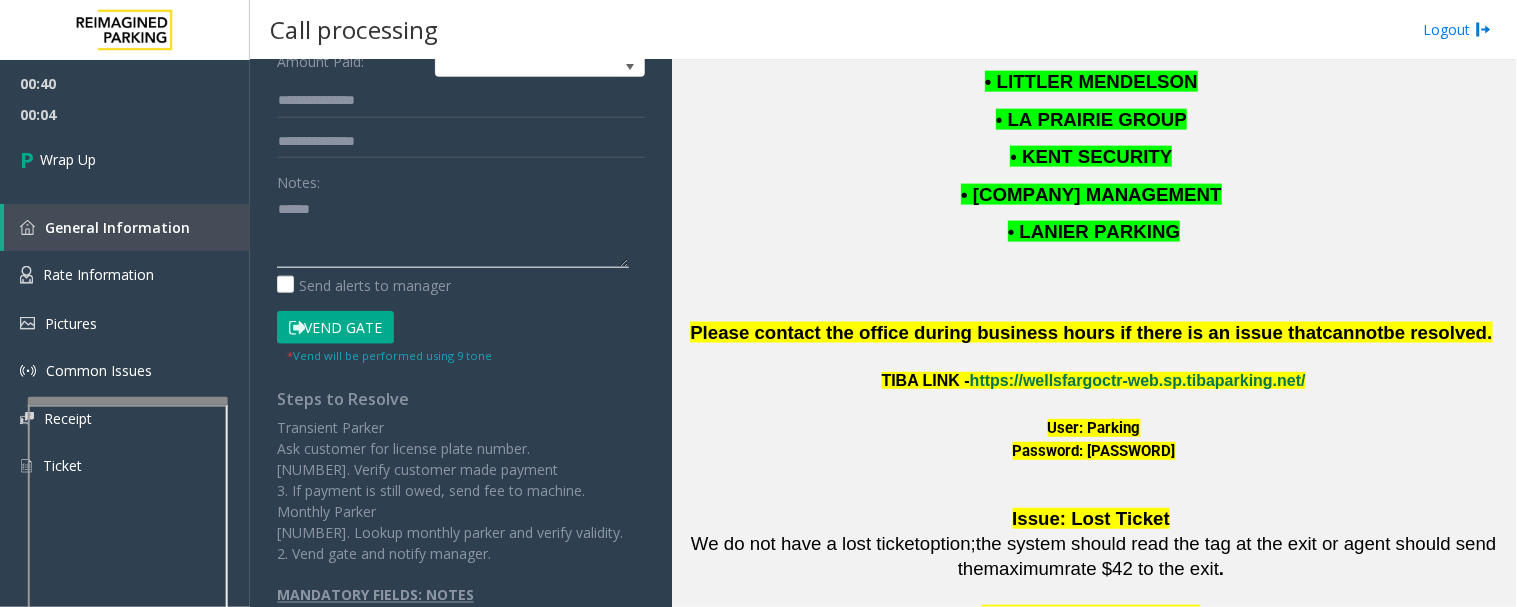 paste on "**********" 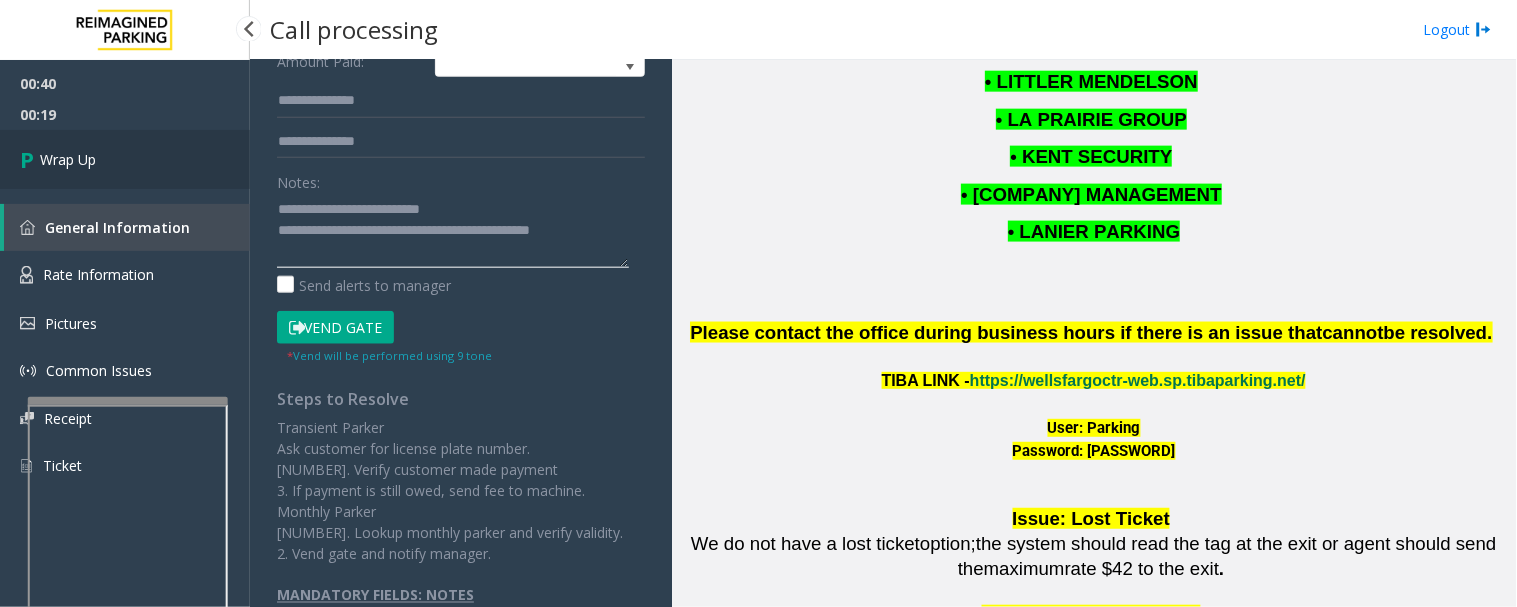 type on "**********" 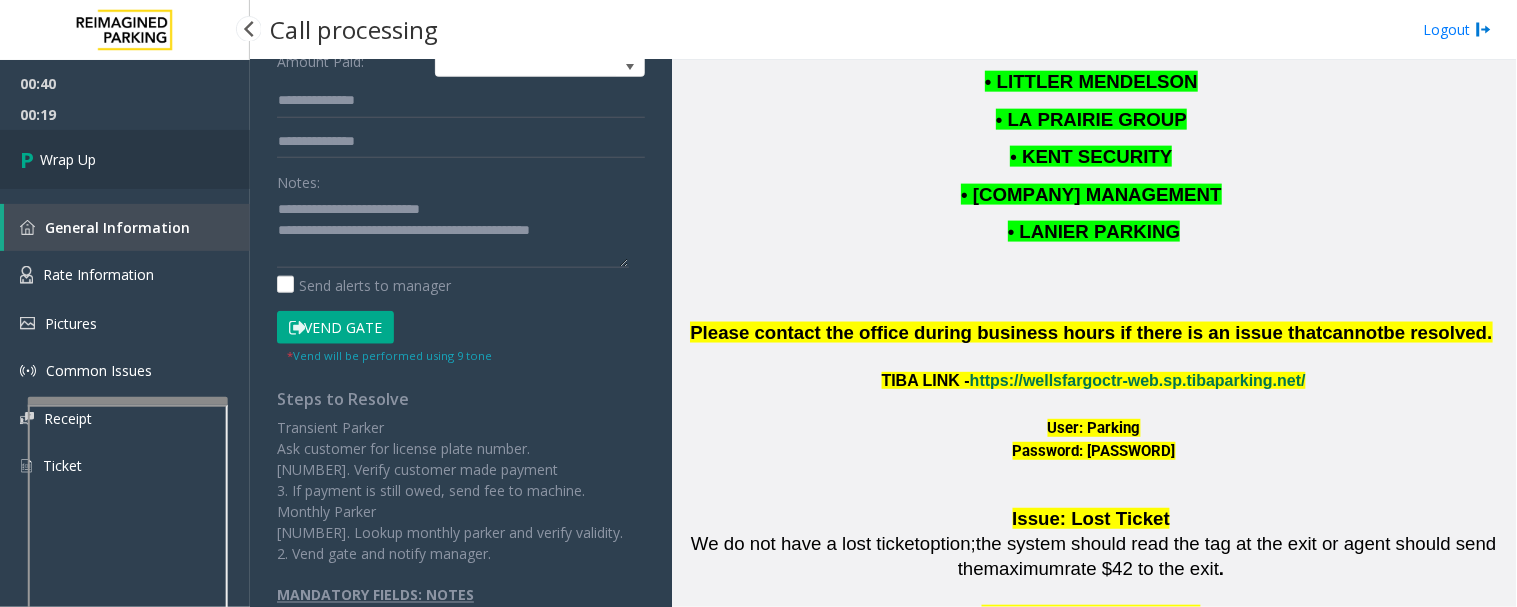 click on "Wrap Up" at bounding box center [125, 159] 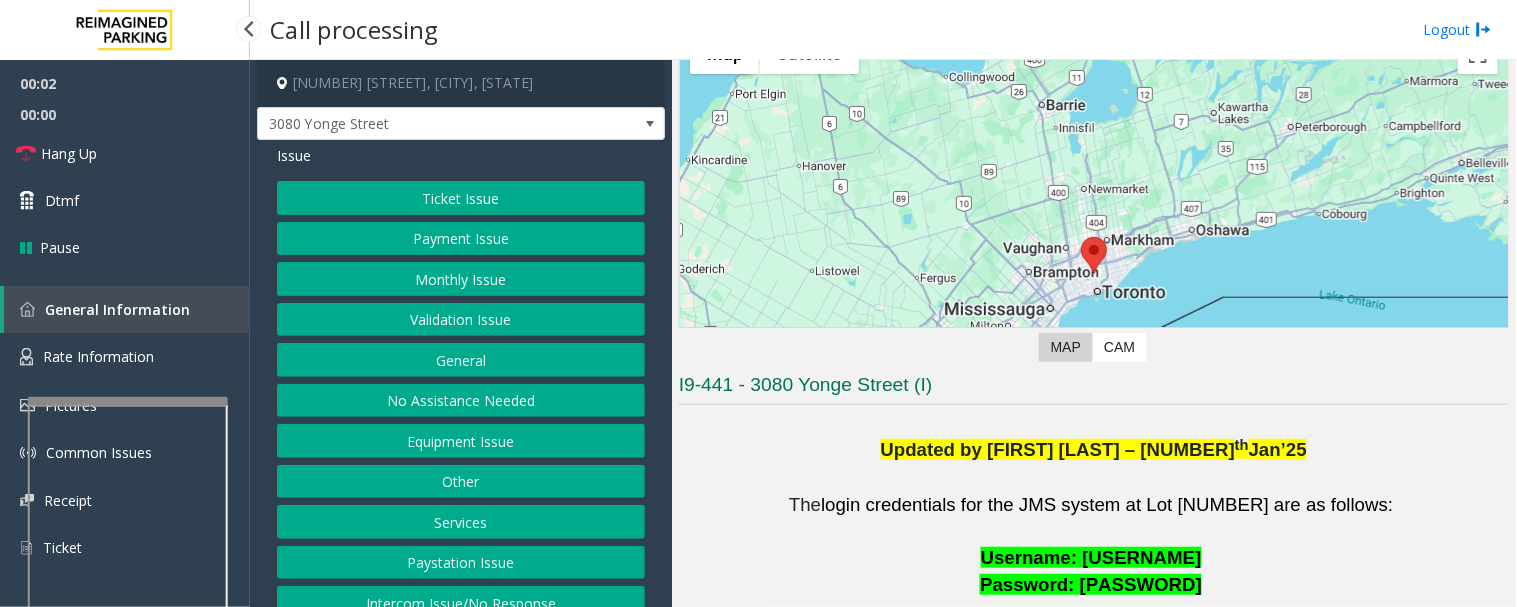 scroll, scrollTop: 444, scrollLeft: 0, axis: vertical 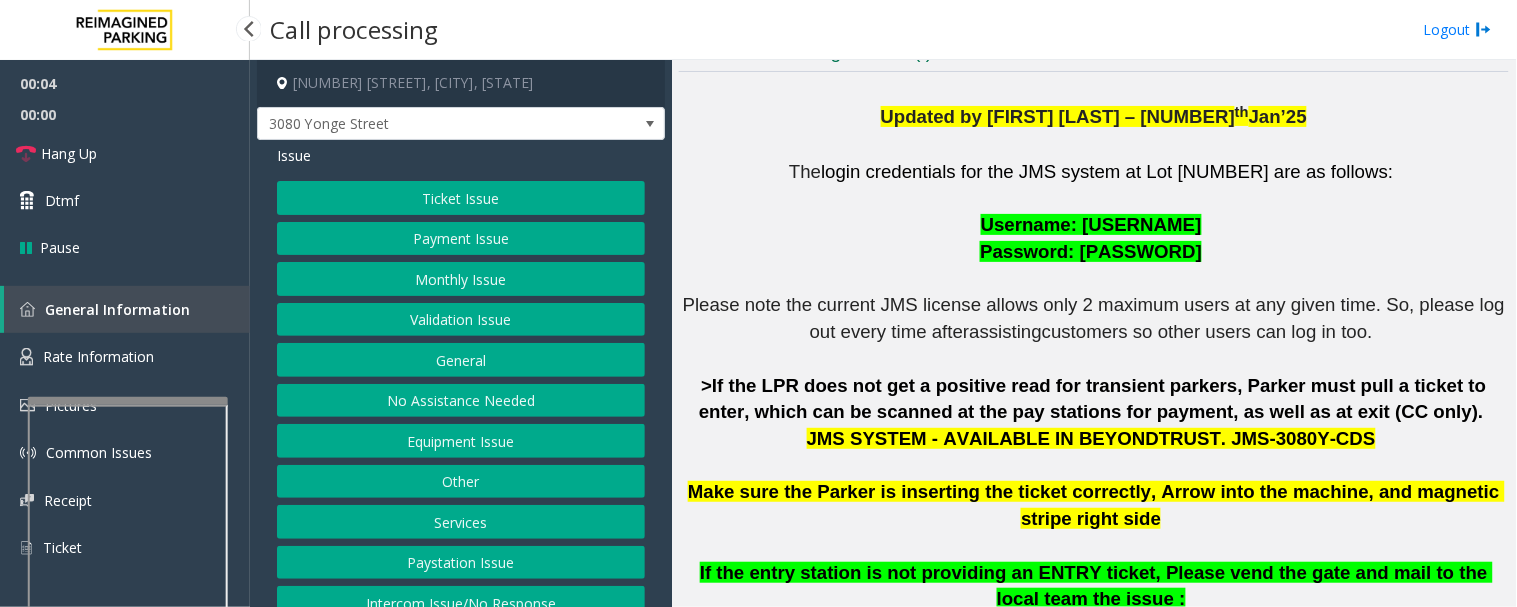 click on "Validation Issue" 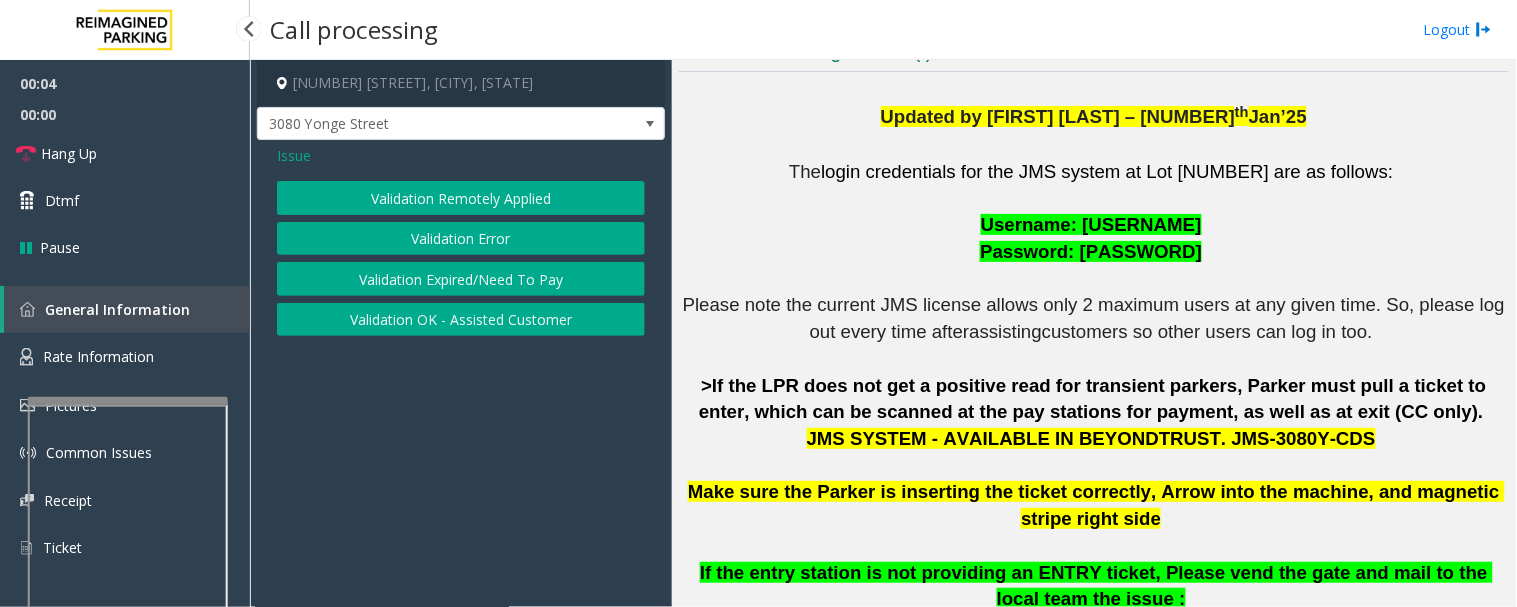 click on "Validation Error" 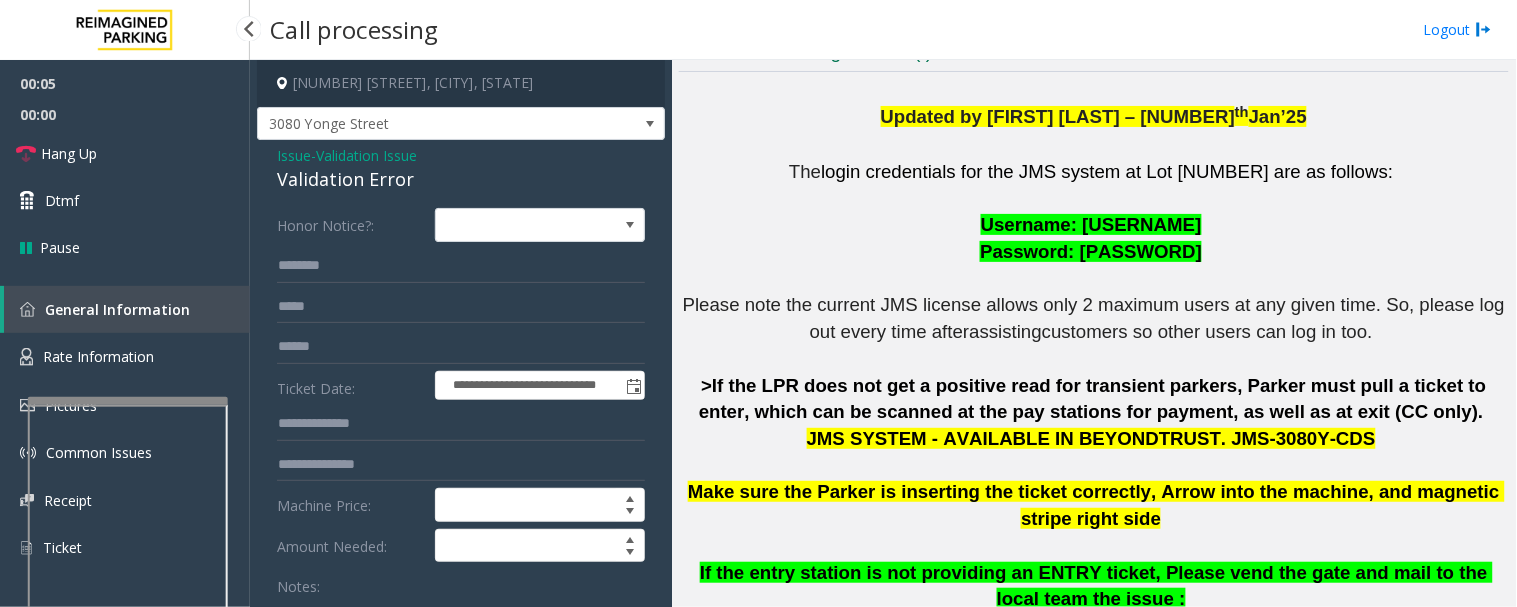 click on "Validation Error" 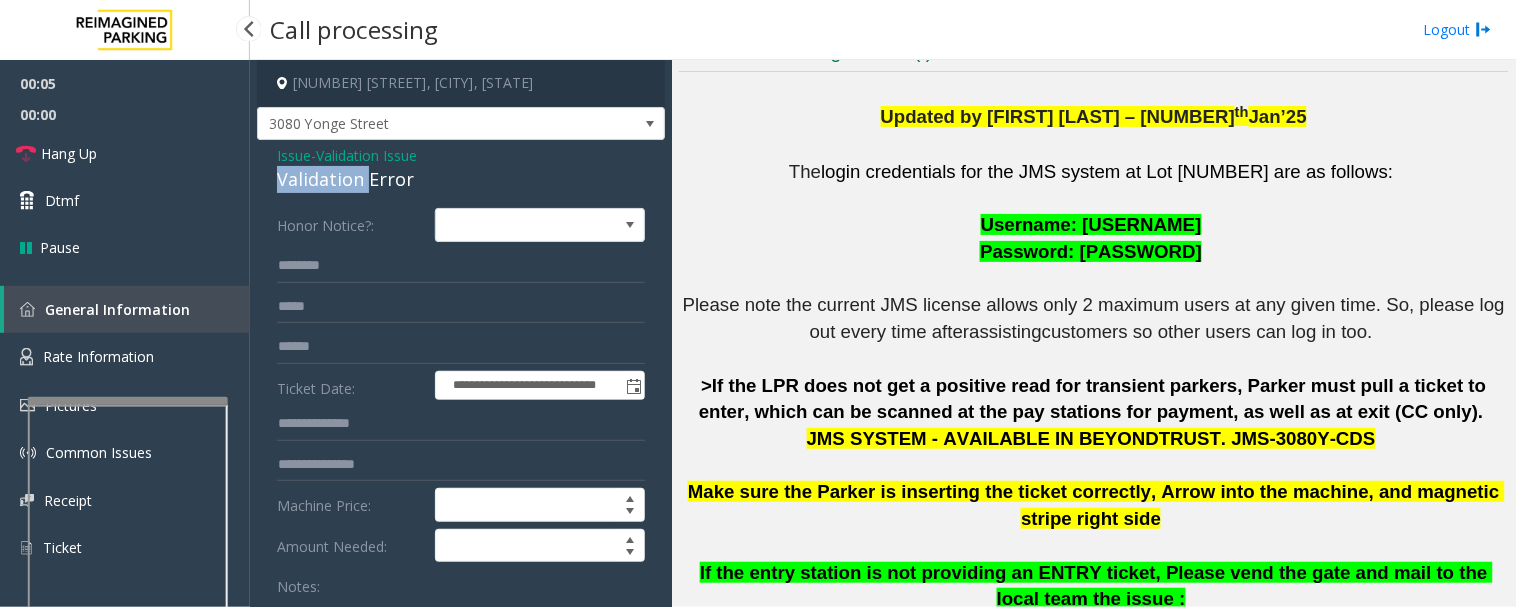 click on "Validation Error" 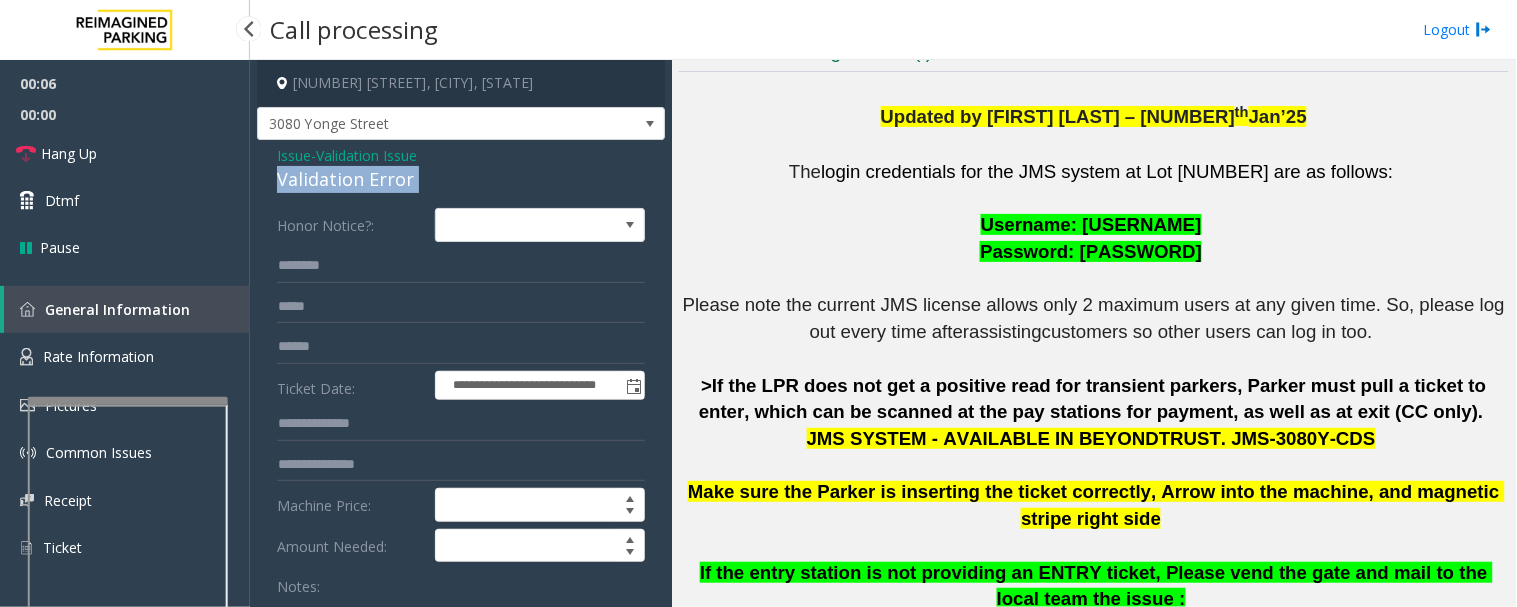 click on "Validation Error" 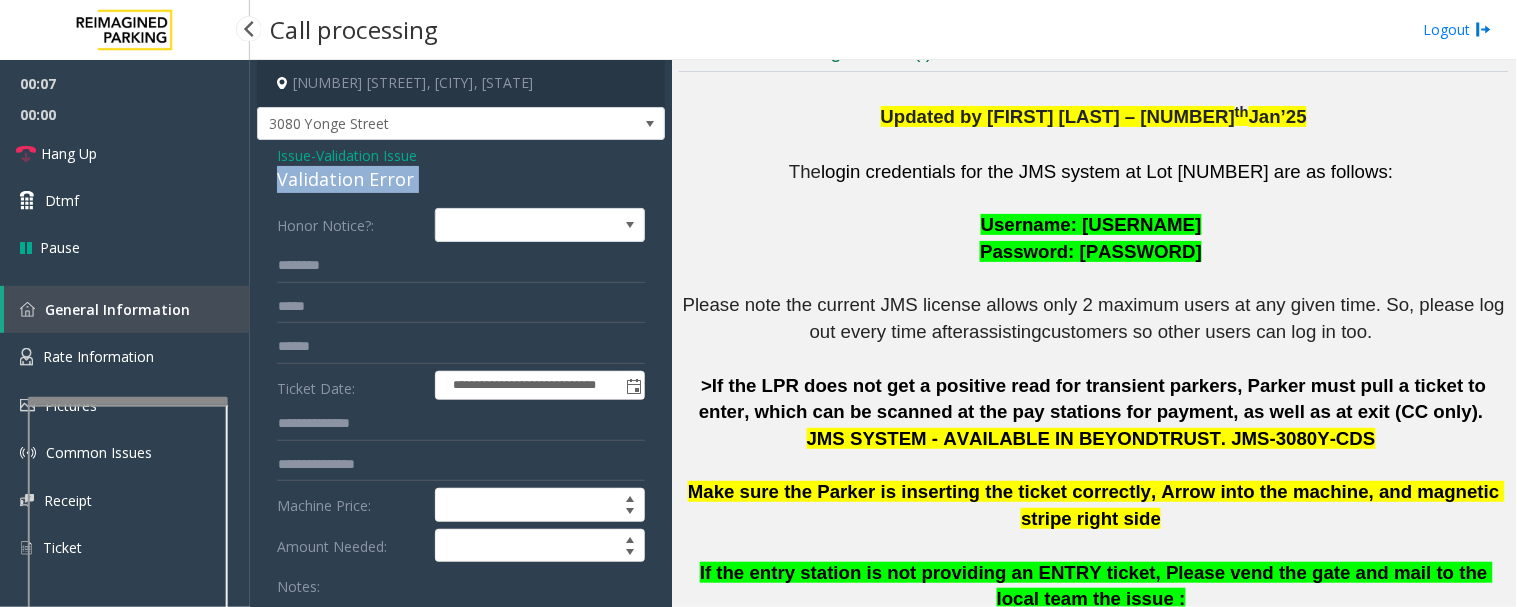 copy on "Validation Error" 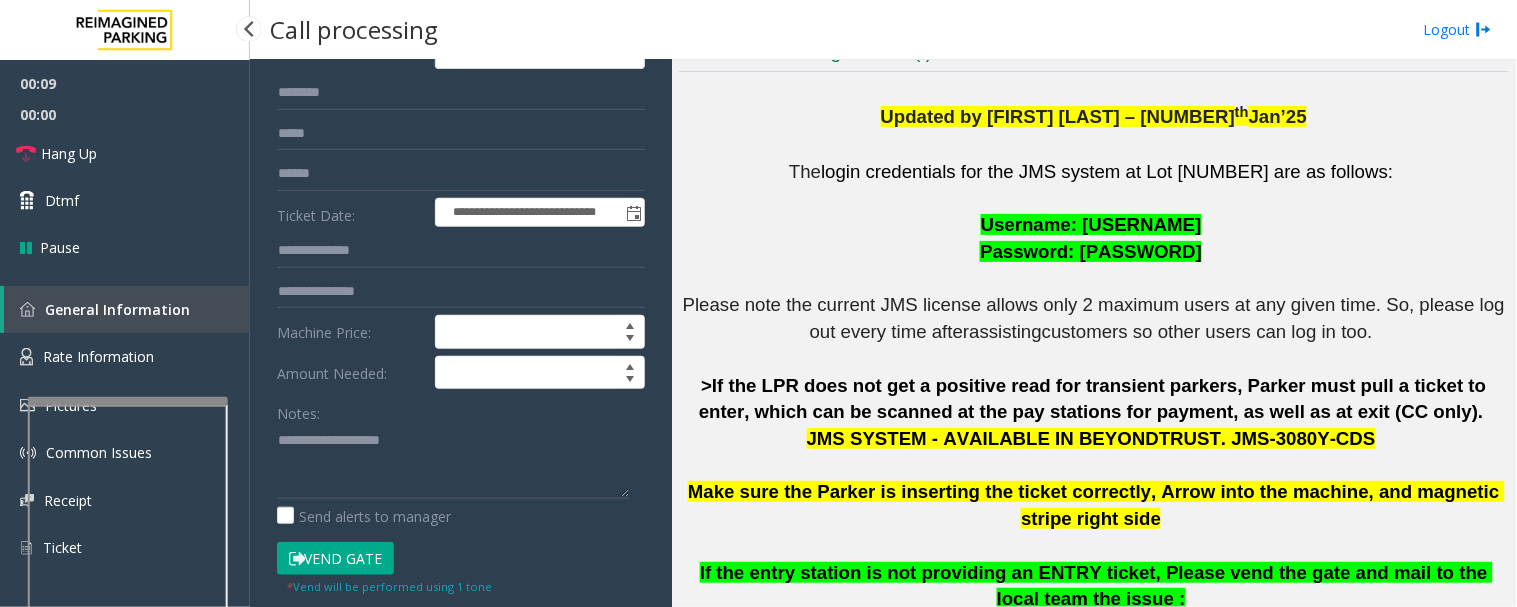 scroll, scrollTop: 444, scrollLeft: 0, axis: vertical 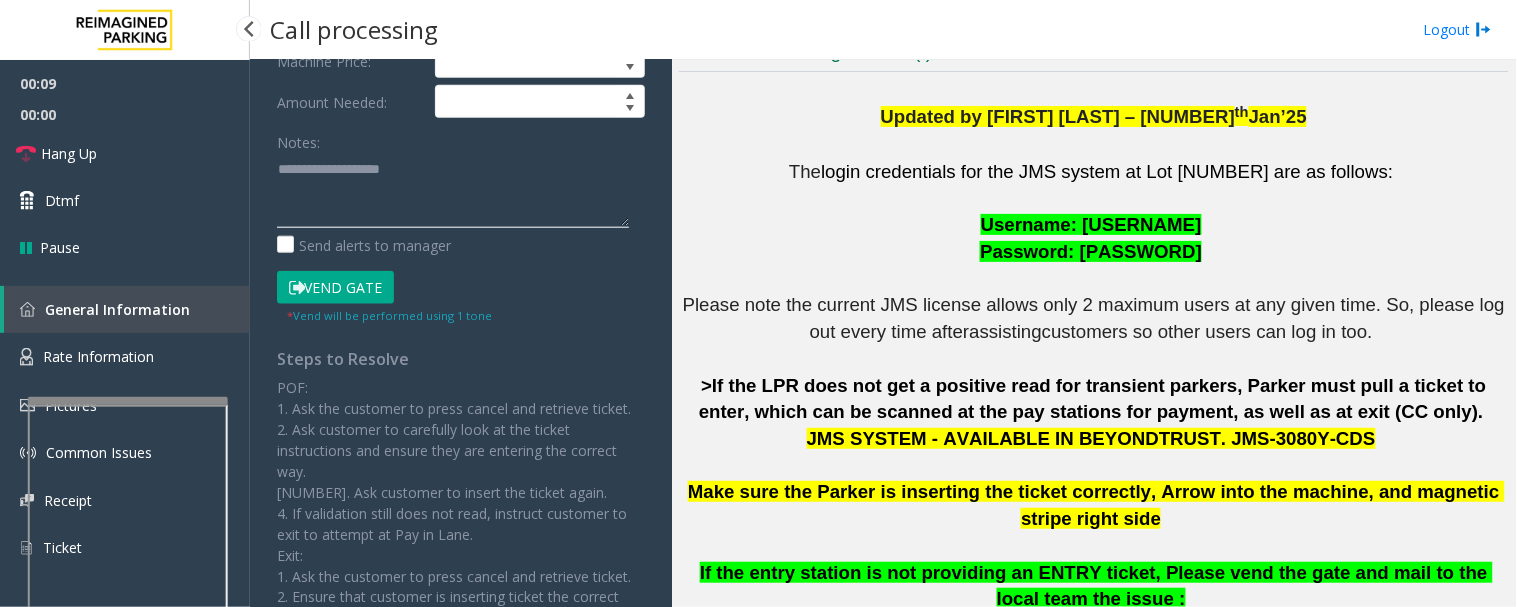 click 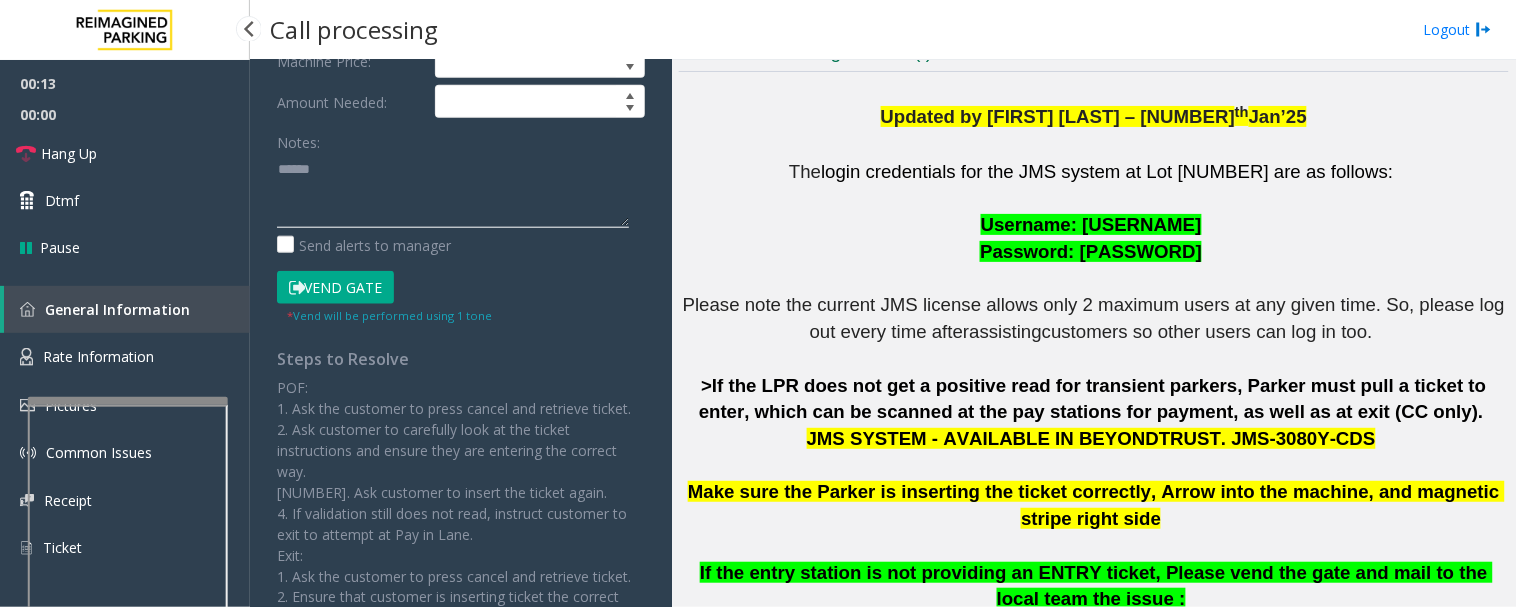 paste on "**********" 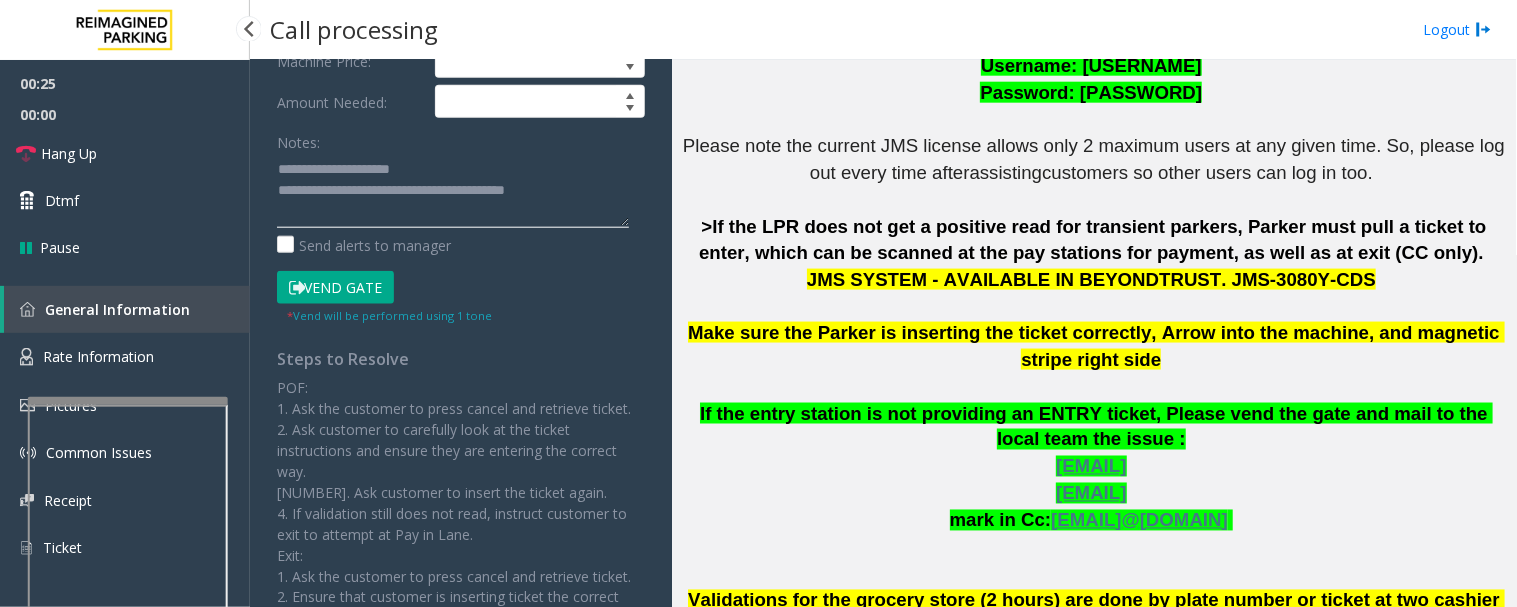 scroll, scrollTop: 666, scrollLeft: 0, axis: vertical 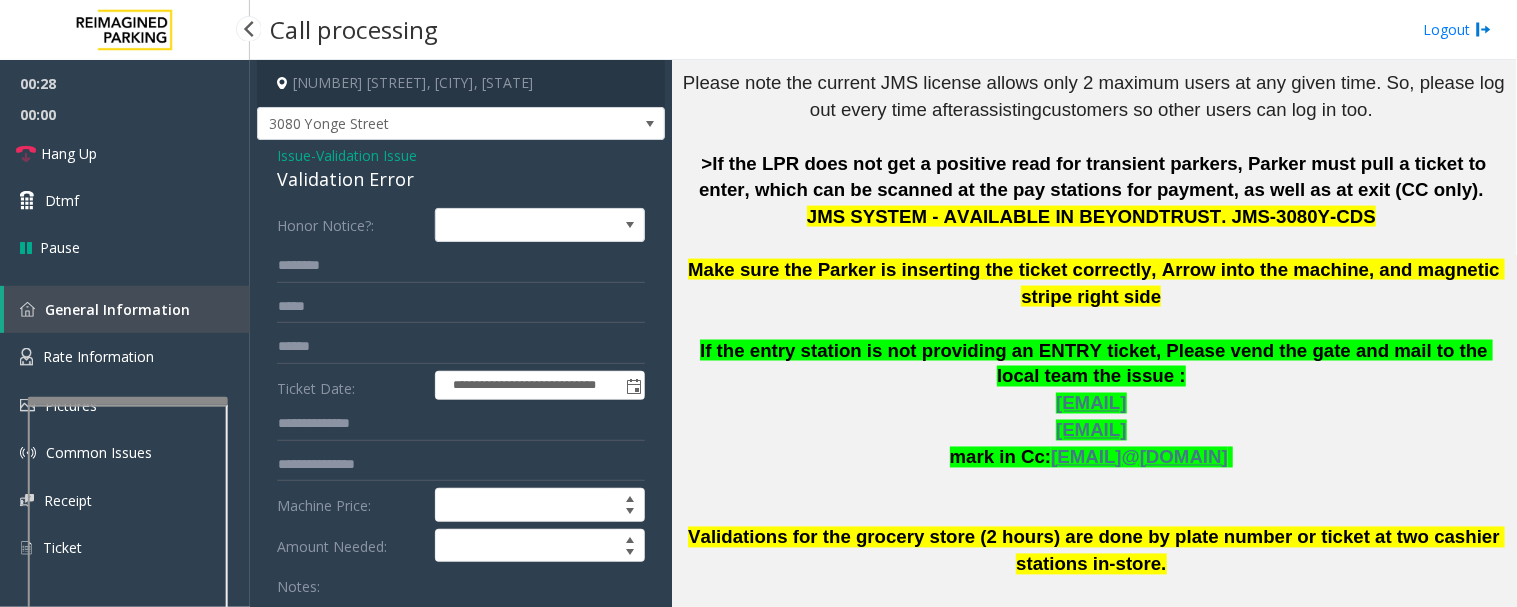 type on "**********" 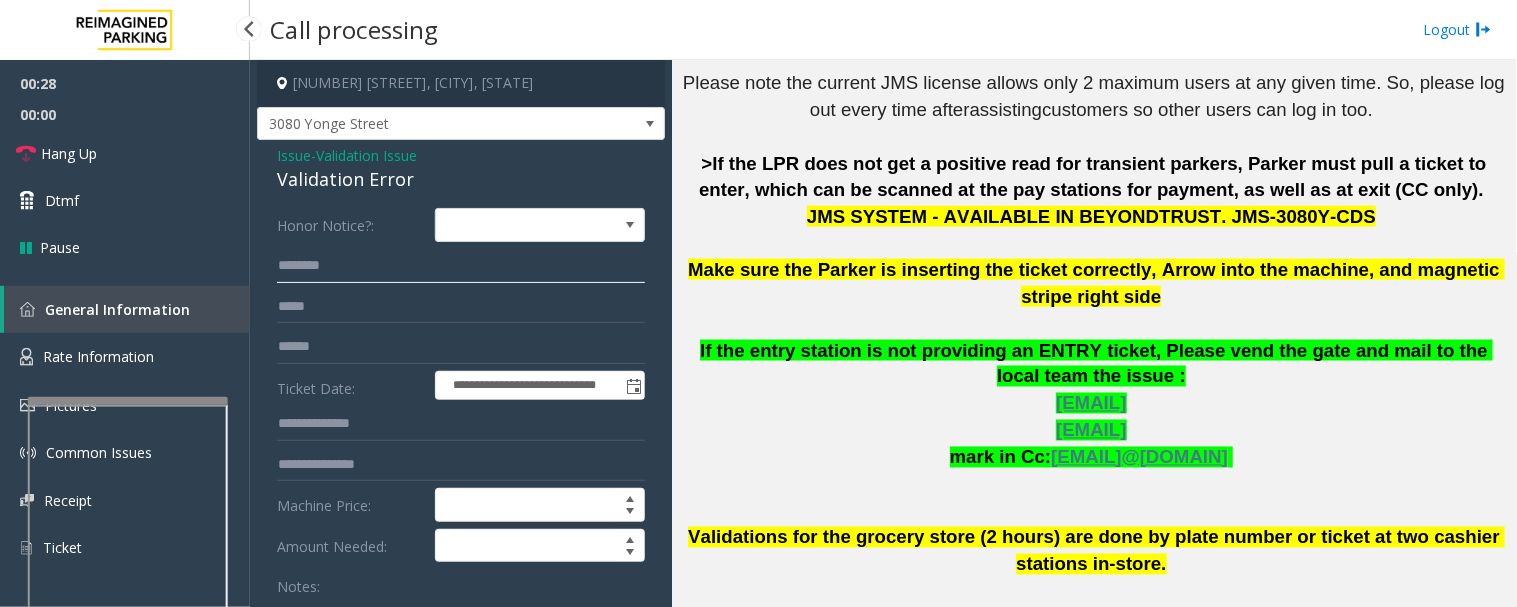 click 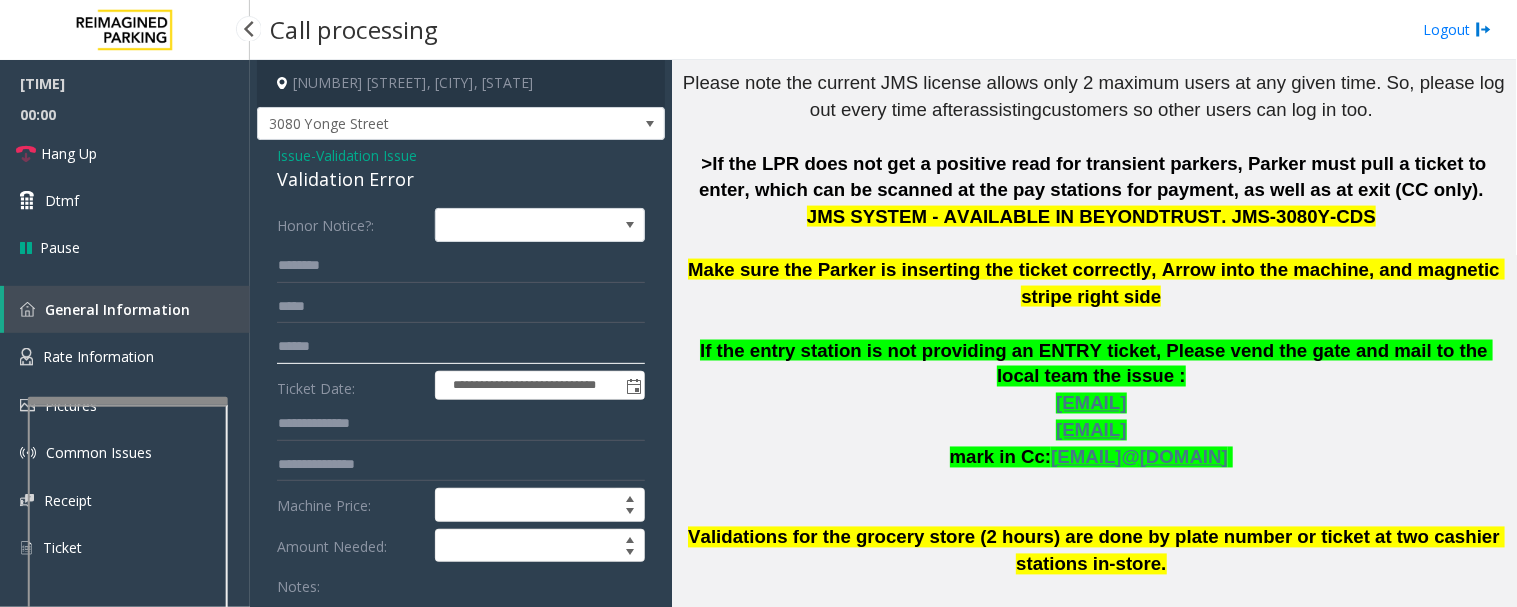click 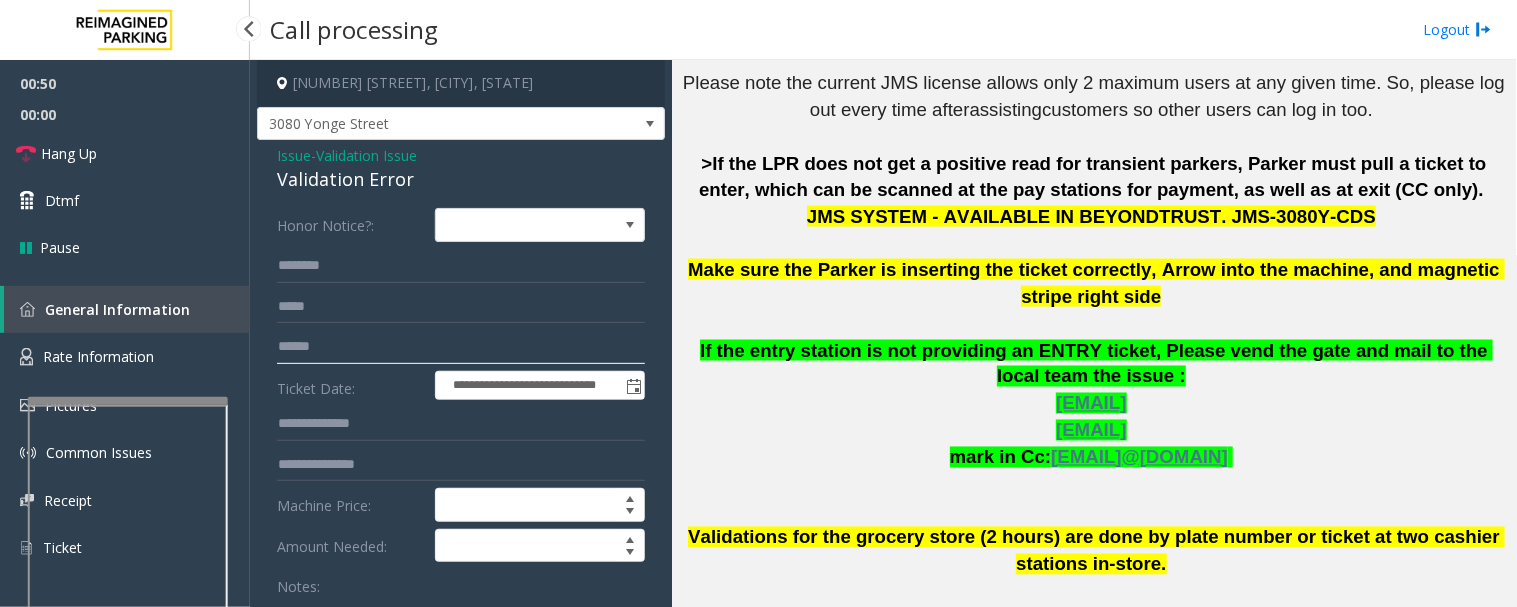 type on "******" 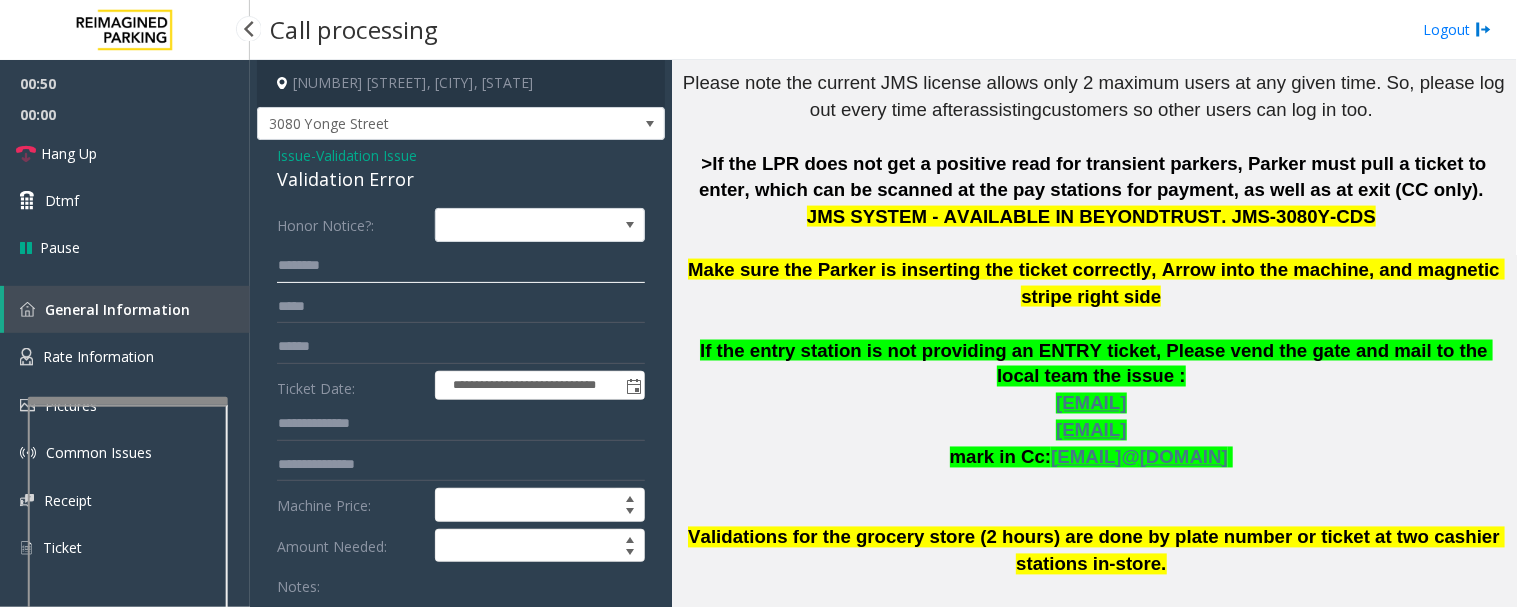 click 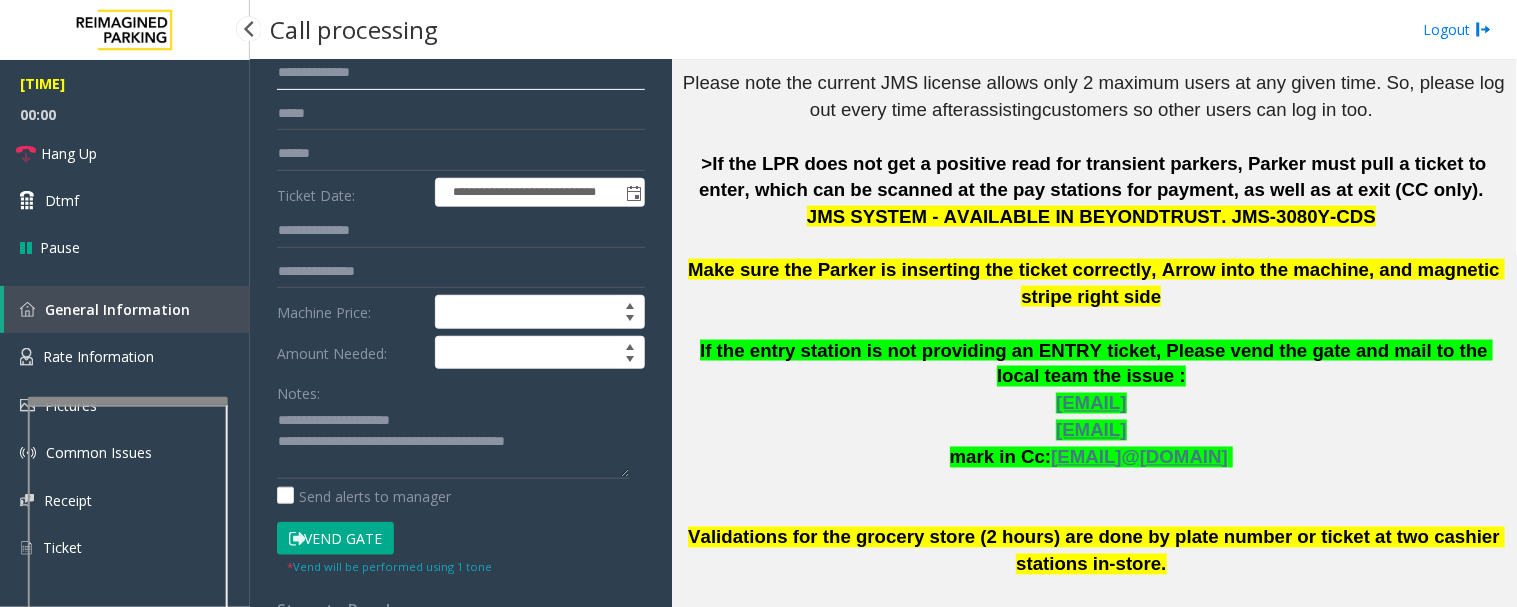 scroll, scrollTop: 333, scrollLeft: 0, axis: vertical 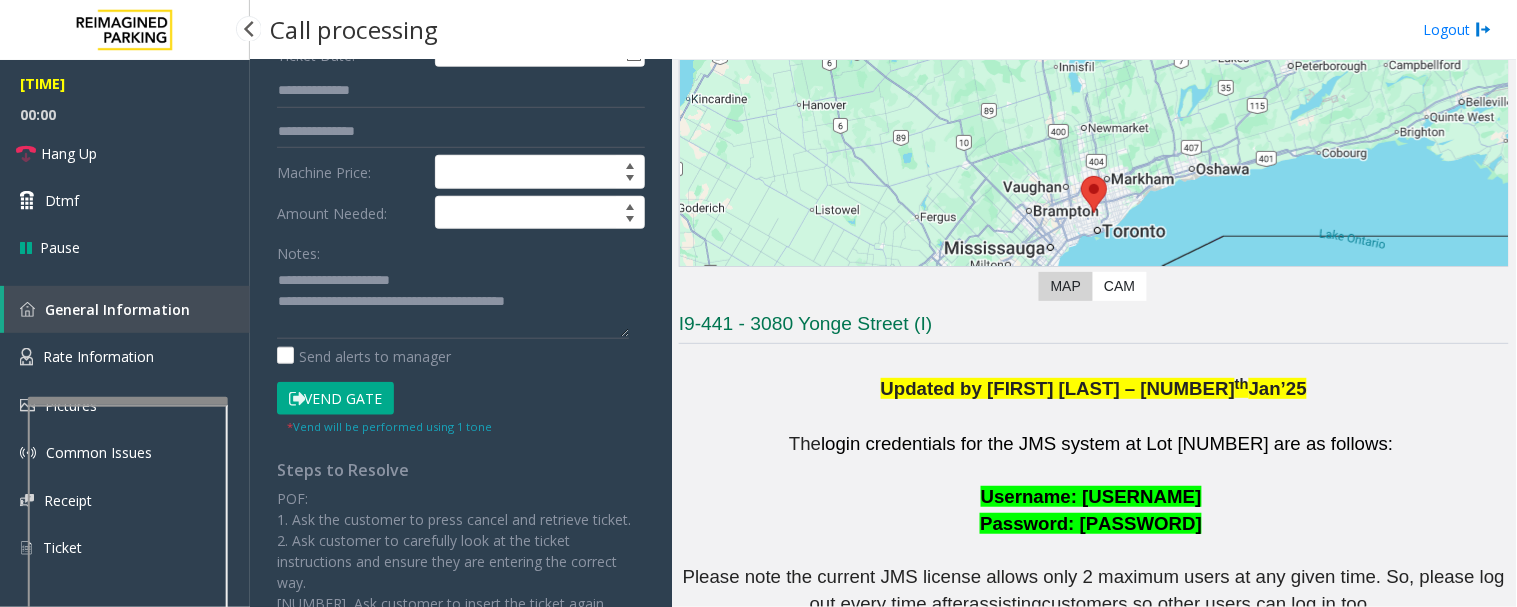 type on "**********" 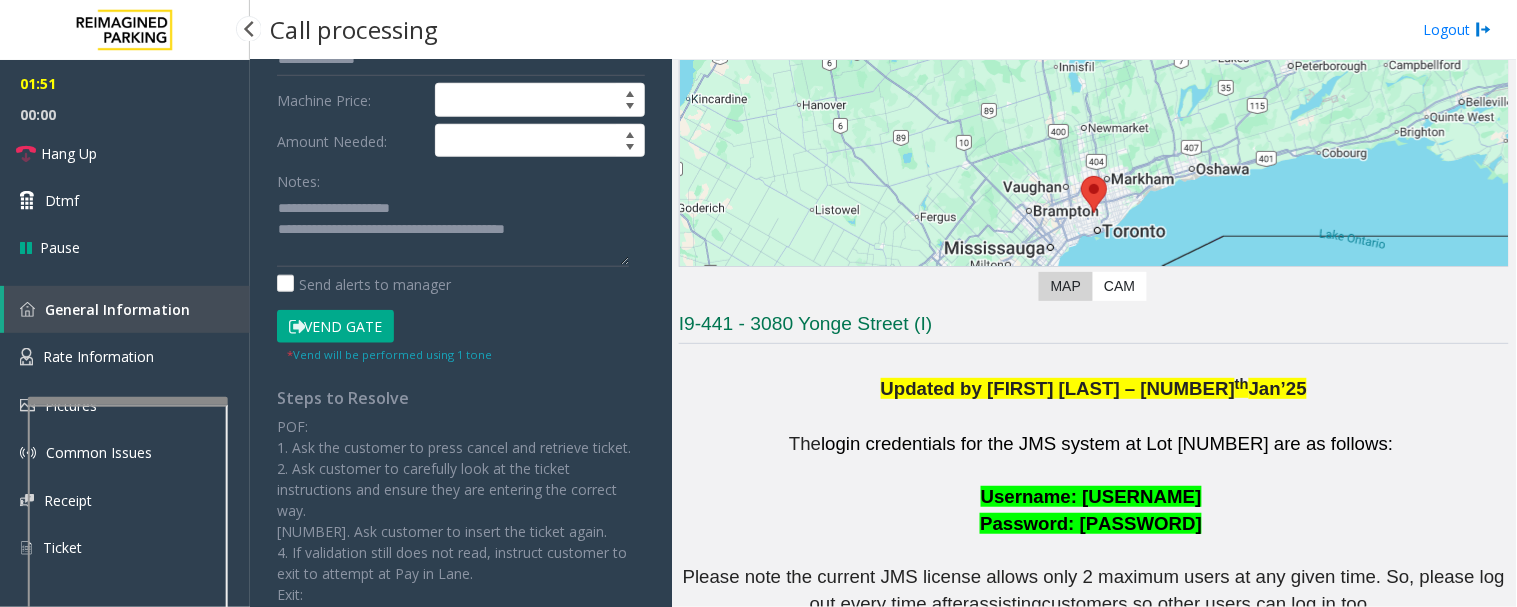 scroll, scrollTop: 444, scrollLeft: 0, axis: vertical 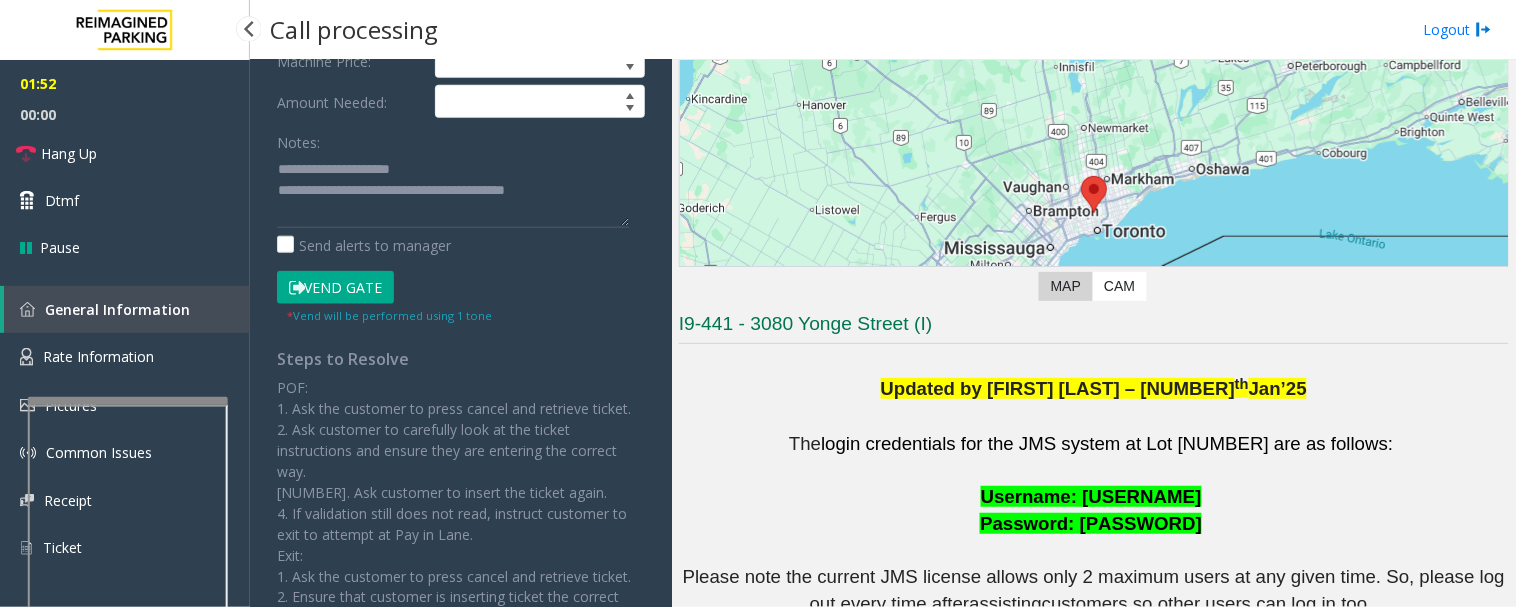 click on "Vend Gate" 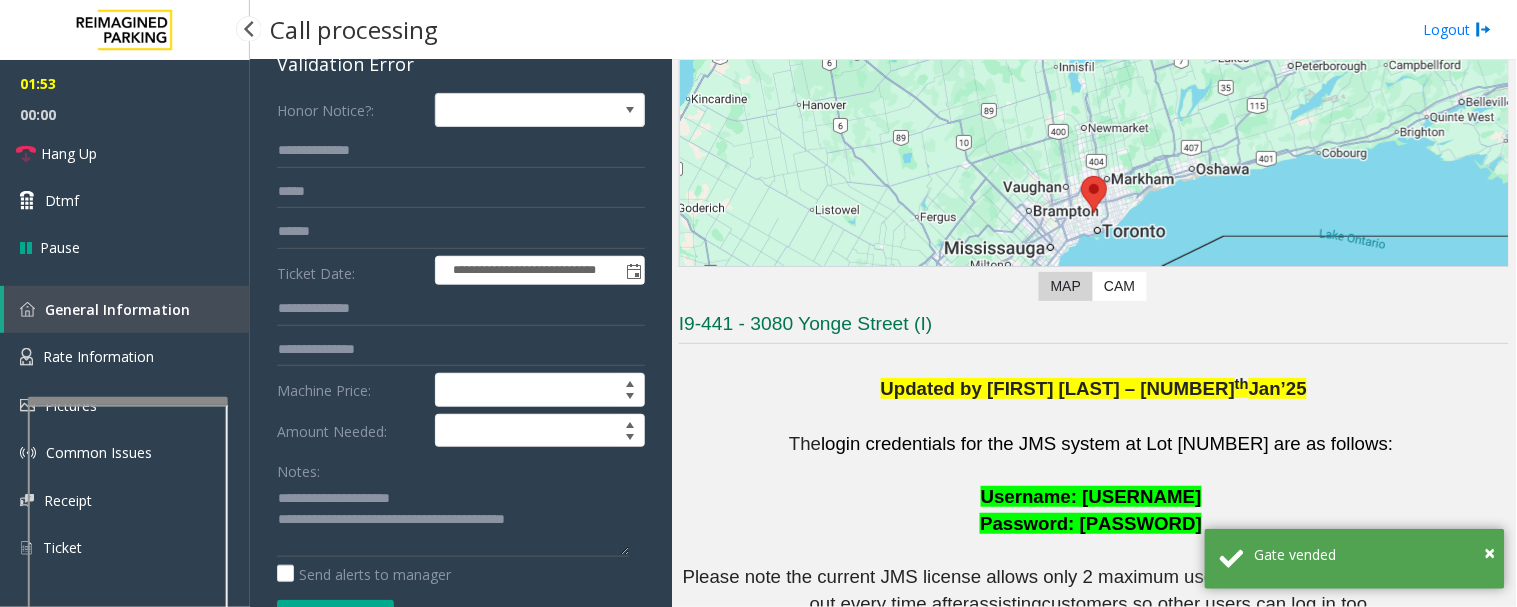 scroll, scrollTop: 111, scrollLeft: 0, axis: vertical 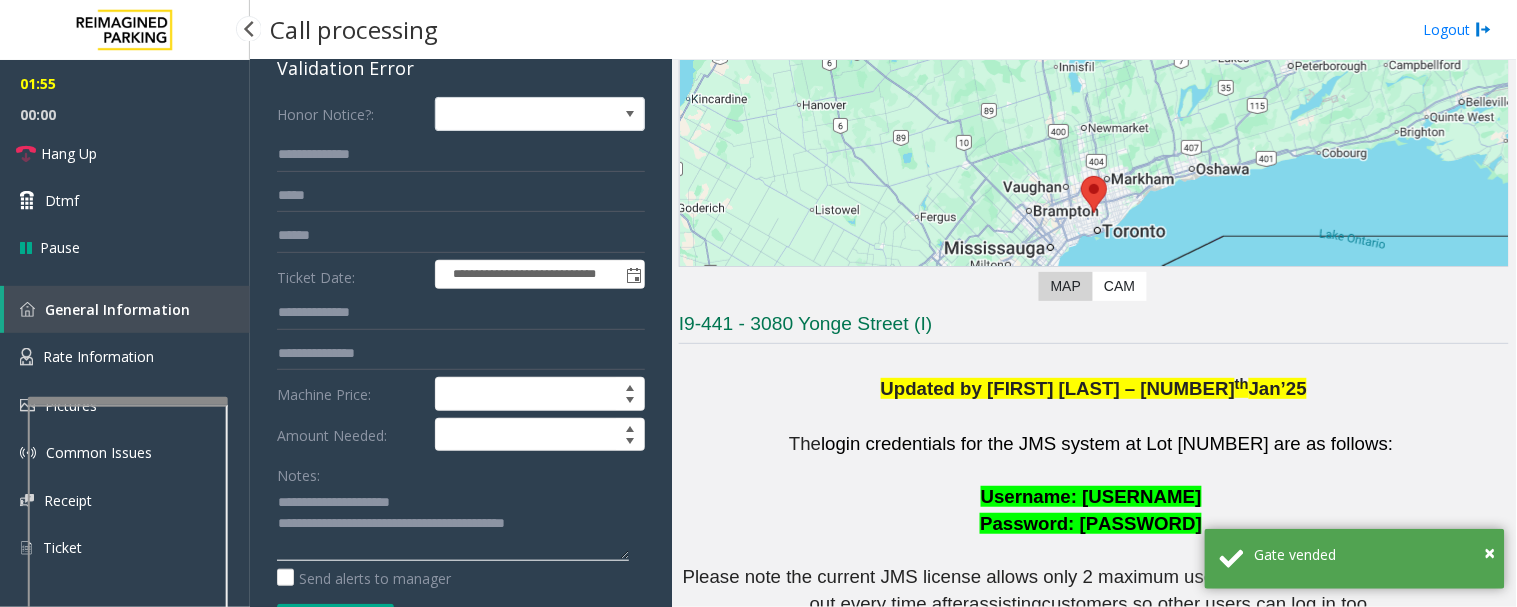 click 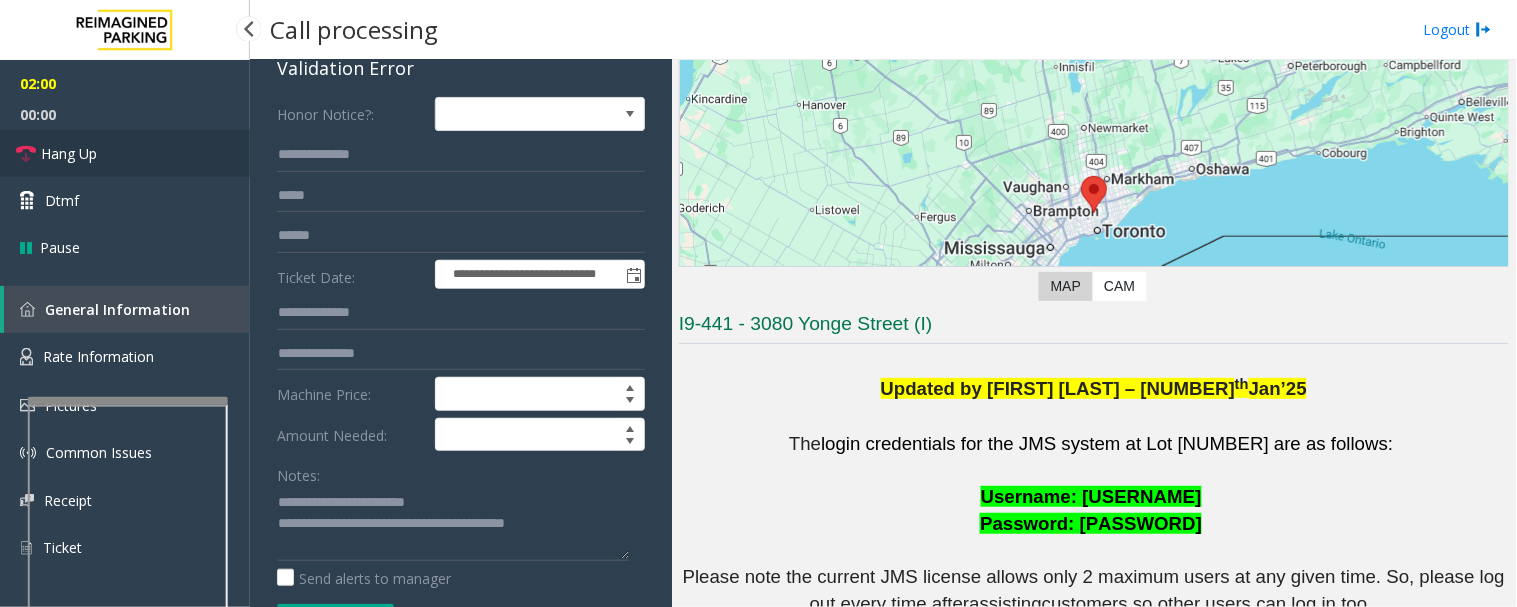 click on "Hang Up" at bounding box center (69, 153) 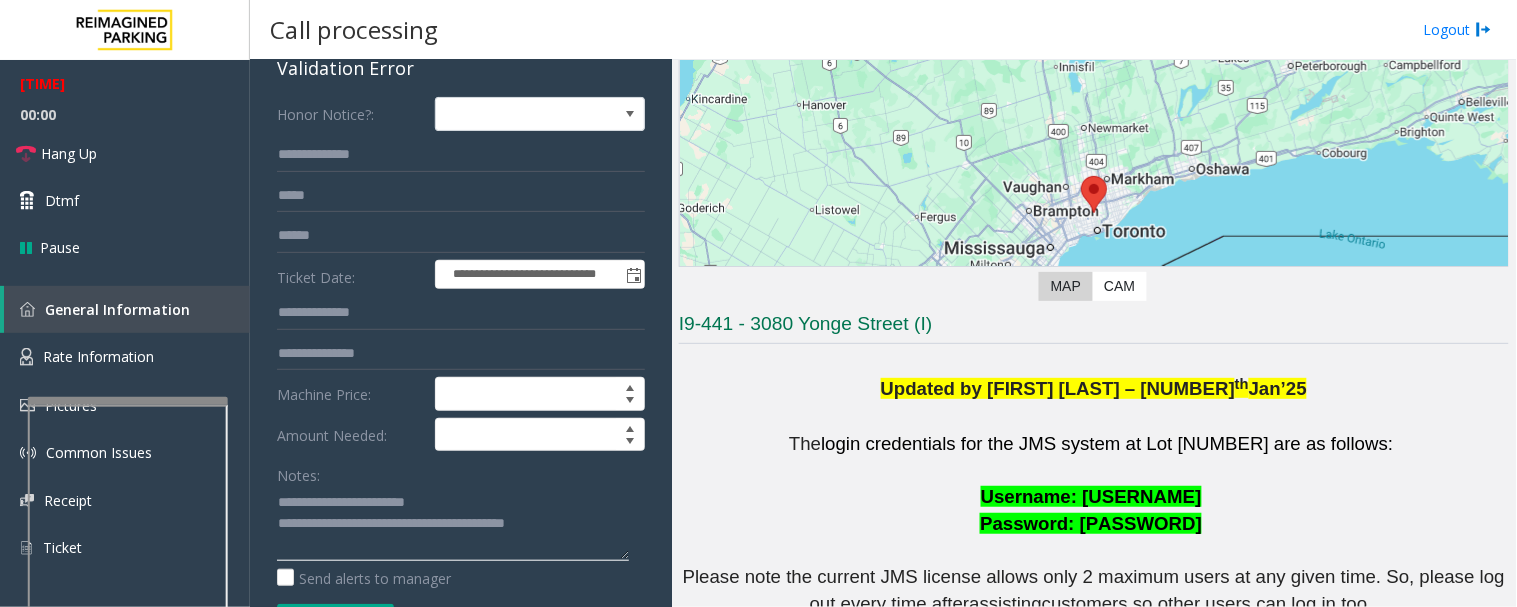 click 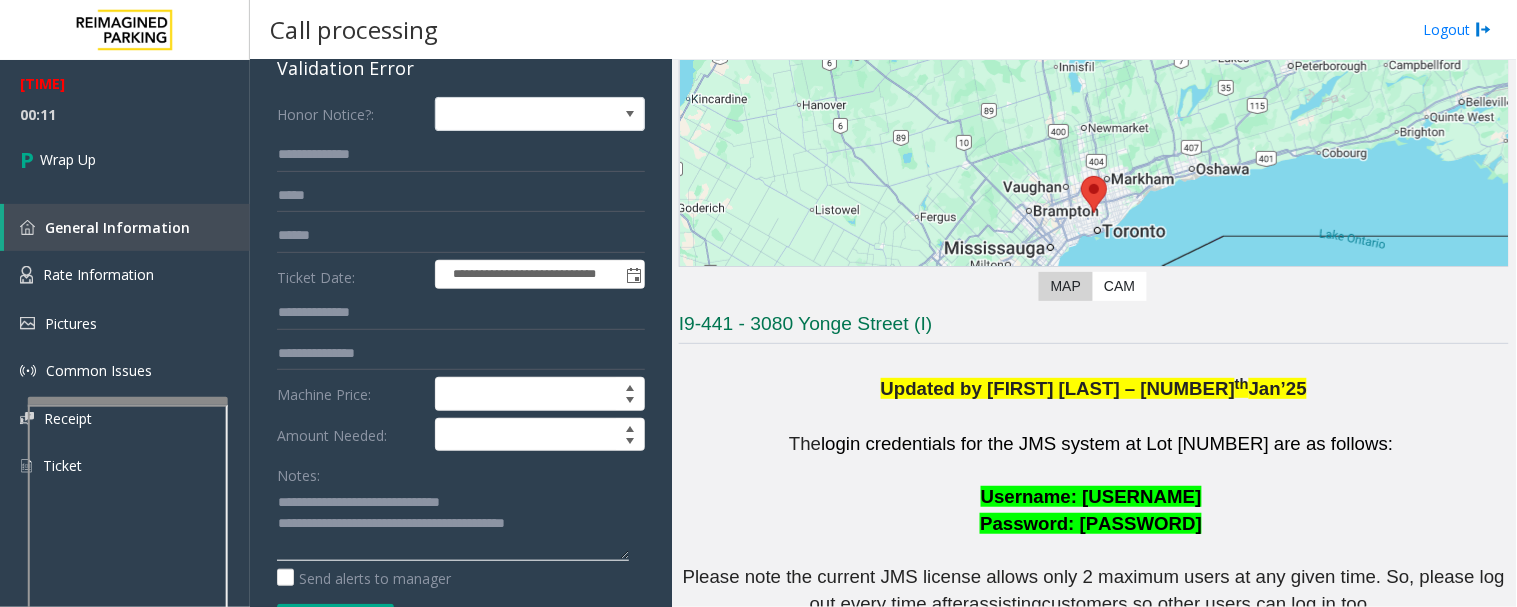 drag, startPoint x: 348, startPoint y: 521, endPoint x: 602, endPoint y: 534, distance: 254.33246 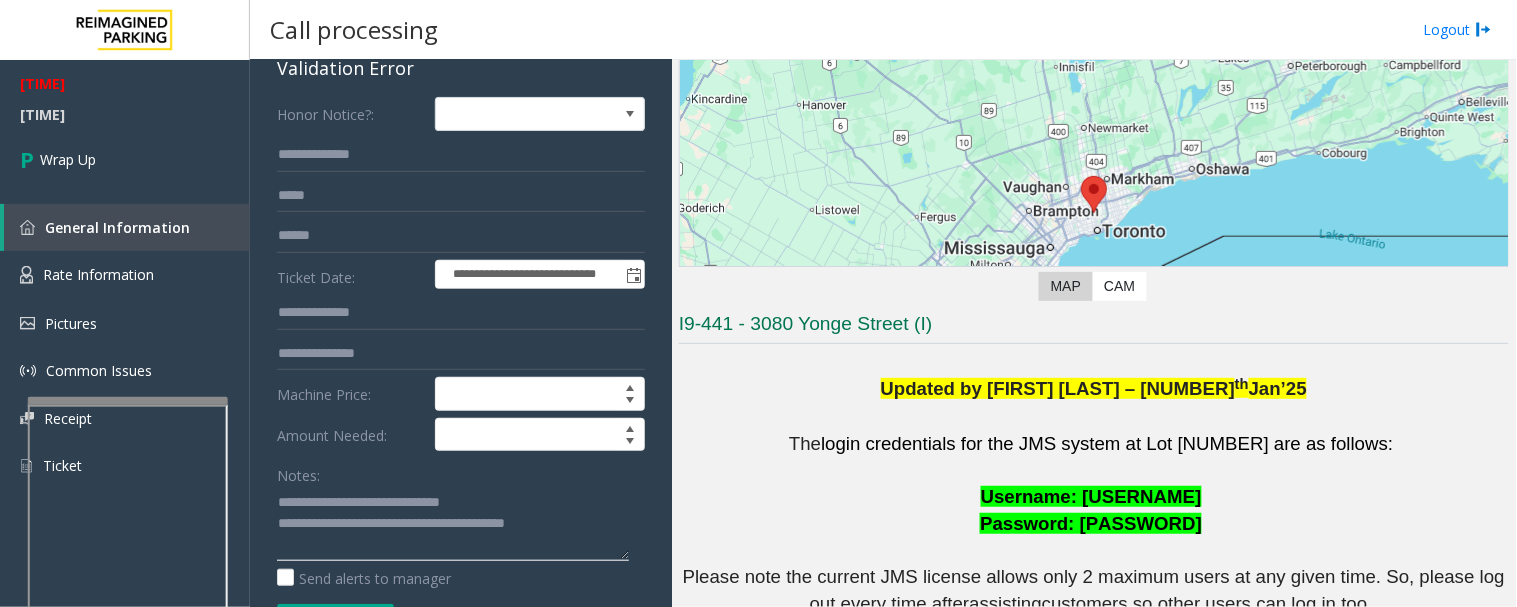 paste on "**********" 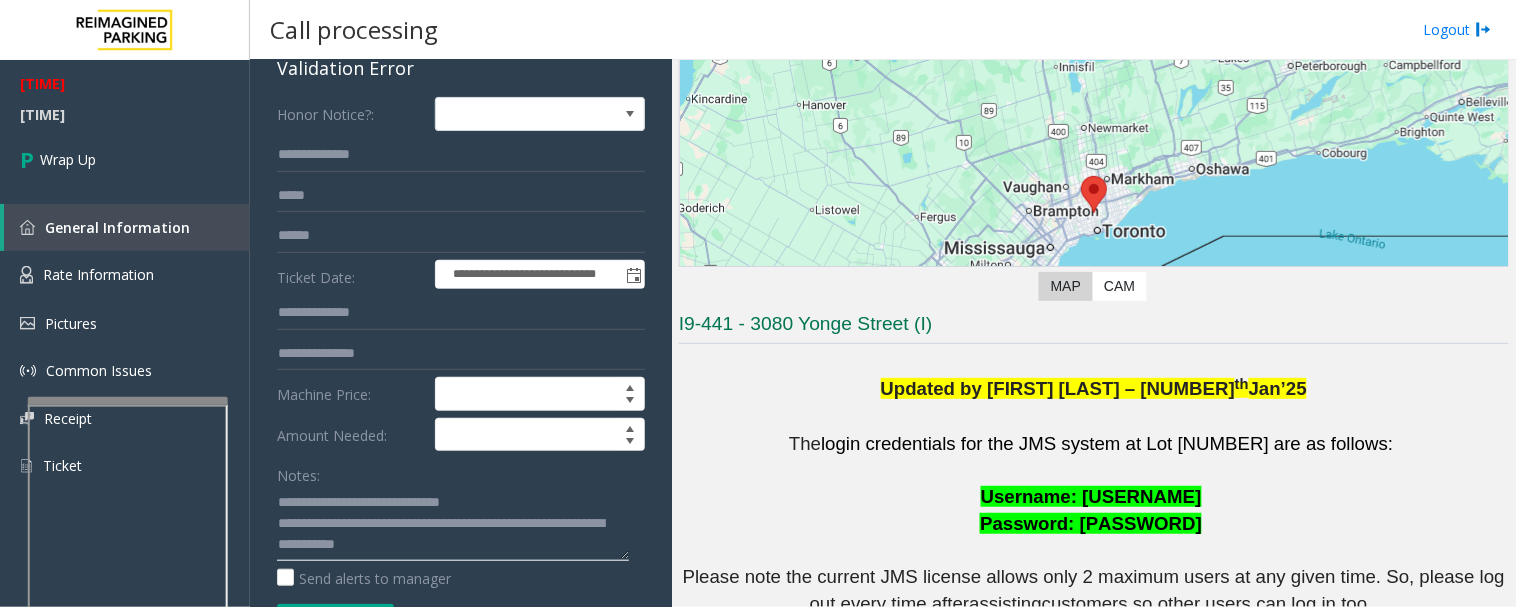 type on "**********" 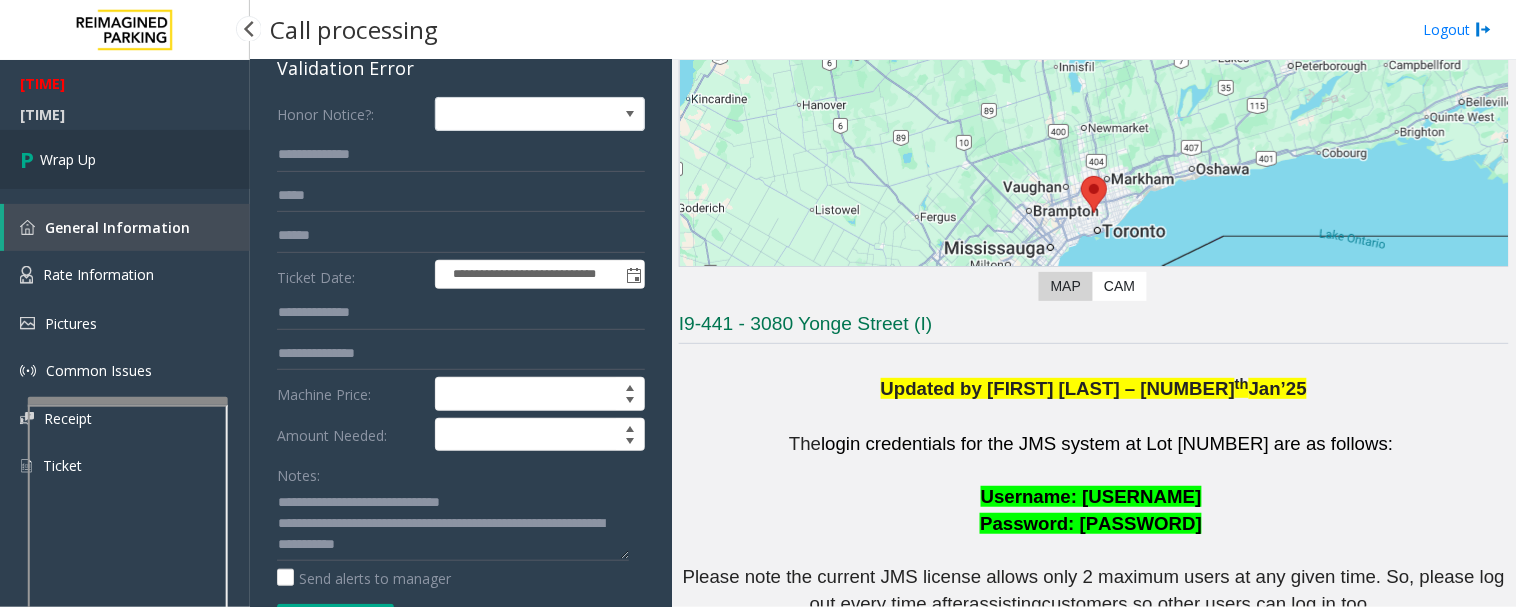 click on "Wrap Up" at bounding box center [125, 159] 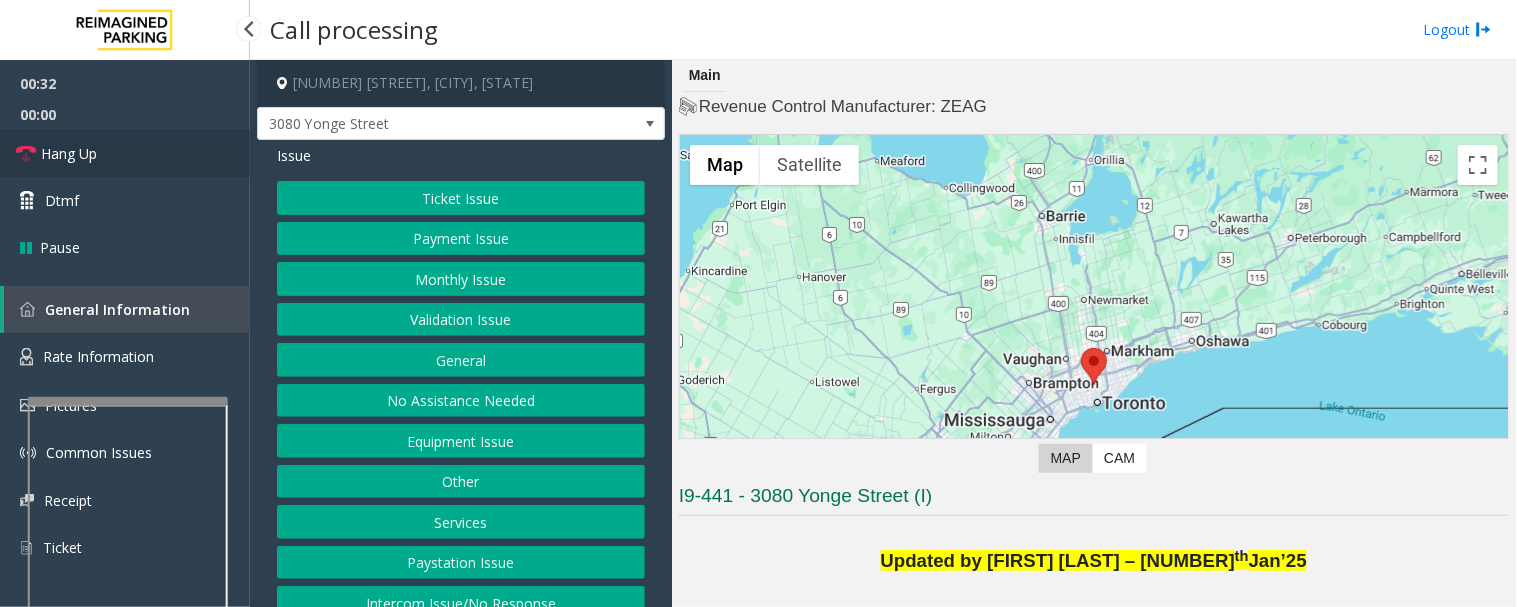 click on "Hang Up" at bounding box center [125, 153] 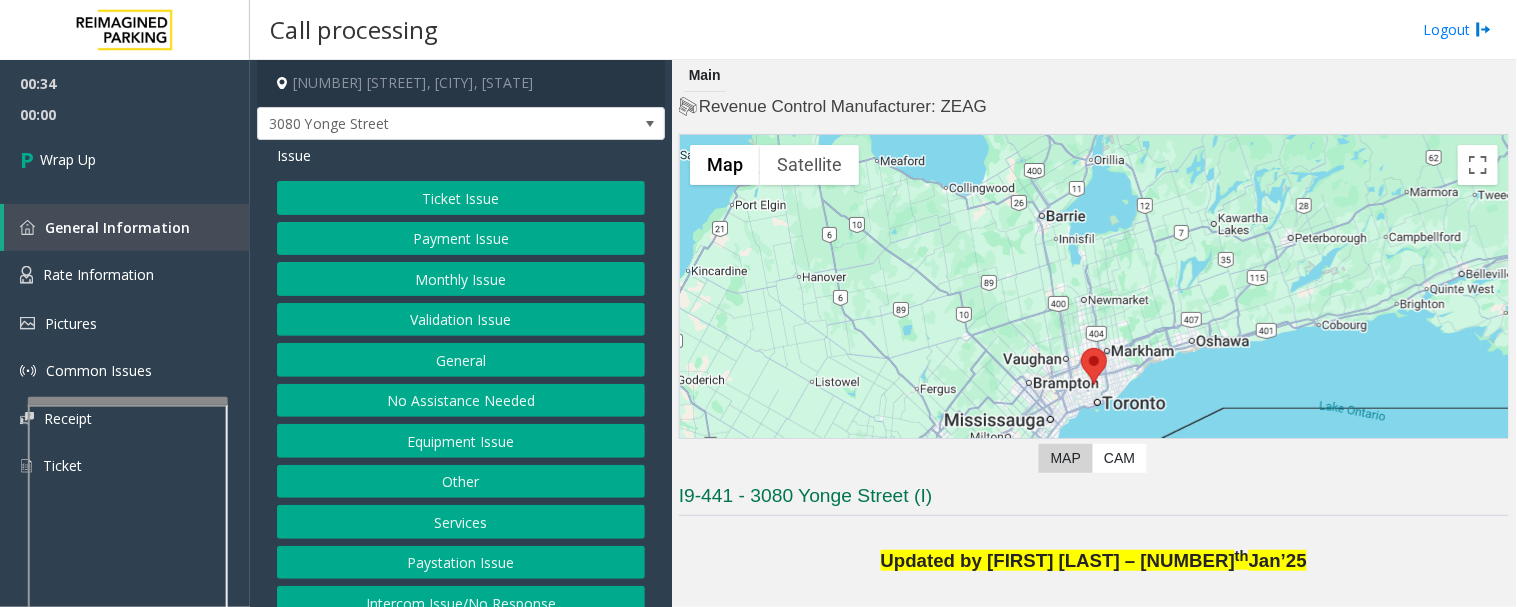 click on "Validation Issue" 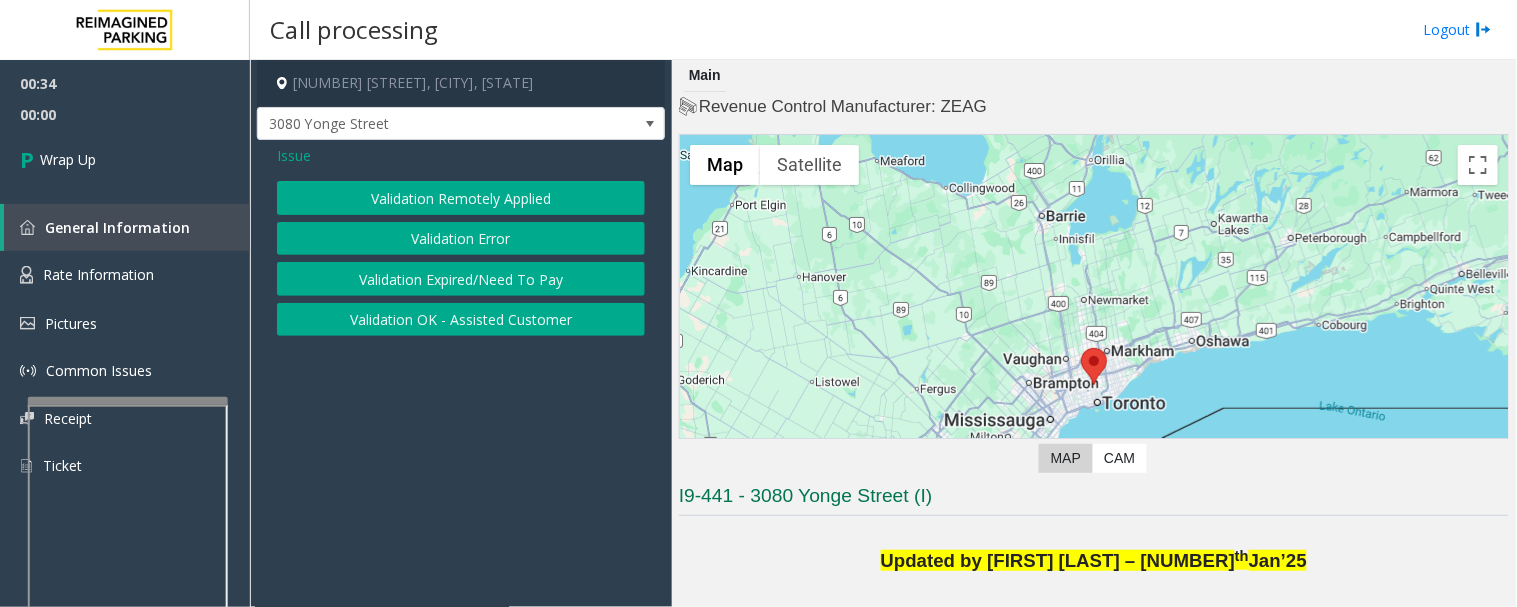 click on "Validation Error" 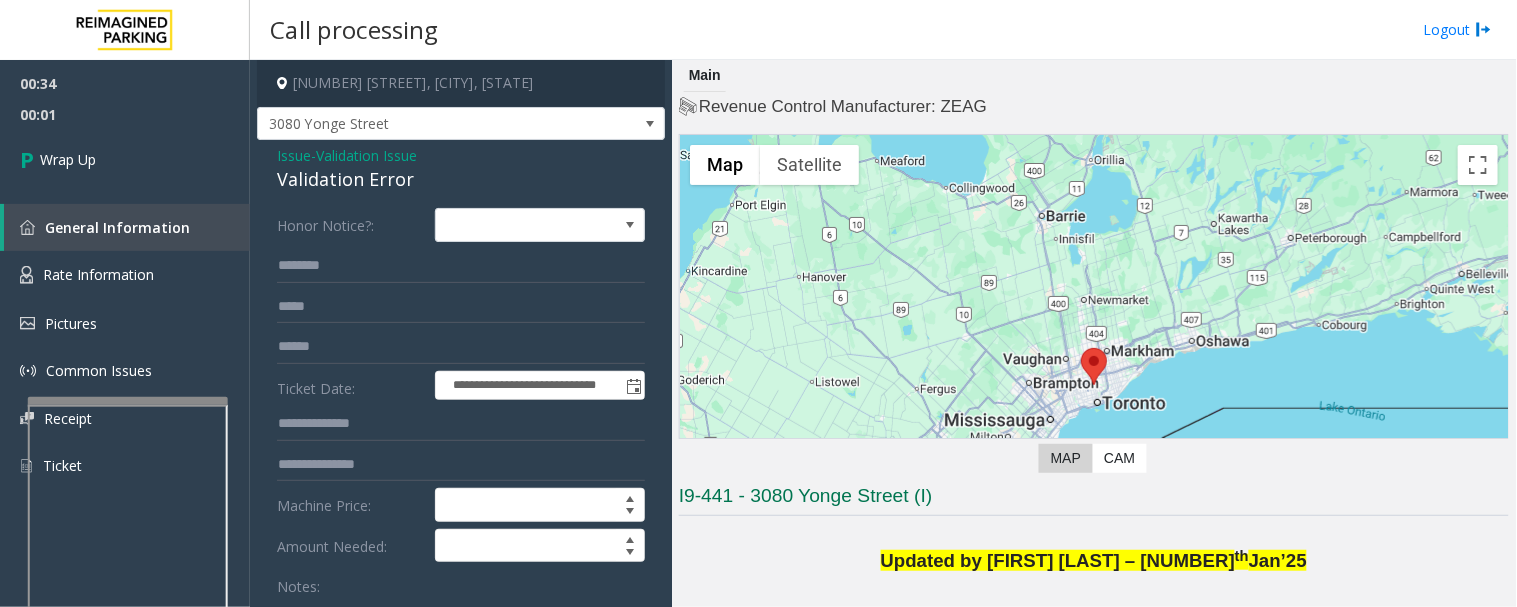 click on "**********" 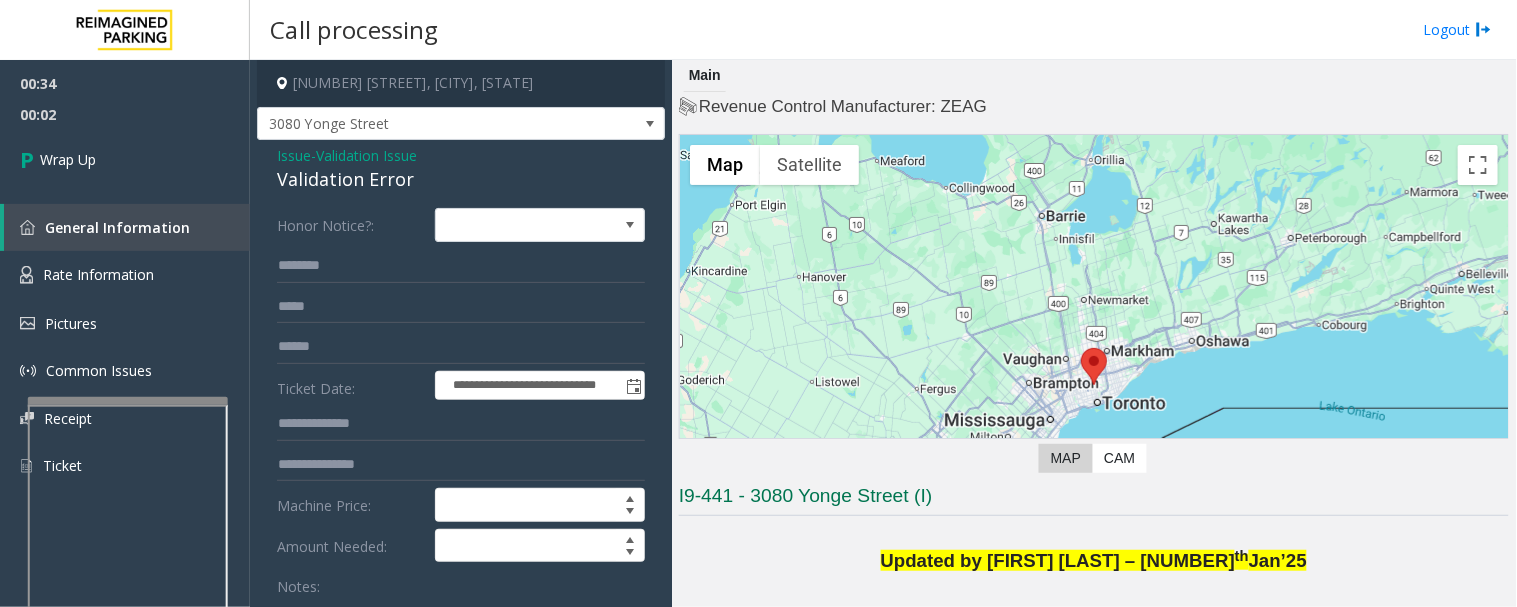 click on "Validation Error" 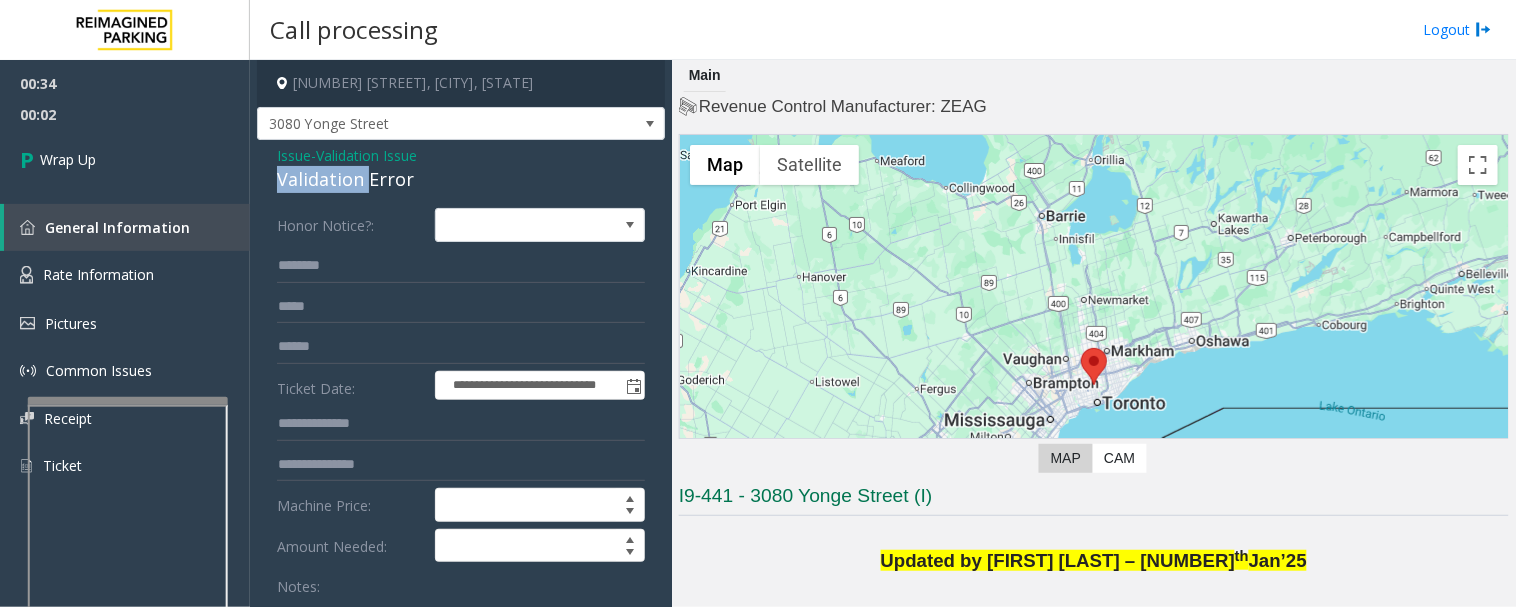 click on "Validation Error" 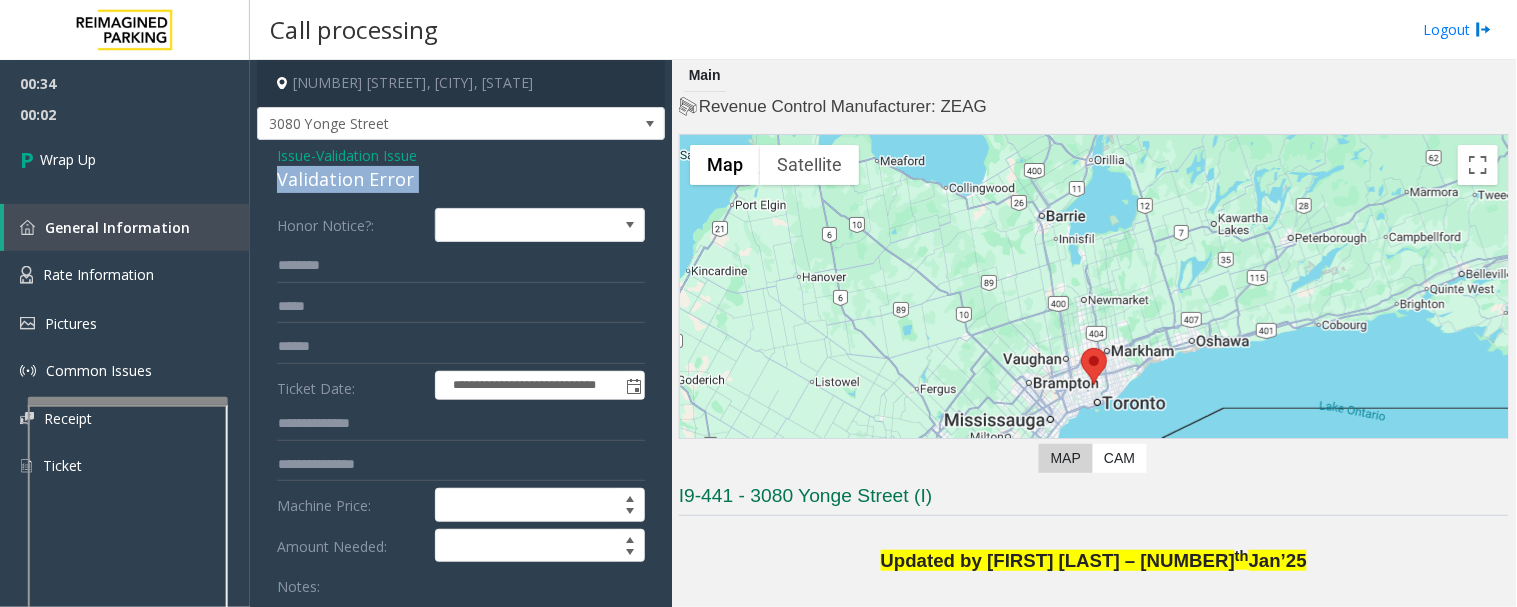 click on "Validation Error" 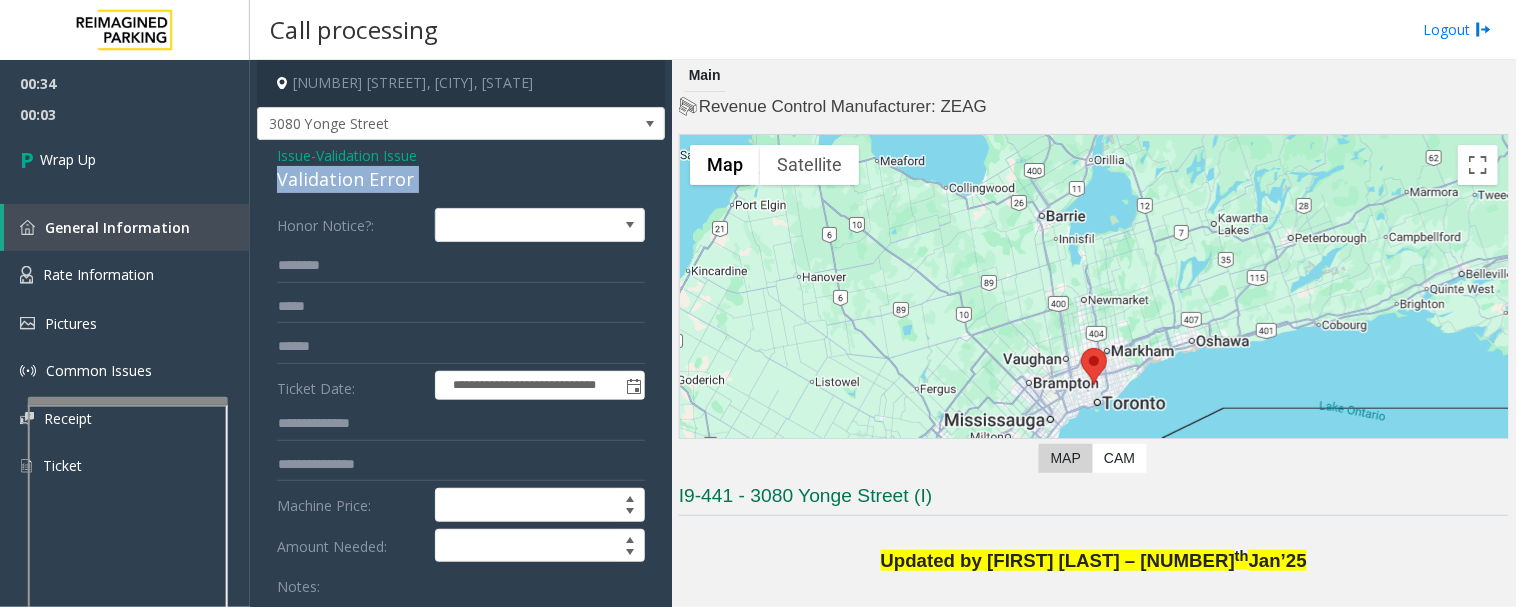 copy on "Validation Error" 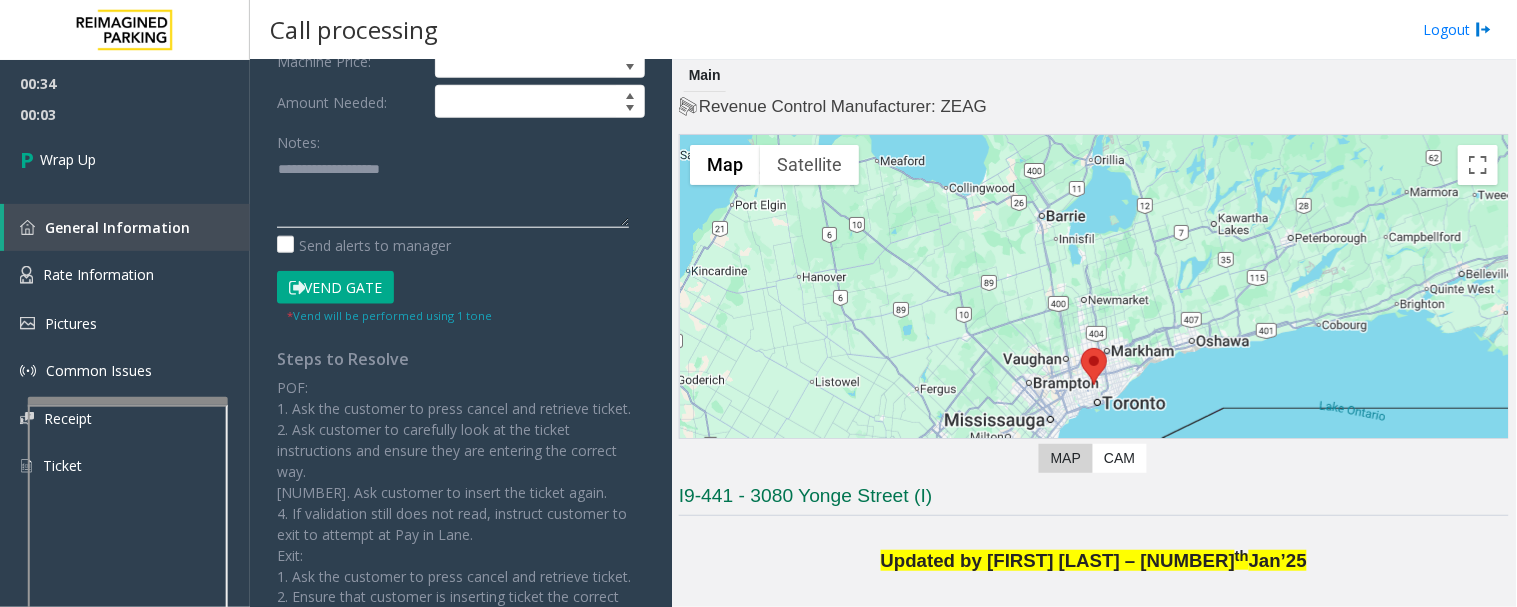 click 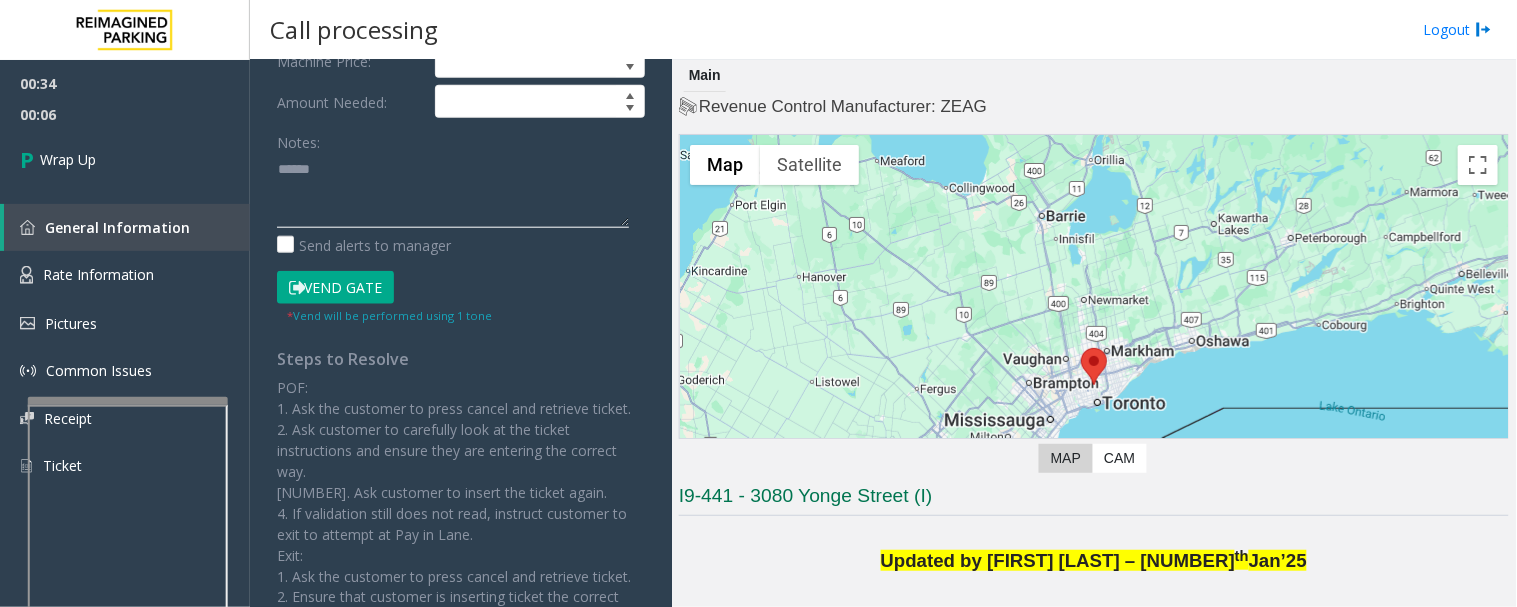 paste on "**********" 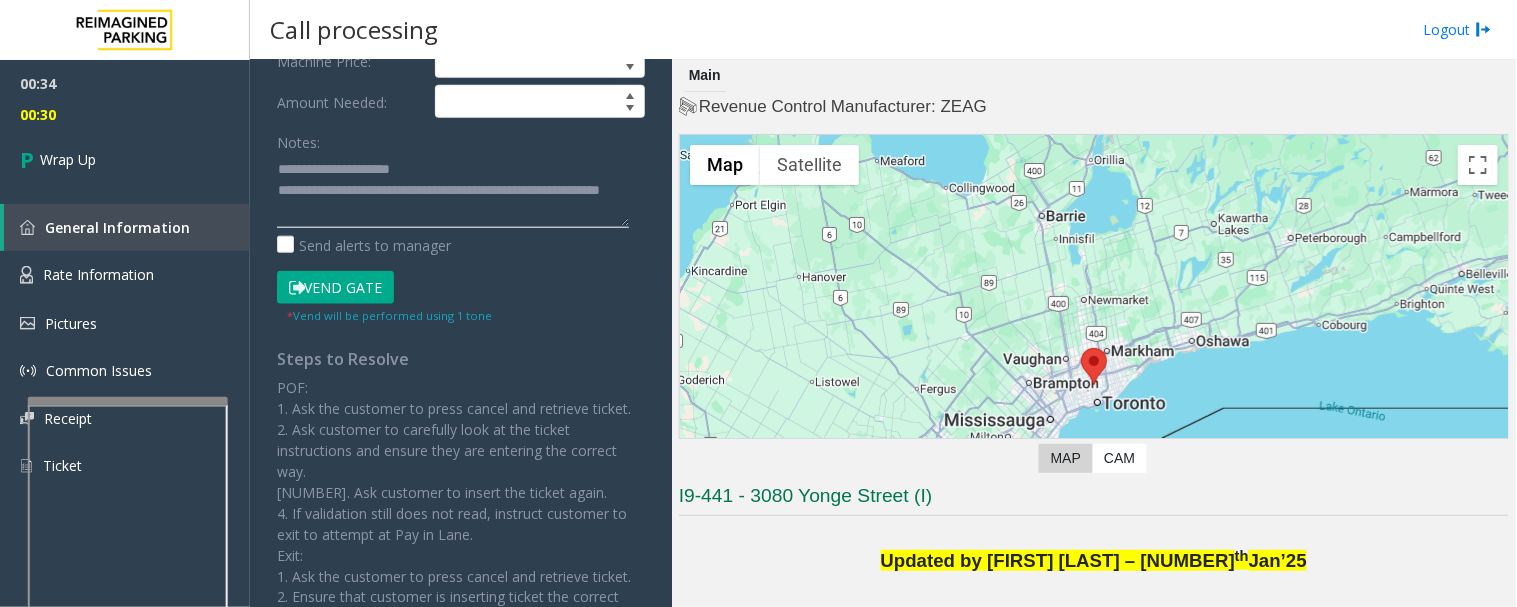 type on "**********" 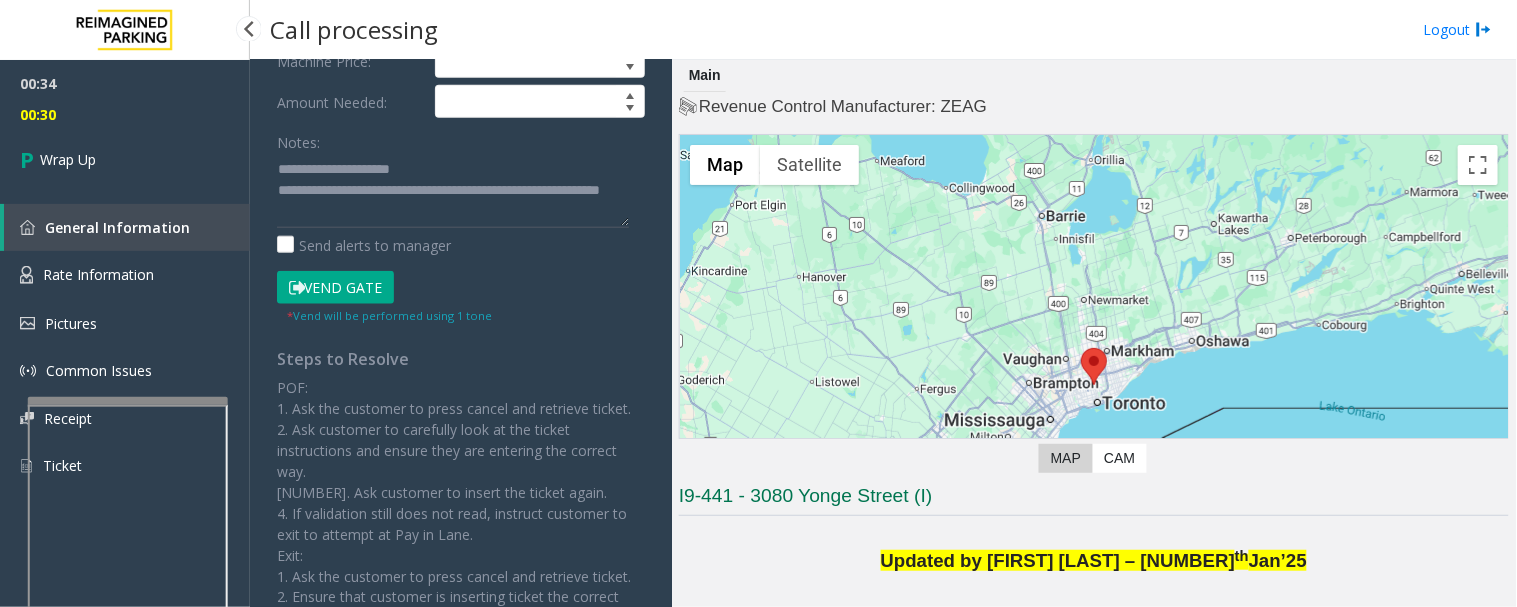 click on "[TIME]" at bounding box center (125, 114) 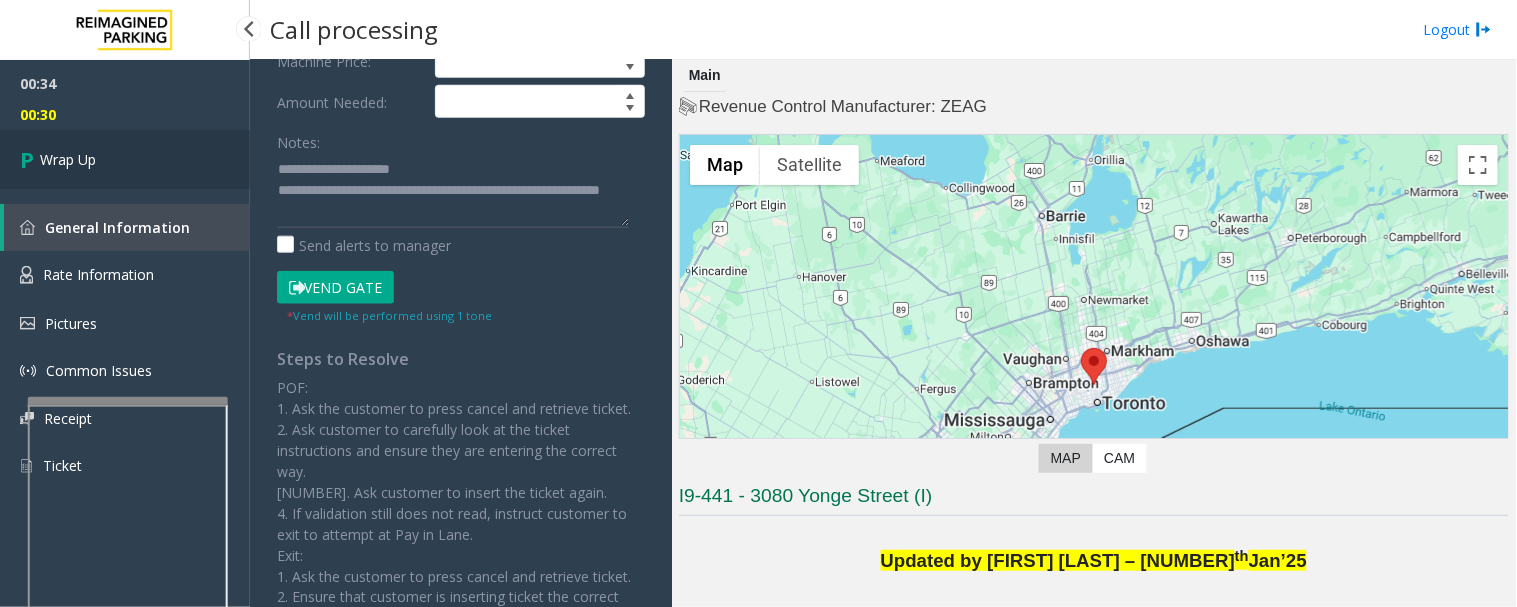 click on "Wrap Up" at bounding box center [125, 159] 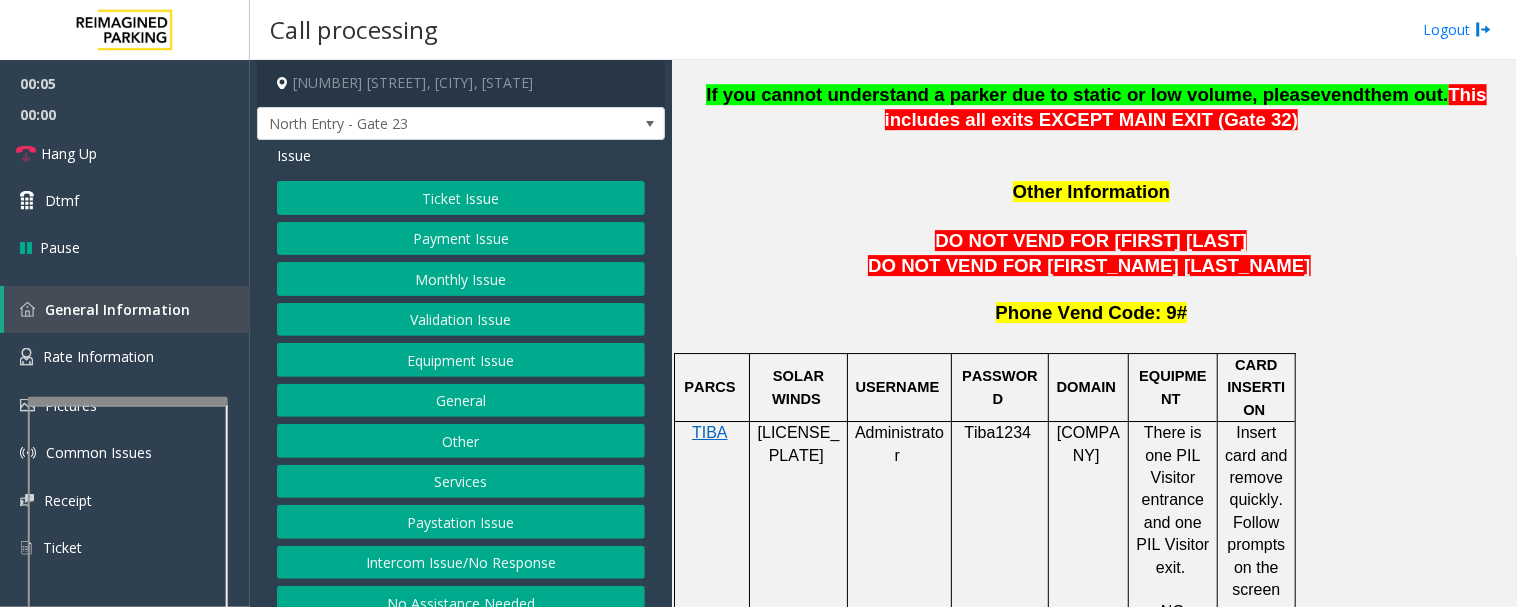 scroll, scrollTop: 1555, scrollLeft: 0, axis: vertical 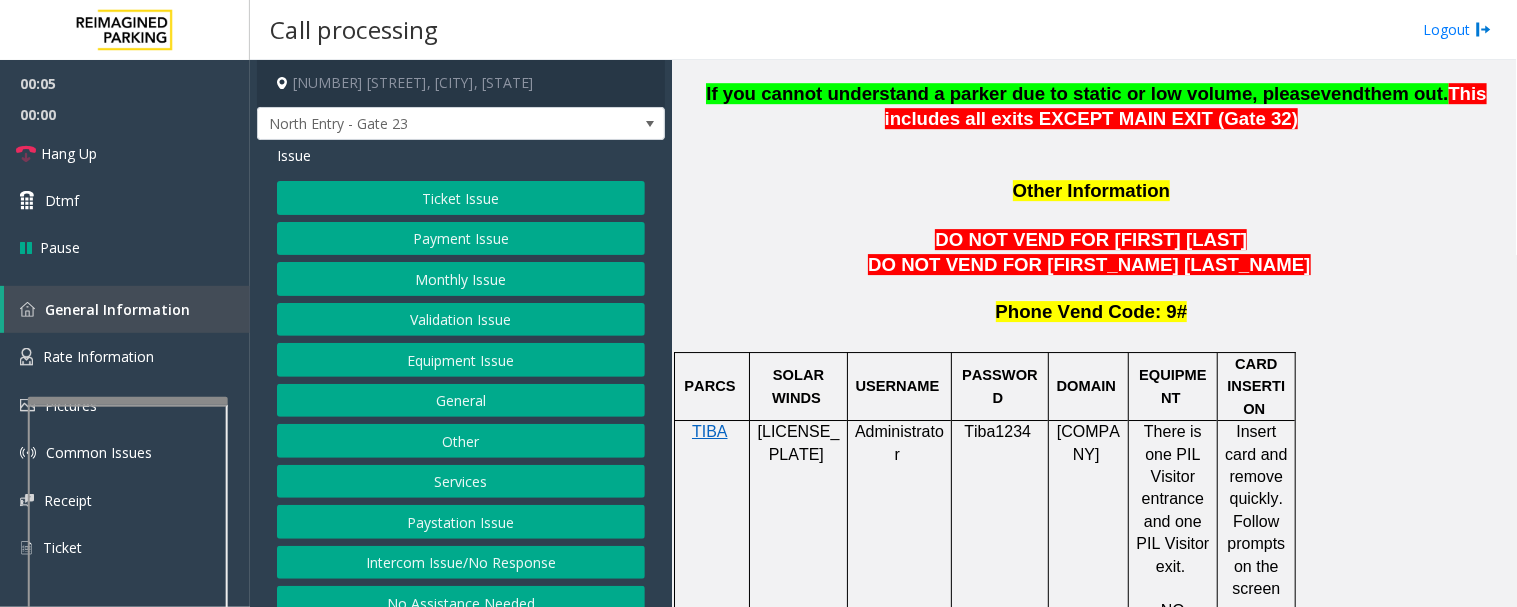 click on "[LICENSE]" 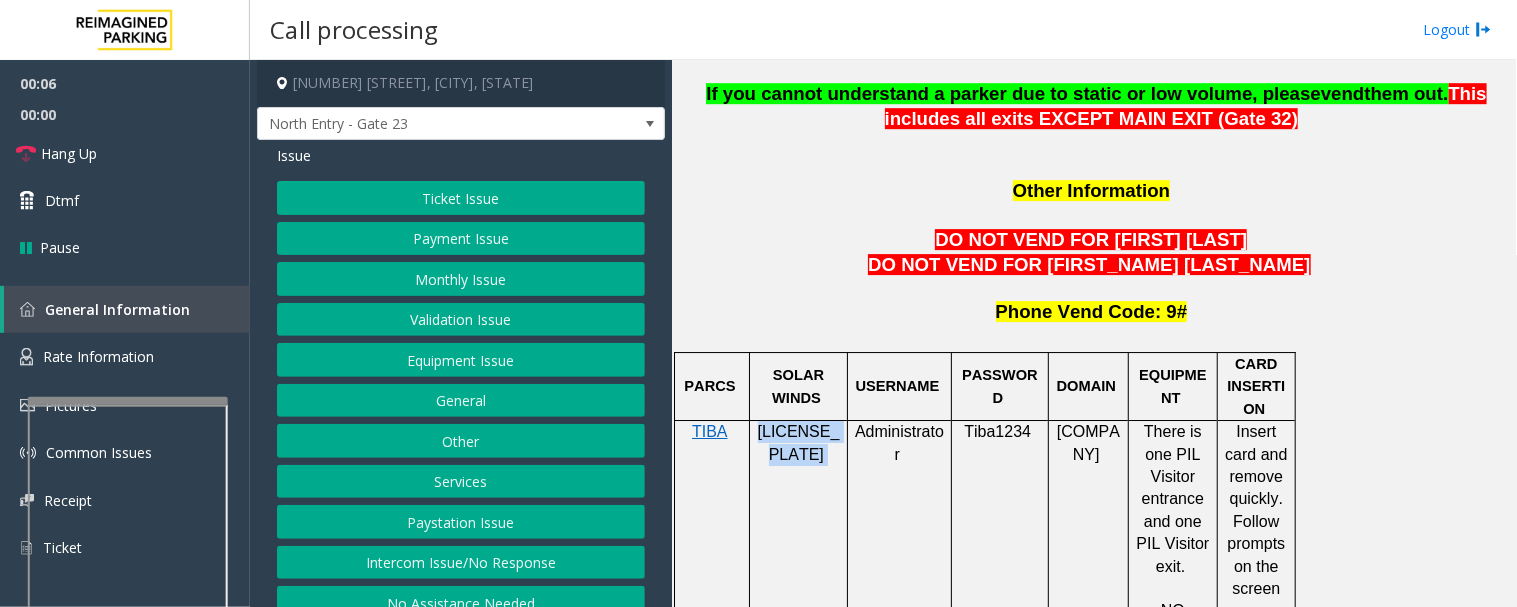 click on "[LICENSE]" 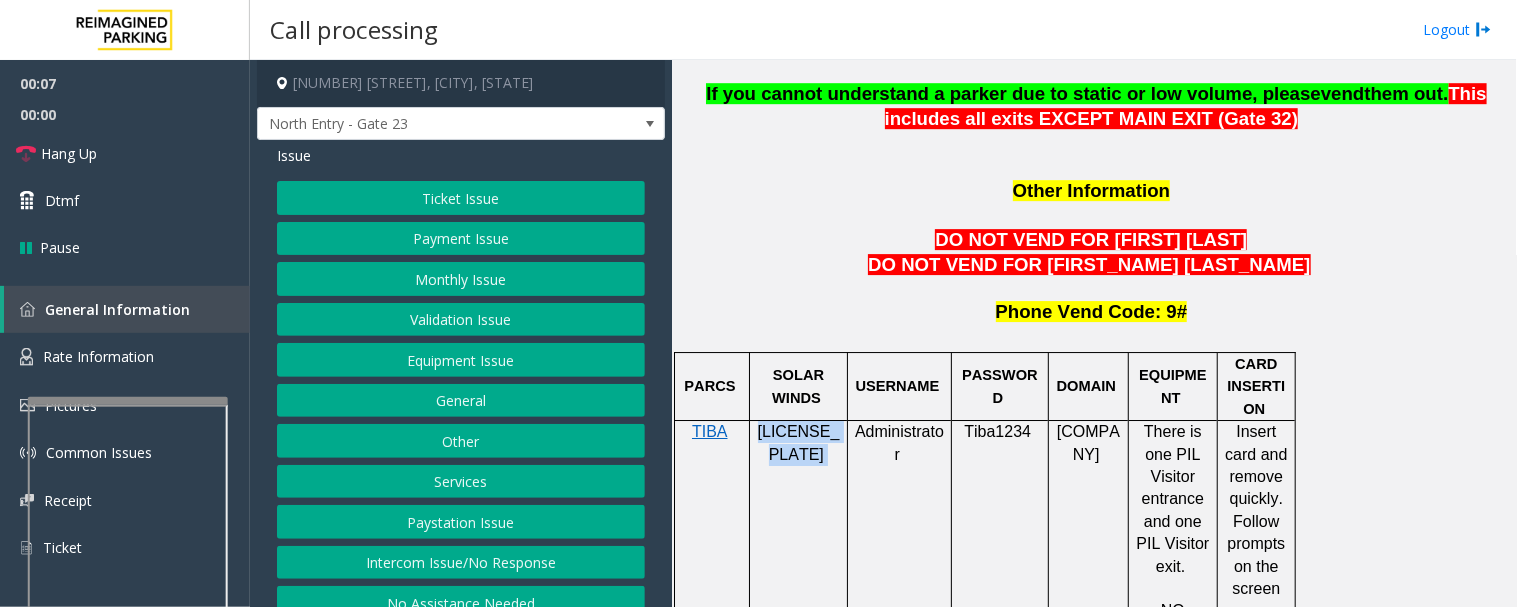 copy on "[LICENSE]" 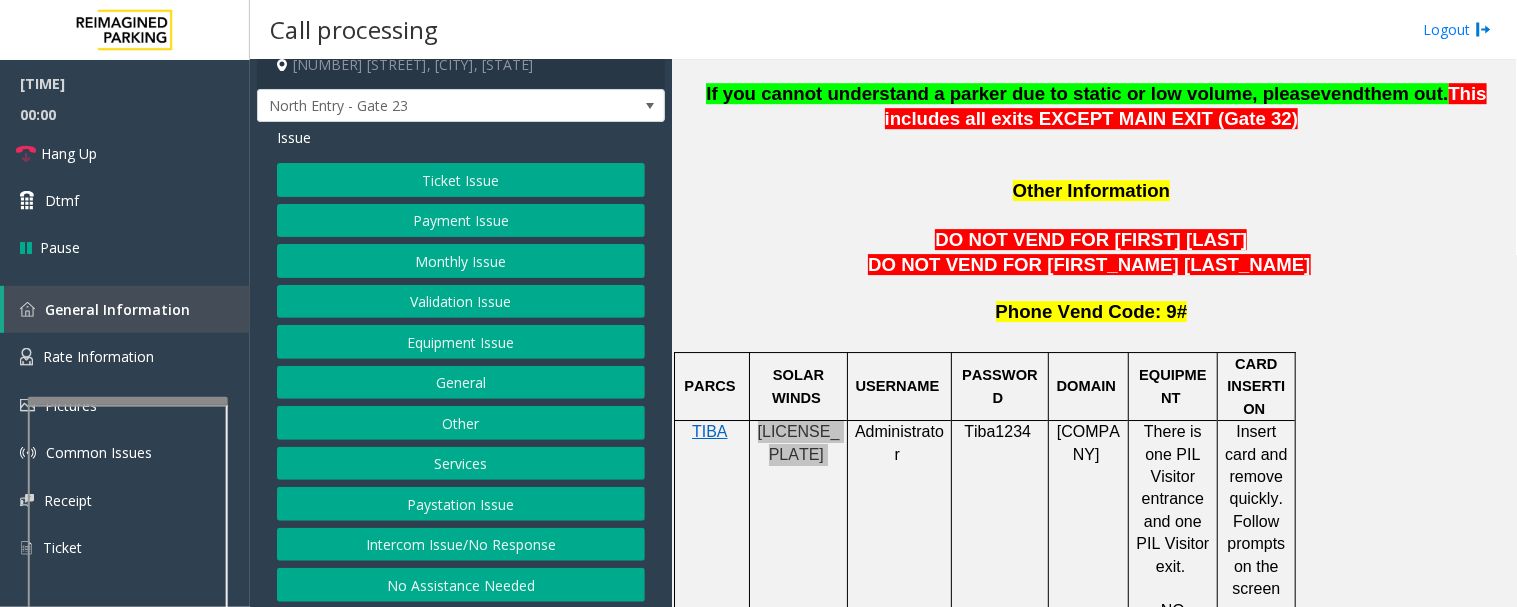 scroll, scrollTop: 24, scrollLeft: 0, axis: vertical 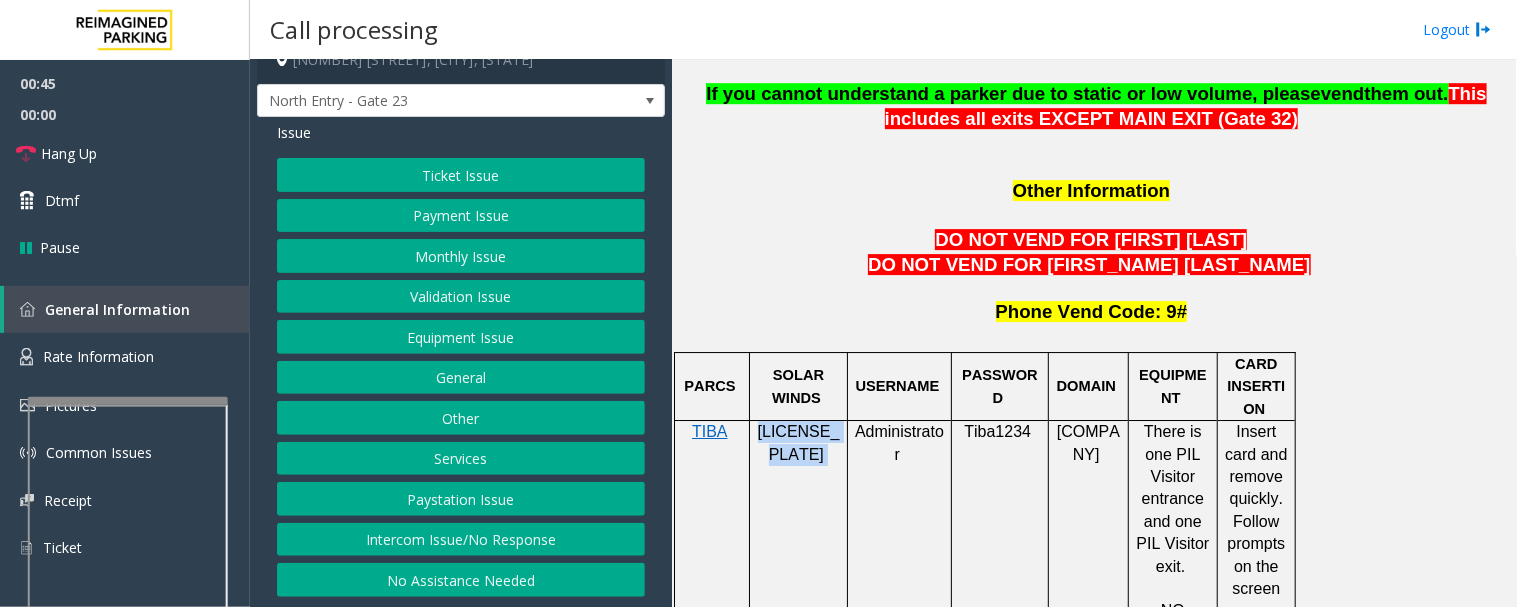 click on "Other" 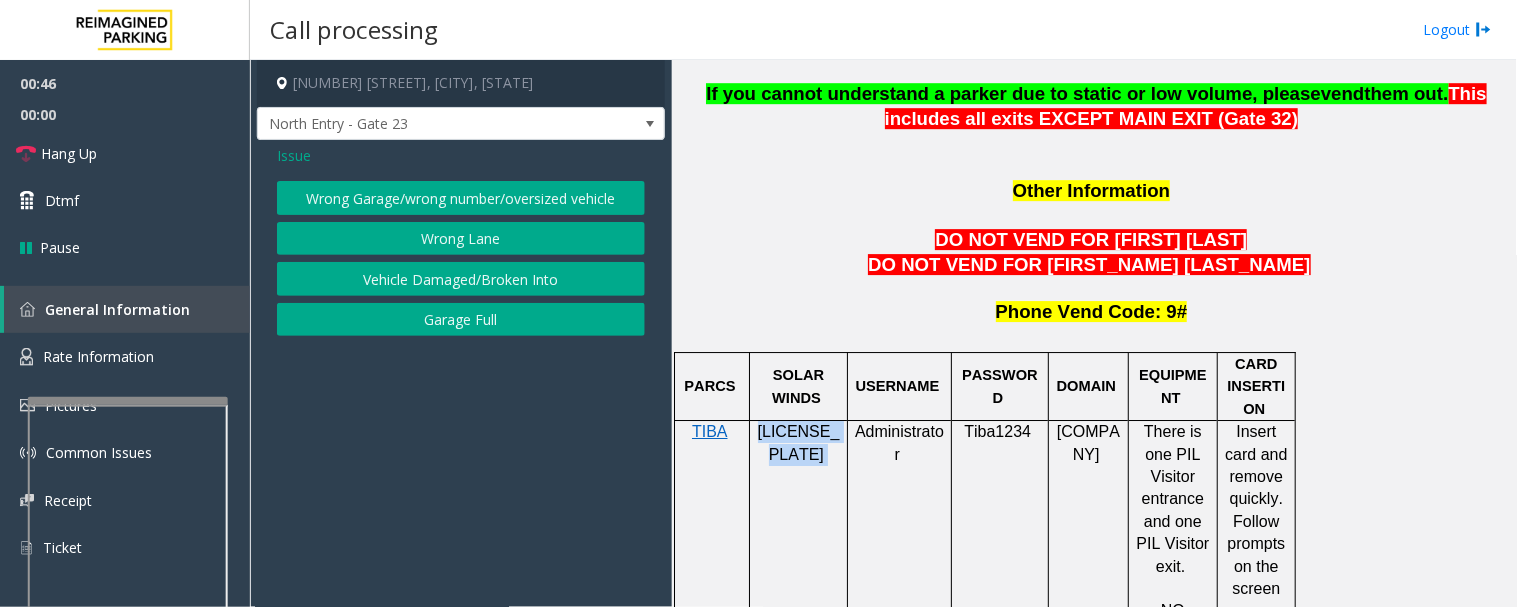 scroll, scrollTop: 0, scrollLeft: 0, axis: both 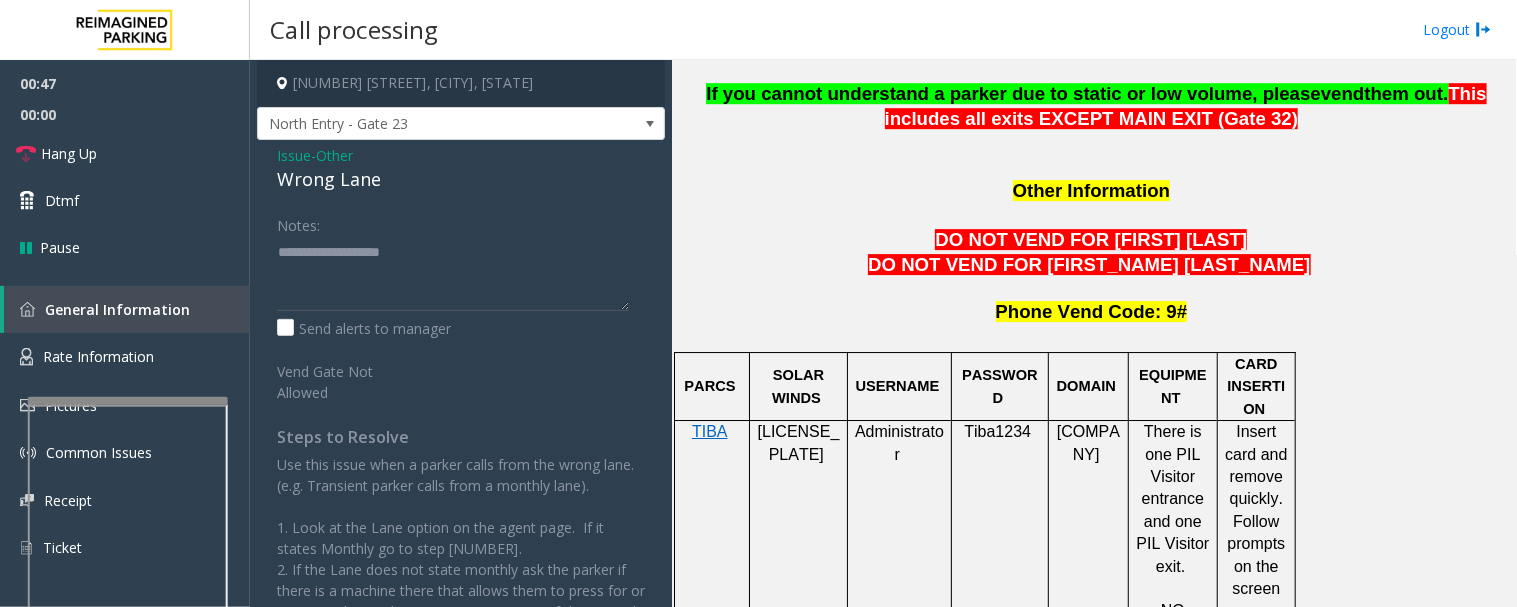 click on "Wrong Lane" 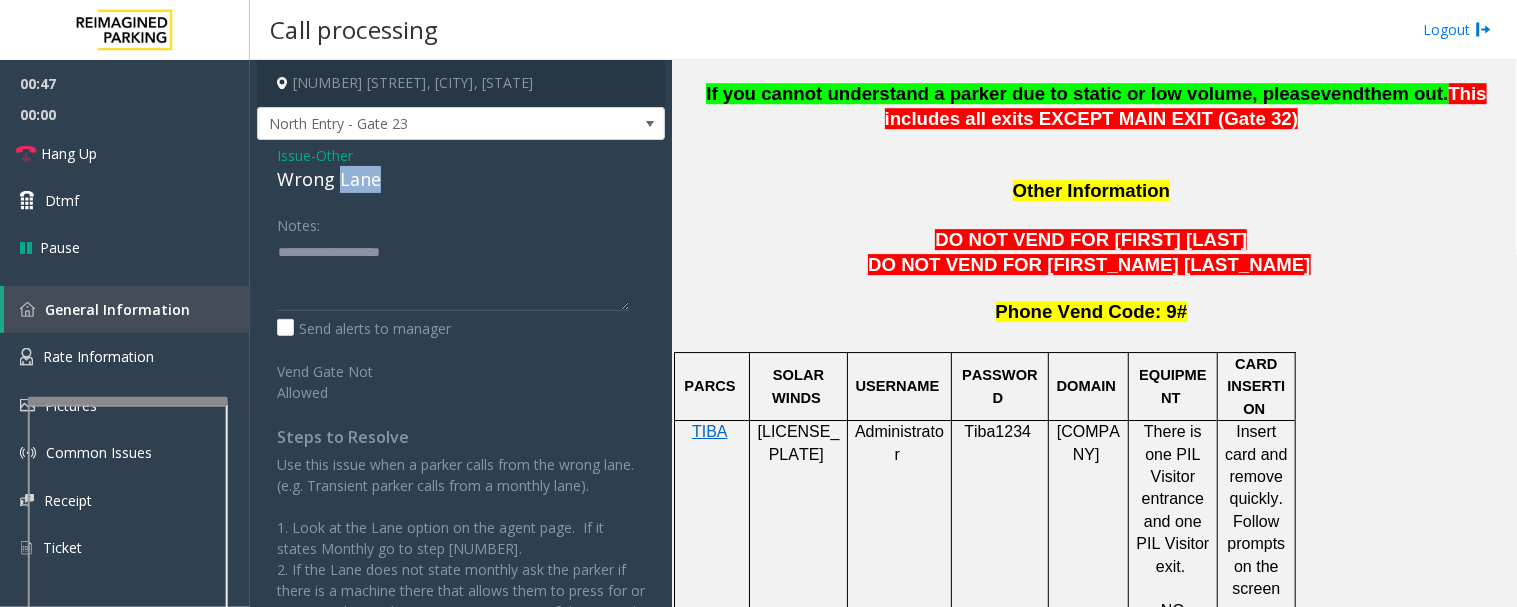 click on "Wrong Lane" 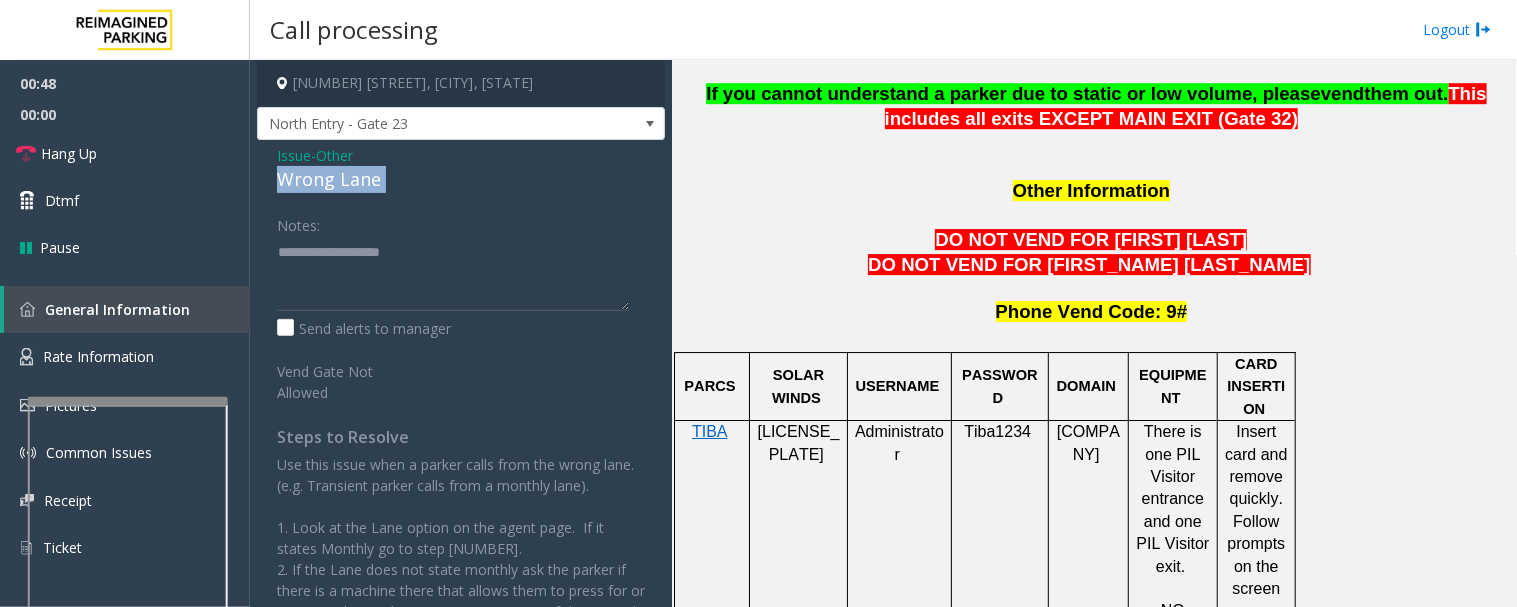 click on "Wrong Lane" 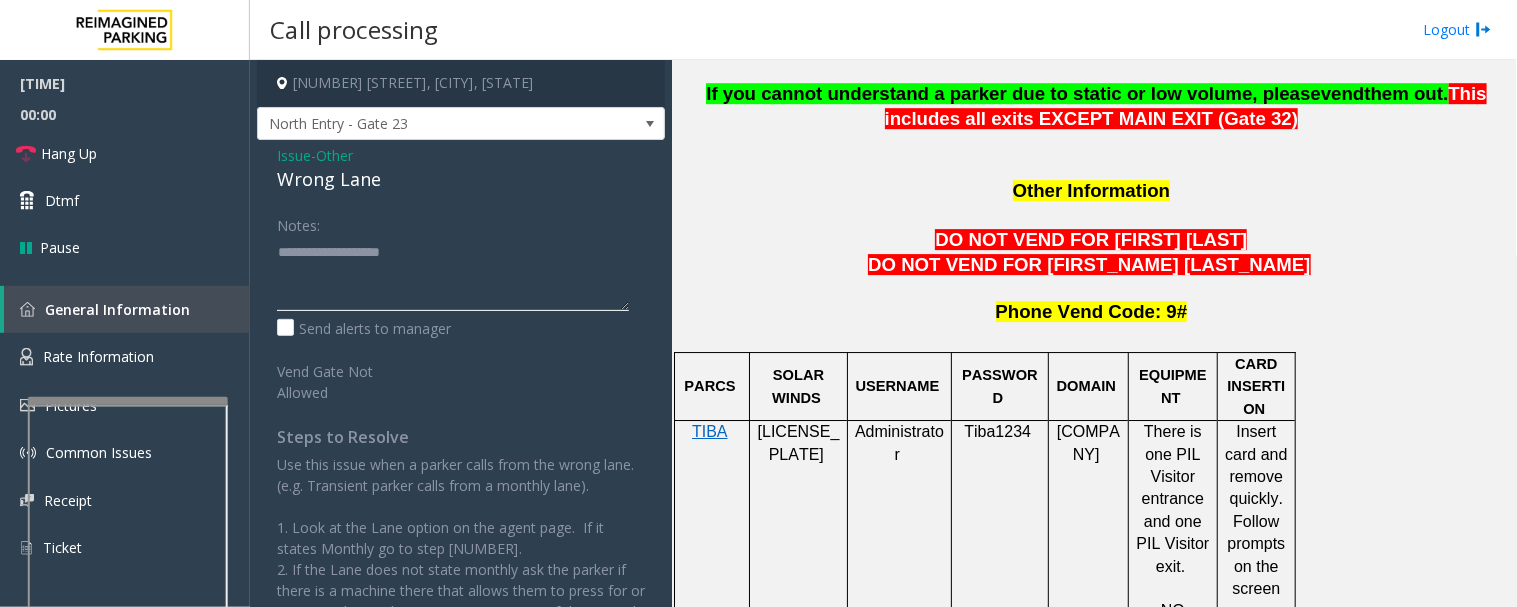 click 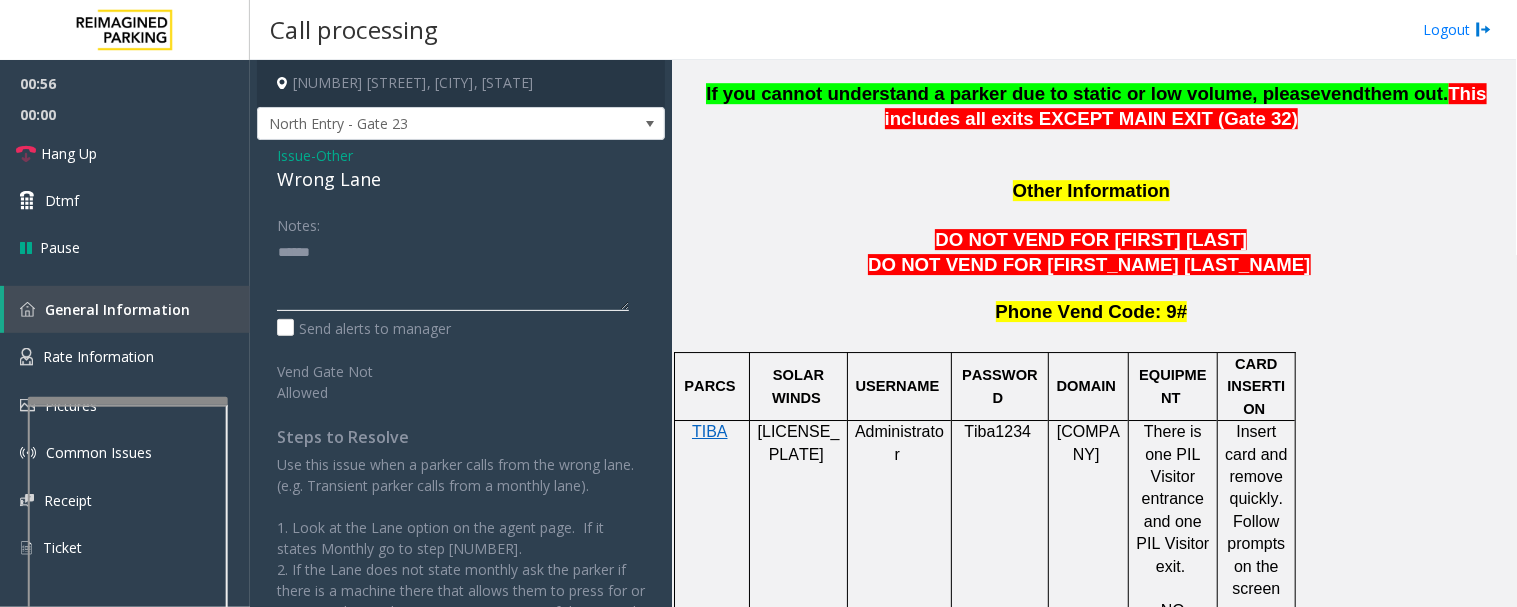 paste on "**********" 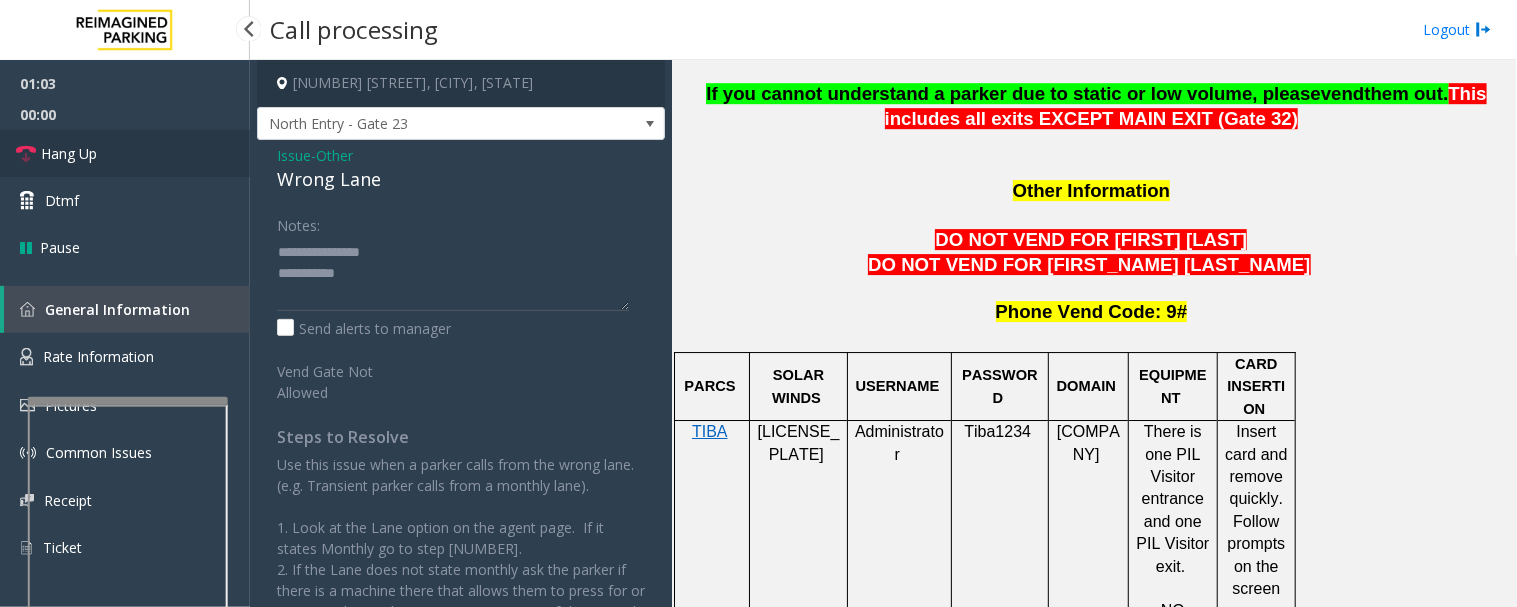 click on "Hang Up" at bounding box center [125, 153] 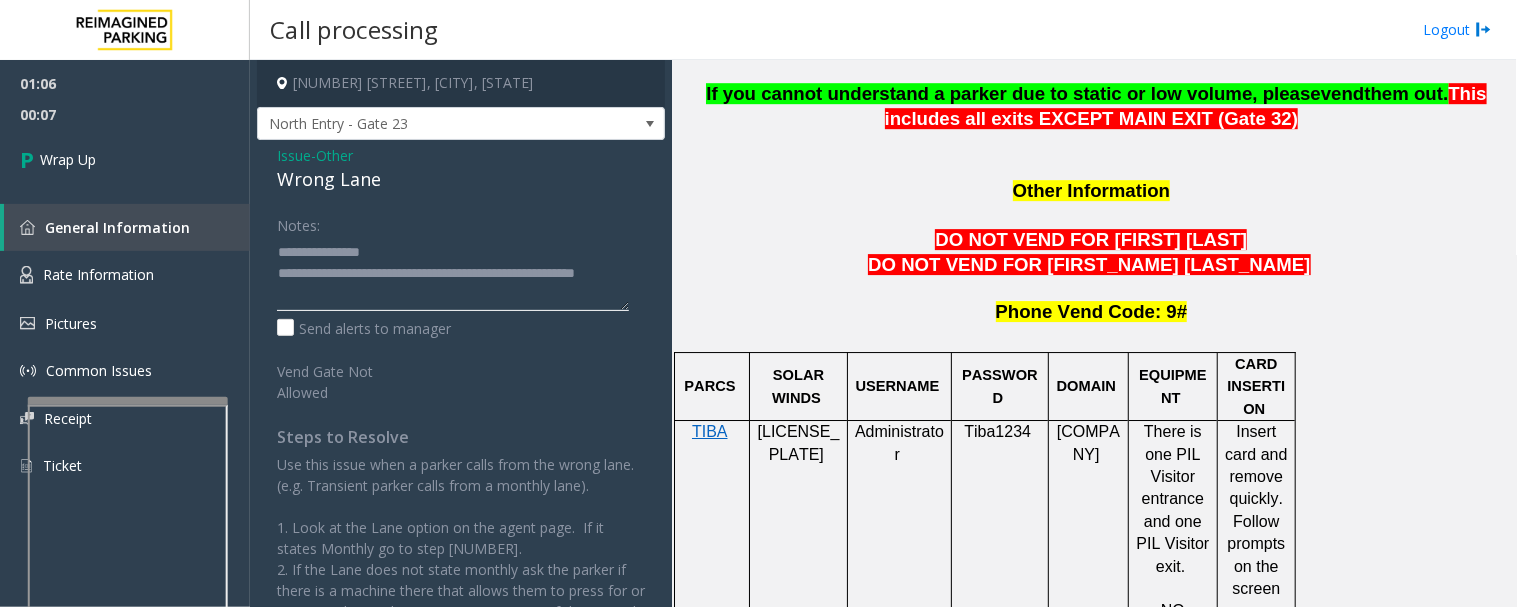 click 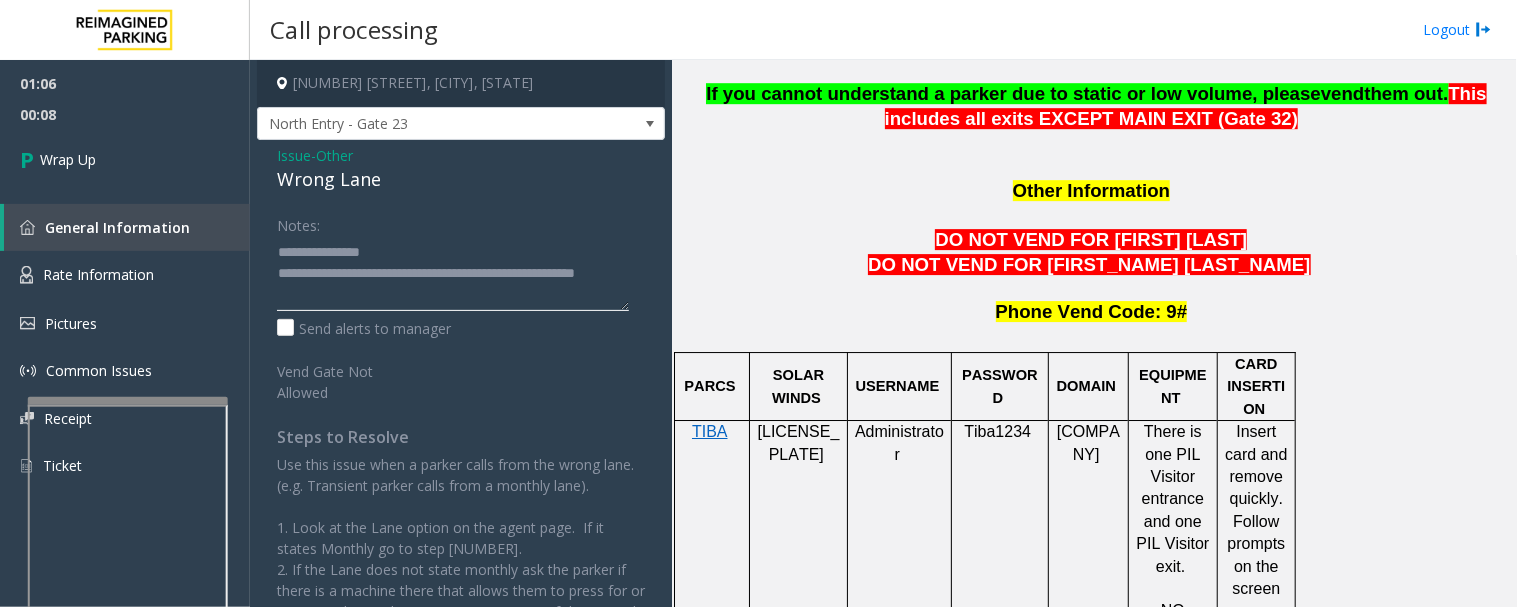 click 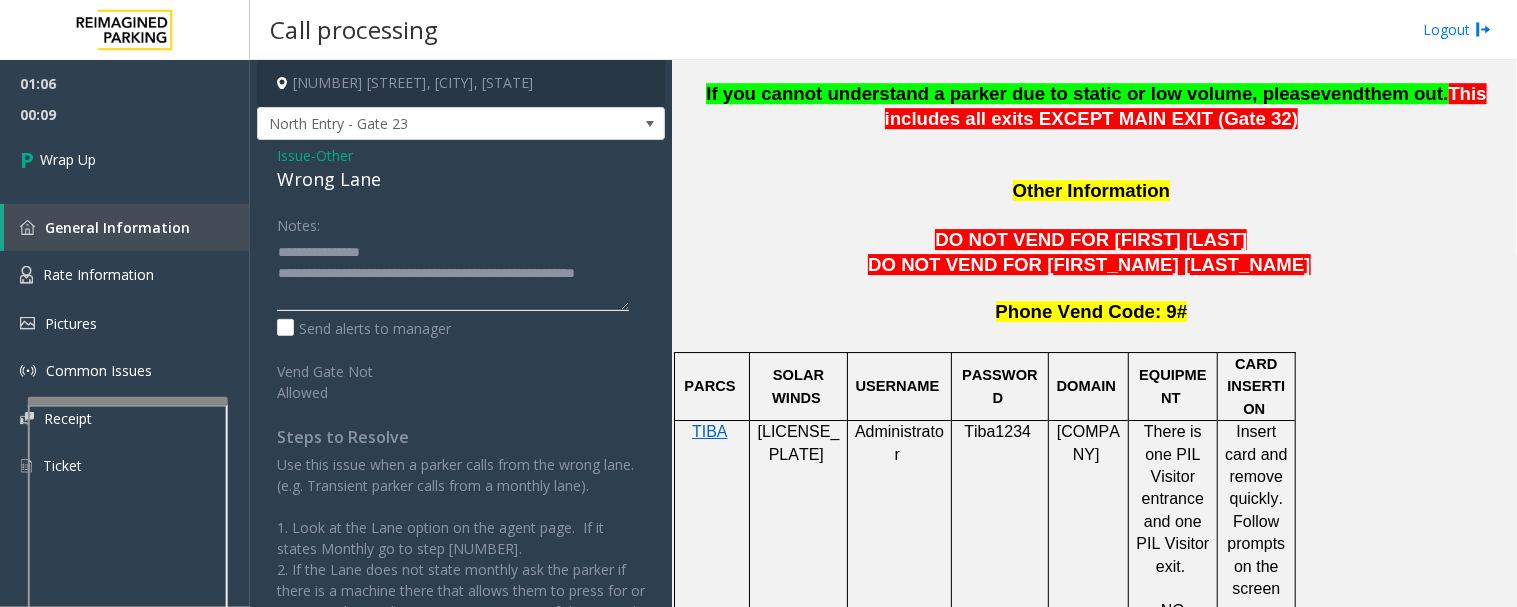drag, startPoint x: 588, startPoint y: 272, endPoint x: 652, endPoint y: 302, distance: 70.68239 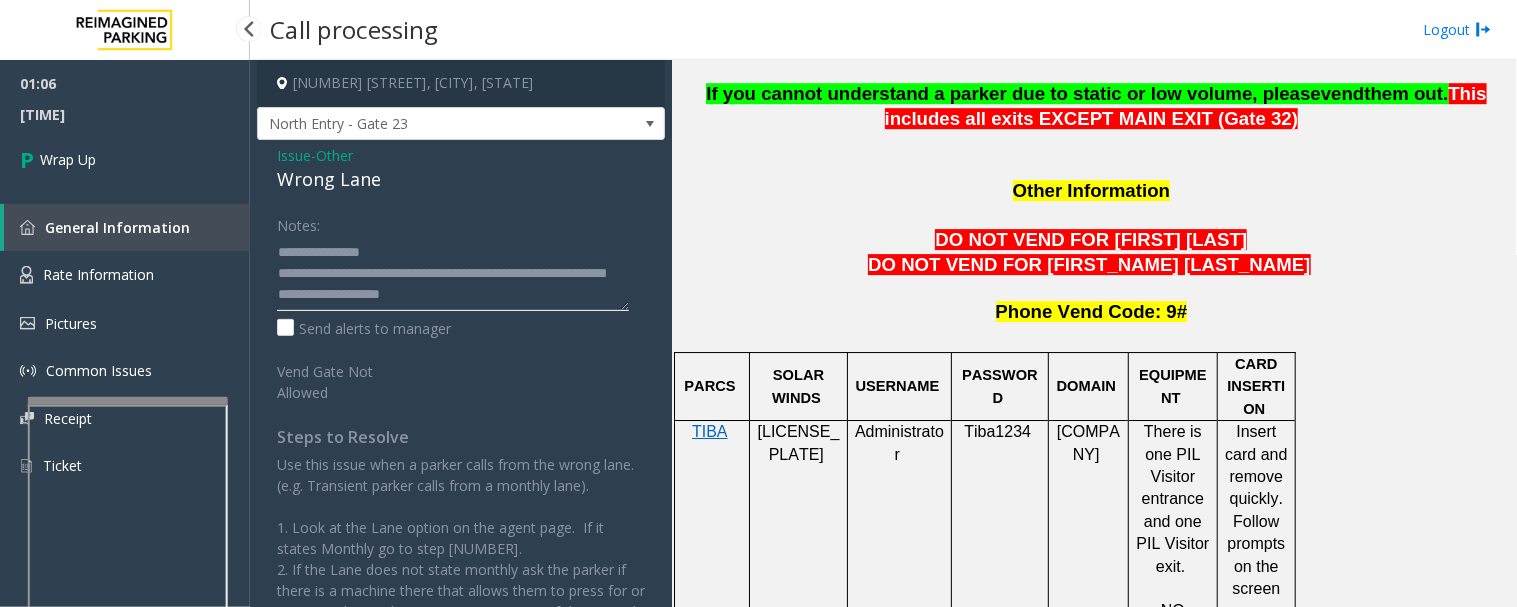 type on "**********" 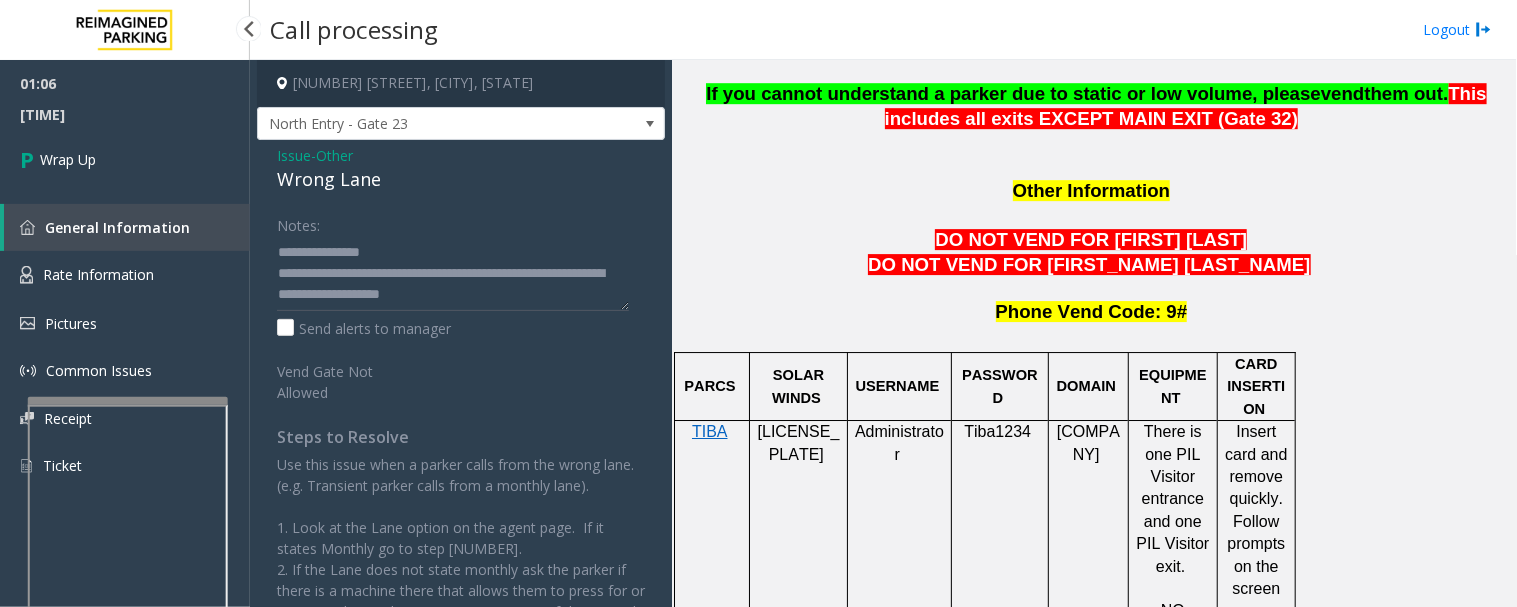 click on "01:06" at bounding box center [125, 83] 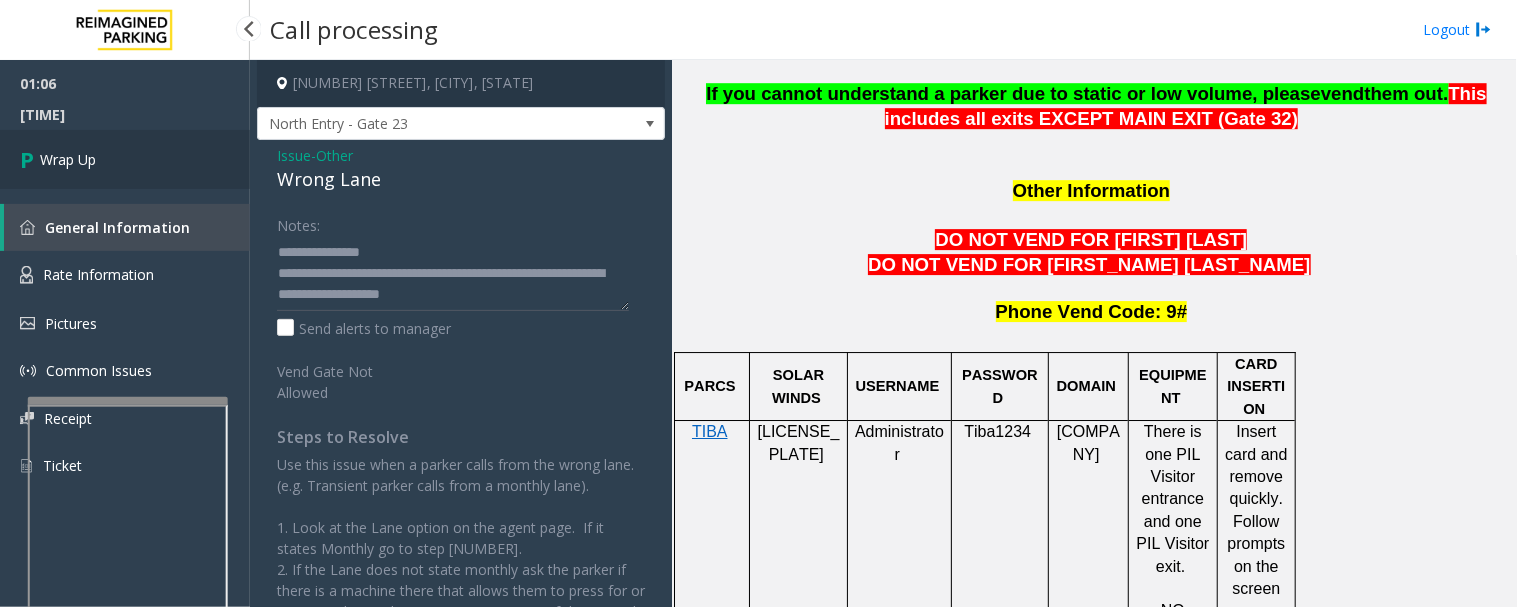 click on "Wrap Up" at bounding box center (125, 159) 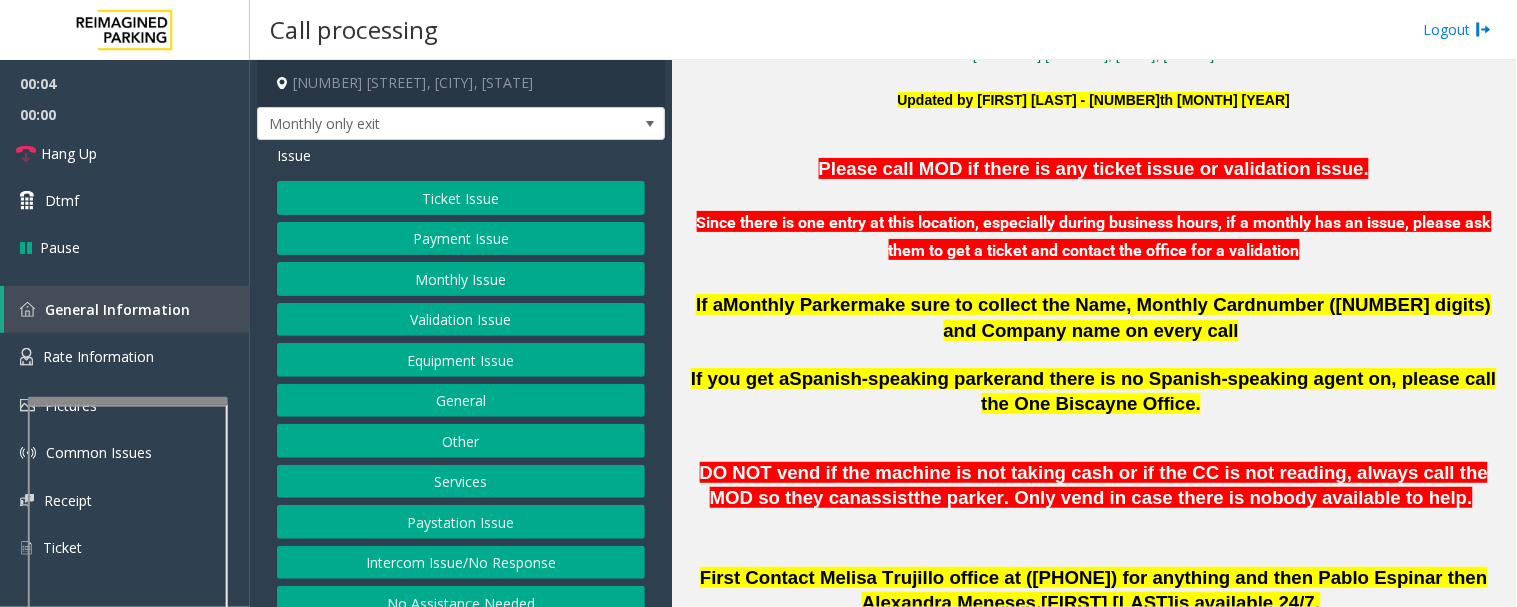 scroll, scrollTop: 777, scrollLeft: 0, axis: vertical 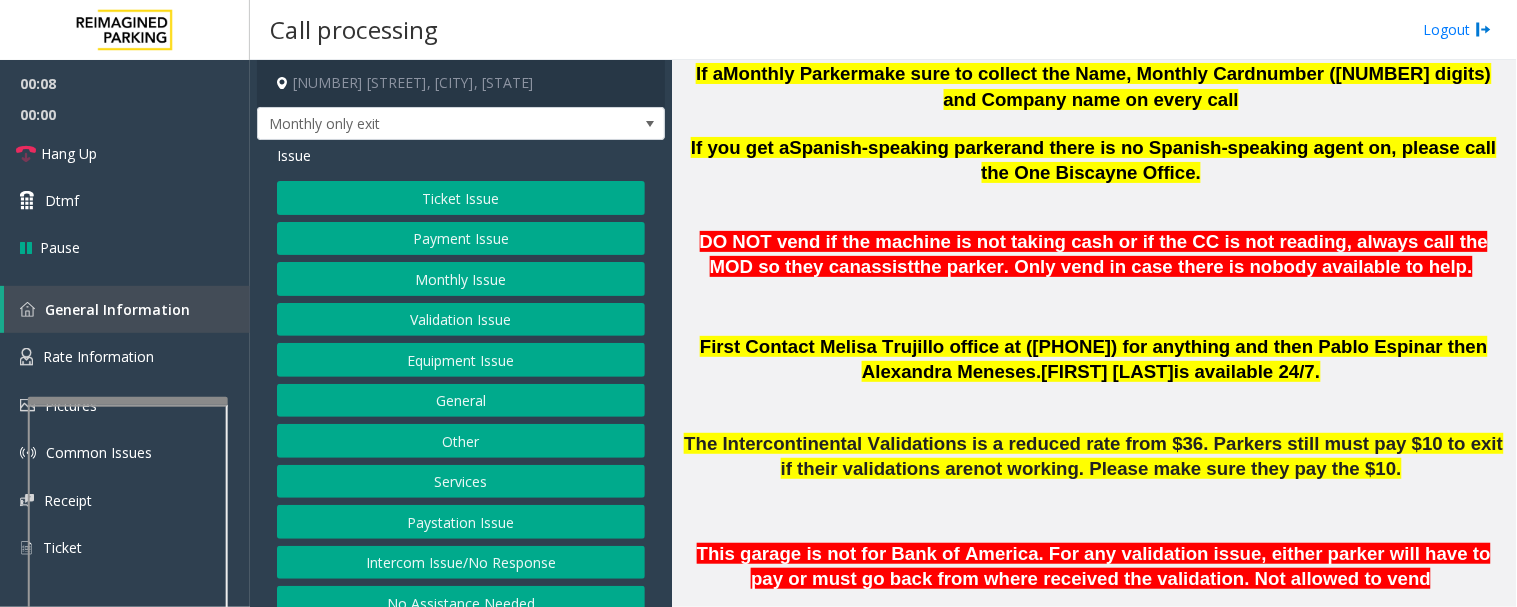 click on "Monthly Issue" 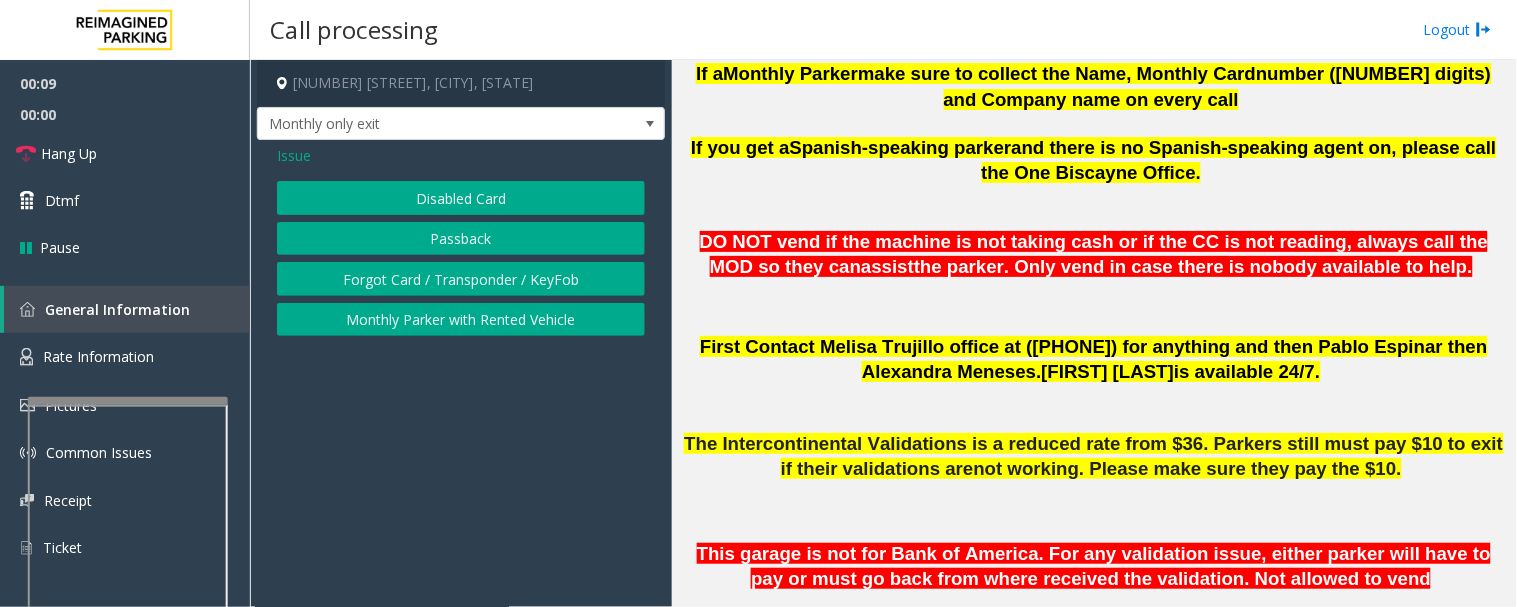 click on "Disabled Card" 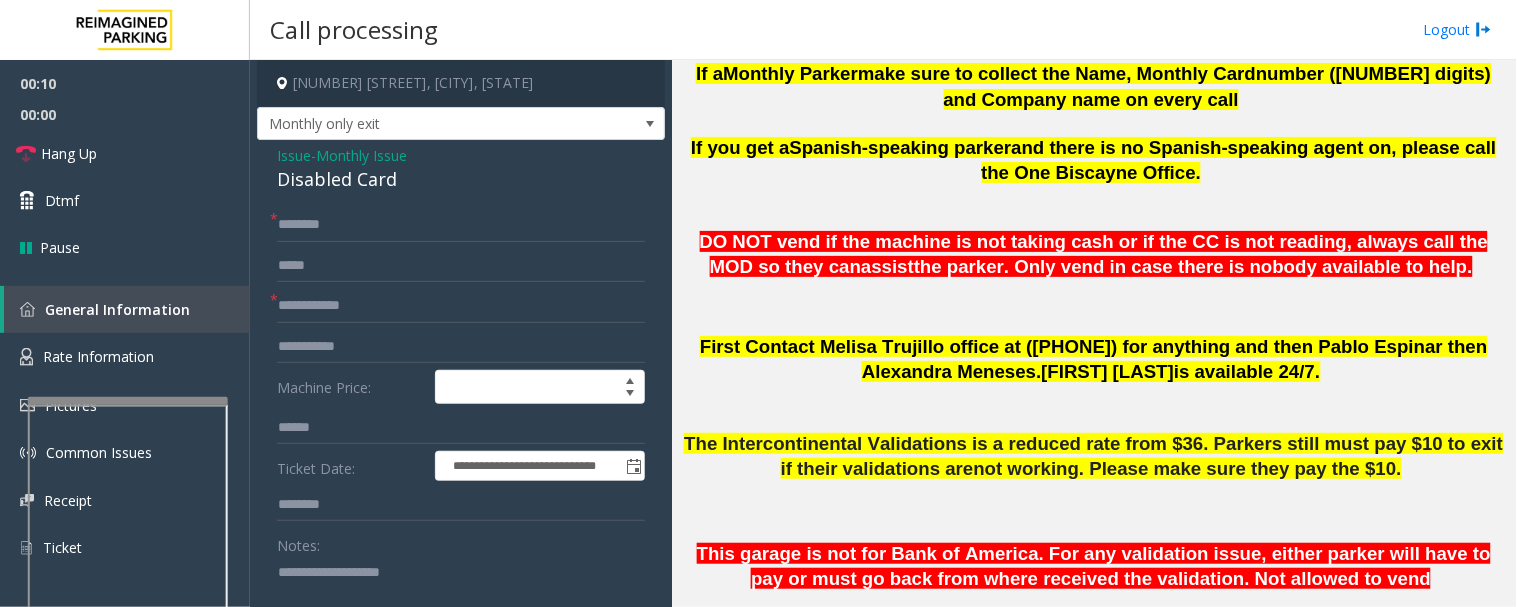 click on "Disabled Card" 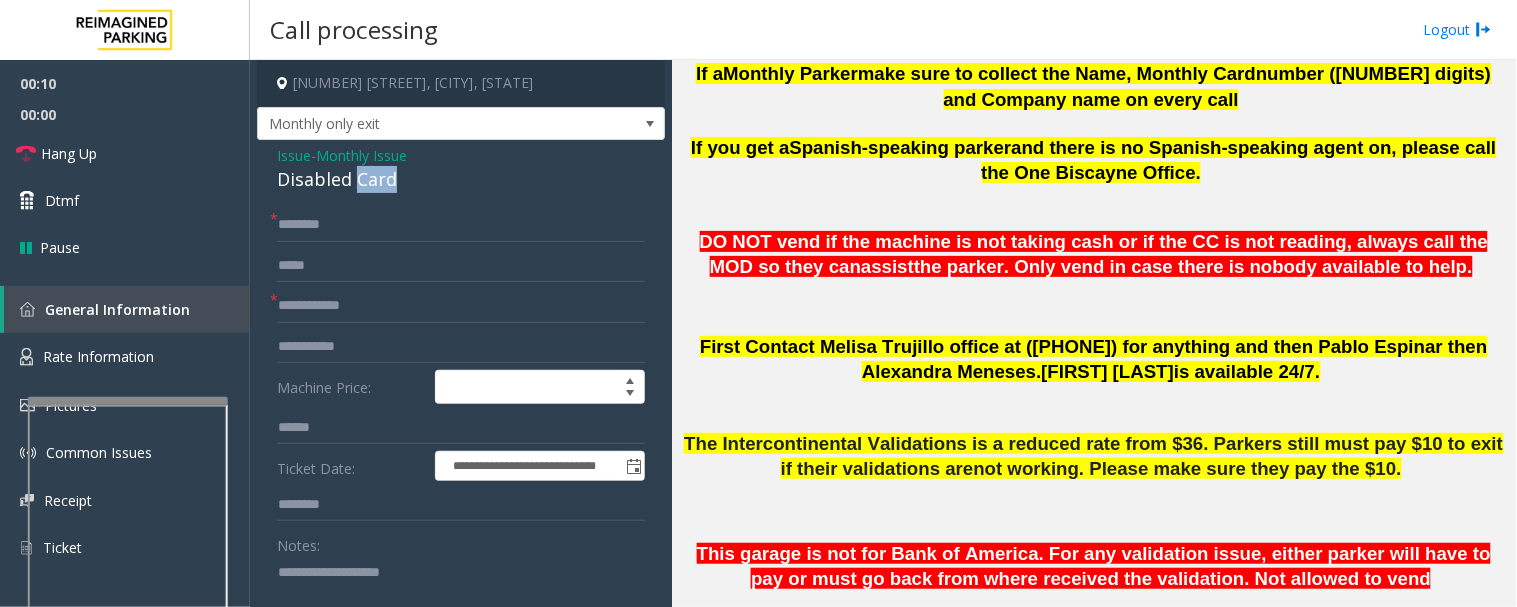click on "Disabled Card" 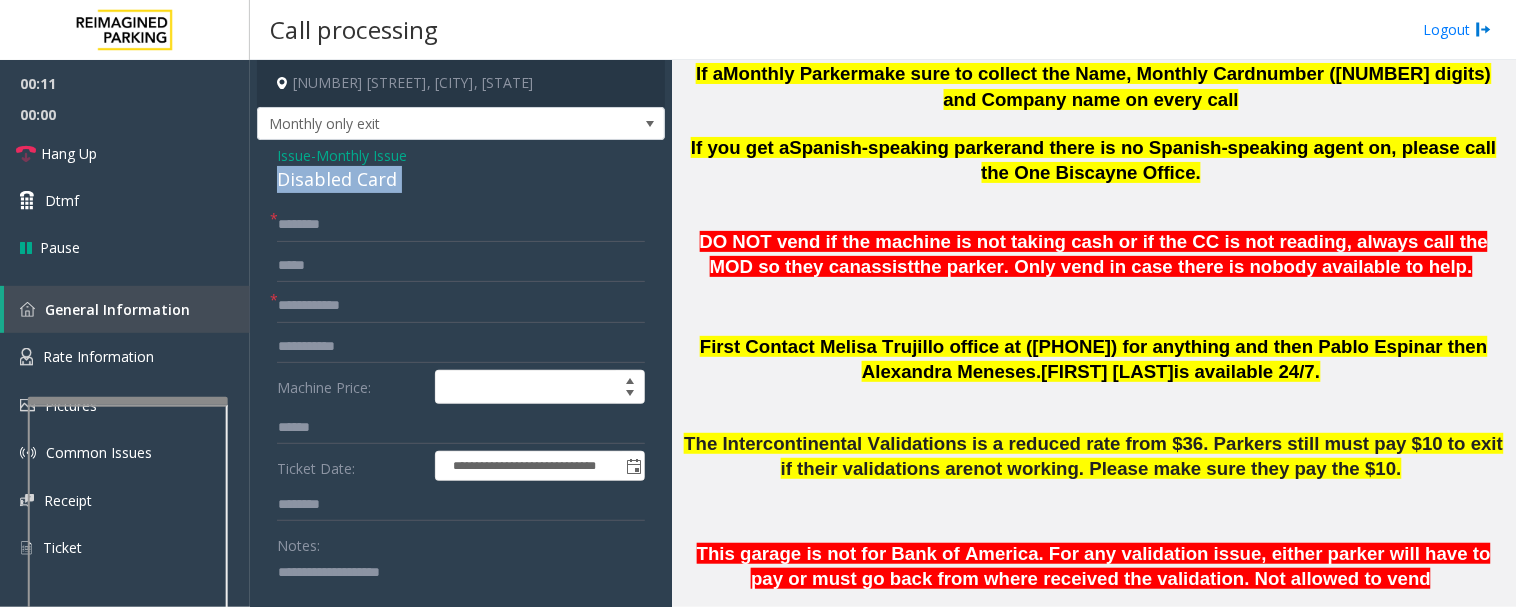 click on "Disabled Card" 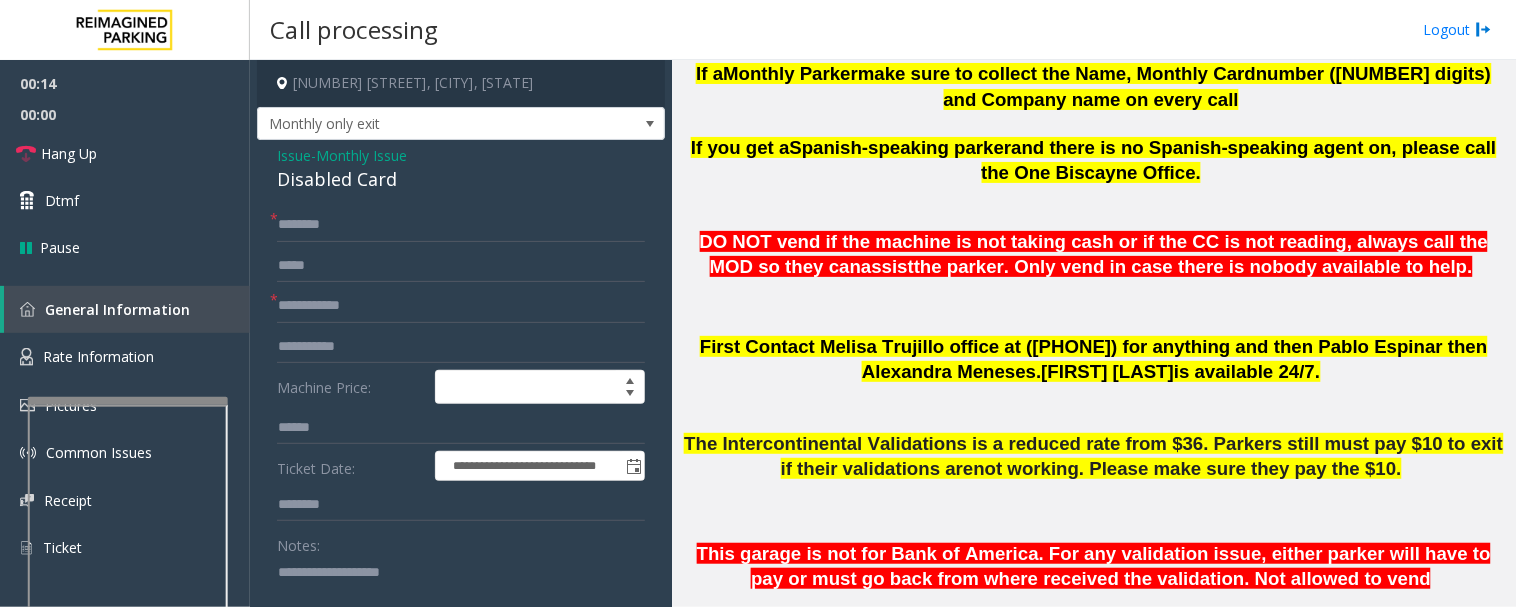 click 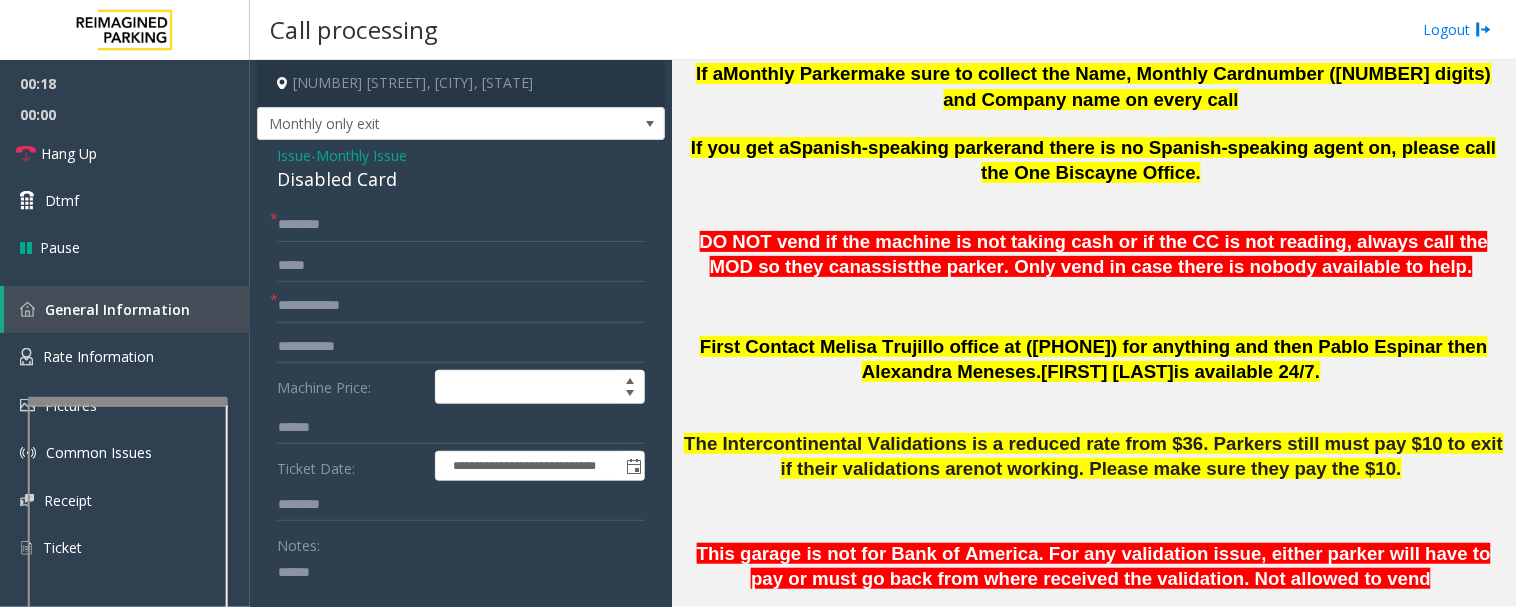 paste on "**********" 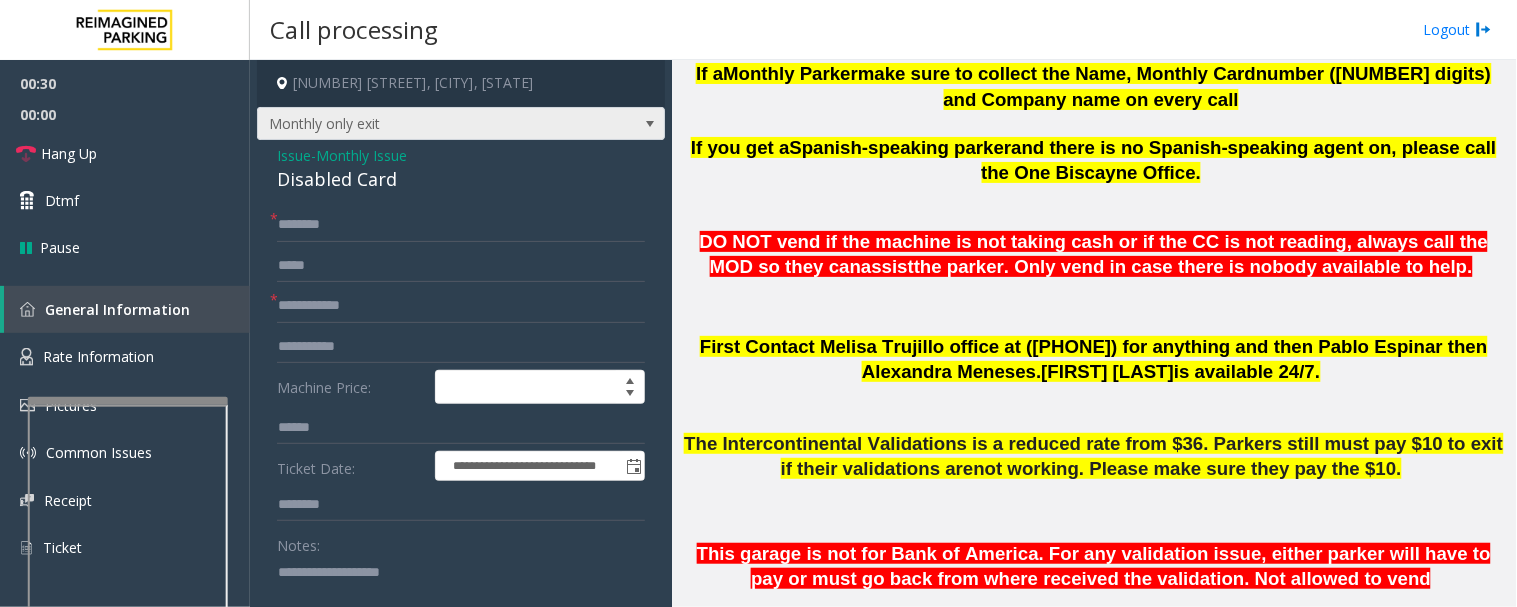 type on "**********" 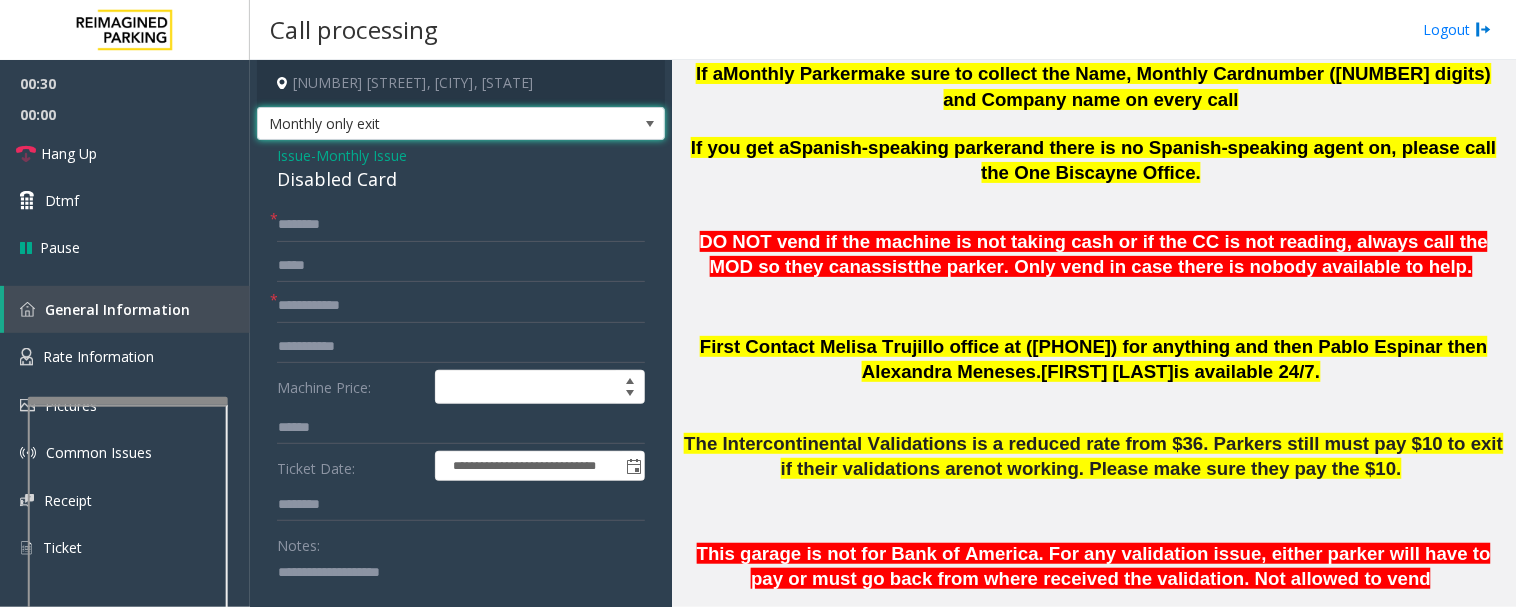 click on "Monthly only exit" at bounding box center [420, 124] 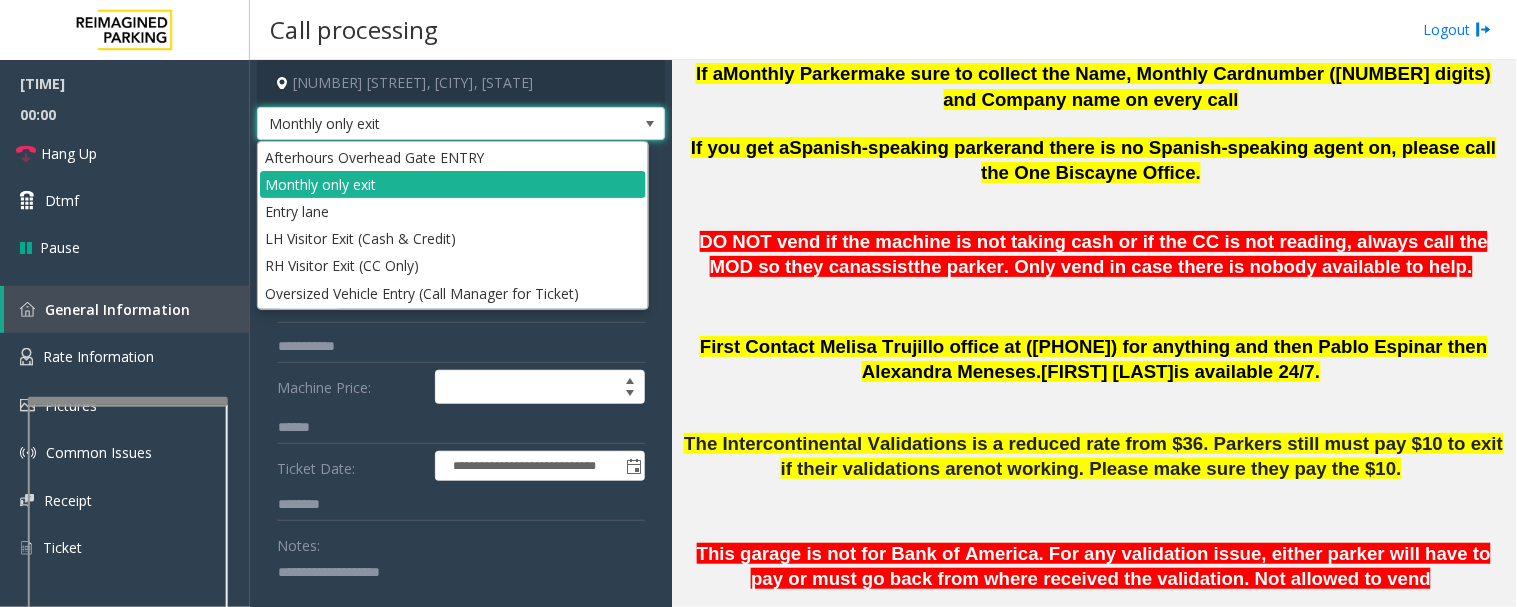 click on "Monthly only exit" at bounding box center (420, 124) 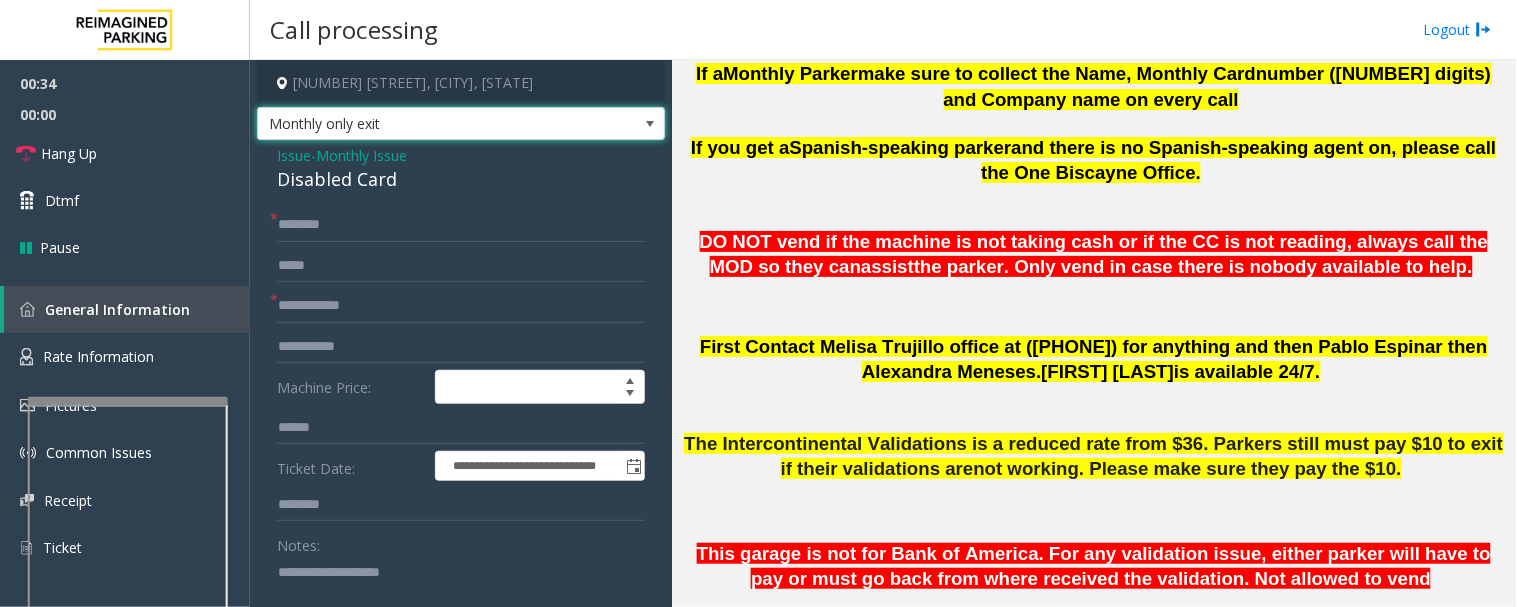 click on "Issue" 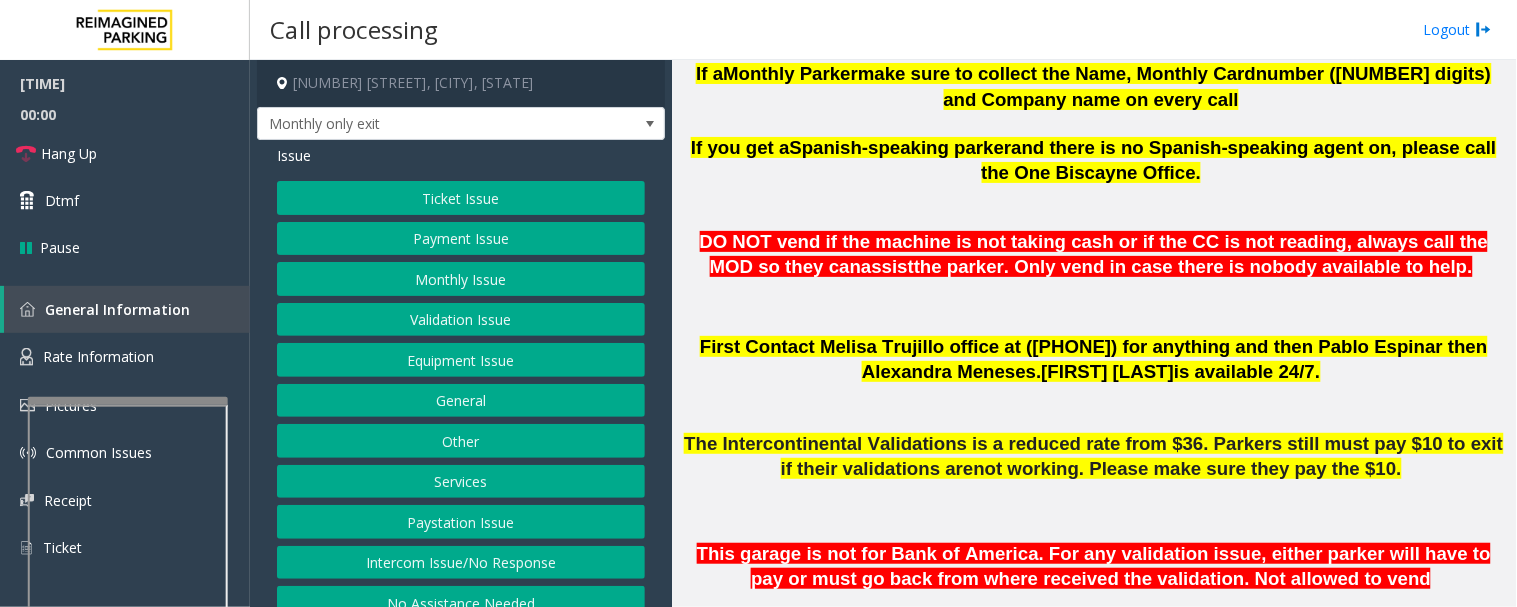 click on "Equipment Issue" 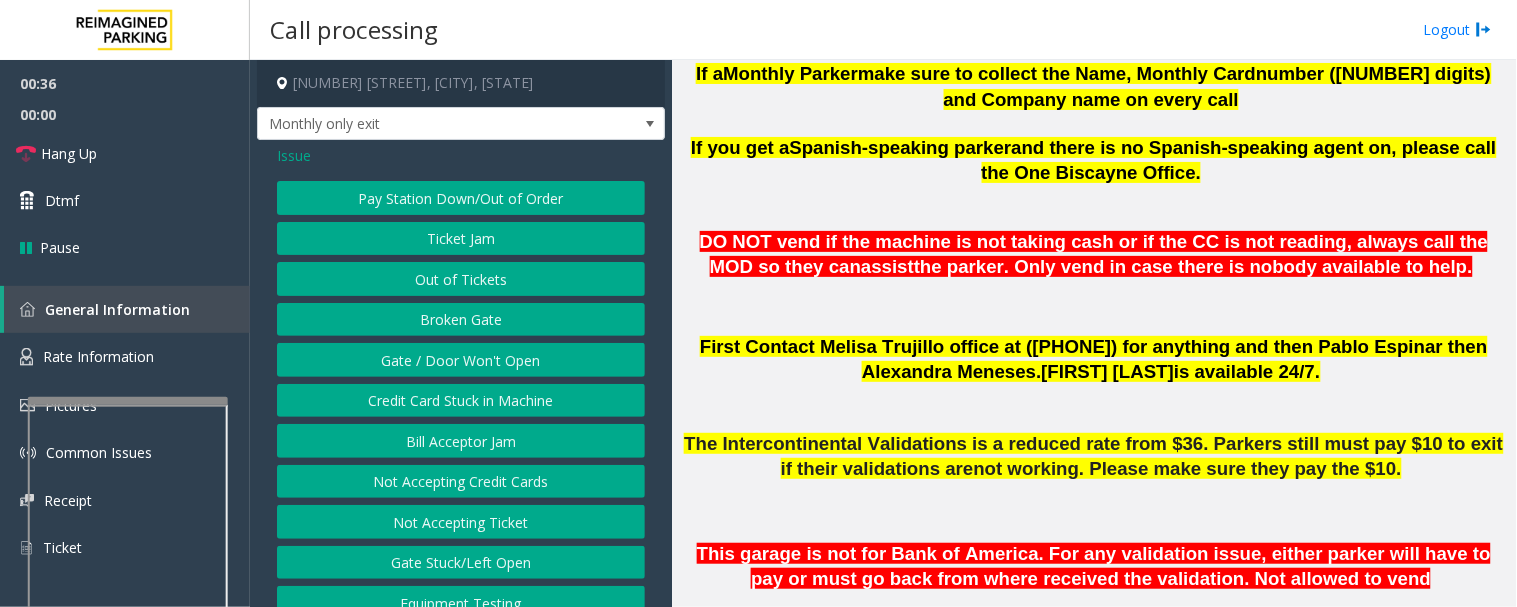 click on "Gate / Door Won't Open" 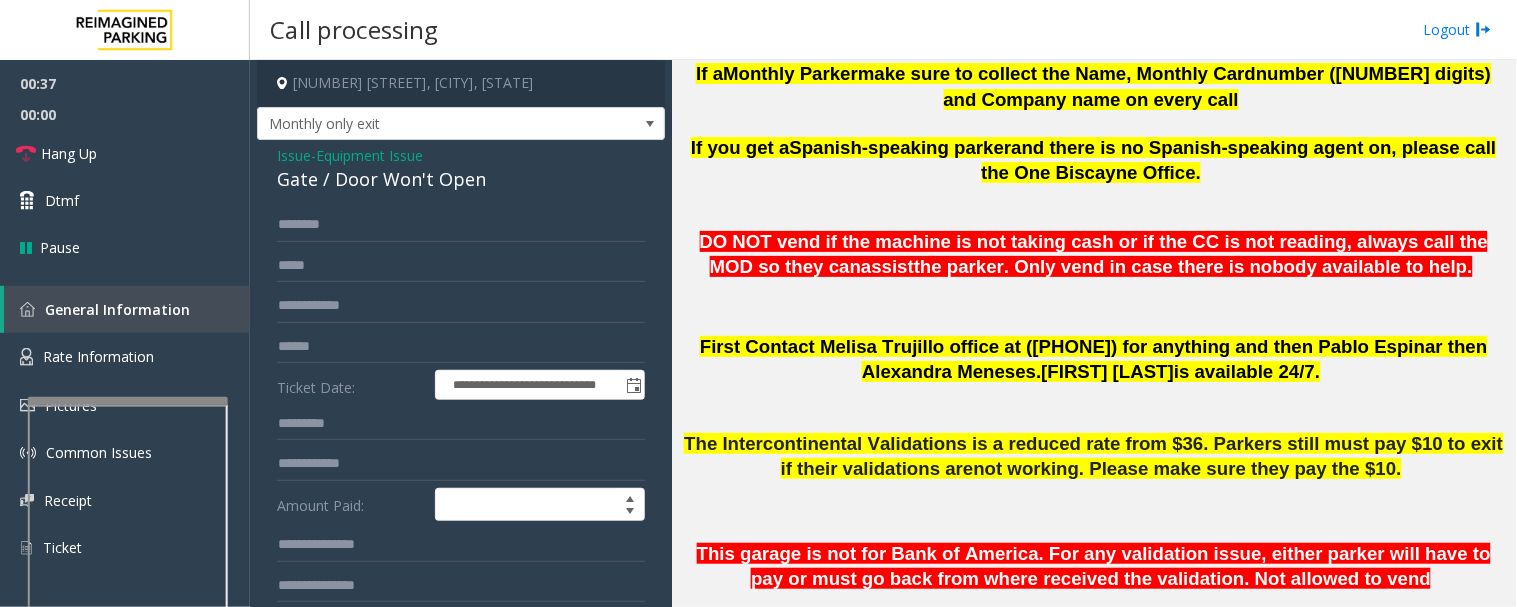 click on "Issue" 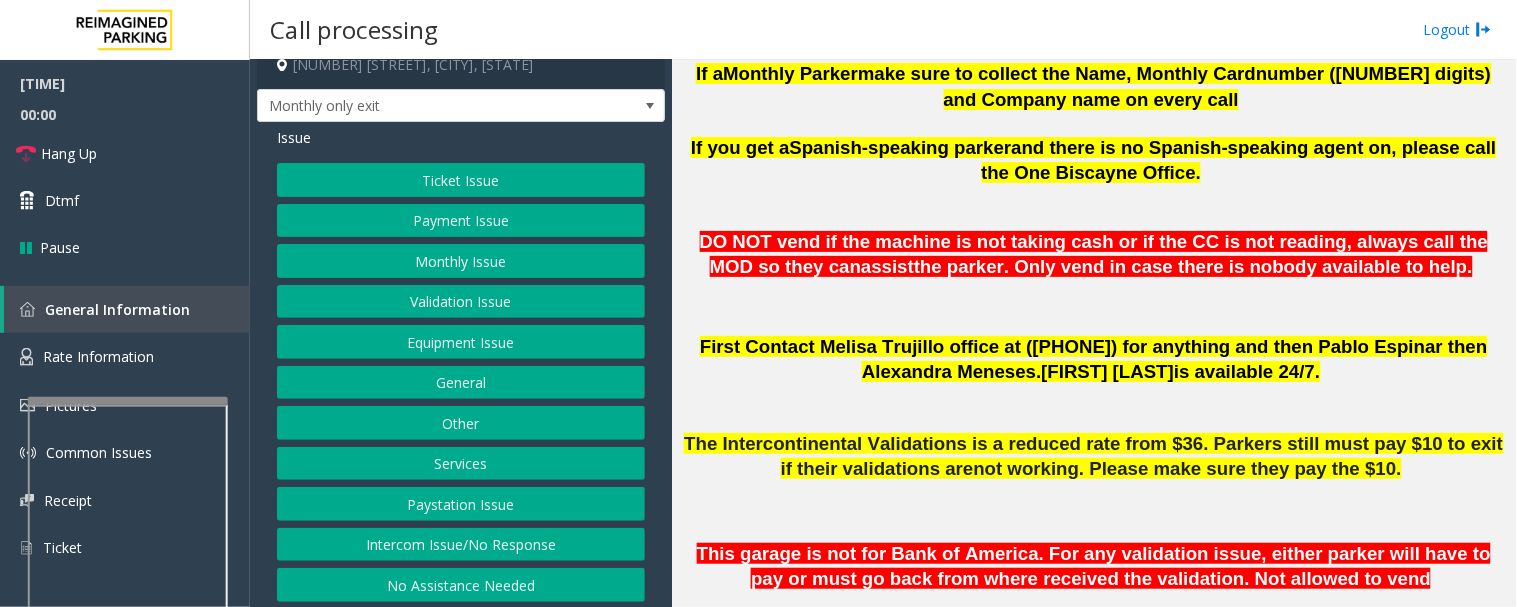 scroll, scrollTop: 24, scrollLeft: 0, axis: vertical 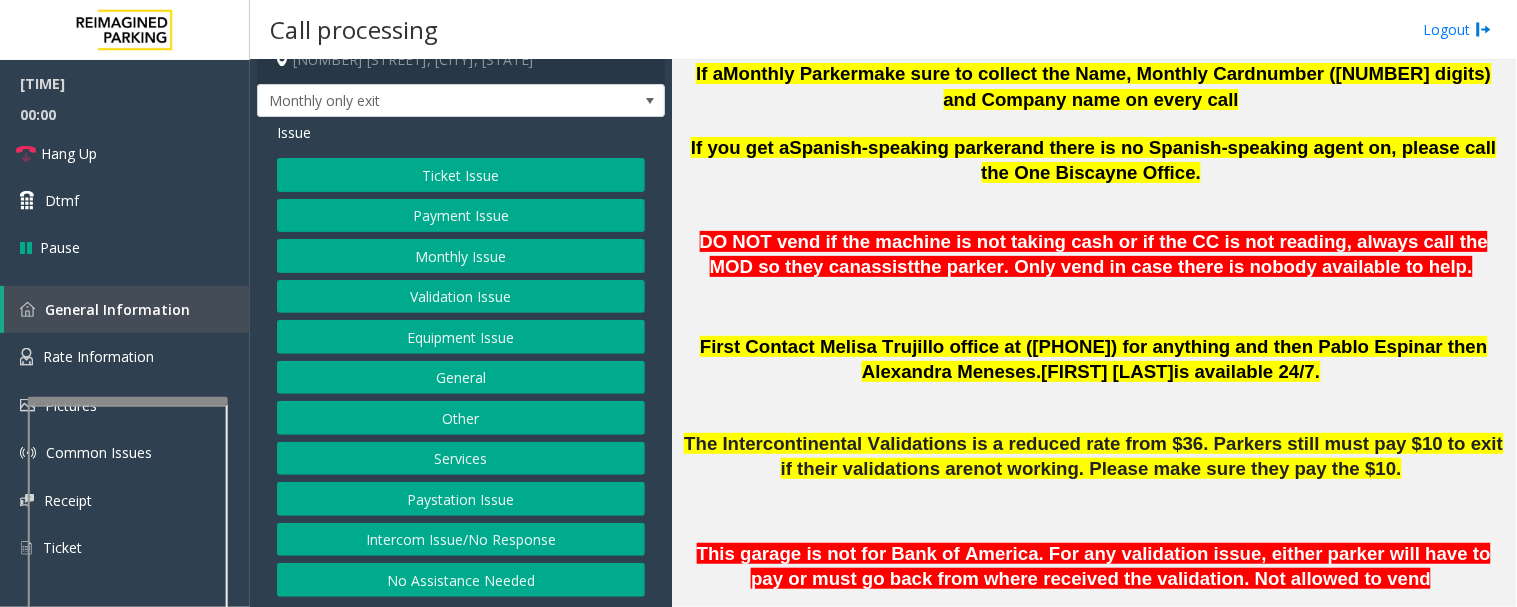 click on "Other" 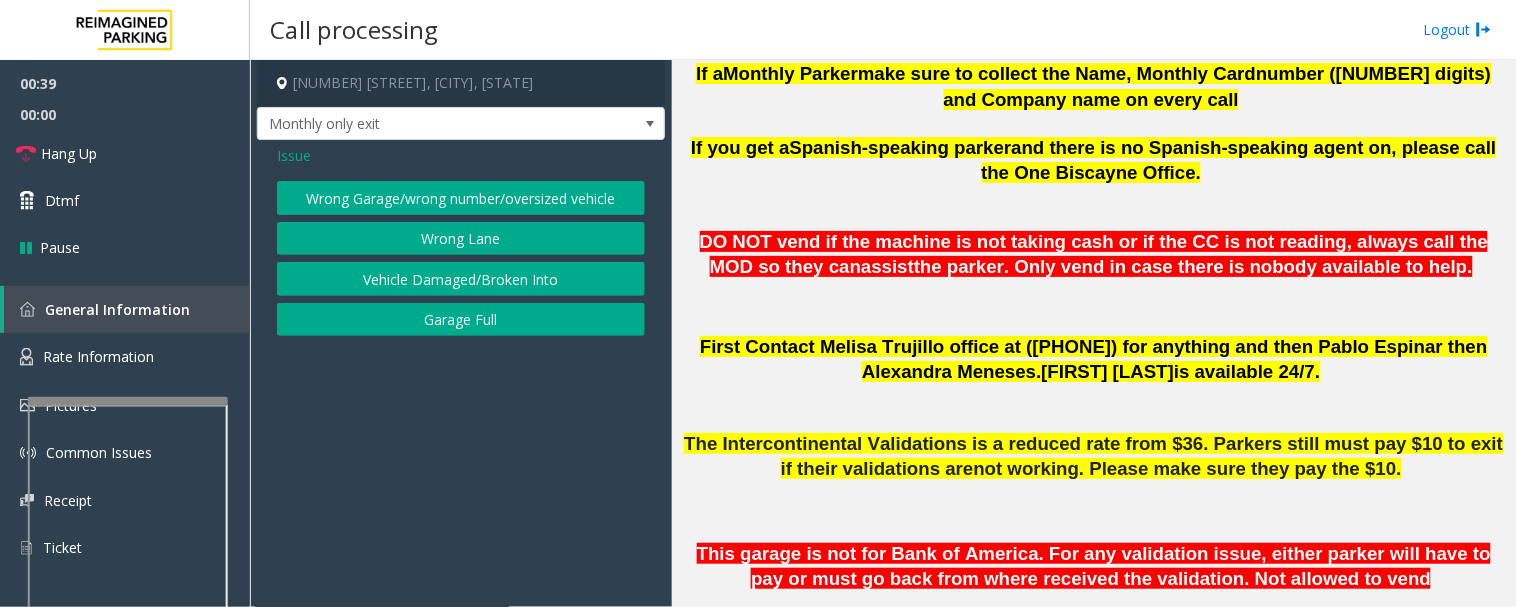 click on "Wrong Lane" 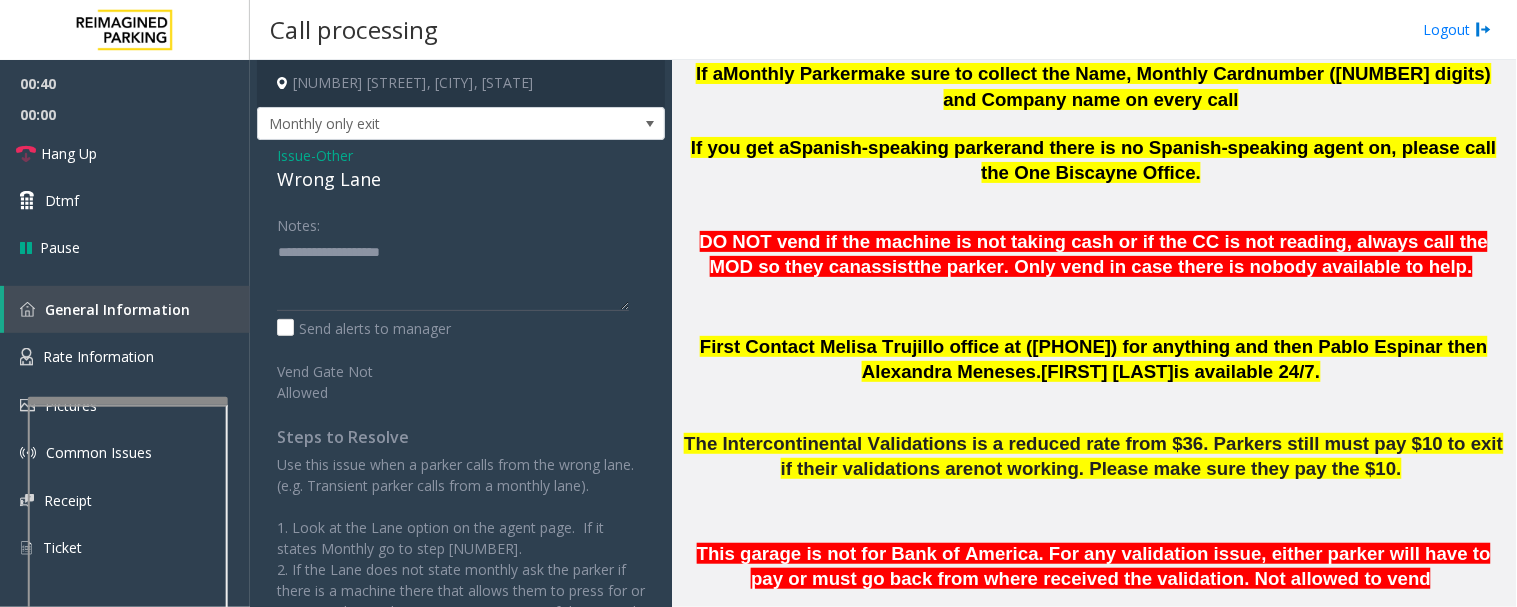 click on "Wrong Lane" 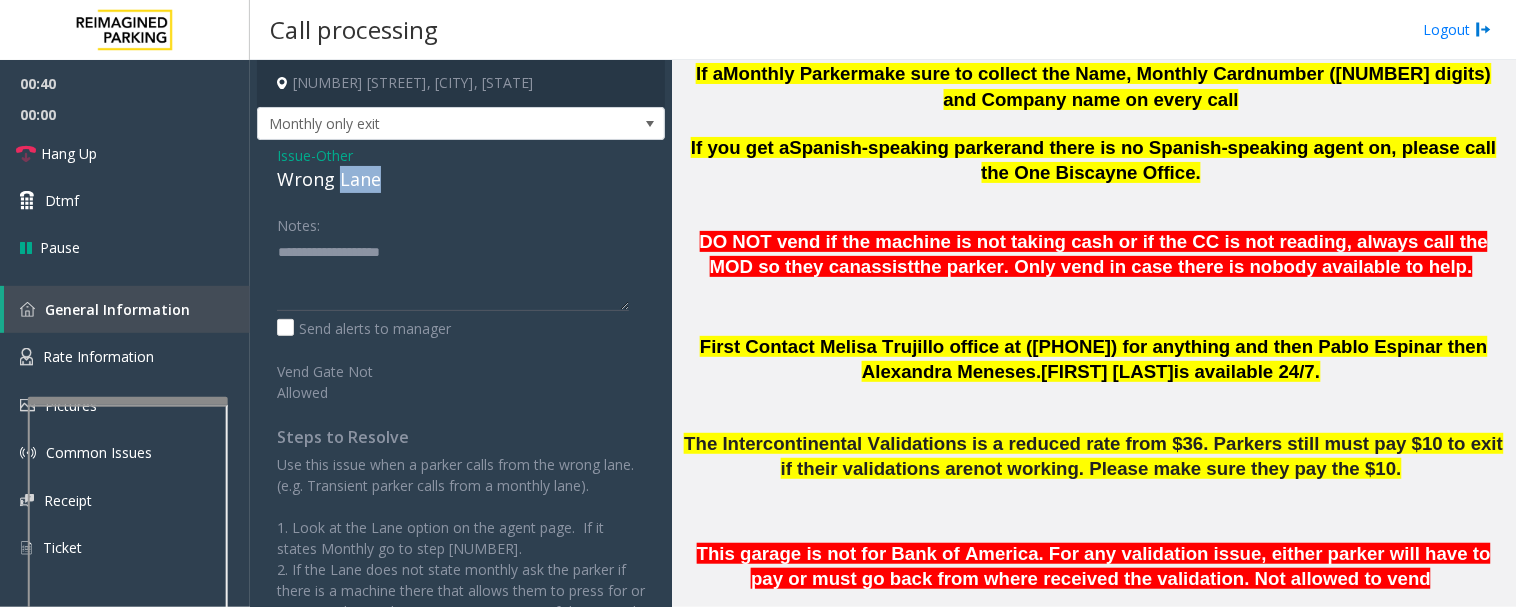 click on "Wrong Lane" 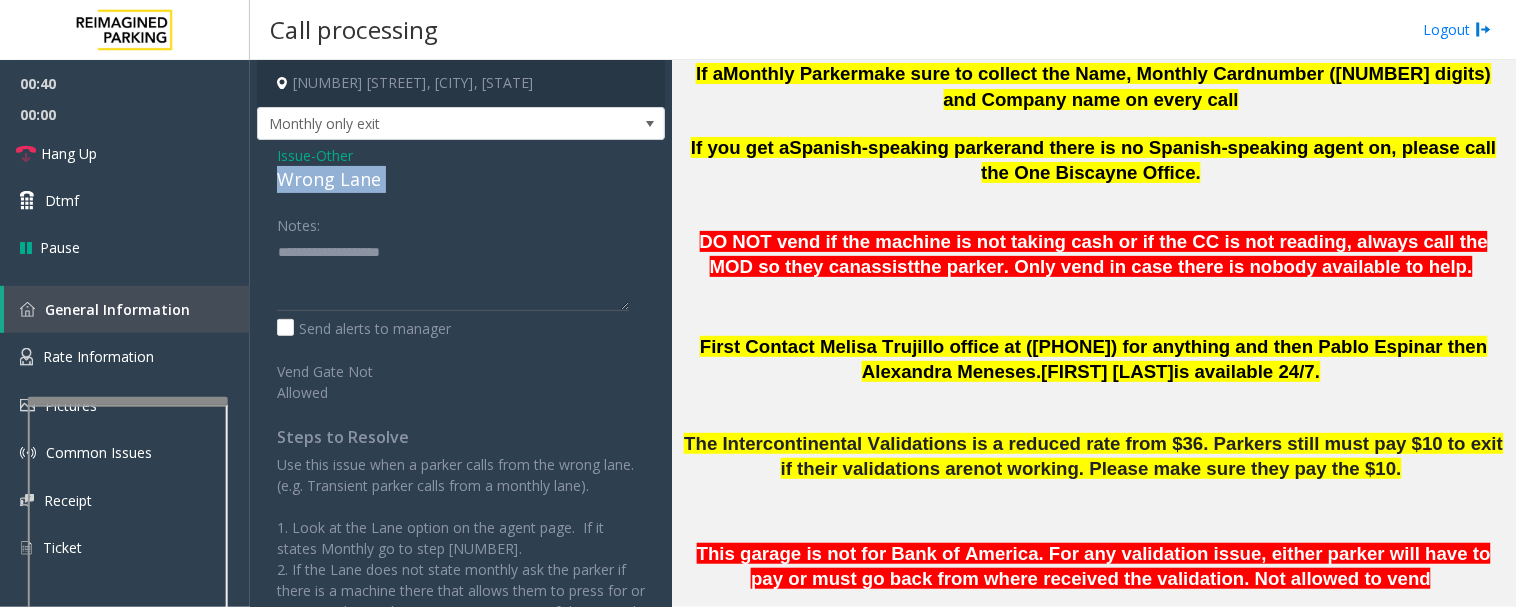 click on "Wrong Lane" 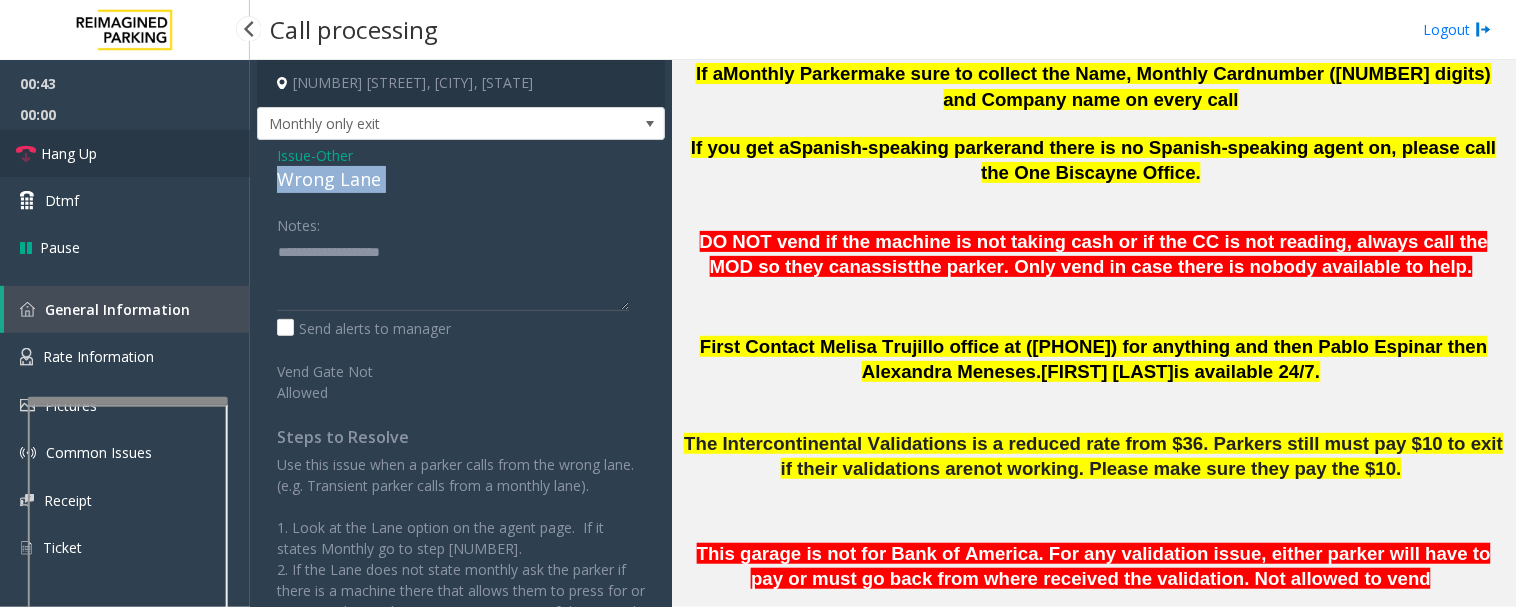 click on "Hang Up" at bounding box center [125, 153] 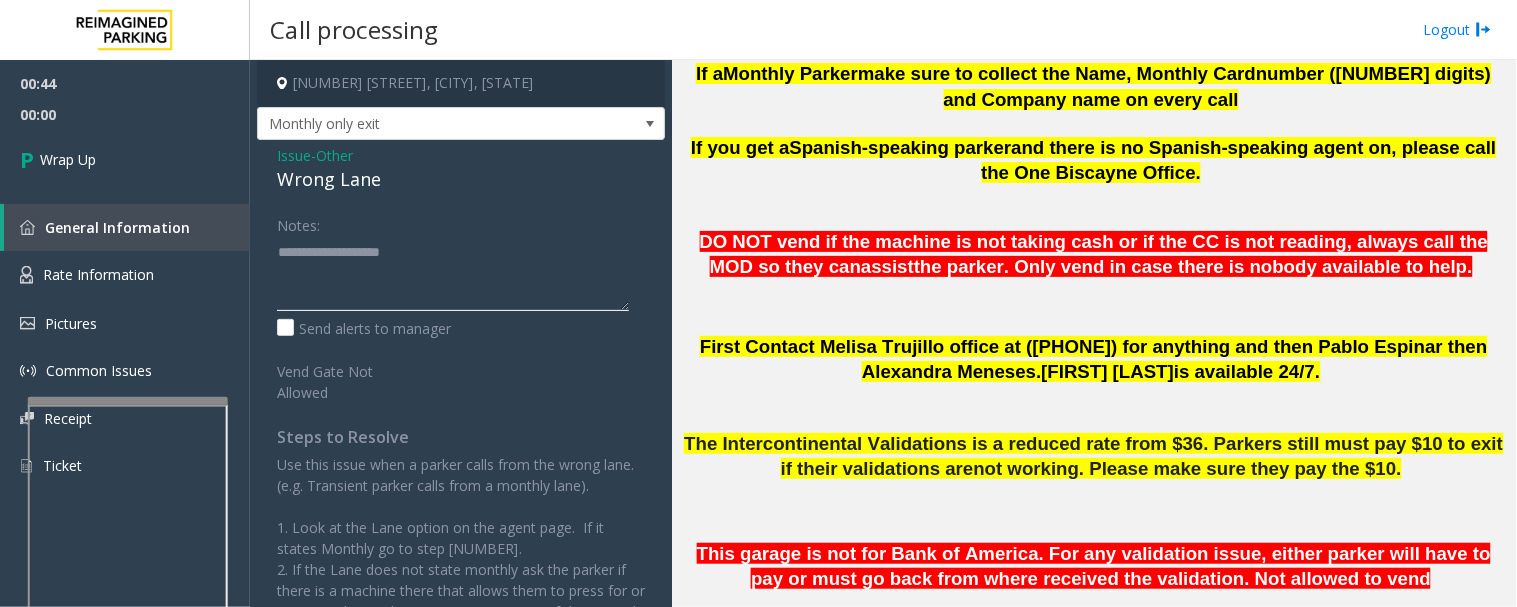 drag, startPoint x: 314, startPoint y: 246, endPoint x: 470, endPoint y: 244, distance: 156.01282 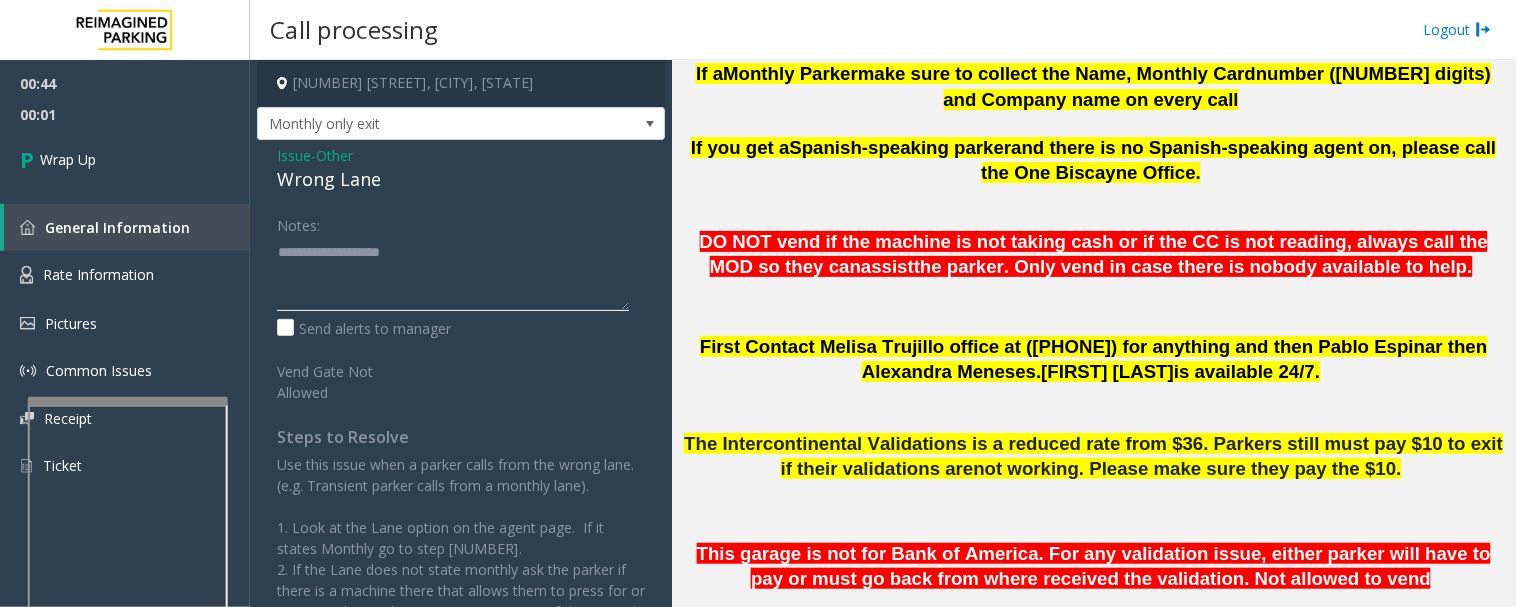 paste 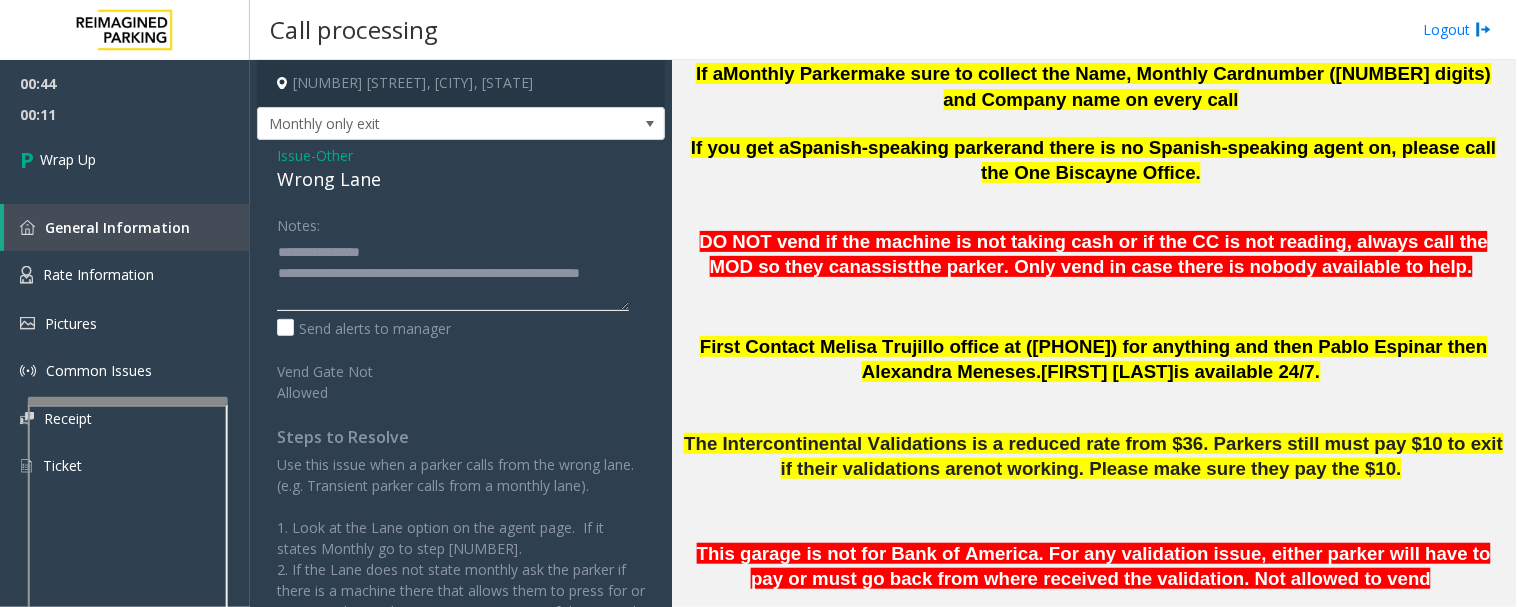 click 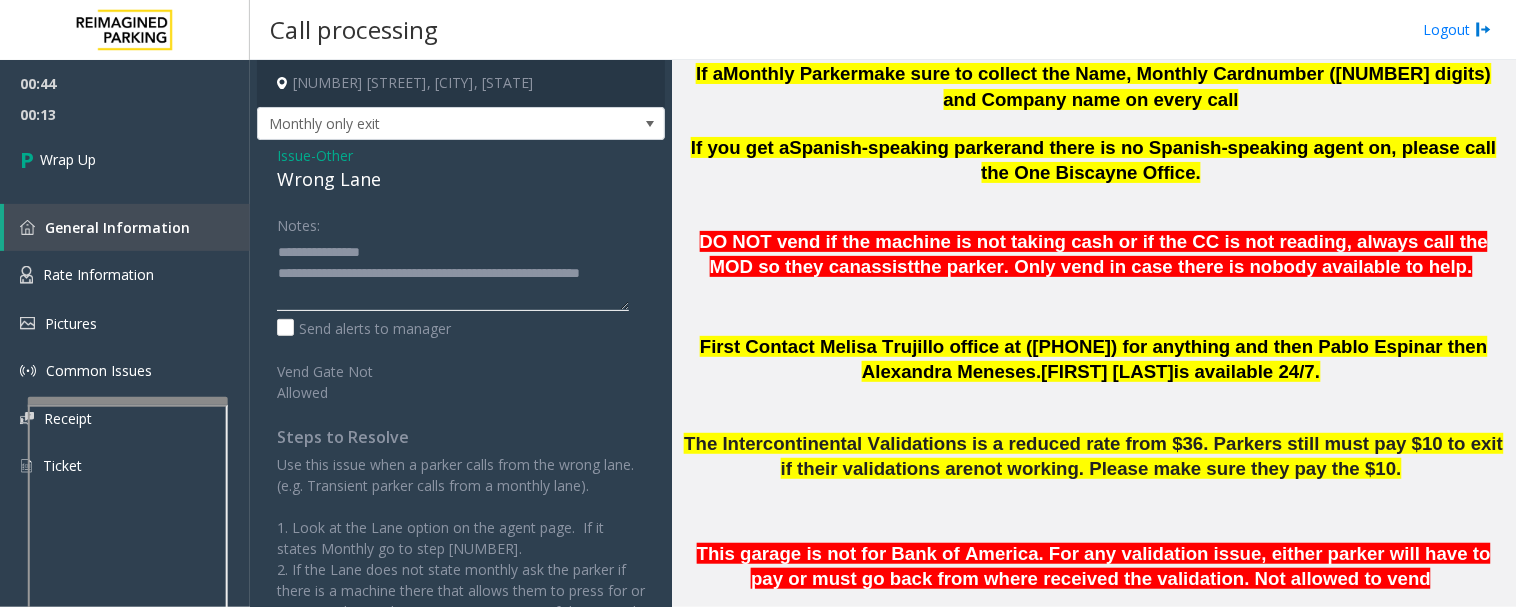 click 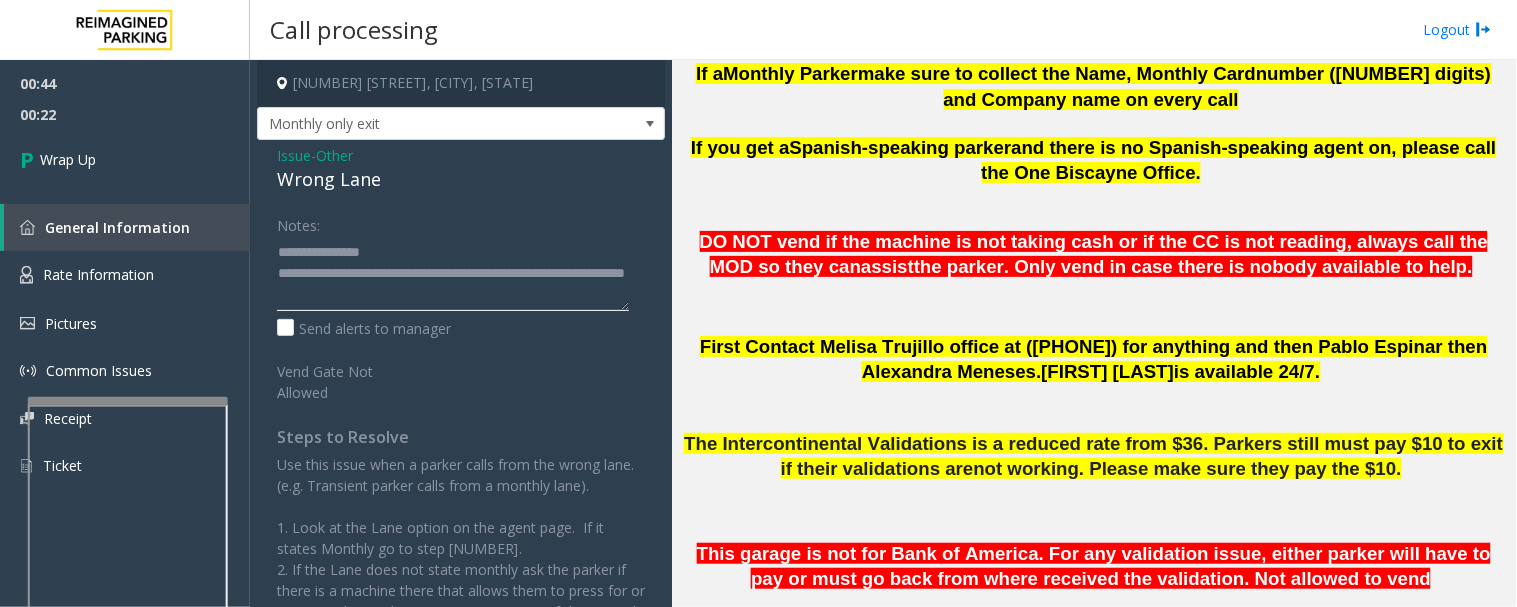 click 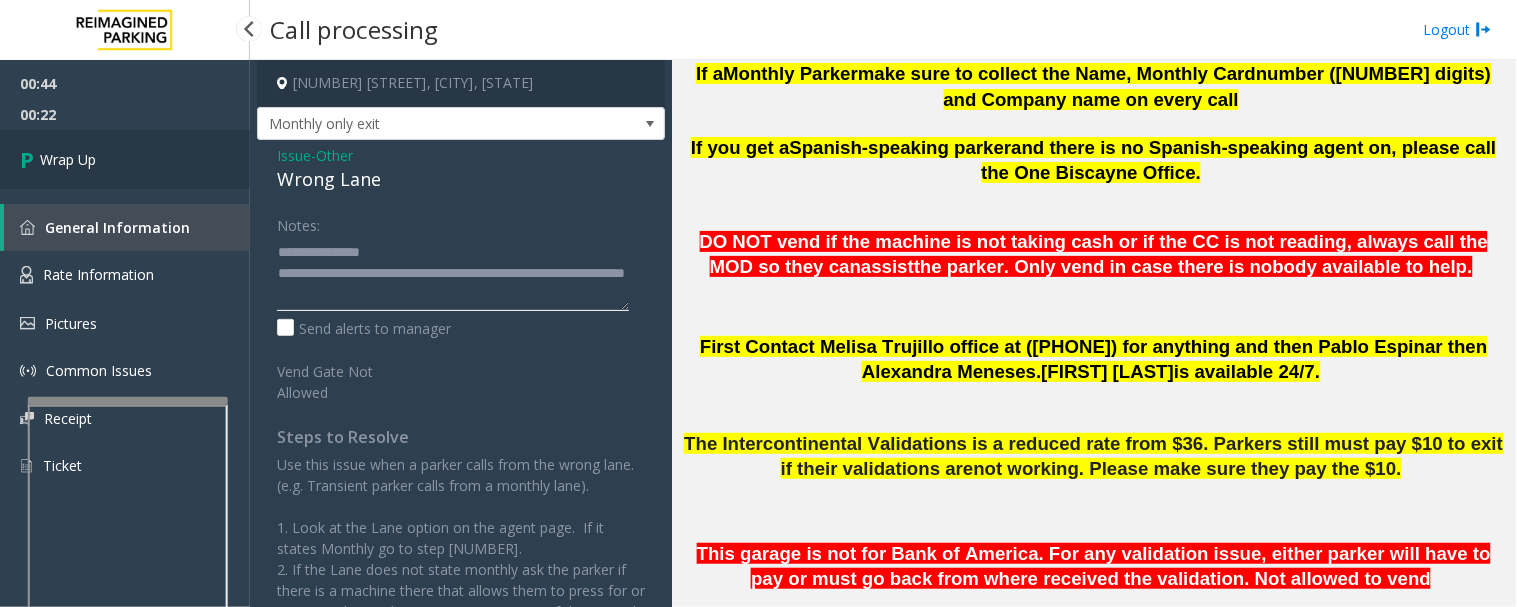 type on "**********" 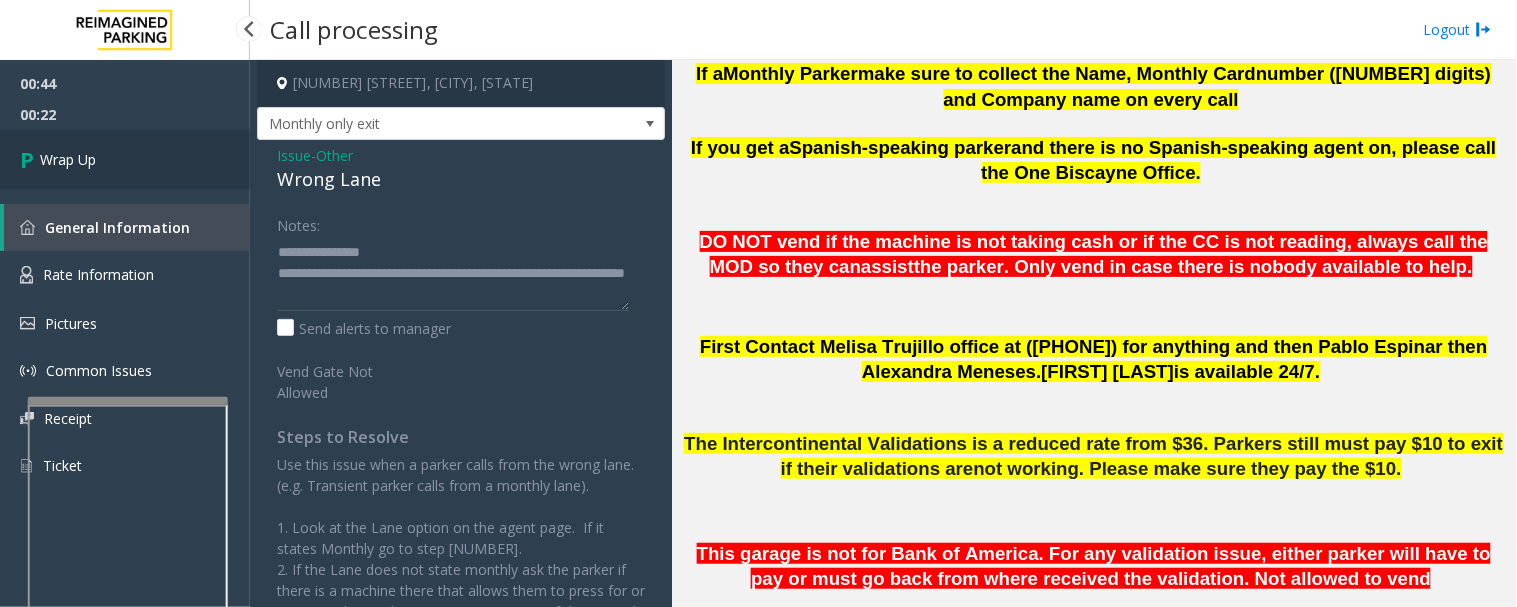 click on "Wrap Up" at bounding box center [68, 159] 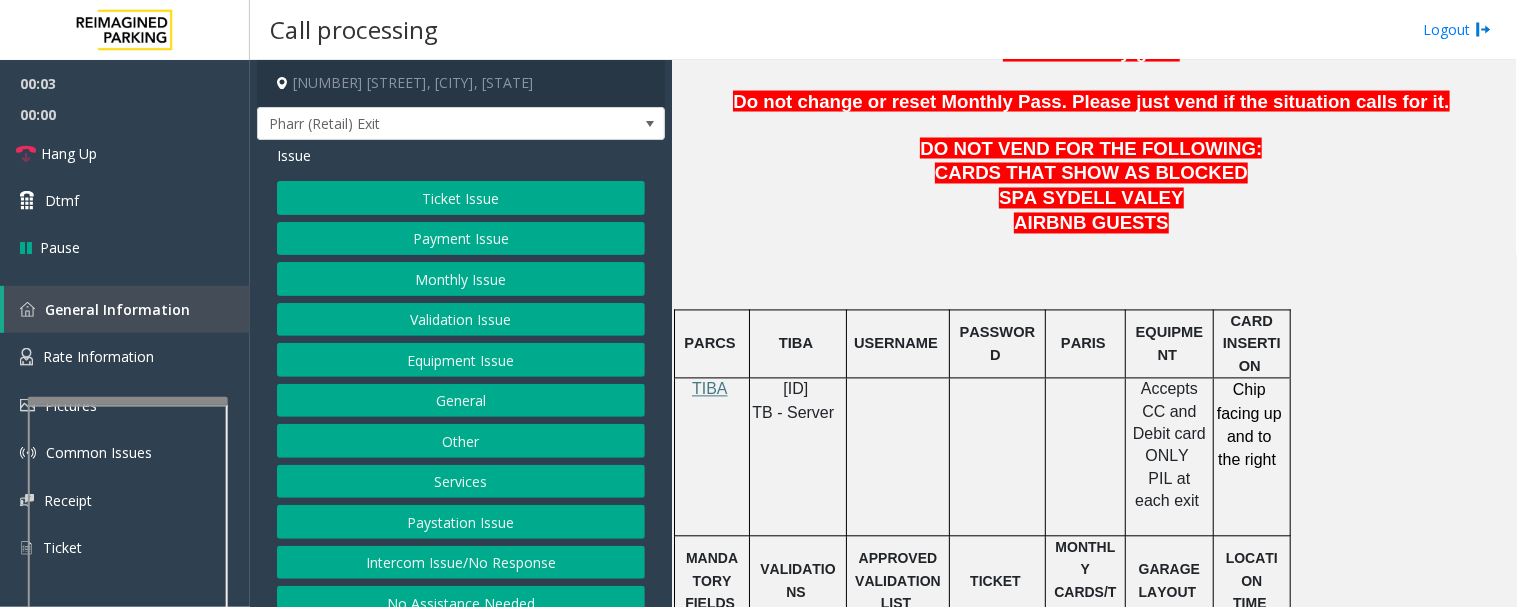 scroll, scrollTop: 1111, scrollLeft: 0, axis: vertical 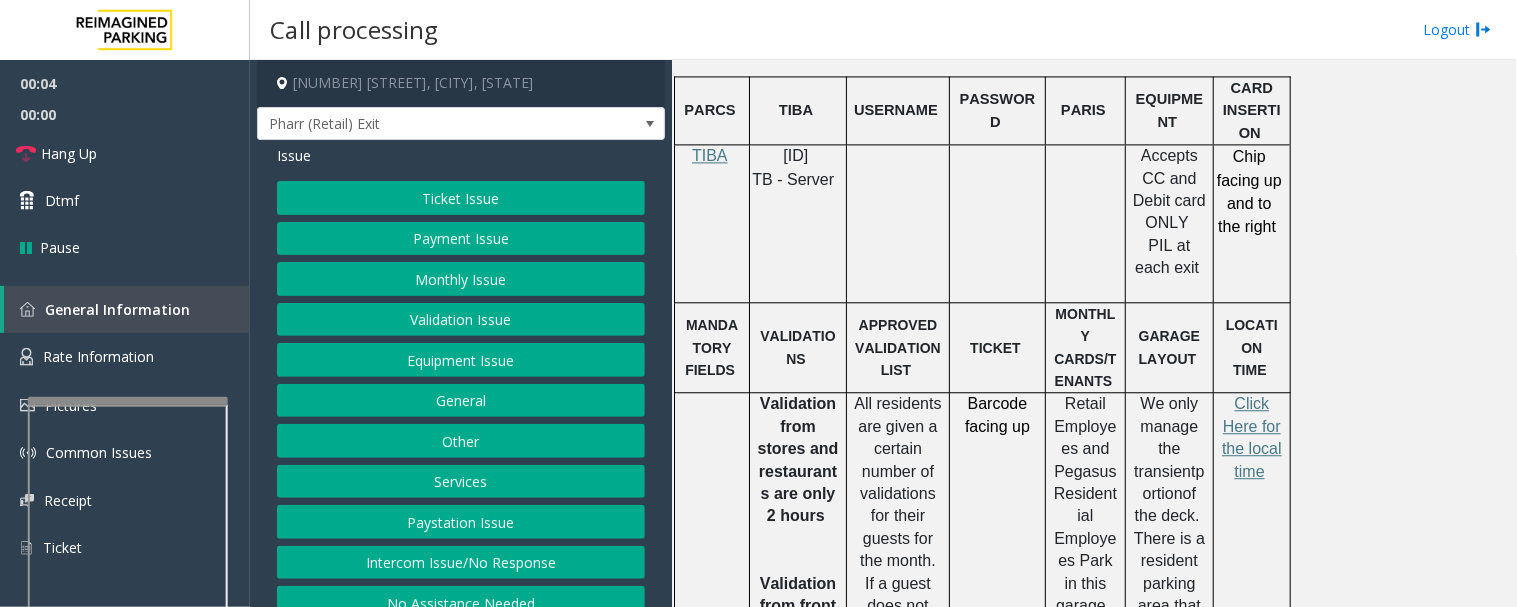click on "LAN21082601" 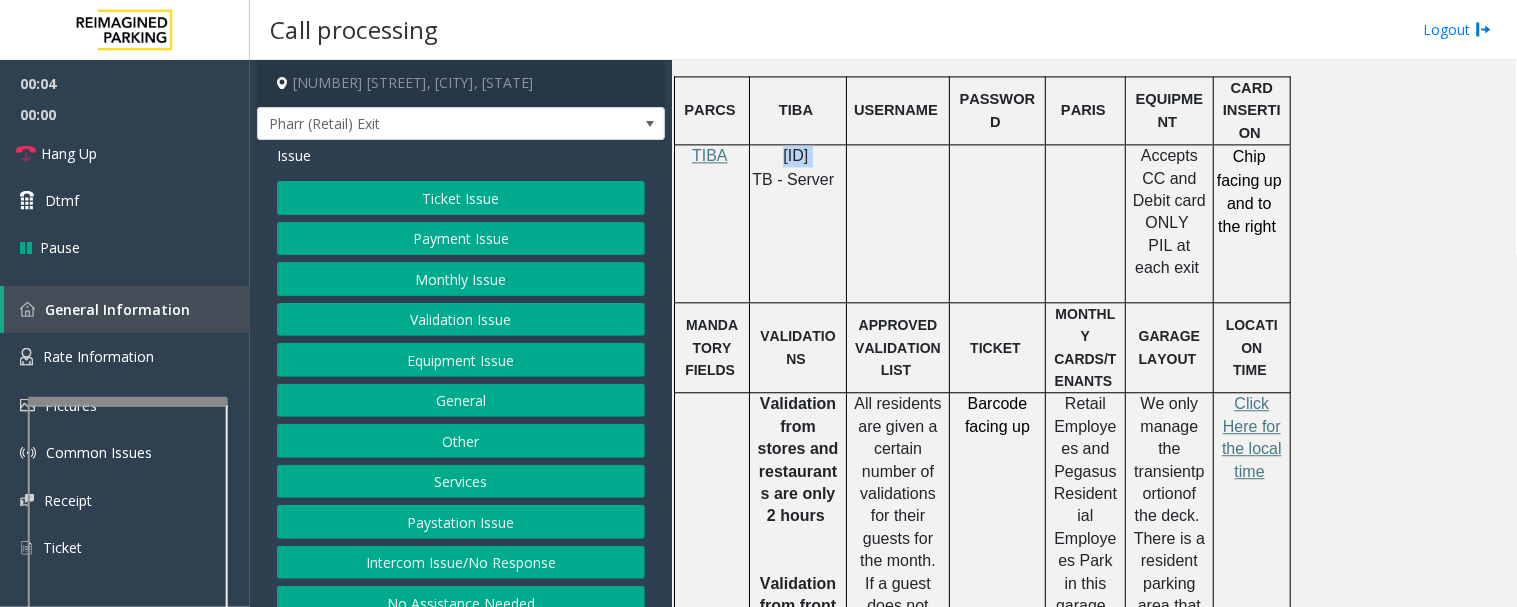 click on "LAN21082601" 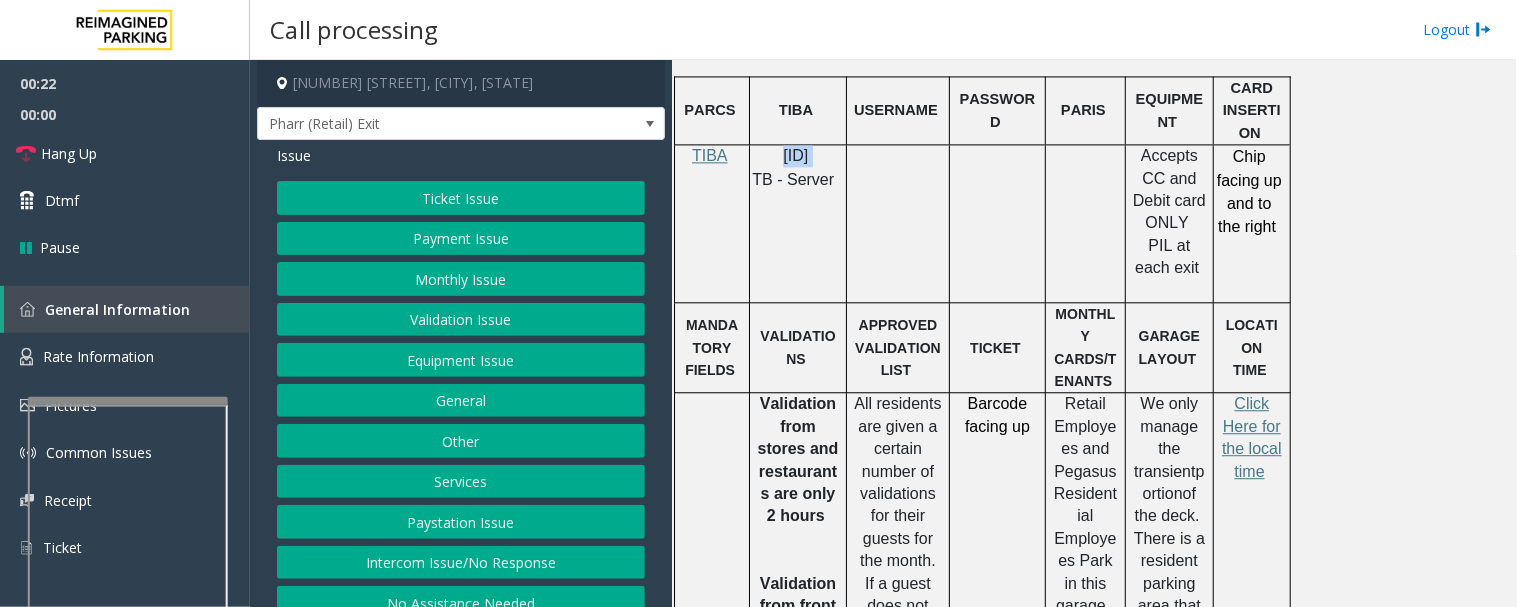 click on "Ticket Issue" 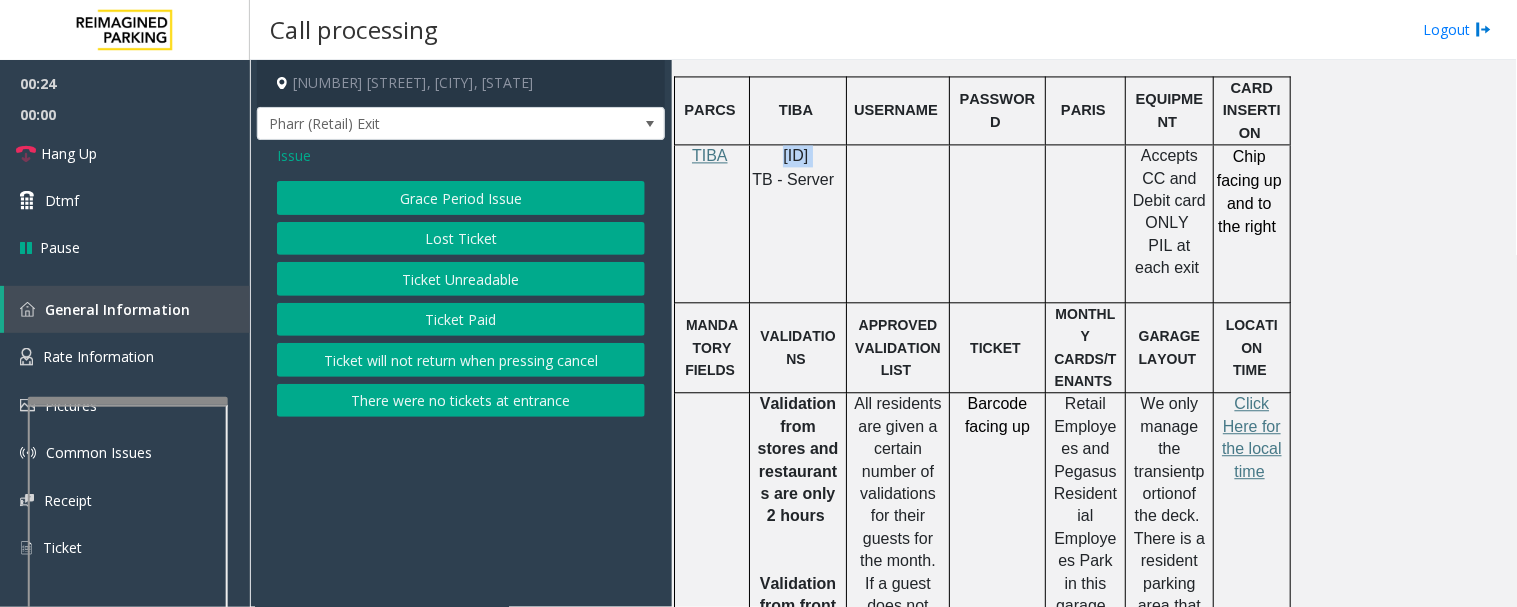 click on "Lost Ticket" 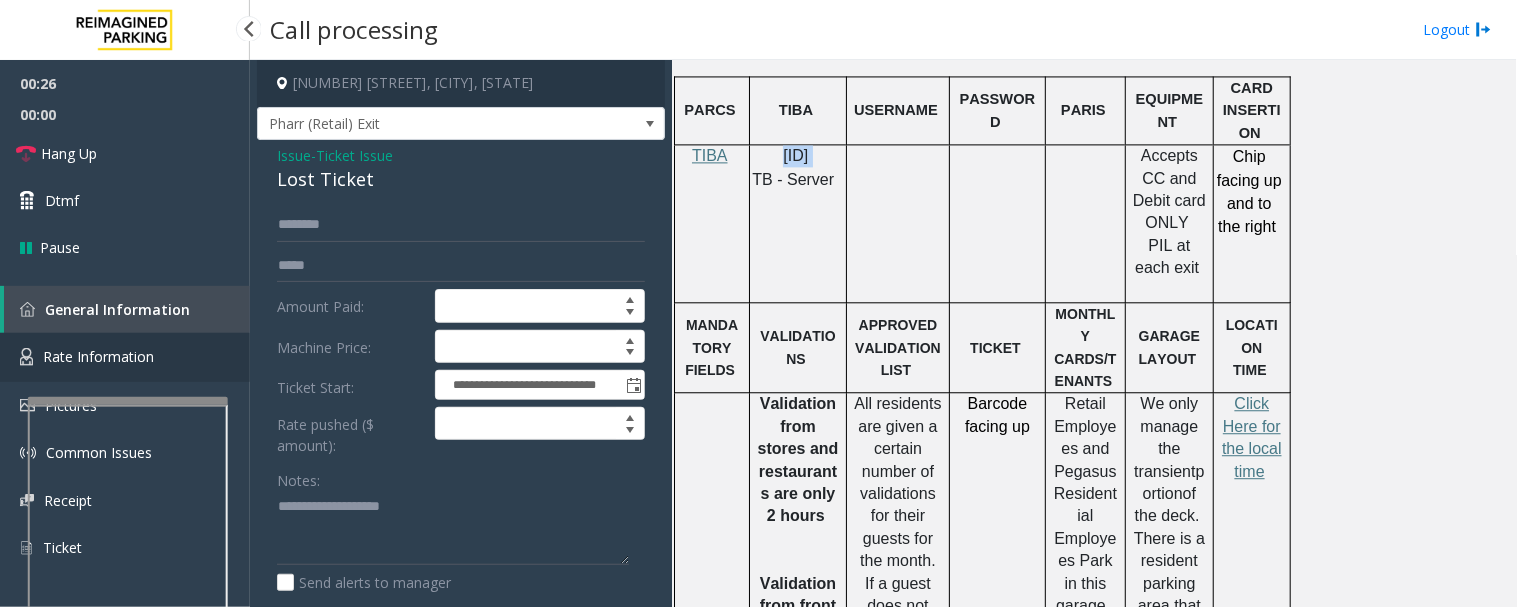 click on "Rate Information" at bounding box center [125, 357] 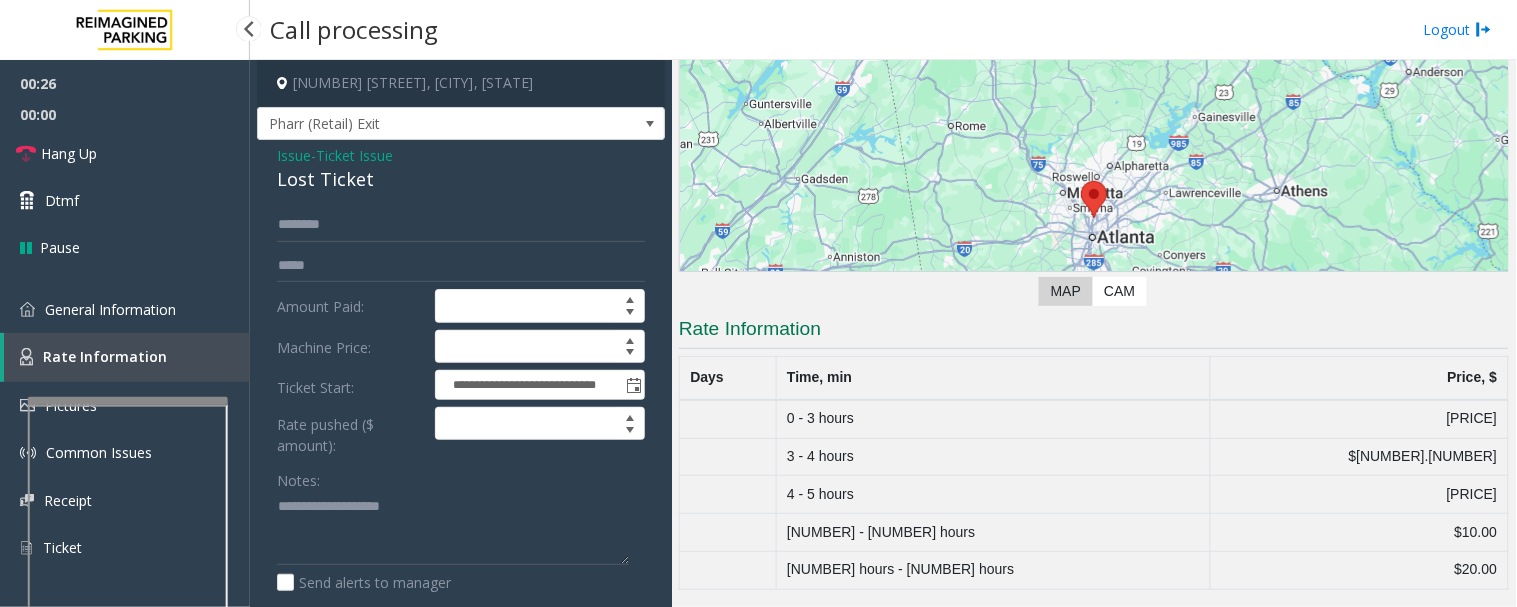 scroll, scrollTop: 166, scrollLeft: 0, axis: vertical 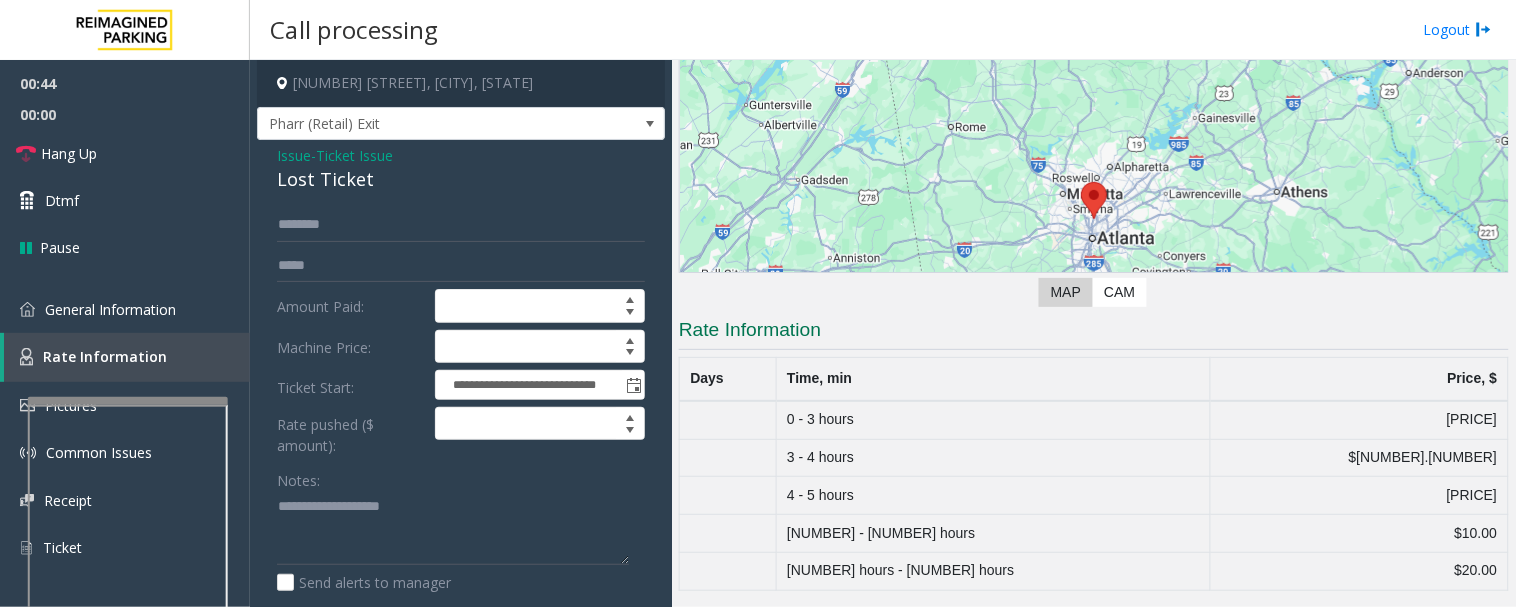 click on "Lost Ticket" 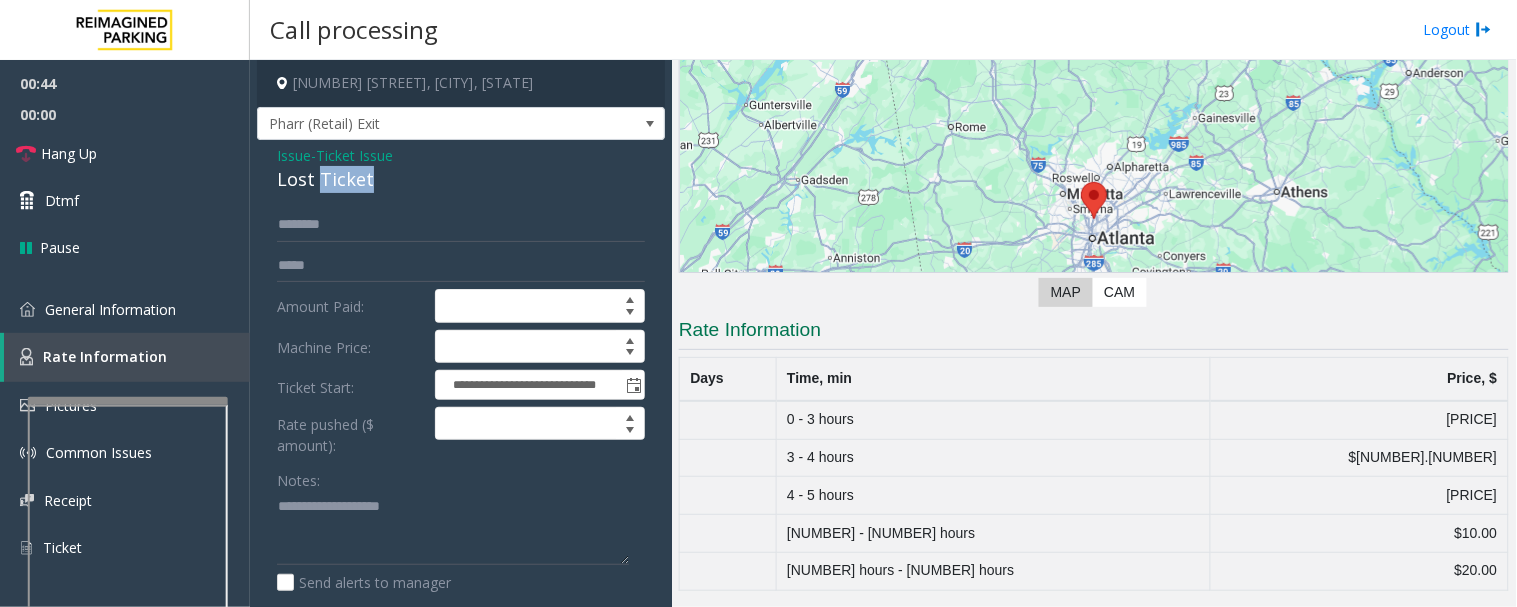 click on "Lost Ticket" 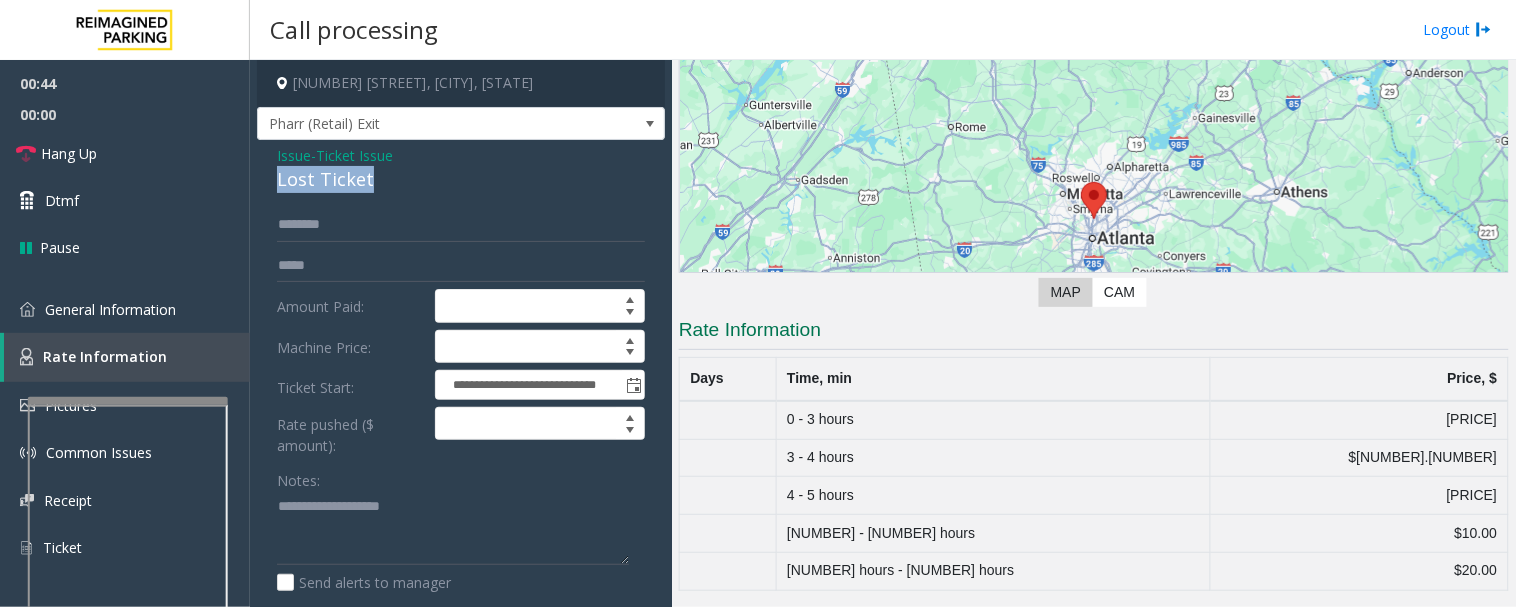 click on "Lost Ticket" 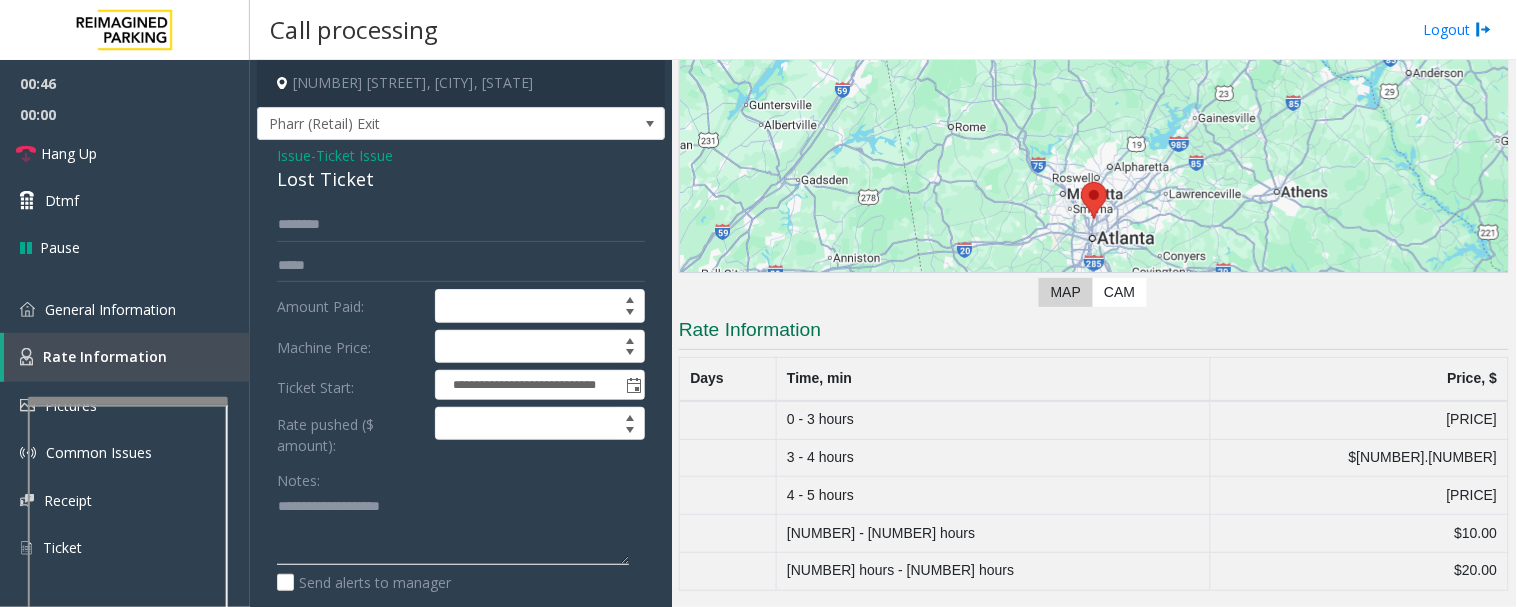 click 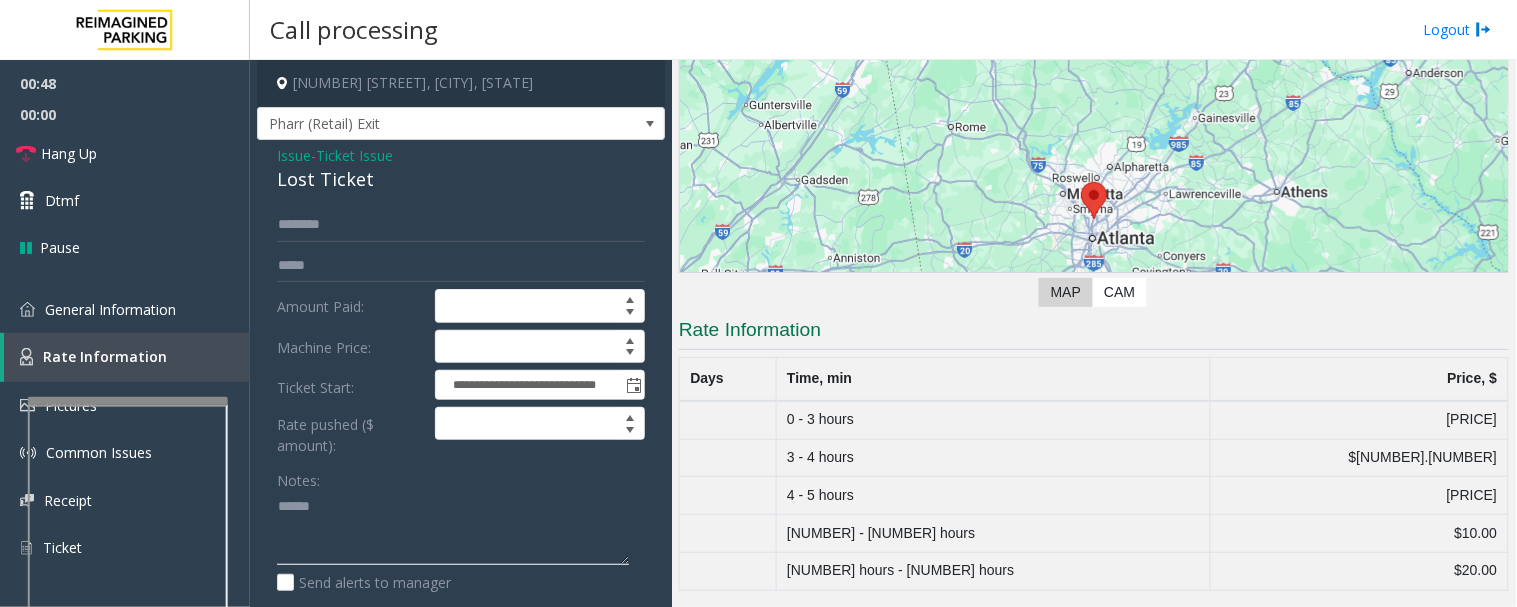 paste on "**********" 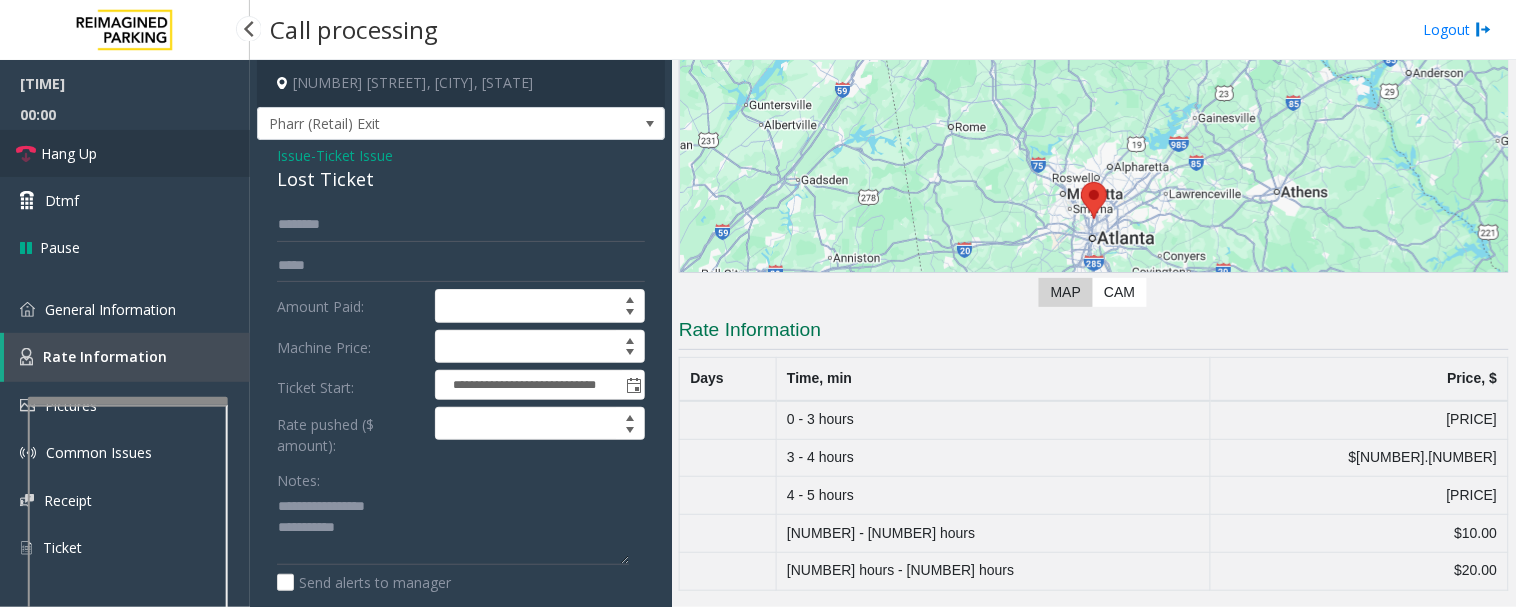 click on "Hang Up" at bounding box center (125, 153) 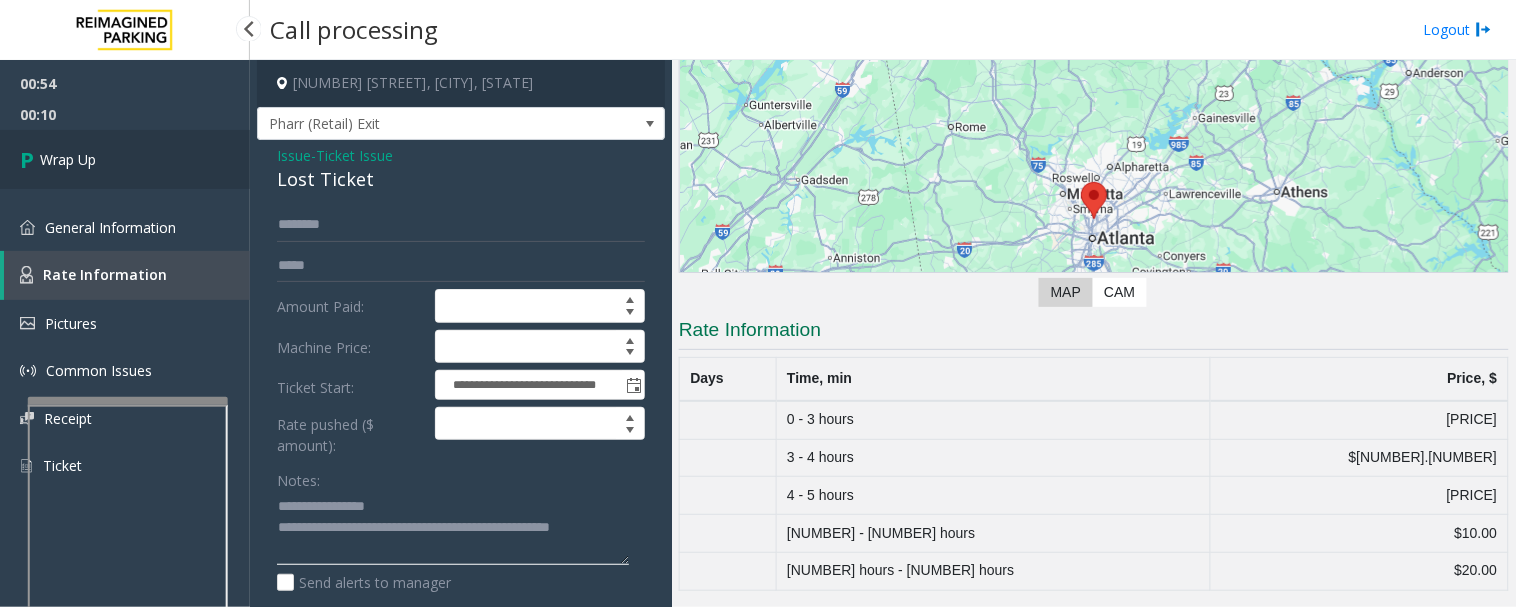 type on "**********" 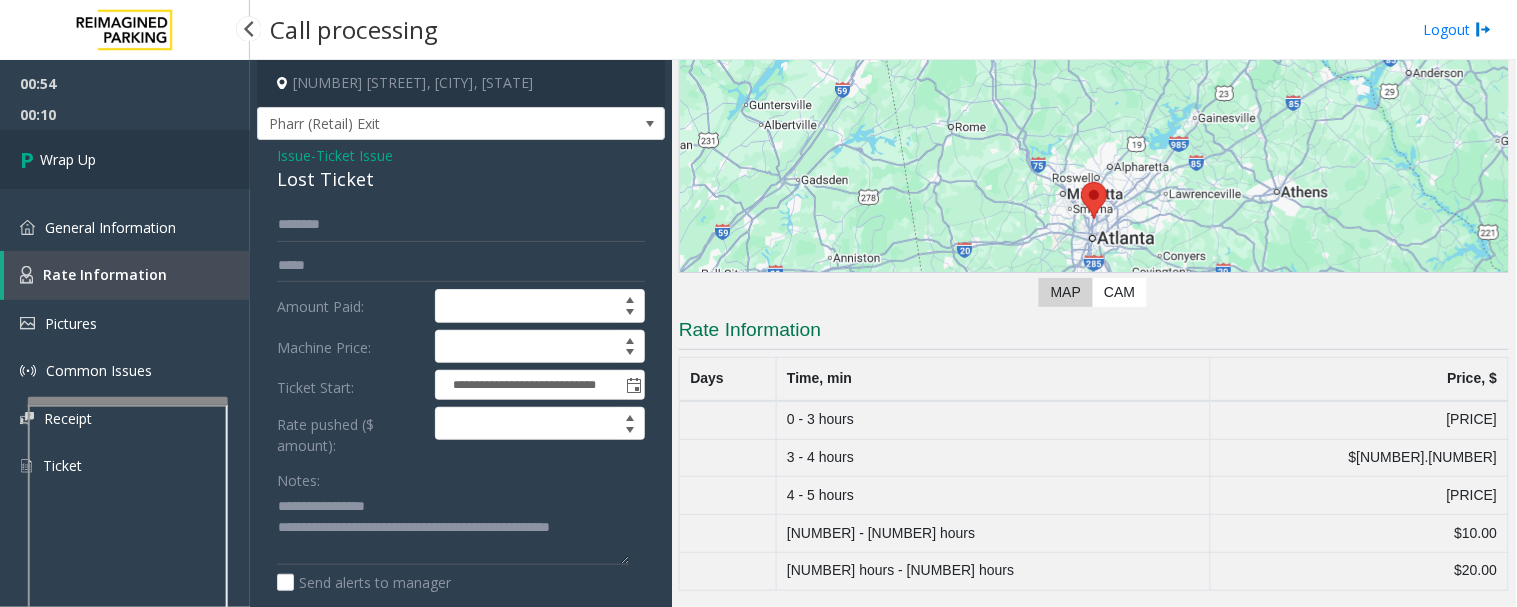 click on "Wrap Up" at bounding box center (125, 159) 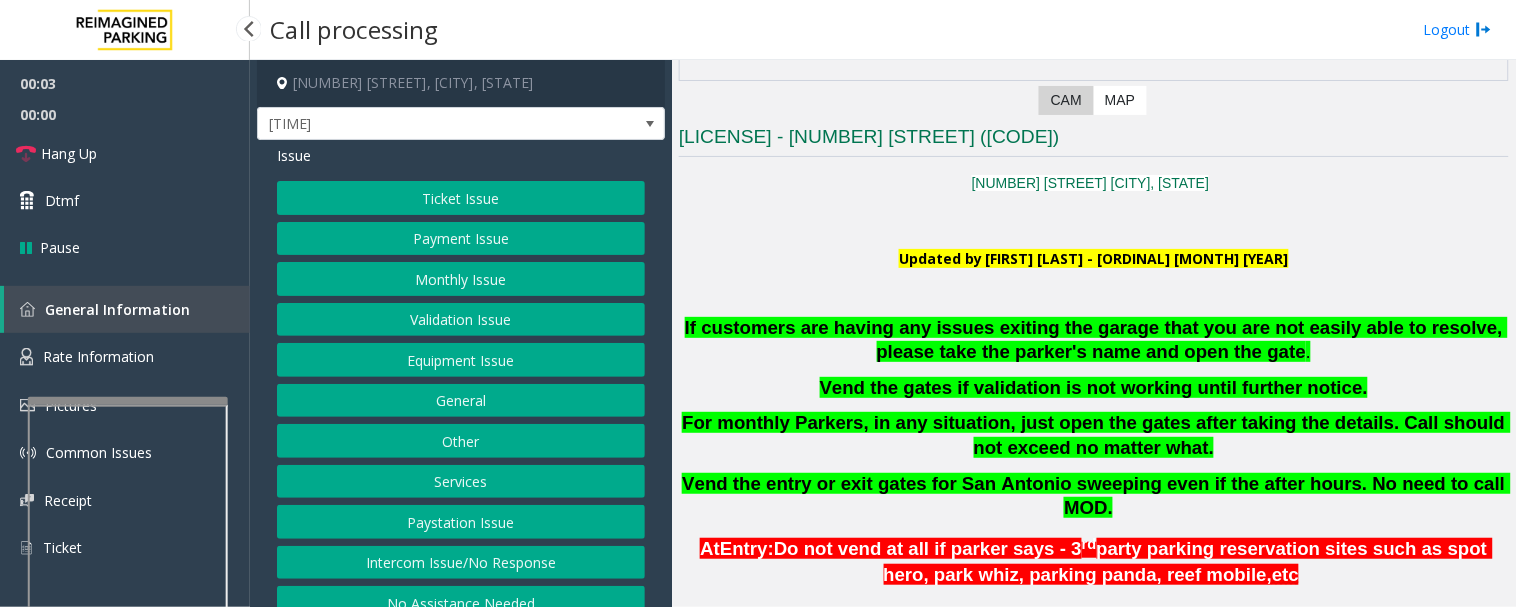 scroll, scrollTop: 444, scrollLeft: 0, axis: vertical 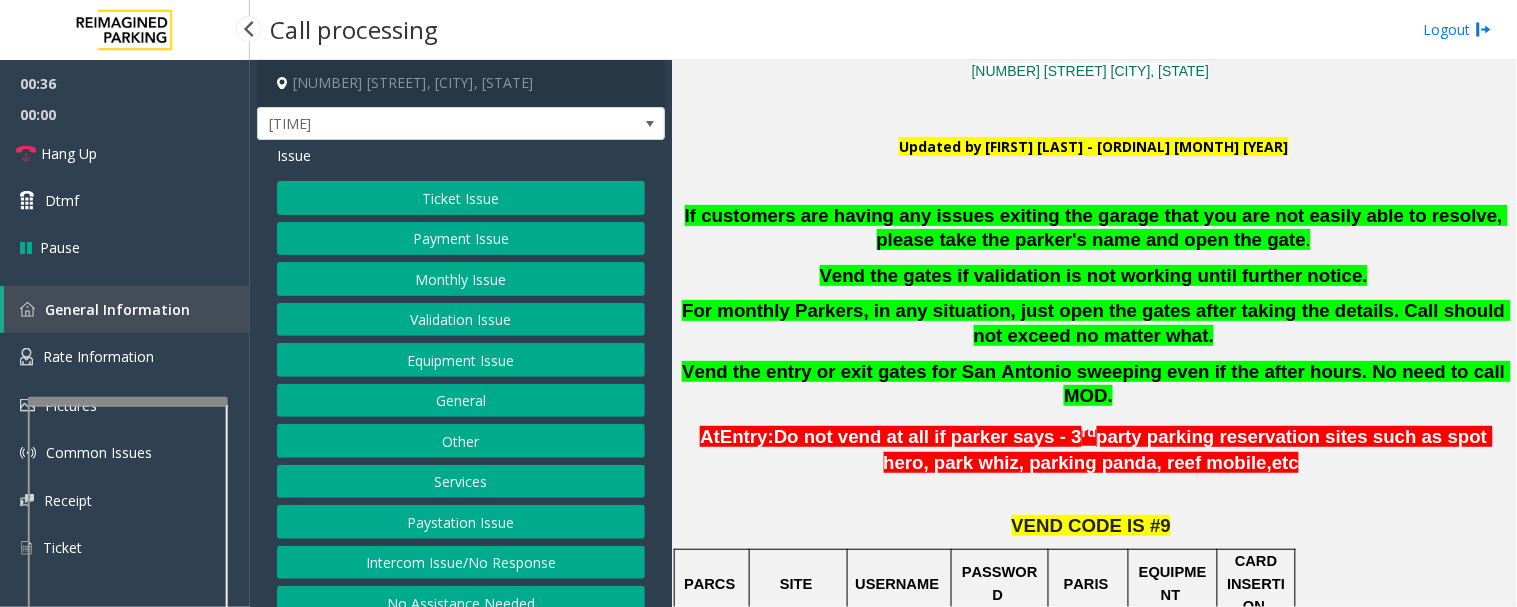 click on "Ticket Issue" 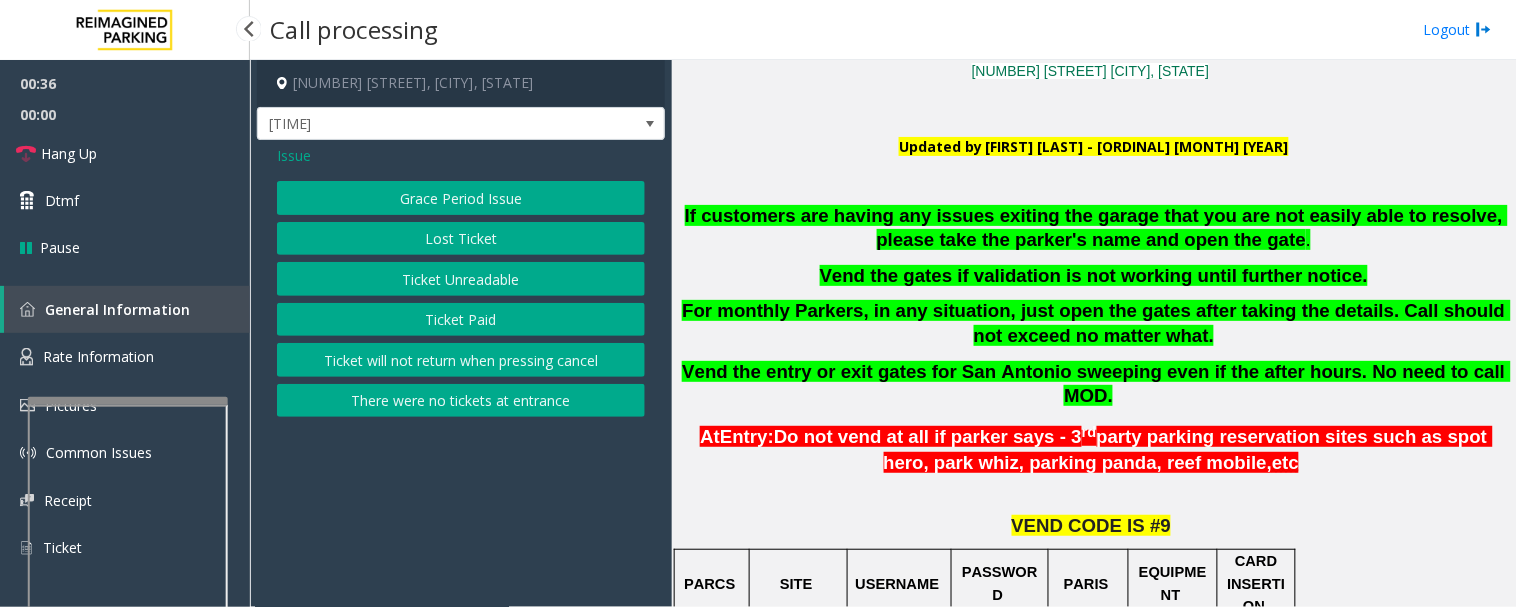 click on "There were no tickets at entrance" 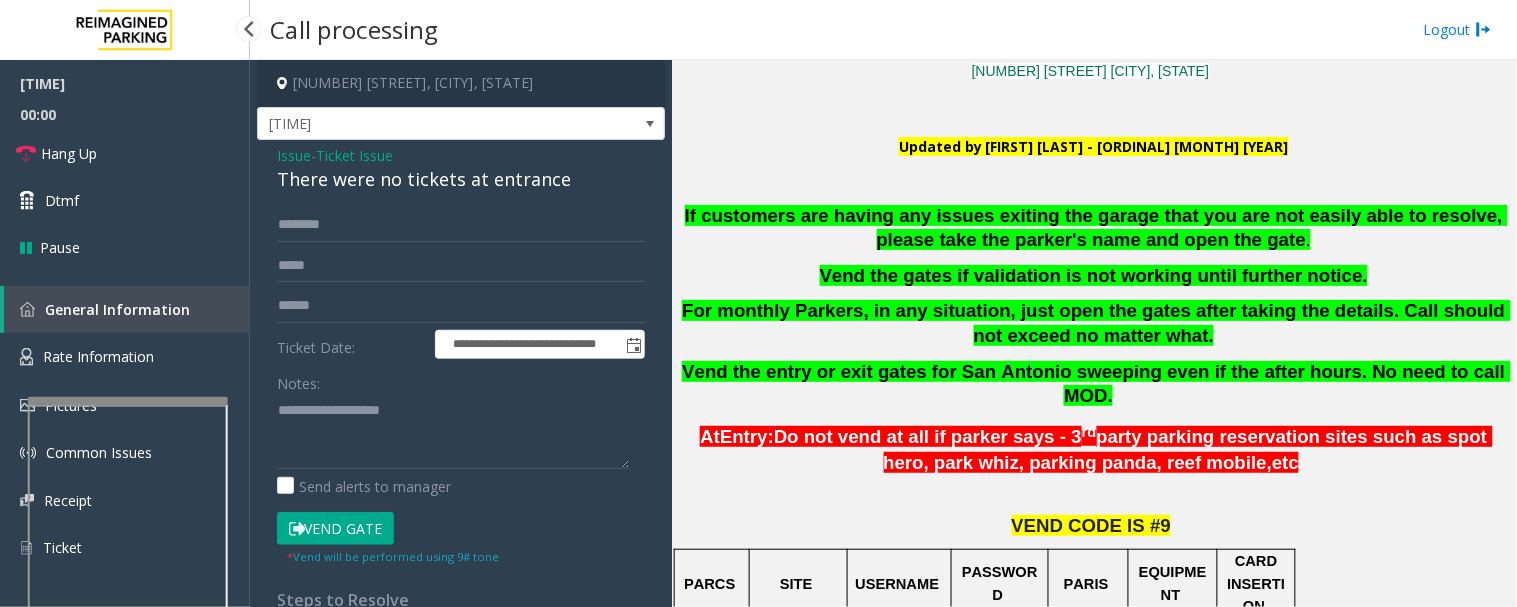 click on "There were no tickets at entrance" 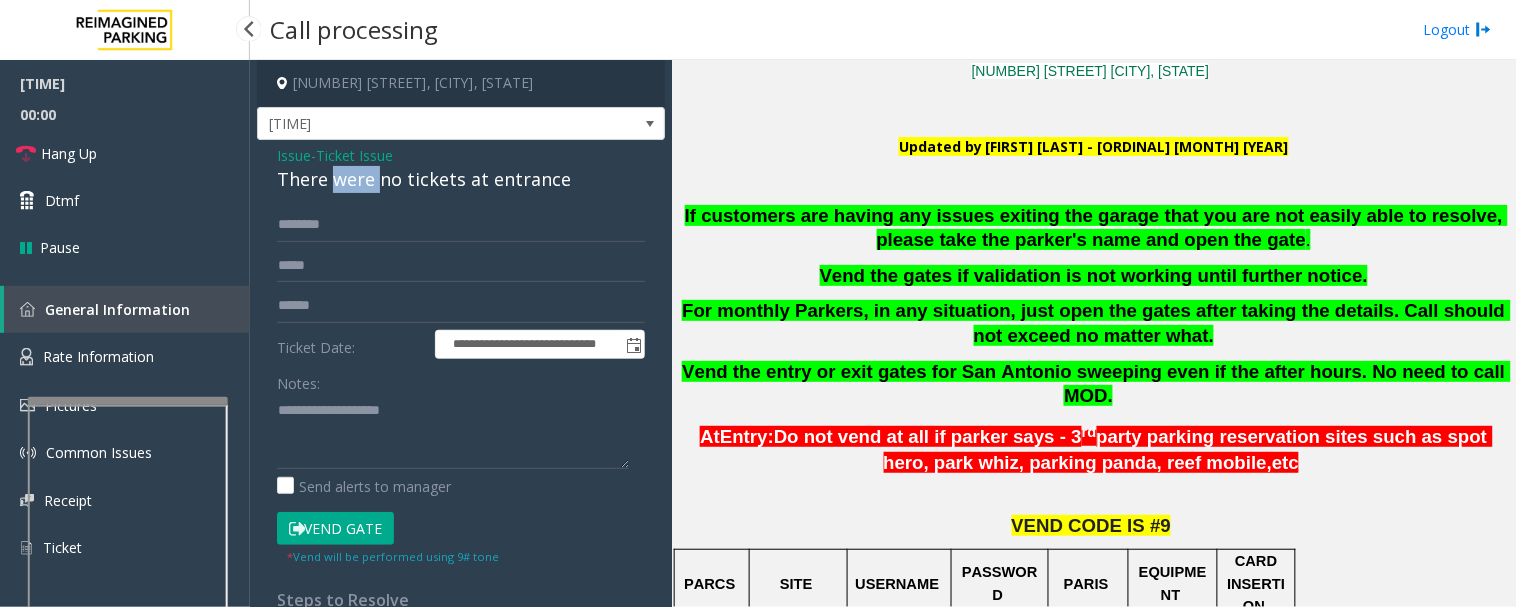 click on "There were no tickets at entrance" 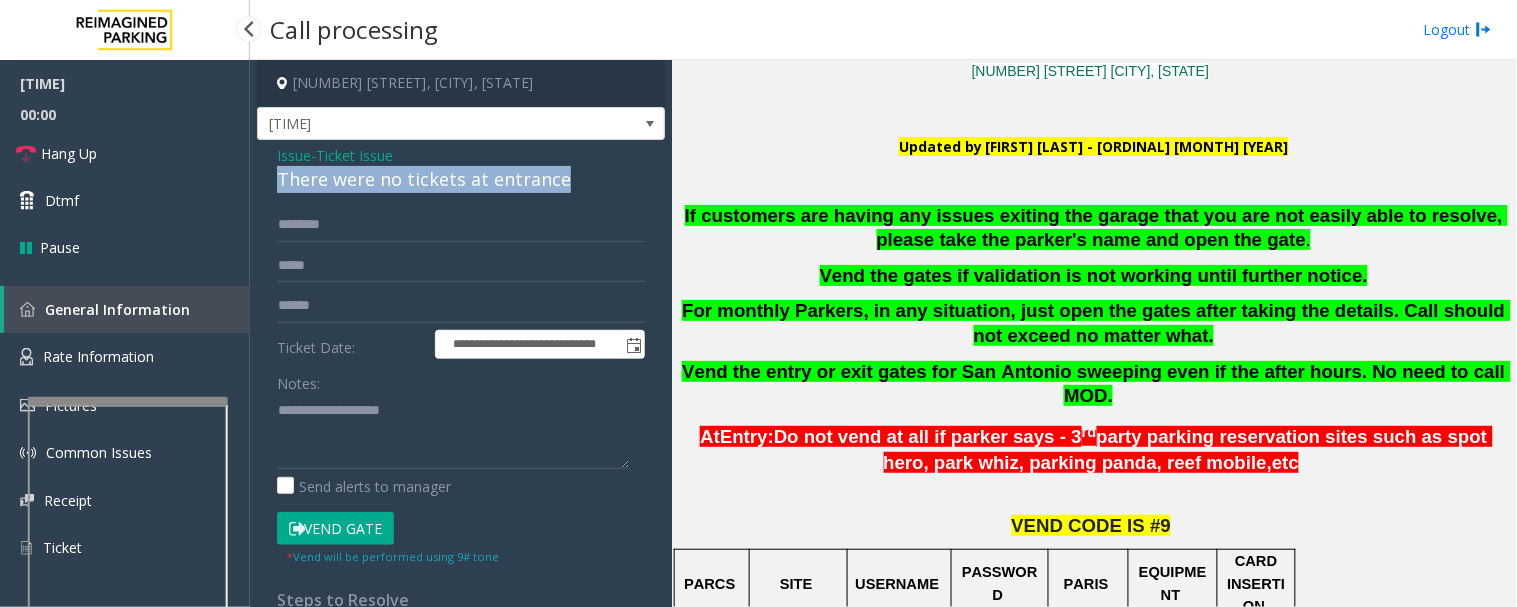 click on "There were no tickets at entrance" 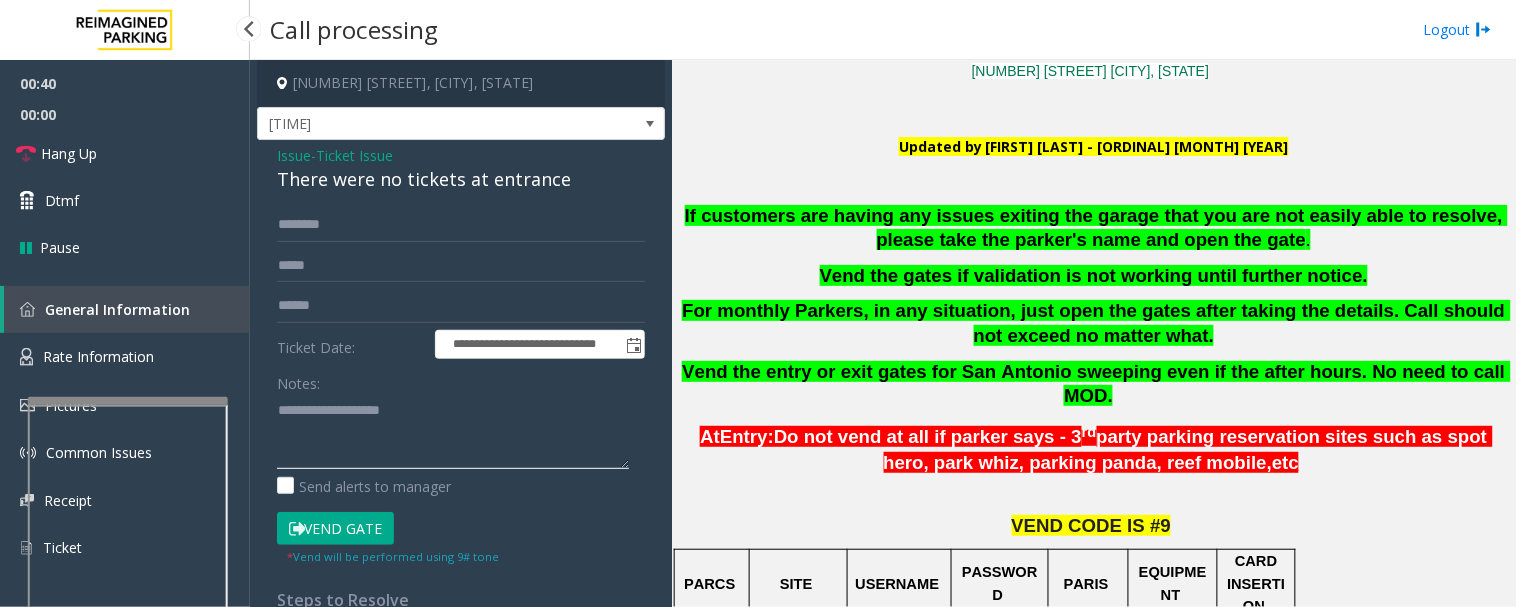 click 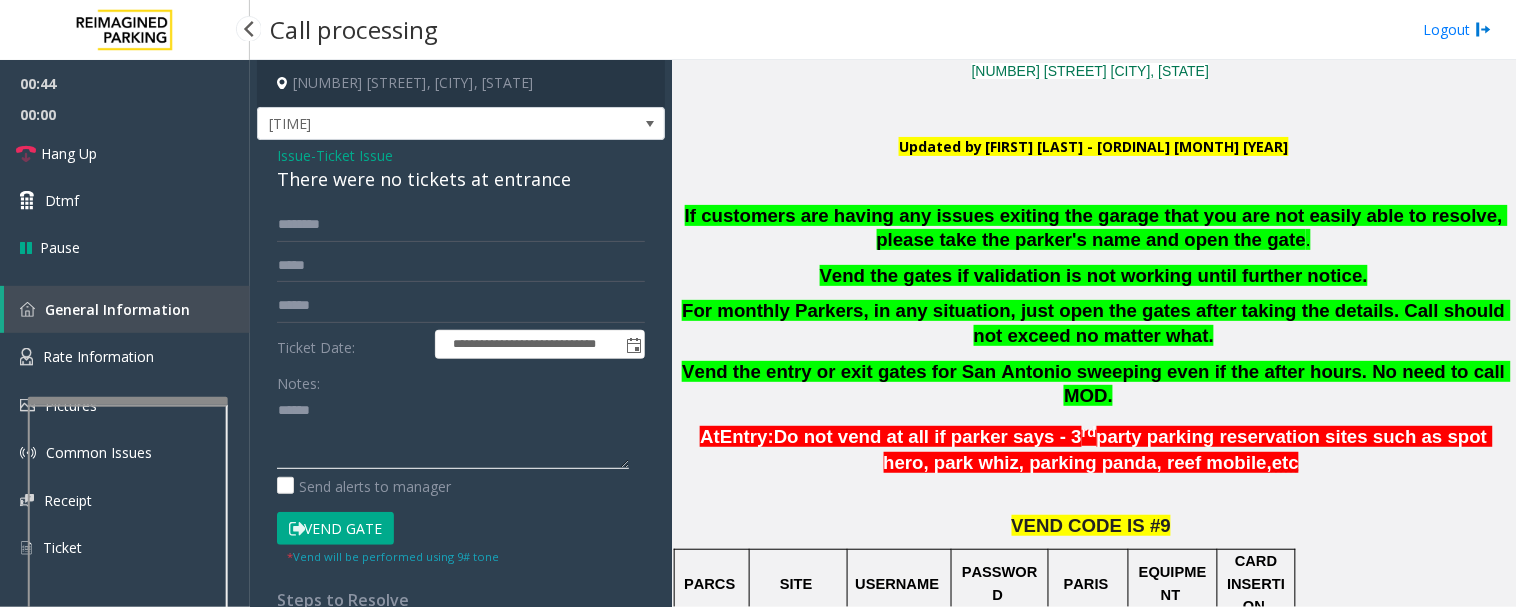 paste on "**********" 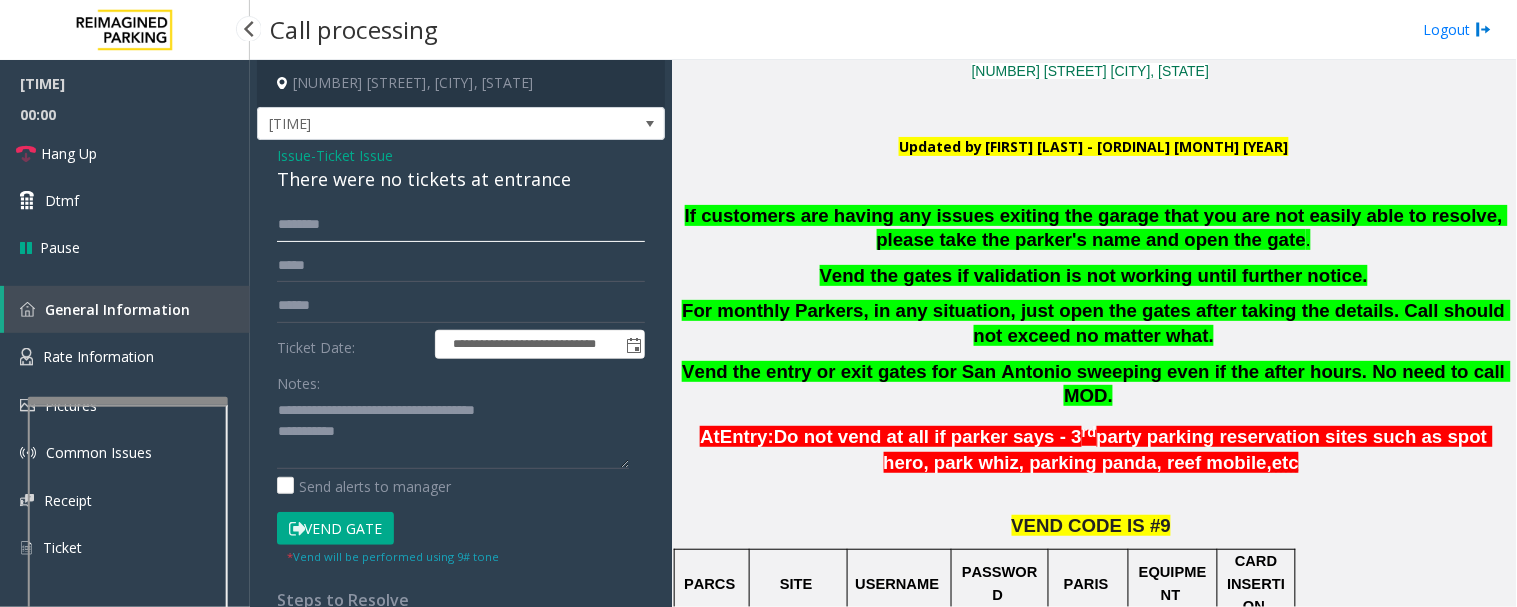 click 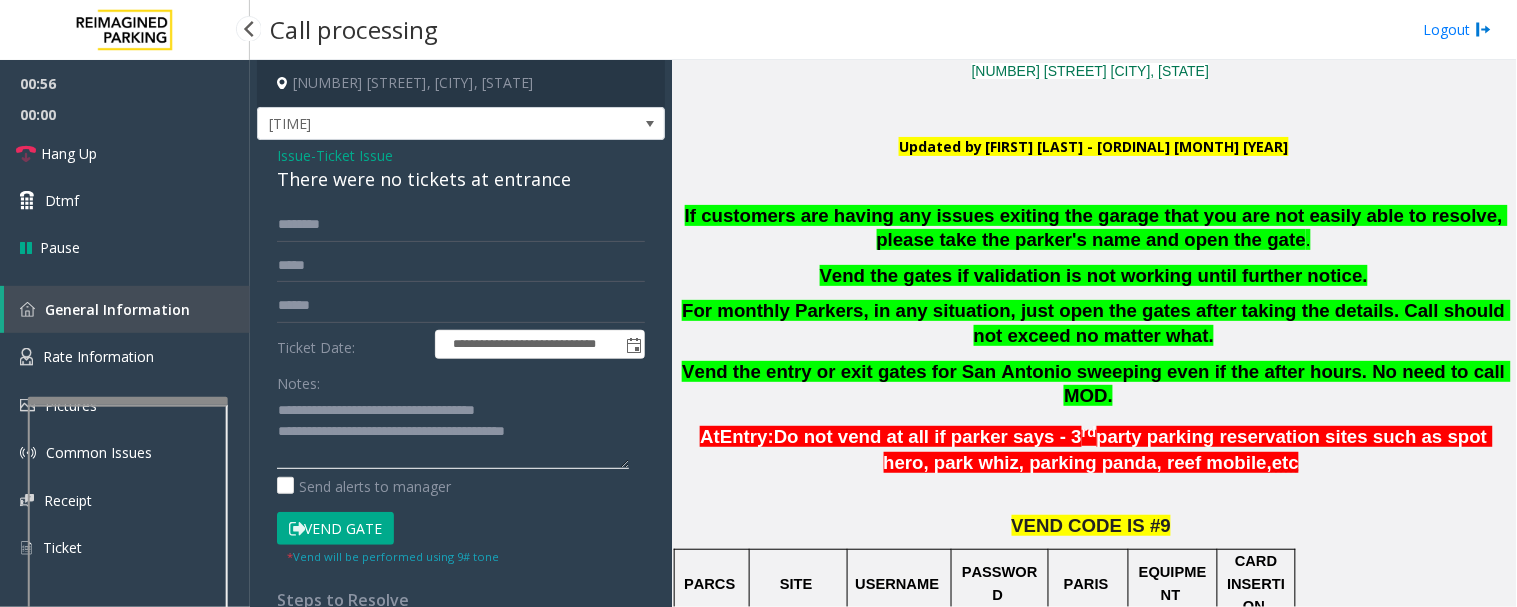click 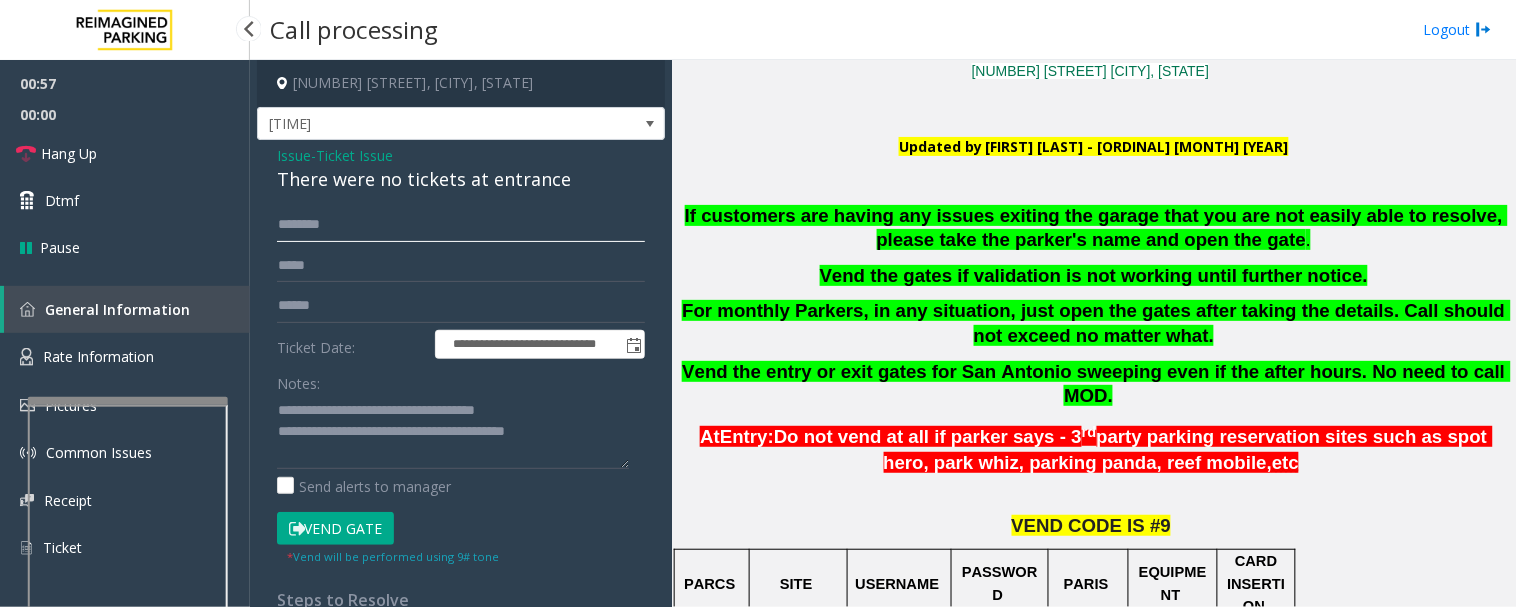 click 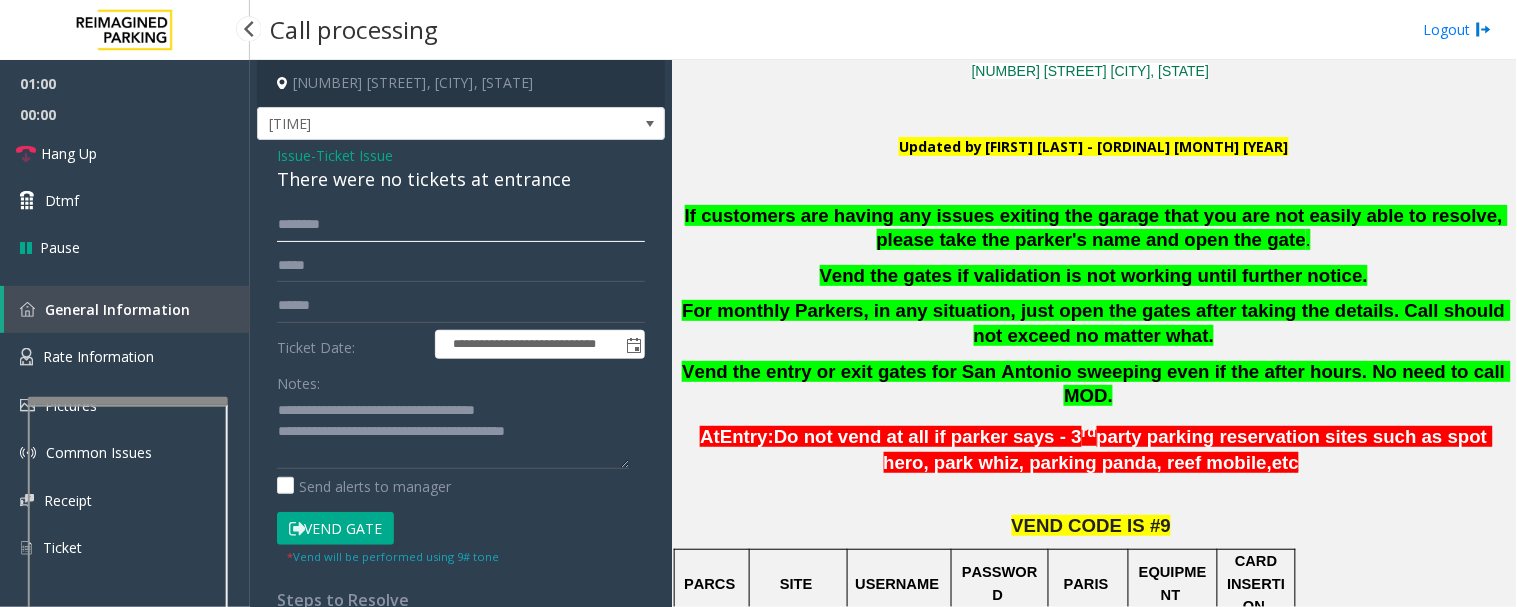 click 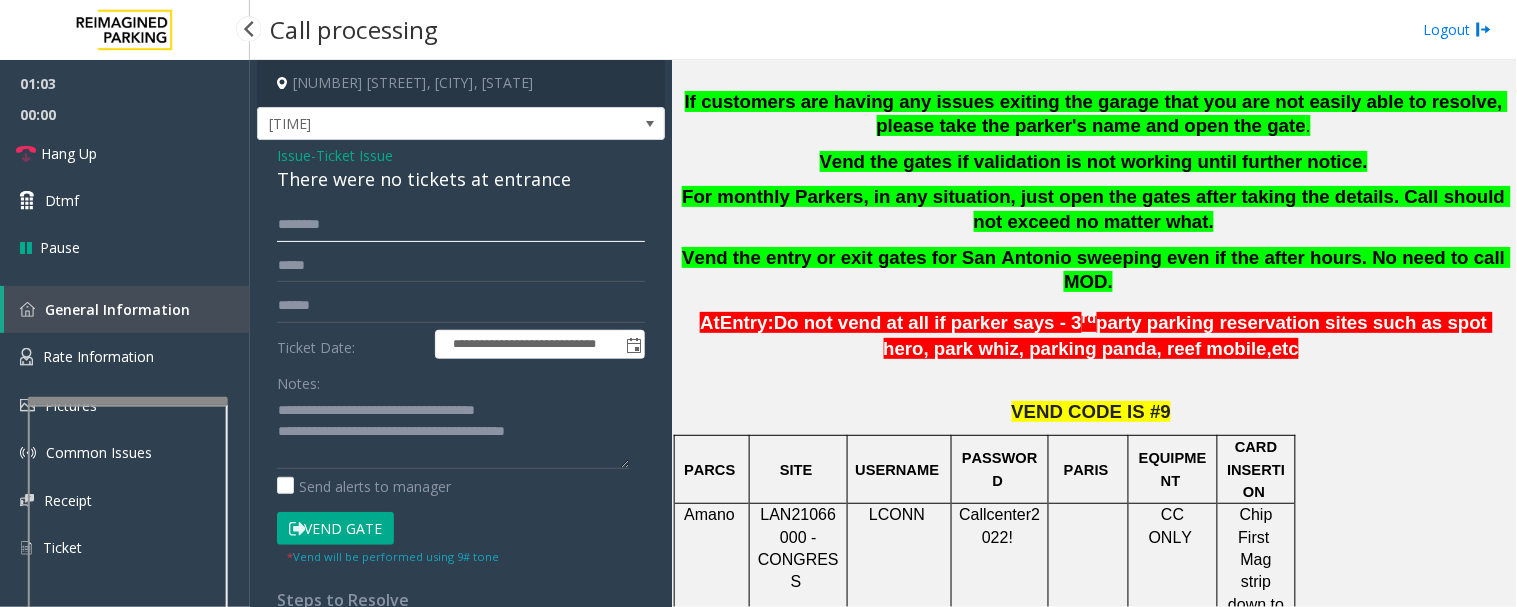 scroll, scrollTop: 666, scrollLeft: 0, axis: vertical 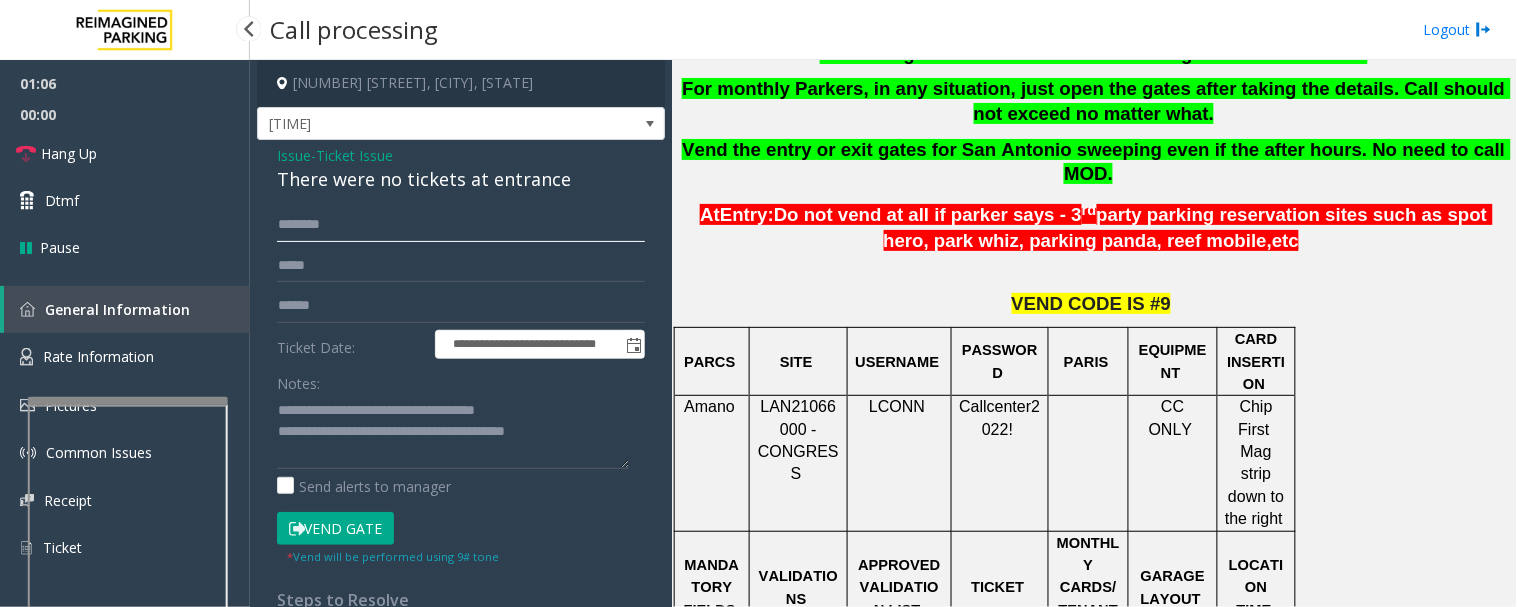 click 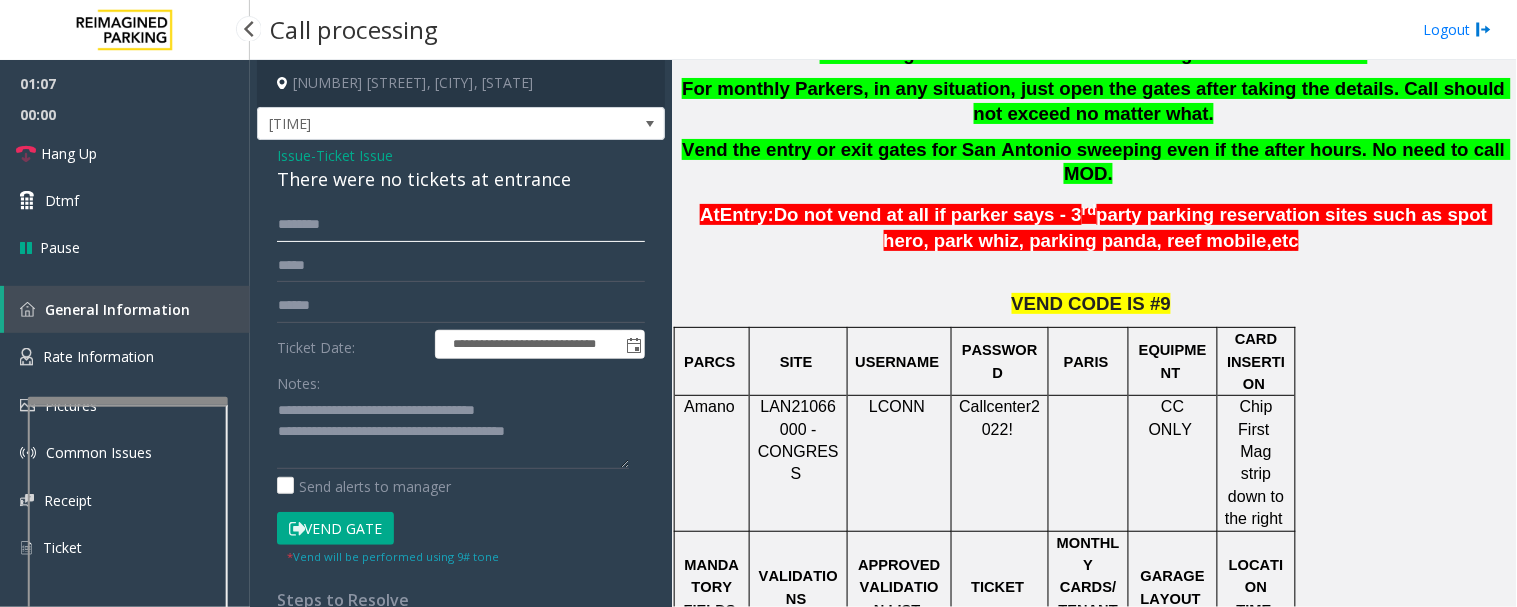 scroll, scrollTop: 333, scrollLeft: 0, axis: vertical 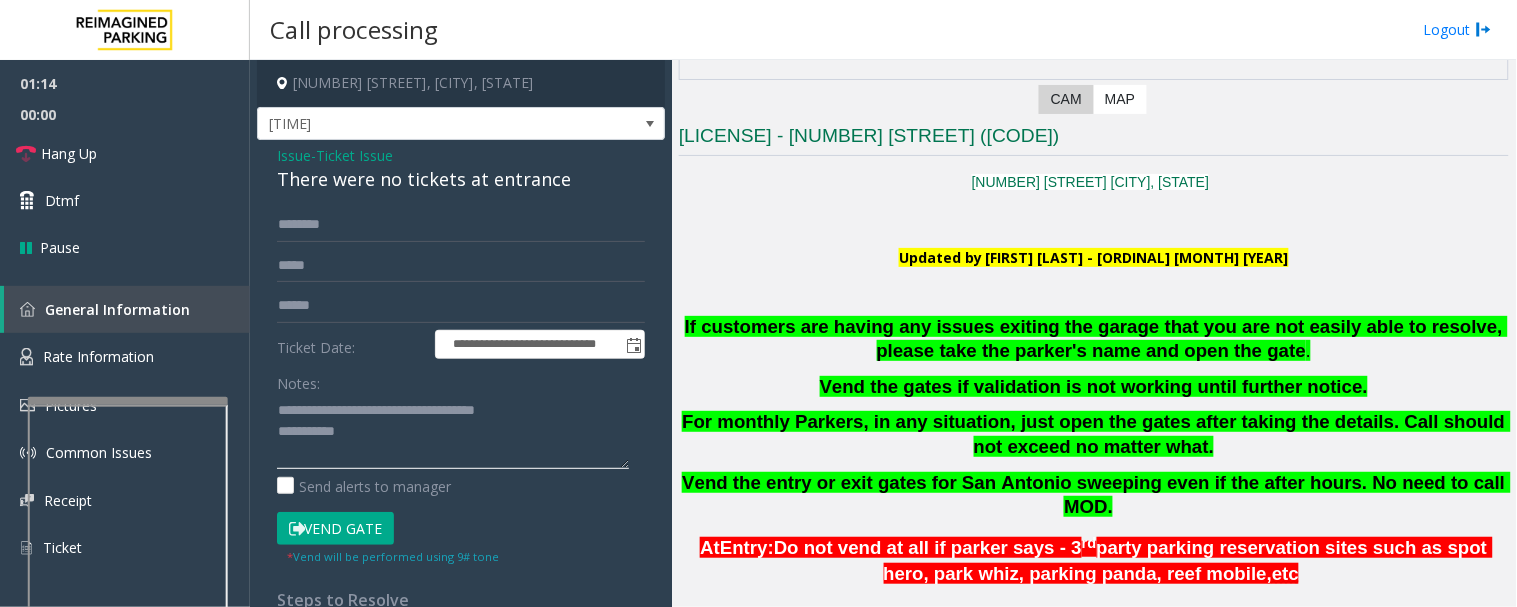 click 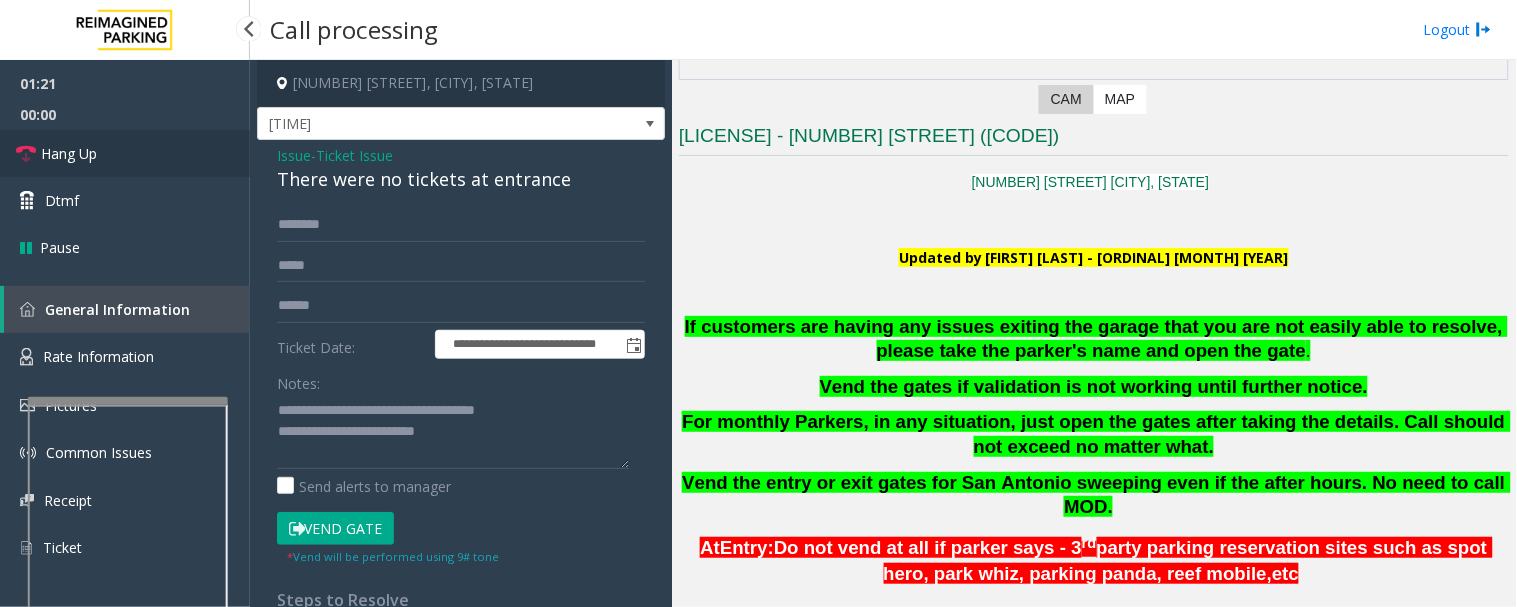 click on "Hang Up" at bounding box center (125, 153) 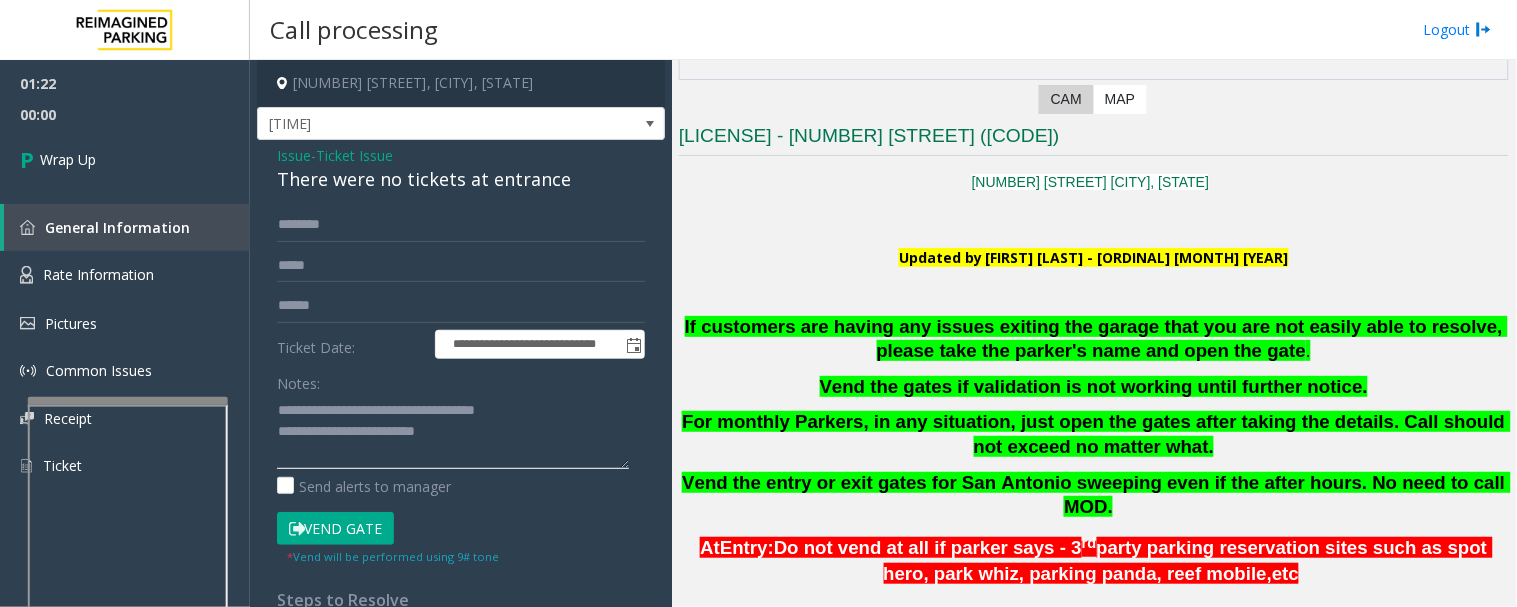 click 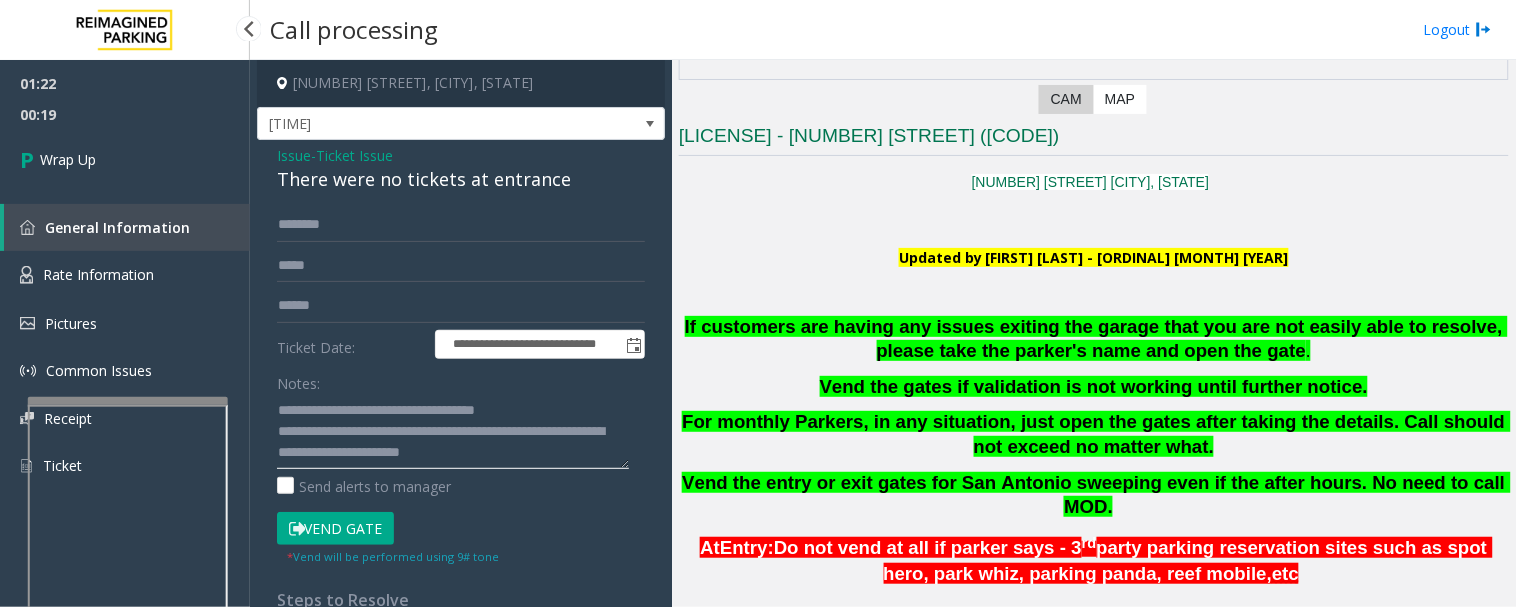 type on "**********" 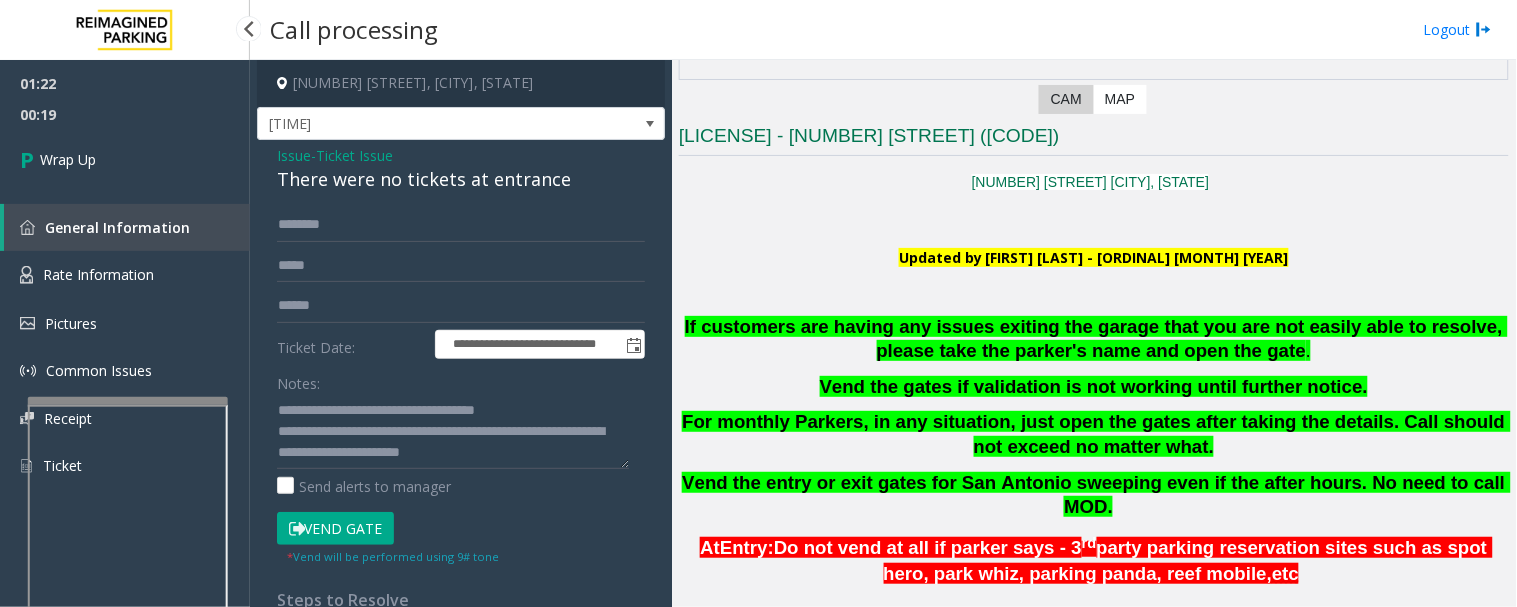 click on "01:22   00:19  Wrap Up General Information Rate Information Pictures Common Issues Receipt Ticket" at bounding box center (125, 283) 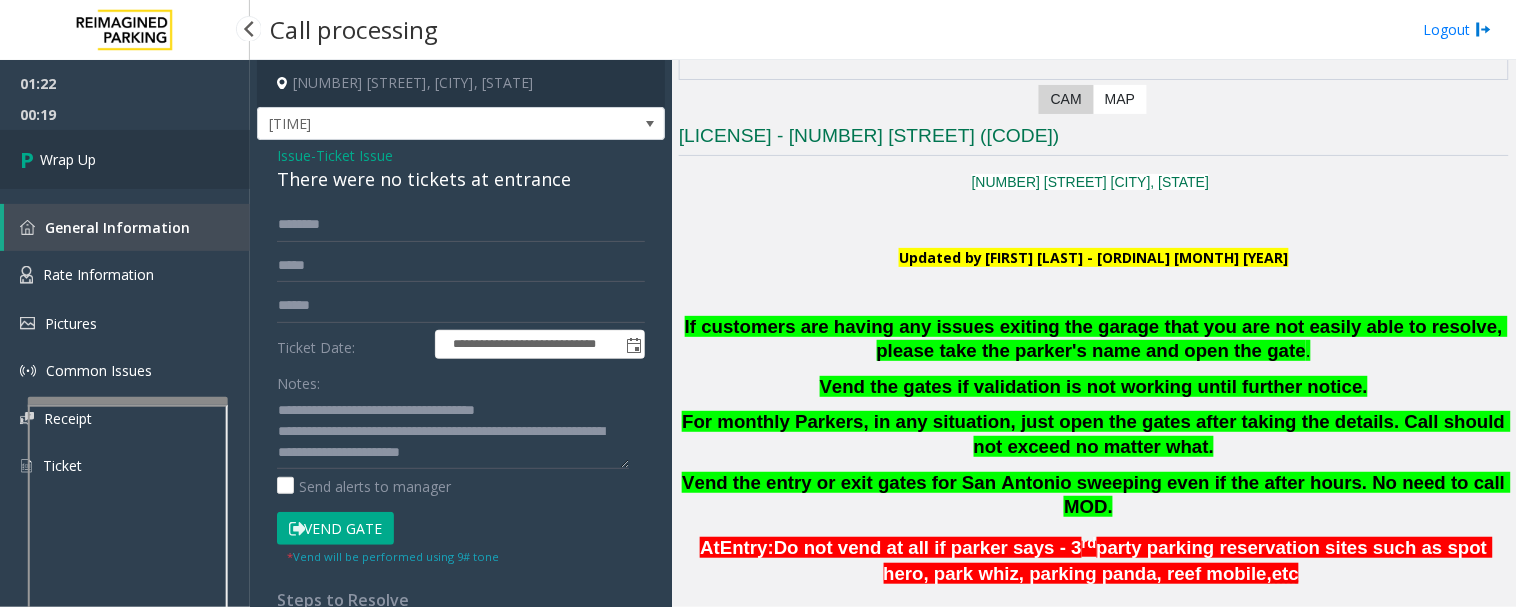 click on "Wrap Up" at bounding box center [125, 159] 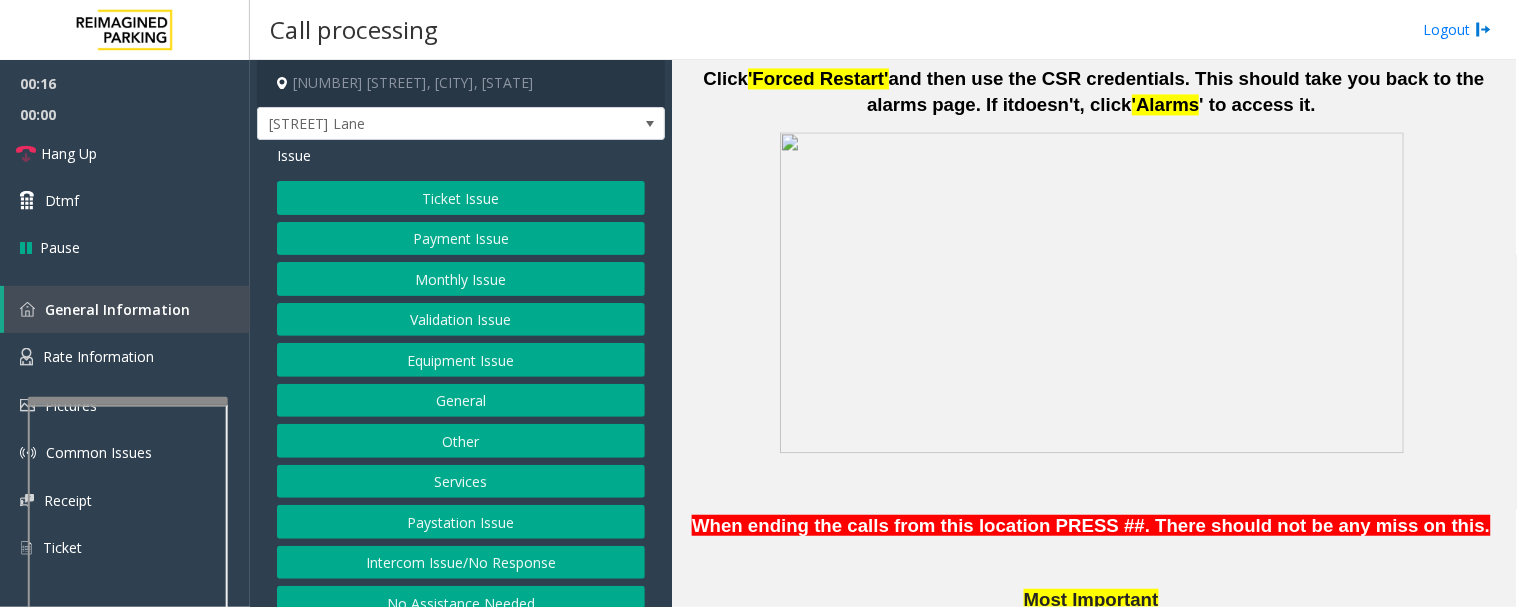 scroll, scrollTop: 1444, scrollLeft: 0, axis: vertical 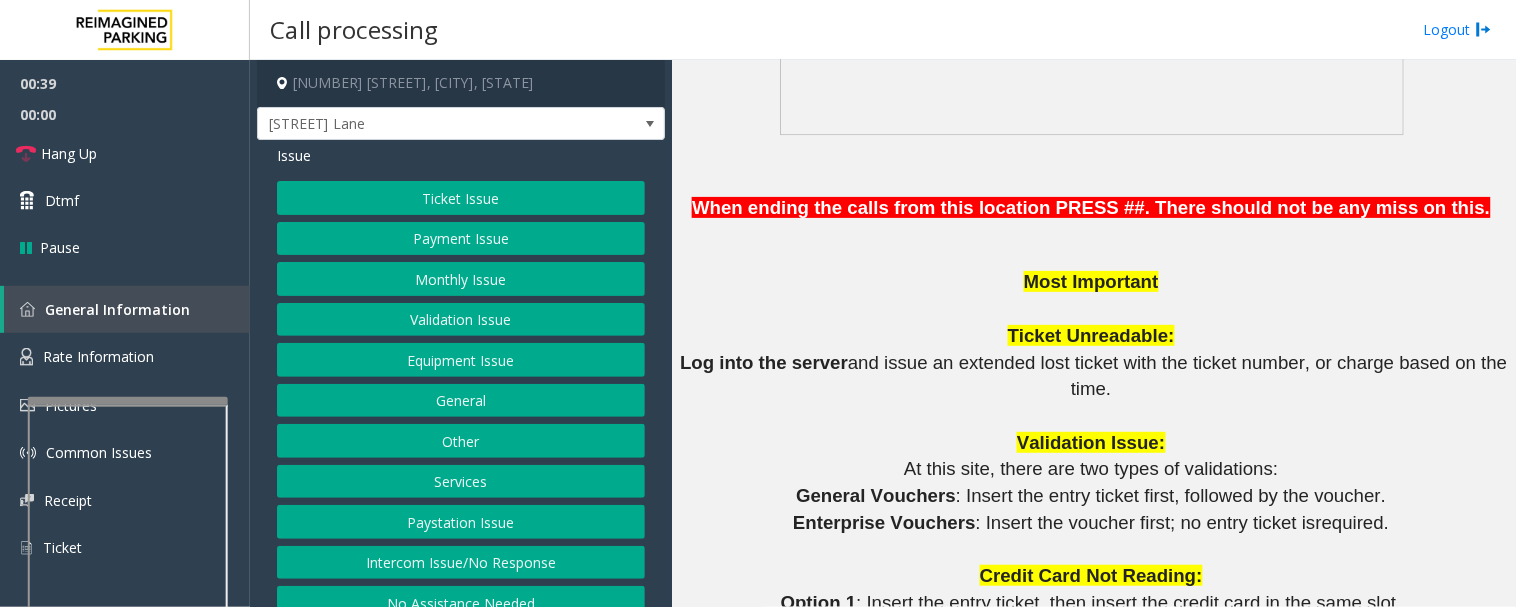 click on "Equipment Issue" 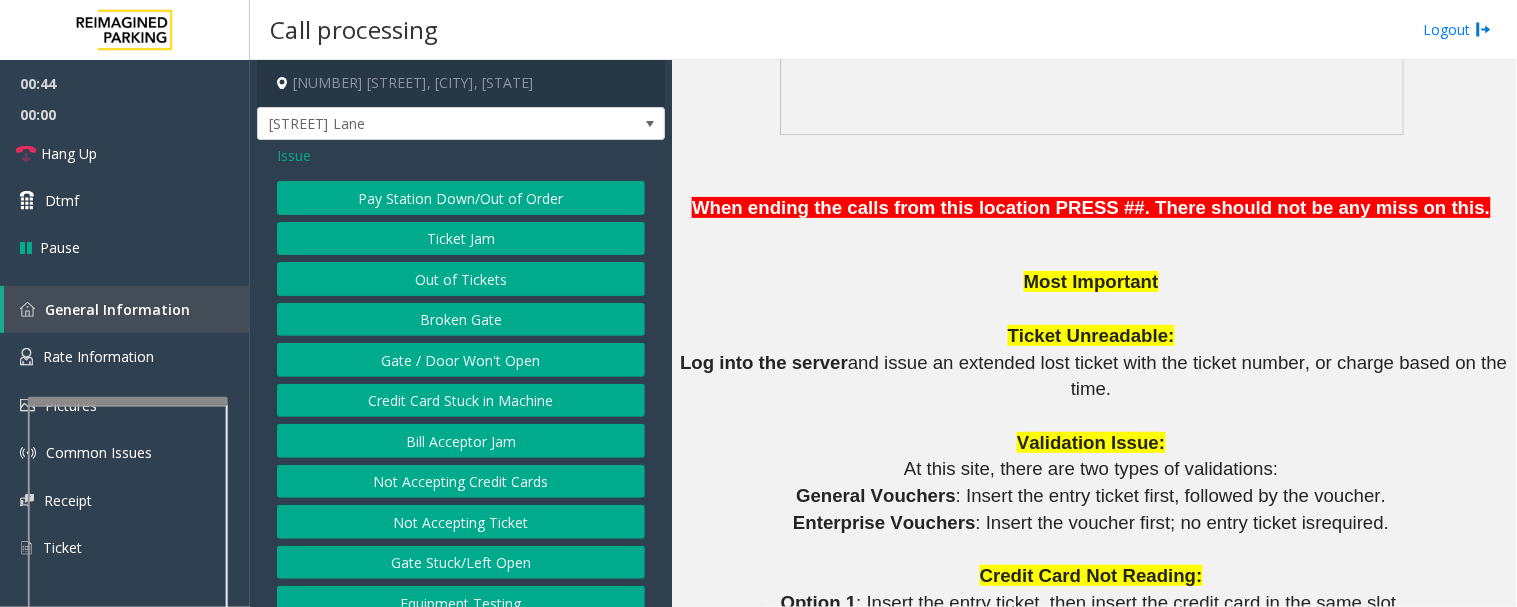 click on "Out of Tickets" 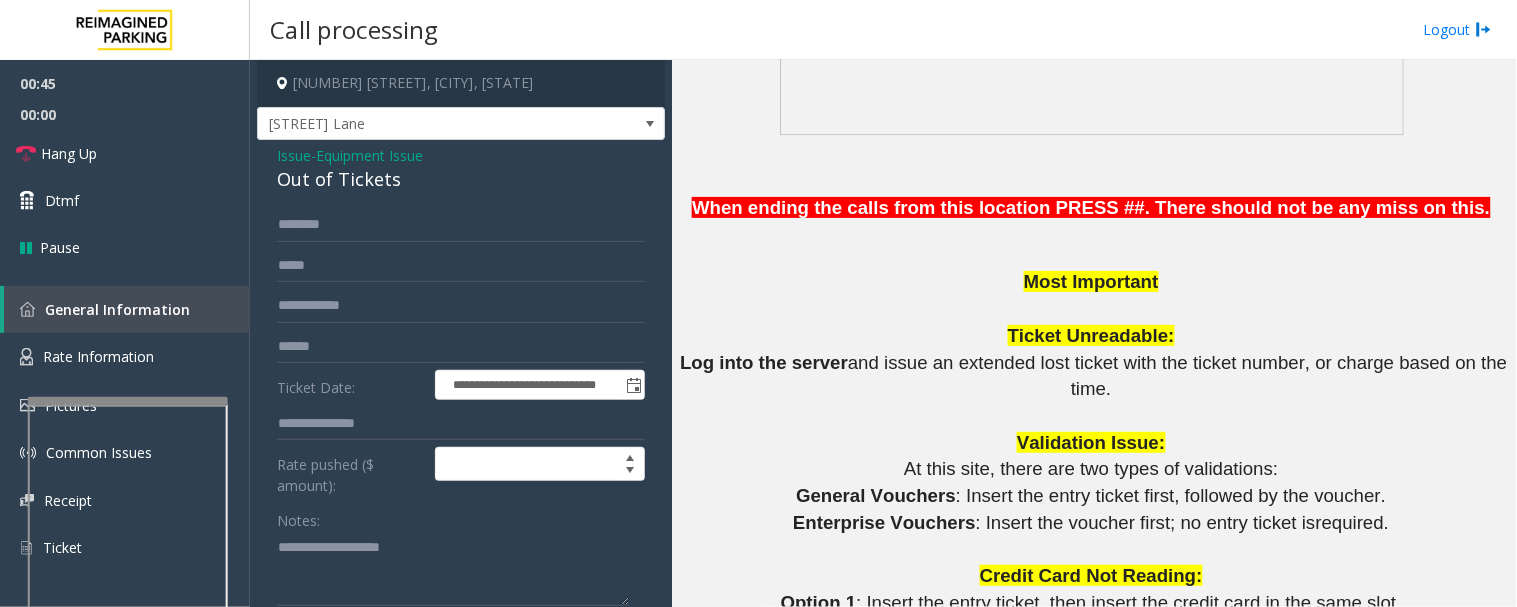 click at bounding box center [128, 633] 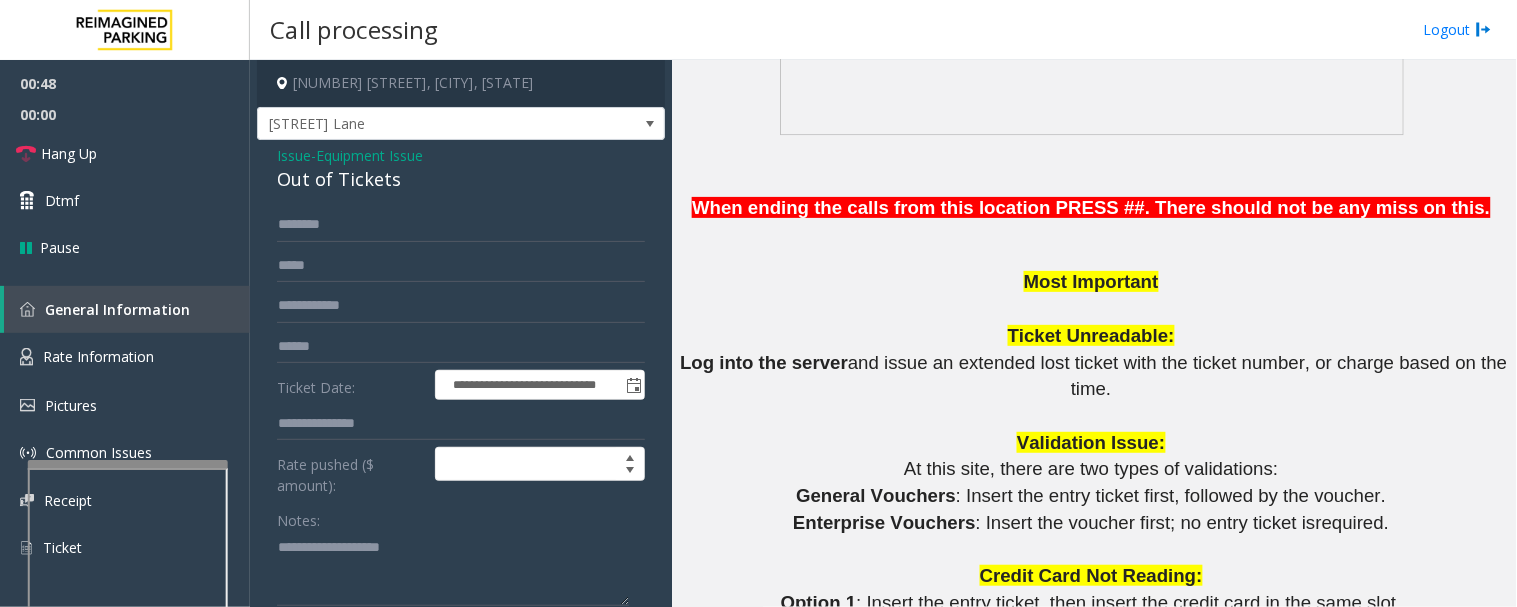 click at bounding box center [128, 464] 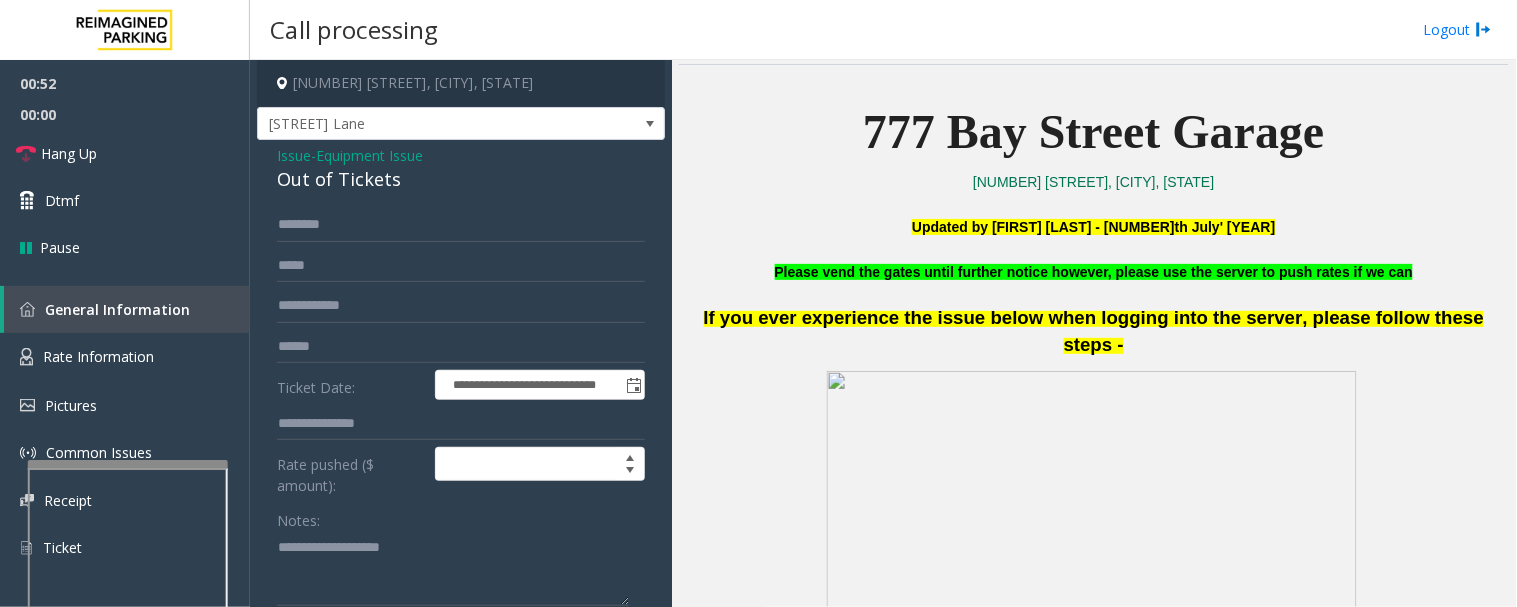 scroll, scrollTop: 444, scrollLeft: 0, axis: vertical 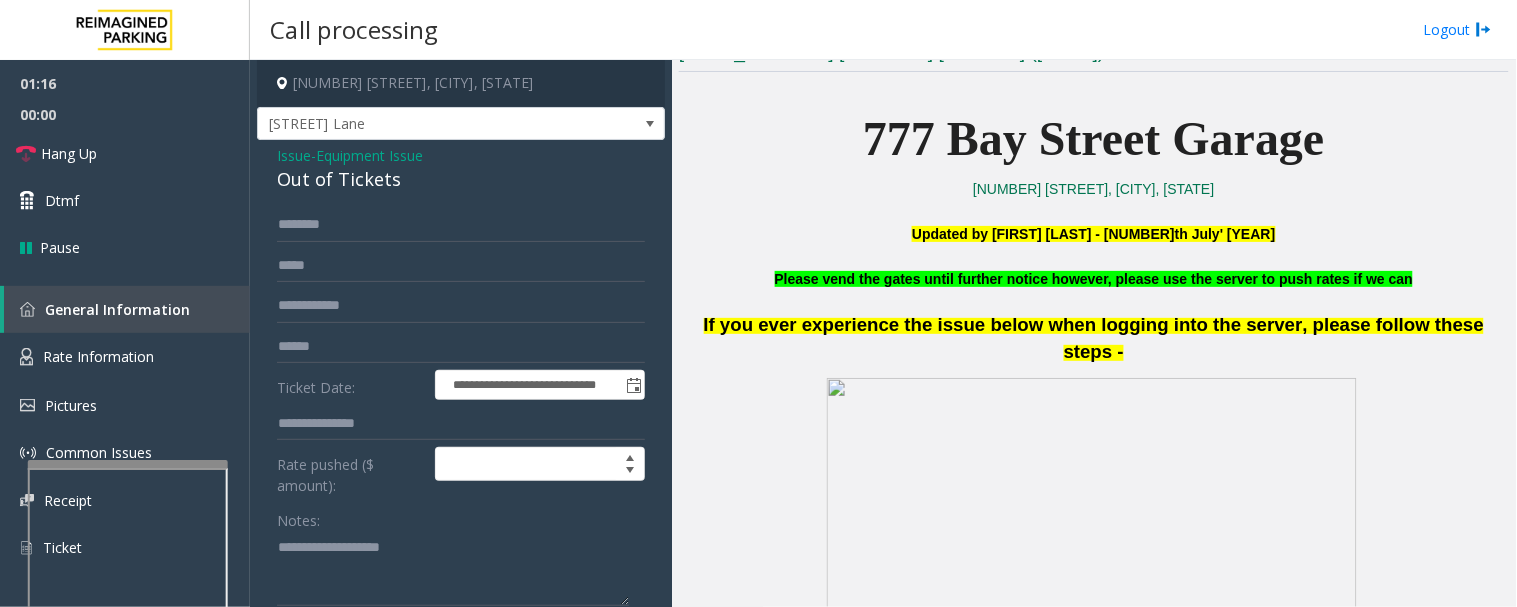 click on "Out of Tickets" 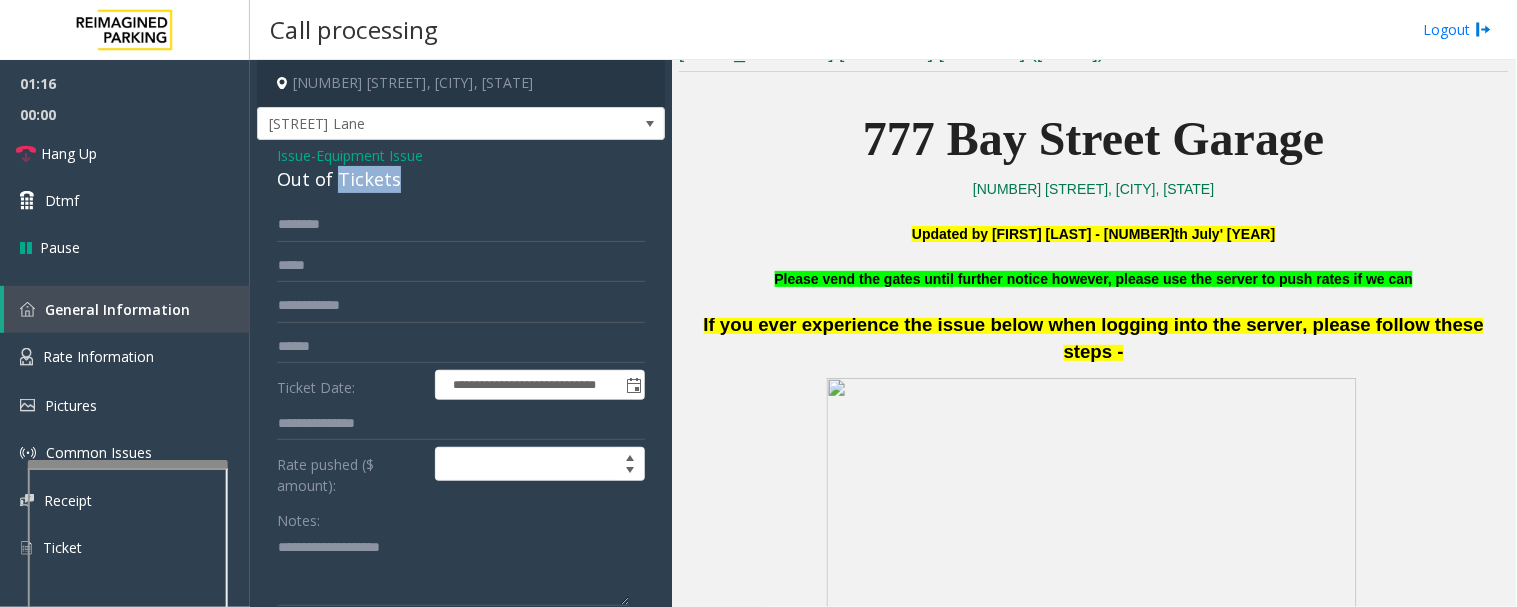 click on "Out of Tickets" 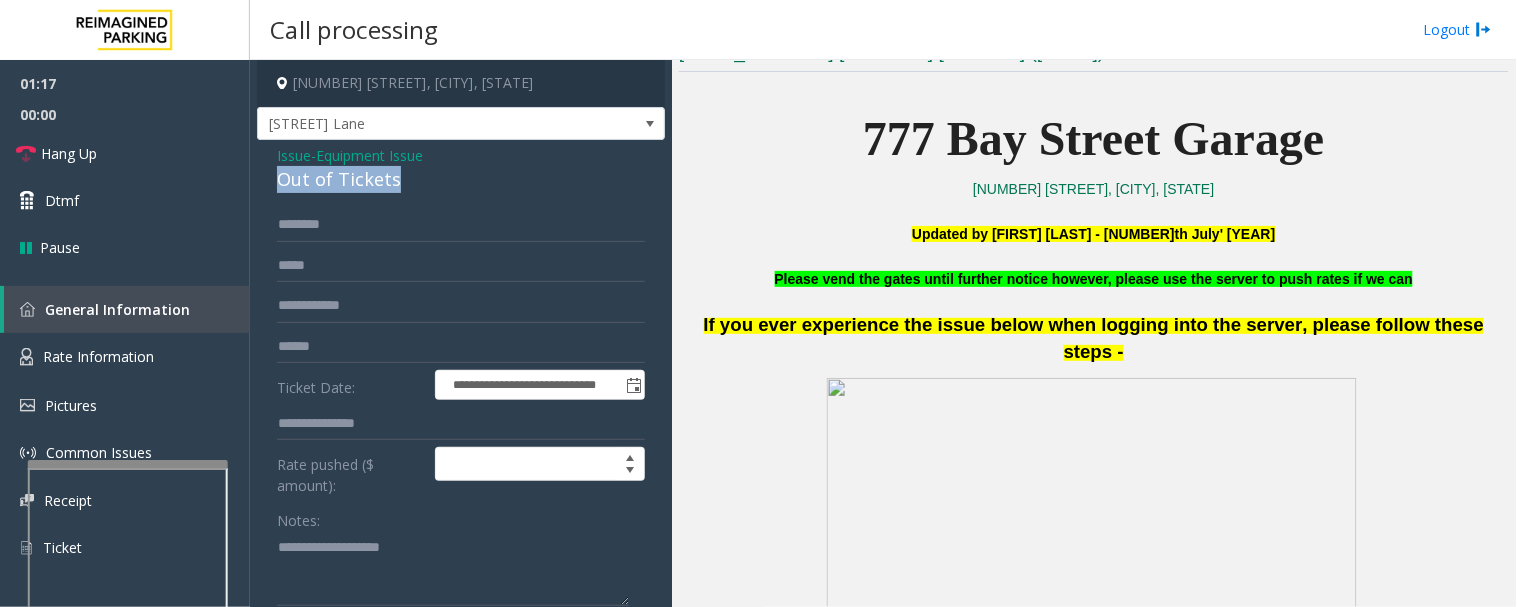 click on "Out of Tickets" 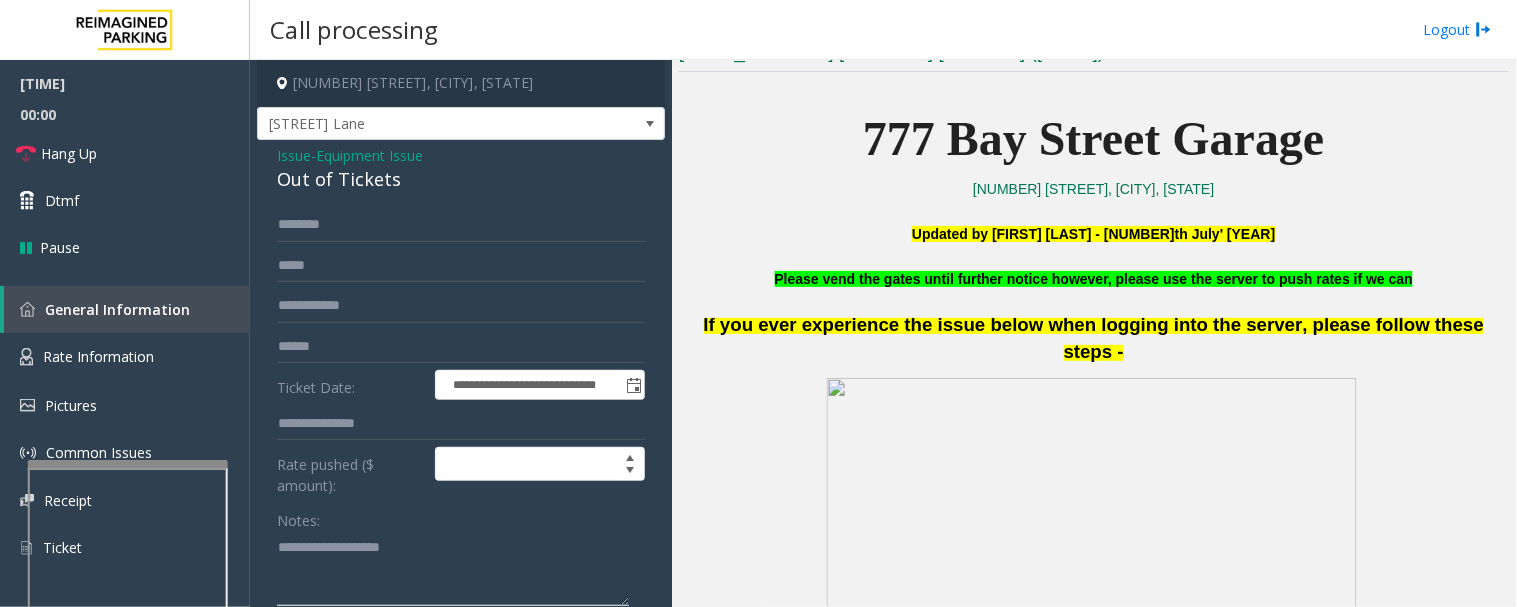 click 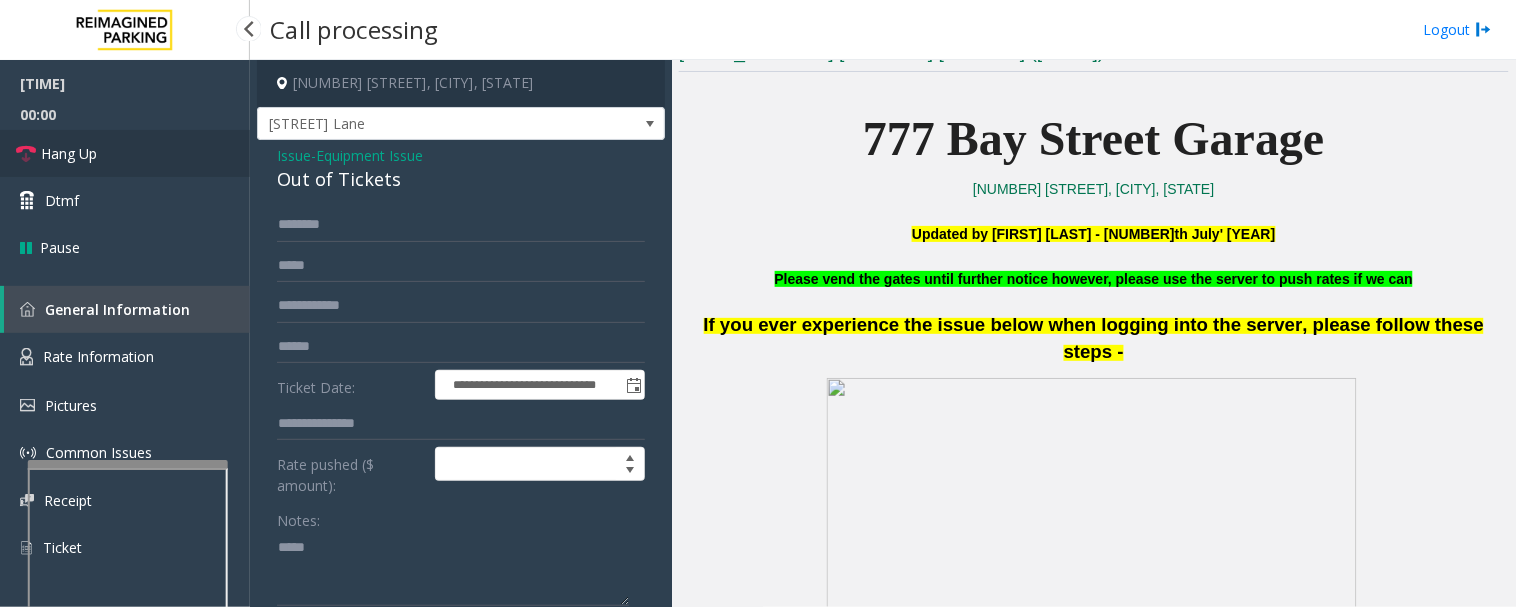 click on "Hang Up" at bounding box center (125, 153) 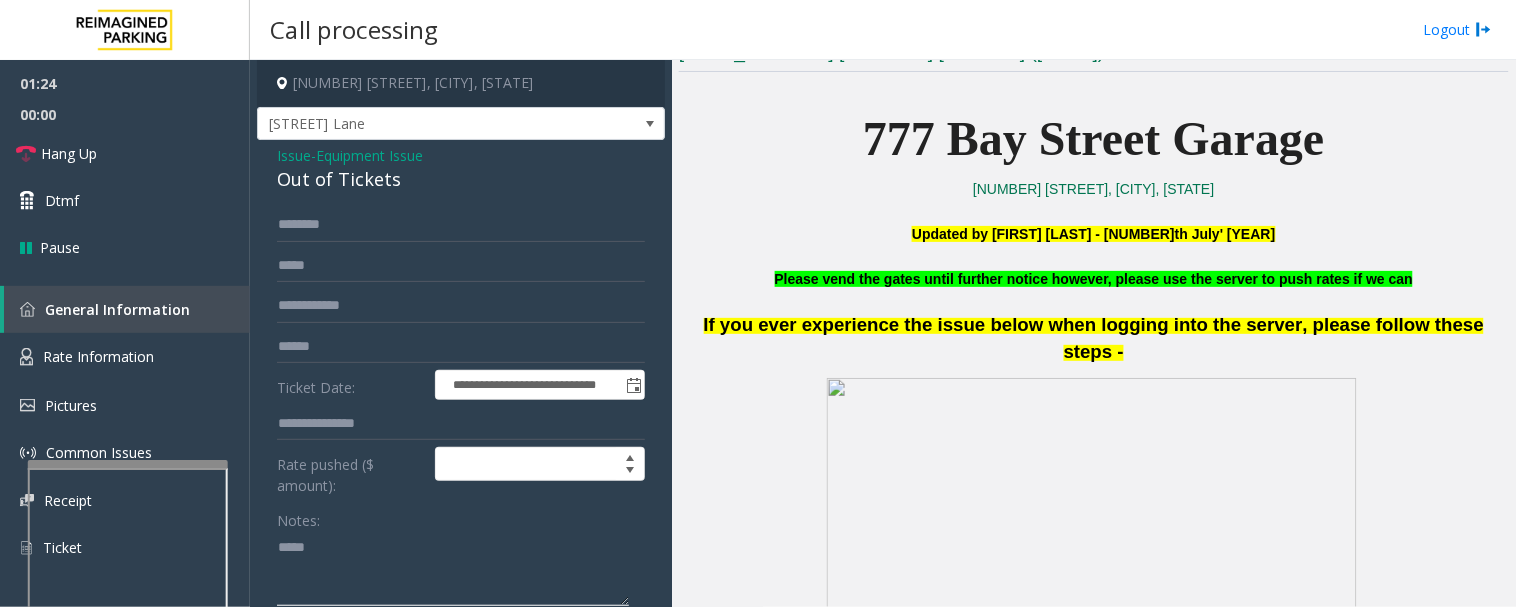 click 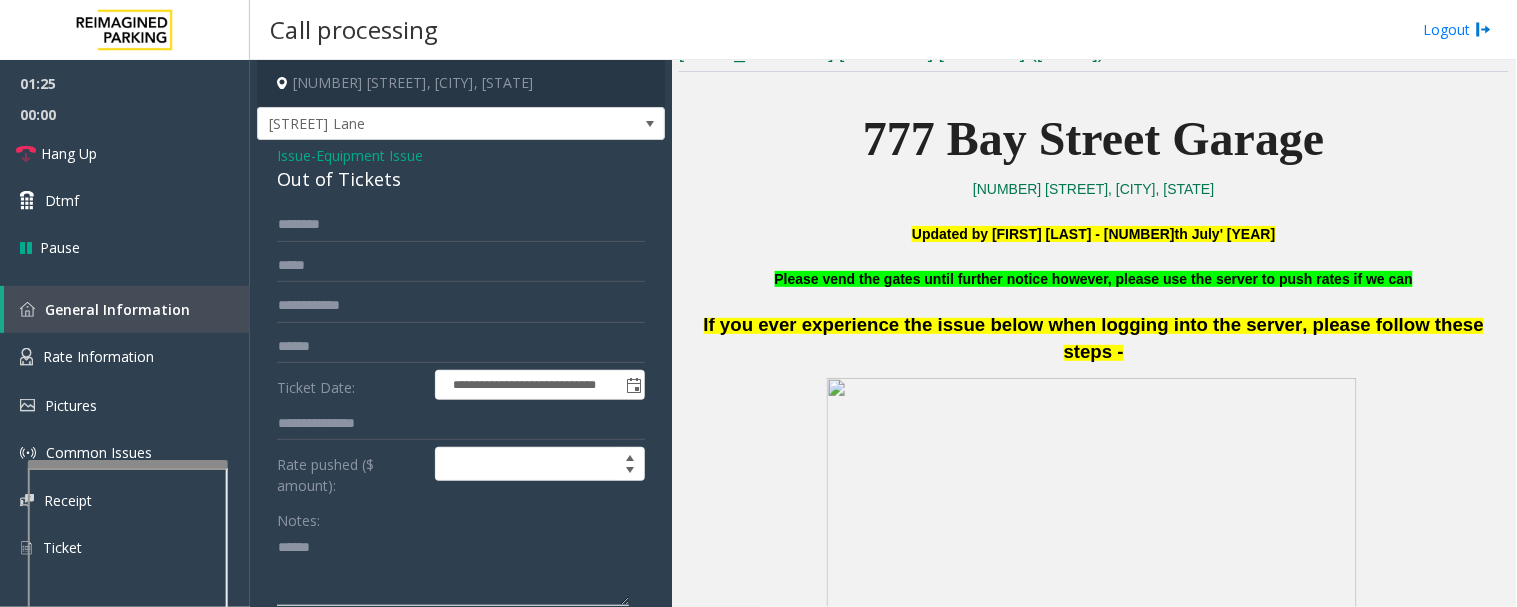 paste on "**********" 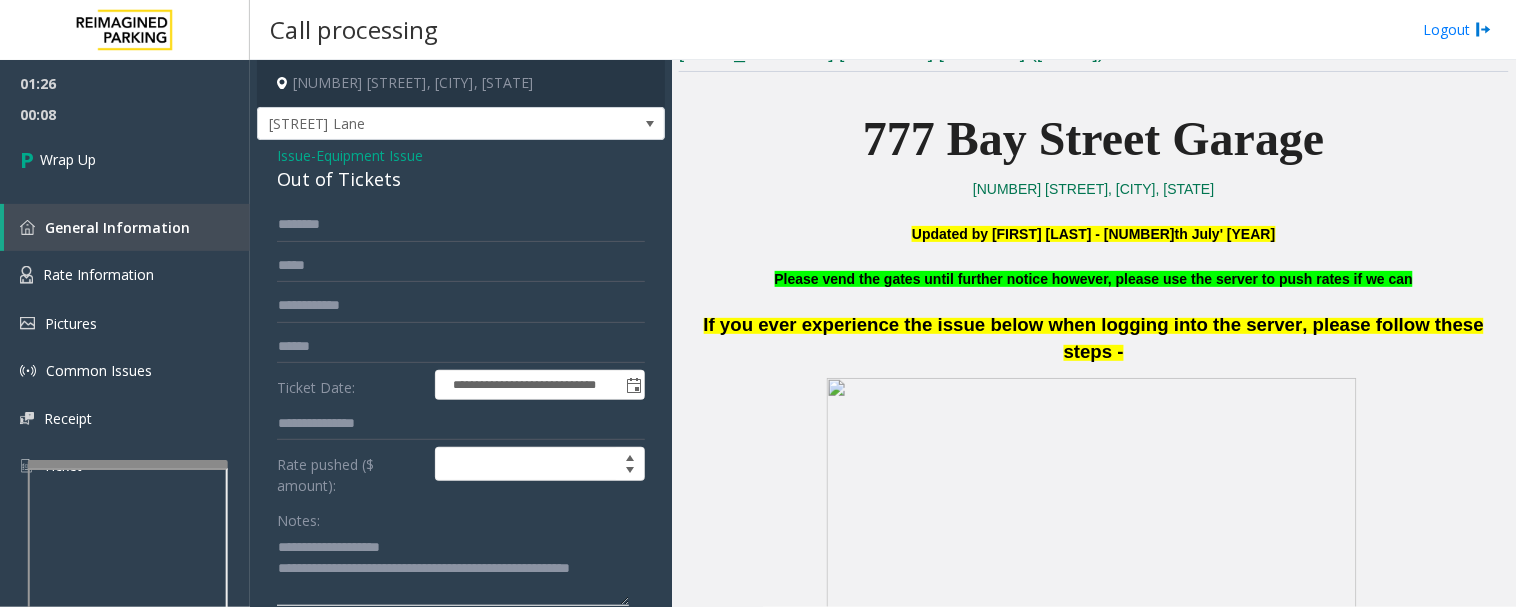 click 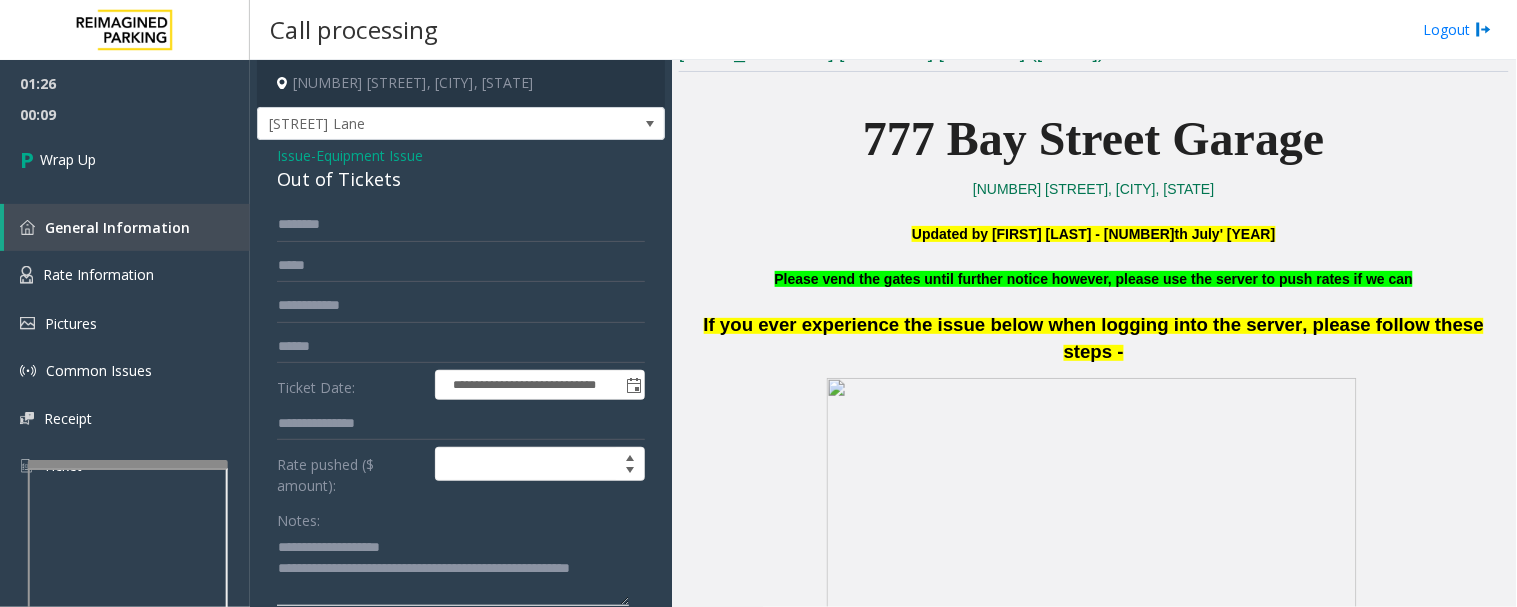click 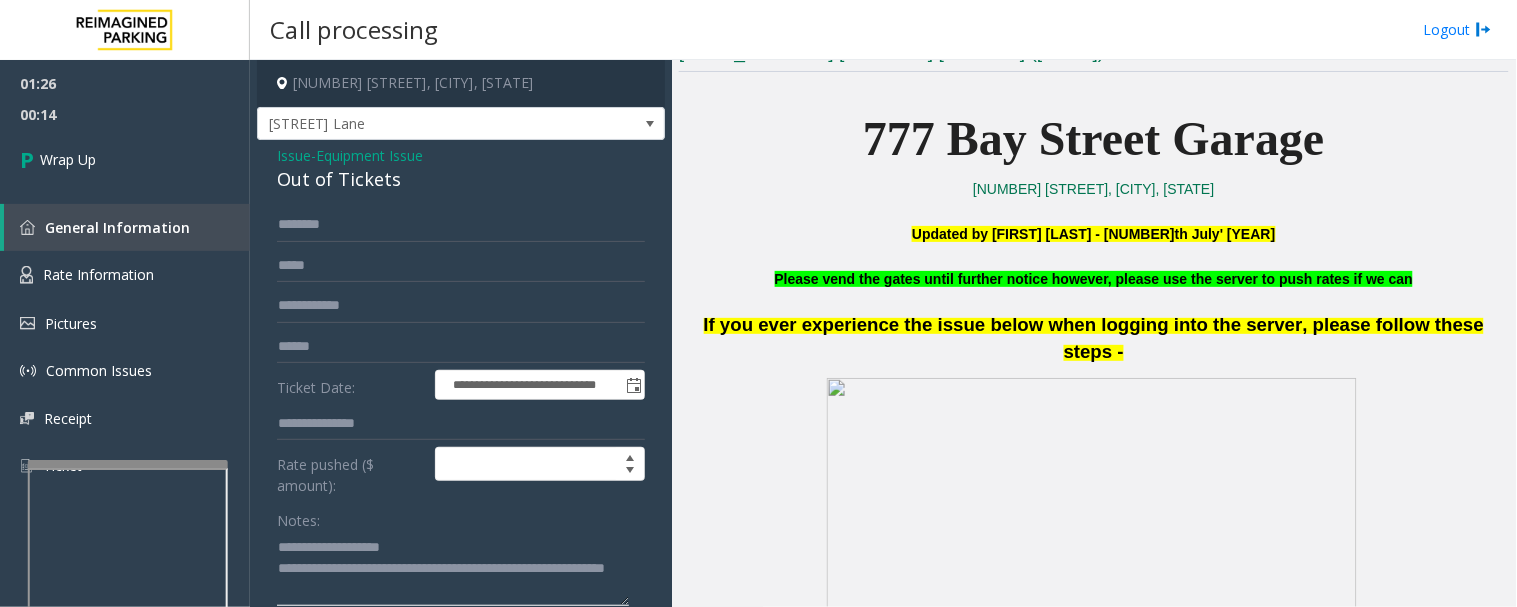 click 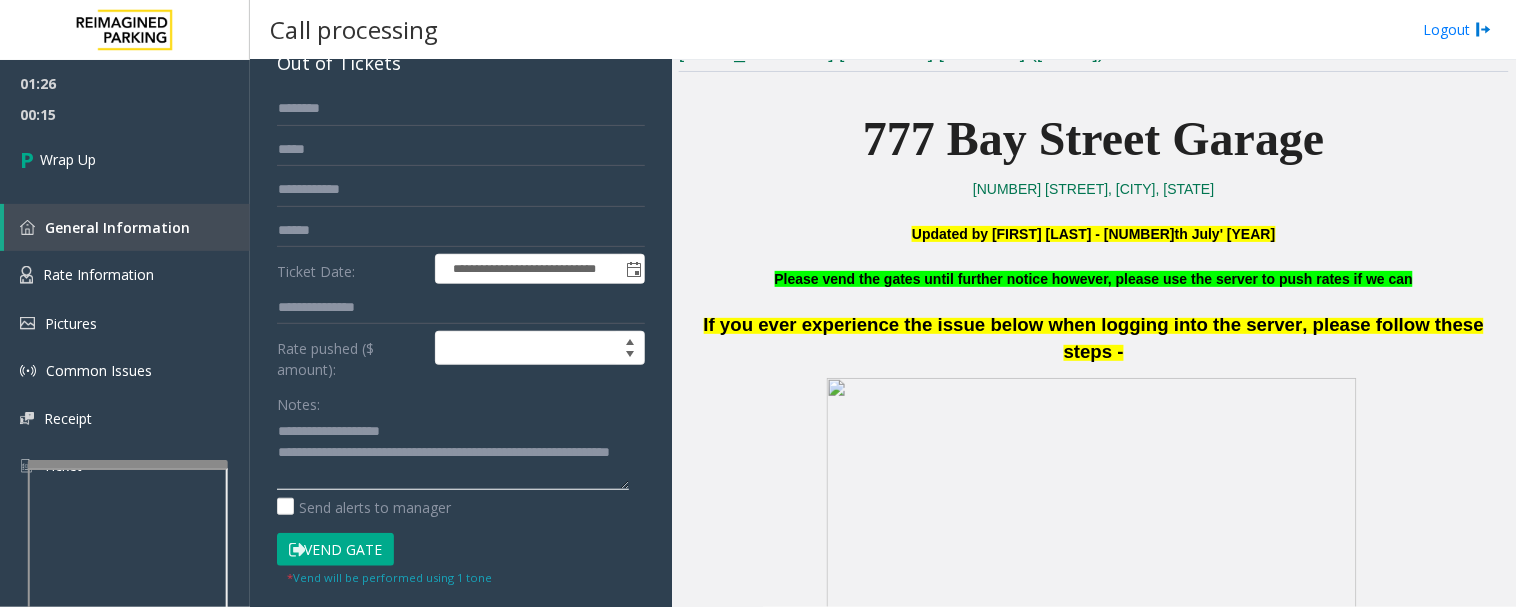 scroll, scrollTop: 121, scrollLeft: 0, axis: vertical 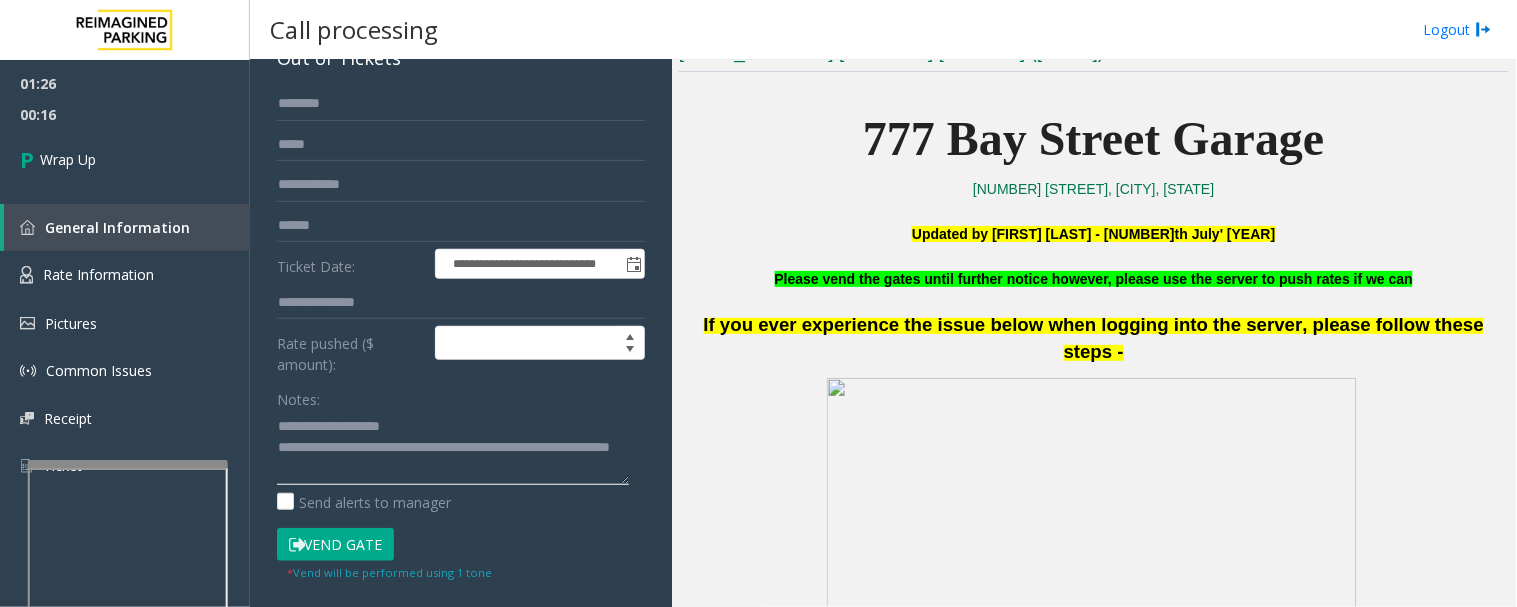 drag, startPoint x: 333, startPoint y: 590, endPoint x: 364, endPoint y: 472, distance: 122.0041 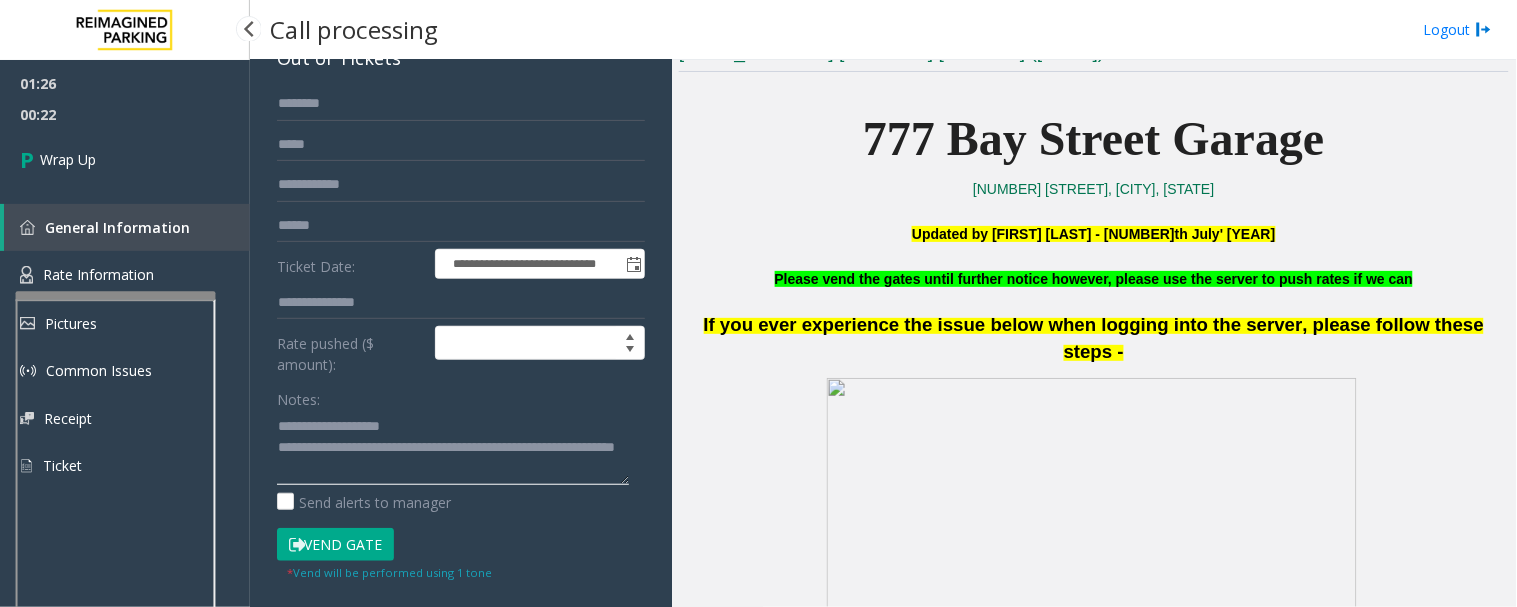 click on "**********" at bounding box center (758, 303) 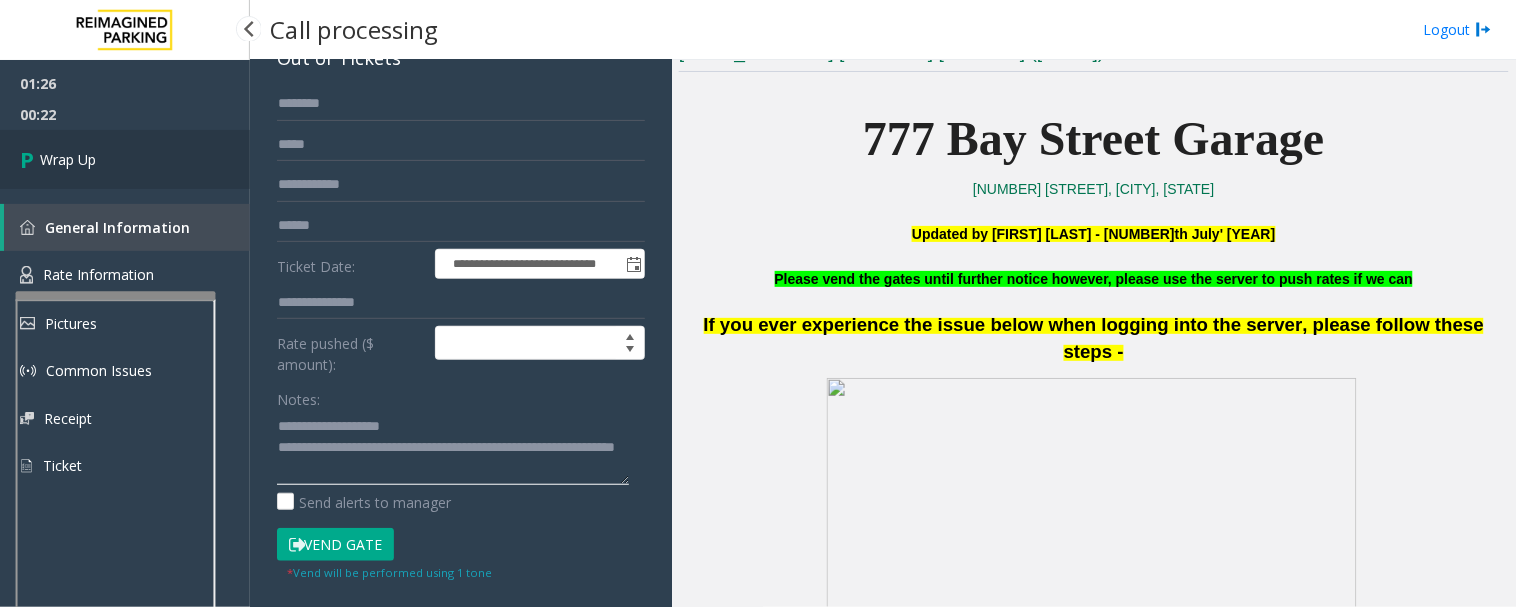 type on "**********" 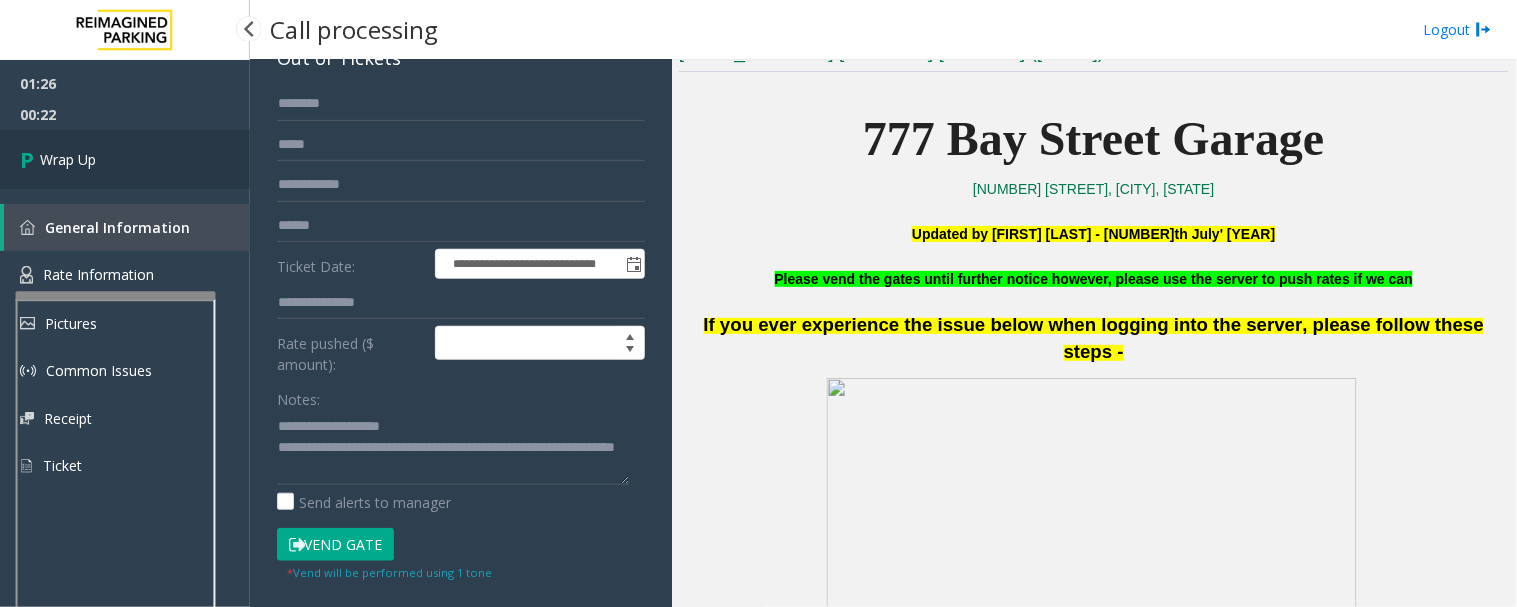 click on "Wrap Up" at bounding box center (125, 159) 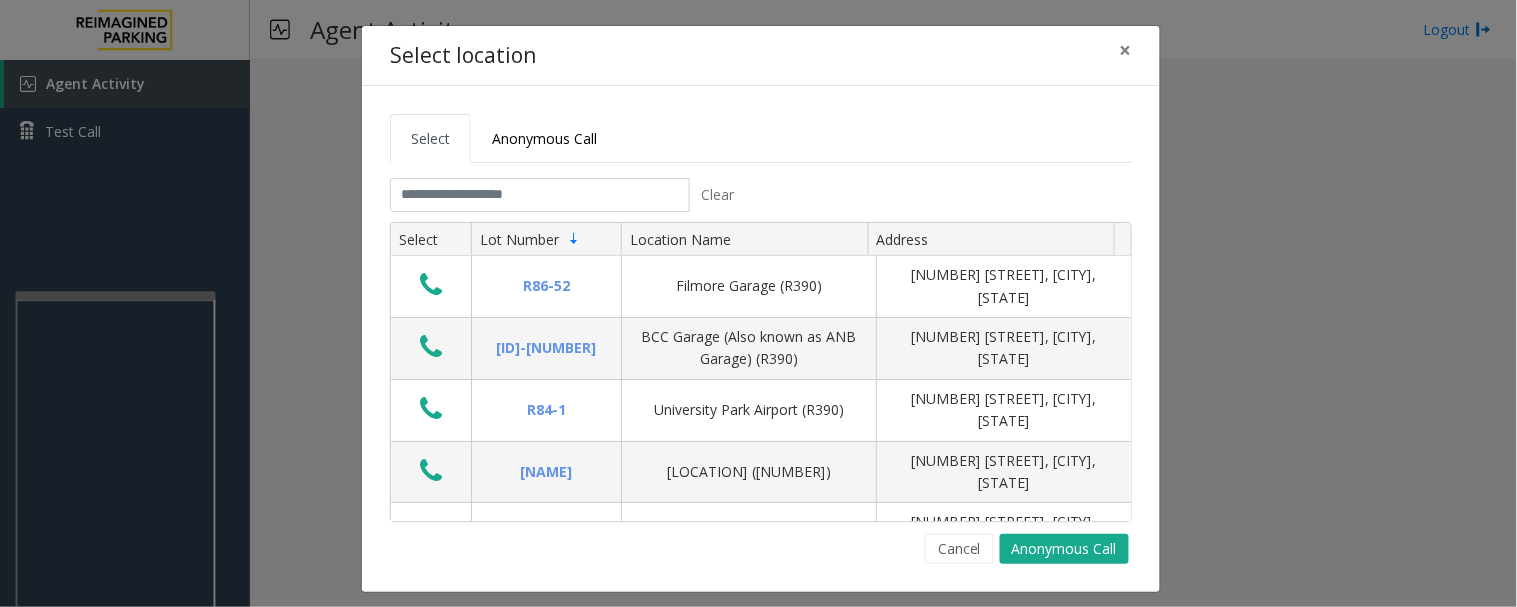 click on "Select Anonymous Call Clear Select Lot Number Location Name Address R86-52 Filmore Garage (R390) 175 Milwaukee Street, Denver, CO R86-23 BCC Garage (Also known as ANB Garage) (R390)  3033 East 1st Avenue, Denver, CO R84-1 University Park Airport (R390) 2493 Fox Hill Road, State College, PA R73-1 Montrose Regional Airport (390) 2100 Airport Road, Montrose, CO R4-1 Lafayette Regional Airport (R390) 200 Terminal Drive, Lafayette, LA R31-35 Sunset Corporate Campus (R390) 13920 Southeast Eastgate Way, Bellevue, WA R31-3 Bell Street Garage (R390) 2323 Elliott Avenue, Seattle, WA R31-3 Bellevue Technology Center (R390) 2125 158th Court Northeast, Bellevue, WA R31-1 Meydenbauer Center (MBC)(R390) 11100 Northeast 6th Street, Bellevue, WA R30-259 Cherry Hill (R390) 511 16th Avenue, Seattle, WA R30-259 First (1st) Hill Medical Pavilion (R390) 1124 Columbia Street, Seattle, WA R30-216 G2 Garage (R390) 5601 6th Avenue South, Seattle, WA R30-204 Pacific Tower West Garage (R390) 1200 12th Avenue South, Seattle, WA R30-20 2" 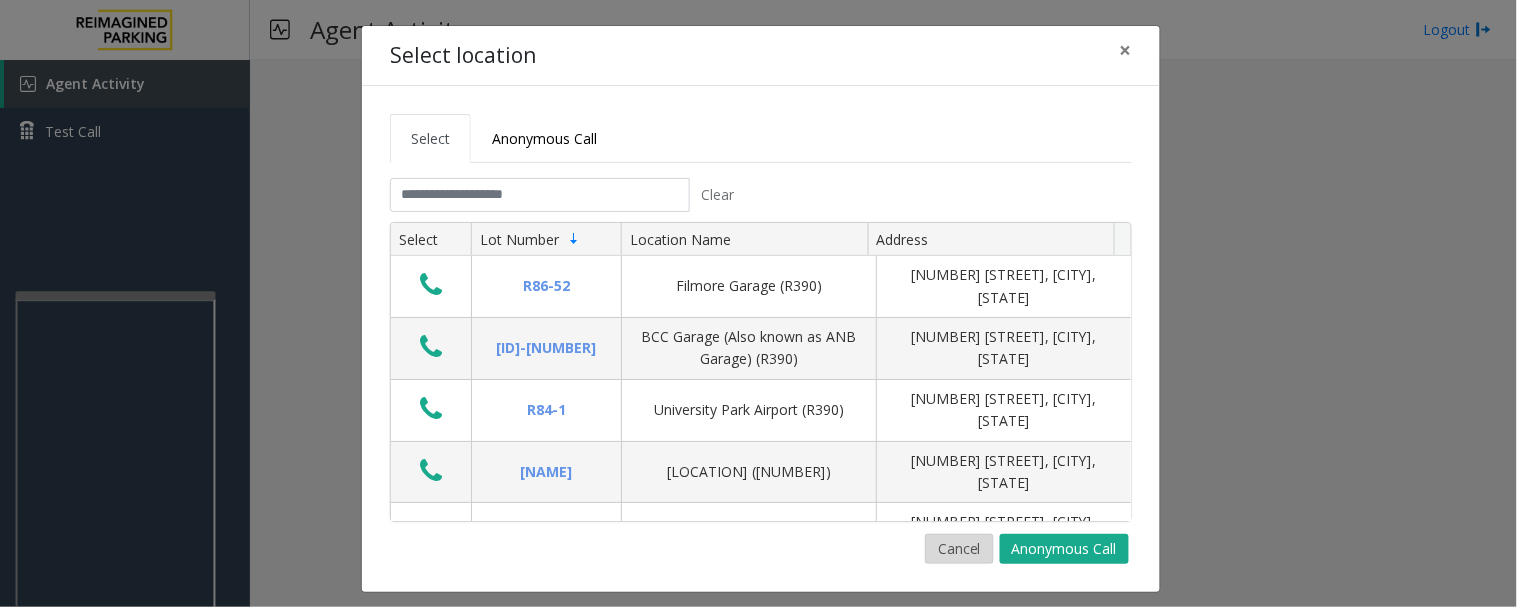 click on "Cancel" 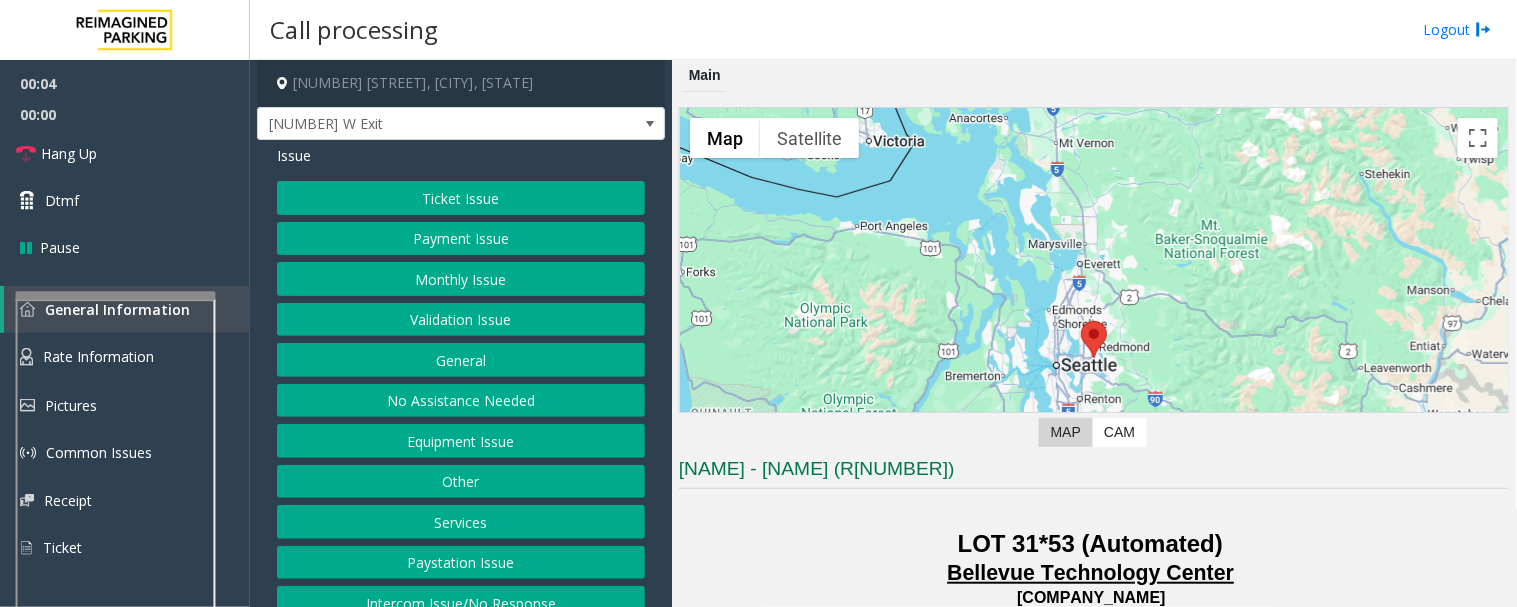 click on "Equipment Issue" 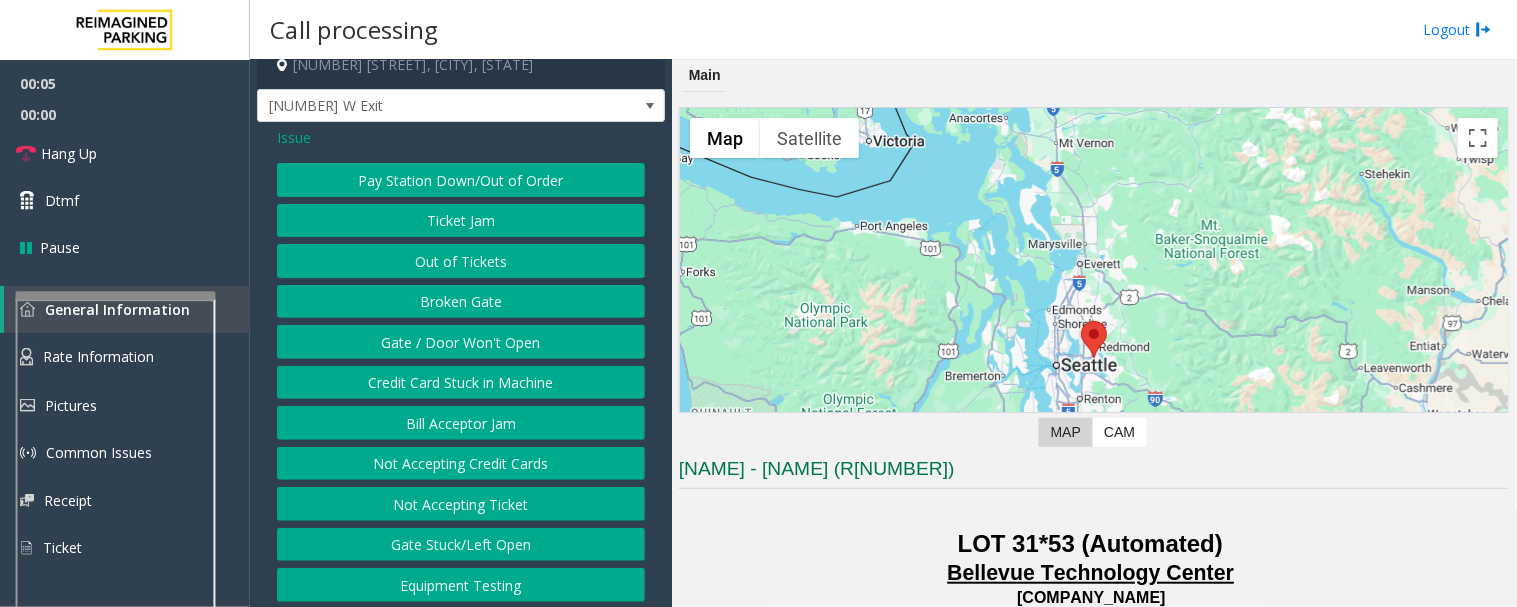 scroll, scrollTop: 24, scrollLeft: 0, axis: vertical 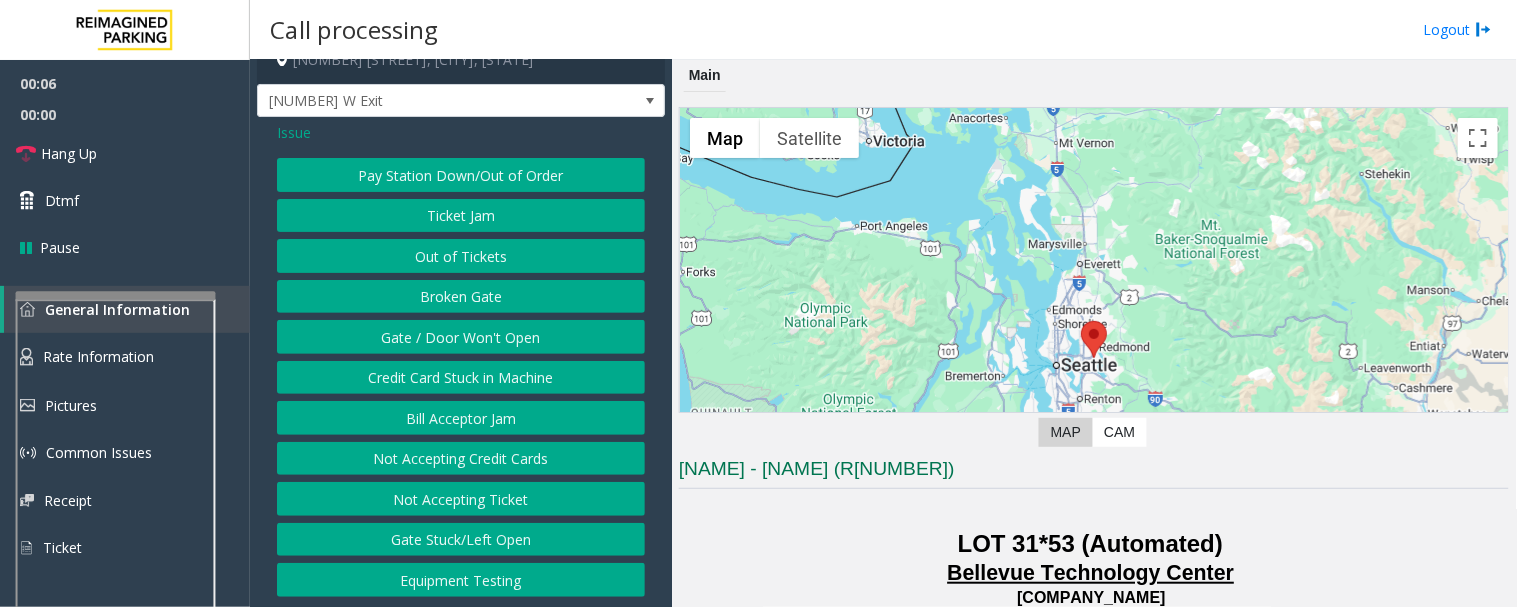 click on "Equipment Testing" 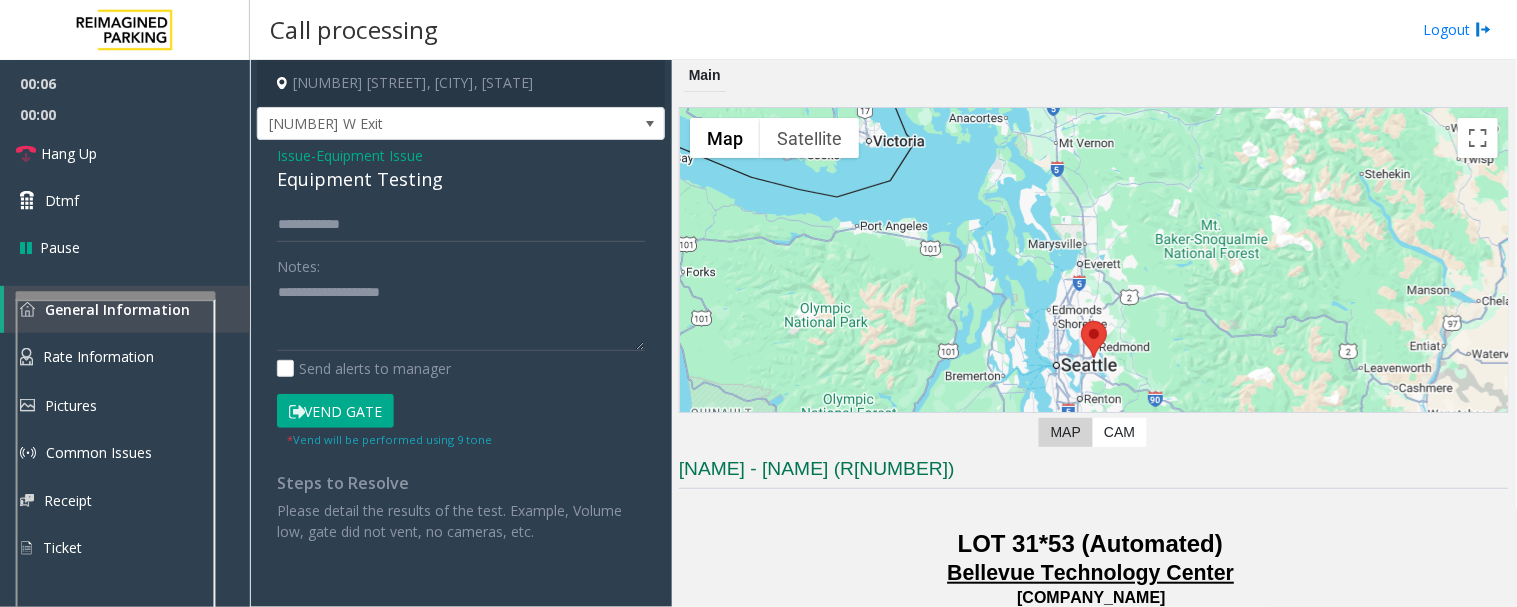 click on "Equipment Testing" 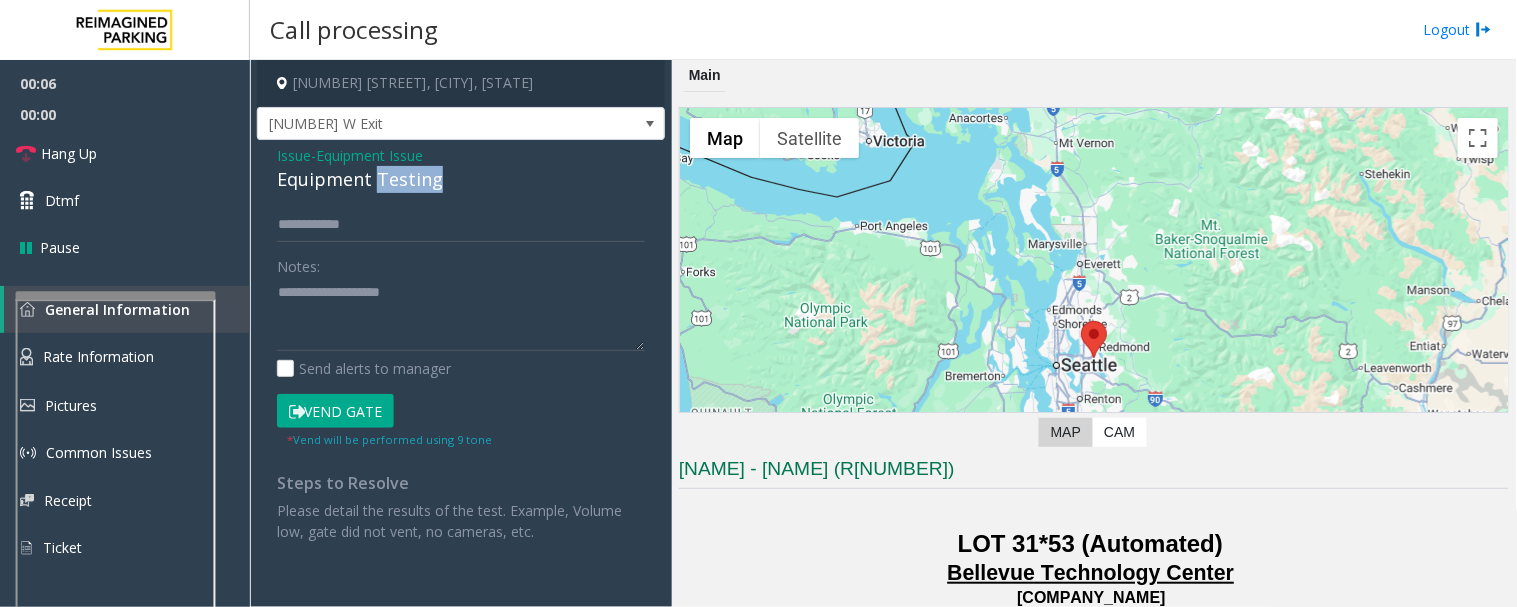 click on "Equipment Testing" 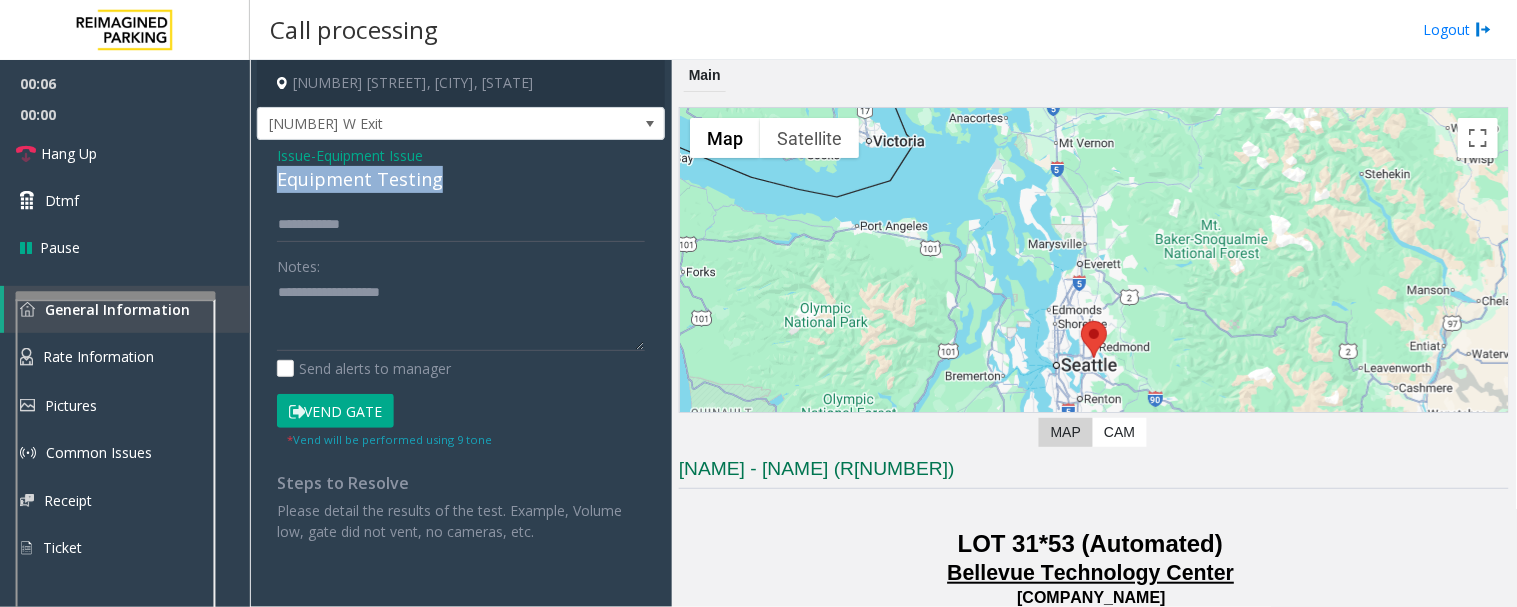 drag, startPoint x: 375, startPoint y: 174, endPoint x: 304, endPoint y: 175, distance: 71.00704 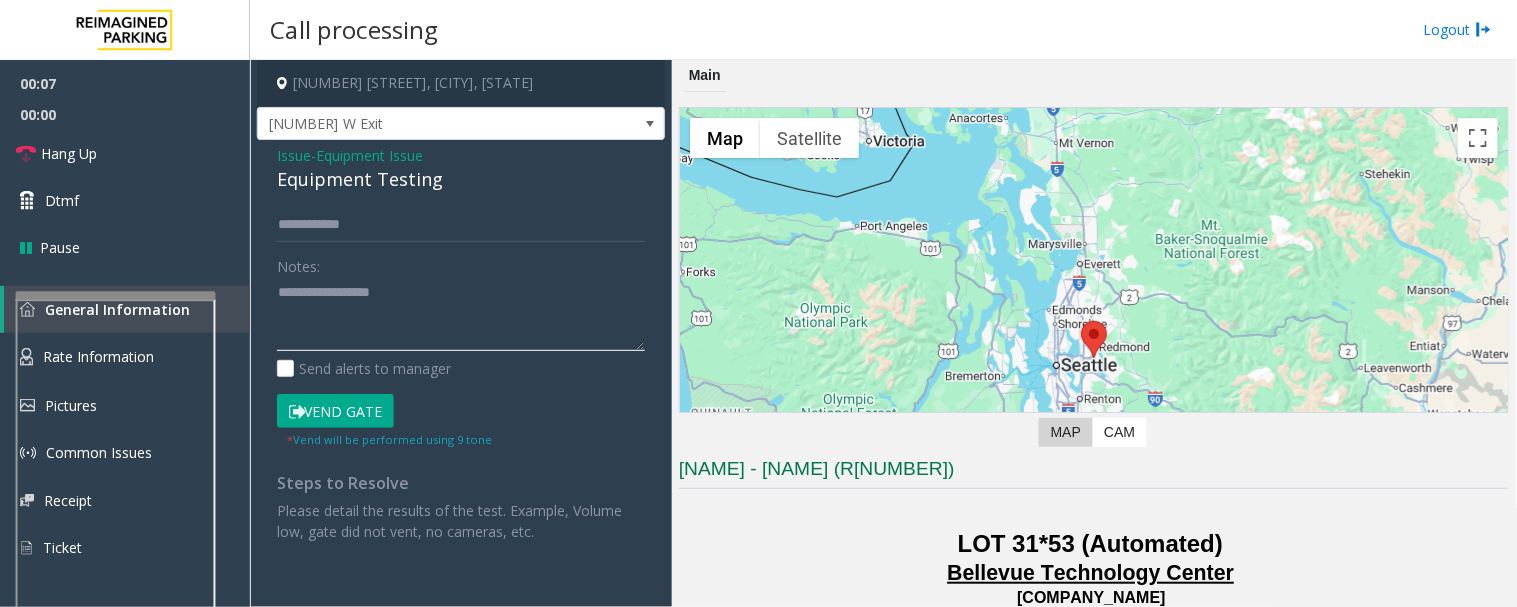 click 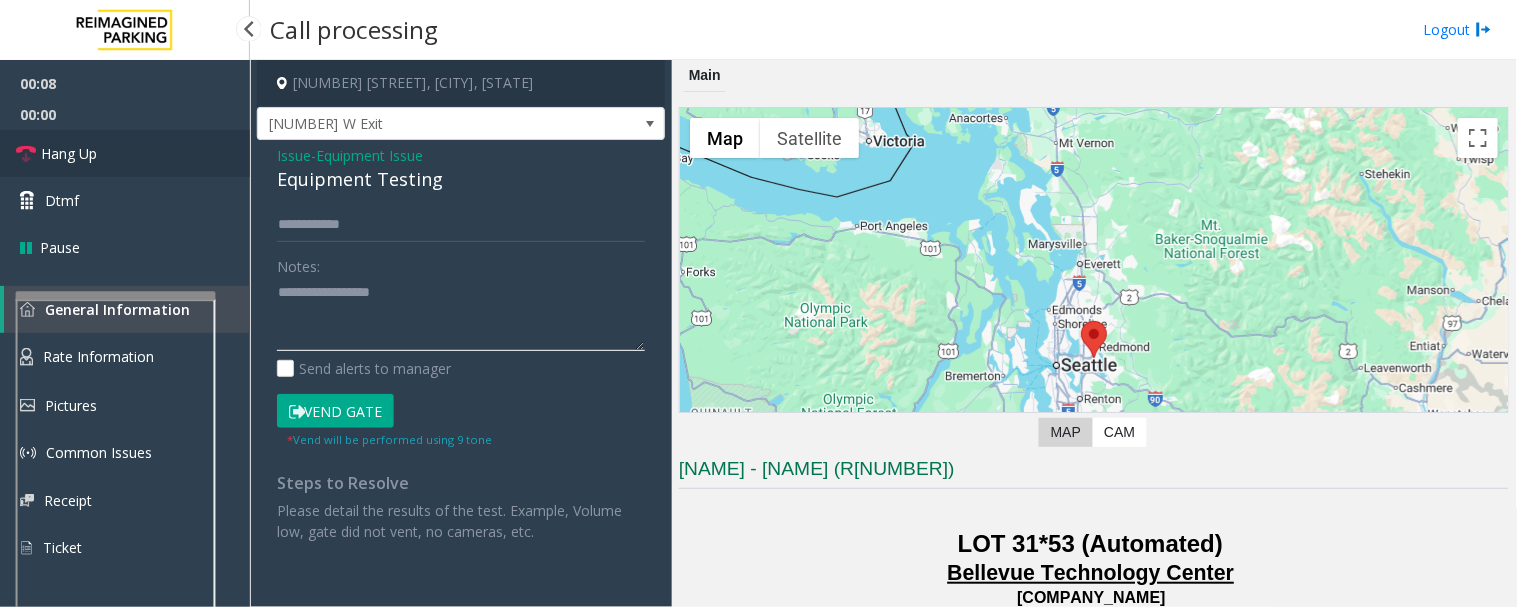 type on "**********" 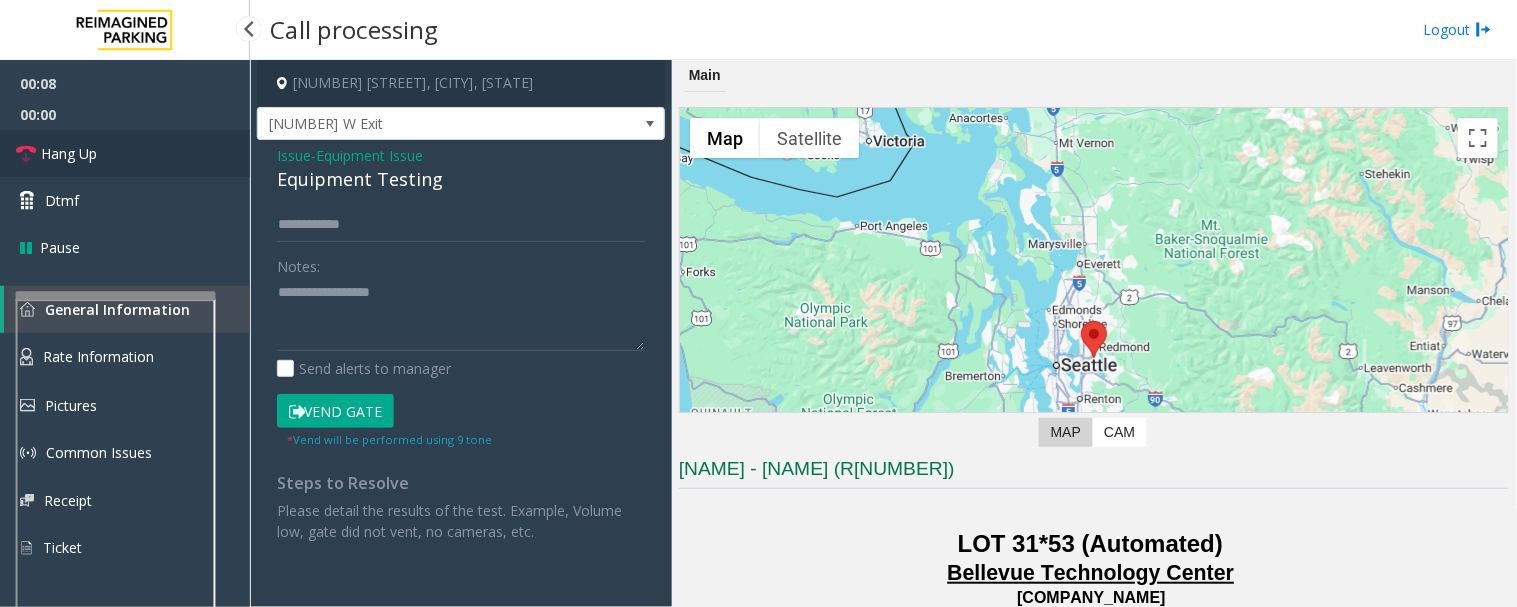 click on "Hang Up" at bounding box center [125, 153] 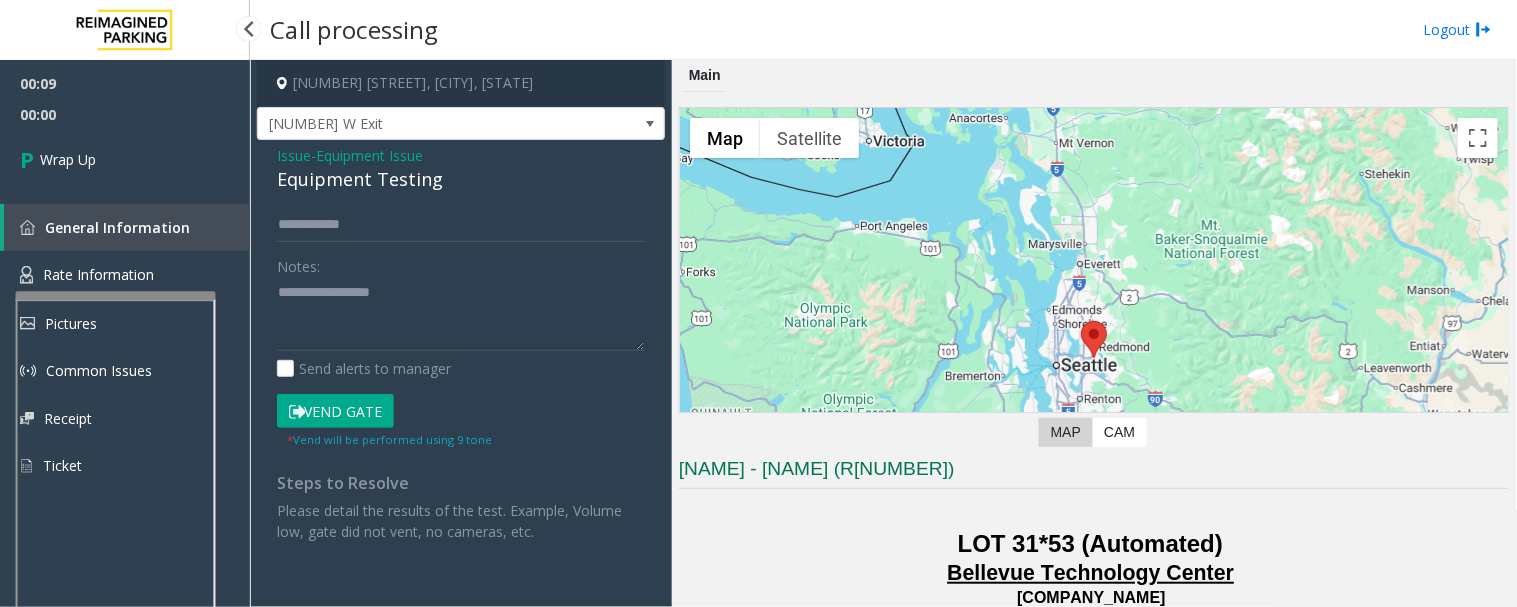 click on "00:09   00:00  Wrap Up General Information Rate Information Pictures Common Issues Receipt Ticket" at bounding box center (125, 283) 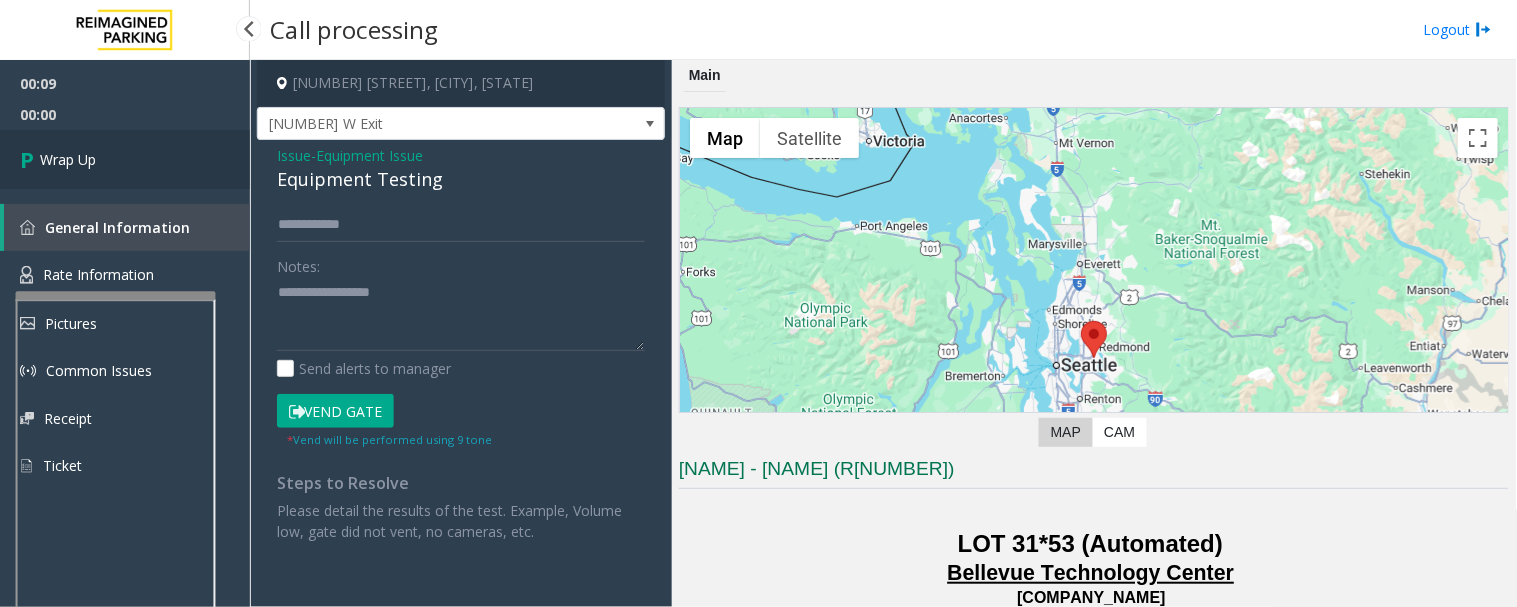 click on "Wrap Up" at bounding box center [68, 159] 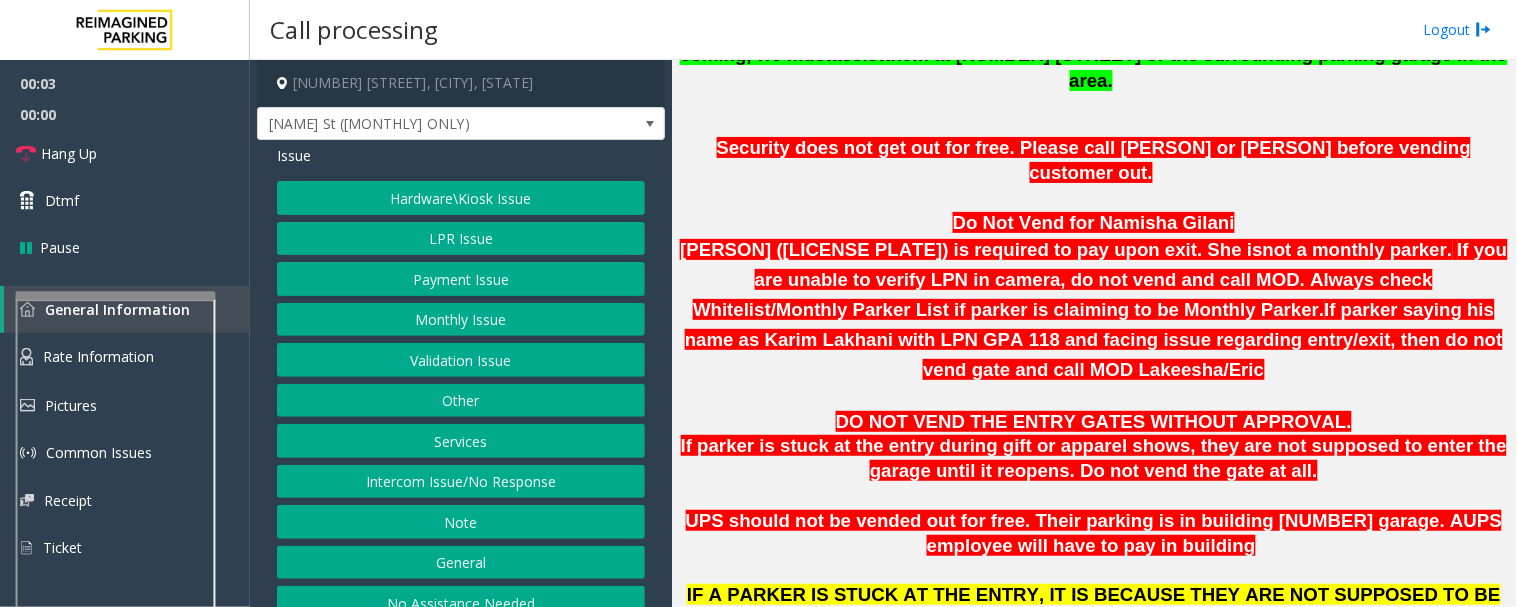 scroll, scrollTop: 1222, scrollLeft: 0, axis: vertical 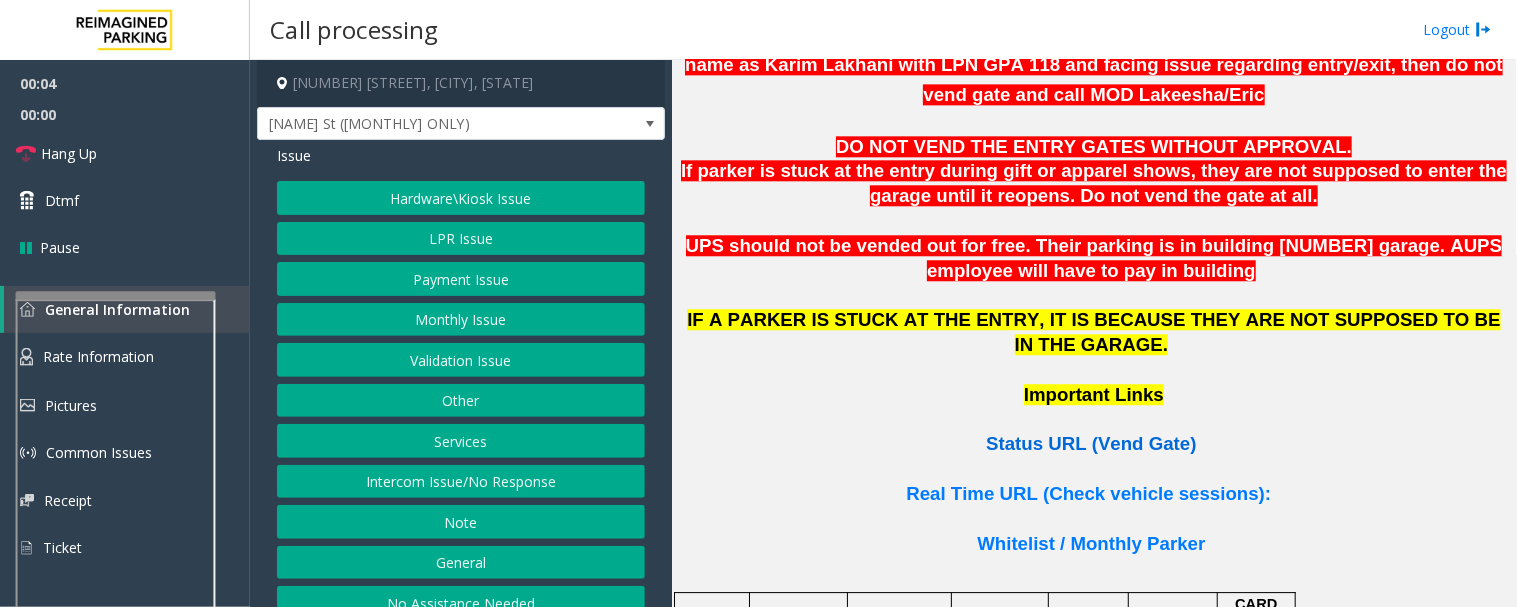 click on "Status URL (Vend Gate)" 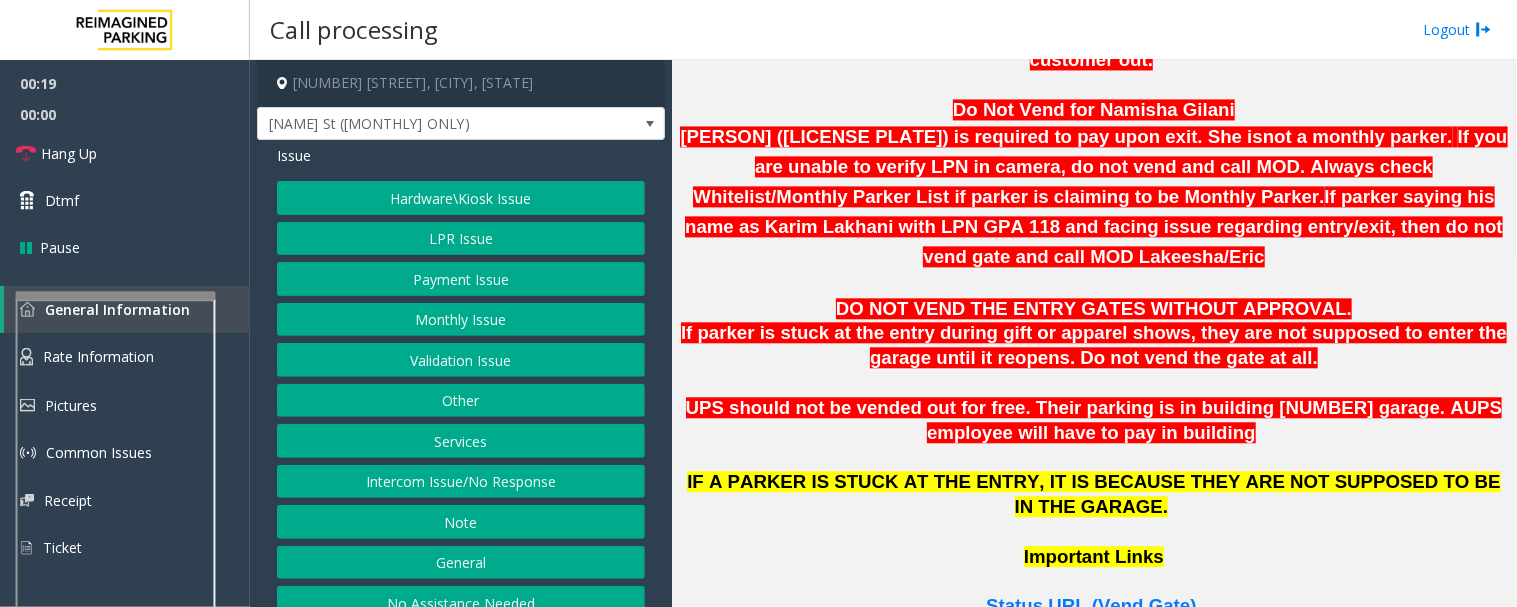 scroll, scrollTop: 888, scrollLeft: 0, axis: vertical 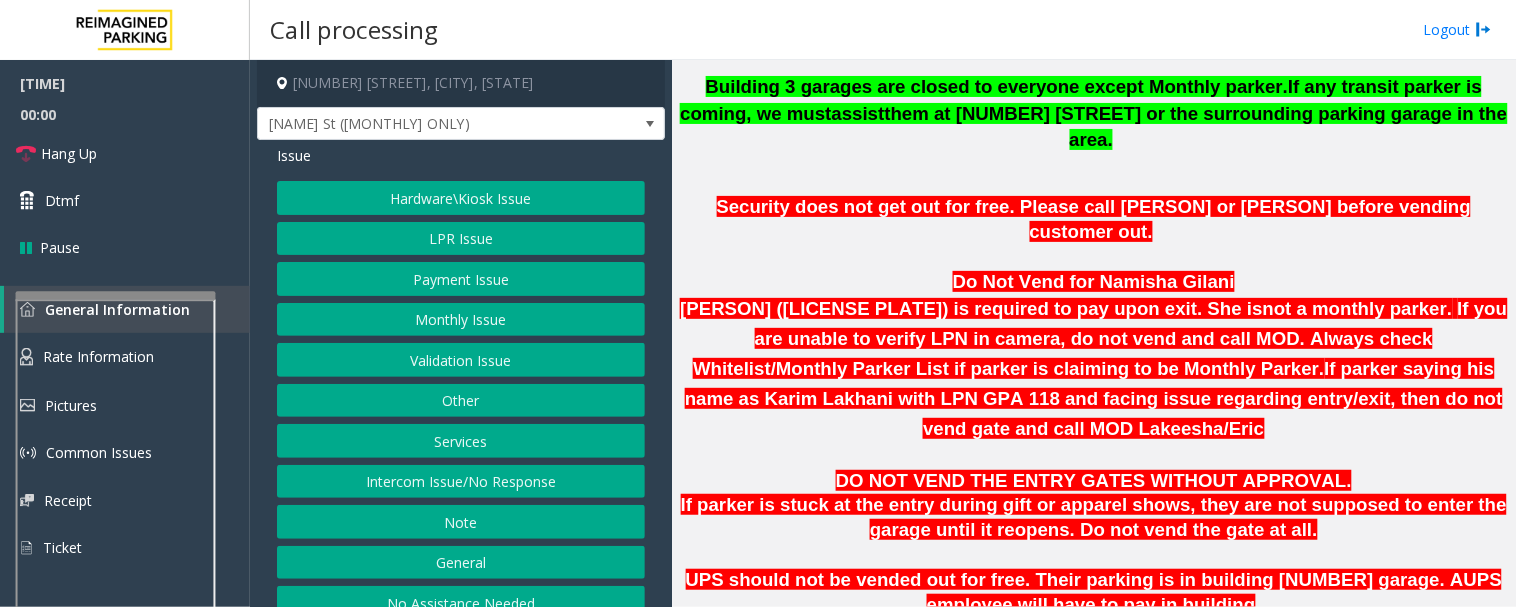 click on "Hardware\Kiosk Issue" 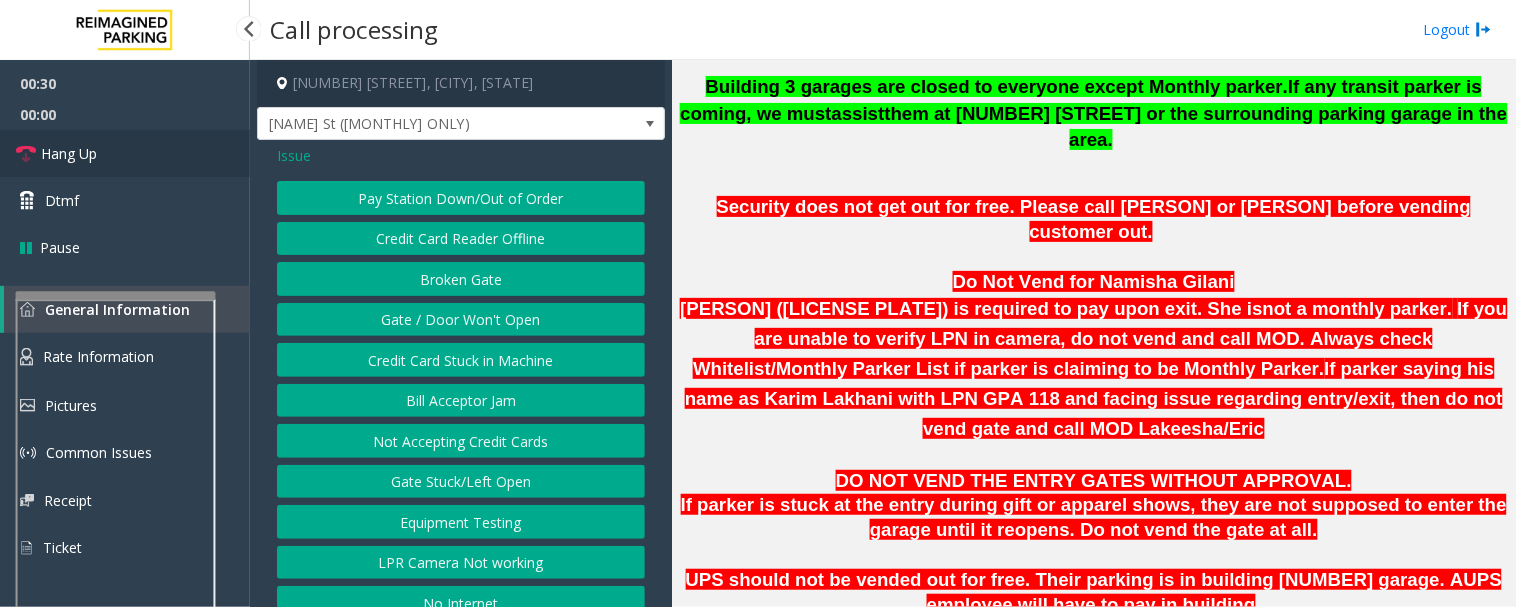 click on "Hang Up" at bounding box center [125, 153] 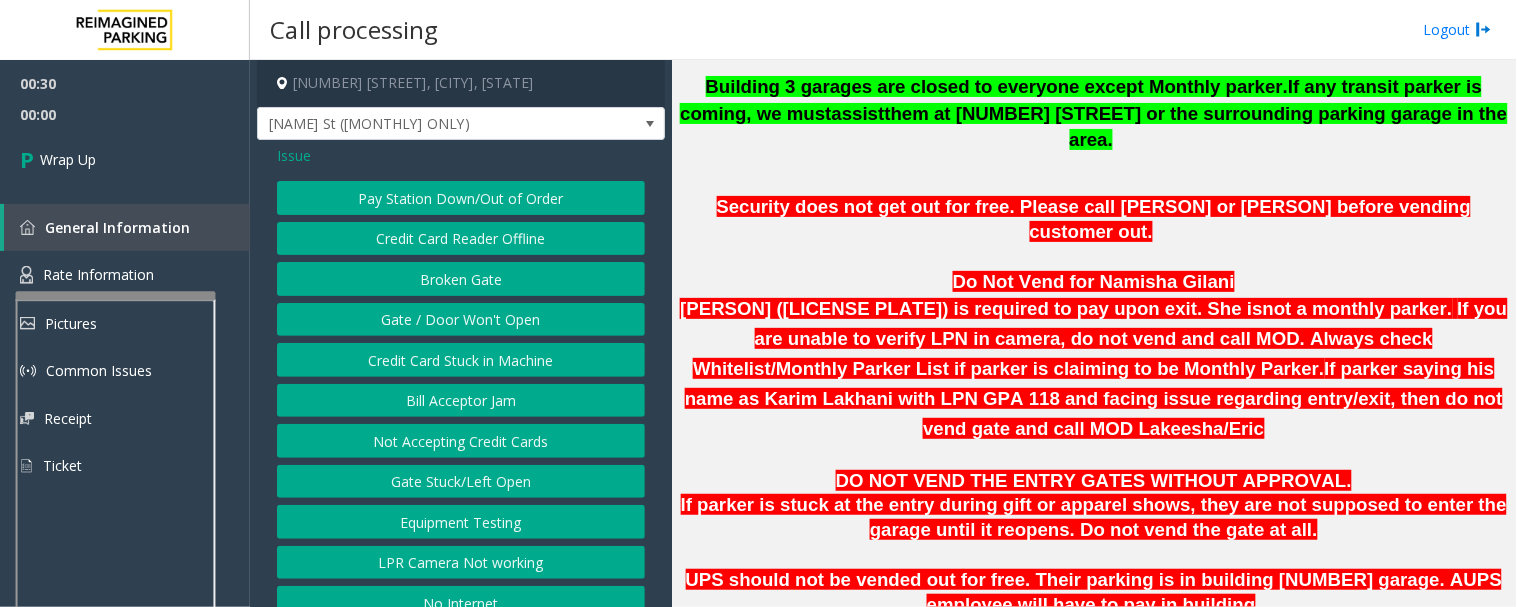 click on "Gate / Door Won't Open" 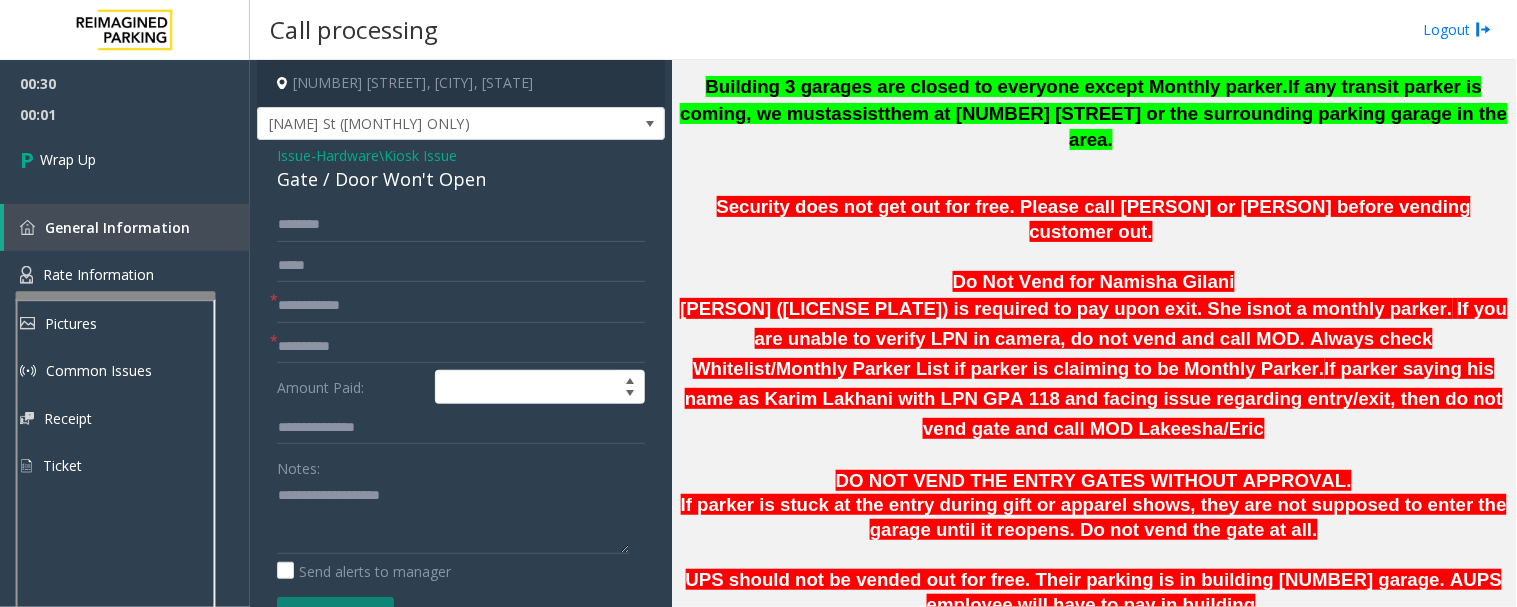click on "Gate / Door Won't Open" 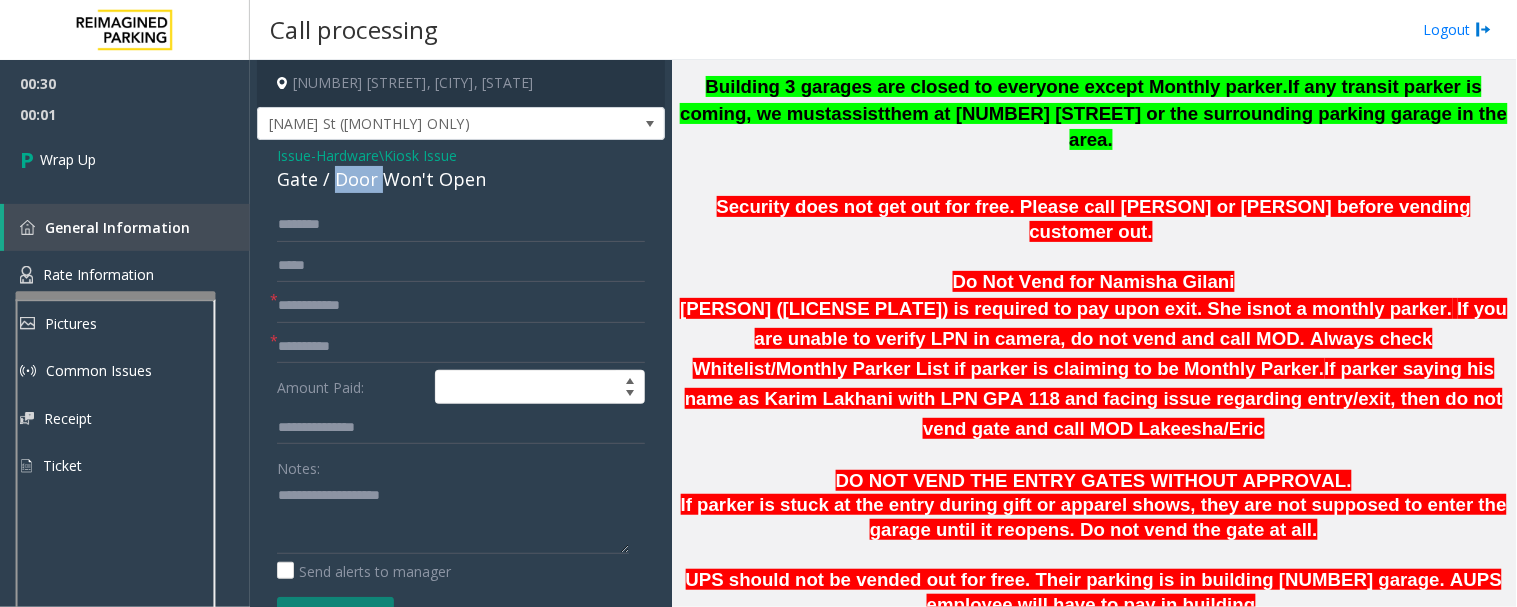 click on "Gate / Door Won't Open" 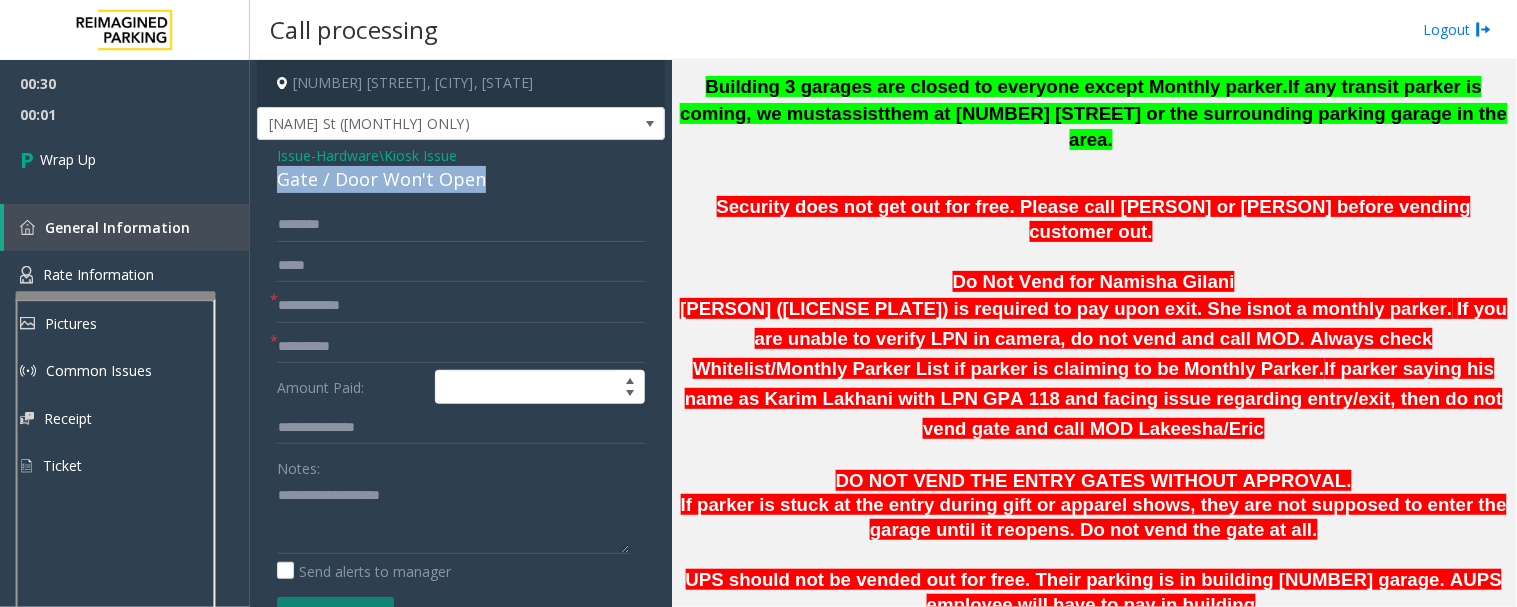 click on "Gate / Door Won't Open" 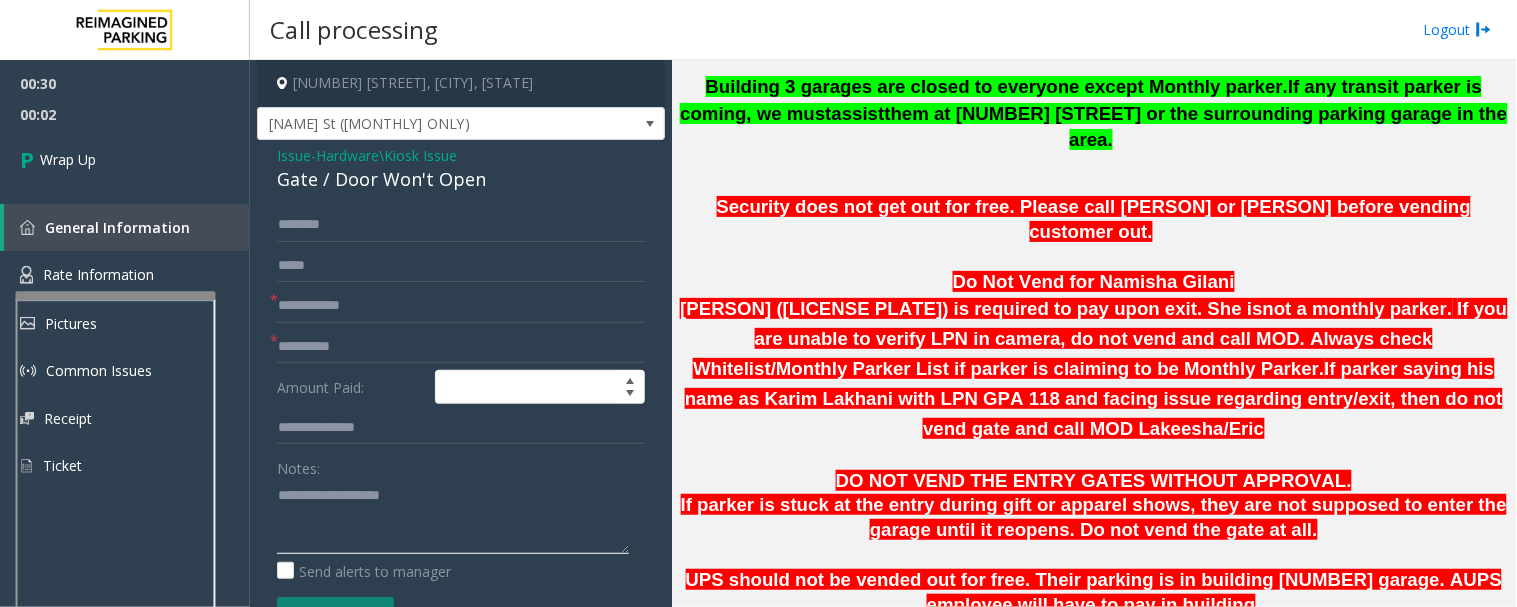 drag, startPoint x: 326, startPoint y: 511, endPoint x: 324, endPoint y: 494, distance: 17.117243 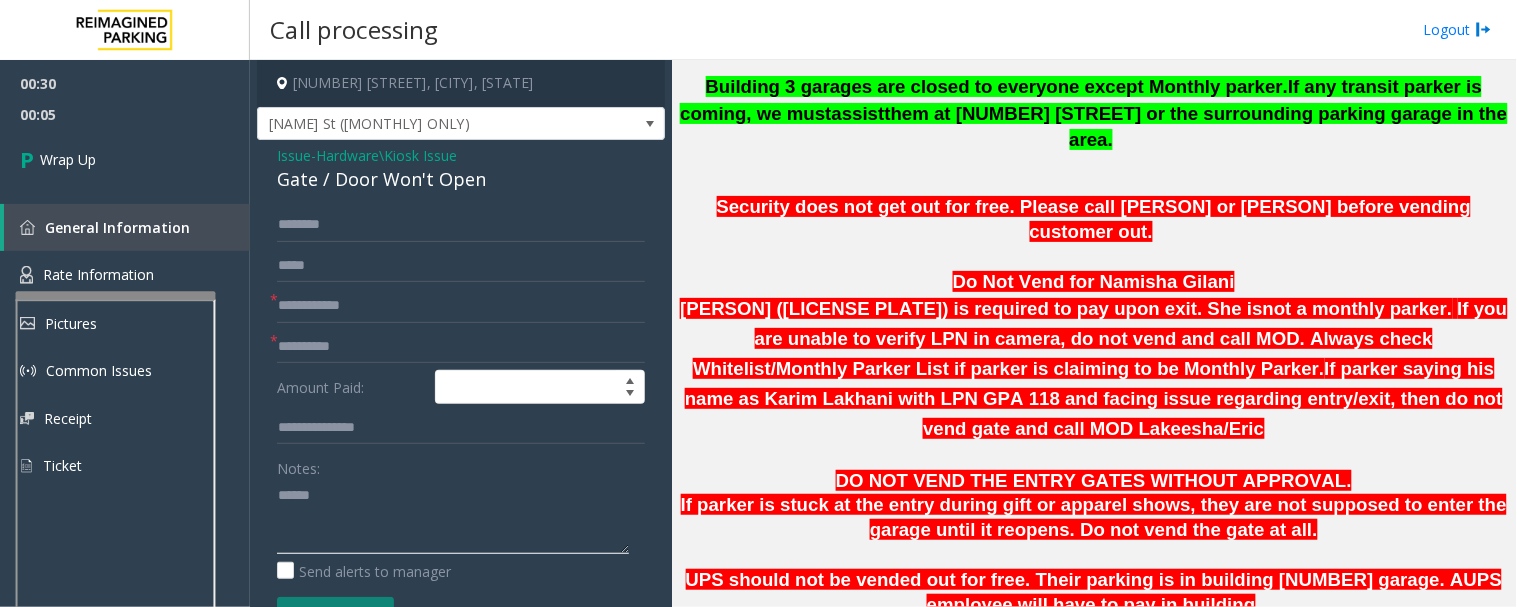 paste on "**********" 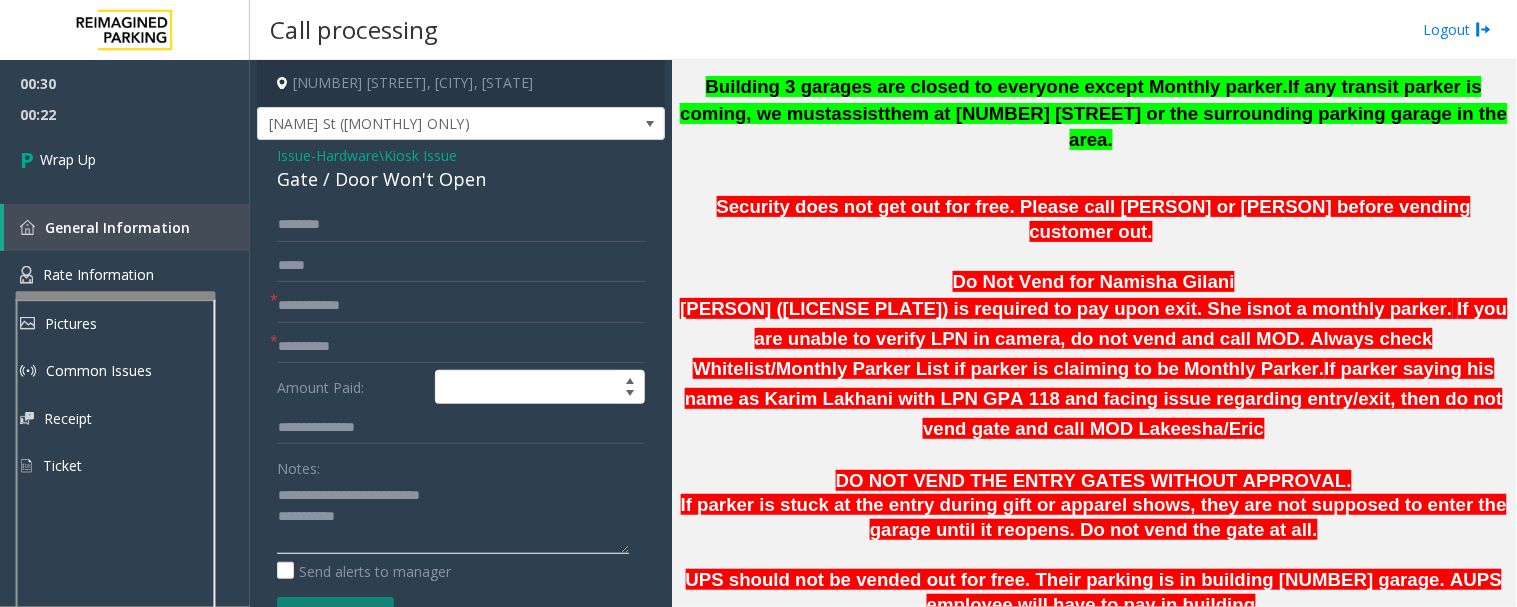 click 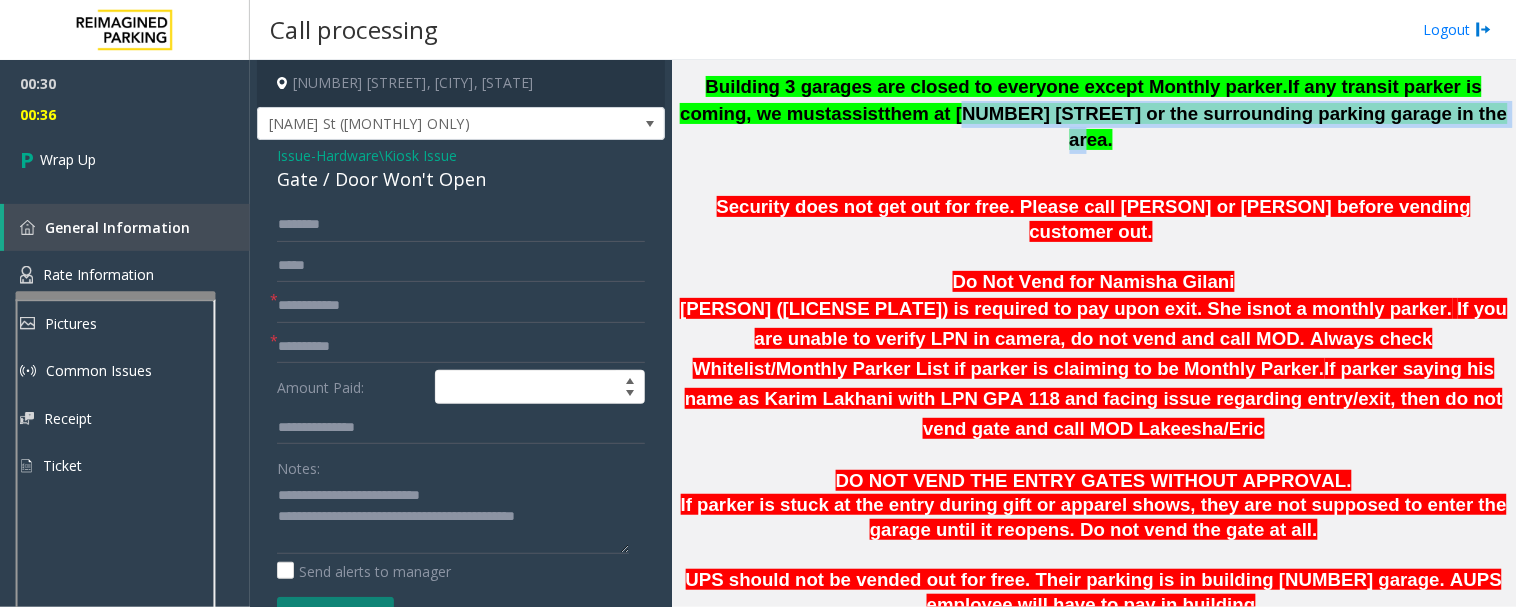 drag, startPoint x: 905, startPoint y: 111, endPoint x: 1375, endPoint y: 126, distance: 470.2393 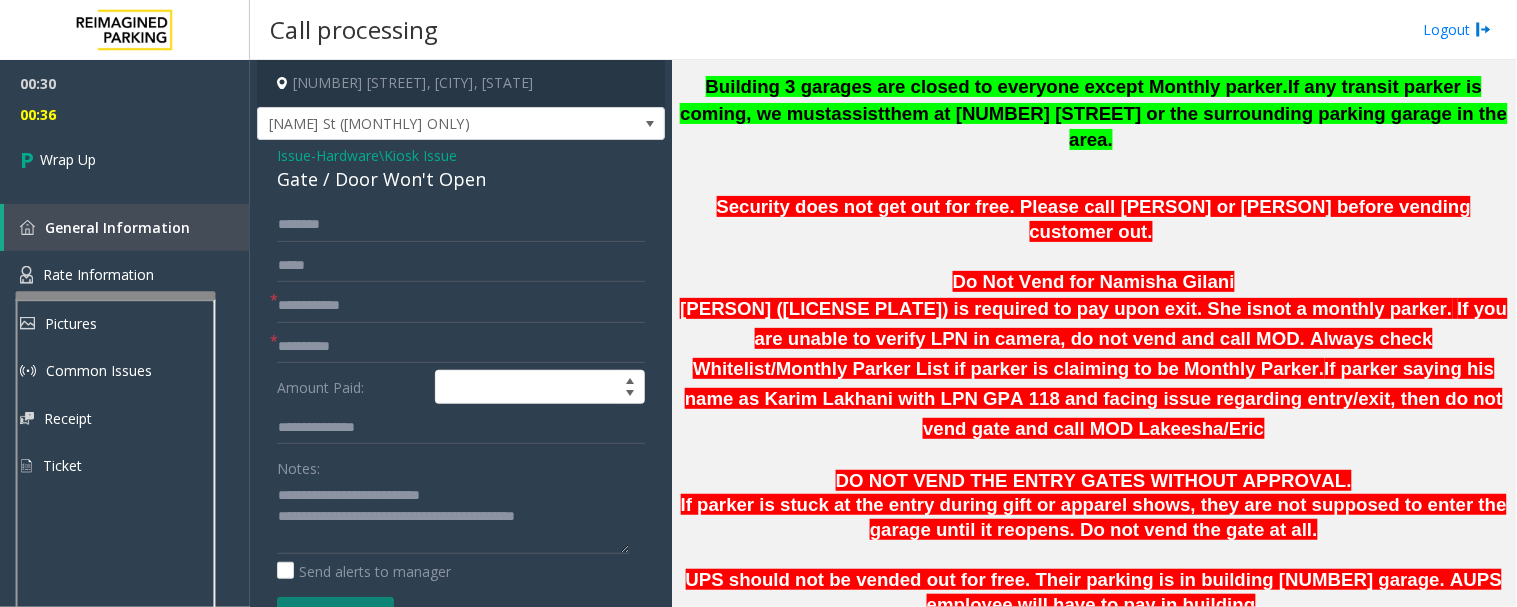 click 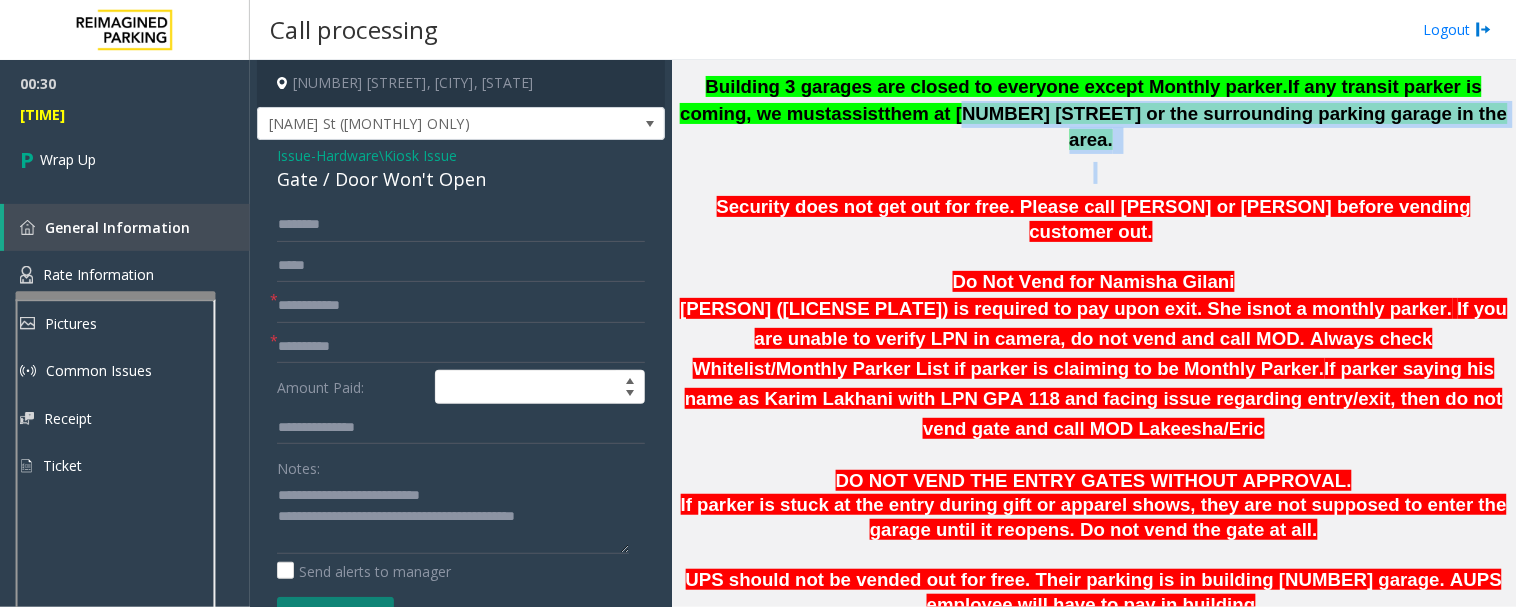drag, startPoint x: 1420, startPoint y: 112, endPoint x: 916, endPoint y: 122, distance: 504.09918 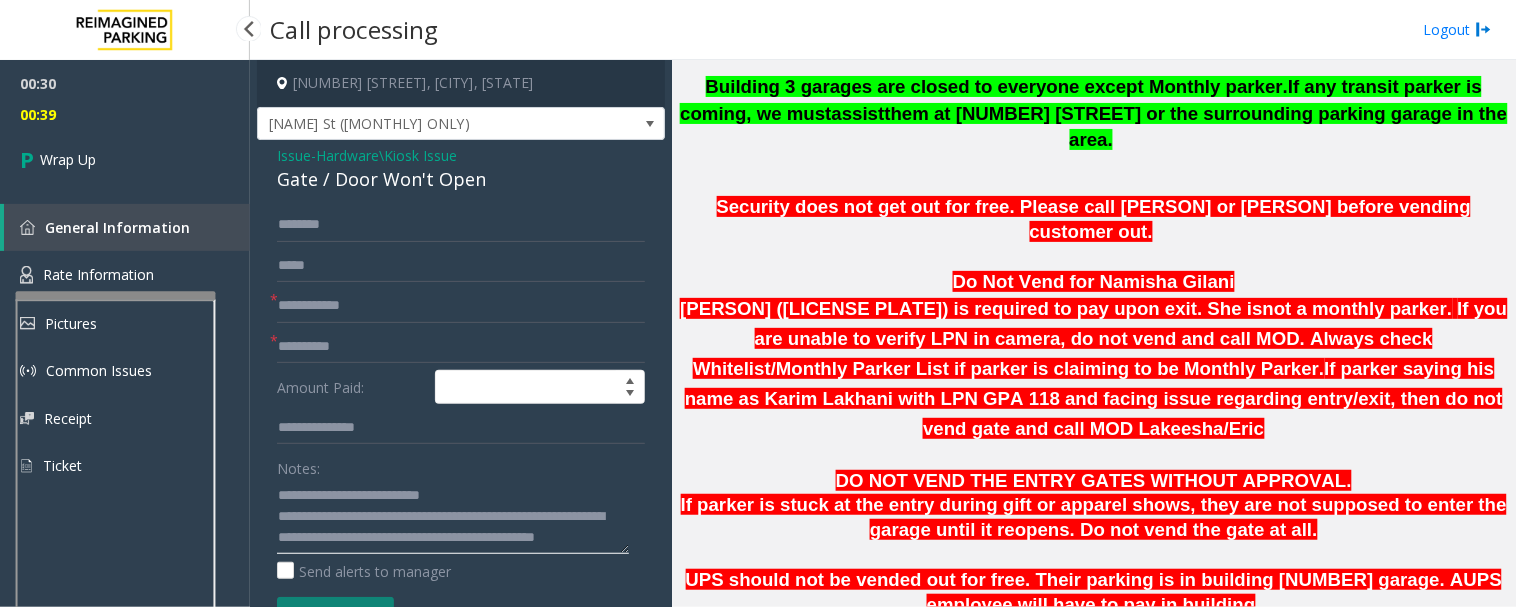 type on "**********" 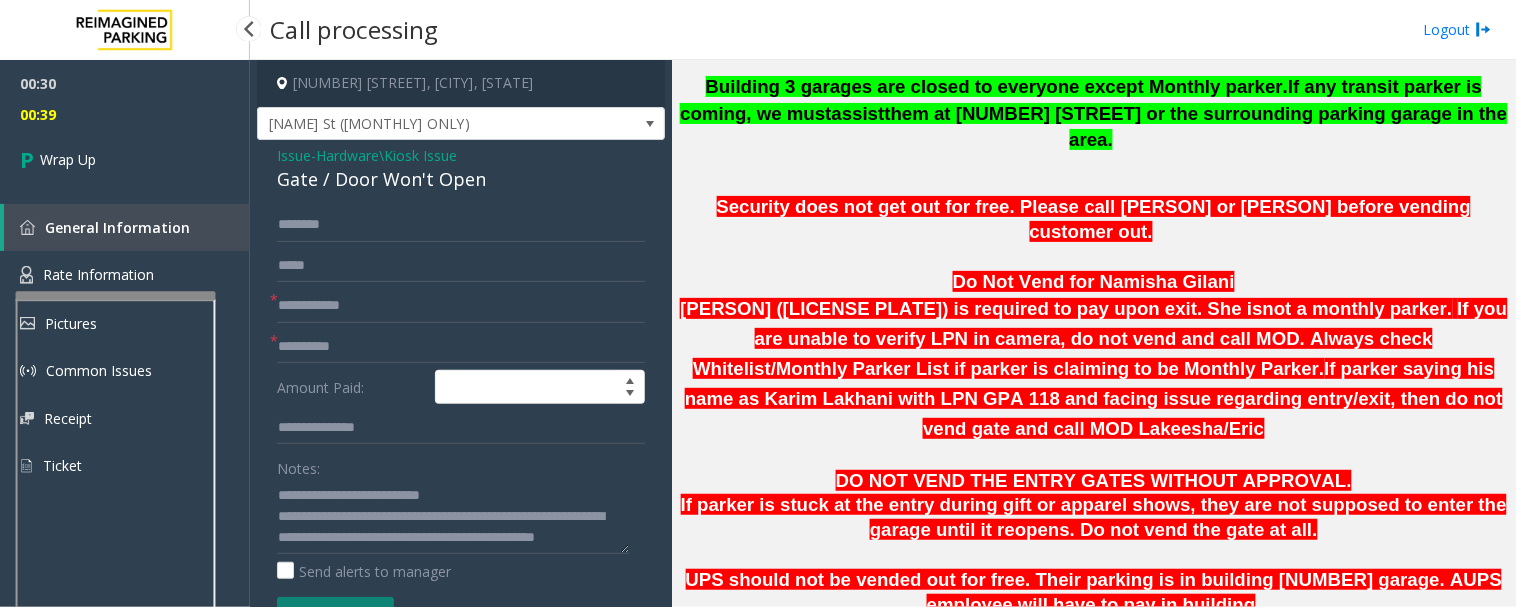 click on "00:39" at bounding box center (125, 114) 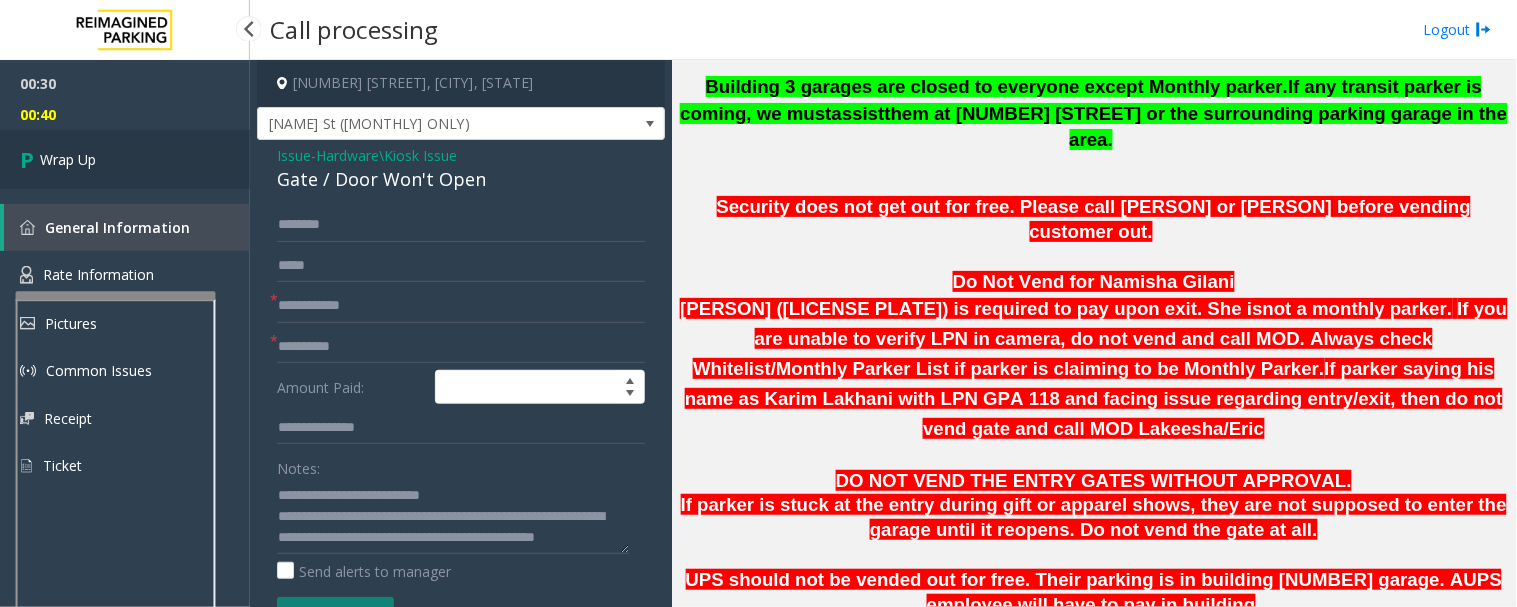 click at bounding box center (30, 159) 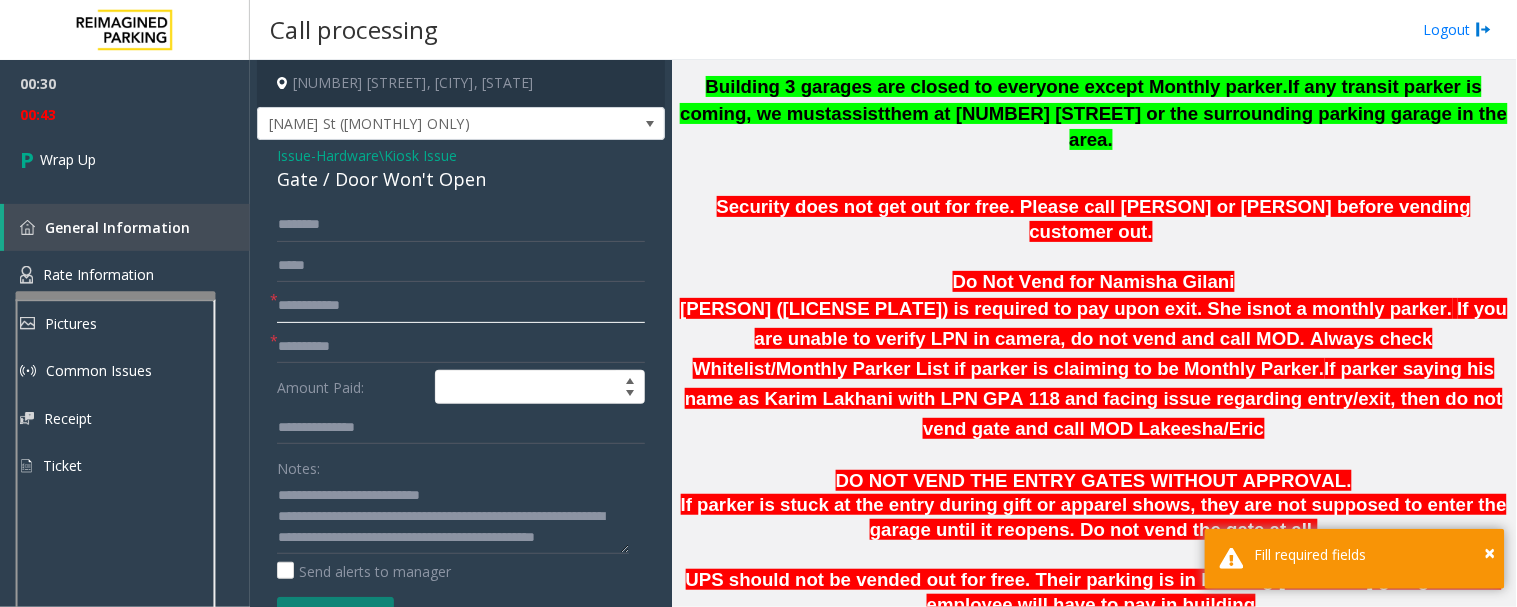 click 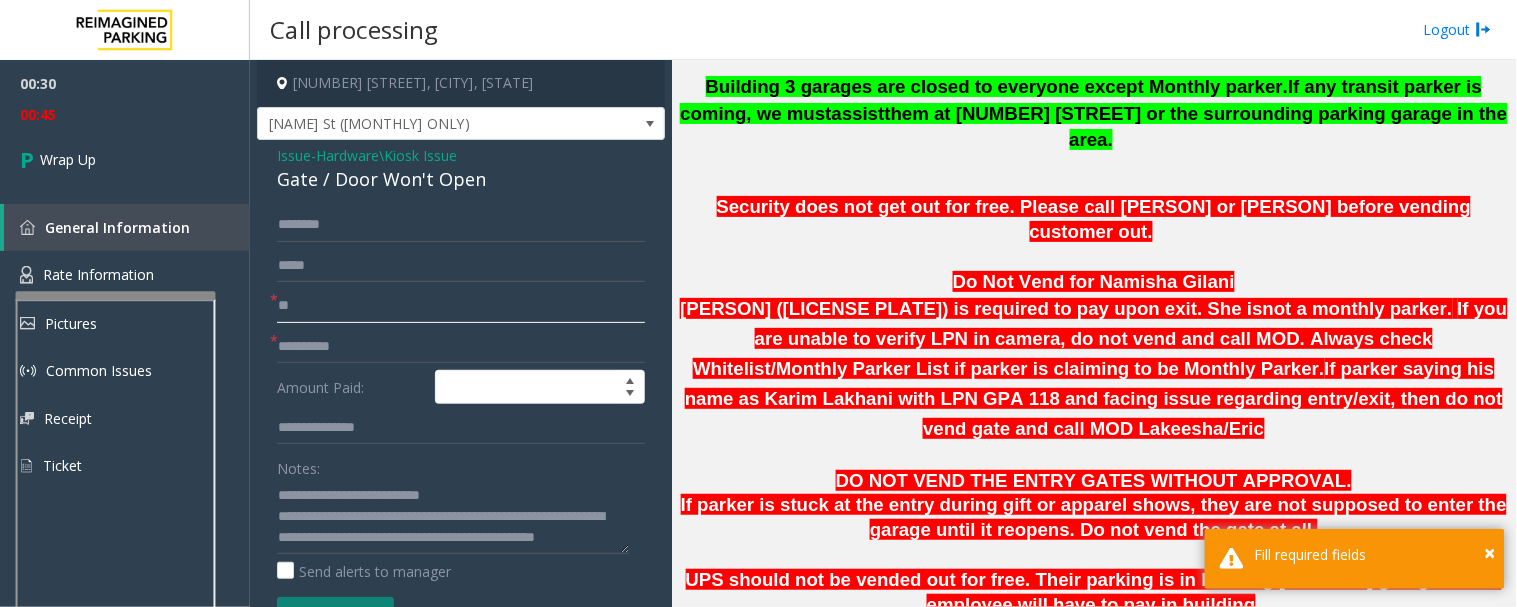 type on "**" 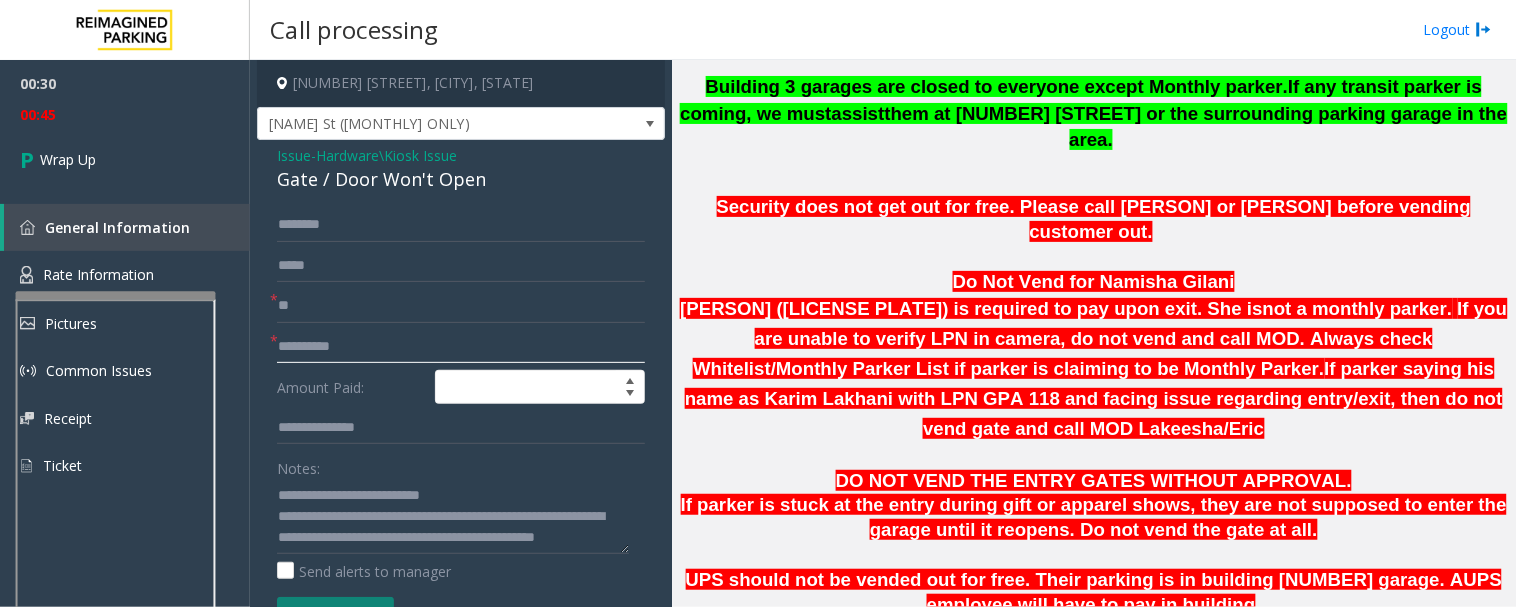click 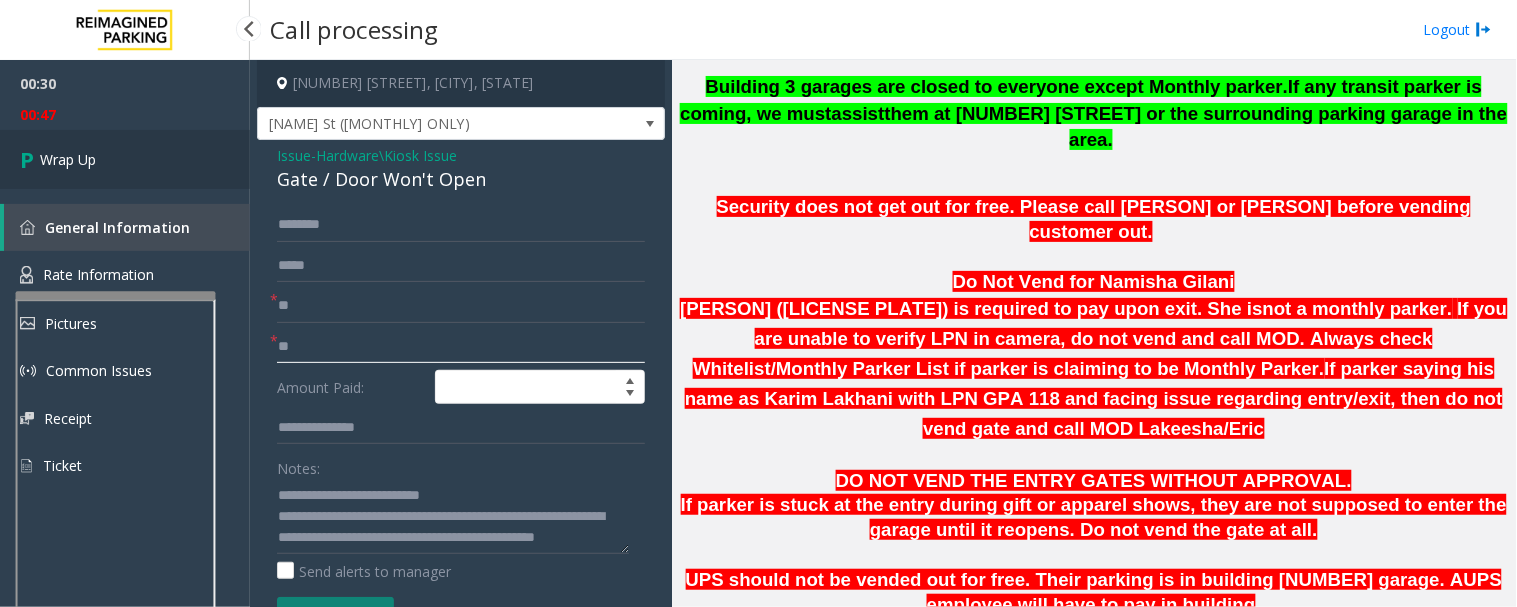 type on "**" 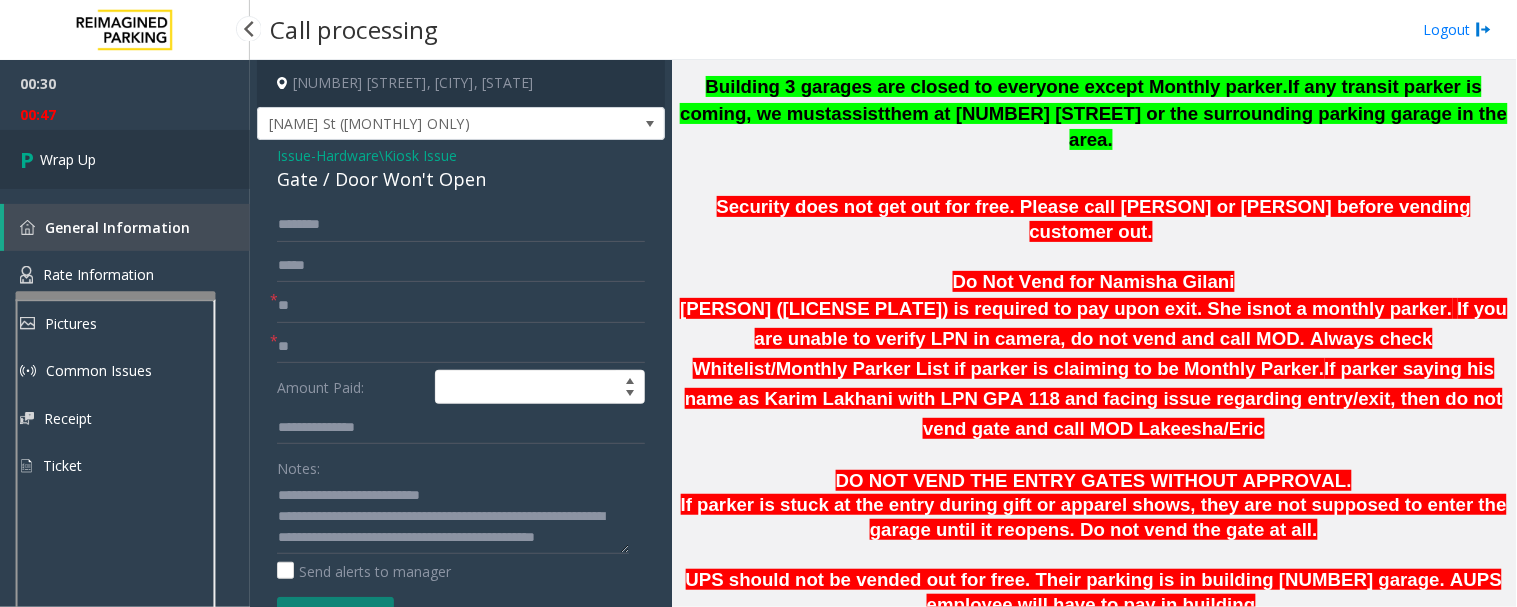 click on "Wrap Up" at bounding box center (125, 159) 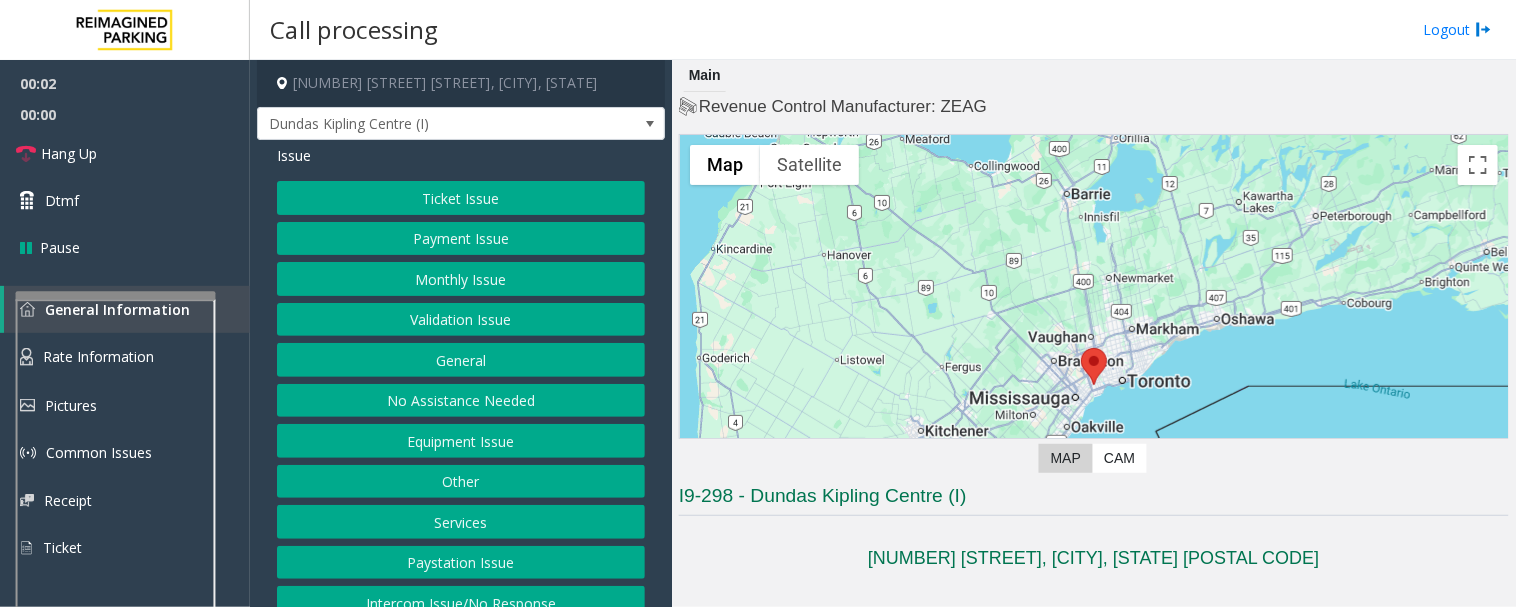 scroll, scrollTop: 444, scrollLeft: 0, axis: vertical 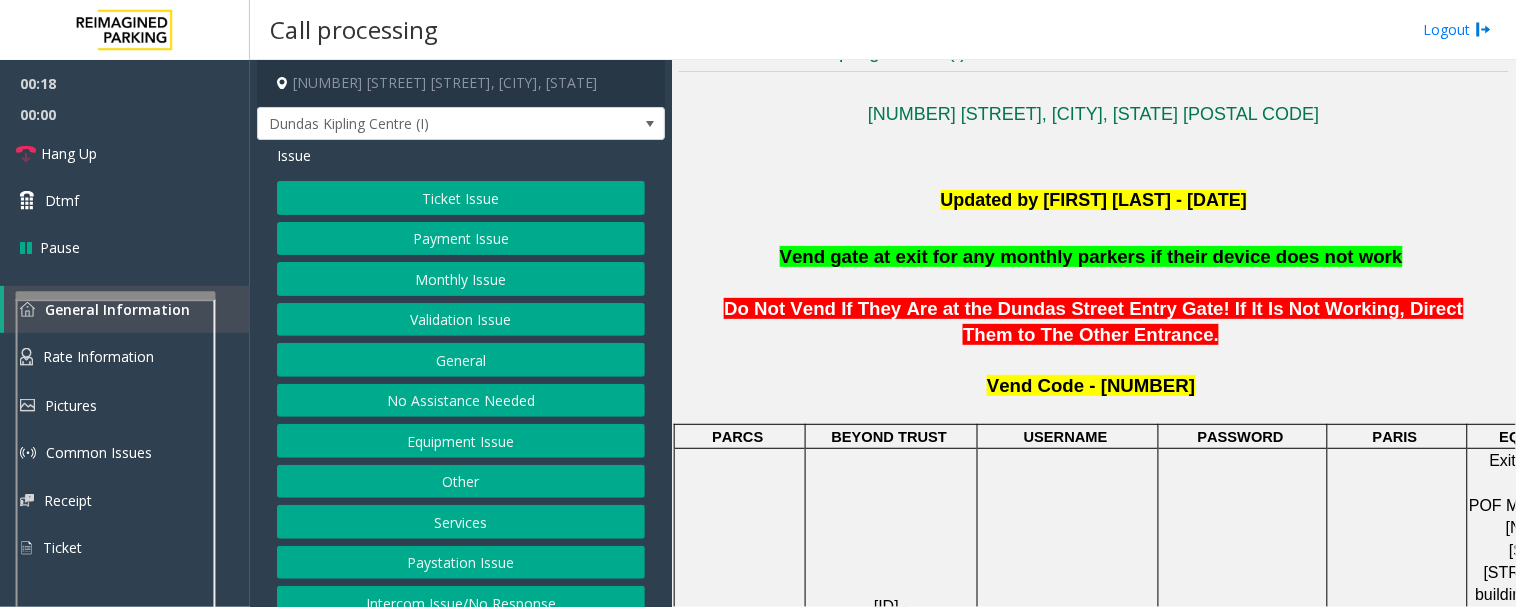 click on "Ticket Issue" 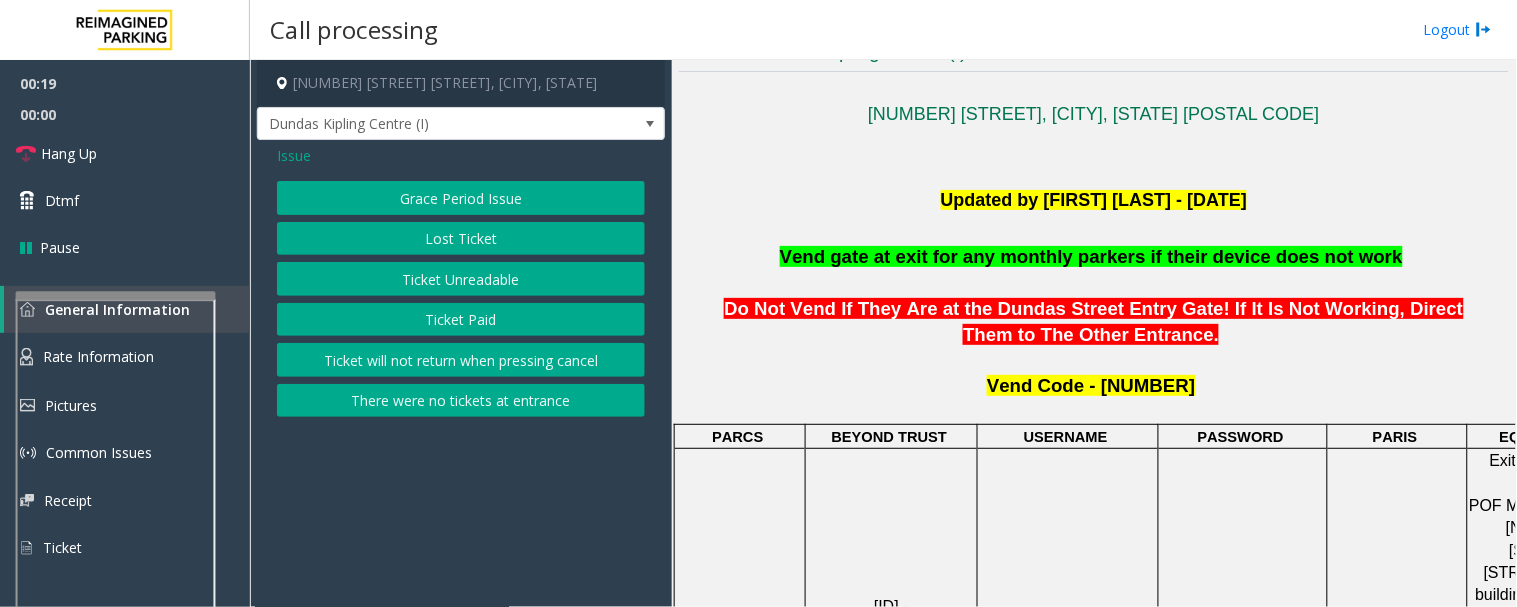 click on "Ticket Paid" 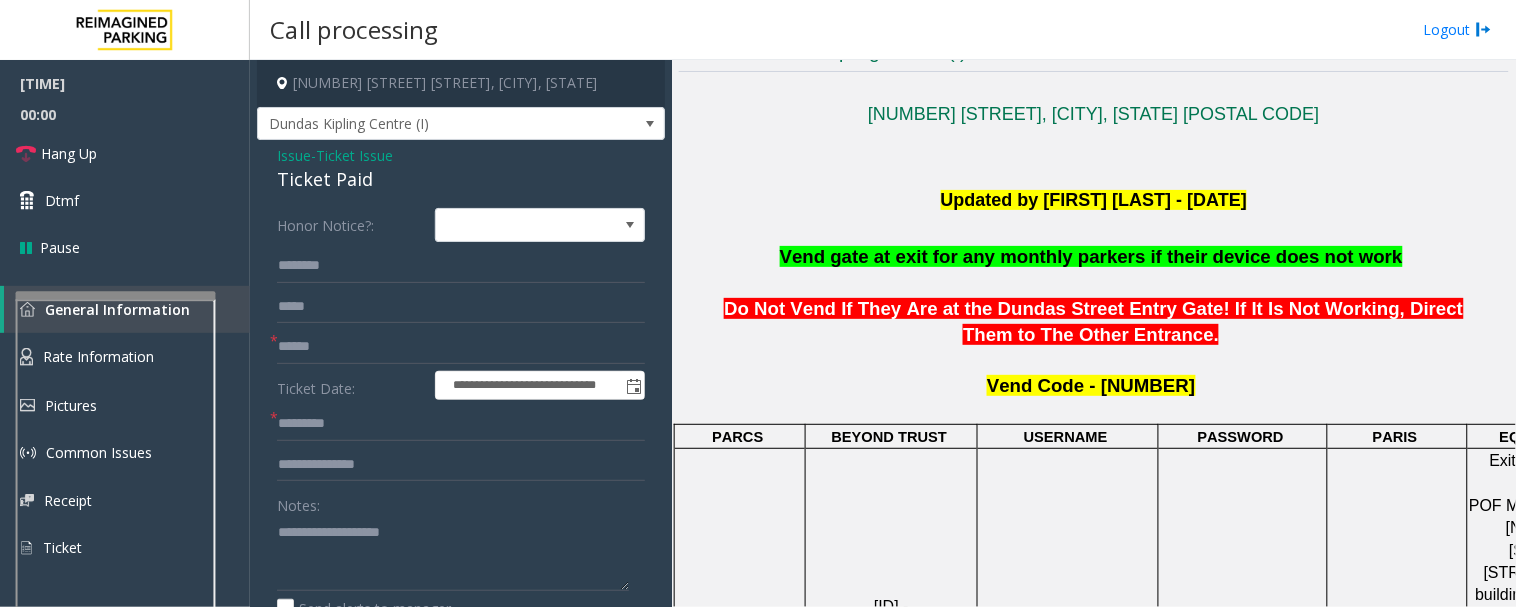 click on "Ticket Paid" 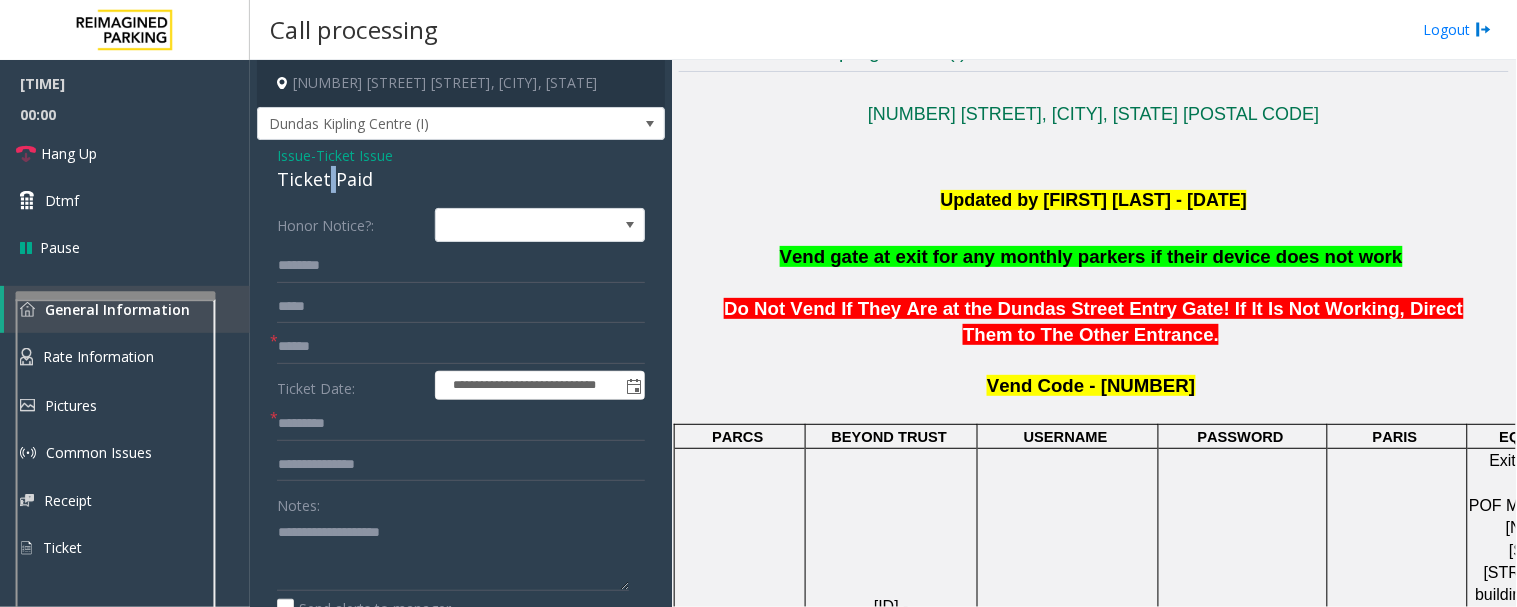 click on "Ticket Paid" 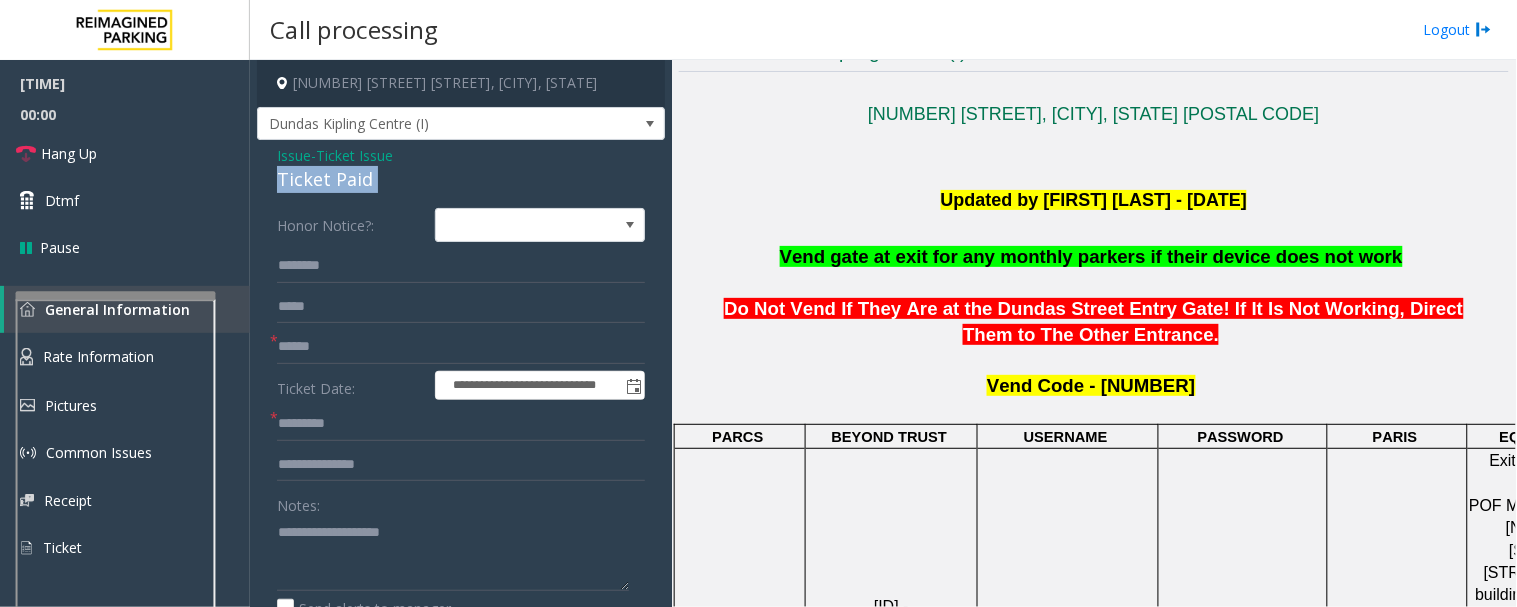 click on "Ticket Paid" 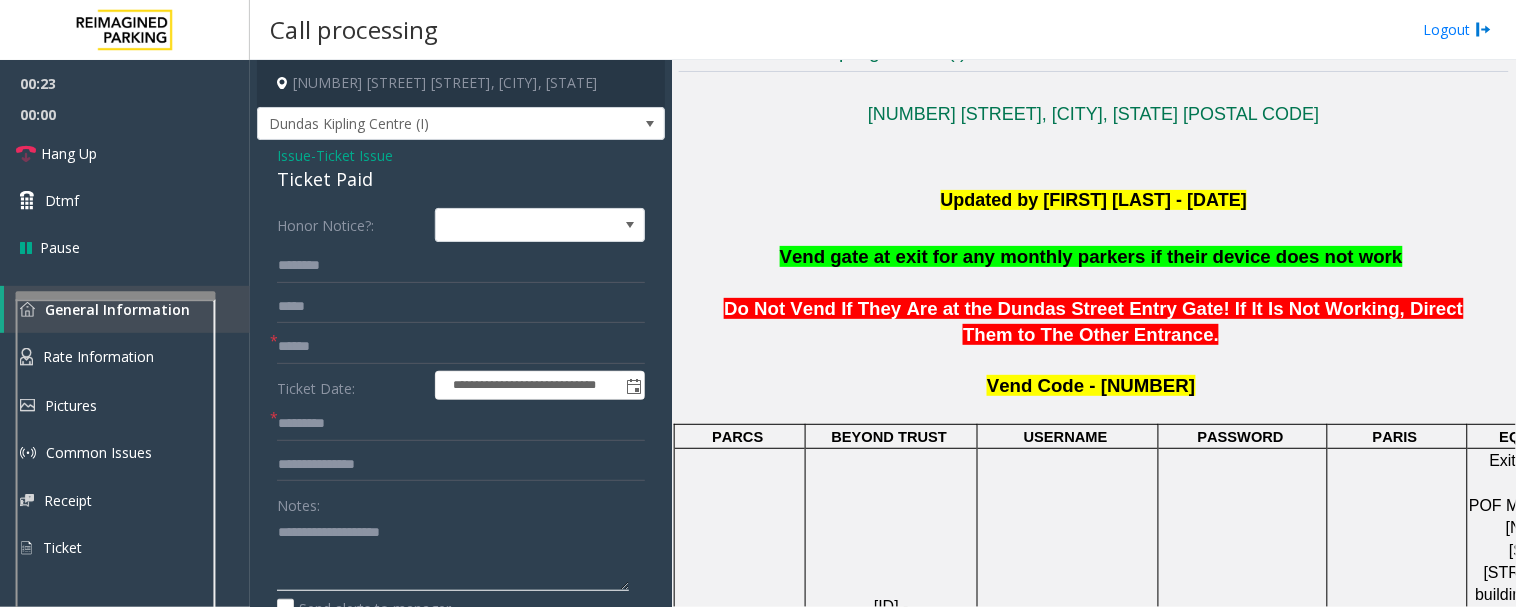 click 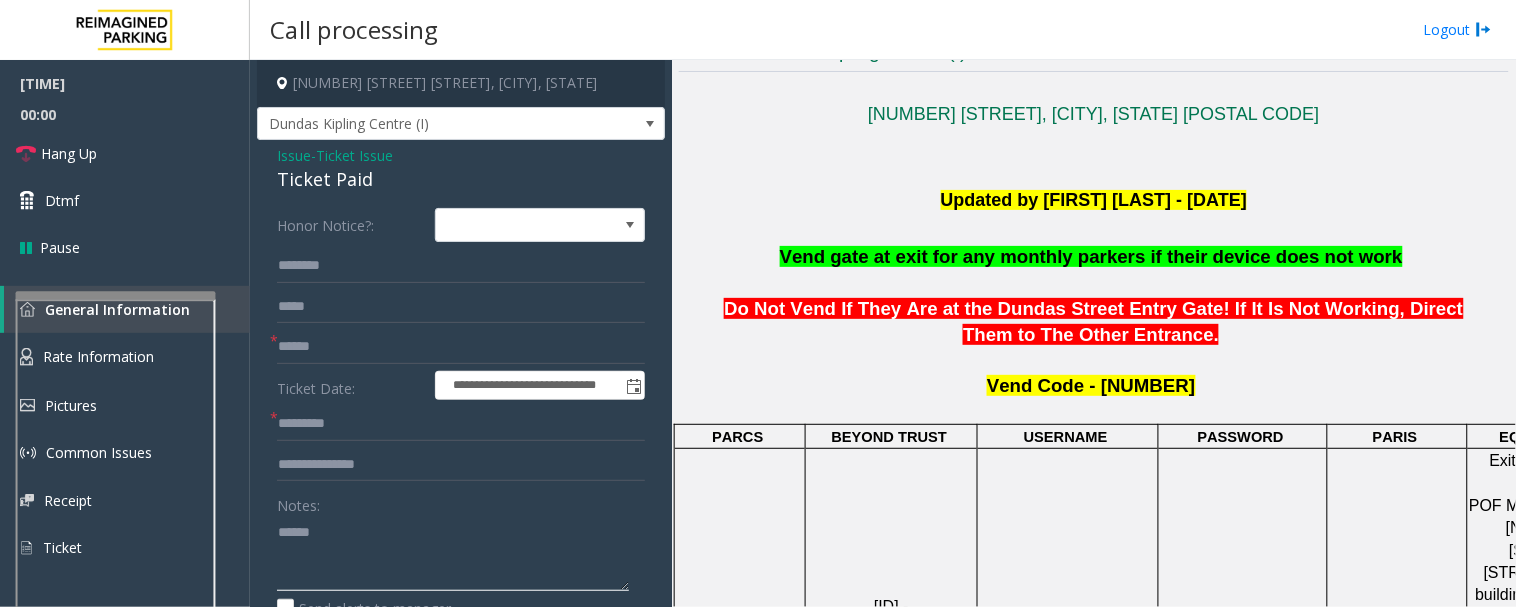 paste on "**********" 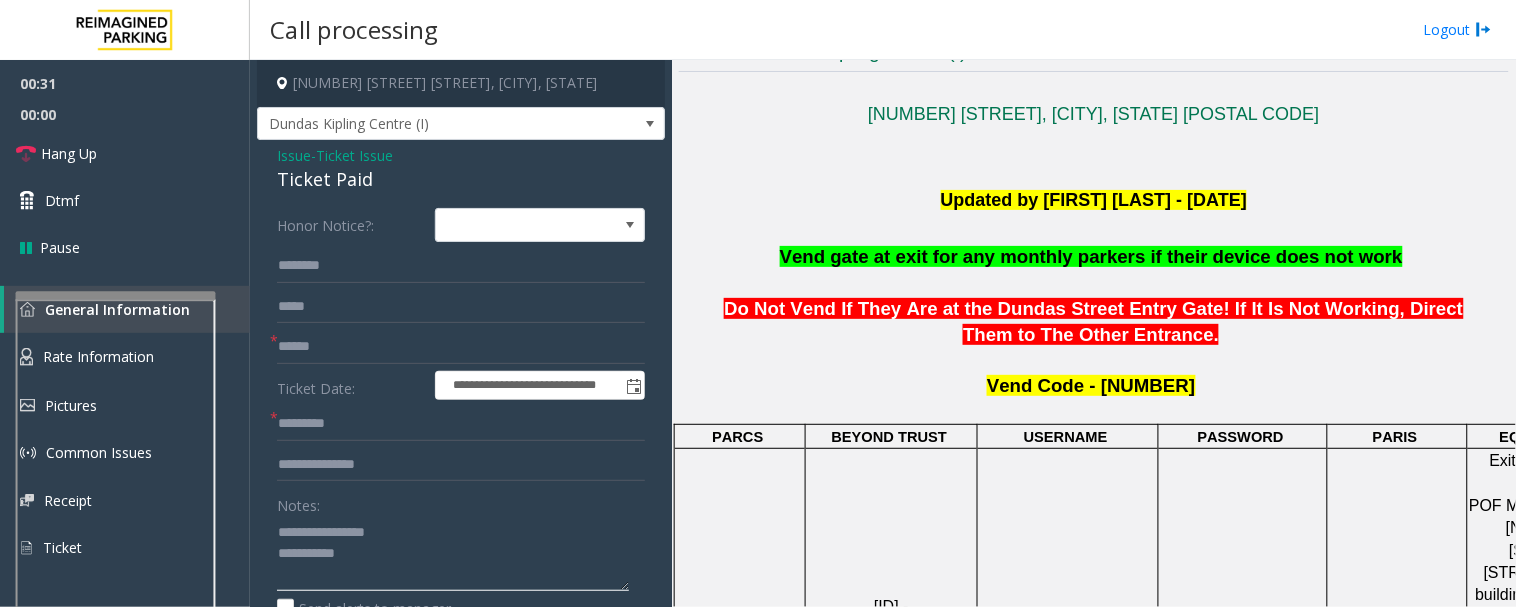 type on "**********" 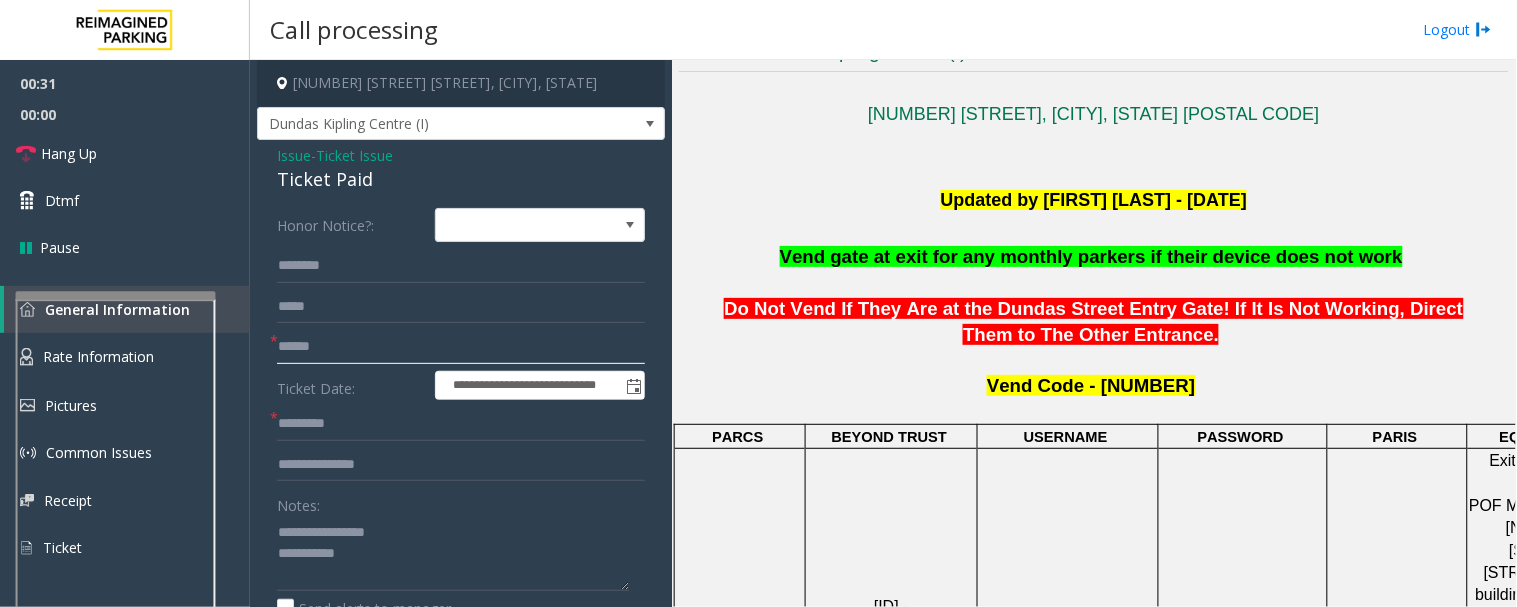 click 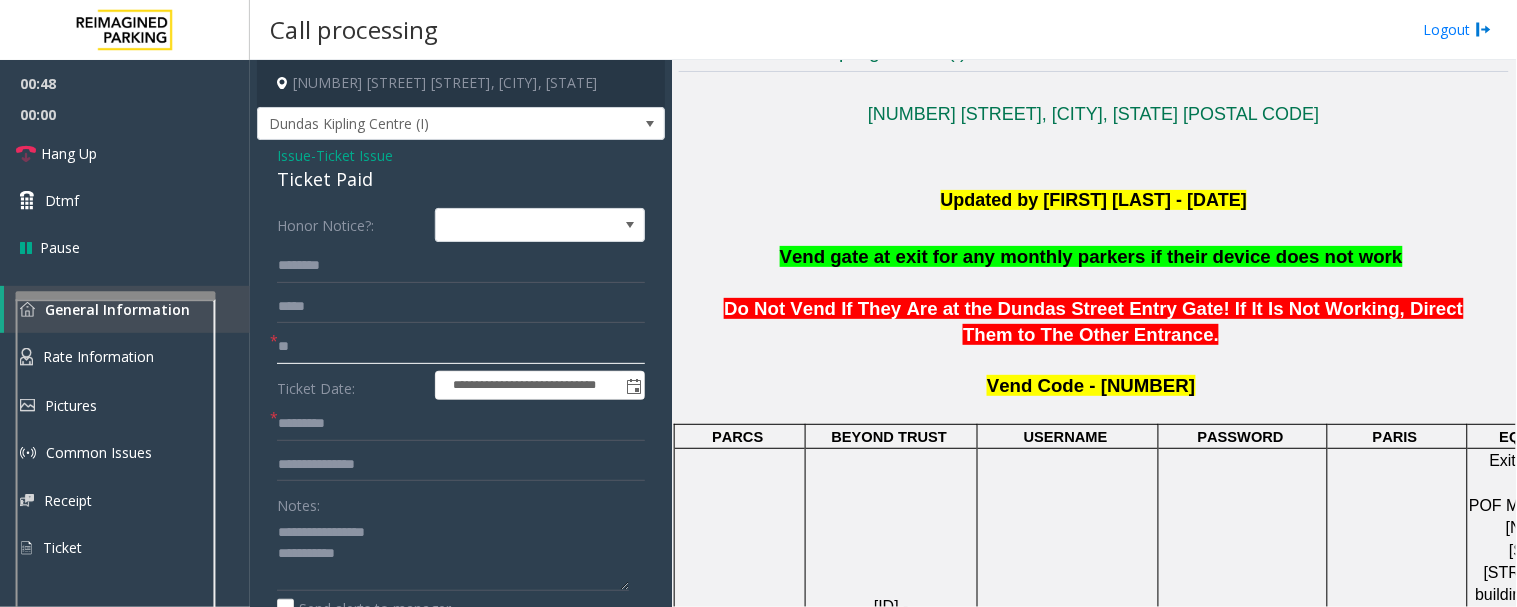 type on "*" 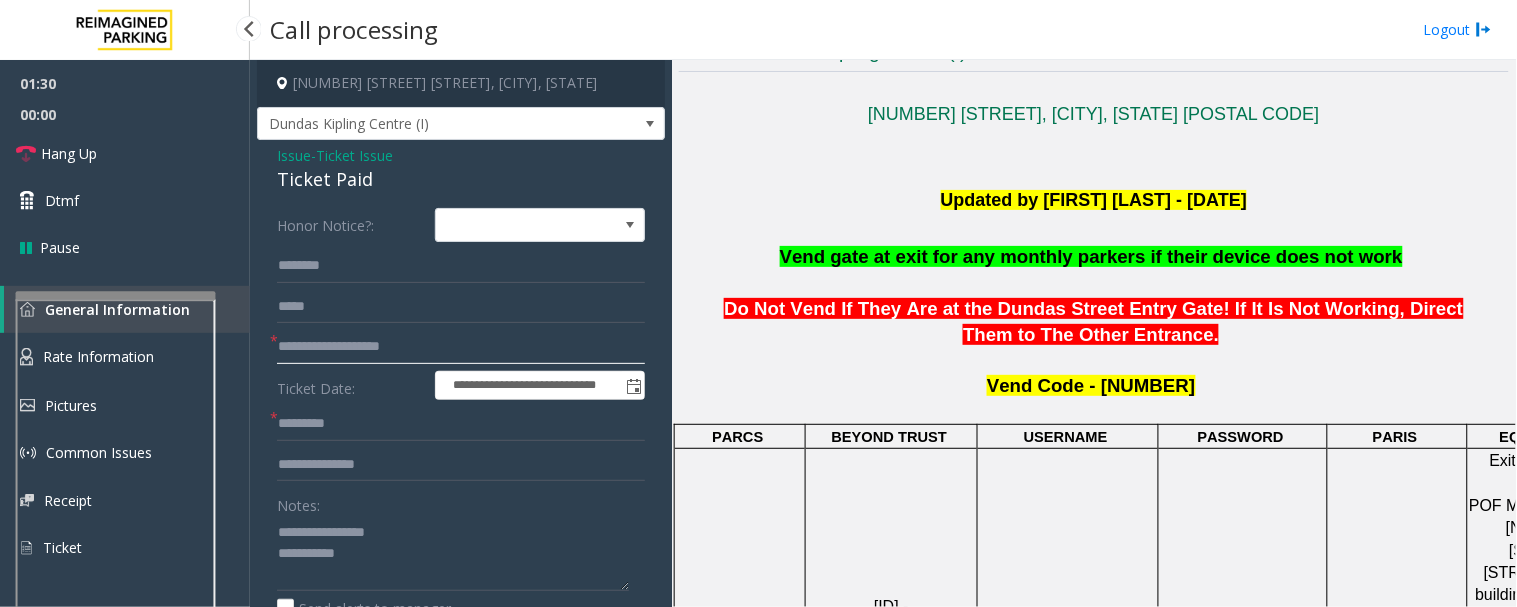 type on "**********" 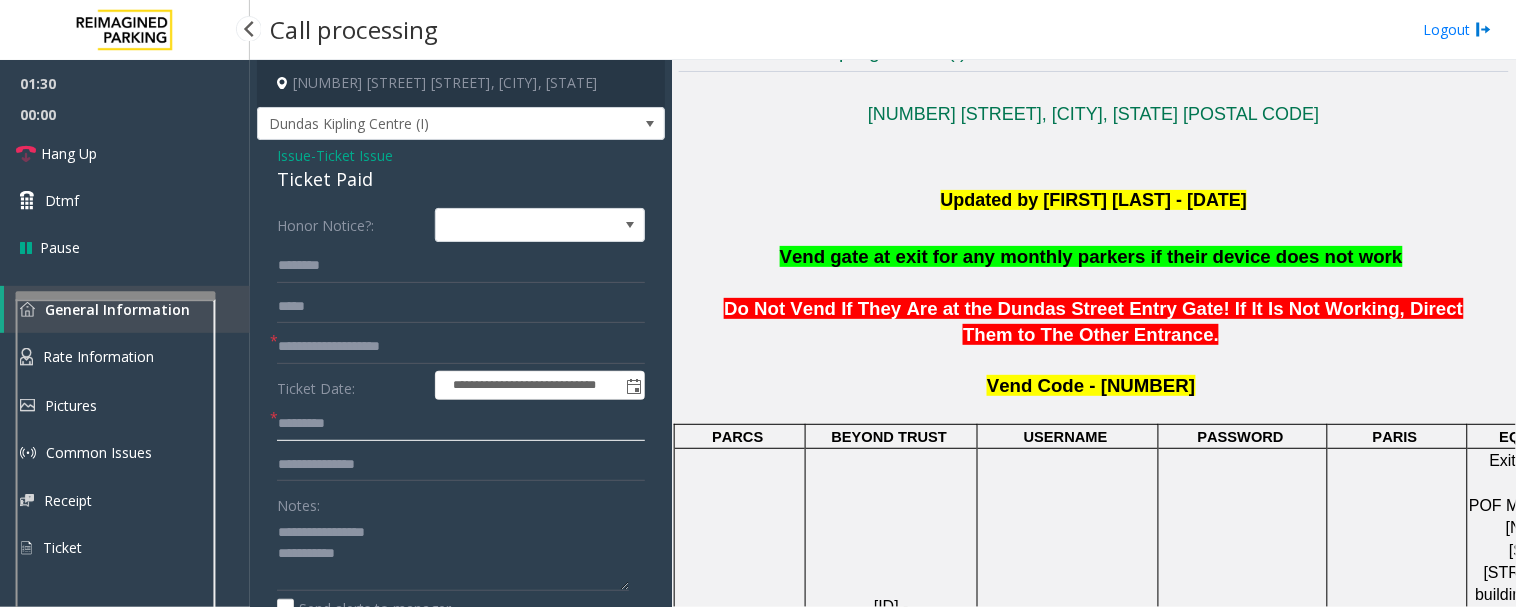 click 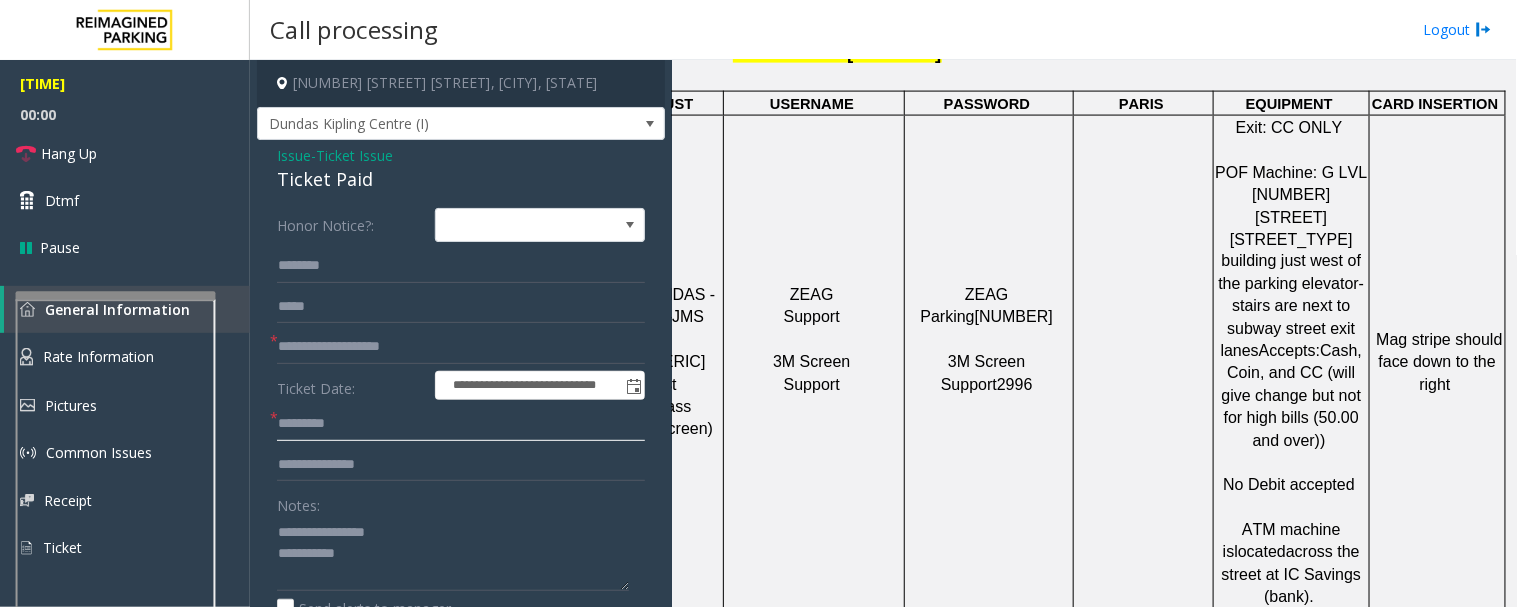 scroll, scrollTop: 1111, scrollLeft: 270, axis: both 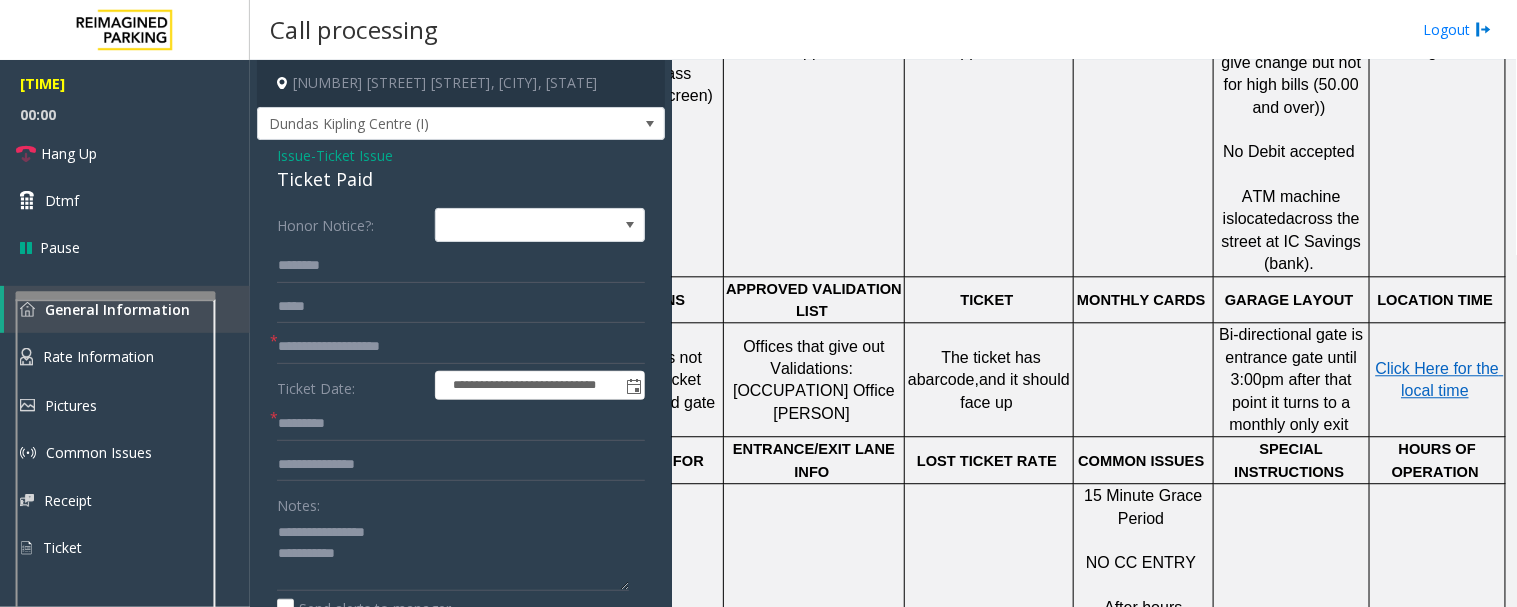 click on "Click Here for the local time" 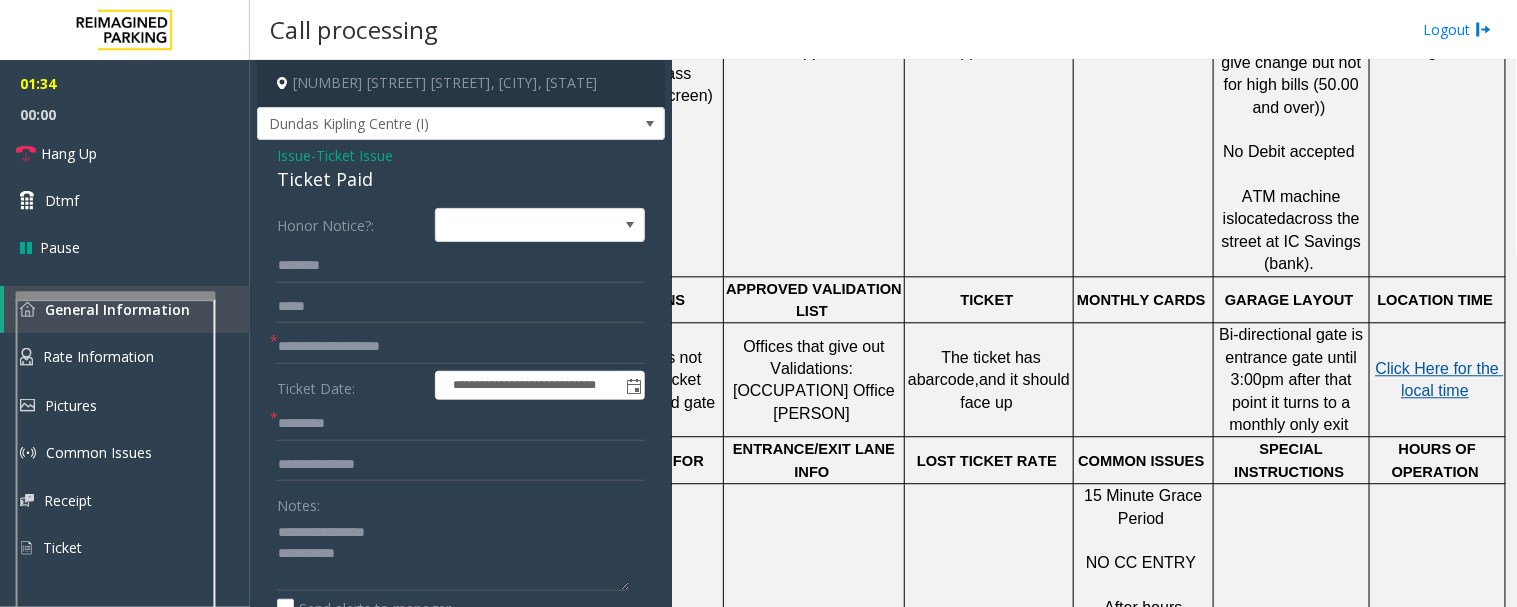 click on "Click Here for the local time" 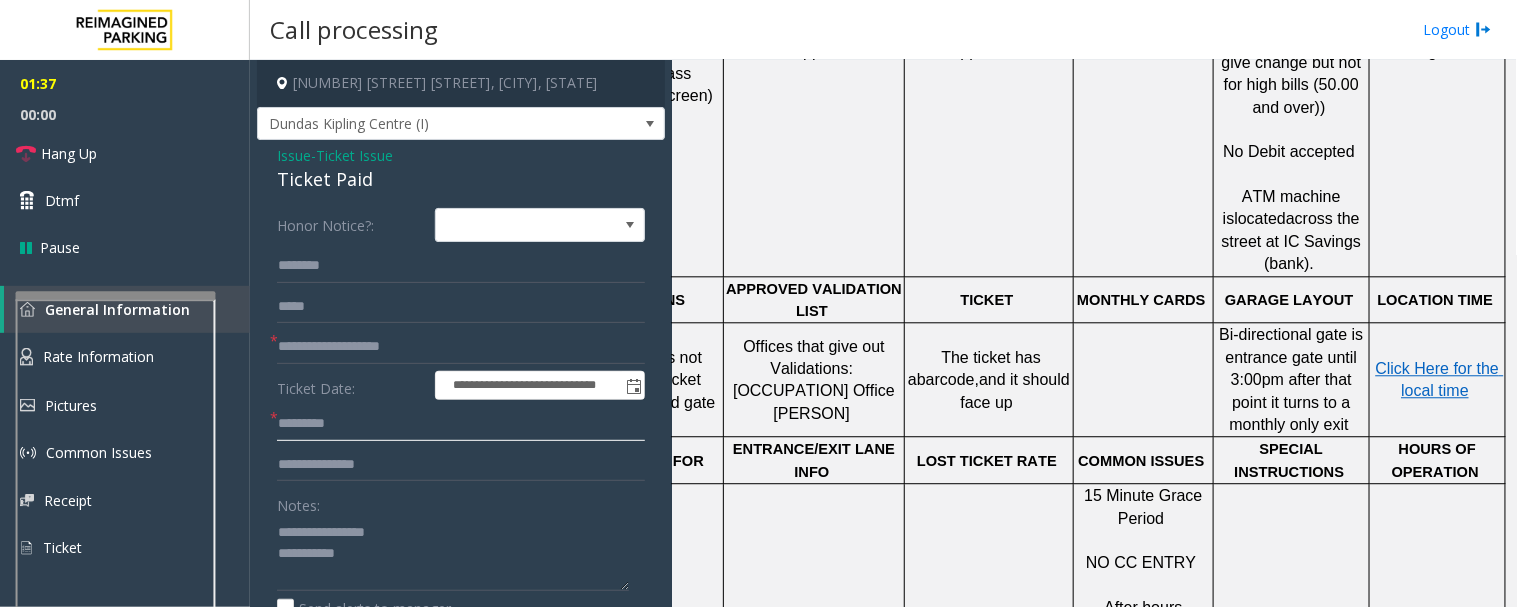 click 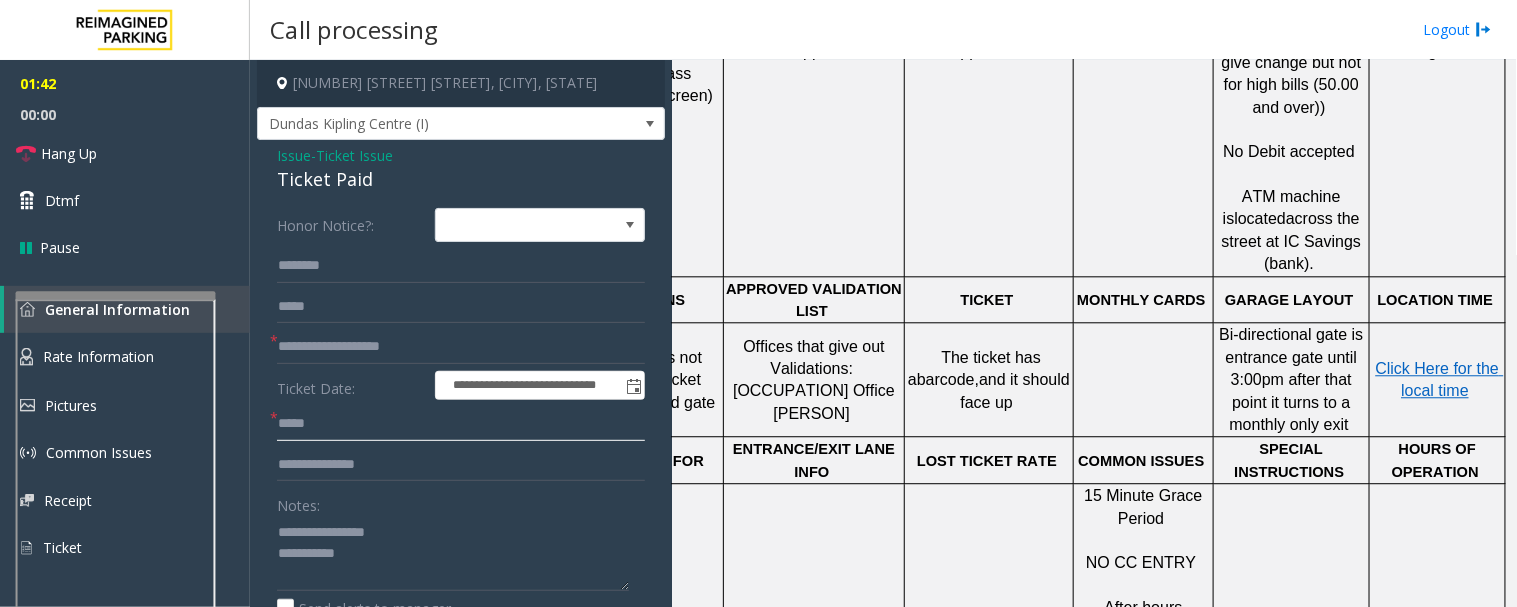 type on "*****" 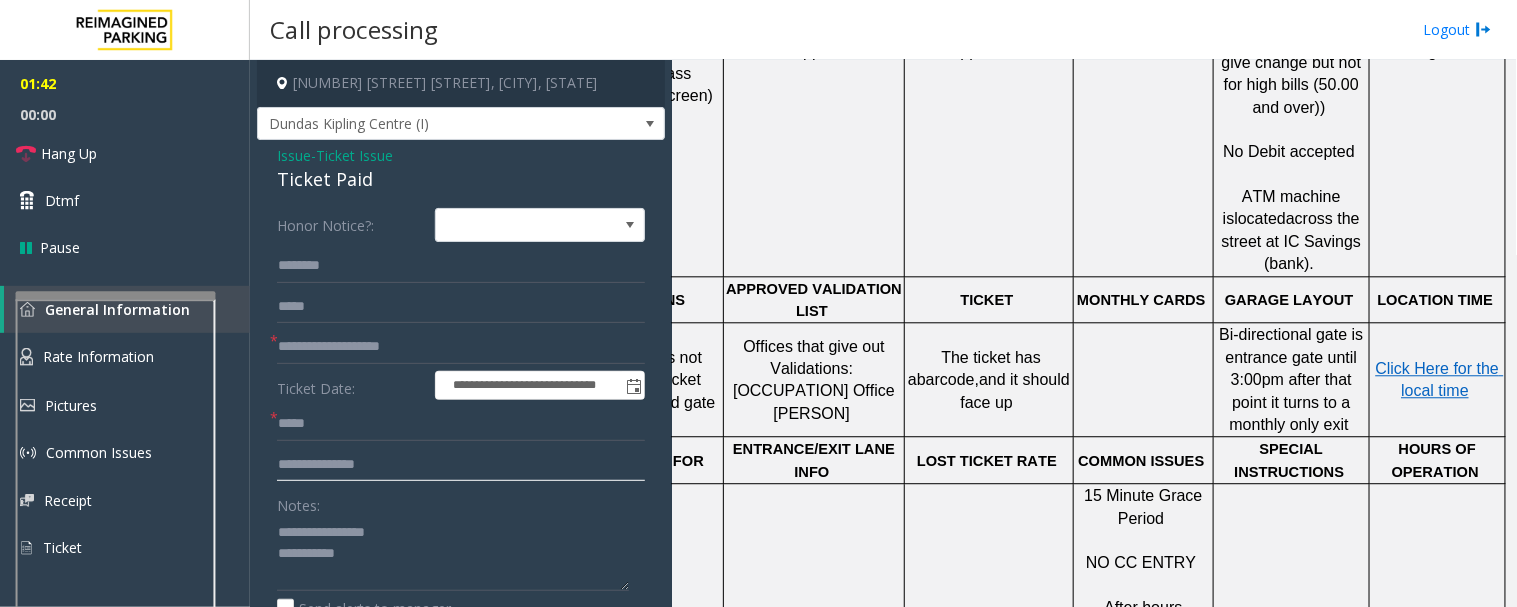 click 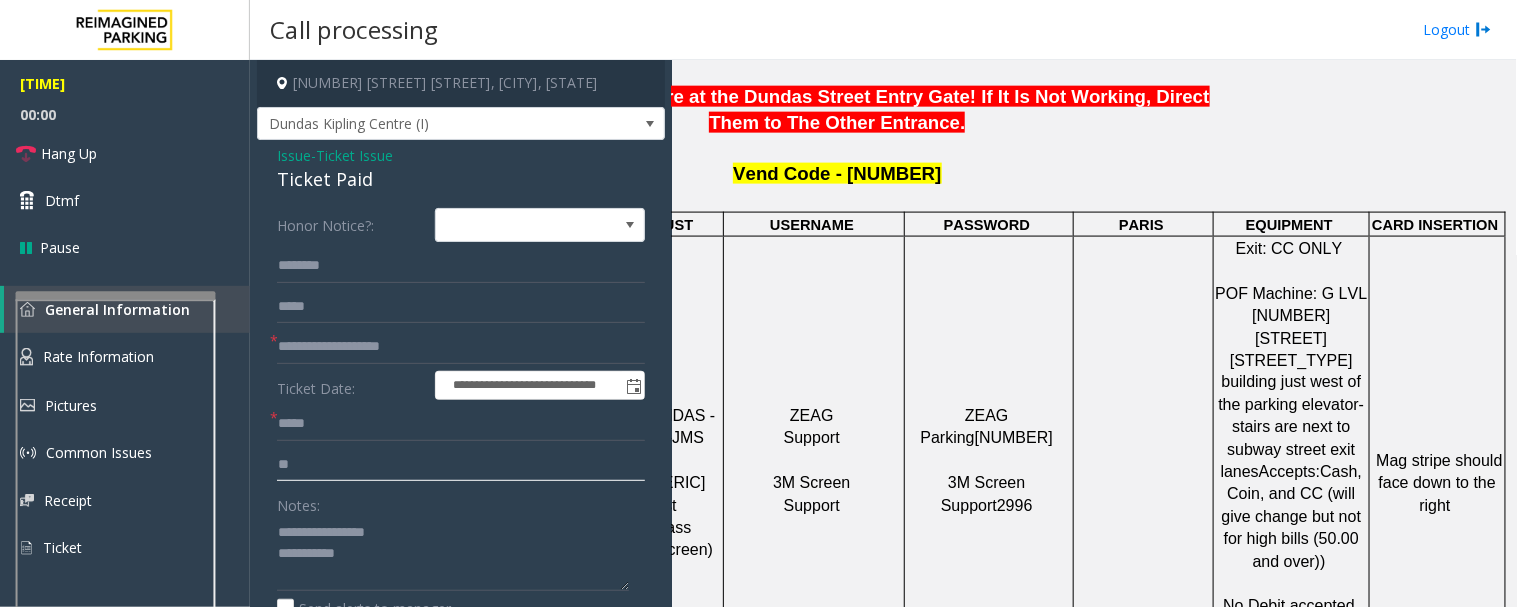 scroll, scrollTop: 444, scrollLeft: 270, axis: both 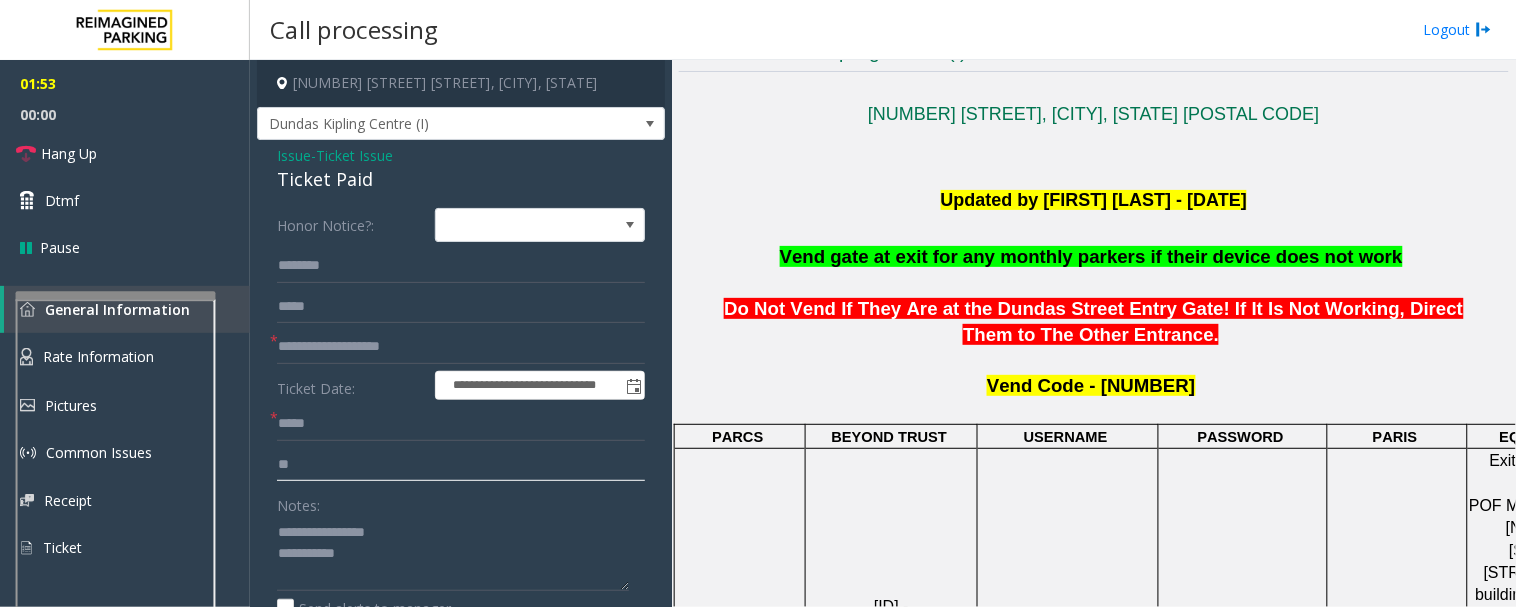 click on "**" 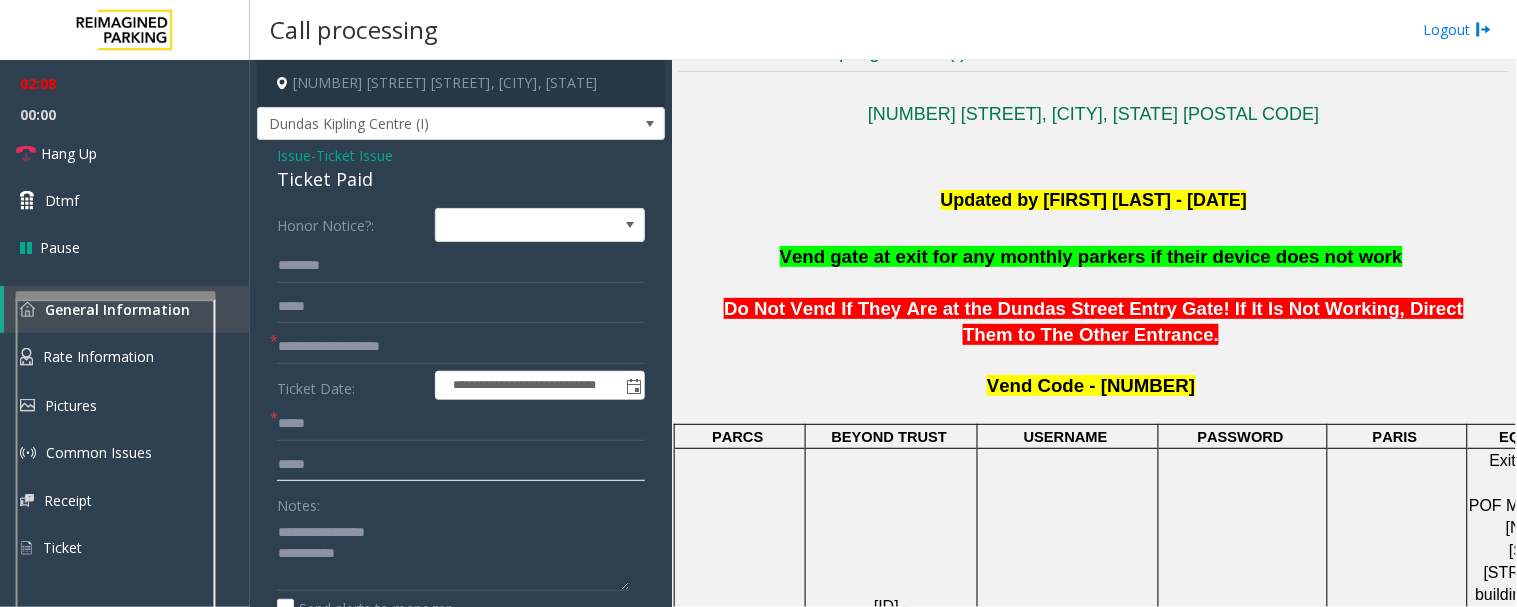 type on "*****" 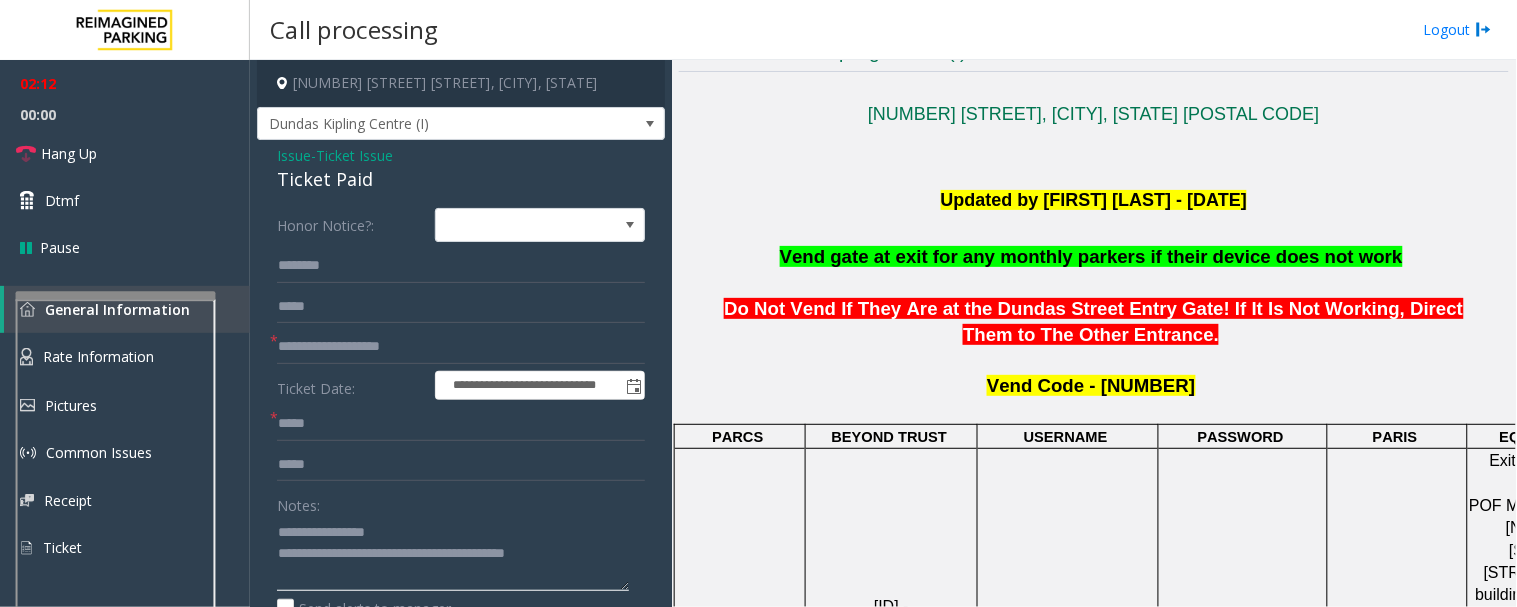 type on "**********" 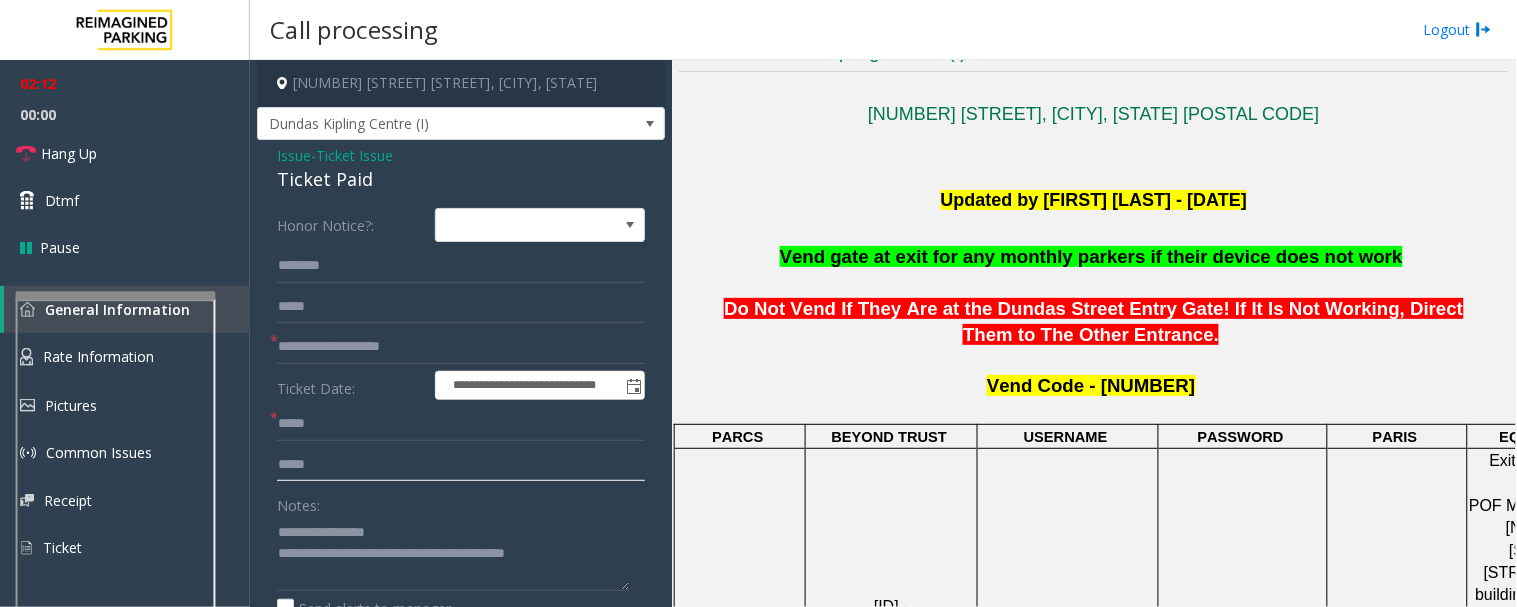 click on "*****" 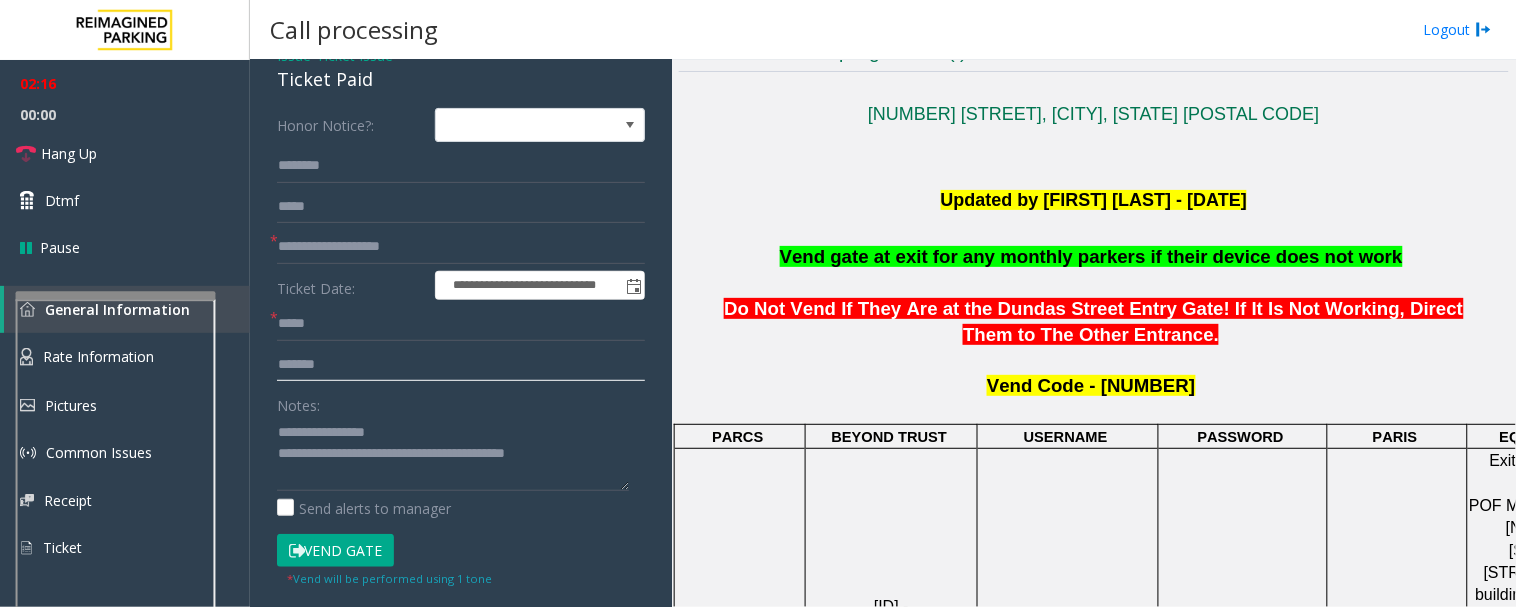 scroll, scrollTop: 222, scrollLeft: 0, axis: vertical 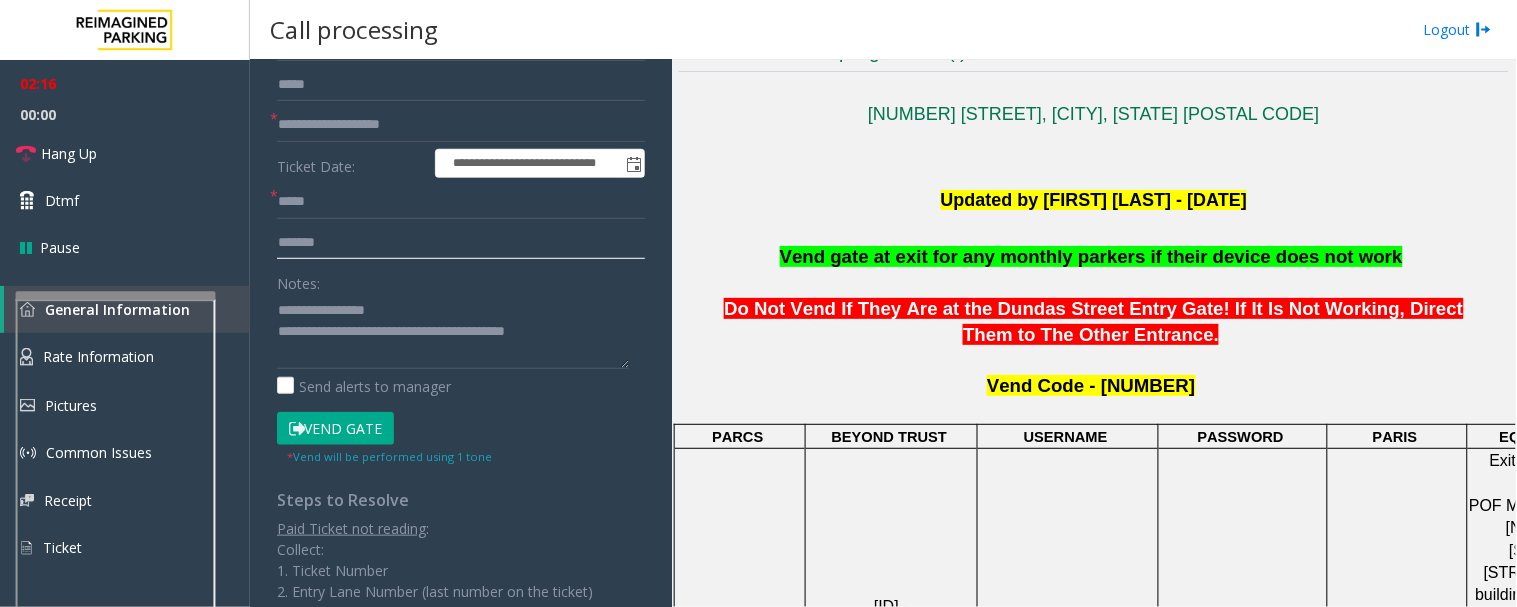 type on "*******" 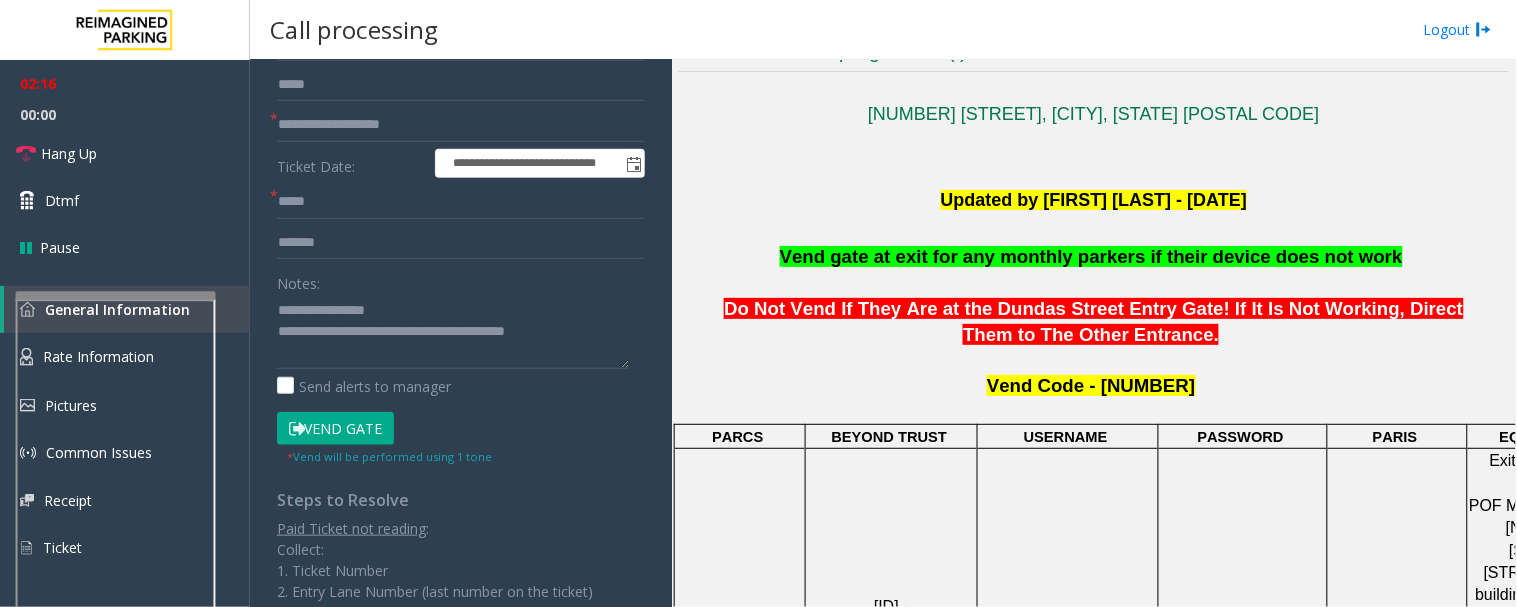 click on "Vend Gate" 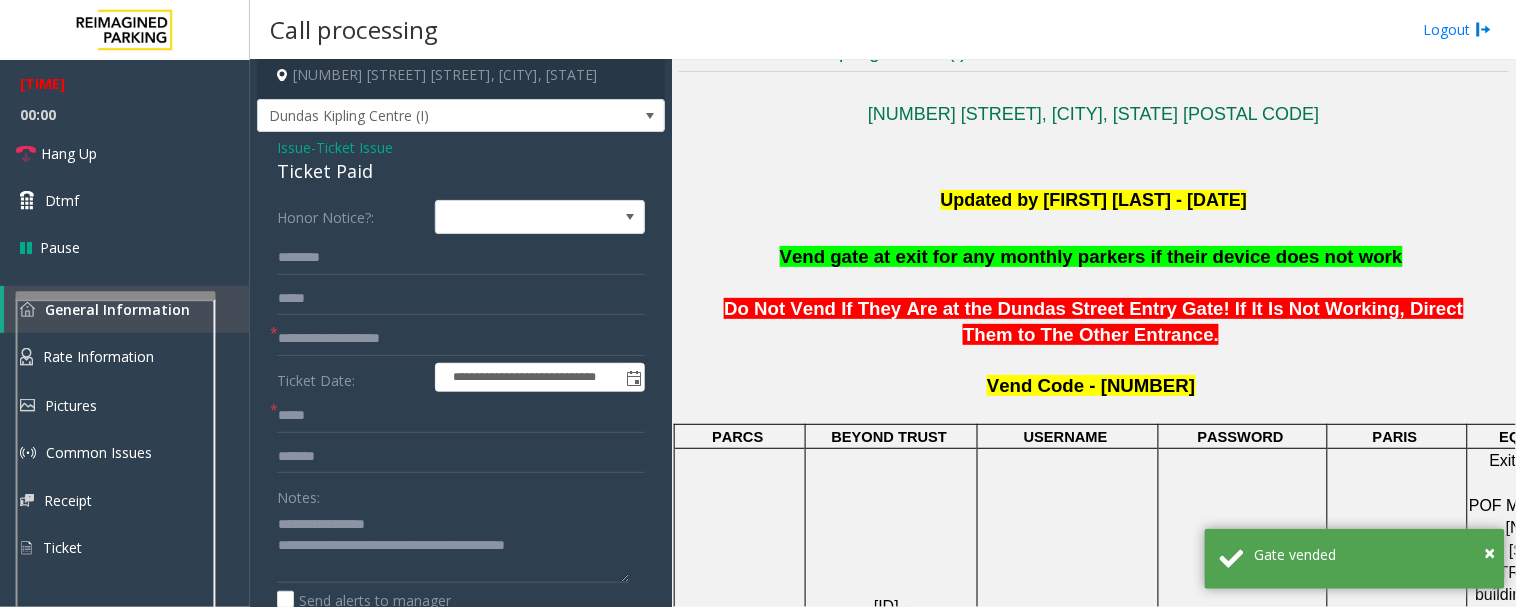 scroll, scrollTop: 0, scrollLeft: 0, axis: both 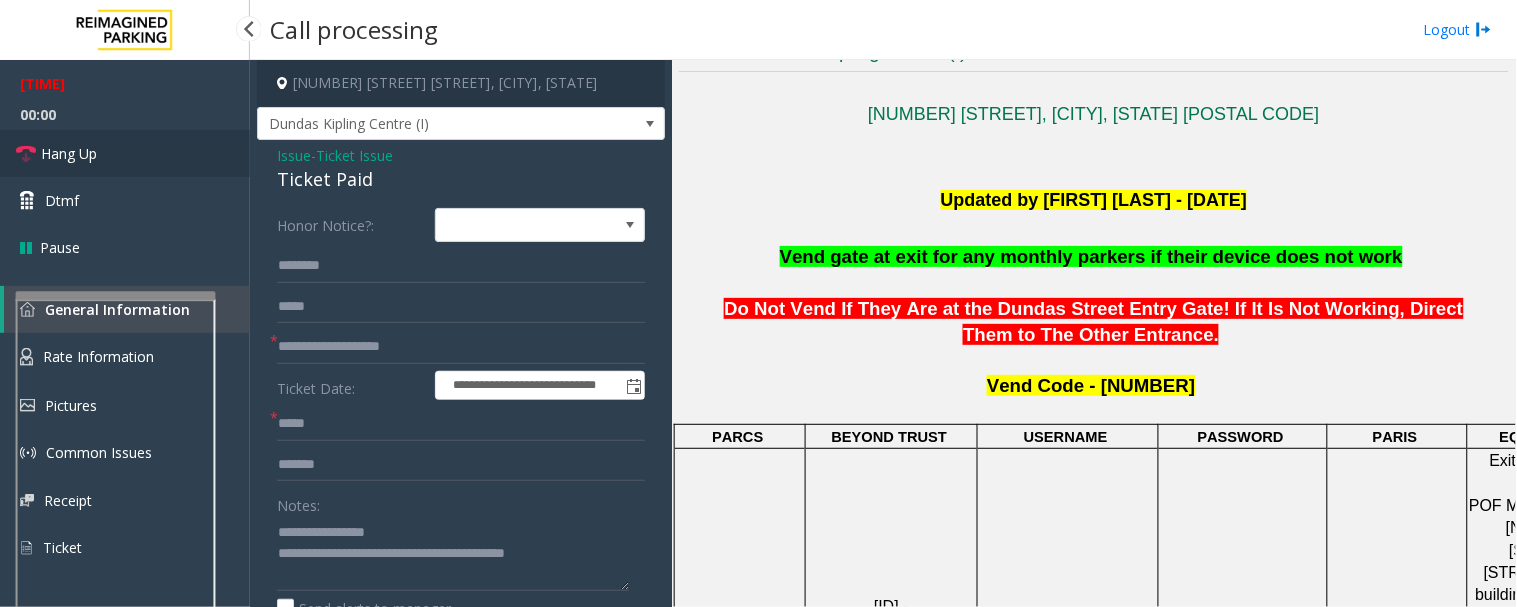 click on "Hang Up" at bounding box center [125, 153] 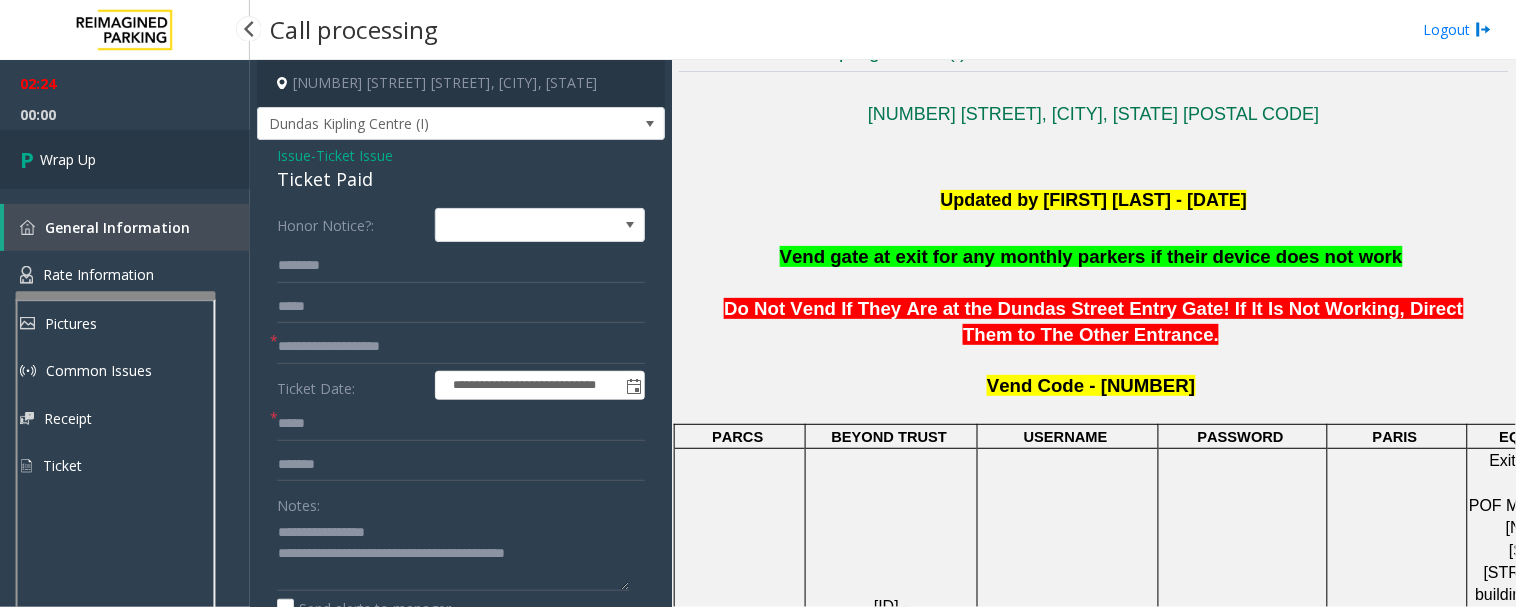 click on "Wrap Up" at bounding box center [125, 159] 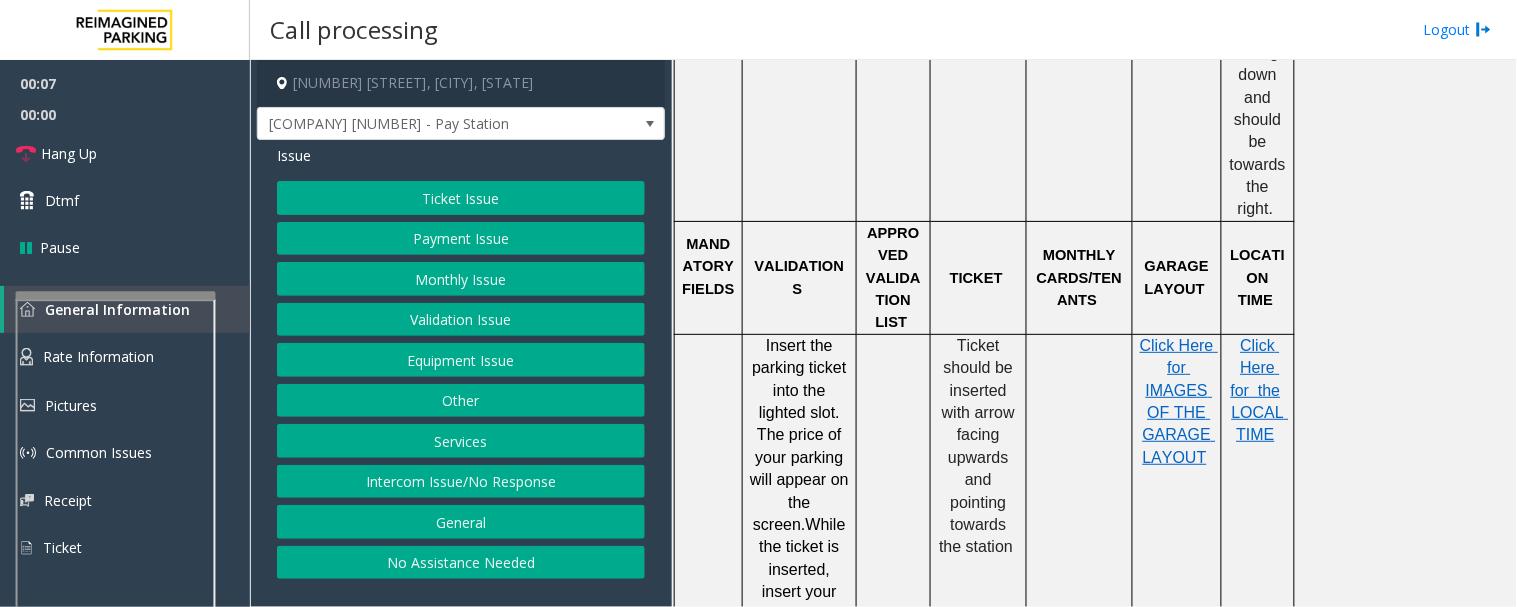 scroll, scrollTop: 1666, scrollLeft: 0, axis: vertical 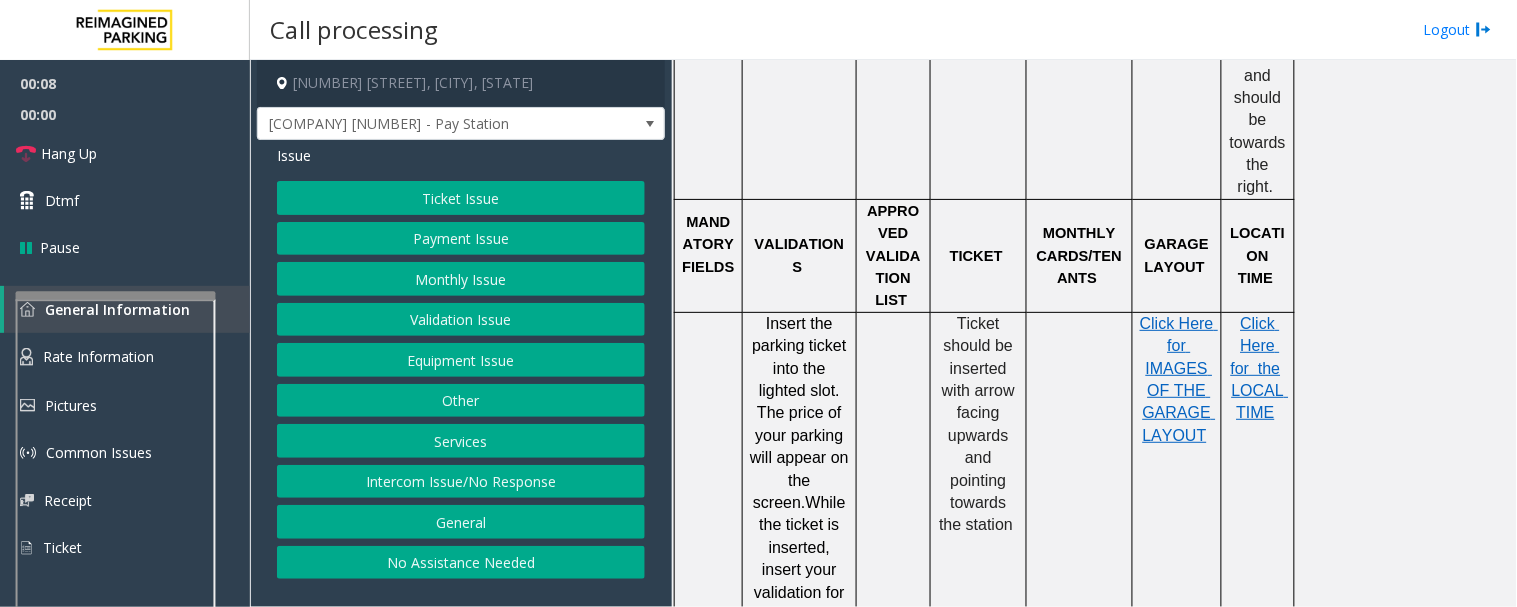 click on "Ticket Issue" 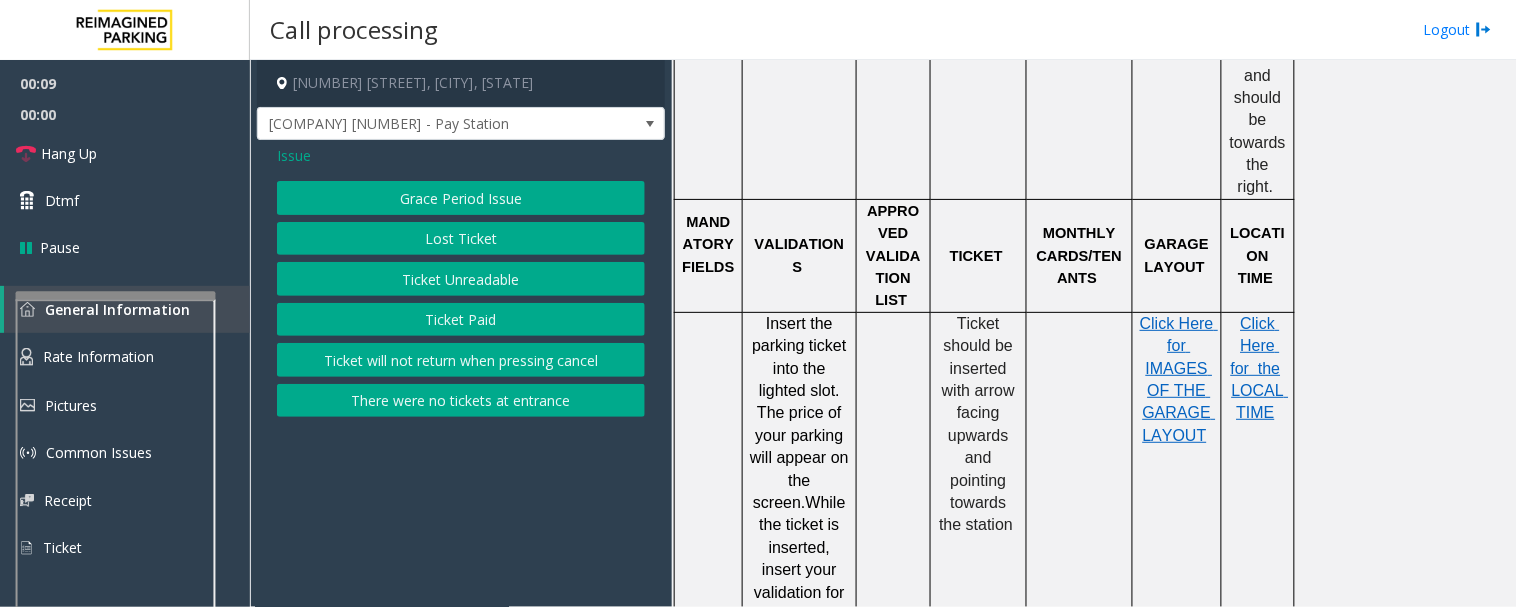 click on "Ticket Unreadable" 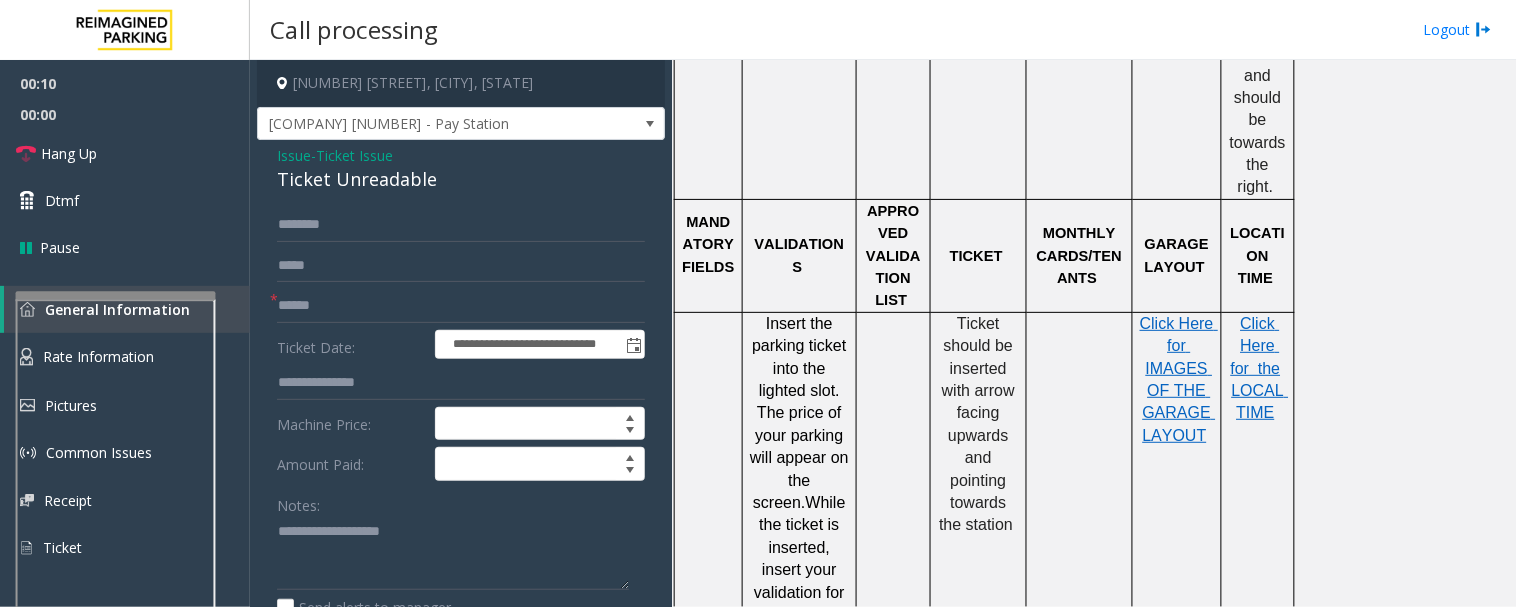 click on "Ticket Unreadable" 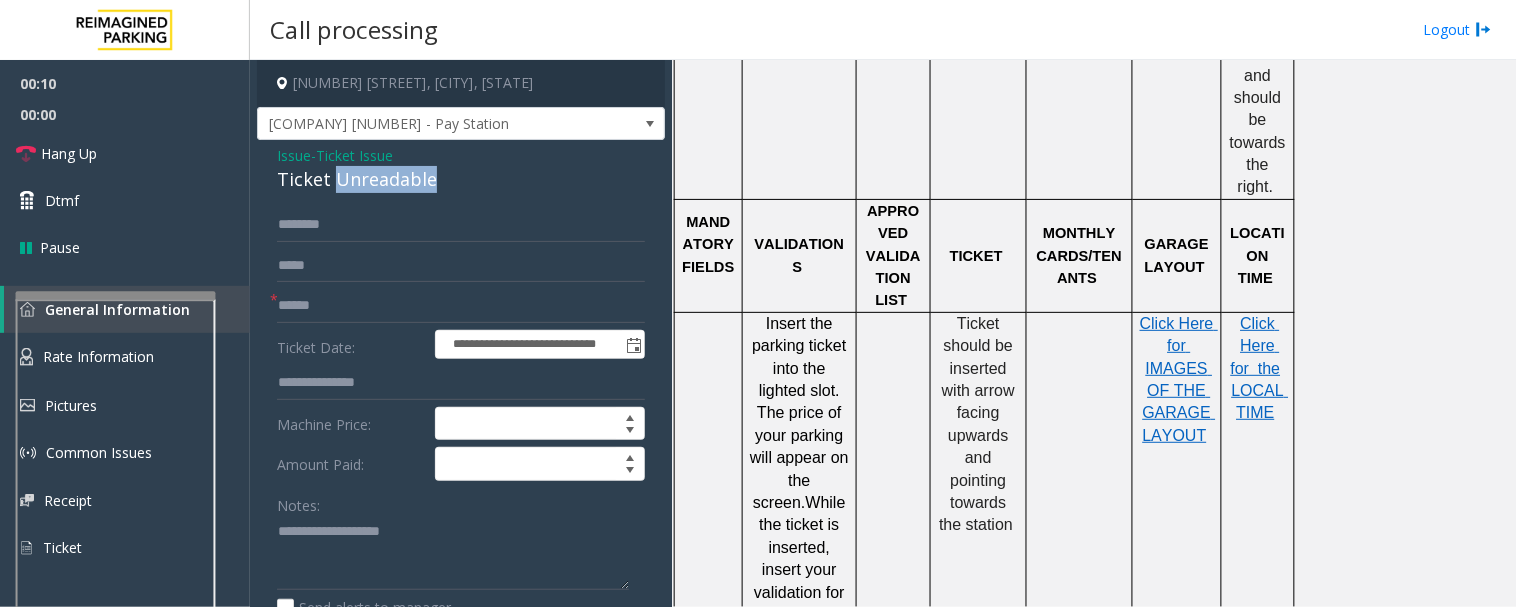 click on "Ticket Unreadable" 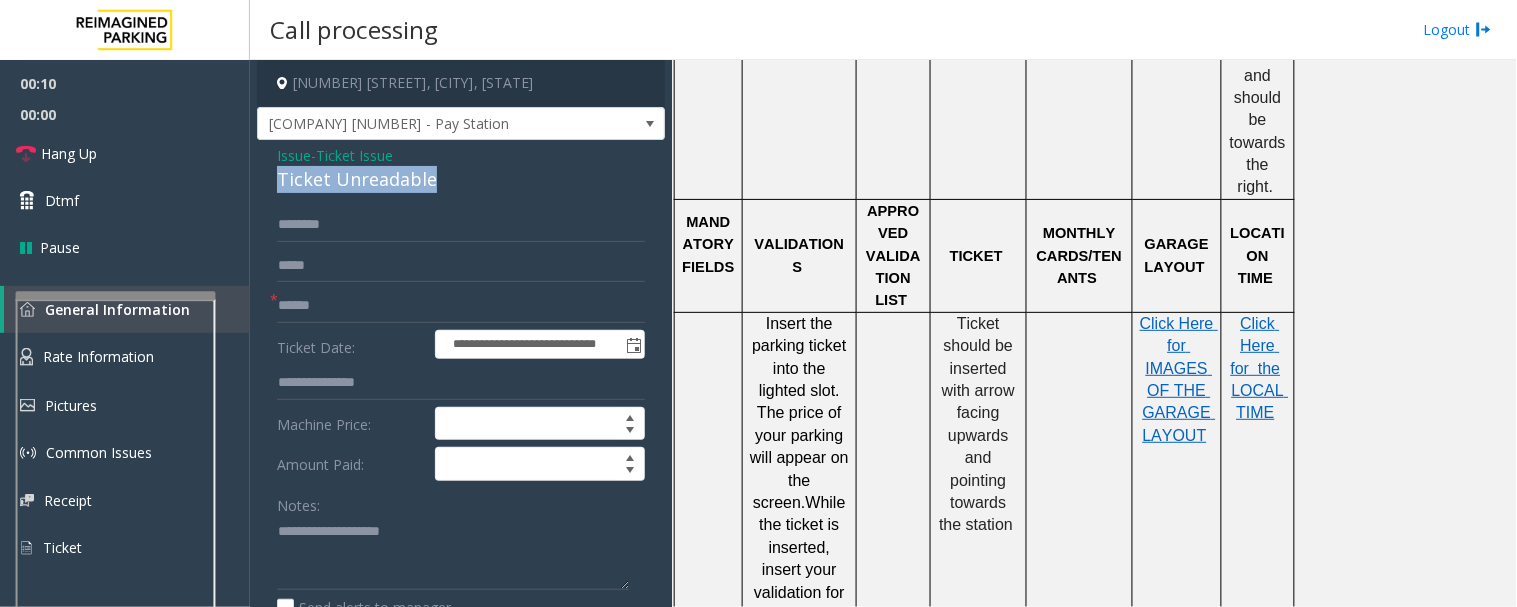 click on "Ticket Unreadable" 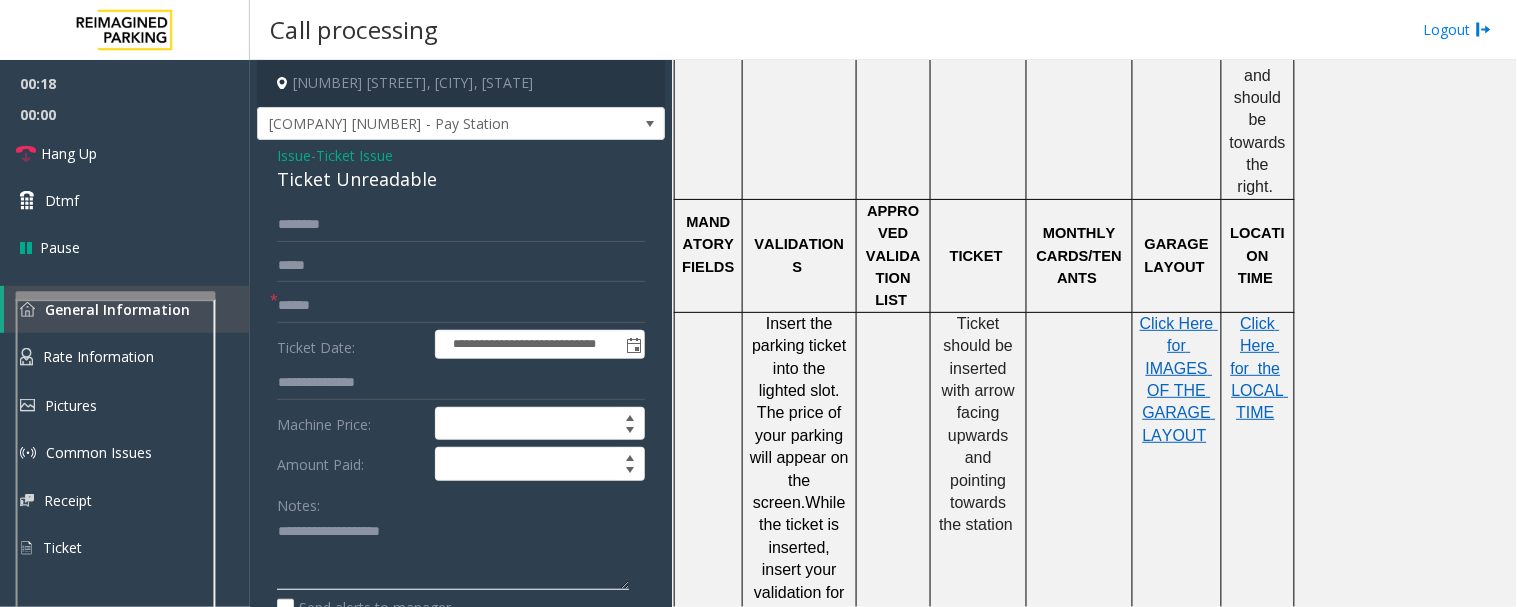 click 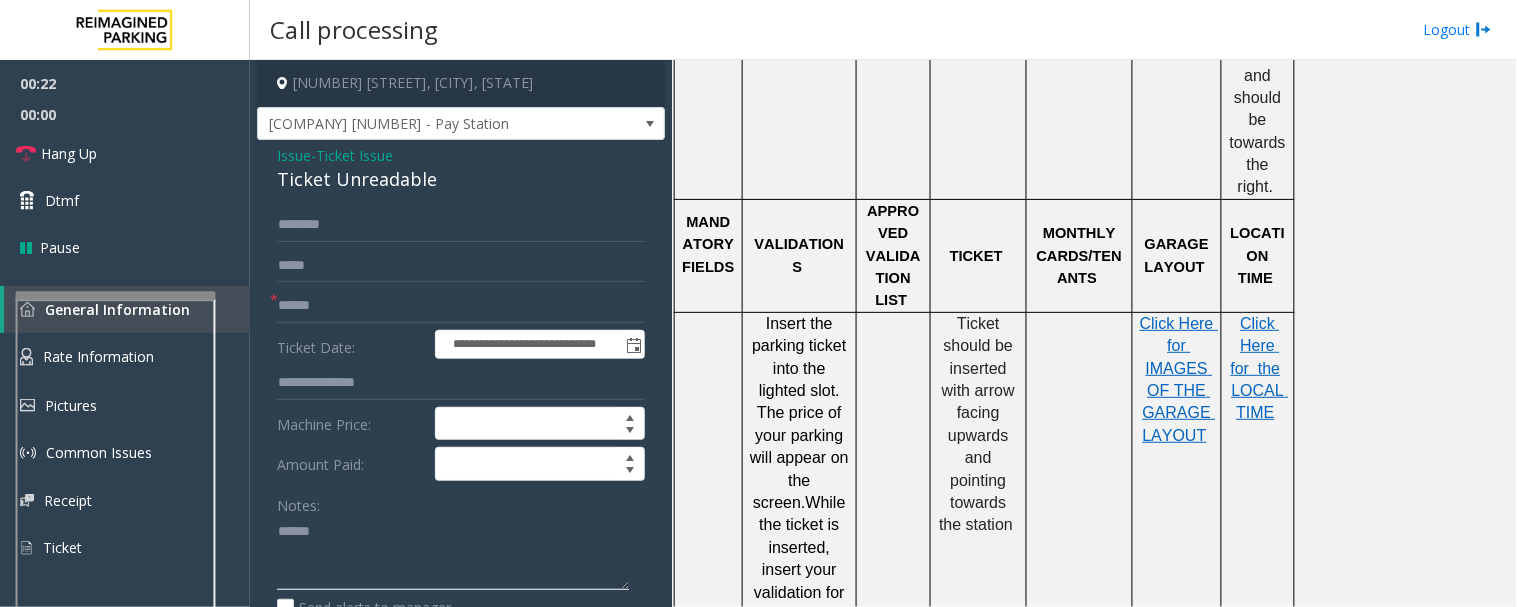 paste on "**********" 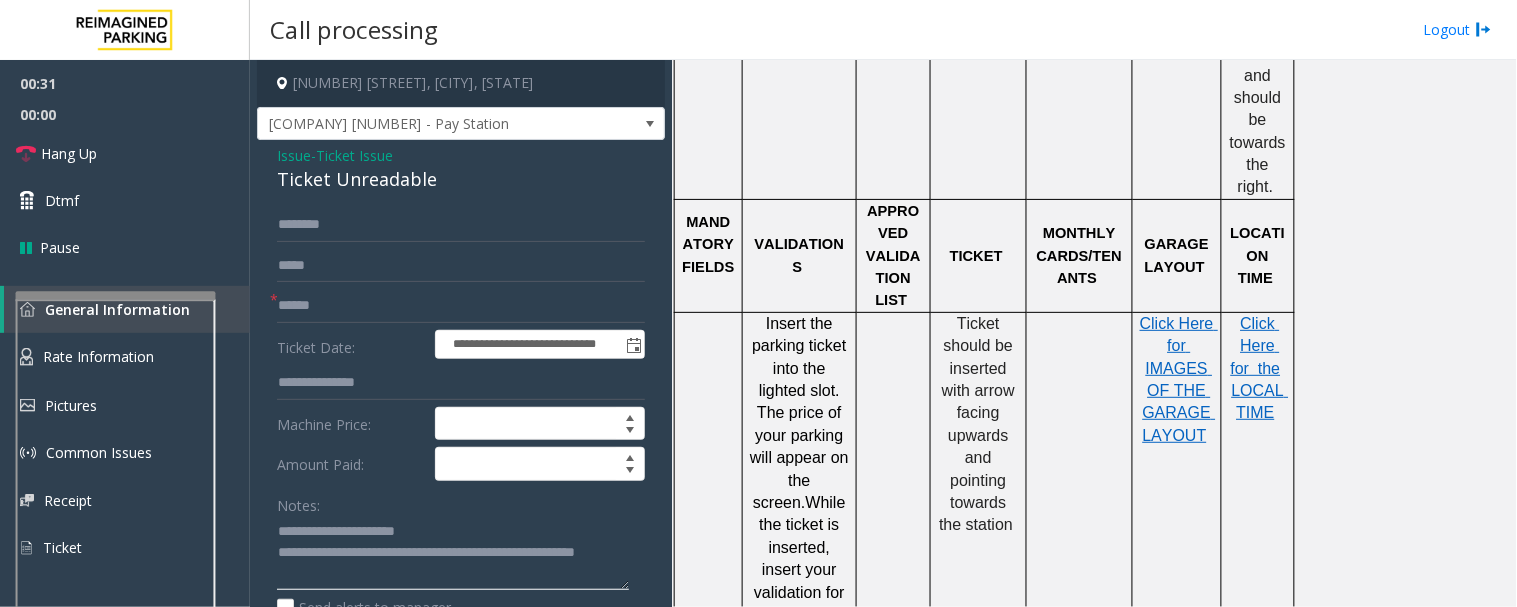 type on "**********" 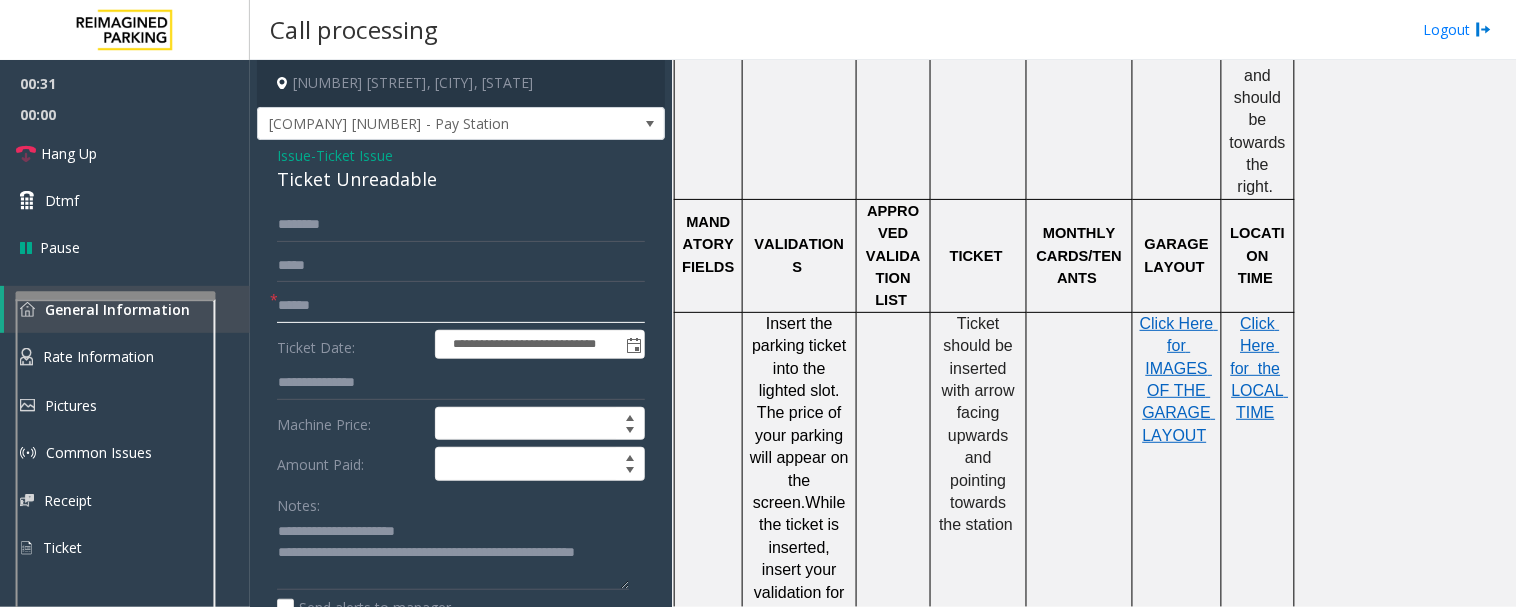 click 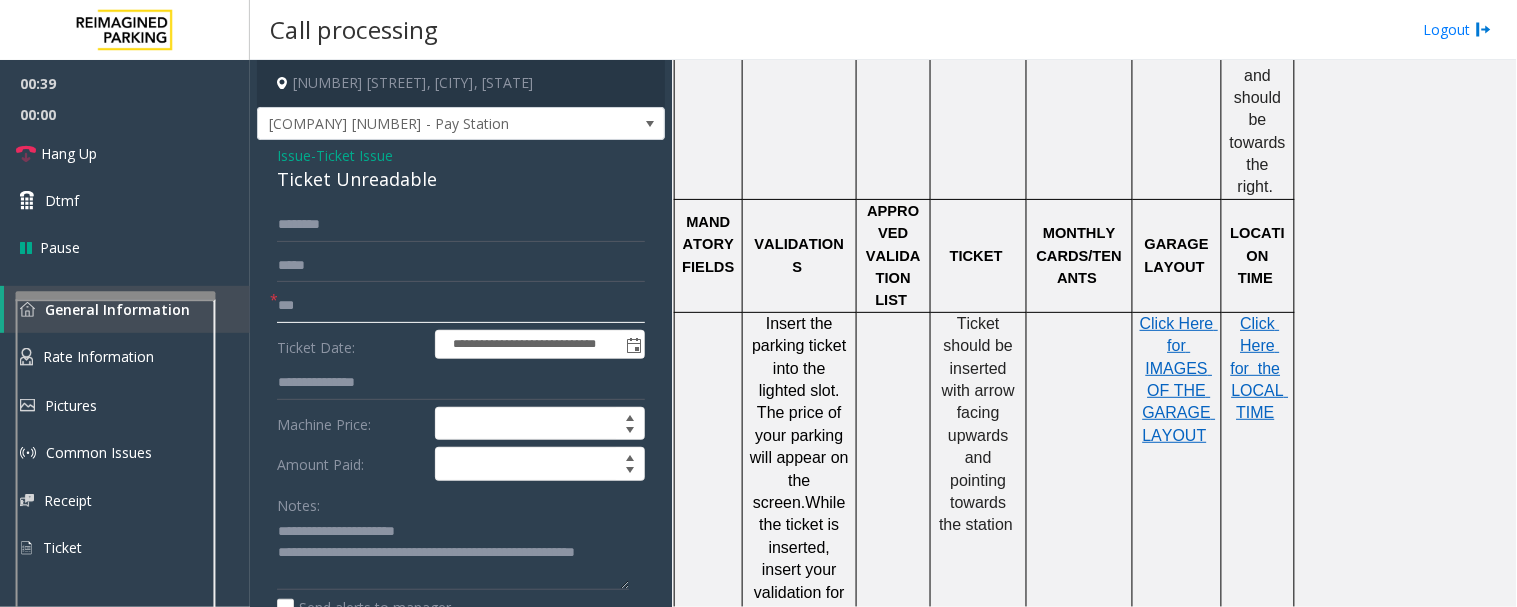 type on "**" 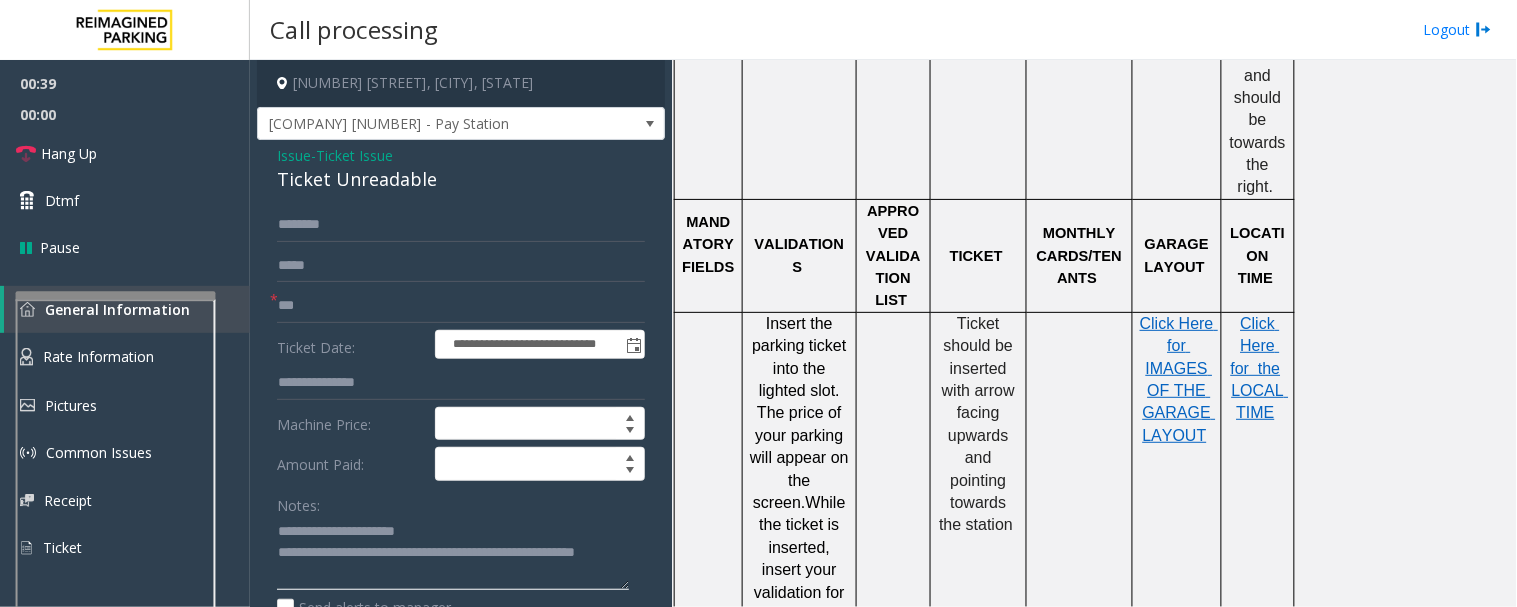 click 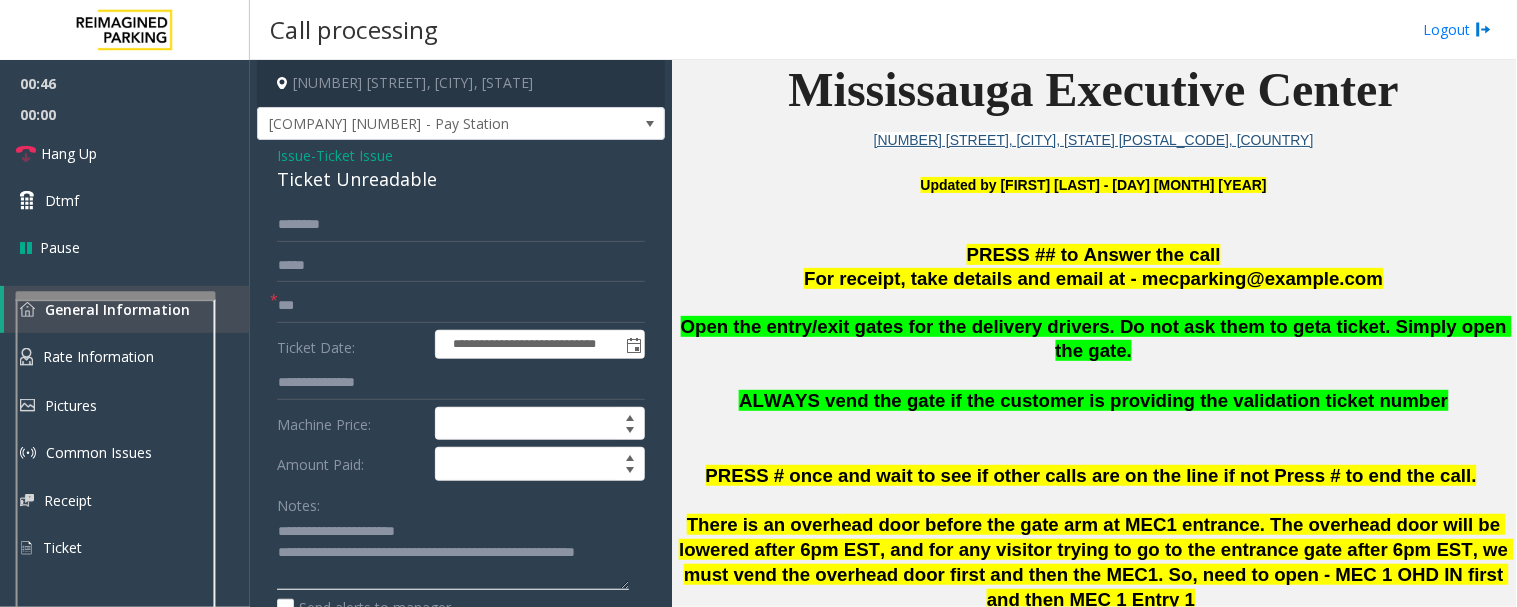 scroll, scrollTop: 111, scrollLeft: 0, axis: vertical 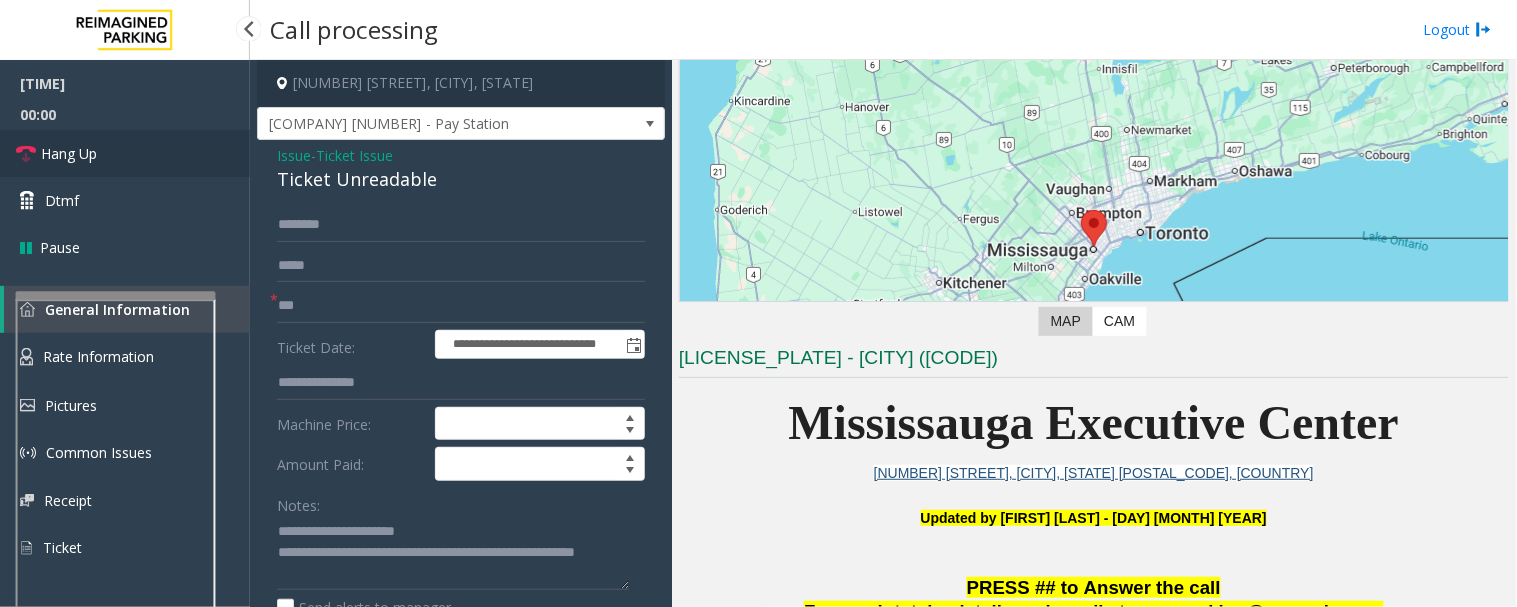click on "Hang Up" at bounding box center [125, 153] 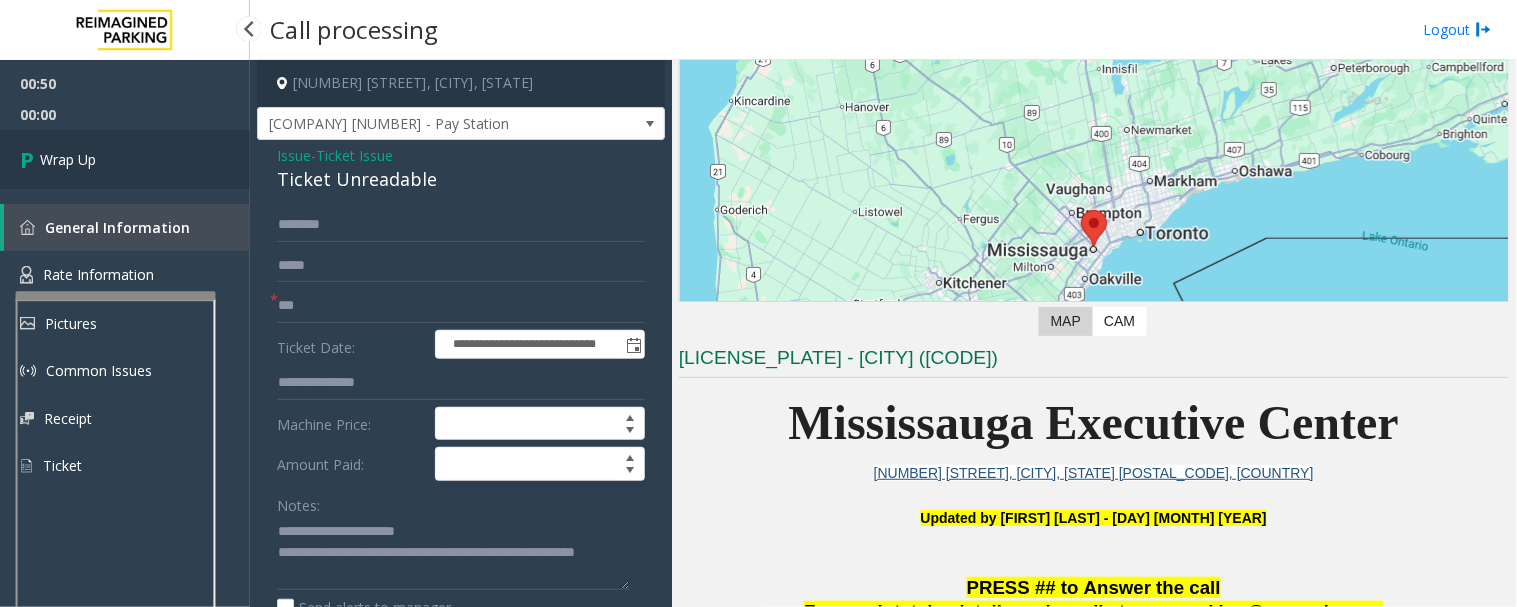 click at bounding box center [30, 159] 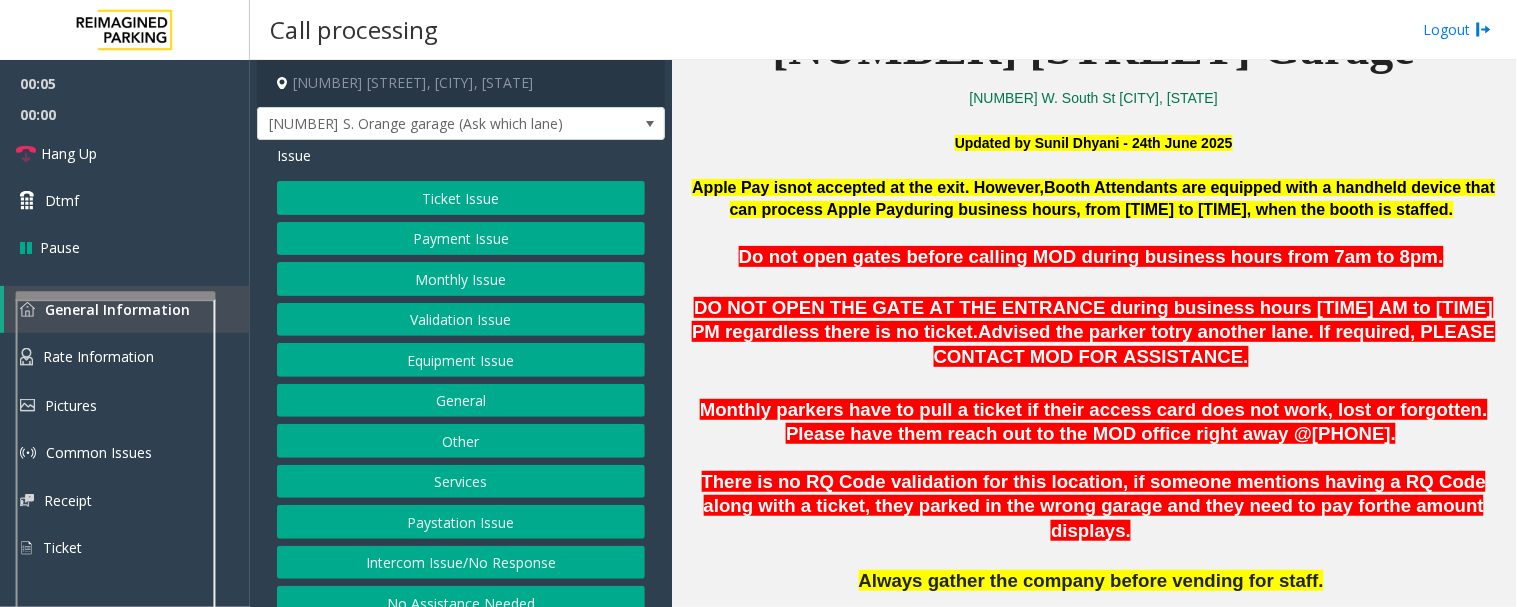 scroll, scrollTop: 777, scrollLeft: 0, axis: vertical 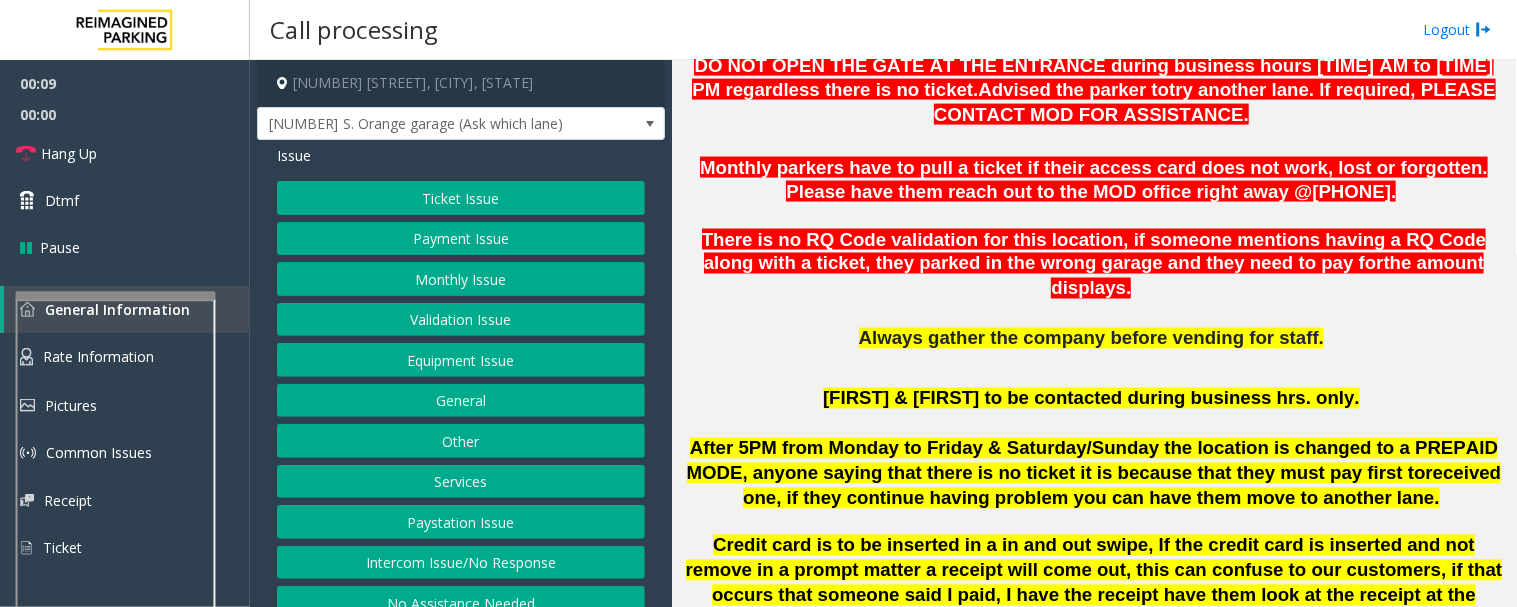 click on "Intercom Issue/No Response" 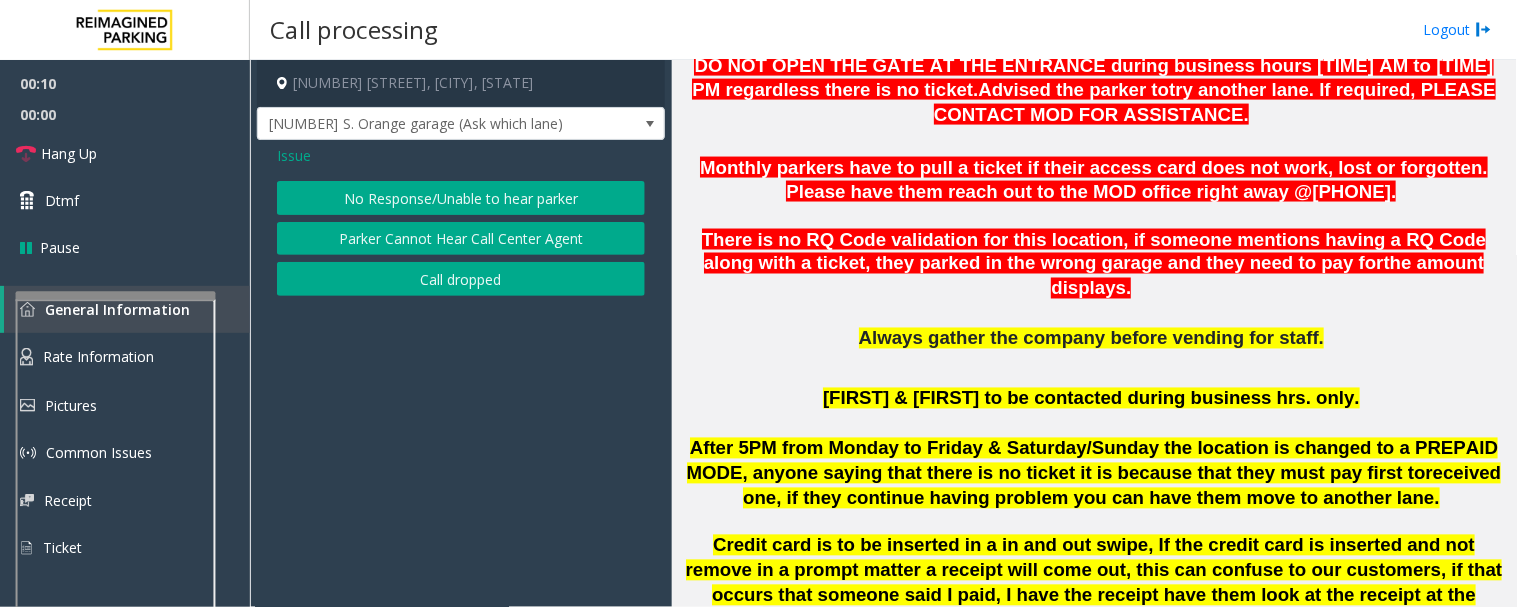 click on "No Response/Unable to hear parker" 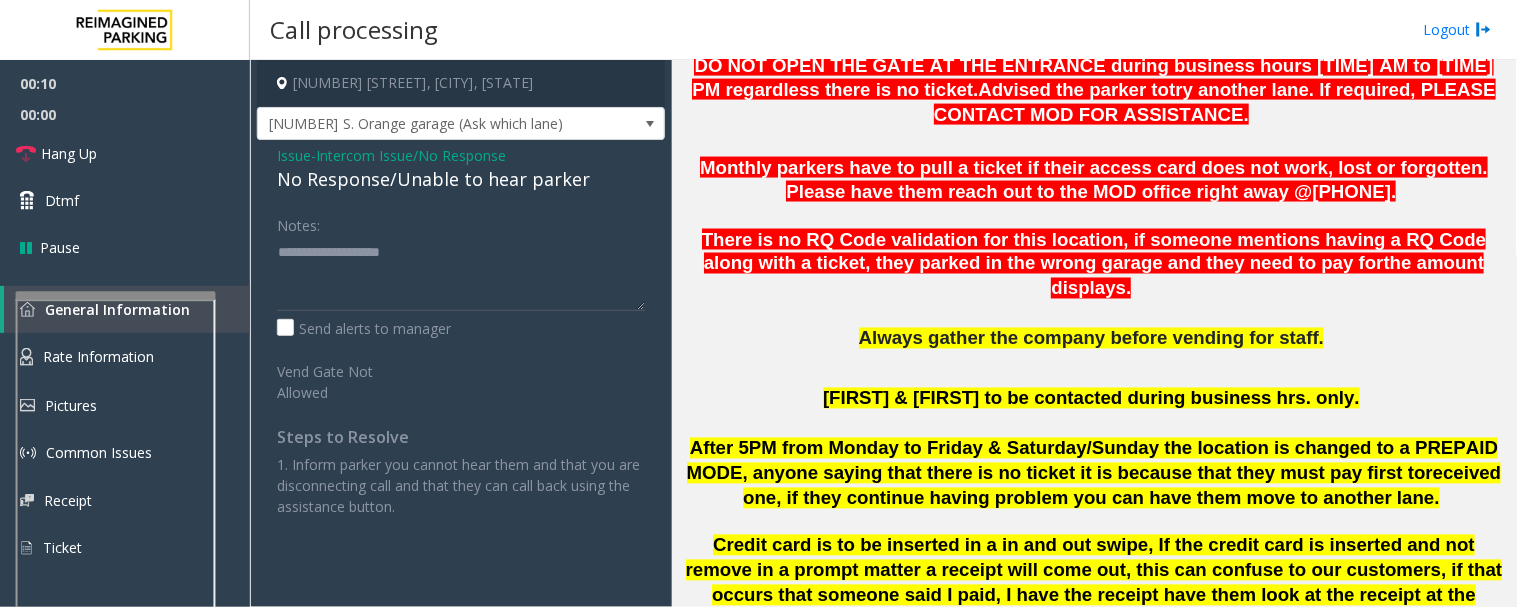 click on "No Response/Unable to hear parker" 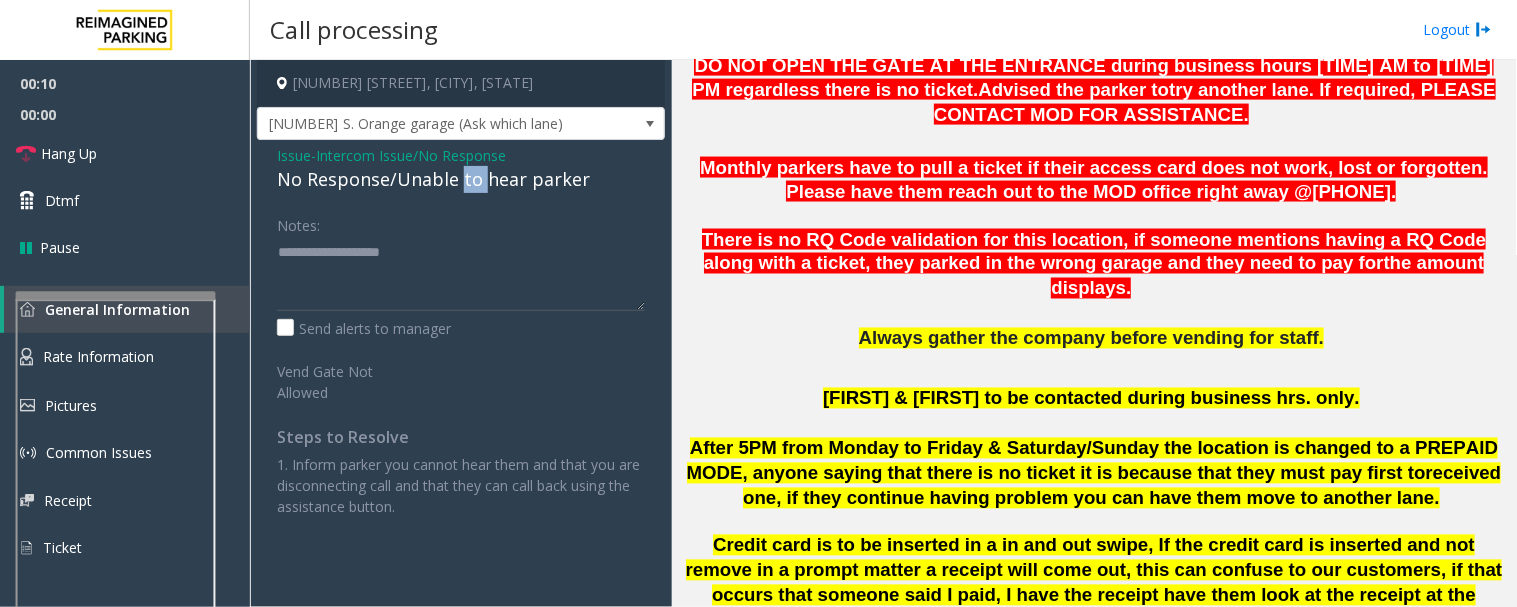 click on "No Response/Unable to hear parker" 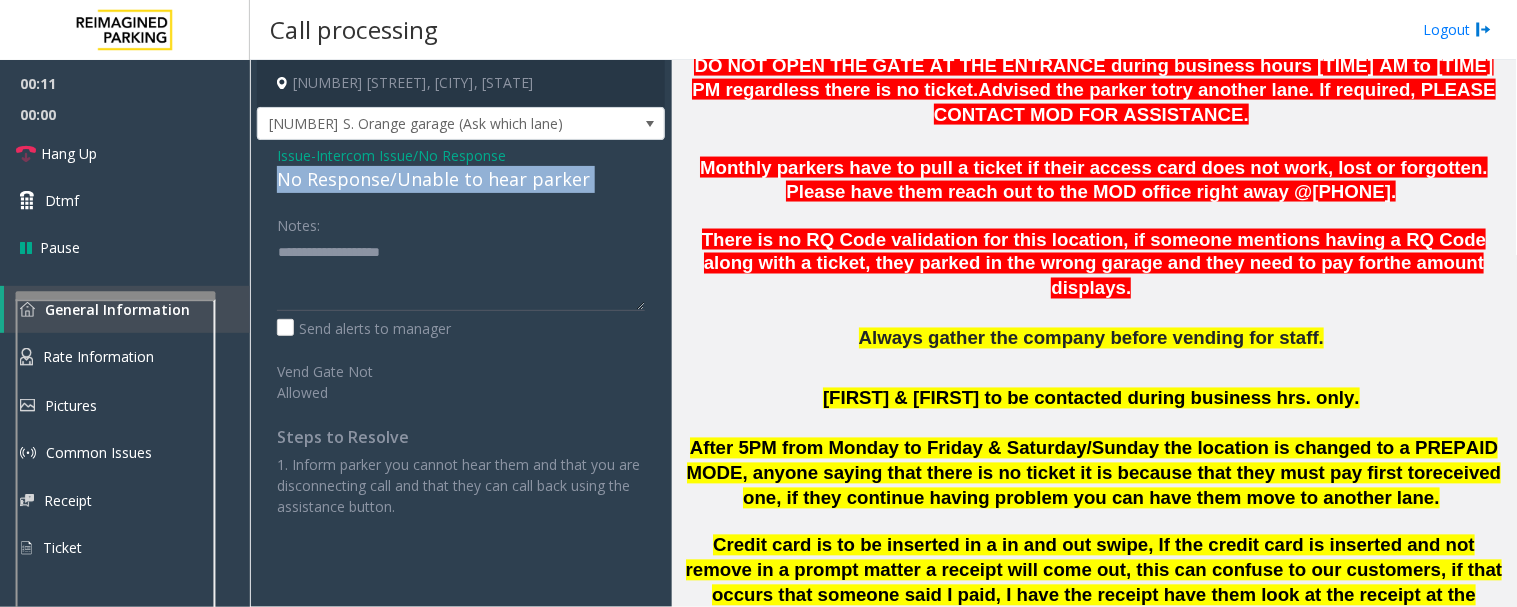 click on "No Response/Unable to hear parker" 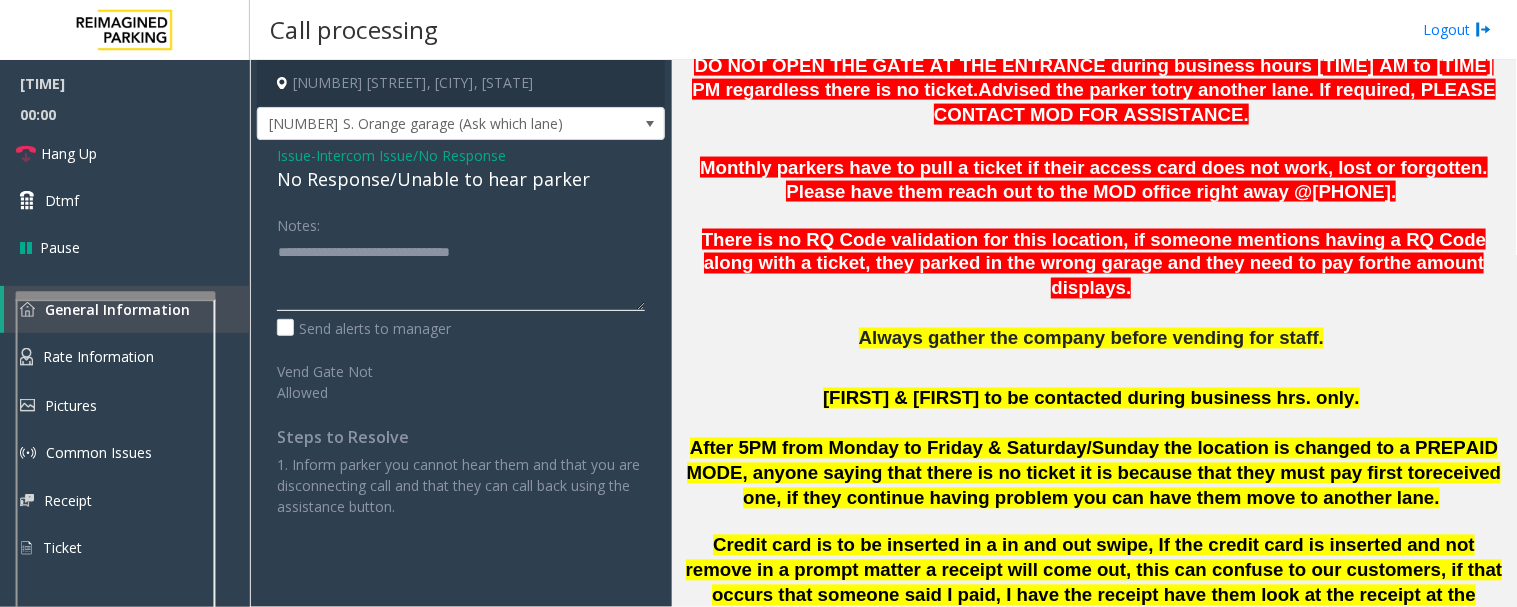 click 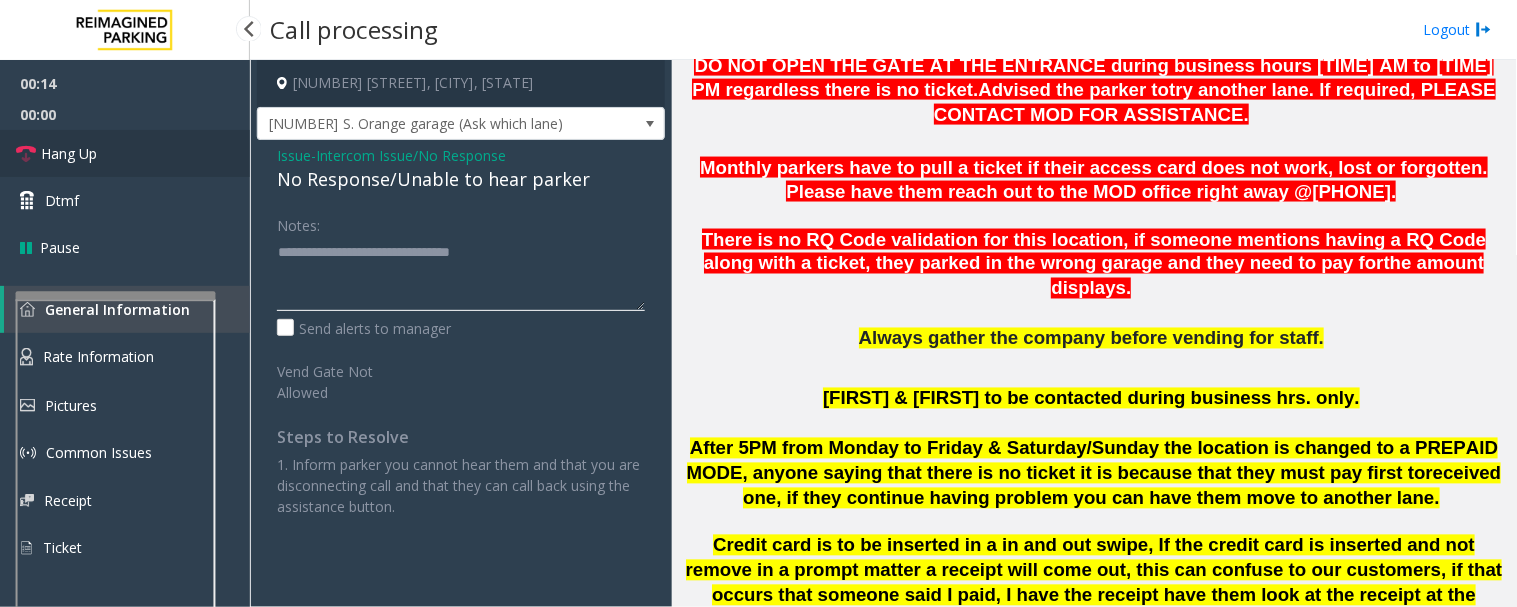 type on "**********" 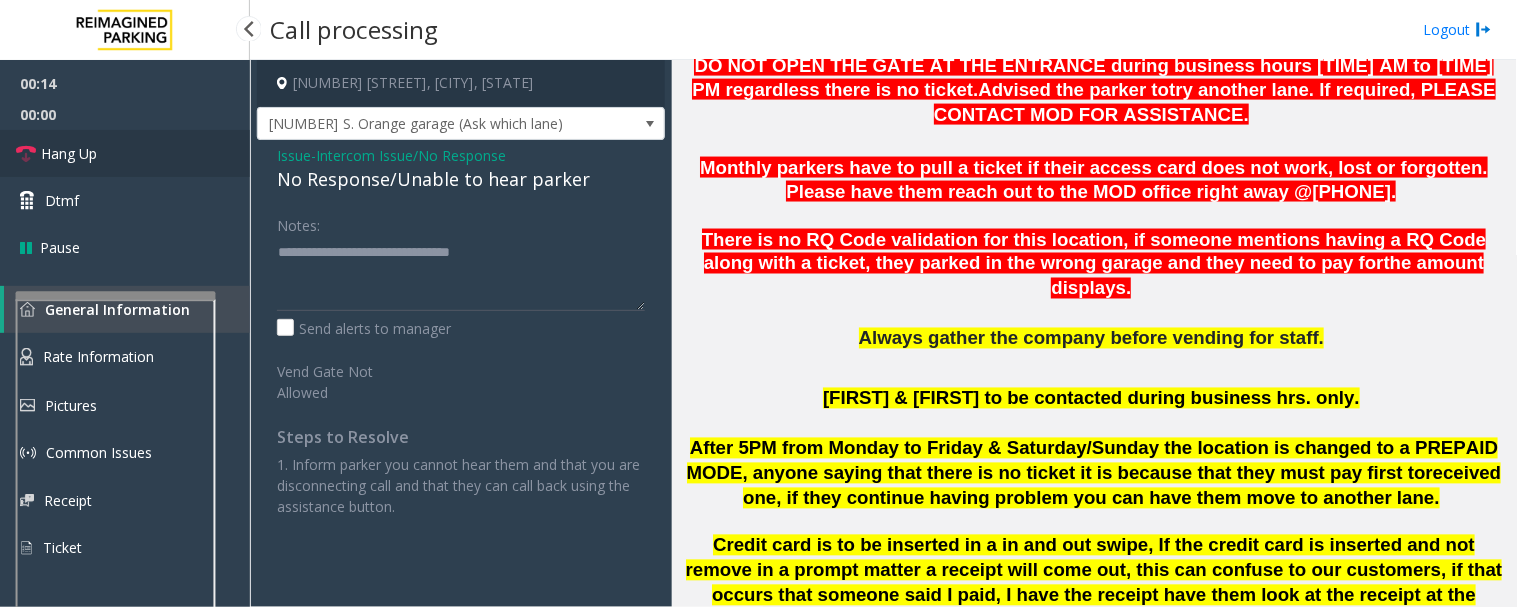 click on "Hang Up" at bounding box center (69, 153) 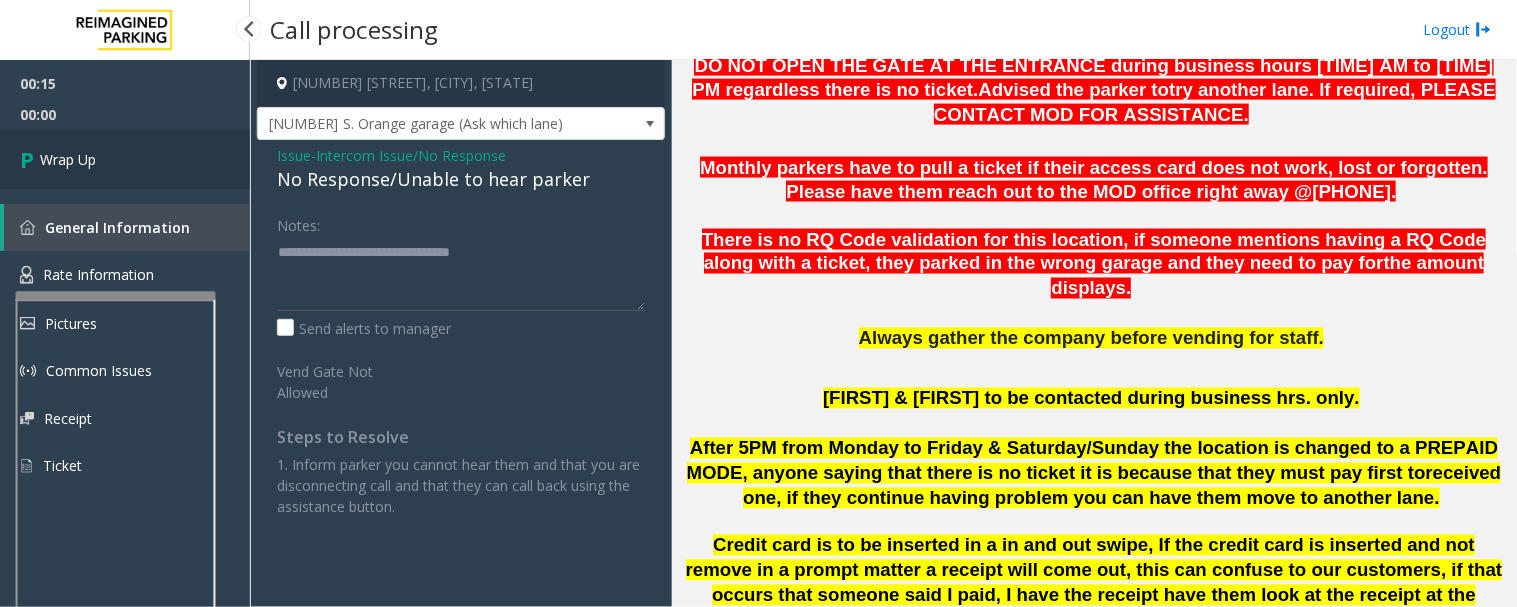 click on "Wrap Up" at bounding box center [125, 159] 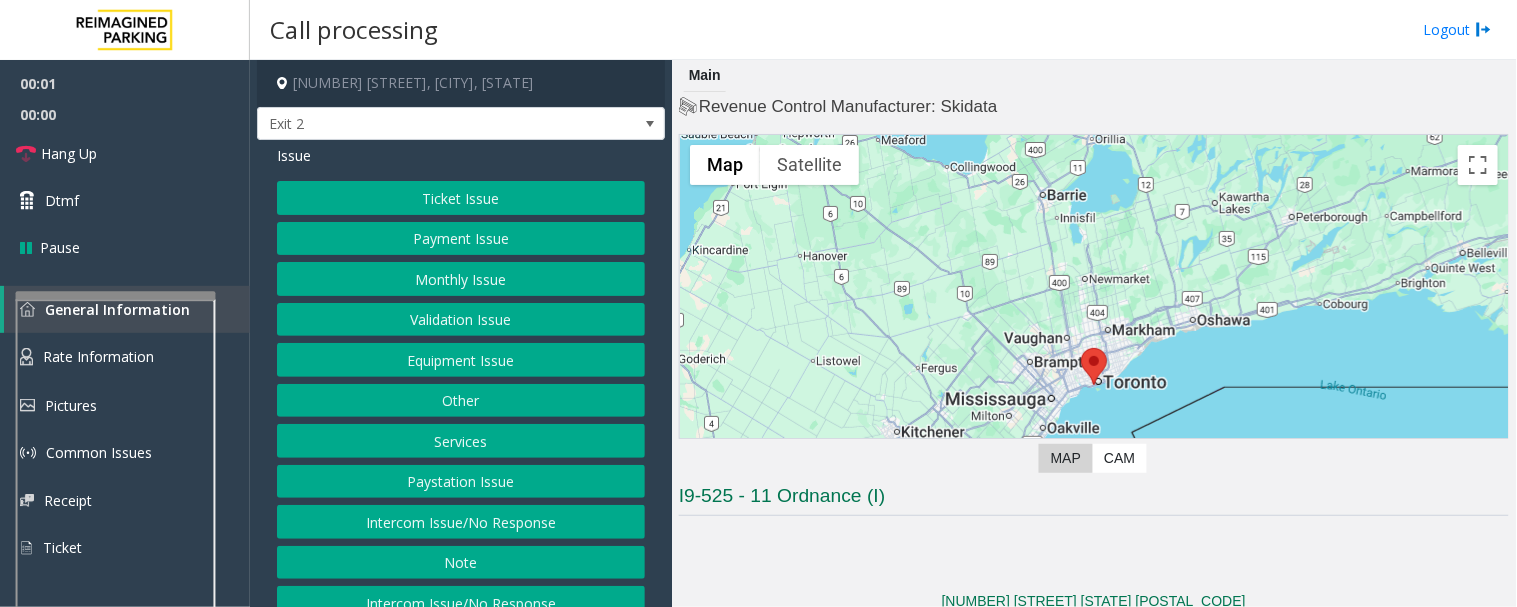 scroll, scrollTop: 555, scrollLeft: 0, axis: vertical 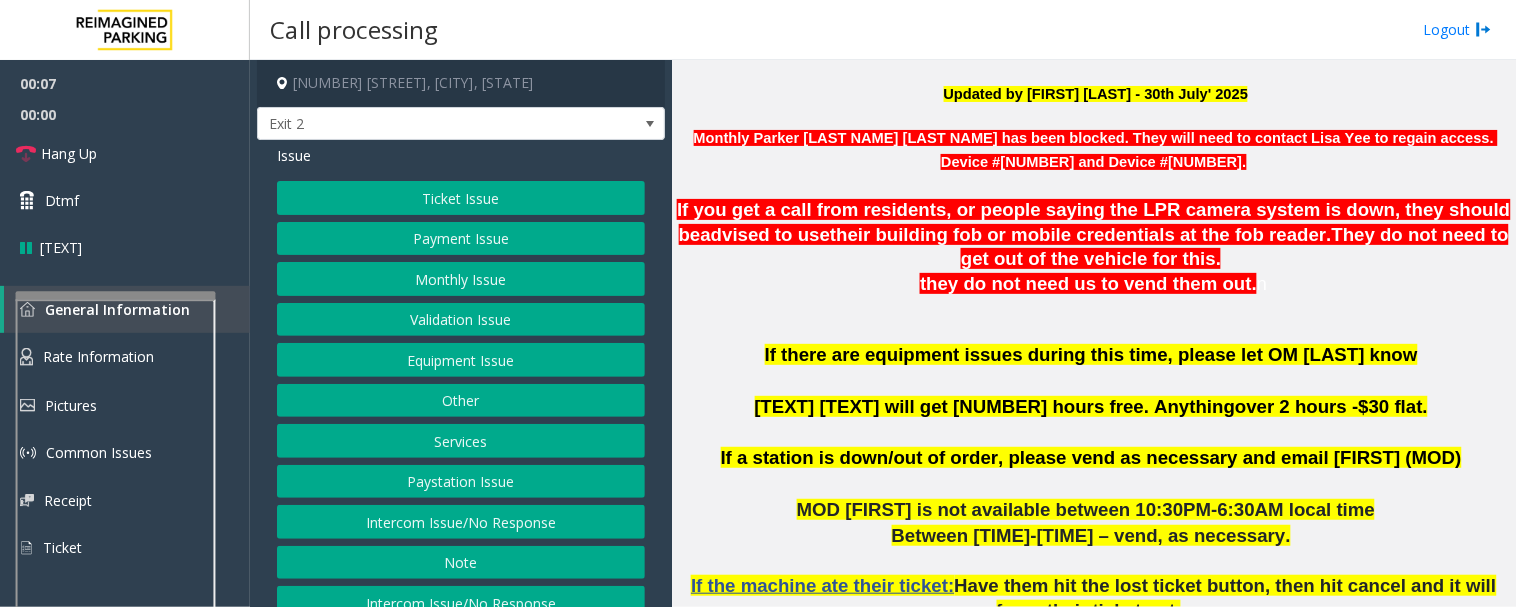 click on "Intercom Issue/No Response" 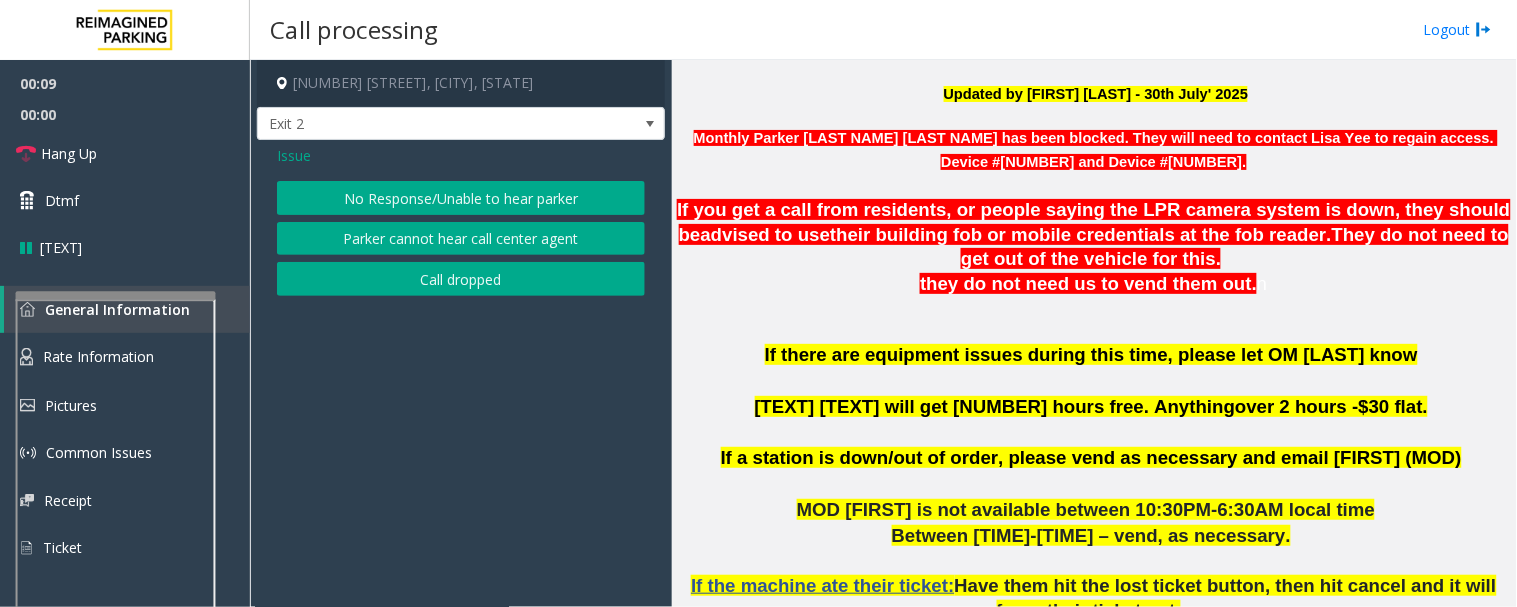 click on "No Response/Unable to hear parker" 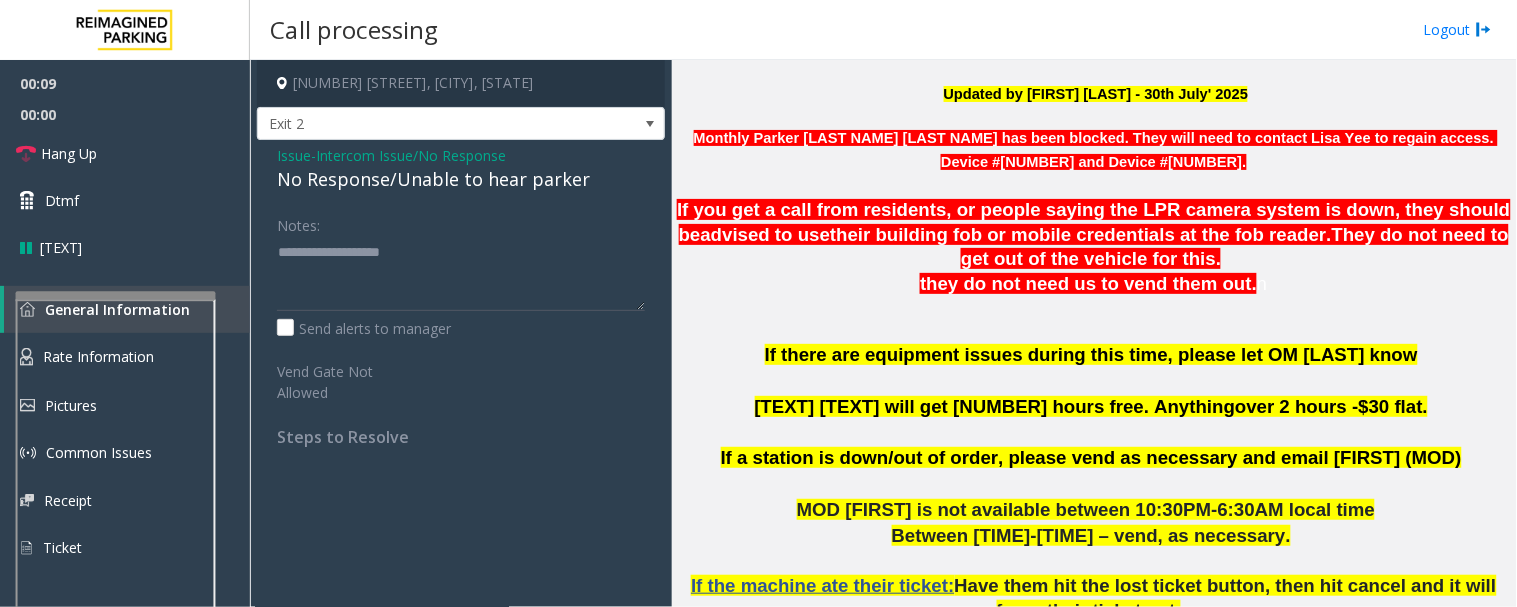 click on "Issue  -  Intercom Issue/No Response No Response/Unable to hear parker Notes:                      Send alerts to manager  Vend Gate Not Allowed  Steps to Resolve" 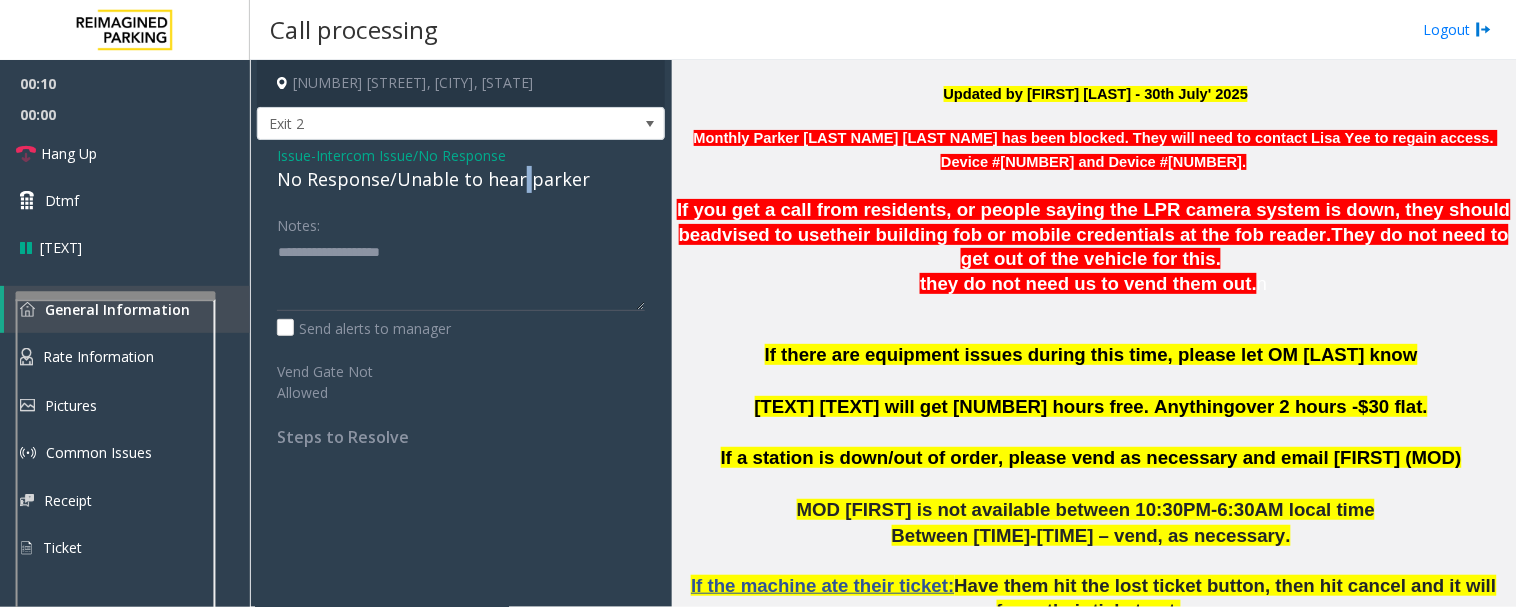 click on "No Response/Unable to hear parker" 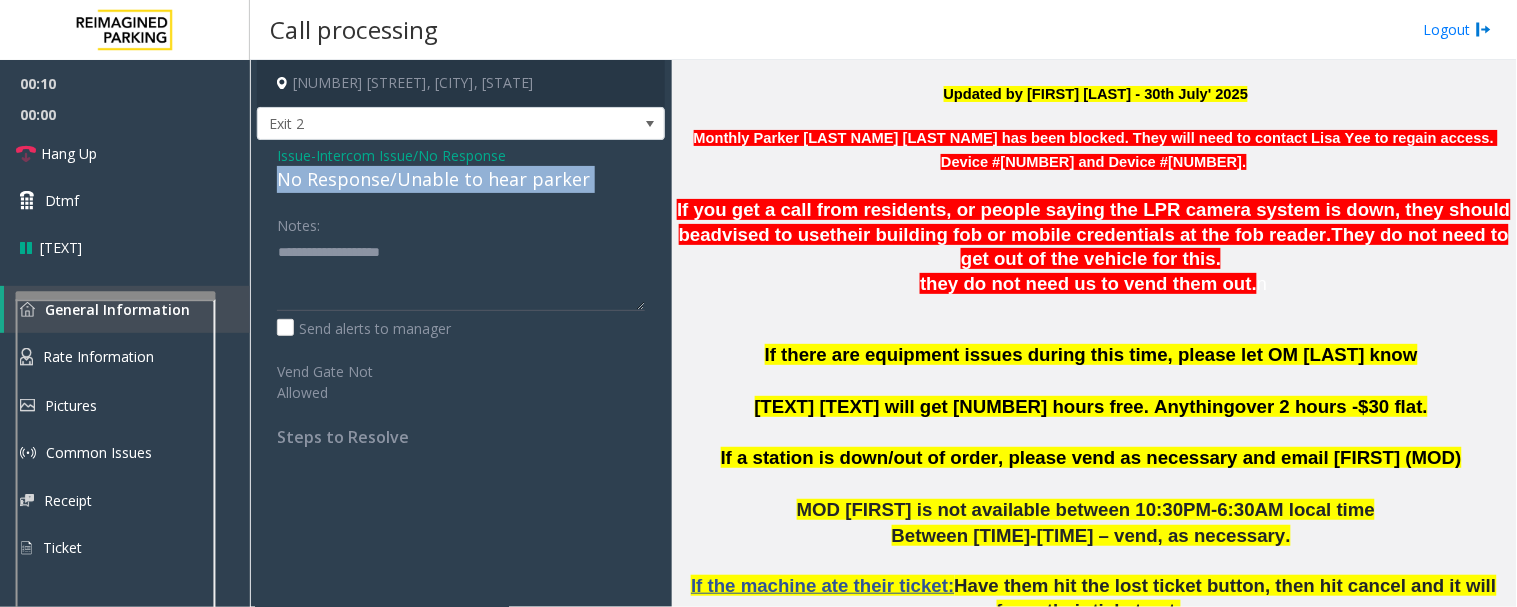 click on "No Response/Unable to hear parker" 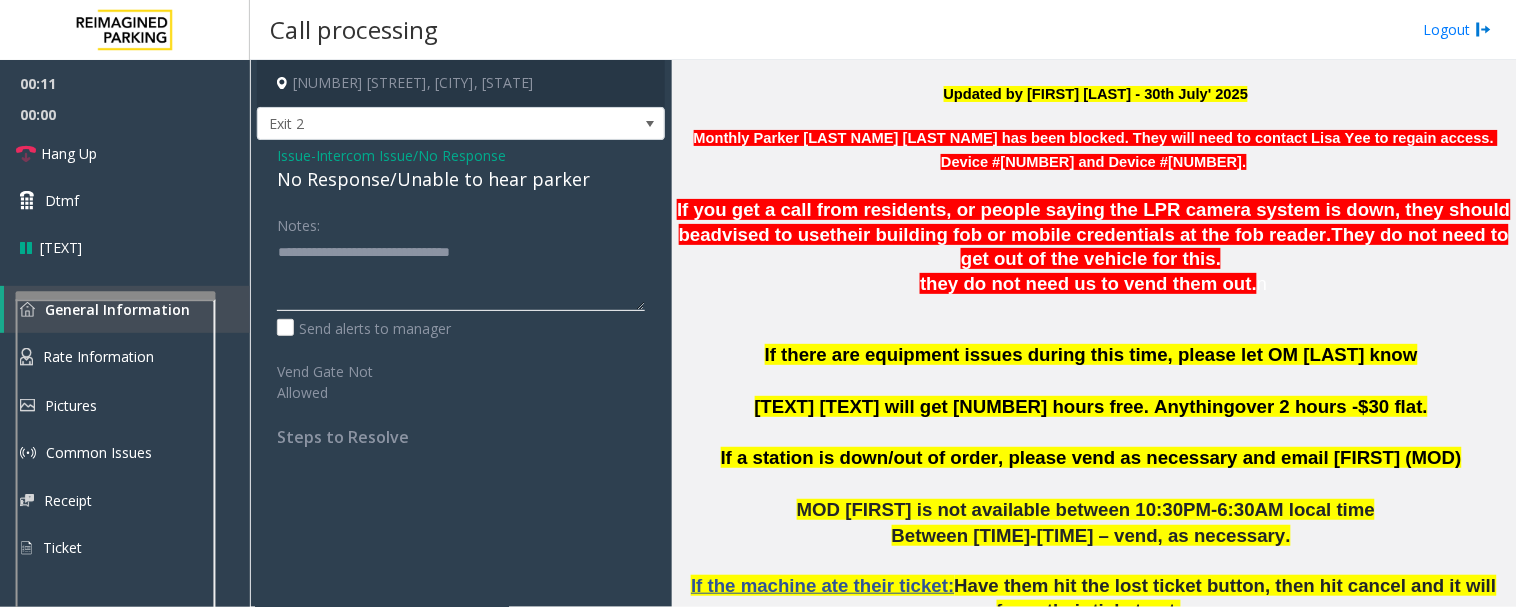 click 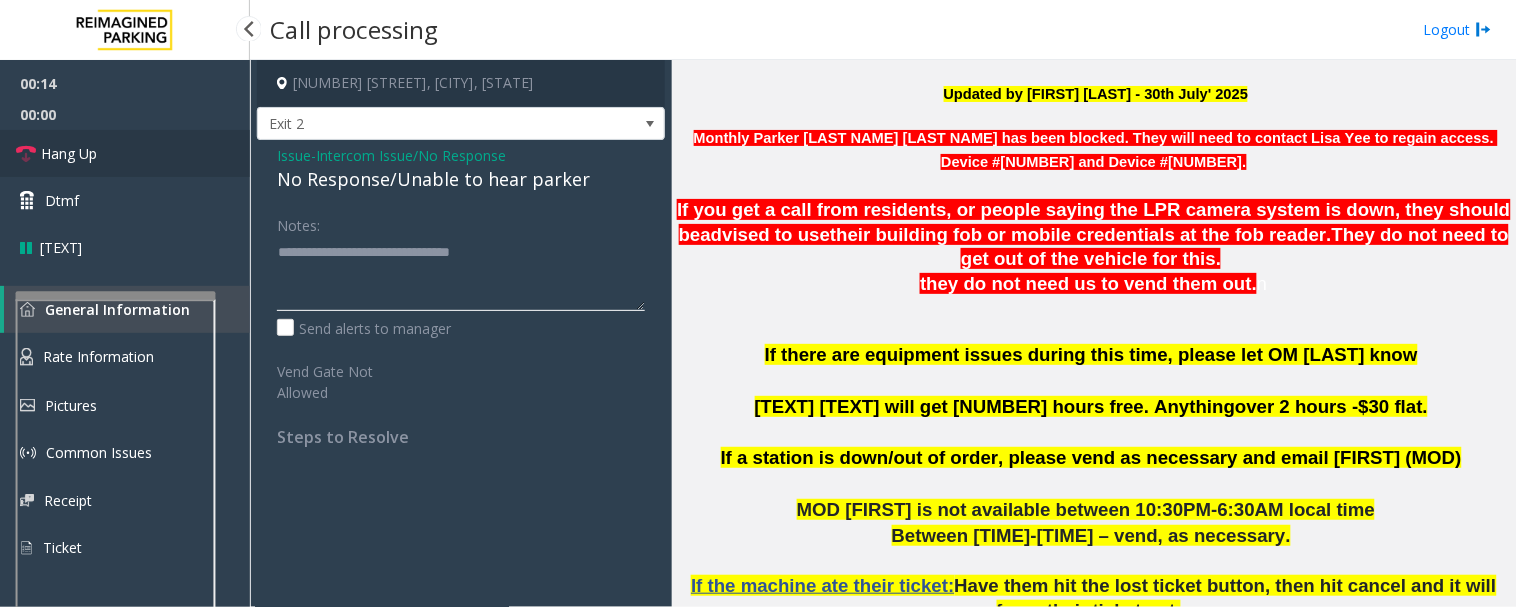type on "**********" 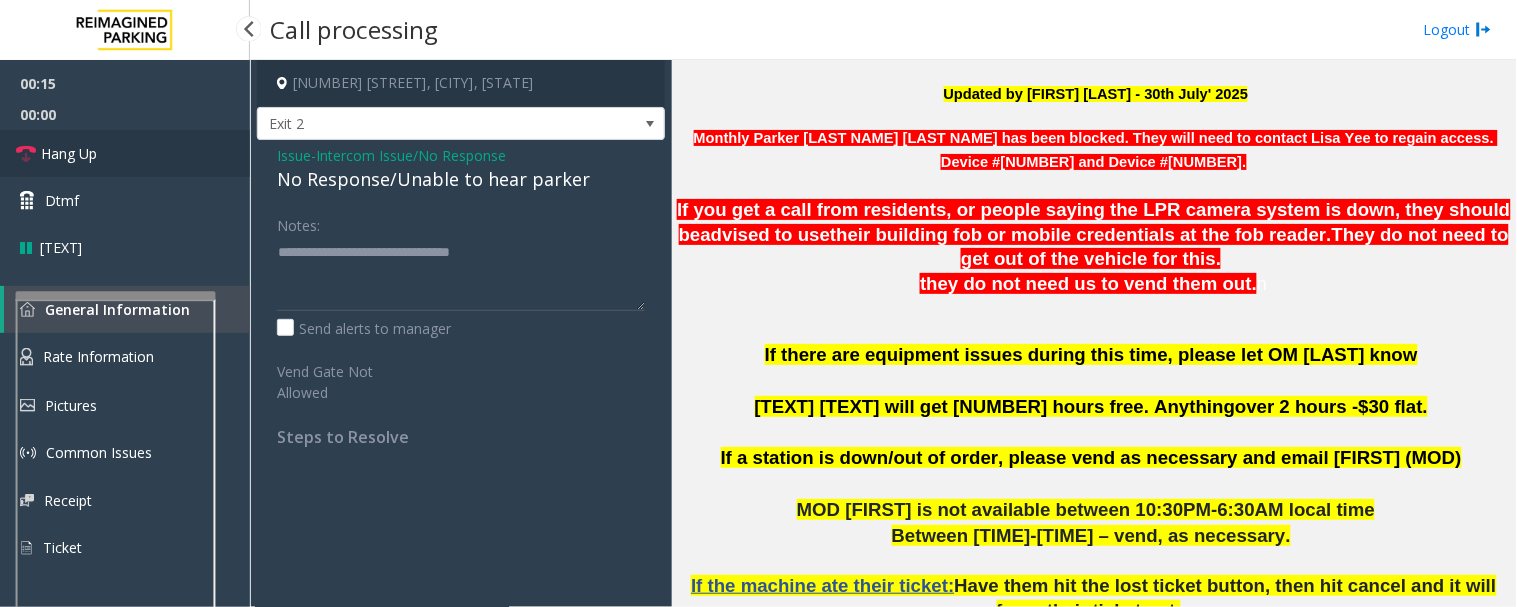 click on "Hang Up" at bounding box center [69, 153] 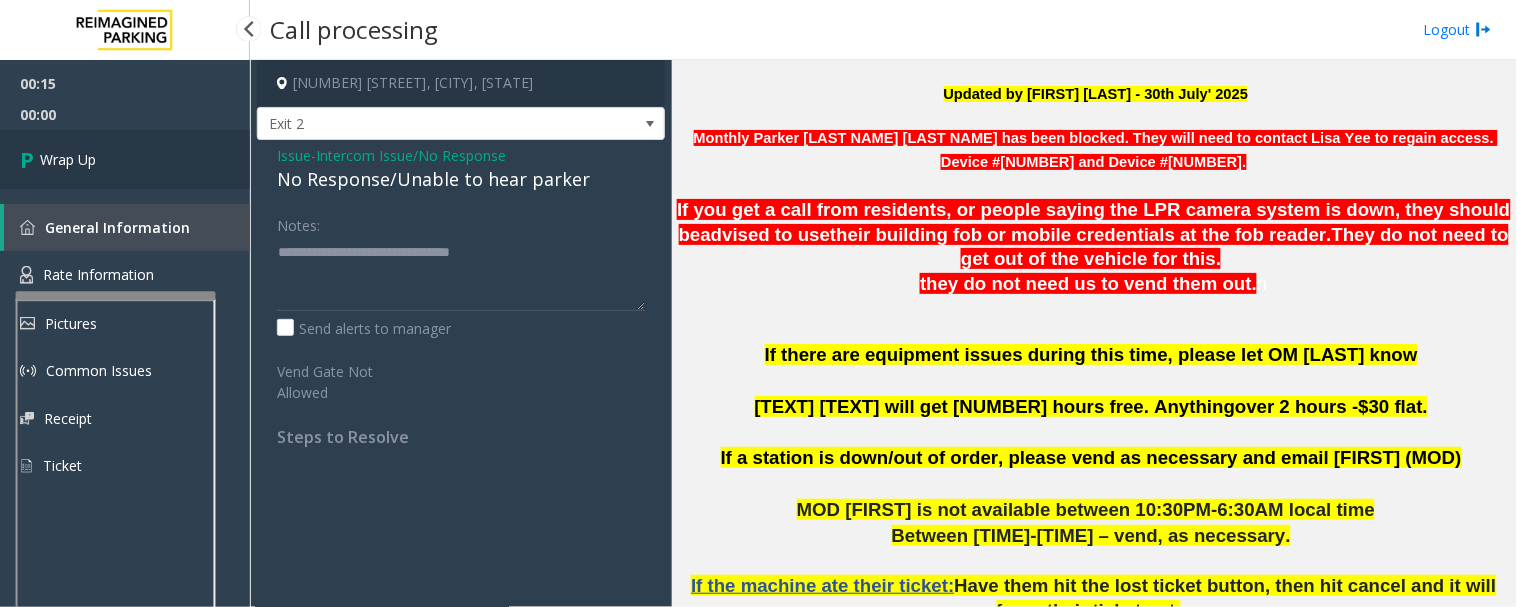 click on "Wrap Up" at bounding box center [125, 159] 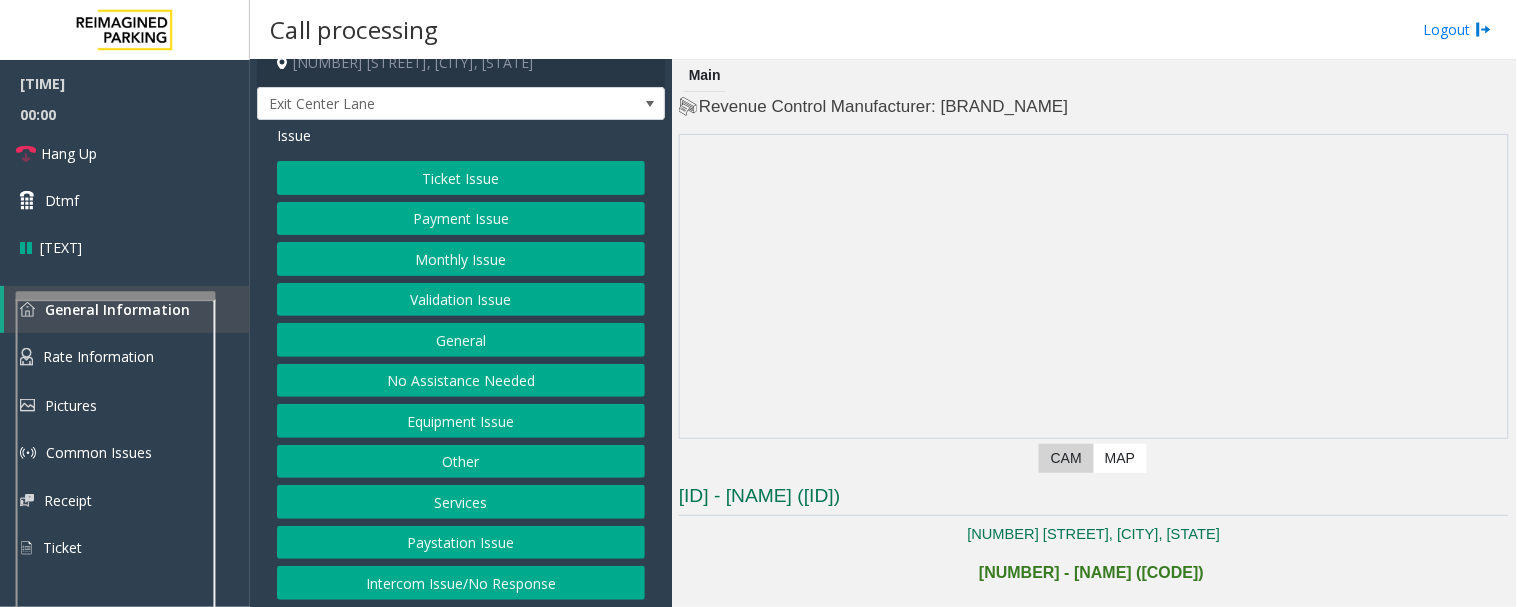 scroll, scrollTop: 24, scrollLeft: 0, axis: vertical 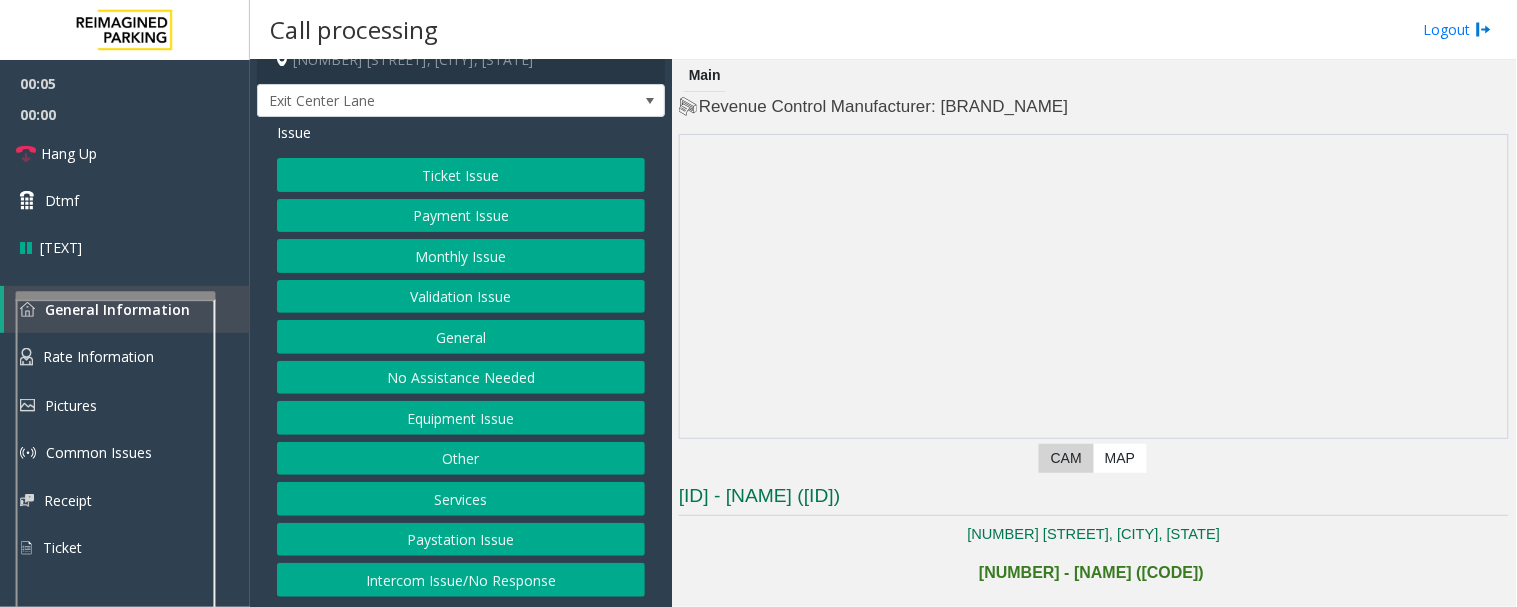 click on "Intercom Issue/No Response" 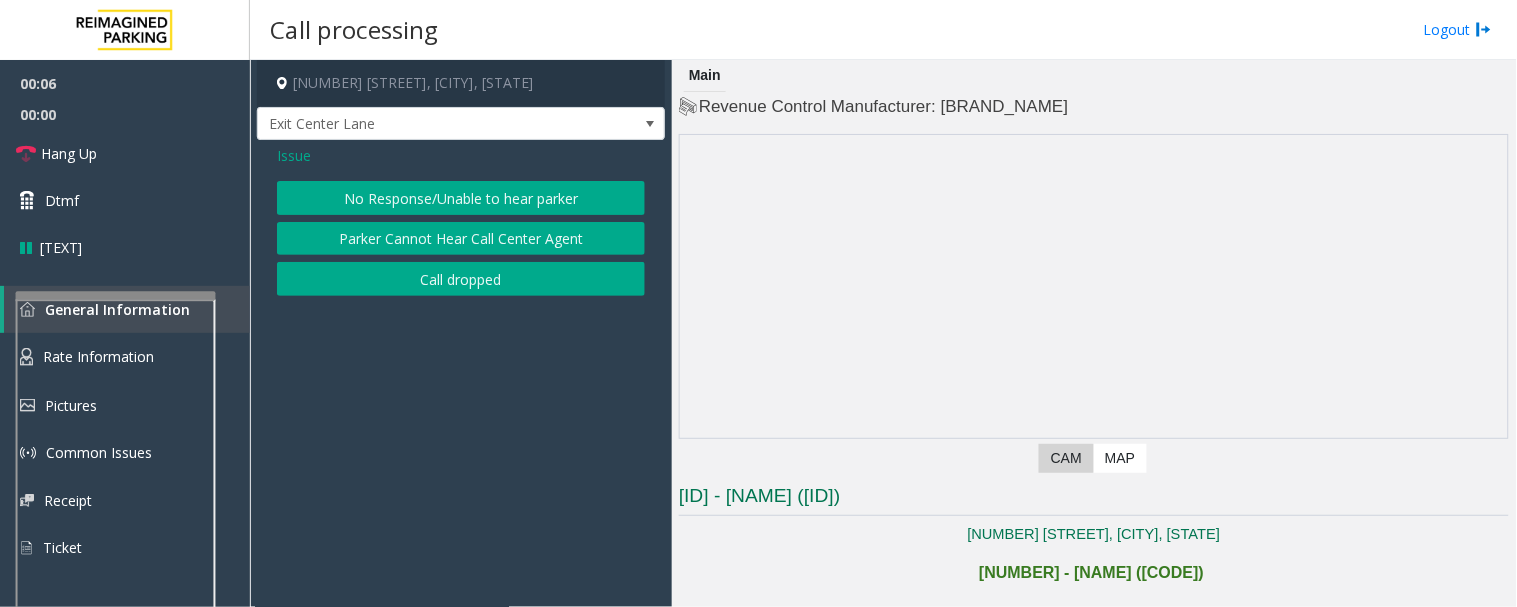 click on "No Response/Unable to hear parker" 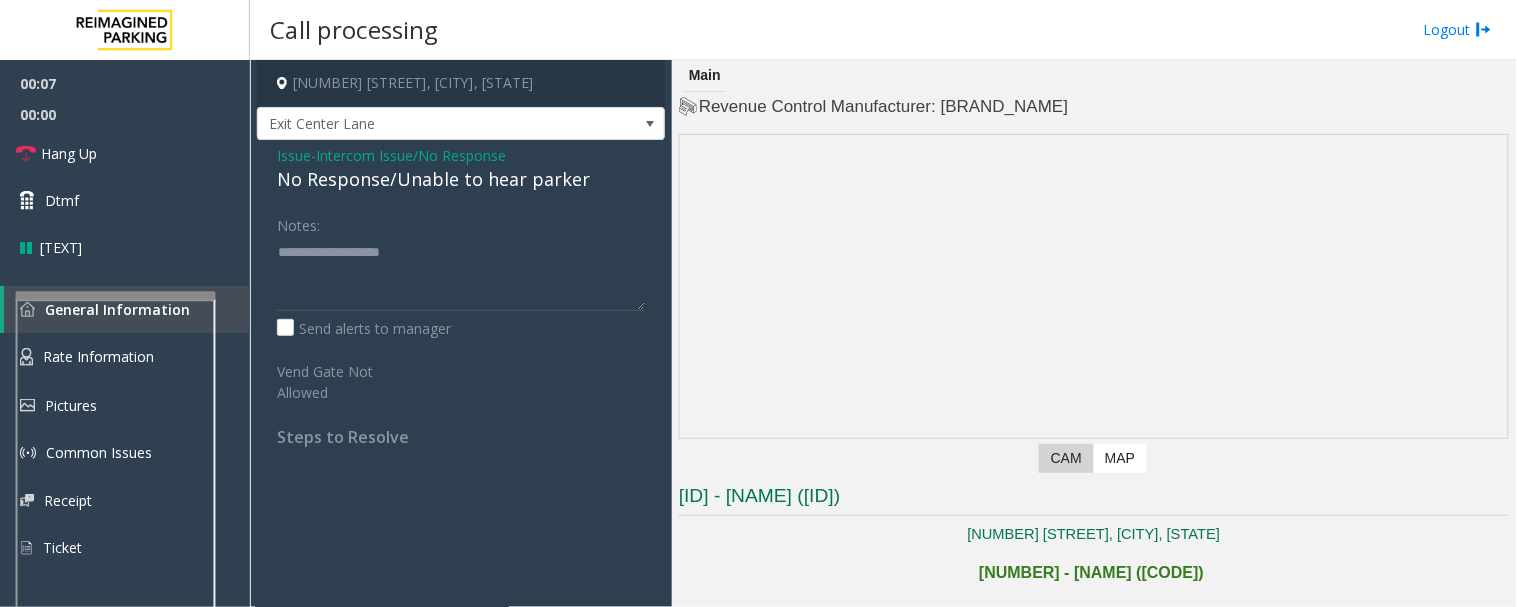 click on "No Response/Unable to hear parker" 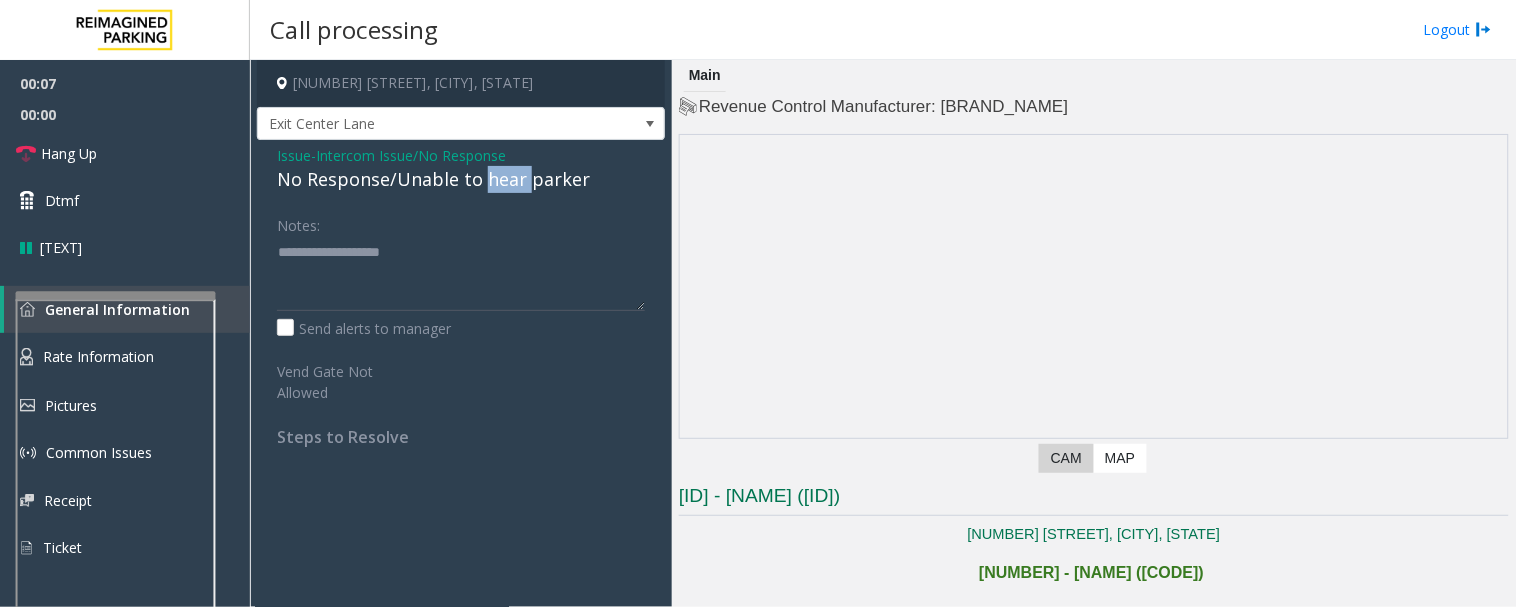 click on "No Response/Unable to hear parker" 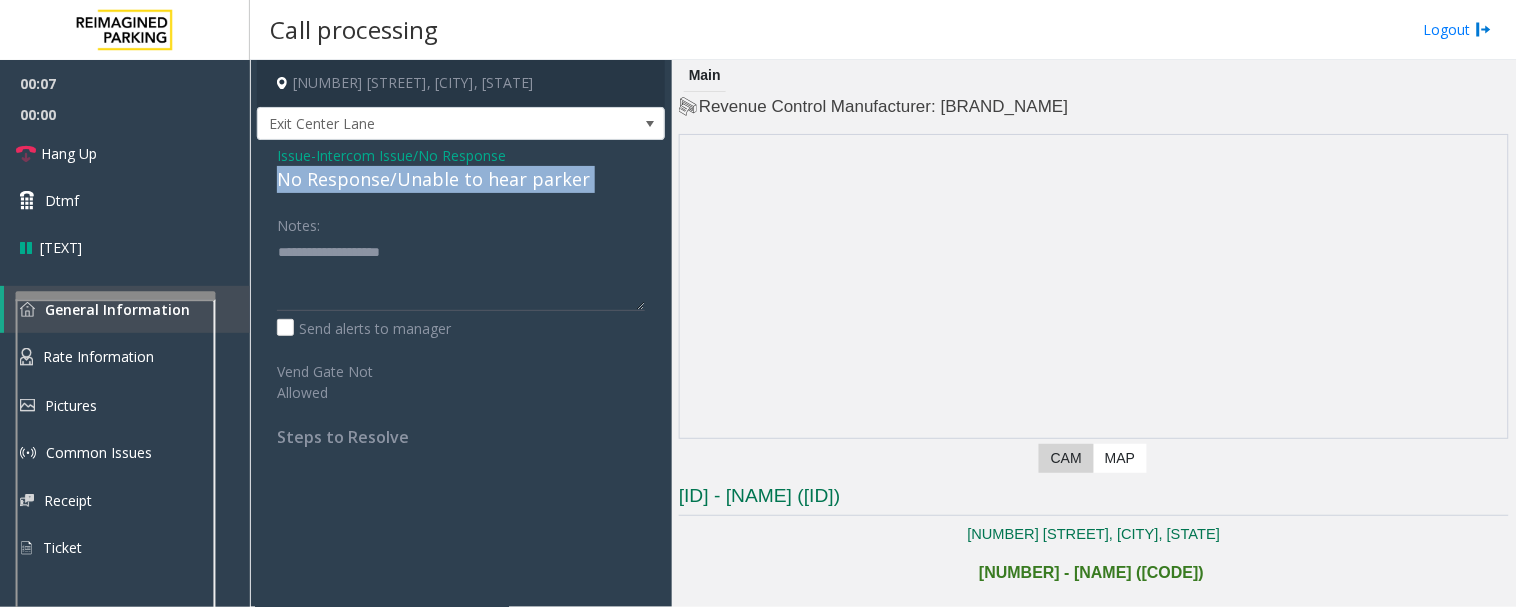 click on "No Response/Unable to hear parker" 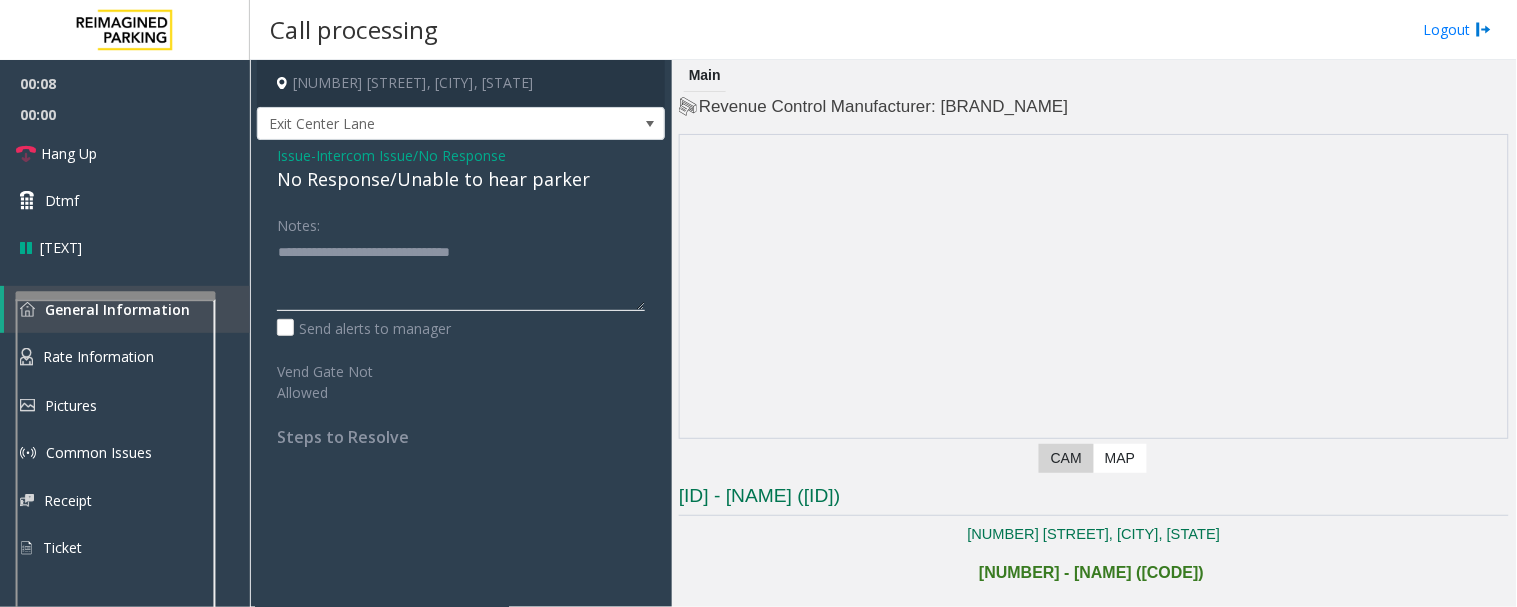 click 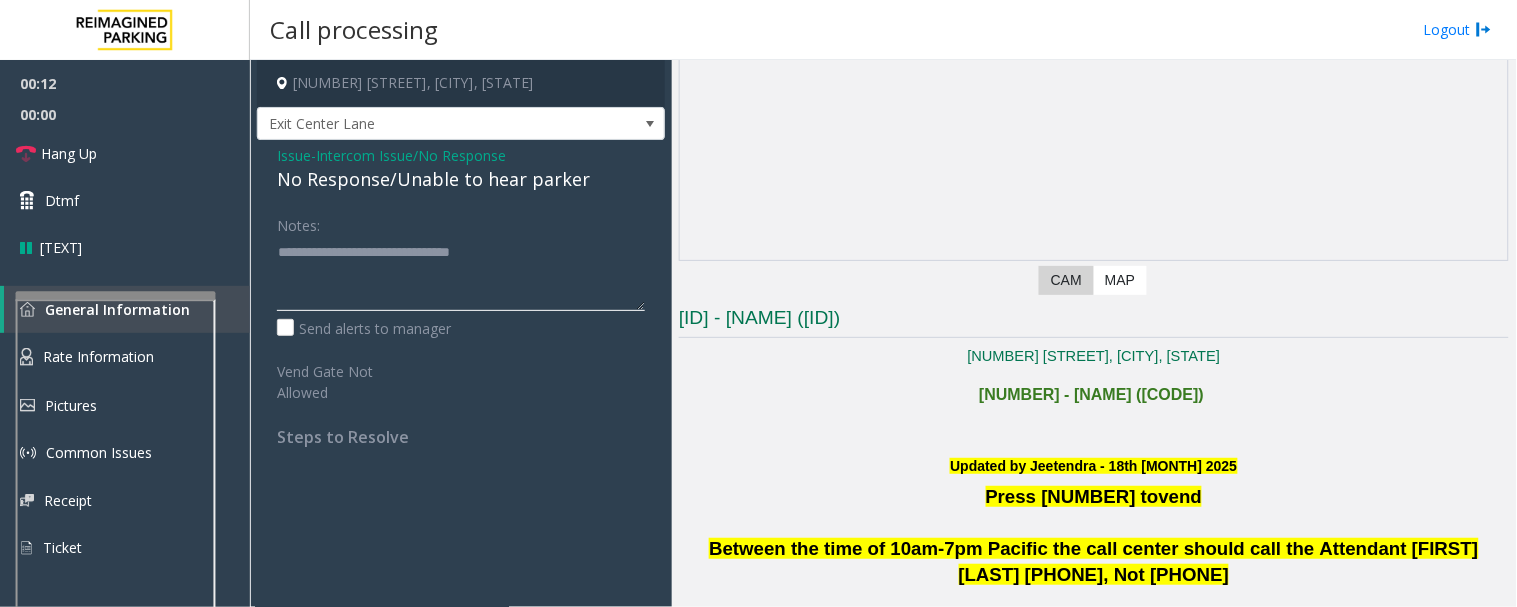 scroll, scrollTop: 555, scrollLeft: 0, axis: vertical 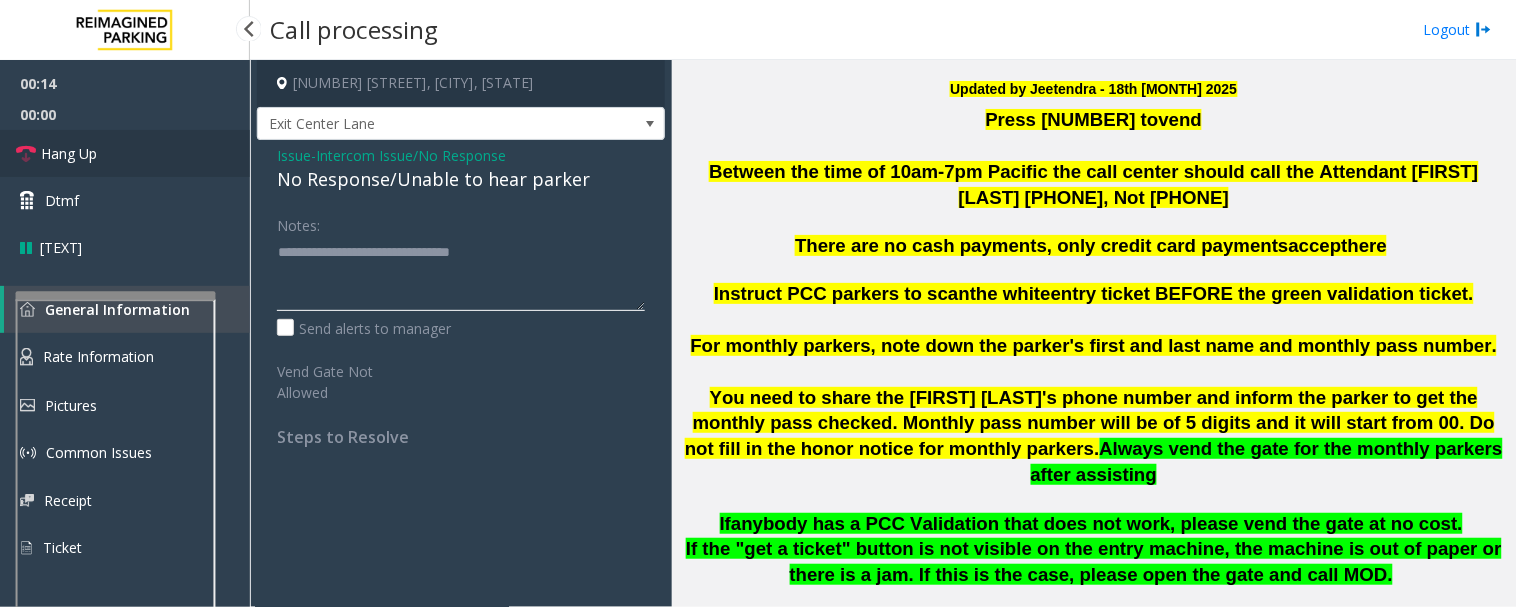 type on "**********" 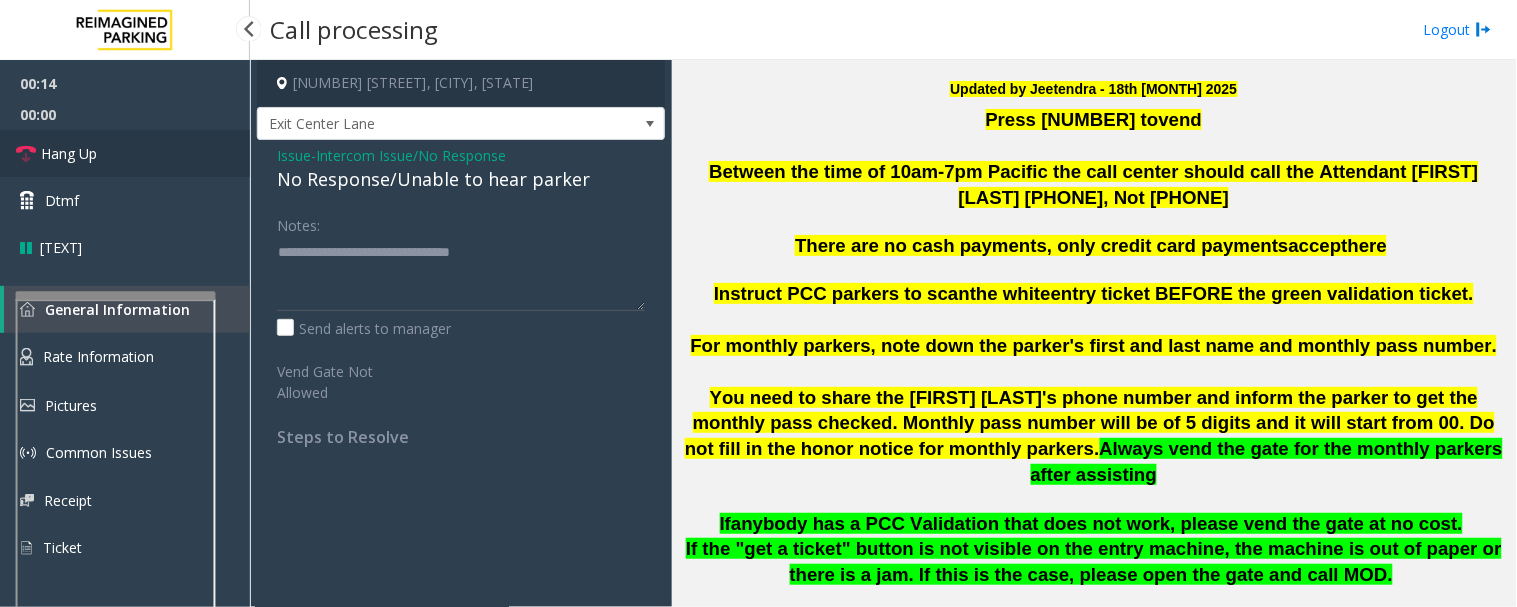 click on "Hang Up" at bounding box center (69, 153) 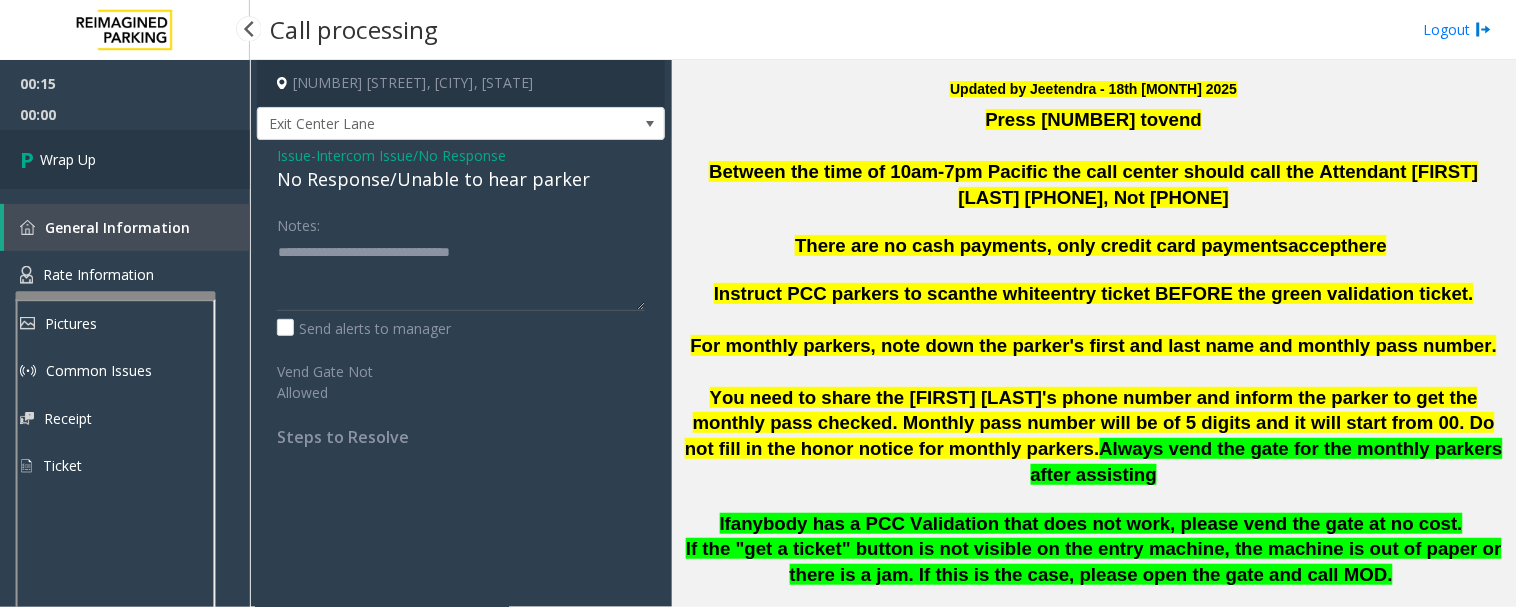click on "Wrap Up" at bounding box center (125, 159) 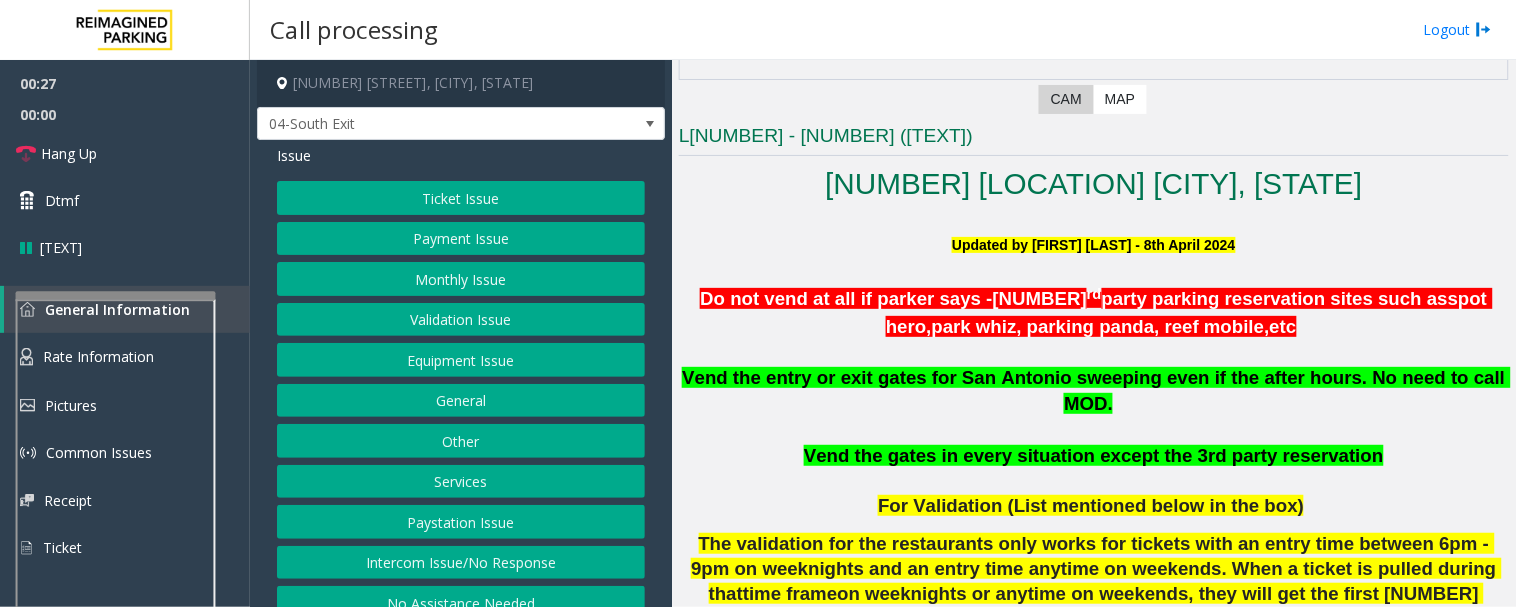 scroll, scrollTop: 777, scrollLeft: 0, axis: vertical 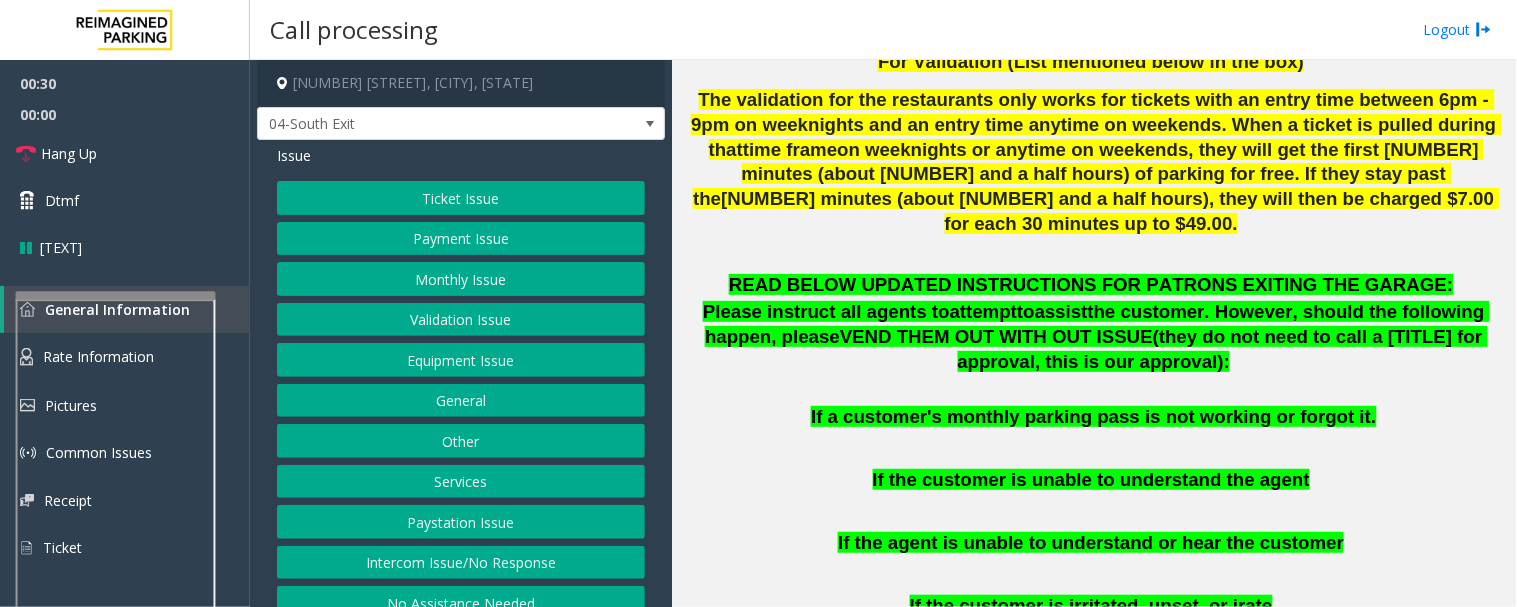 click on "Validation Issue" 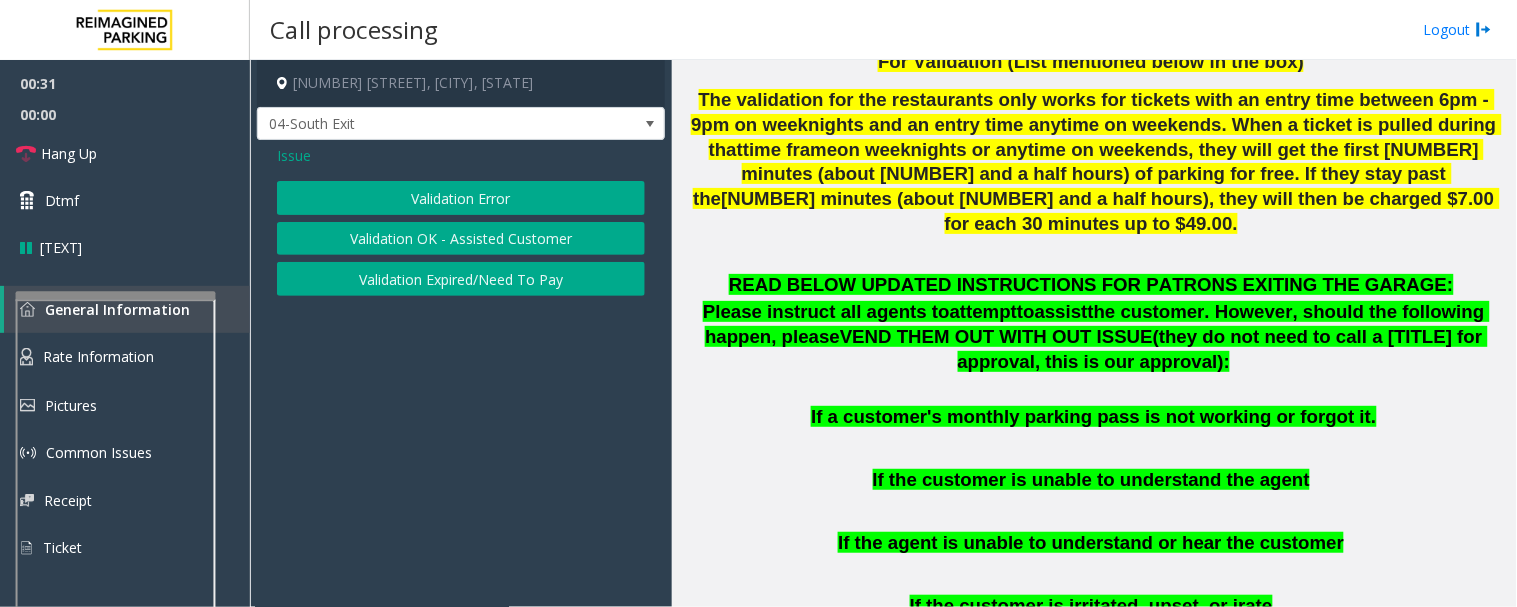 click on "Validation Error" 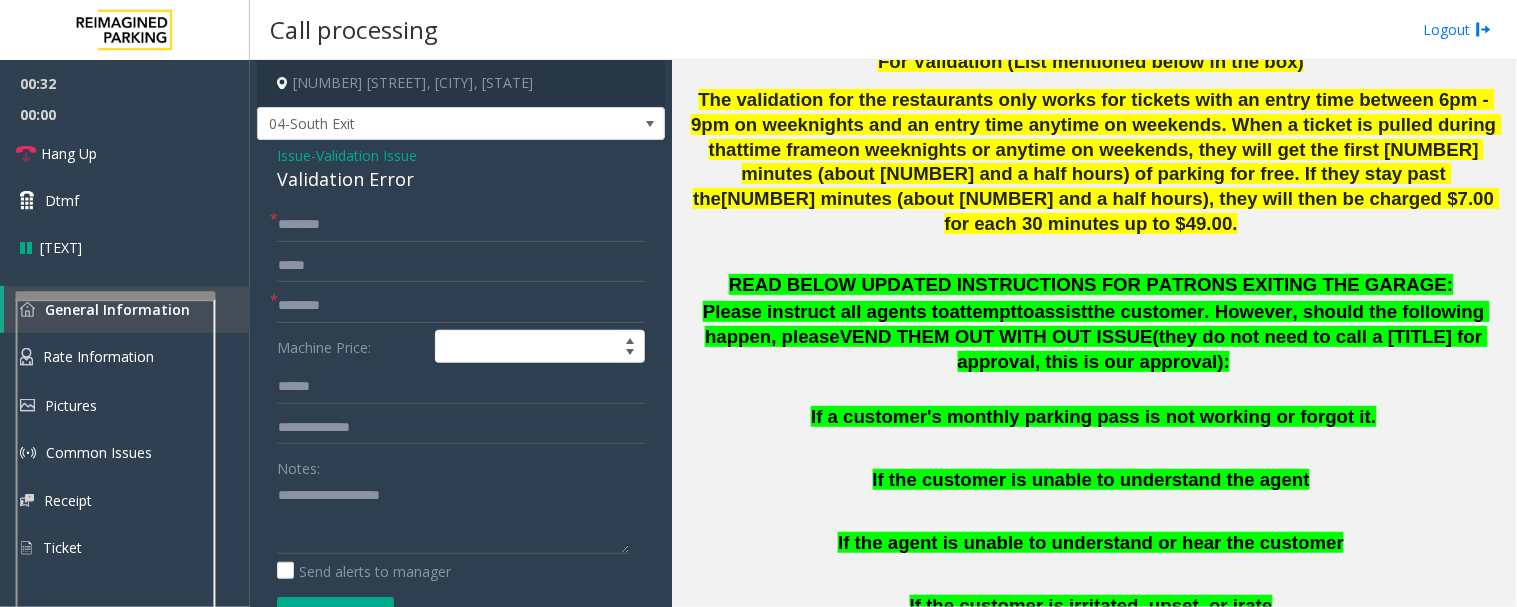 click on "Validation Error" 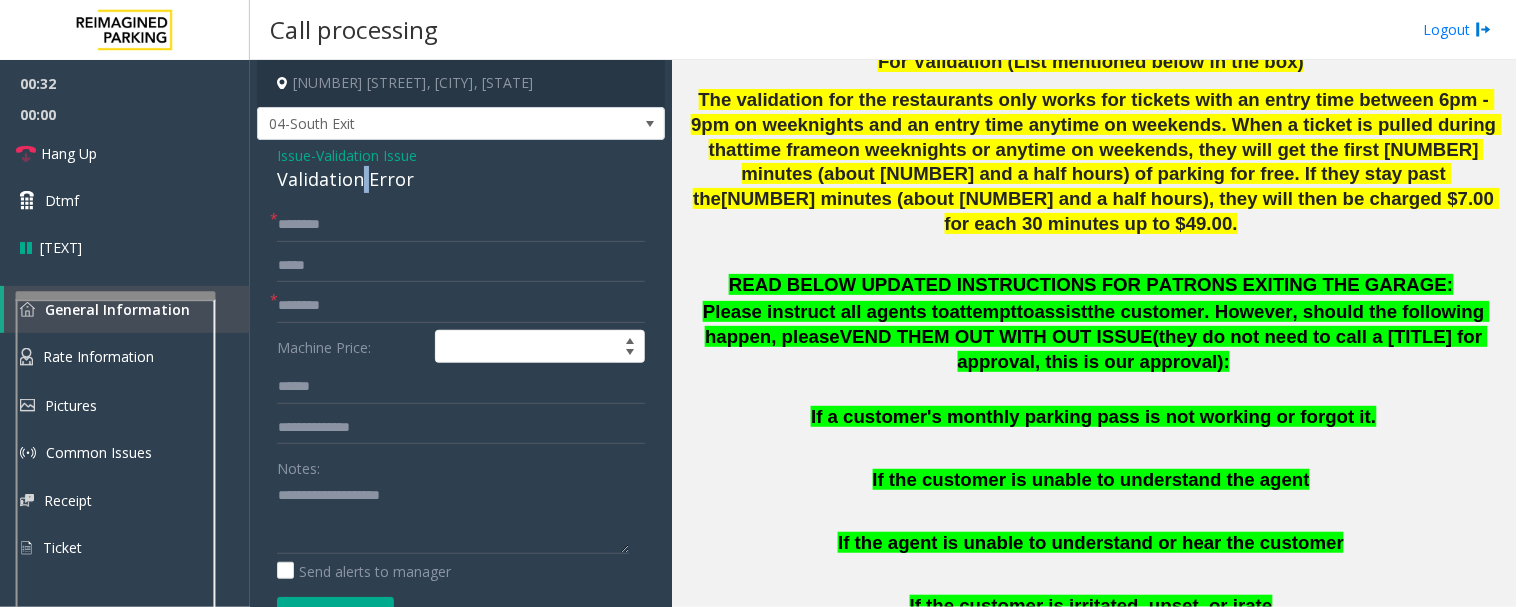 click on "Validation Error" 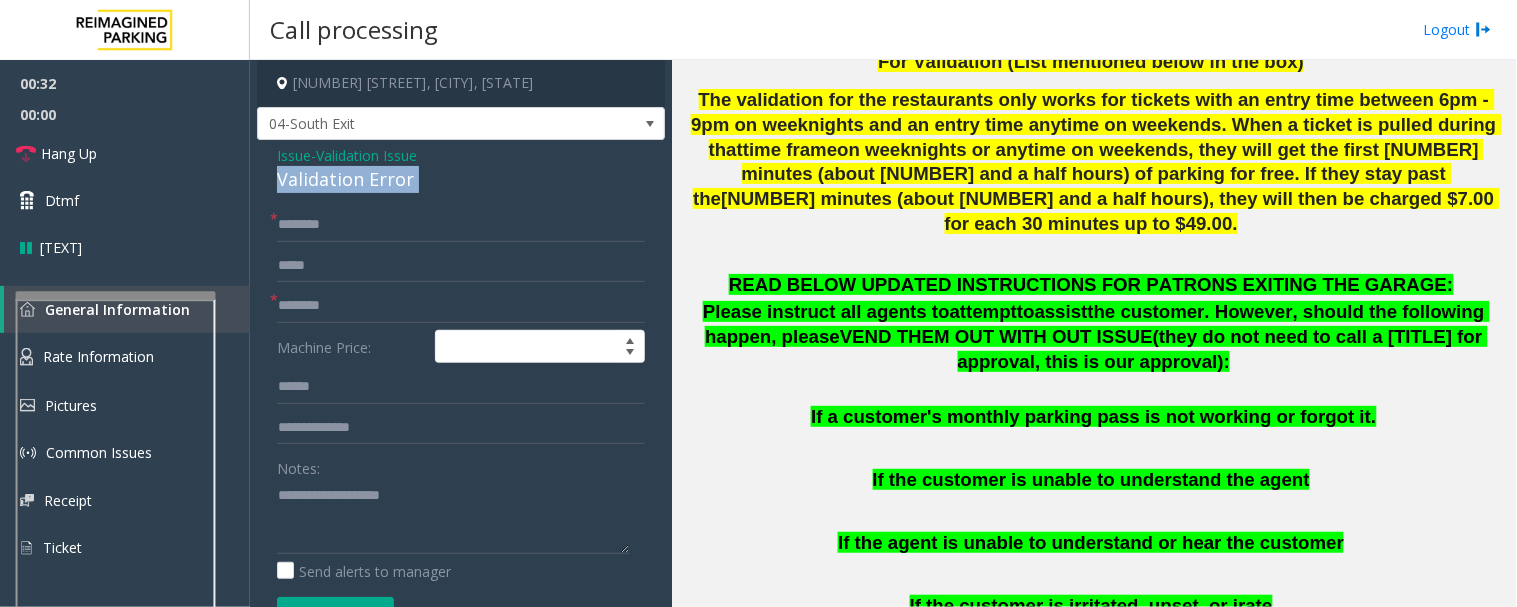 click on "Validation Error" 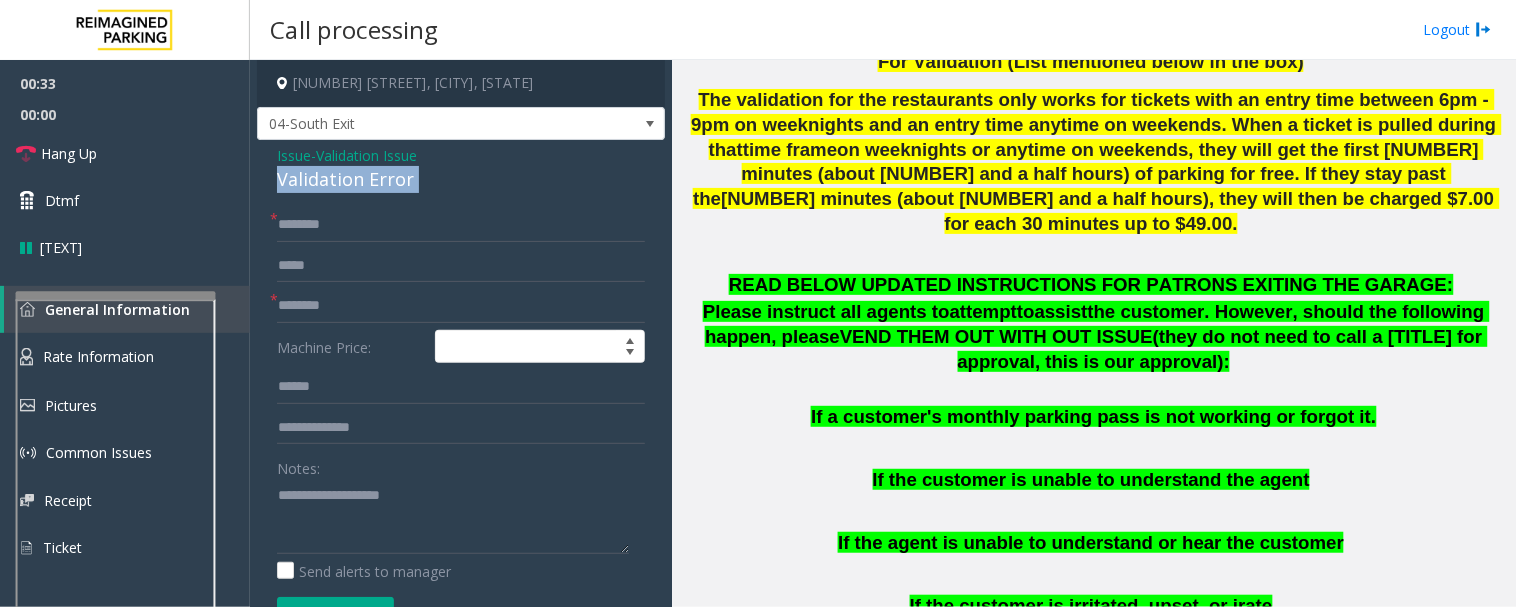 copy on "Validation Error" 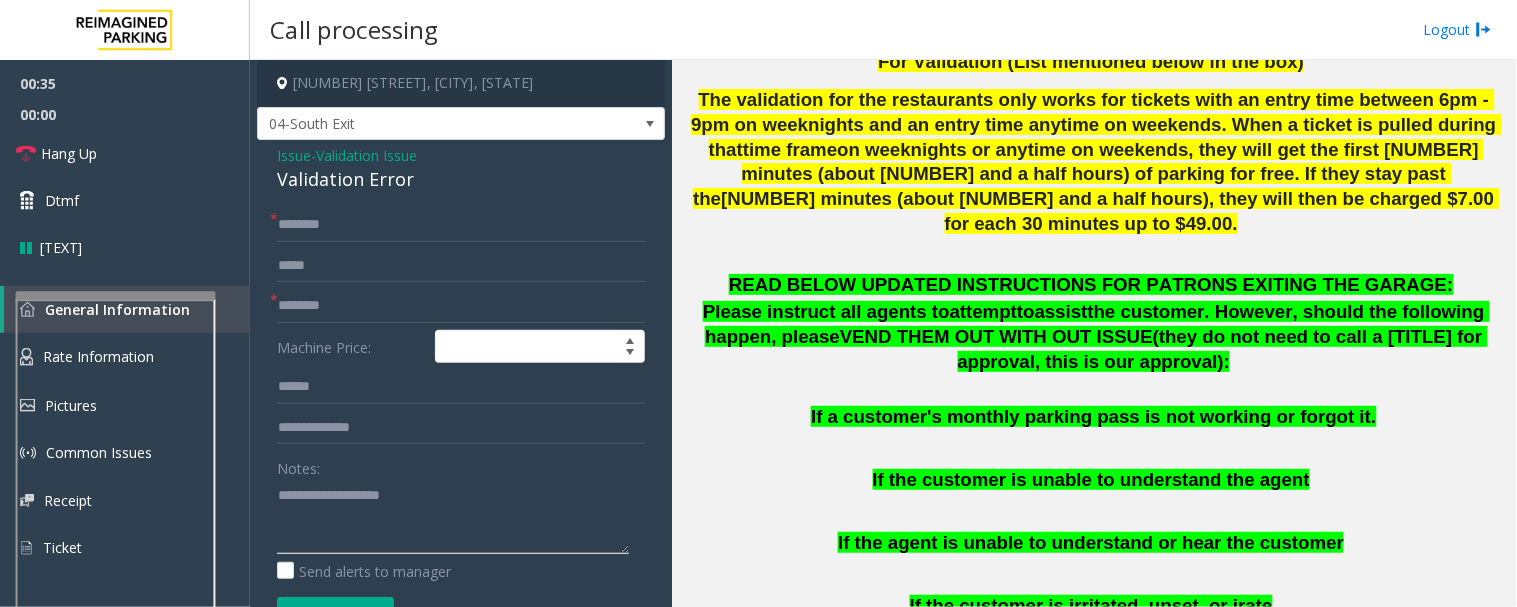 click 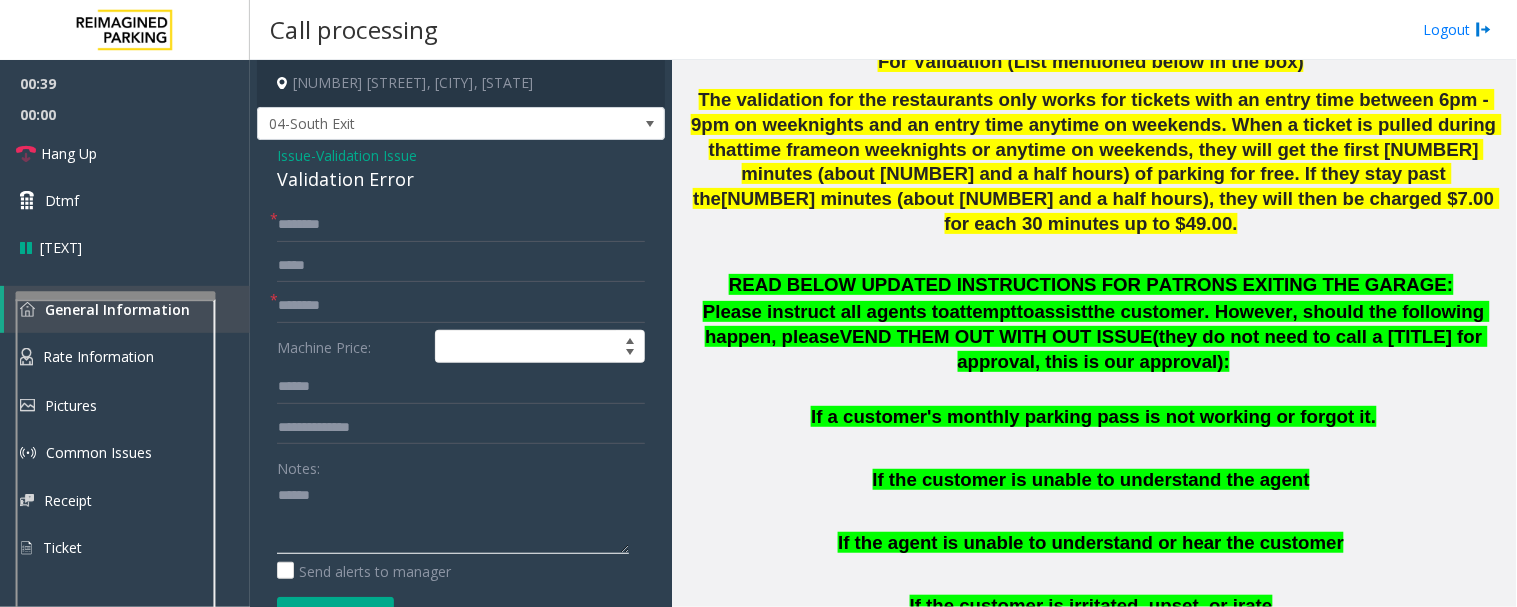 paste on "**********" 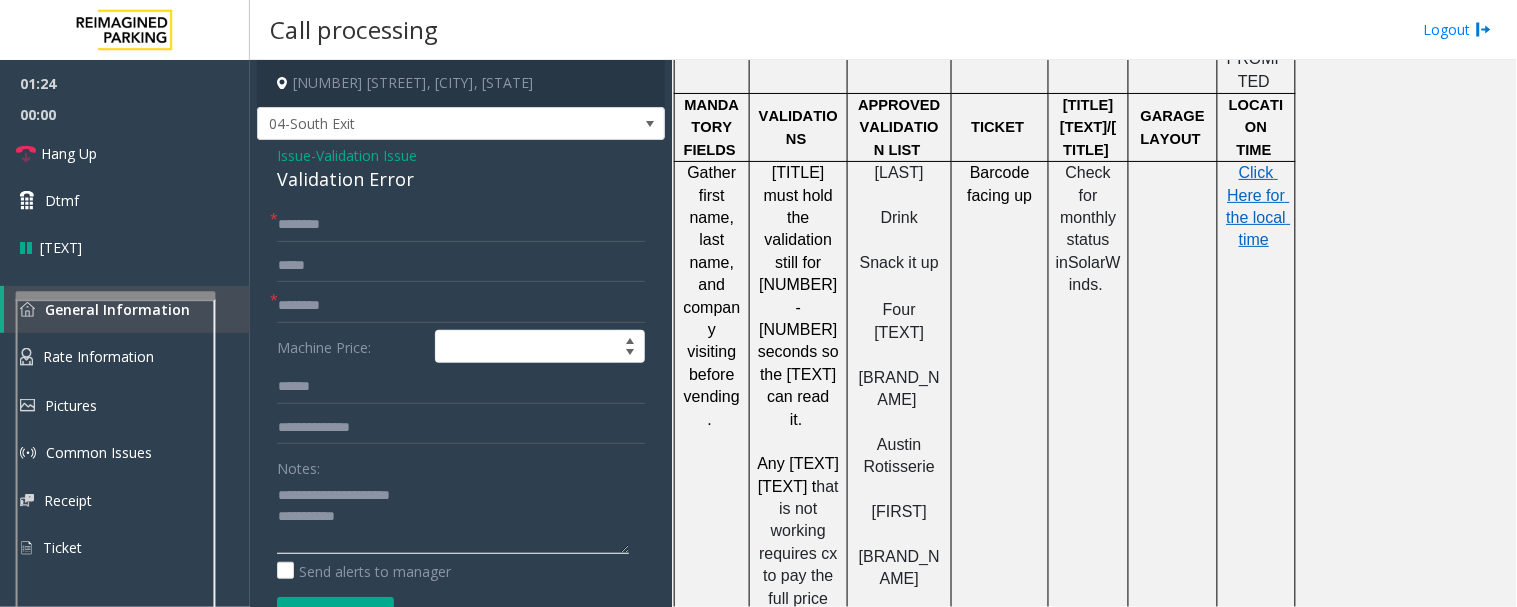 scroll, scrollTop: 2000, scrollLeft: 0, axis: vertical 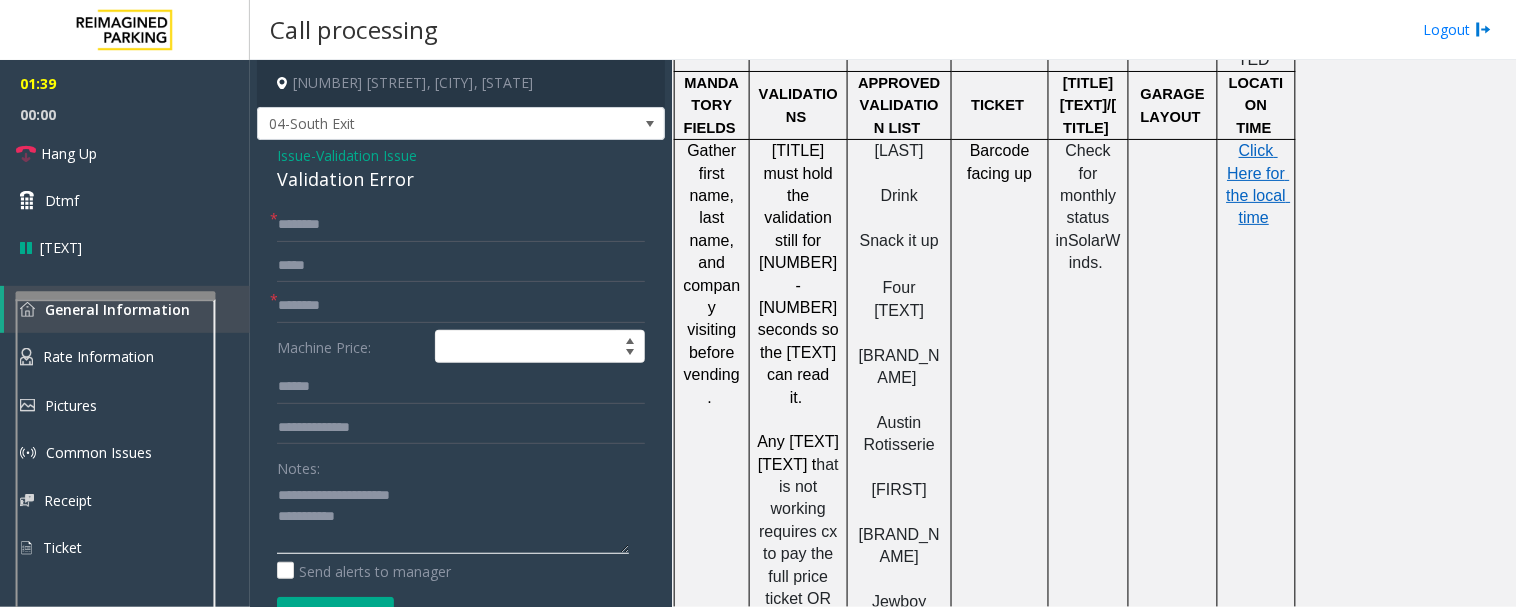 type on "**********" 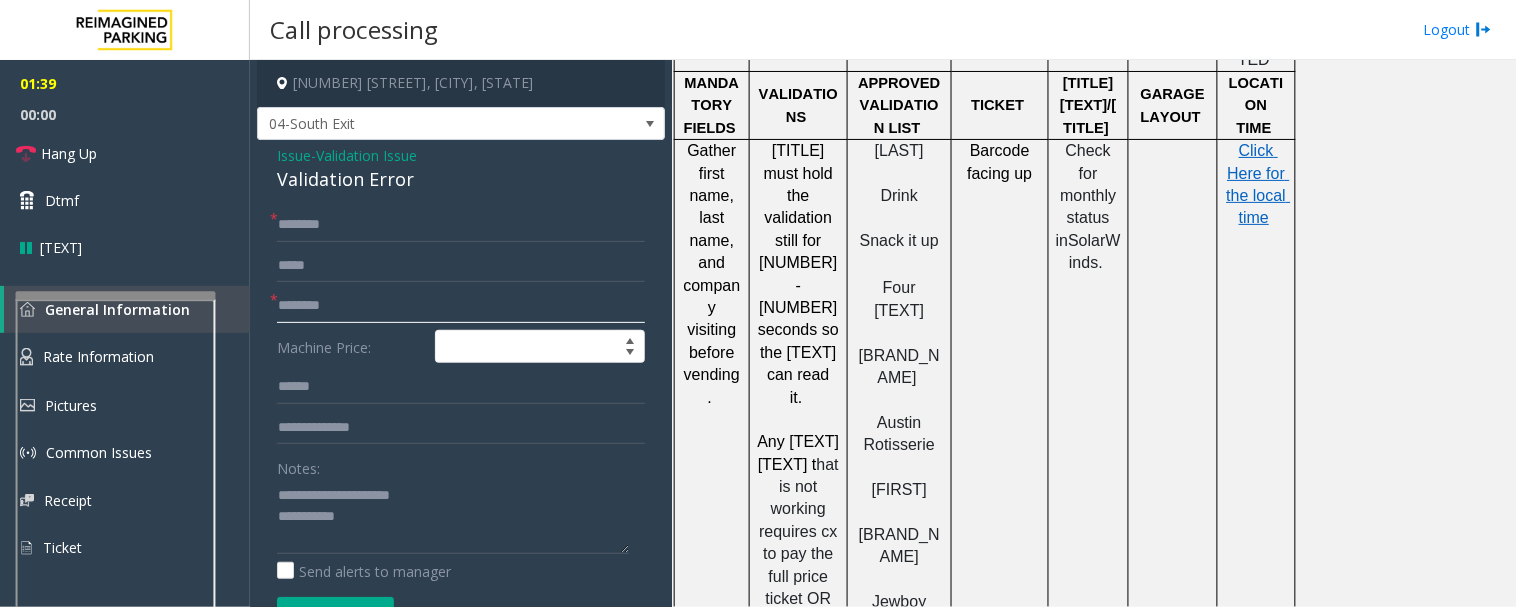 click 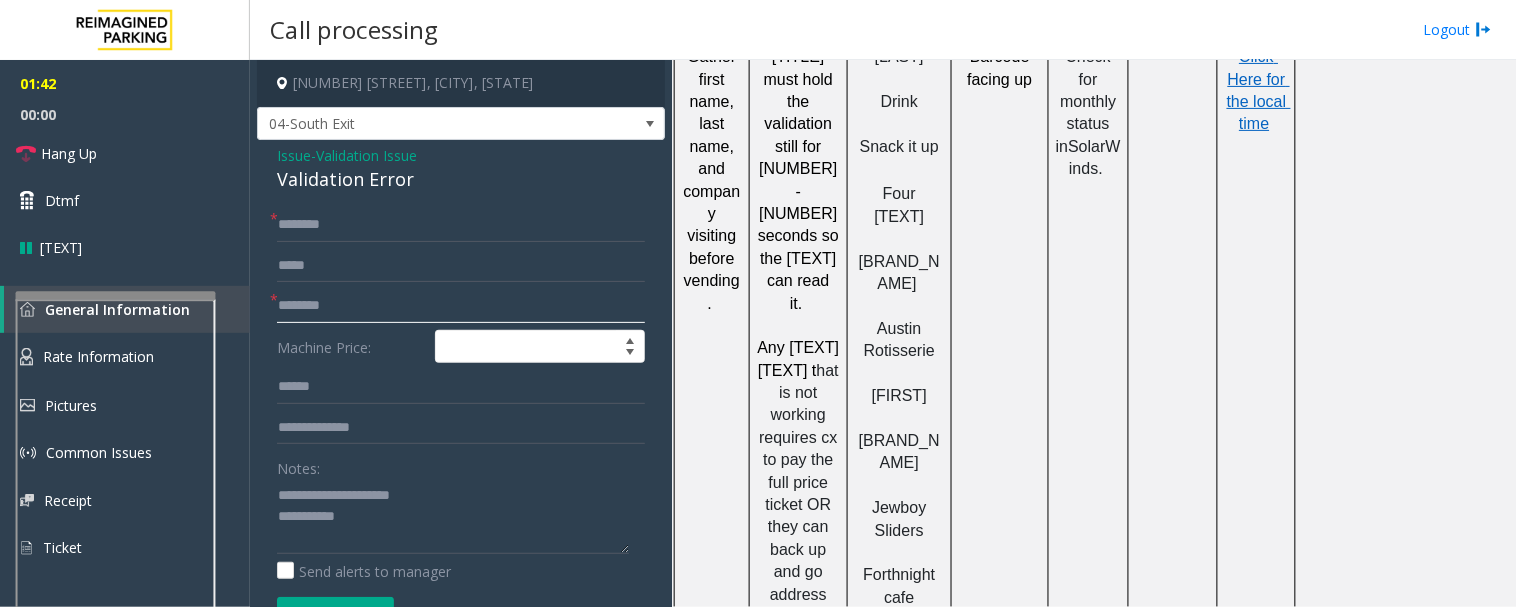 scroll, scrollTop: 2000, scrollLeft: 0, axis: vertical 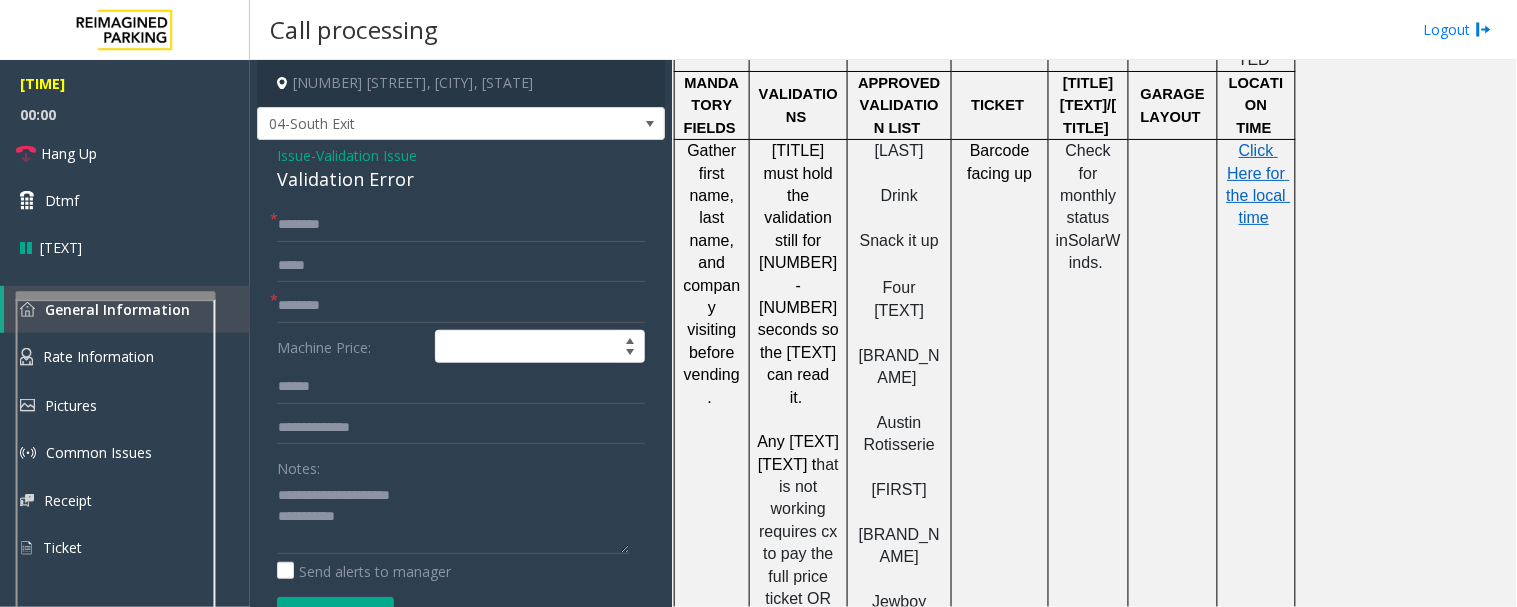 click on "* * Machine Price: Notes:                      Send alerts to manager  Vend Gate  * Vend will be performed using 9# tone" 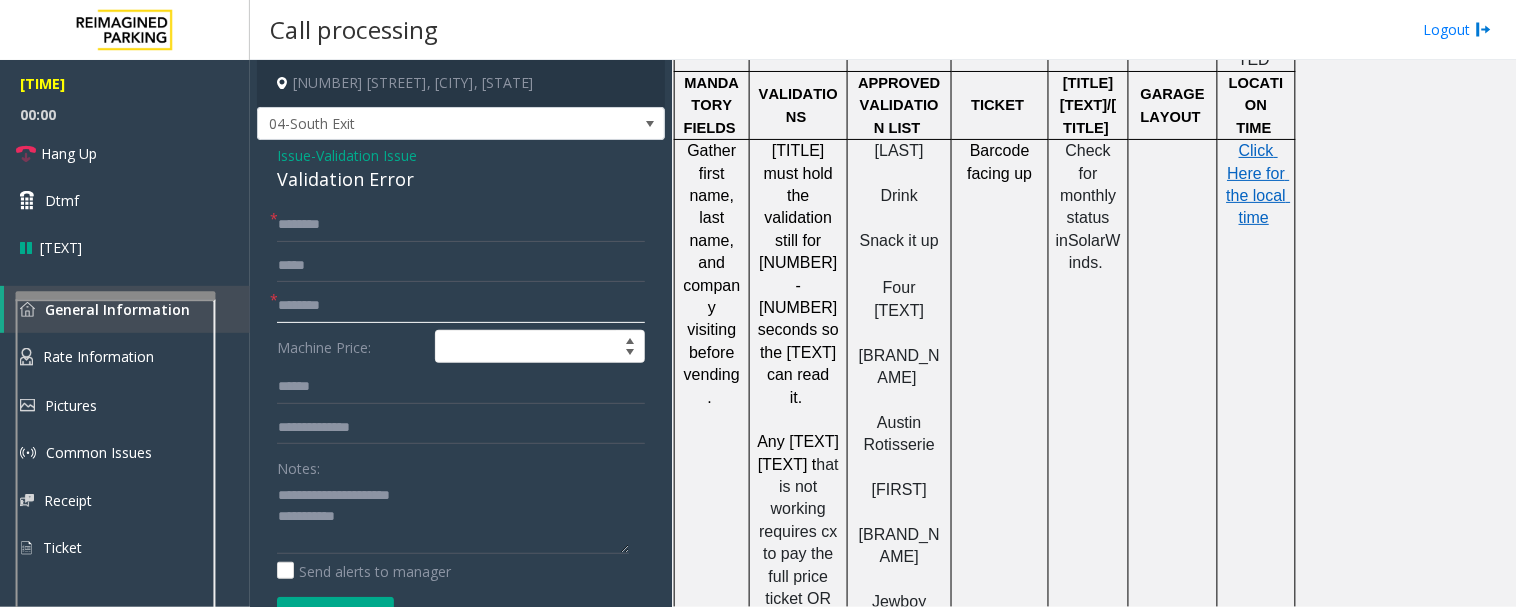 click 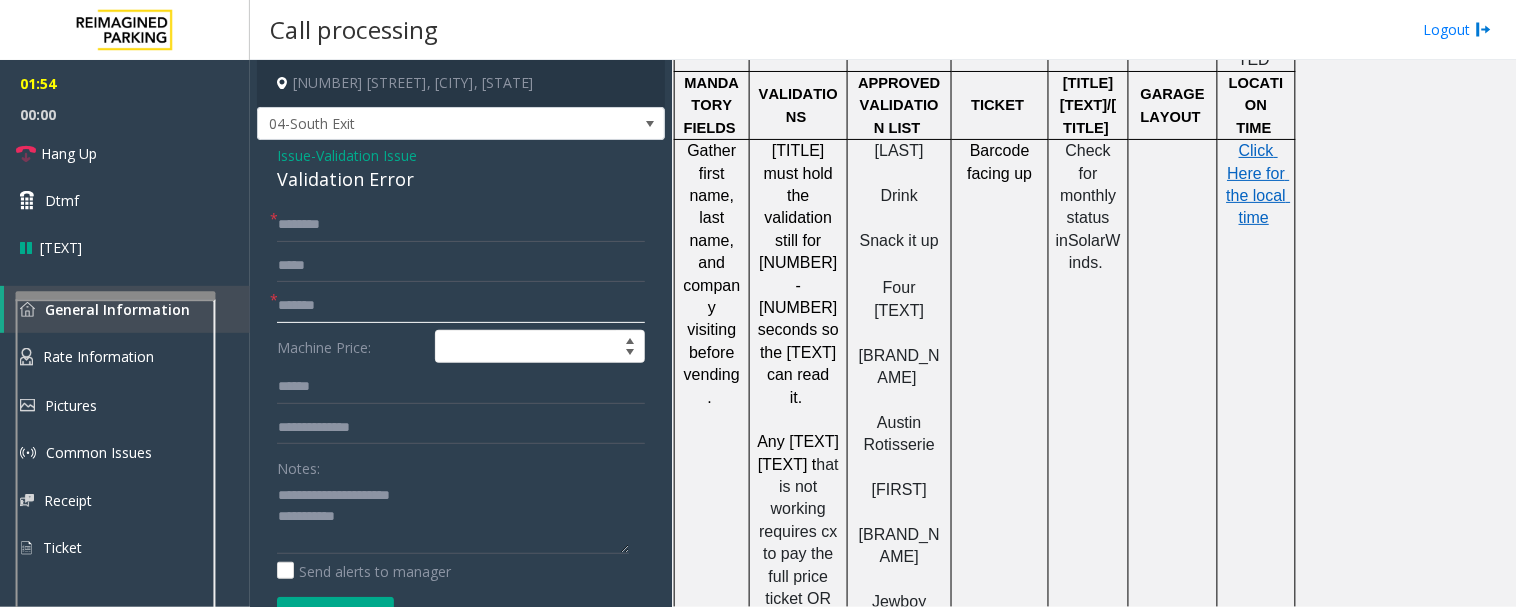 type on "******" 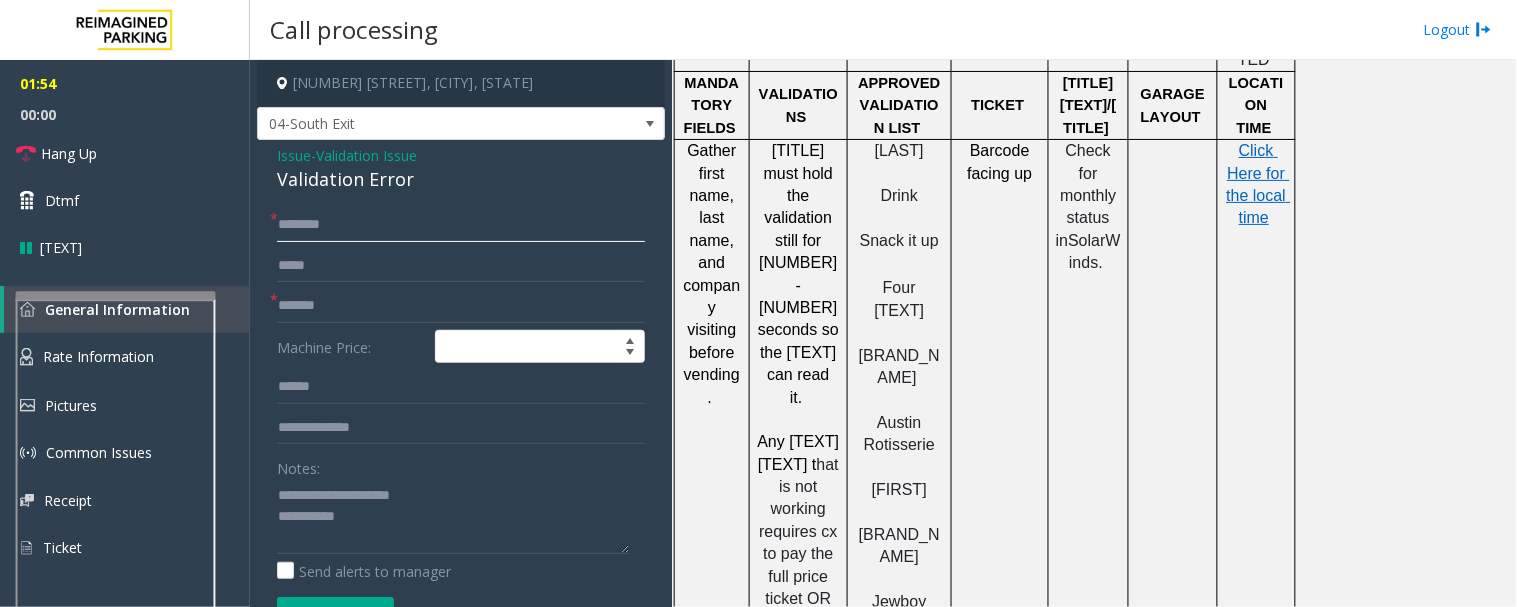 click 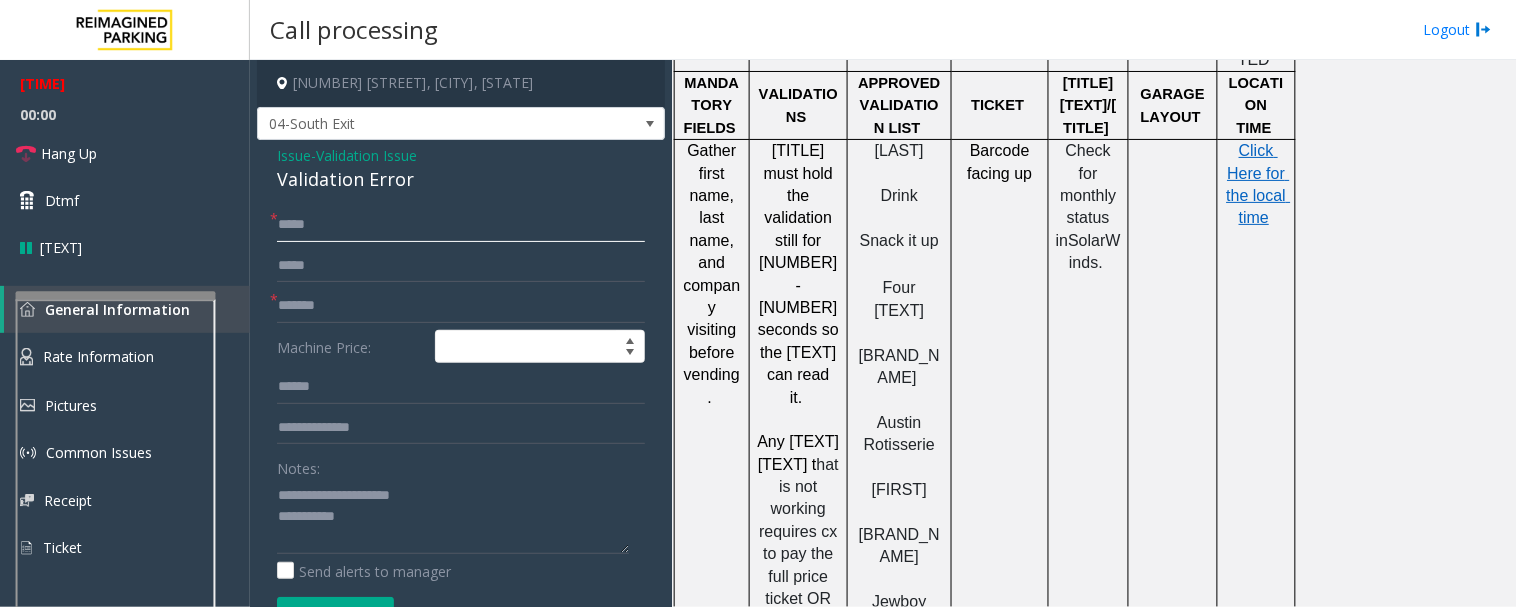 type on "*****" 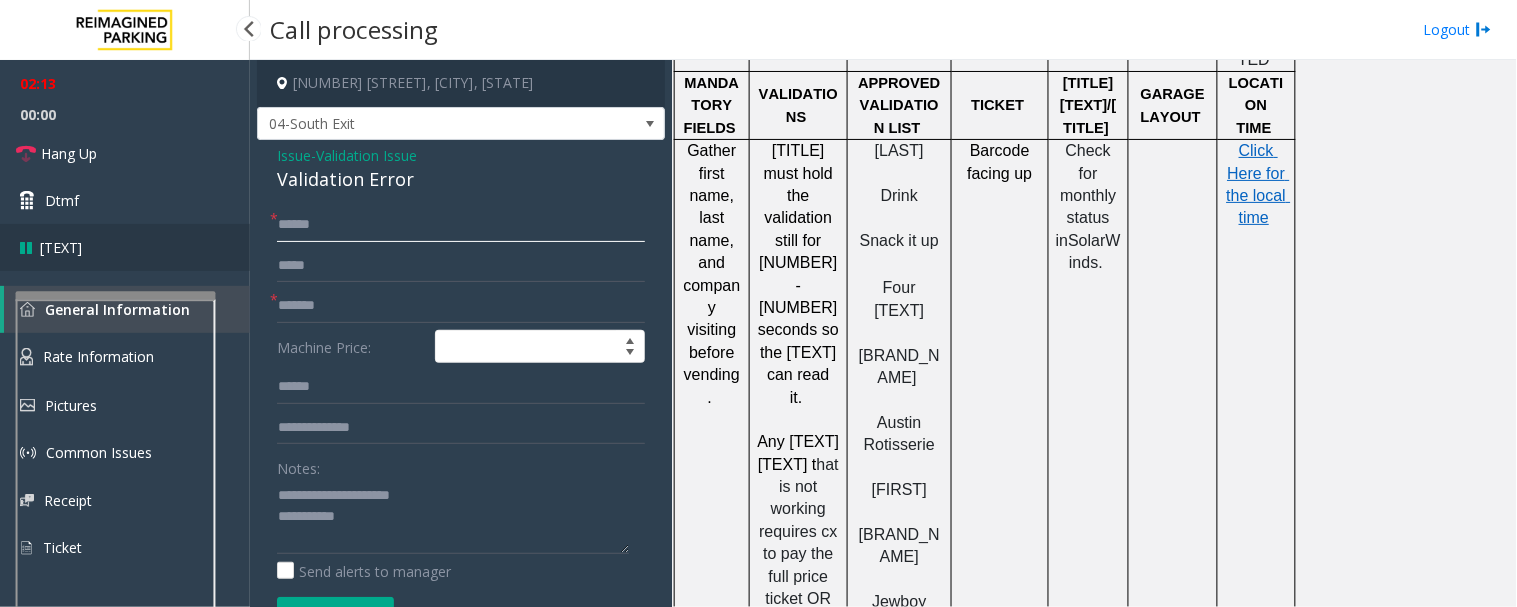 drag, startPoint x: 314, startPoint y: 225, endPoint x: 236, endPoint y: 225, distance: 78 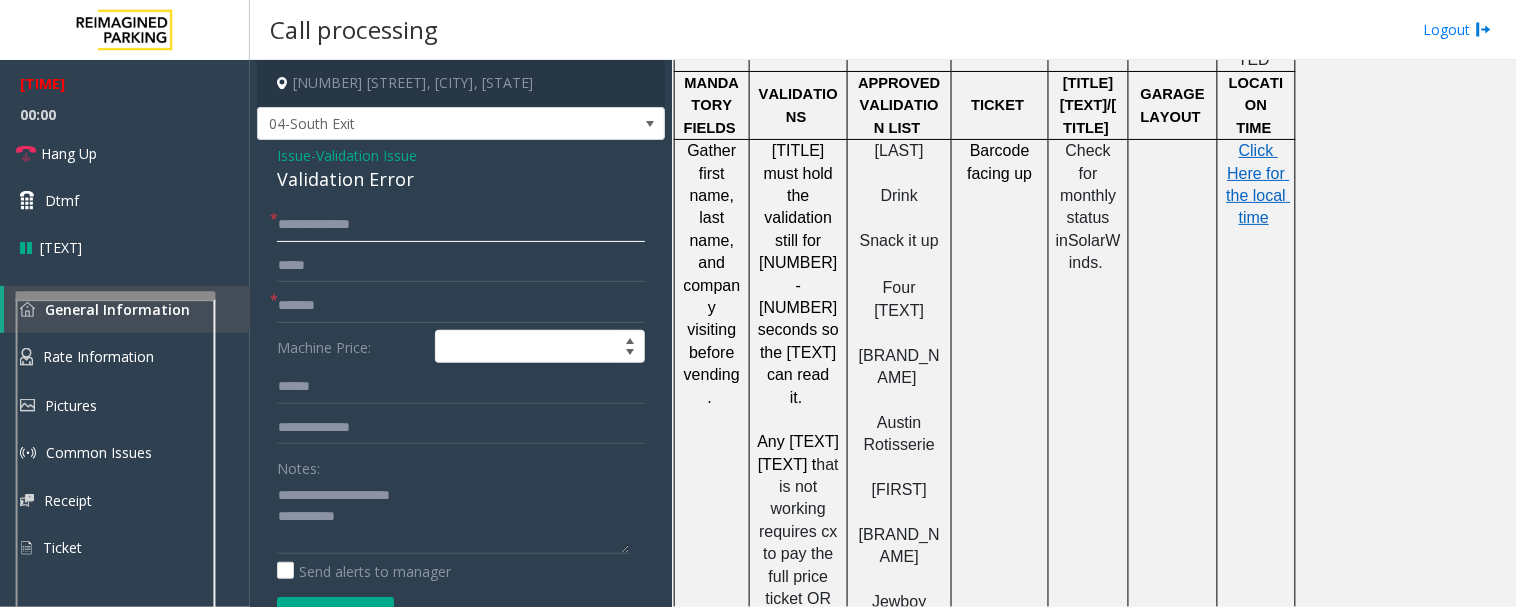 type on "**********" 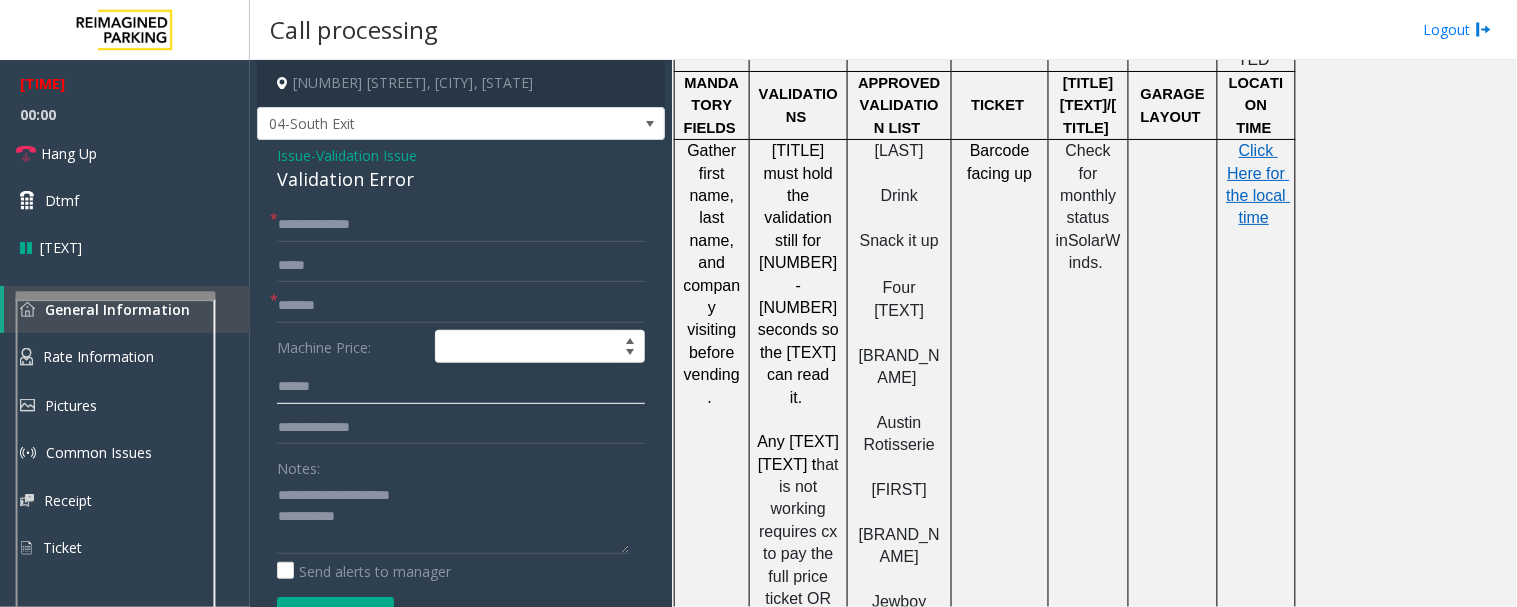 click 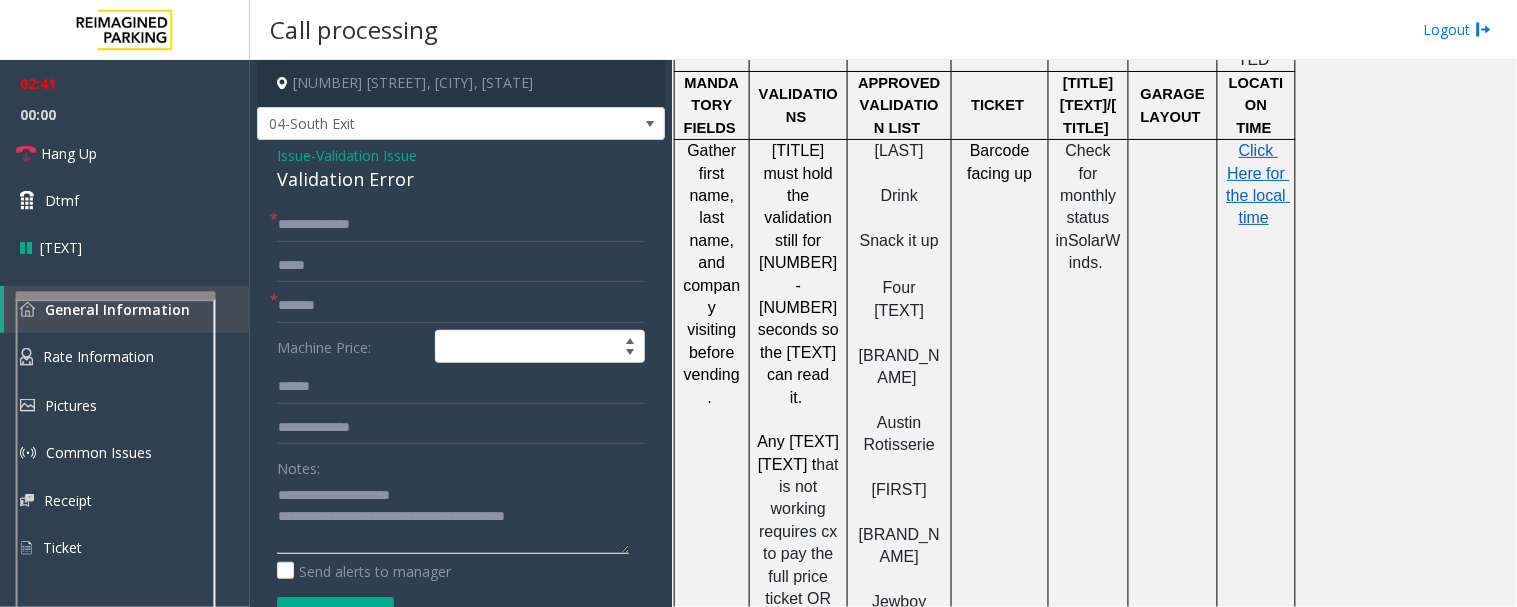 type on "**********" 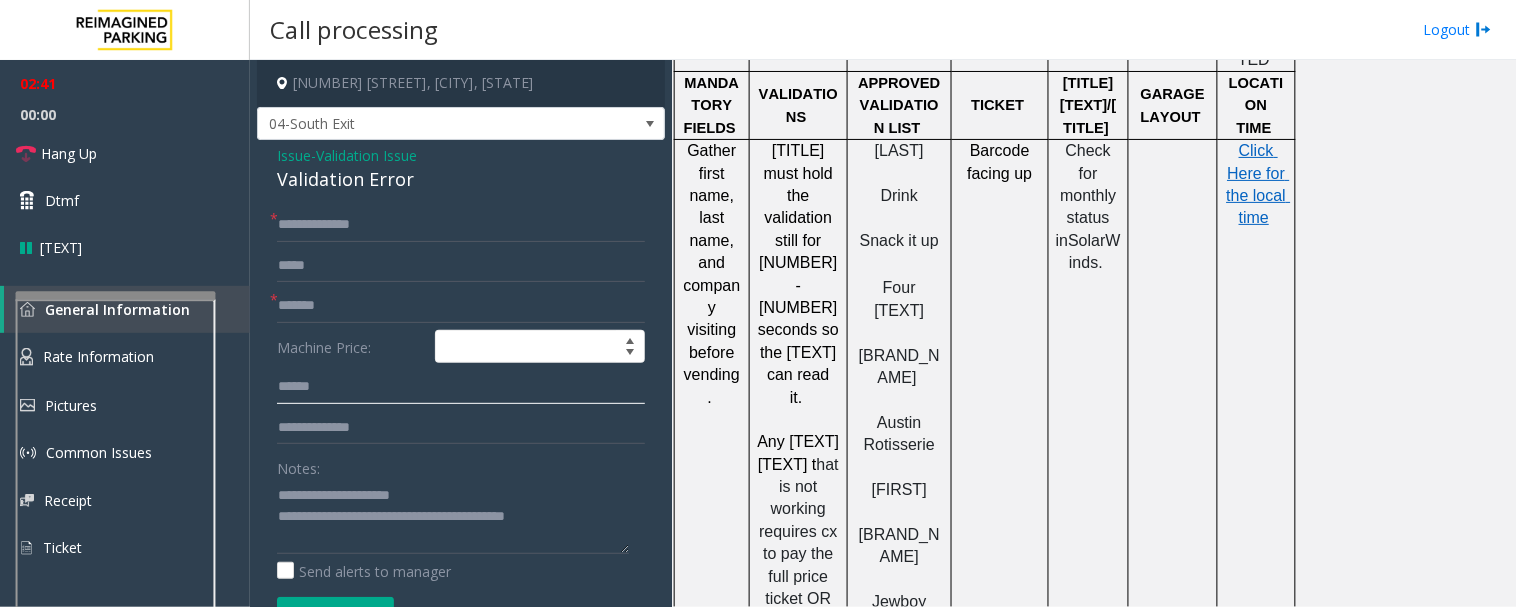 click 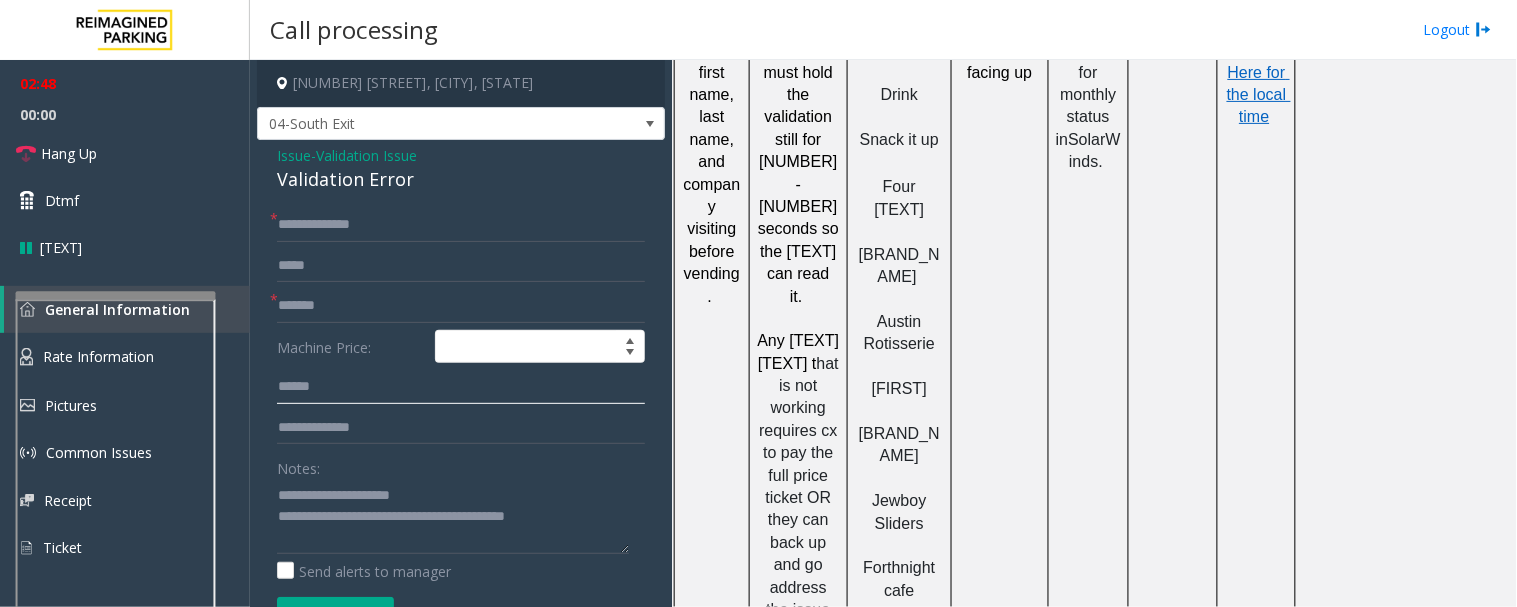 scroll, scrollTop: 2222, scrollLeft: 0, axis: vertical 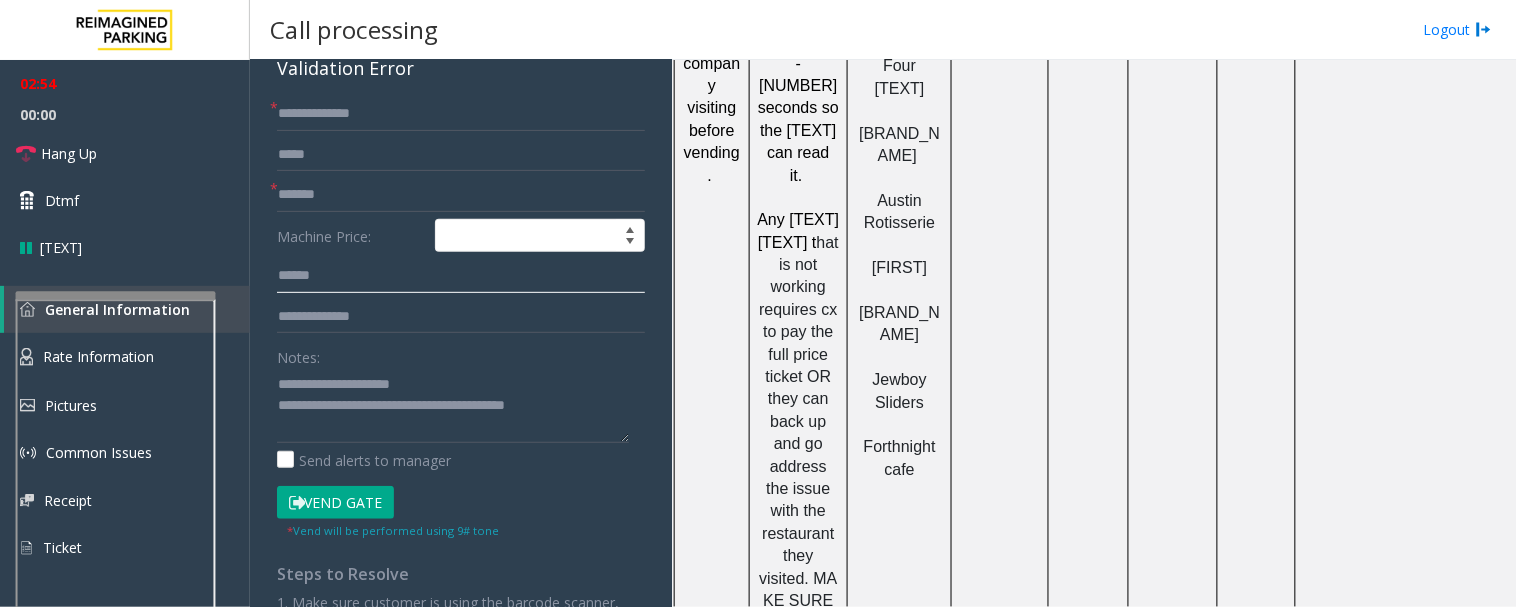 type on "******" 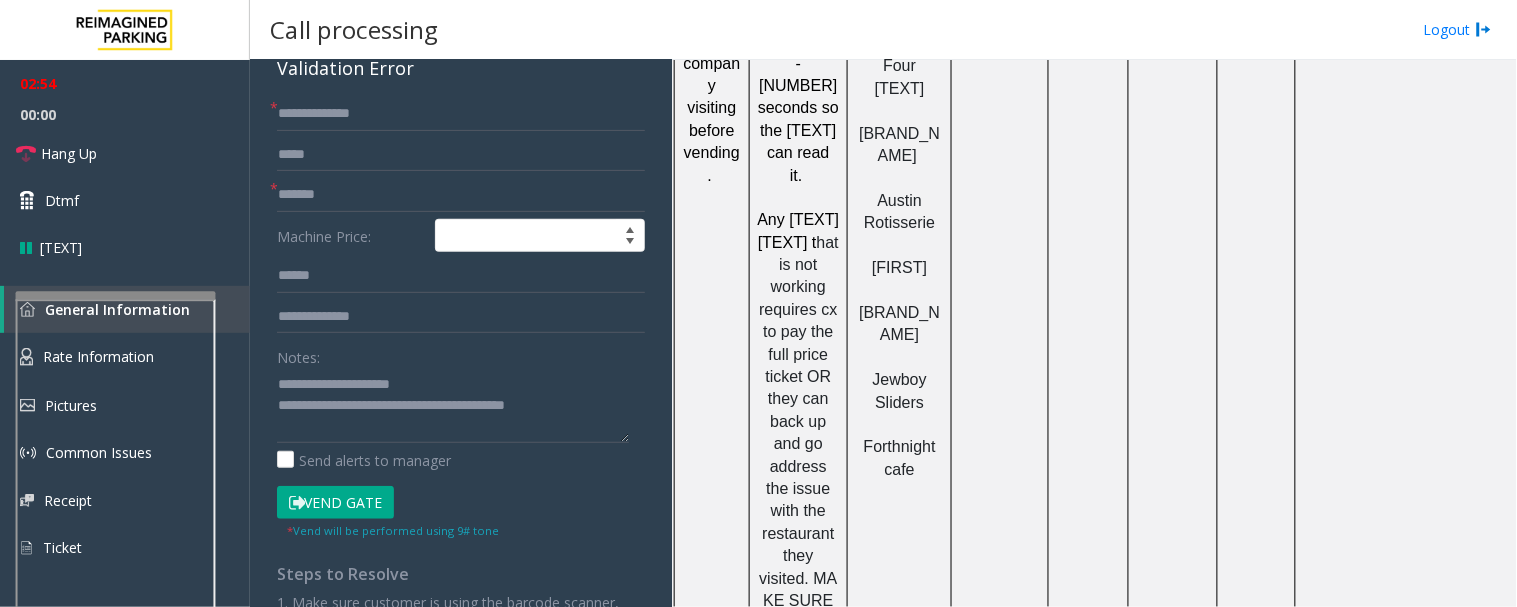 click on "Vend Gate" 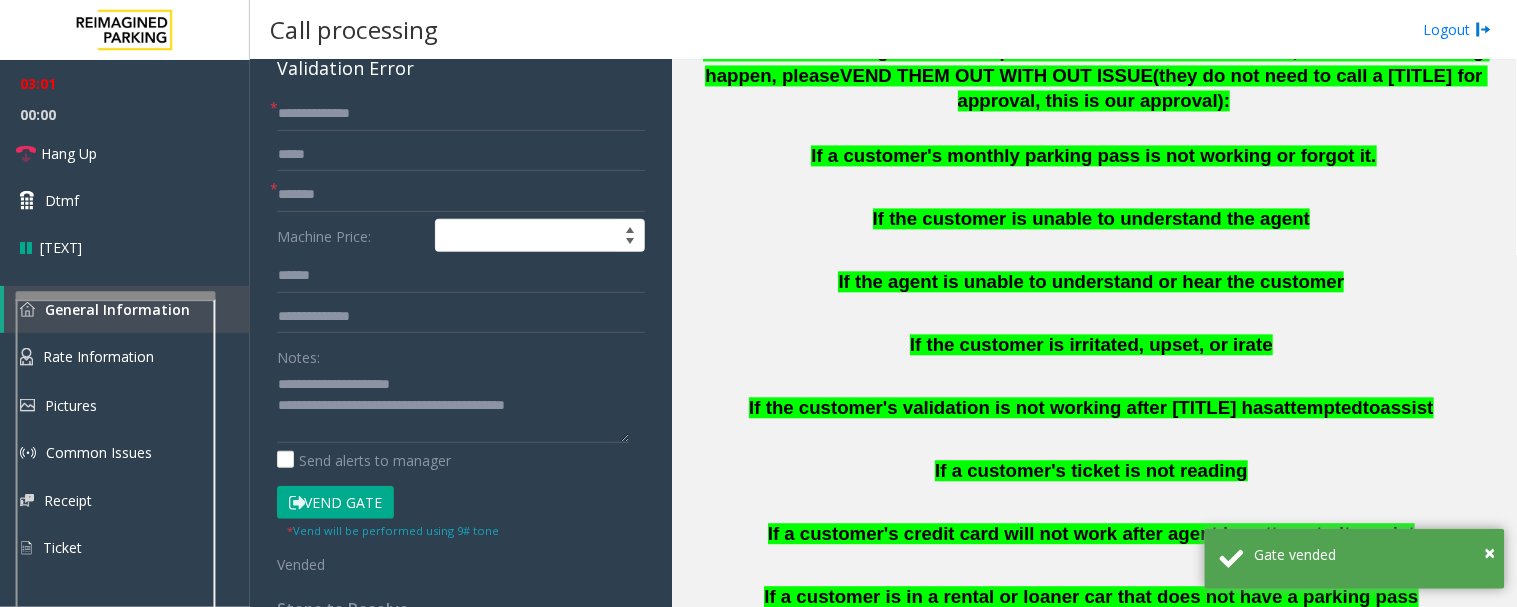 scroll, scrollTop: 1000, scrollLeft: 0, axis: vertical 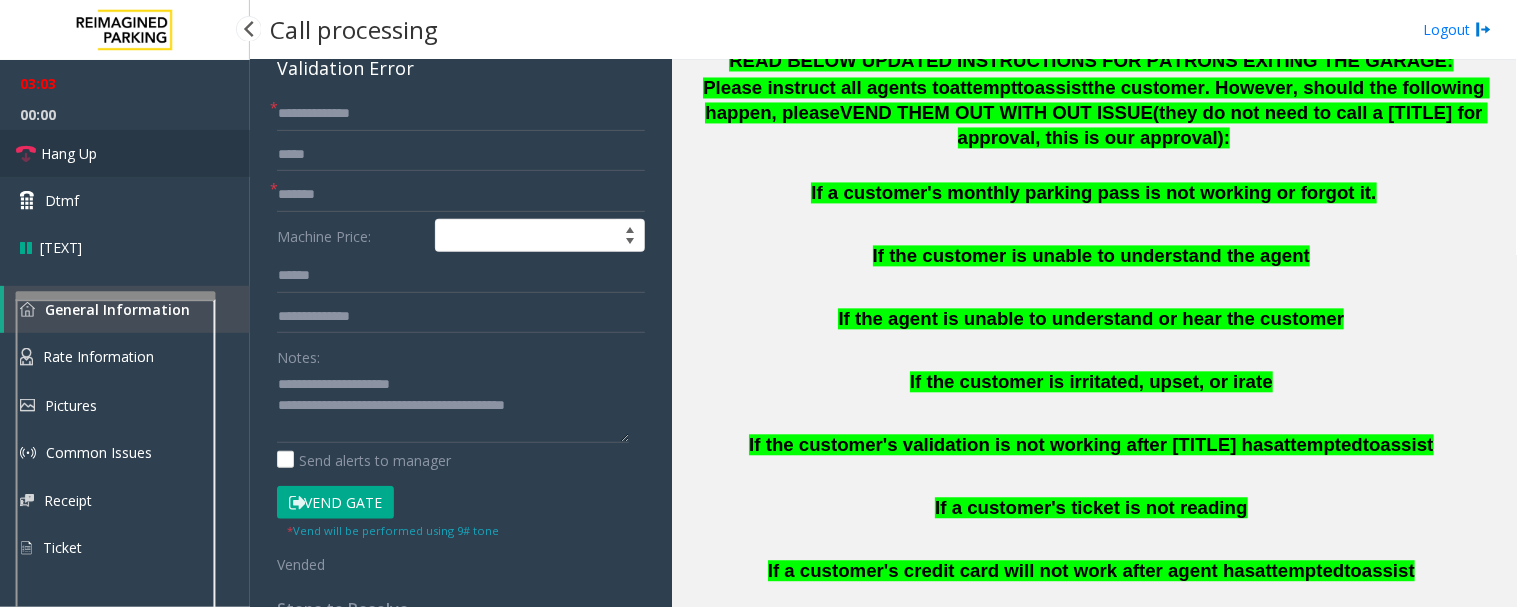 click at bounding box center [26, 154] 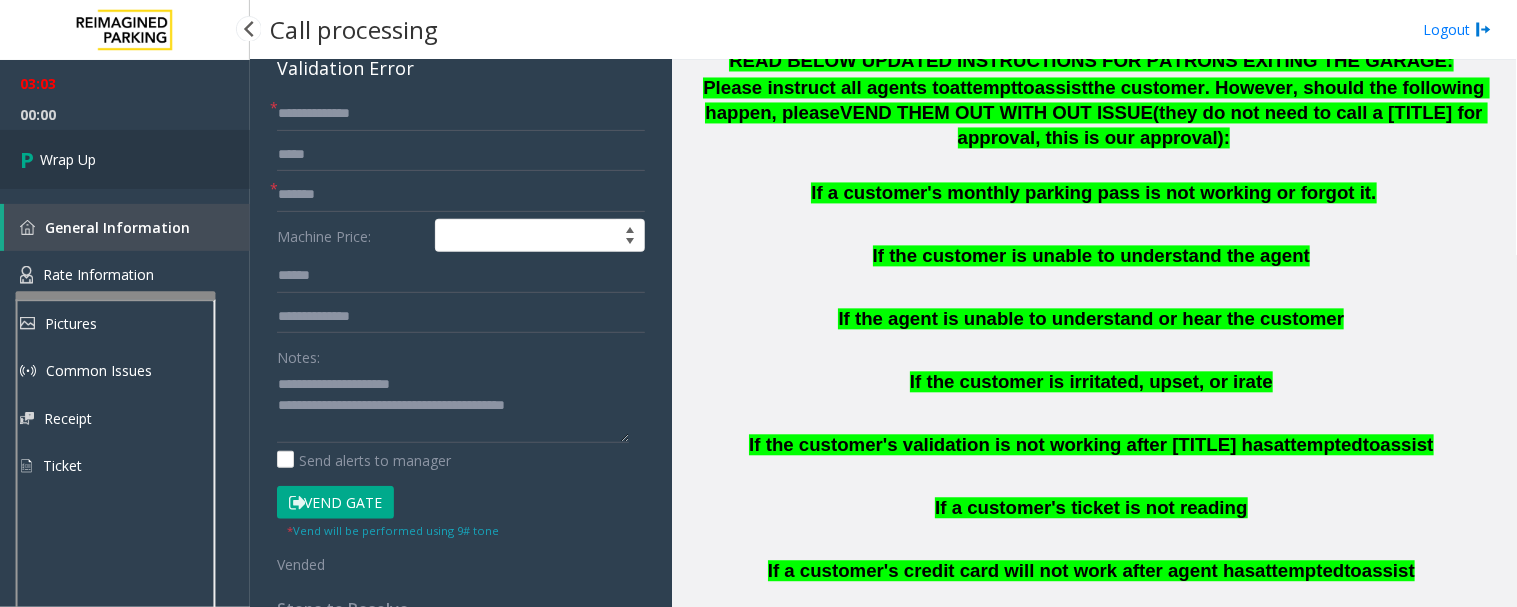 click at bounding box center [30, 159] 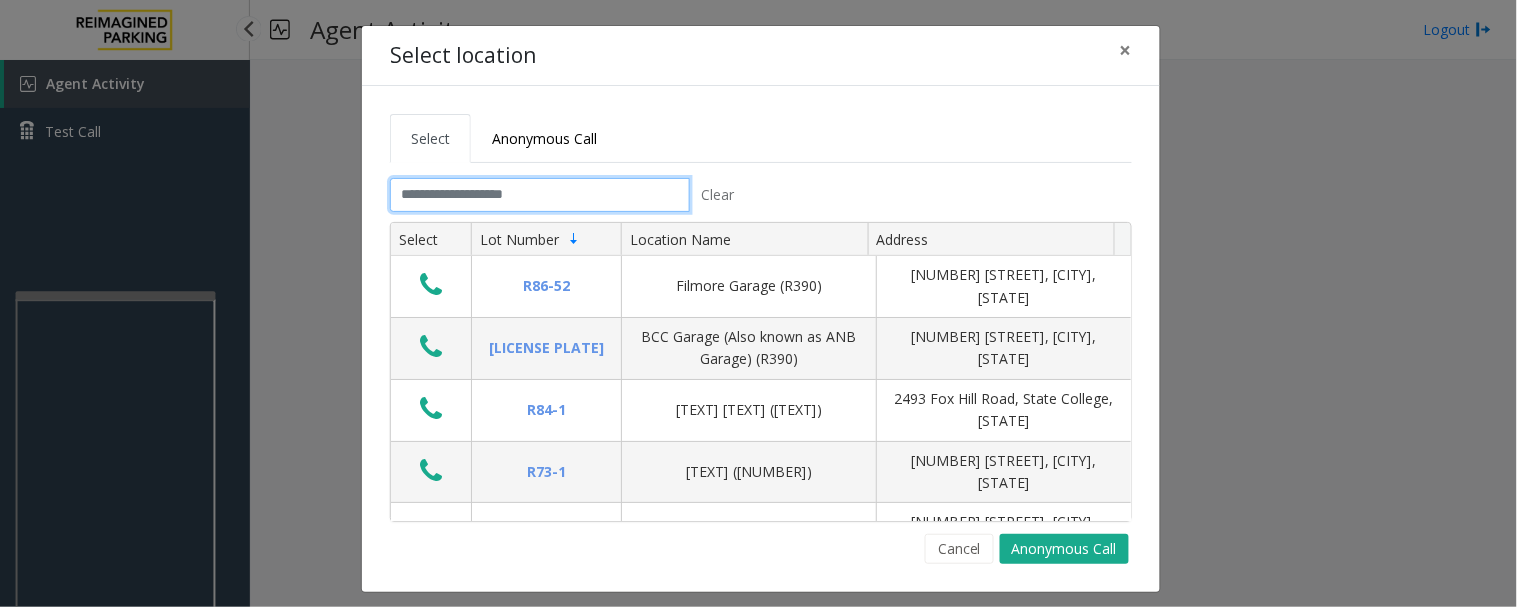 click 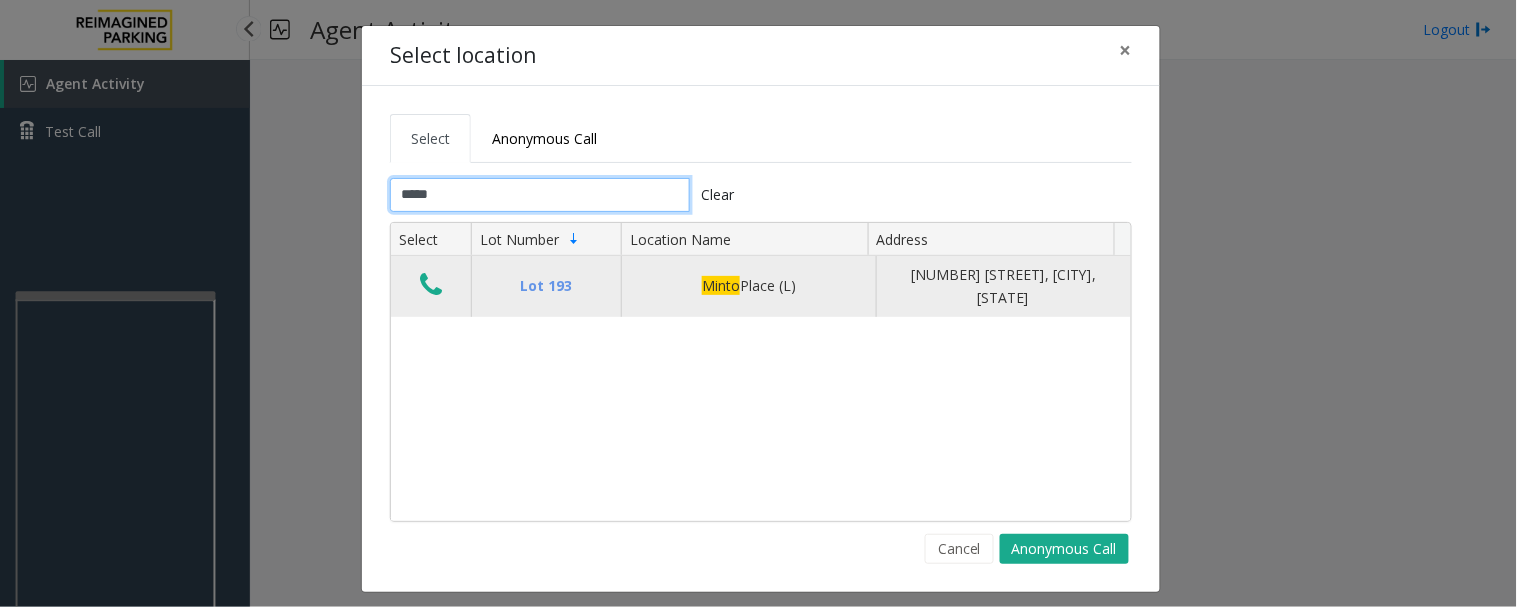 type on "*****" 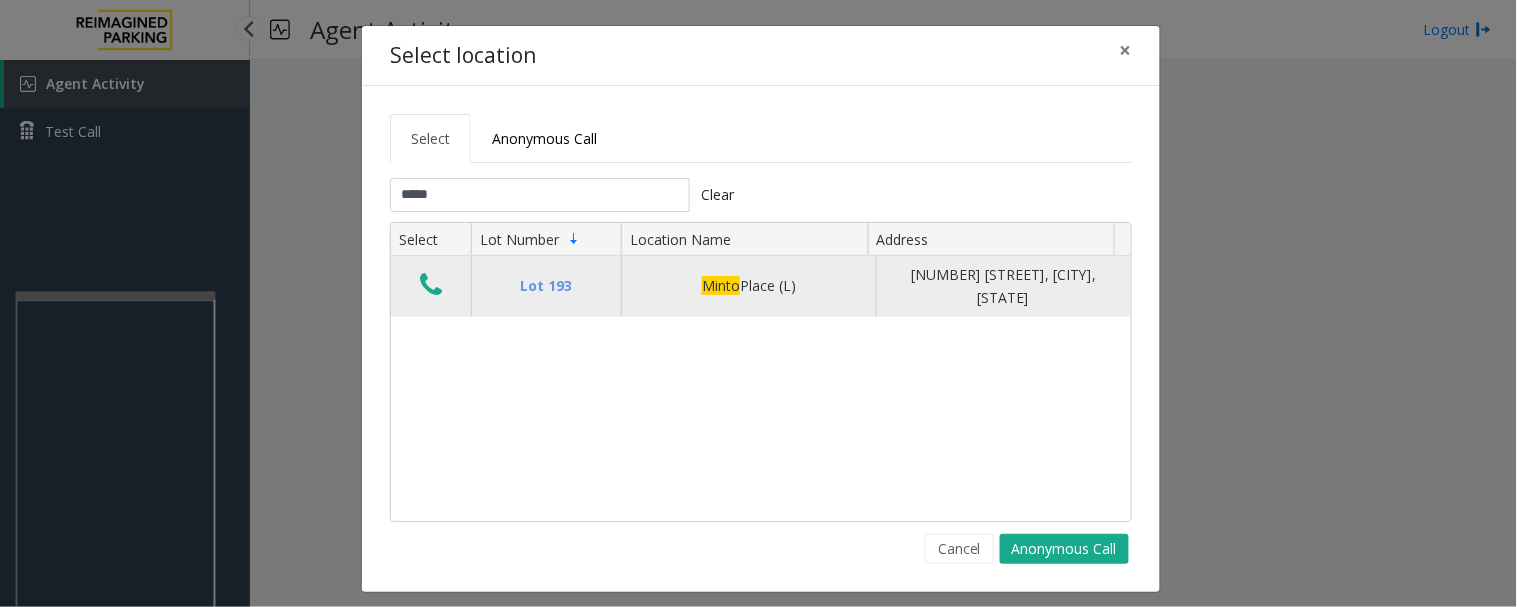 click 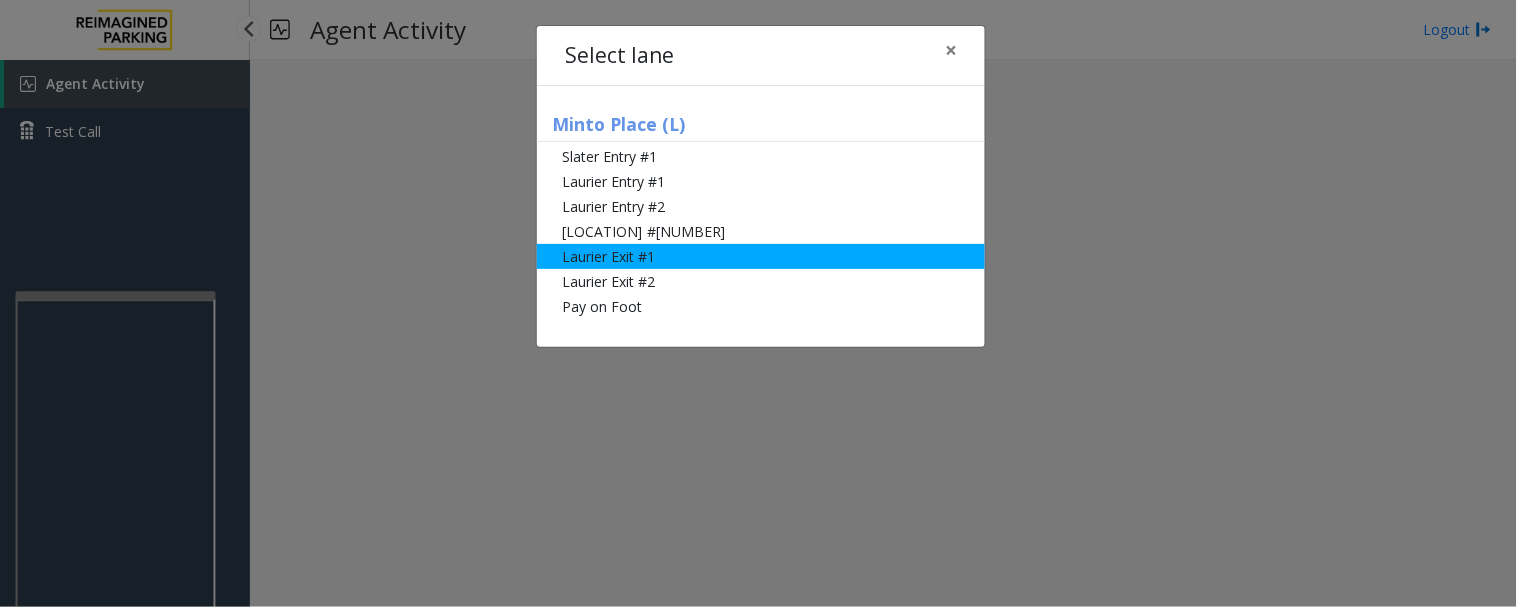 click on "Laurier Exit #1" 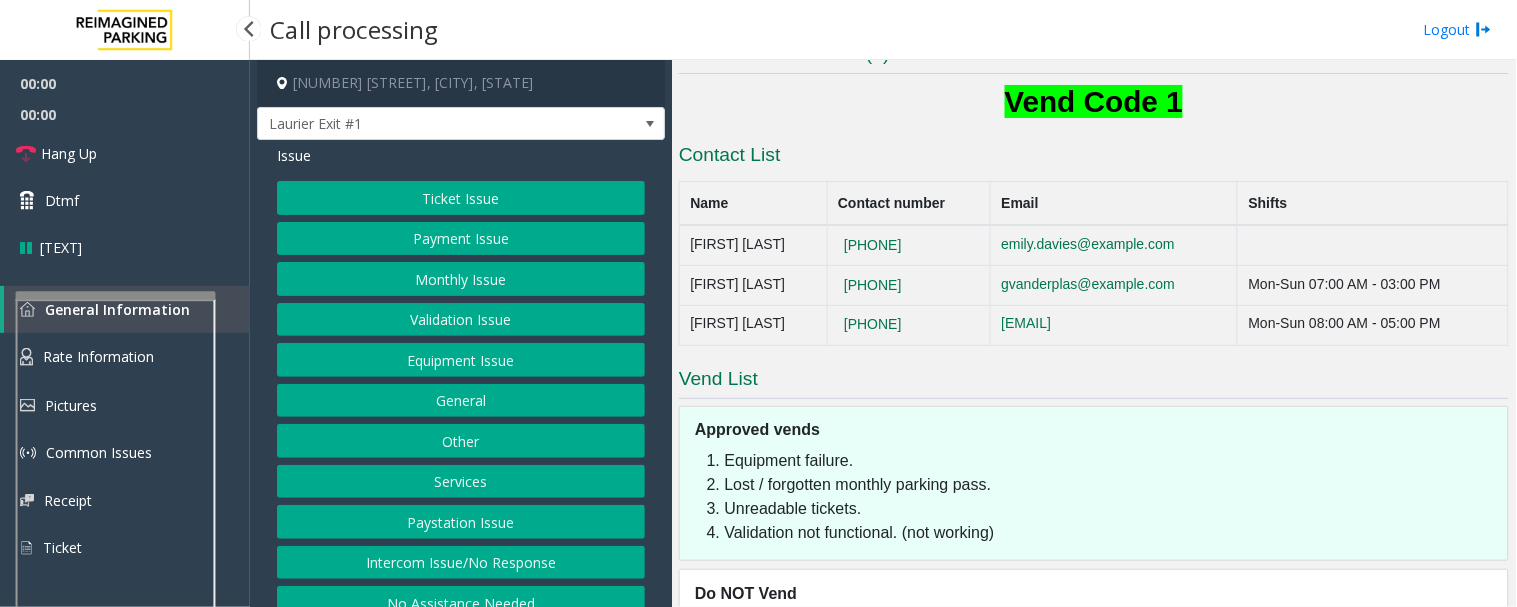 scroll, scrollTop: 444, scrollLeft: 0, axis: vertical 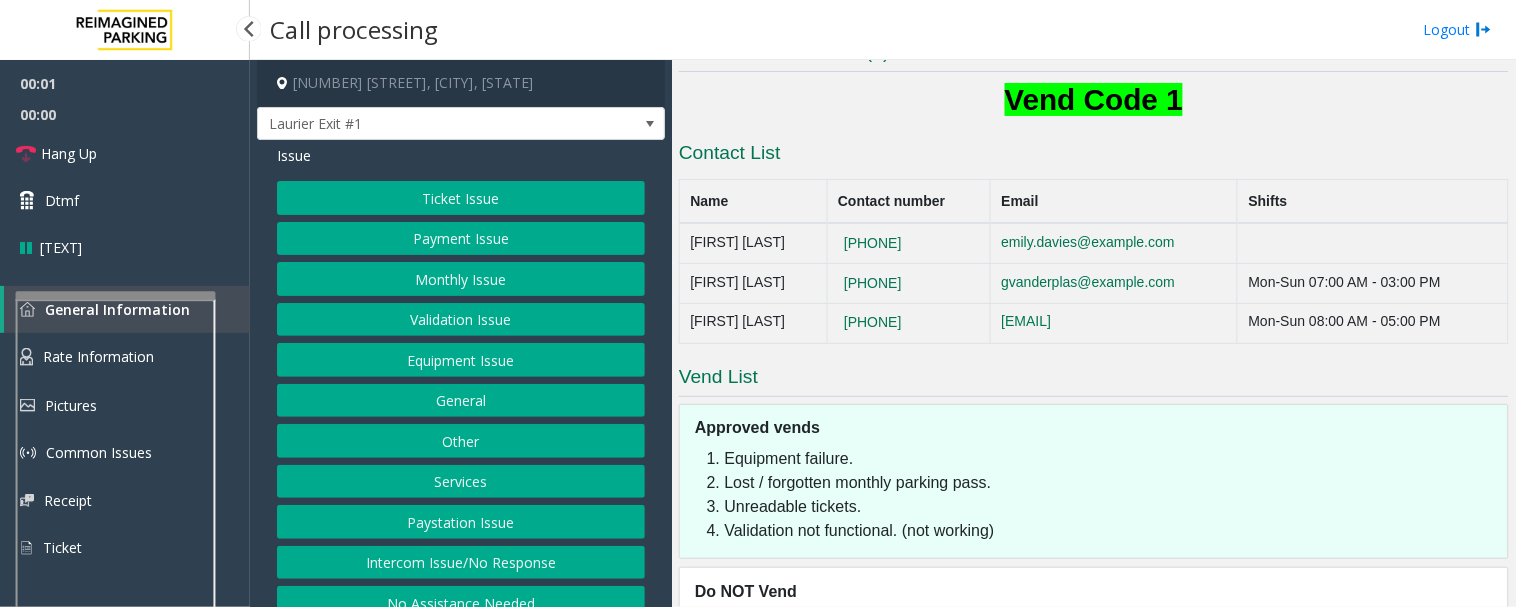 click on "Ticket Issue" 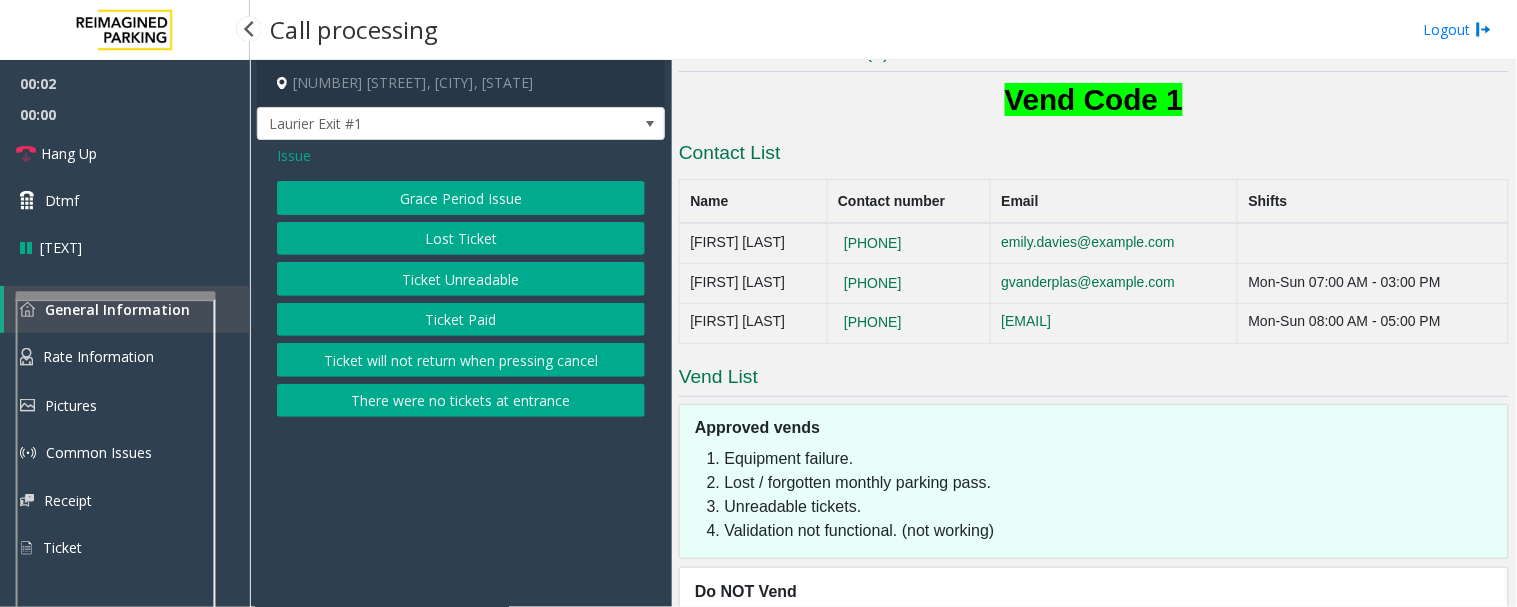 click on "Ticket Paid" 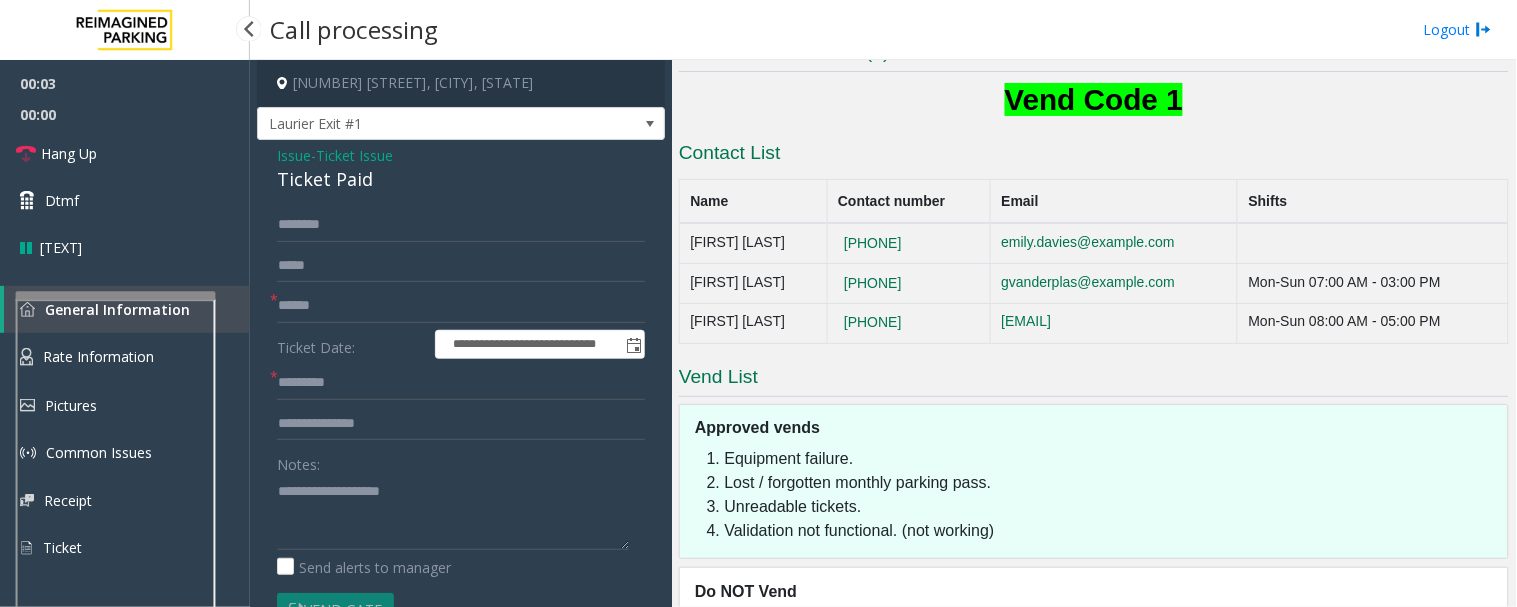 click on "Ticket Paid" 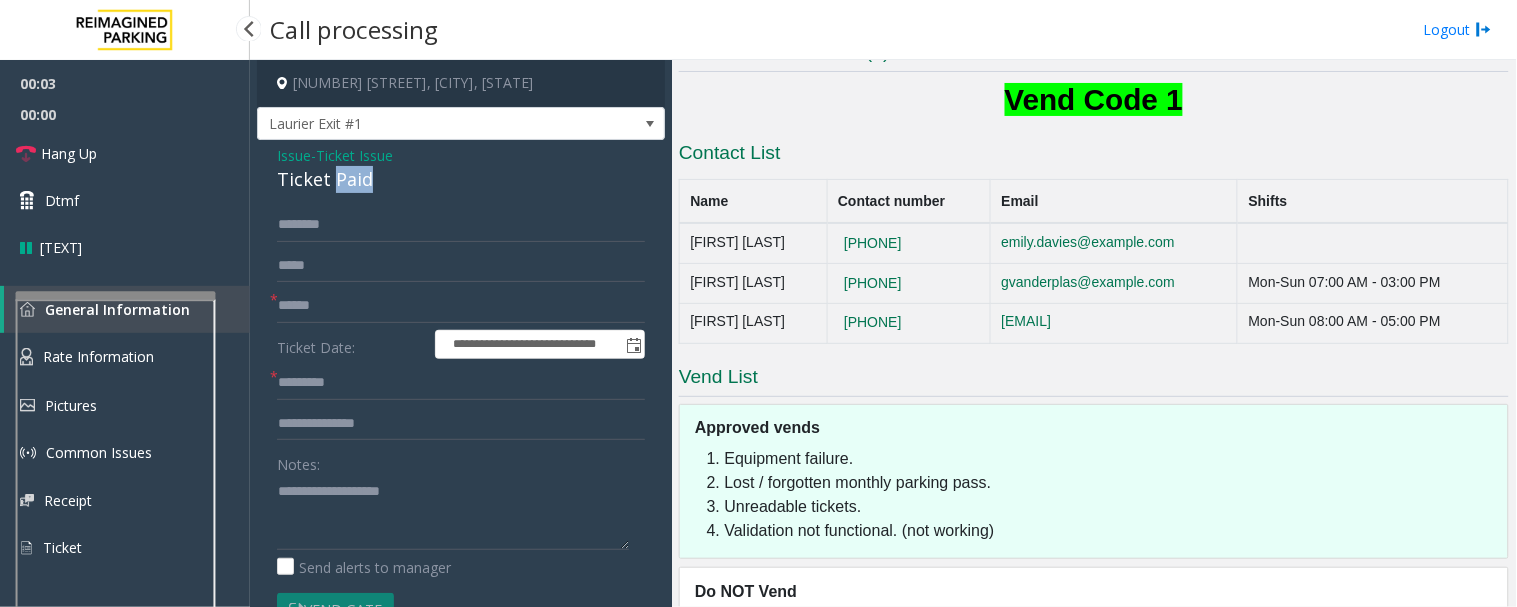 click on "Ticket Paid" 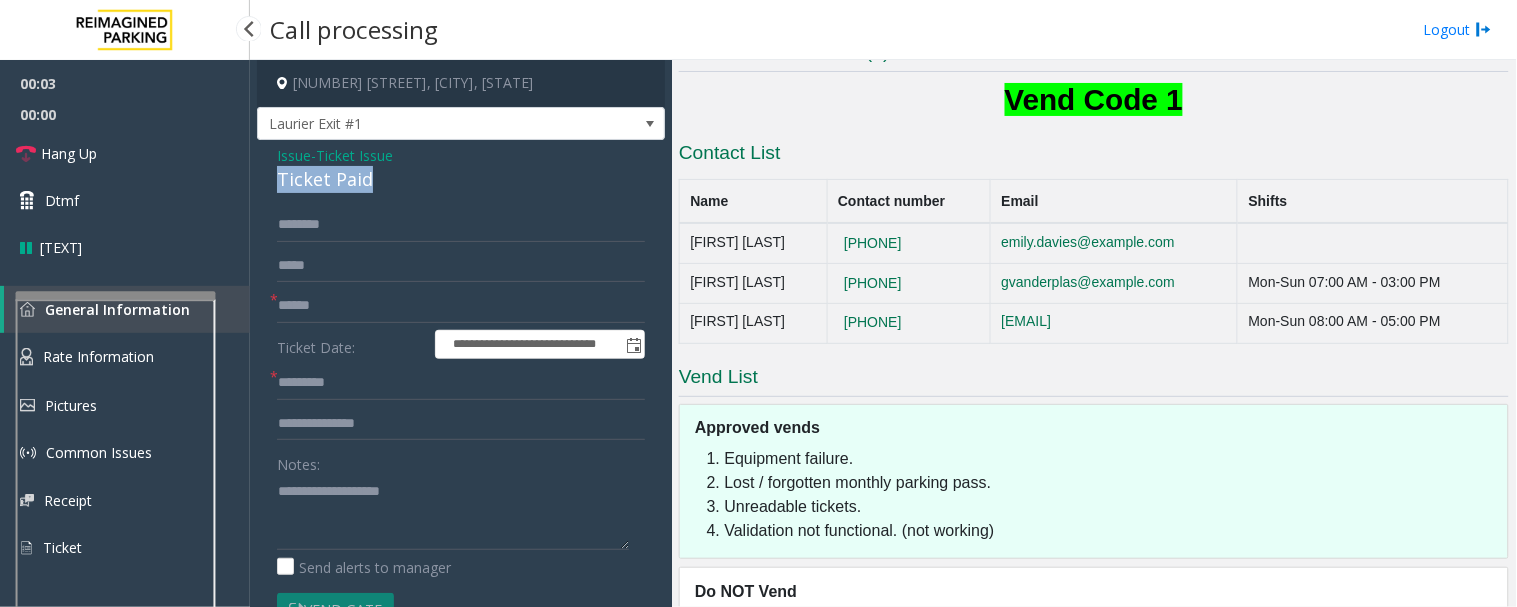 click on "Ticket Paid" 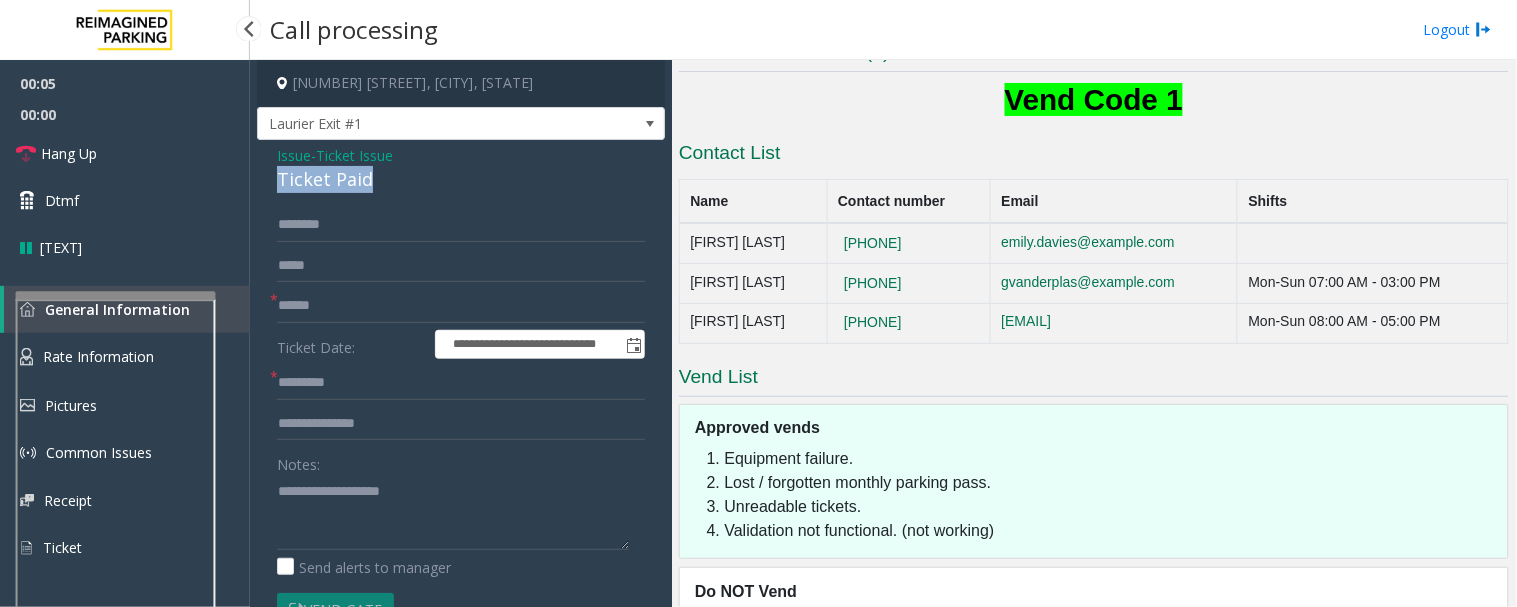 copy on "Ticket Paid" 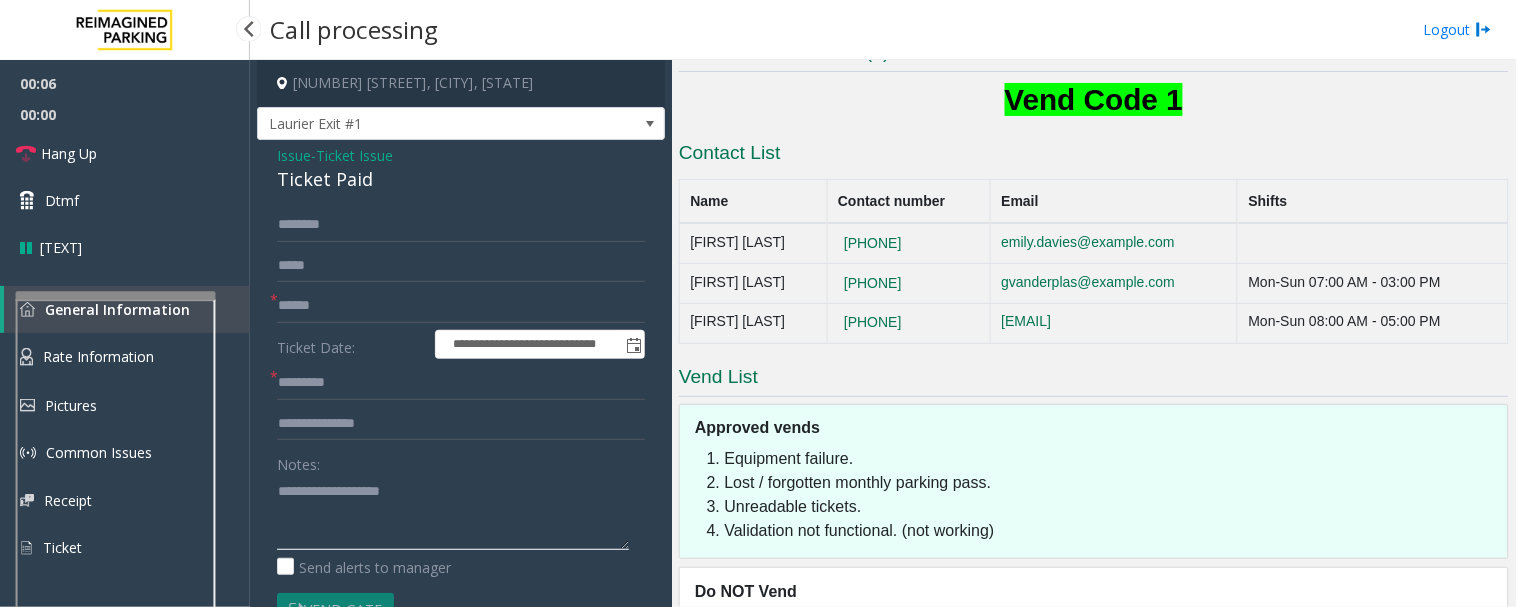 click 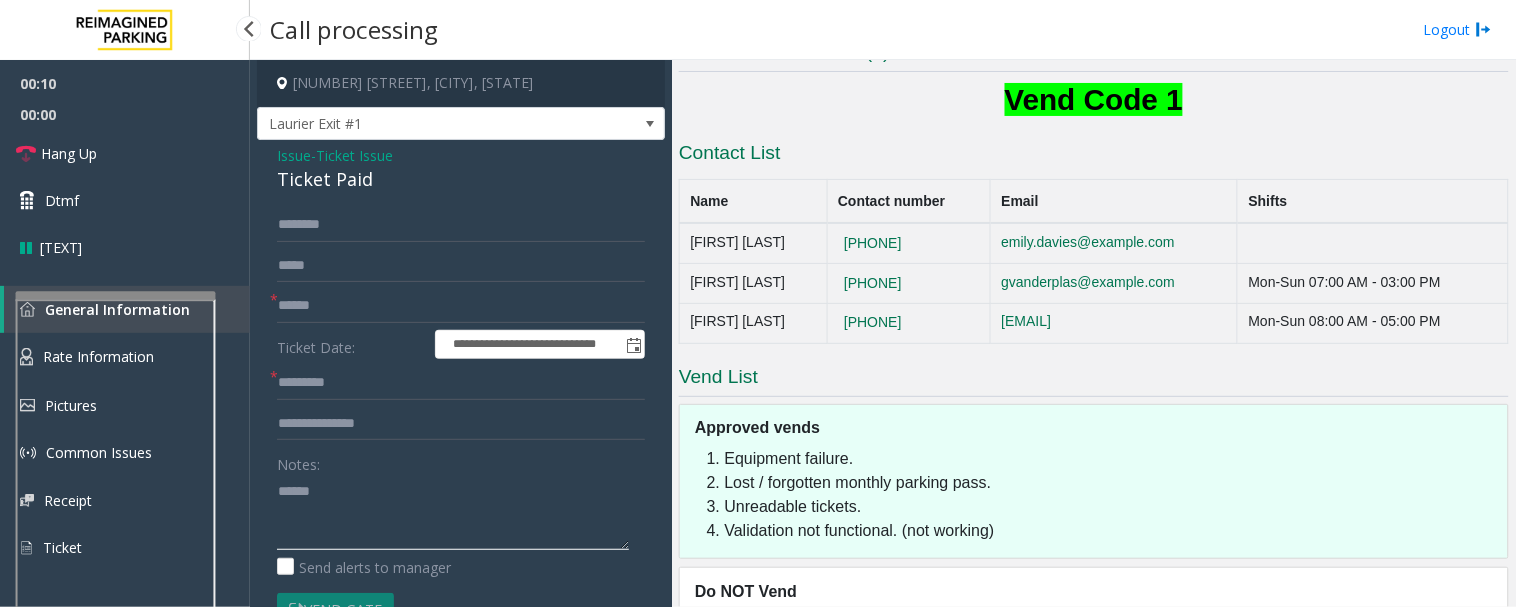 paste on "**********" 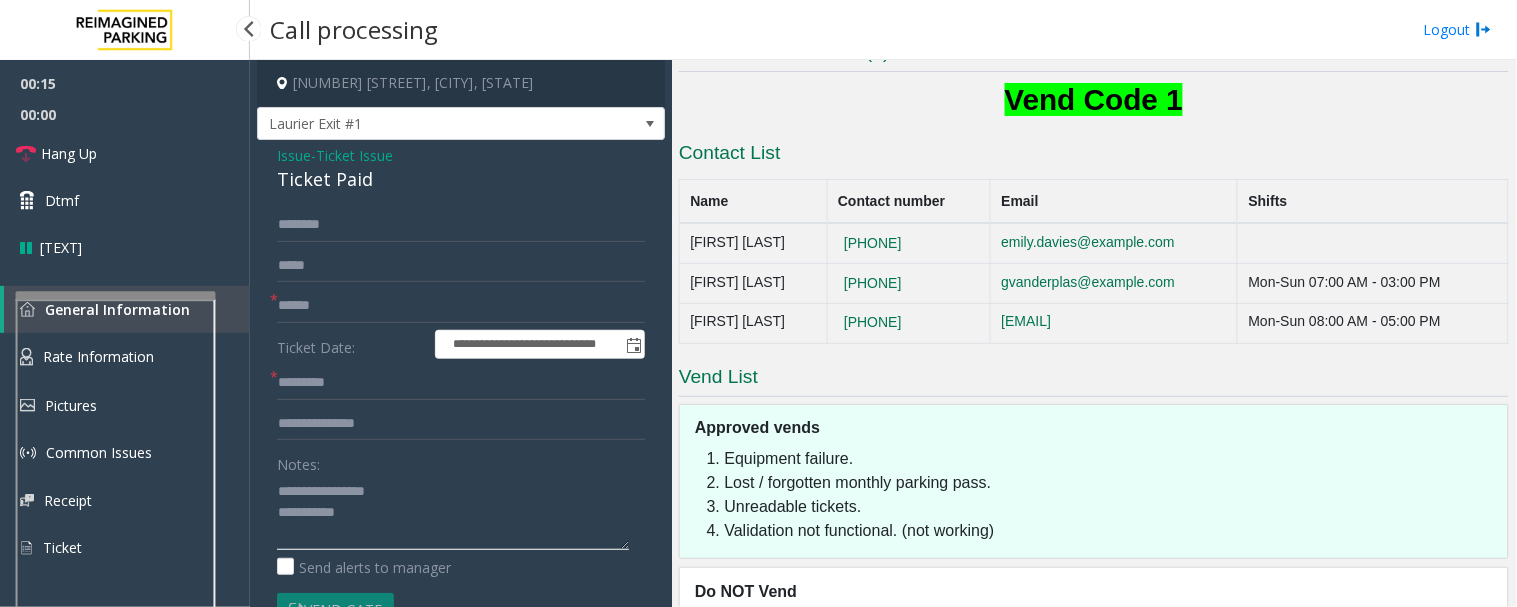 type on "**********" 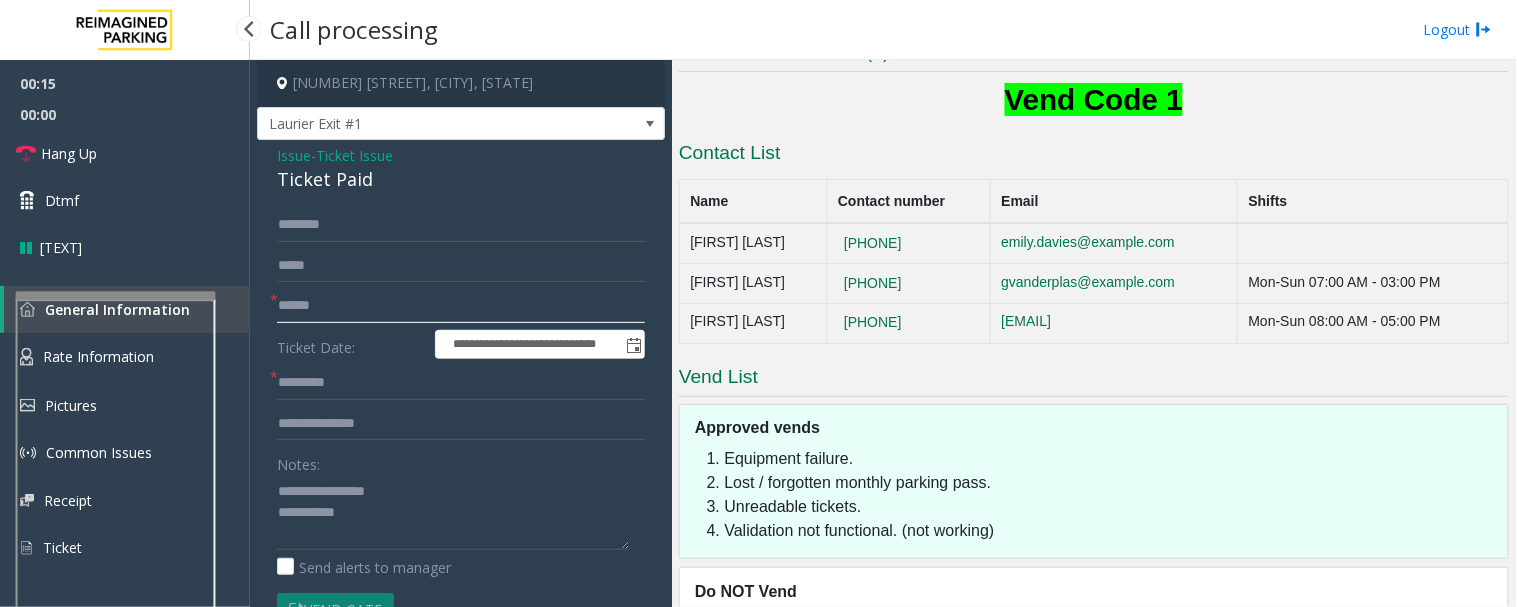 click 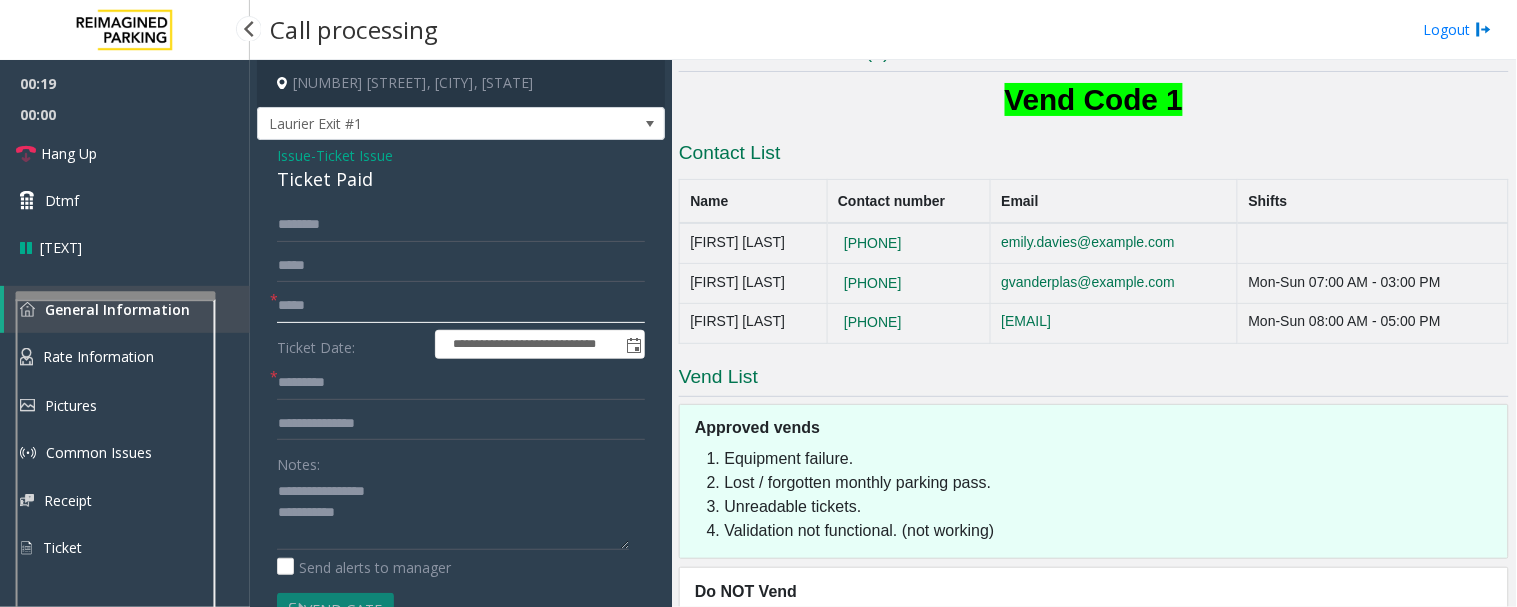 type on "*****" 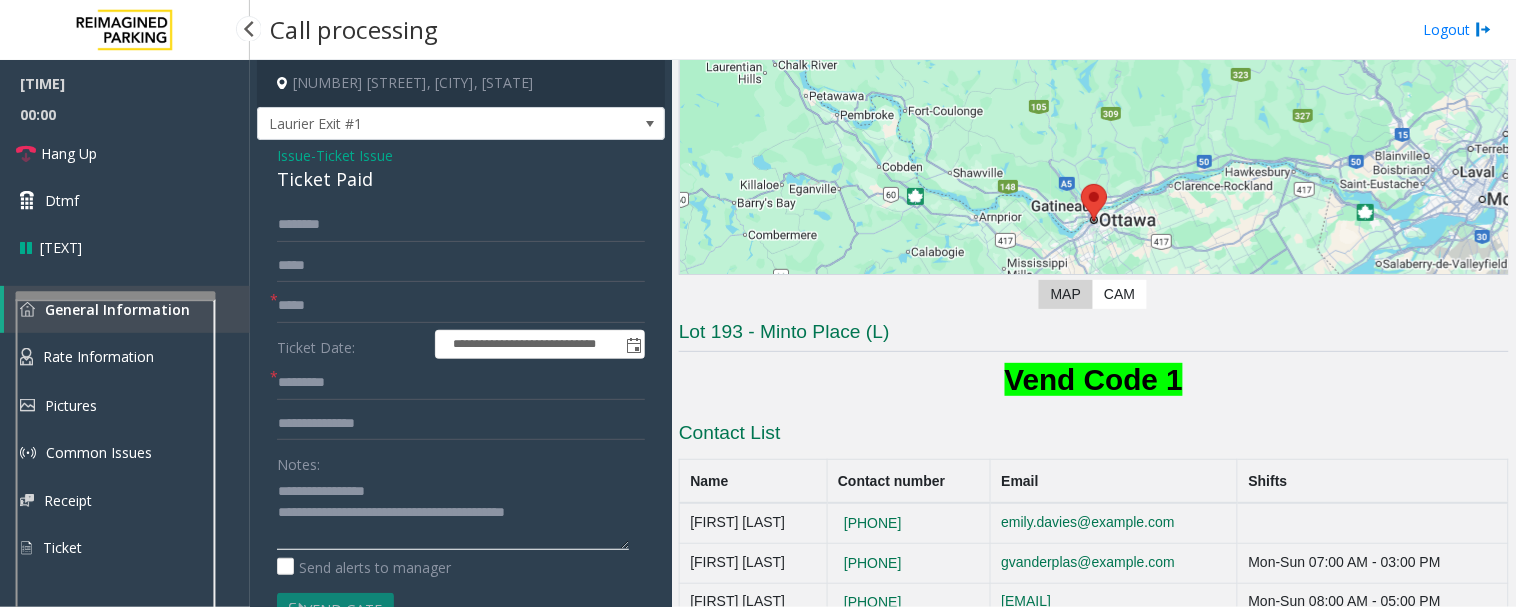 scroll, scrollTop: 111, scrollLeft: 0, axis: vertical 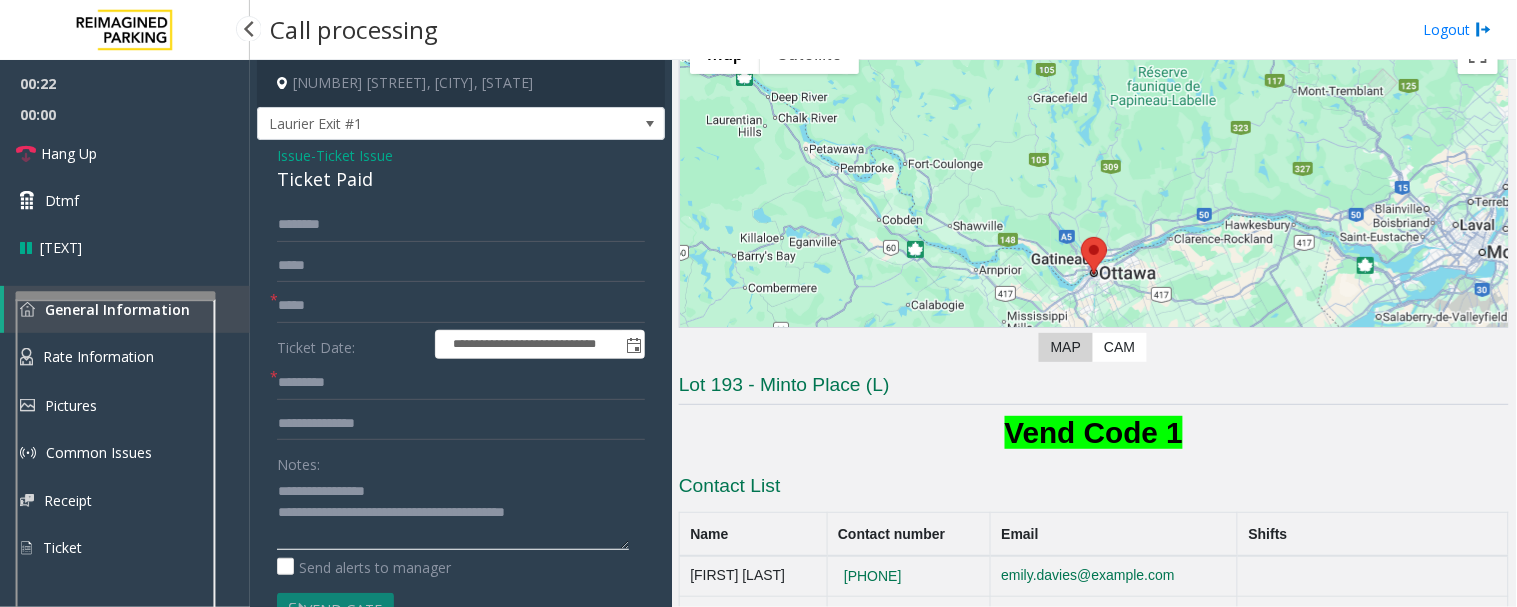 type on "**********" 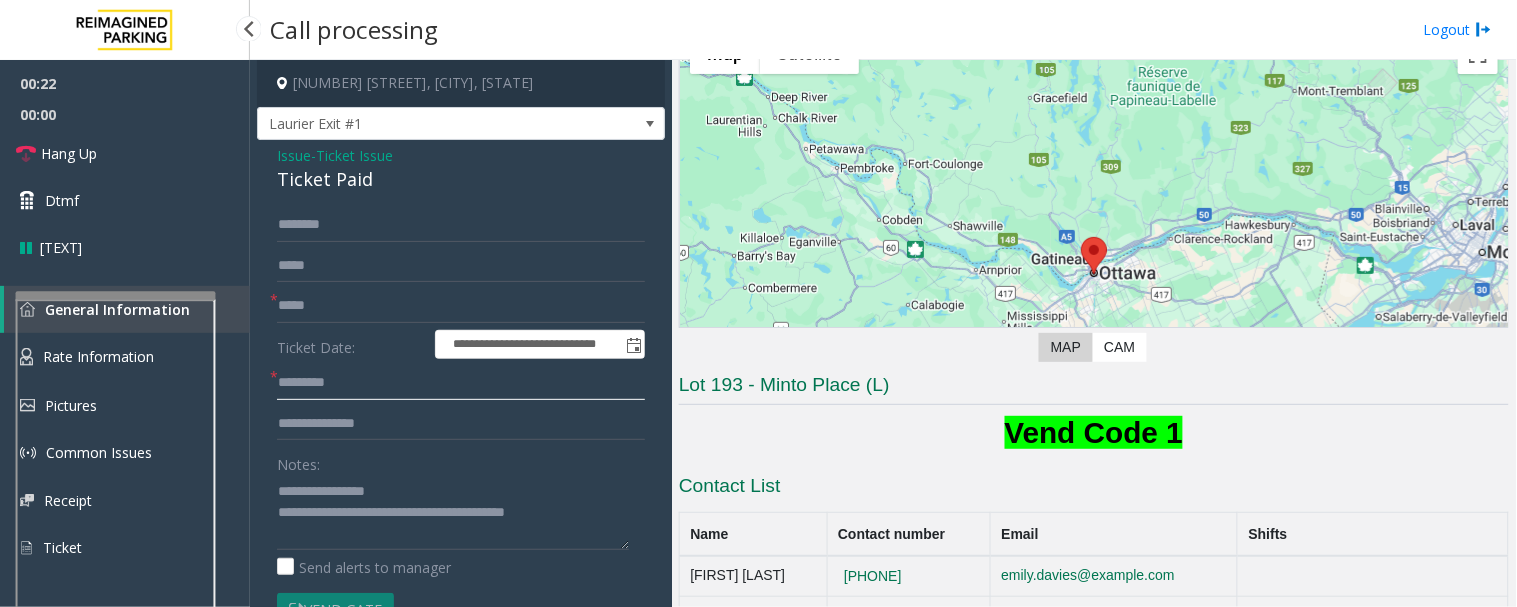 click 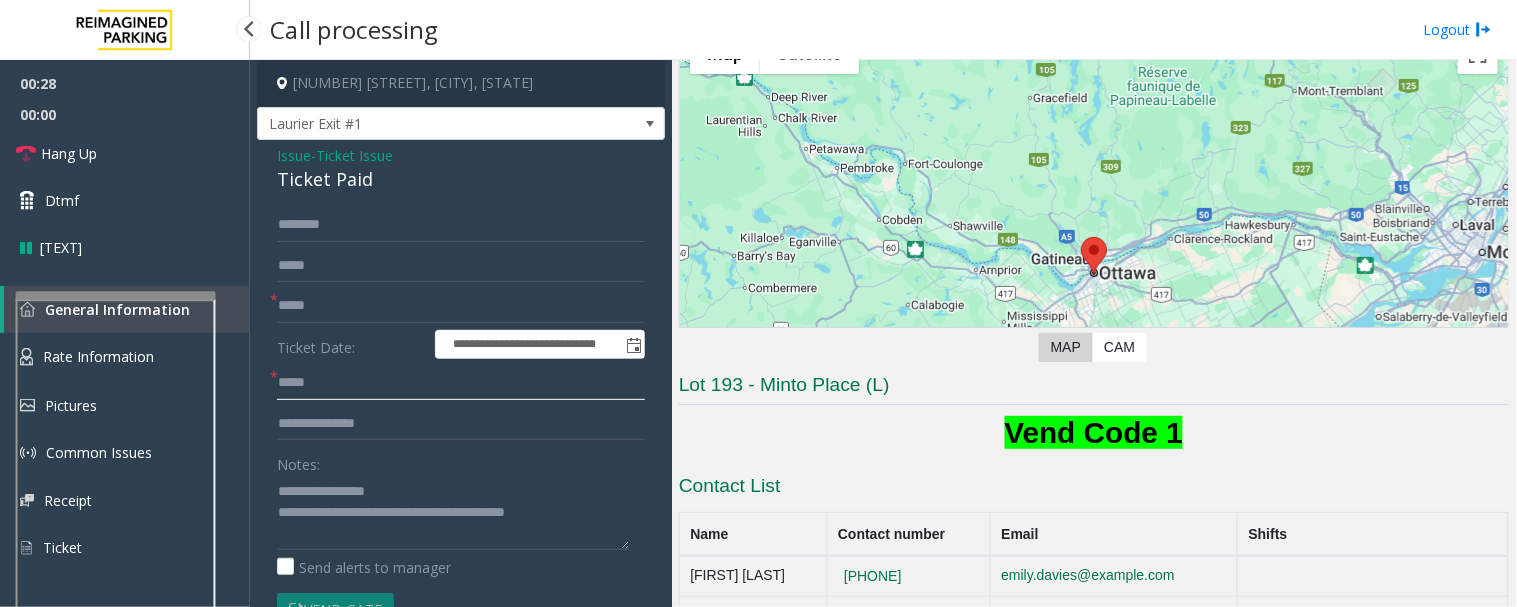 type on "*****" 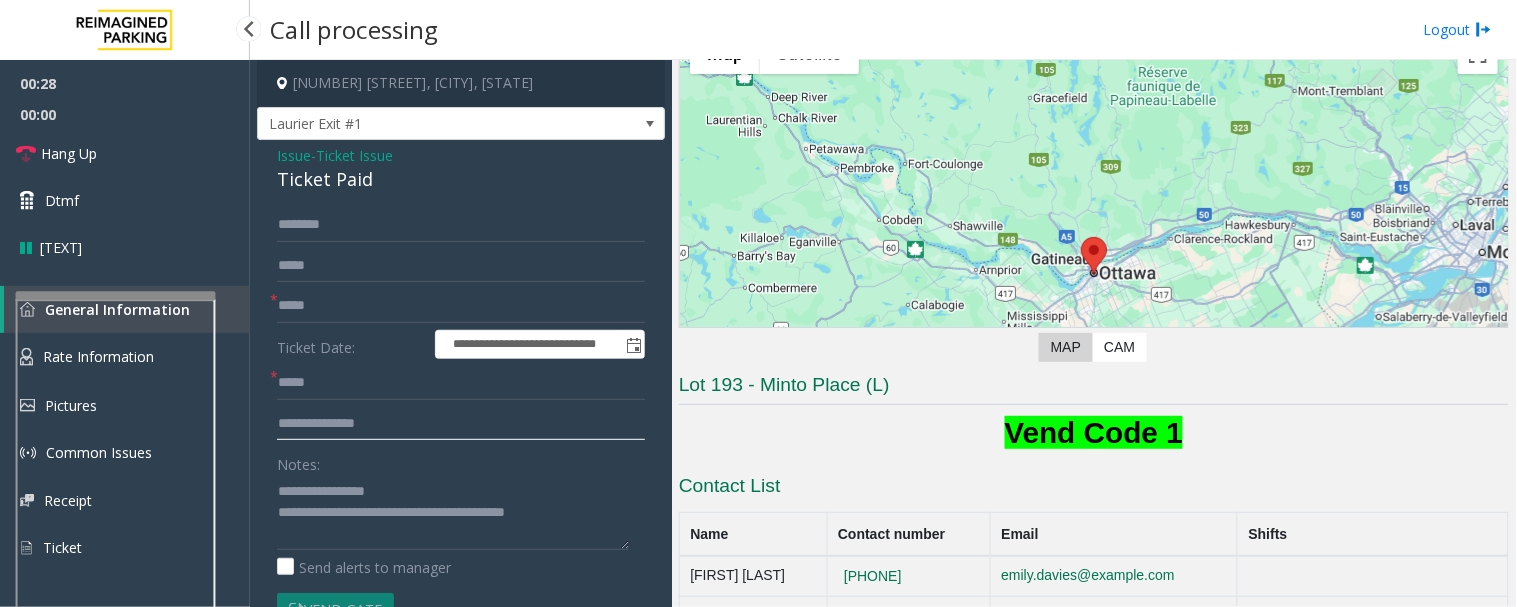 click 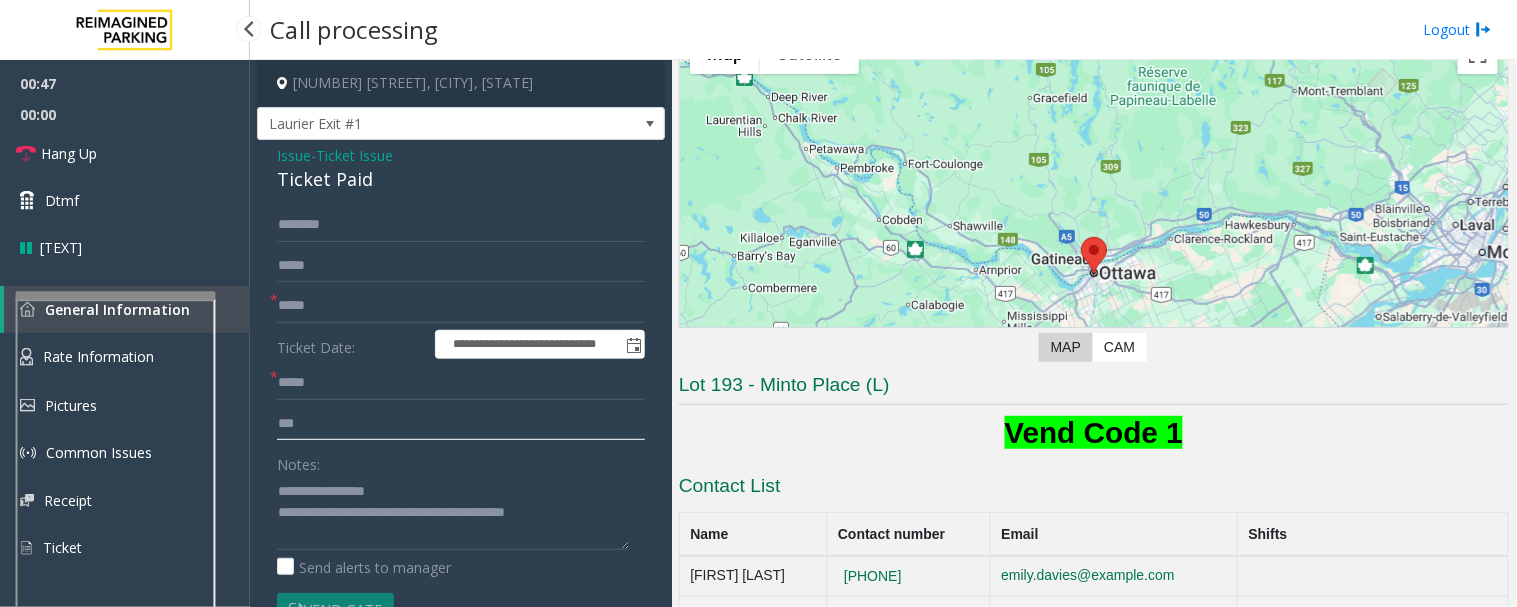 click on "***" 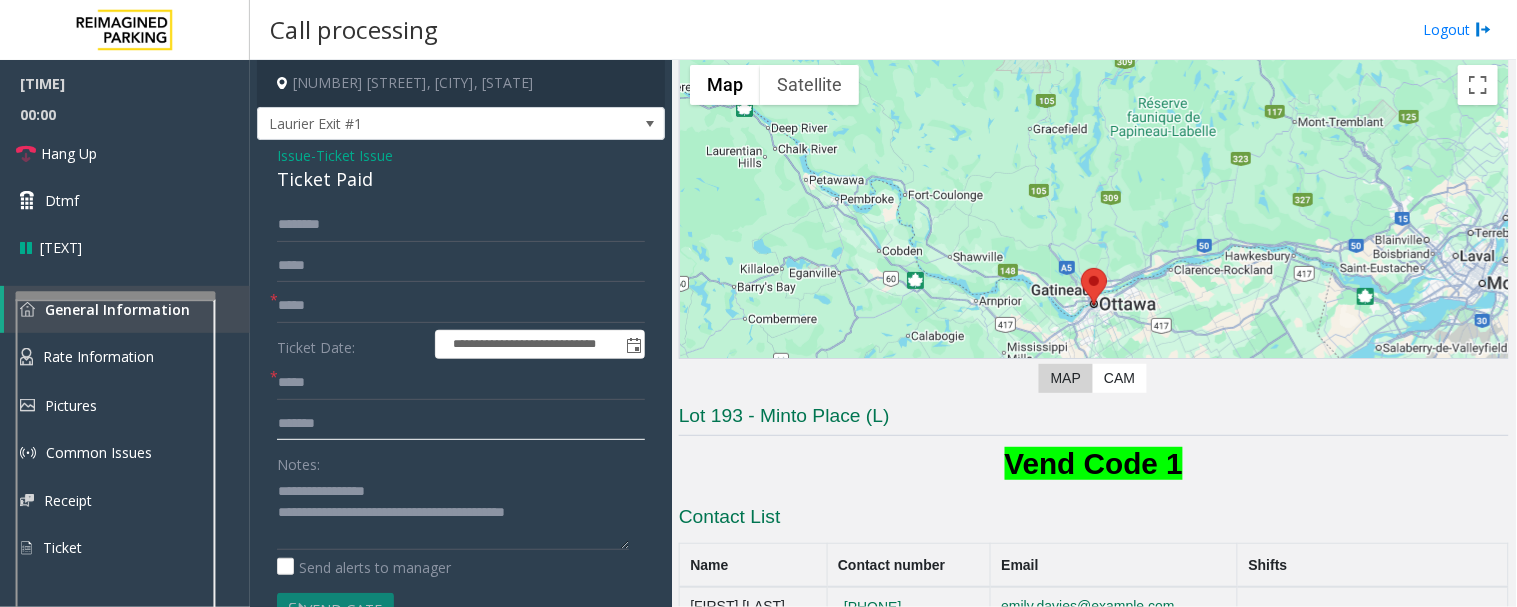 scroll, scrollTop: 0, scrollLeft: 0, axis: both 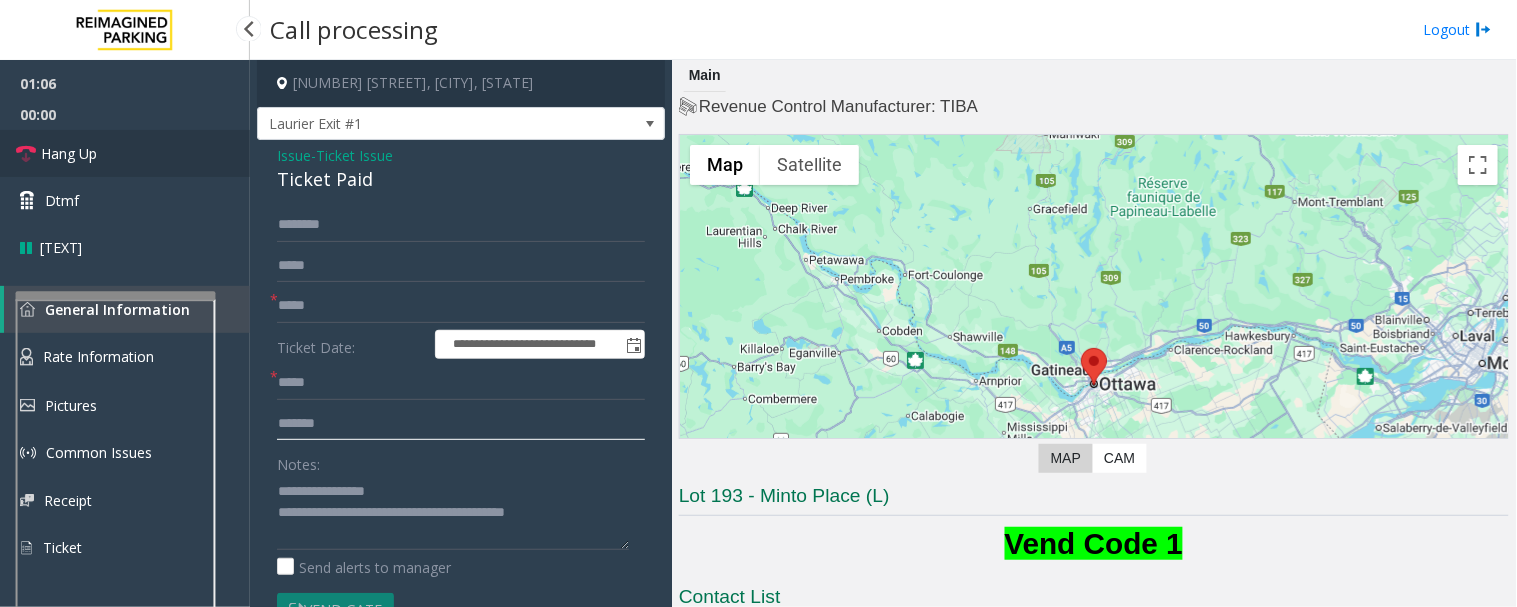 type on "*******" 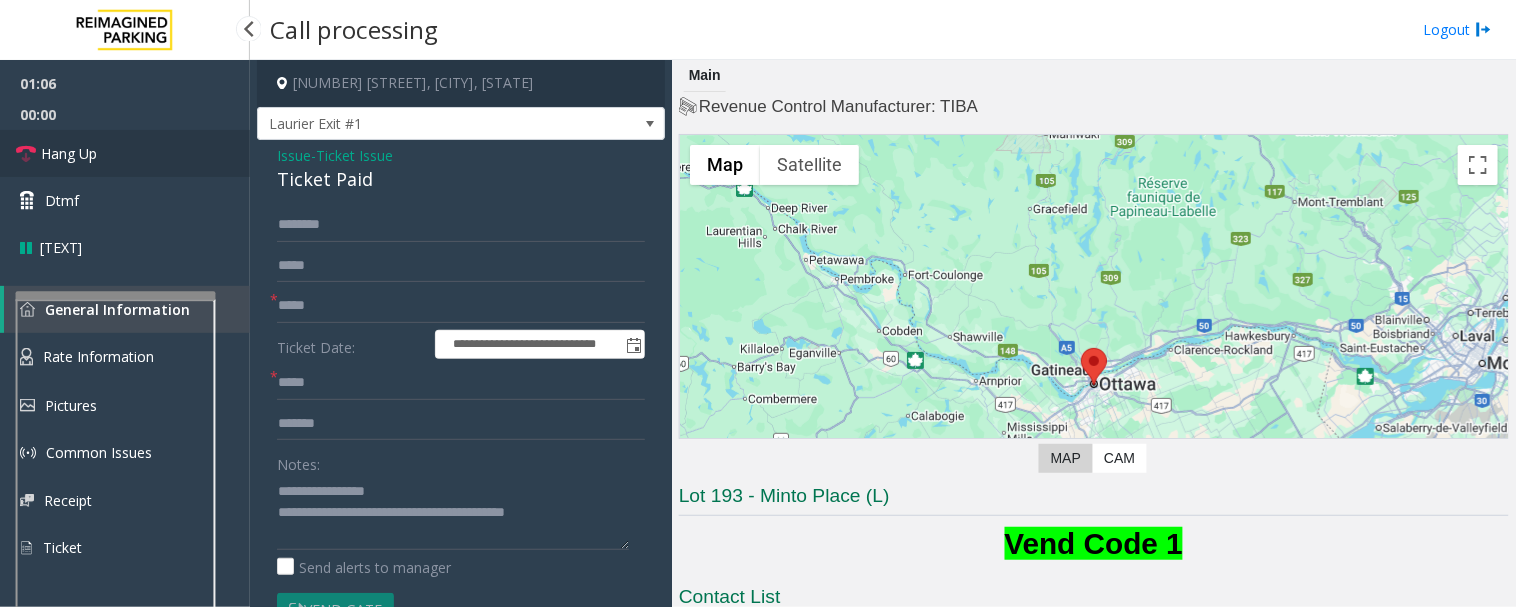 click on "Hang Up" at bounding box center (69, 153) 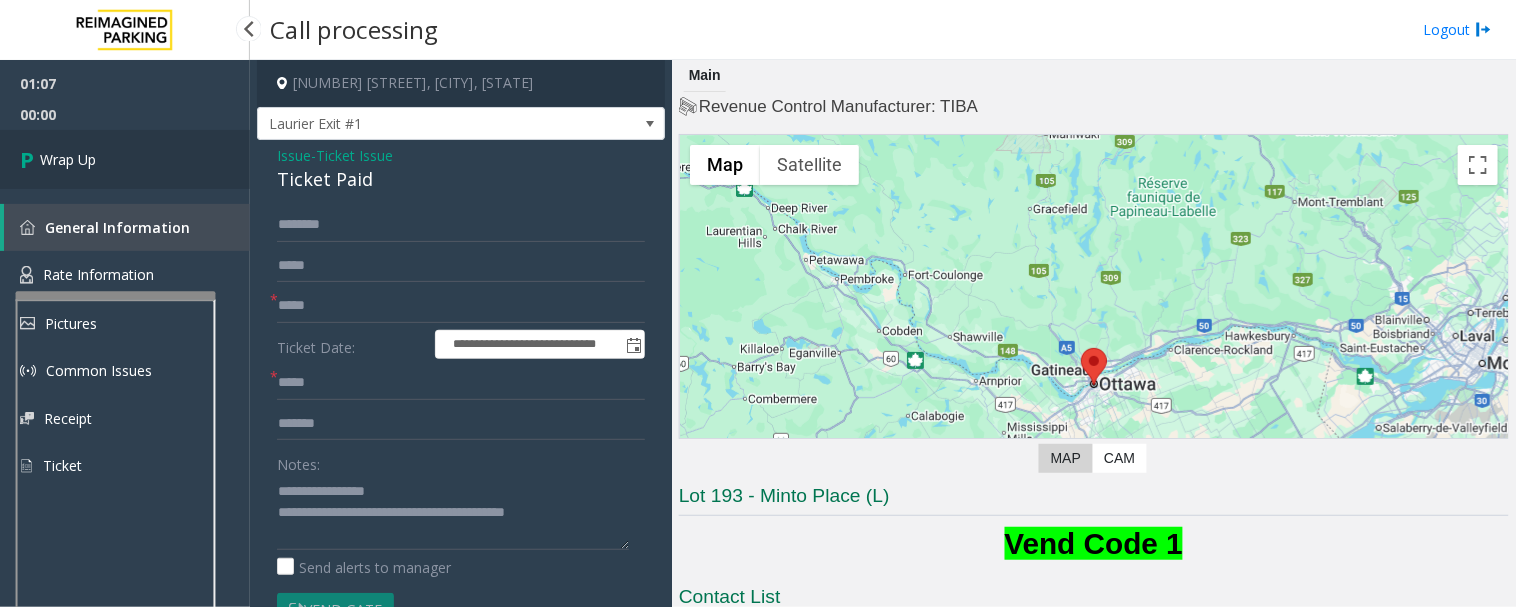 click on "Wrap Up" at bounding box center [68, 159] 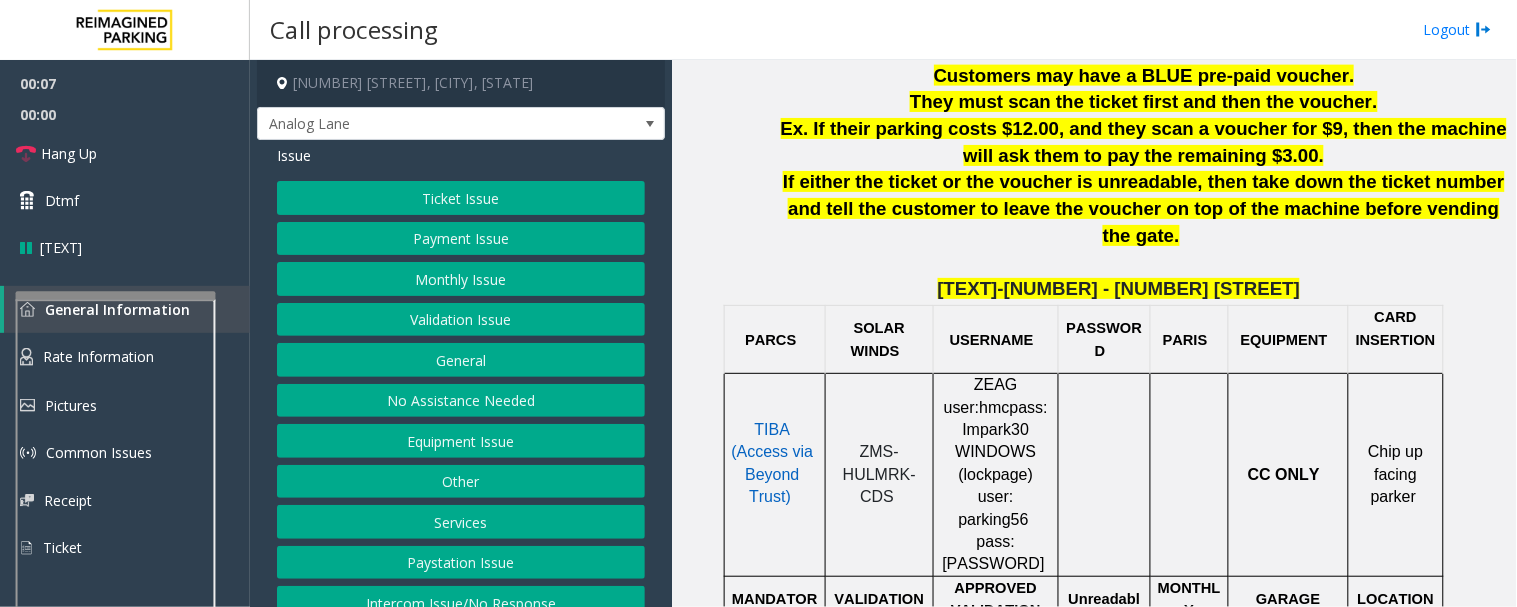 scroll, scrollTop: 1111, scrollLeft: 0, axis: vertical 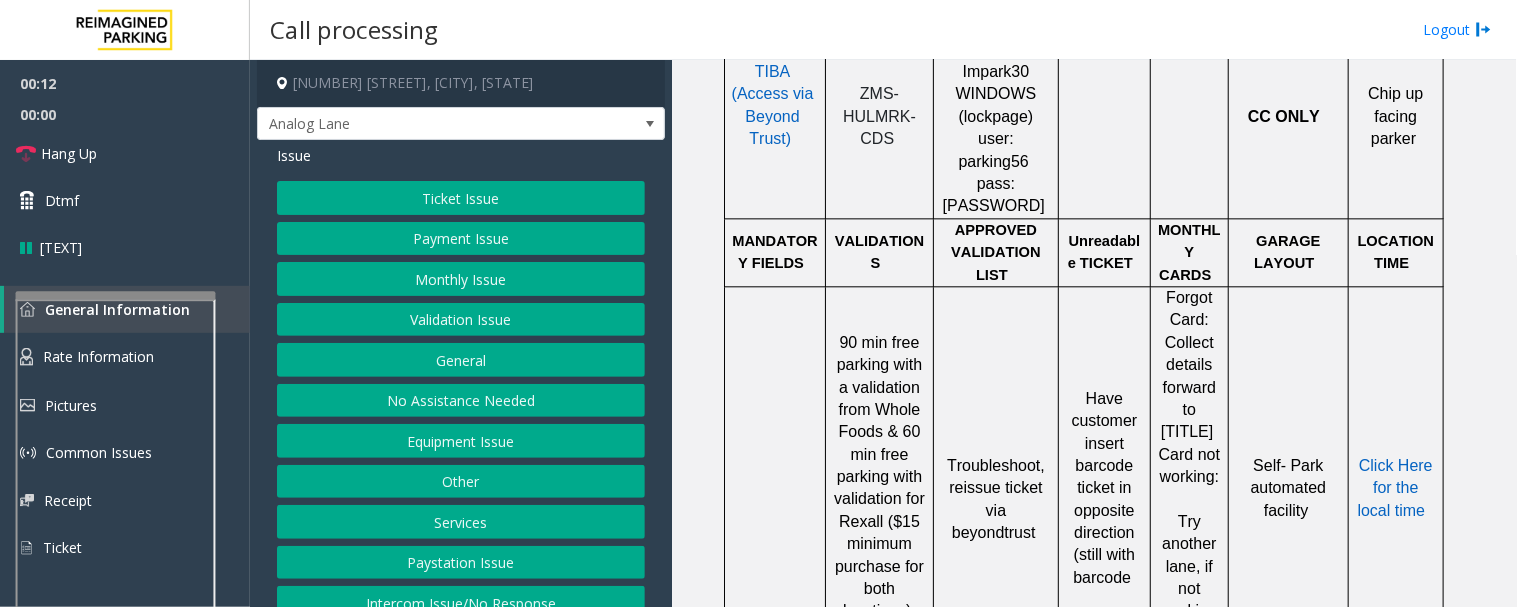 click on "Monthly Issue" 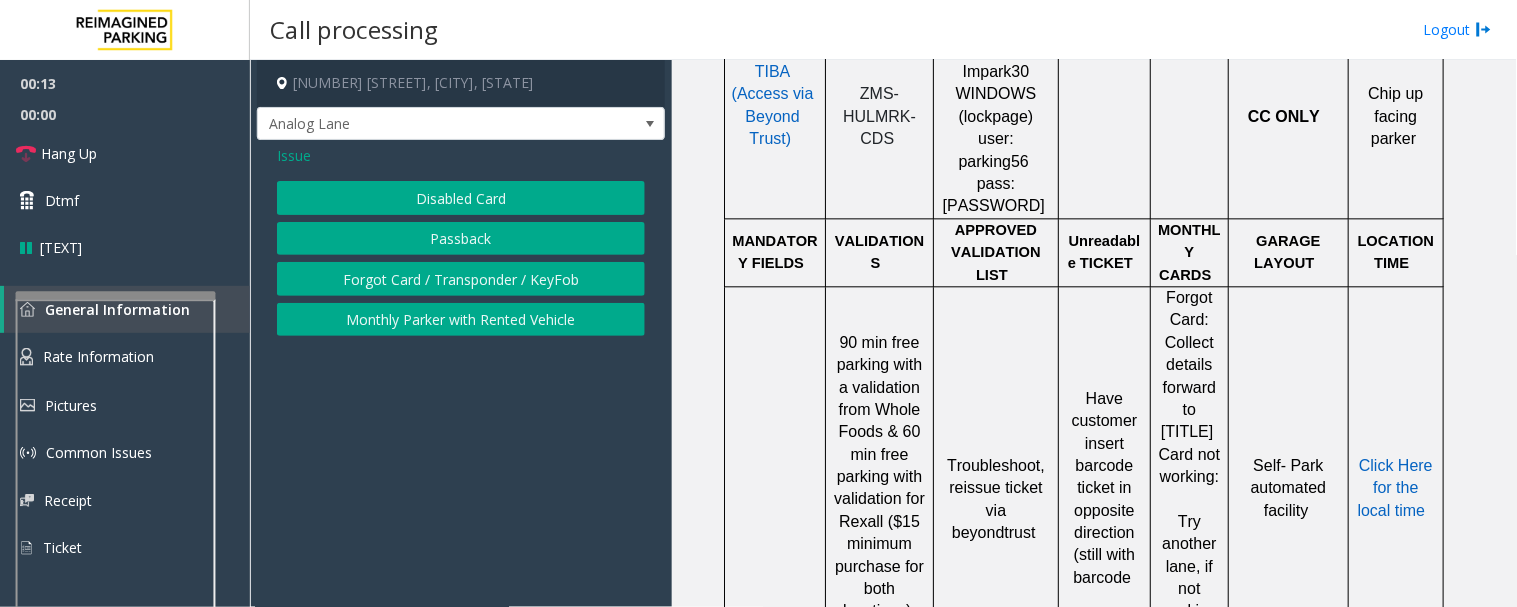 click on "Disabled Card" 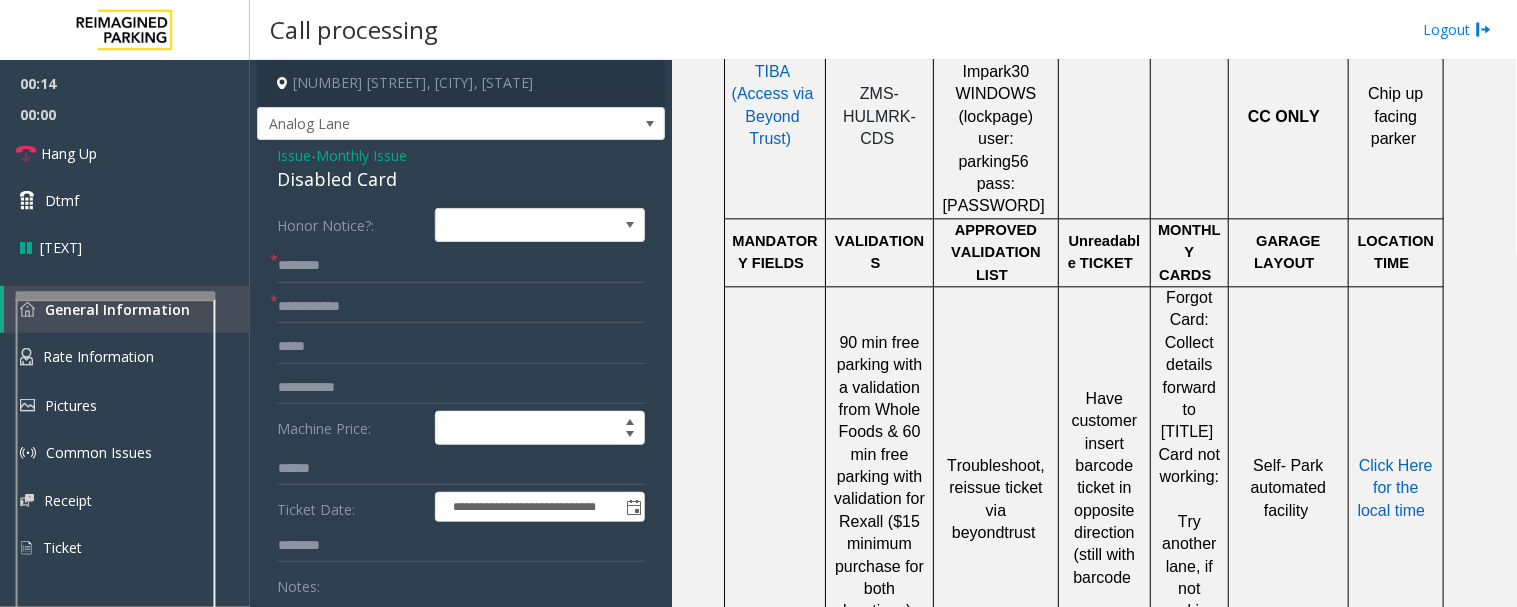 click on "Disabled Card" 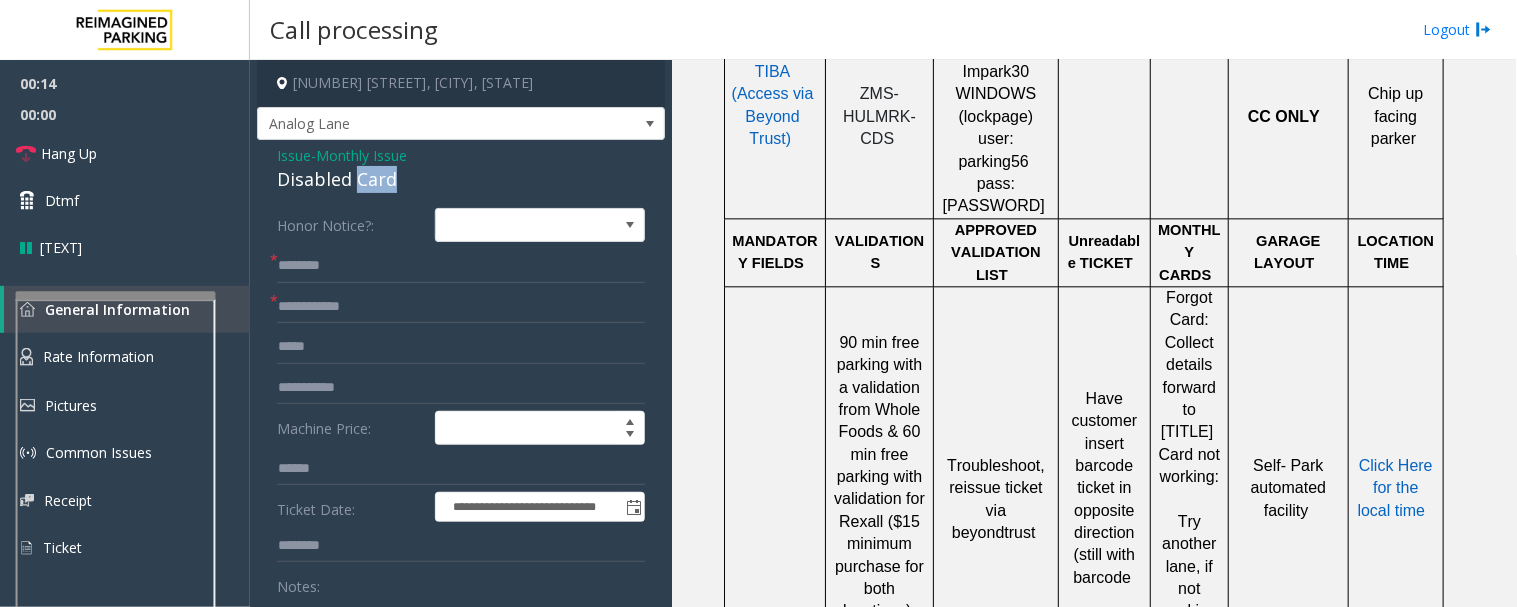 click on "Disabled Card" 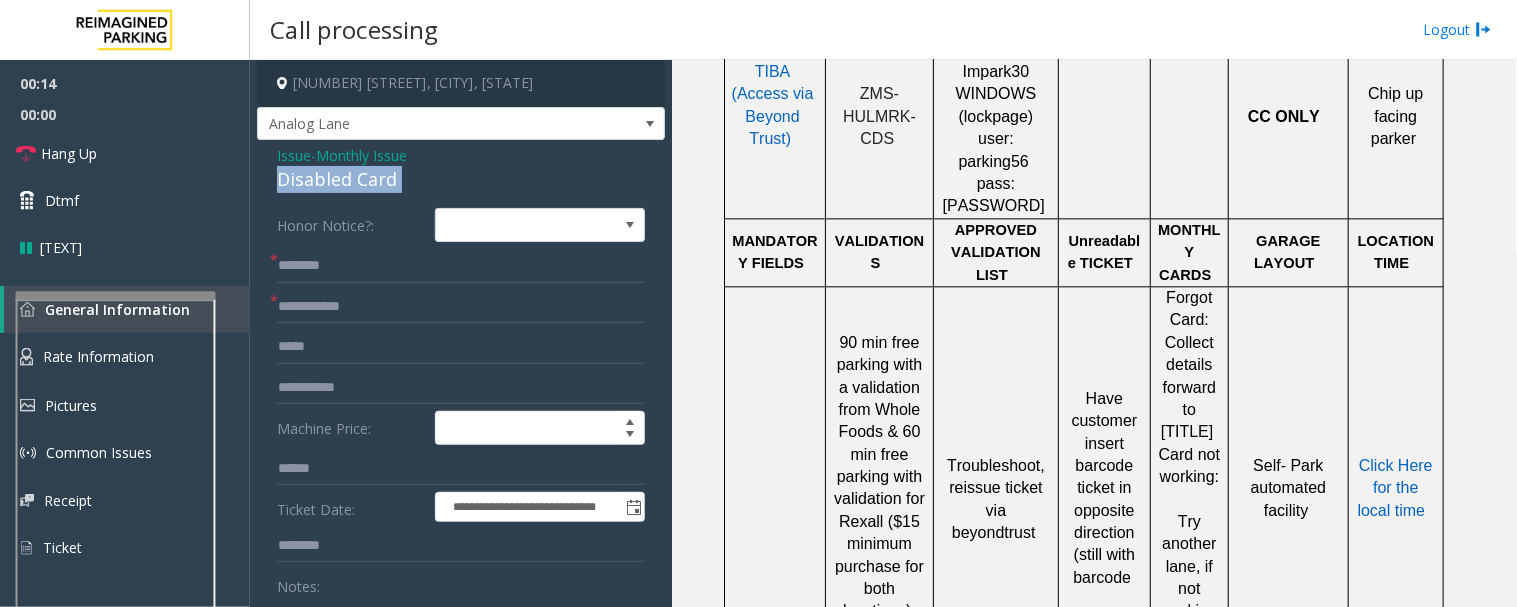 click on "Disabled Card" 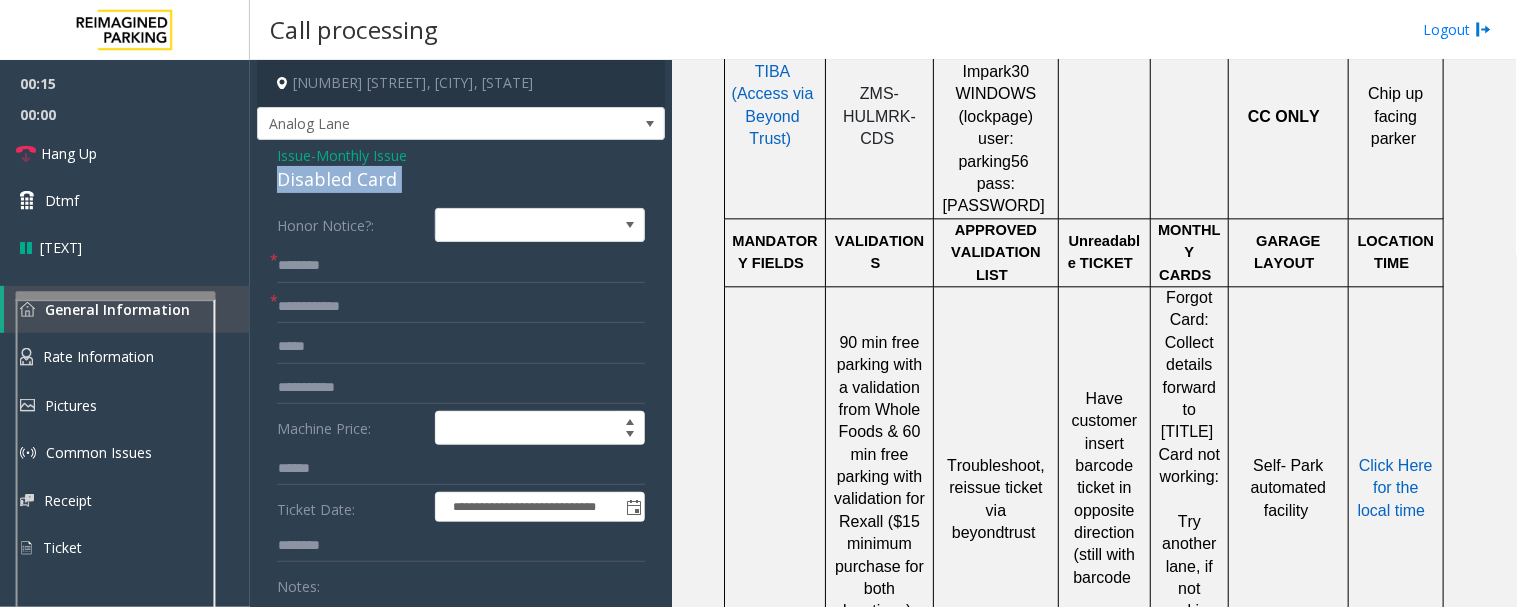 copy on "Disabled Card" 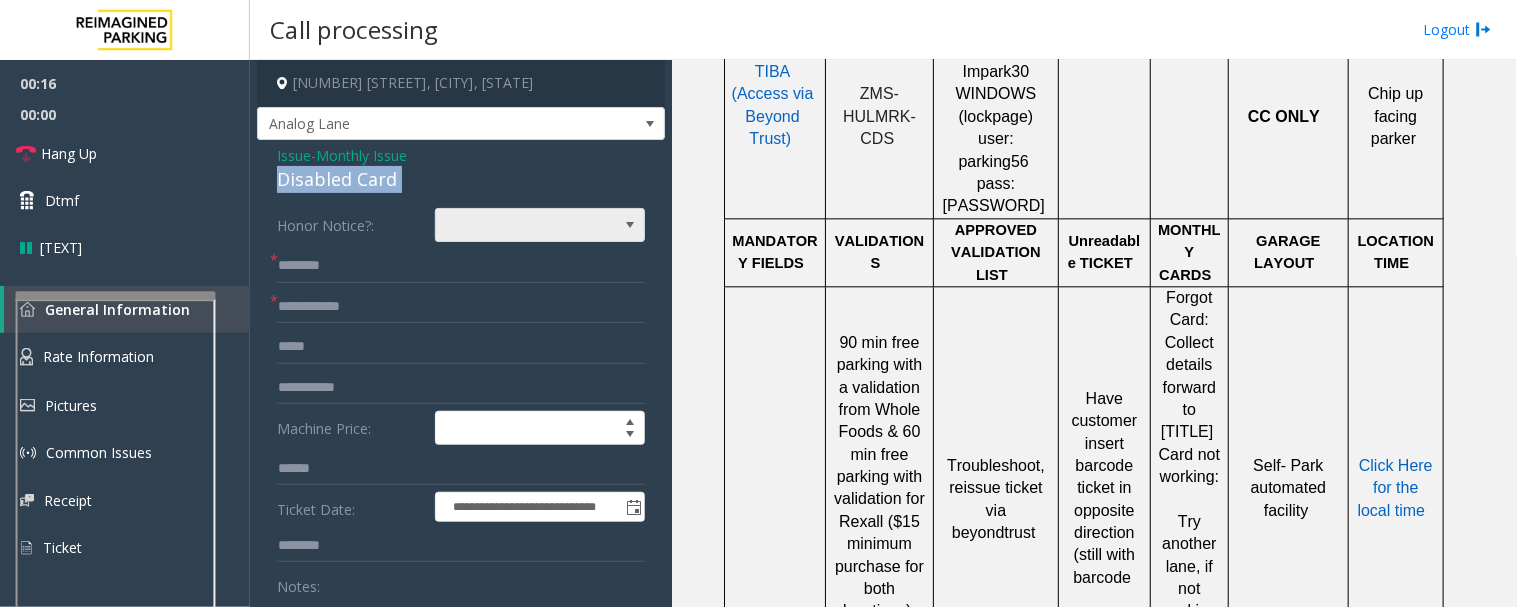 scroll, scrollTop: 222, scrollLeft: 0, axis: vertical 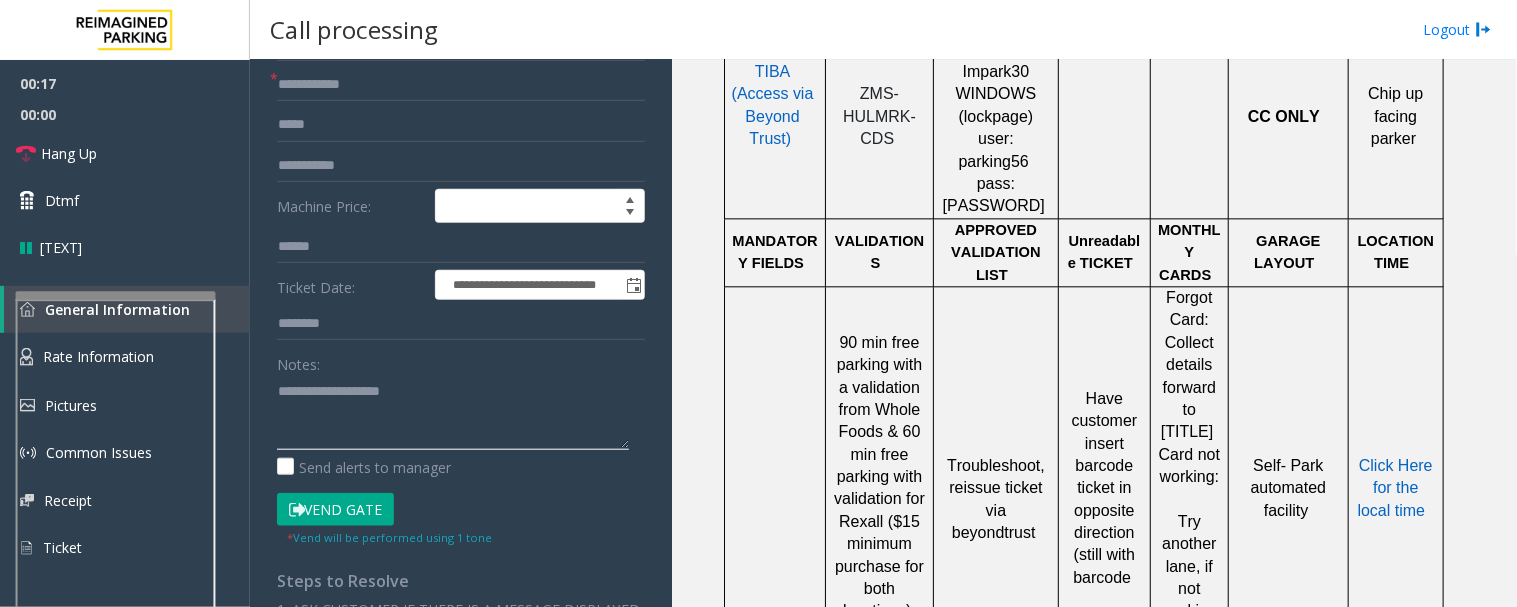 click 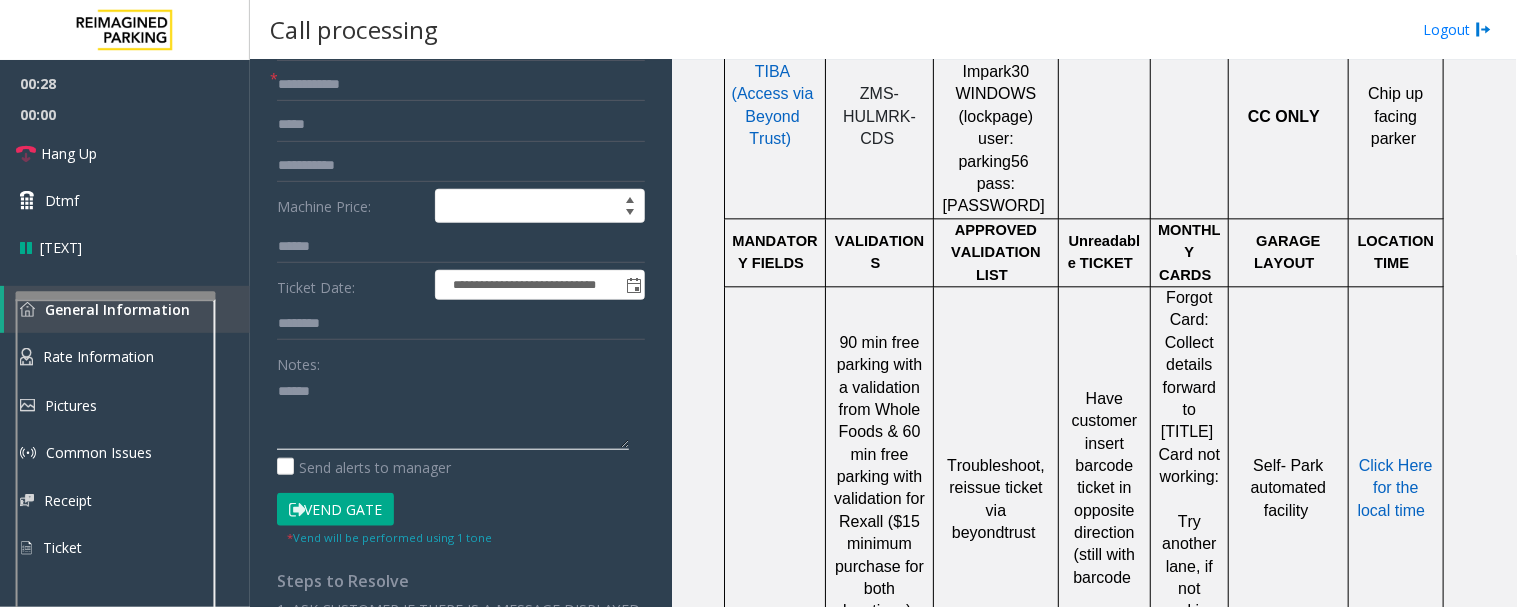 paste on "**********" 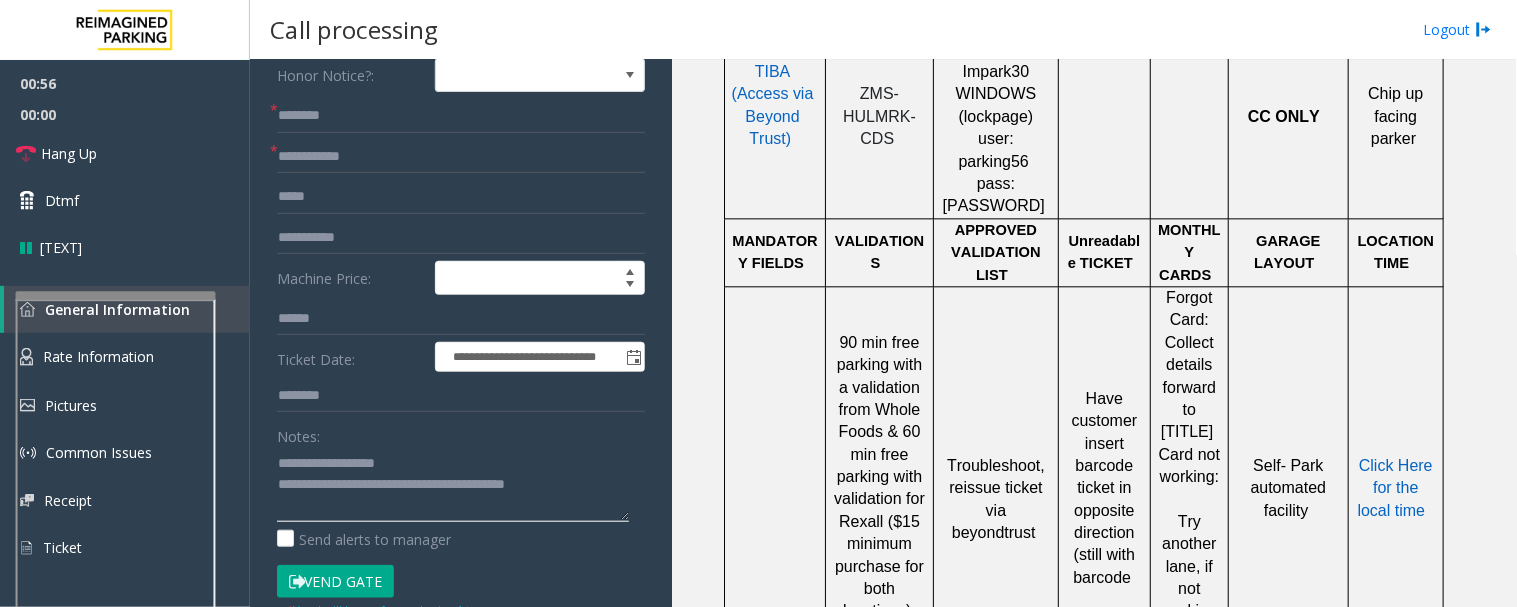 scroll, scrollTop: 111, scrollLeft: 0, axis: vertical 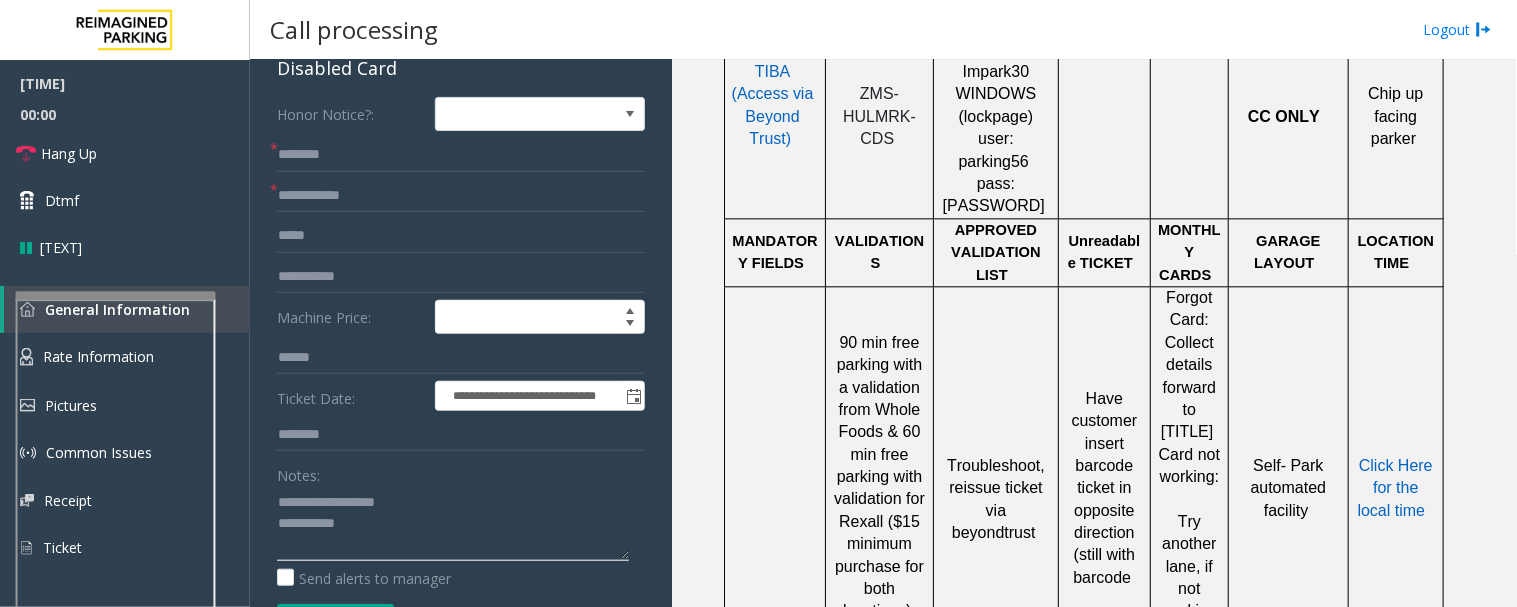 click 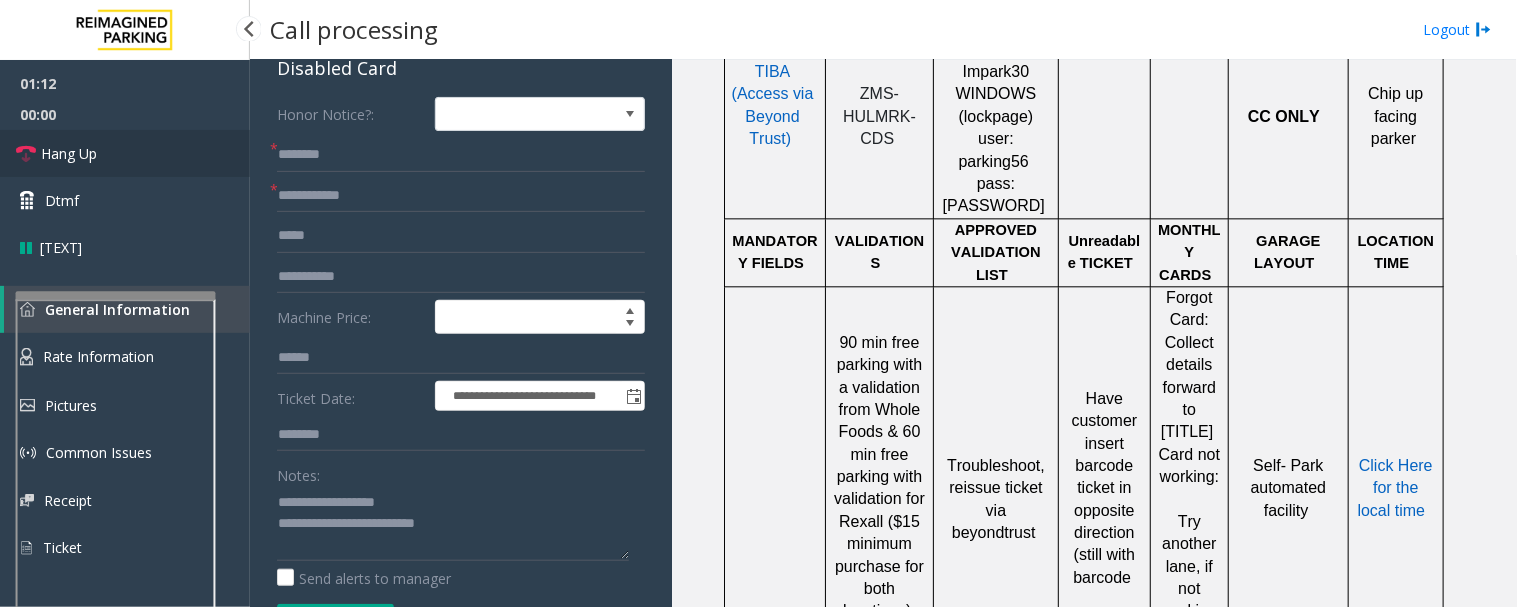 click on "Hang Up" at bounding box center [125, 153] 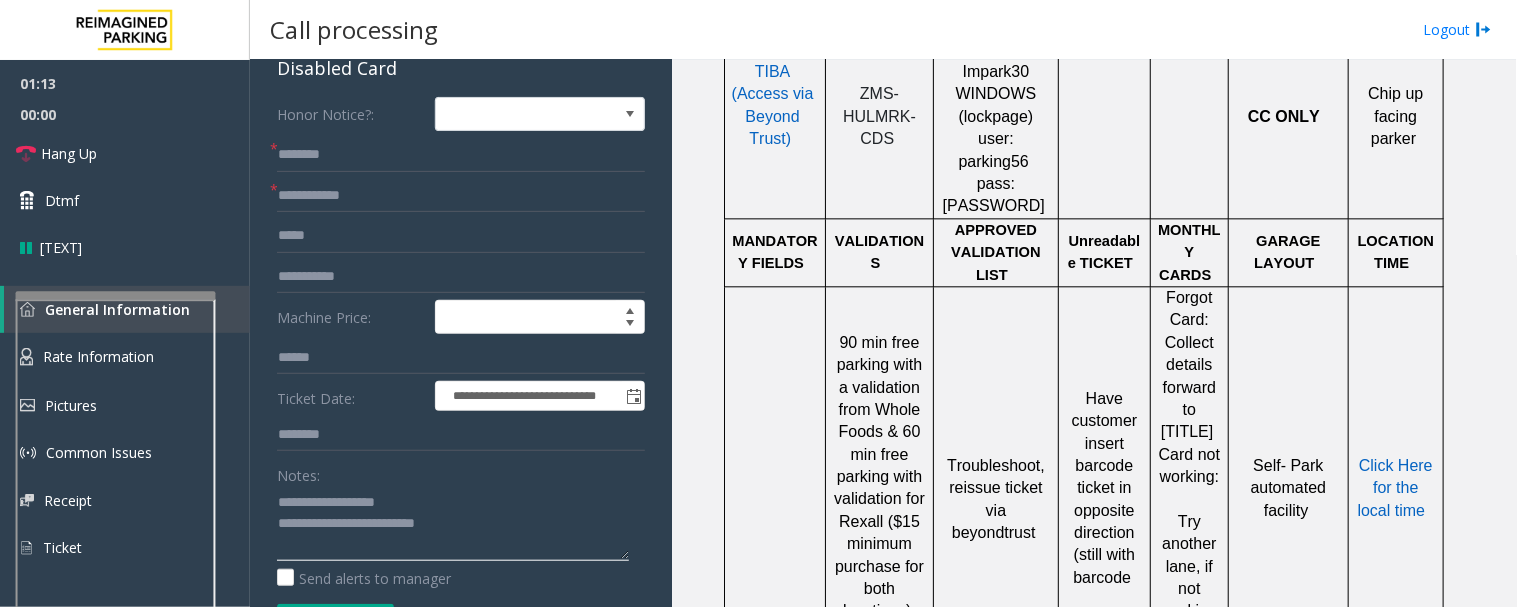 click 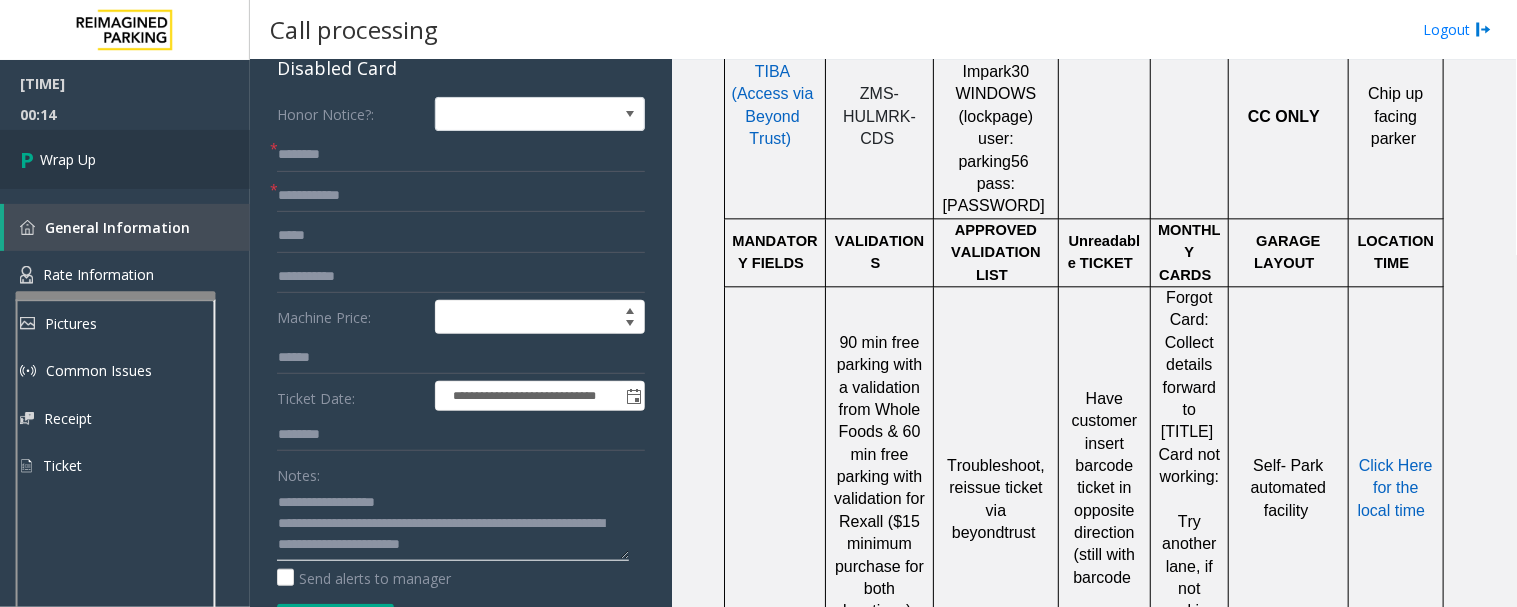 type on "**********" 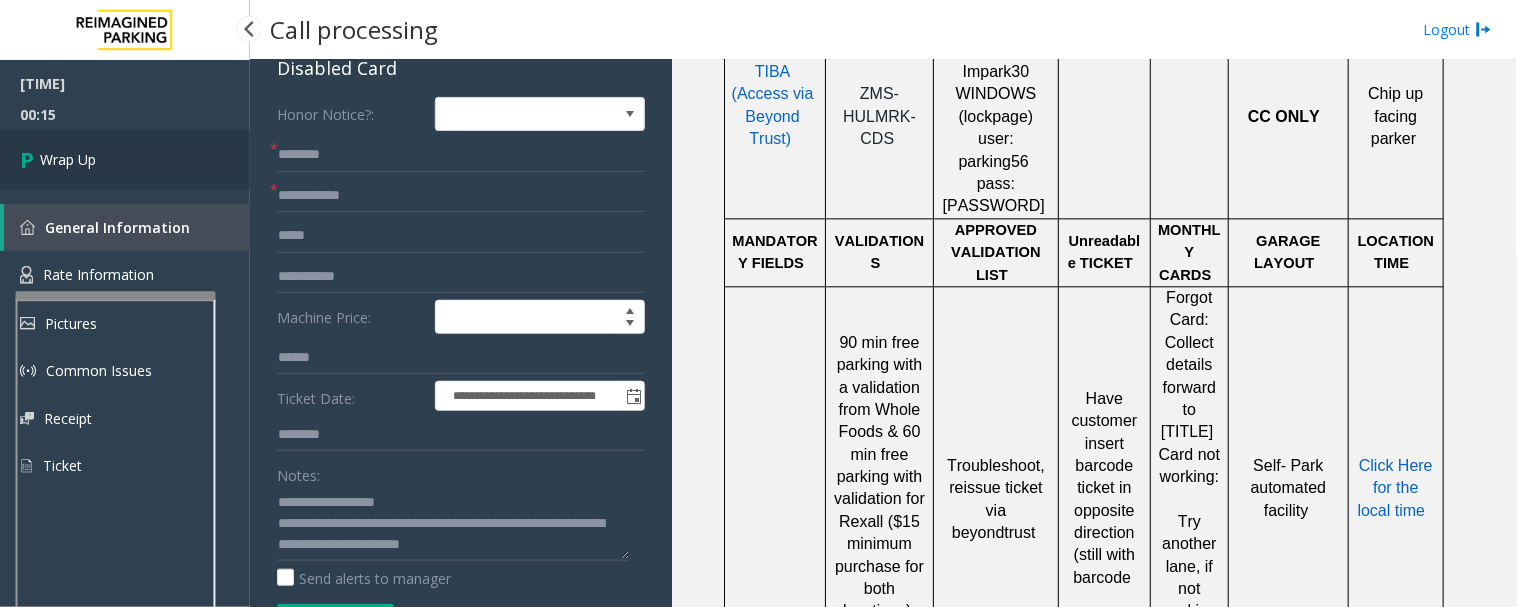 click on "Wrap Up" at bounding box center [125, 159] 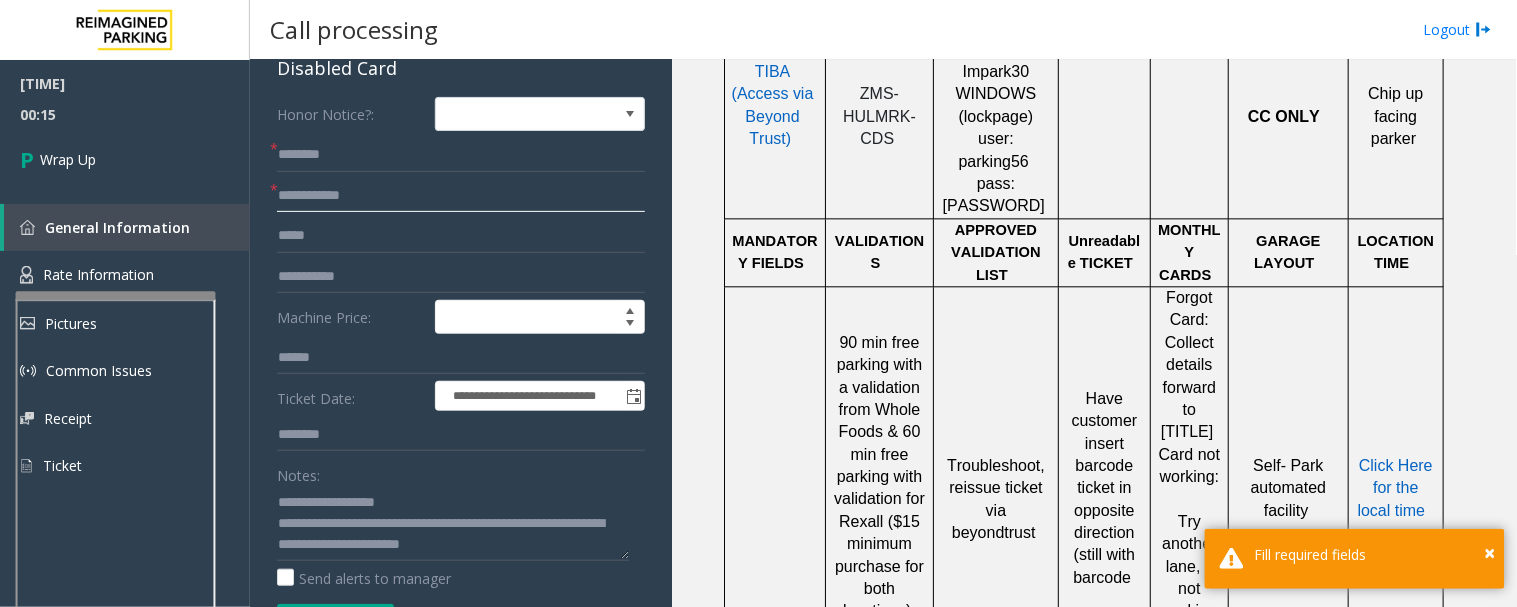 click 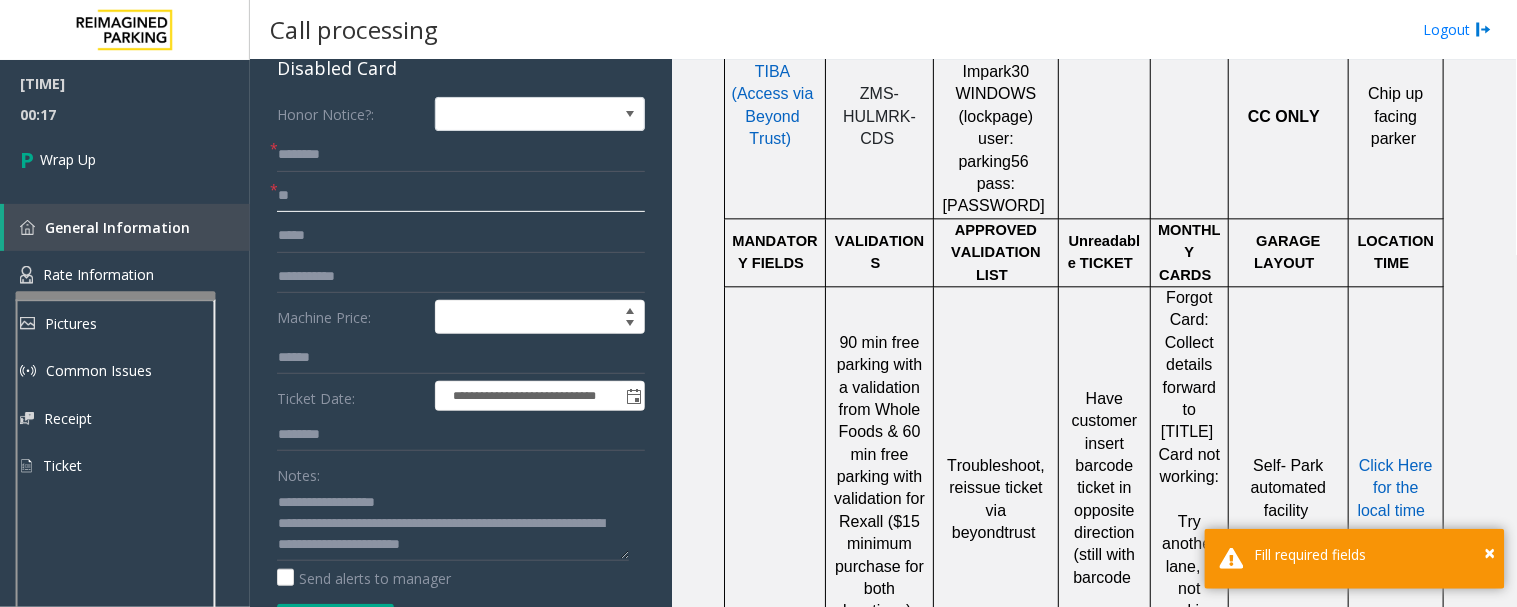 type on "**" 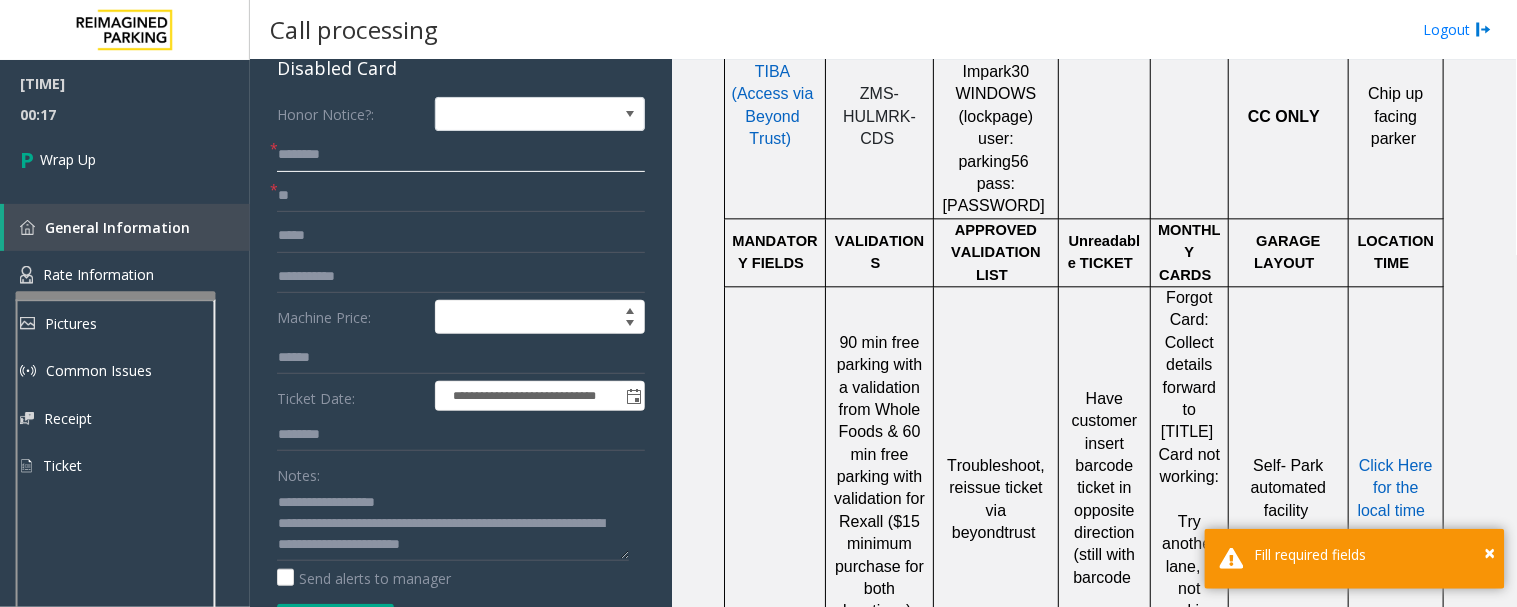 click 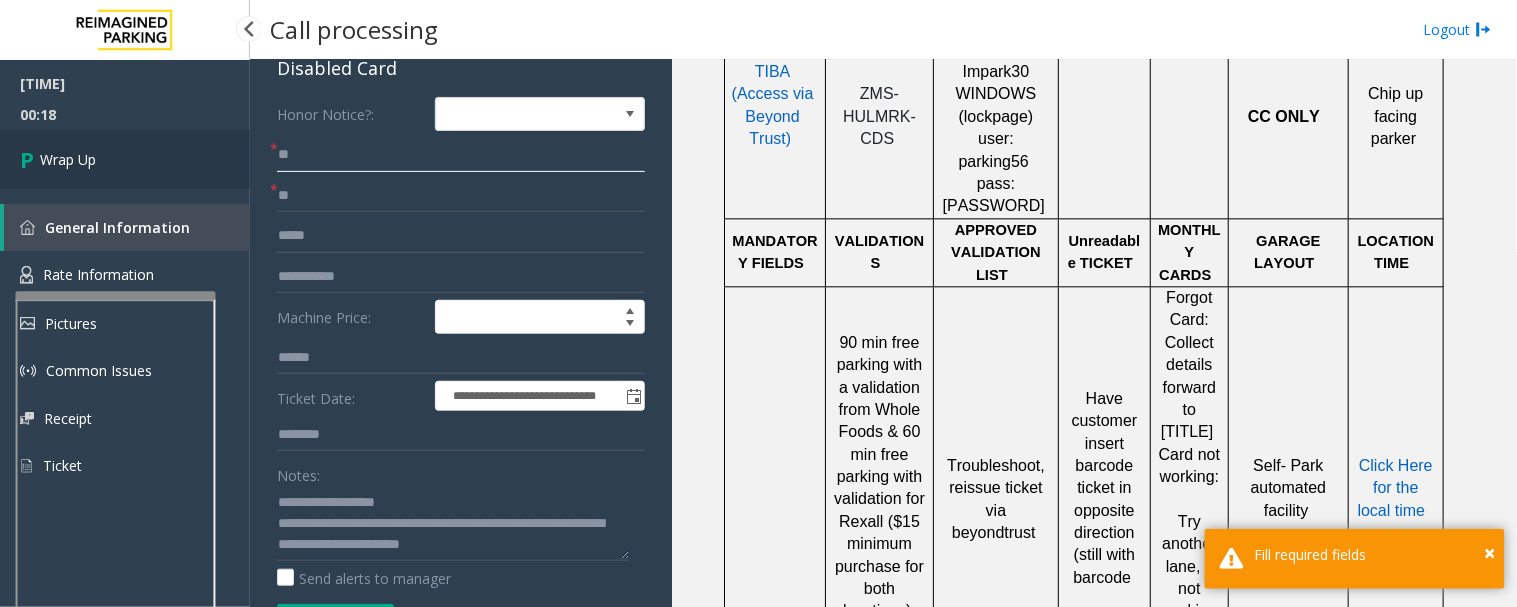 type on "**" 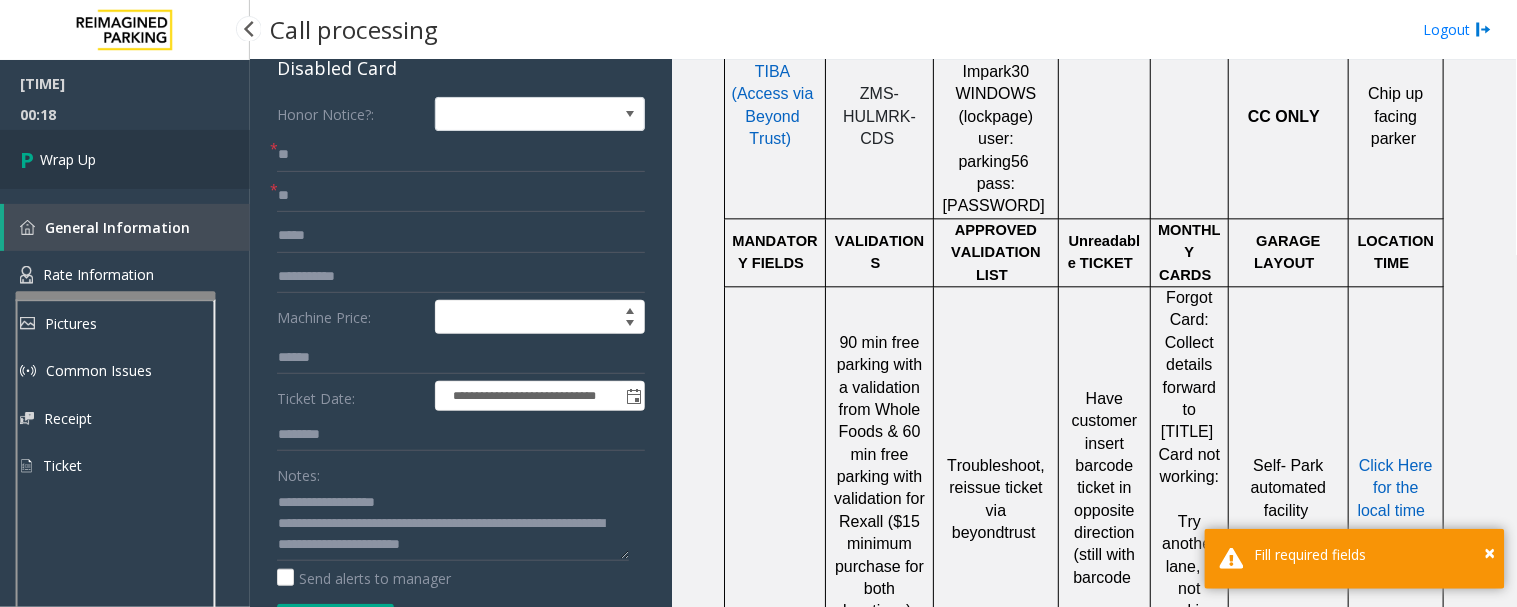 click on "Wrap Up" at bounding box center [125, 159] 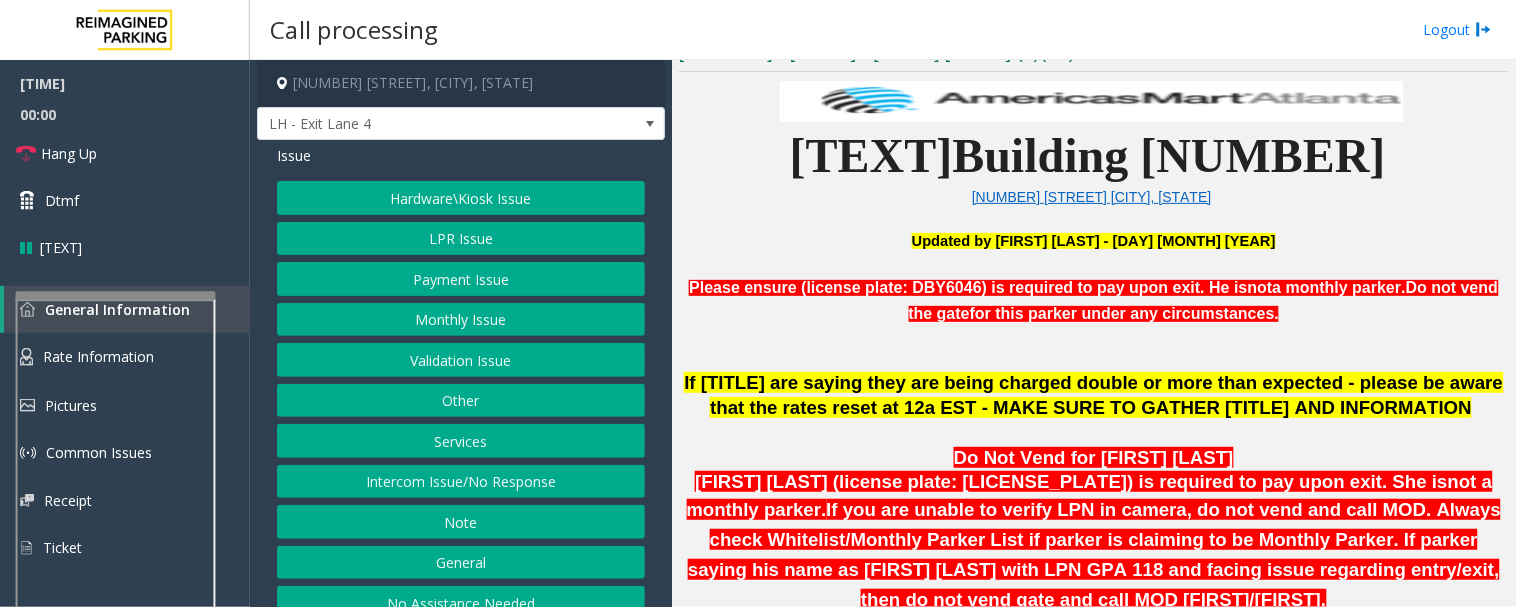 scroll, scrollTop: 888, scrollLeft: 0, axis: vertical 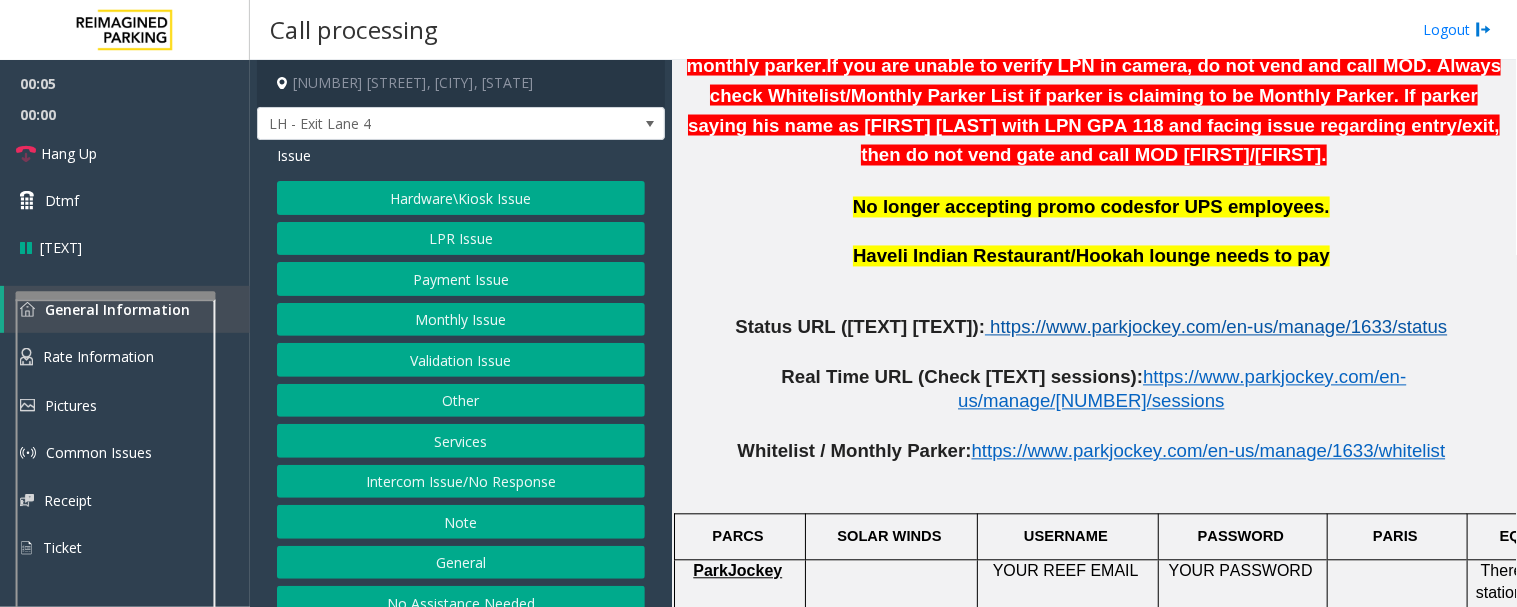 click on "https://www.parkjockey.com/en-us/manage/1633/status" 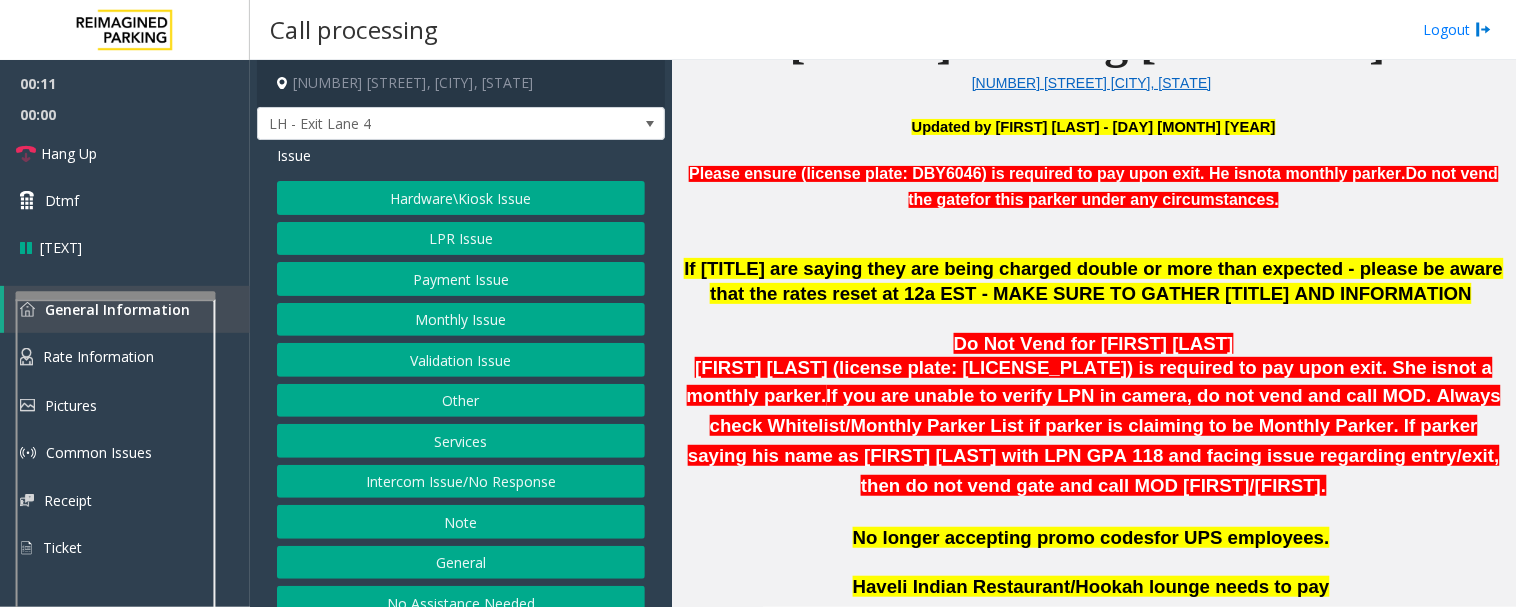 scroll, scrollTop: 555, scrollLeft: 0, axis: vertical 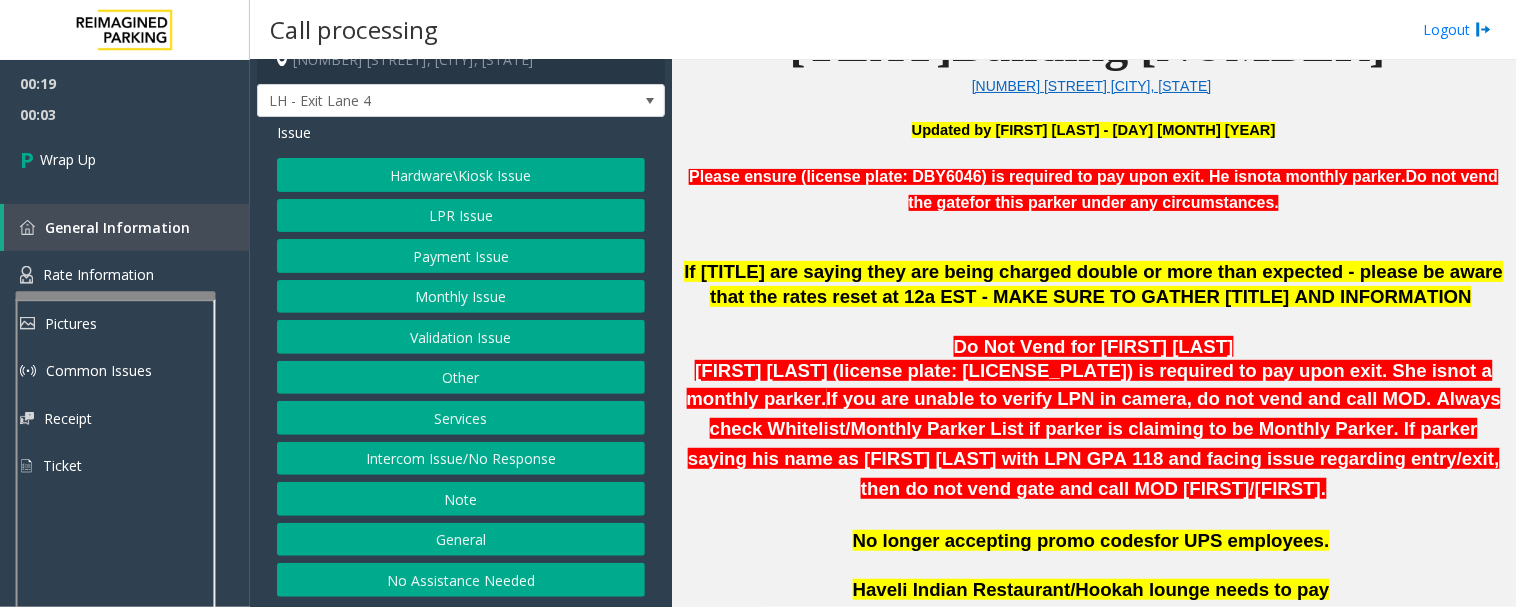 click on "LPR Issue" 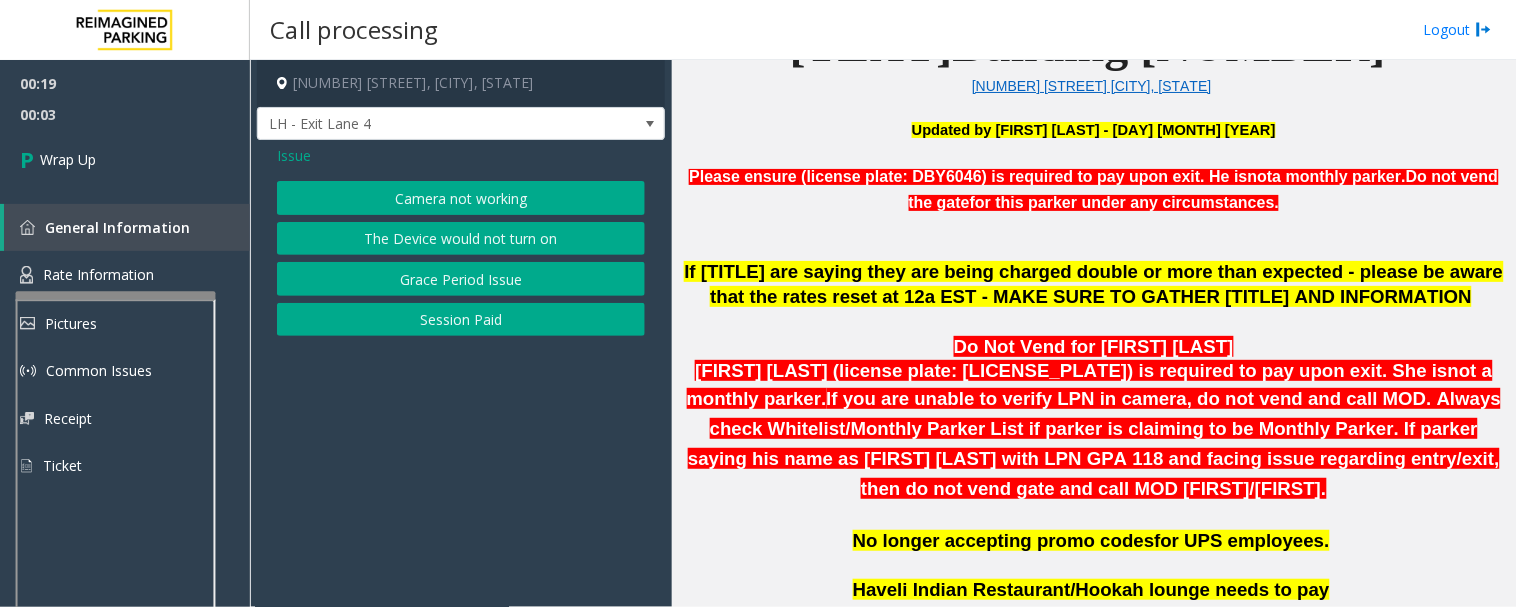 scroll, scrollTop: 0, scrollLeft: 0, axis: both 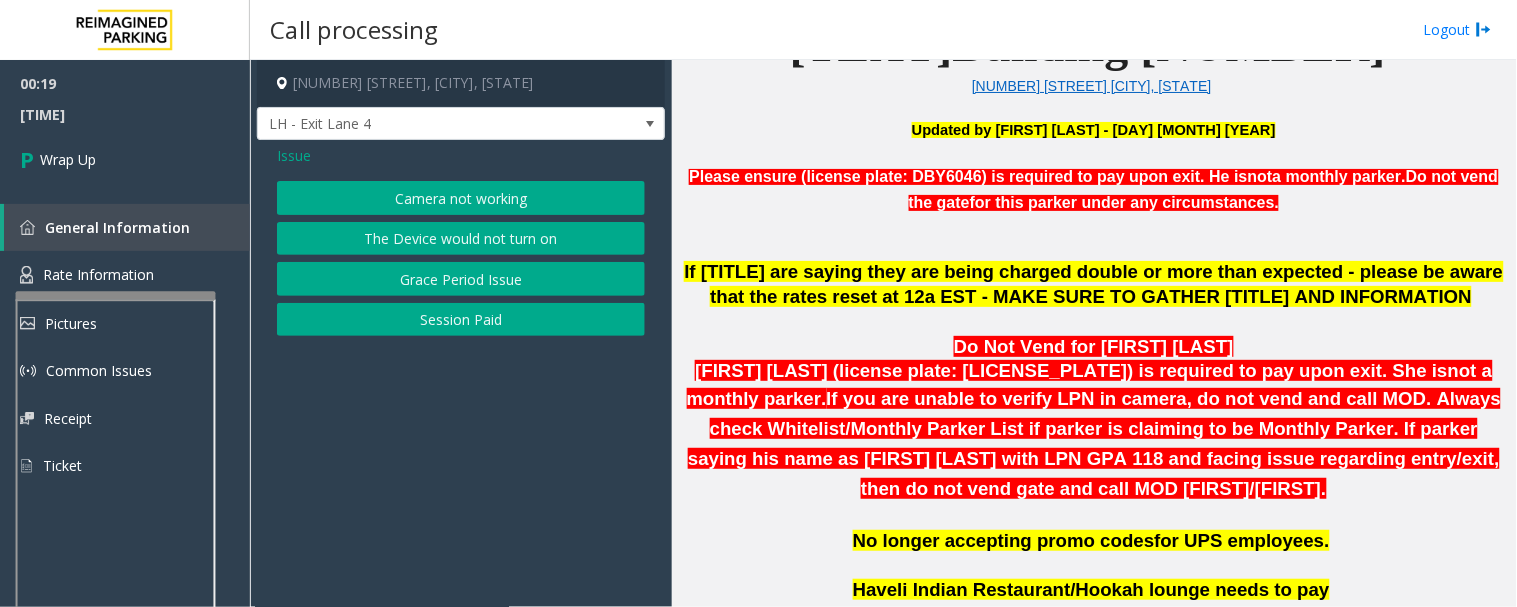 click on "Camera not working" 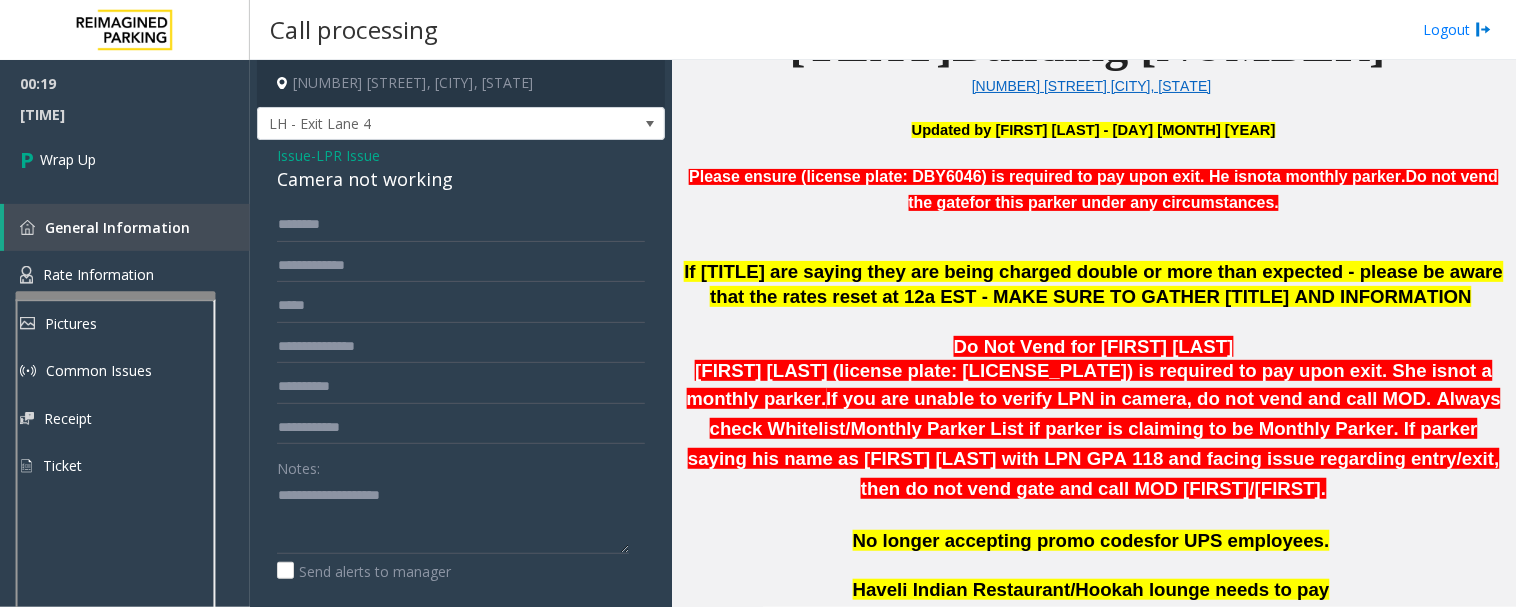 click on "Camera not working" 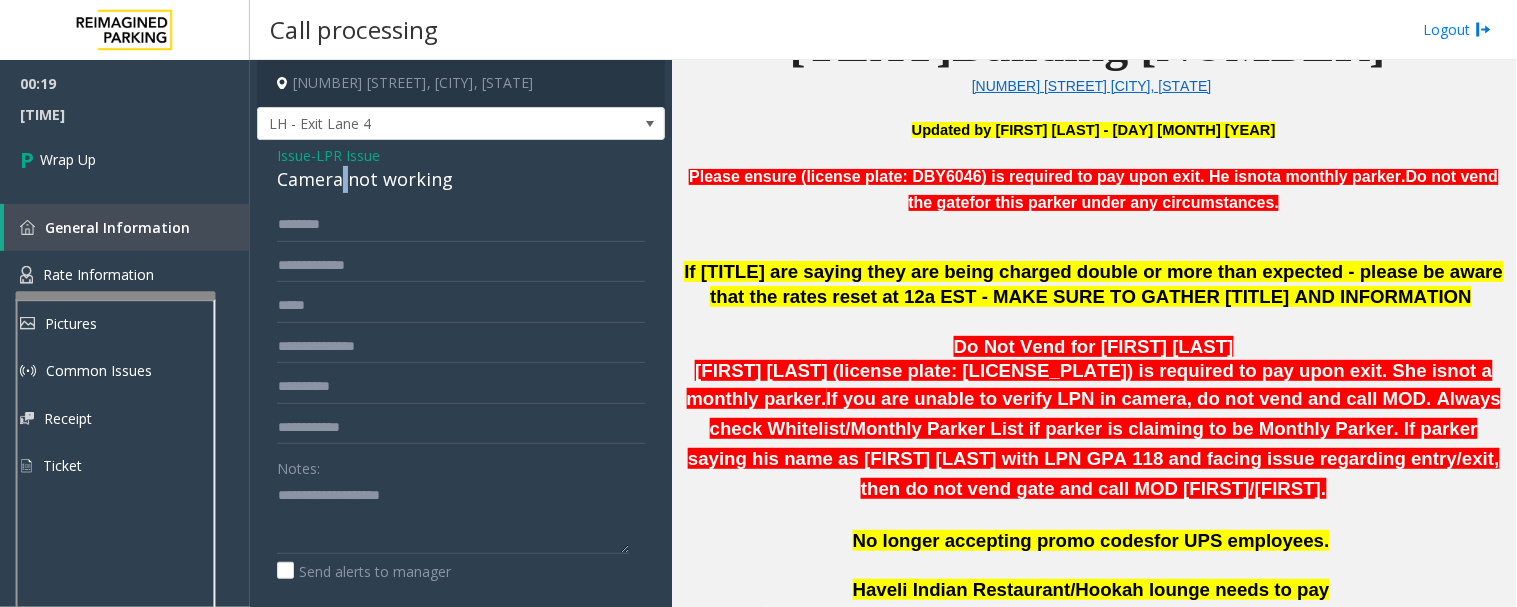 click on "Camera not working" 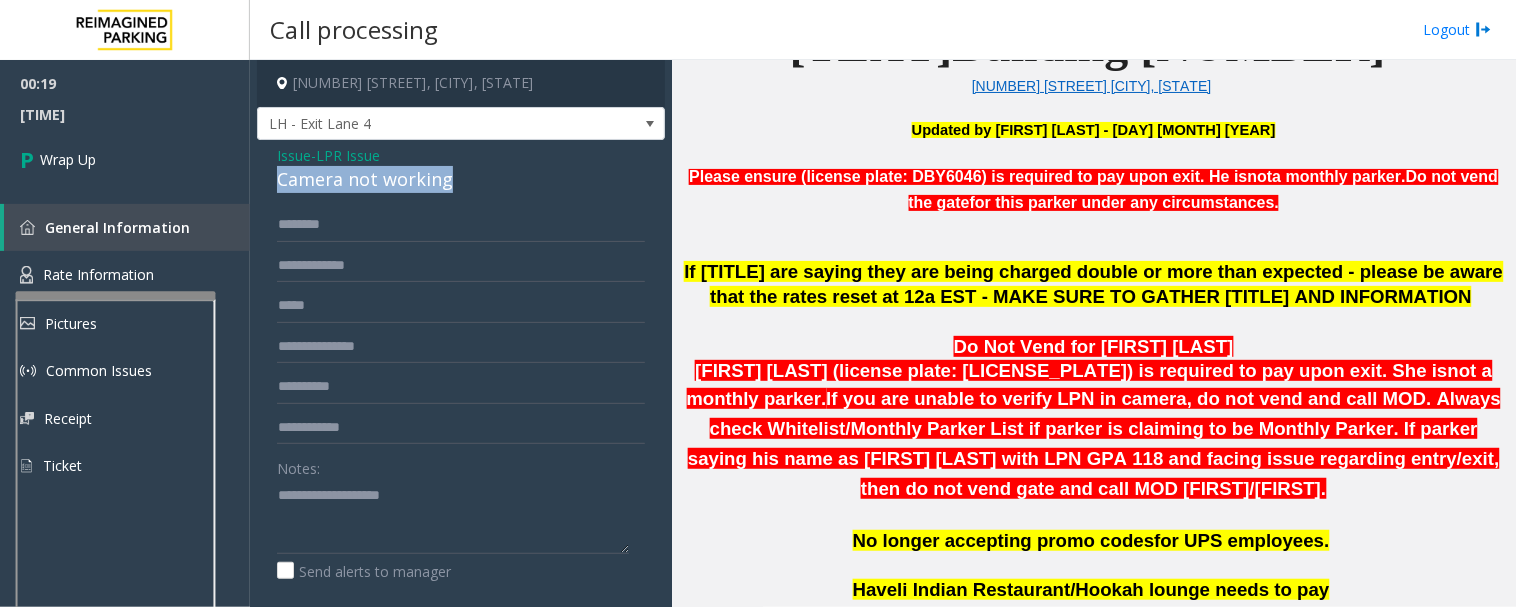 click on "Camera not working" 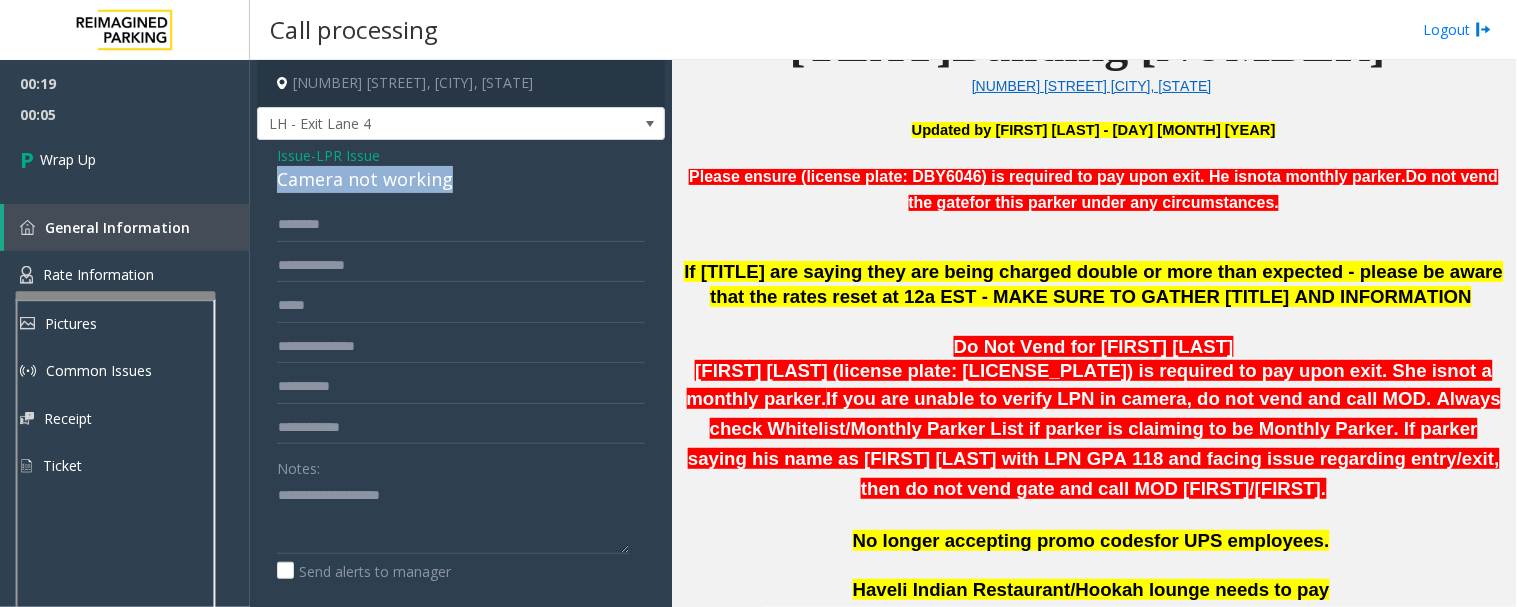 copy on "Camera not working" 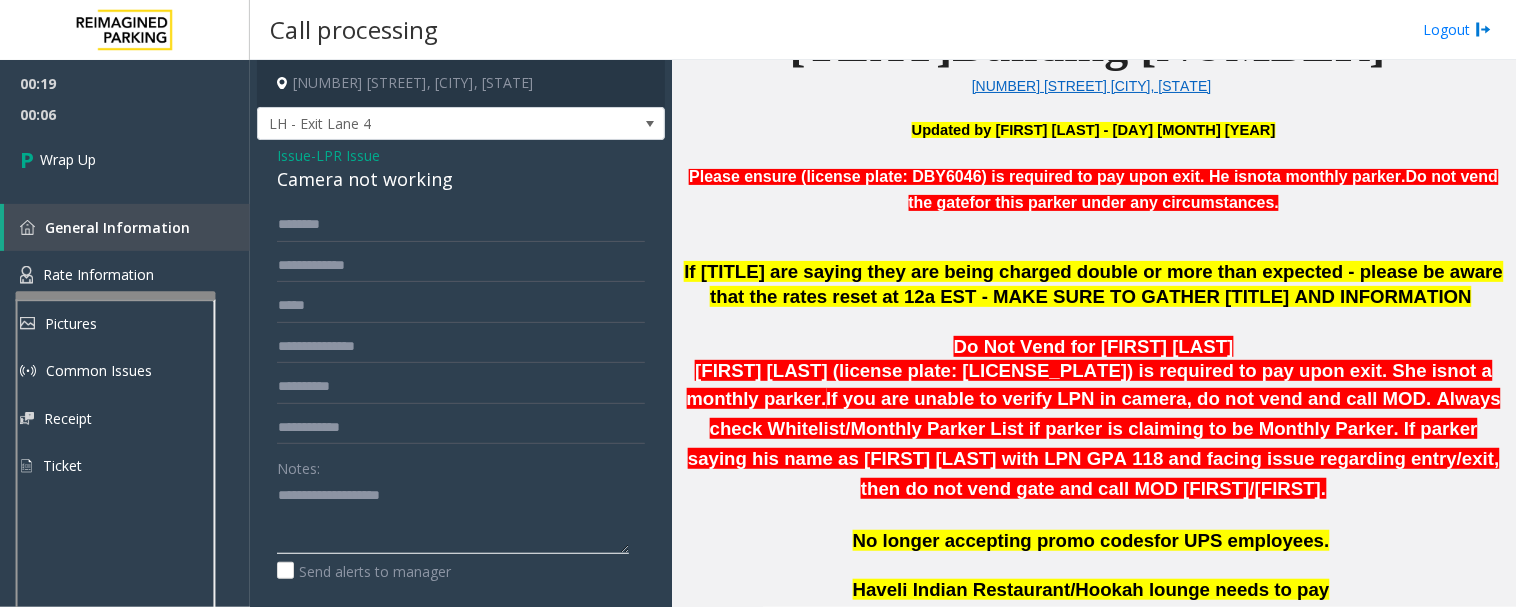 click 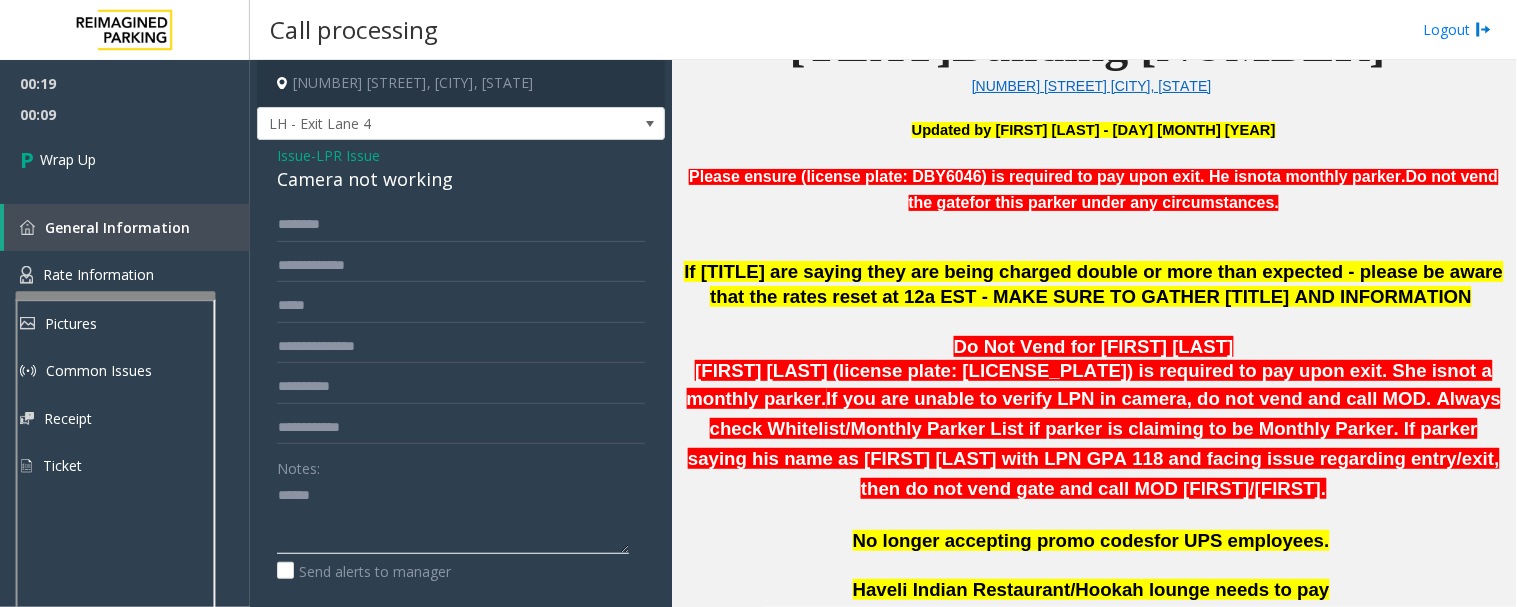 paste on "**********" 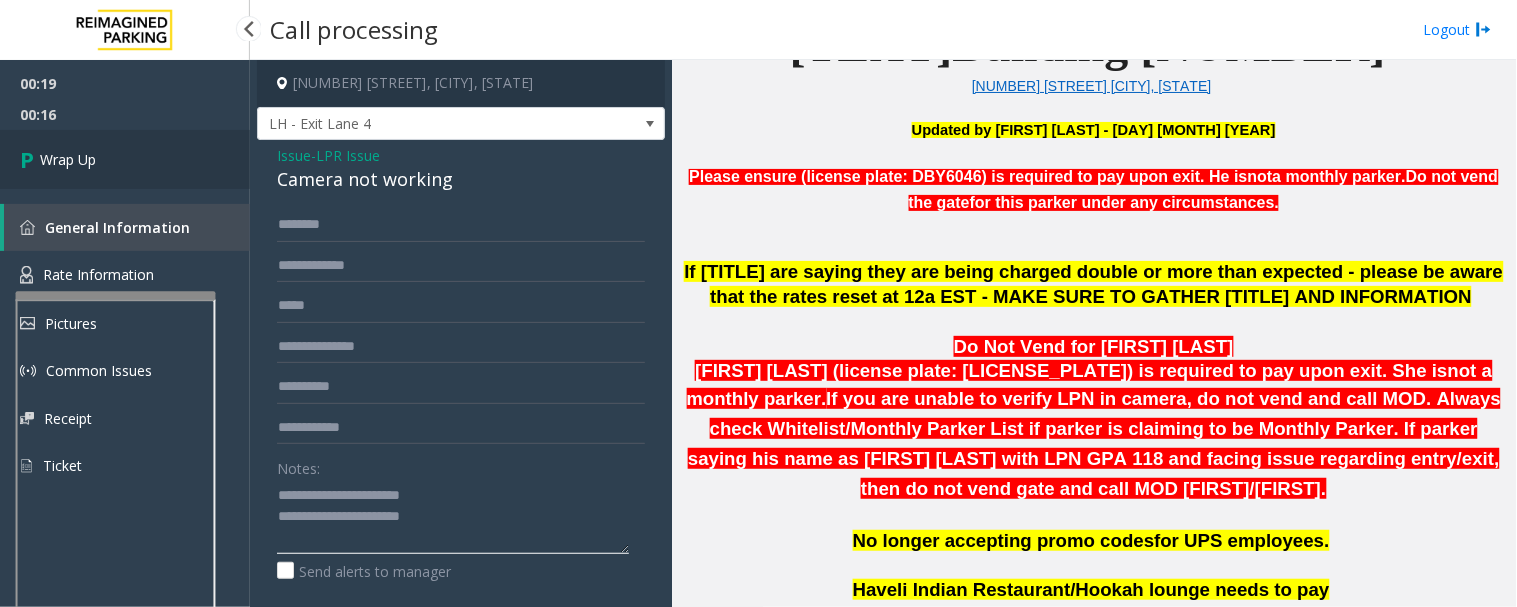 type on "**********" 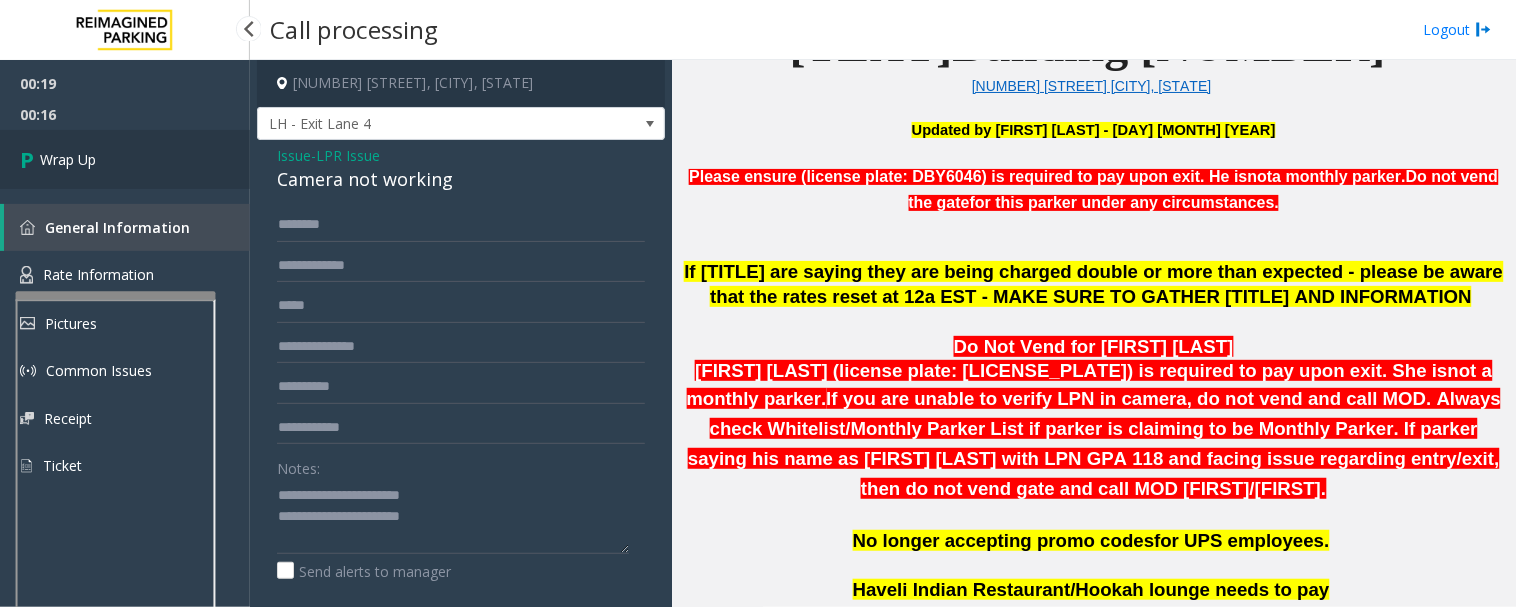 click on "Wrap Up" at bounding box center (125, 159) 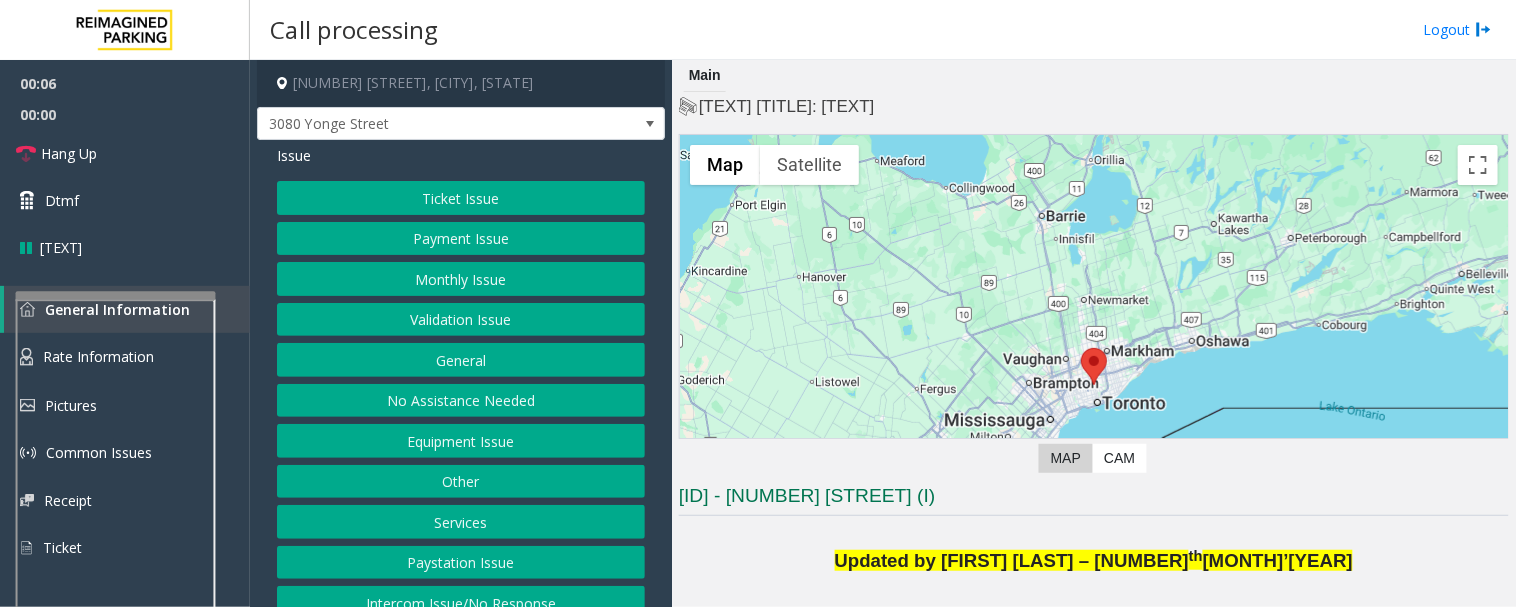 scroll, scrollTop: 444, scrollLeft: 0, axis: vertical 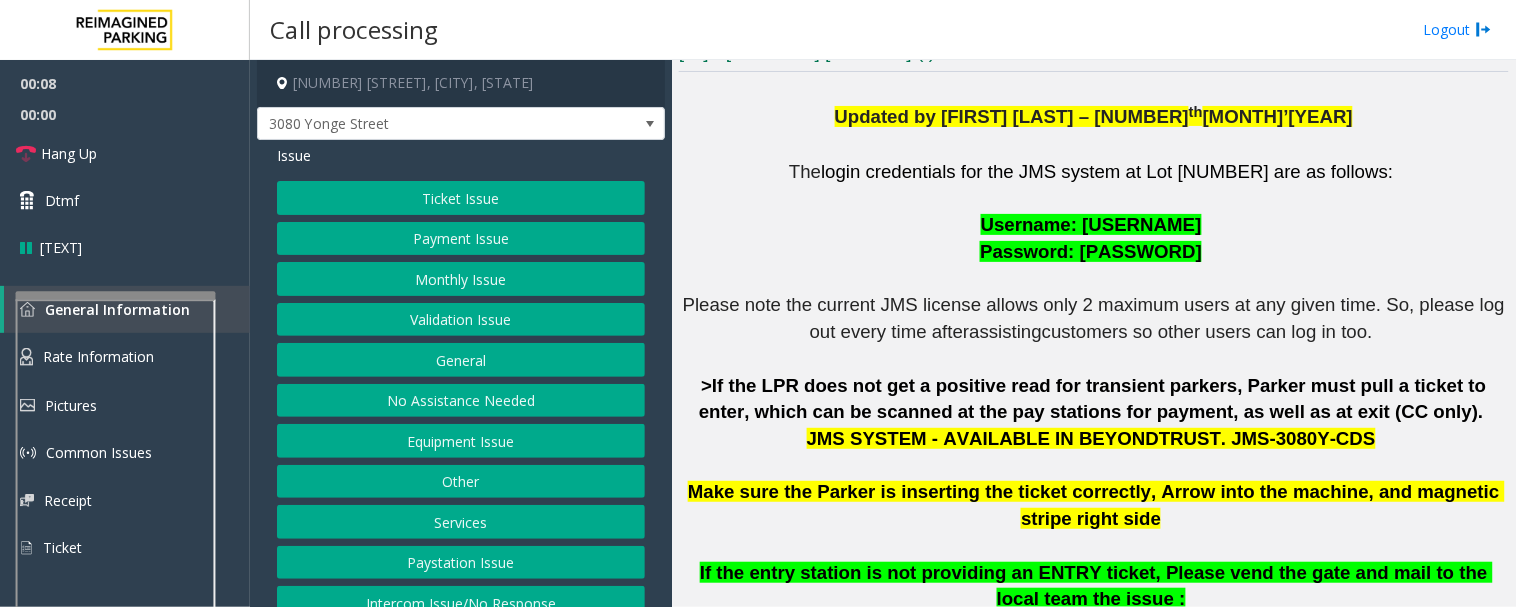 click on "Monthly Issue" 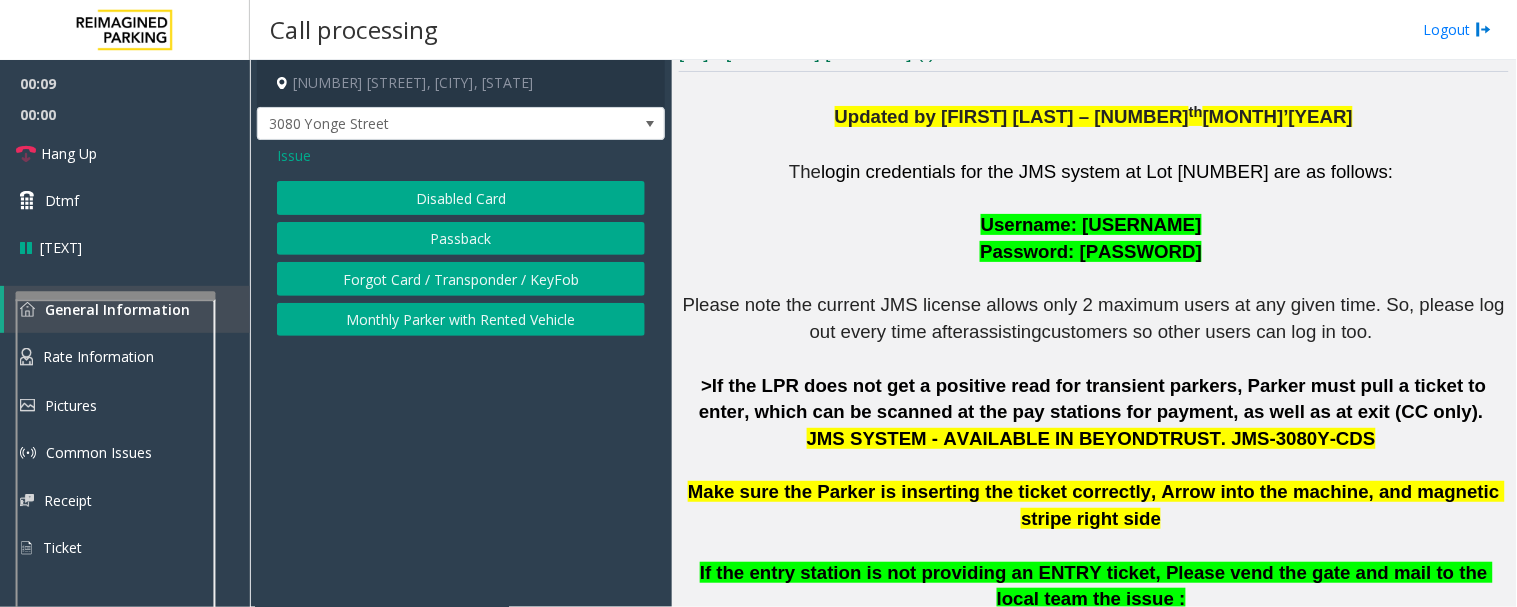 click on "Forgot Card / Transponder / KeyFob" 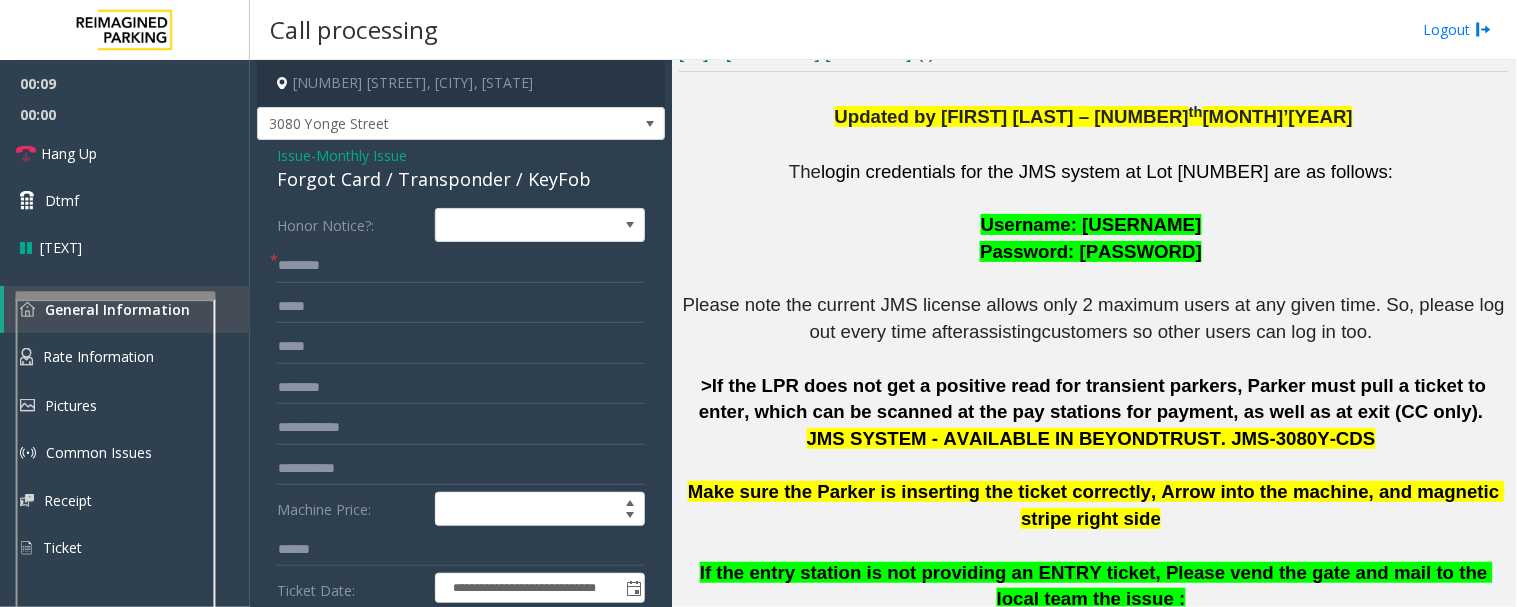 click on "Forgot Card / Transponder / KeyFob" 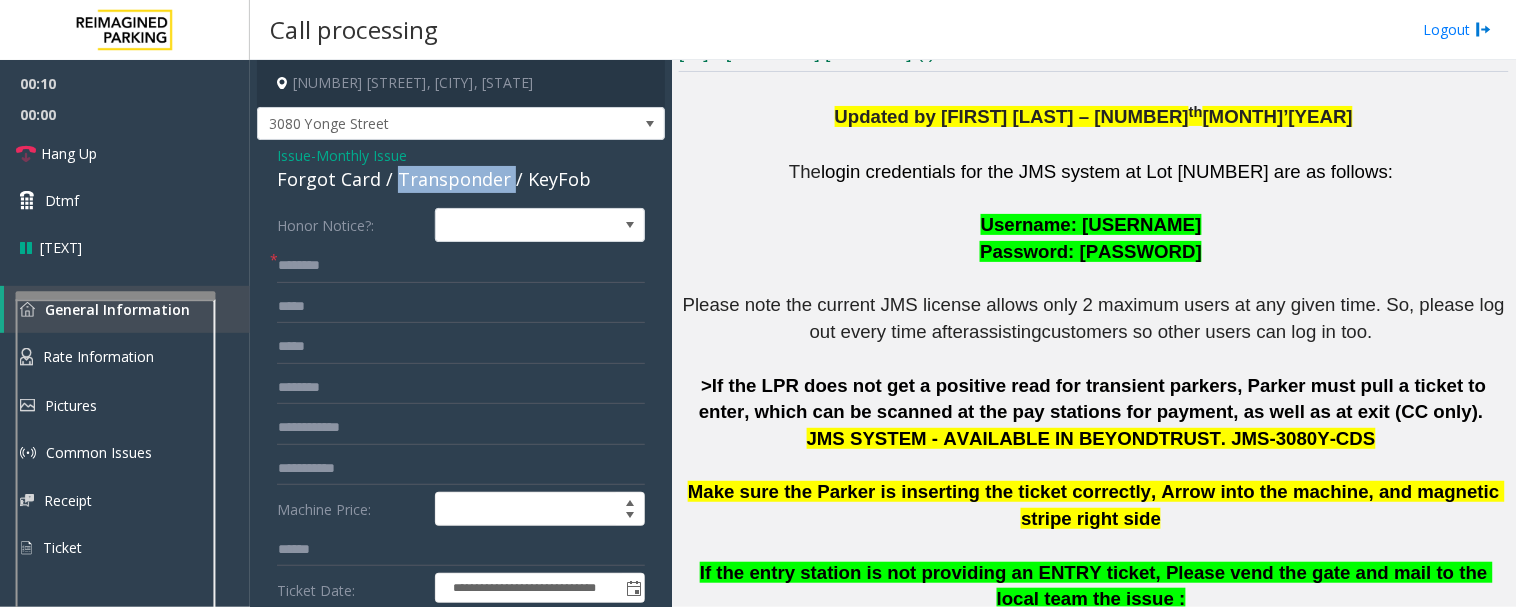 click on "Forgot Card / Transponder / KeyFob" 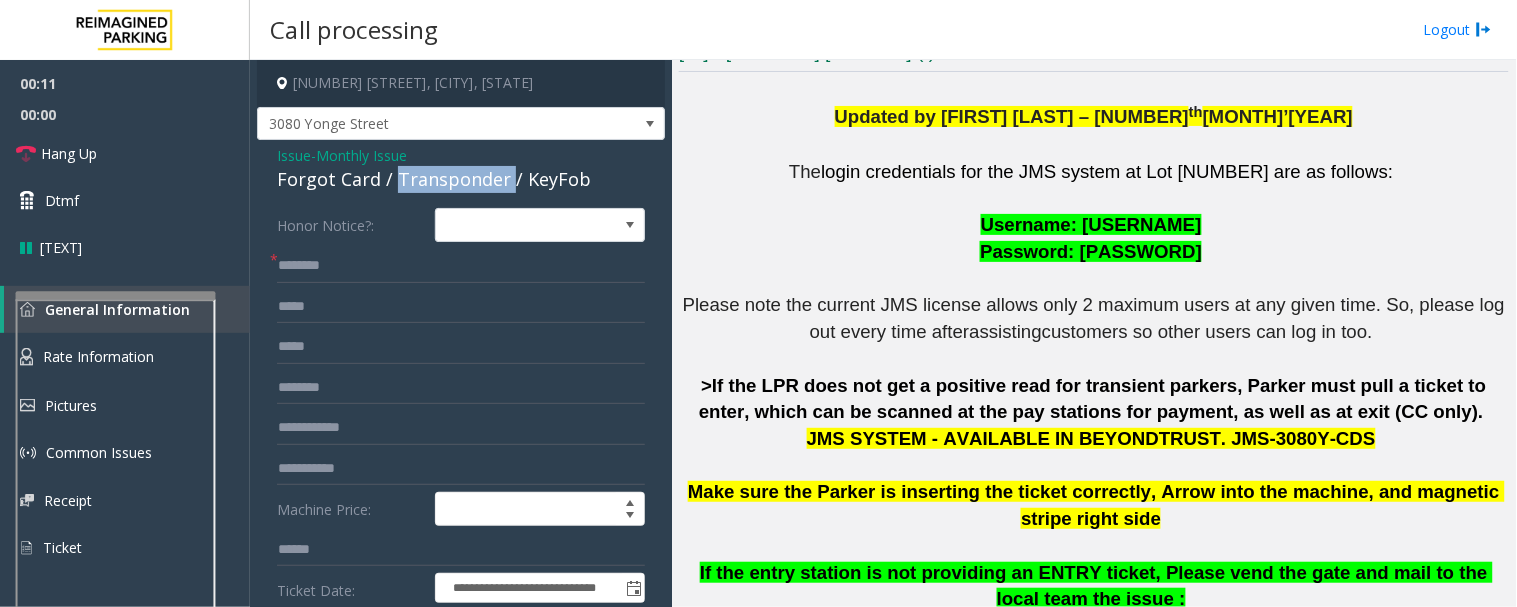 copy on "Transponder" 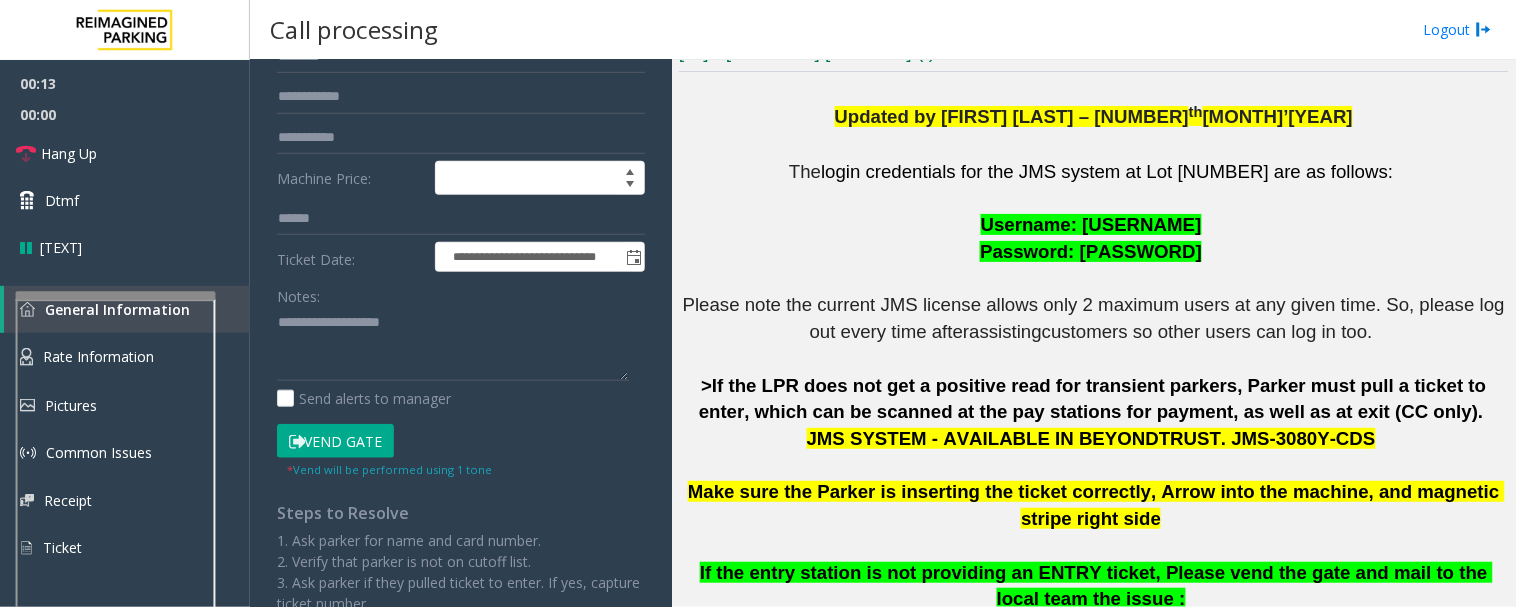 scroll, scrollTop: 333, scrollLeft: 0, axis: vertical 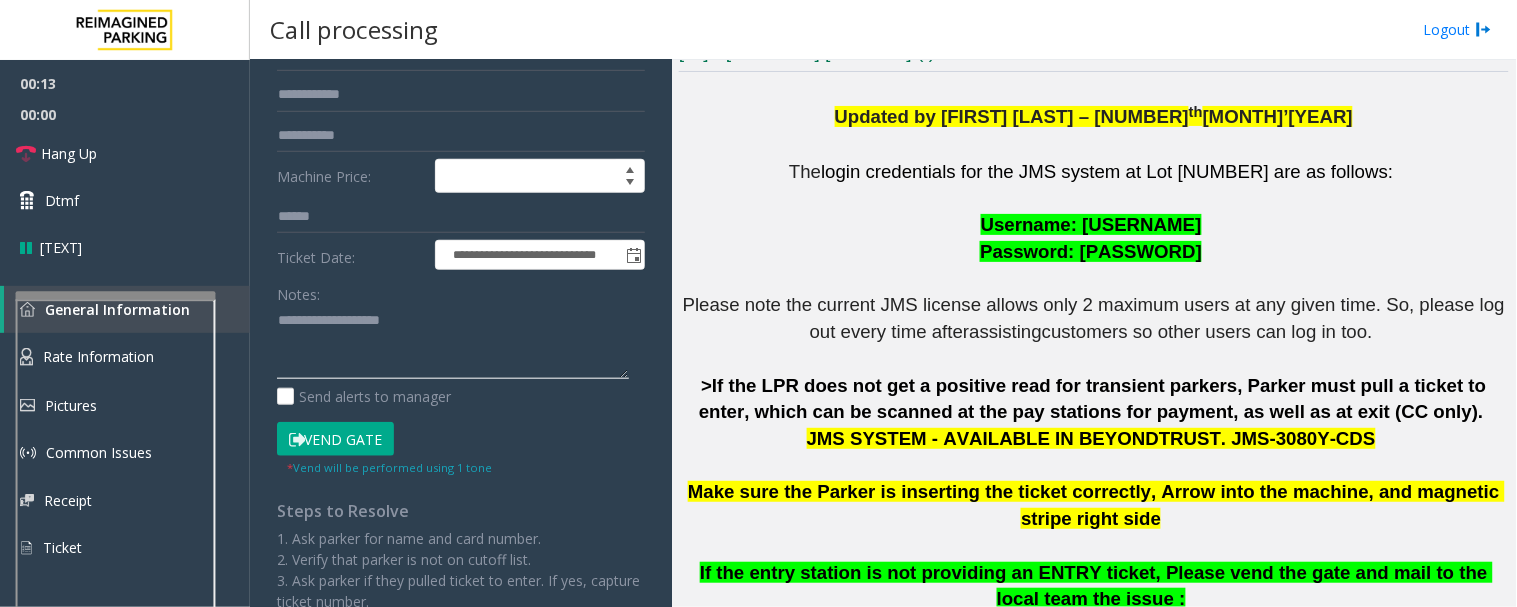 click 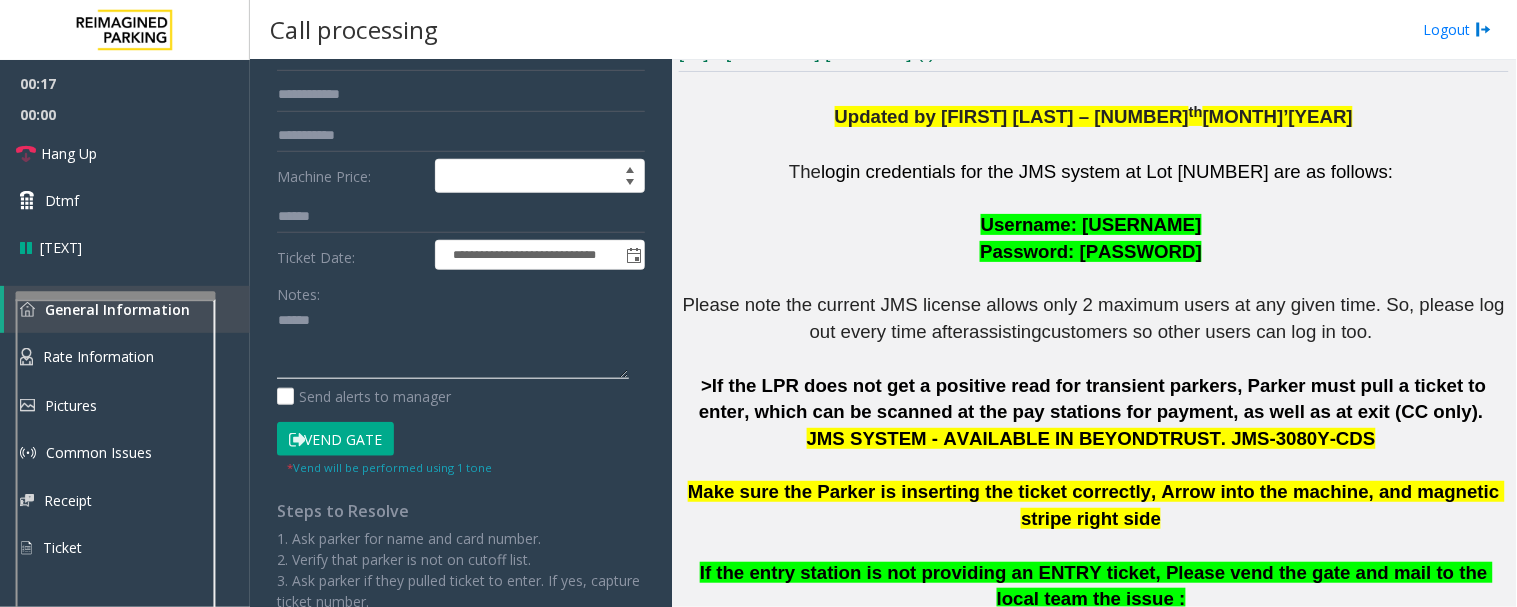 paste on "**********" 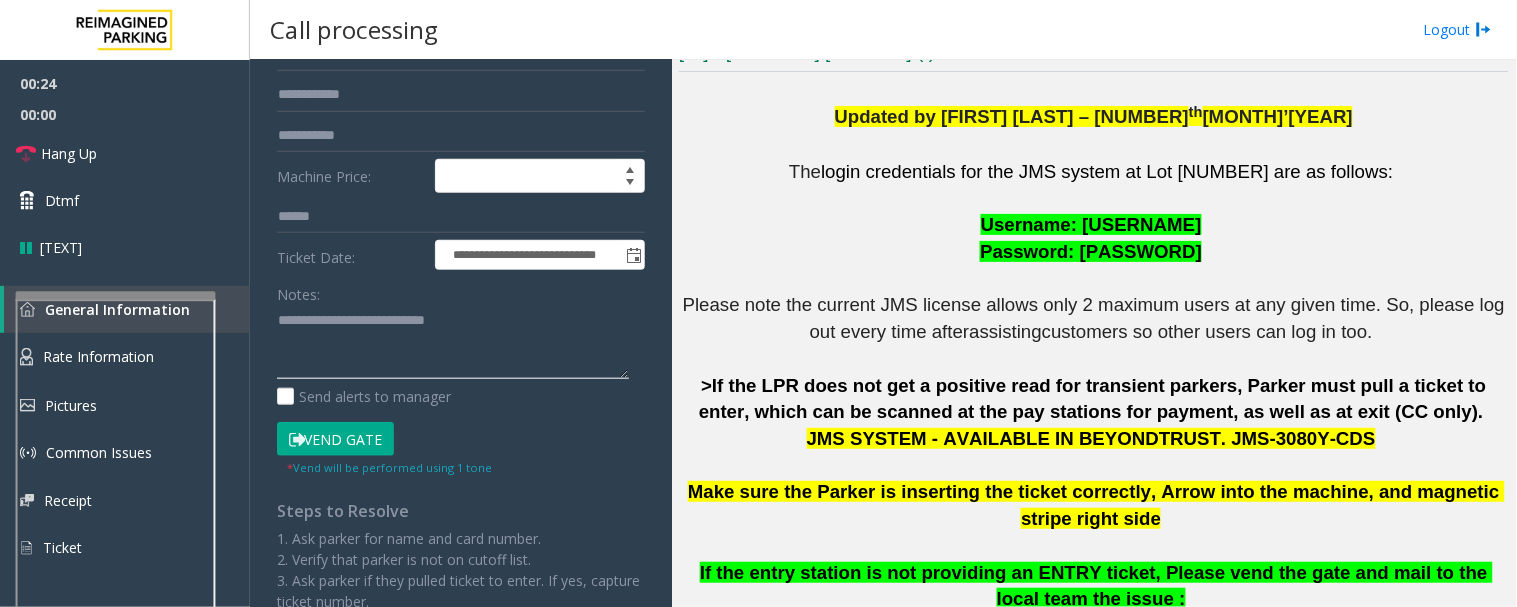 click 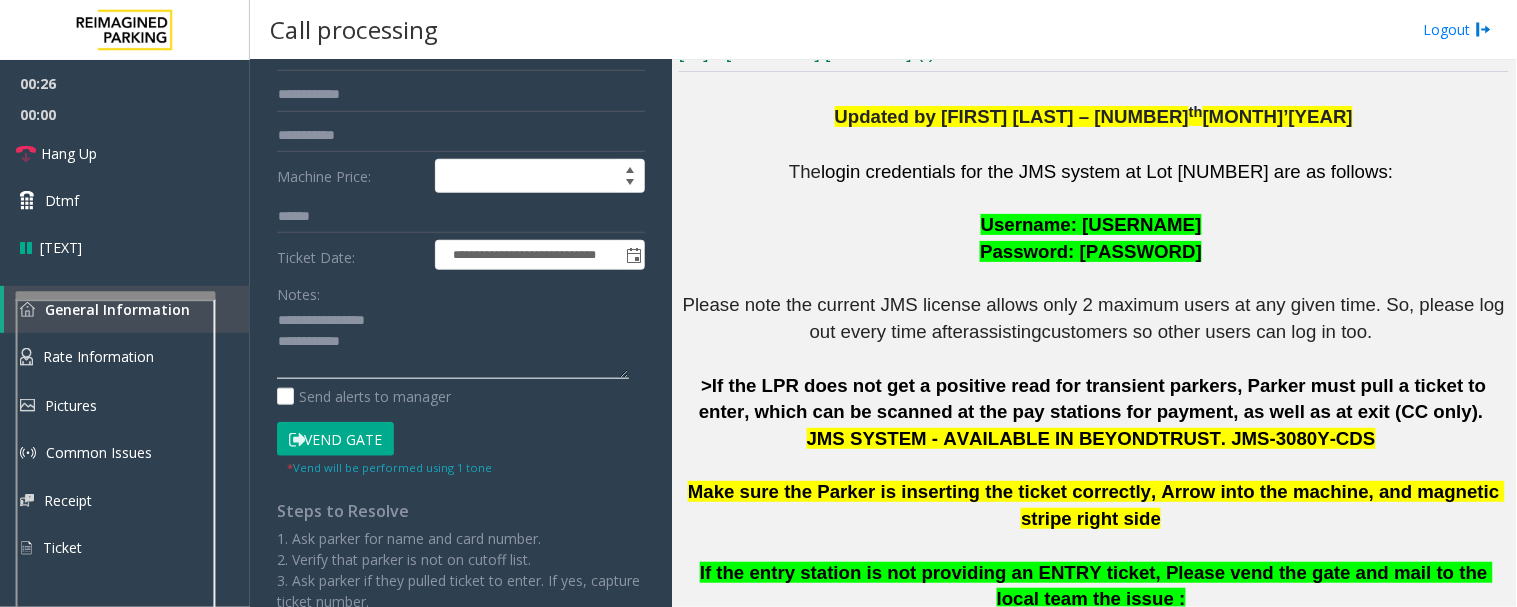 click 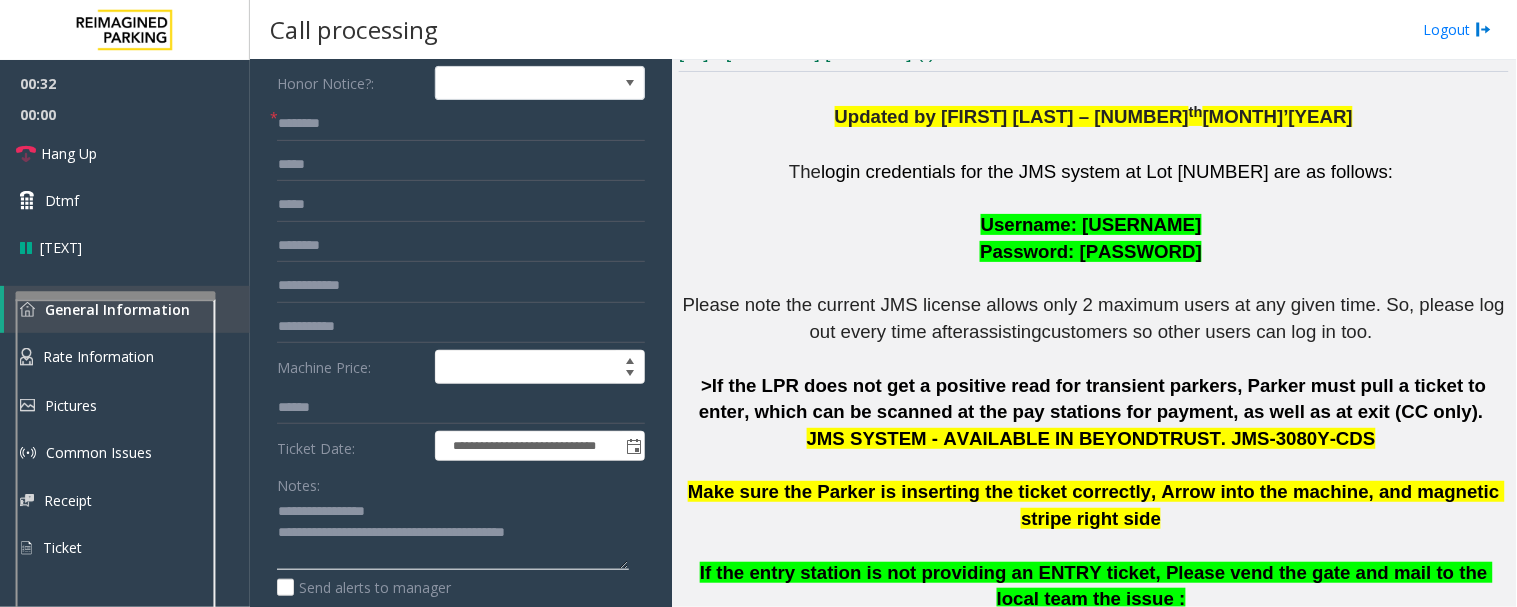 scroll, scrollTop: 0, scrollLeft: 0, axis: both 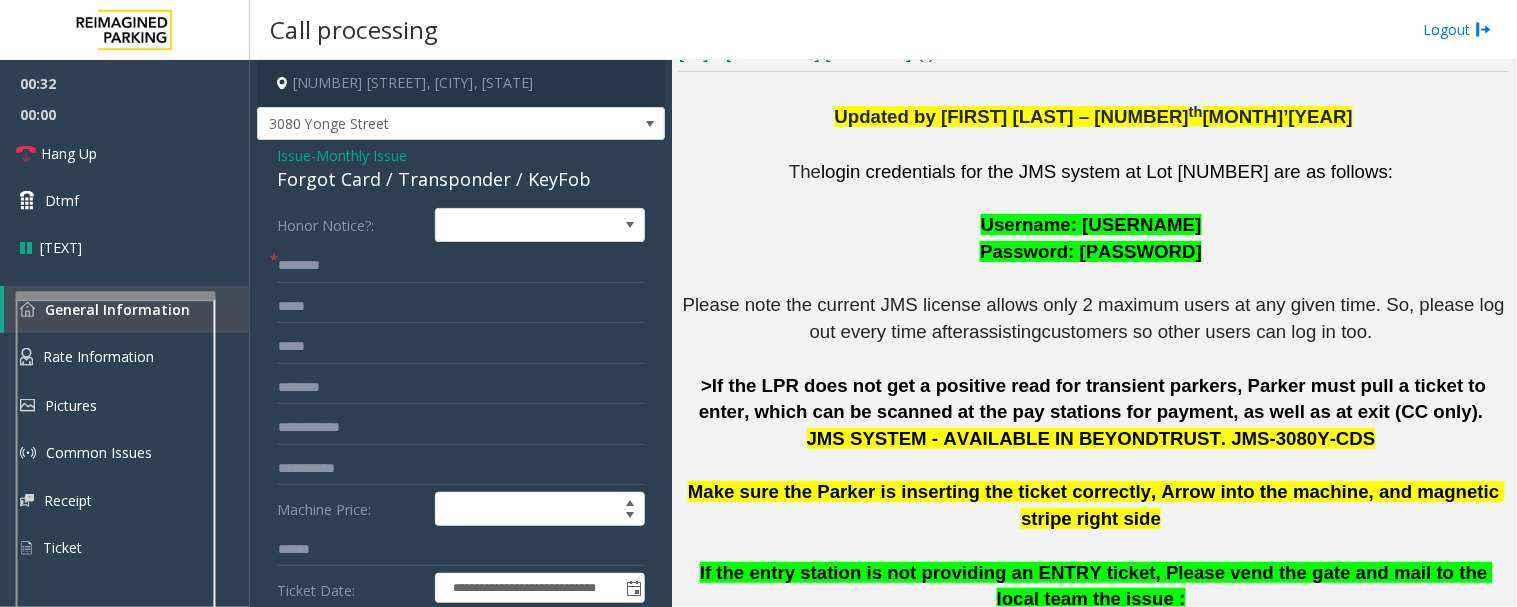 type on "**********" 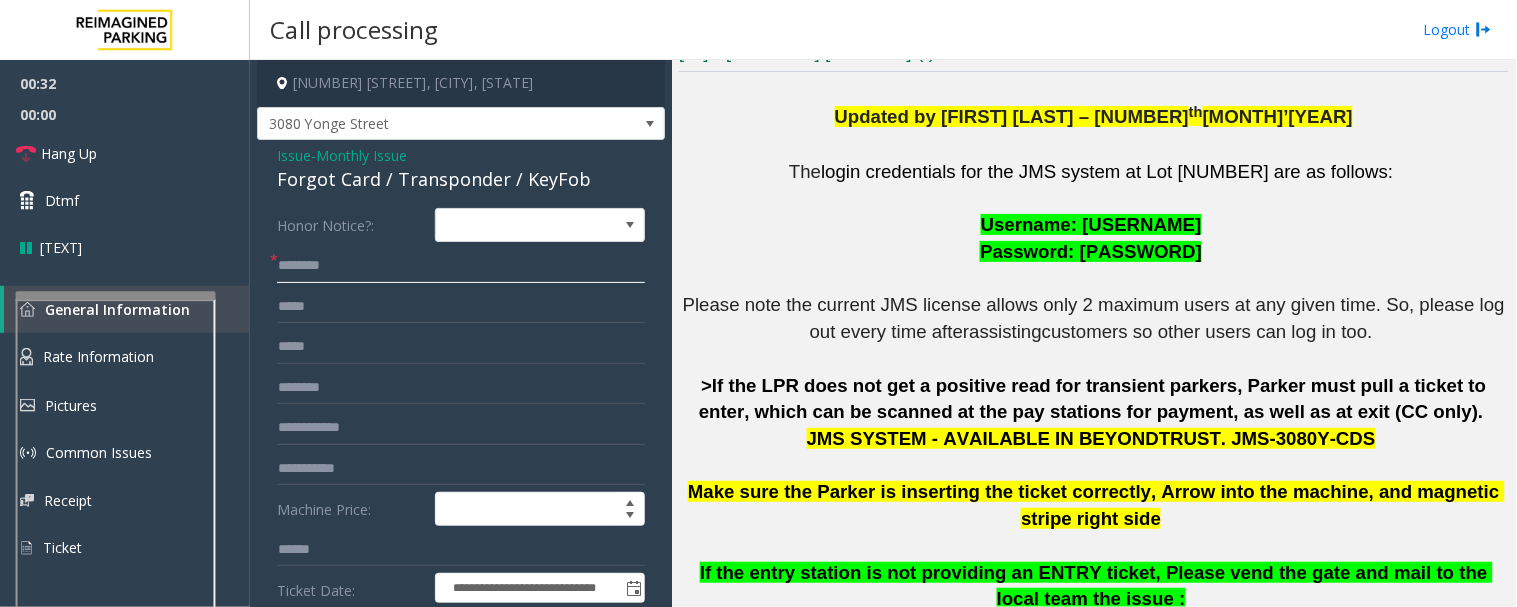 click 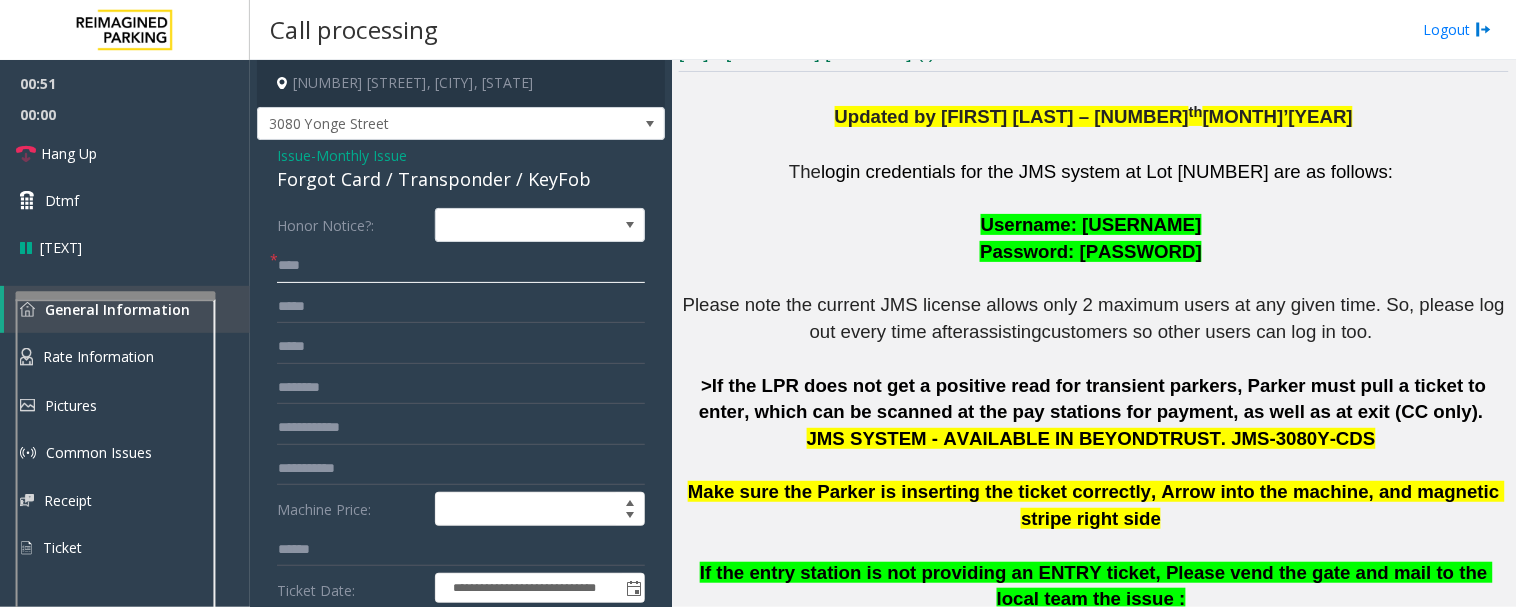 type on "****" 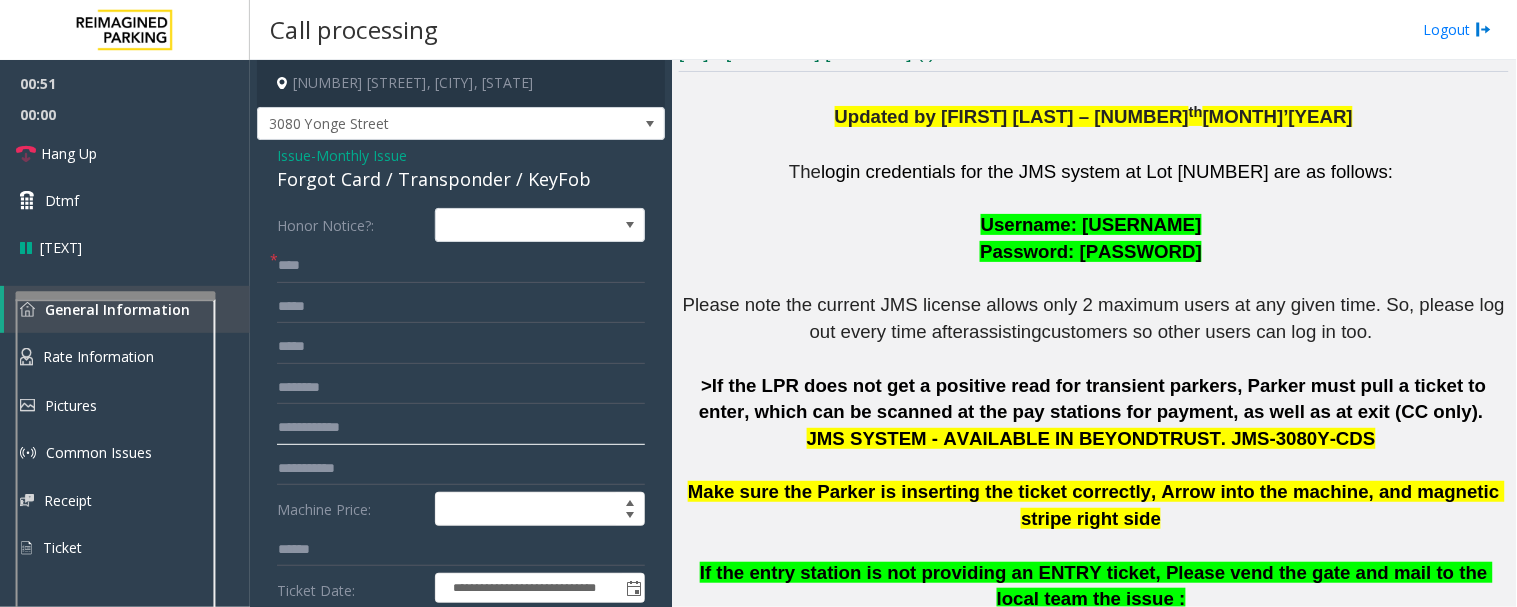 click 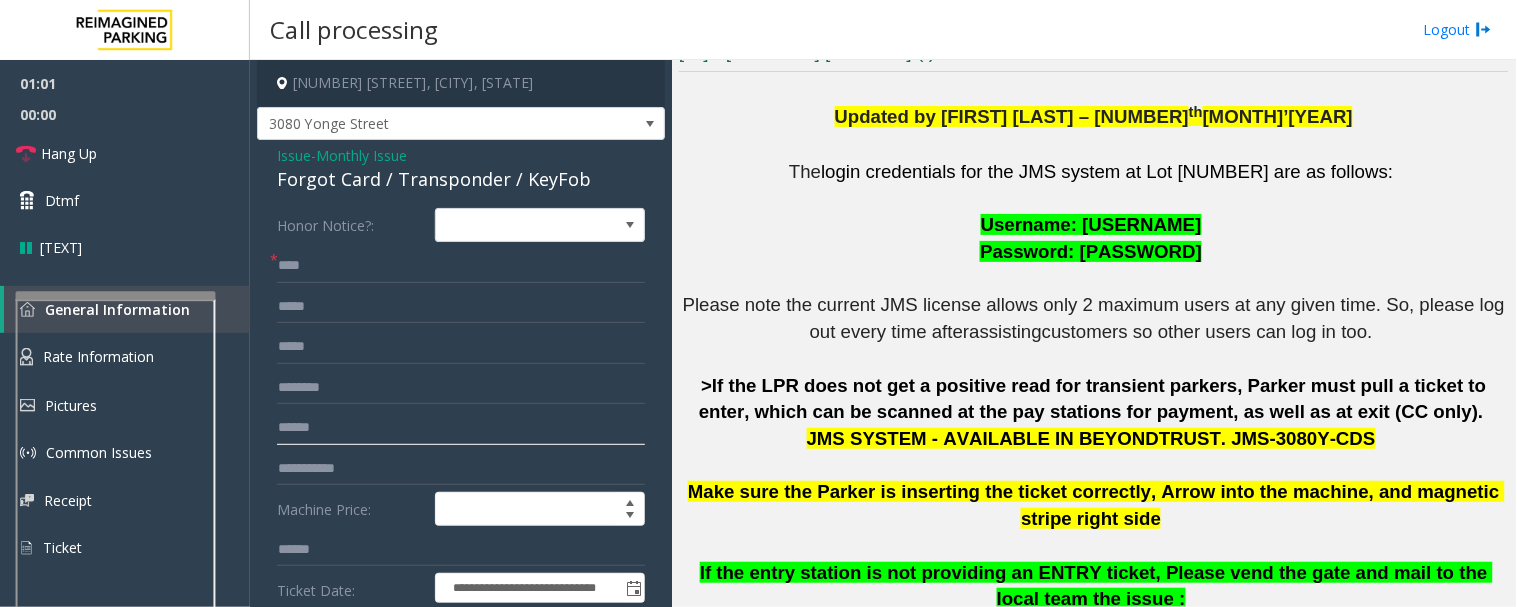 type on "******" 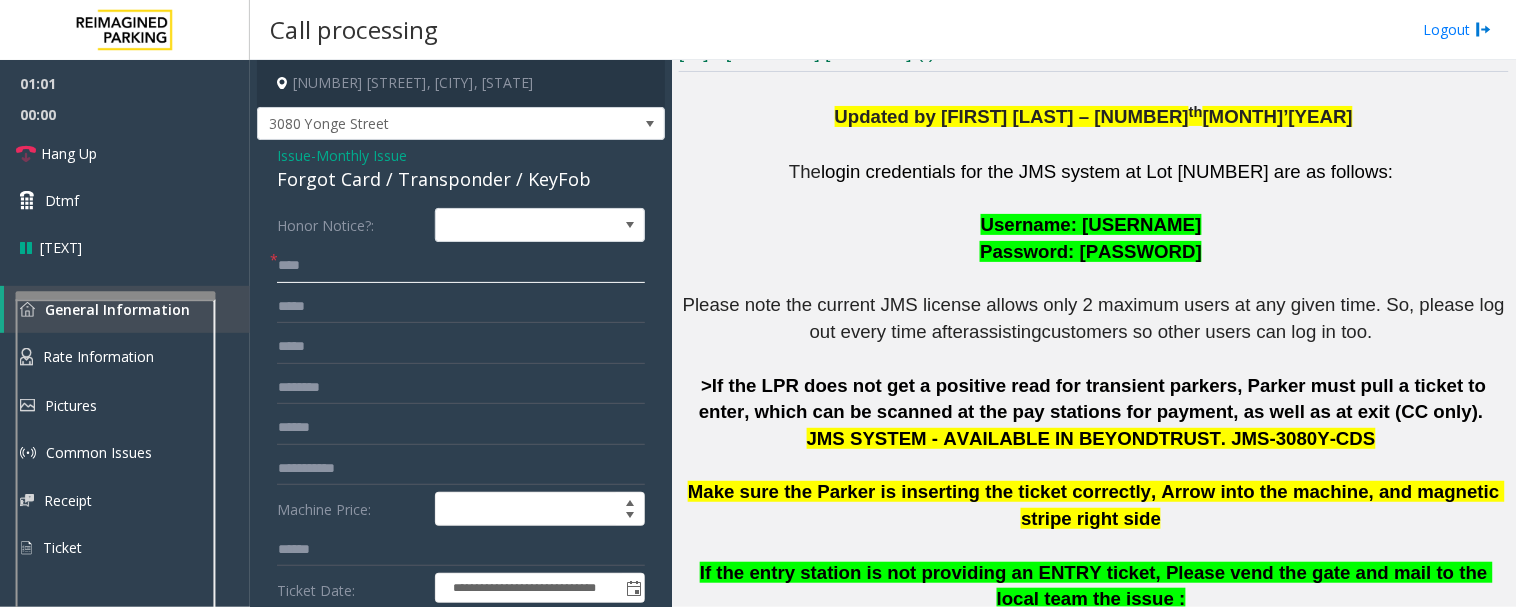click on "****" 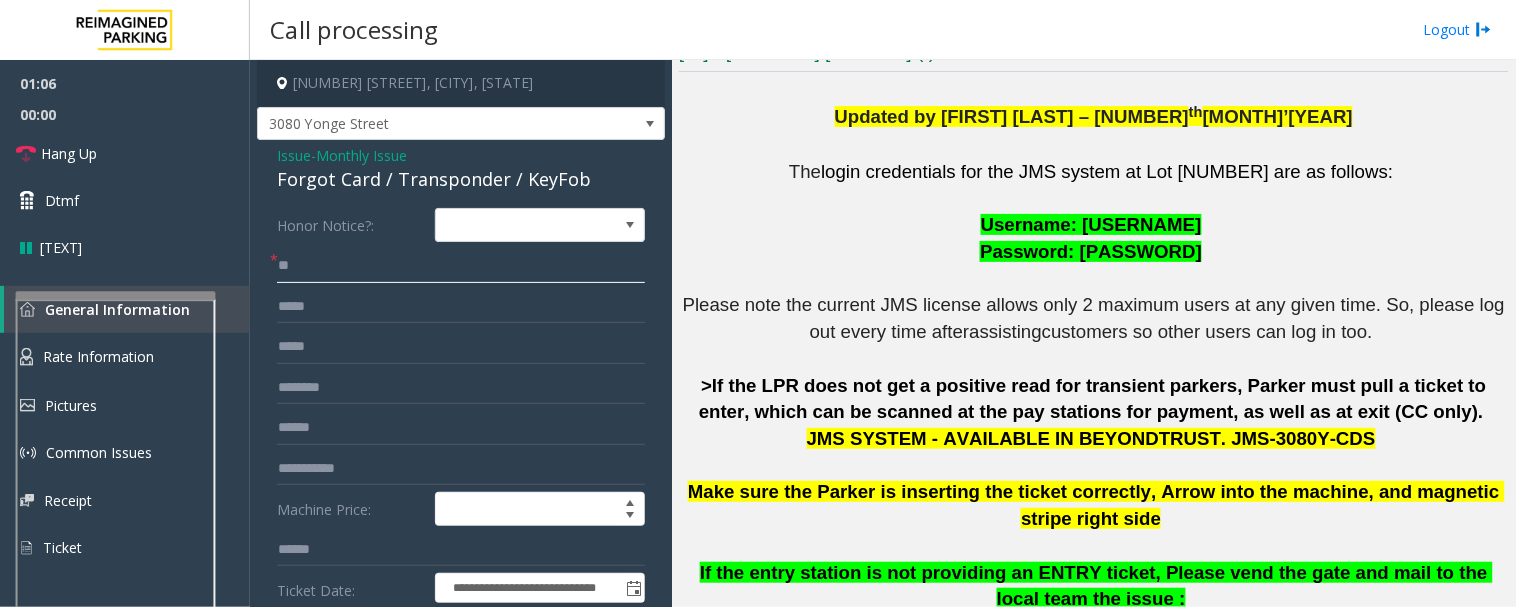 type on "*" 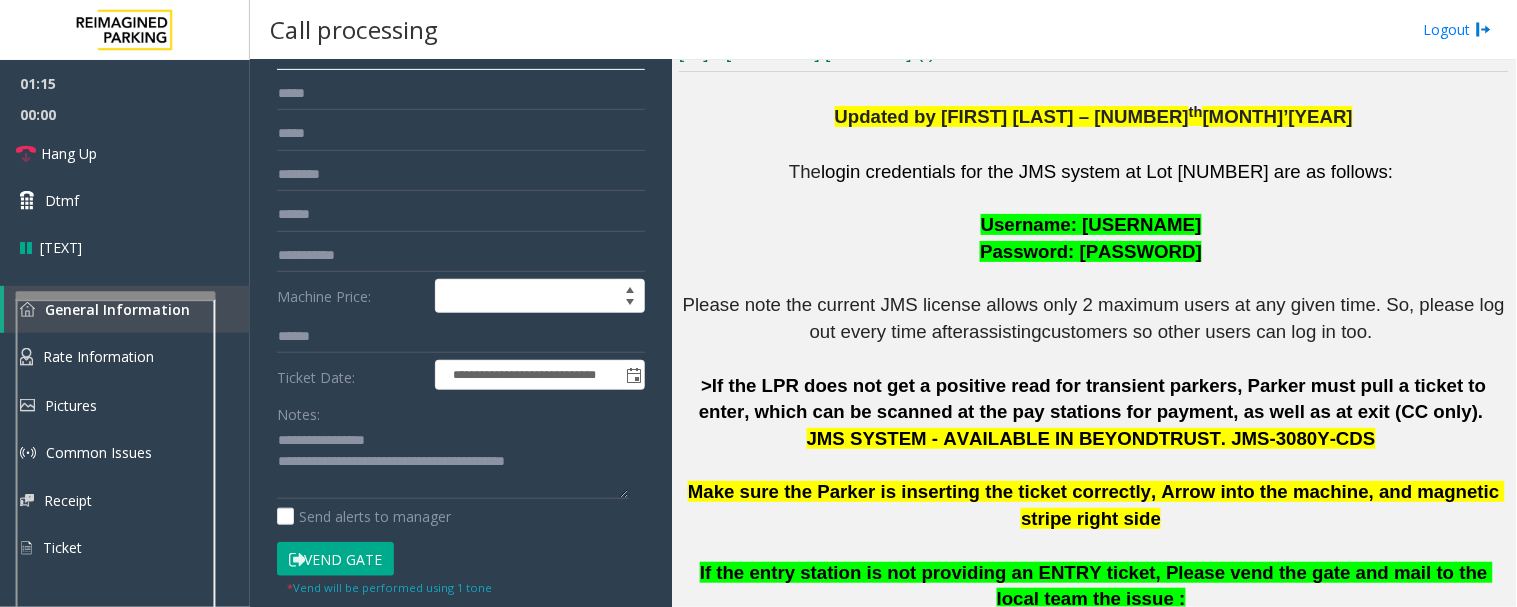 scroll, scrollTop: 222, scrollLeft: 0, axis: vertical 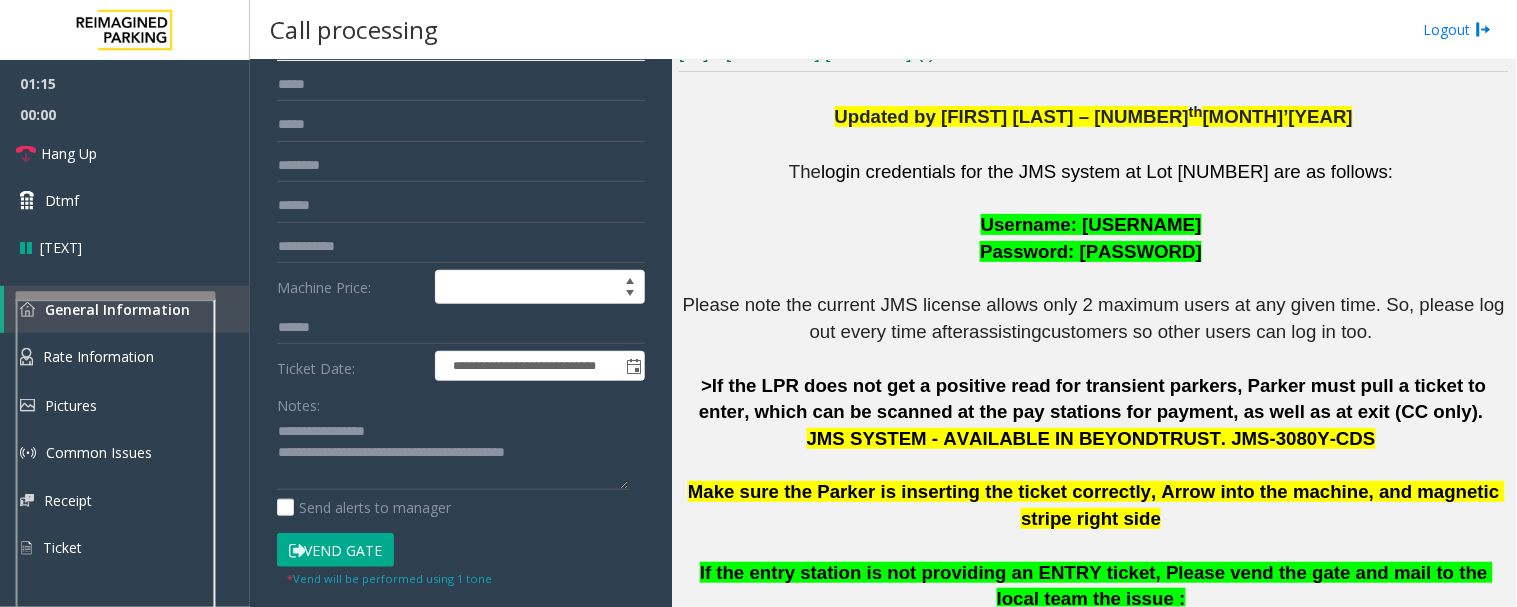 type on "****" 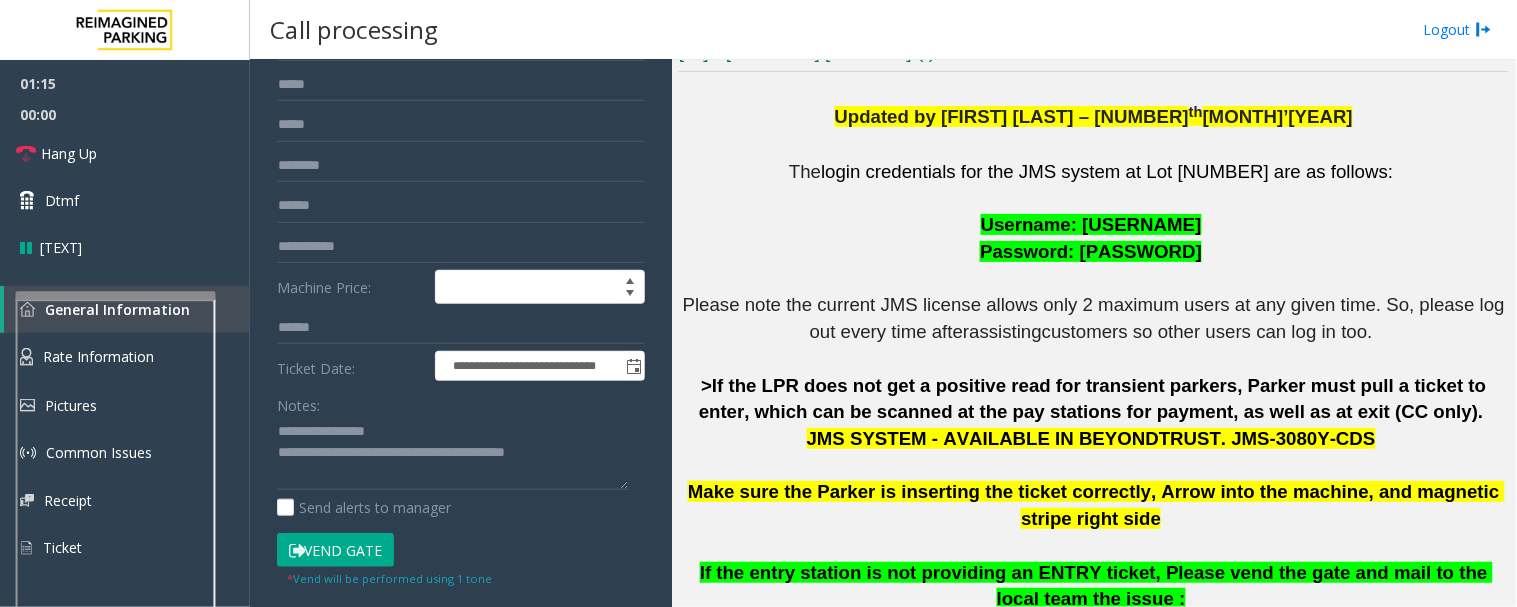 click on "Vend Gate" 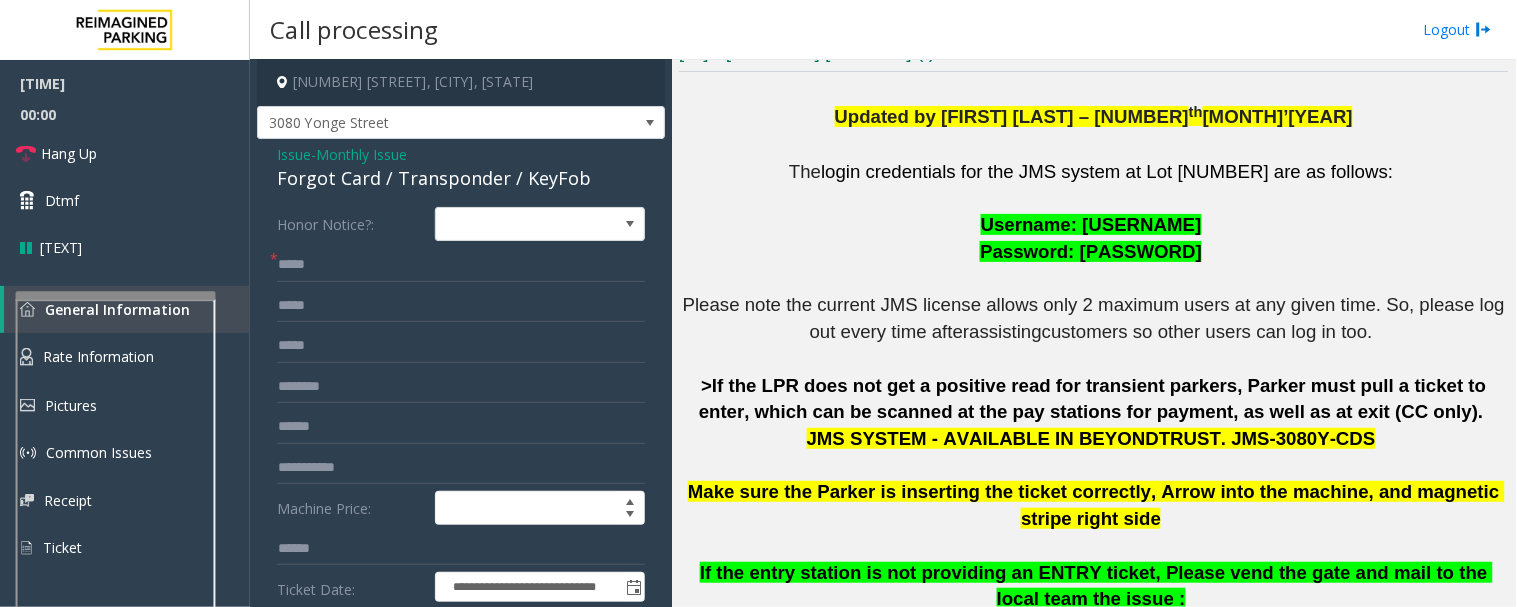 scroll, scrollTop: 0, scrollLeft: 0, axis: both 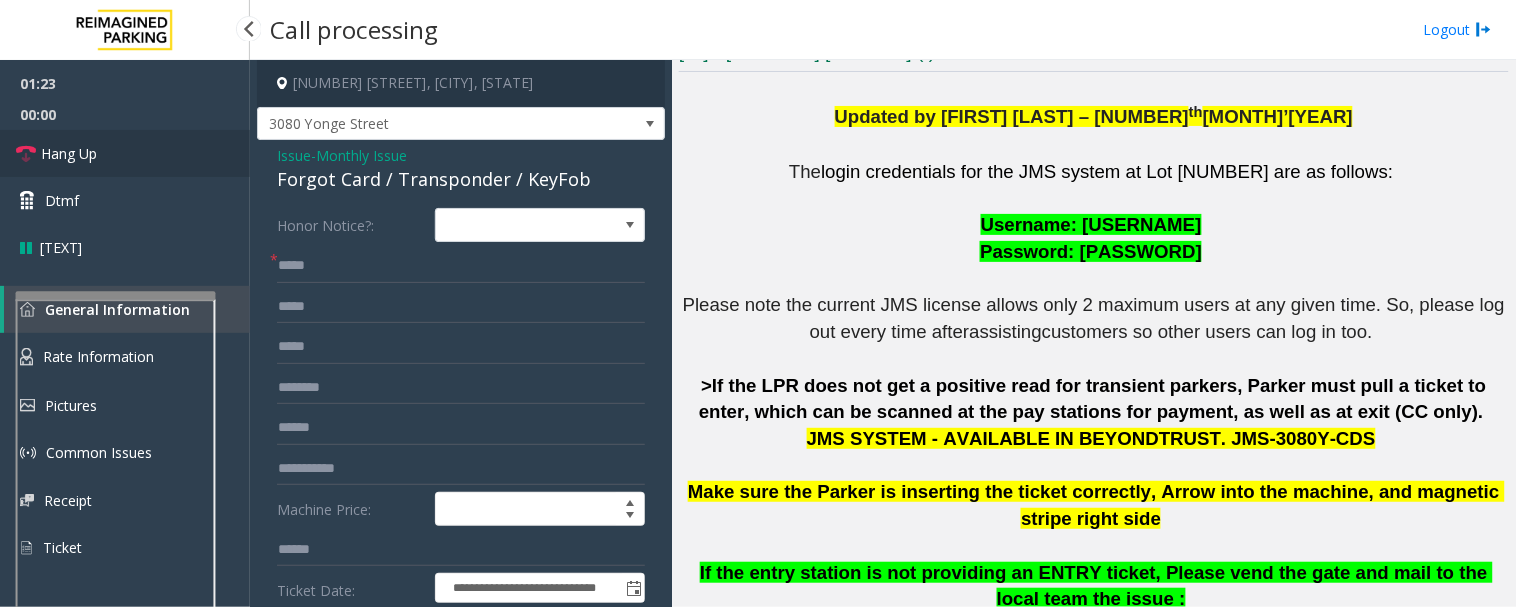 click on "Hang Up" at bounding box center (125, 153) 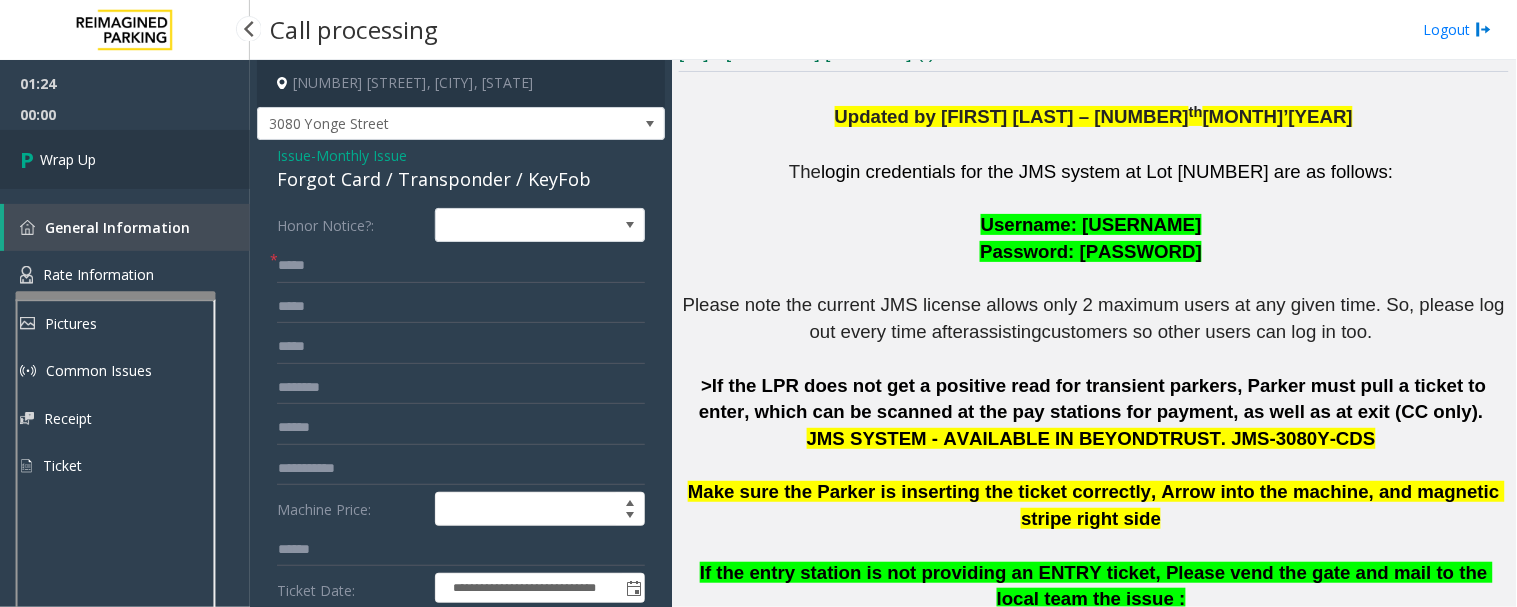 click on "Wrap Up" at bounding box center (125, 159) 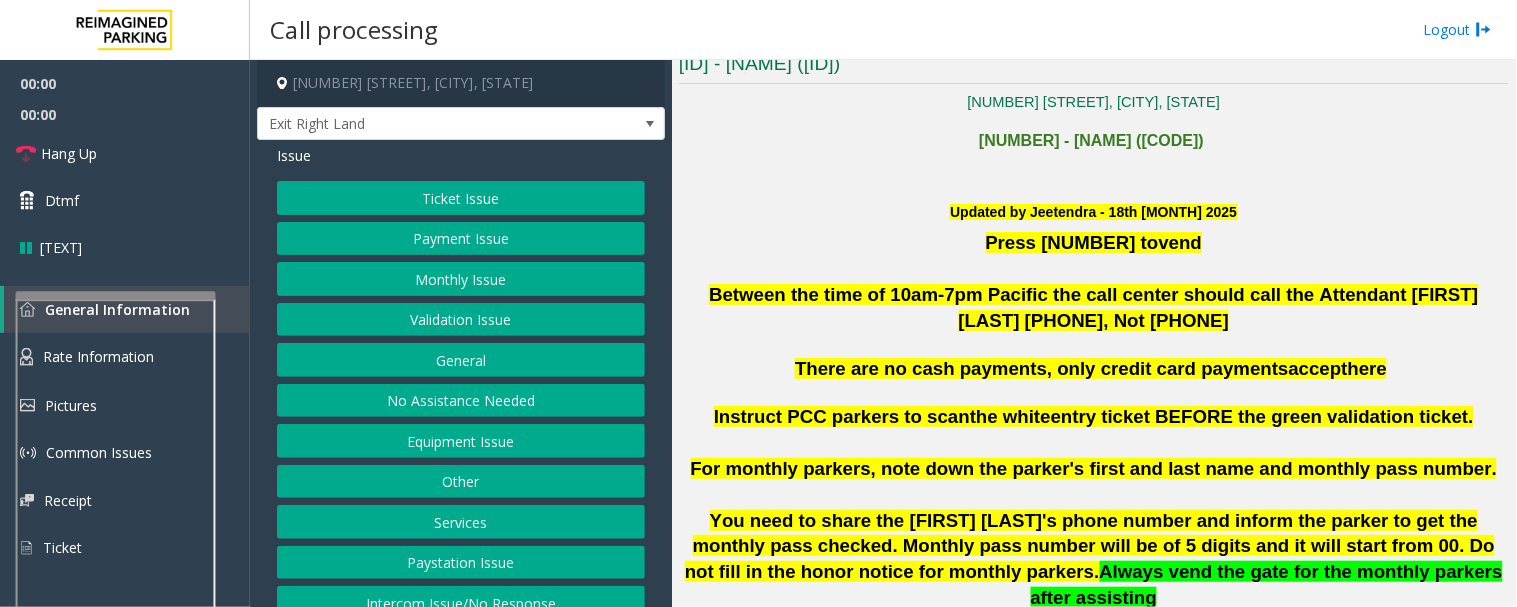 scroll, scrollTop: 555, scrollLeft: 0, axis: vertical 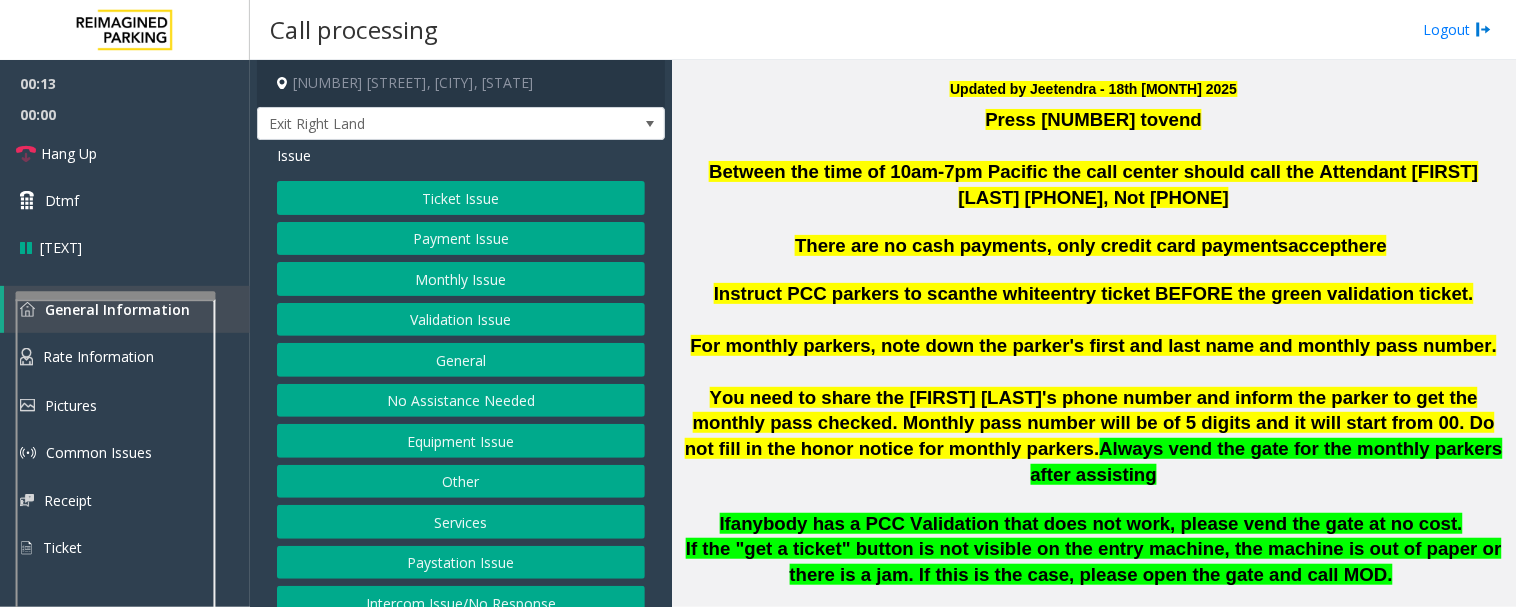 click on "Monthly Issue" 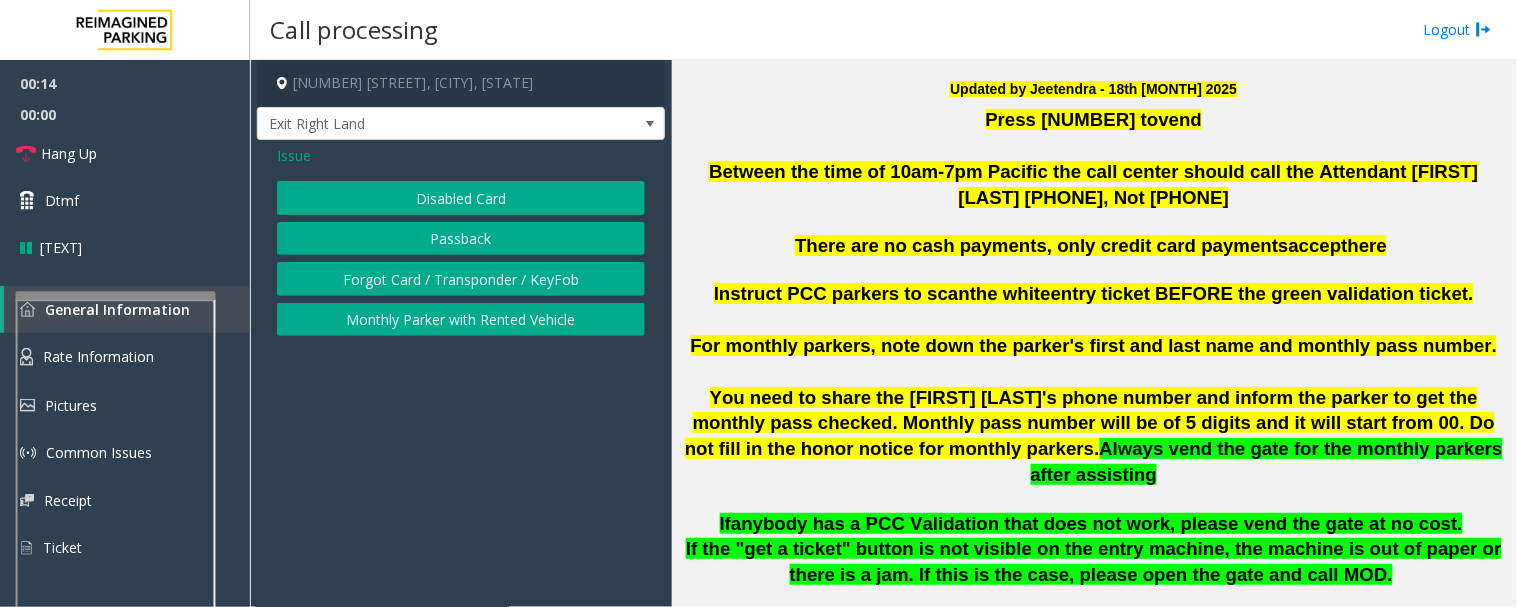 click on "Forgot Card / Transponder / KeyFob" 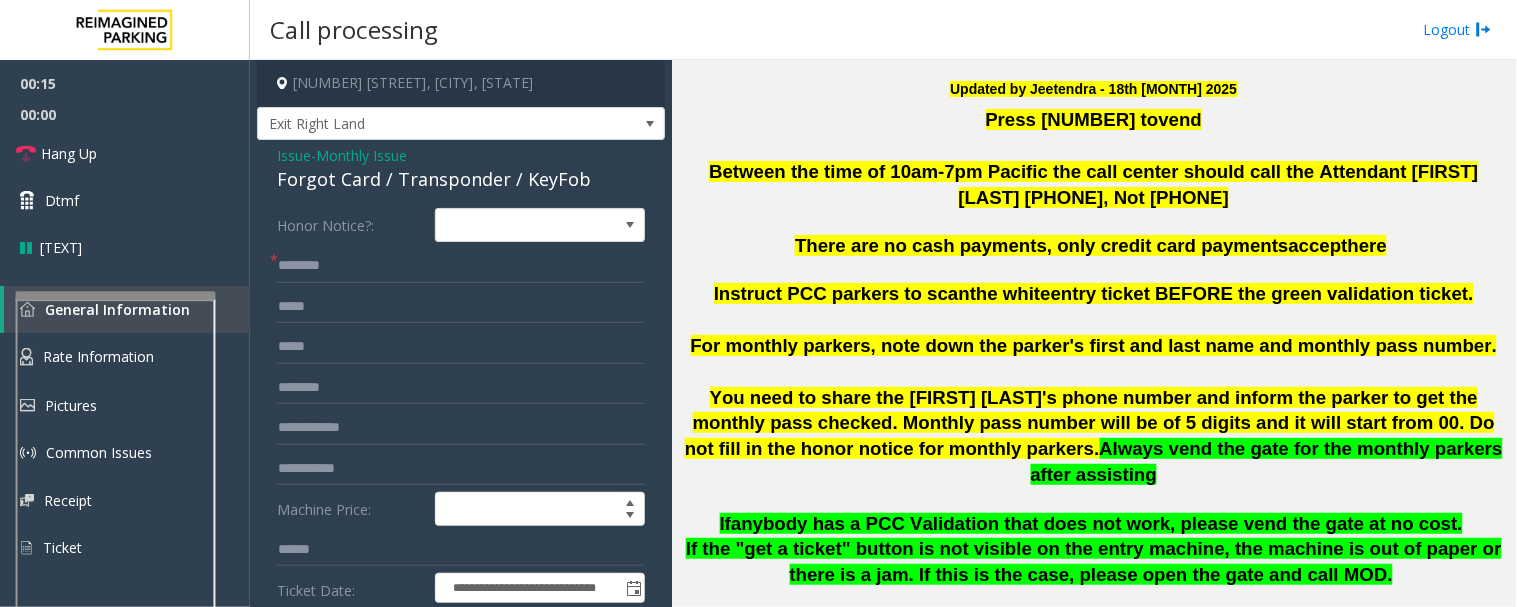 click on "Forgot Card / Transponder / KeyFob" 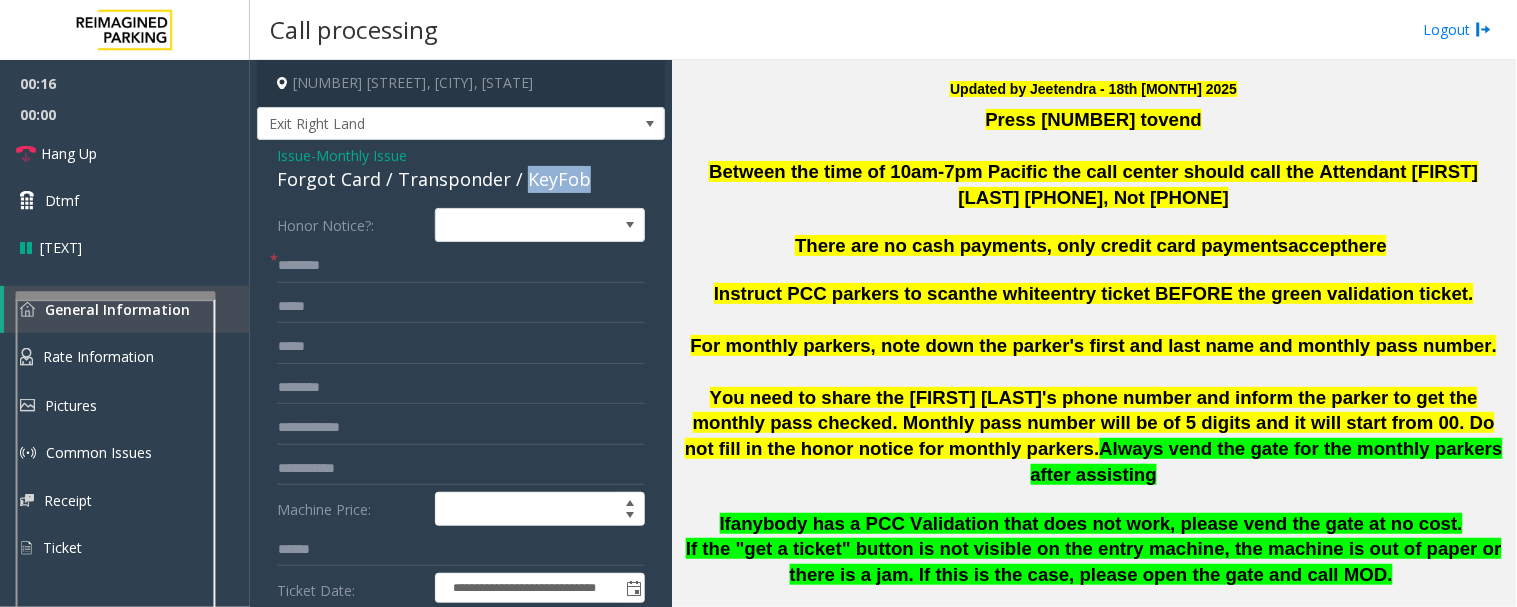 click on "Forgot Card / Transponder / KeyFob" 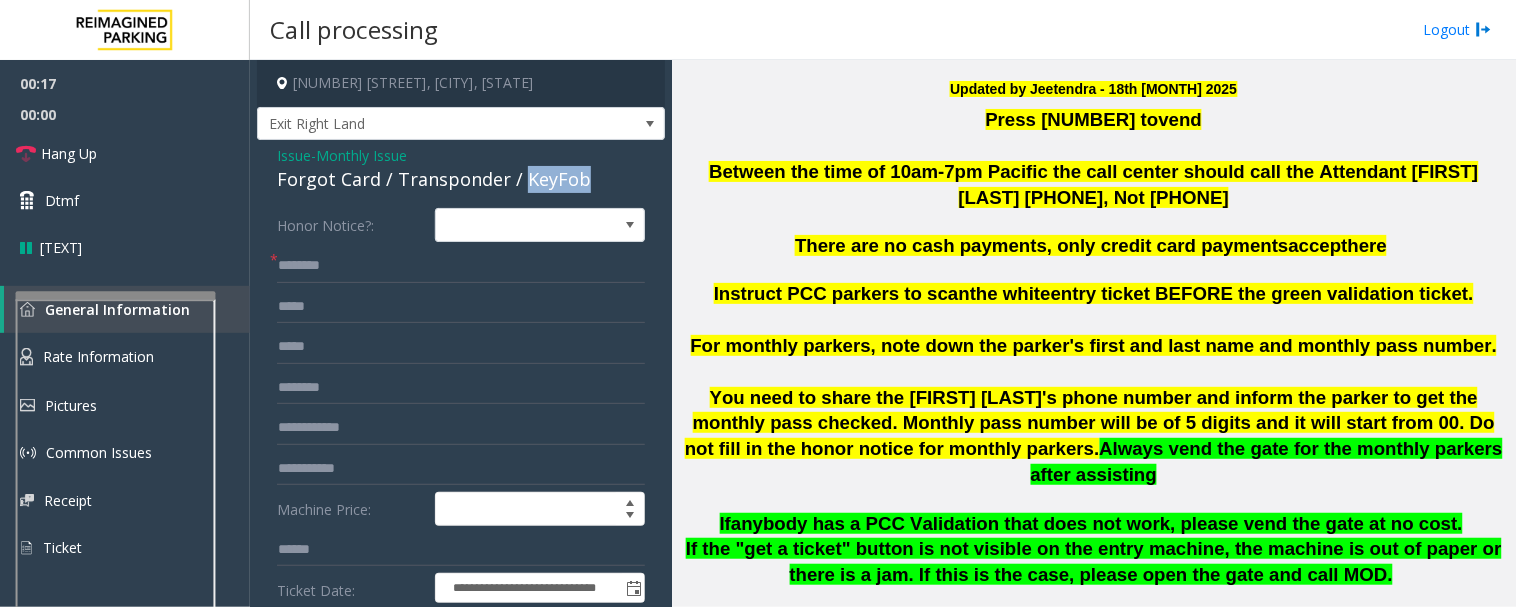copy on "KeyFob" 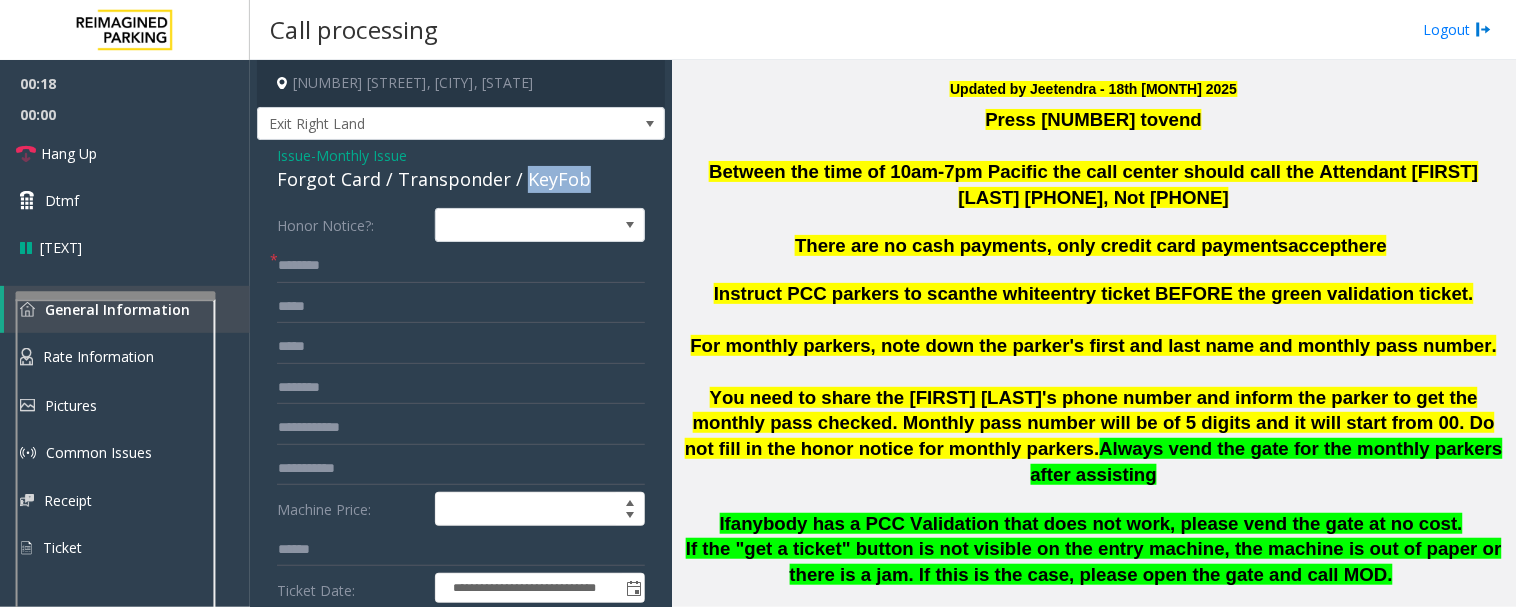 scroll, scrollTop: 222, scrollLeft: 0, axis: vertical 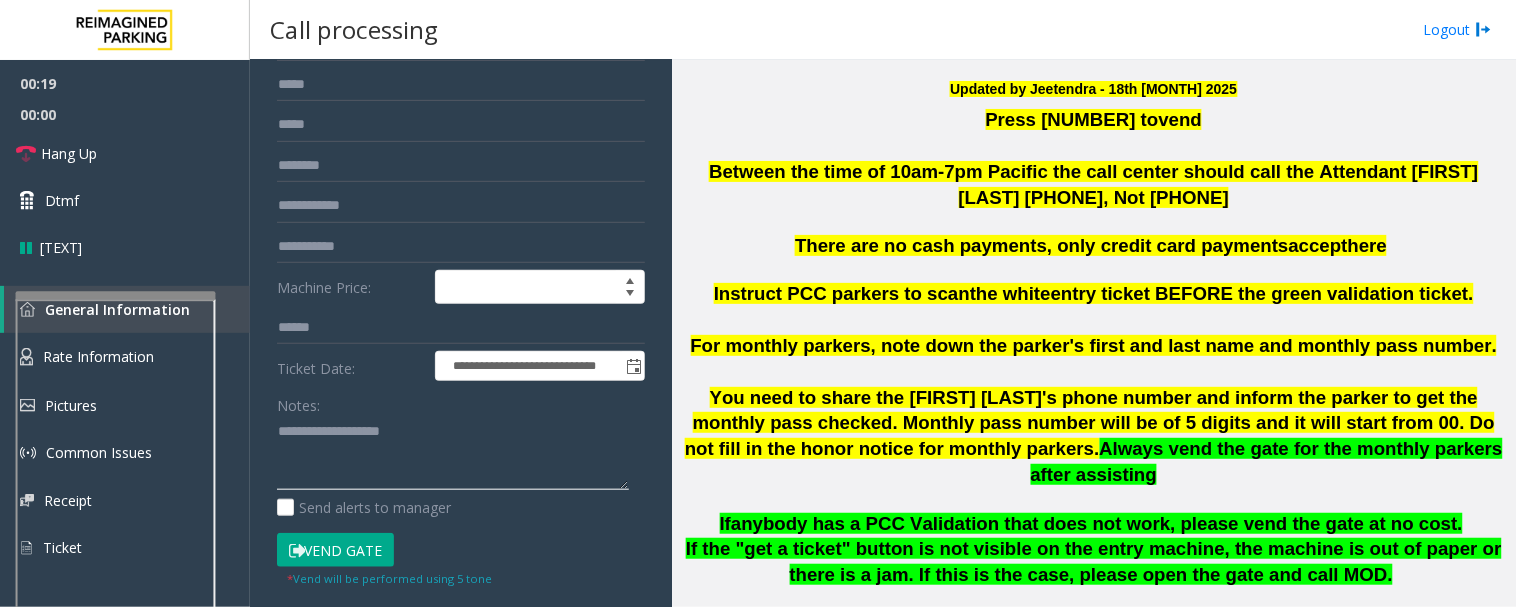 click 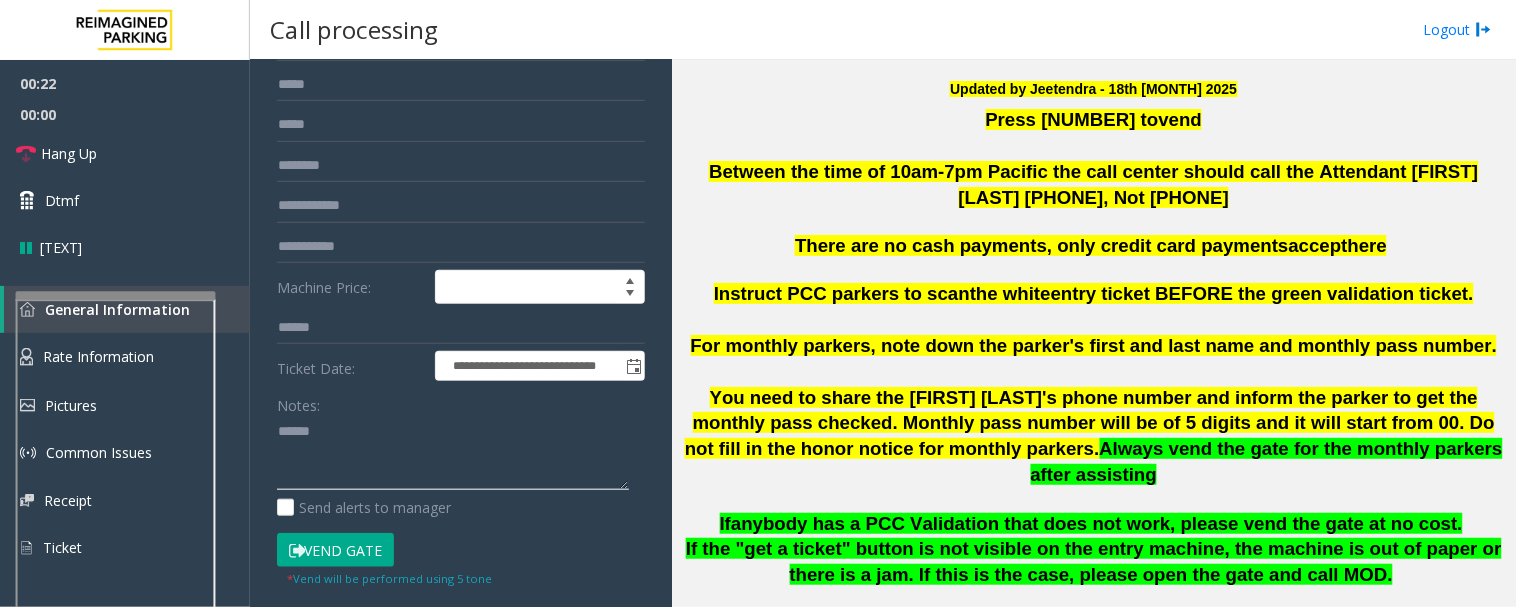 paste on "******" 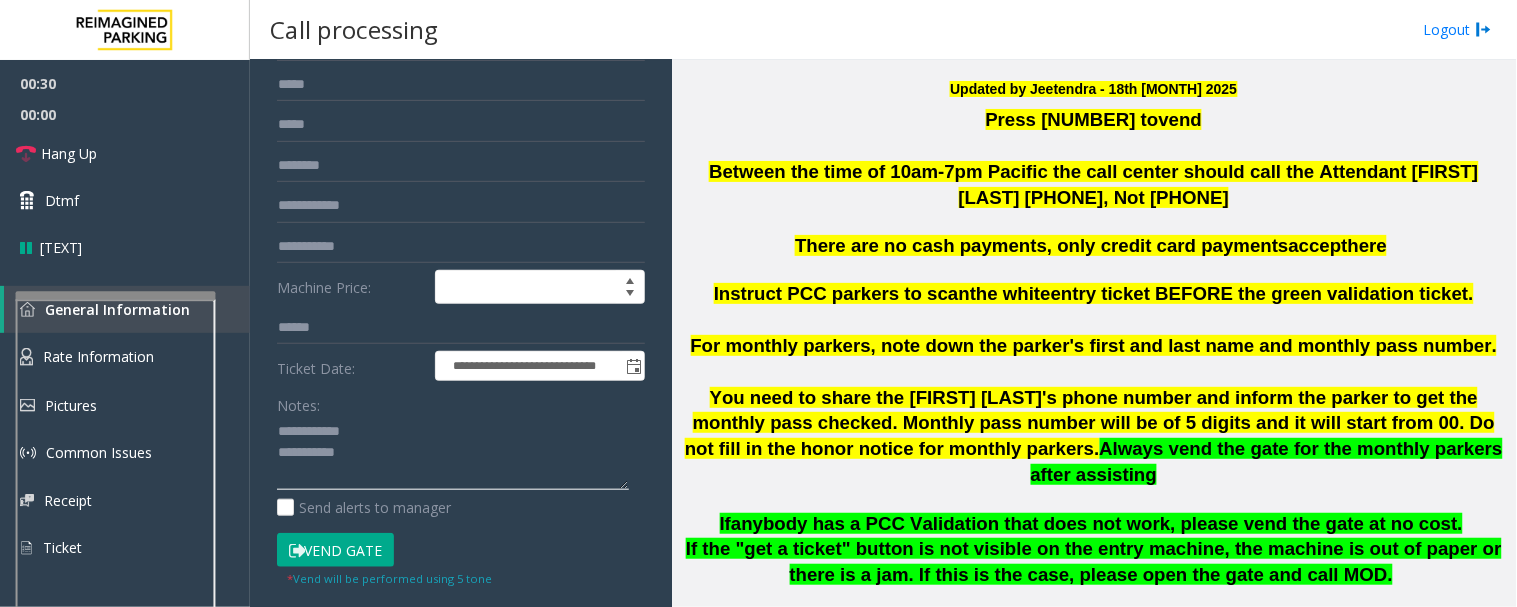 scroll, scrollTop: 111, scrollLeft: 0, axis: vertical 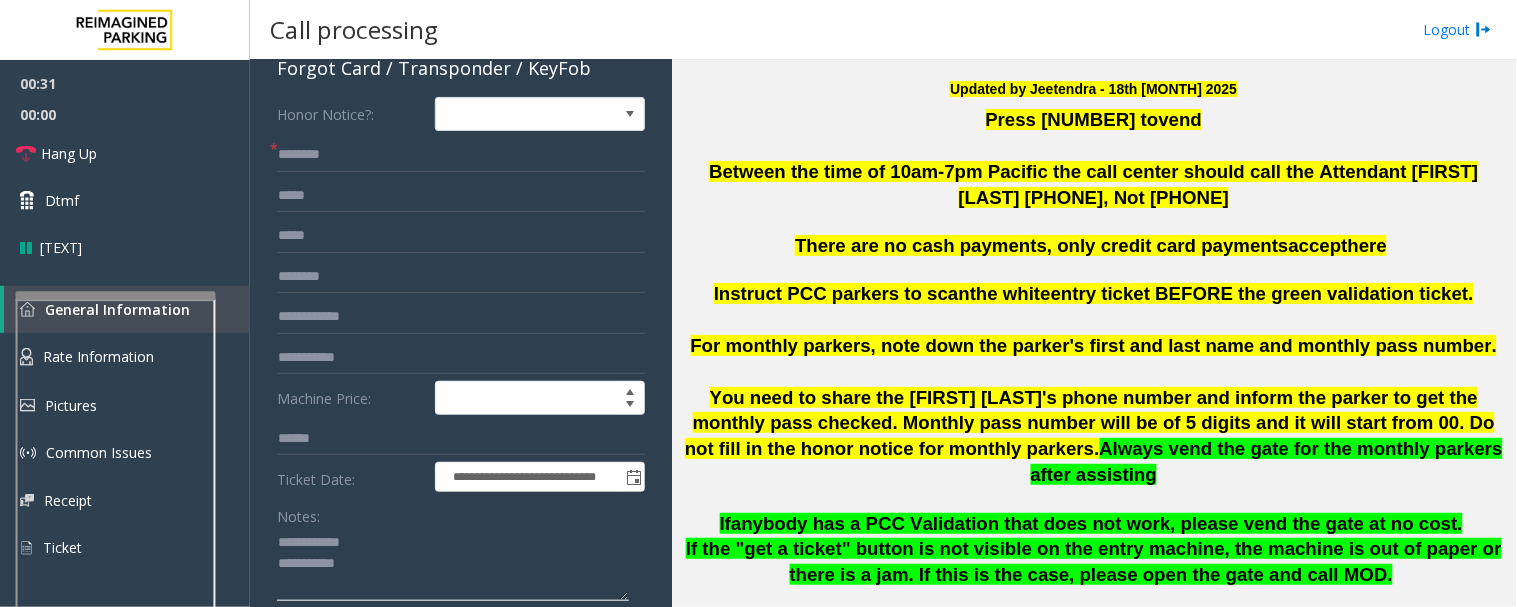 type on "**********" 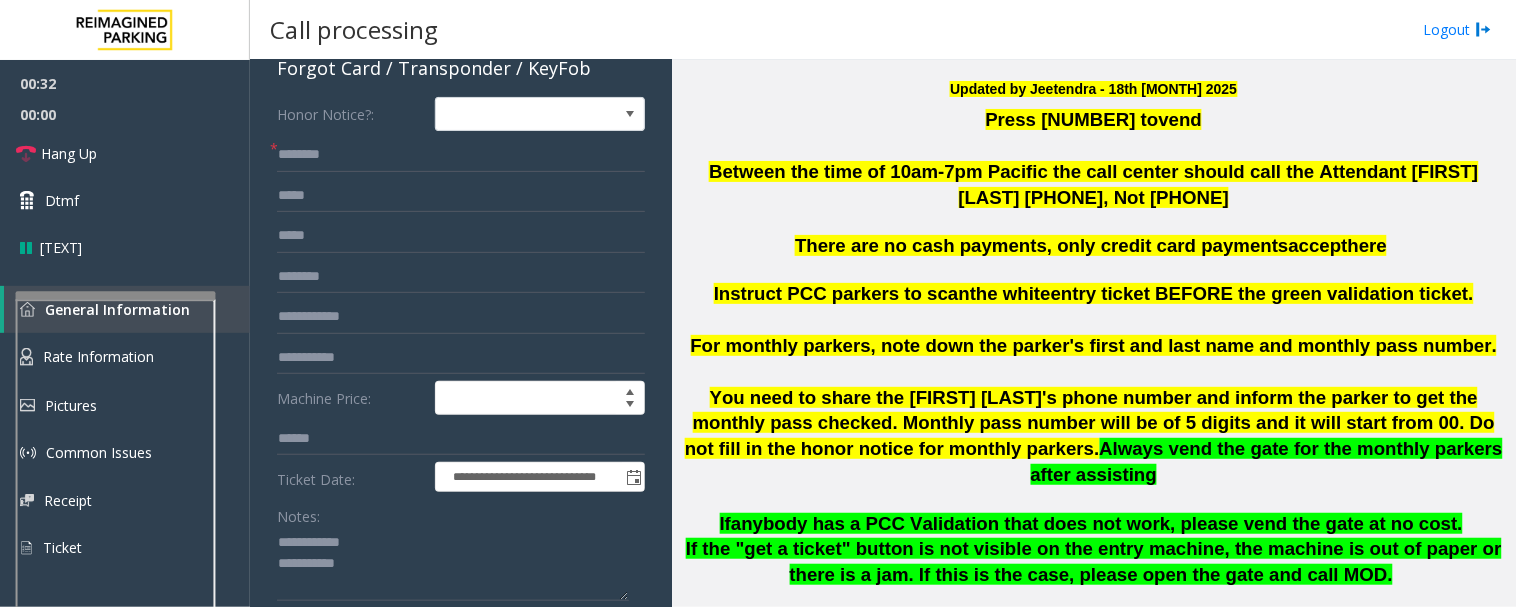 click on "**********" 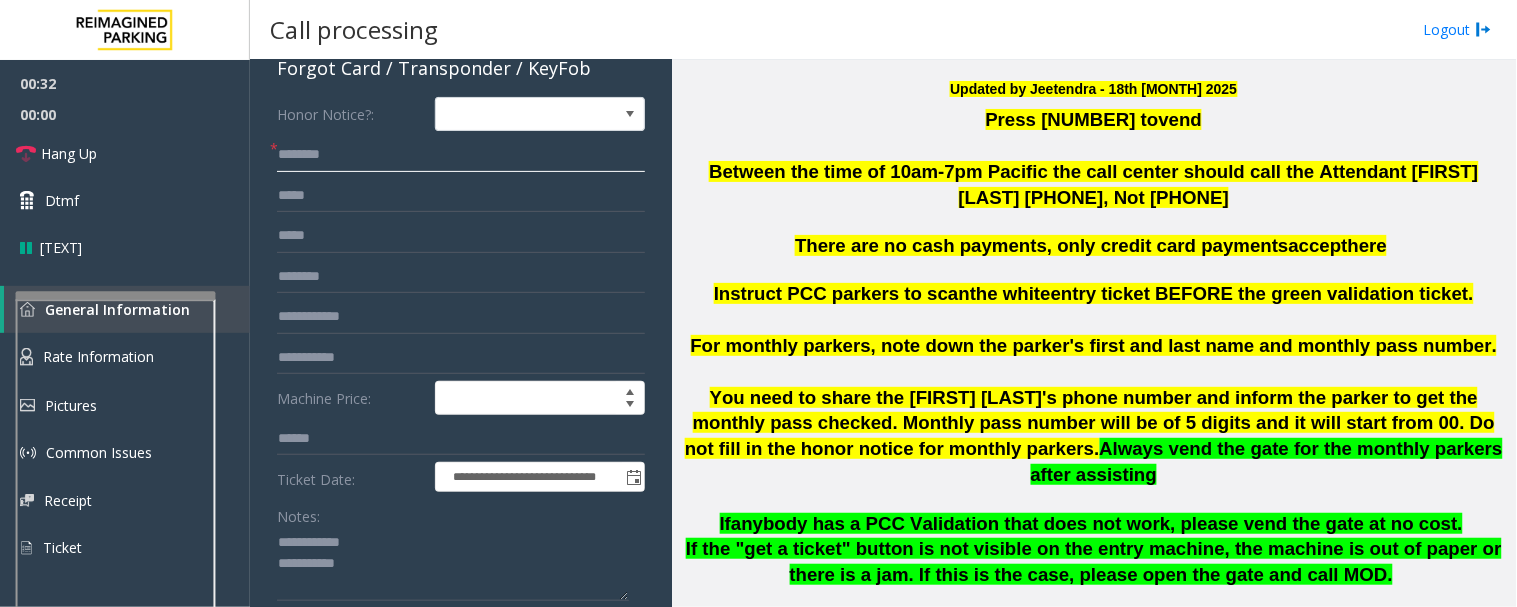 click 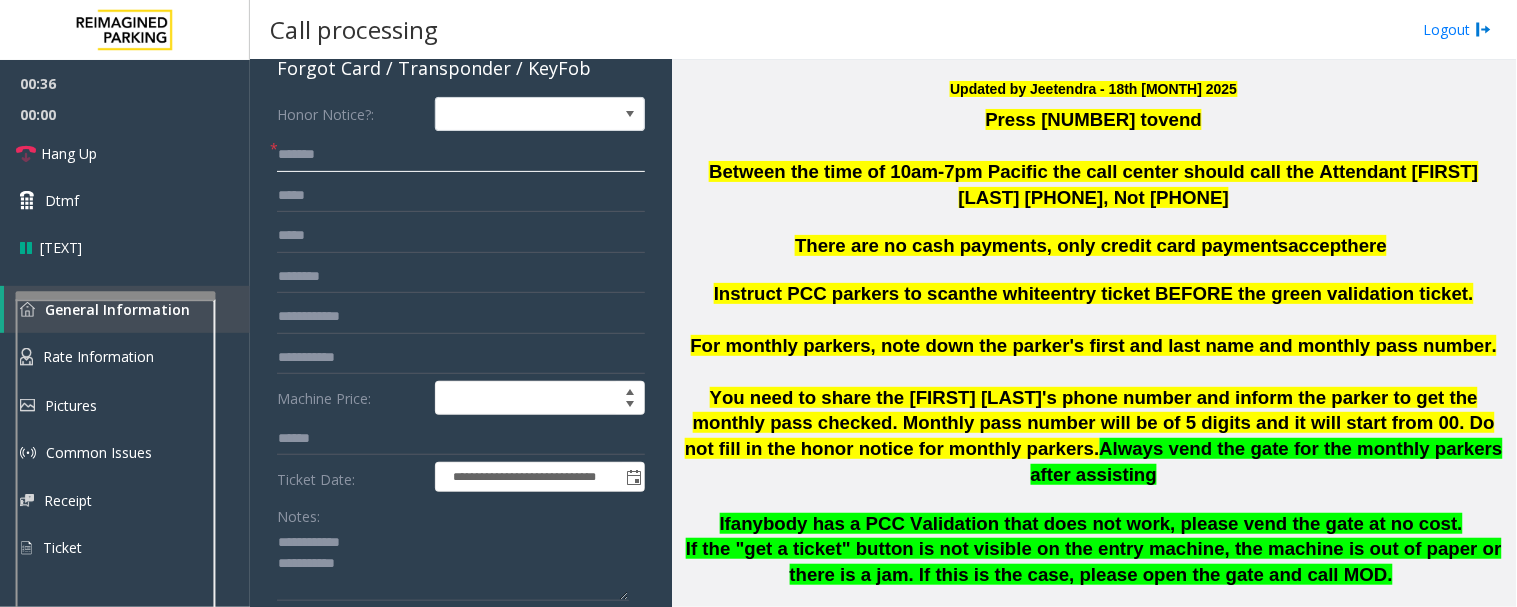 type on "******" 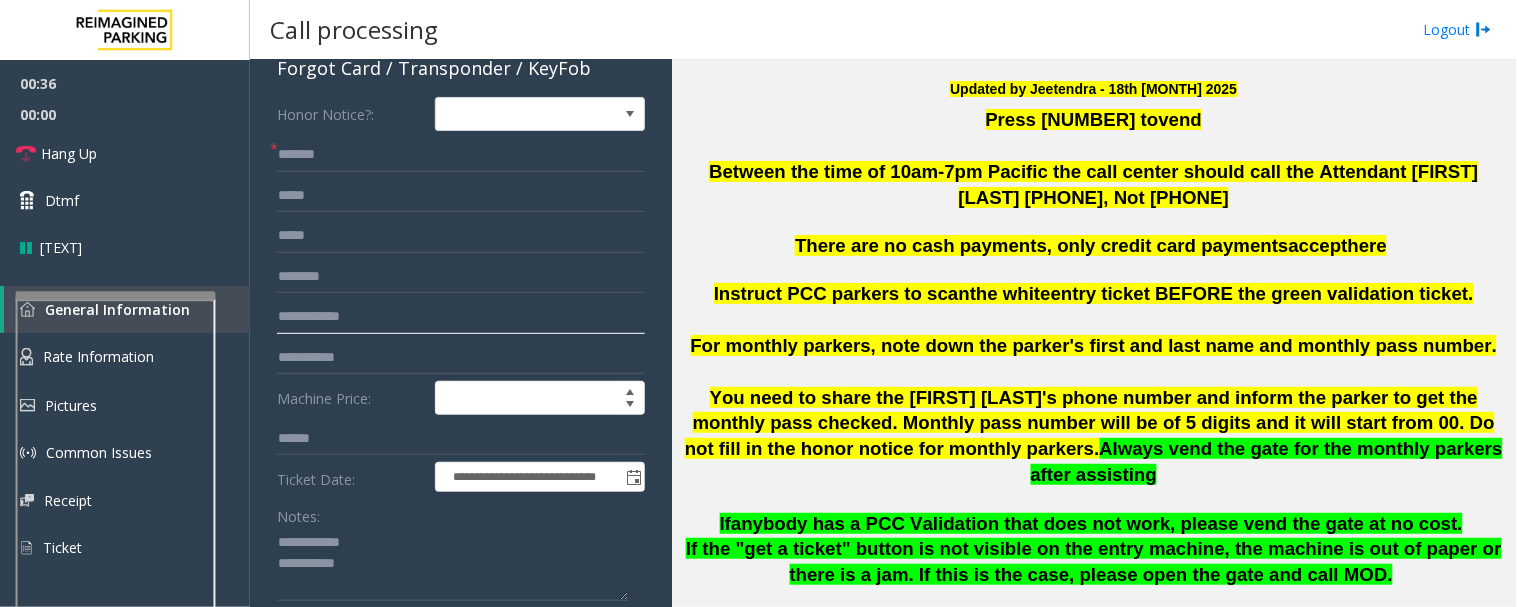 click 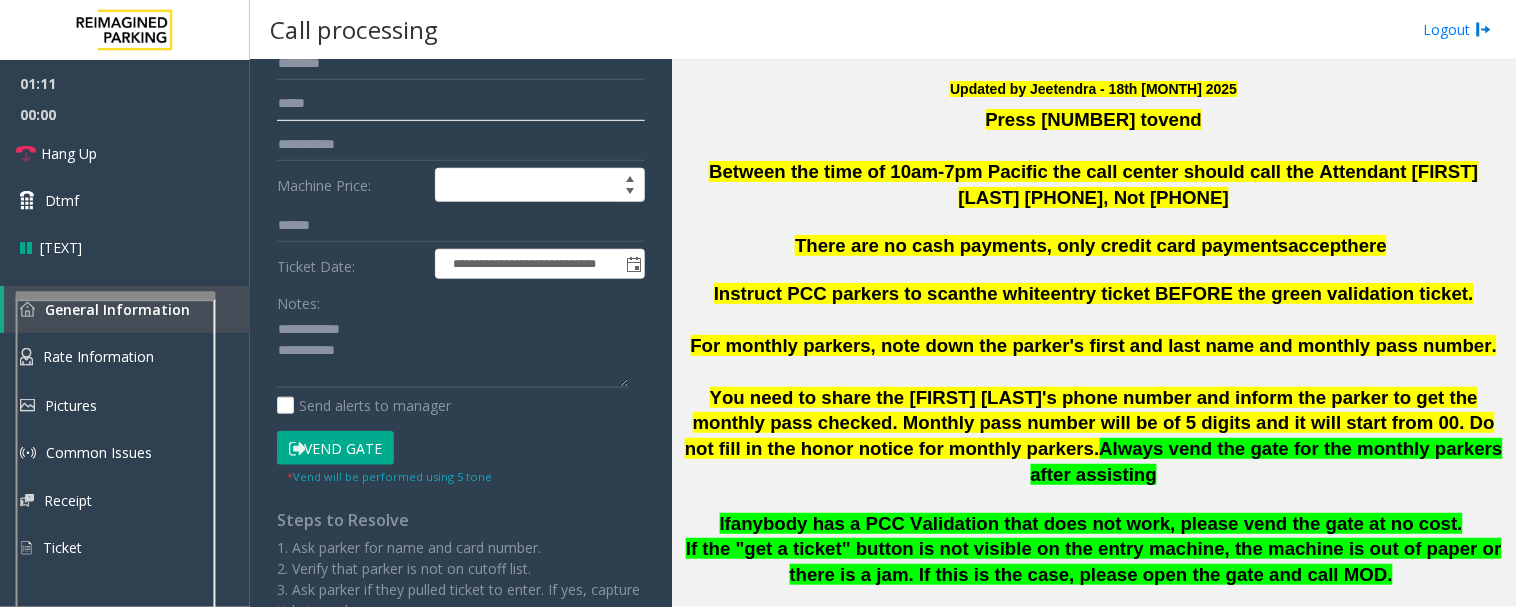 scroll, scrollTop: 333, scrollLeft: 0, axis: vertical 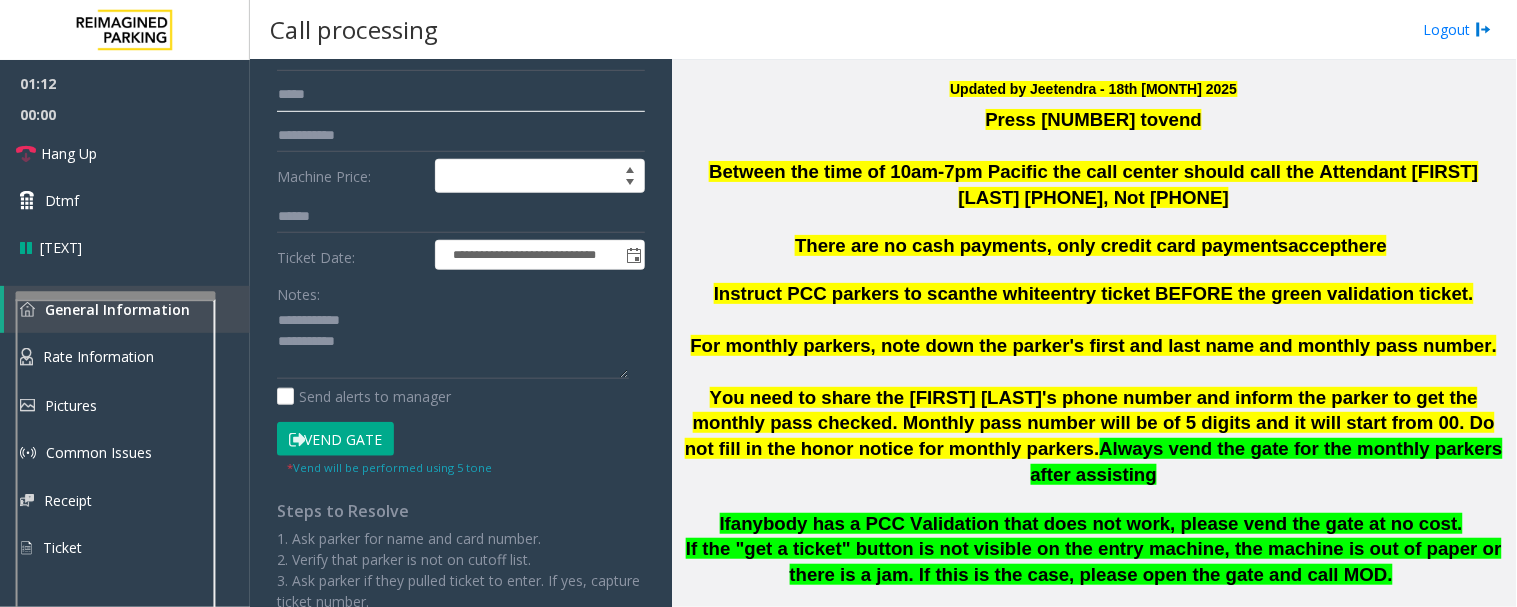 type on "*****" 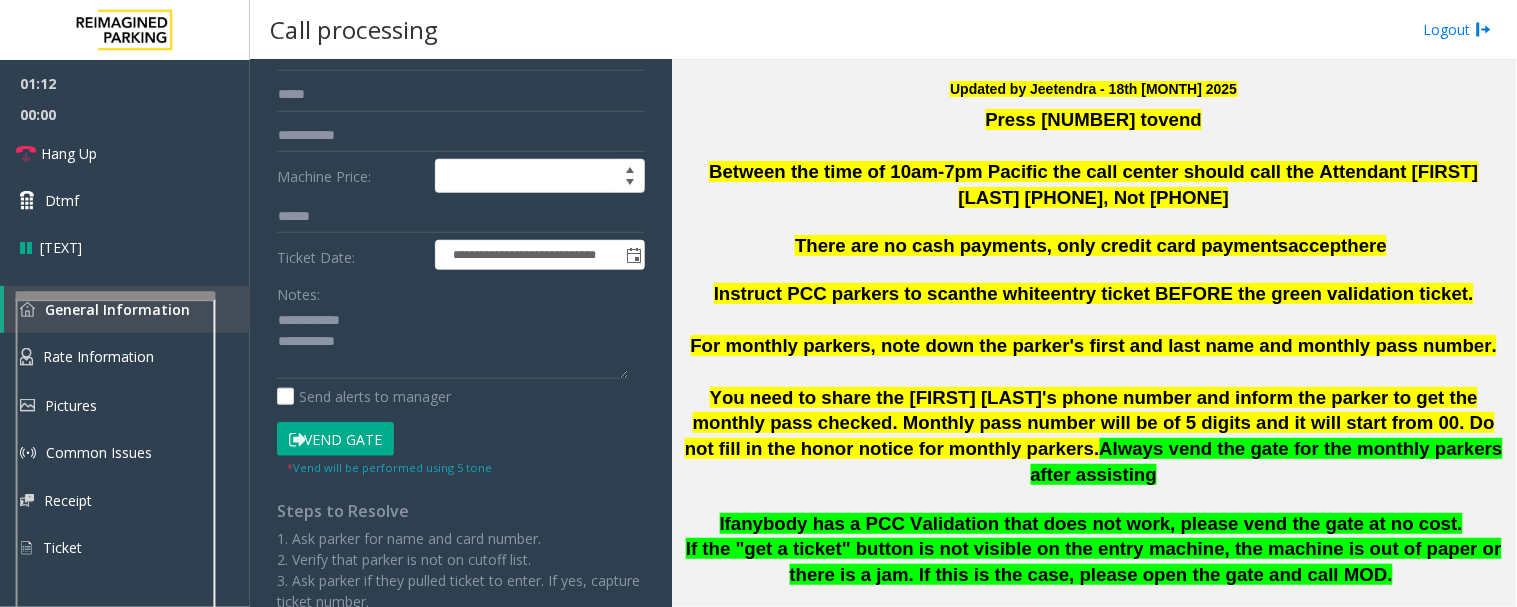 click on "Vend Gate" 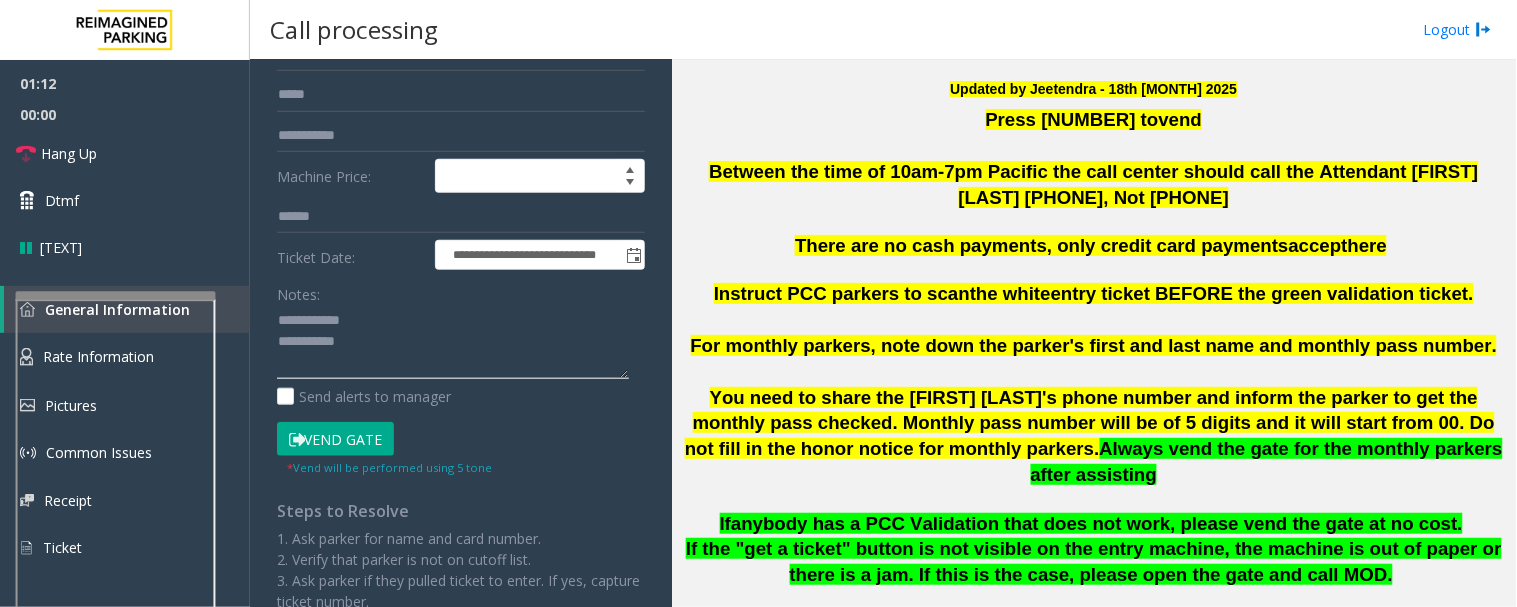 click 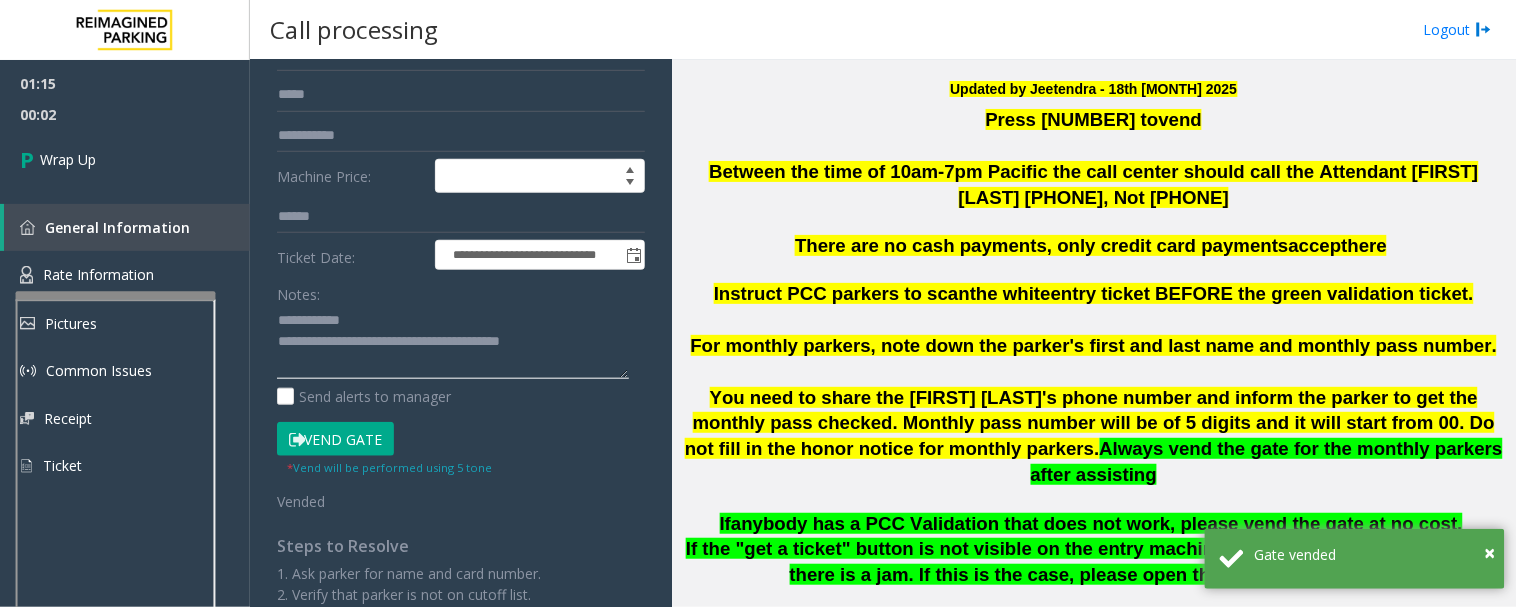 click 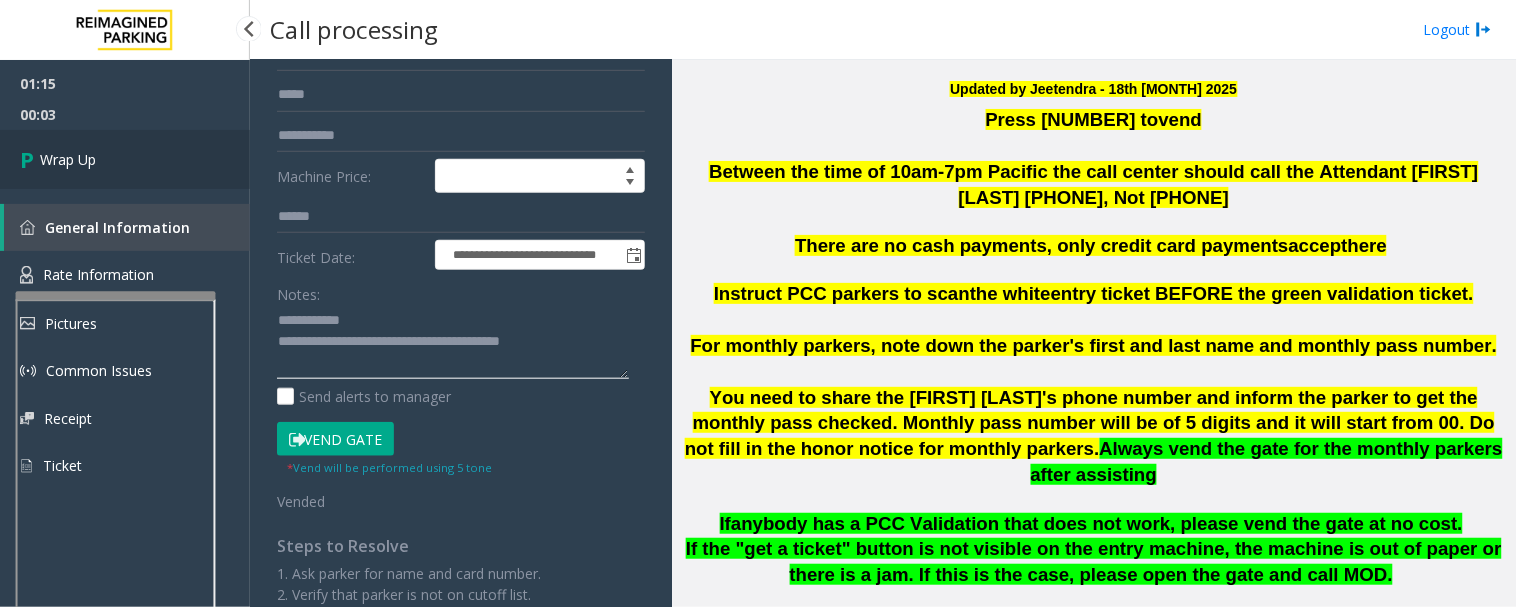 type on "**********" 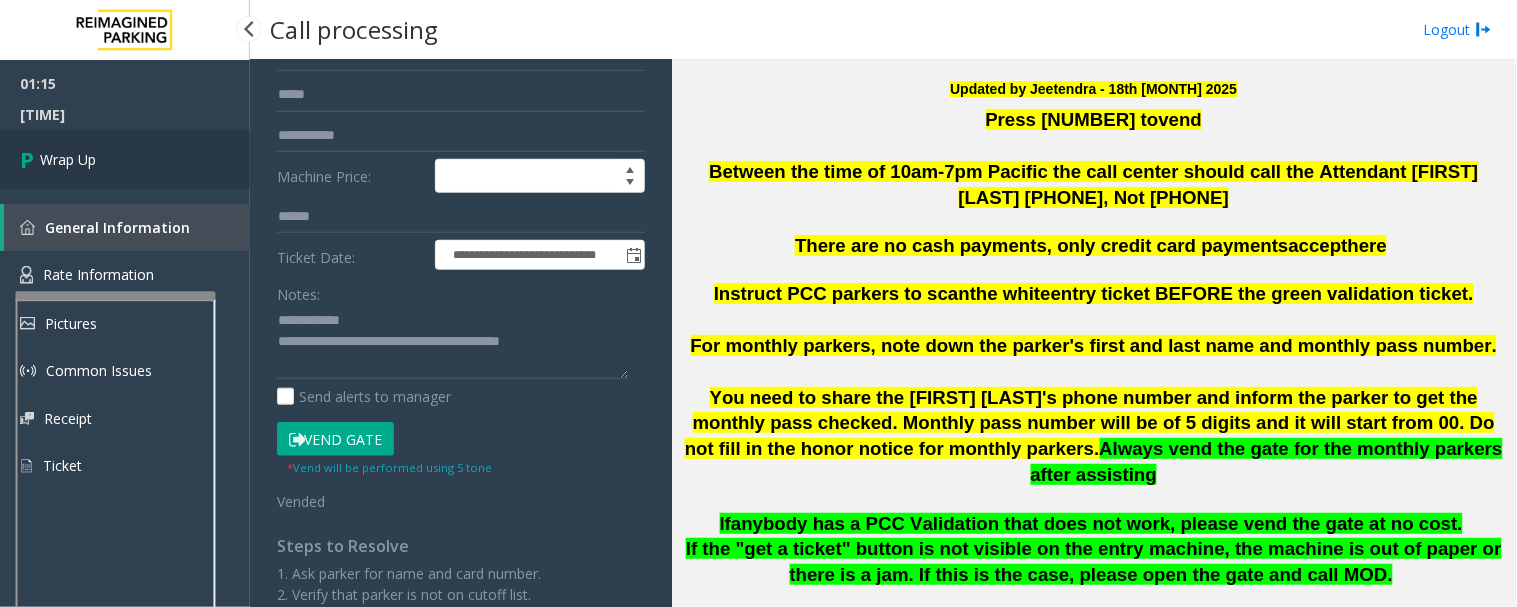 click on "Wrap Up" at bounding box center [125, 159] 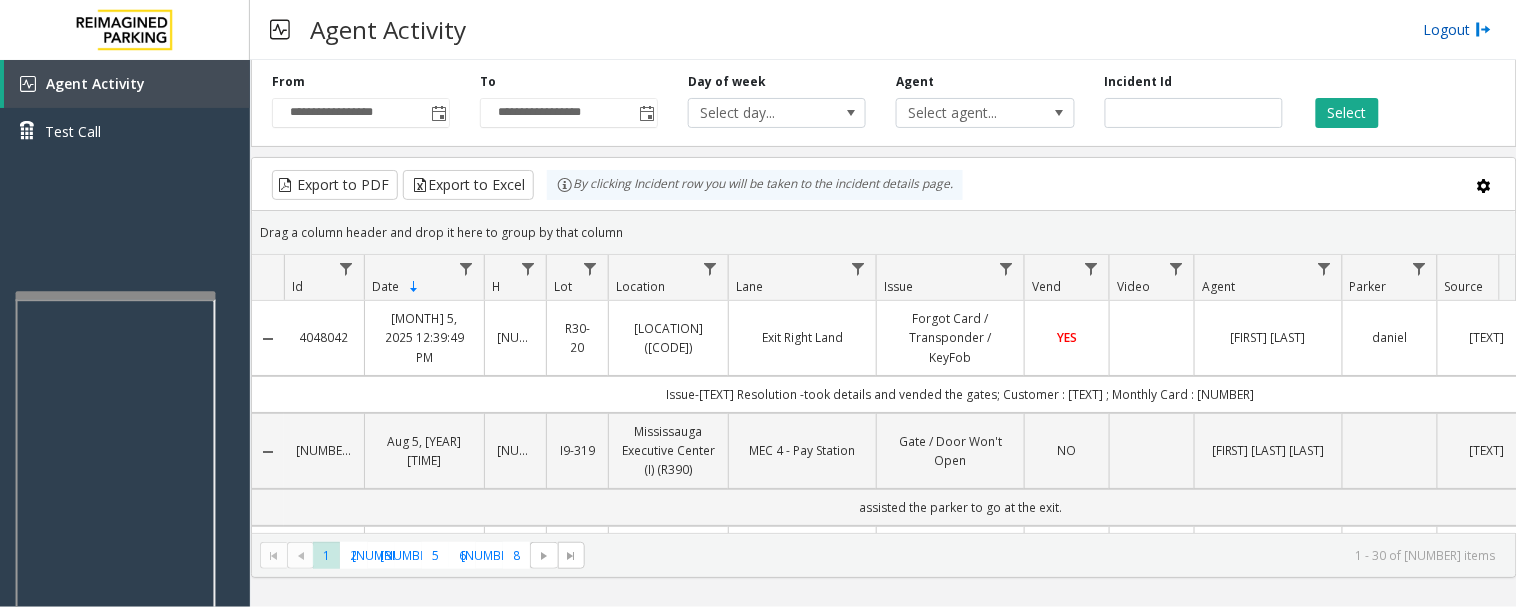 click on "Logout" at bounding box center [1458, 29] 